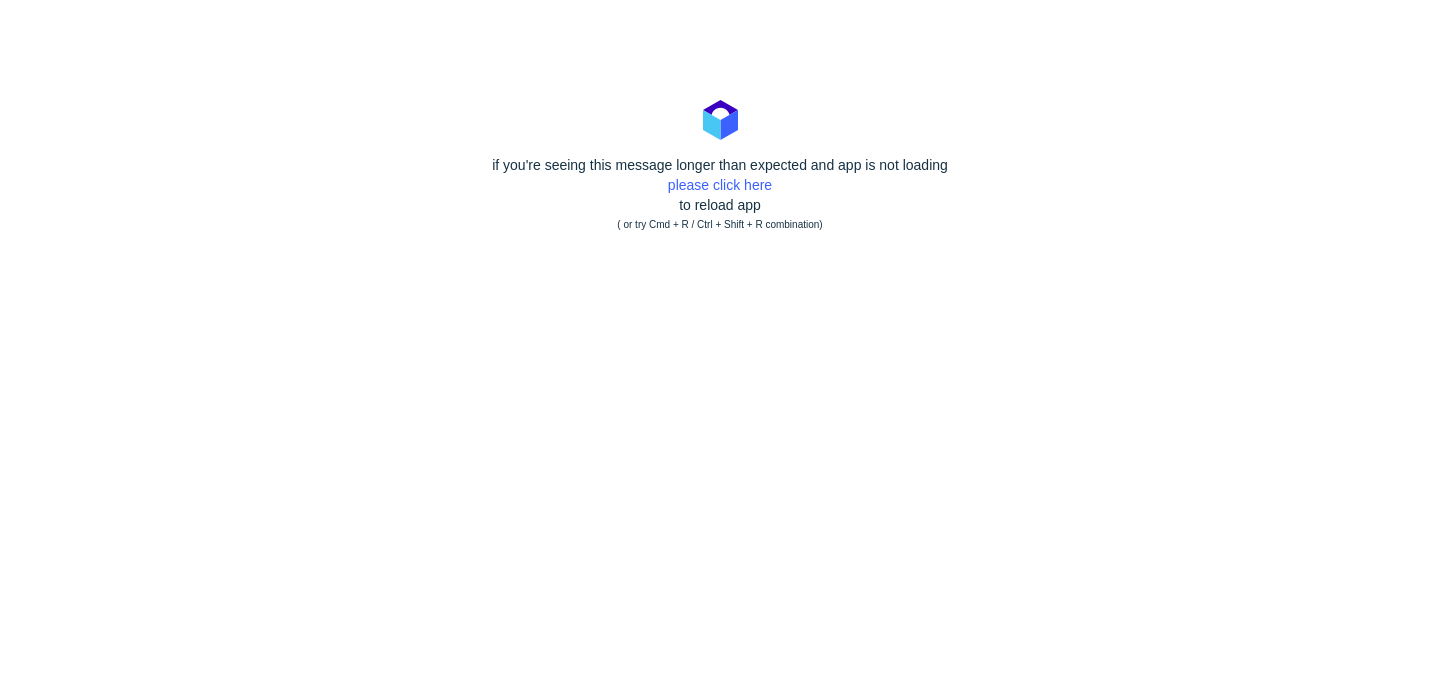 scroll, scrollTop: 0, scrollLeft: 0, axis: both 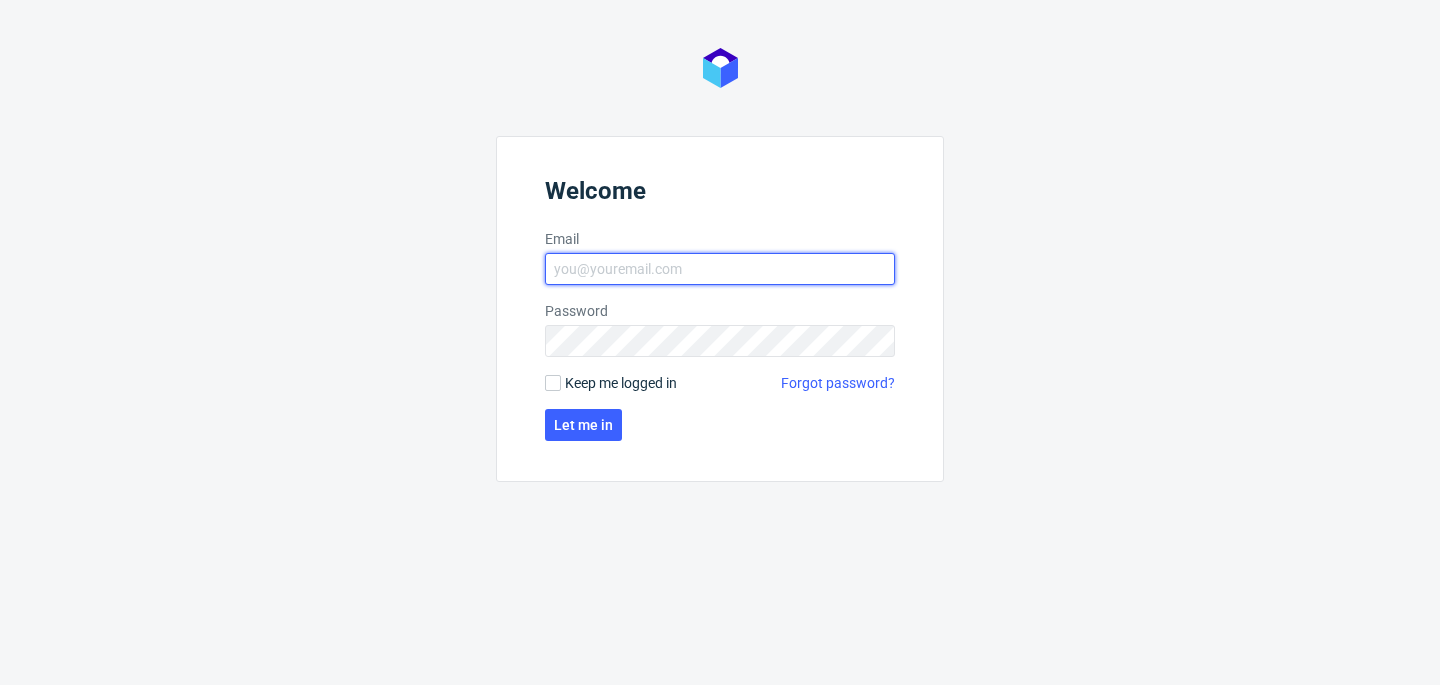 click on "Email" at bounding box center (720, 269) 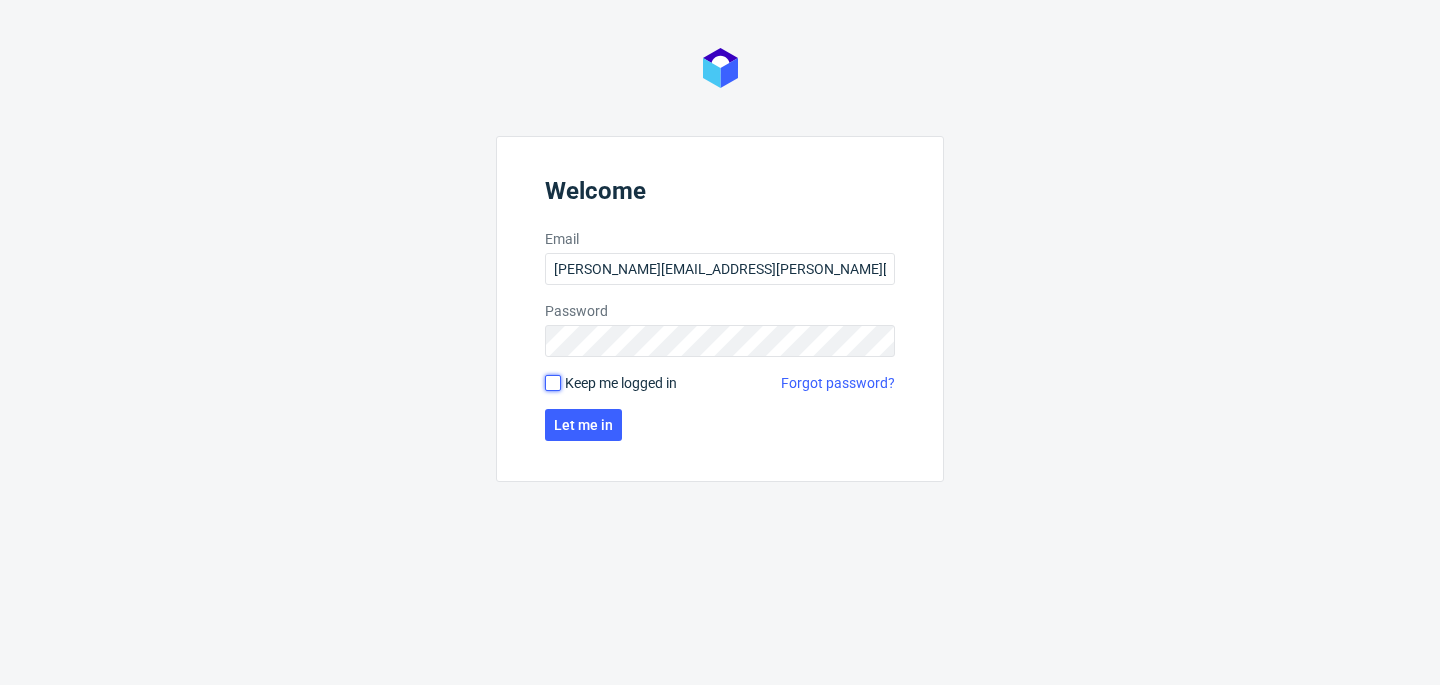 click on "Keep me logged in" at bounding box center [553, 383] 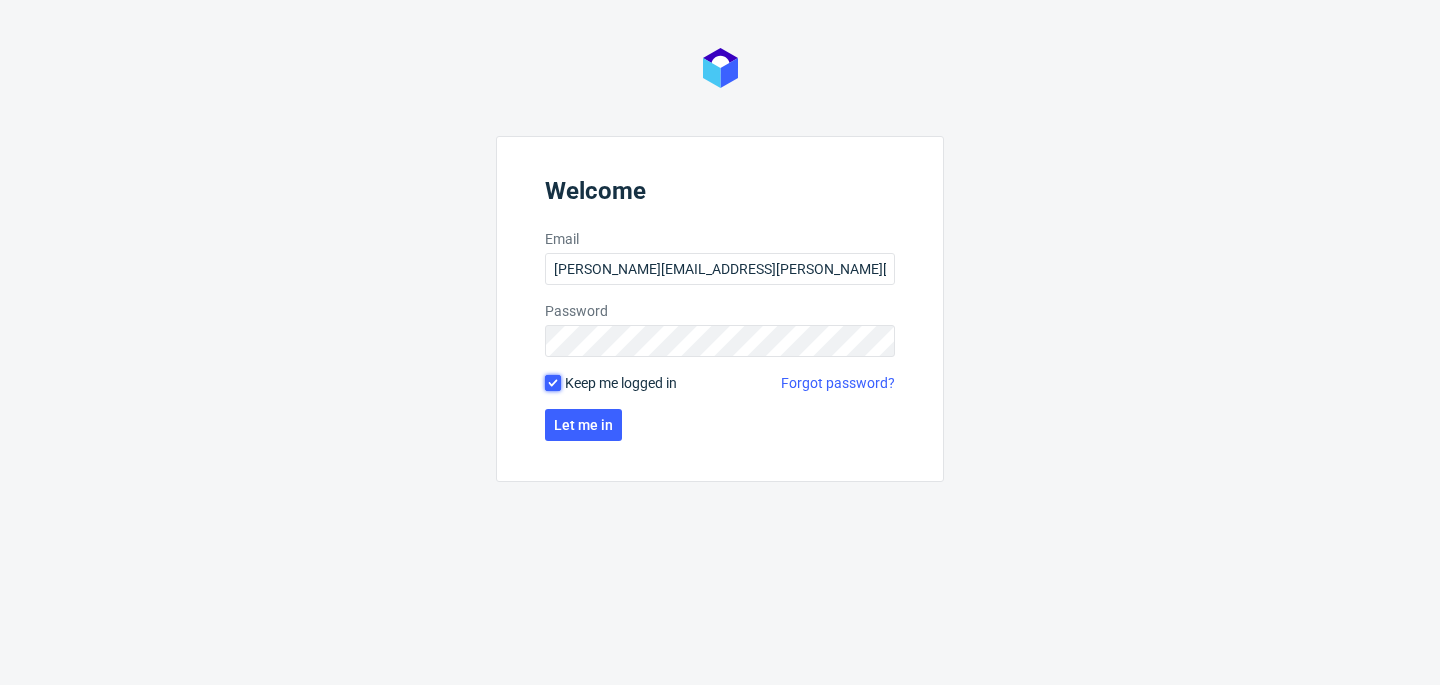 checkbox on "true" 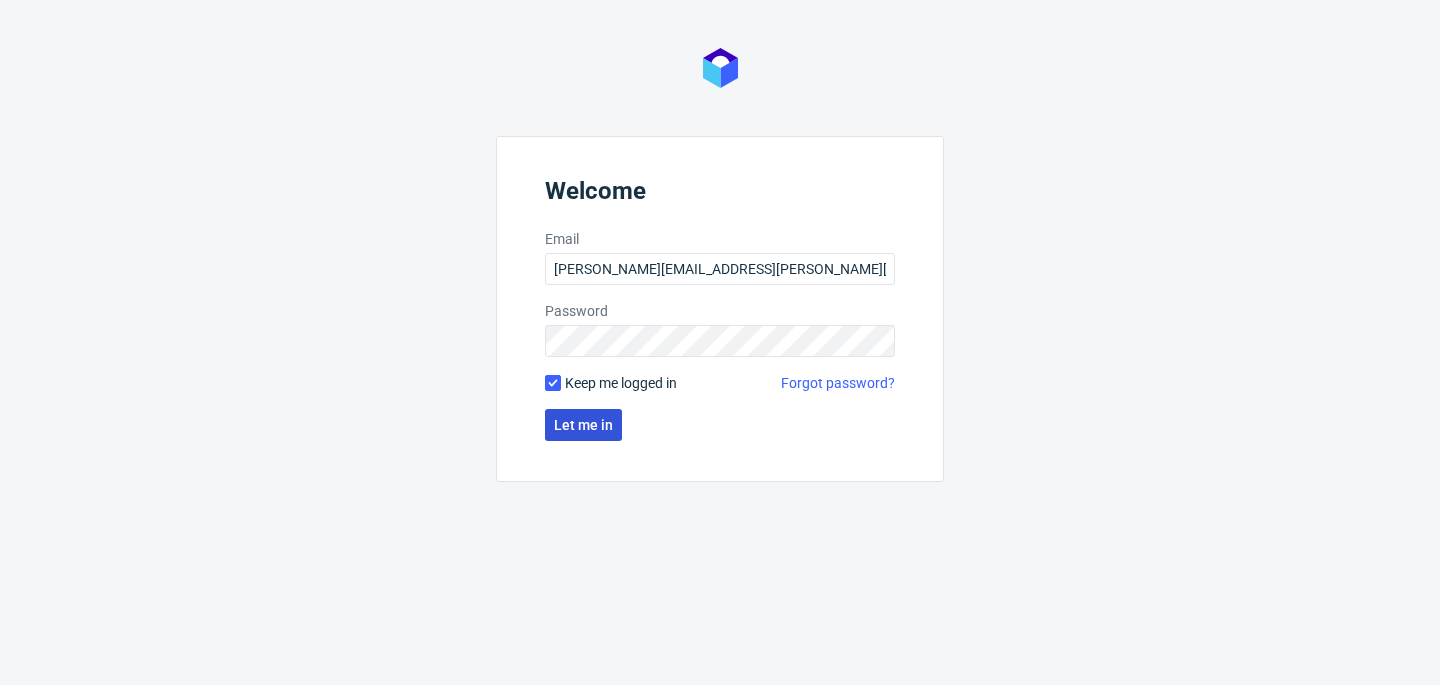 click on "Let me in" at bounding box center (583, 425) 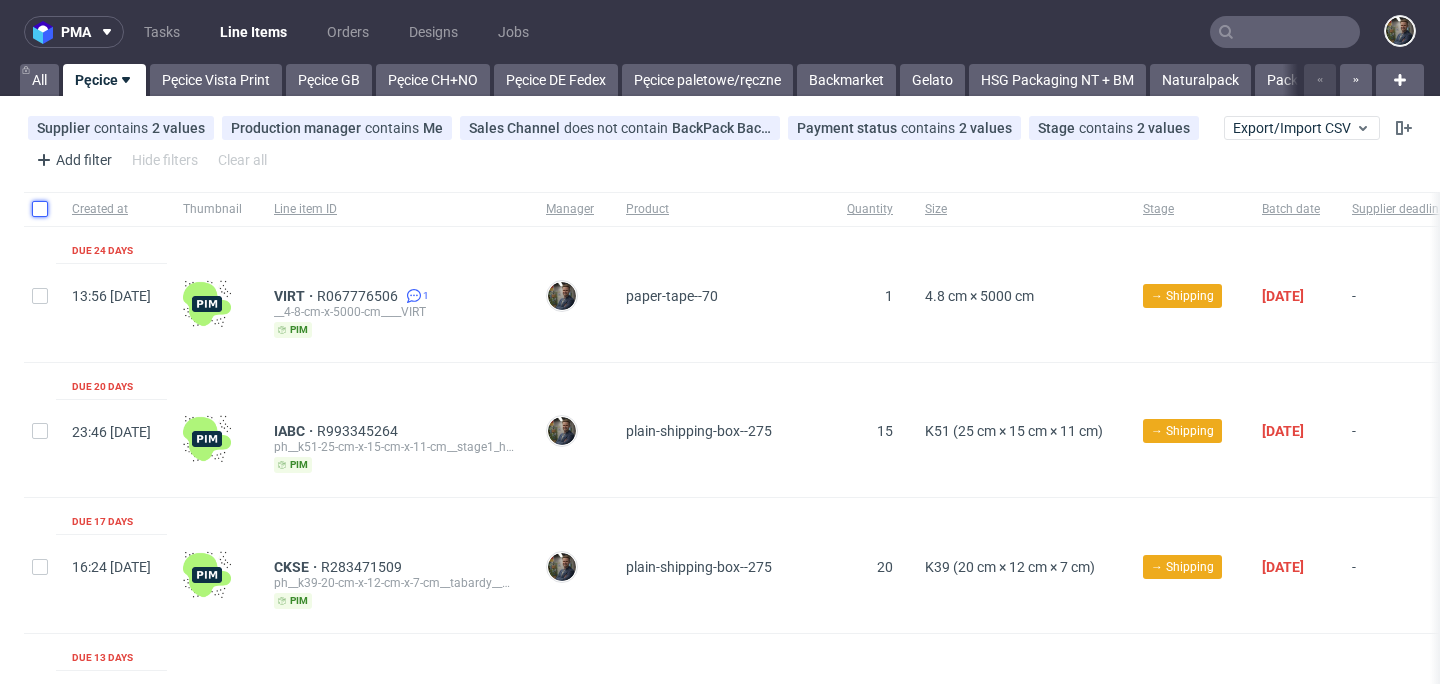 click at bounding box center (40, 209) 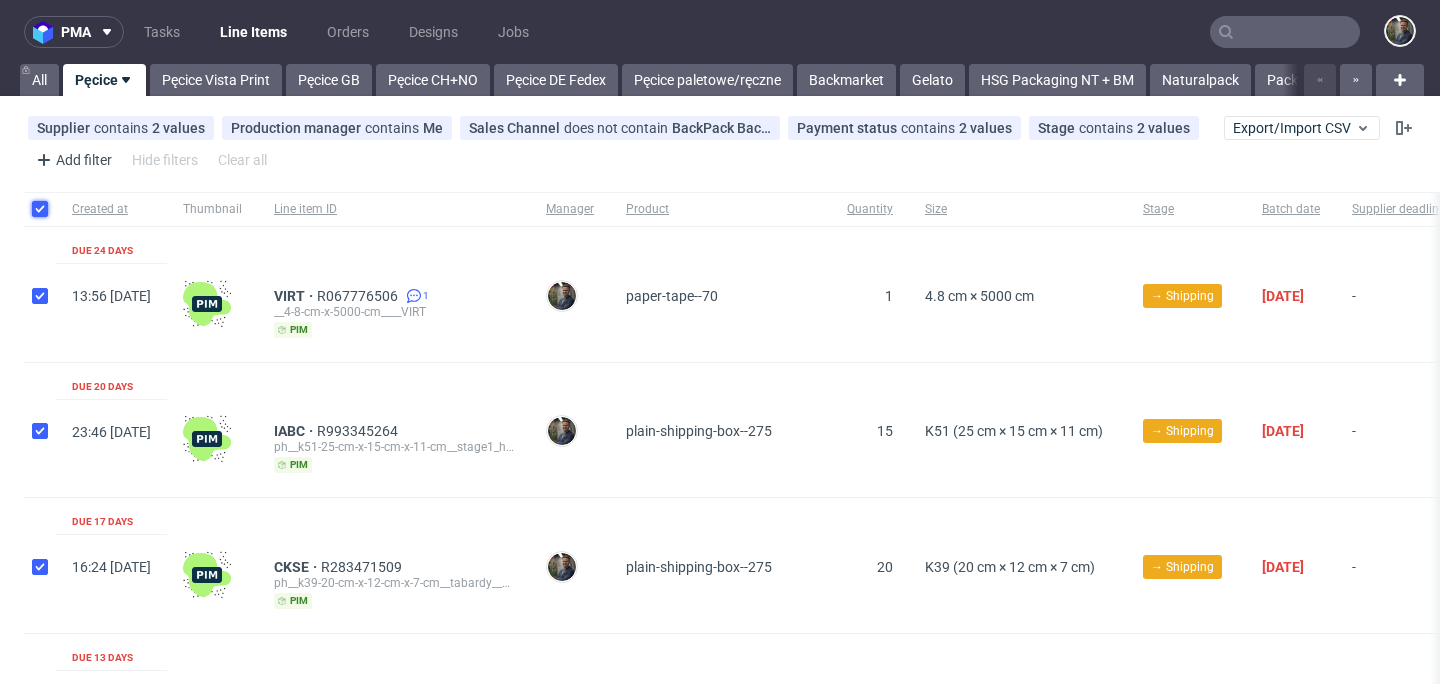 checkbox on "true" 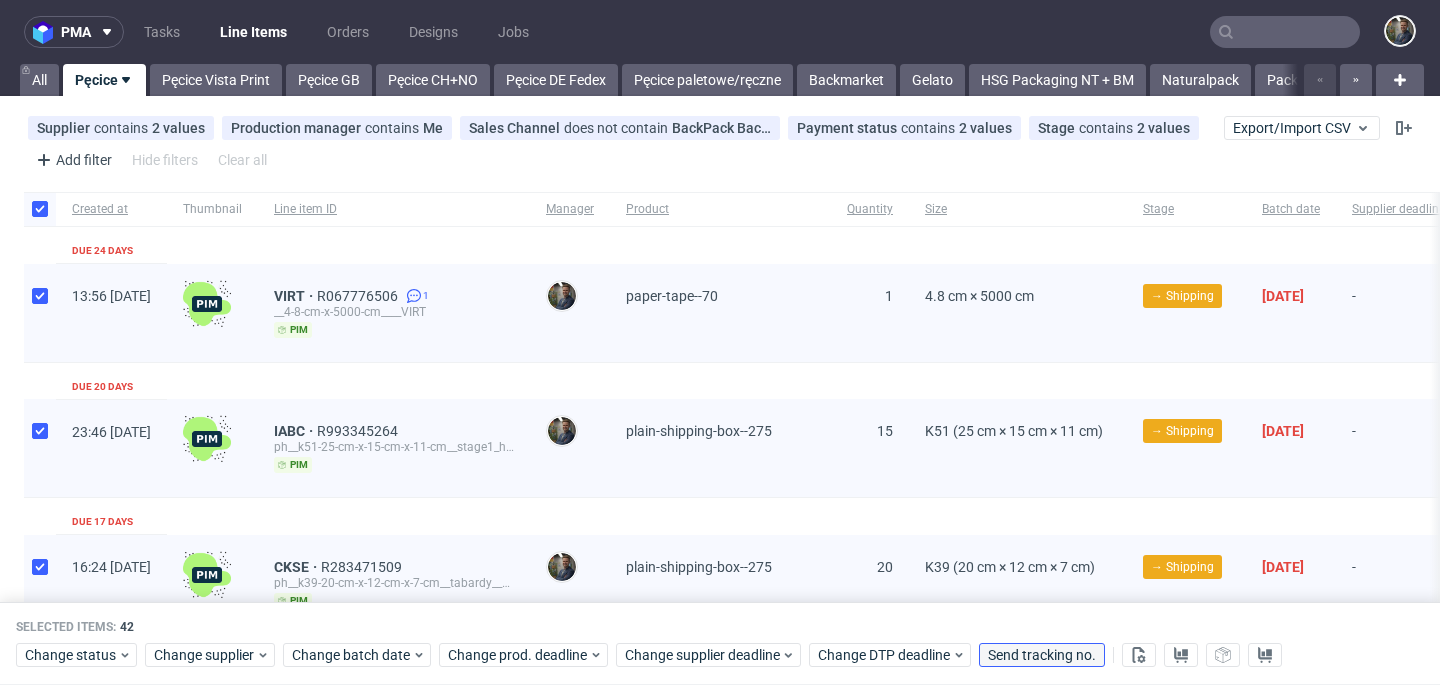click on "Send tracking no." at bounding box center (1042, 656) 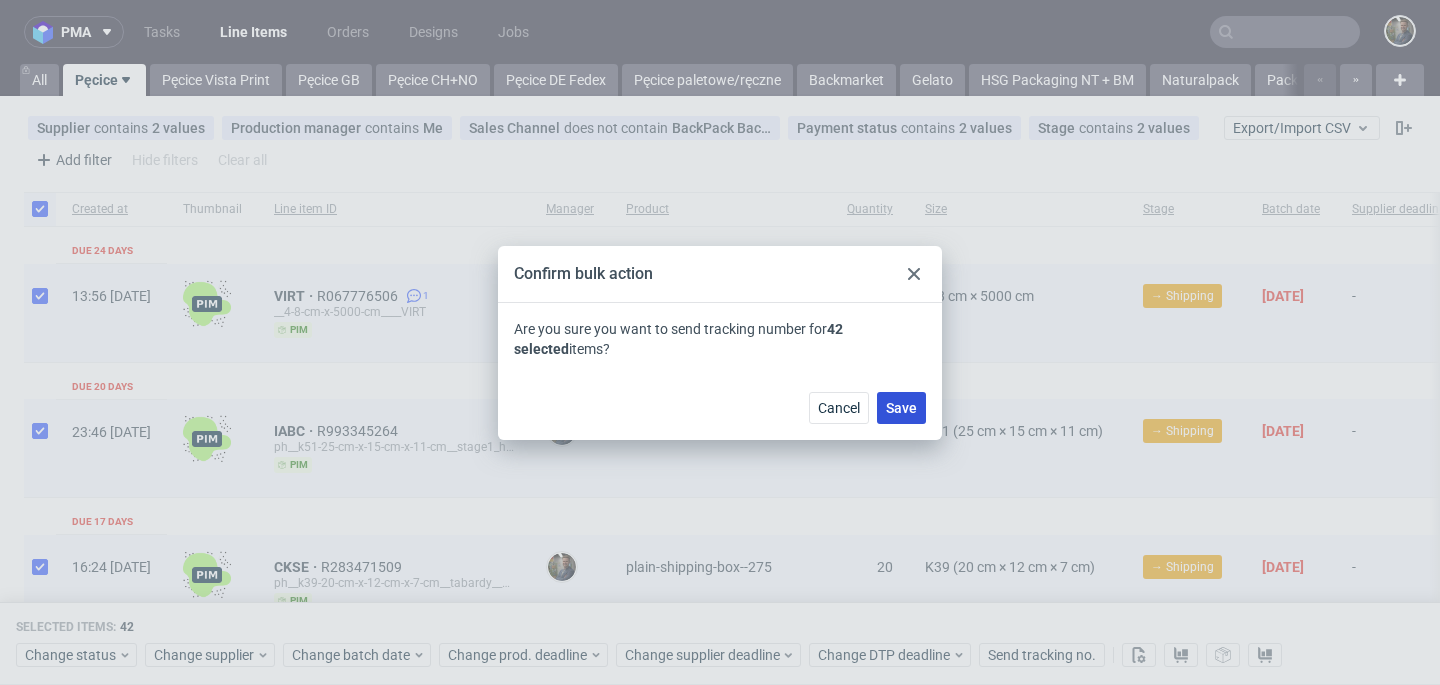 click on "Save" at bounding box center [901, 408] 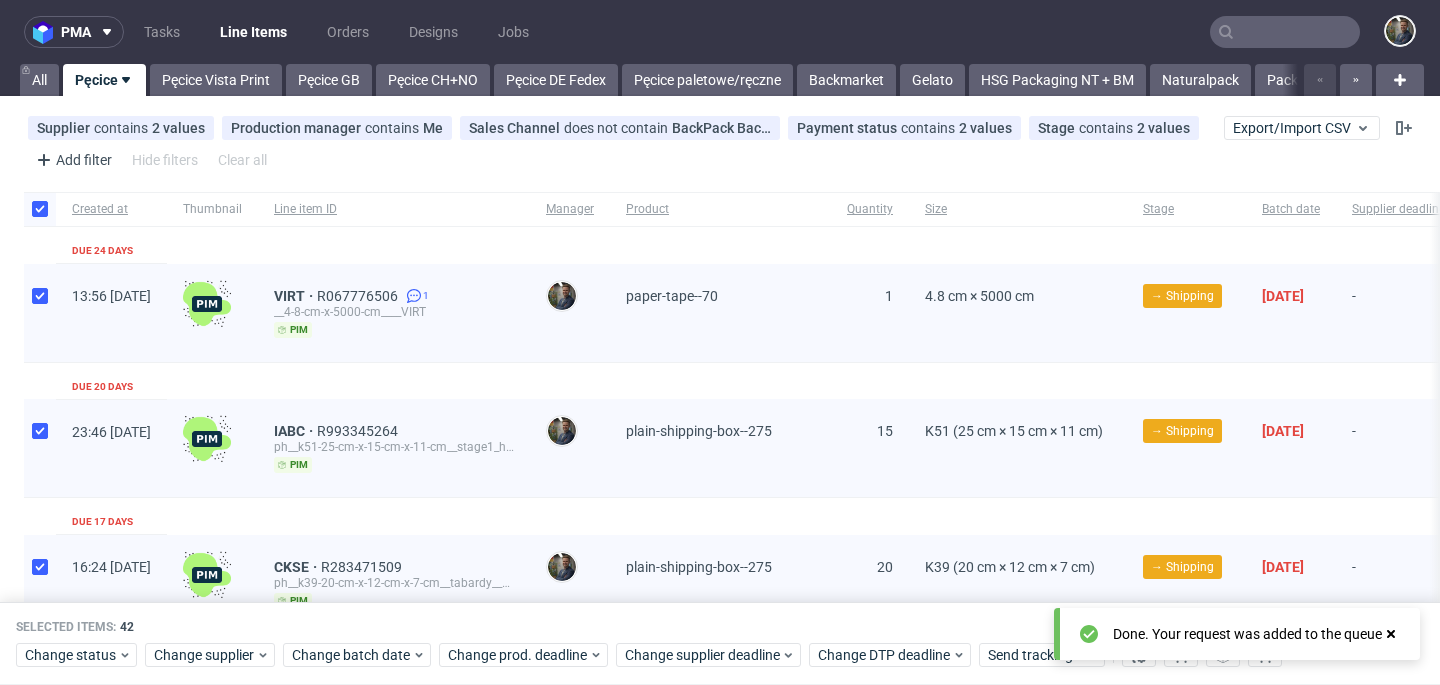 click on "Created at Thumbnail Line item ID Manager Product Quantity Size Stage Batch date Supplier deadline Production deadline Payment status Warehouse Due 24 days   13:56 Tue 27.05.2025 VIRT R067776506 1 __4-8-cm-x-5000-cm____VIRT pim Maciej Sobola paper-tape--70 1 4.8 cm × 5000 cm → Shipping 29/05/2025 - 20/06/2025 Paid - Due 20 days   23:46 Fri 20.06.2025 IABC R993345264 ph__k51-25-cm-x-15-cm-x-11-cm__stage1_hr__IABC pim Maciej Sobola plain-shipping-box--275 15 K51 (25 cm × 15 cm × 11 cm) → Shipping 24/06/2025 - 24/06/2025 Paid - Due 17 days   16:24 Wed 25.06.2025 CKSE R283471509 ph__k39-20-cm-x-12-cm-x-7-cm__tabardy__CKSE pim Maciej Sobola plain-shipping-box--275 20 K39 (20 cm × 12 cm × 7 cm) → Shipping 27/06/2025 - 27/06/2025 Paid - Due 13 days   19:10 Fri 27.06.2025 CLOJ R536706461 ph__k51-25-cm-x-15-cm-x-11-cm__sotoannemarie_s_l__CLOJ pim Maciej Sobola plain-shipping-box--275 4 K51 (25 cm × 15 cm × 11 cm) → Shipping 01/07/2025 - 01/07/2025 Paid - Due 10 days   16:51 Wed 02.07.2025 SSVS pim 10" at bounding box center [942, 2396] 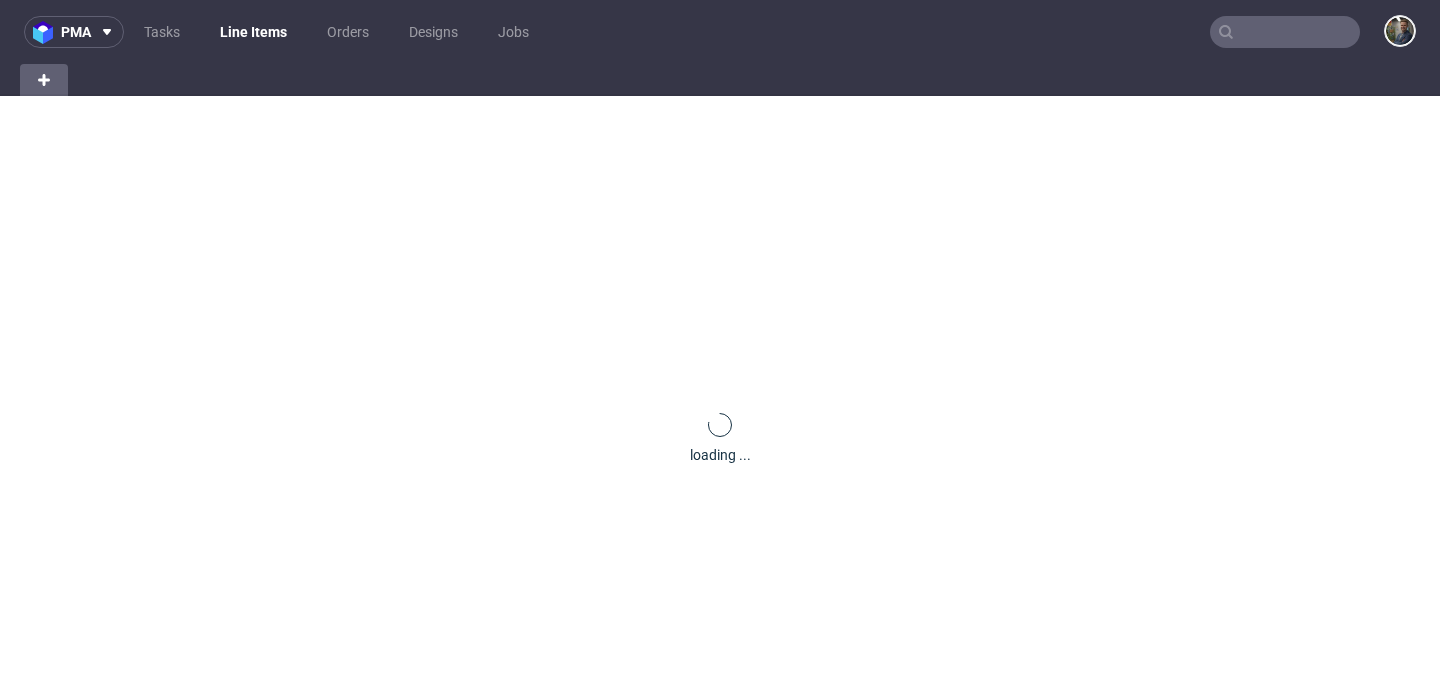 scroll, scrollTop: 0, scrollLeft: 0, axis: both 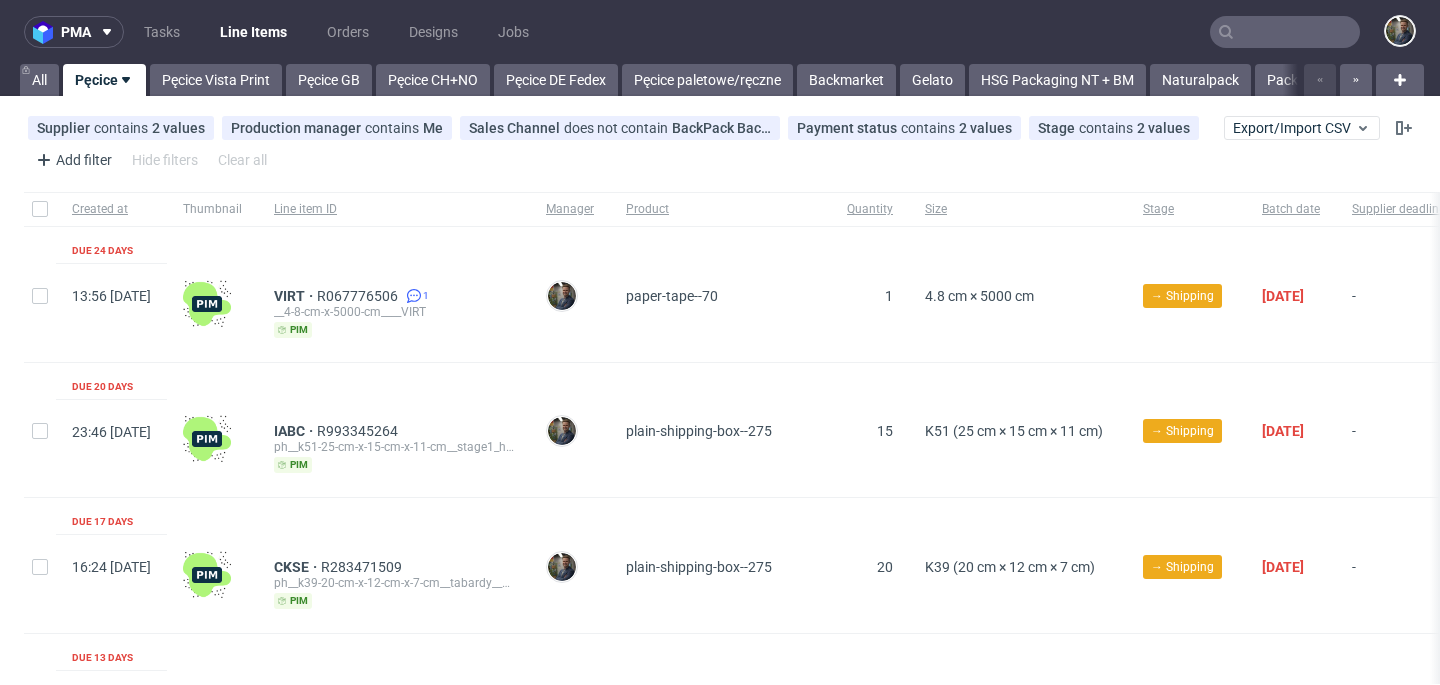 click on "pma Tasks Line Items Orders Designs Jobs" at bounding box center [720, 32] 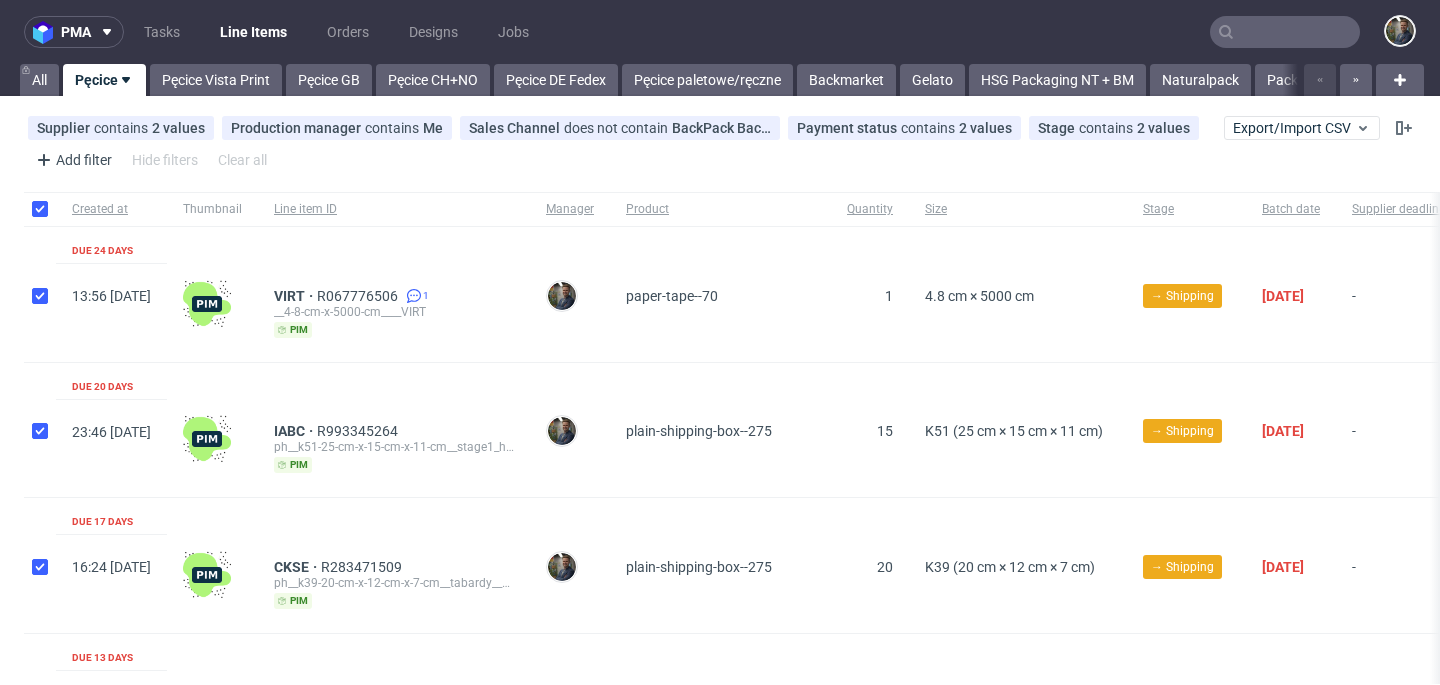 checkbox on "true" 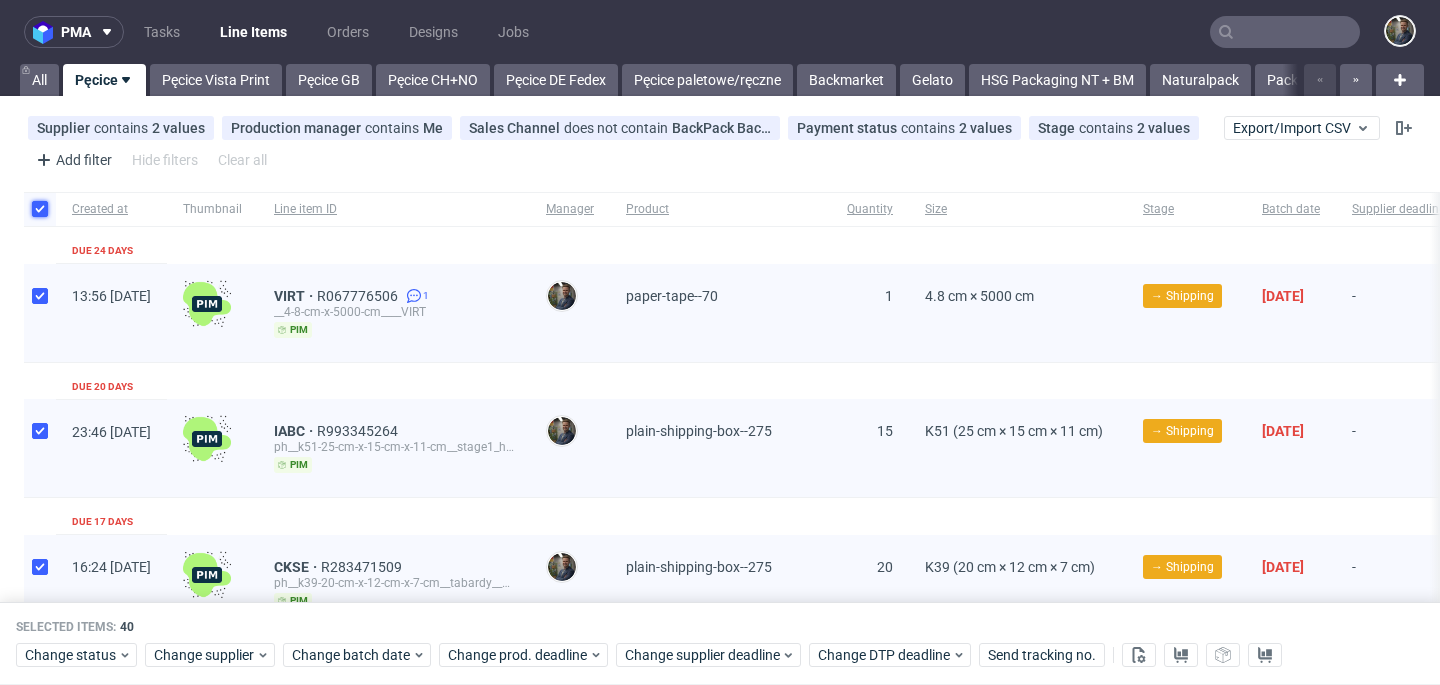 click at bounding box center (40, 209) 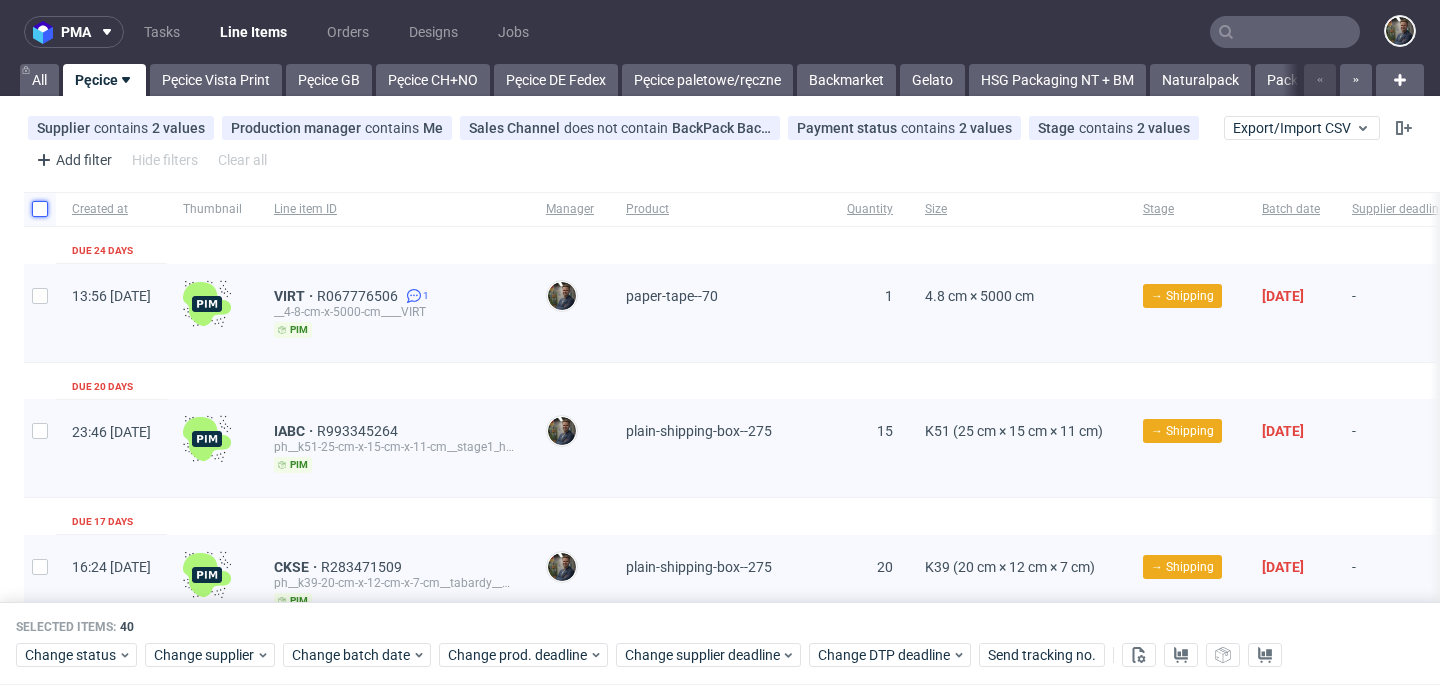 checkbox on "false" 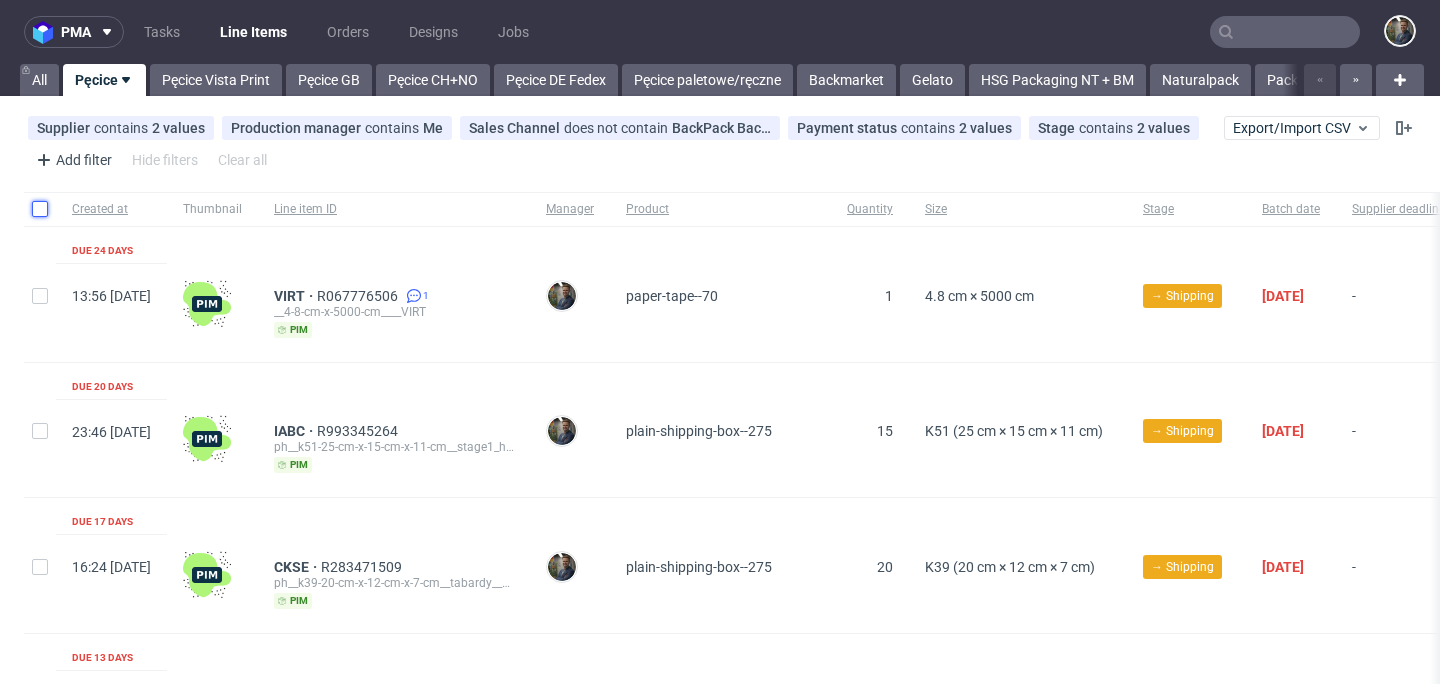 click at bounding box center (40, 209) 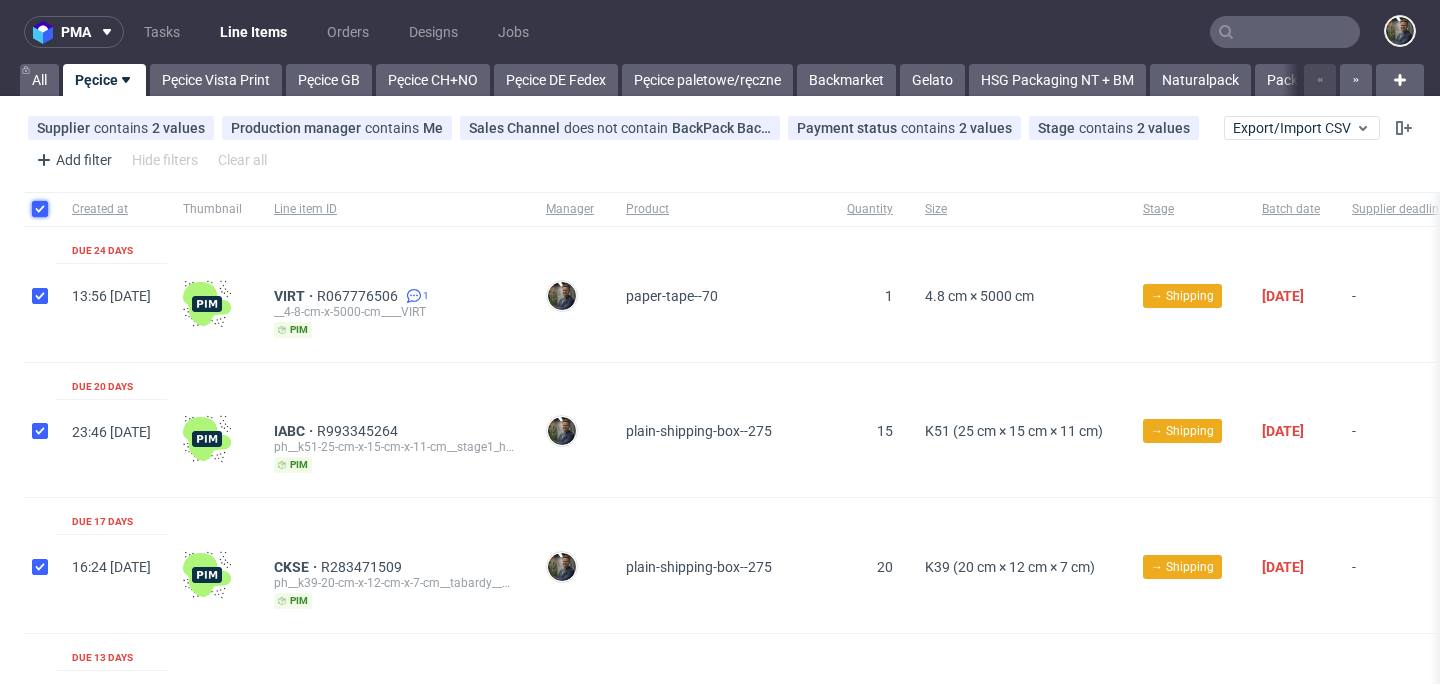 checkbox on "true" 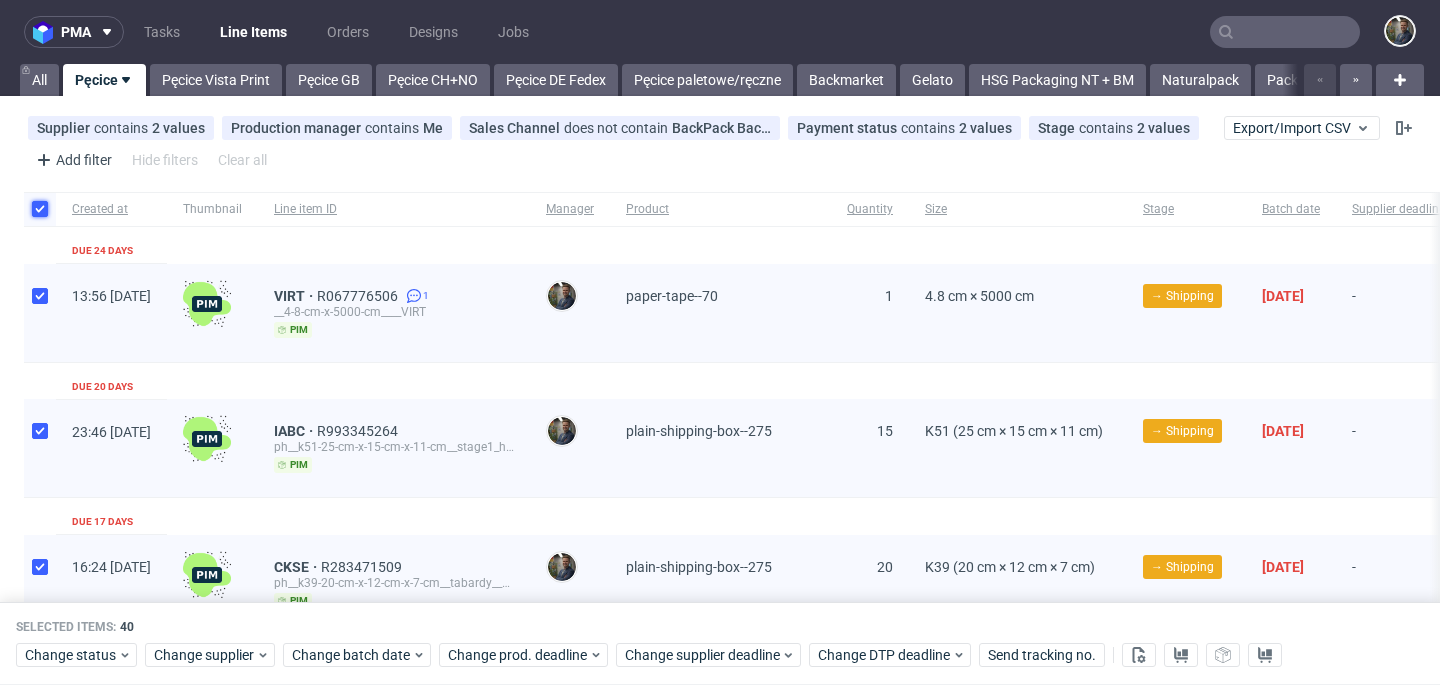 click at bounding box center [40, 209] 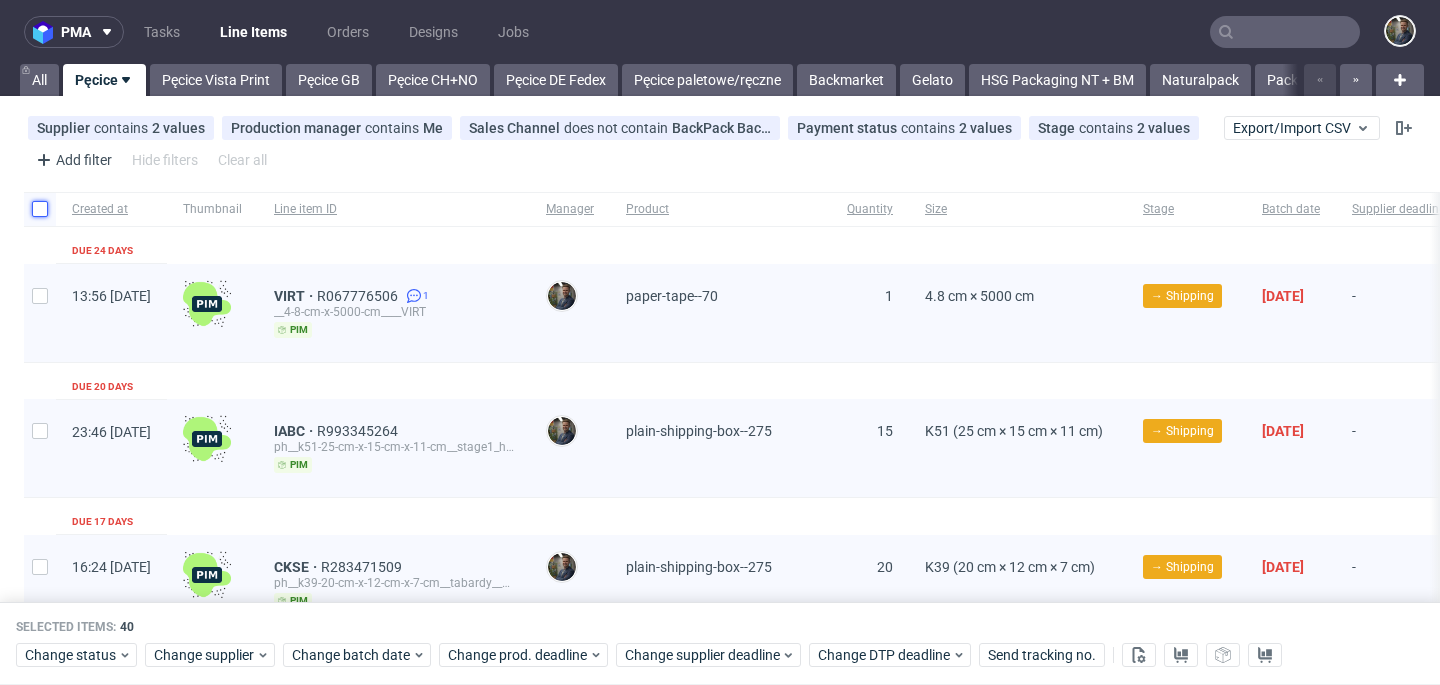 checkbox on "false" 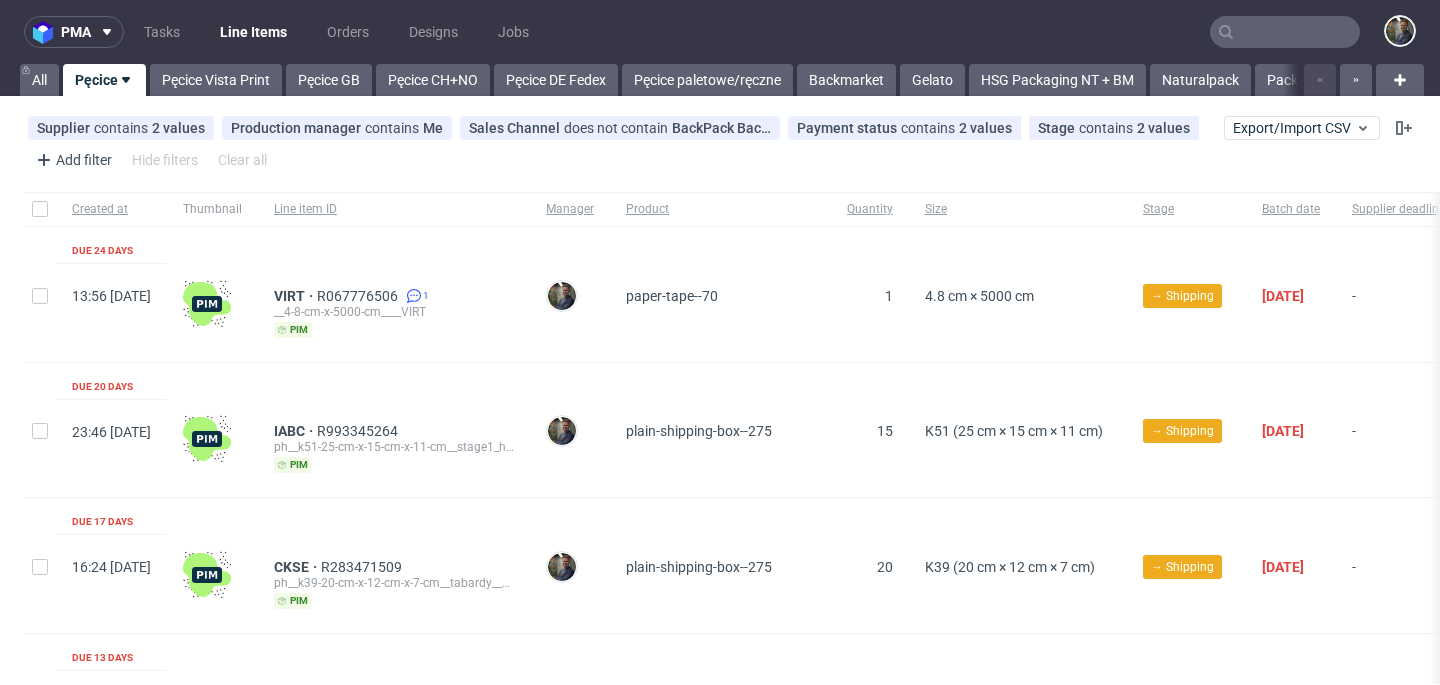 click on "pma Tasks Line Items Orders Designs Jobs" at bounding box center (720, 32) 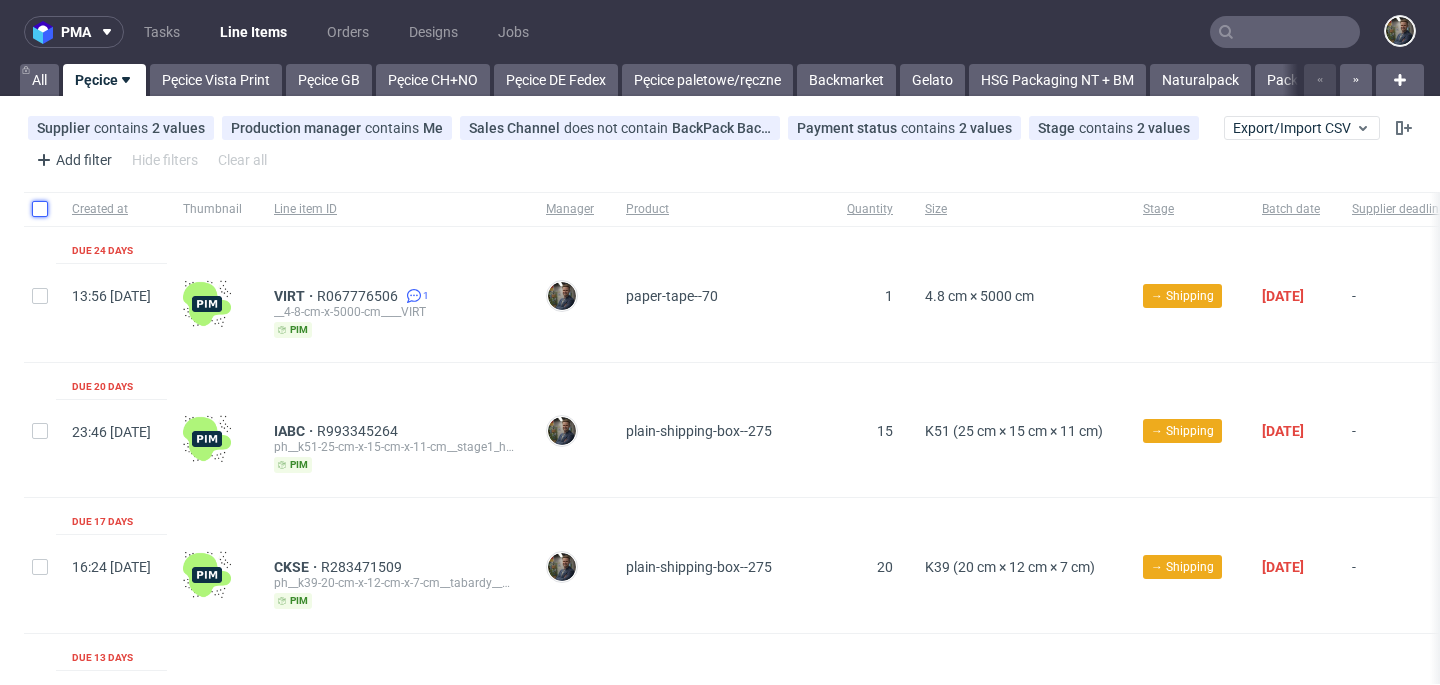 click at bounding box center [40, 209] 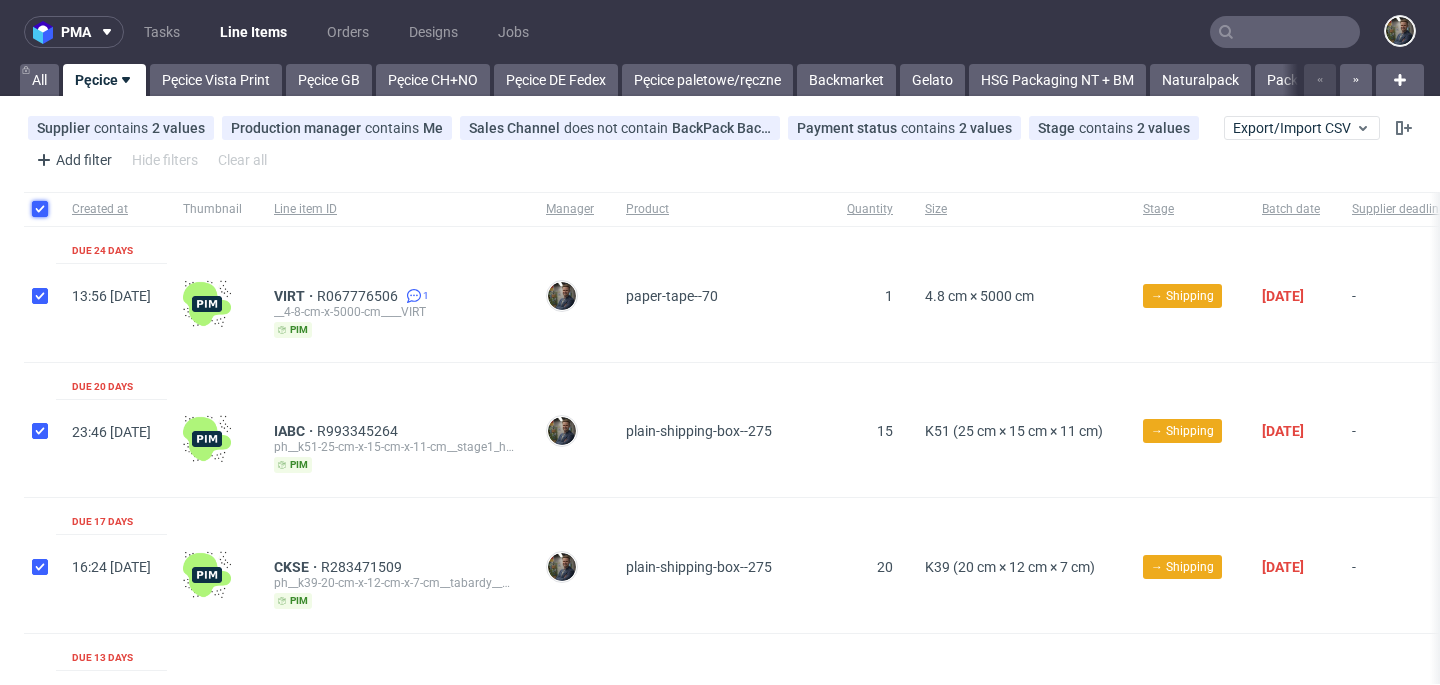 checkbox on "true" 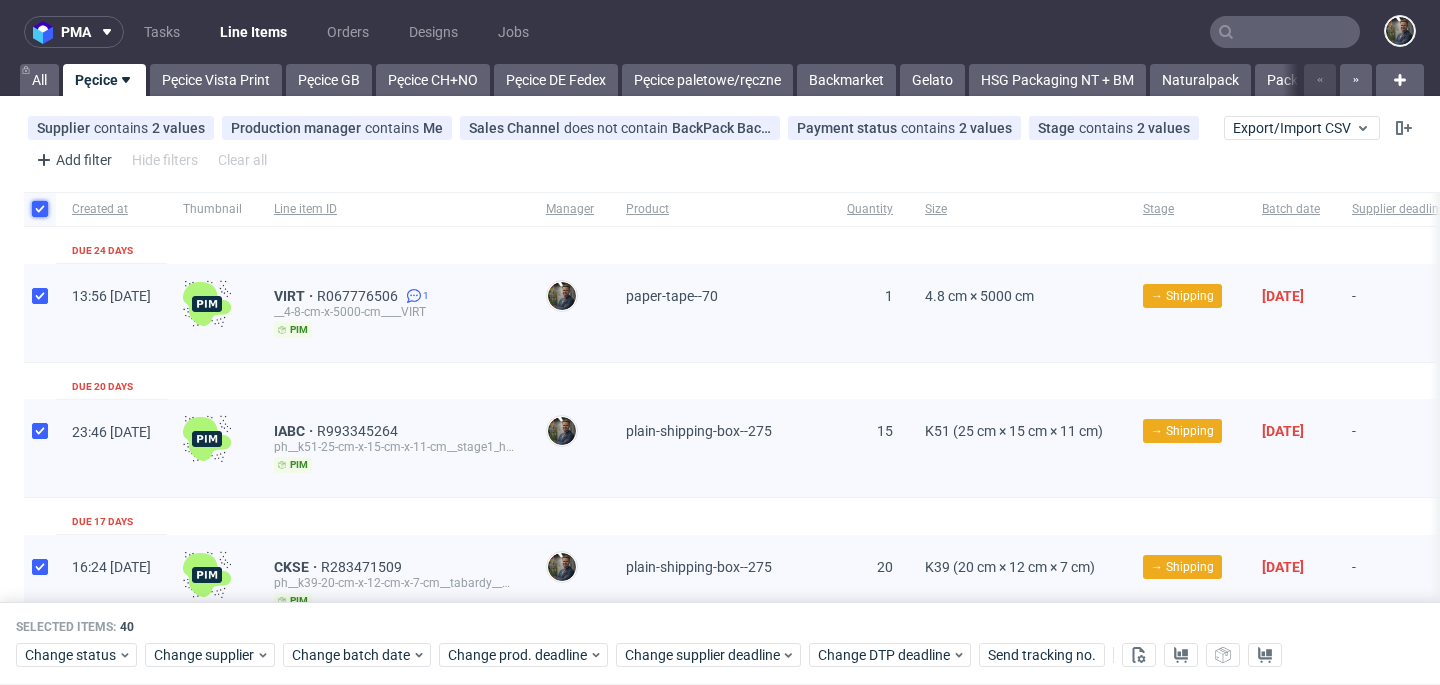 click at bounding box center (40, 209) 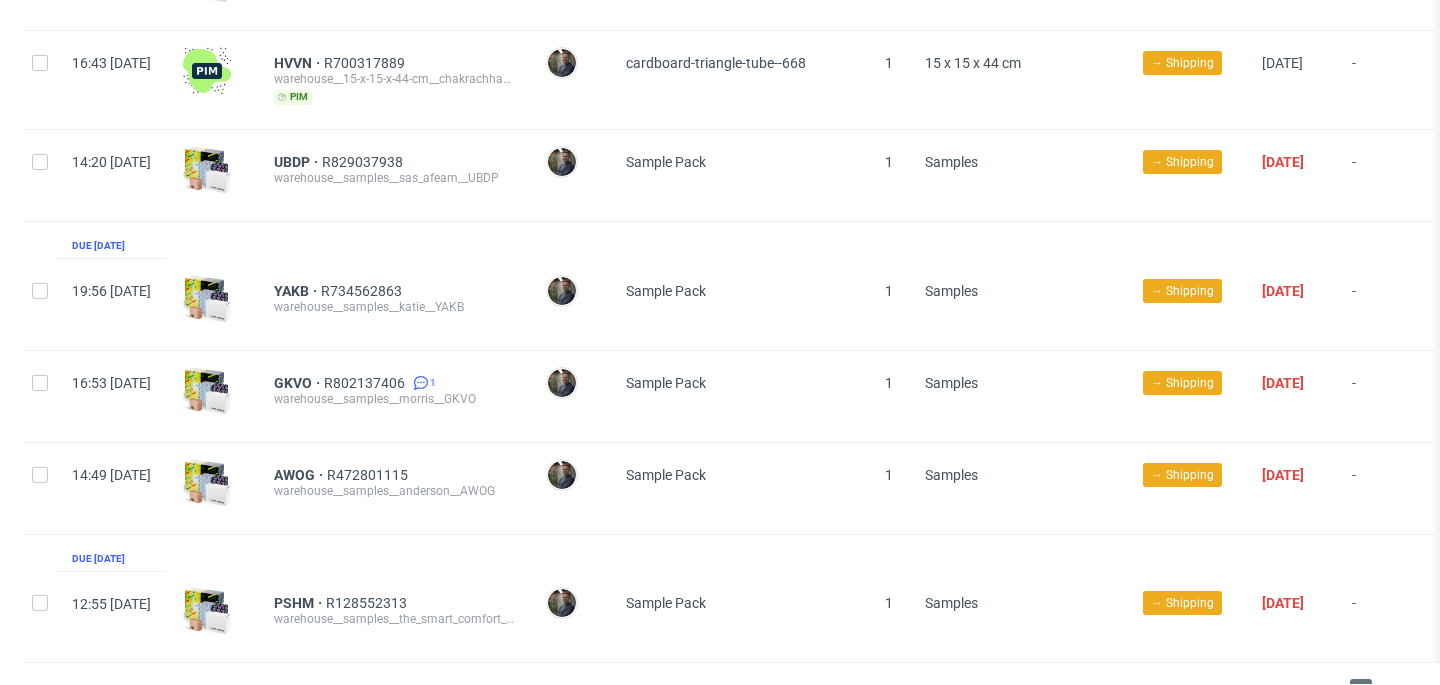 scroll, scrollTop: 3781, scrollLeft: 0, axis: vertical 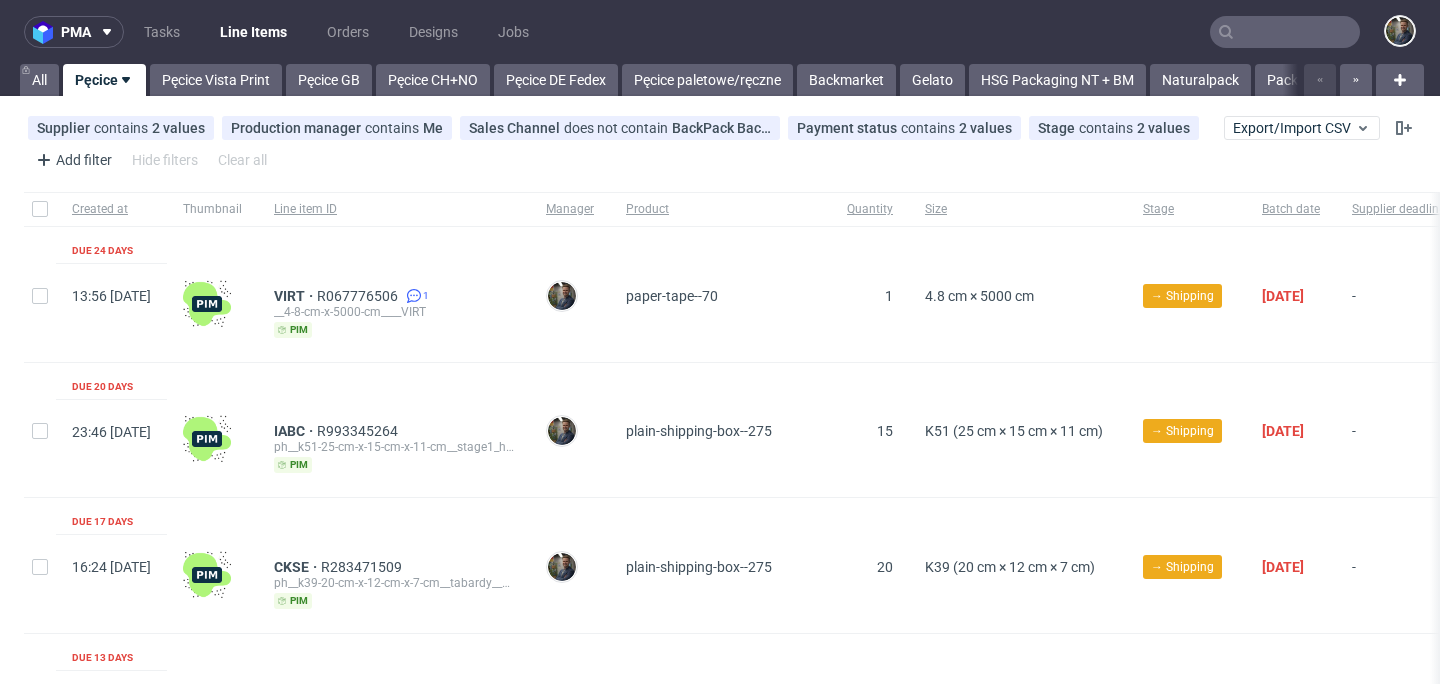 click at bounding box center (40, 209) 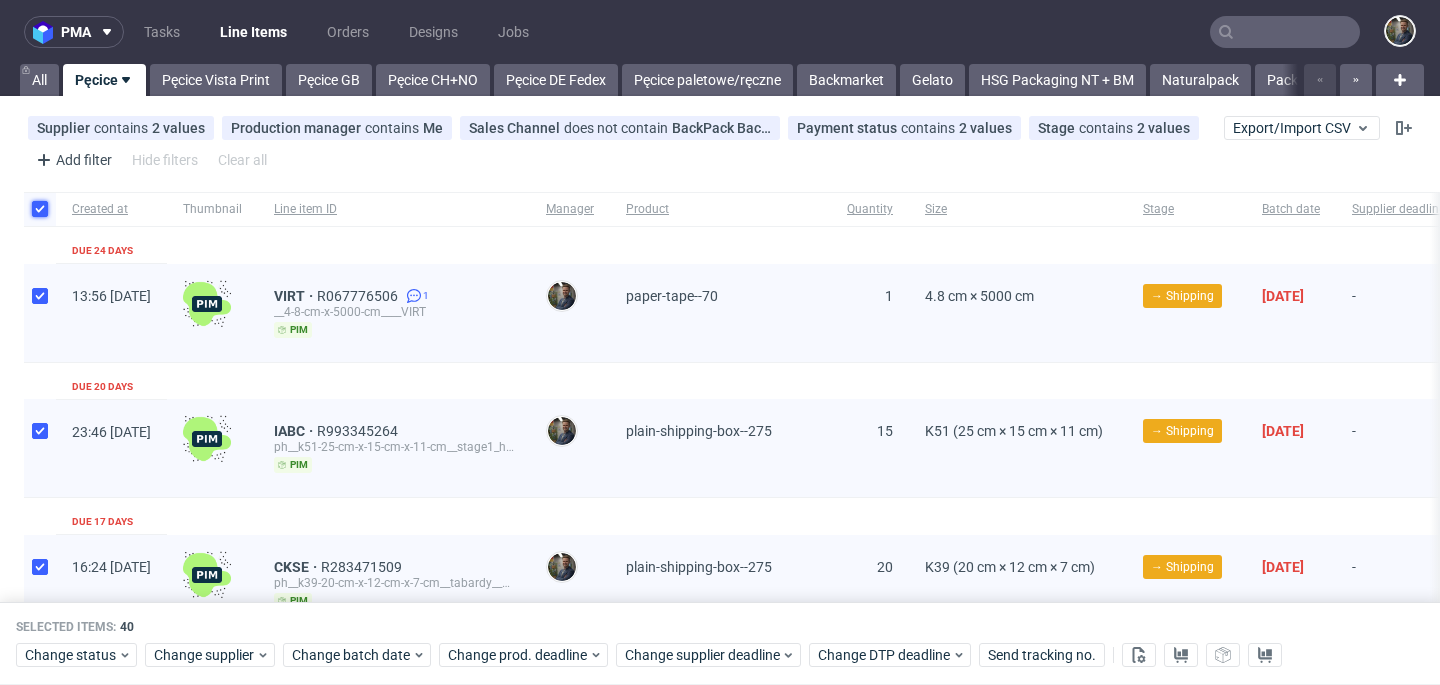 click at bounding box center (40, 209) 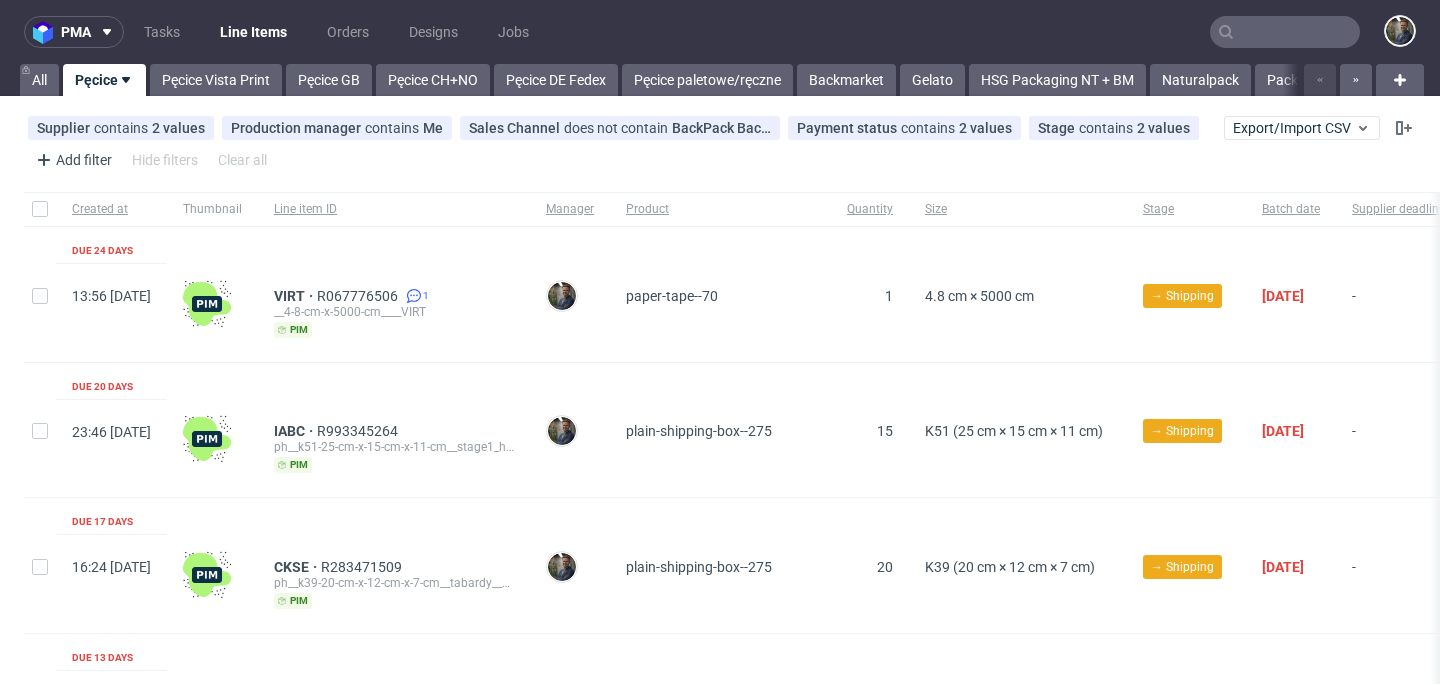 click on "Supplier contains 2 values Warehouse, Packhelp Production manager contains Me Sales Channel does not contain BackPack Back Market ...does not contain BackPack Back Market Payment status contains 2 values Paid, Credit Owed Stage contains 2 values Production, Shipping Add filter Hide filters Clear all Export/Import CSV" at bounding box center (720, 144) 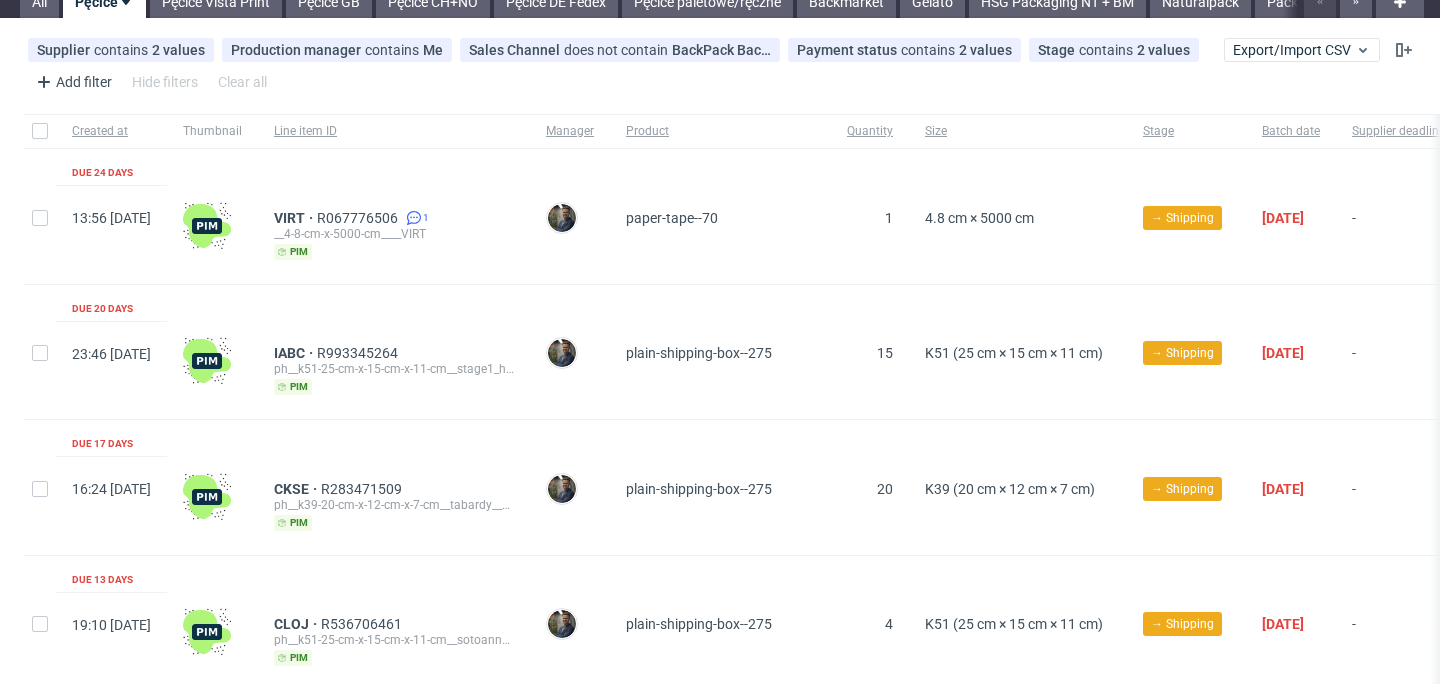 scroll, scrollTop: 0, scrollLeft: 0, axis: both 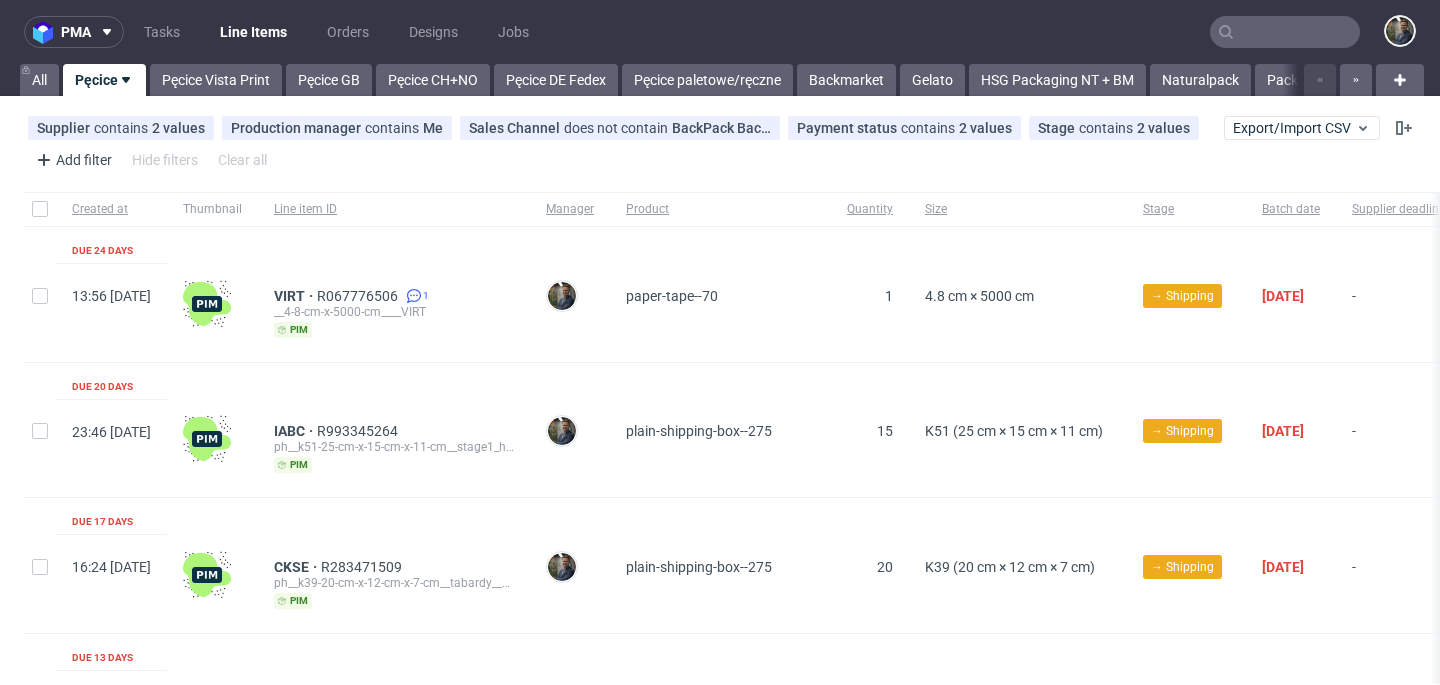 click on "Supplier contains 2 values Warehouse, Packhelp Production manager contains Me Sales Channel does not contain BackPack Back Market ...does not contain BackPack Back Market Payment status contains 2 values Paid, Credit Owed Stage contains 2 values Production, Shipping Add filter Hide filters Clear all" at bounding box center (624, 144) 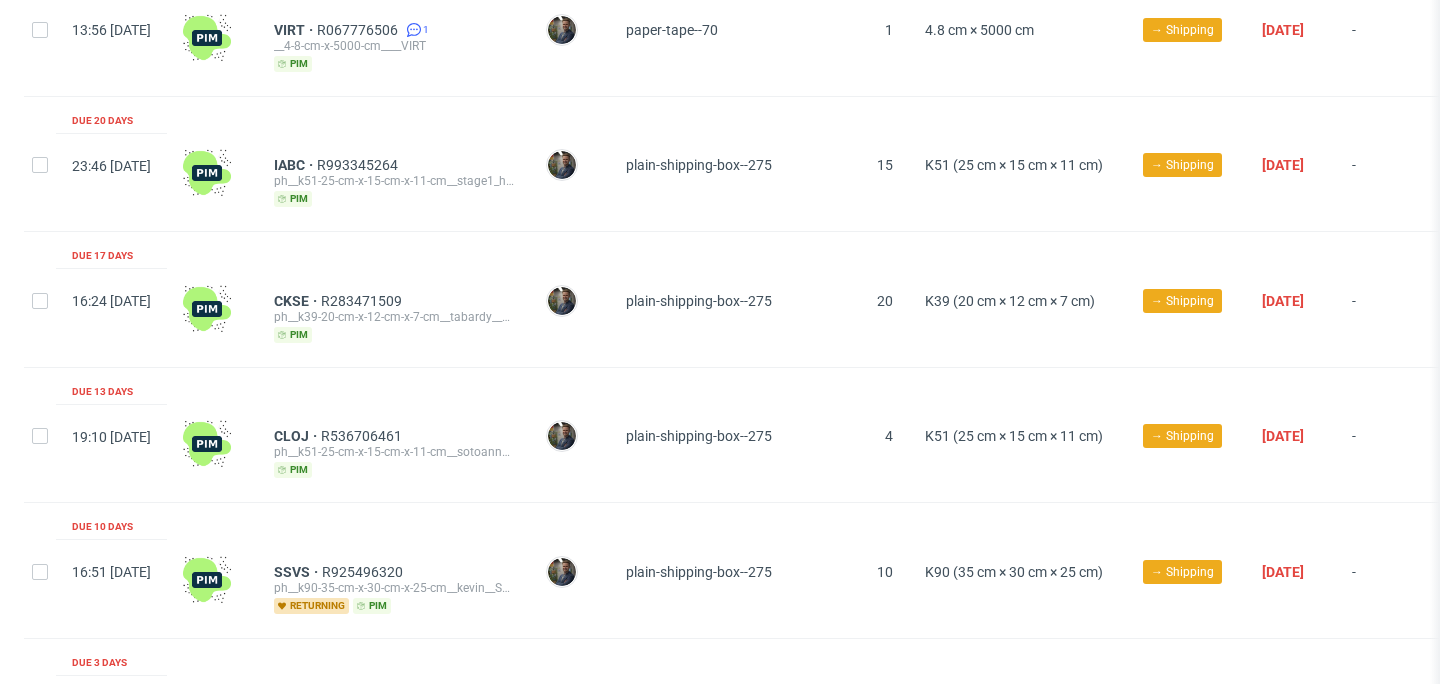 scroll, scrollTop: 293, scrollLeft: 0, axis: vertical 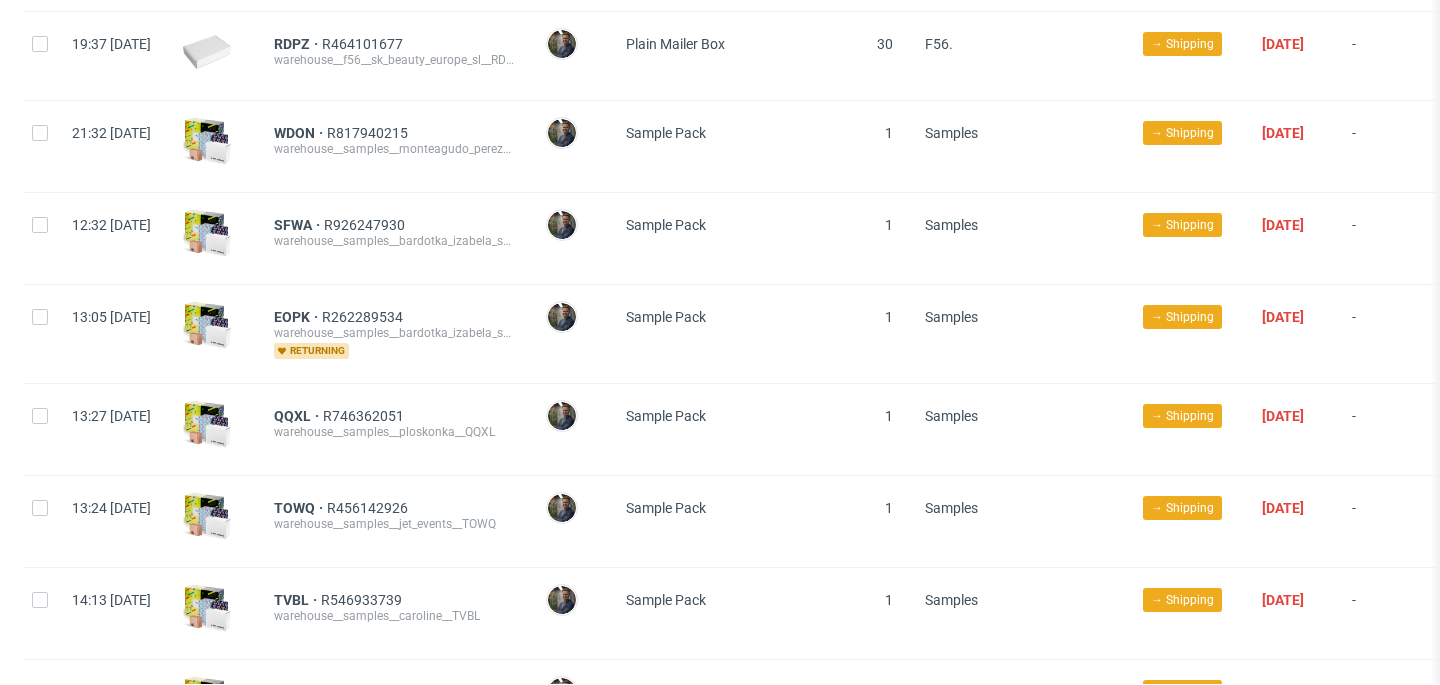 drag, startPoint x: 352, startPoint y: 484, endPoint x: 344, endPoint y: 529, distance: 45.705578 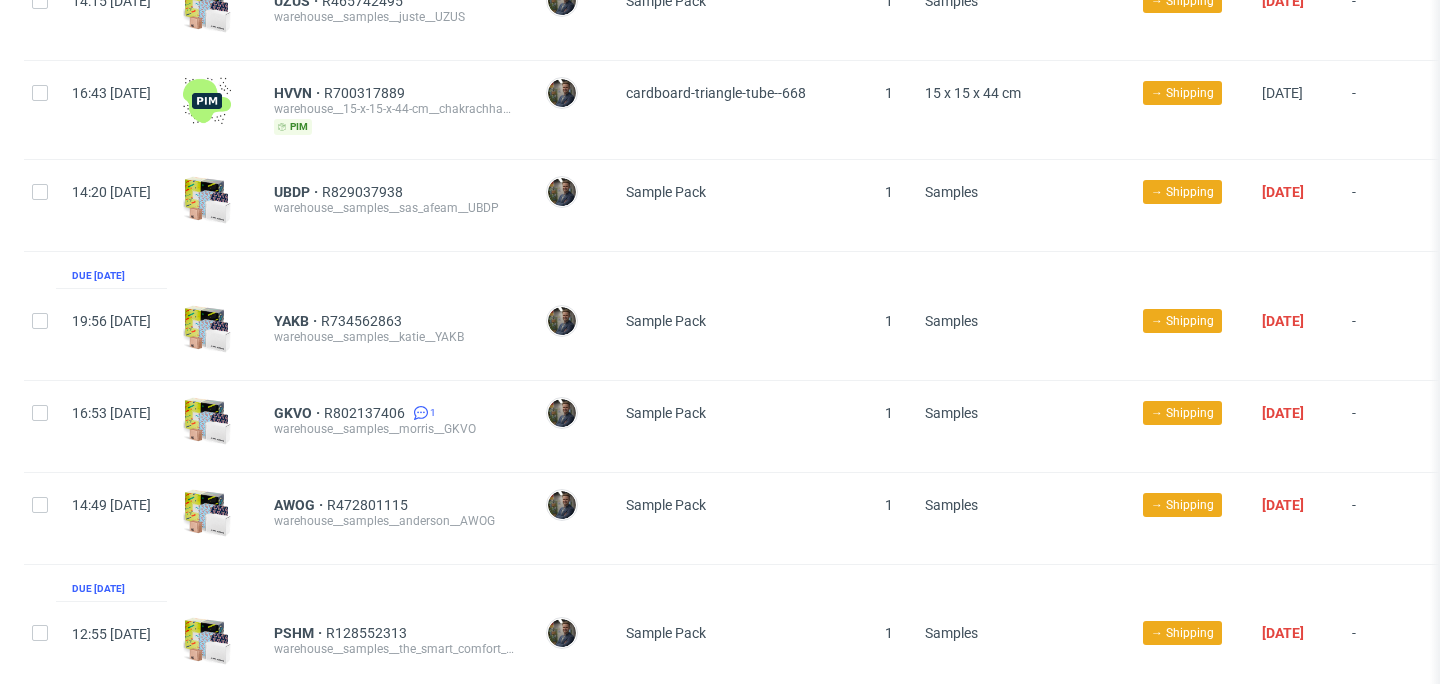 scroll, scrollTop: 3769, scrollLeft: 0, axis: vertical 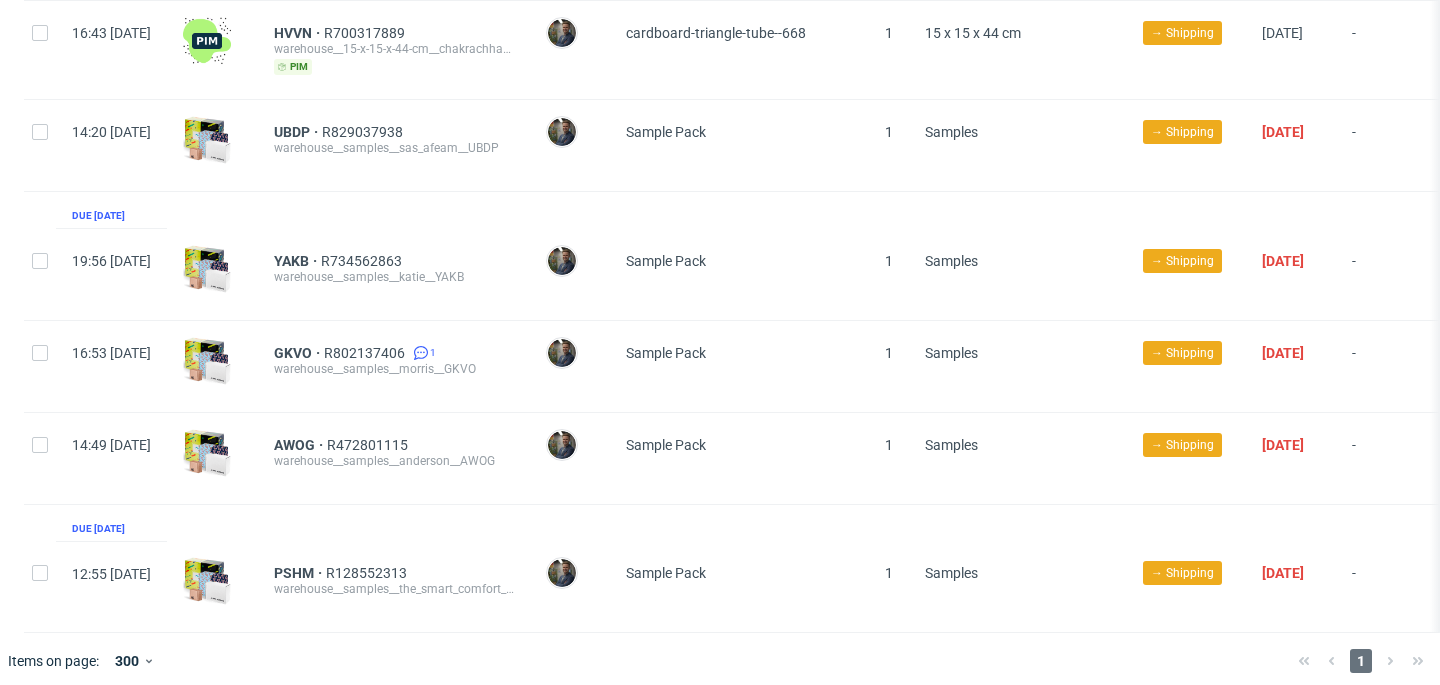 drag, startPoint x: 339, startPoint y: 240, endPoint x: 349, endPoint y: 255, distance: 18.027756 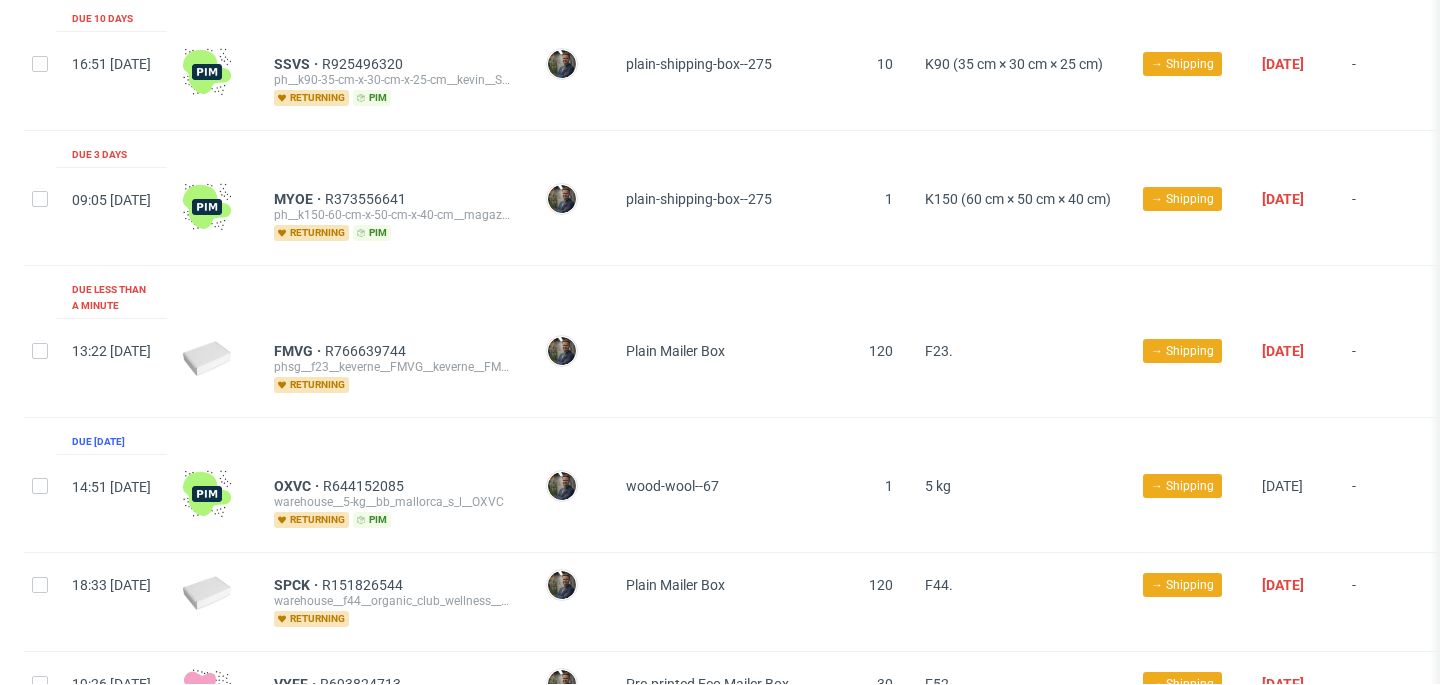 scroll, scrollTop: 0, scrollLeft: 0, axis: both 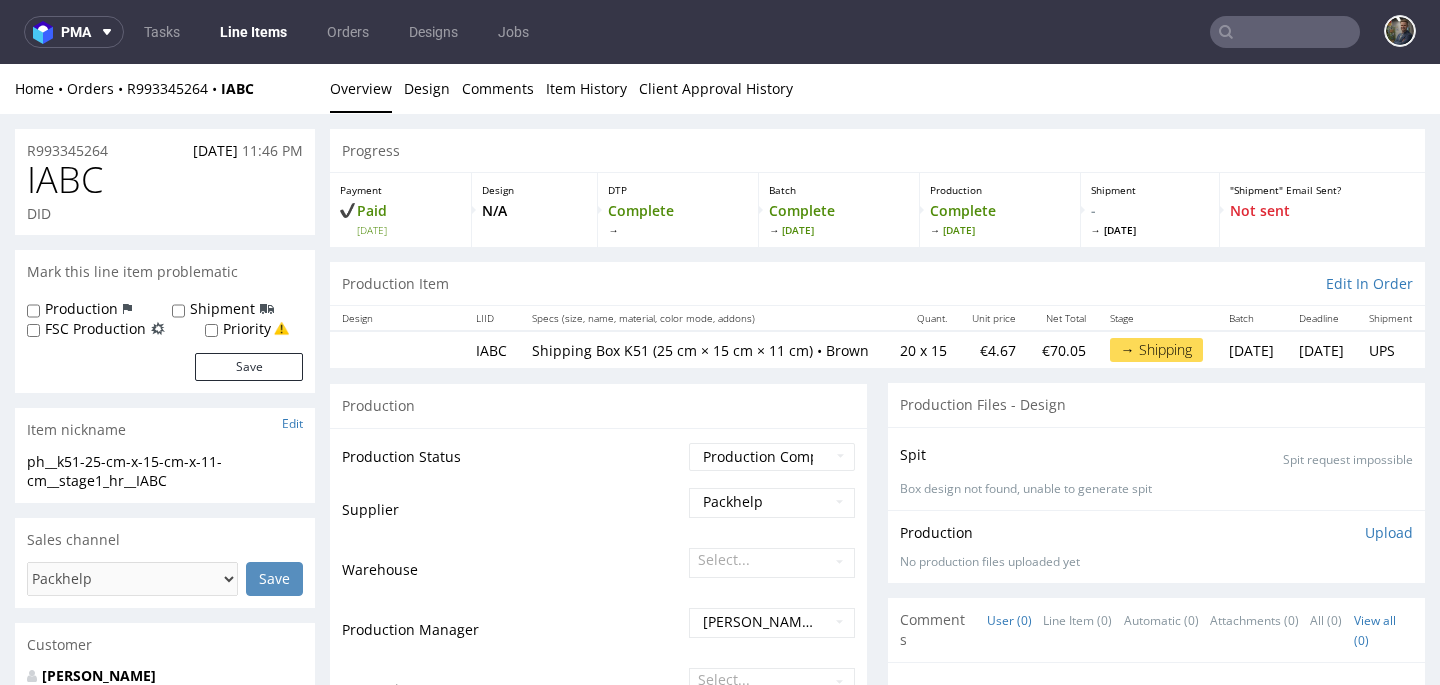 click on "IABC" at bounding box center [65, 180] 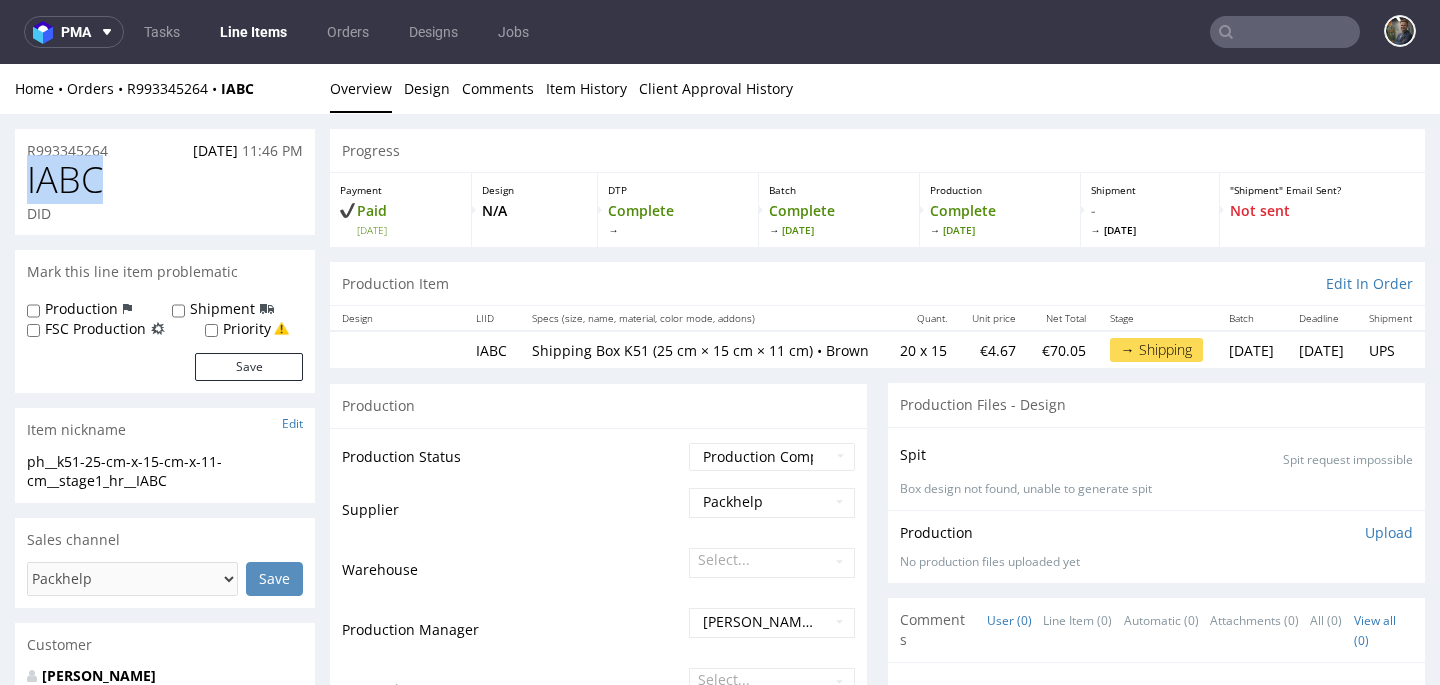 click on "IABC" at bounding box center (65, 180) 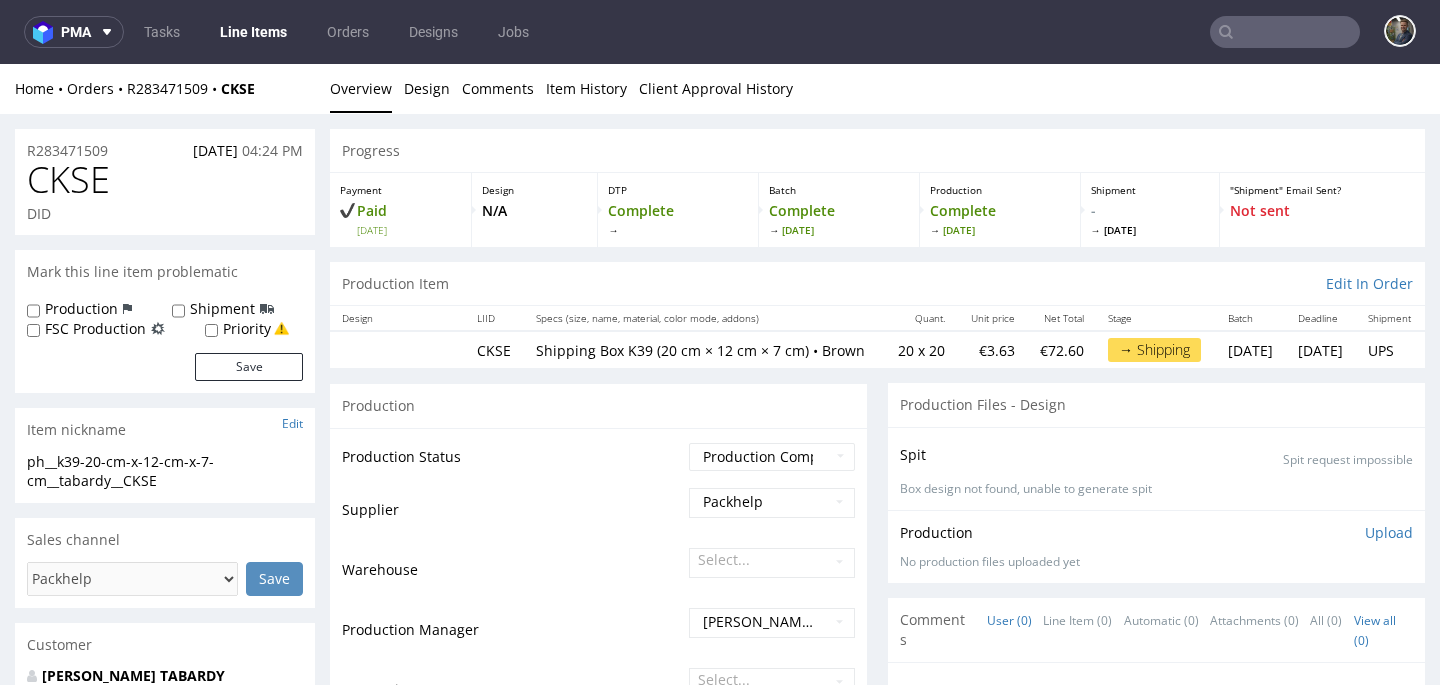 scroll, scrollTop: 0, scrollLeft: 0, axis: both 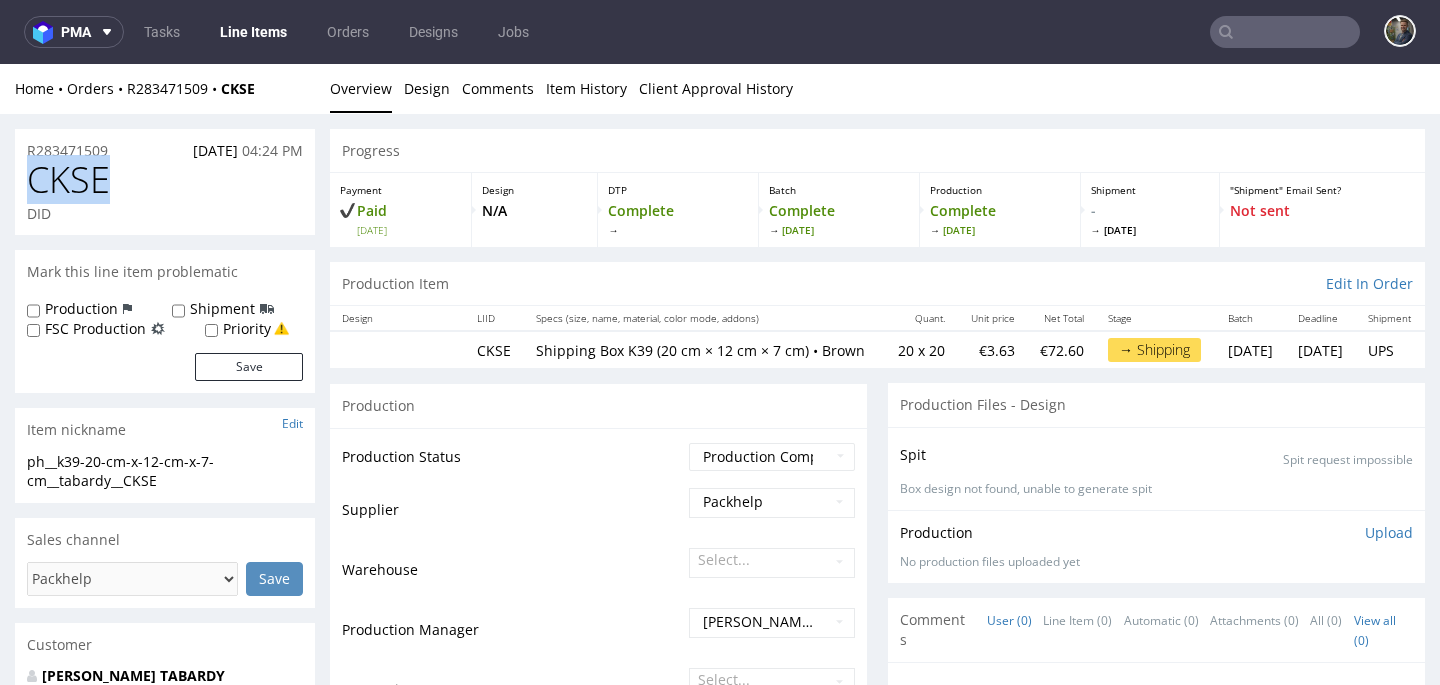 click on "CKSE" at bounding box center [68, 180] 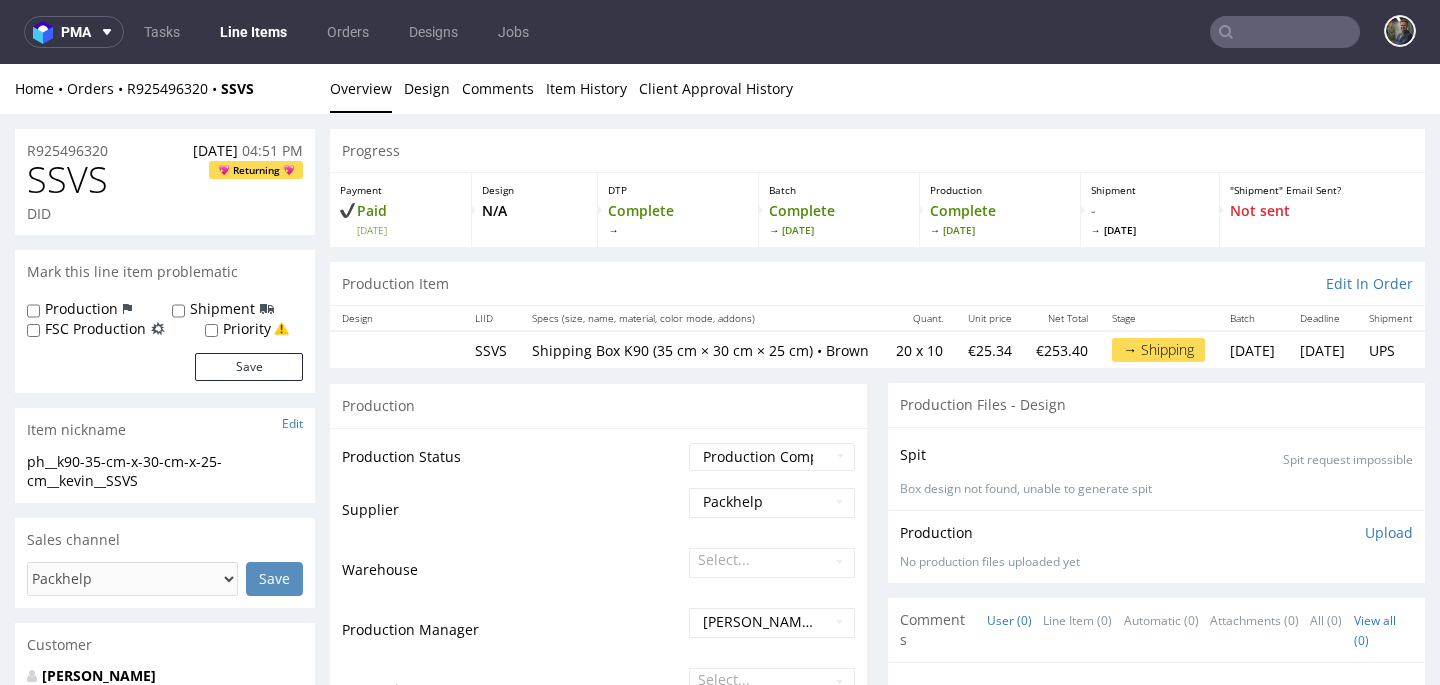 scroll, scrollTop: 0, scrollLeft: 0, axis: both 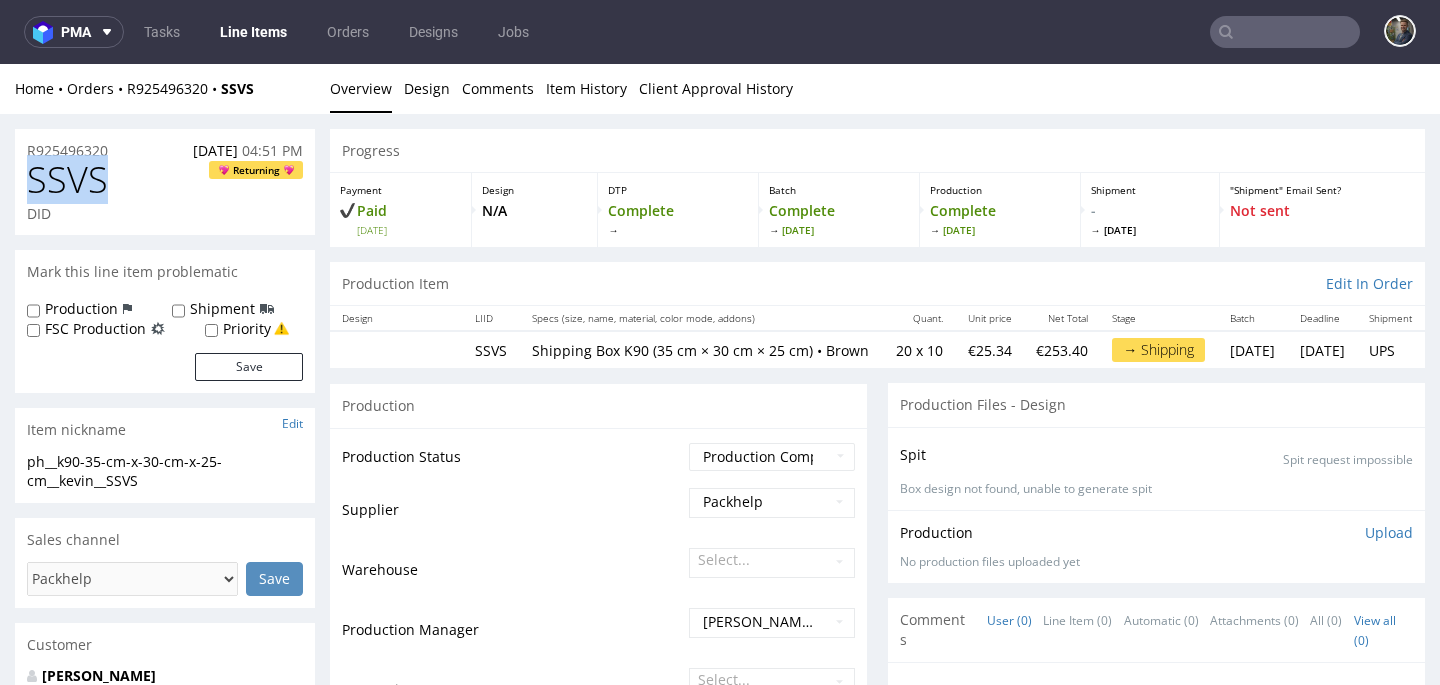 click on "SSVS" at bounding box center (67, 180) 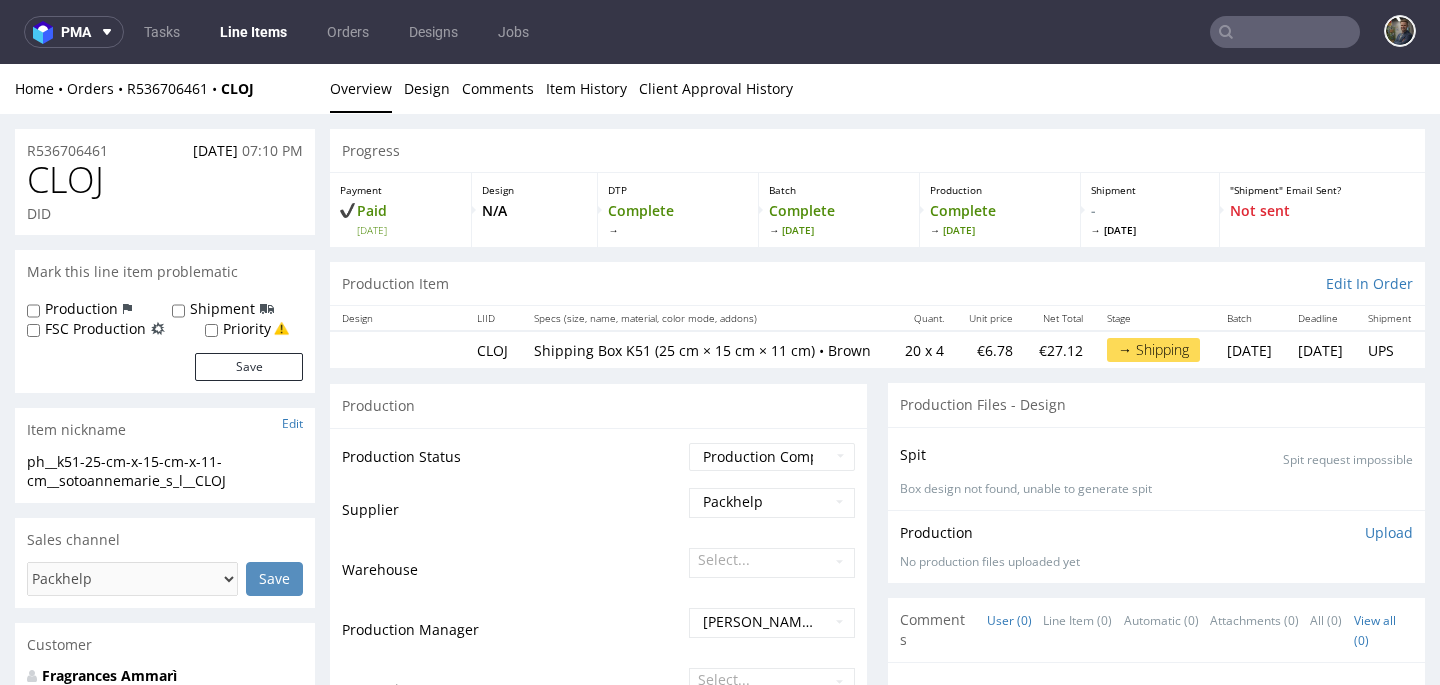 scroll, scrollTop: 0, scrollLeft: 0, axis: both 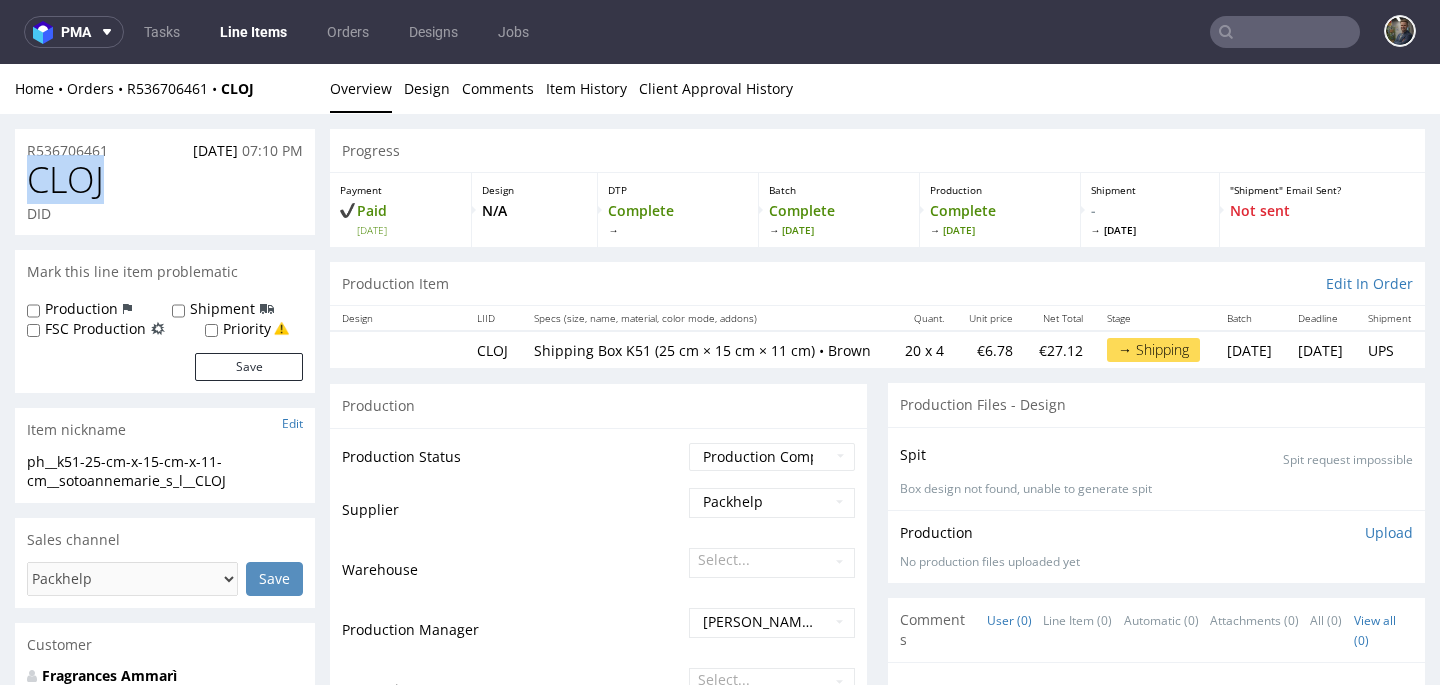 click on "CLOJ" at bounding box center [65, 180] 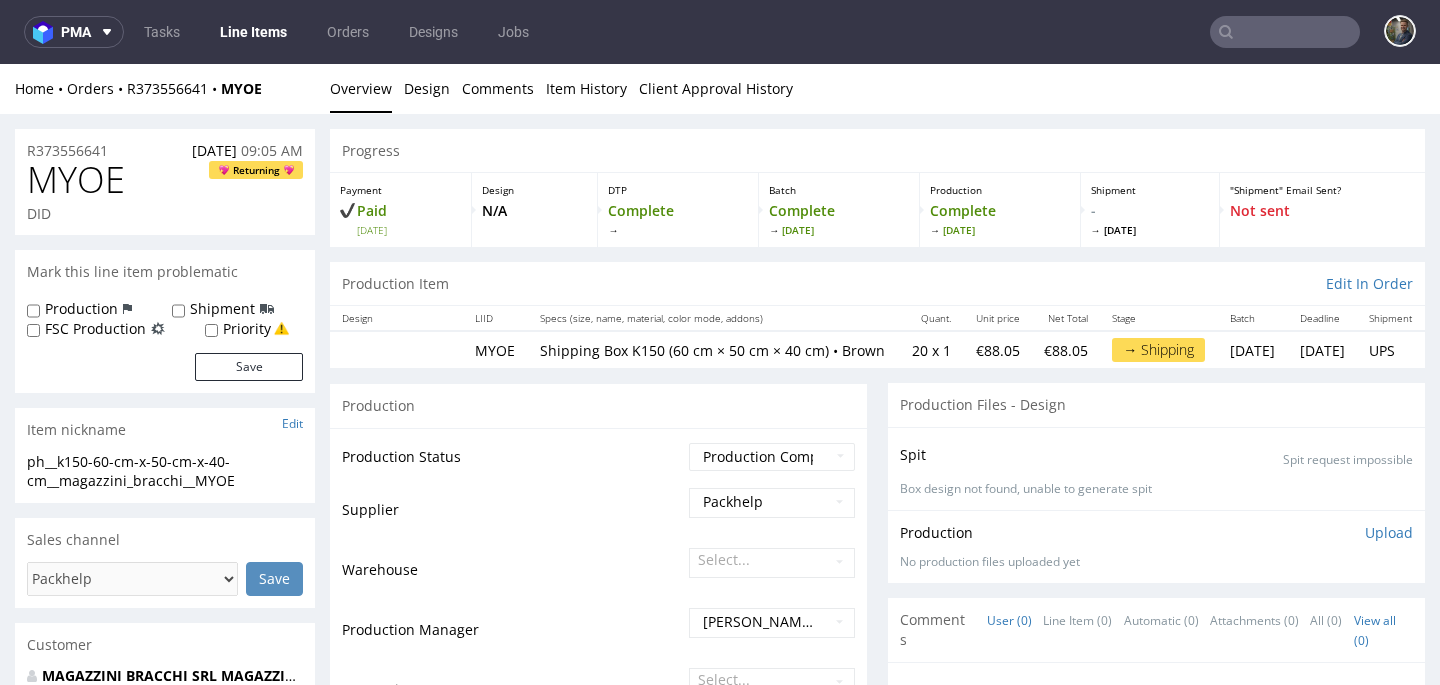 scroll, scrollTop: 0, scrollLeft: 0, axis: both 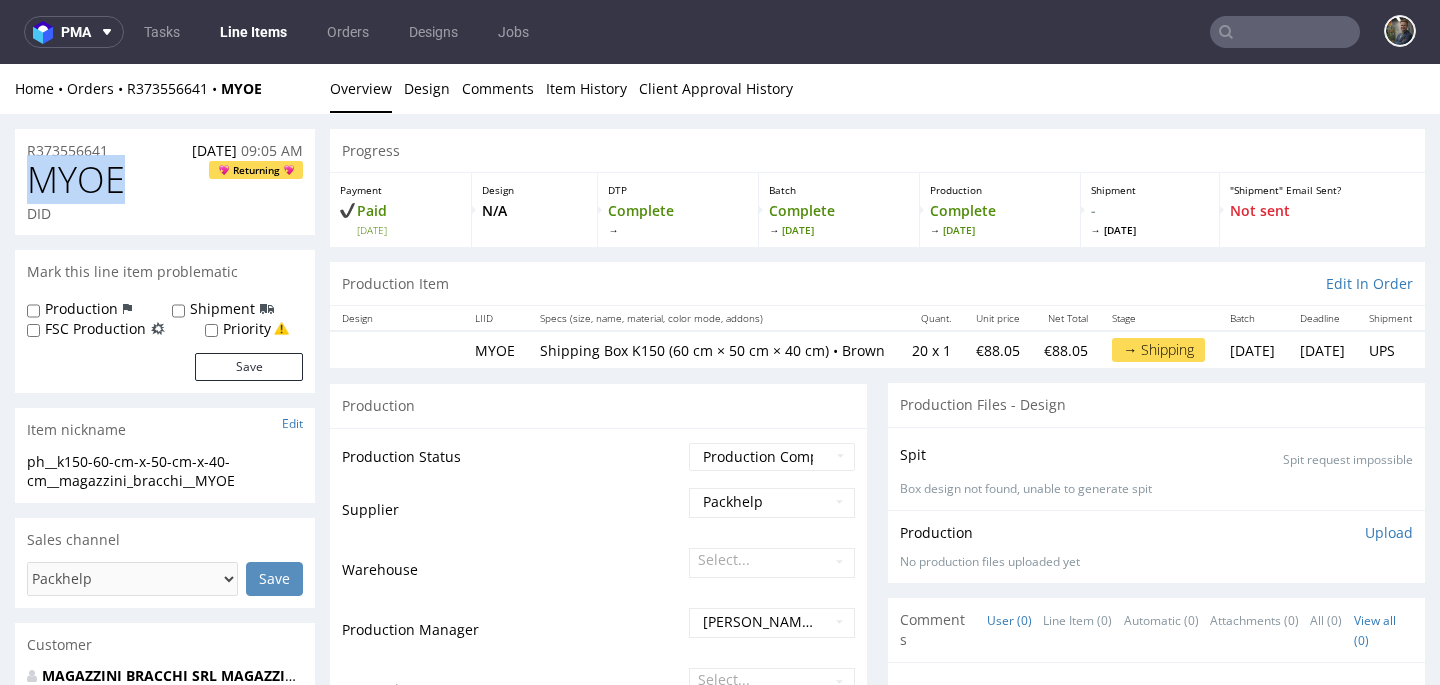 click on "MYOE" at bounding box center (76, 180) 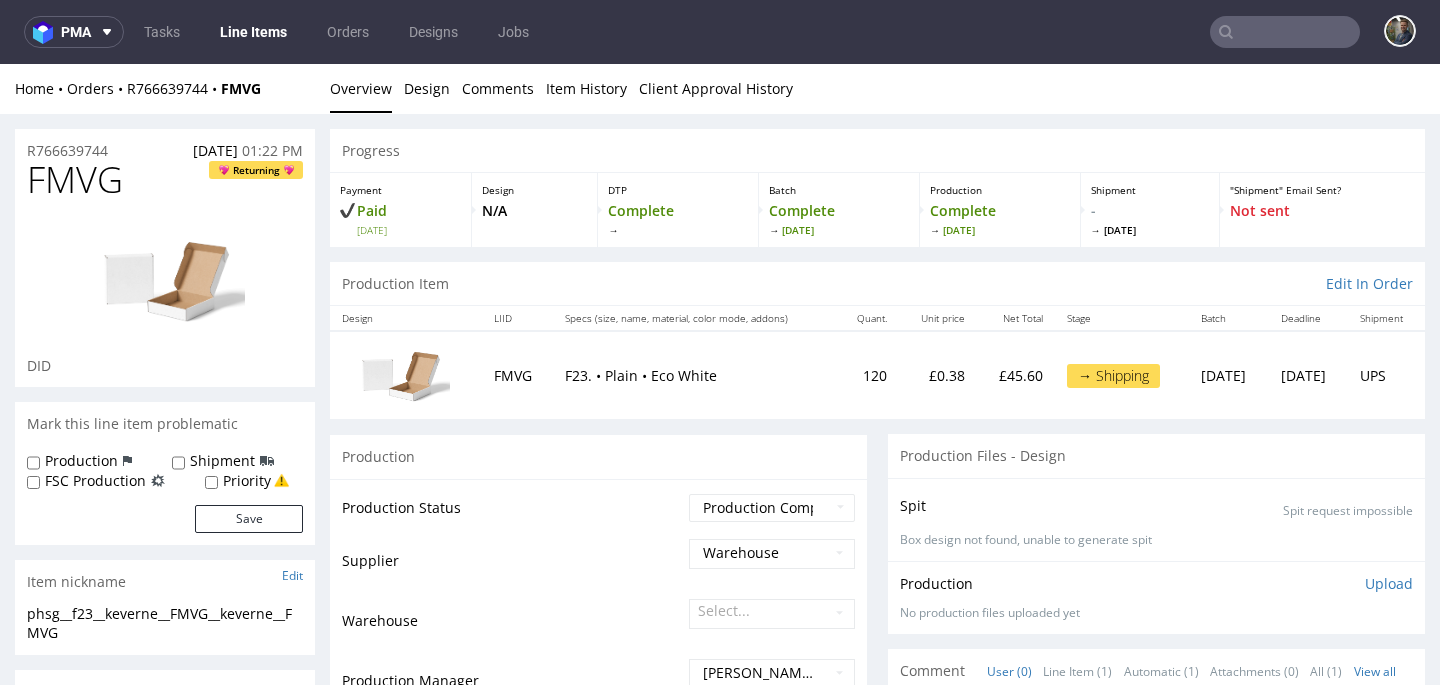 scroll, scrollTop: 0, scrollLeft: 0, axis: both 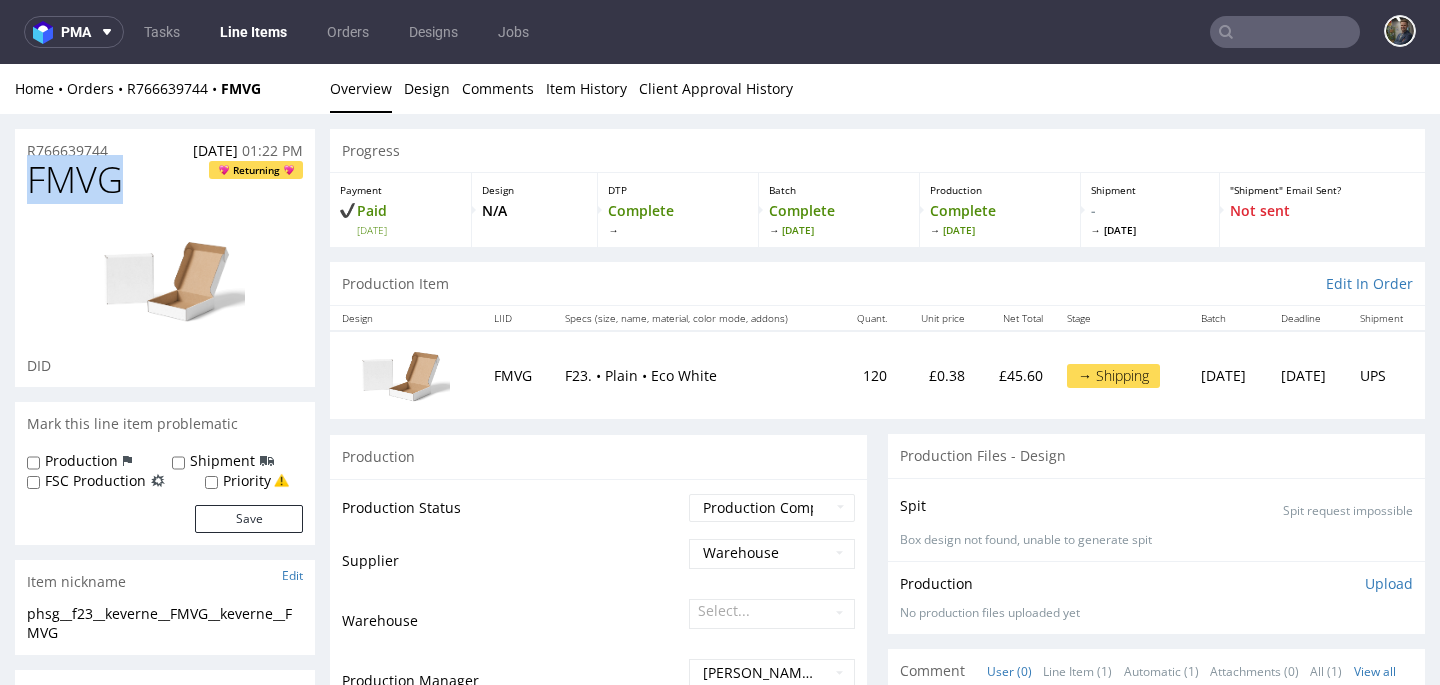 click on "FMVG" at bounding box center [75, 180] 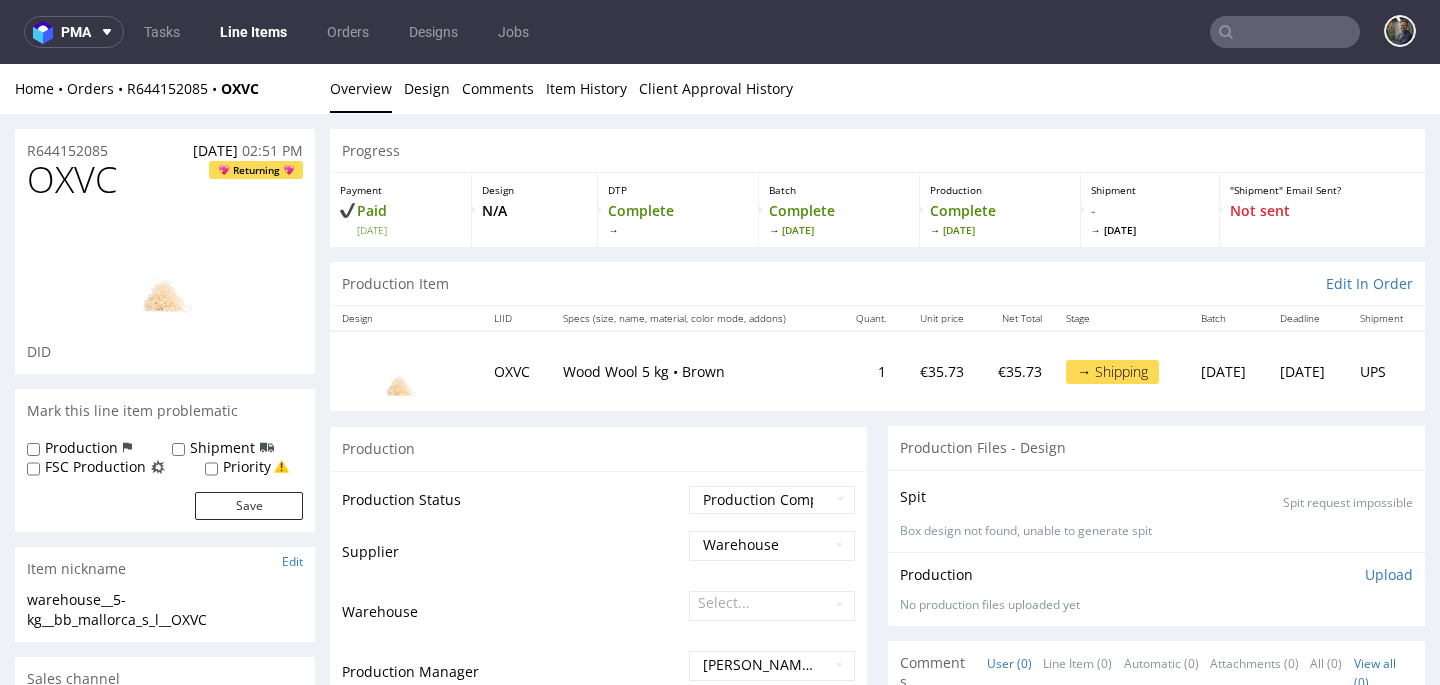 scroll, scrollTop: 0, scrollLeft: 0, axis: both 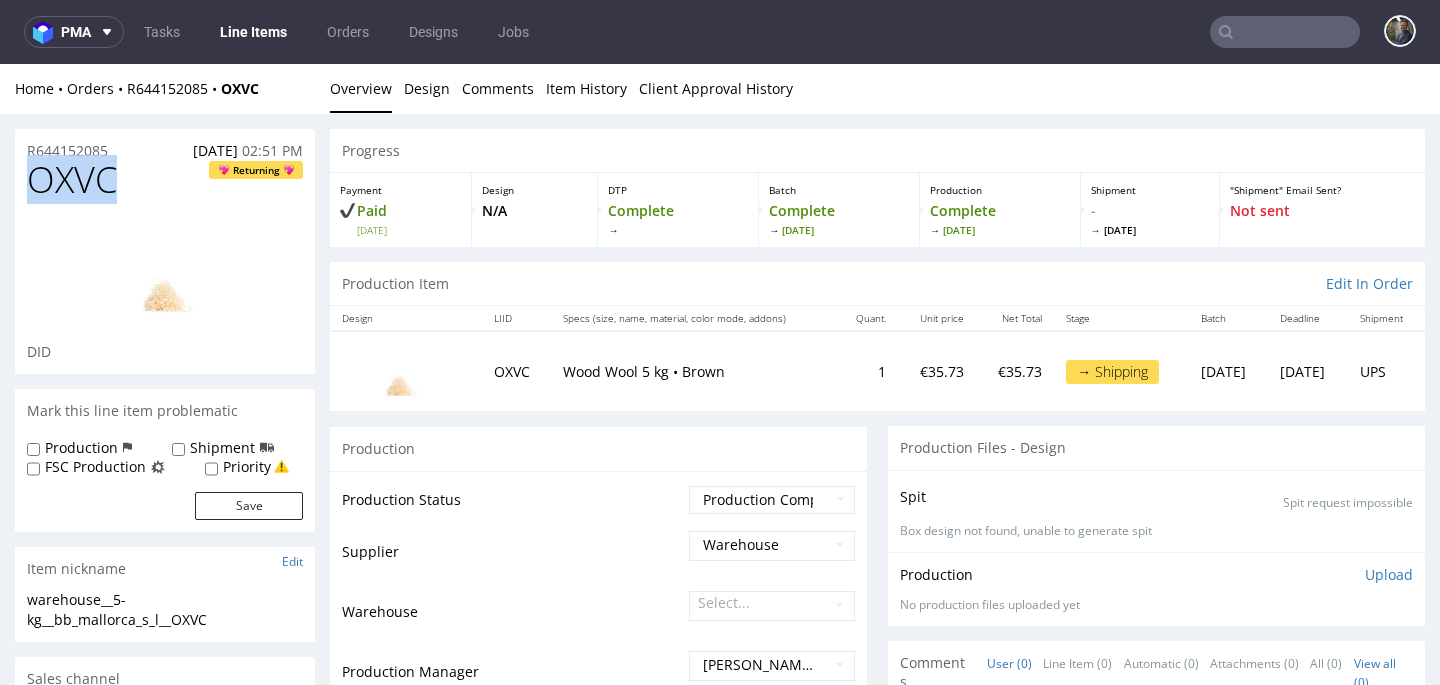 click on "OXVC" at bounding box center [72, 180] 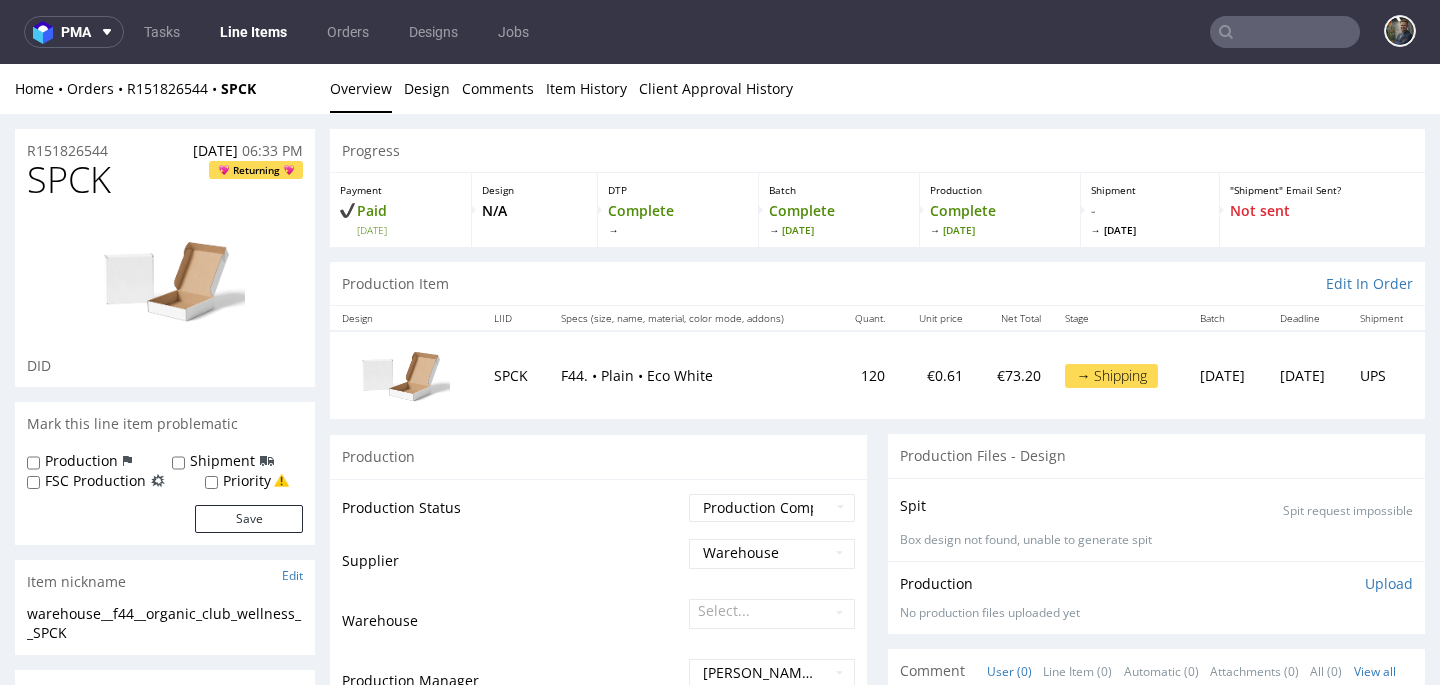 scroll, scrollTop: 0, scrollLeft: 0, axis: both 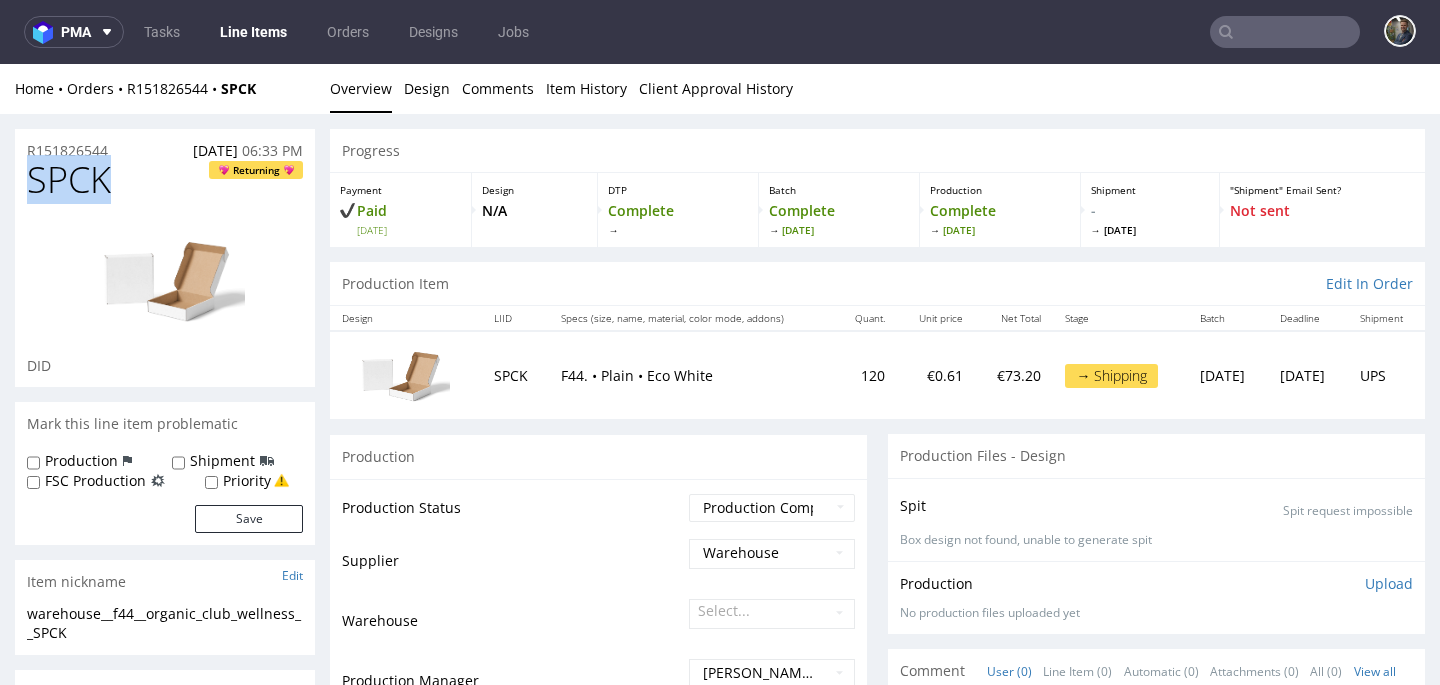 click on "SPCK" at bounding box center (69, 180) 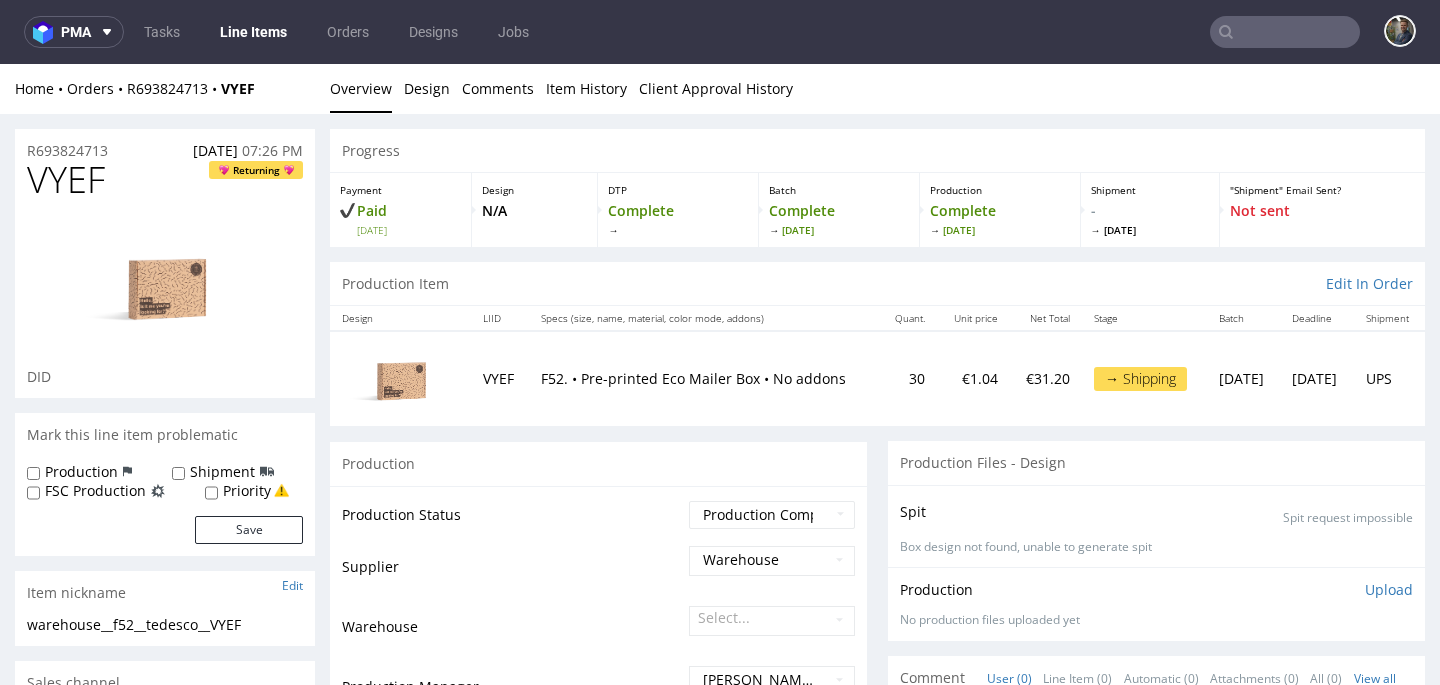 scroll, scrollTop: 0, scrollLeft: 0, axis: both 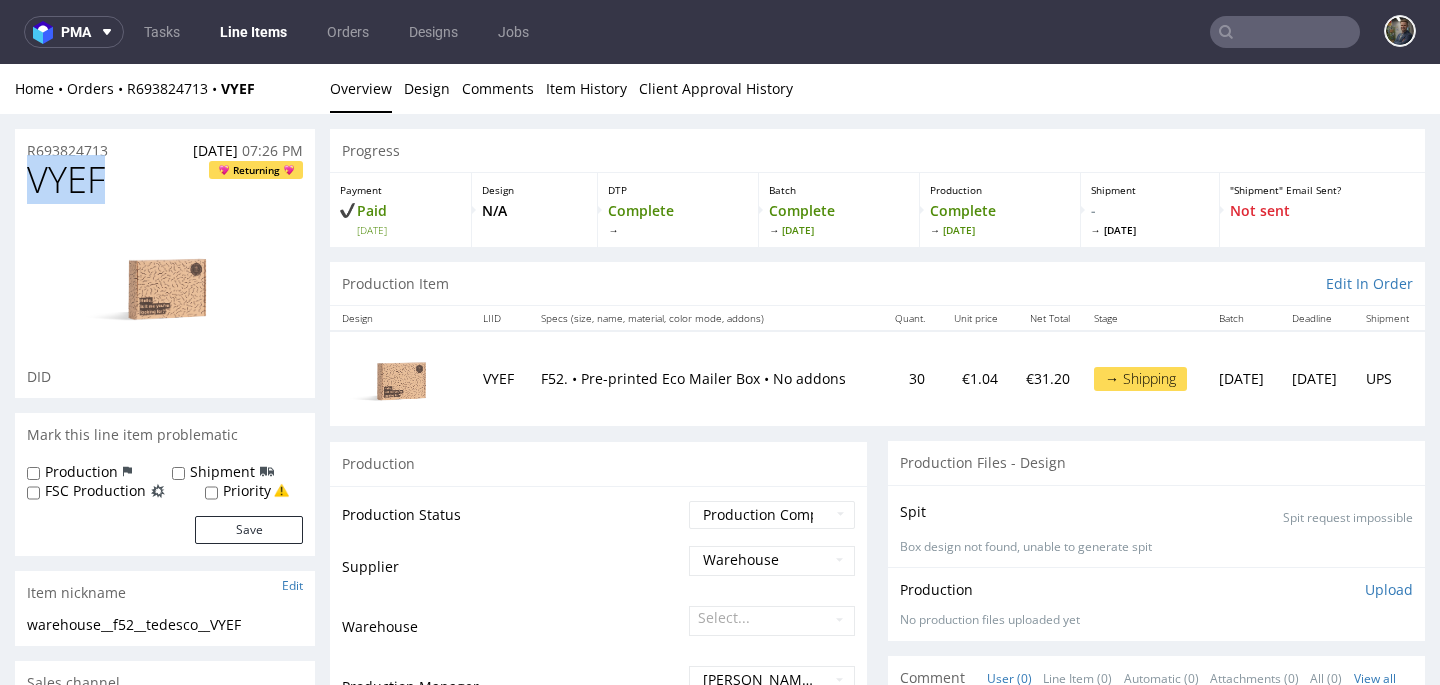 click on "VYEF" at bounding box center (66, 180) 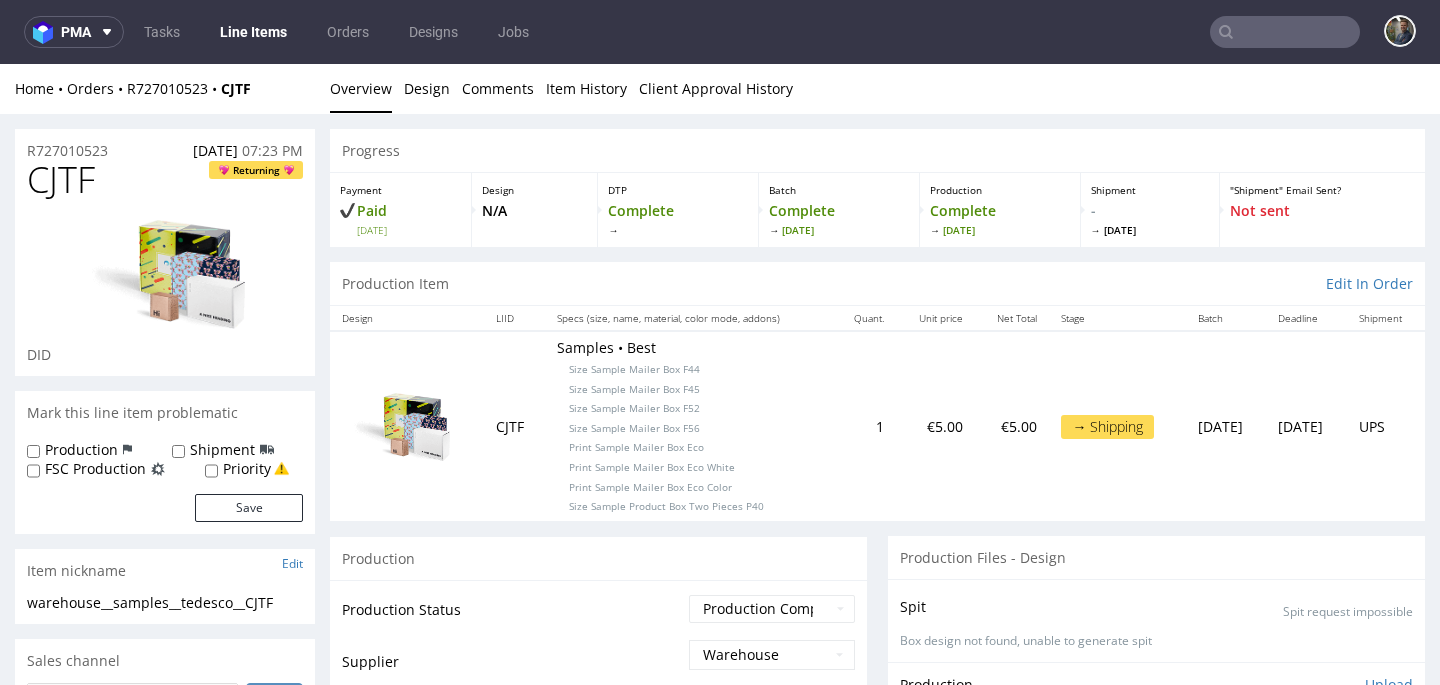 scroll, scrollTop: 0, scrollLeft: 0, axis: both 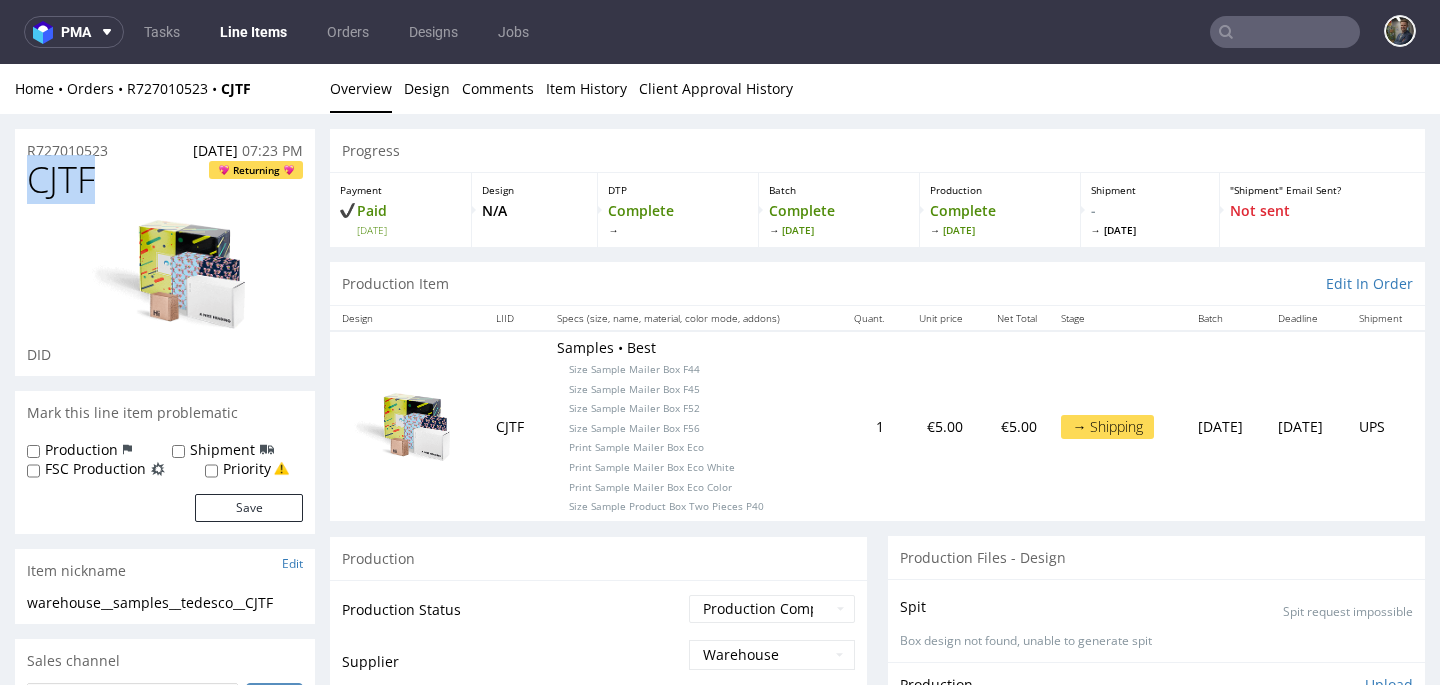 click on "CJTF" at bounding box center [61, 180] 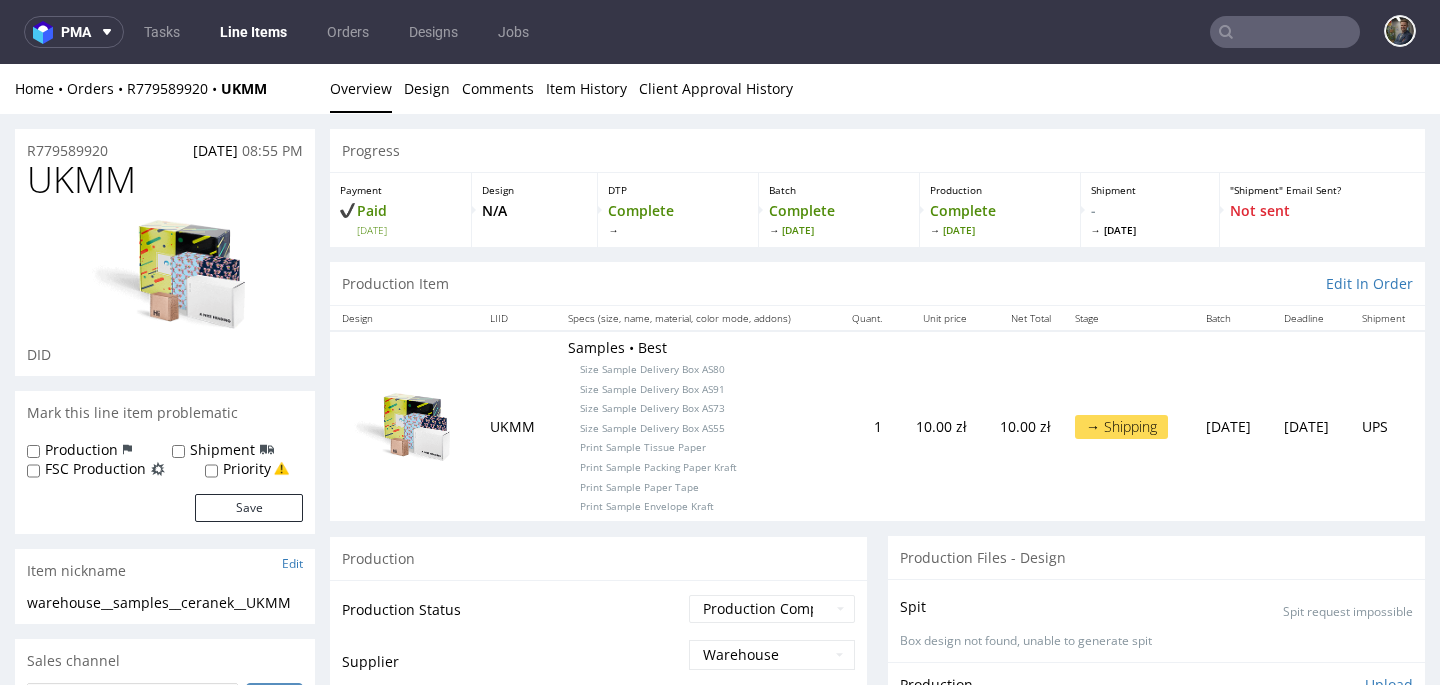 scroll, scrollTop: 0, scrollLeft: 0, axis: both 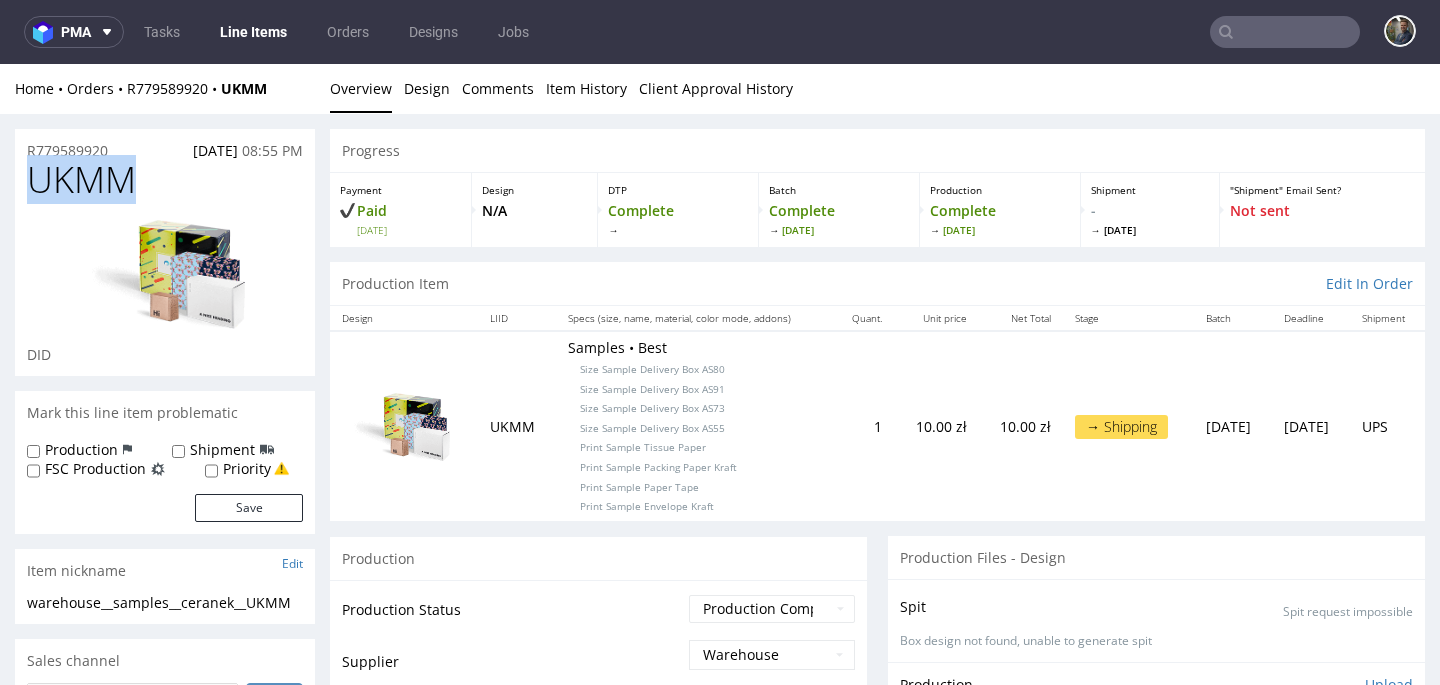 click on "UKMM" at bounding box center [81, 180] 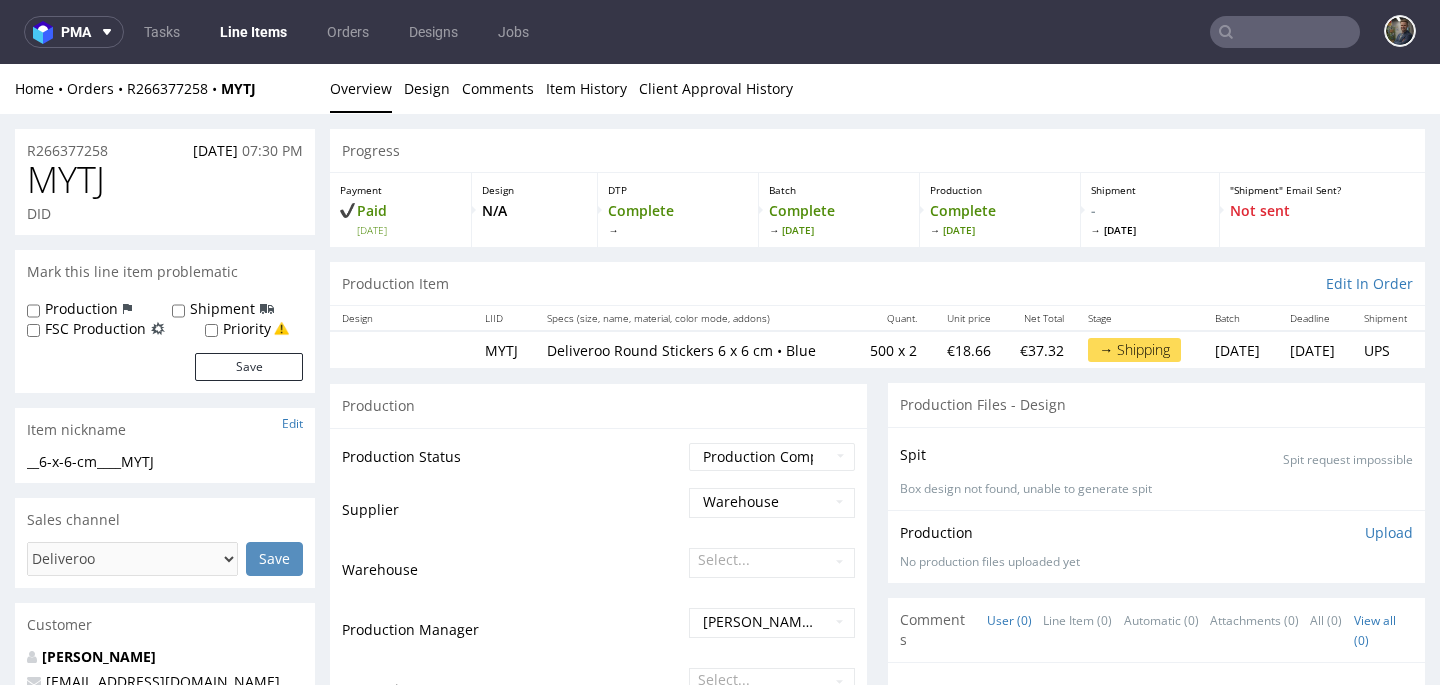 scroll, scrollTop: 0, scrollLeft: 0, axis: both 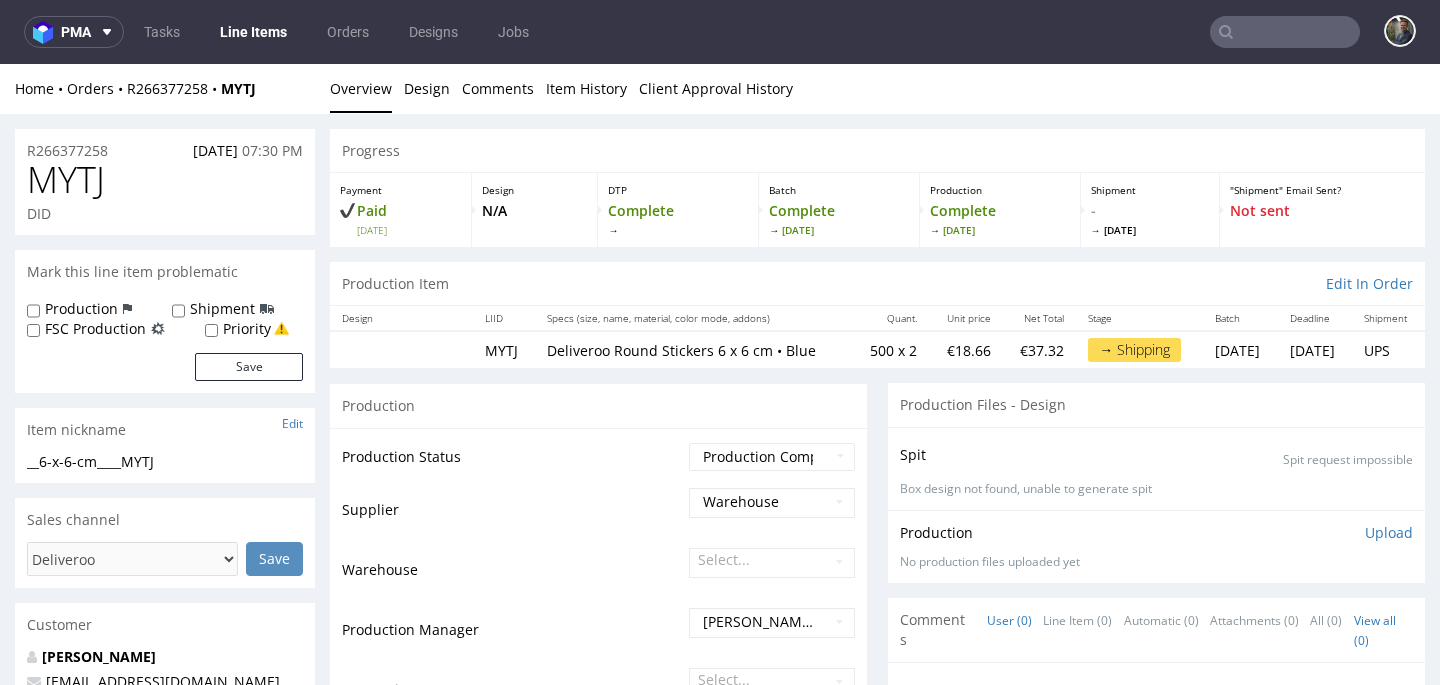 click on "MYTJ" at bounding box center (66, 180) 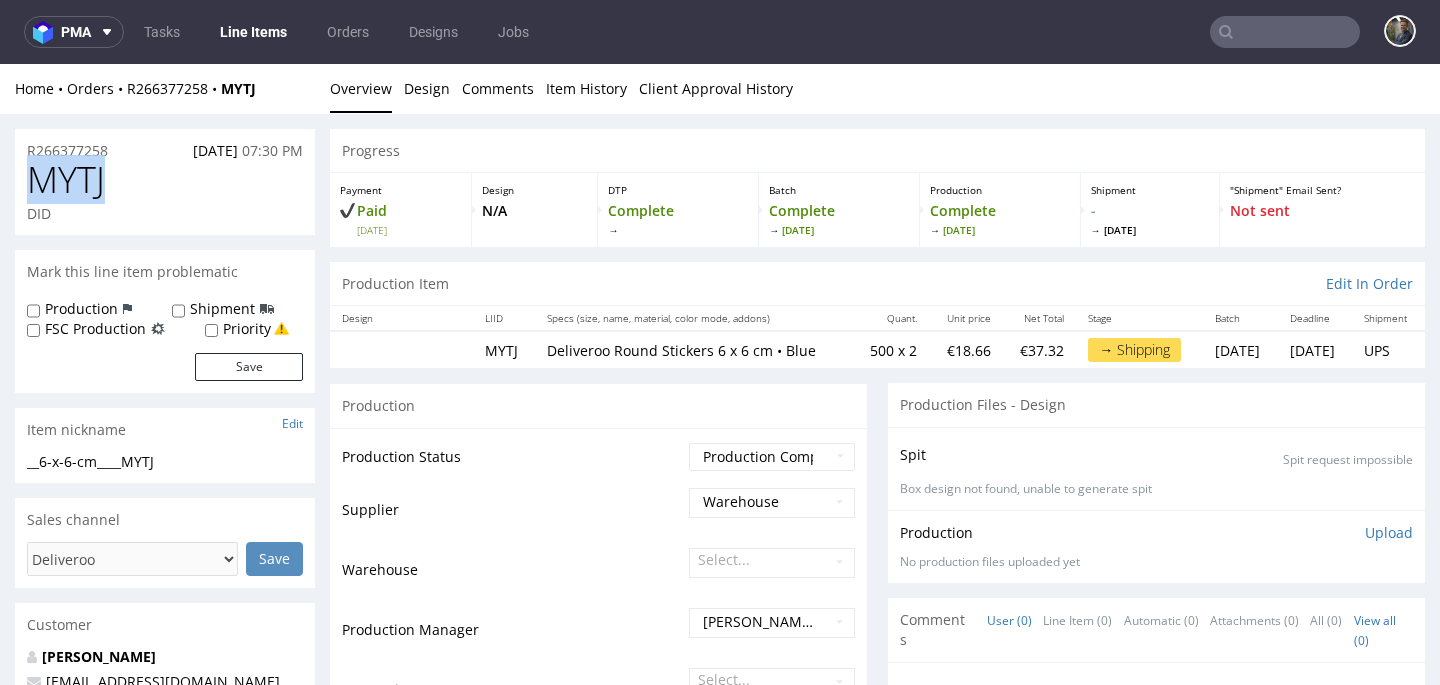 click on "MYTJ" at bounding box center [66, 180] 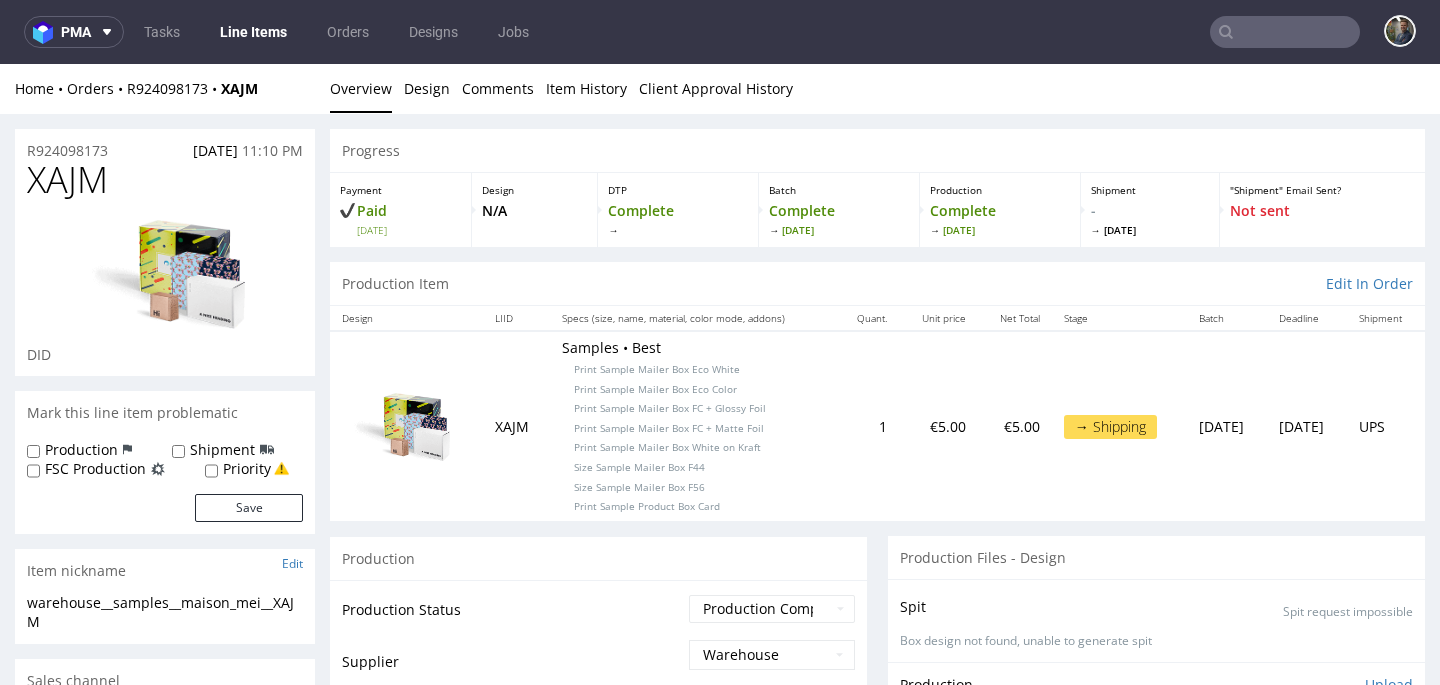 scroll, scrollTop: 0, scrollLeft: 0, axis: both 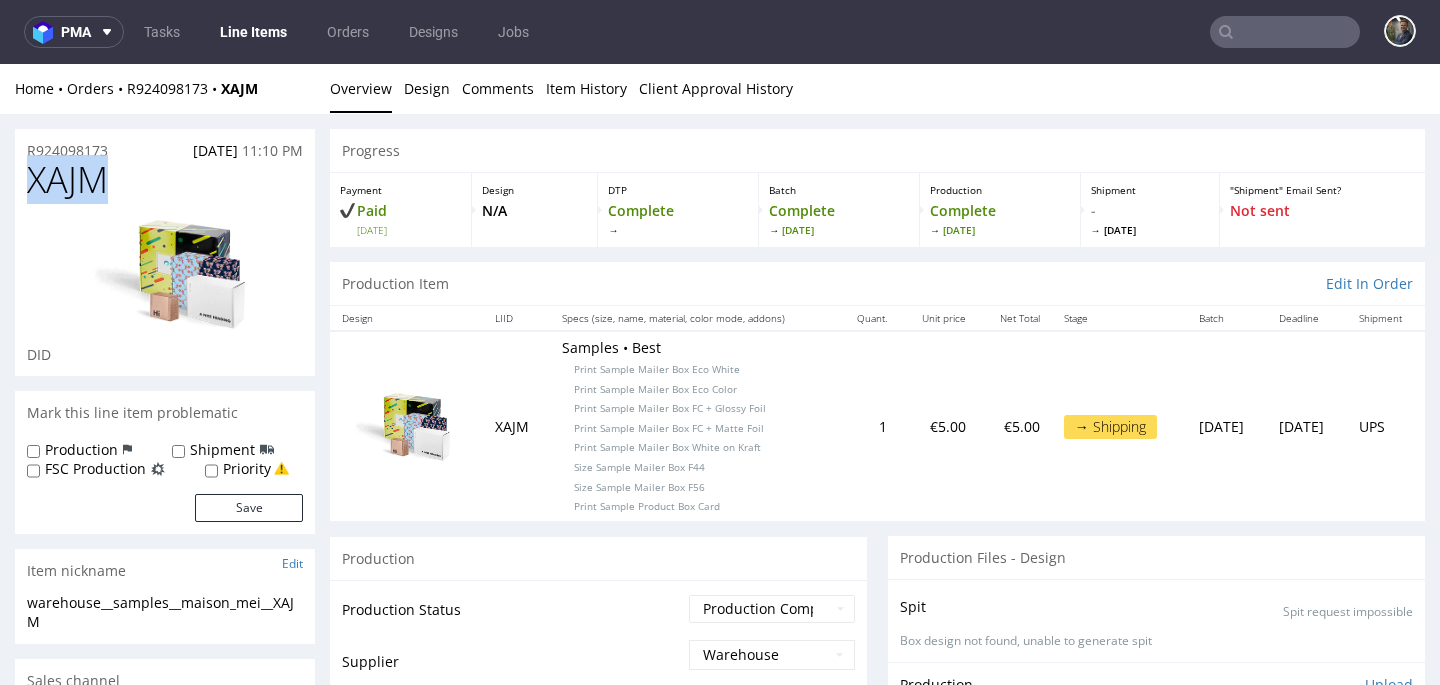 click on "XAJM" at bounding box center (67, 180) 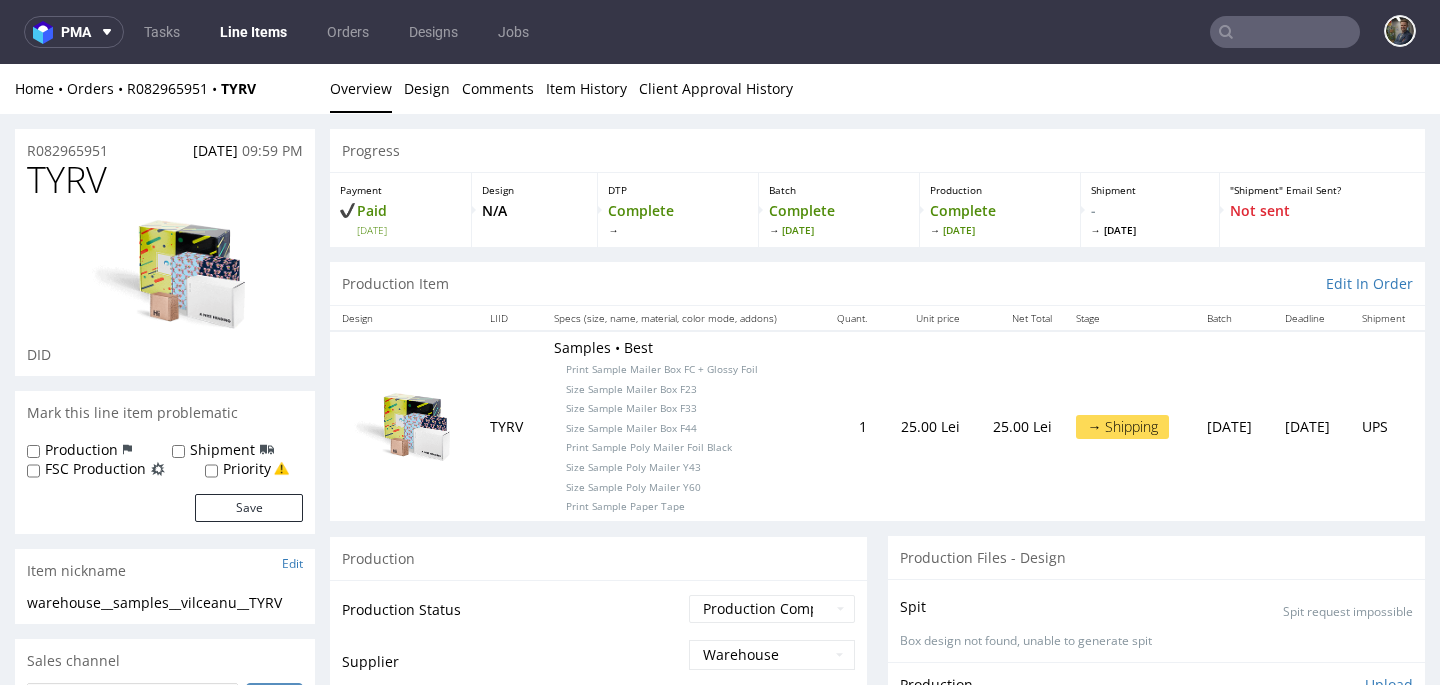 scroll, scrollTop: 0, scrollLeft: 0, axis: both 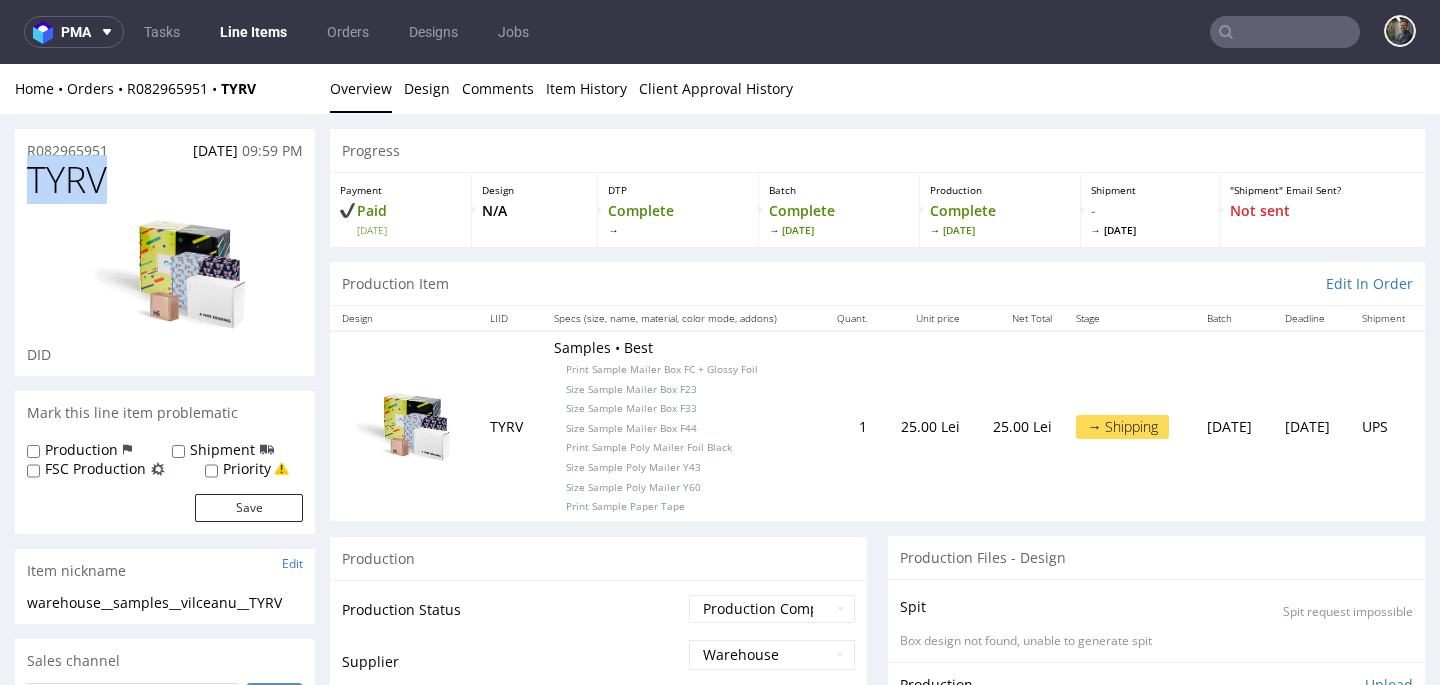 click on "TYRV" at bounding box center [67, 180] 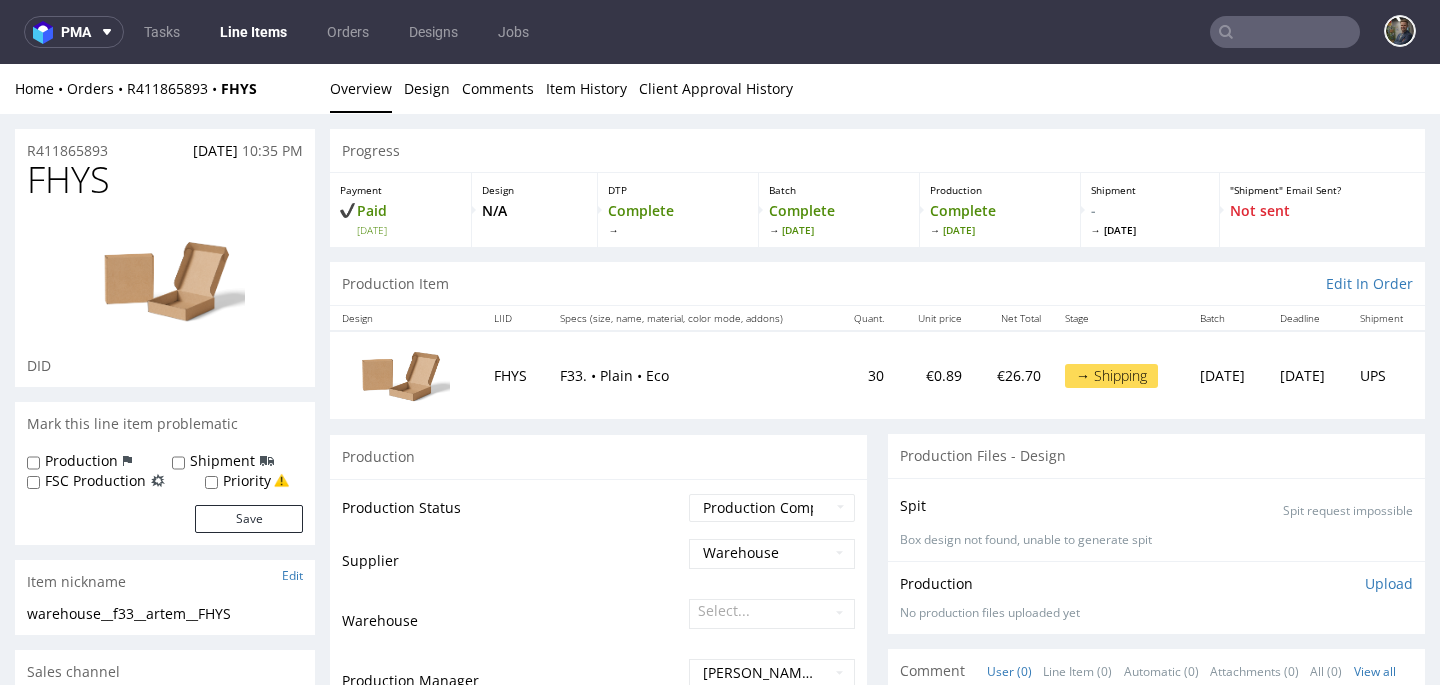 scroll, scrollTop: 0, scrollLeft: 0, axis: both 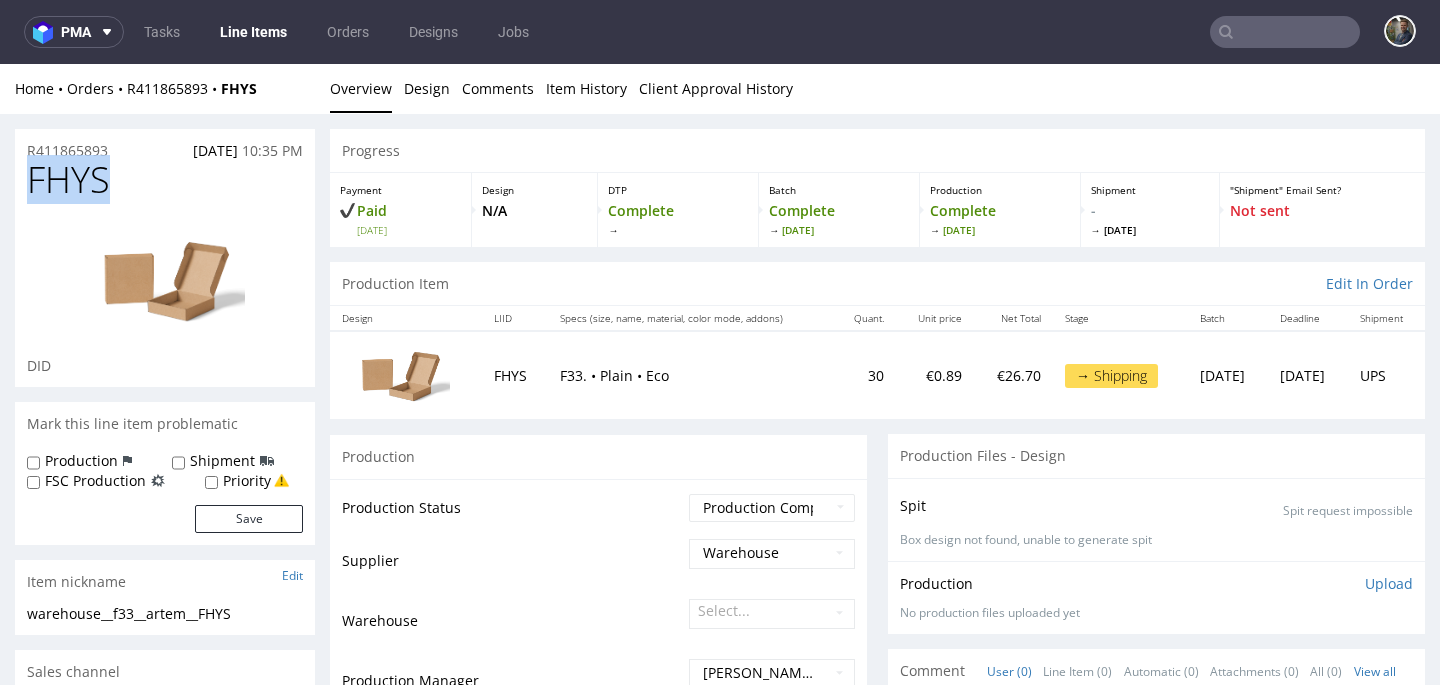 click on "FHYS" at bounding box center (68, 180) 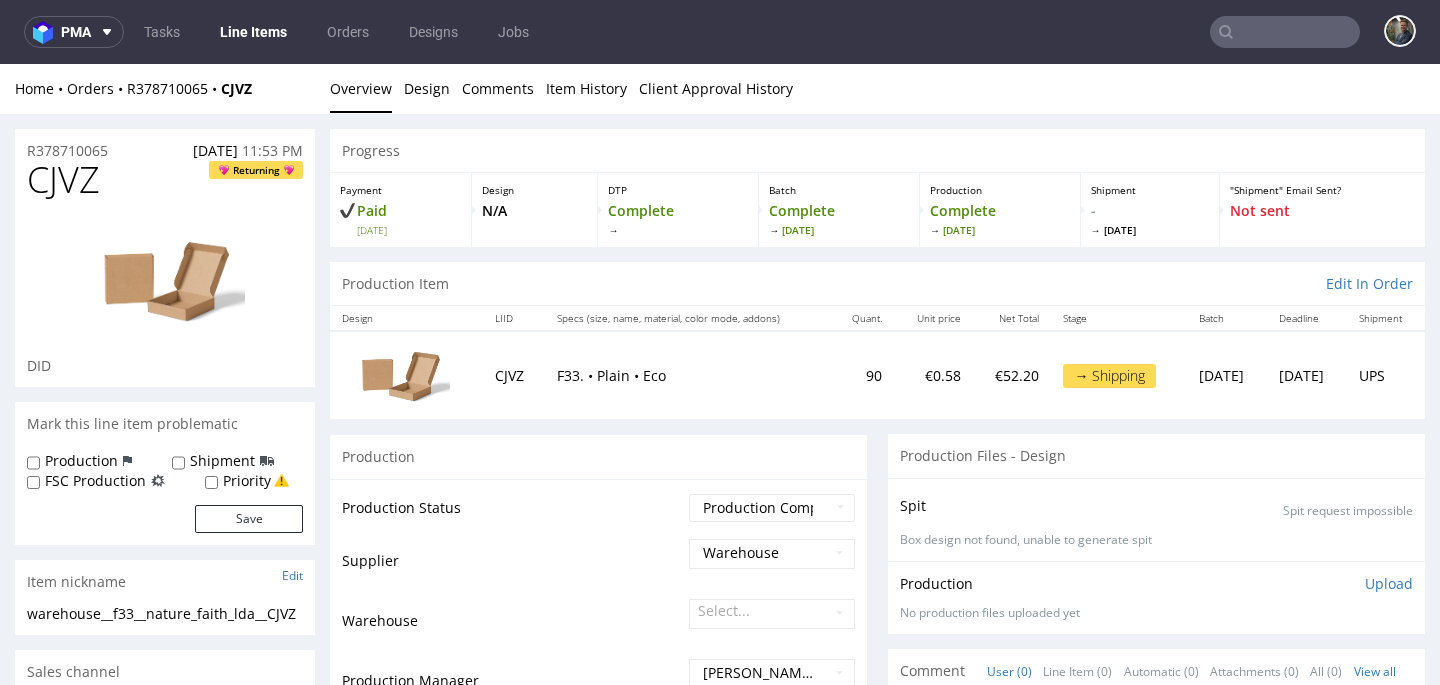 scroll, scrollTop: 0, scrollLeft: 0, axis: both 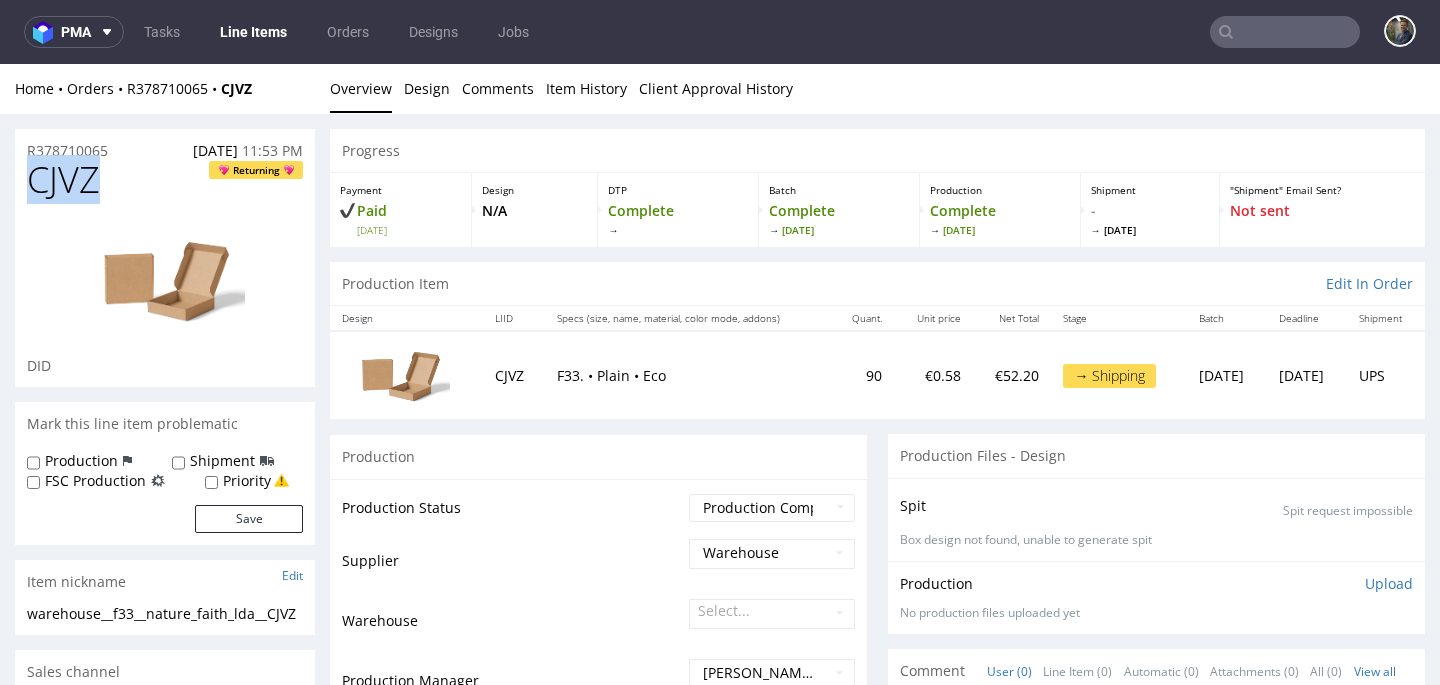 click on "CJVZ" at bounding box center [63, 180] 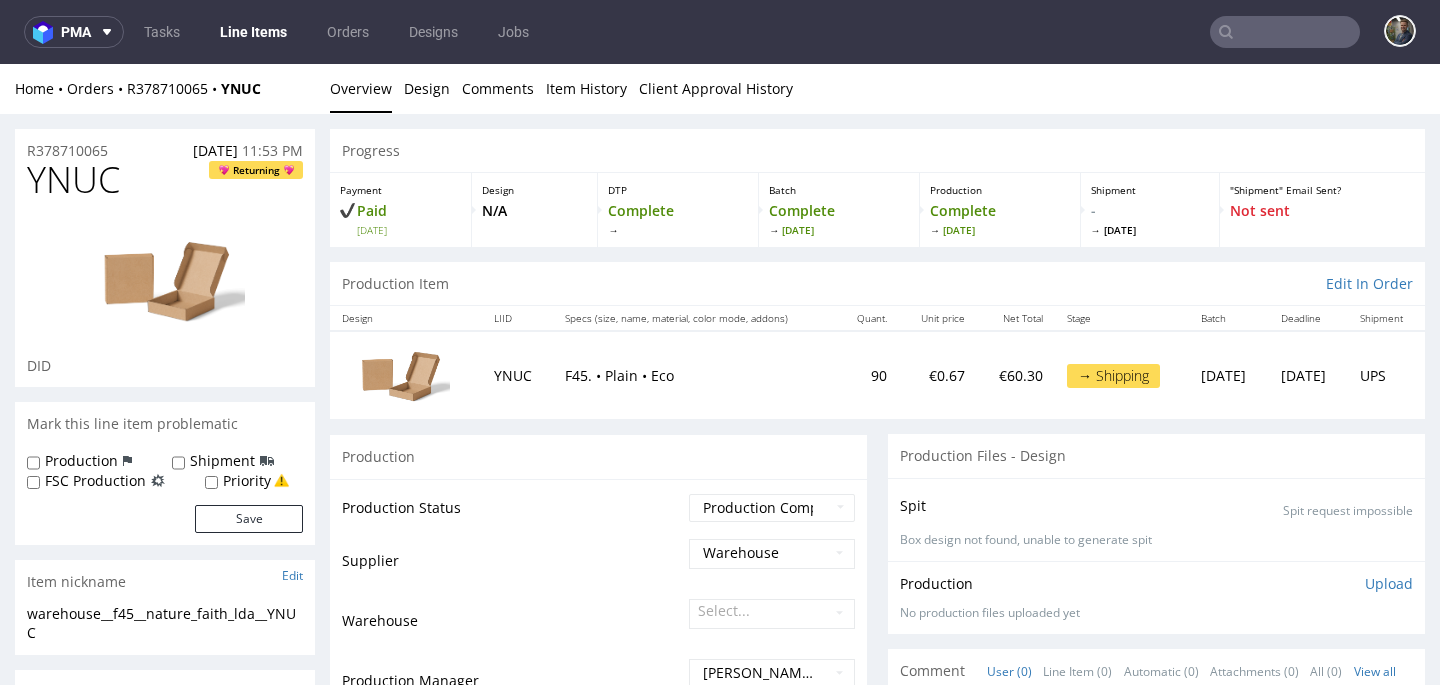scroll, scrollTop: 0, scrollLeft: 0, axis: both 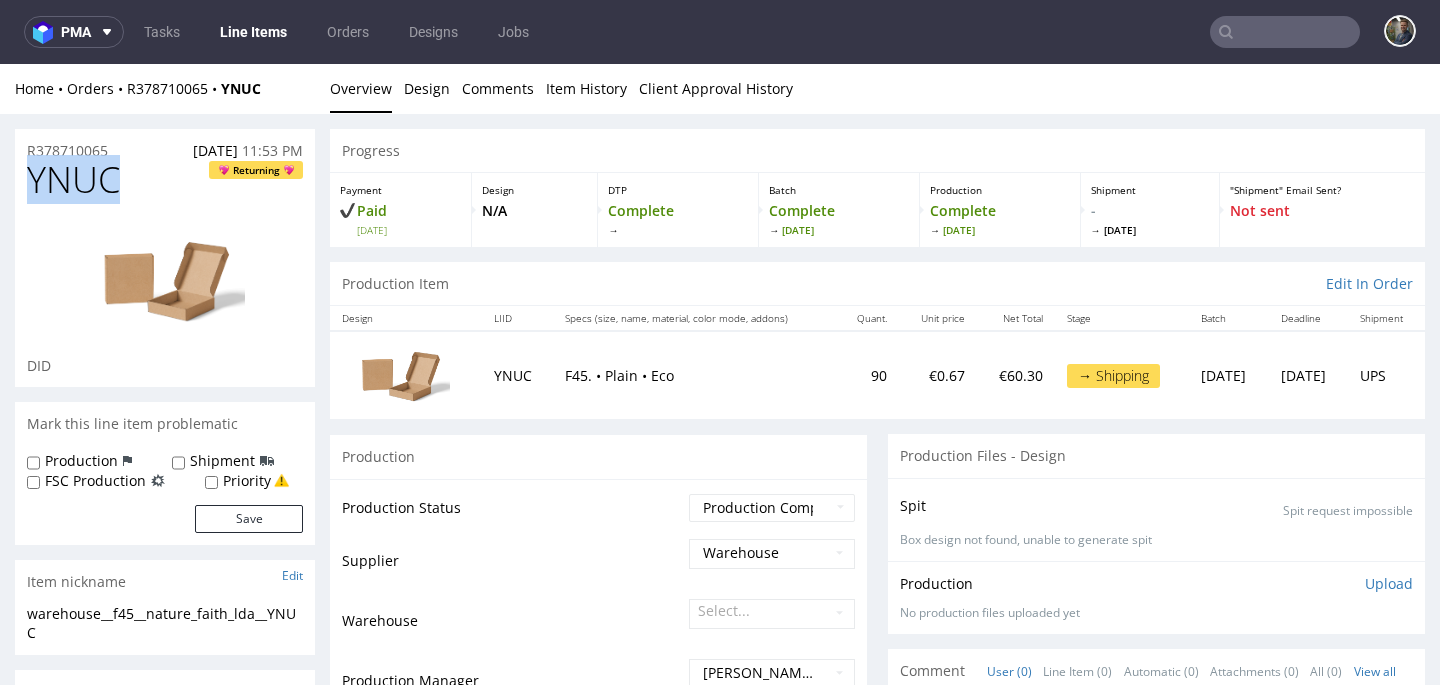 click on "YNUC" at bounding box center (73, 180) 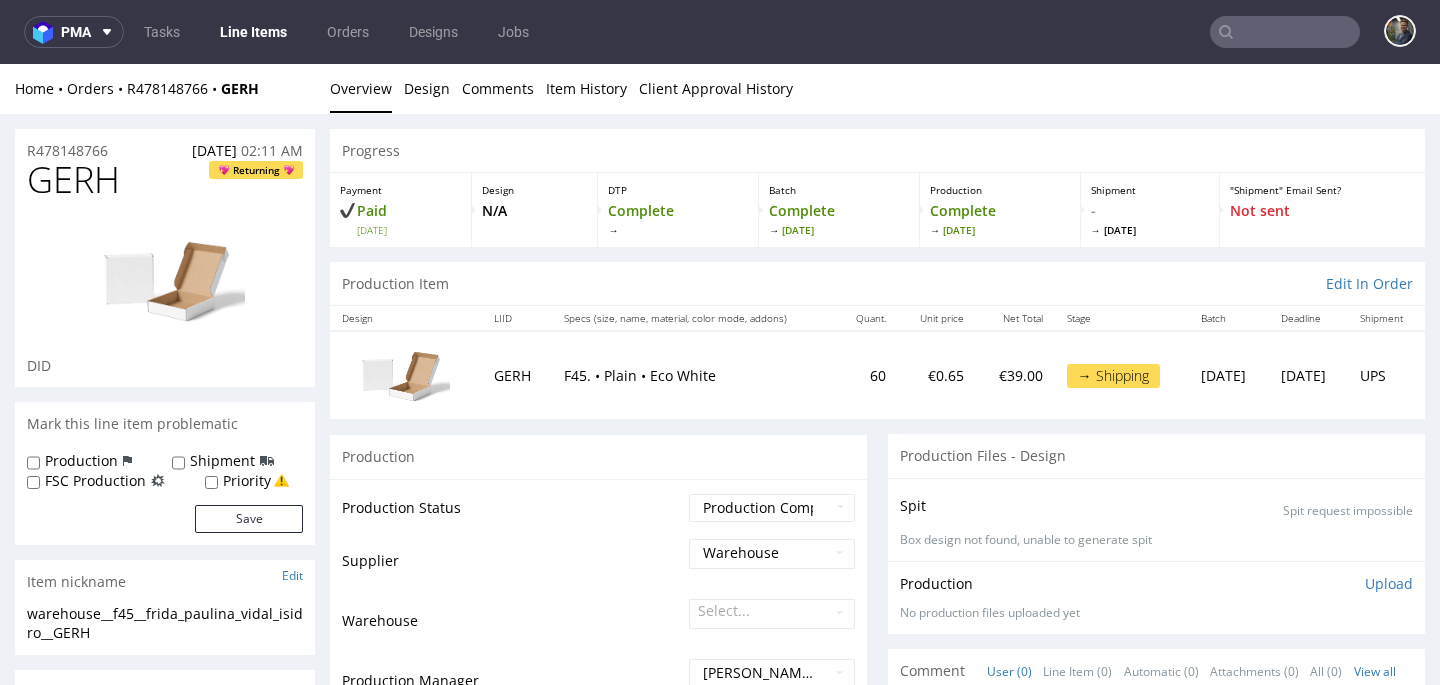 scroll, scrollTop: 0, scrollLeft: 0, axis: both 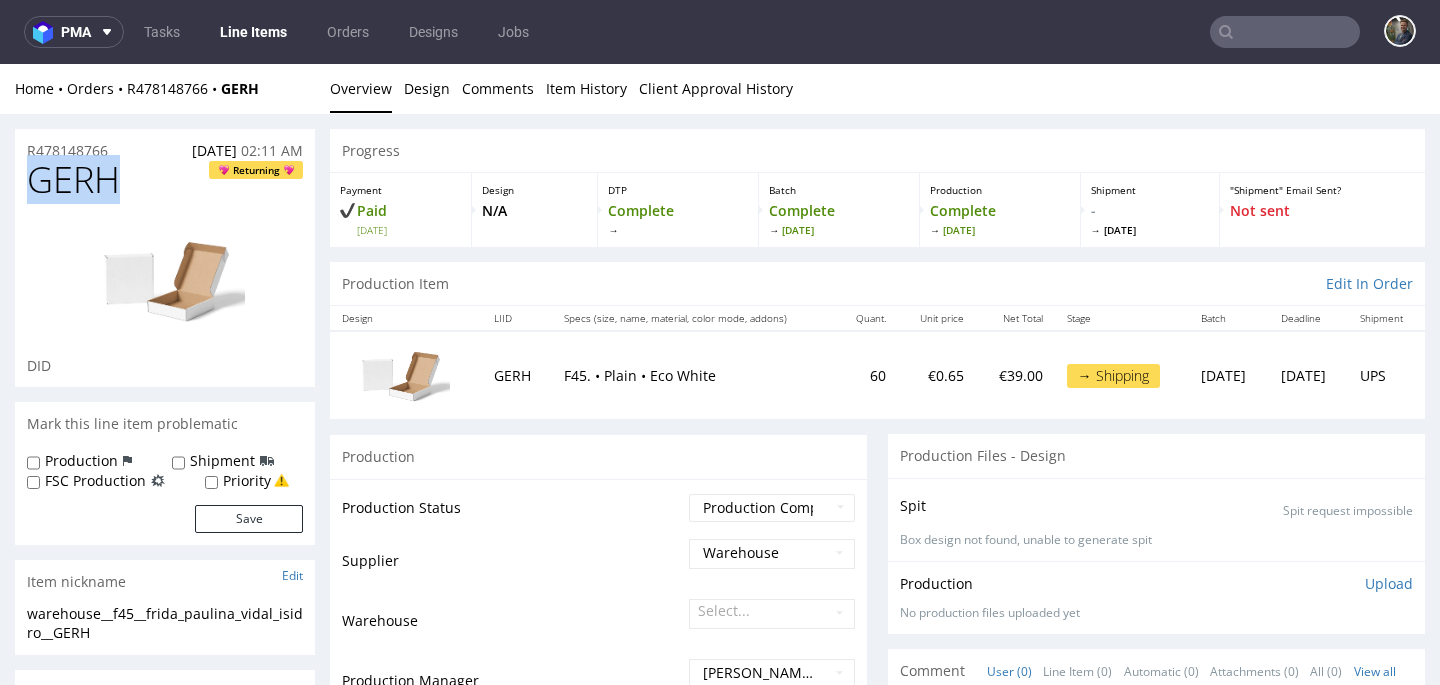 click on "GERH" at bounding box center (73, 180) 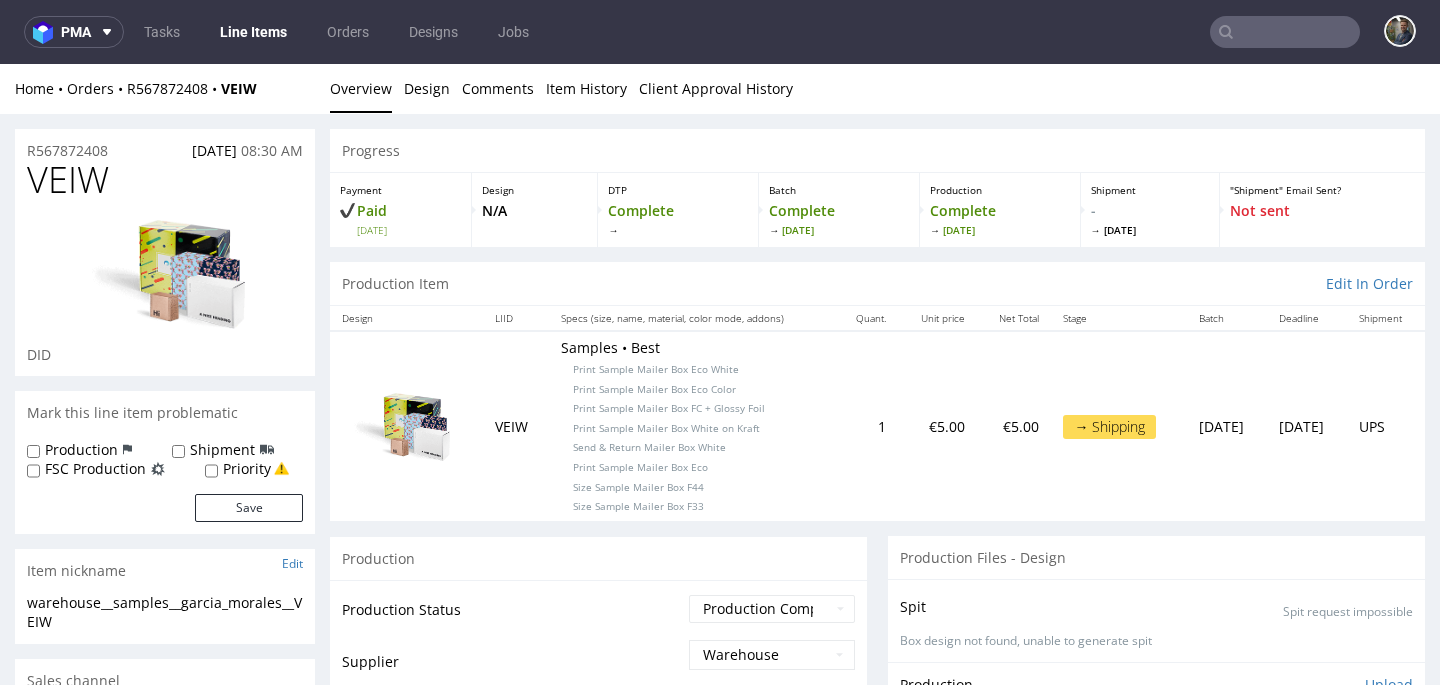 scroll, scrollTop: 0, scrollLeft: 0, axis: both 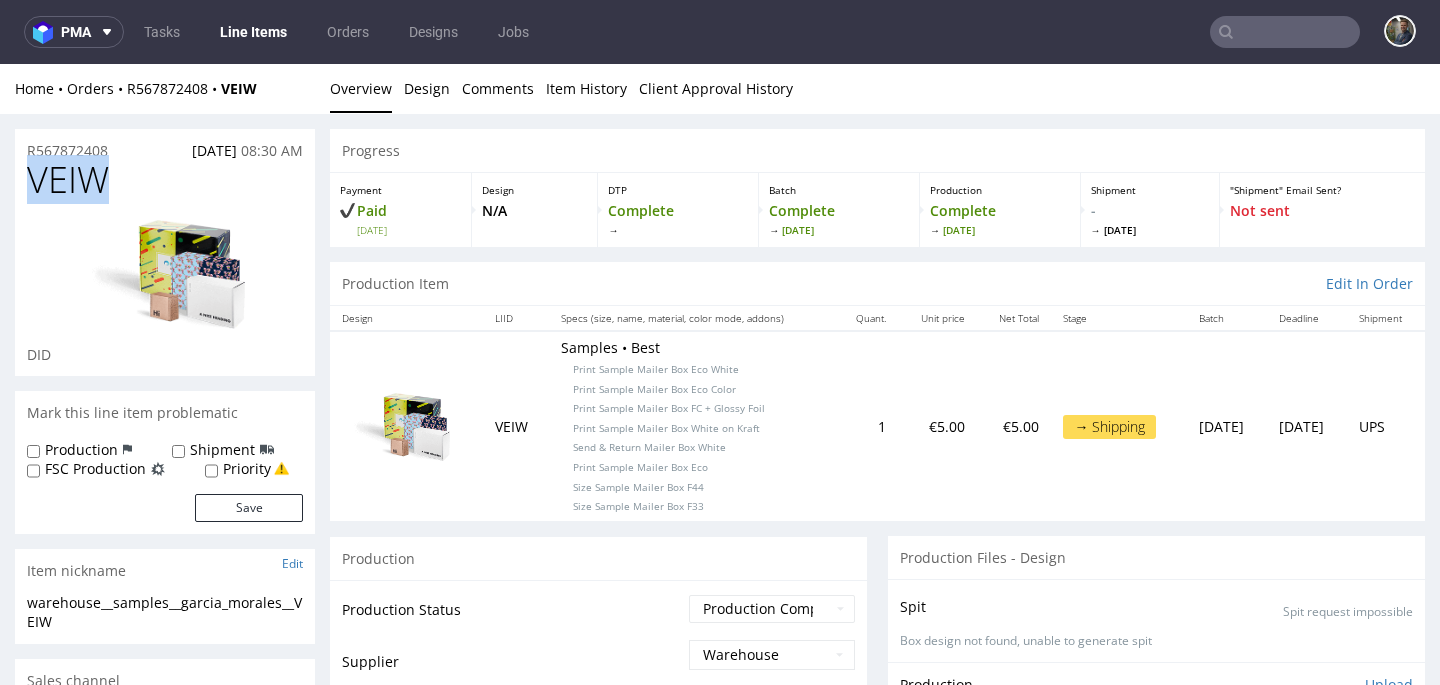 click on "VEIW" at bounding box center [68, 180] 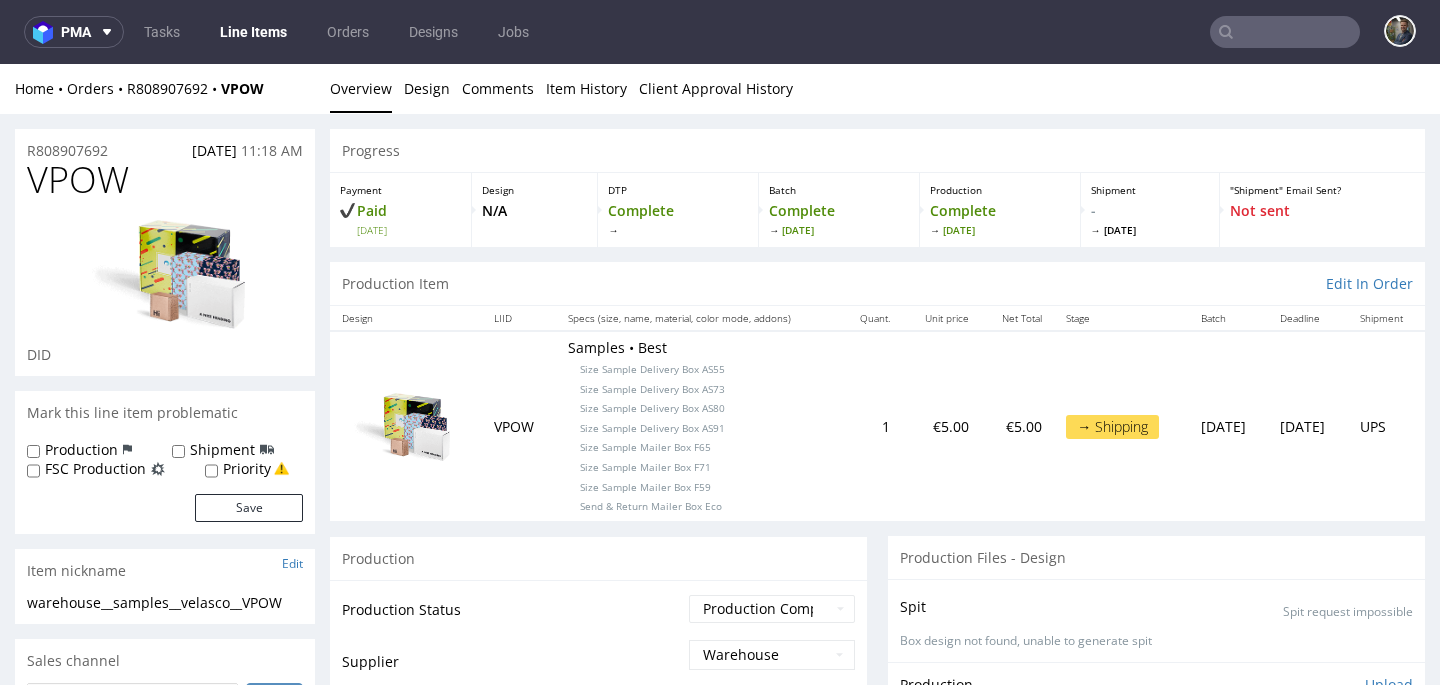 scroll, scrollTop: 0, scrollLeft: 0, axis: both 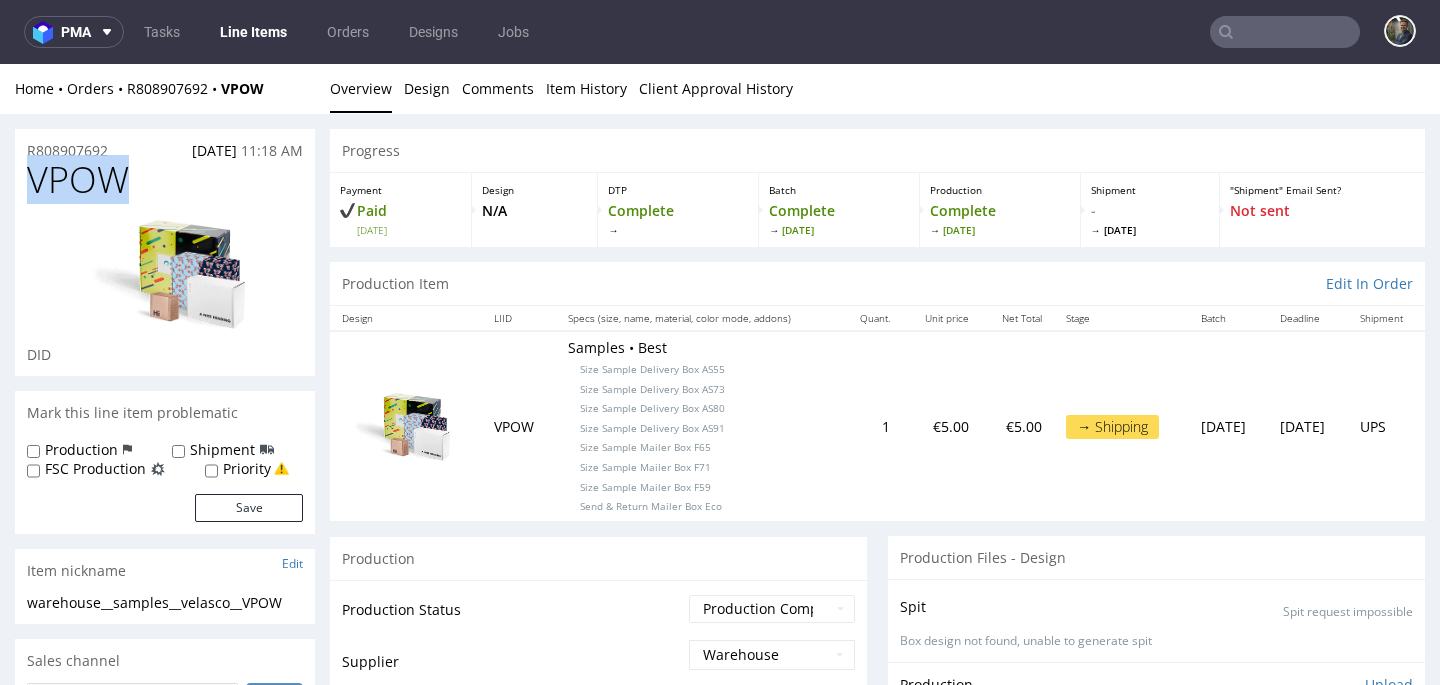 click on "VPOW" at bounding box center [78, 180] 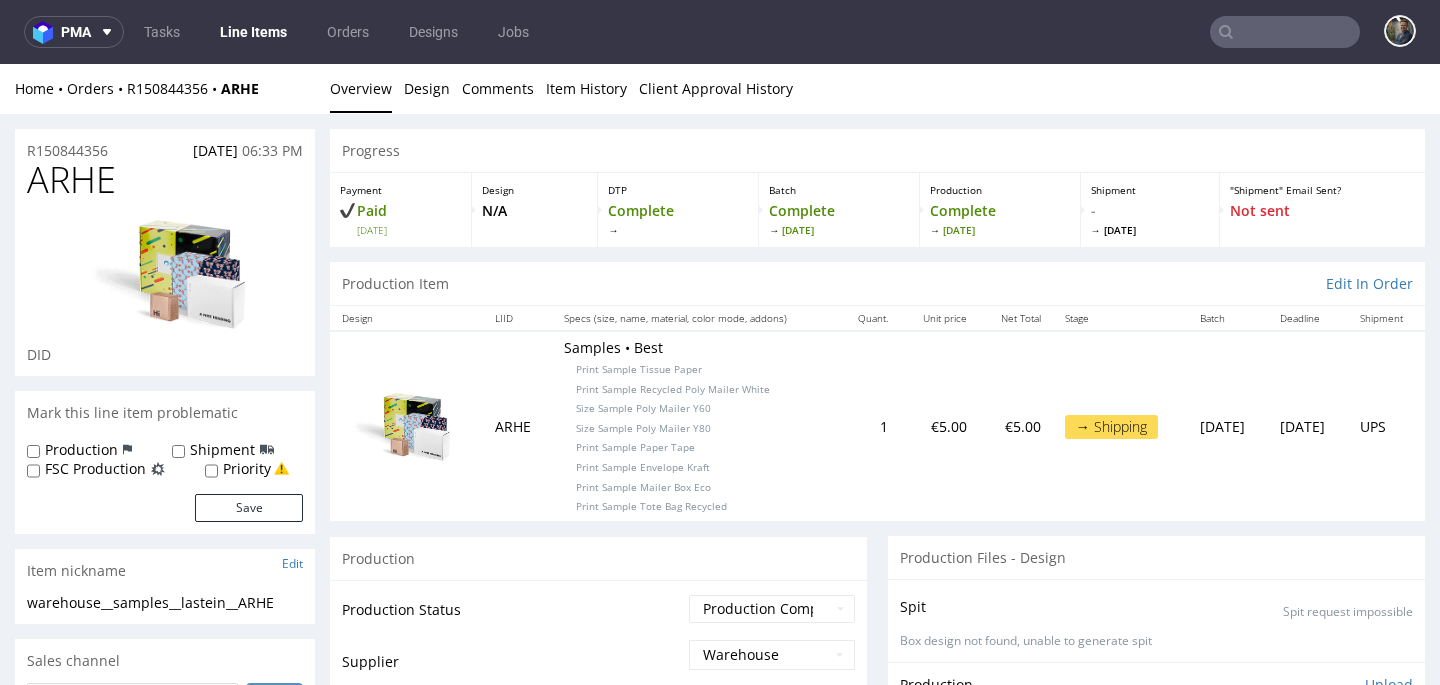 scroll, scrollTop: 0, scrollLeft: 0, axis: both 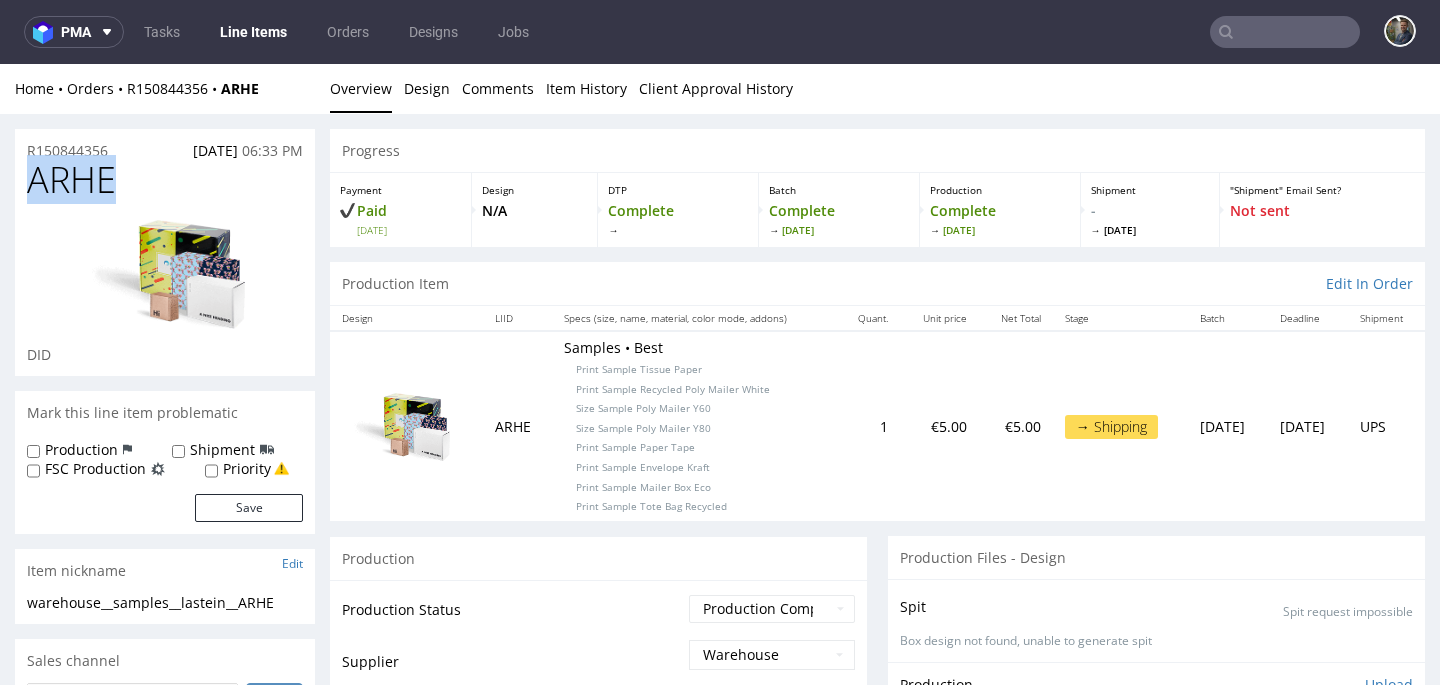 click on "ARHE" at bounding box center (71, 180) 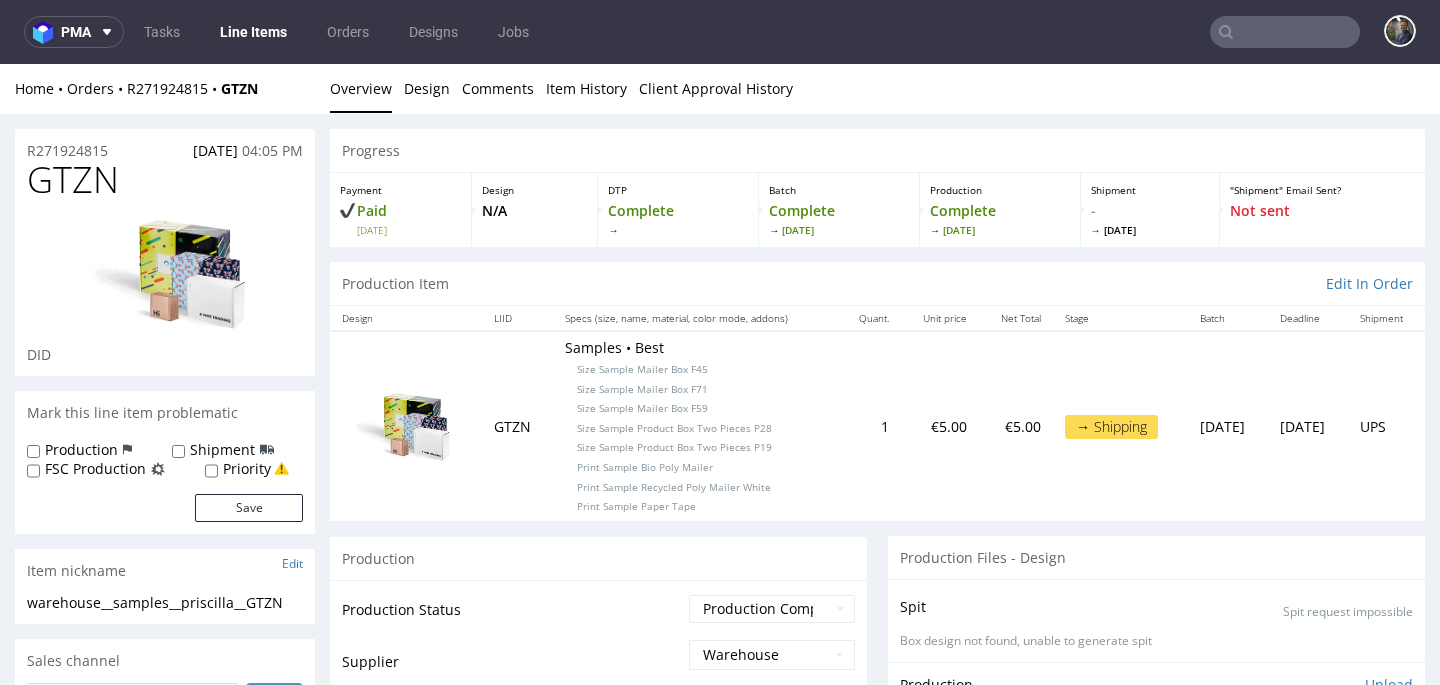 scroll, scrollTop: 0, scrollLeft: 0, axis: both 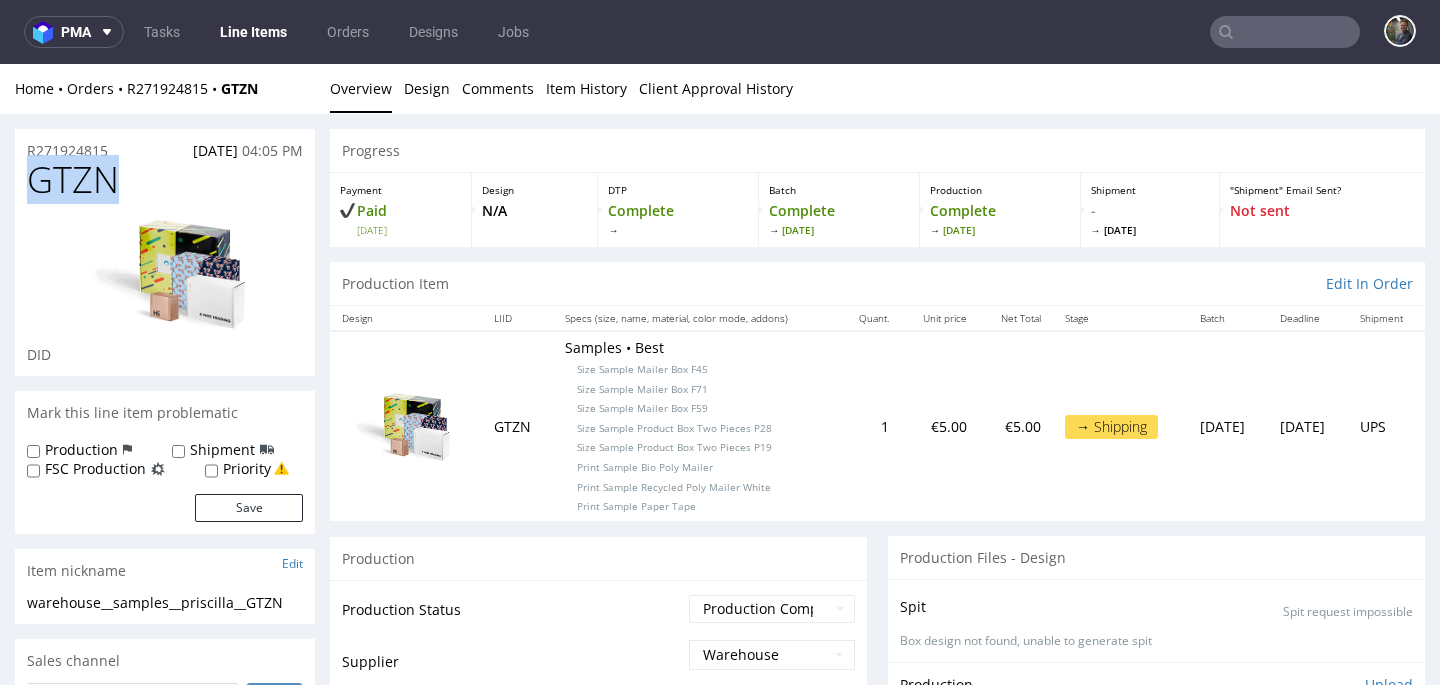 click on "GTZN" at bounding box center (73, 180) 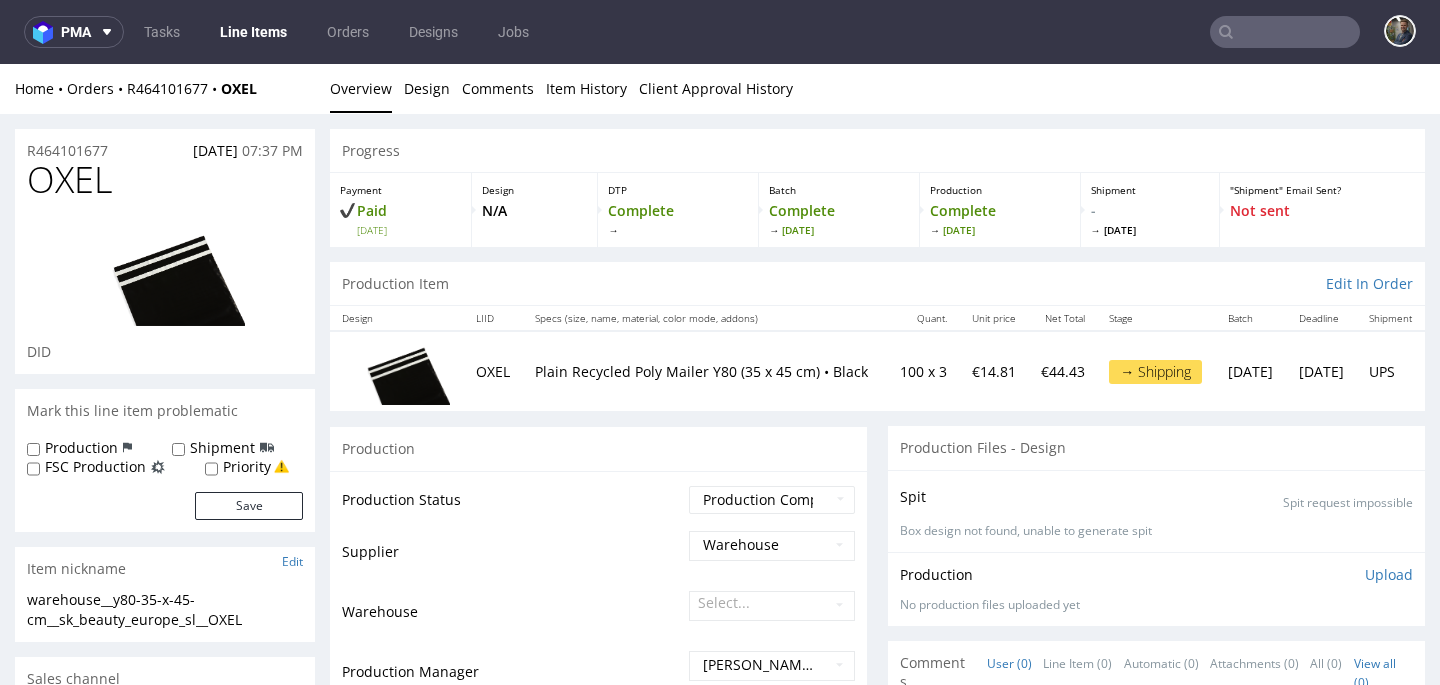 scroll, scrollTop: 0, scrollLeft: 0, axis: both 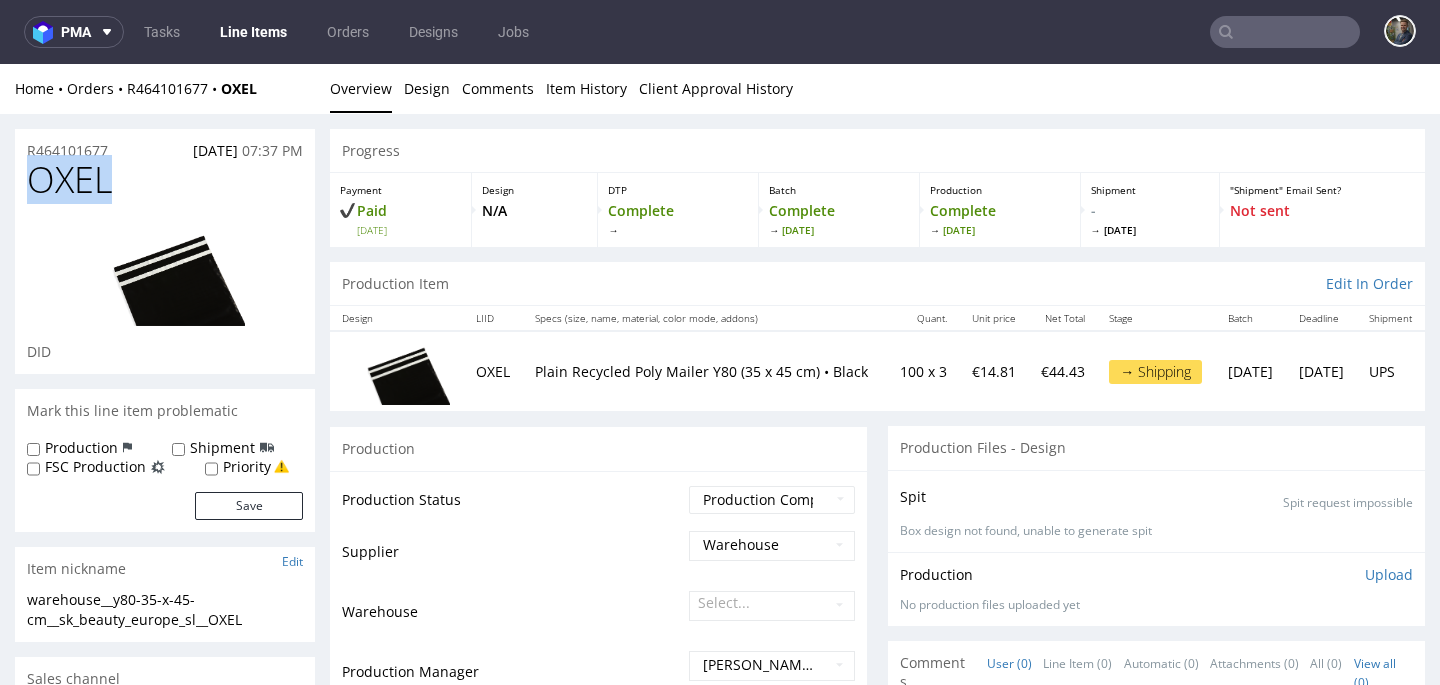 click on "OXEL" at bounding box center [69, 180] 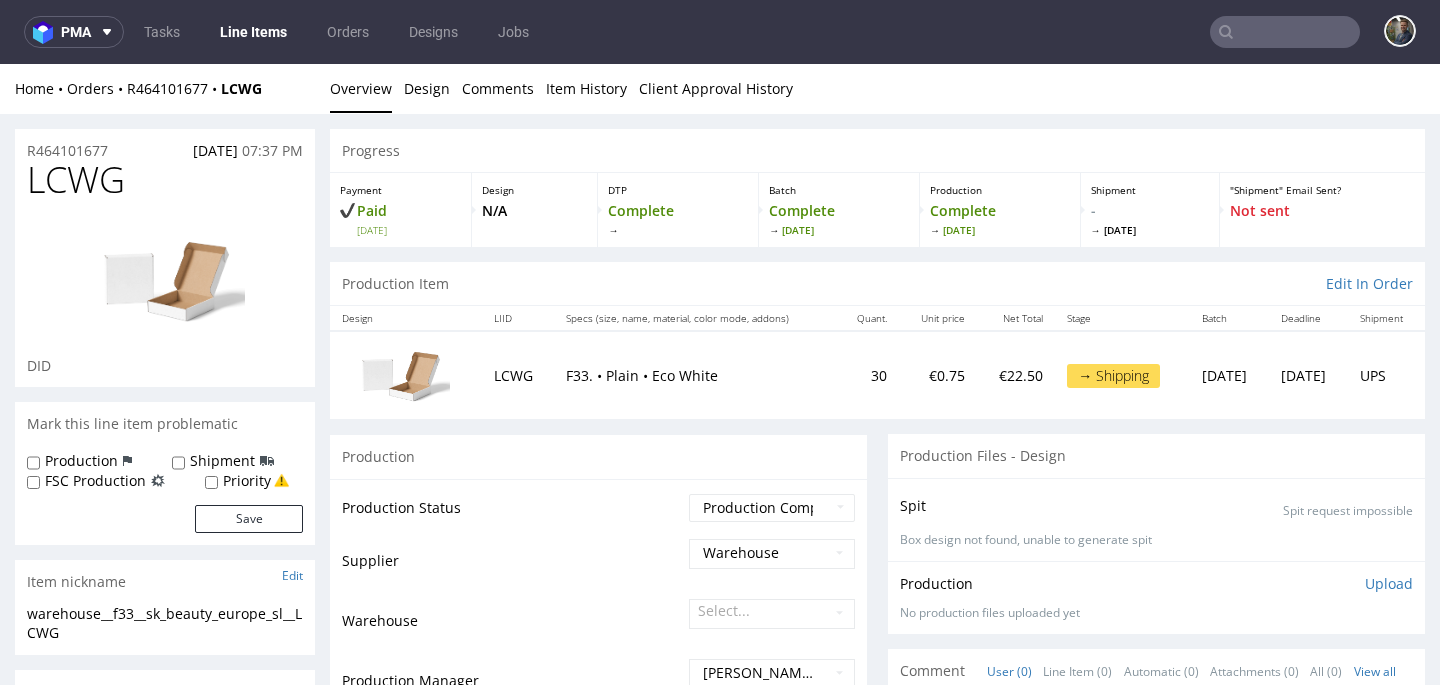 scroll, scrollTop: 0, scrollLeft: 0, axis: both 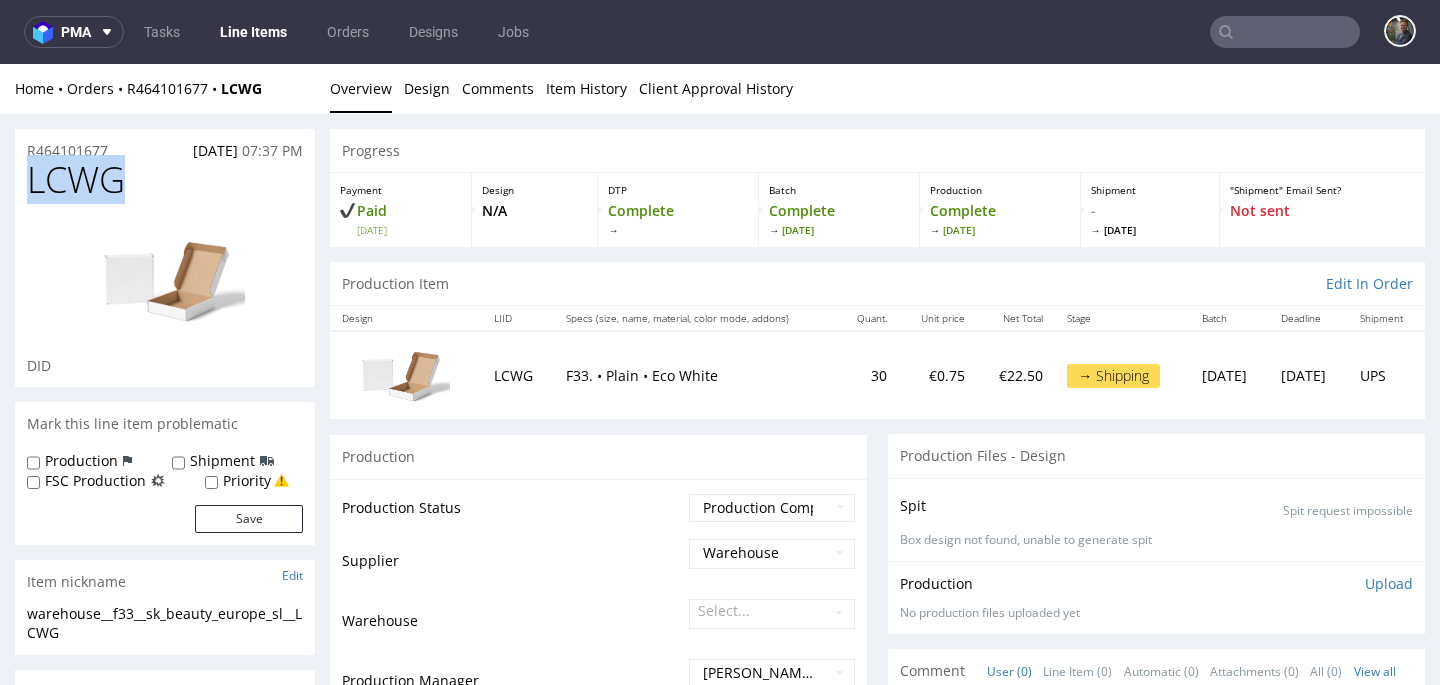 click on "LCWG" at bounding box center (76, 180) 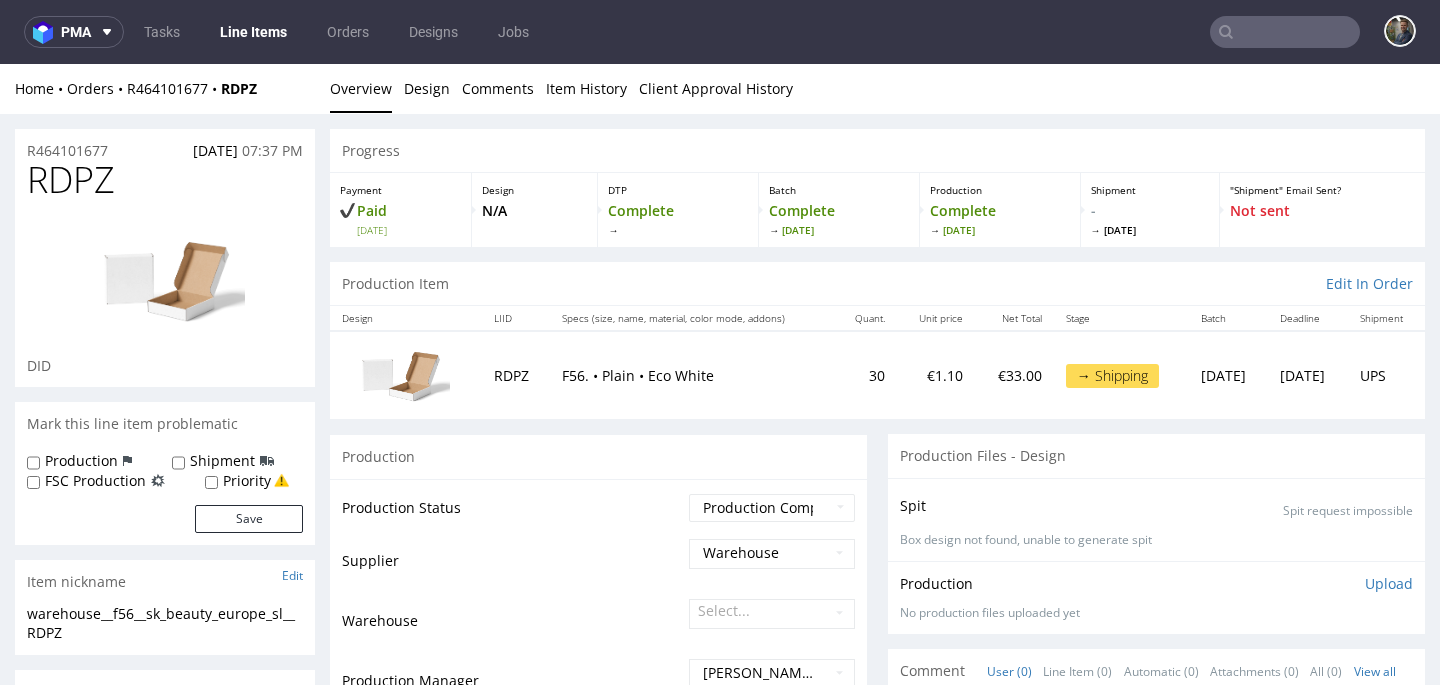 scroll, scrollTop: 0, scrollLeft: 0, axis: both 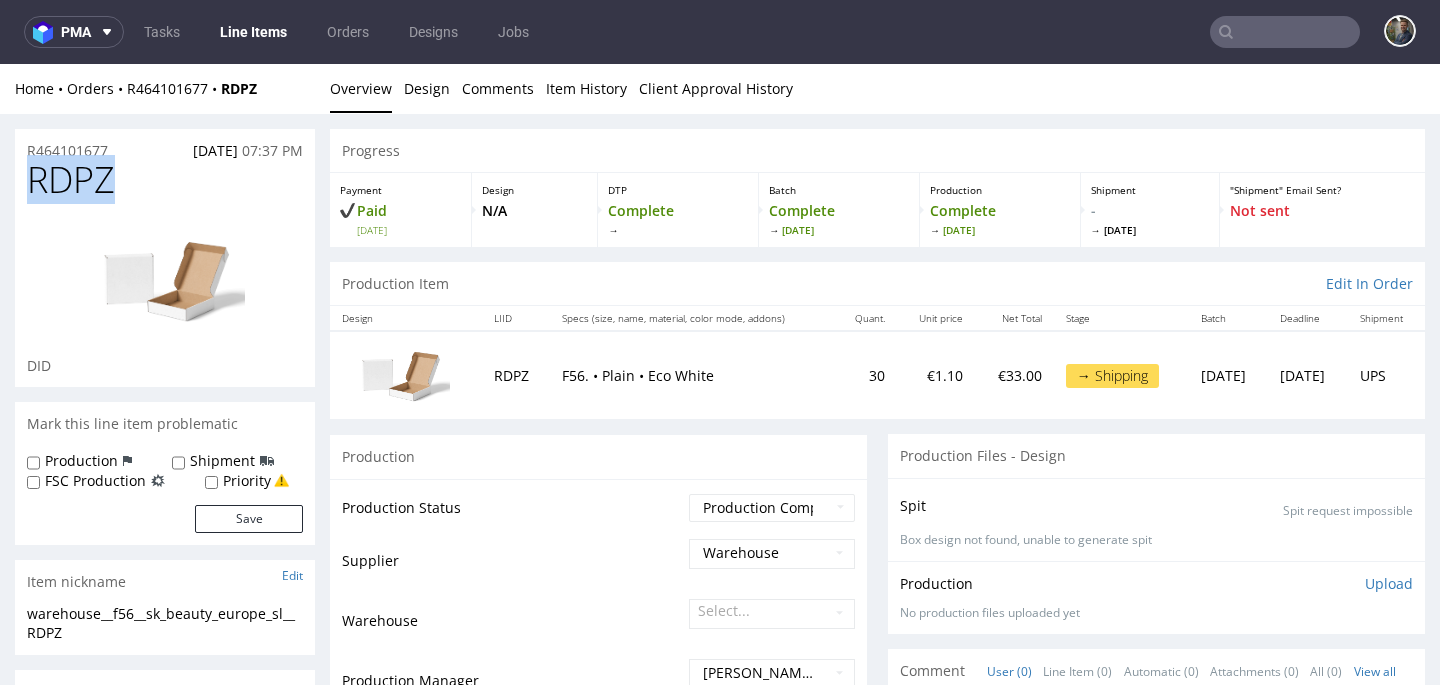 click on "RDPZ" at bounding box center [71, 180] 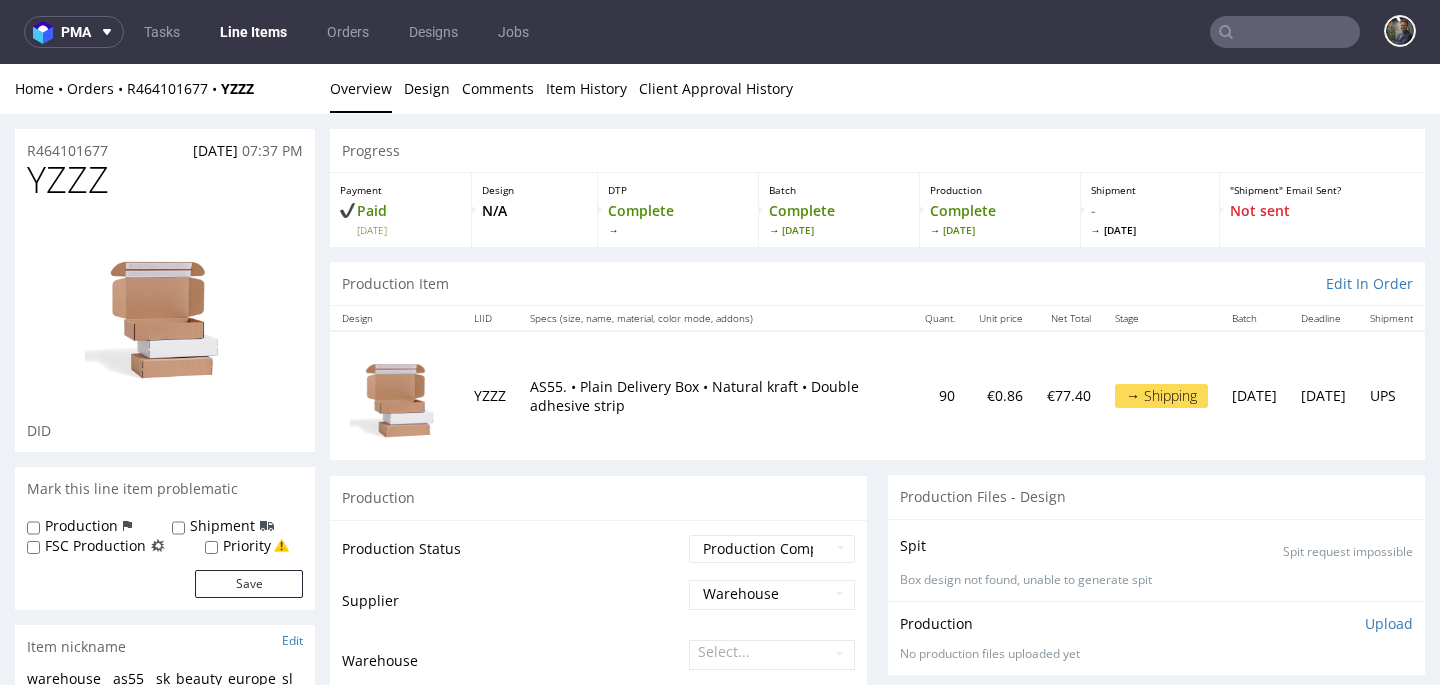 scroll, scrollTop: 0, scrollLeft: 0, axis: both 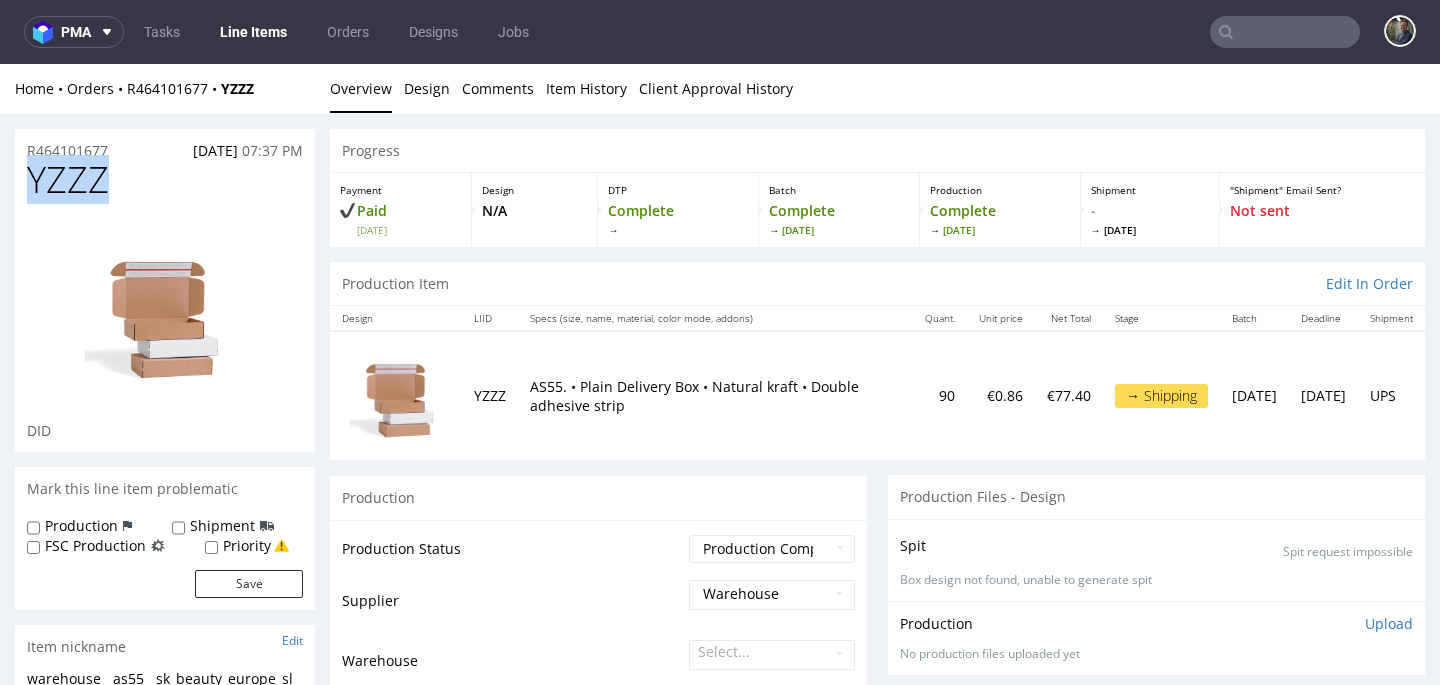 click on "YZZZ" at bounding box center [68, 180] 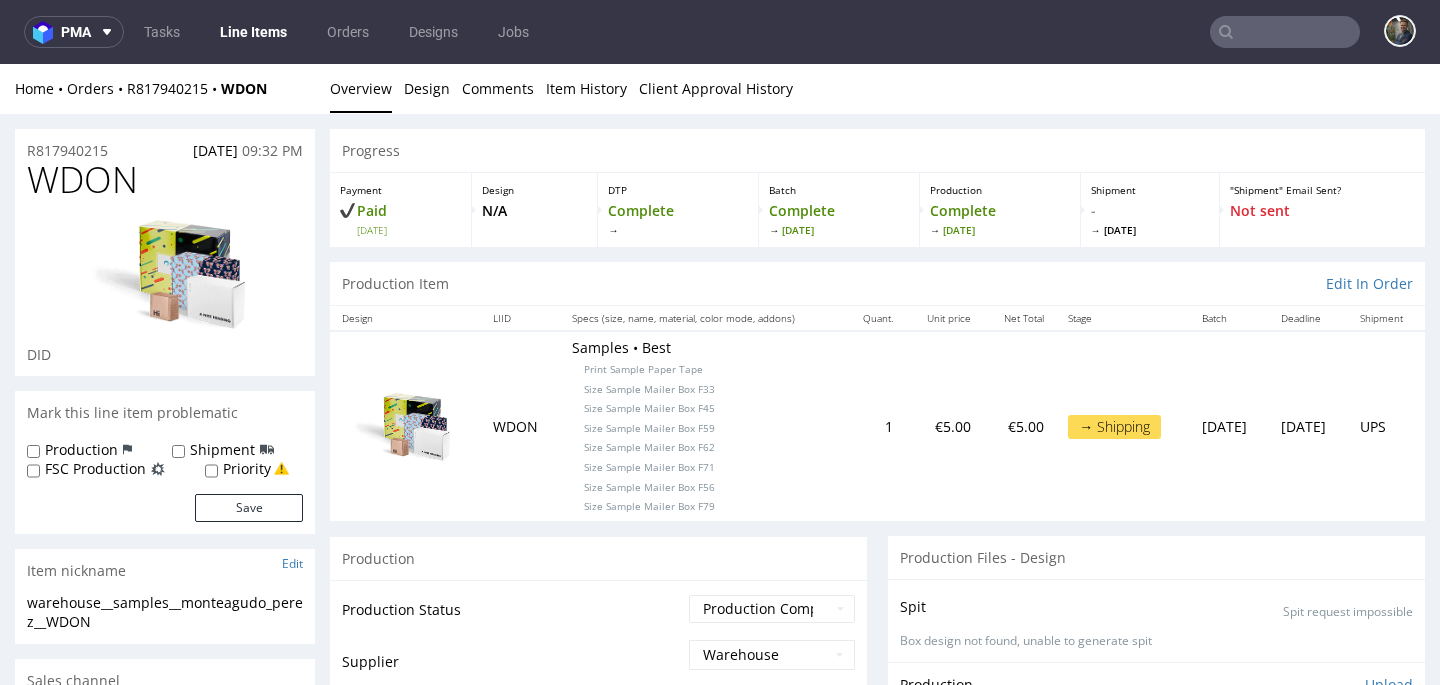 scroll, scrollTop: 0, scrollLeft: 0, axis: both 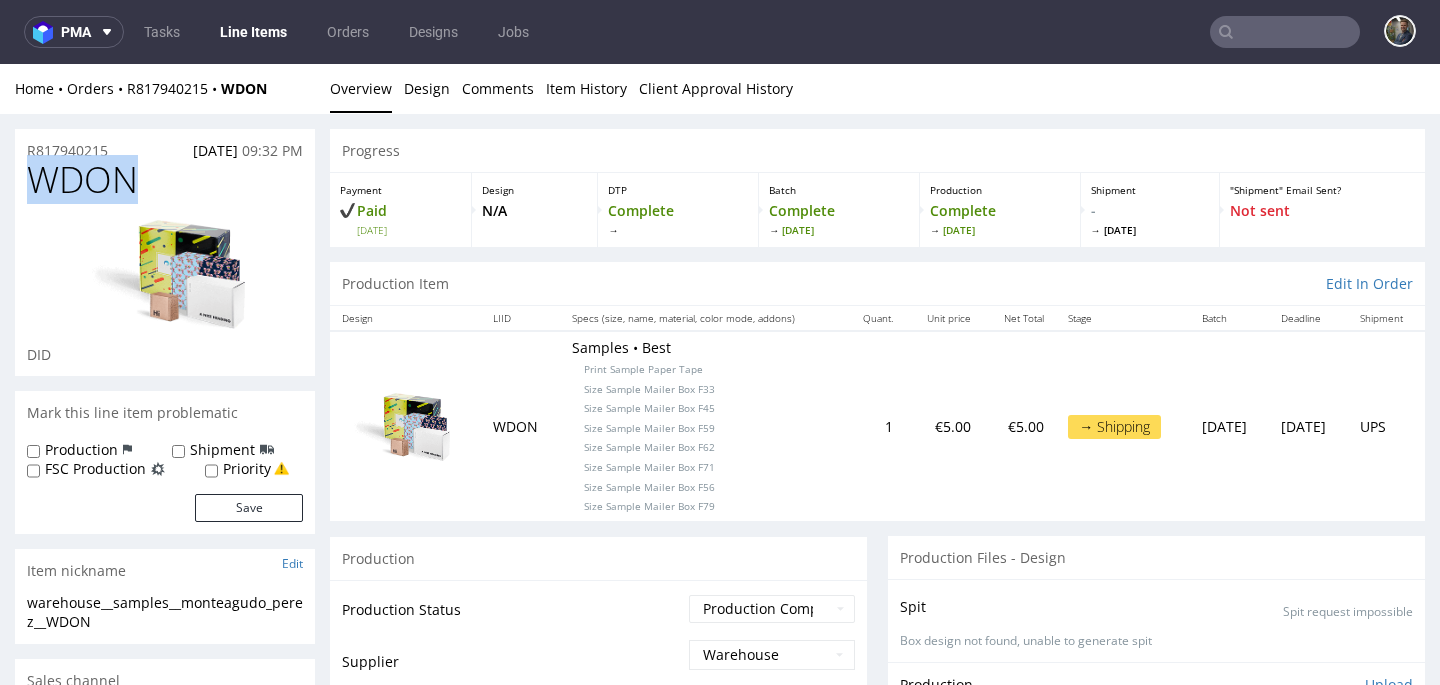 click on "WDON" at bounding box center [82, 180] 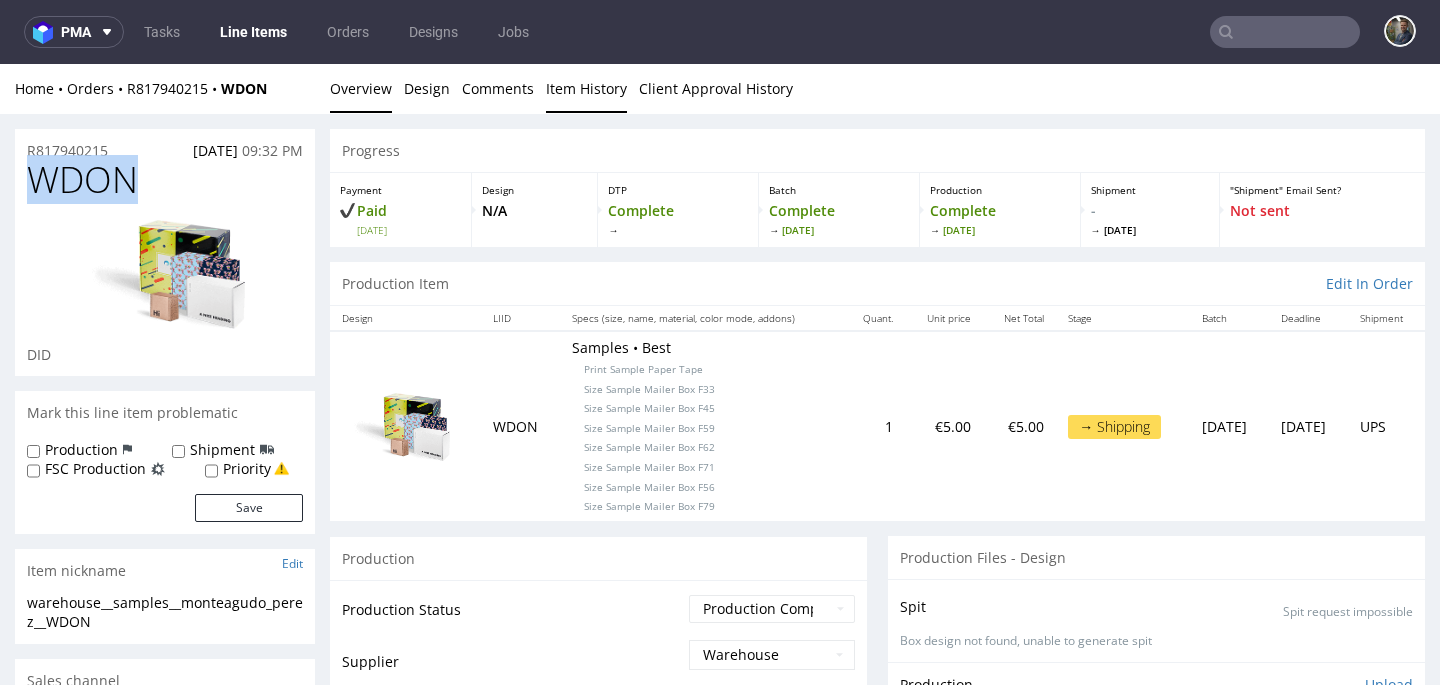copy on "WDON" 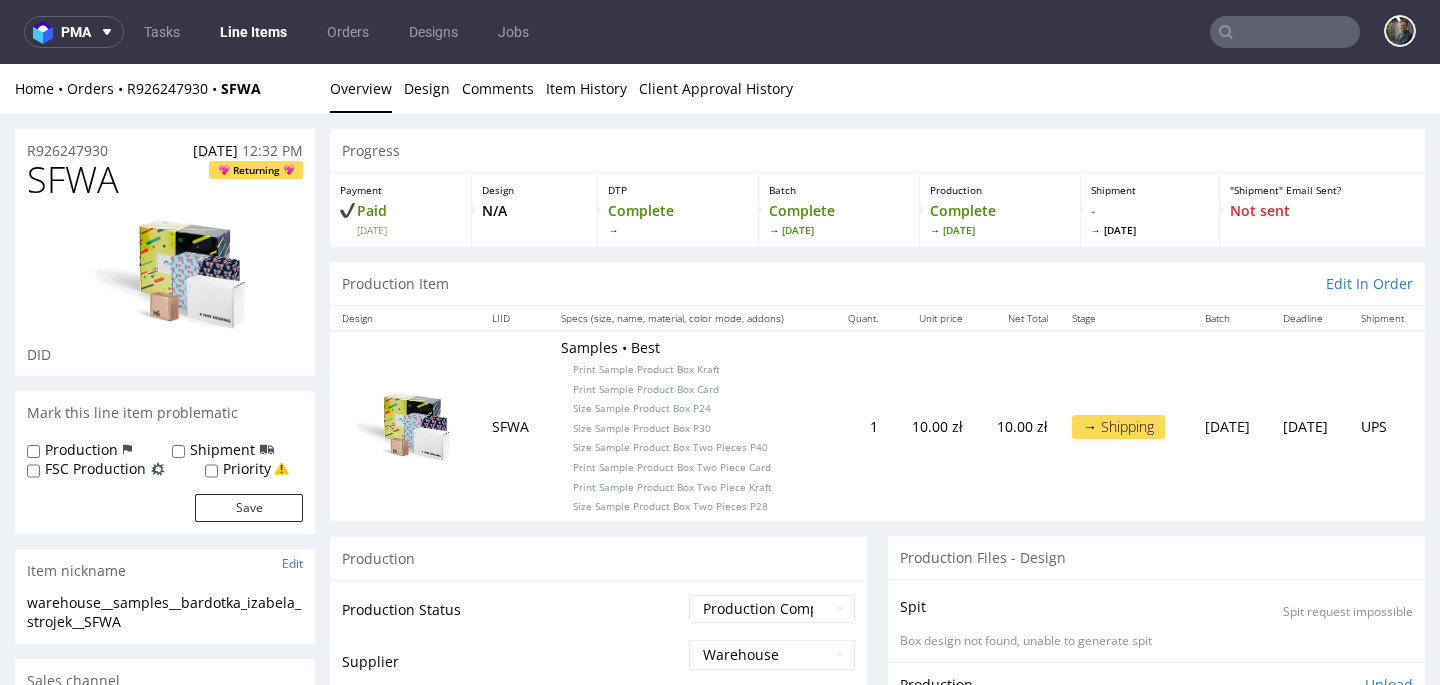 scroll, scrollTop: 0, scrollLeft: 0, axis: both 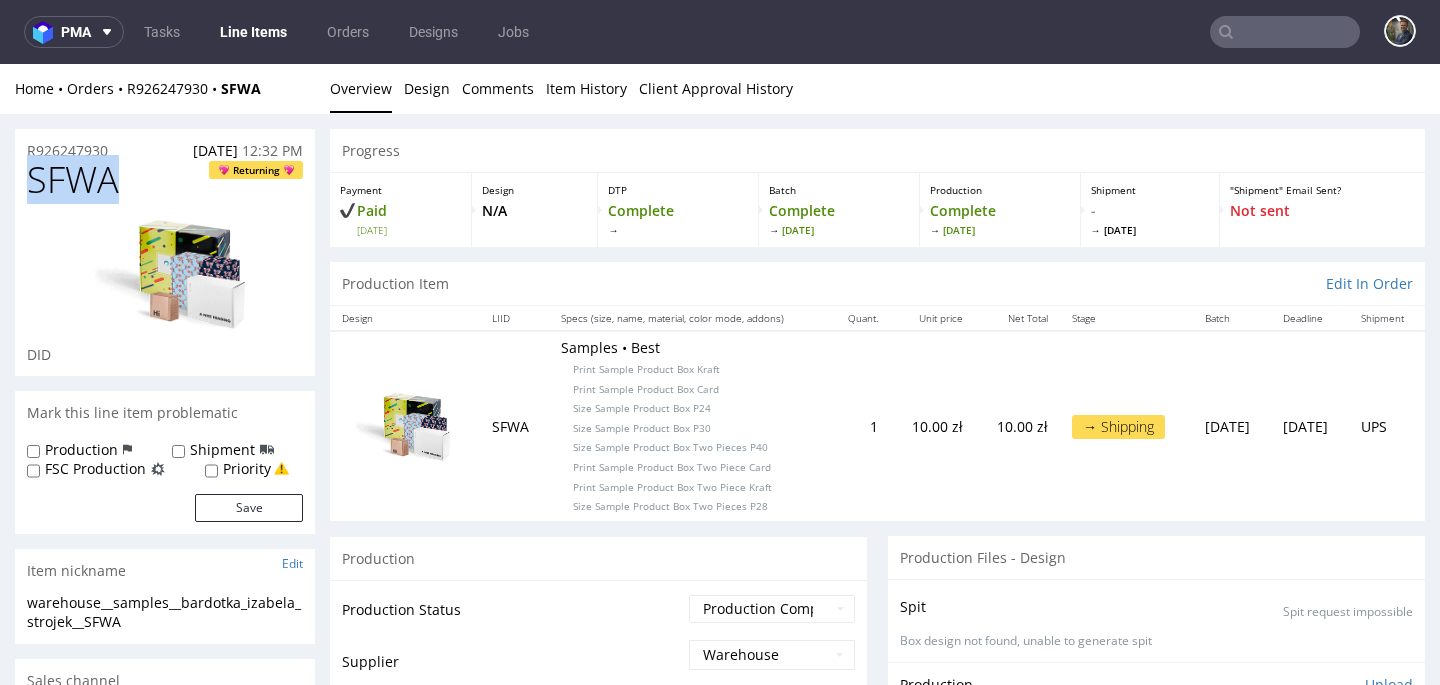 click on "SFWA" at bounding box center [73, 180] 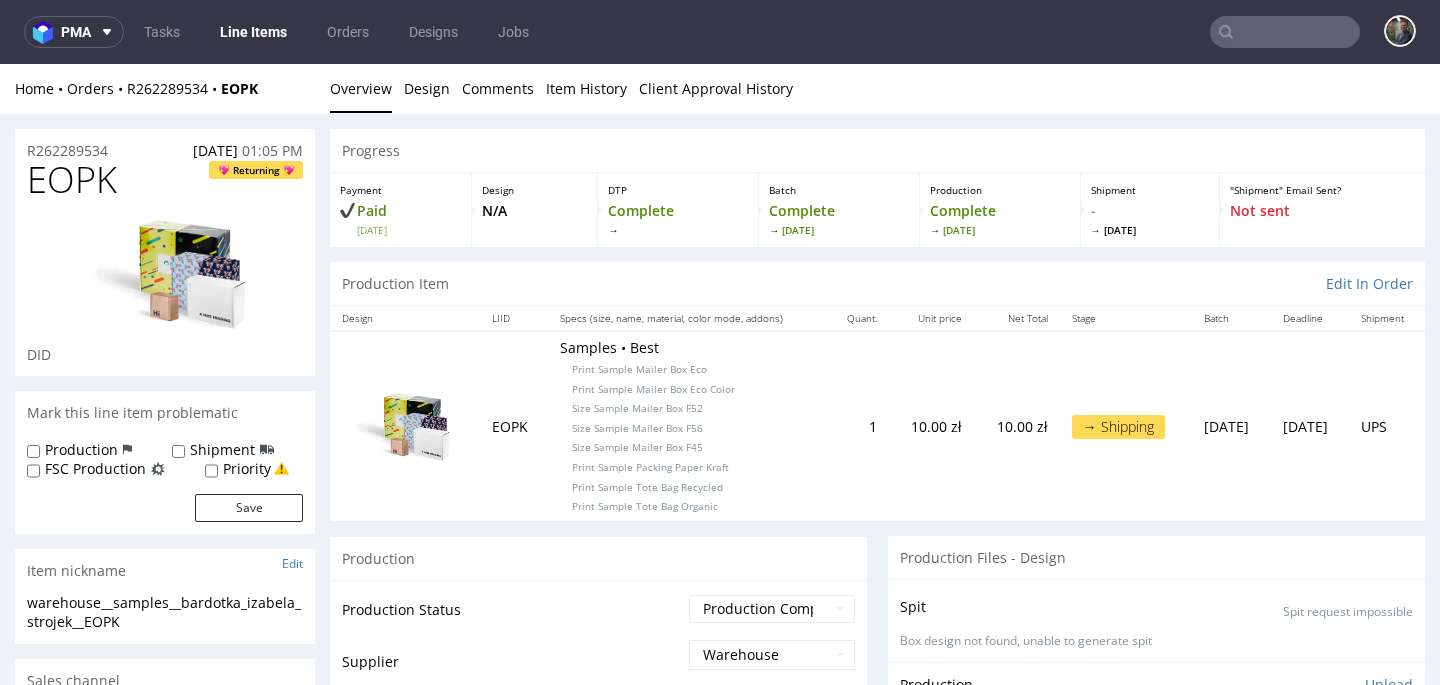 scroll, scrollTop: 0, scrollLeft: 0, axis: both 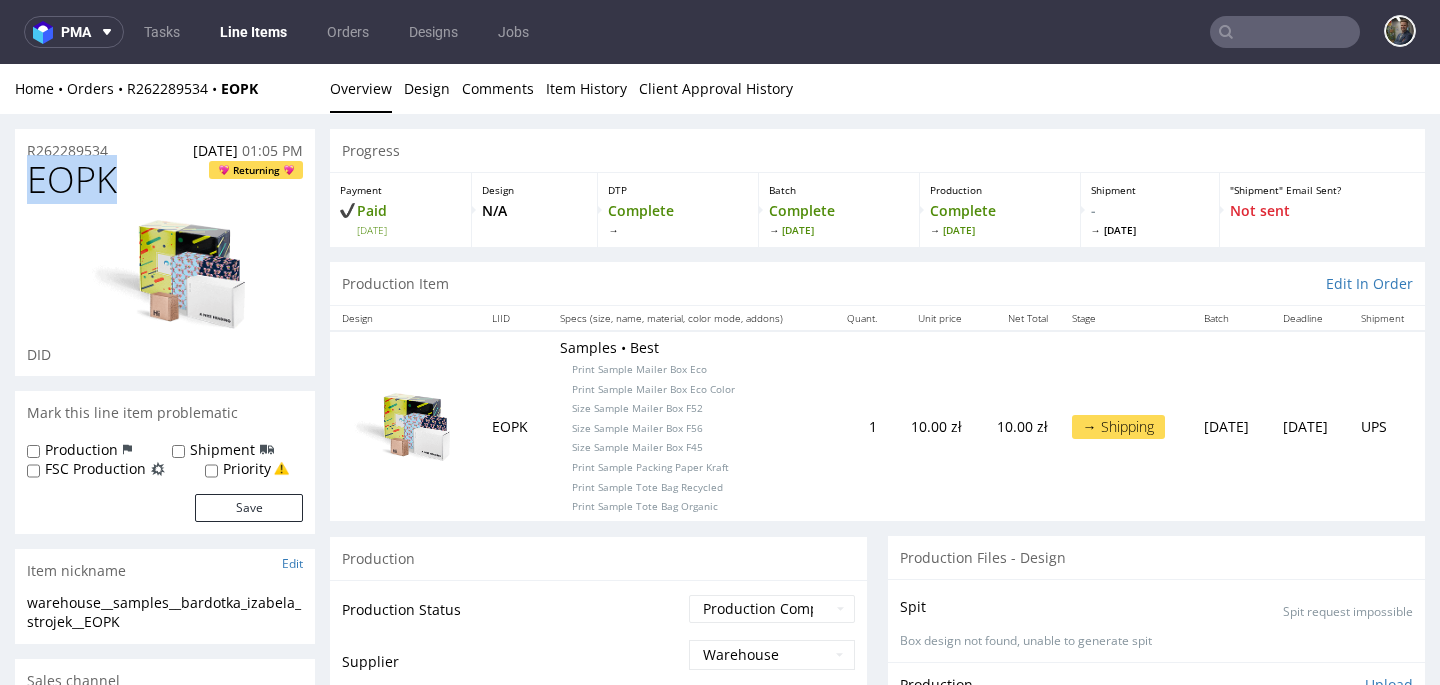 click on "EOPK" at bounding box center (72, 180) 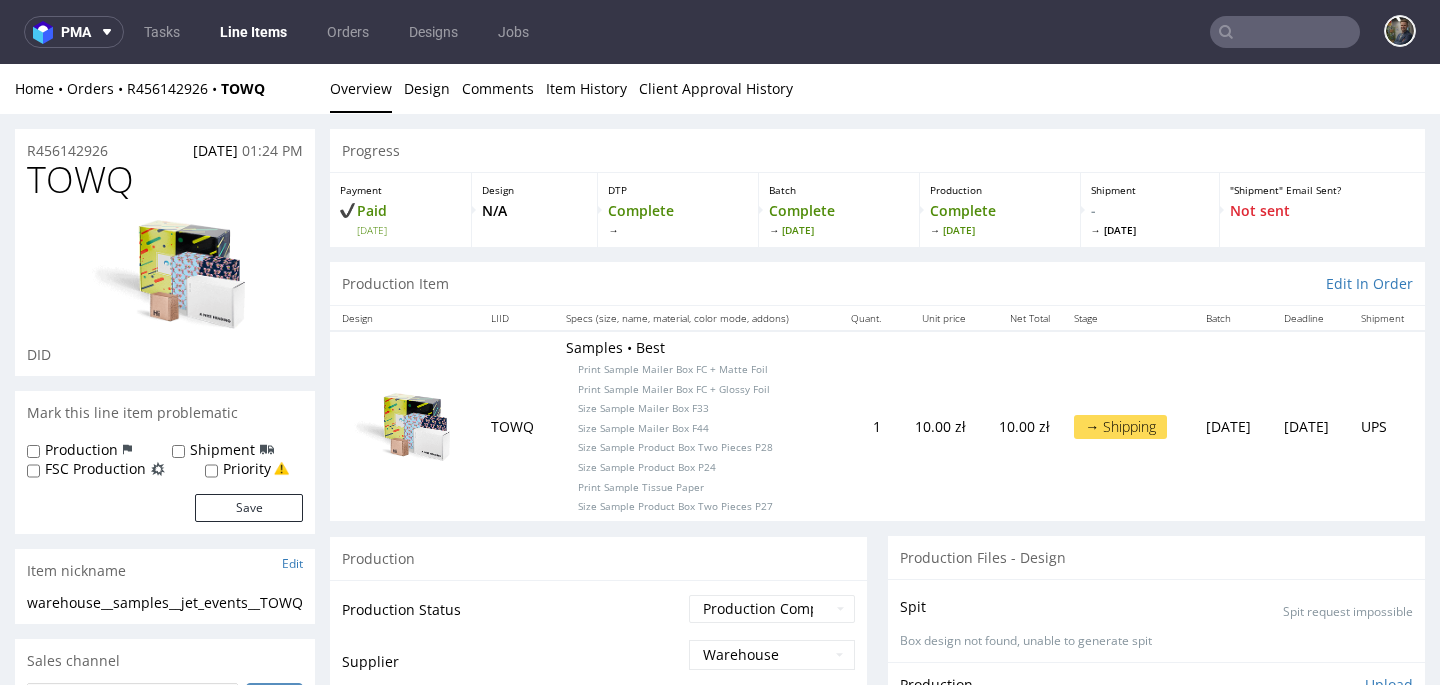 scroll, scrollTop: 0, scrollLeft: 0, axis: both 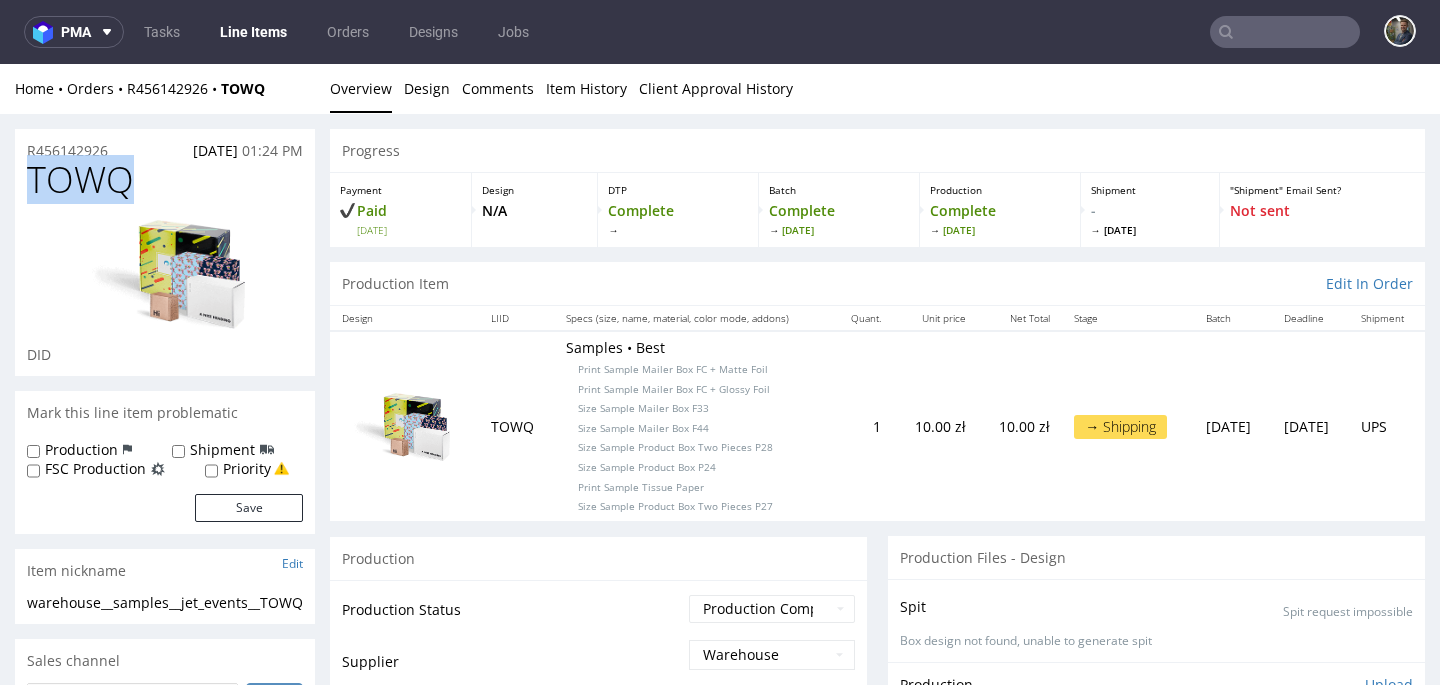 click on "TOWQ" at bounding box center [80, 180] 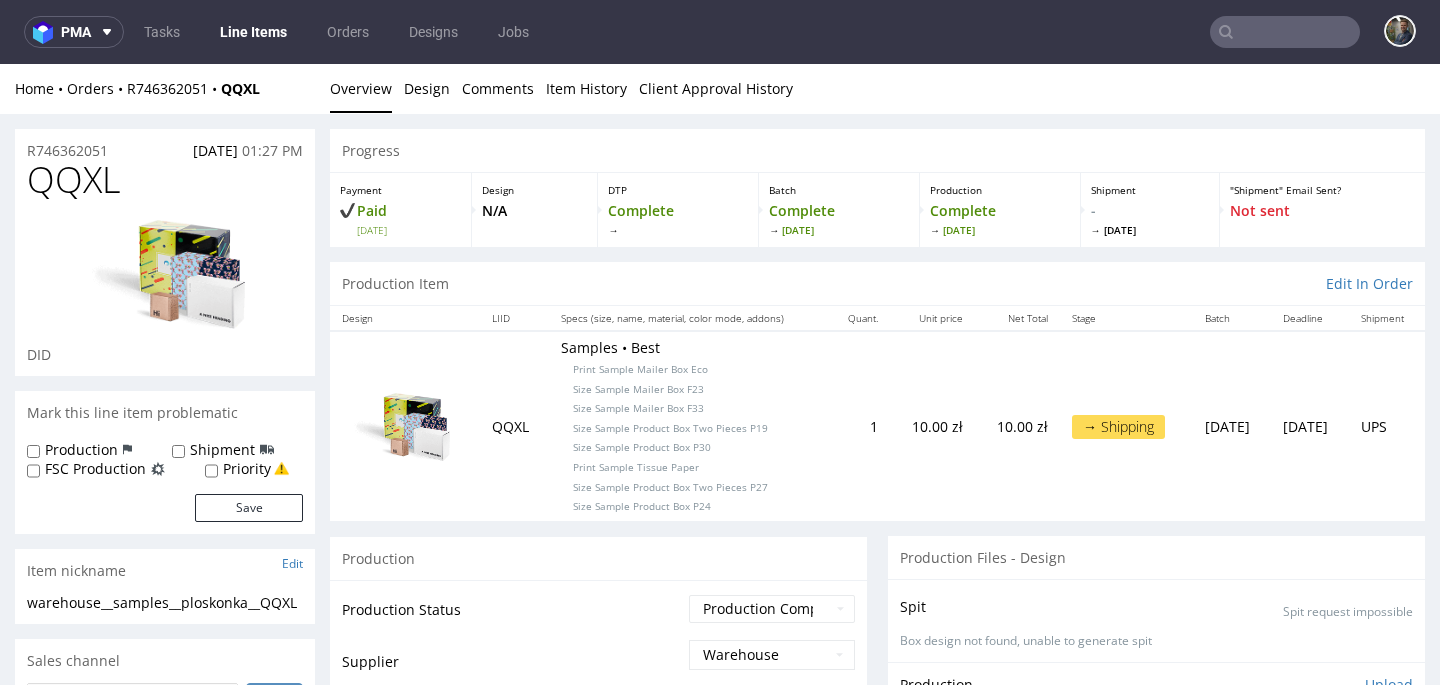 scroll, scrollTop: 0, scrollLeft: 0, axis: both 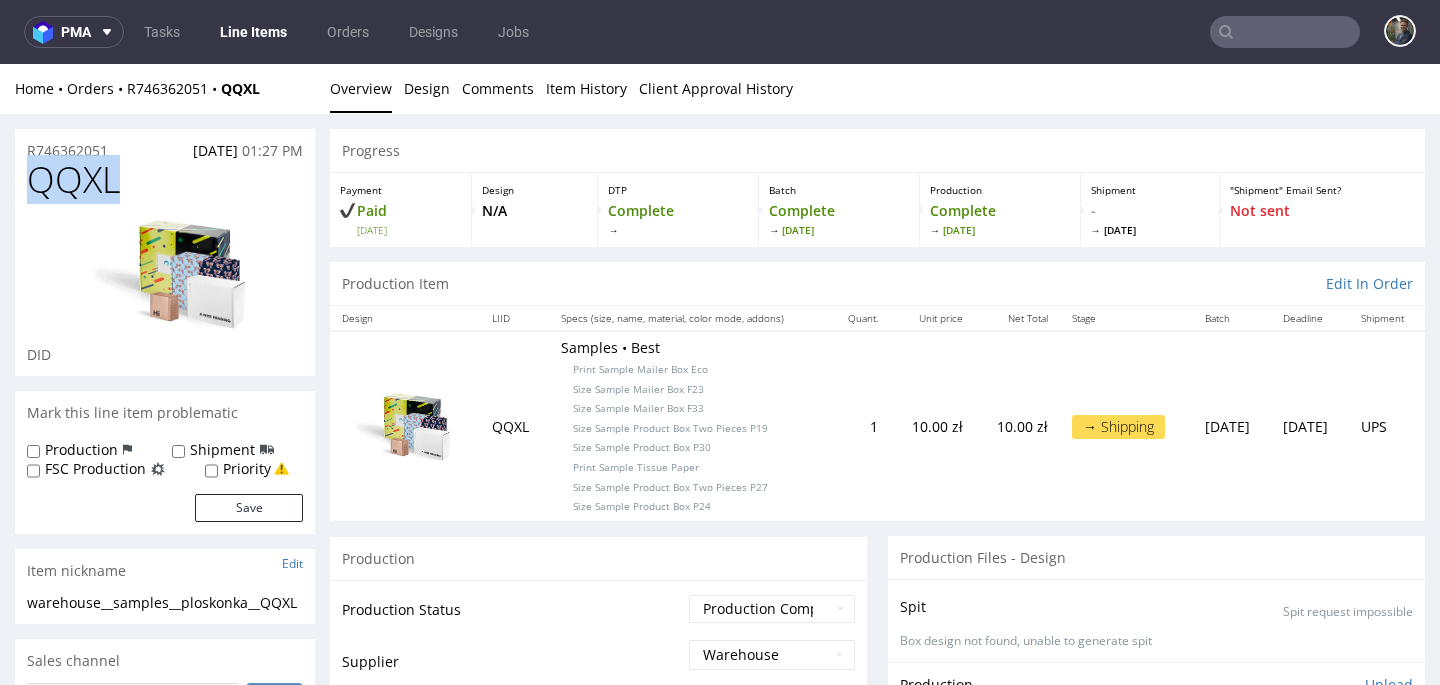 click on "QQXL" at bounding box center [73, 180] 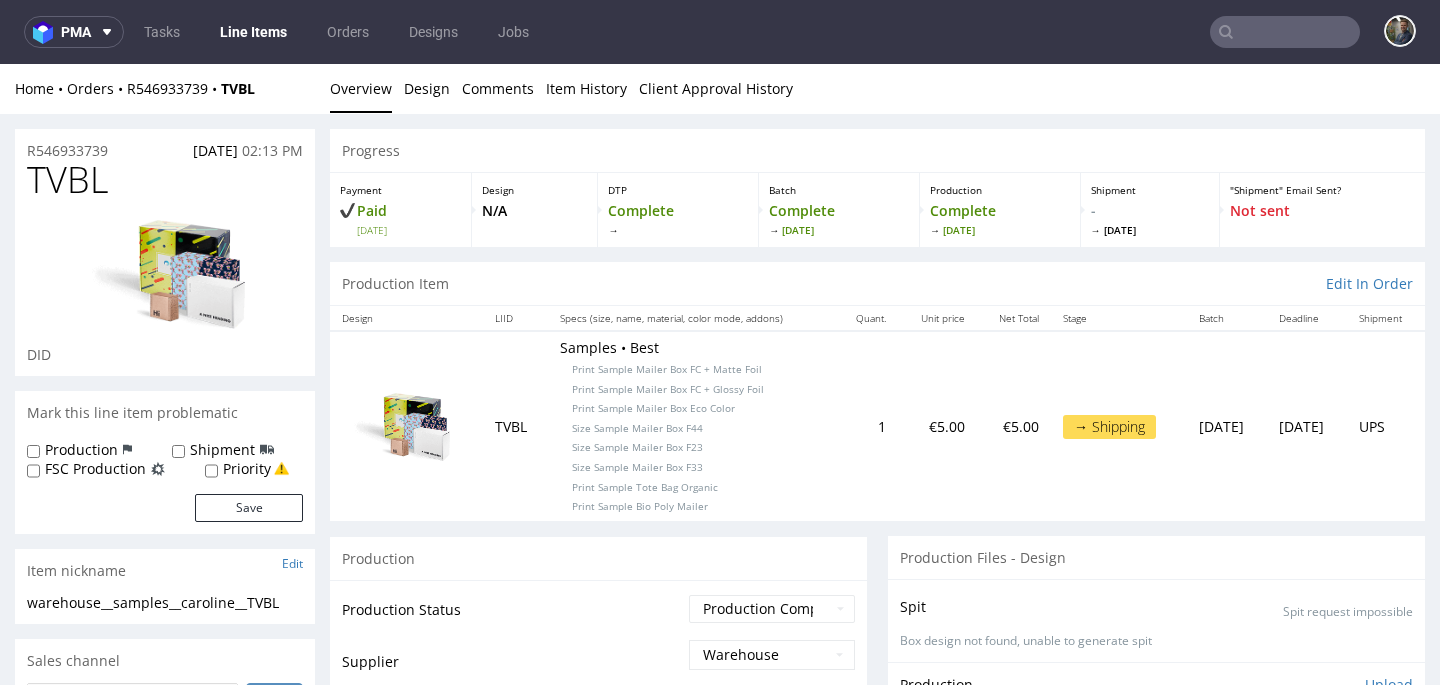 scroll, scrollTop: 0, scrollLeft: 0, axis: both 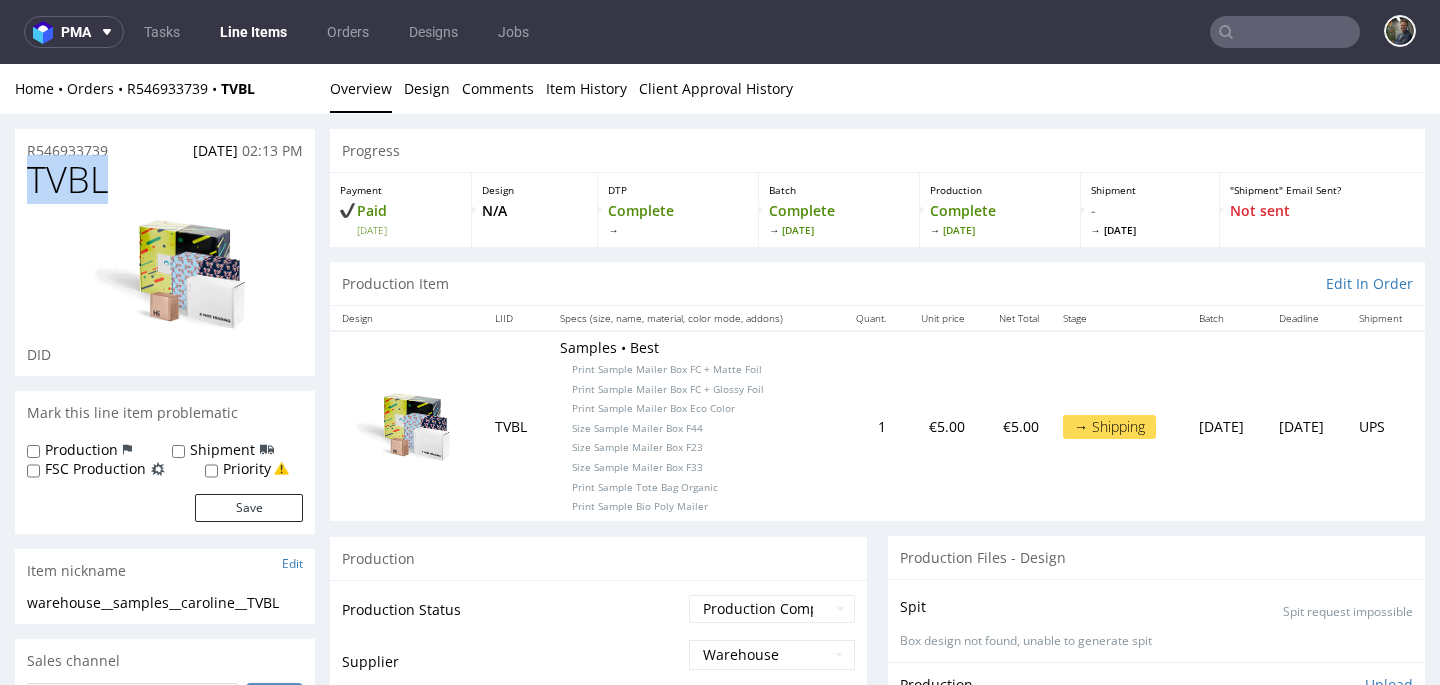 click on "TVBL" at bounding box center [67, 180] 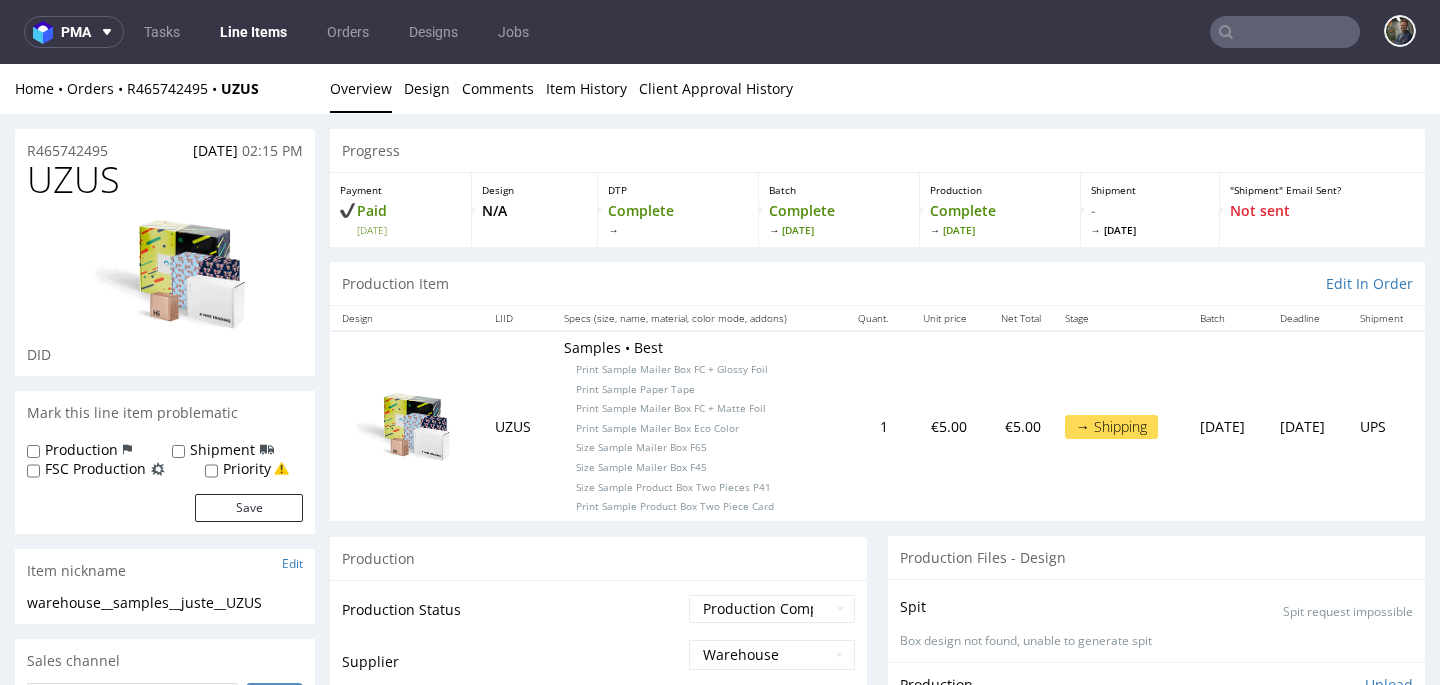 scroll, scrollTop: 0, scrollLeft: 0, axis: both 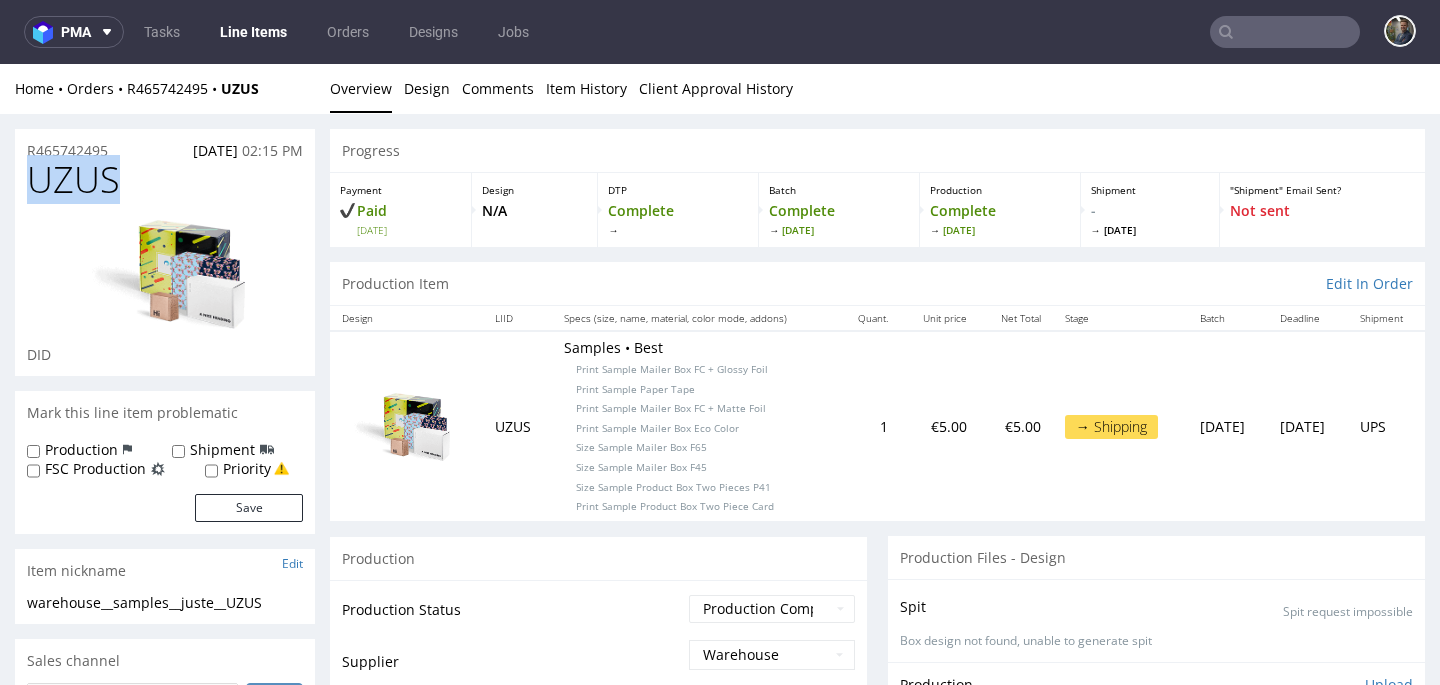 click on "UZUS" at bounding box center (73, 180) 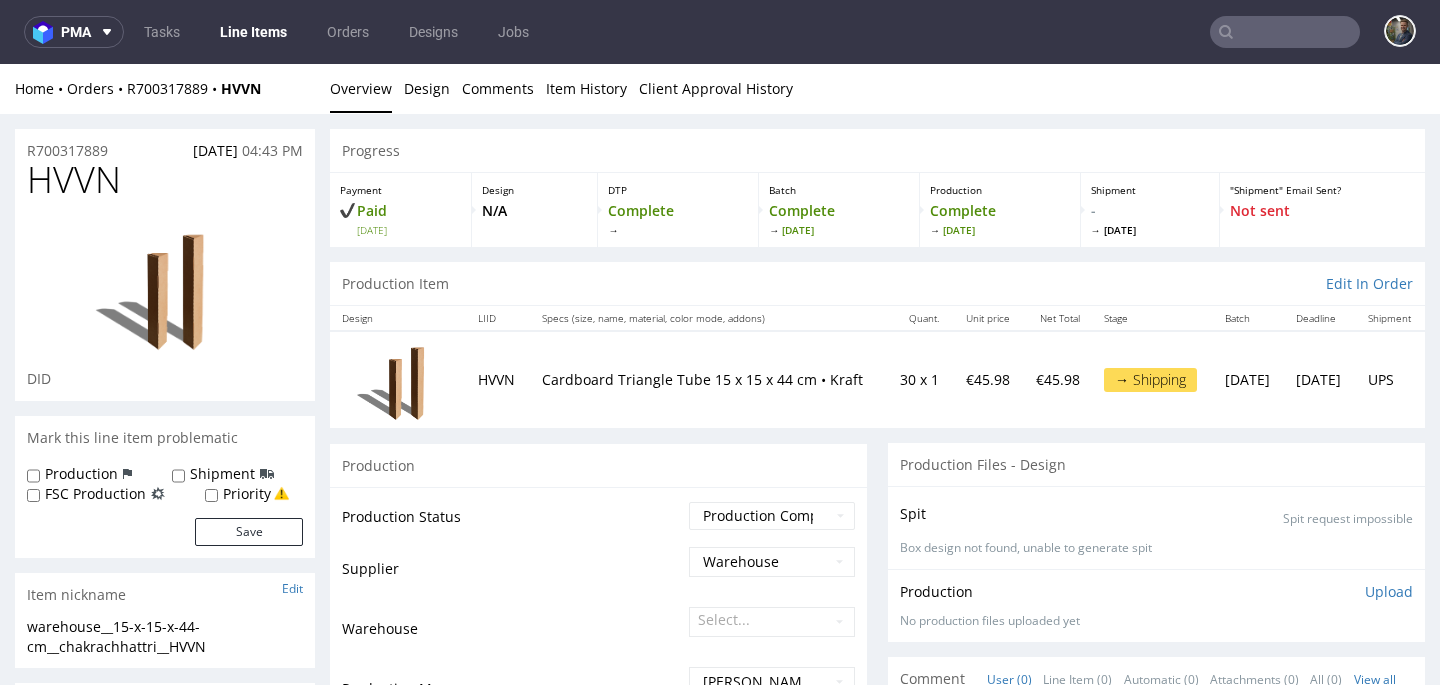 scroll, scrollTop: 0, scrollLeft: 0, axis: both 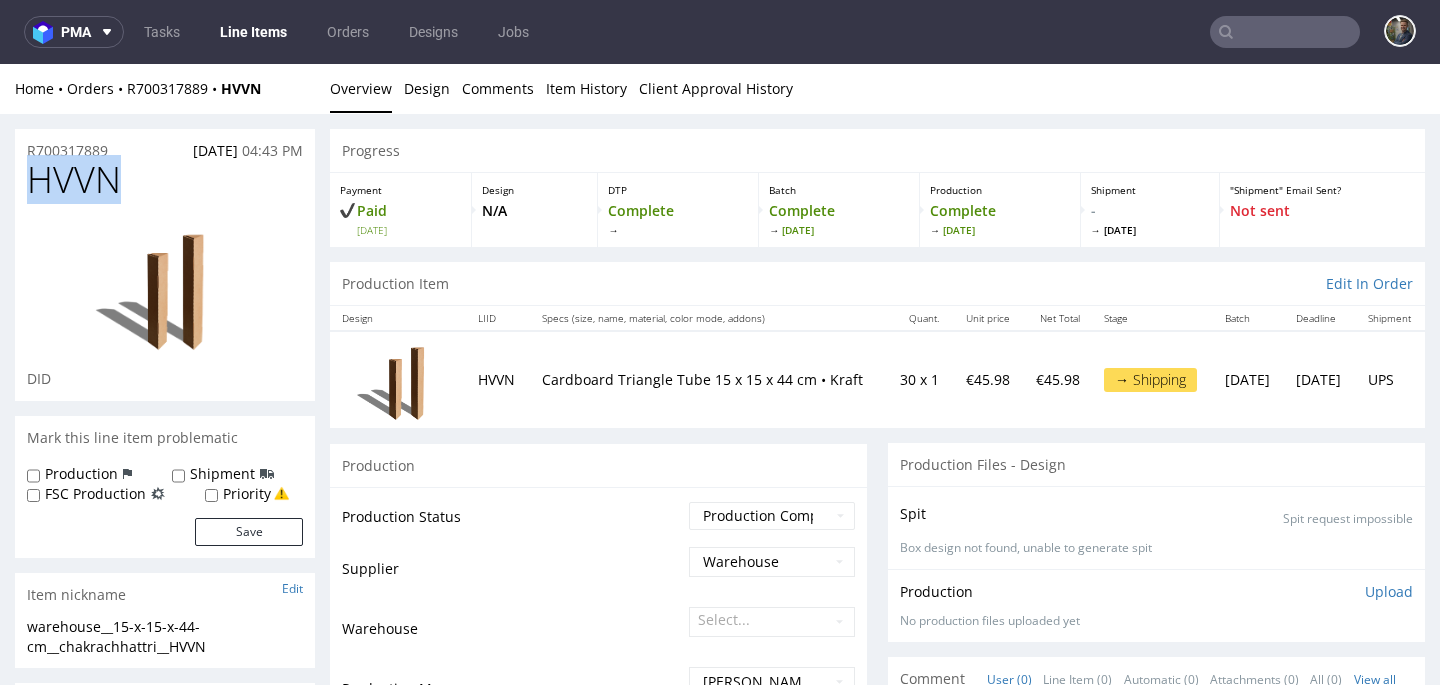 click on "HVVN" at bounding box center (74, 180) 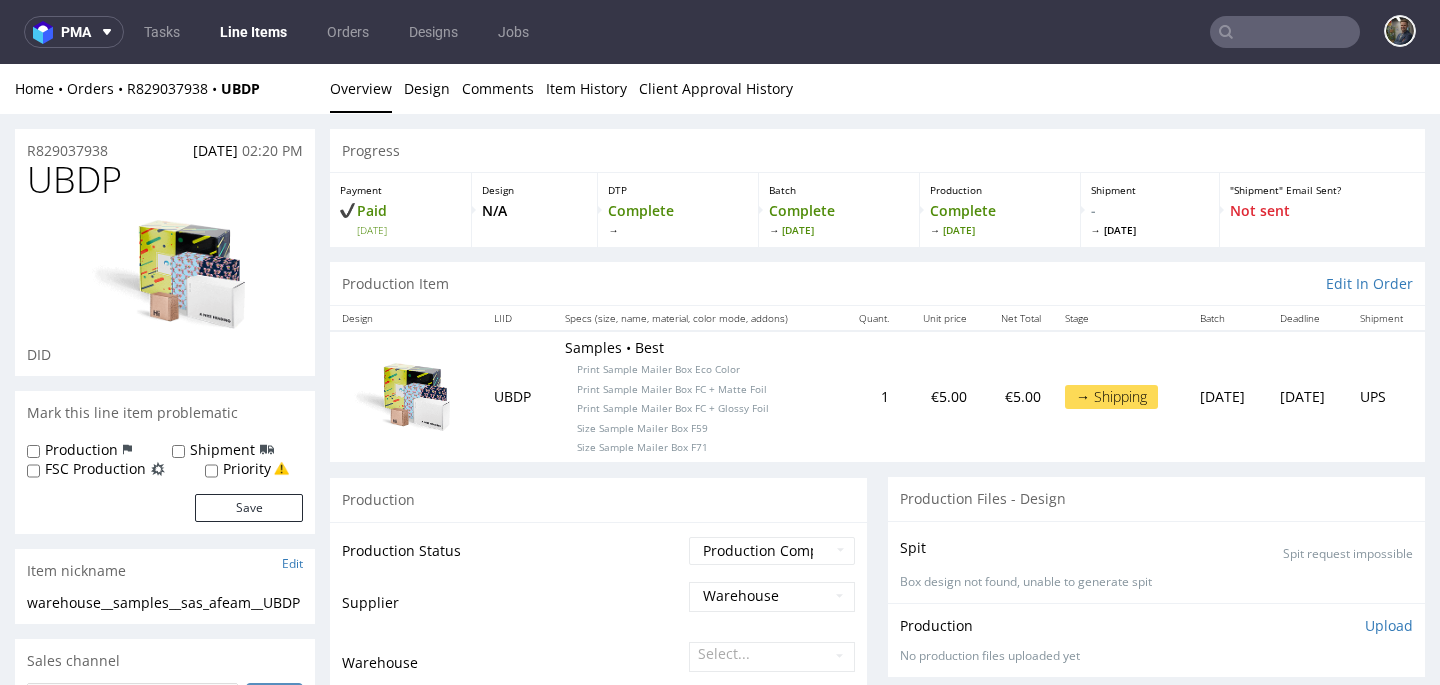 scroll, scrollTop: 0, scrollLeft: 0, axis: both 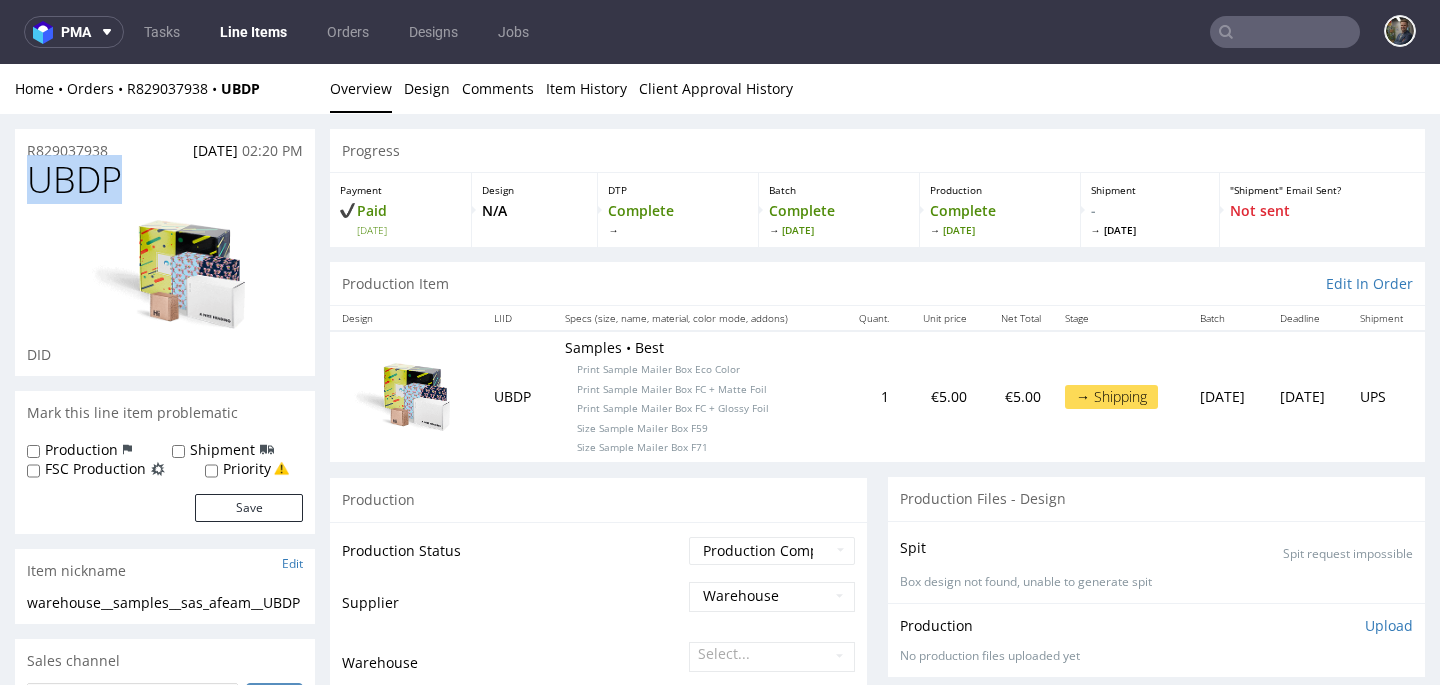 click on "UBDP" at bounding box center [74, 180] 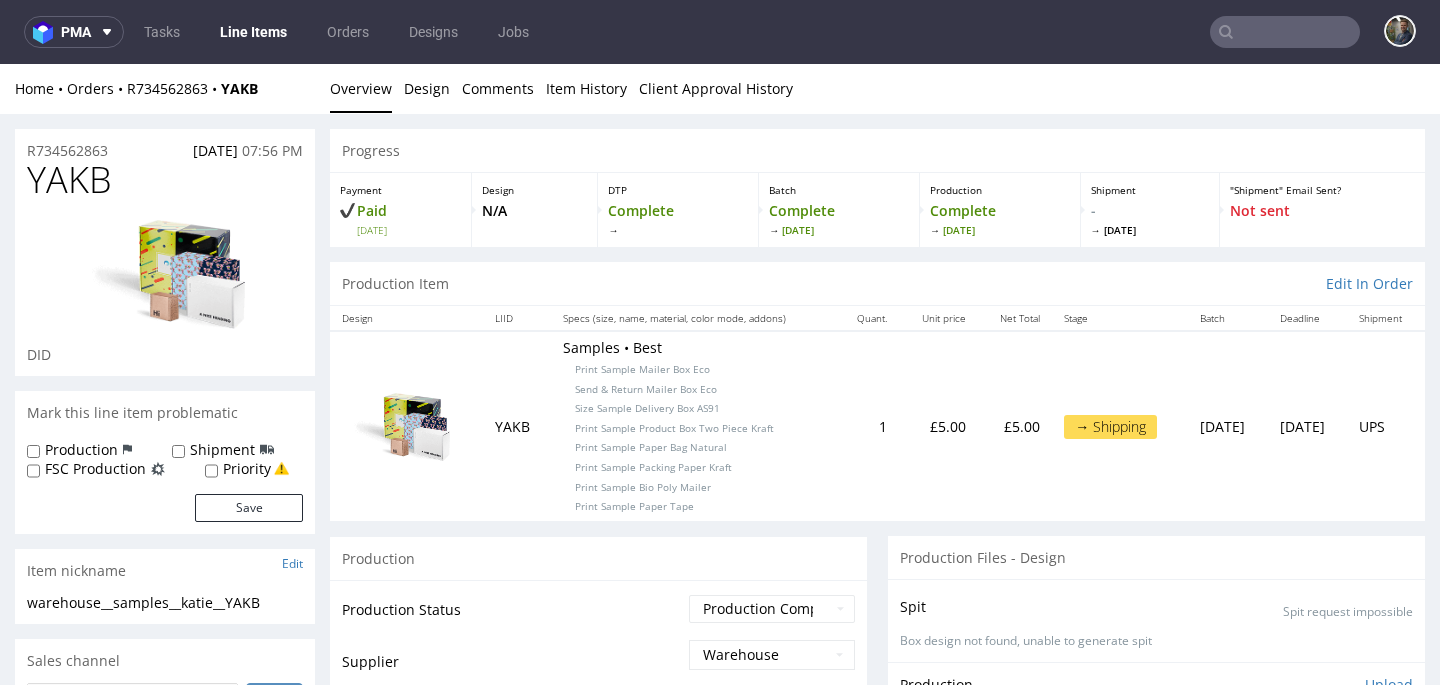 scroll, scrollTop: 0, scrollLeft: 0, axis: both 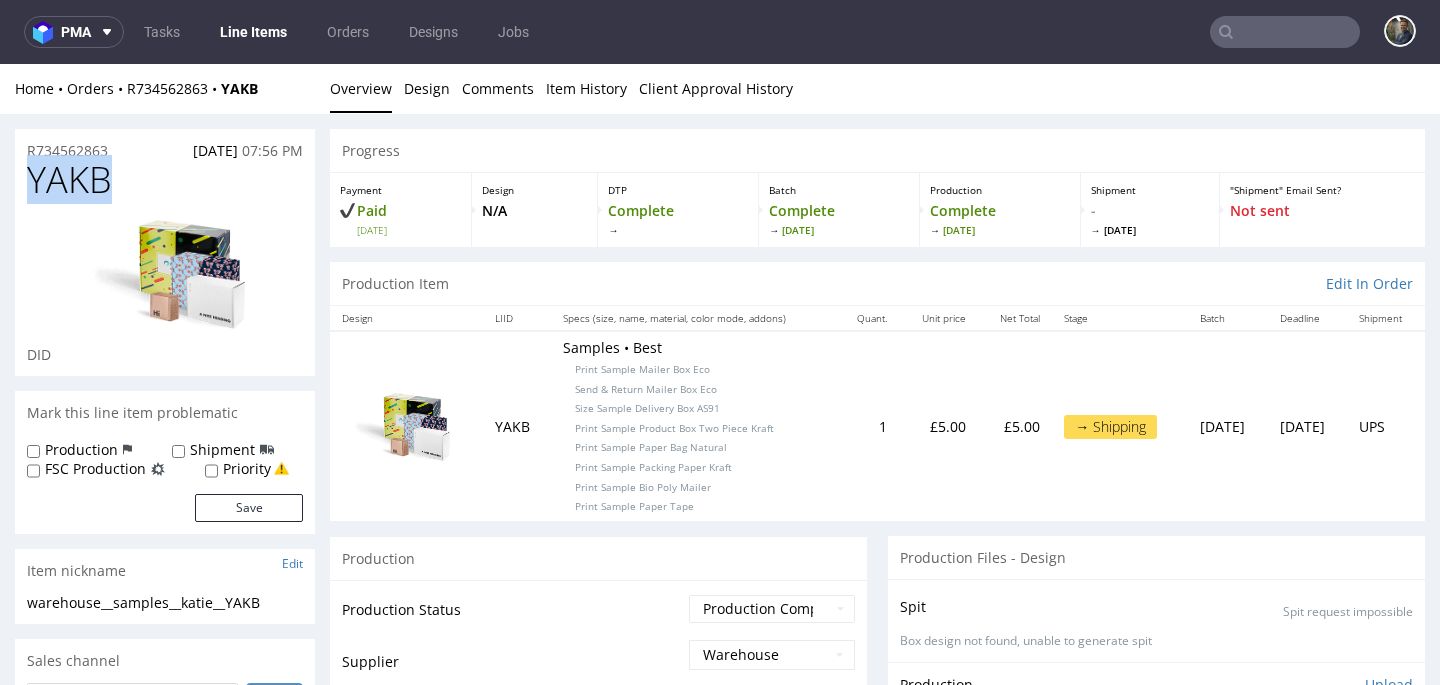 click on "YAKB" at bounding box center [69, 180] 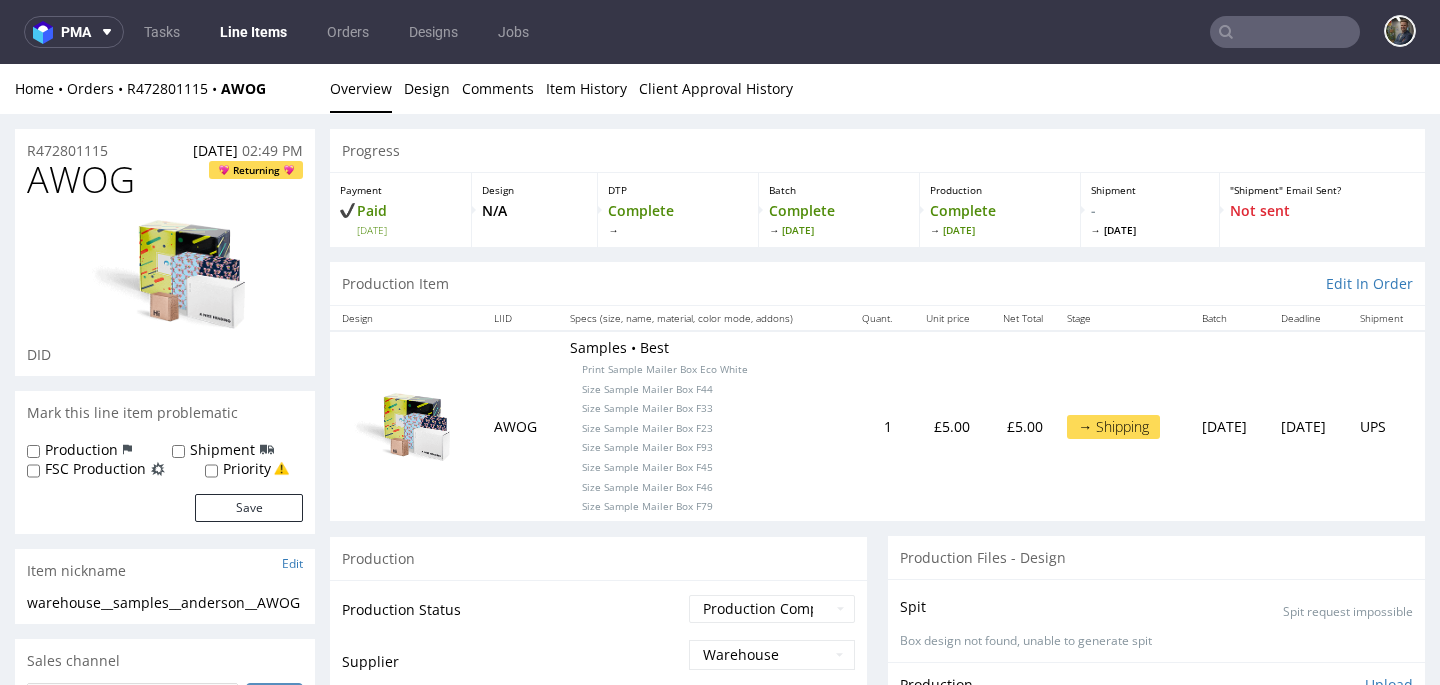 scroll, scrollTop: 0, scrollLeft: 0, axis: both 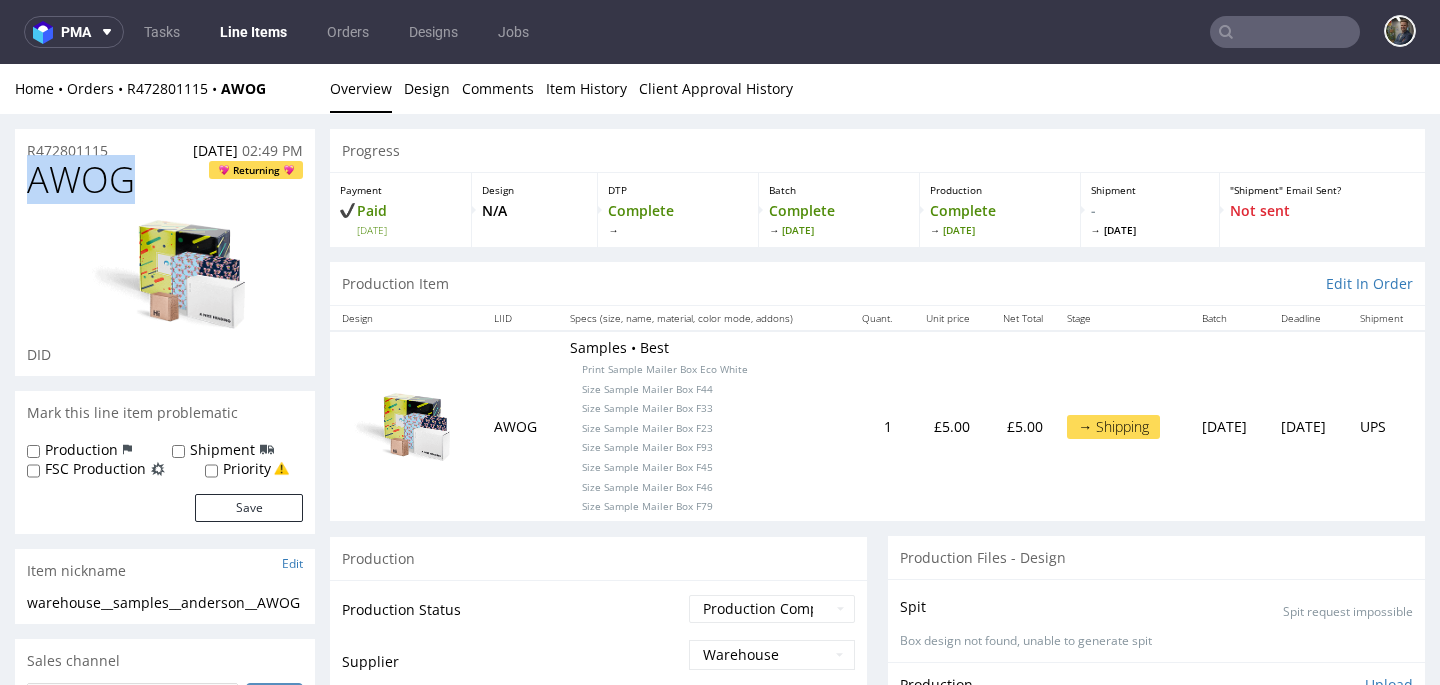 click on "AWOG" at bounding box center [81, 180] 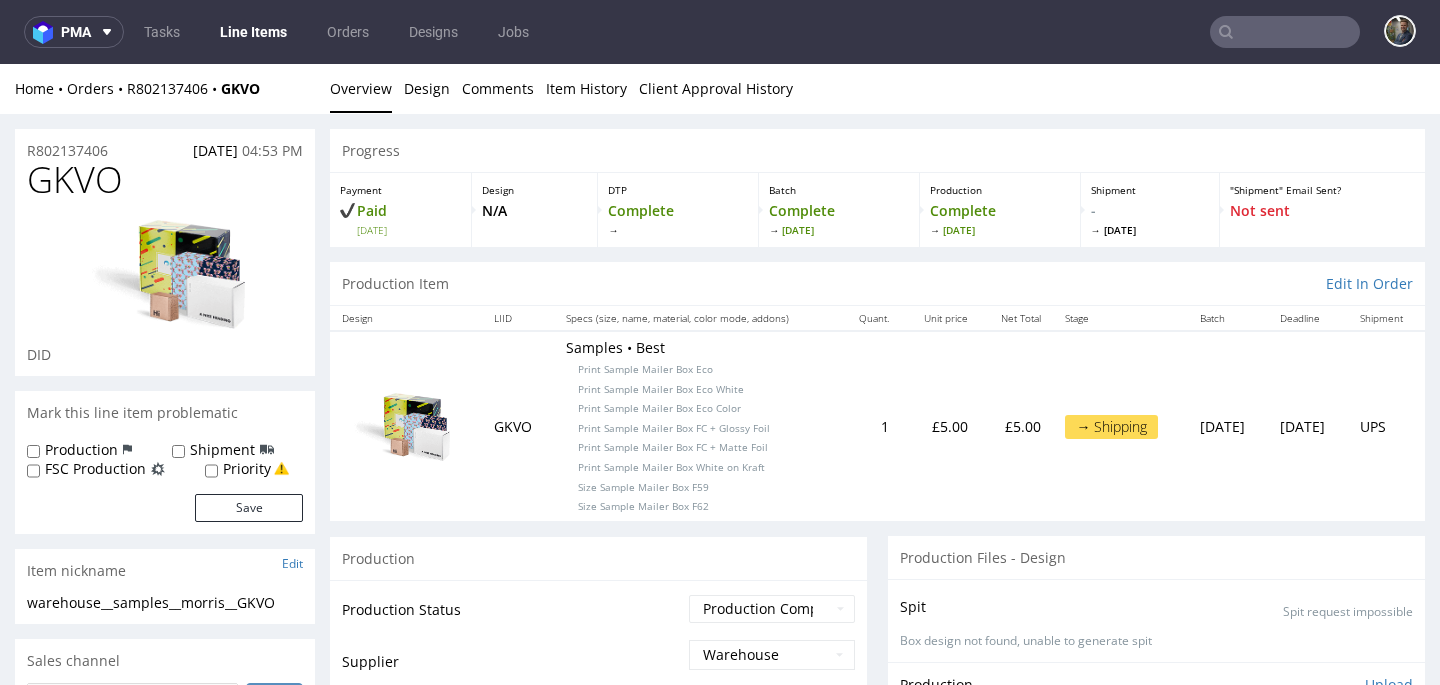 scroll, scrollTop: 0, scrollLeft: 0, axis: both 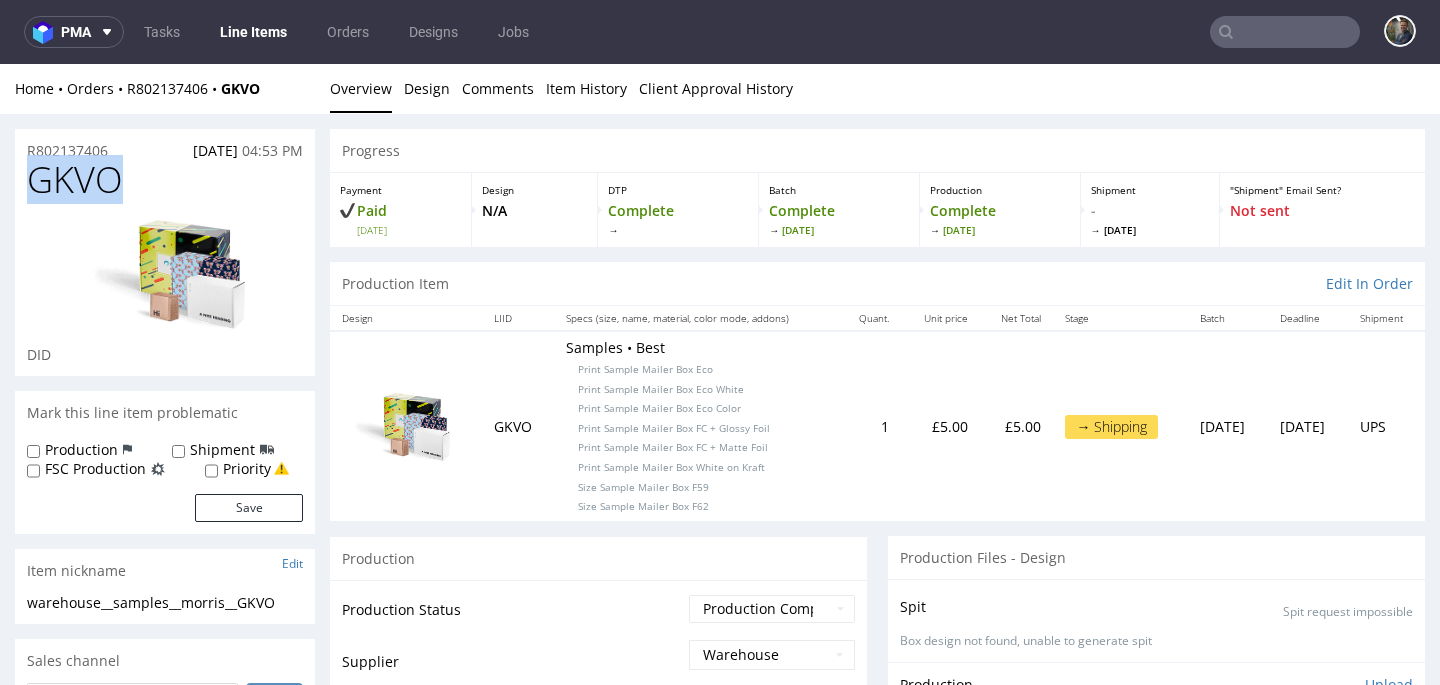 click on "GKVO" at bounding box center [75, 180] 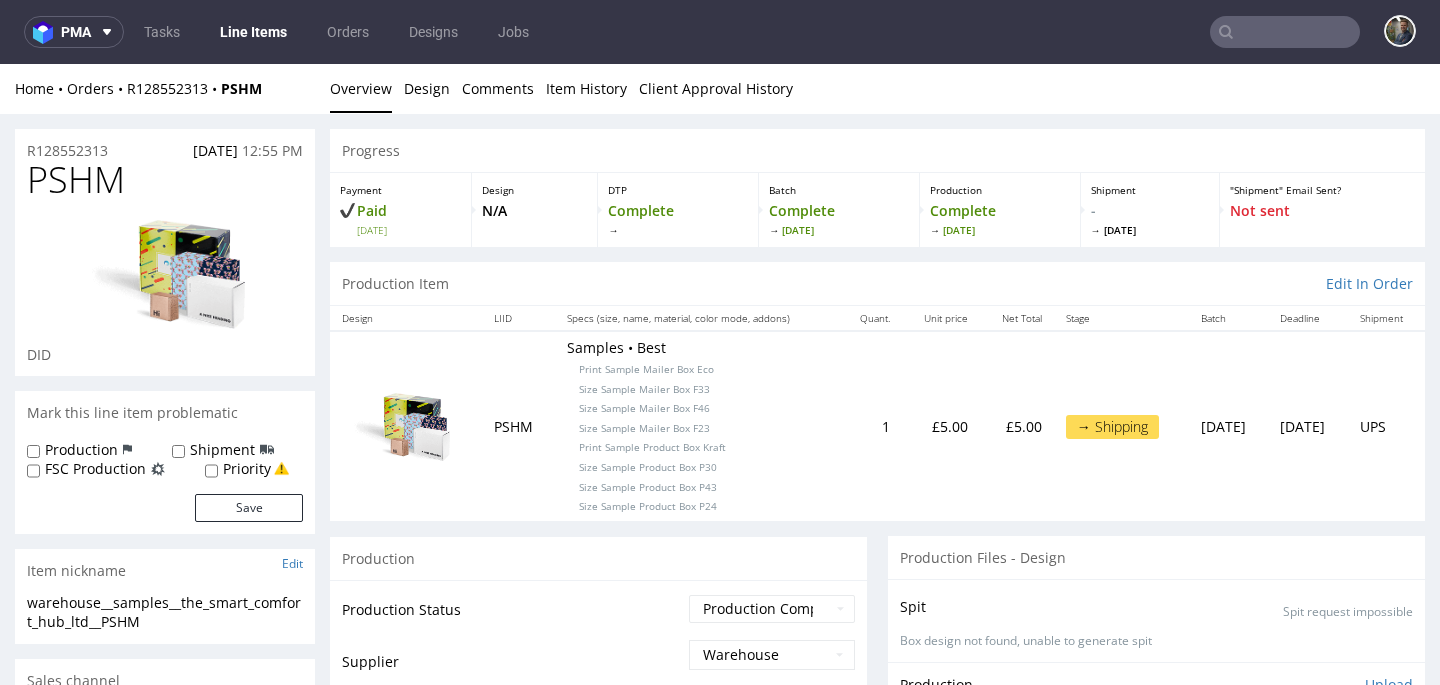 scroll, scrollTop: 0, scrollLeft: 0, axis: both 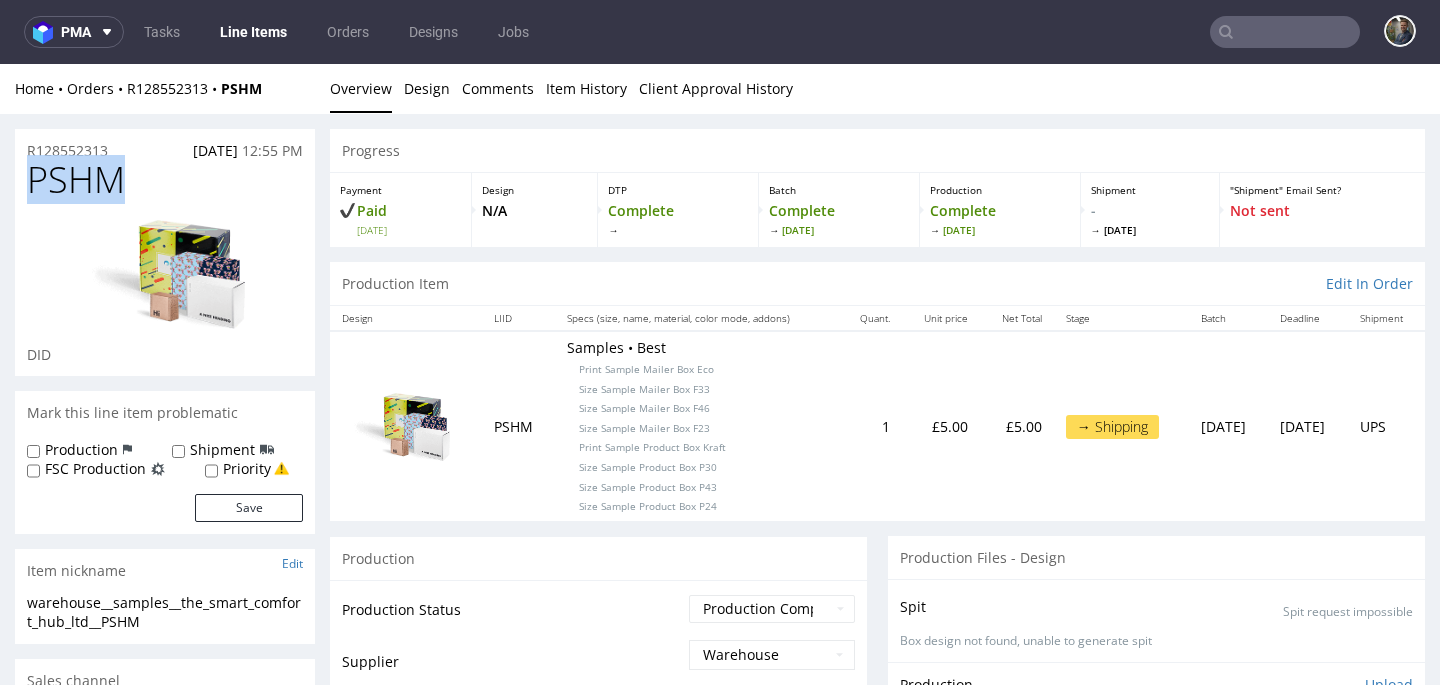 click on "PSHM" at bounding box center (76, 180) 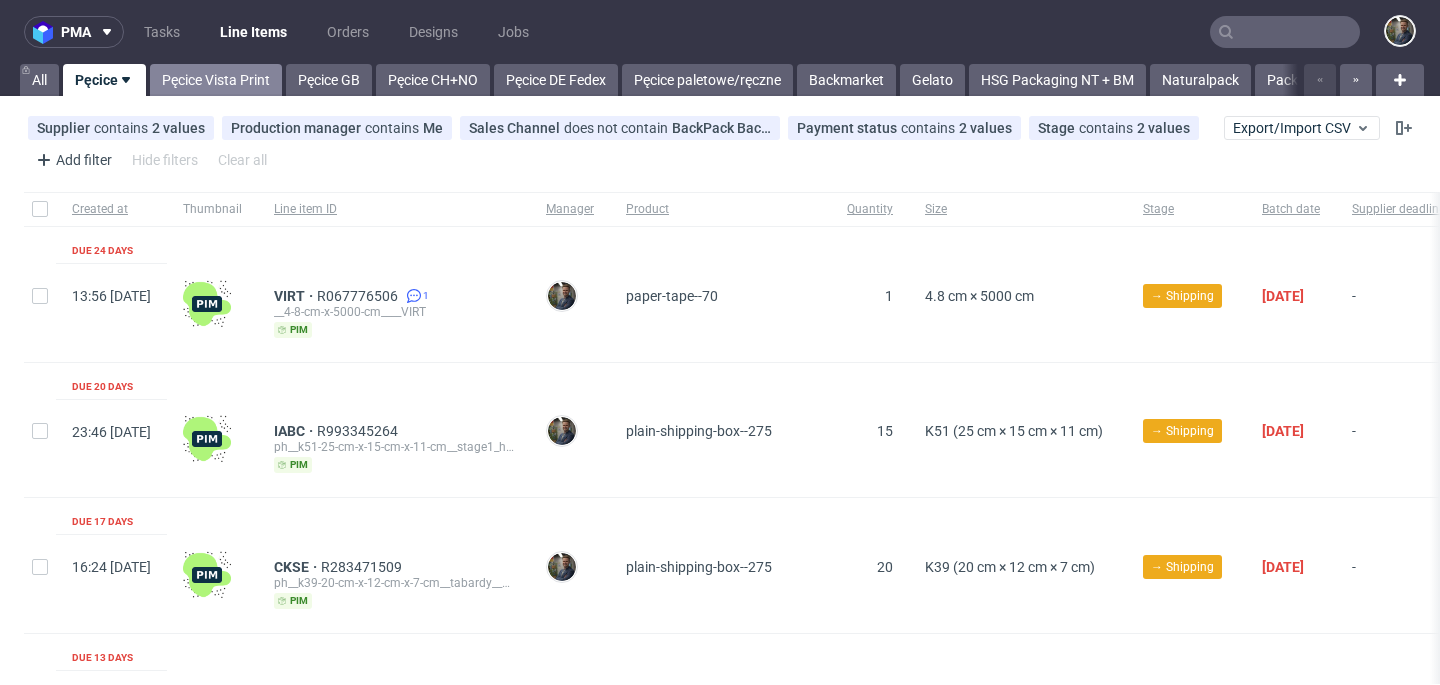 click on "Pęcice Vista Print" at bounding box center (216, 80) 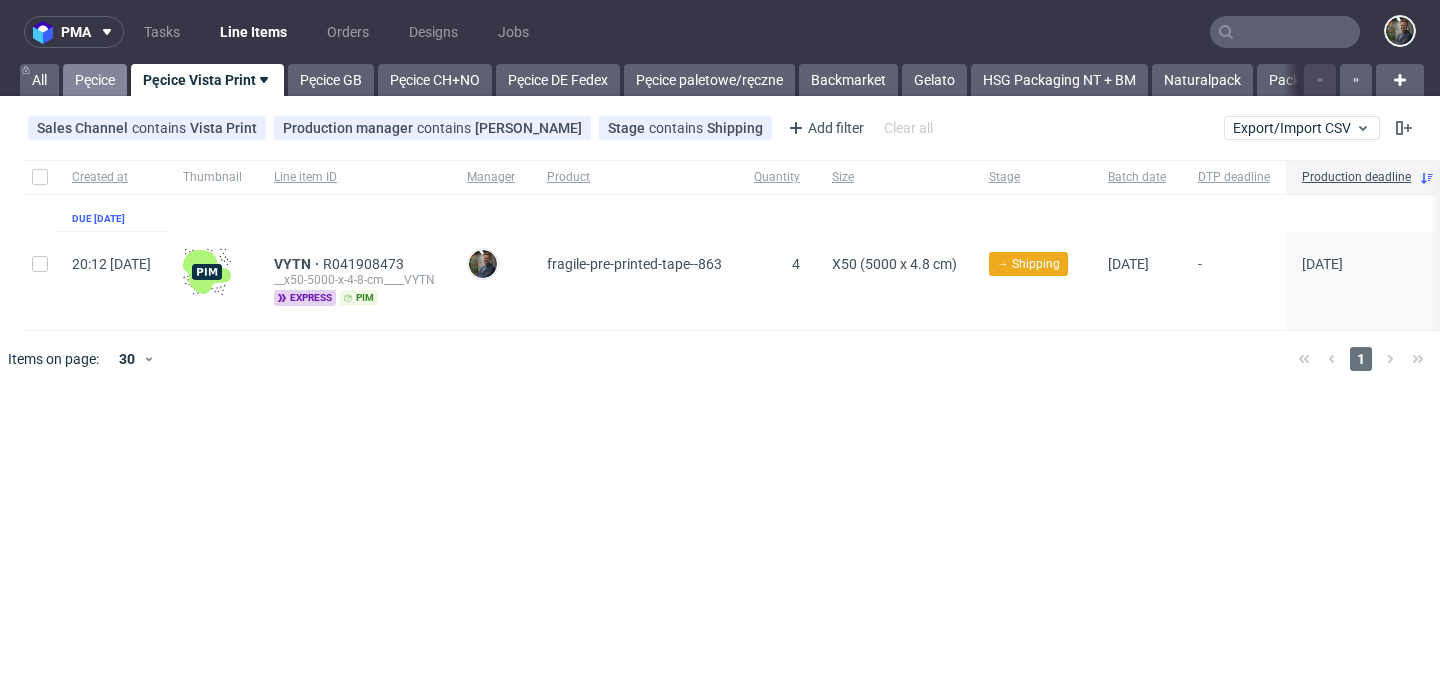 click on "Pęcice" at bounding box center [95, 80] 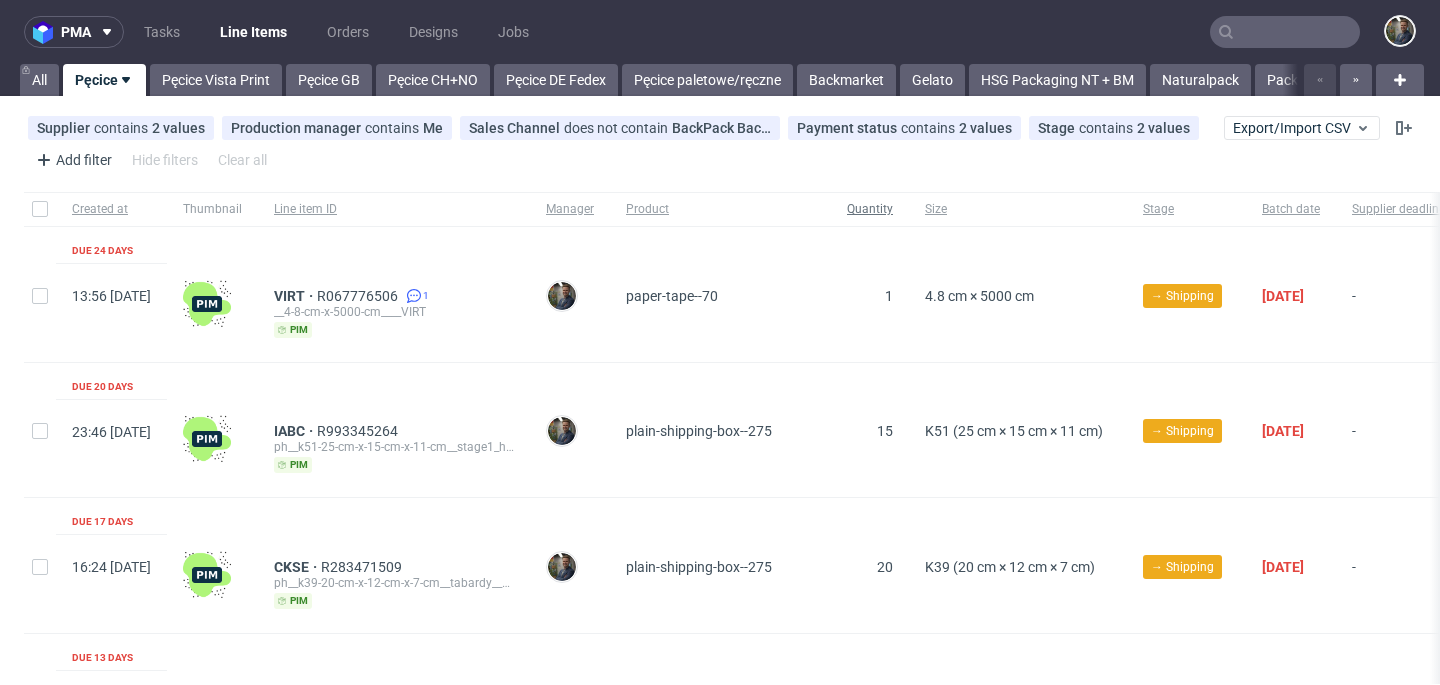 click on "Quantity" at bounding box center (870, 209) 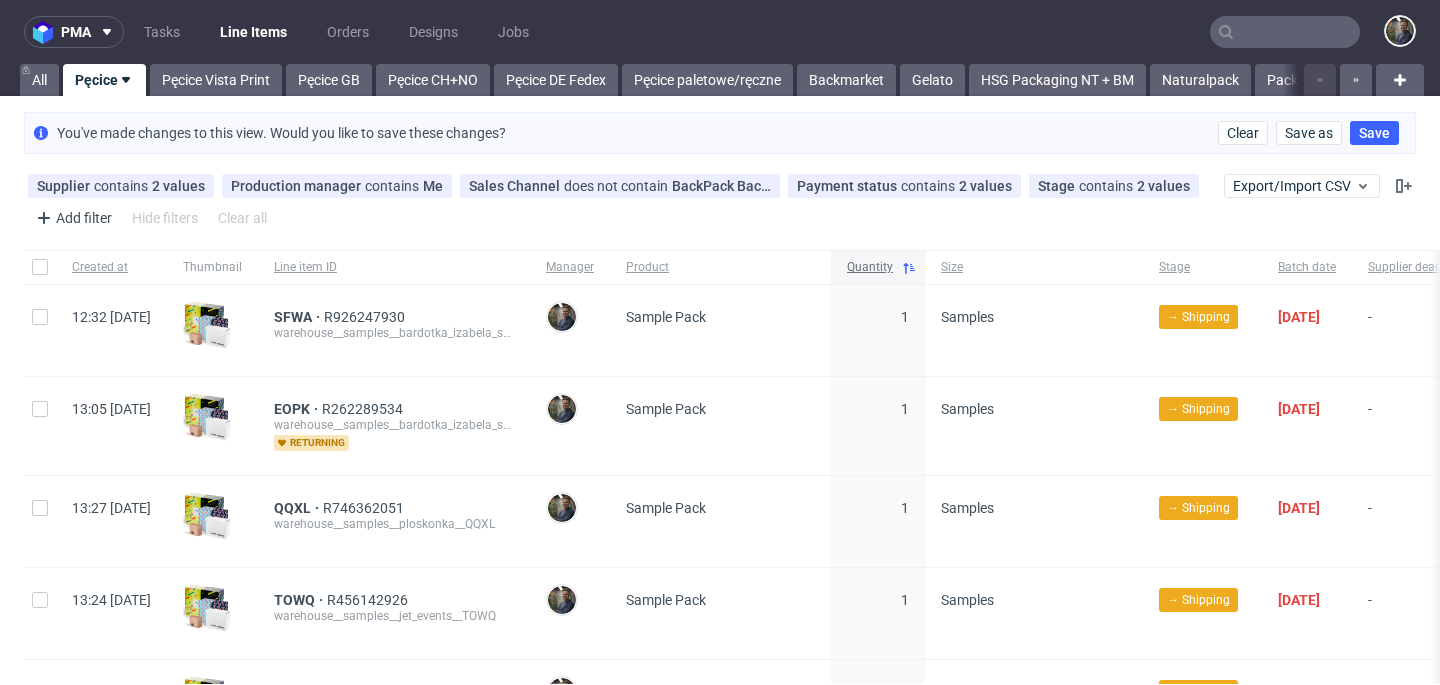 click on "Quantity" at bounding box center (870, 267) 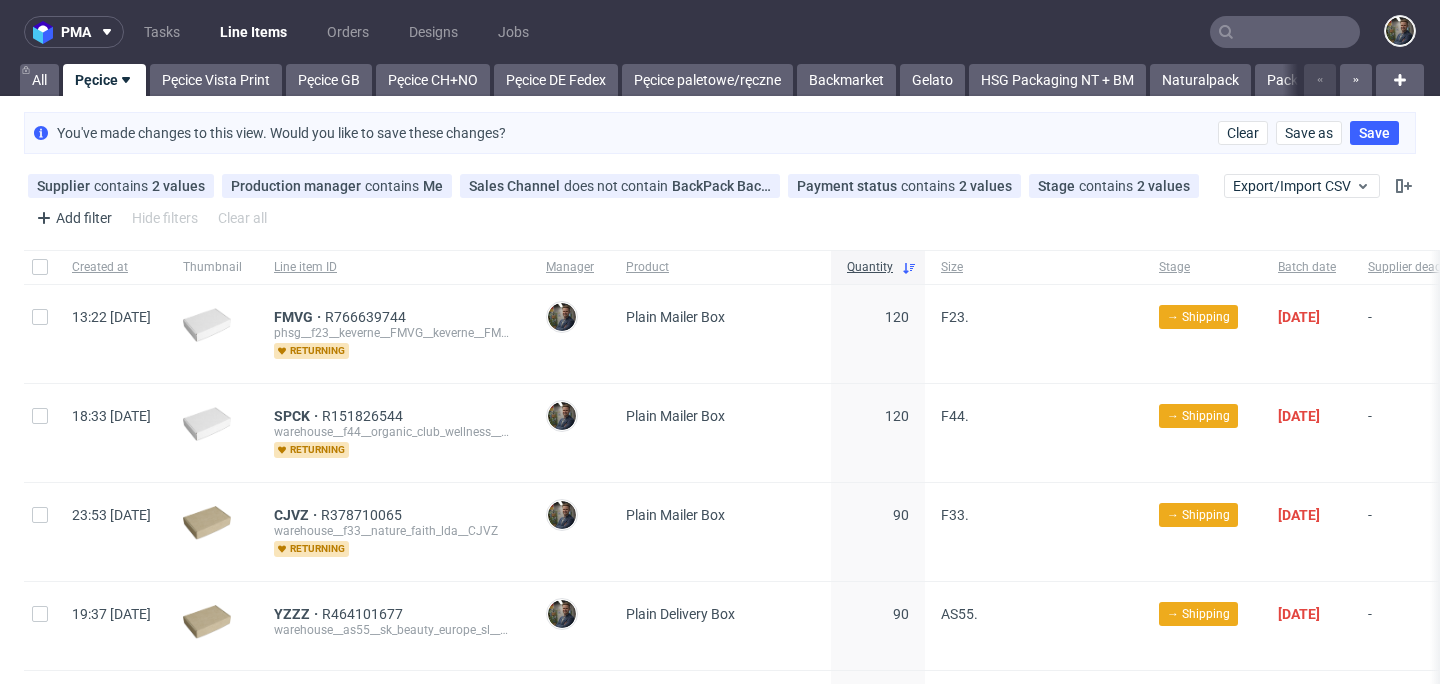 click on "Plain Mailer Box" at bounding box center [720, 334] 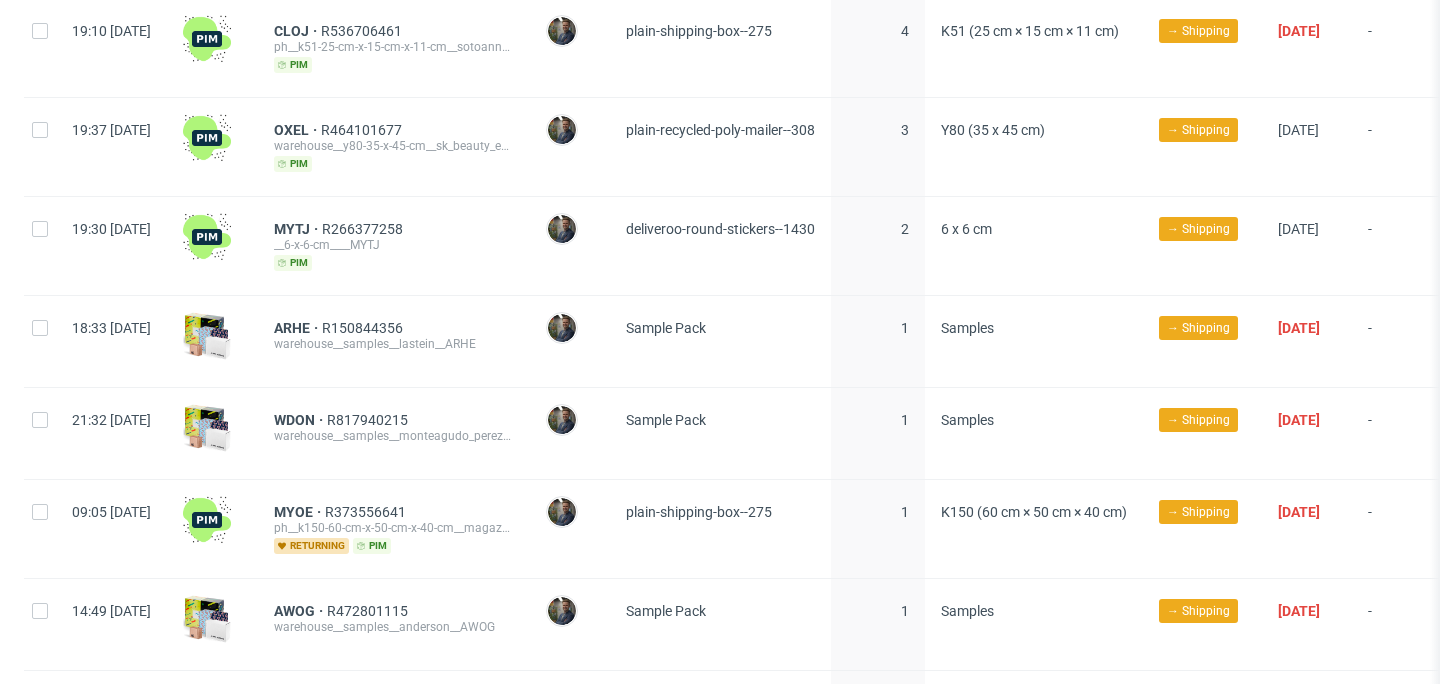 scroll, scrollTop: 1551, scrollLeft: 0, axis: vertical 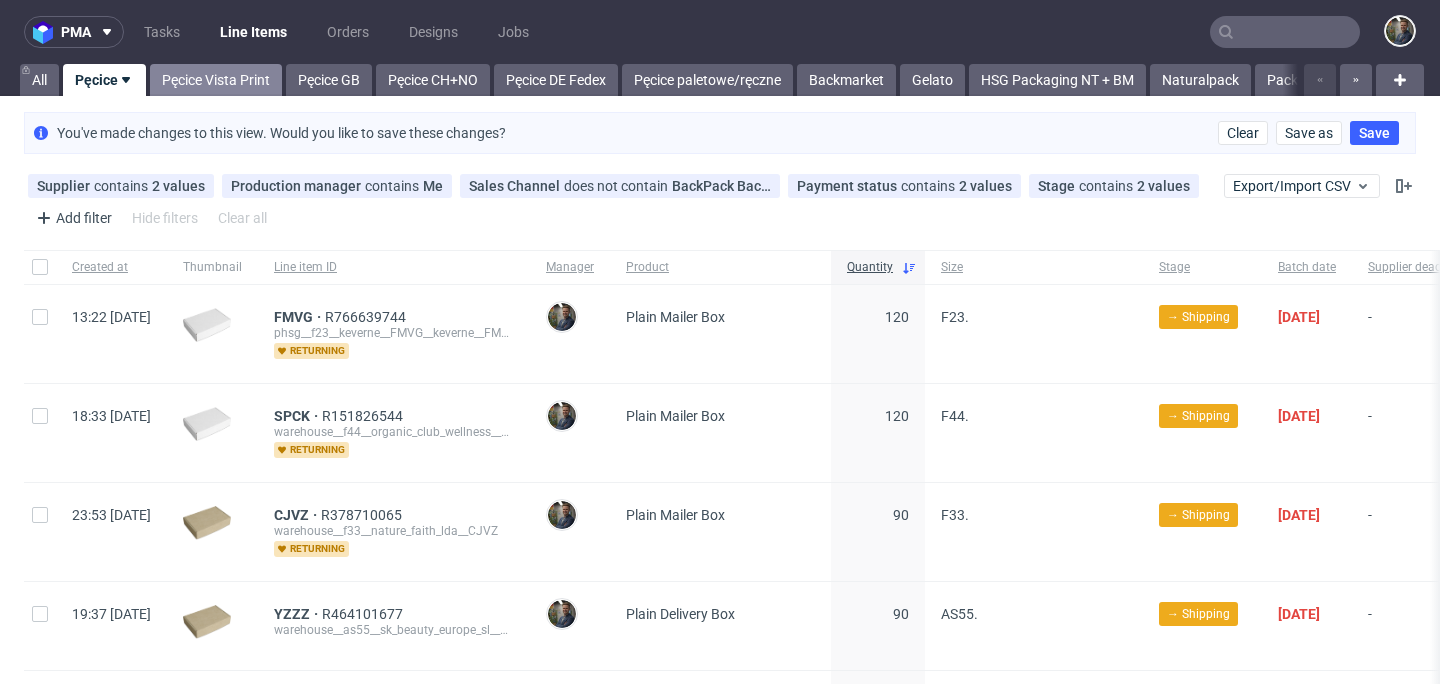 click on "Pęcice Vista Print" at bounding box center (216, 80) 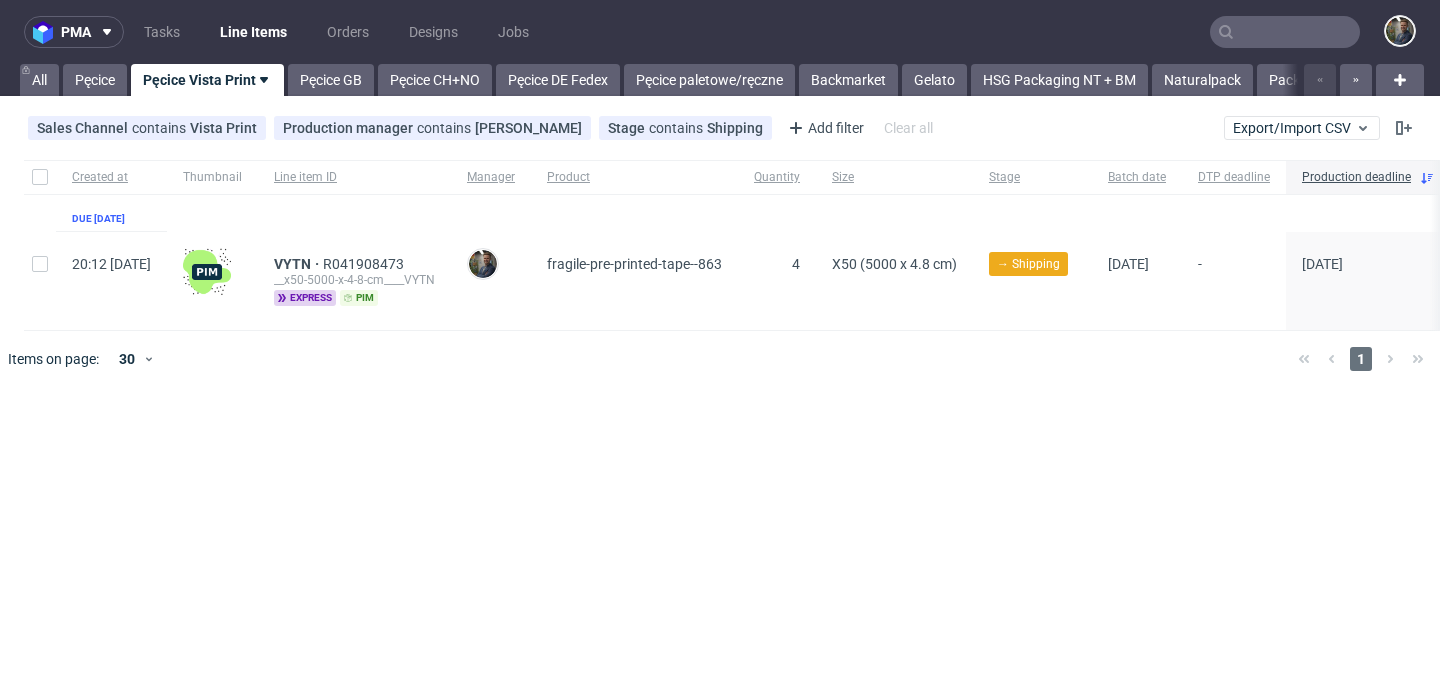 drag, startPoint x: 348, startPoint y: 259, endPoint x: 358, endPoint y: 245, distance: 17.20465 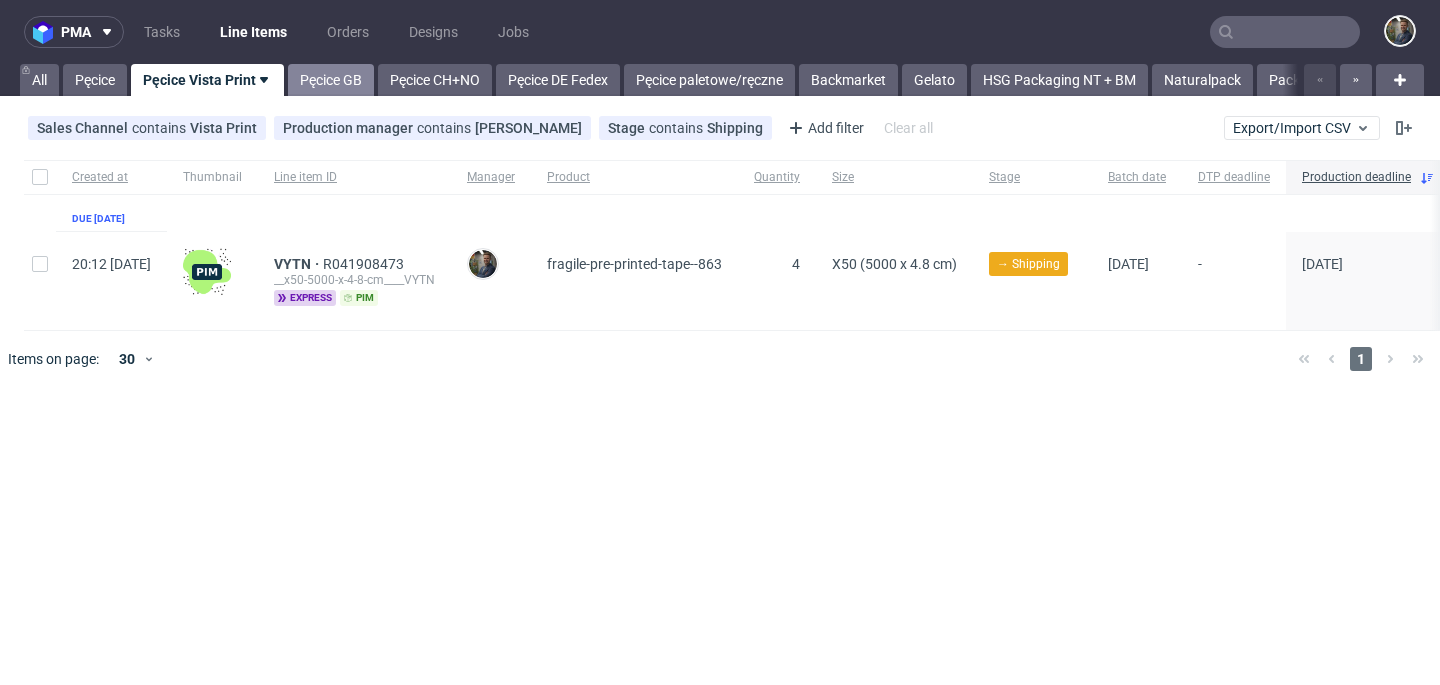 click on "Pęcice GB" at bounding box center (331, 80) 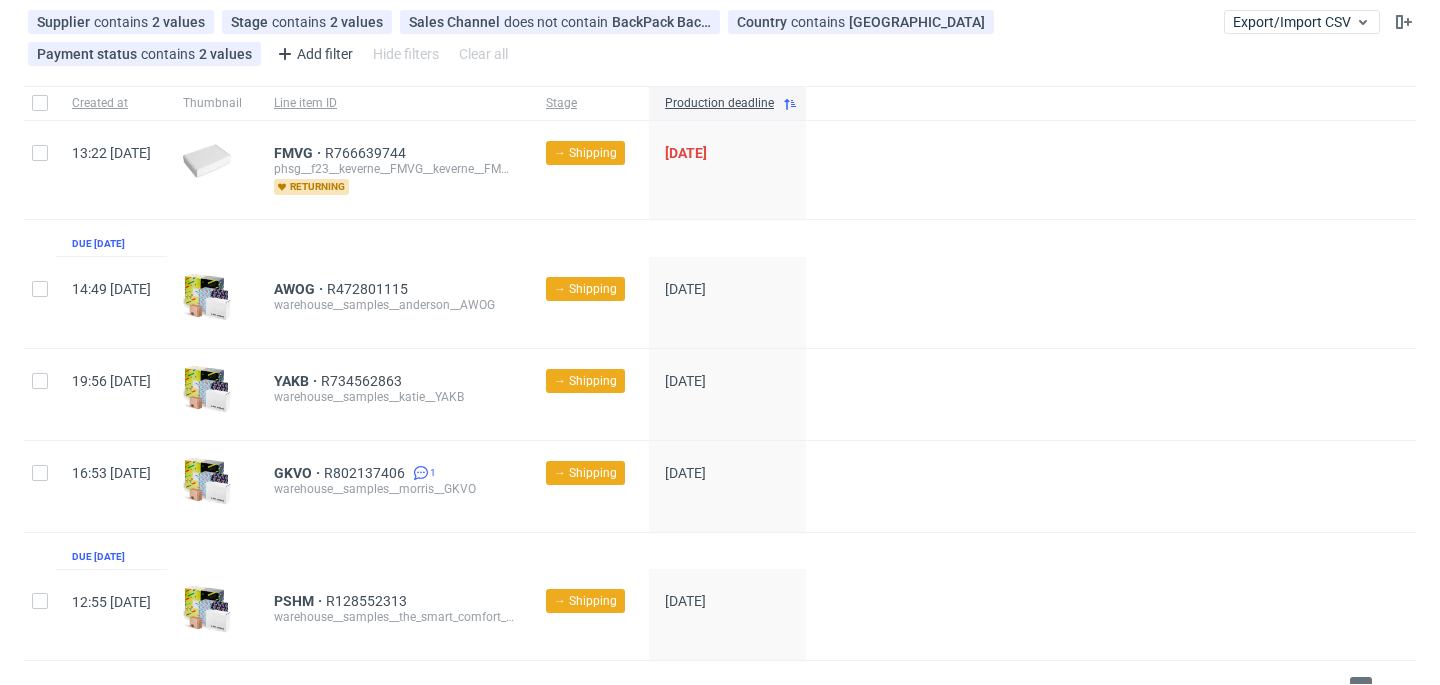 scroll, scrollTop: 148, scrollLeft: 0, axis: vertical 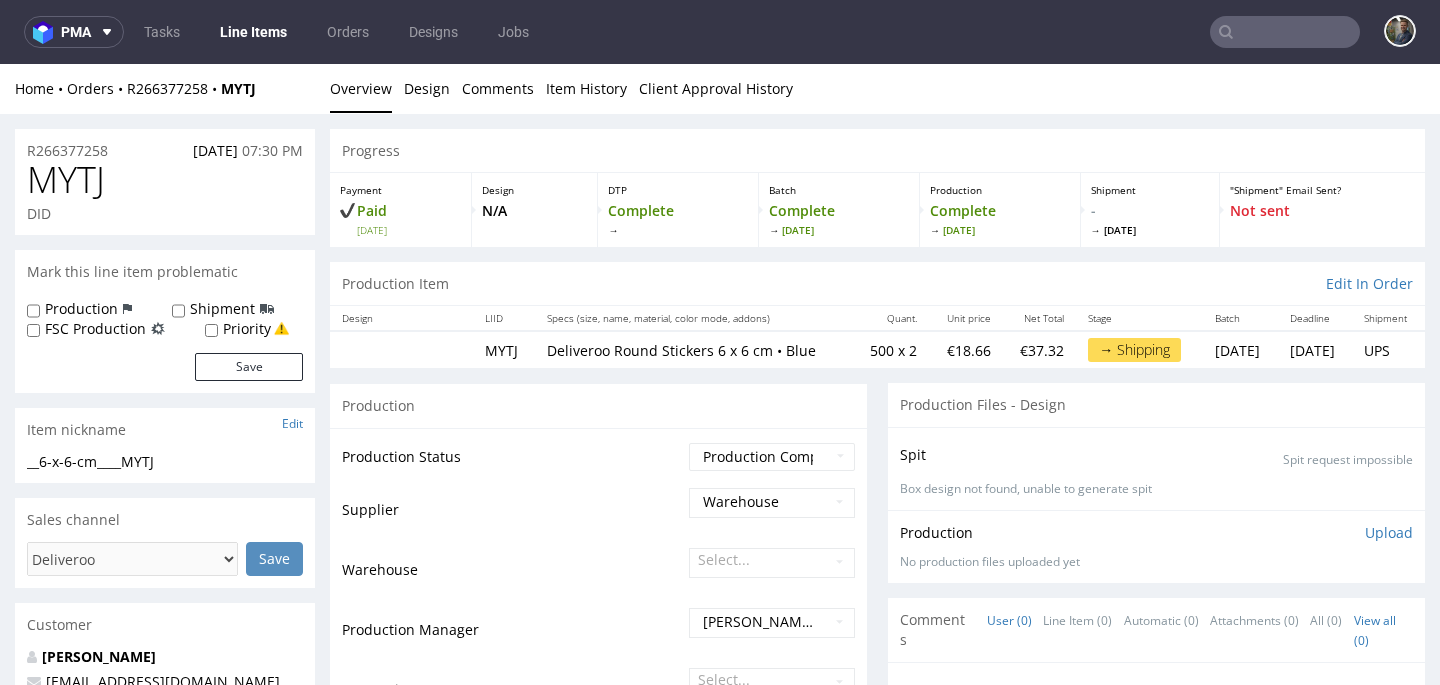 click on "MYTJ" at bounding box center (66, 180) 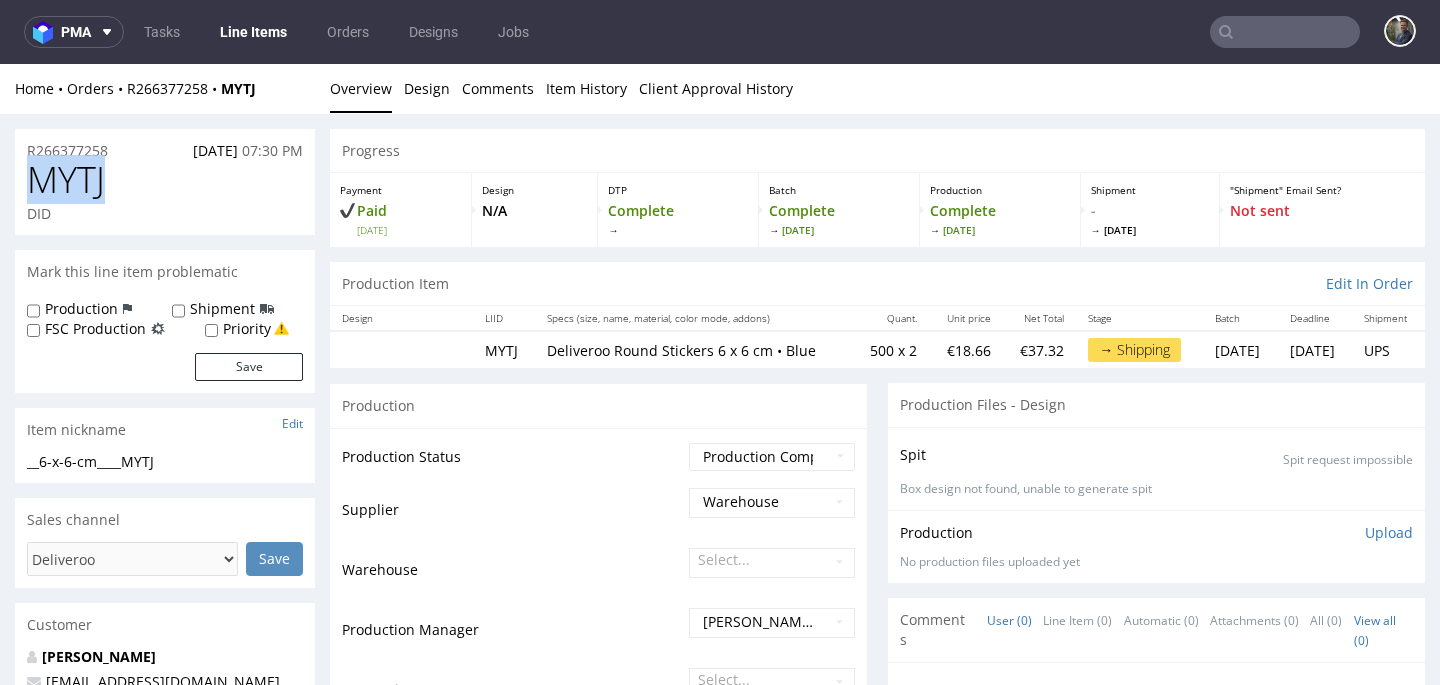 click on "MYTJ" at bounding box center (66, 180) 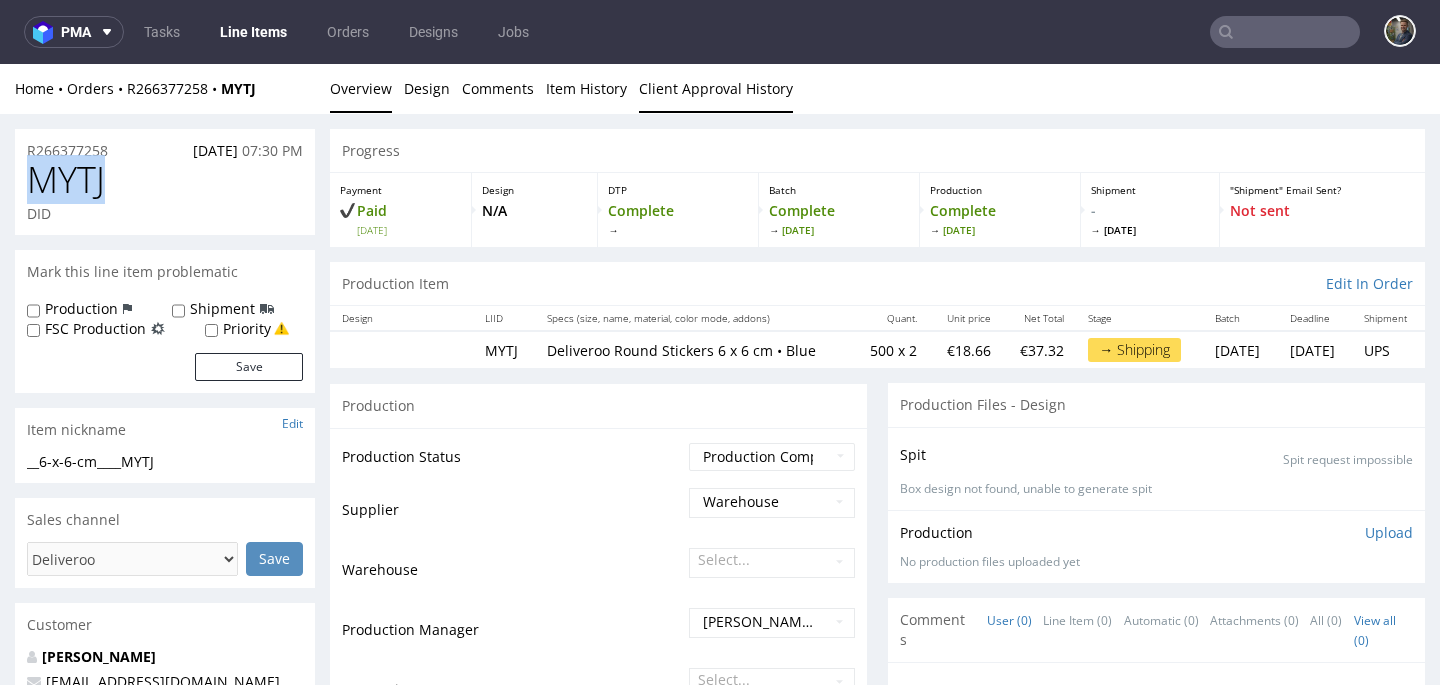copy on "MYTJ" 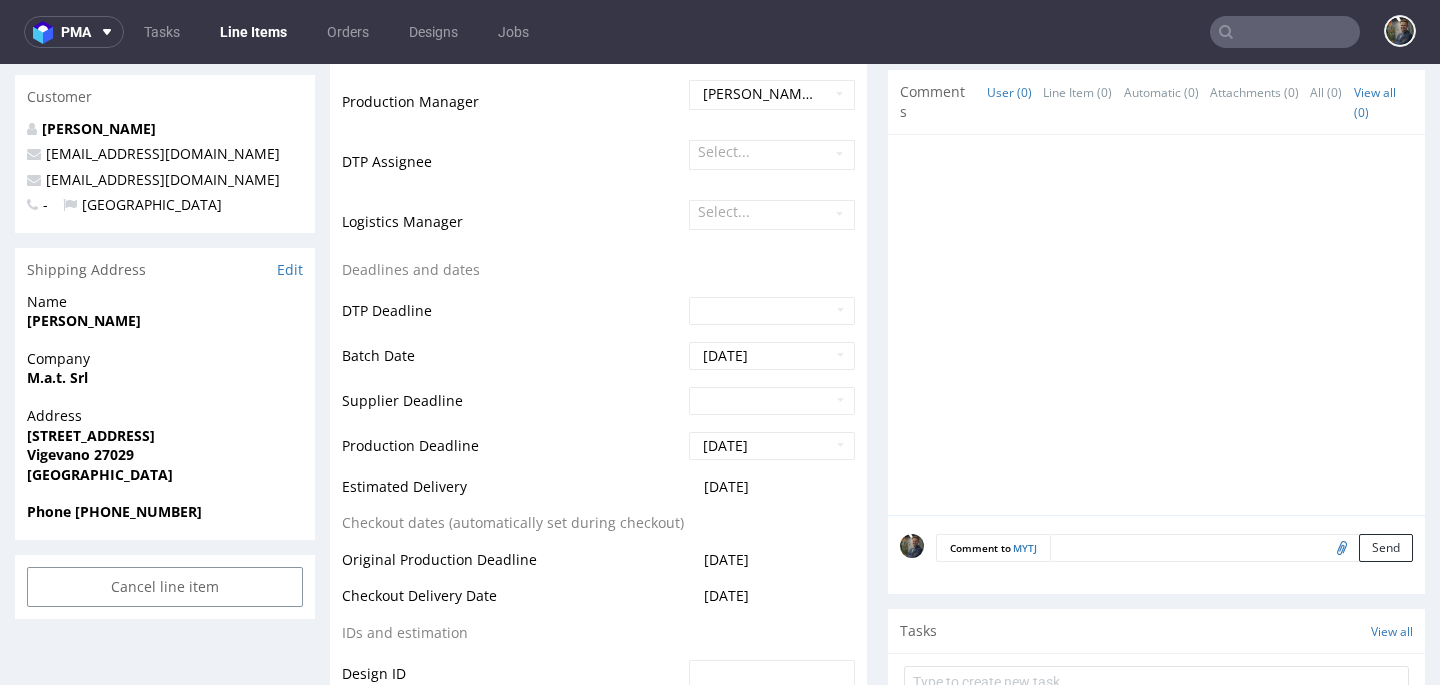 scroll, scrollTop: 531, scrollLeft: 0, axis: vertical 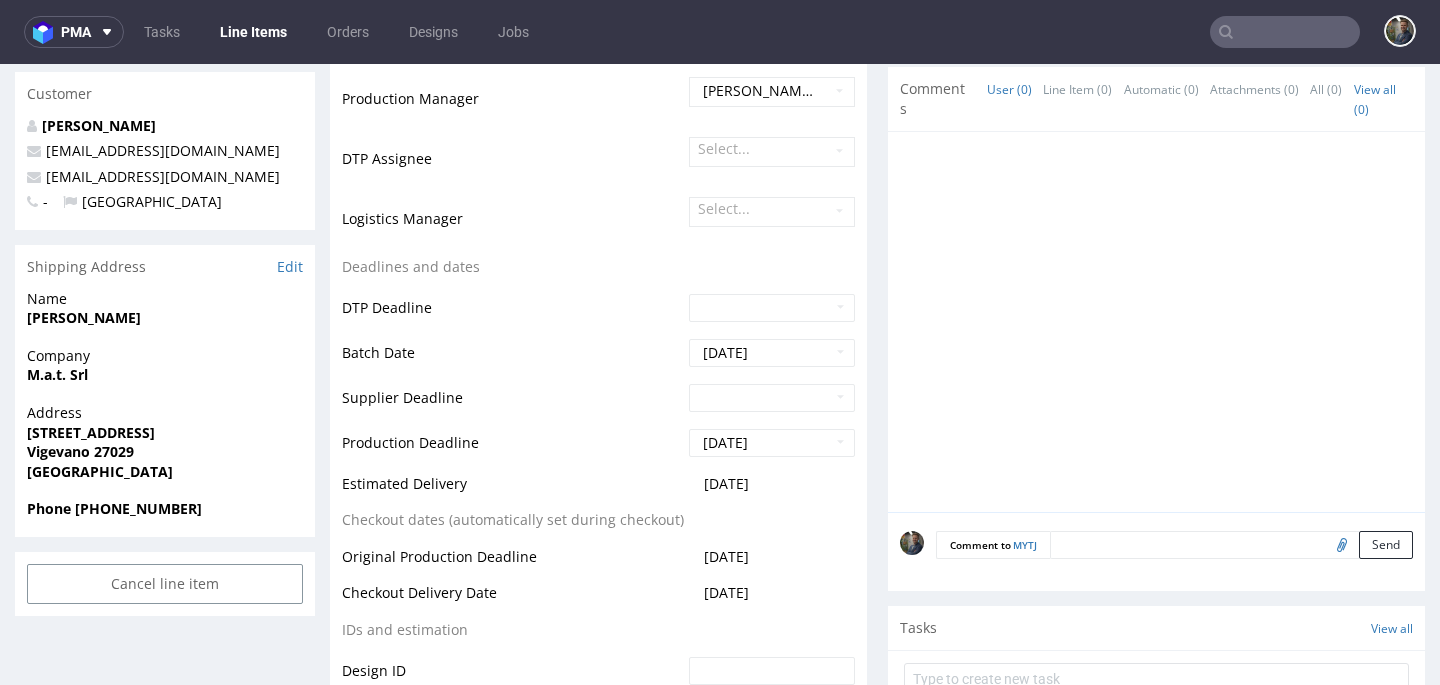 click on "Logistics Manager" at bounding box center [513, 225] 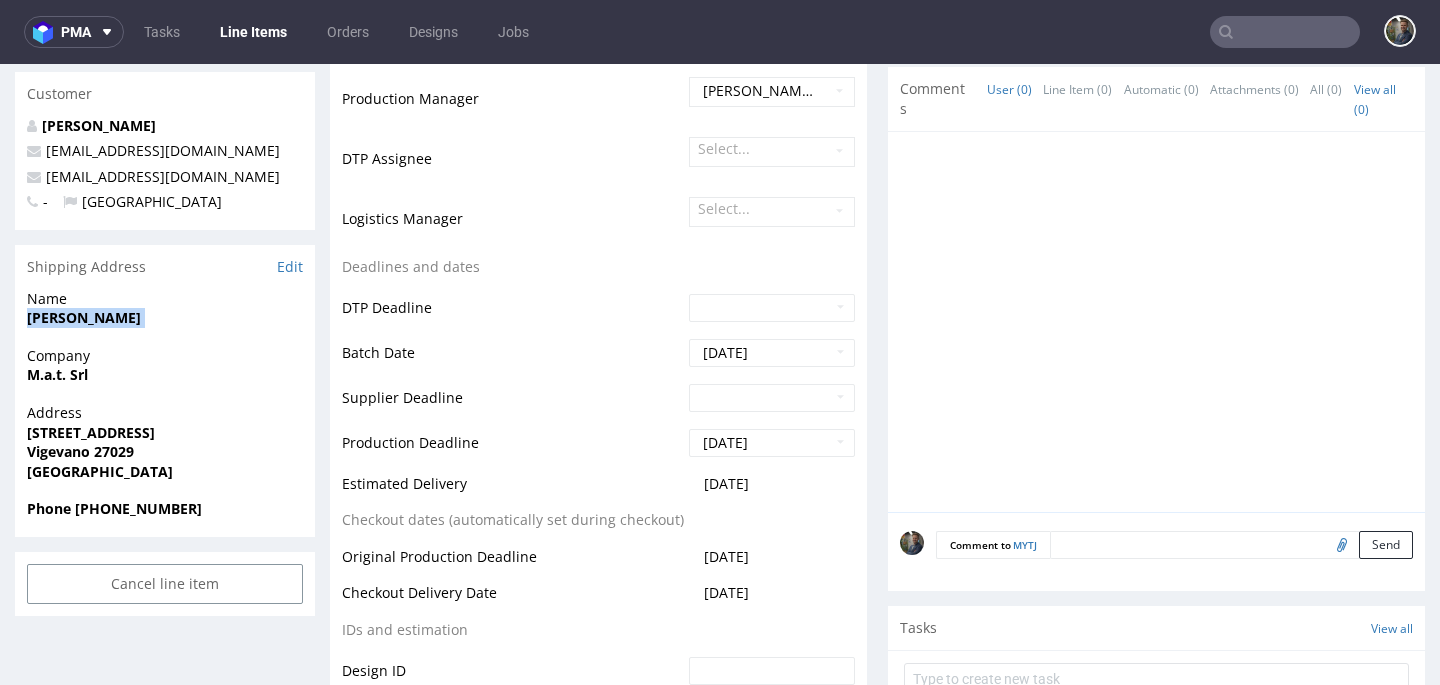 click on "Michele Collivignarelli" at bounding box center [84, 317] 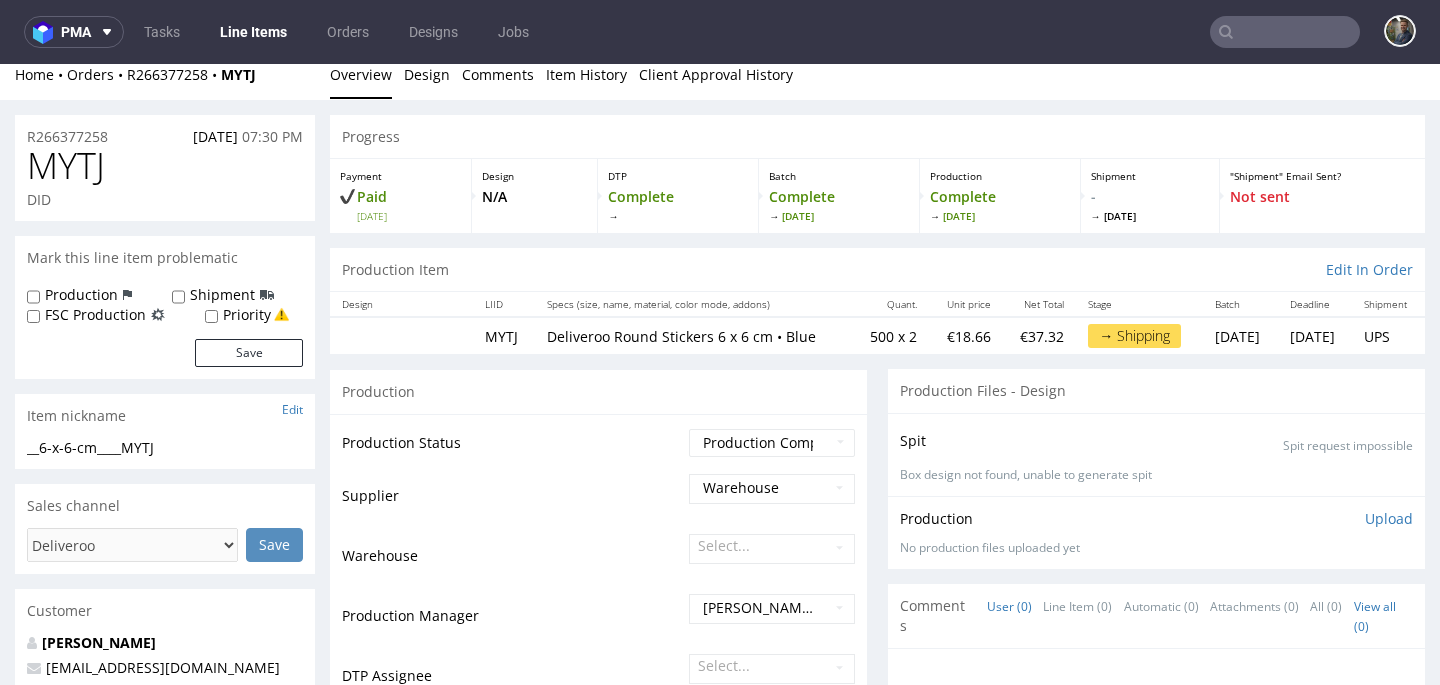 scroll, scrollTop: 0, scrollLeft: 0, axis: both 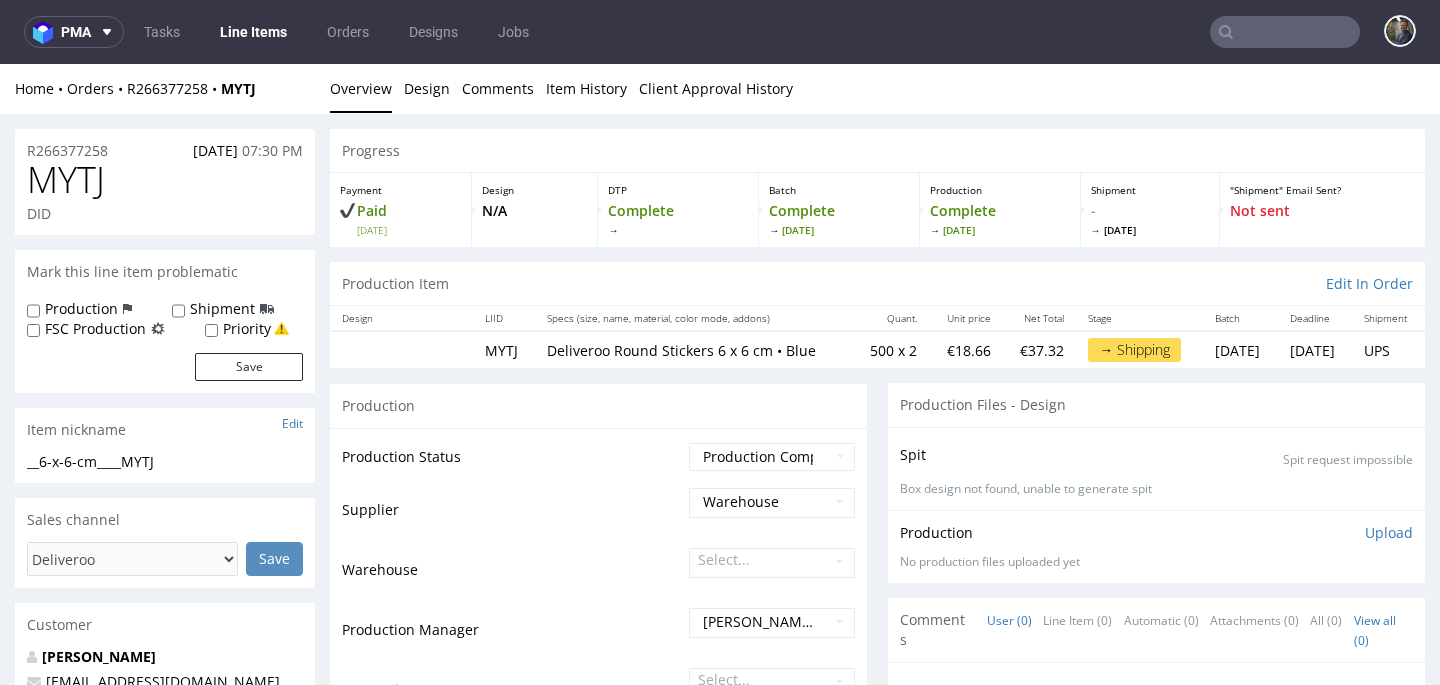 click on "Home Orders R266377258 MYTJ" at bounding box center [165, 89] 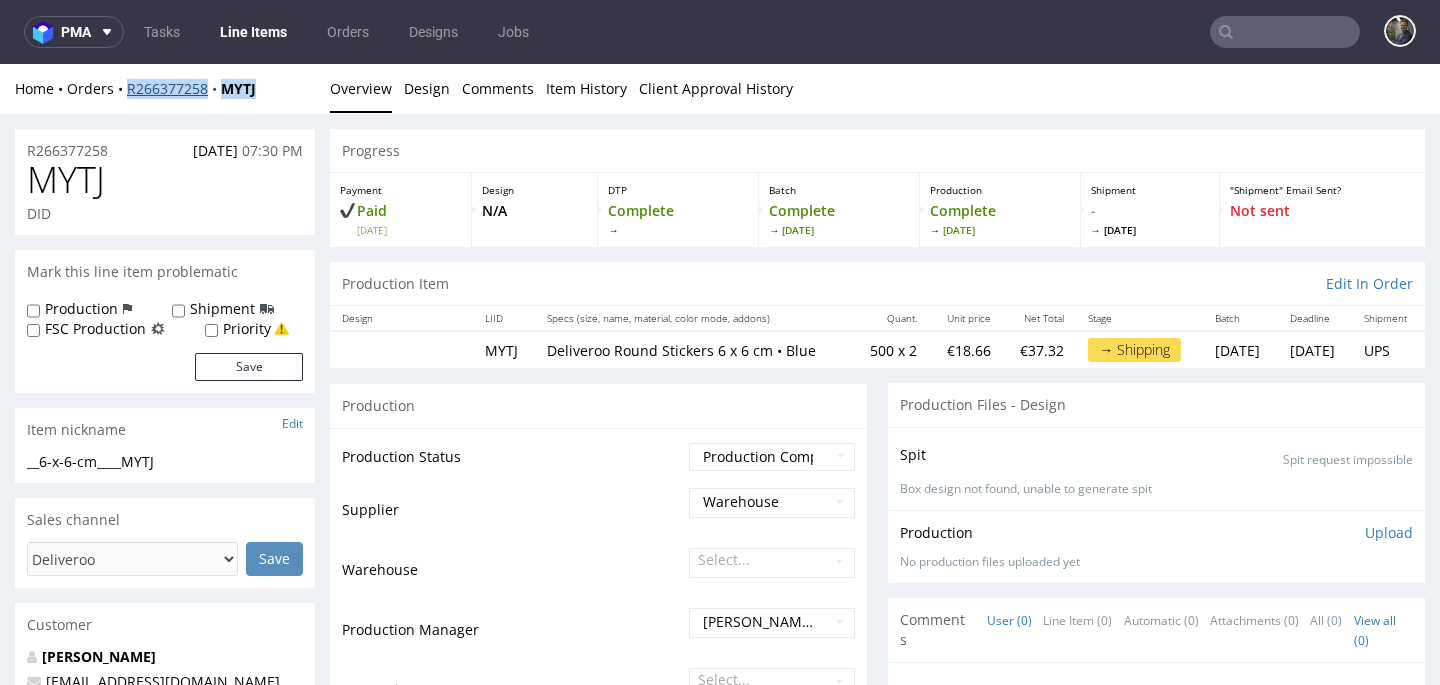drag, startPoint x: 292, startPoint y: 89, endPoint x: 127, endPoint y: 91, distance: 165.01212 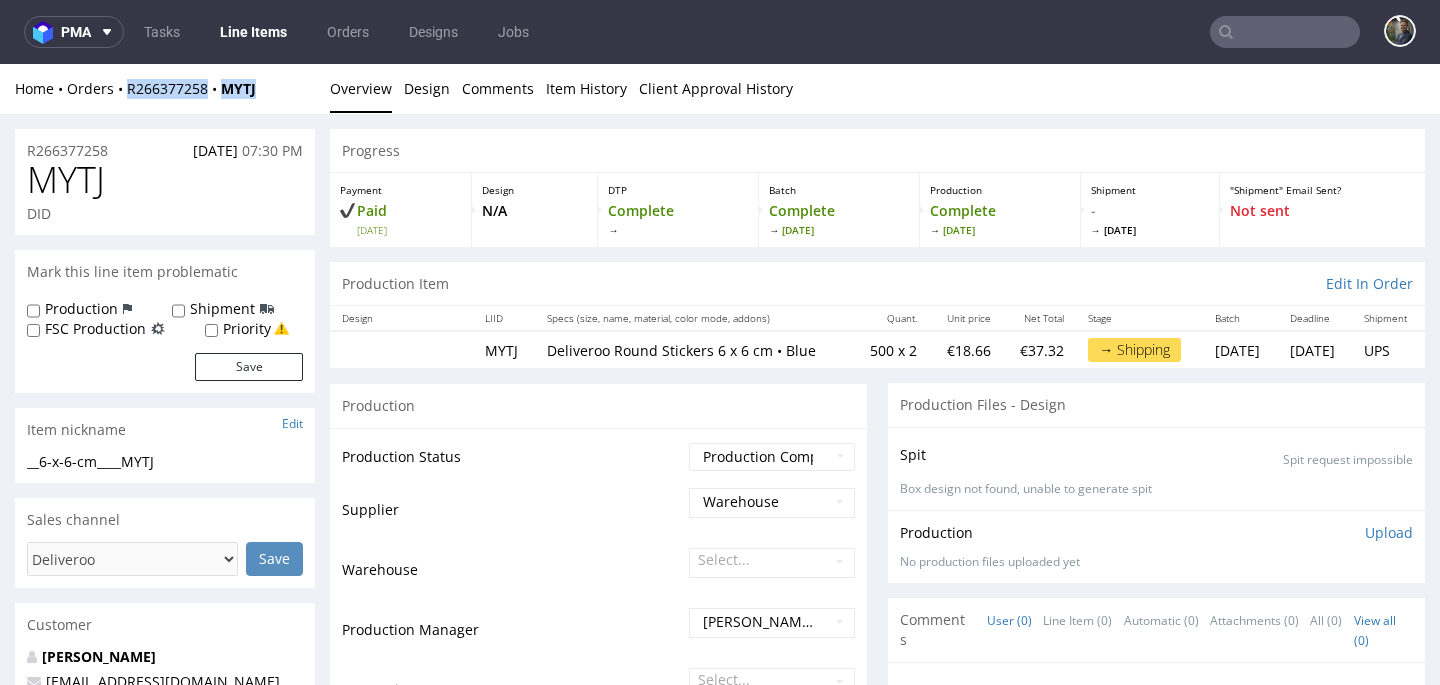 copy on "R266377258 MYTJ" 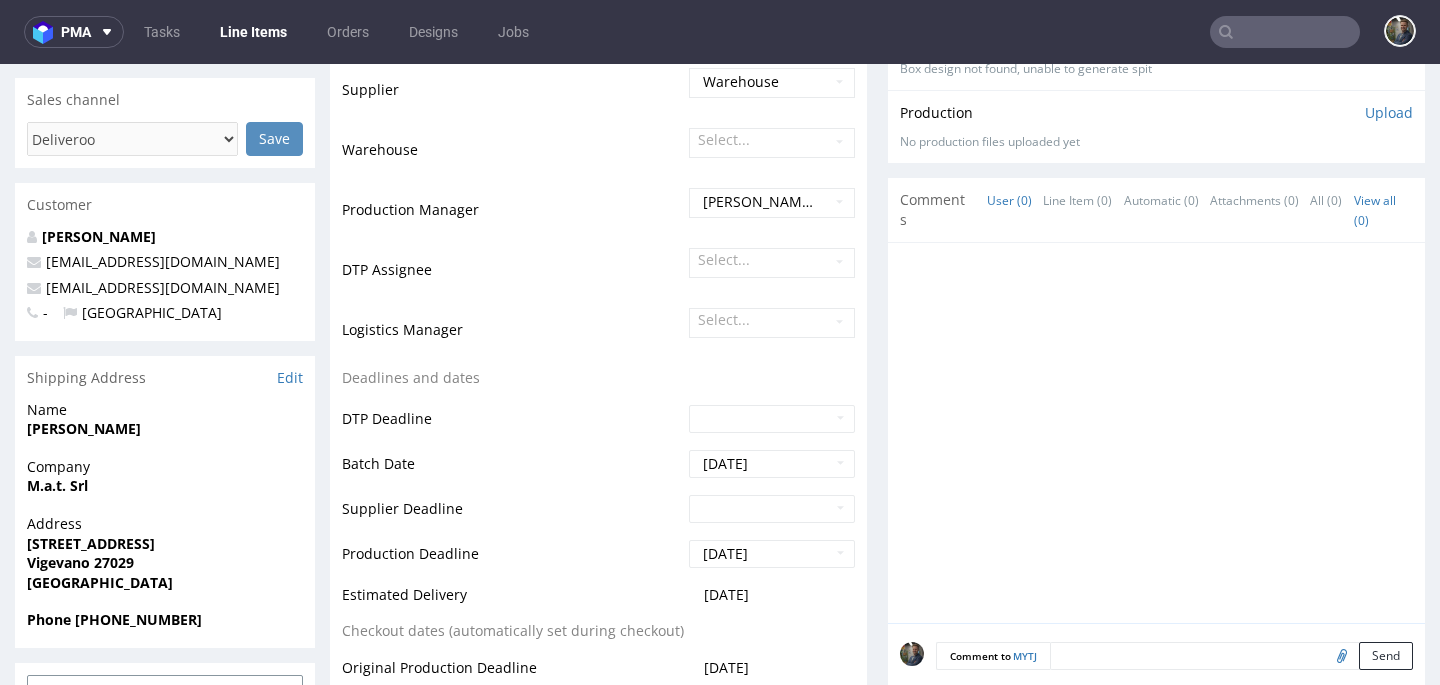 scroll, scrollTop: 532, scrollLeft: 0, axis: vertical 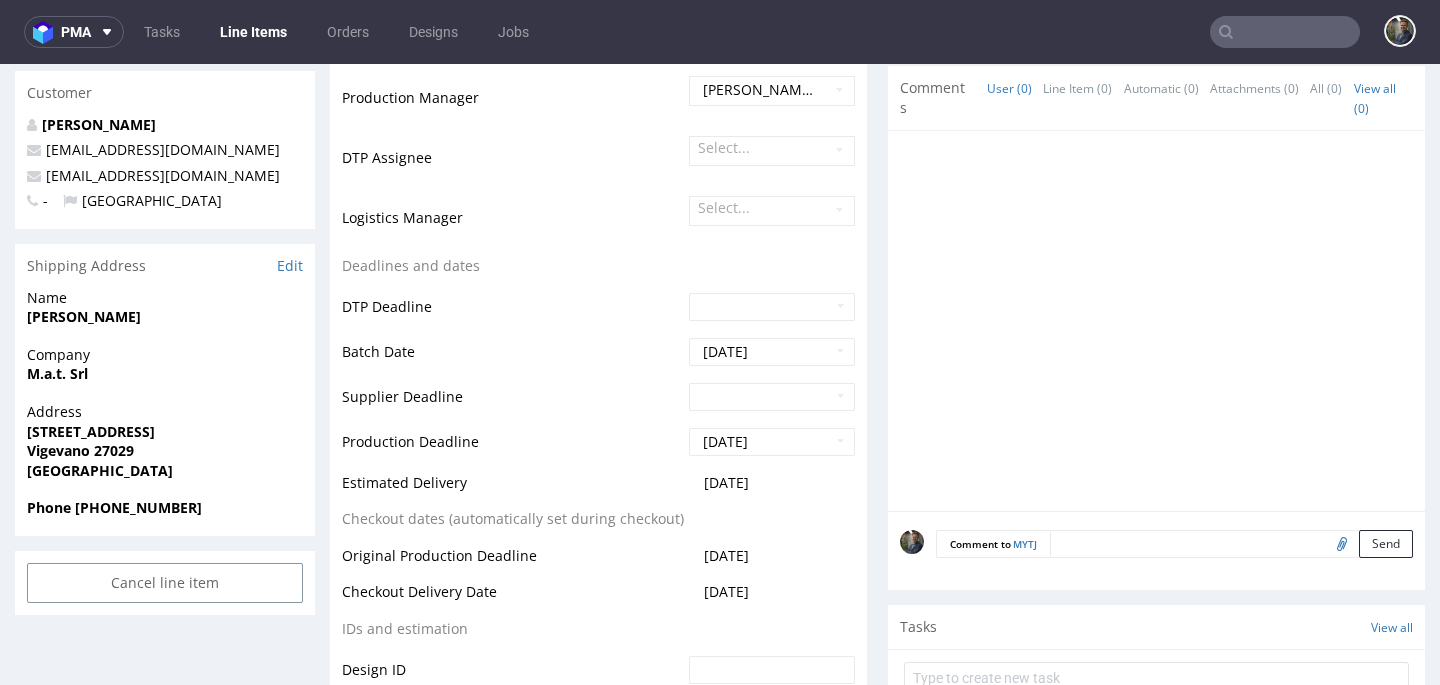 click on "M.a.t. Srl" at bounding box center [57, 373] 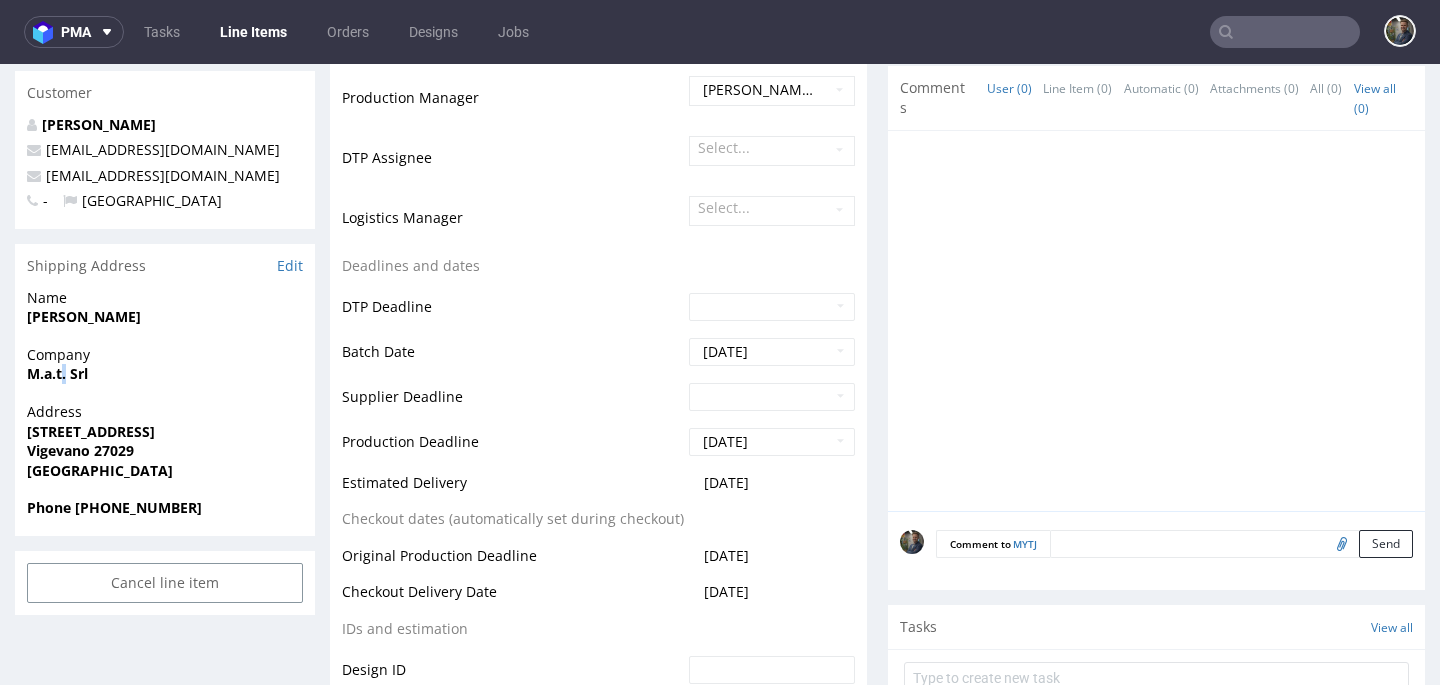 click on "M.a.t. Srl" at bounding box center (57, 373) 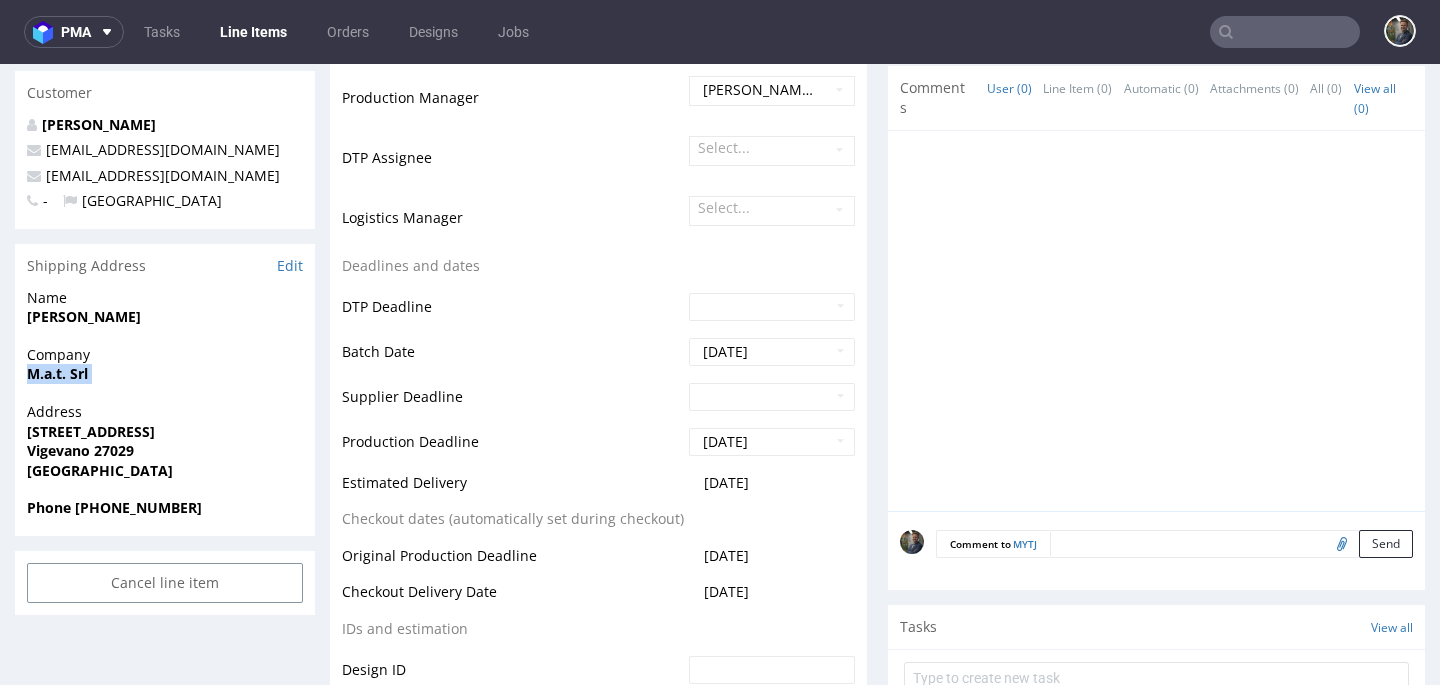 click on "M.a.t. Srl" at bounding box center [57, 373] 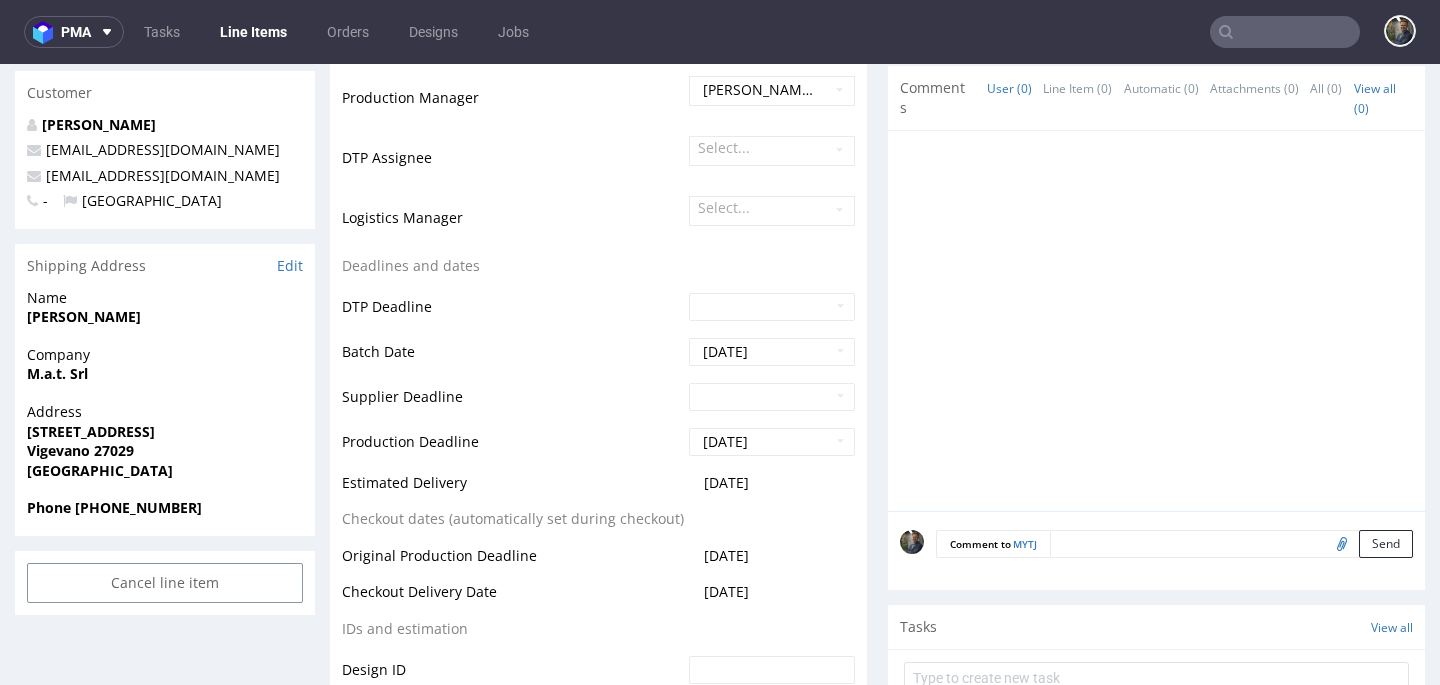 click on "Corso Novara 43" at bounding box center (91, 431) 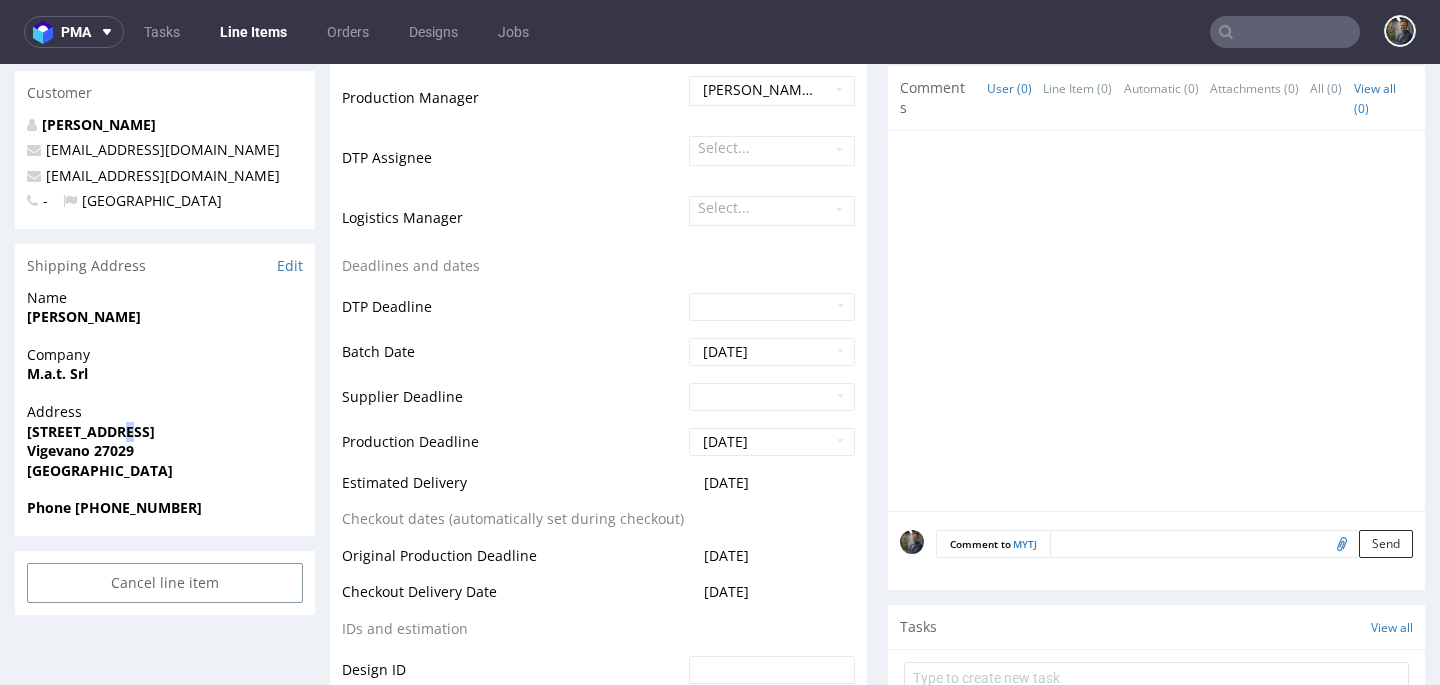 click on "Corso Novara 43" at bounding box center [91, 431] 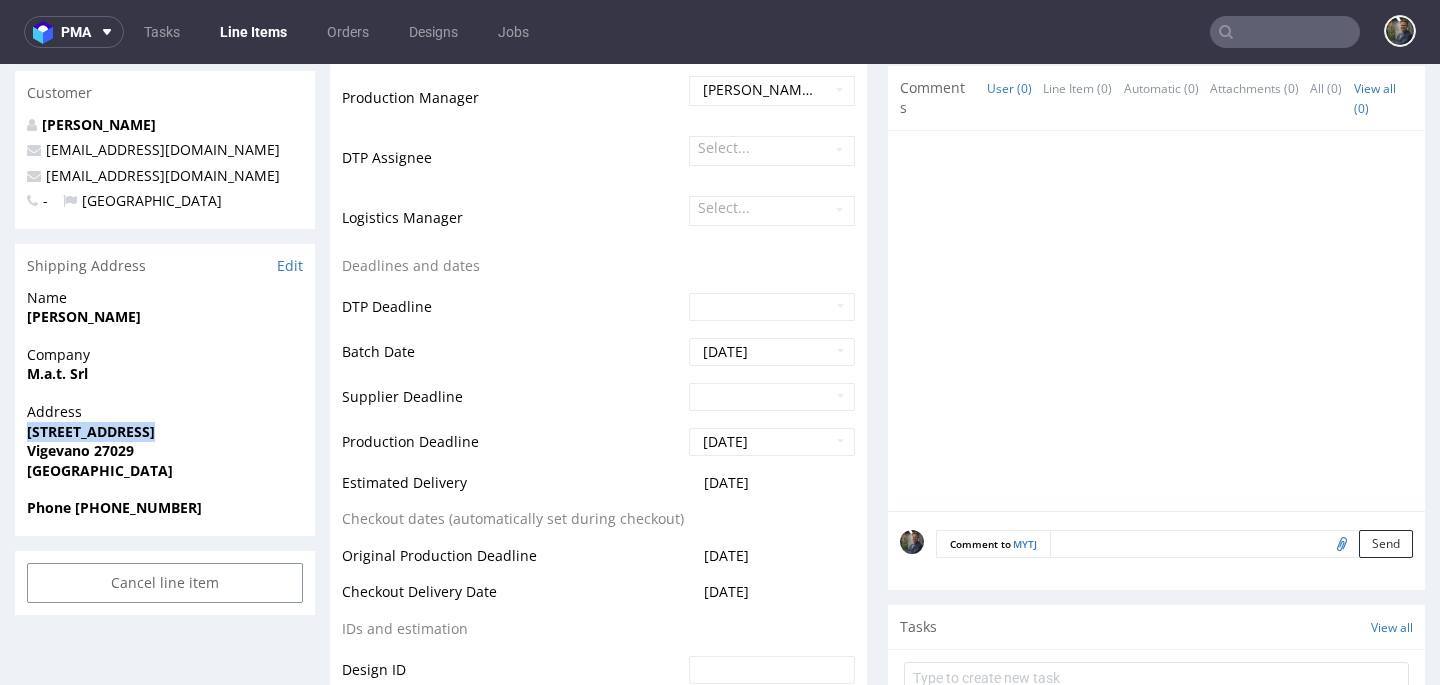 click on "Corso Novara 43" at bounding box center [91, 431] 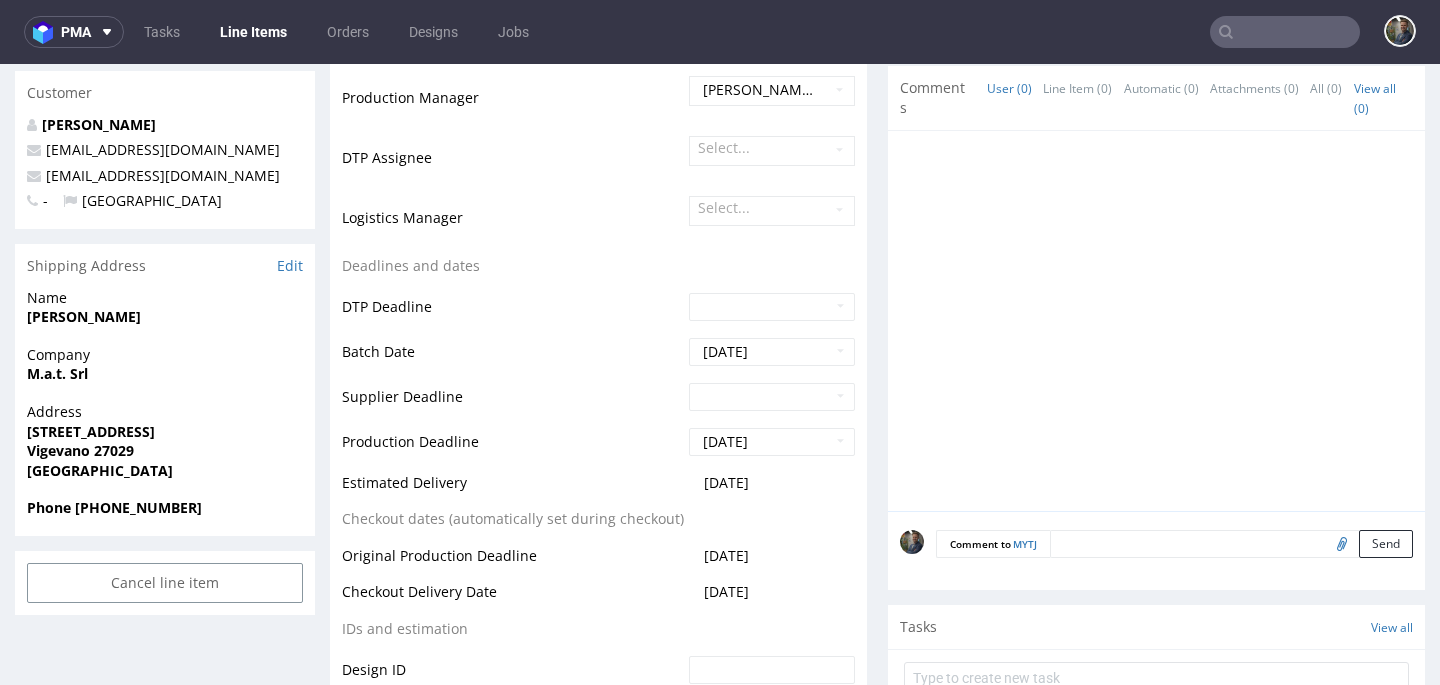click on "Vigevano 27029" at bounding box center [80, 450] 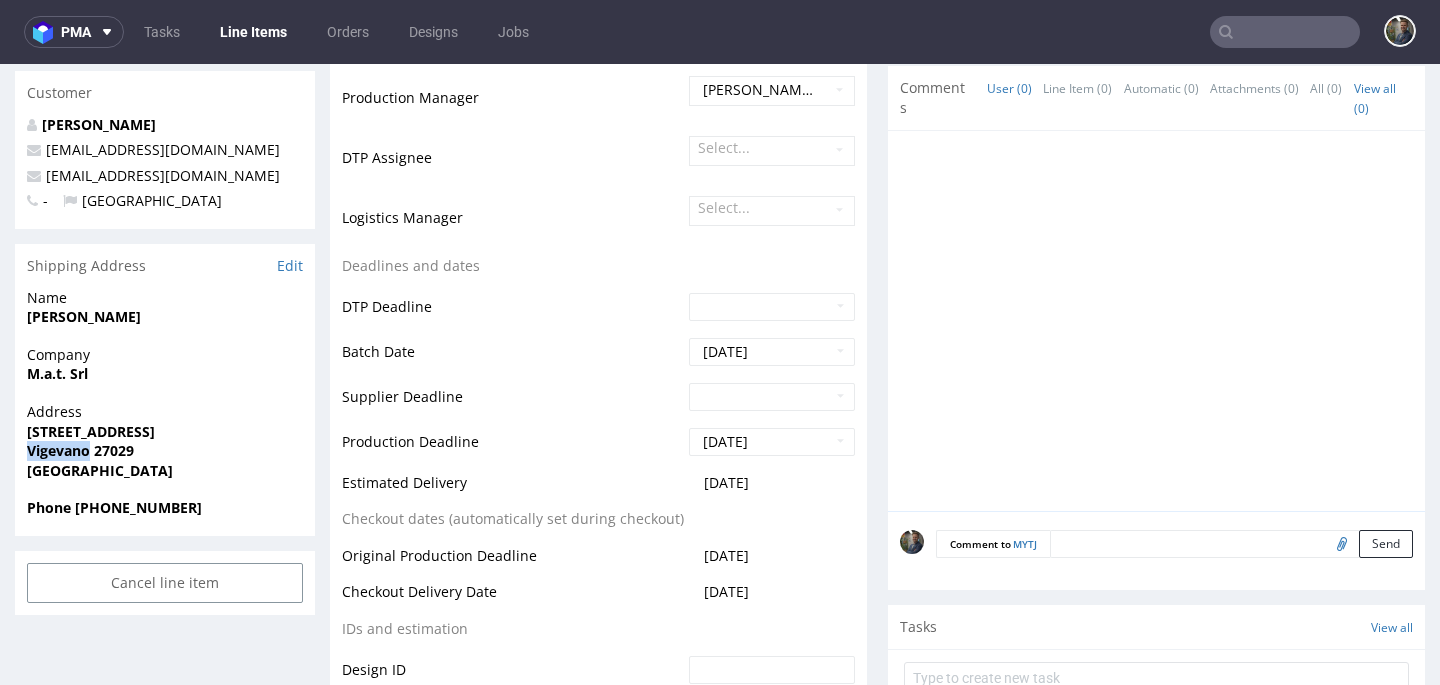 click on "Vigevano 27029" at bounding box center (80, 450) 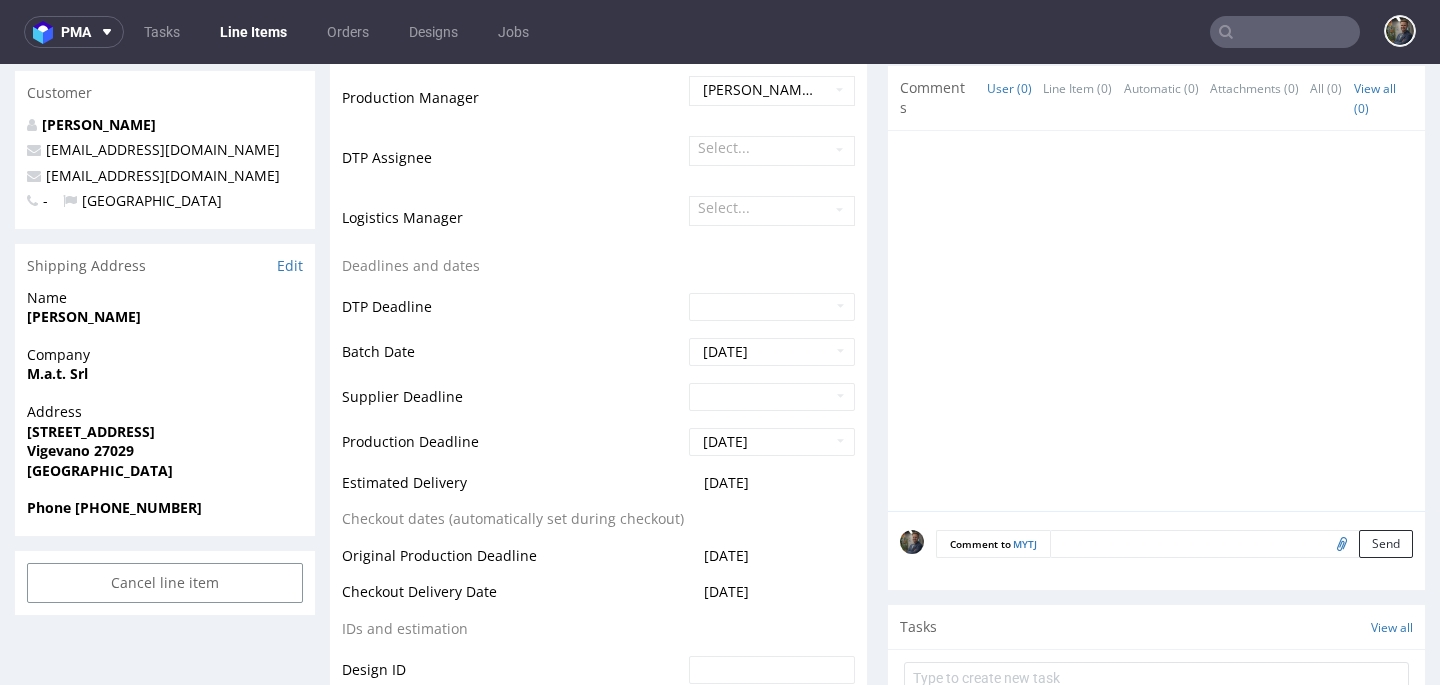 click on "Vigevano 27029" at bounding box center (80, 450) 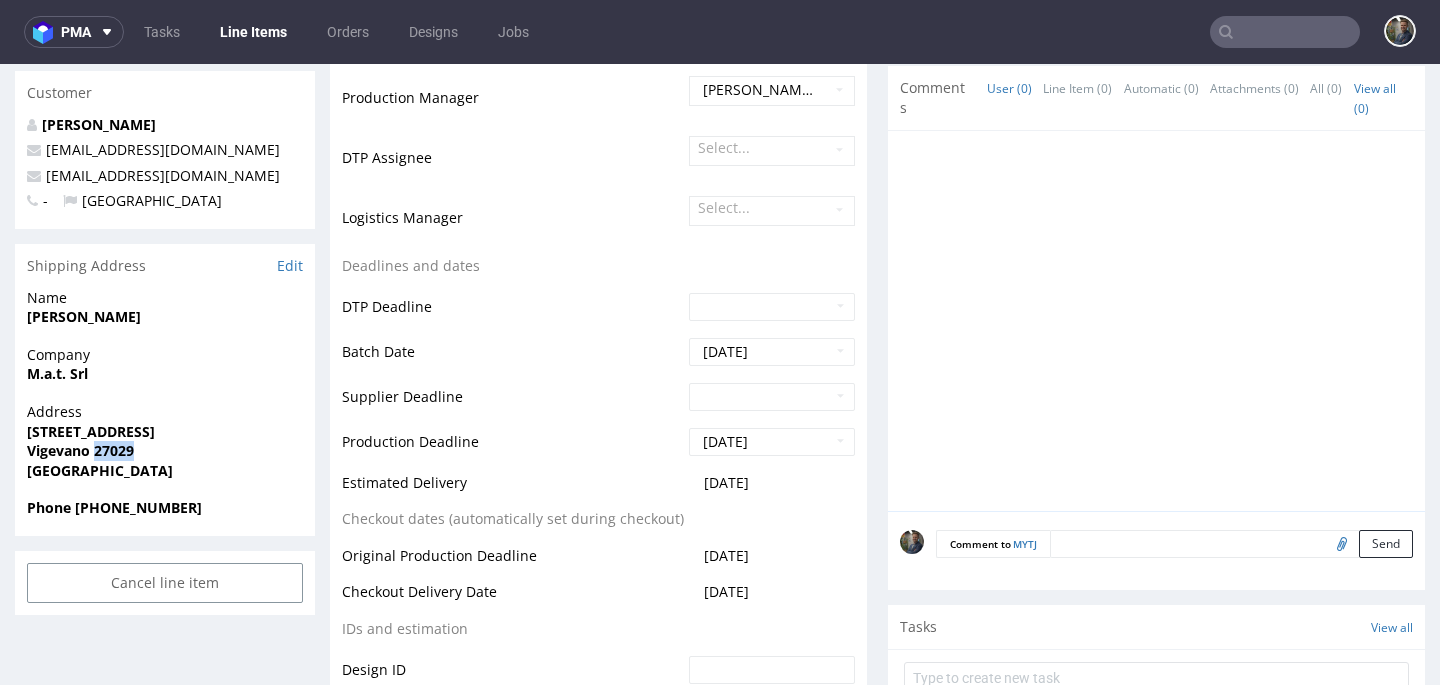 click on "Vigevano 27029" at bounding box center [80, 450] 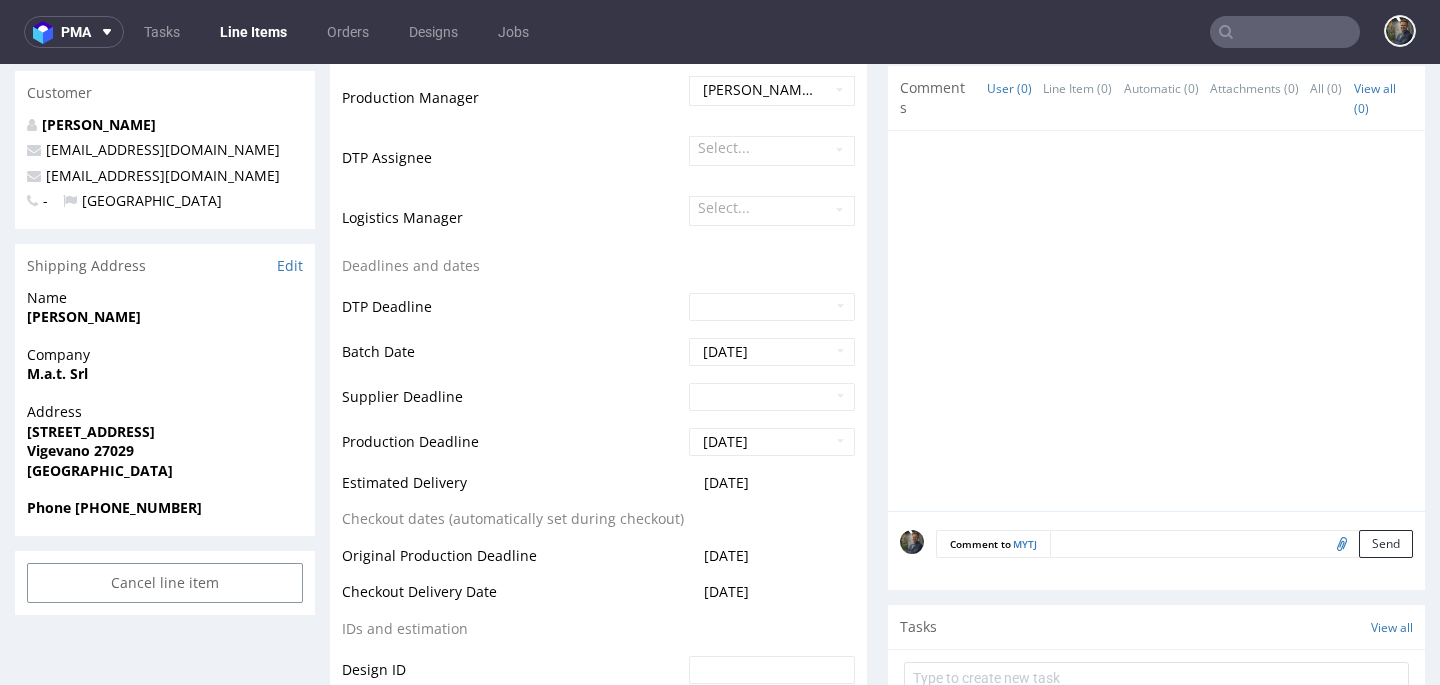 click on "Phone 3428793301" at bounding box center [114, 507] 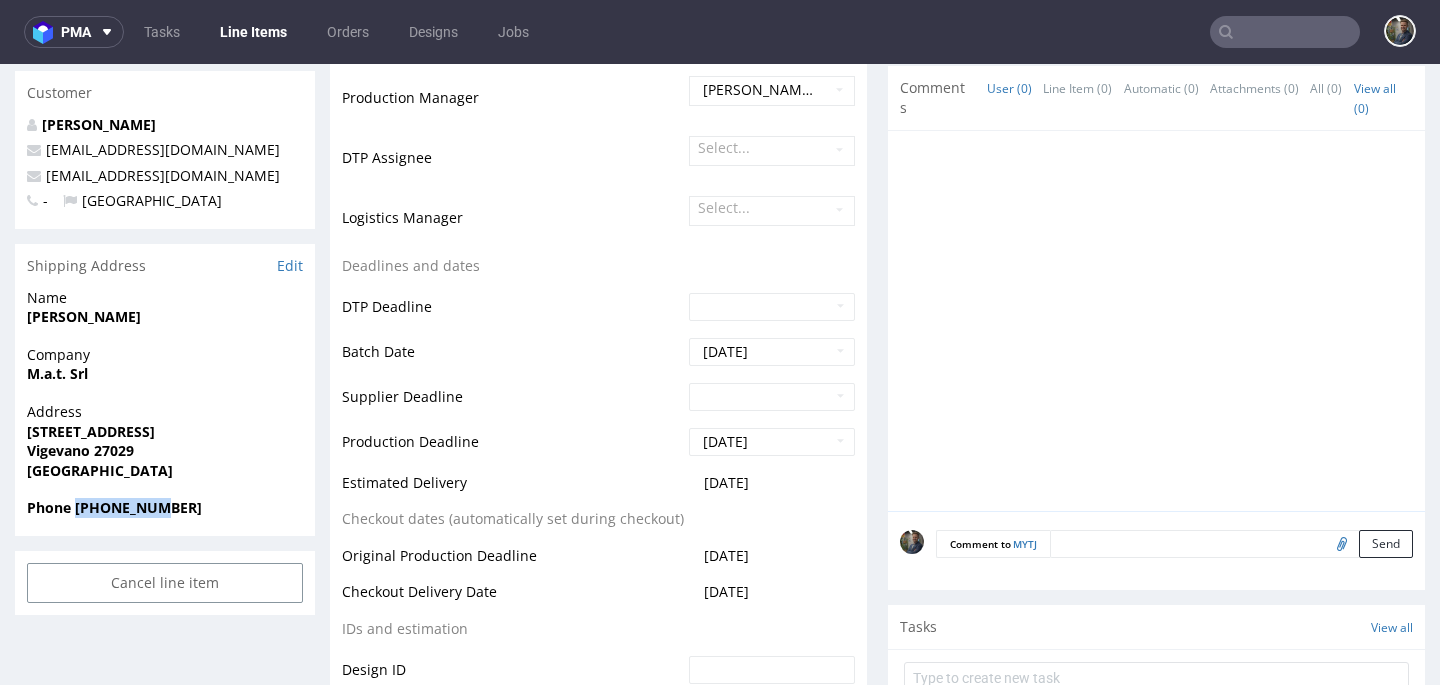 click on "Phone 3428793301" at bounding box center (114, 507) 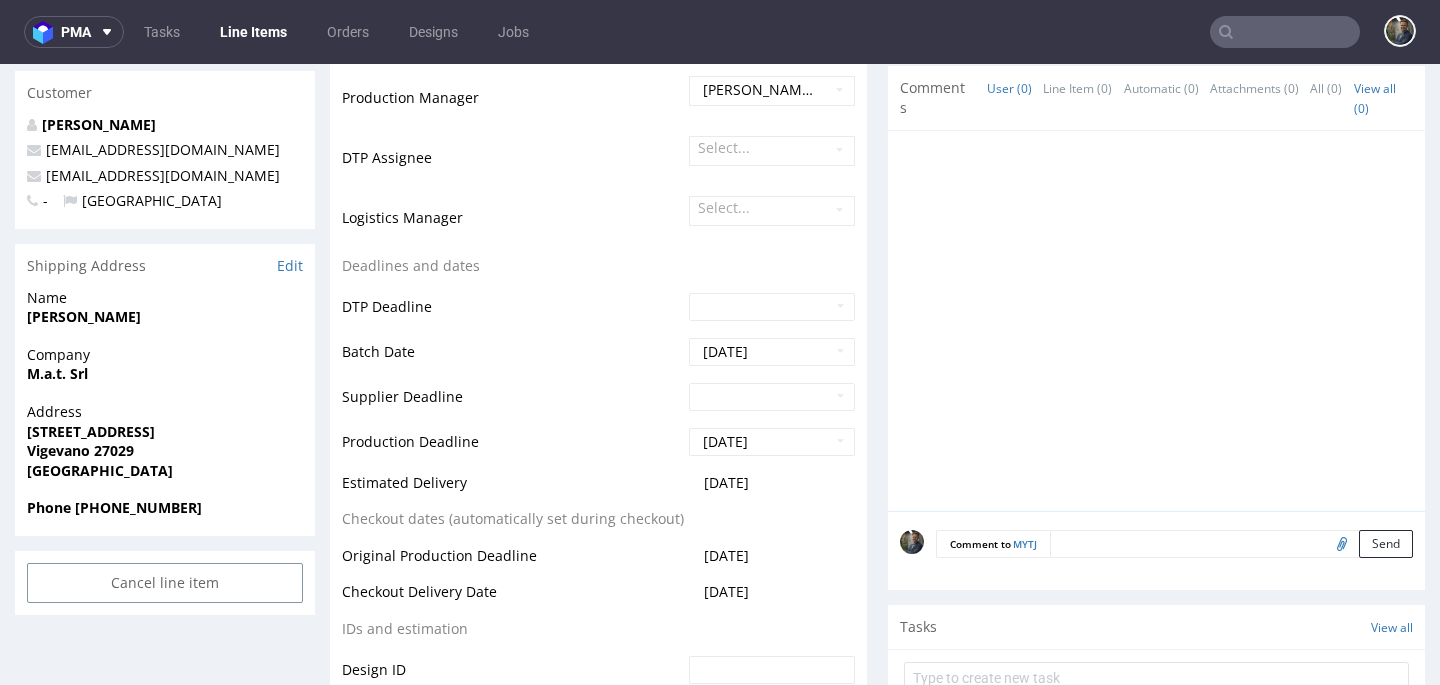 click on "Company" at bounding box center (165, 355) 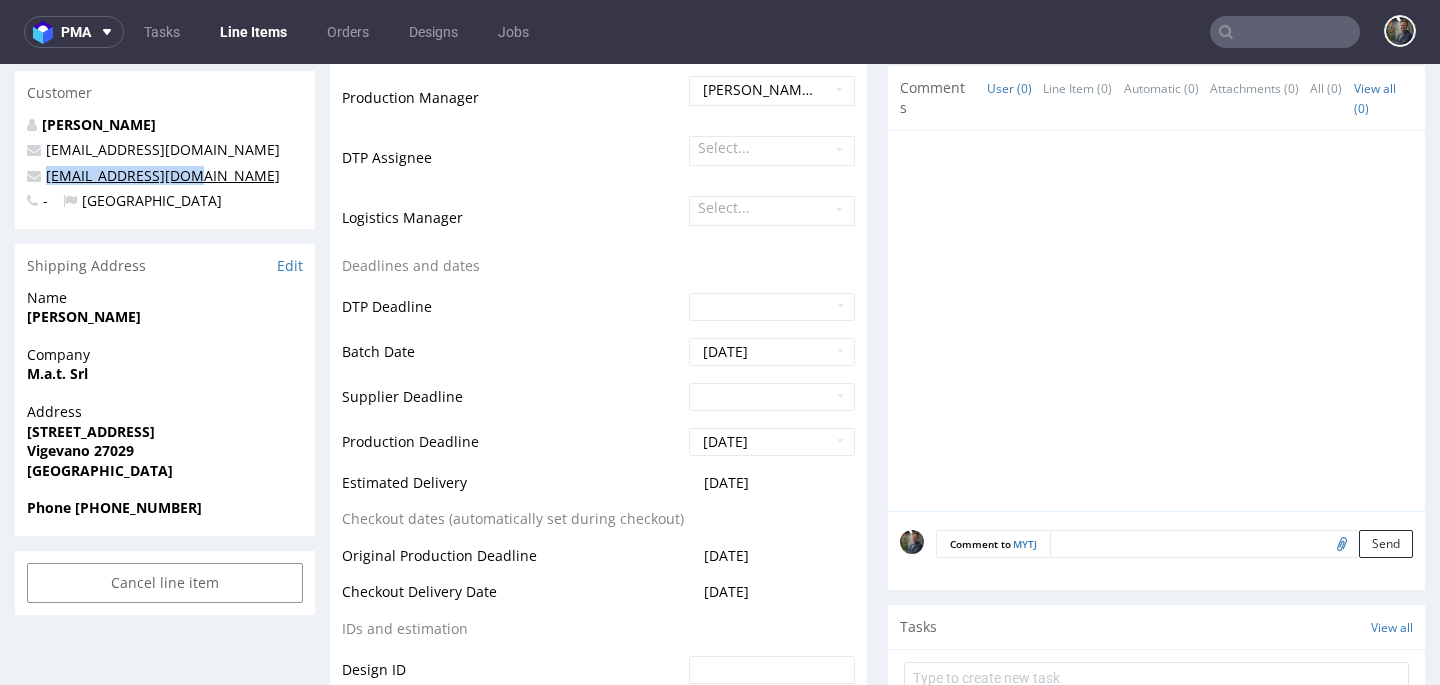 copy on "contbilita@mrhop.it" 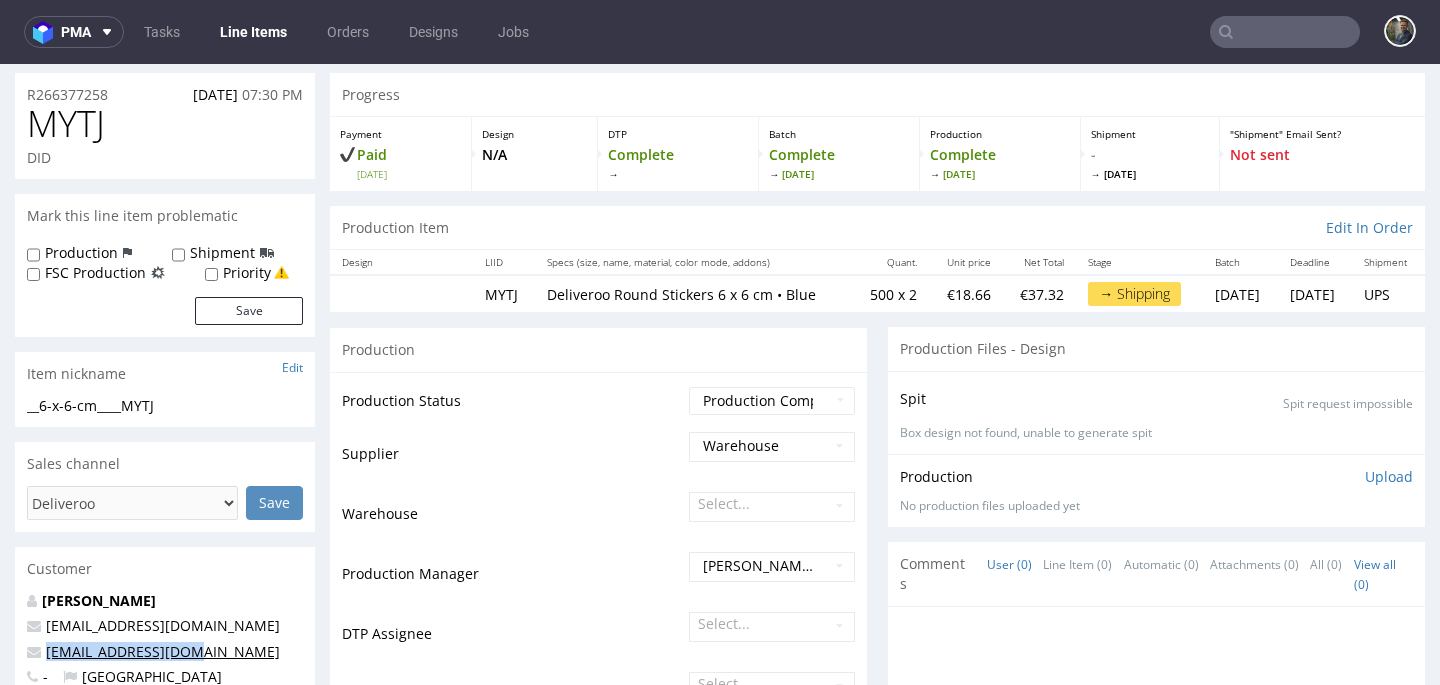 scroll, scrollTop: 0, scrollLeft: 0, axis: both 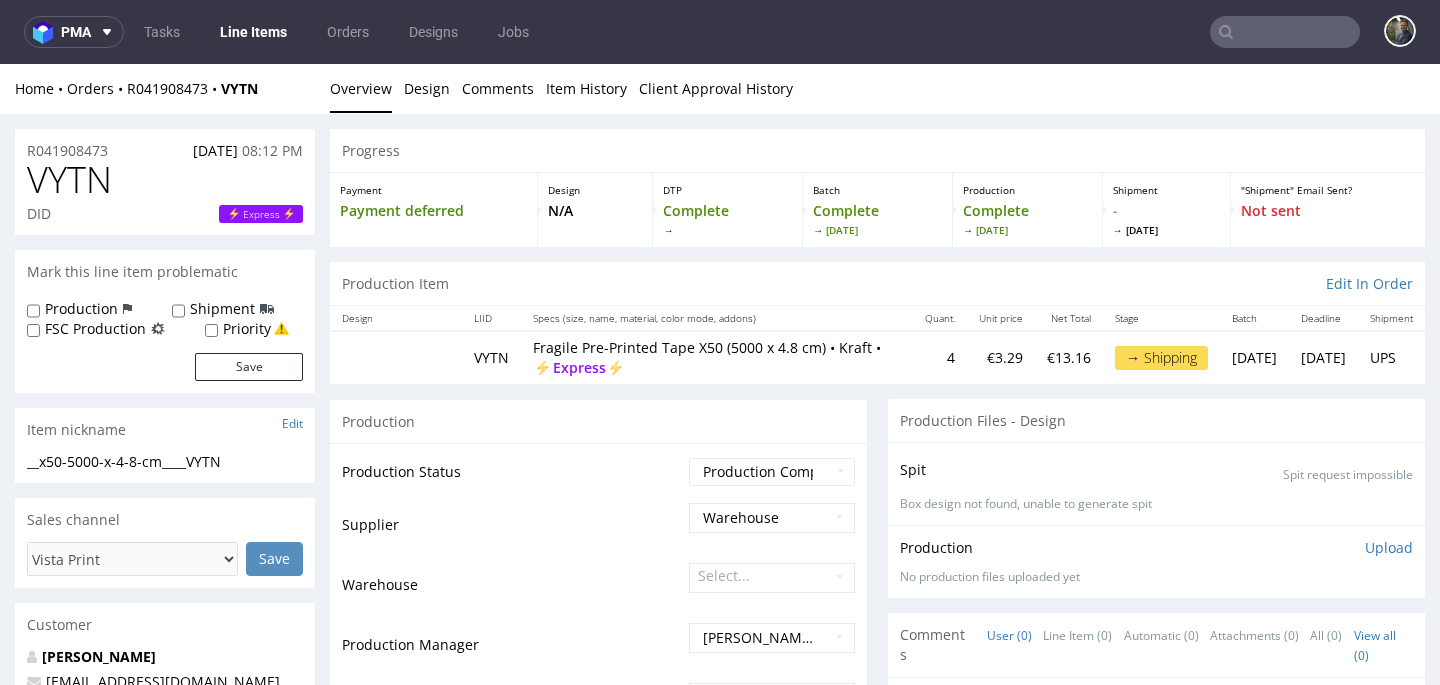 click on "VYTN" at bounding box center (69, 180) 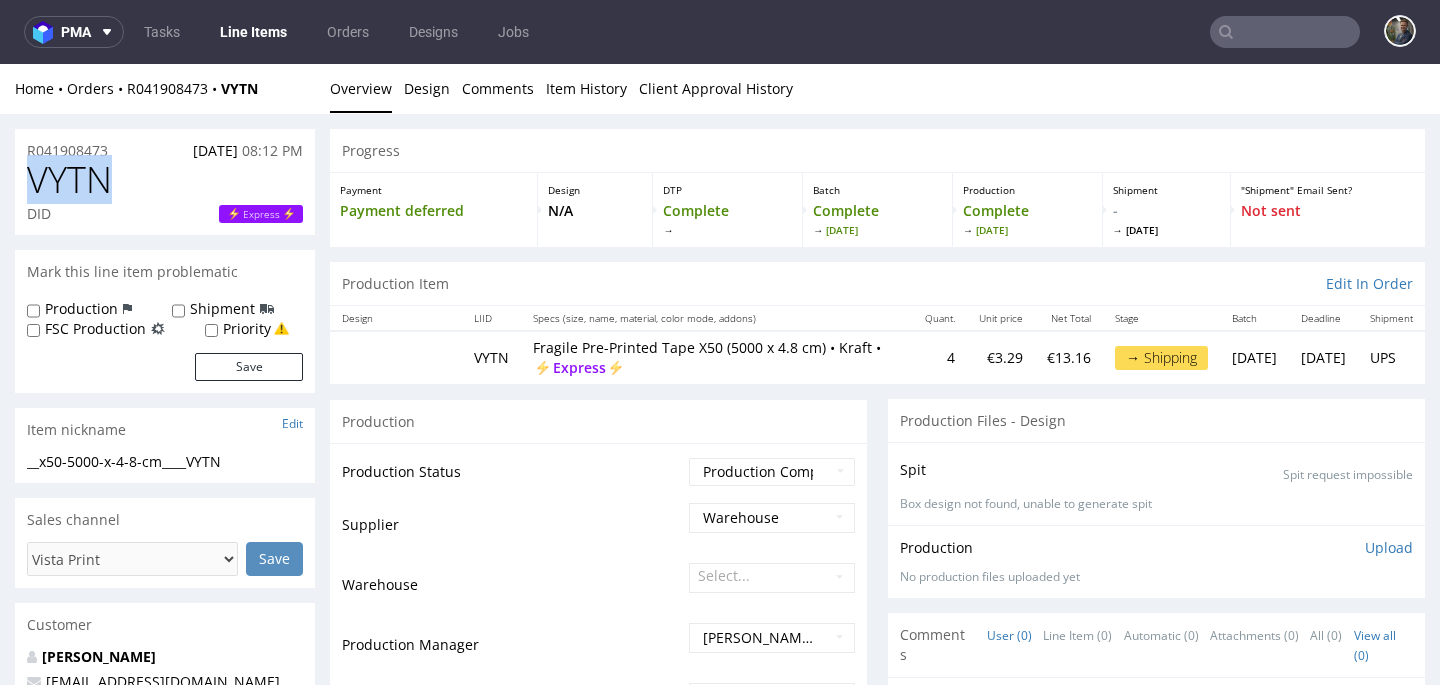 click on "VYTN" at bounding box center [69, 180] 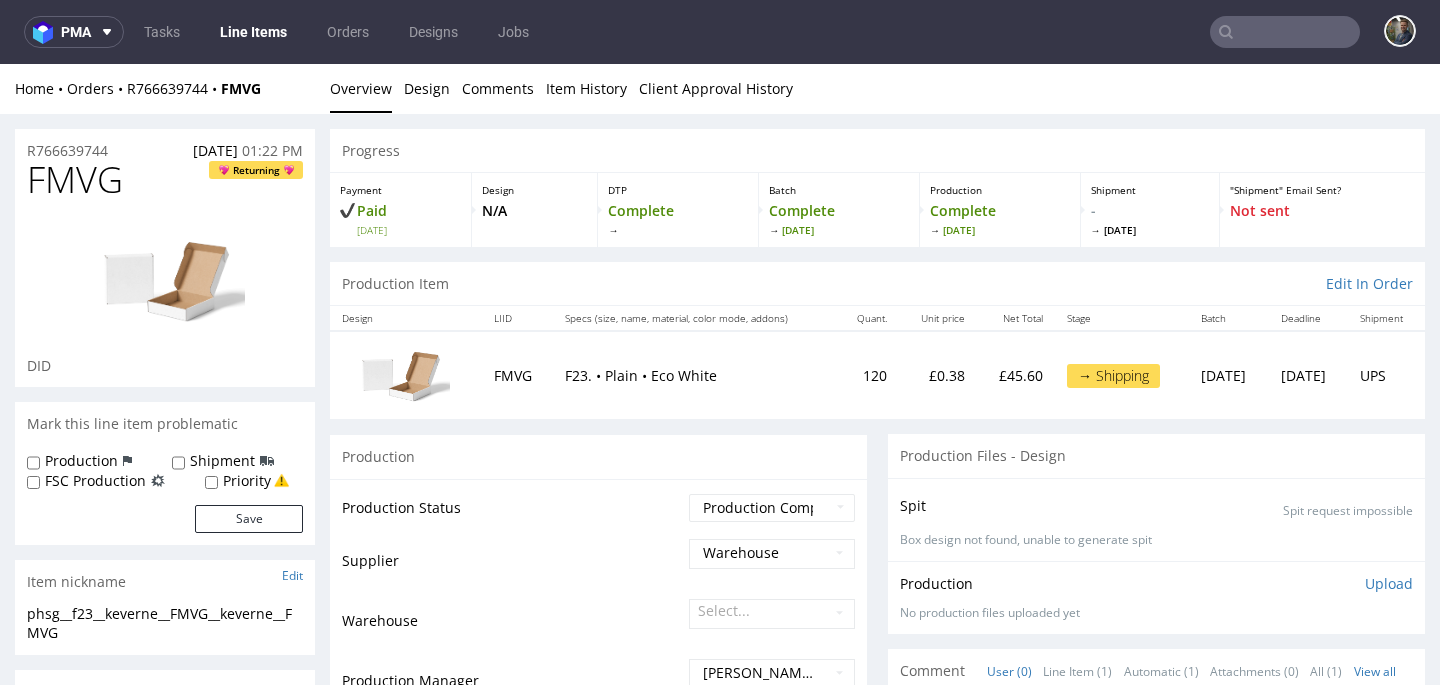 scroll, scrollTop: 0, scrollLeft: 0, axis: both 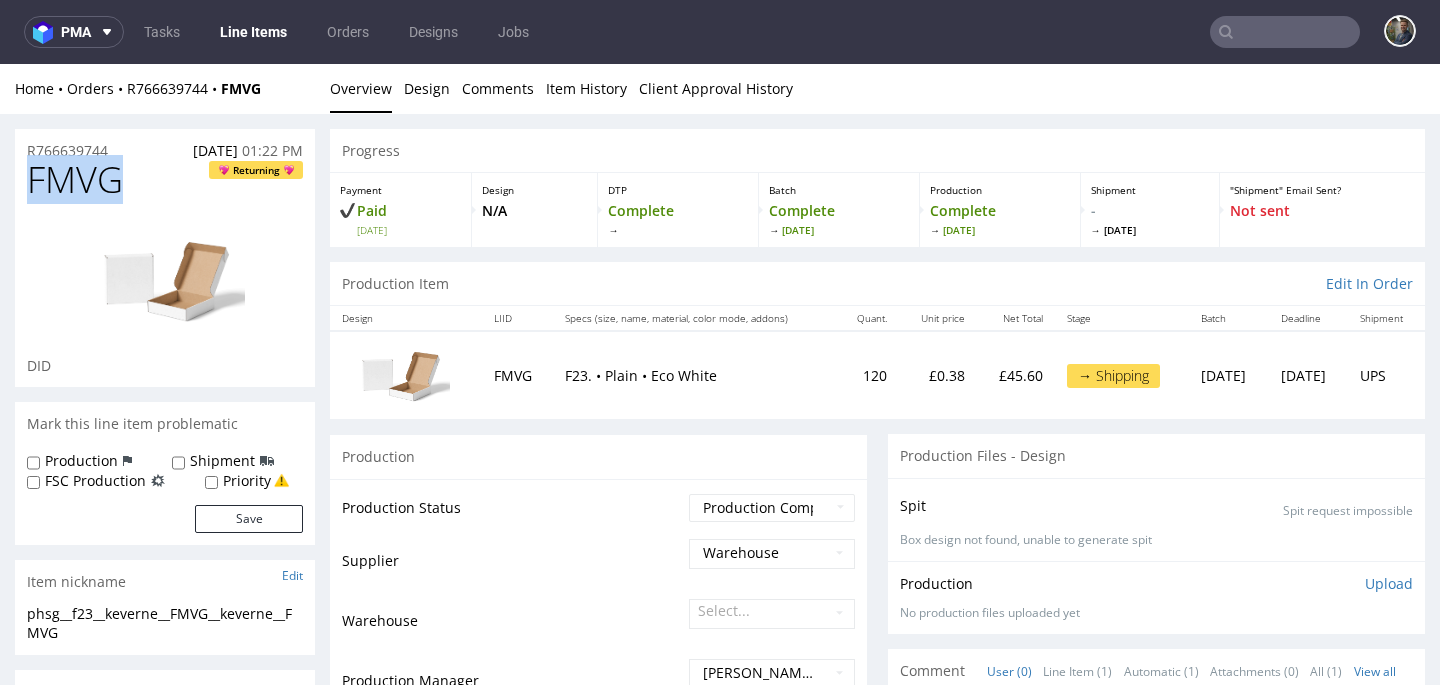 click on "FMVG" at bounding box center [75, 180] 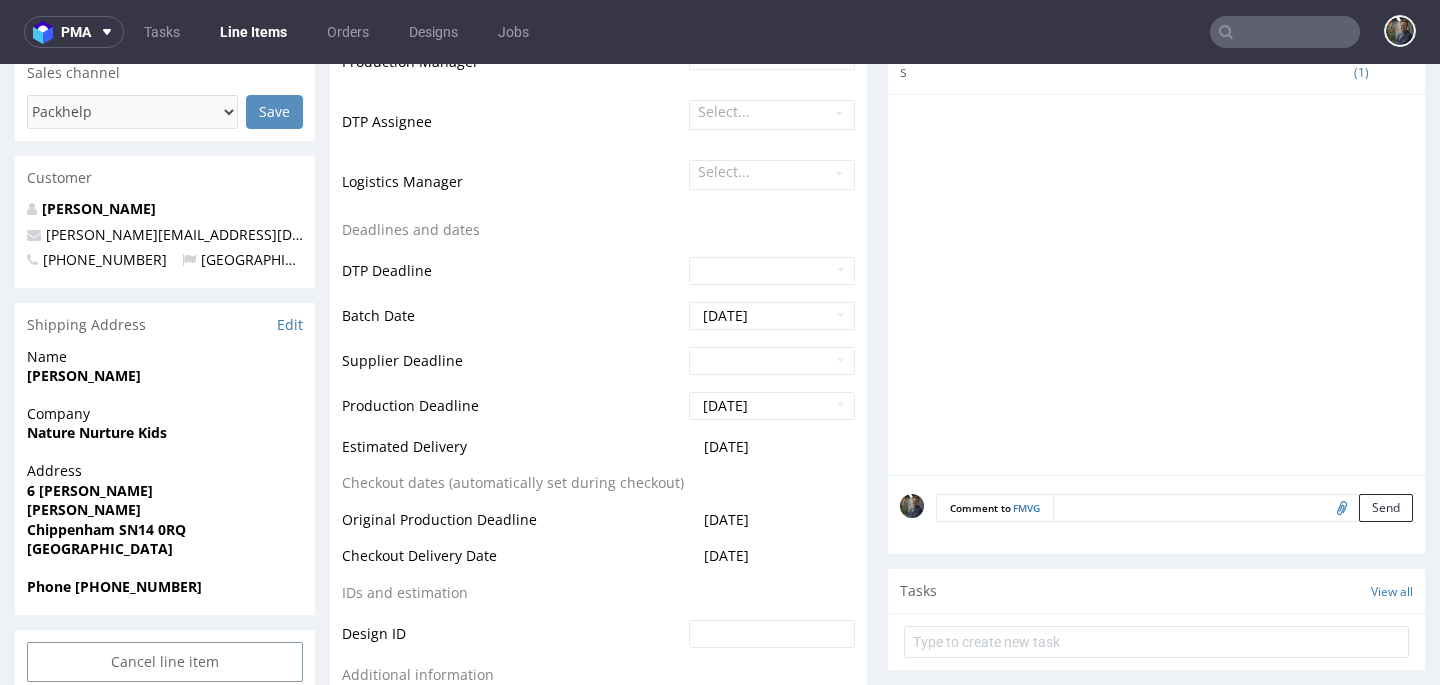 scroll, scrollTop: 783, scrollLeft: 0, axis: vertical 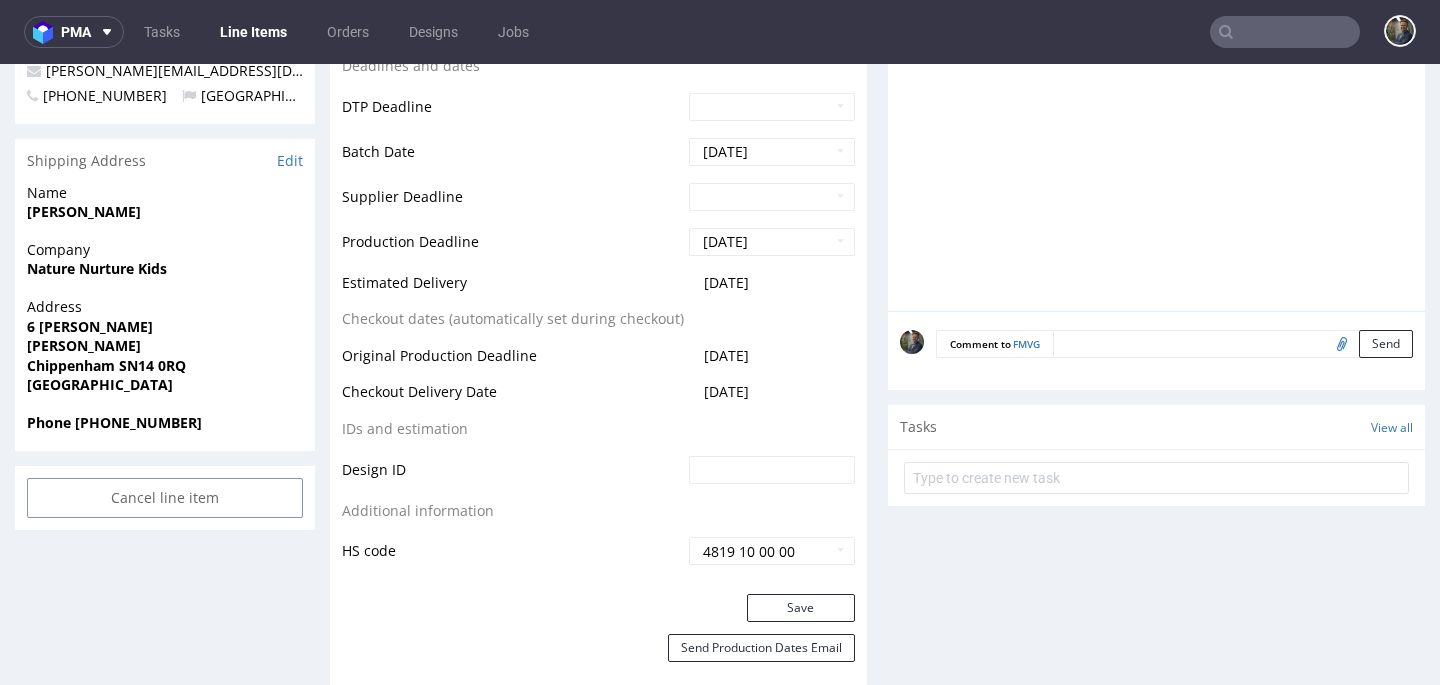 click at bounding box center [1339, 343] 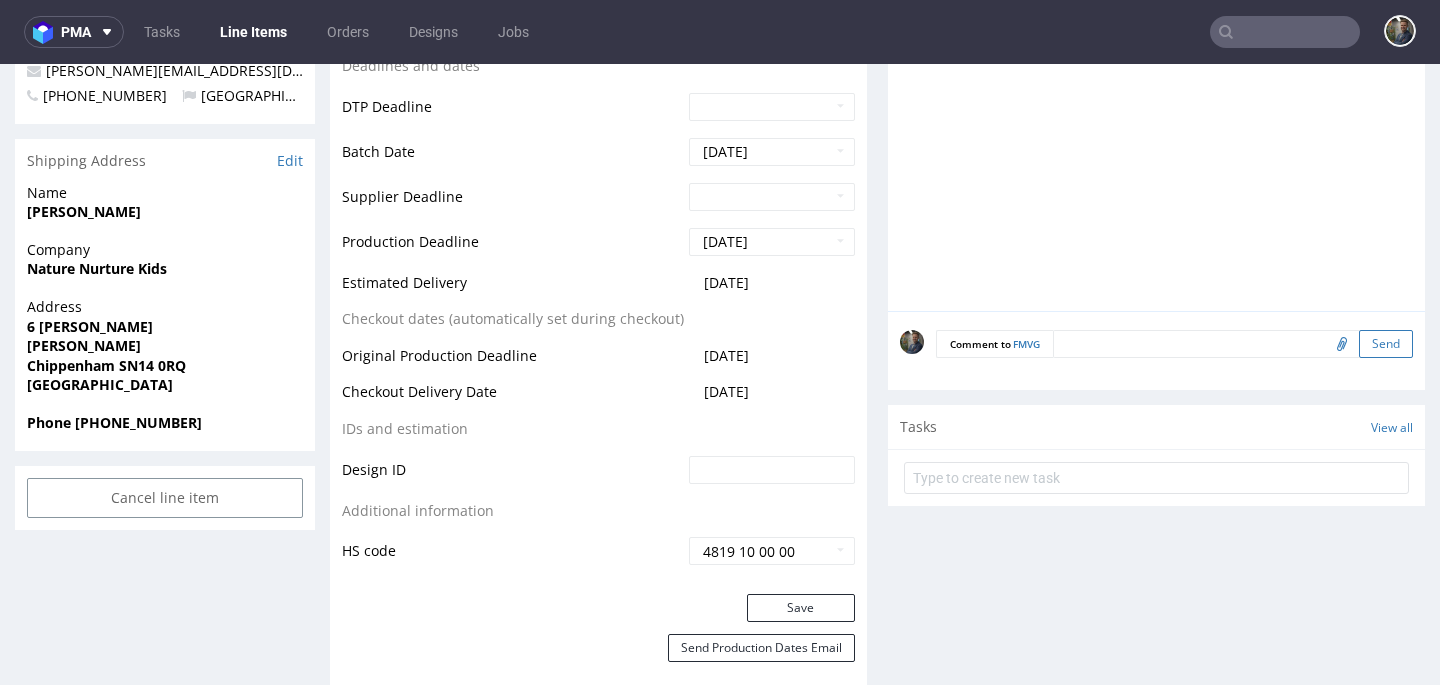 click on "Send" at bounding box center [1386, 344] 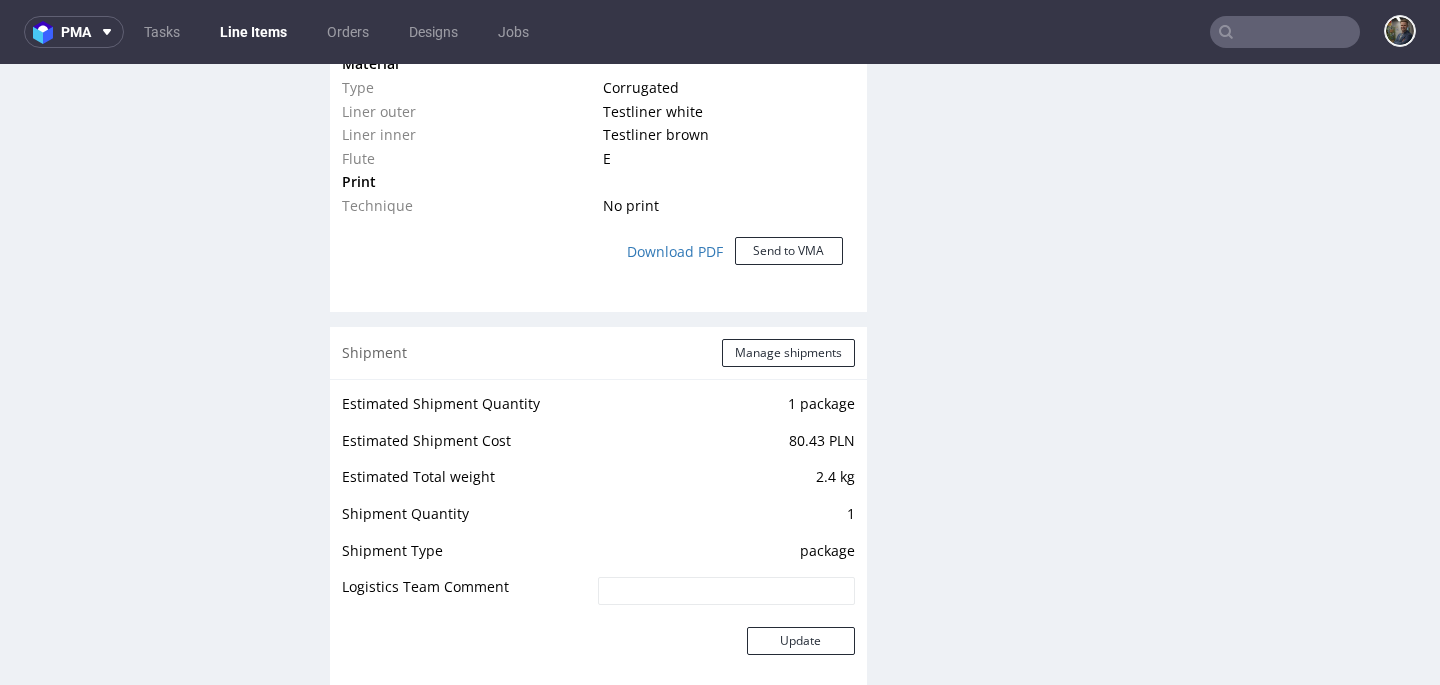 scroll, scrollTop: 1871, scrollLeft: 0, axis: vertical 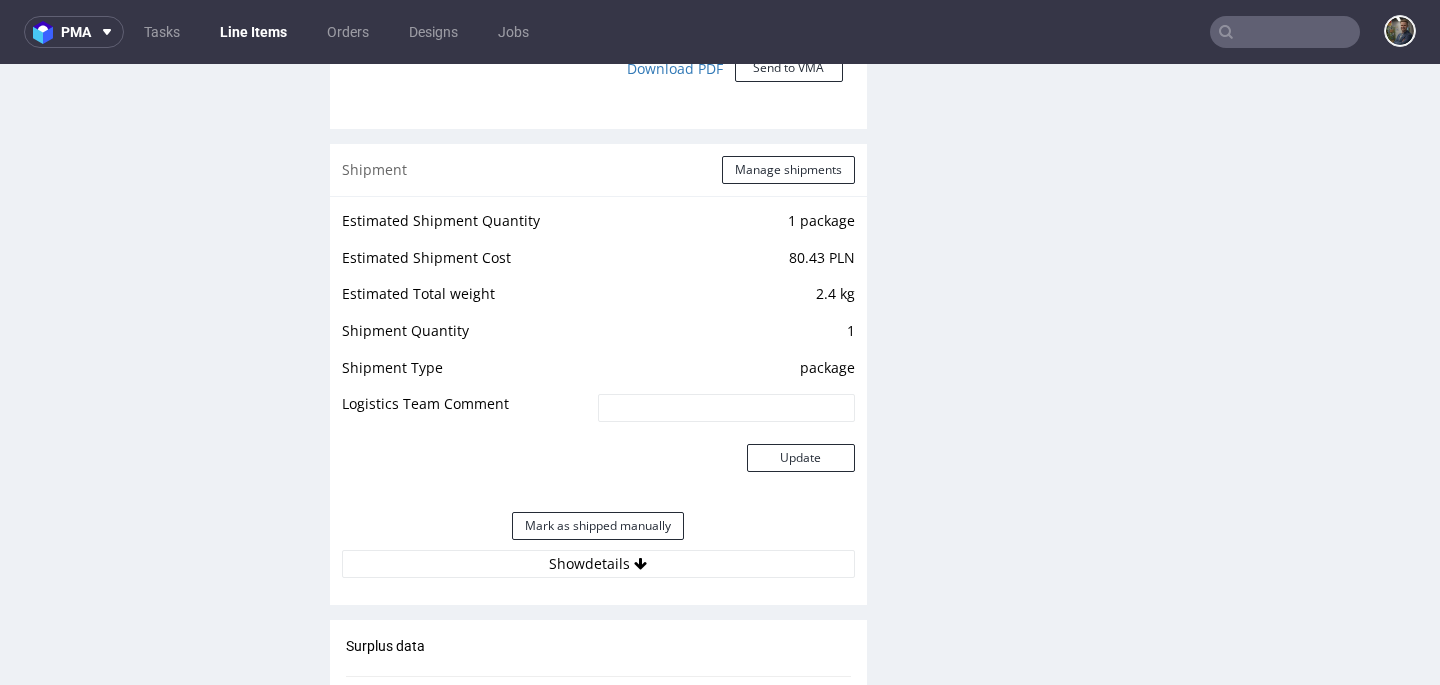click on "Shipment Manage shipments" at bounding box center (598, 170) 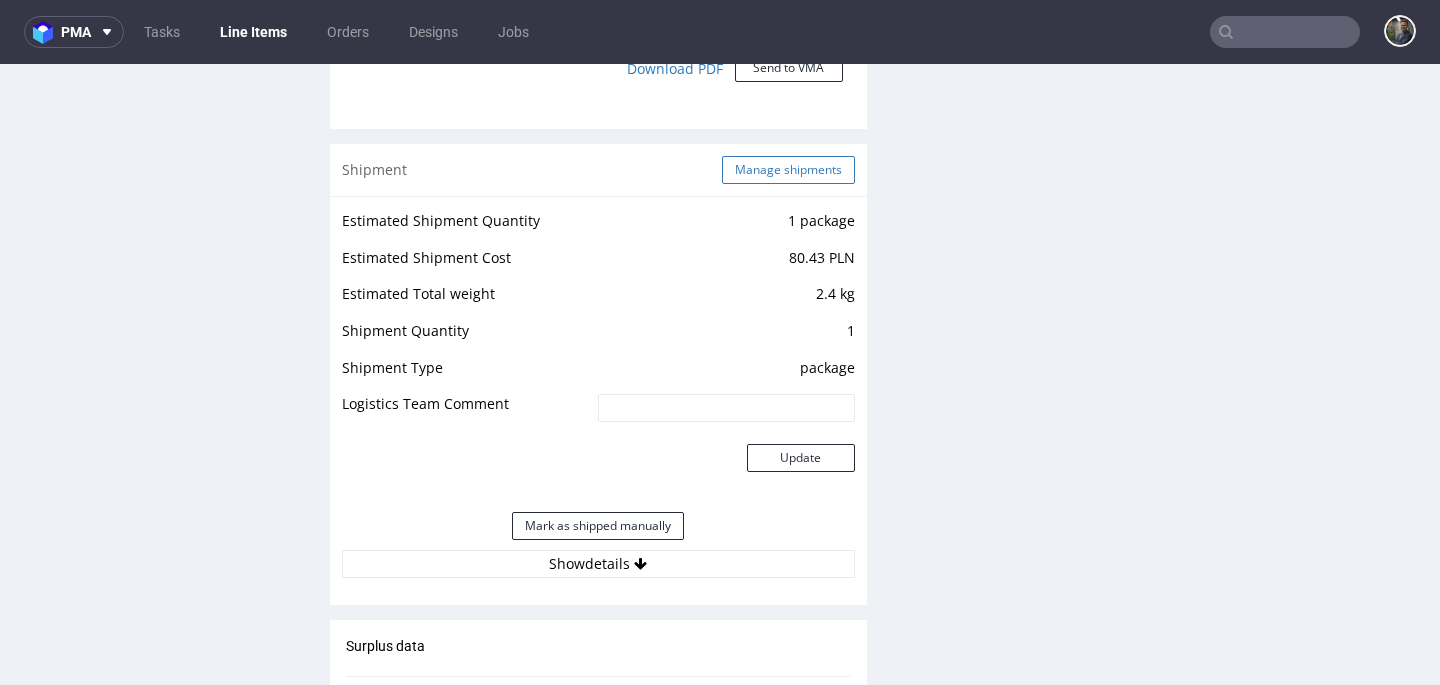 click on "Manage shipments" at bounding box center (788, 170) 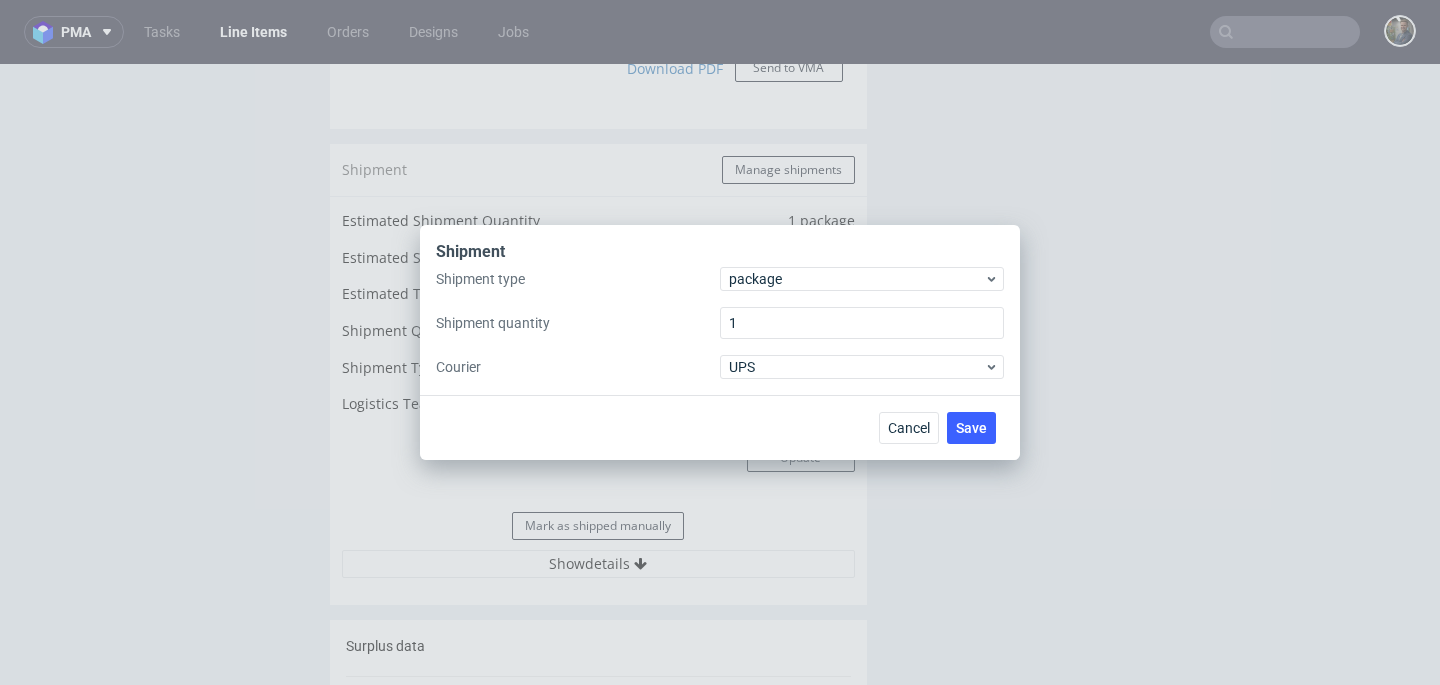 click on "Shipment" at bounding box center (720, 254) 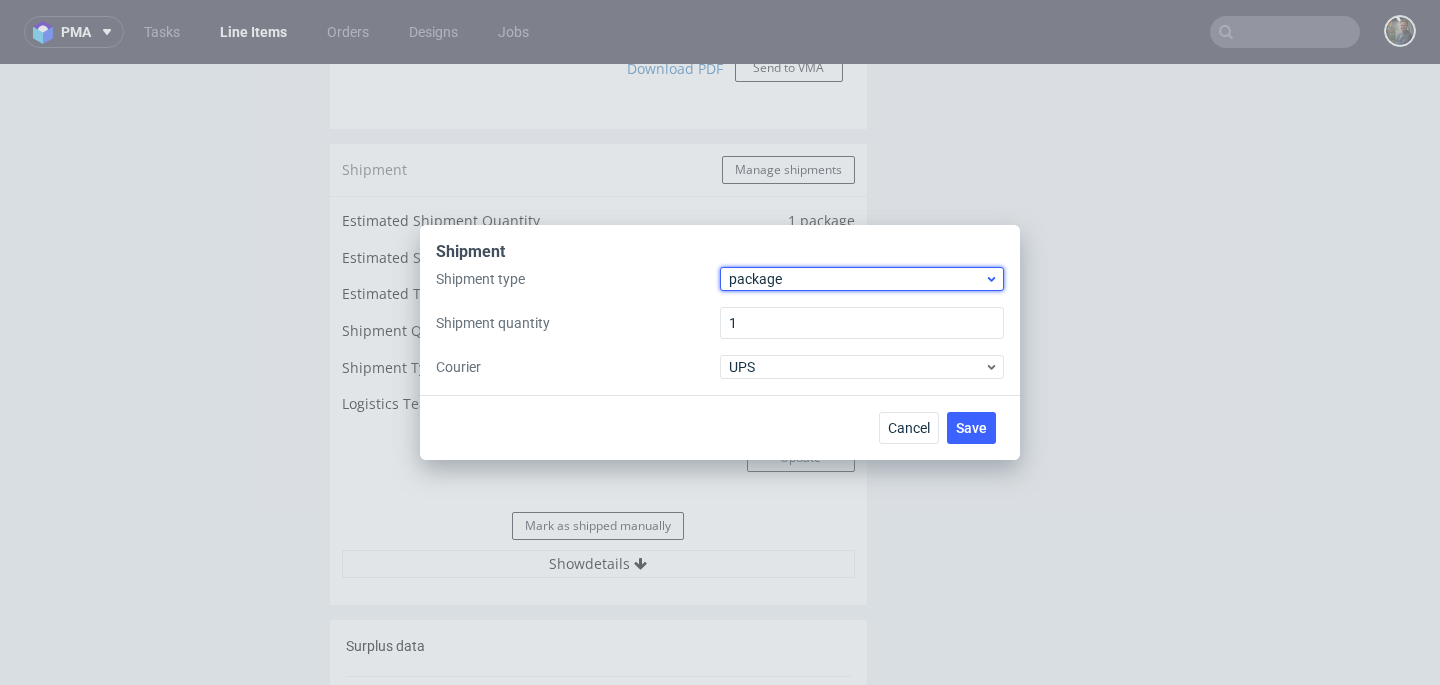 click on "package" at bounding box center [856, 279] 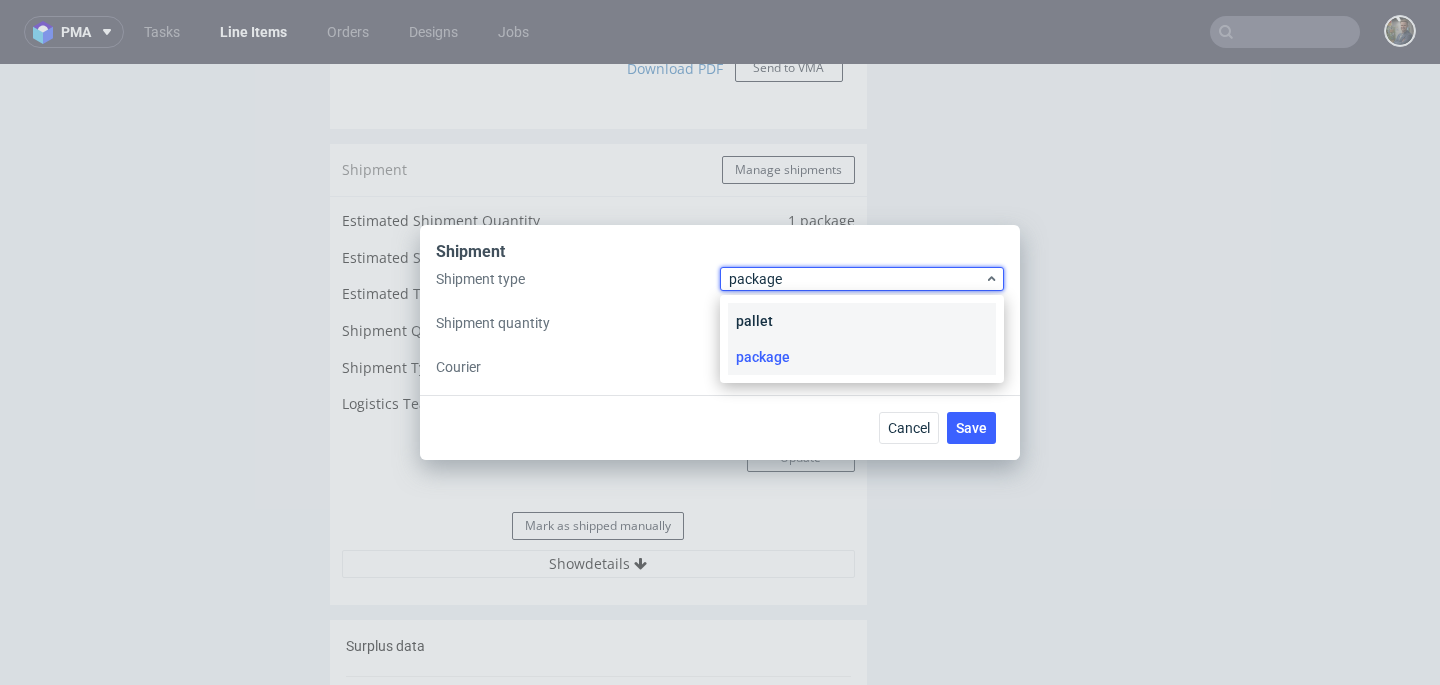 click on "pallet" at bounding box center (862, 321) 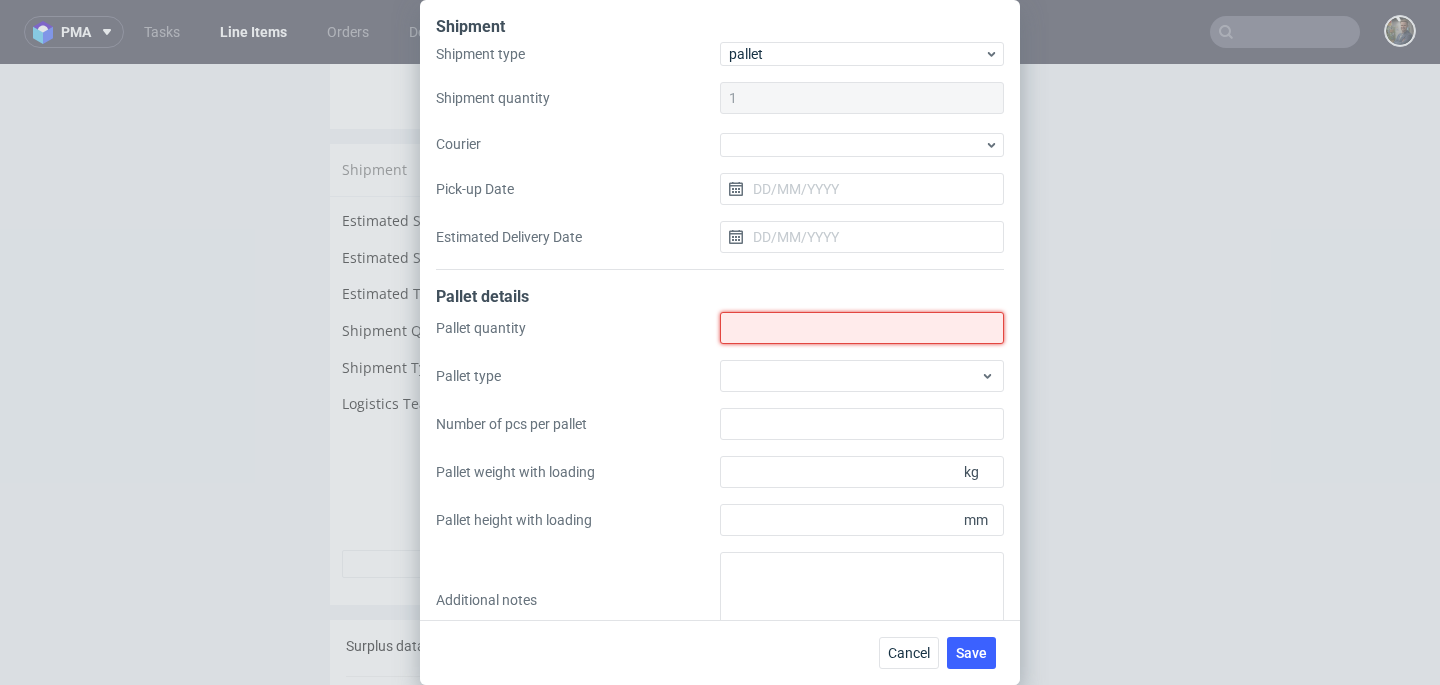click on "Shipment type" at bounding box center [862, 328] 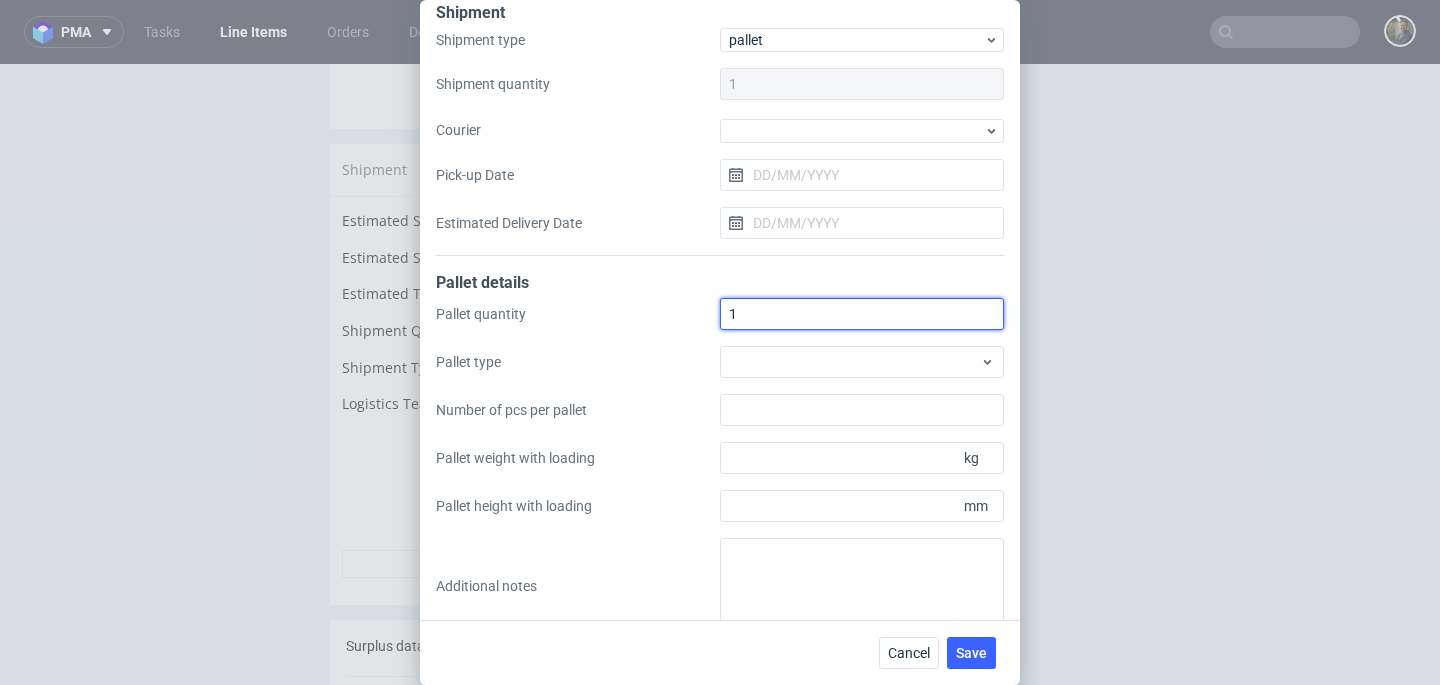scroll, scrollTop: 43, scrollLeft: 0, axis: vertical 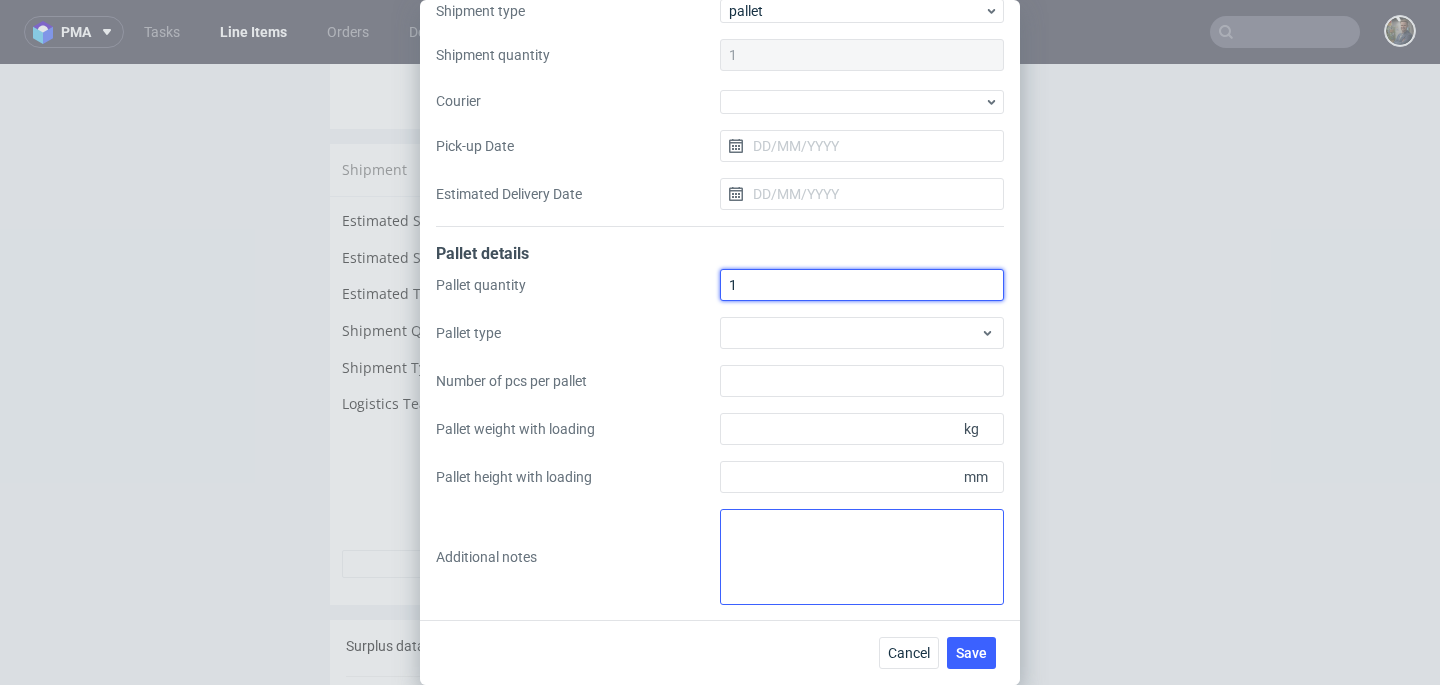 type on "1" 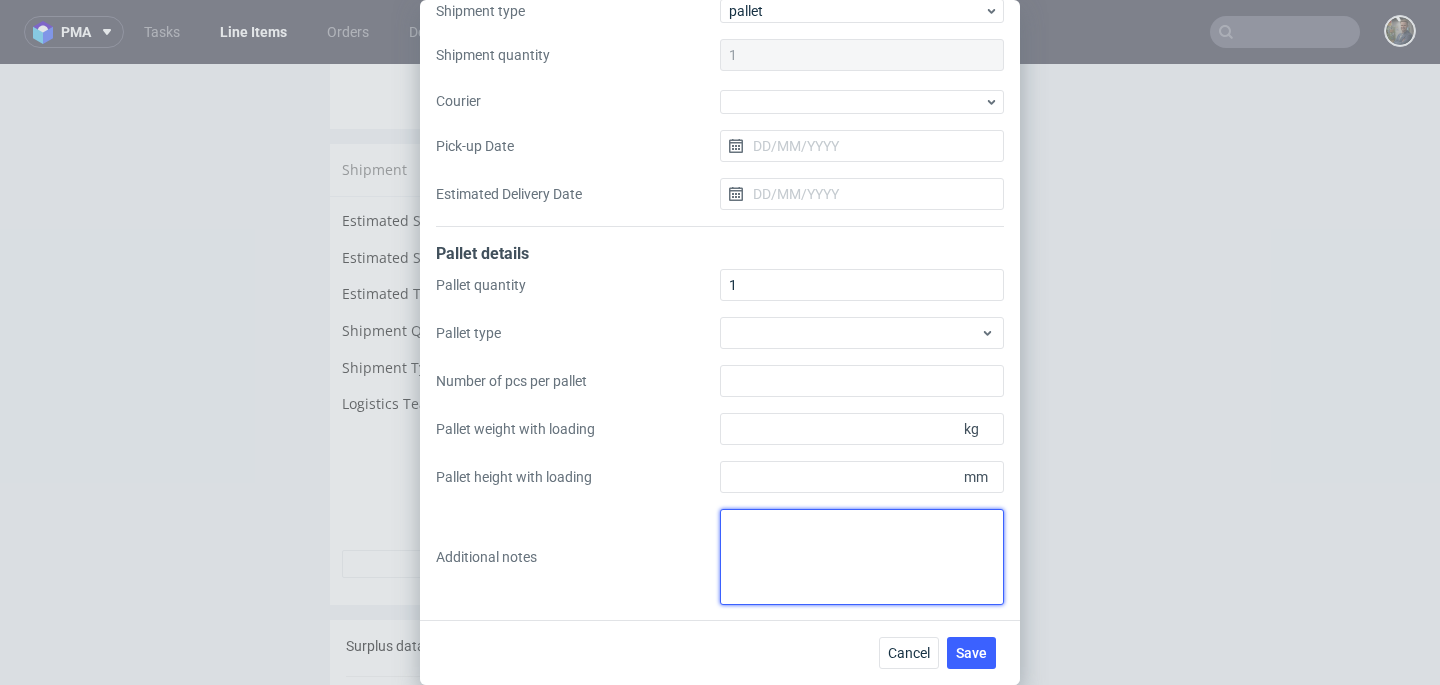 click at bounding box center (862, 557) 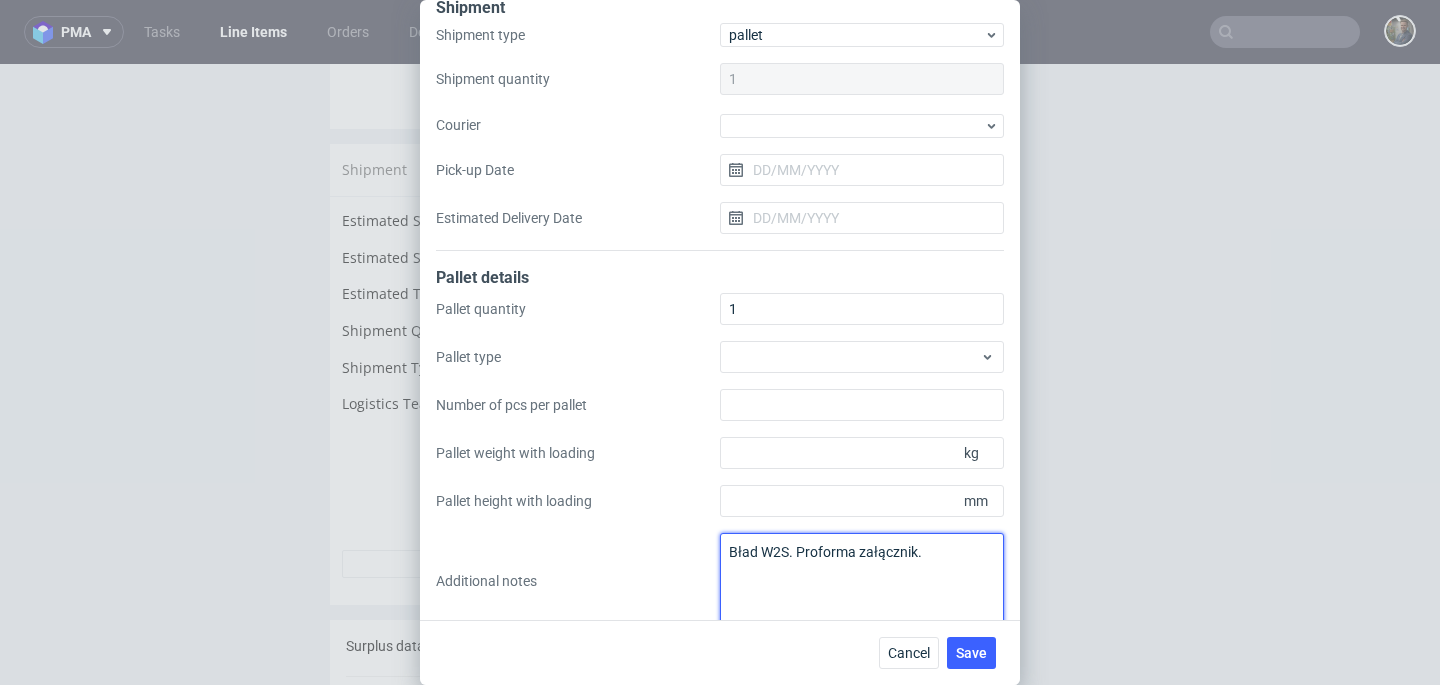 scroll, scrollTop: 0, scrollLeft: 0, axis: both 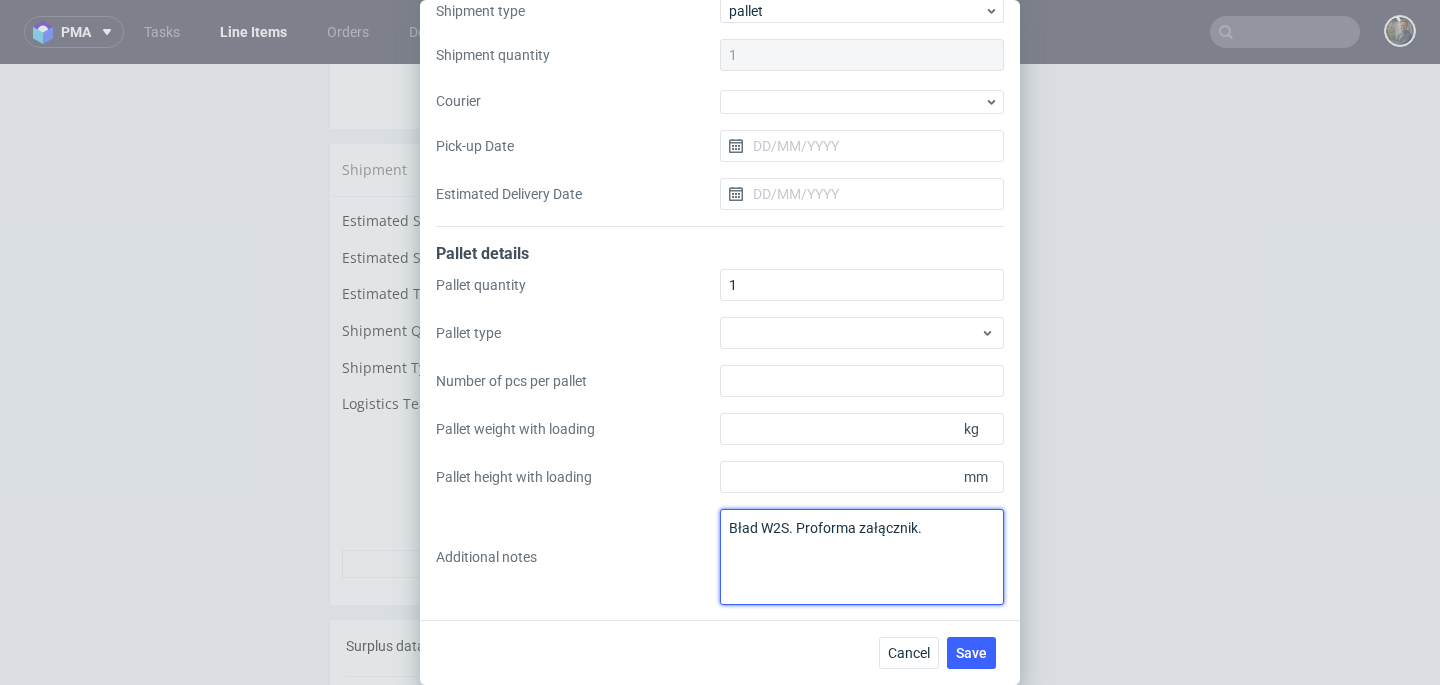 click on "Bład W2S. Proforma załącznik." at bounding box center (862, 557) 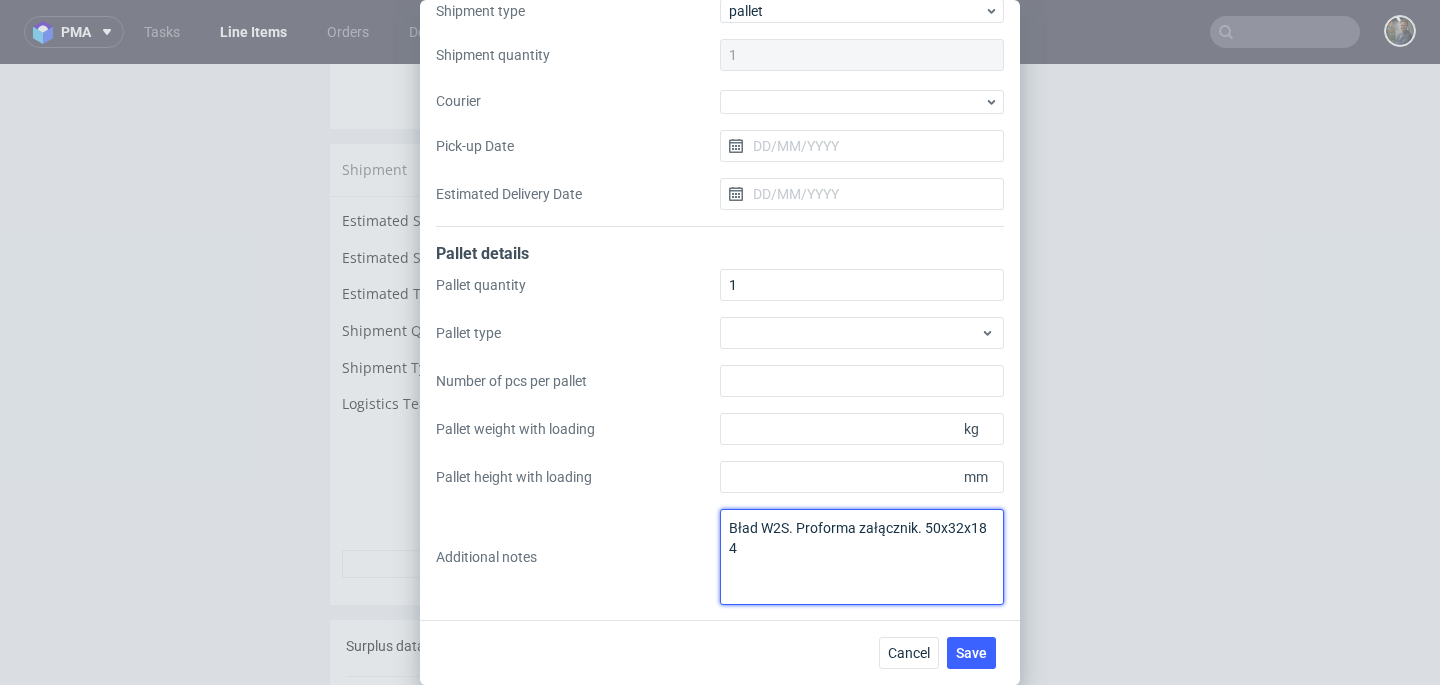 click on "Bład W2S. Proforma załącznik. 50x32x18	4" at bounding box center (862, 557) 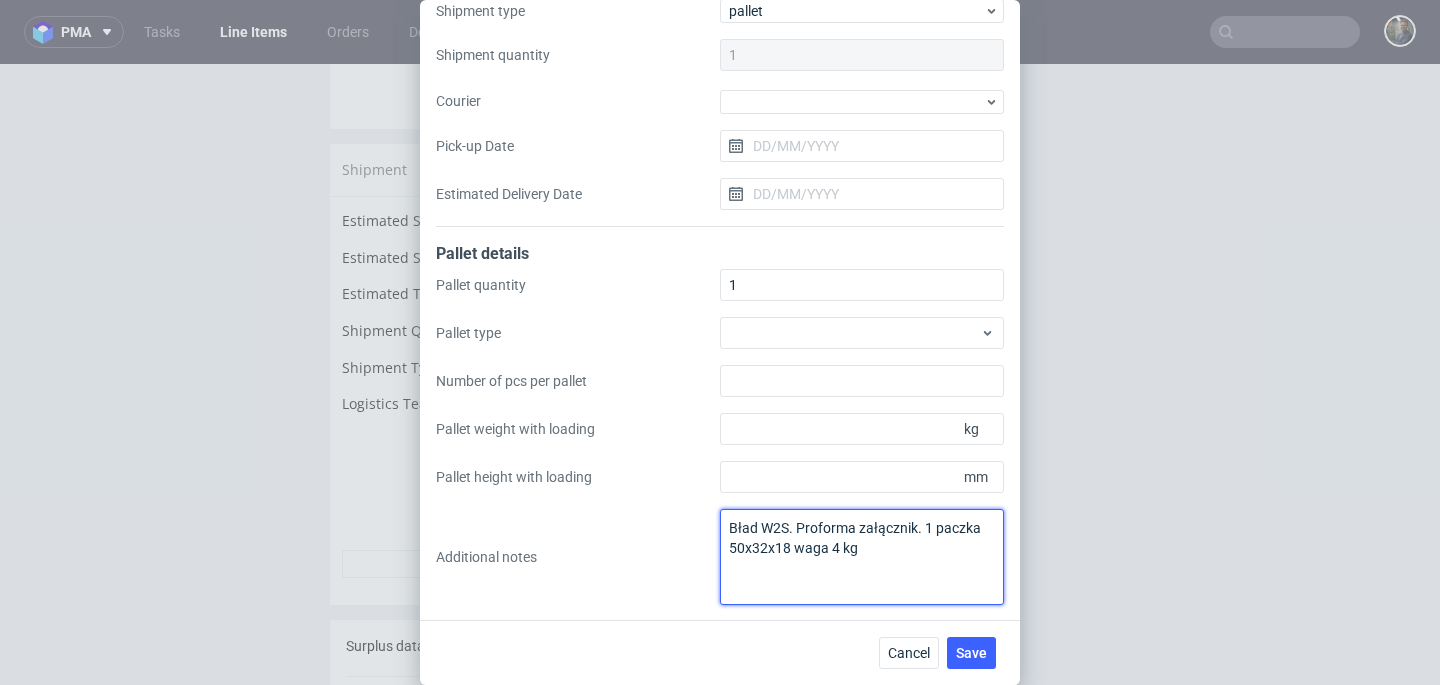 click on "Bład W2S. Proforma załącznik. 1 paczka 50x32x18 waga 4 kg" at bounding box center [862, 557] 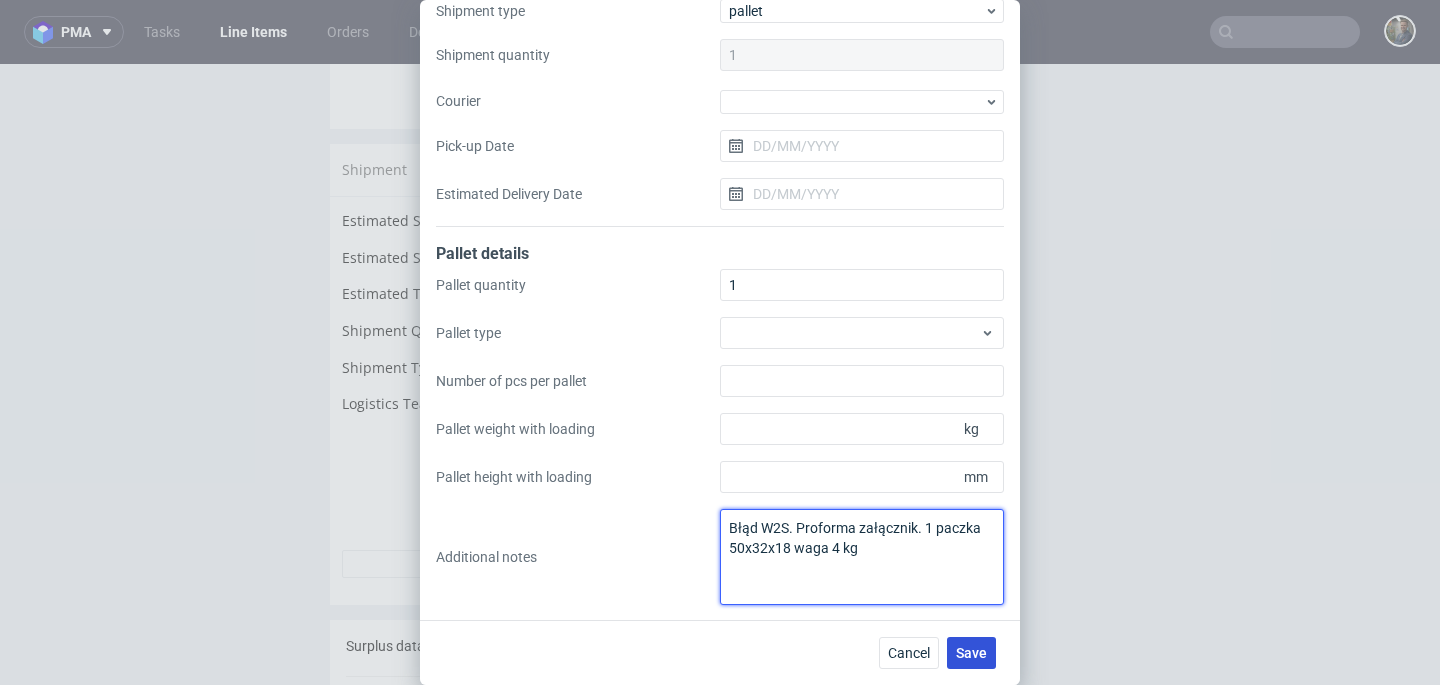 type on "Błąd W2S. Proforma załącznik. 1 paczka 50x32x18 waga 4 kg" 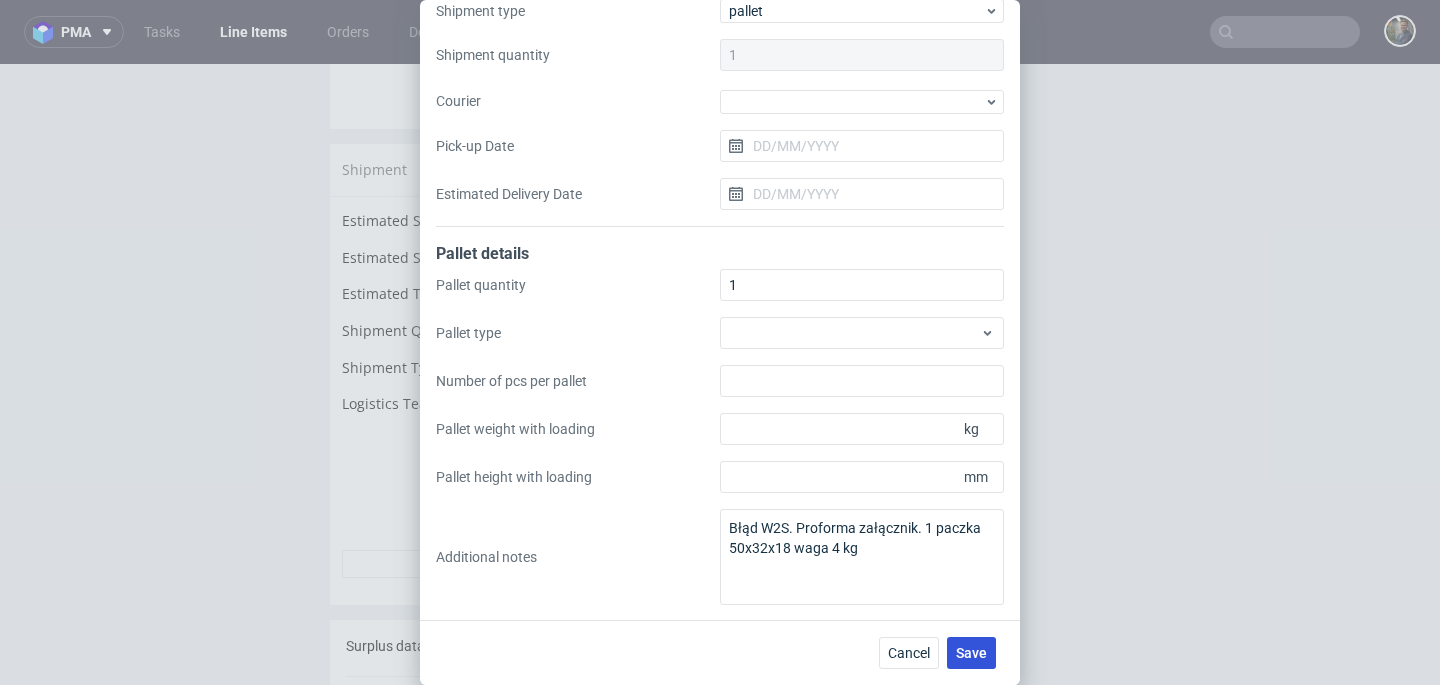 click on "Save" at bounding box center [971, 653] 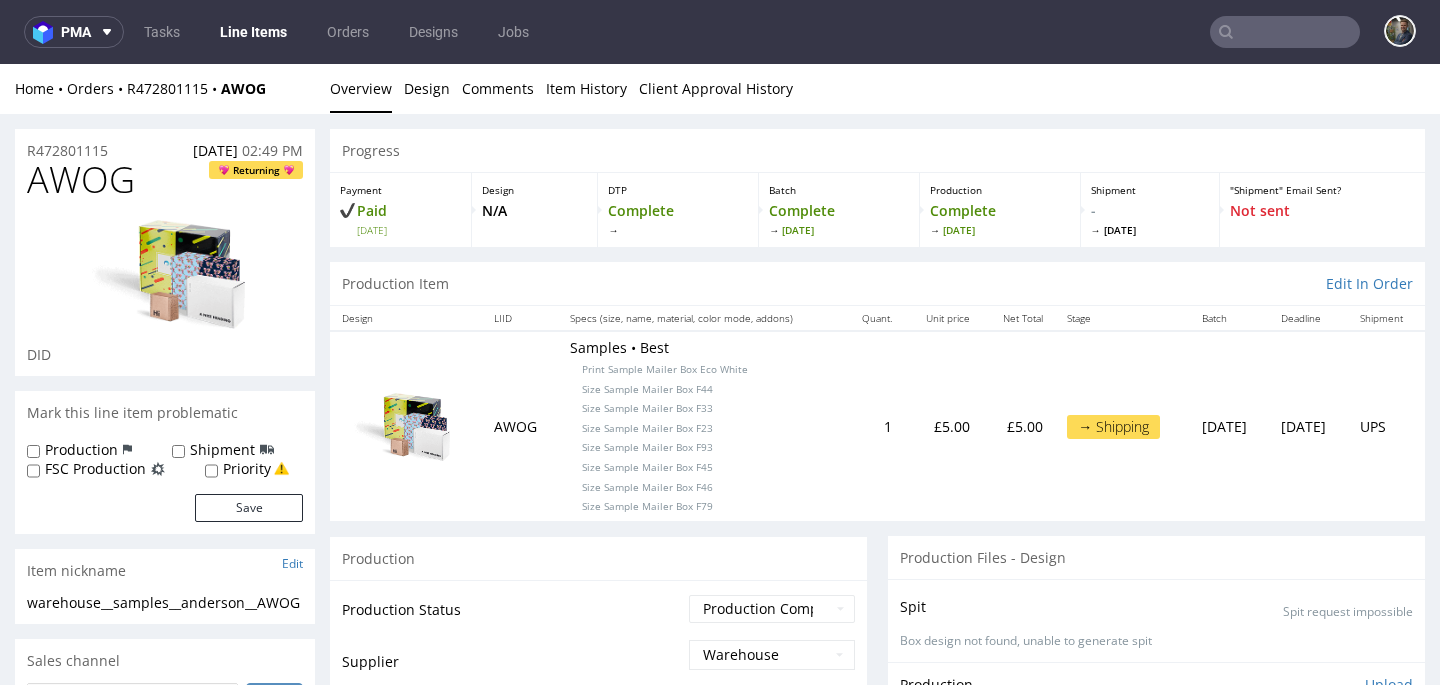 scroll, scrollTop: 0, scrollLeft: 0, axis: both 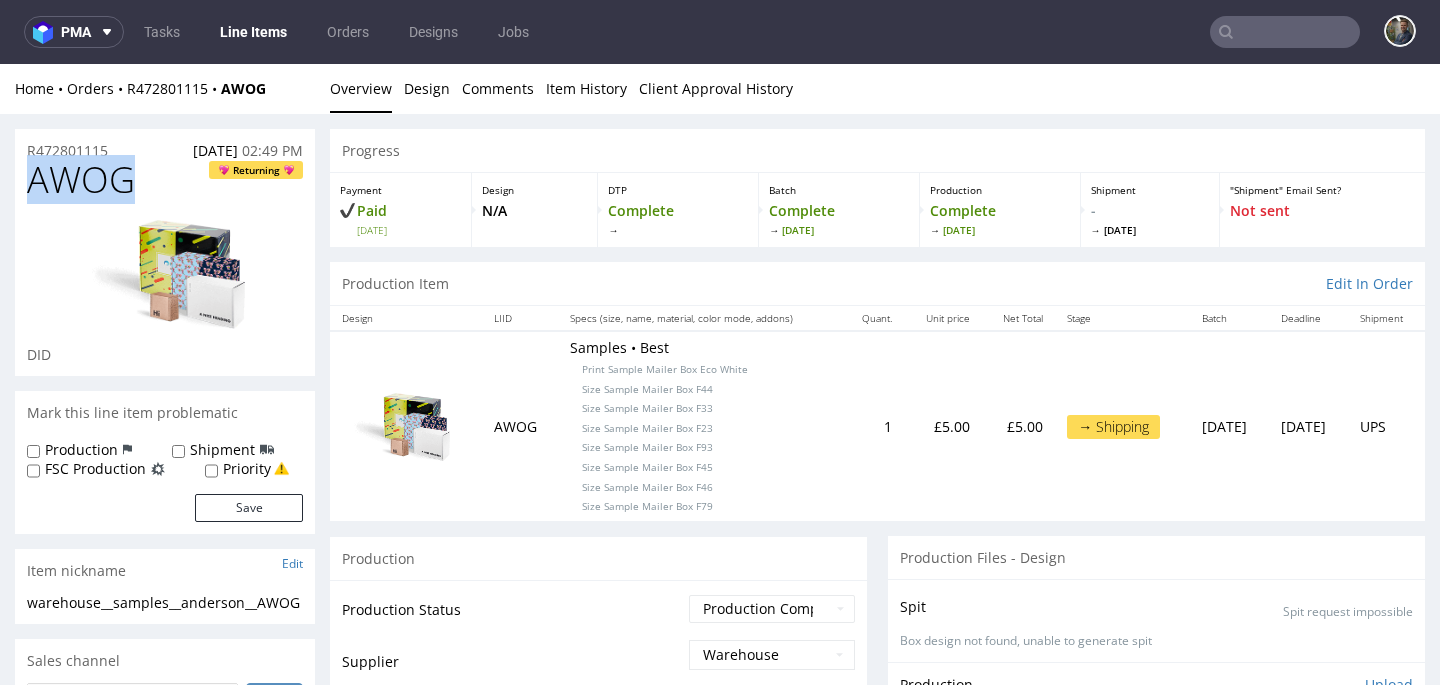 click on "AWOG" at bounding box center [81, 180] 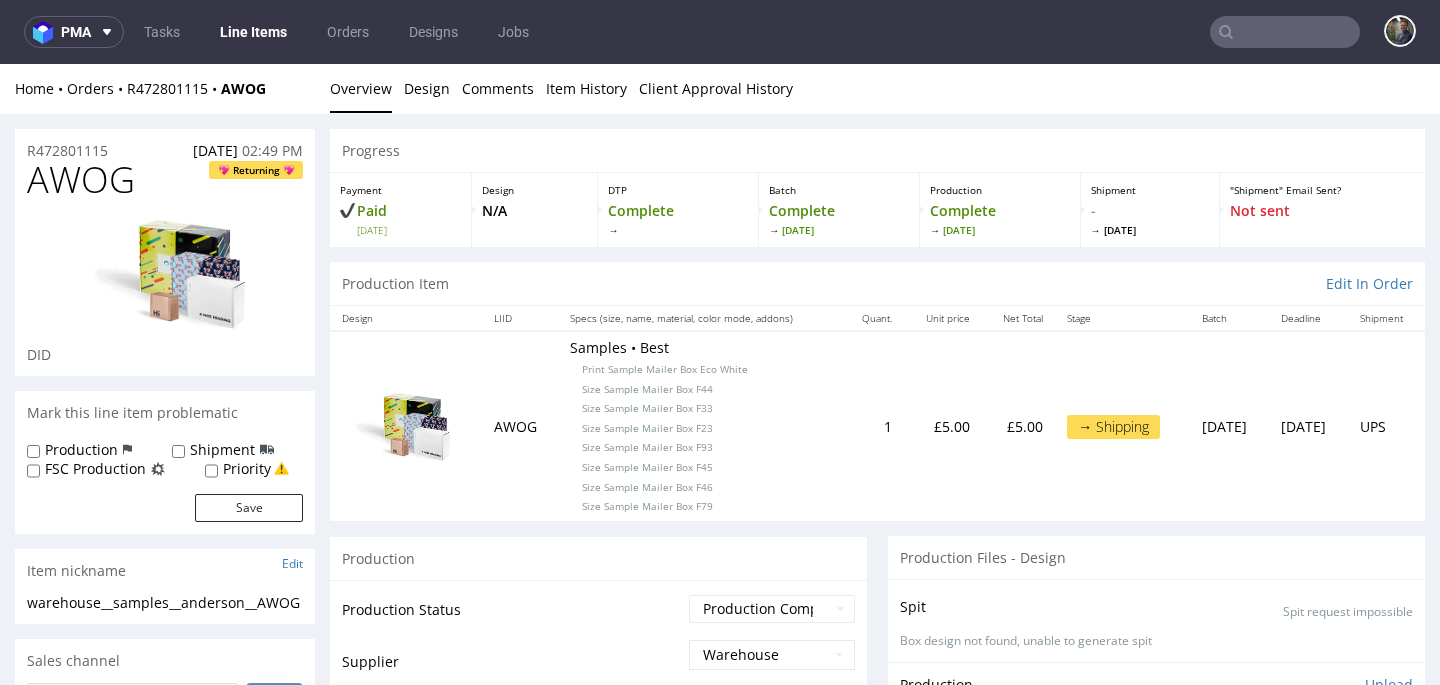 drag, startPoint x: 892, startPoint y: 147, endPoint x: 986, endPoint y: 66, distance: 124.08465 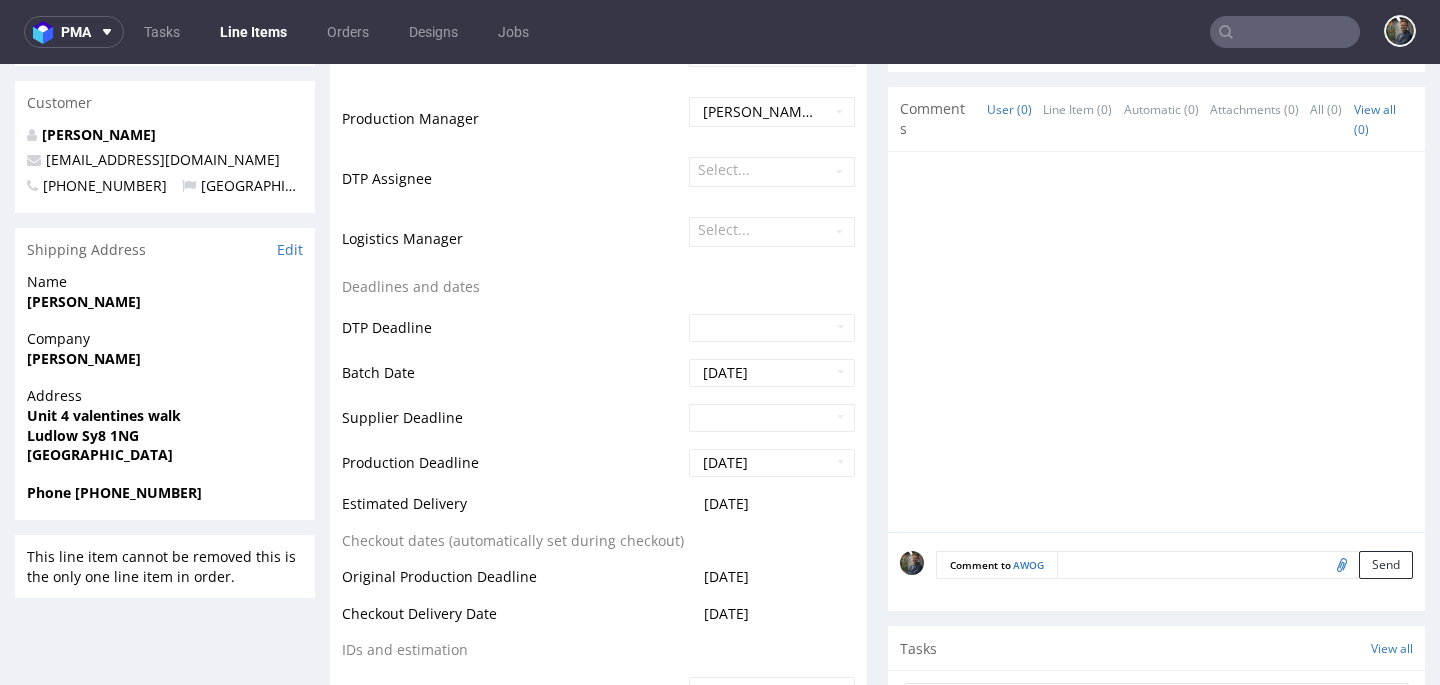 scroll, scrollTop: 810, scrollLeft: 0, axis: vertical 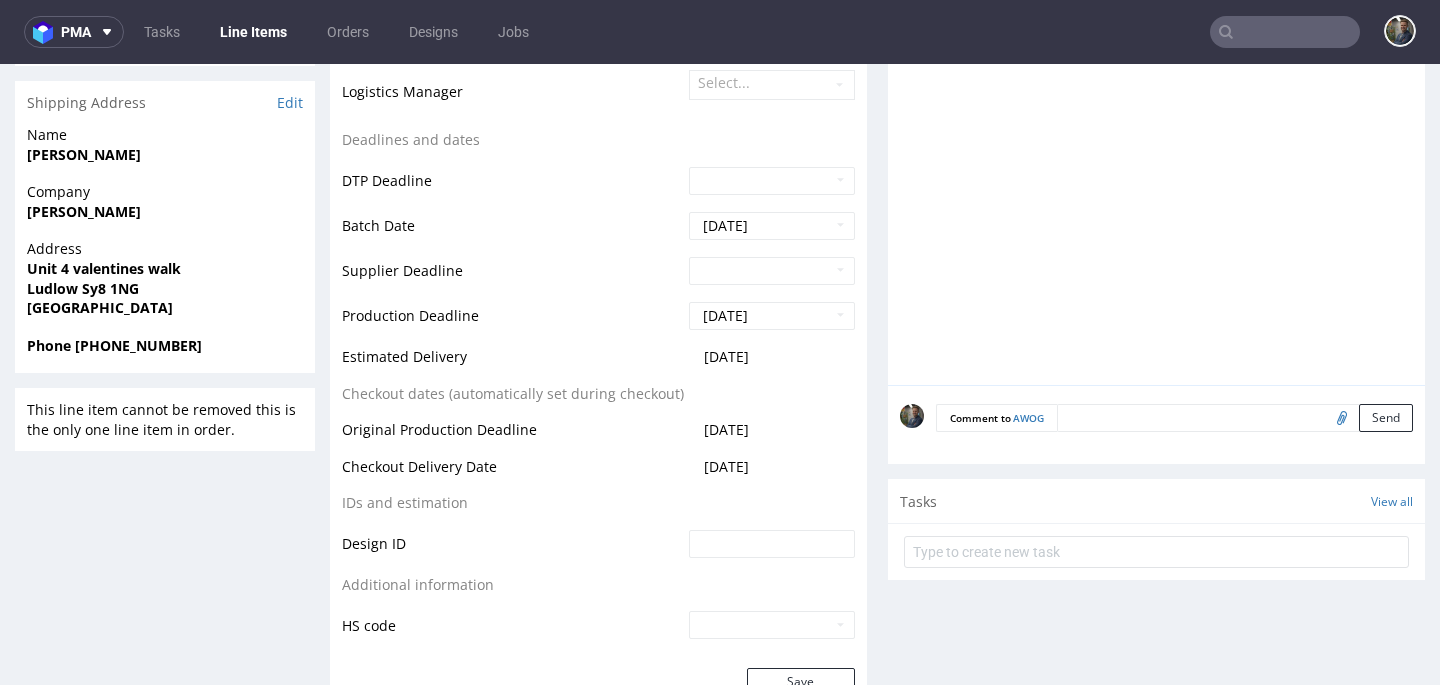 click at bounding box center (1235, 418) 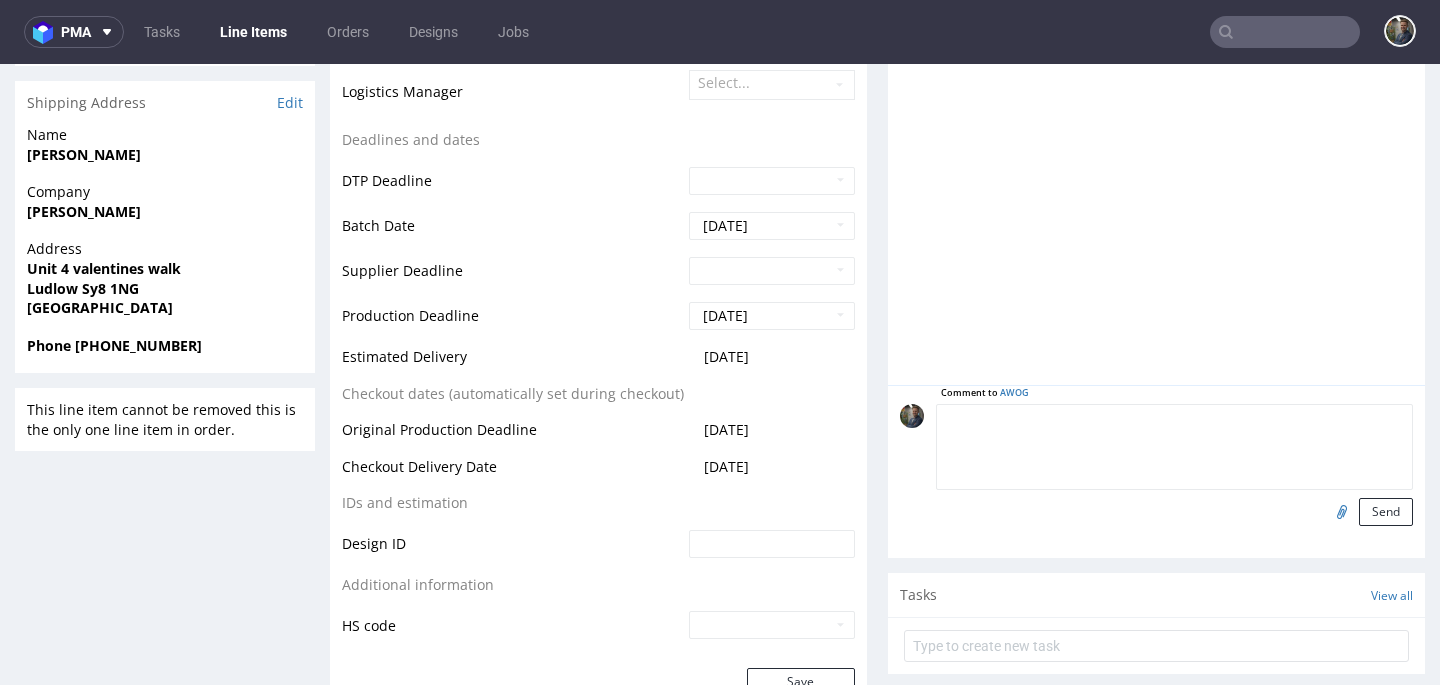 click at bounding box center (1339, 511) 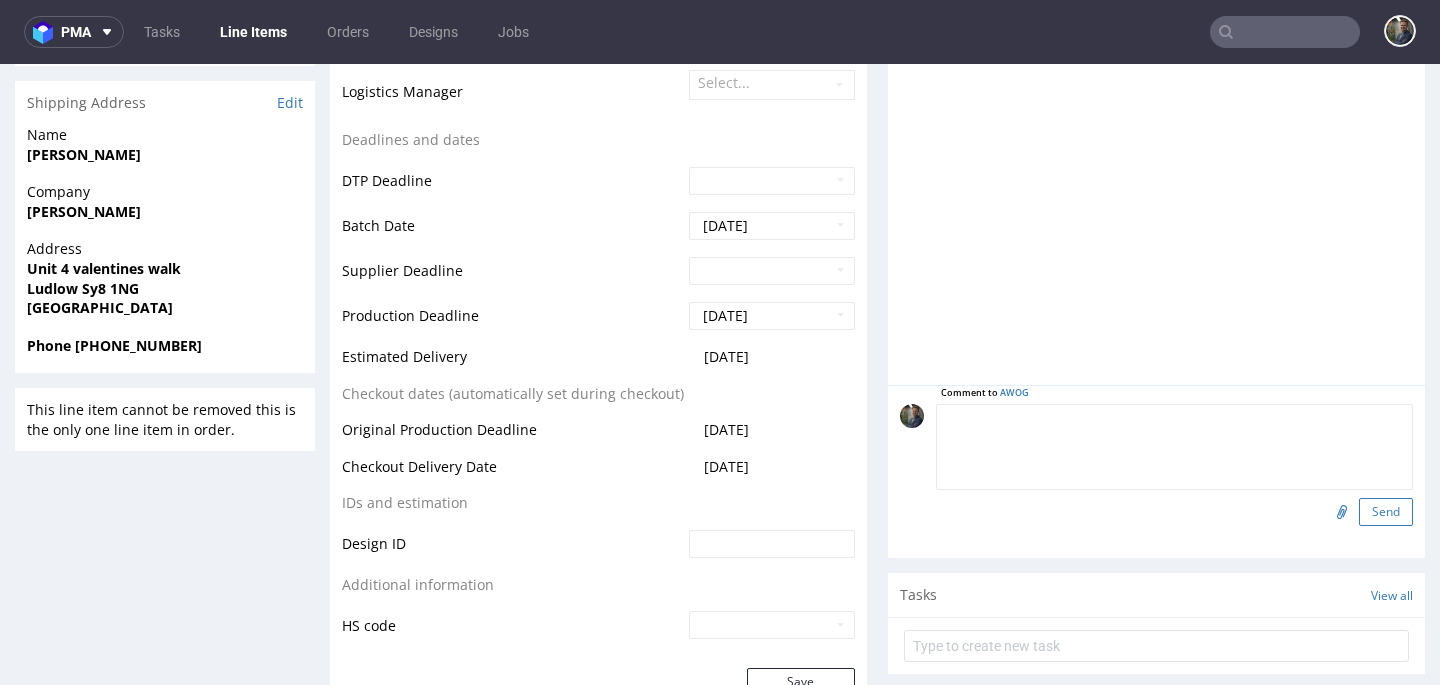 click on "Send" at bounding box center [1386, 512] 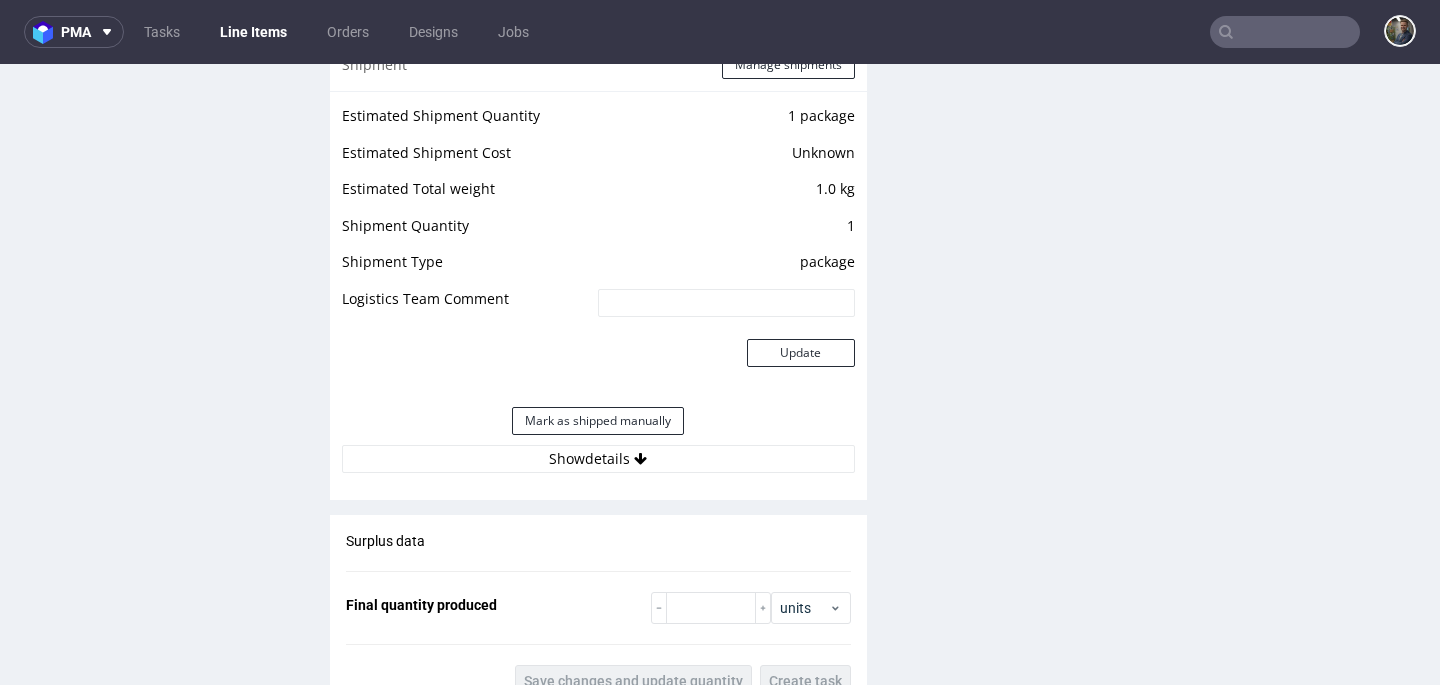 scroll, scrollTop: 1637, scrollLeft: 0, axis: vertical 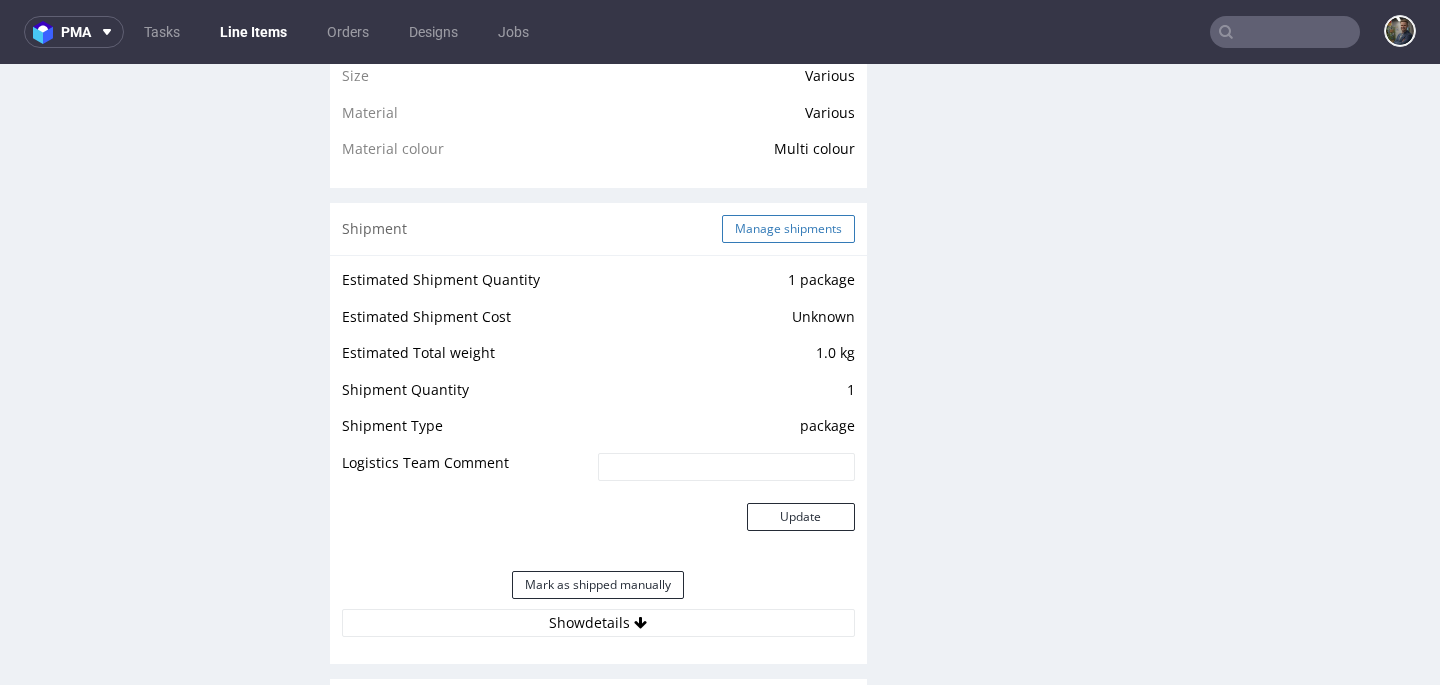 click on "Manage shipments" at bounding box center [788, 229] 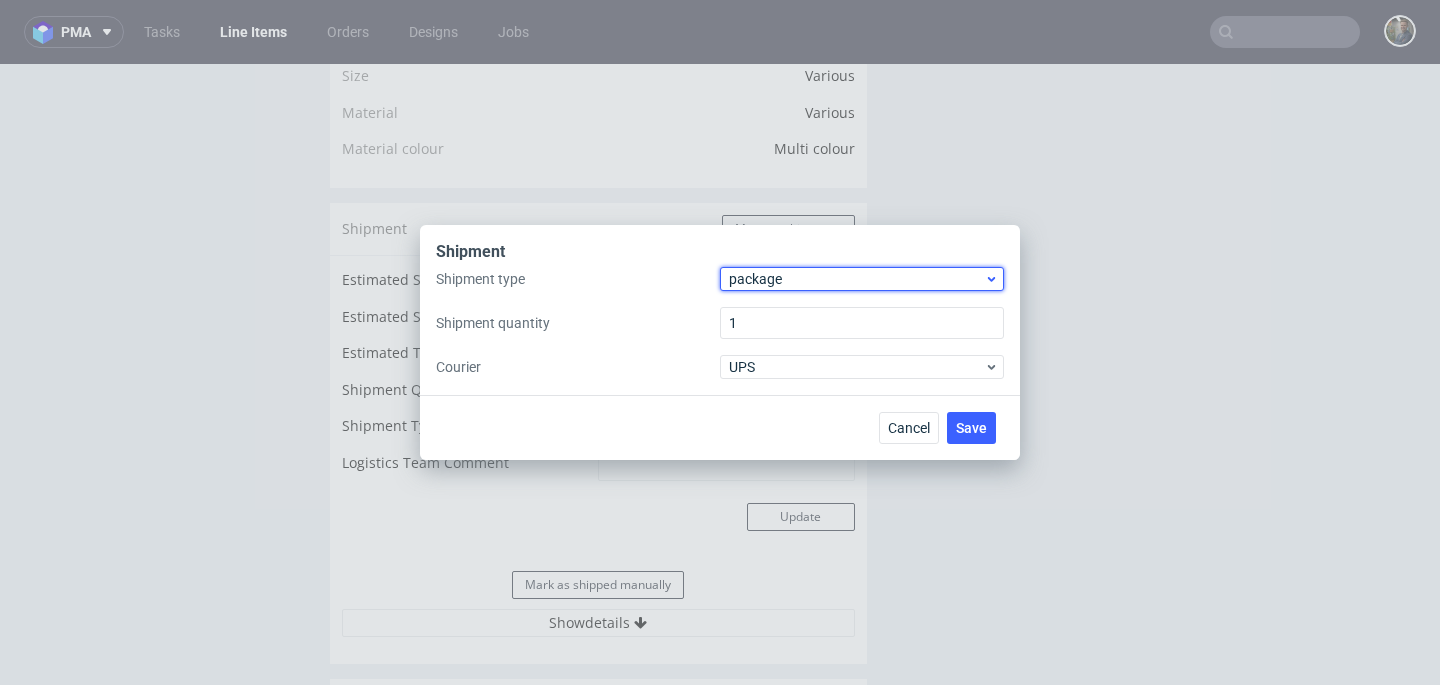 click on "package" at bounding box center (856, 279) 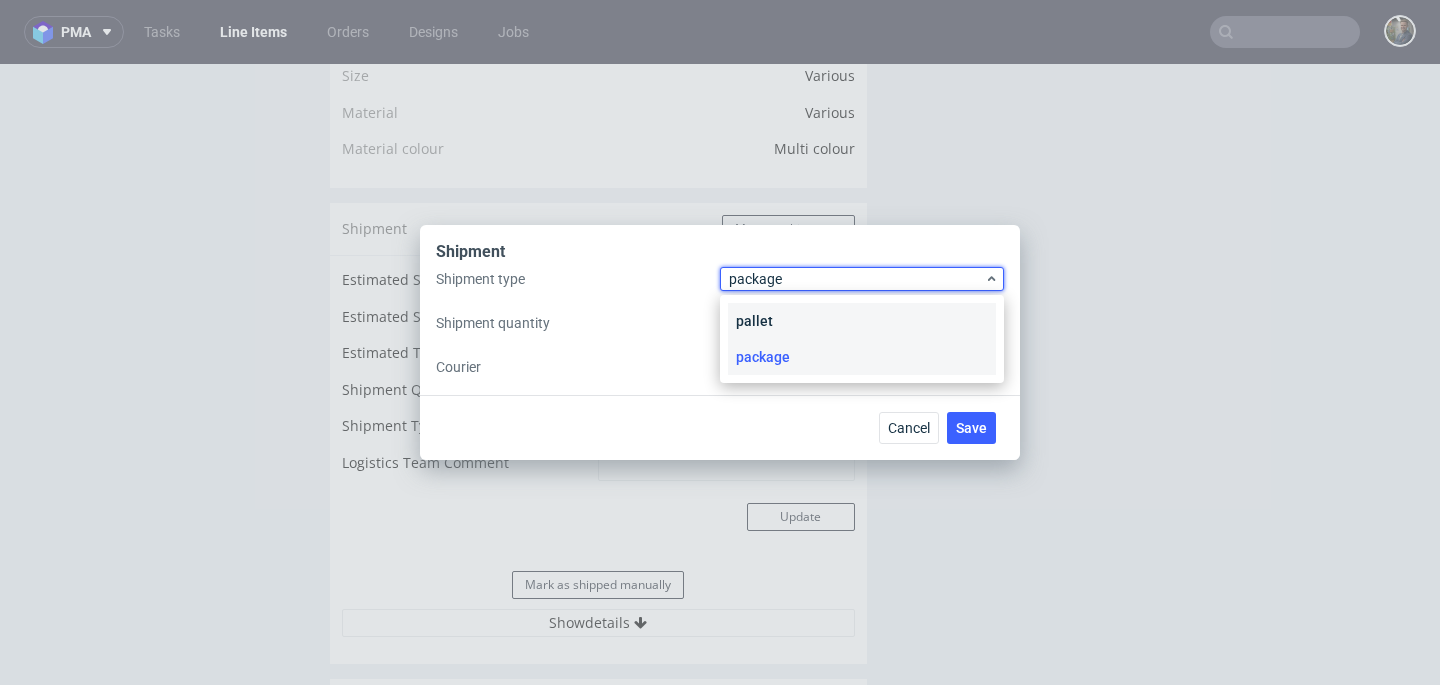 click on "pallet" at bounding box center (862, 321) 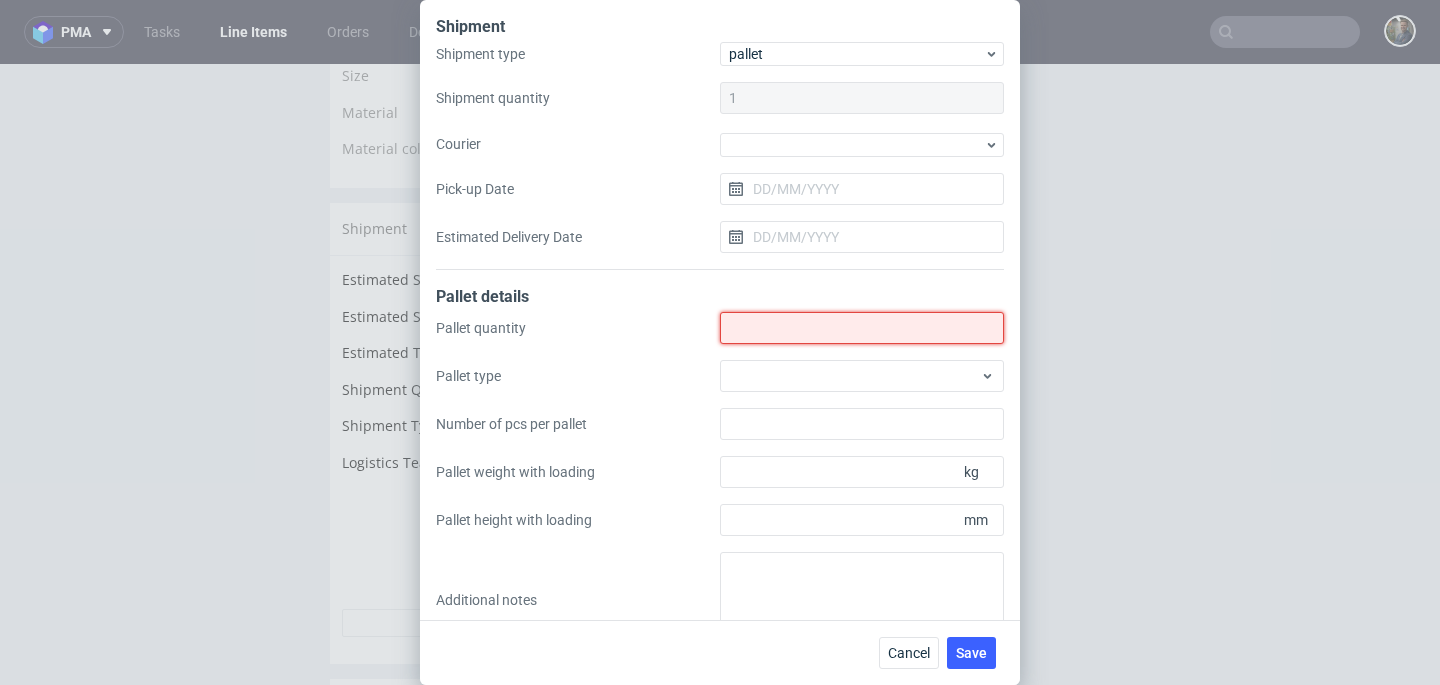 click on "Shipment type" at bounding box center (862, 328) 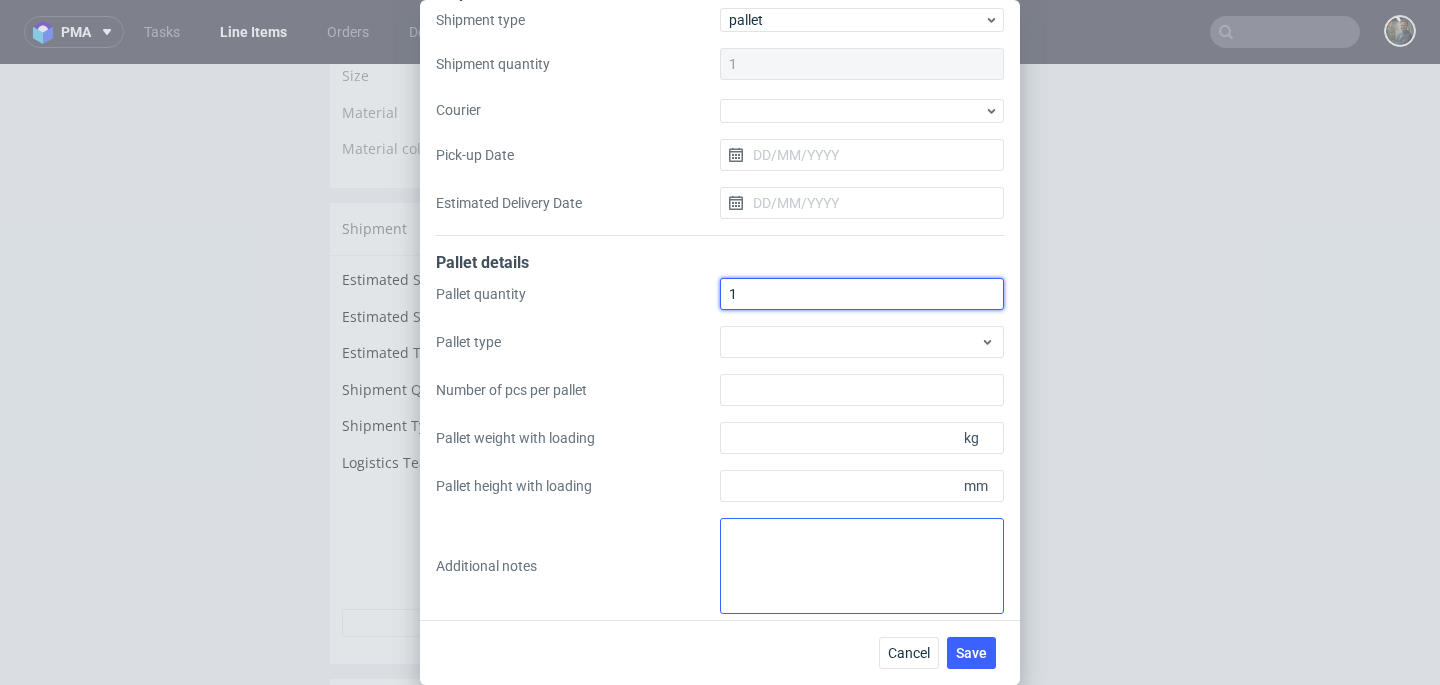 type on "1" 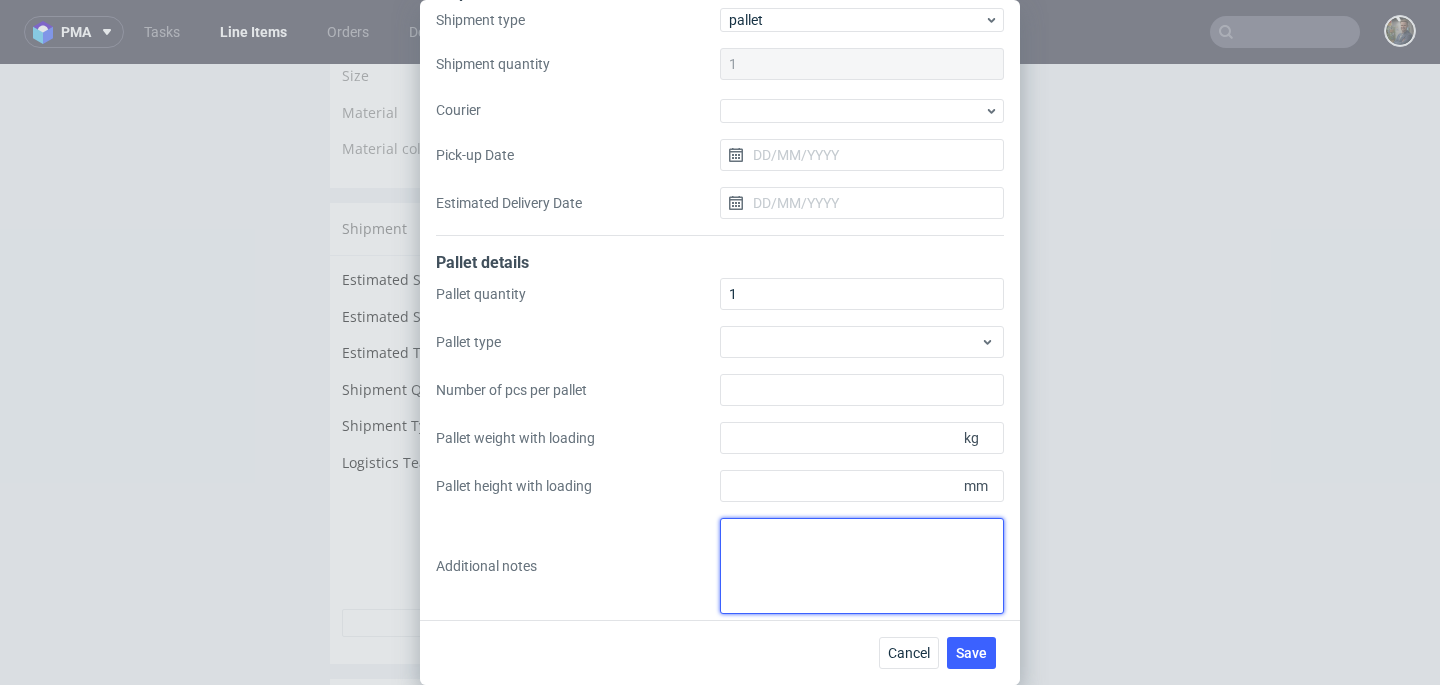 scroll, scrollTop: 35, scrollLeft: 0, axis: vertical 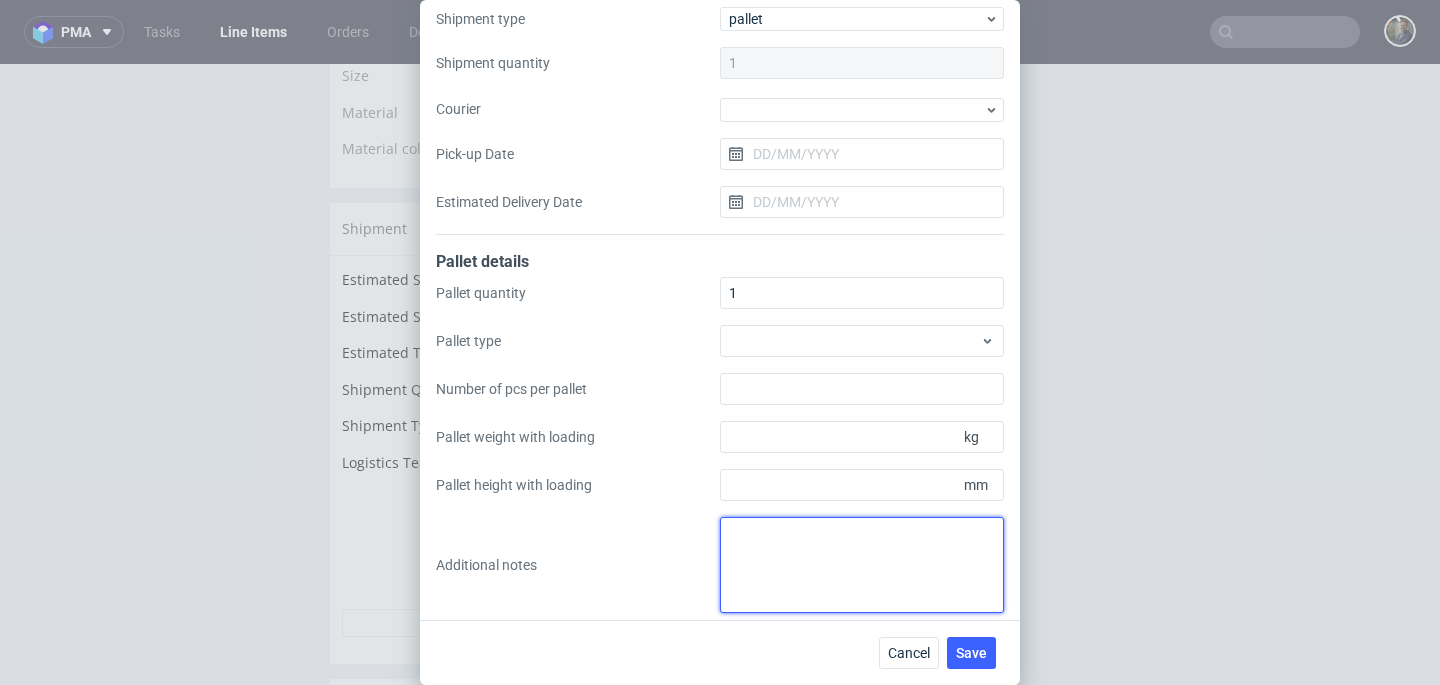 click at bounding box center [862, 565] 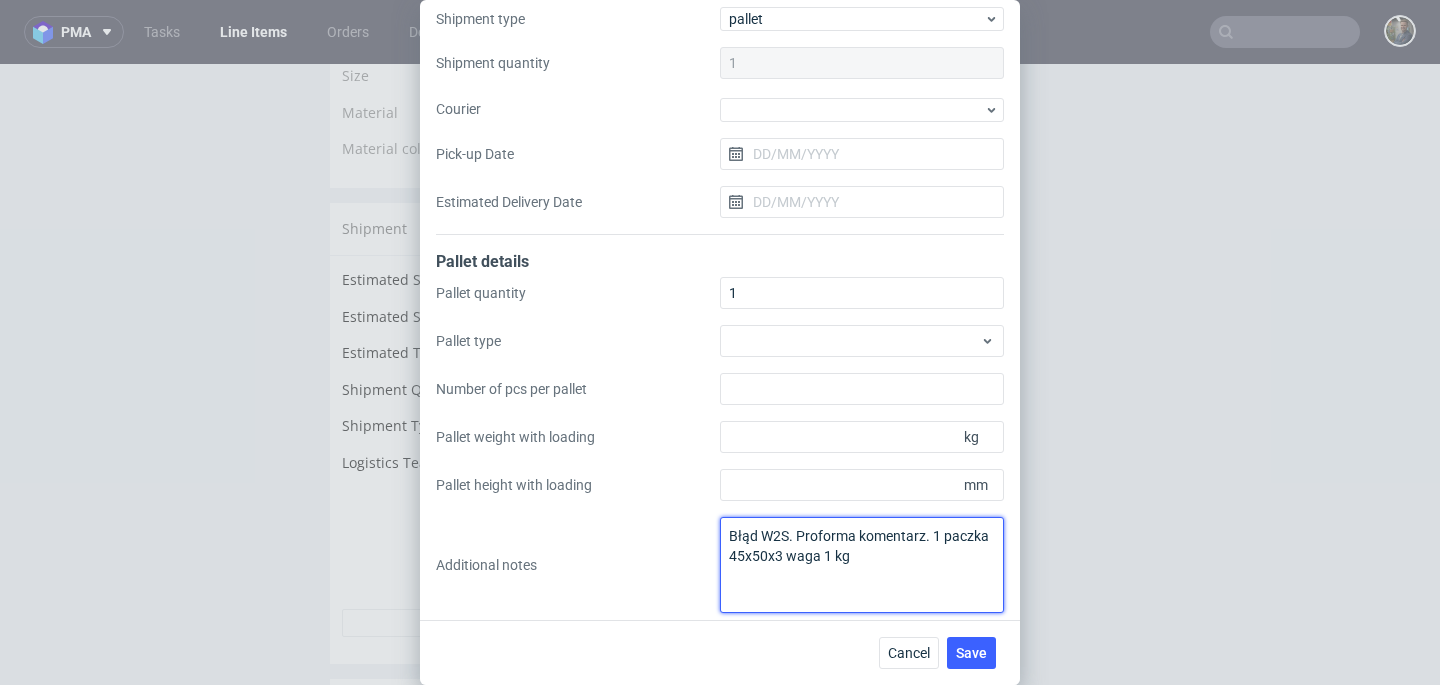 click on "Błąd W2S. Proforma komentarz. 1 paczka 45x50x3 waga 1 kg" at bounding box center (862, 565) 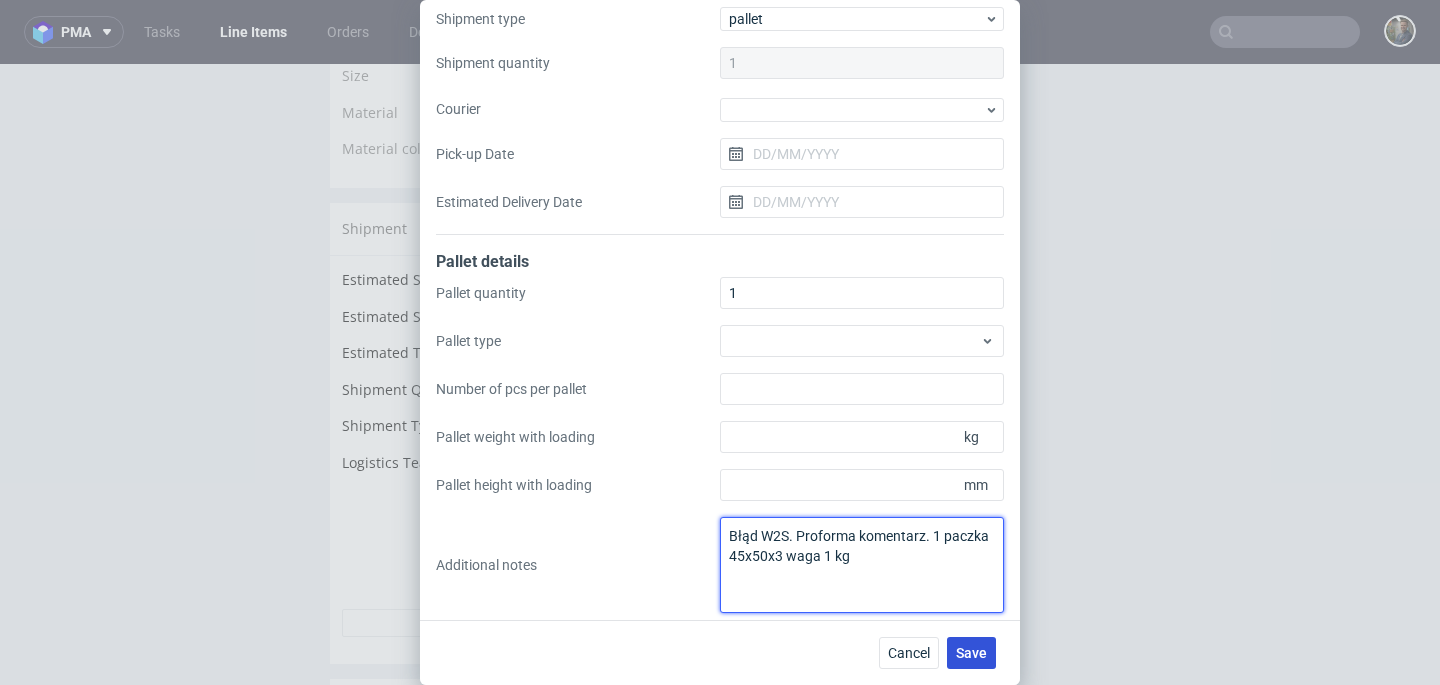 type on "Błąd W2S. Proforma komentarz. 1 paczka 45x50x3 waga 1 kg" 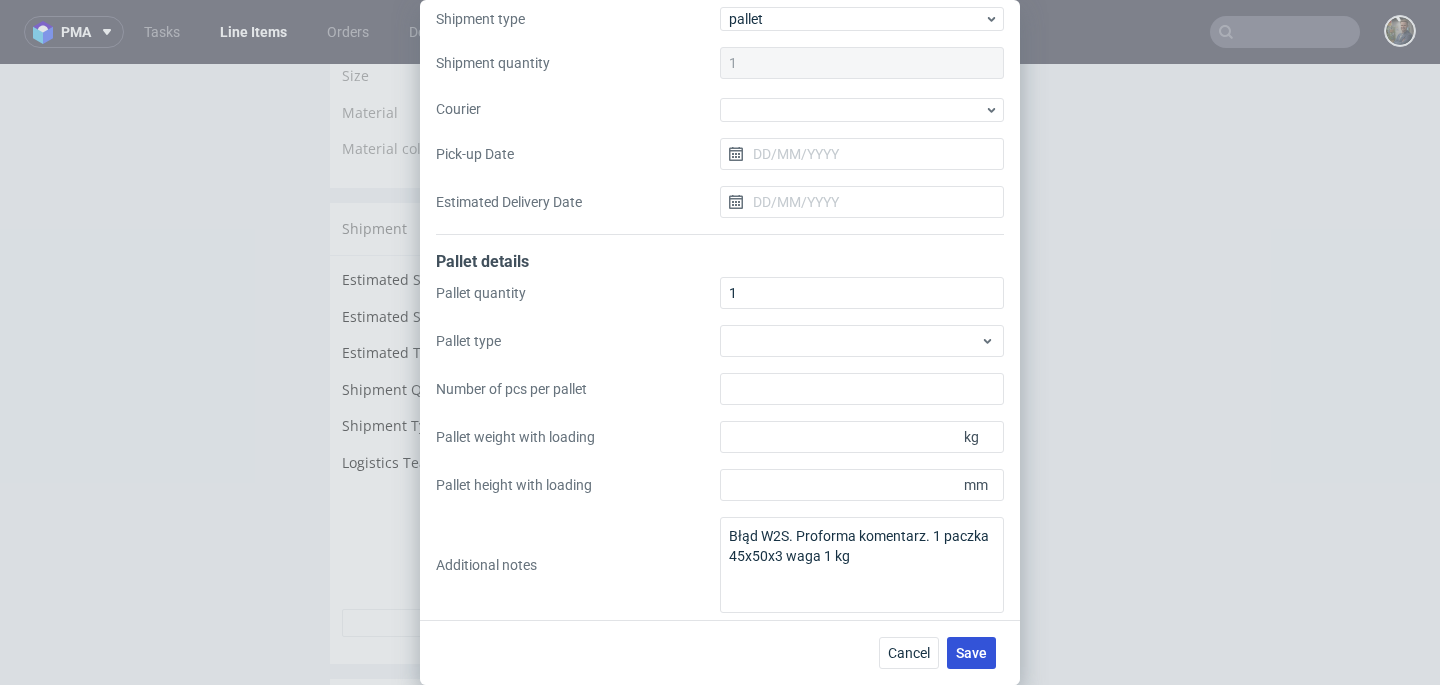 click on "Save" at bounding box center (971, 653) 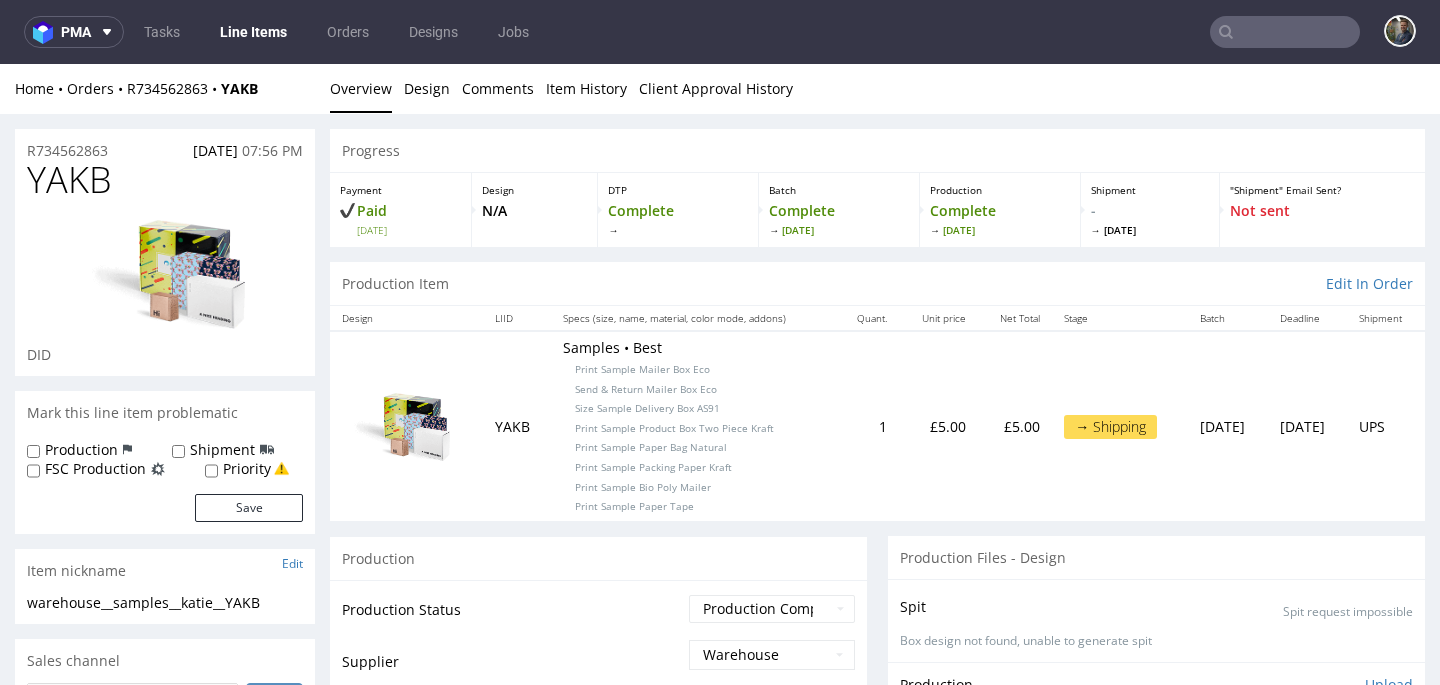 scroll, scrollTop: 0, scrollLeft: 0, axis: both 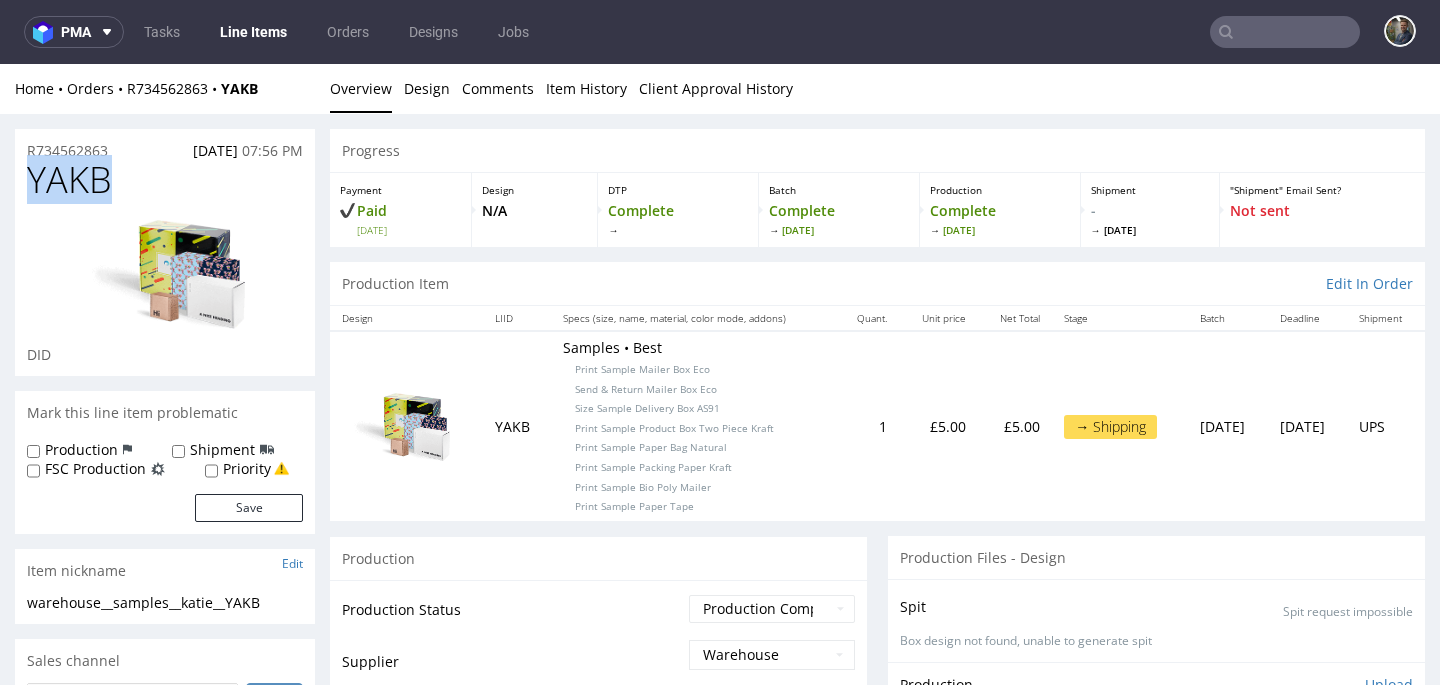 click on "YAKB" at bounding box center (69, 180) 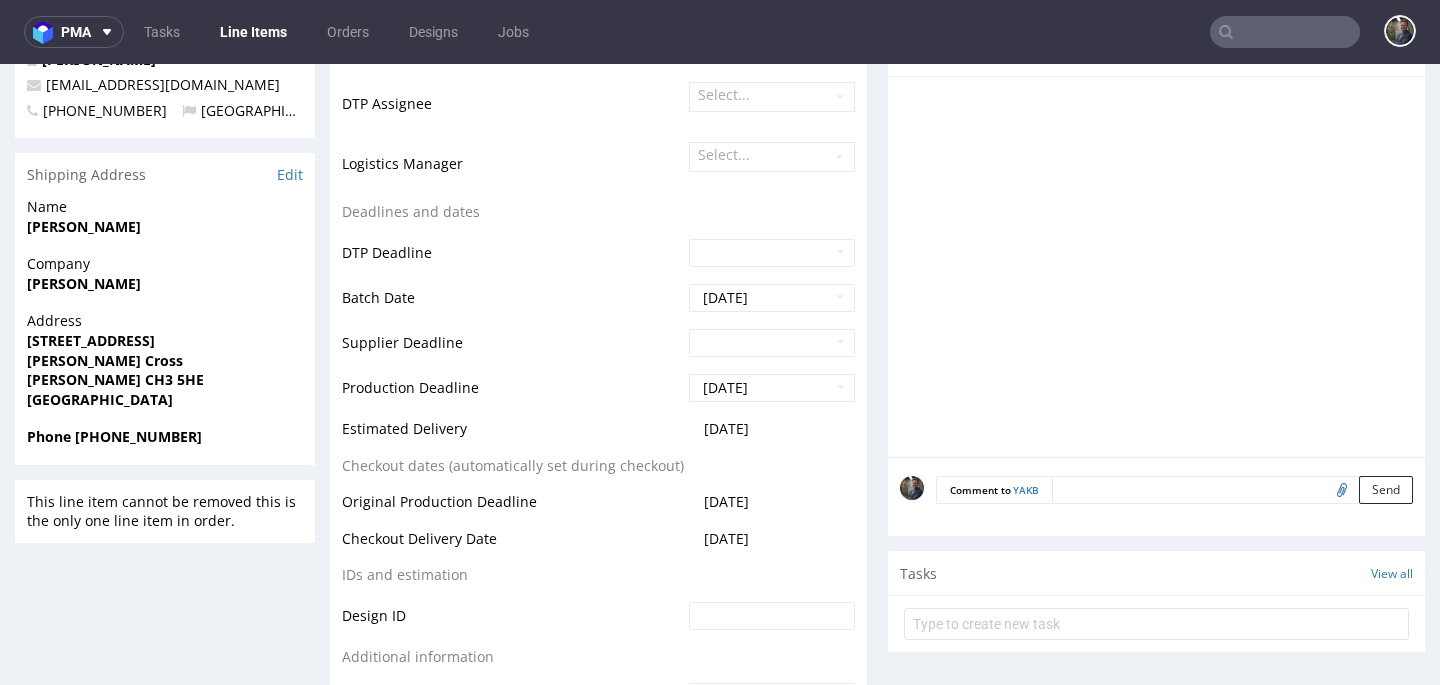 scroll, scrollTop: 849, scrollLeft: 0, axis: vertical 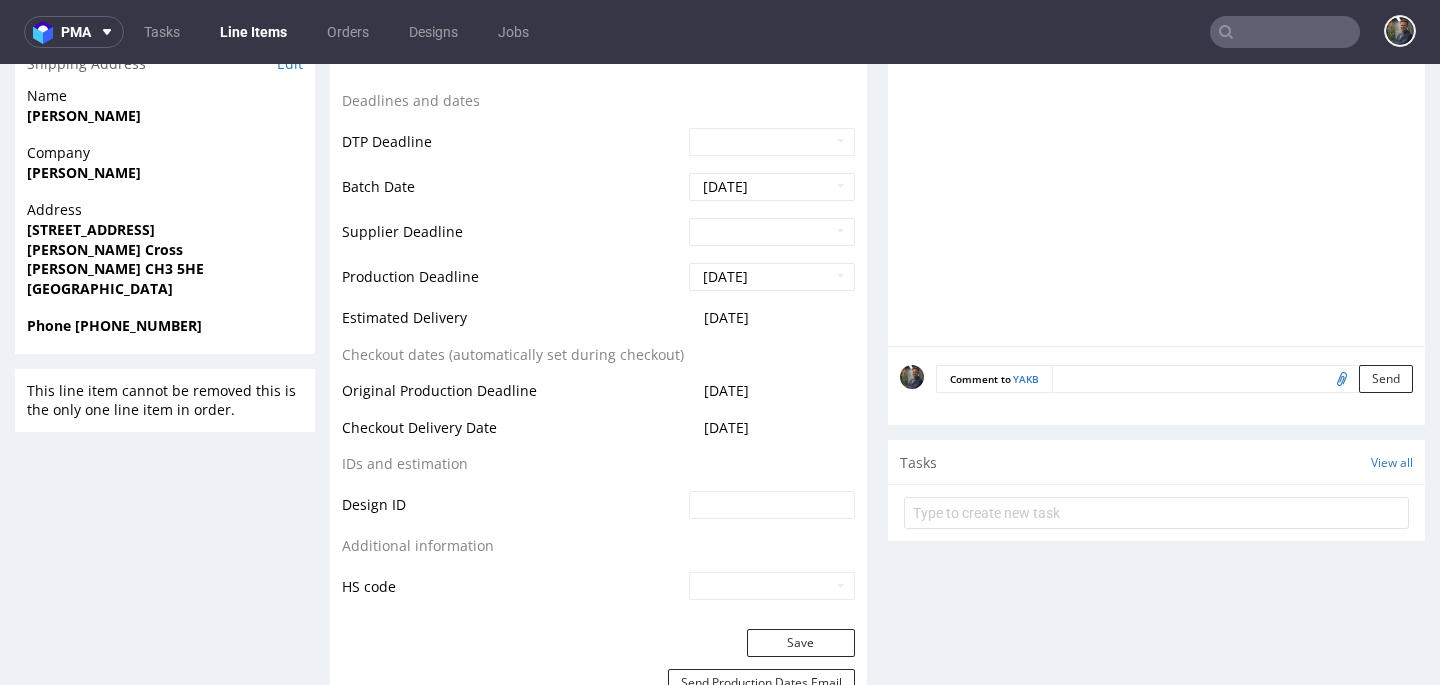 click on "Comment to YAKB Send" at bounding box center (1174, 379) 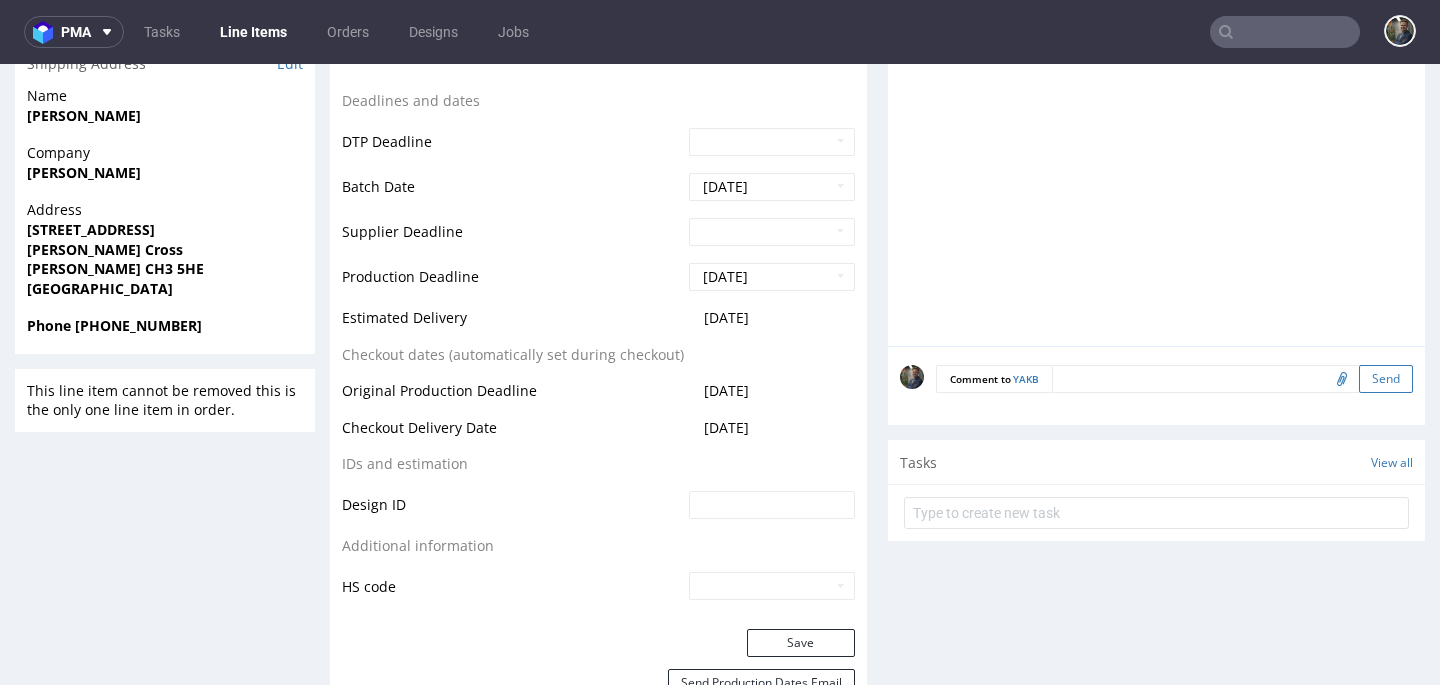 click on "Send" at bounding box center (1386, 379) 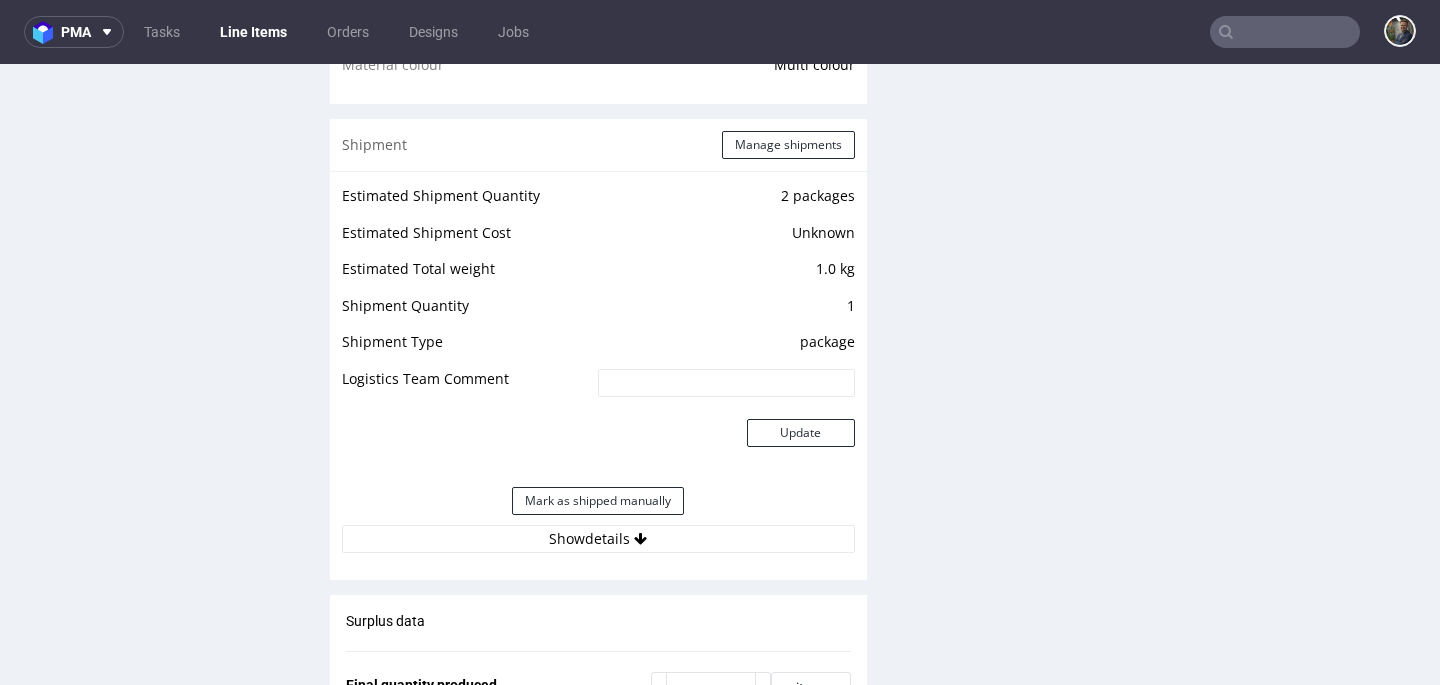 scroll, scrollTop: 1470, scrollLeft: 0, axis: vertical 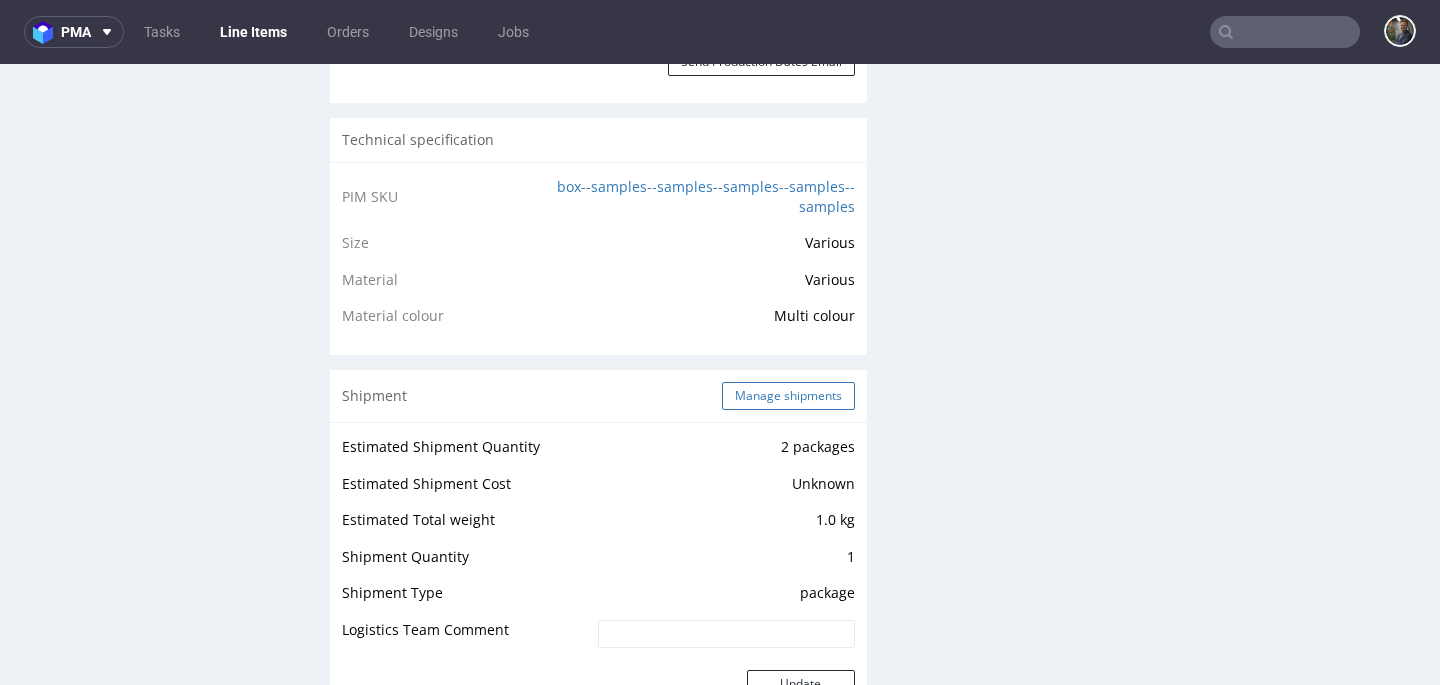 click on "Manage shipments" at bounding box center [788, 396] 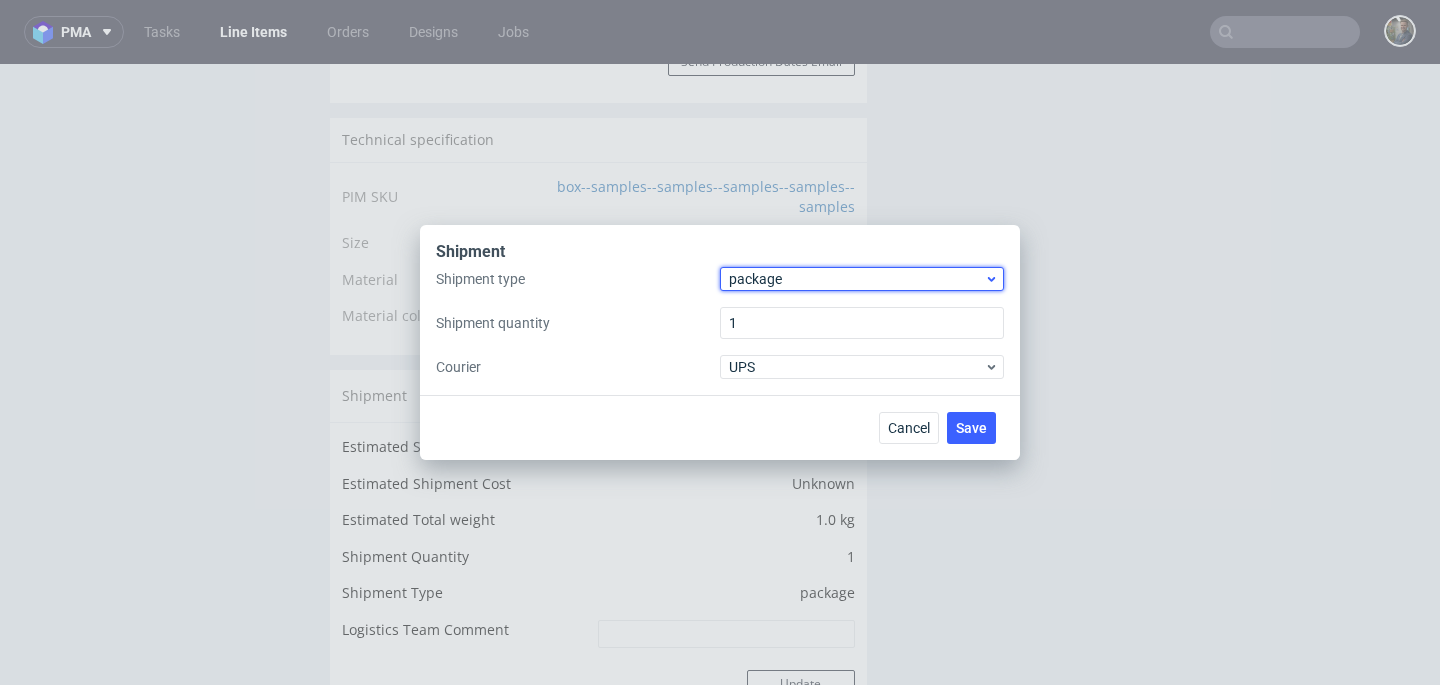 click on "package" at bounding box center [856, 279] 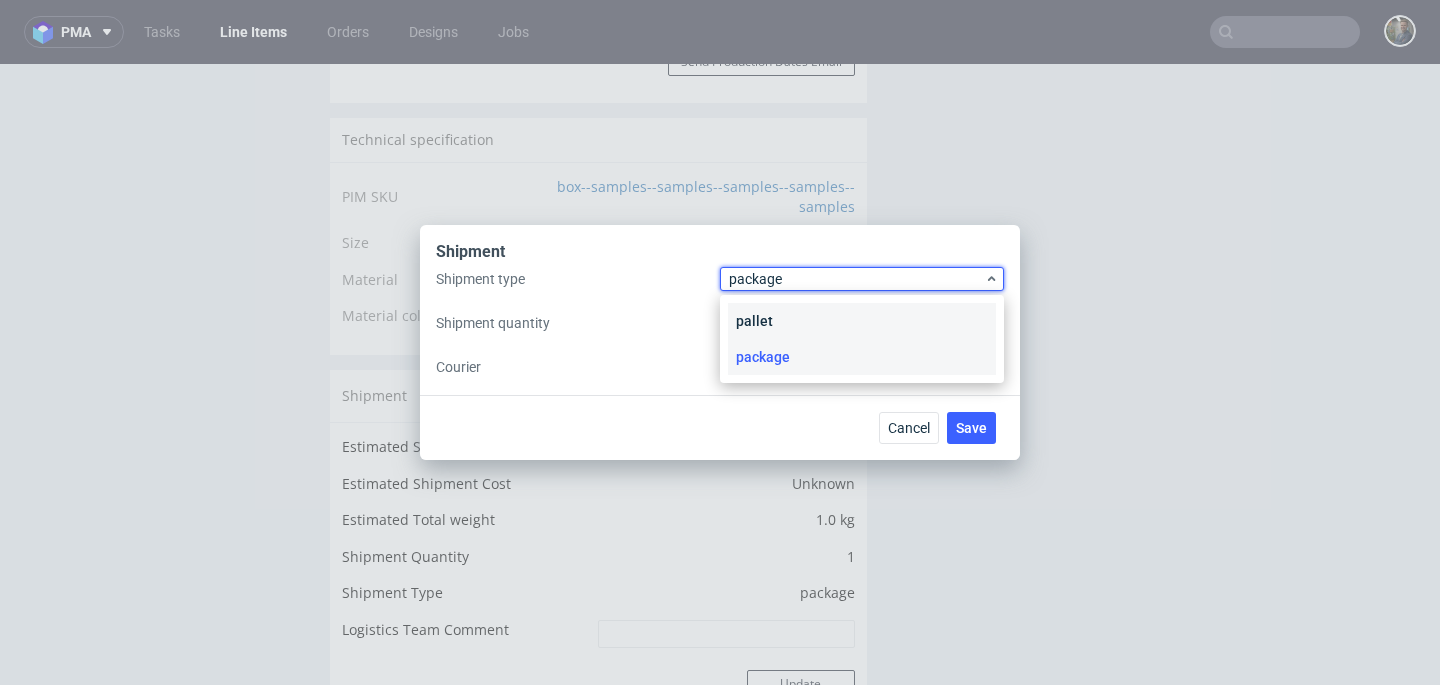 click on "pallet" at bounding box center [862, 321] 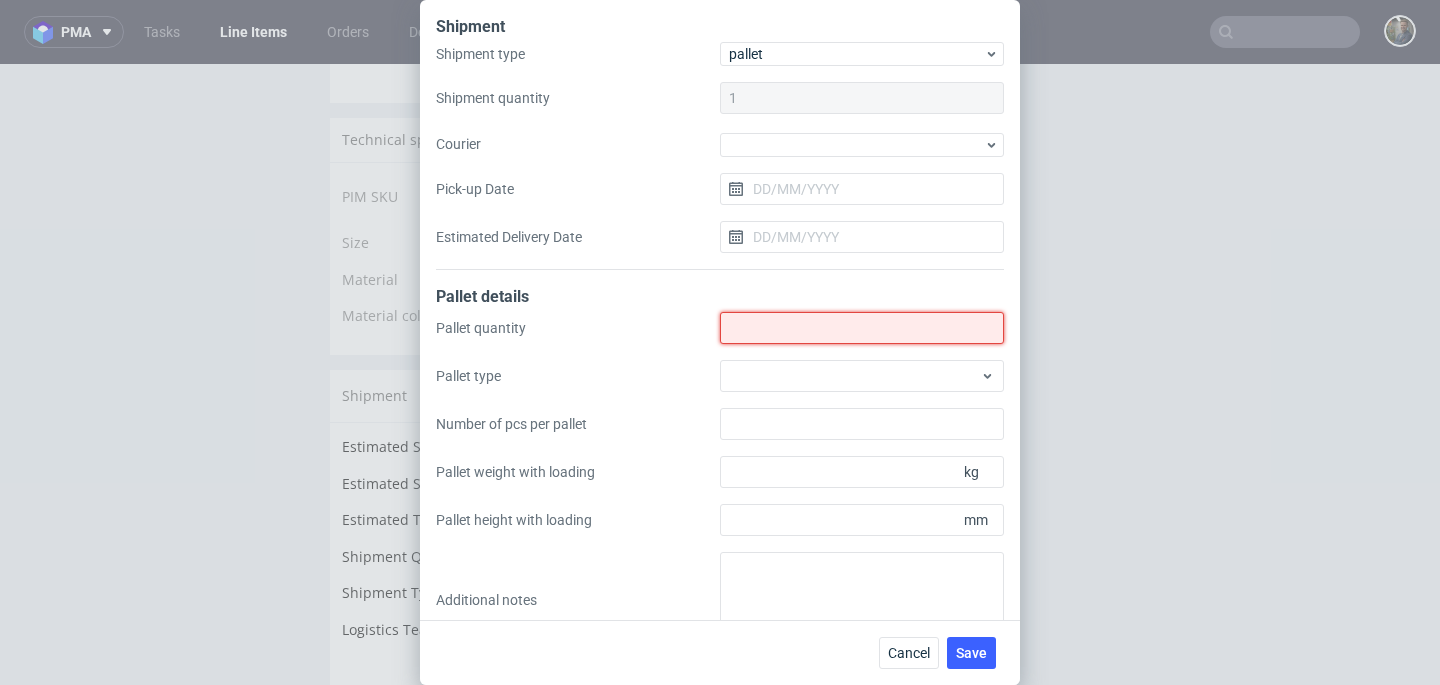 click on "Shipment type" at bounding box center (862, 328) 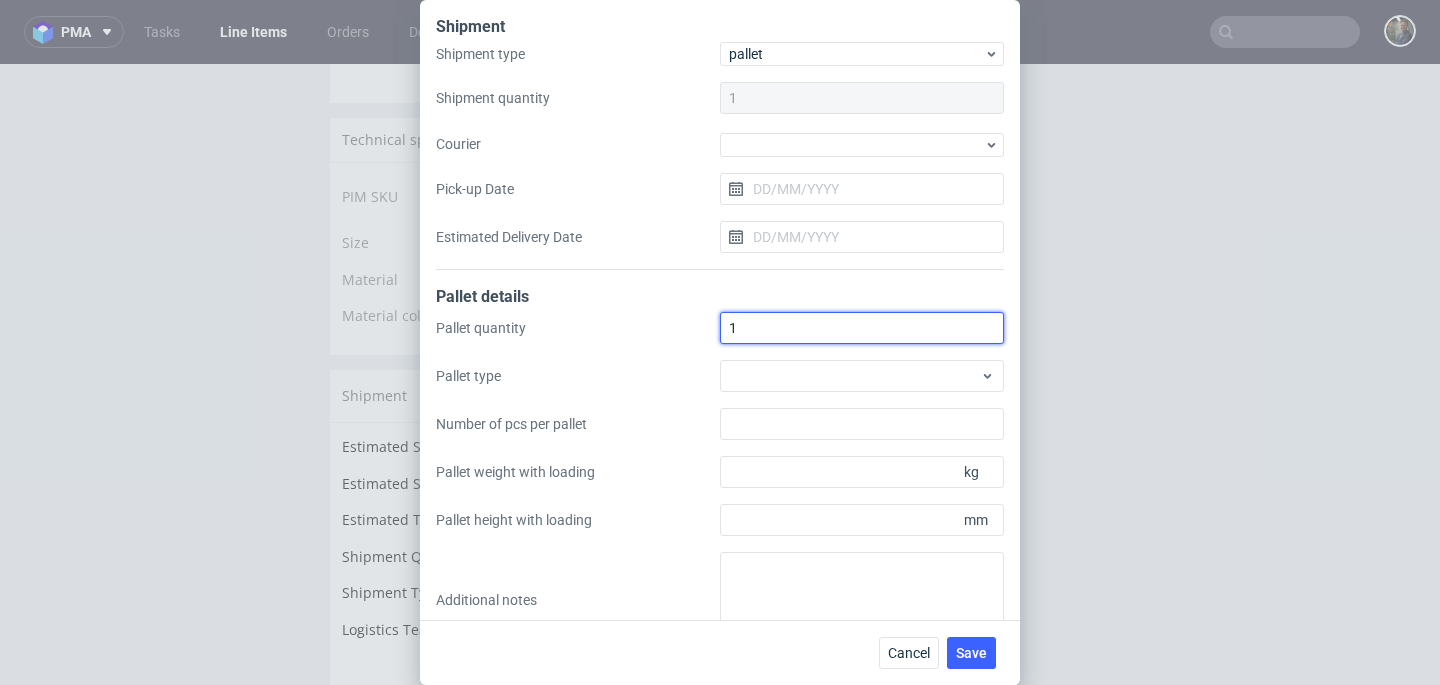 type on "1" 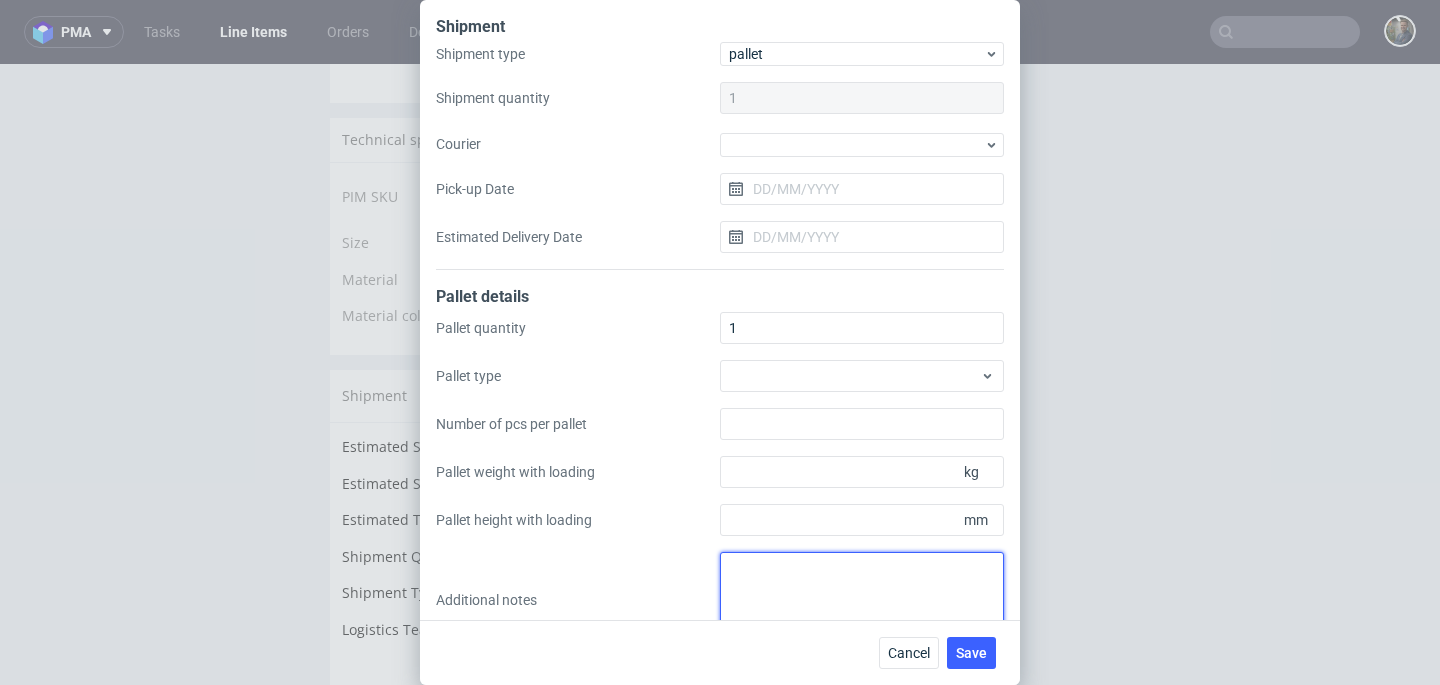 click at bounding box center (862, 600) 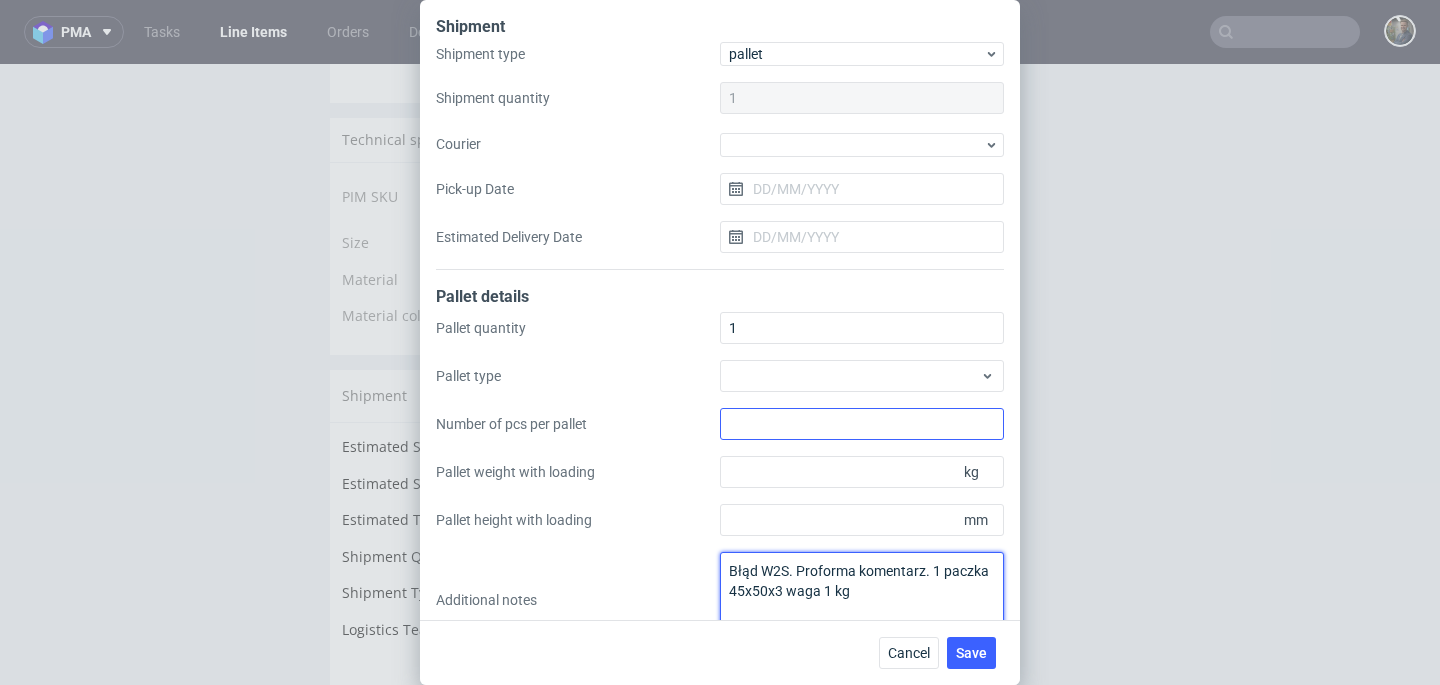 scroll, scrollTop: 43, scrollLeft: 0, axis: vertical 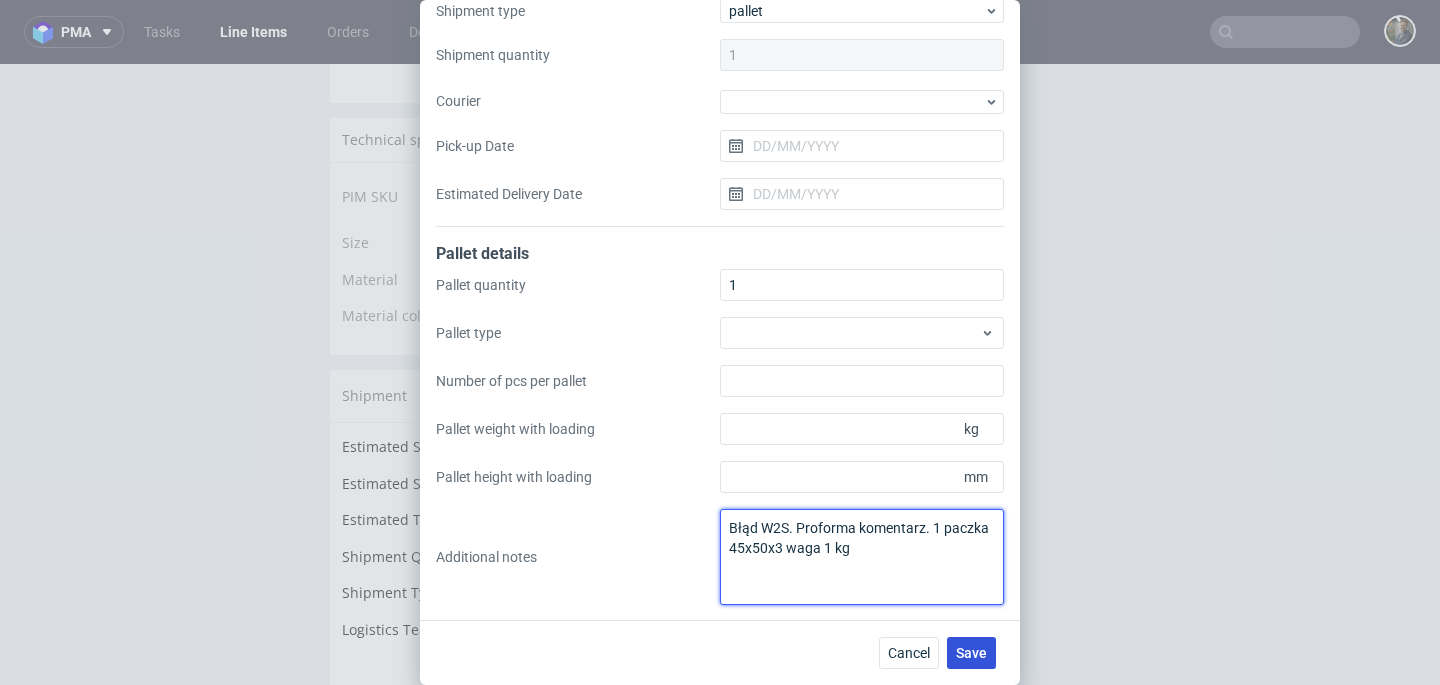 type on "Błąd W2S. Proforma komentarz. 1 paczka 45x50x3 waga 1 kg" 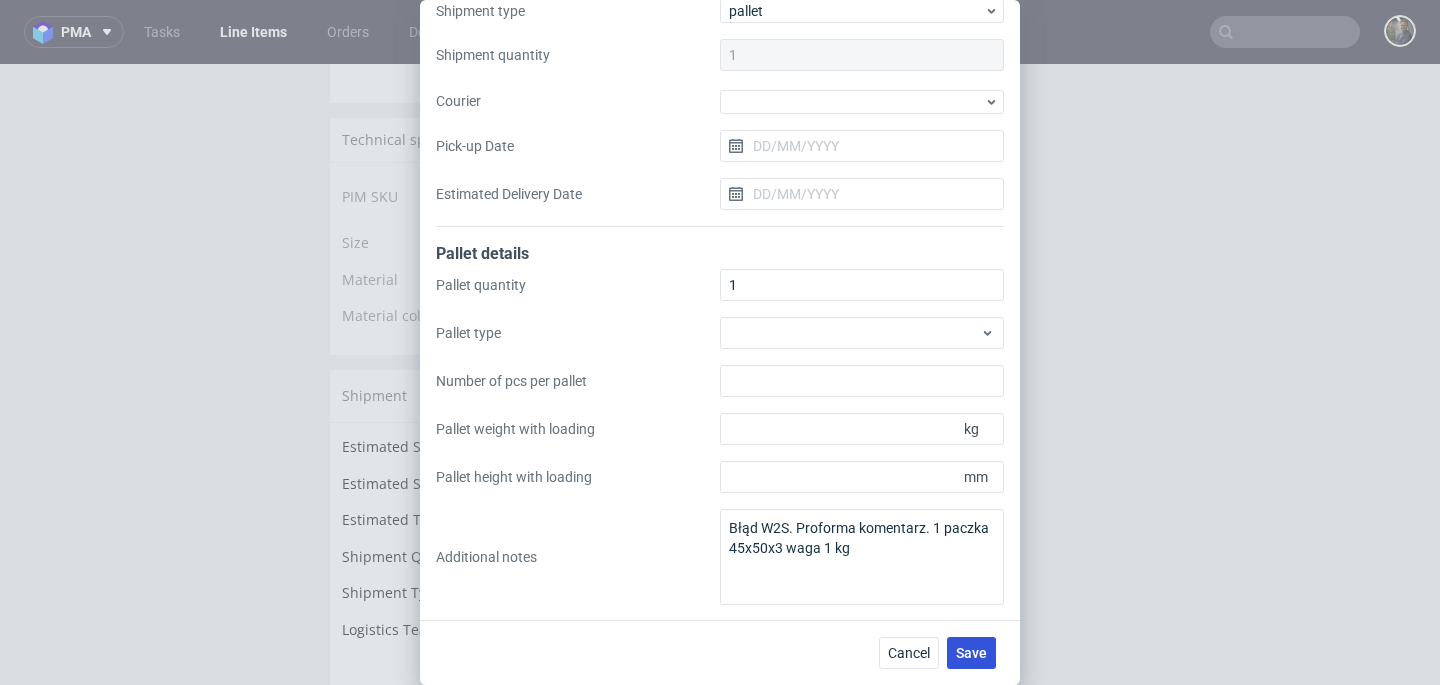 click on "Save" at bounding box center (971, 653) 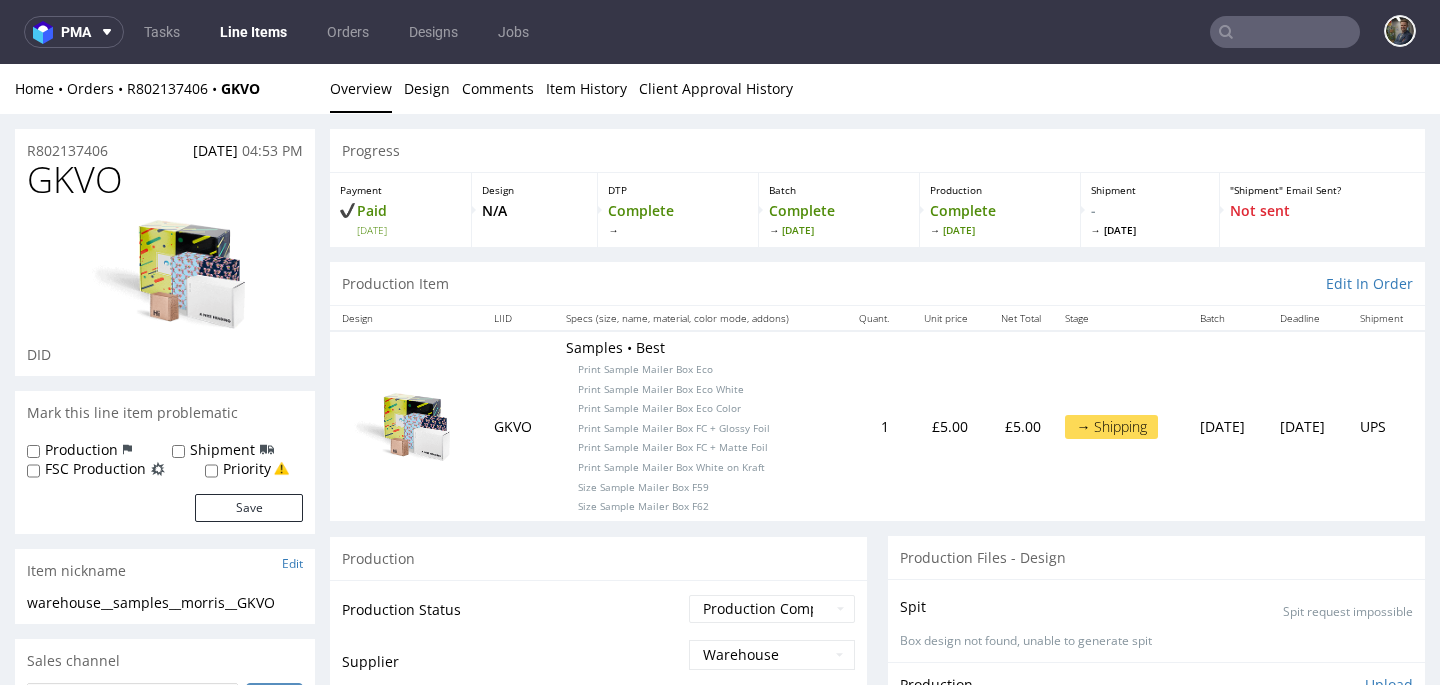 scroll, scrollTop: 0, scrollLeft: 0, axis: both 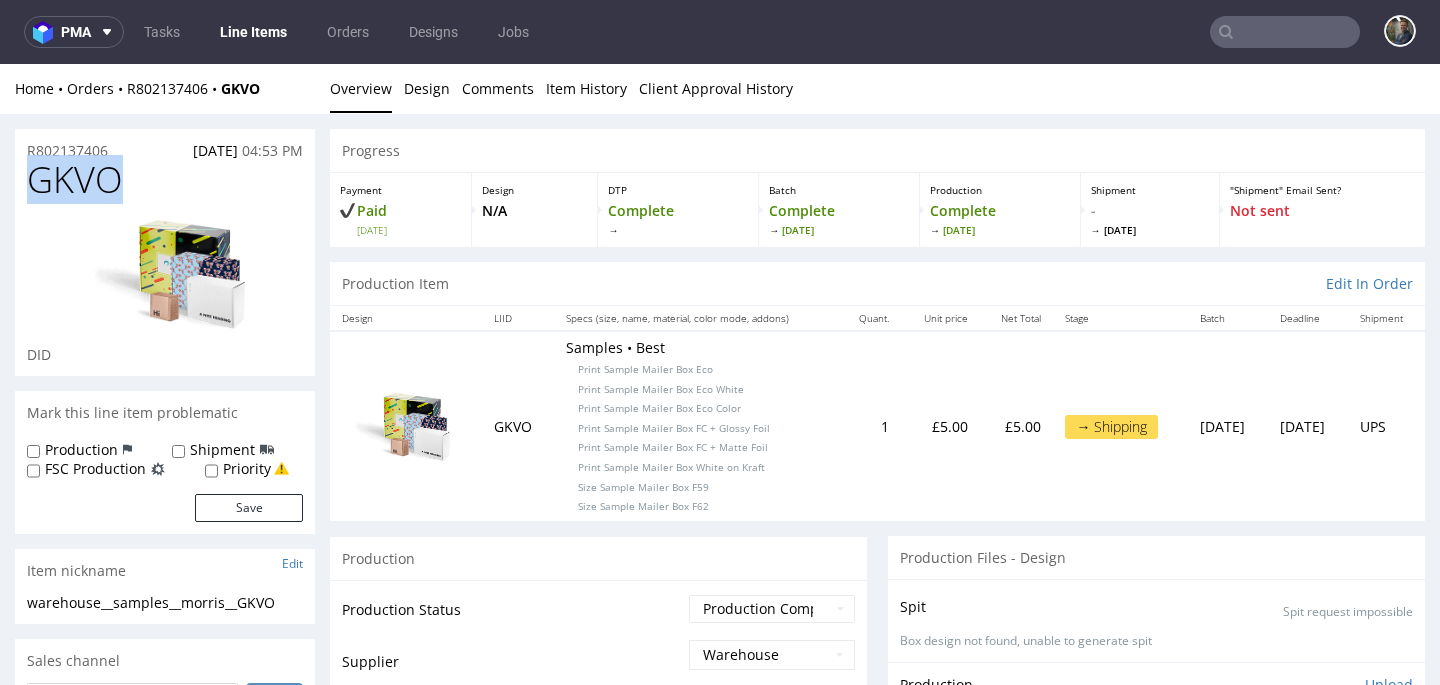 click on "GKVO" at bounding box center [75, 180] 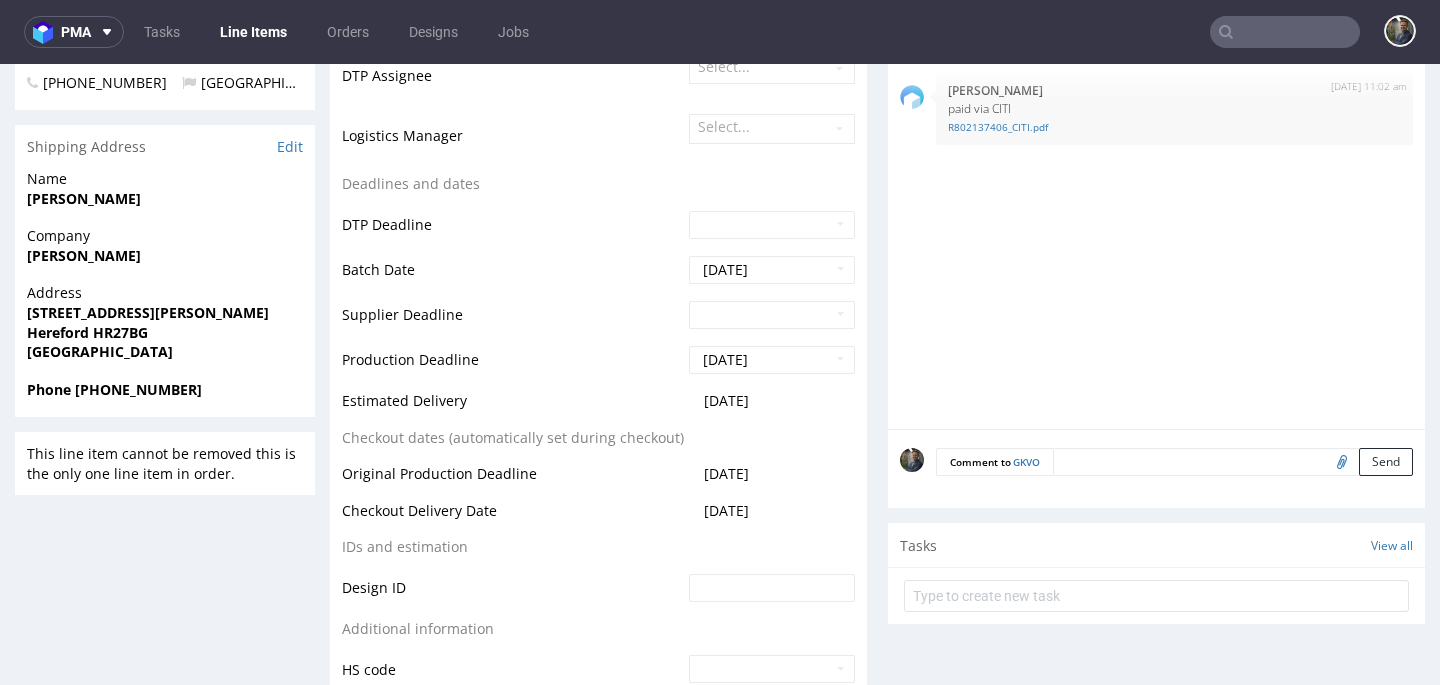 scroll, scrollTop: 782, scrollLeft: 0, axis: vertical 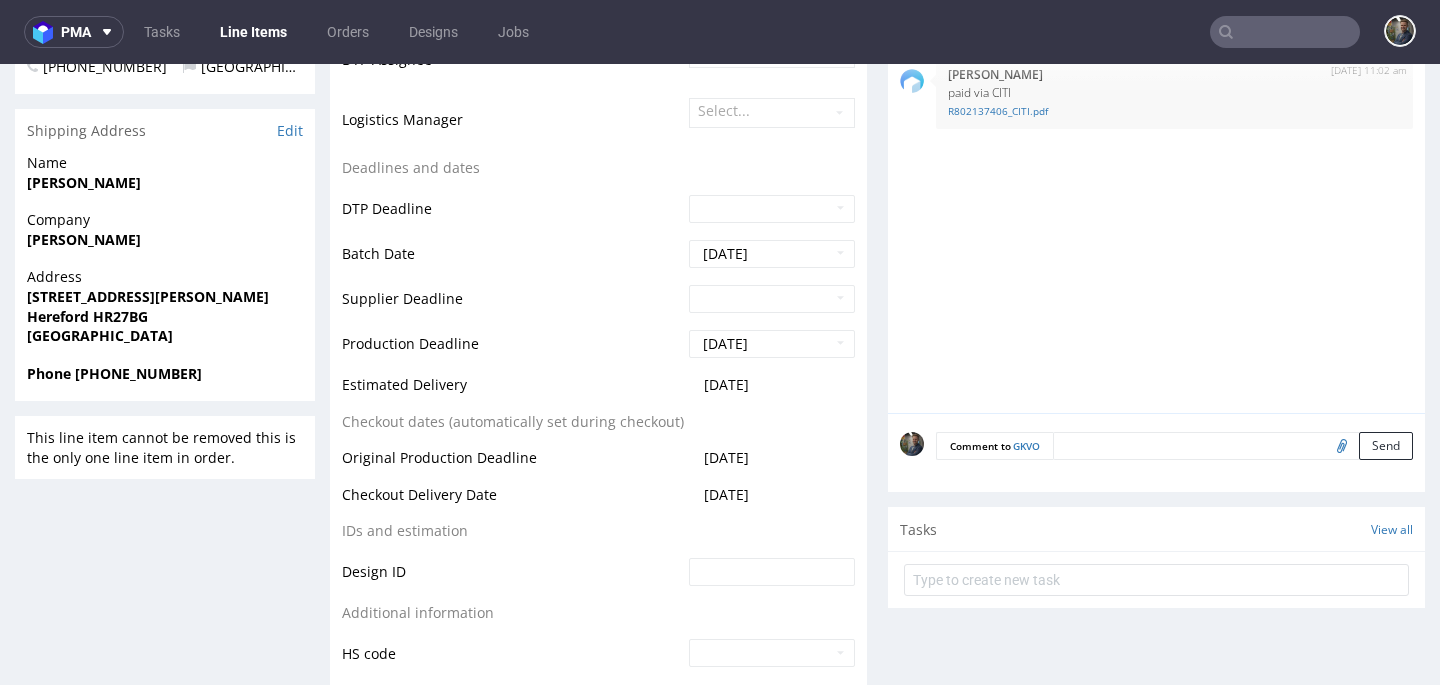 click at bounding box center (1339, 445) 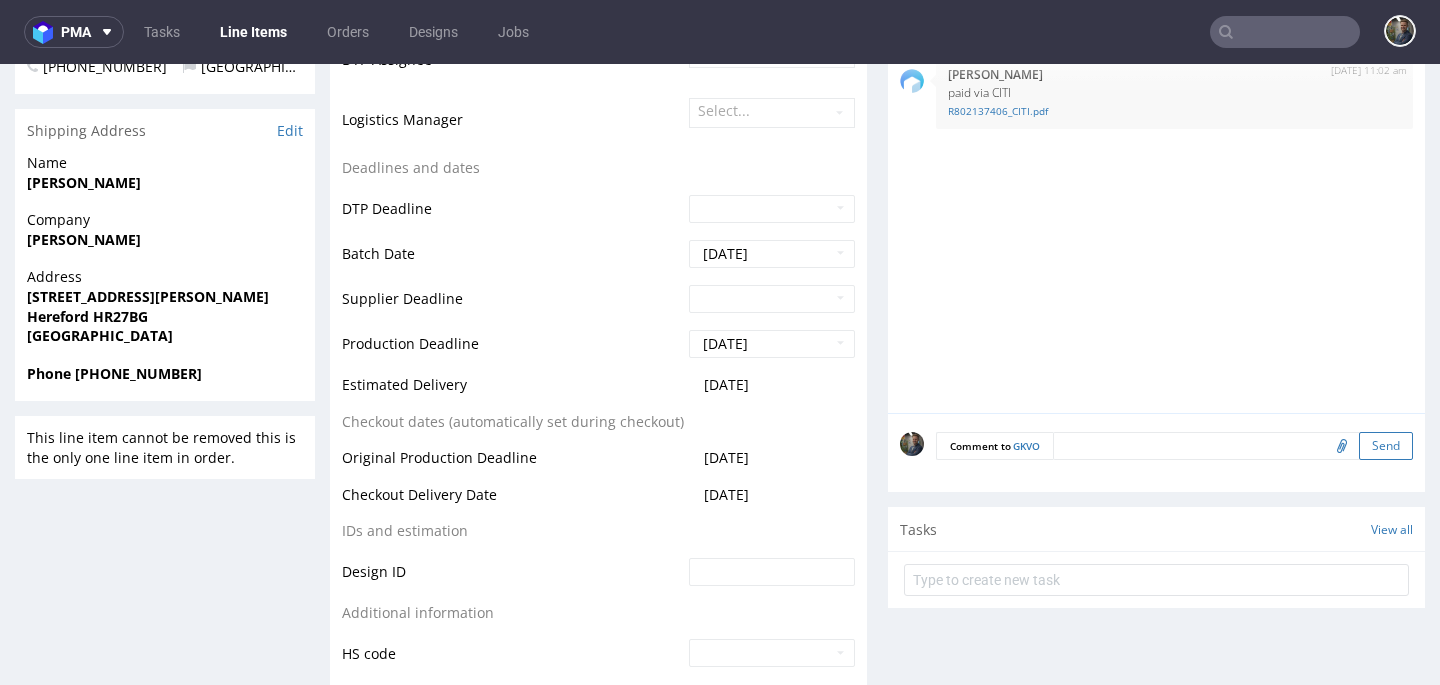 click on "Send" at bounding box center (1386, 446) 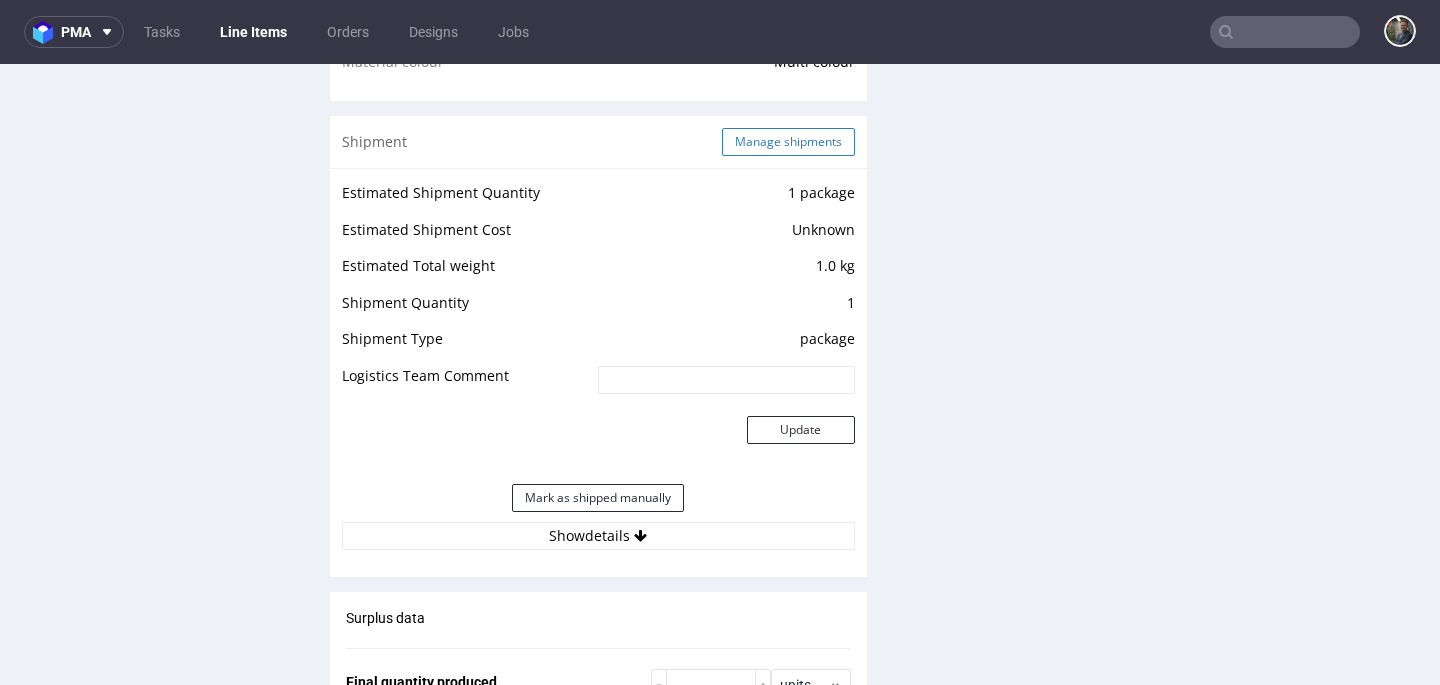 scroll, scrollTop: 1724, scrollLeft: 0, axis: vertical 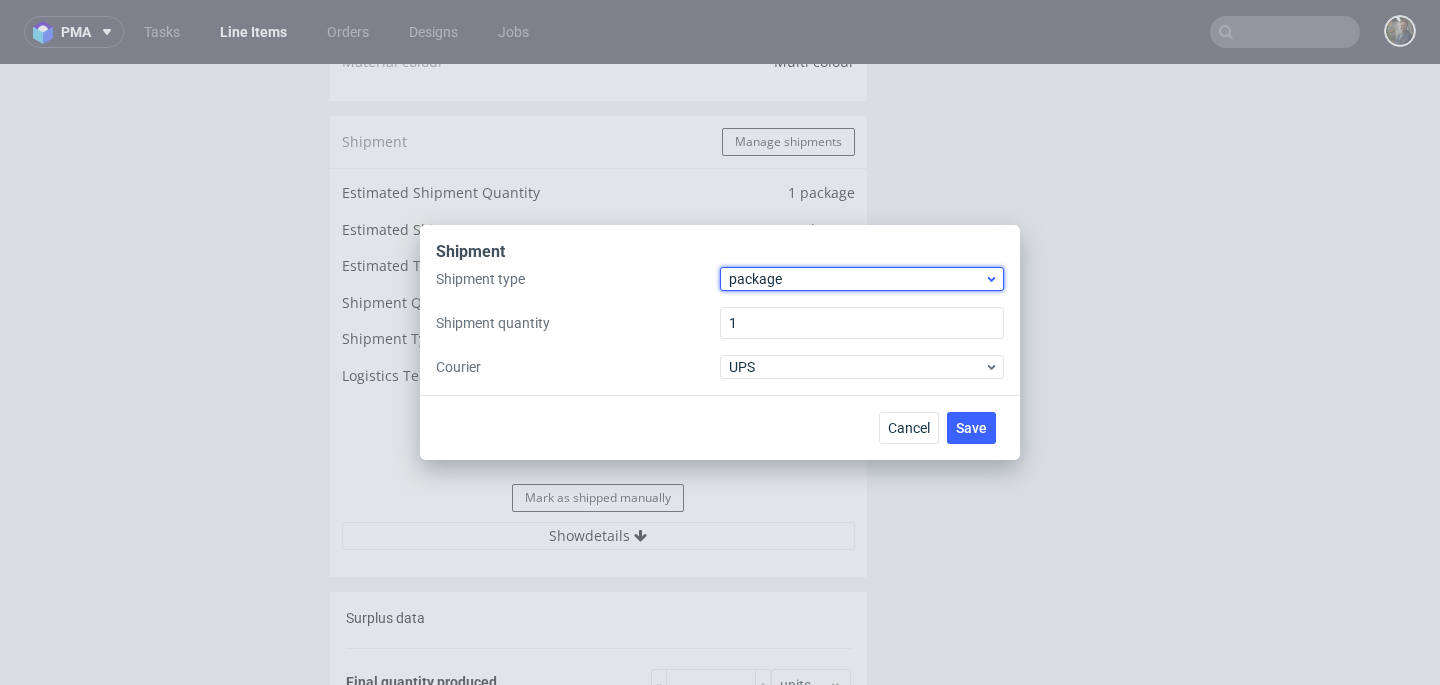 click on "package" at bounding box center [856, 279] 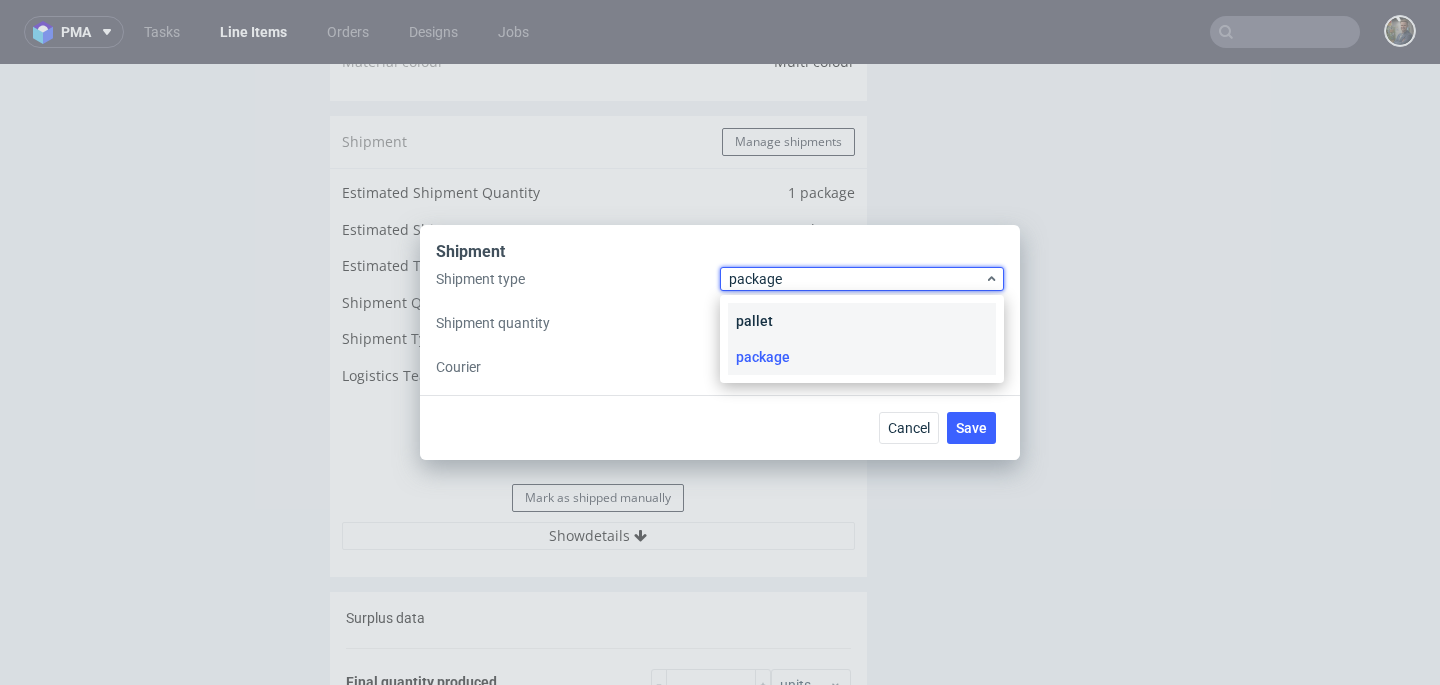 click on "pallet" at bounding box center [862, 321] 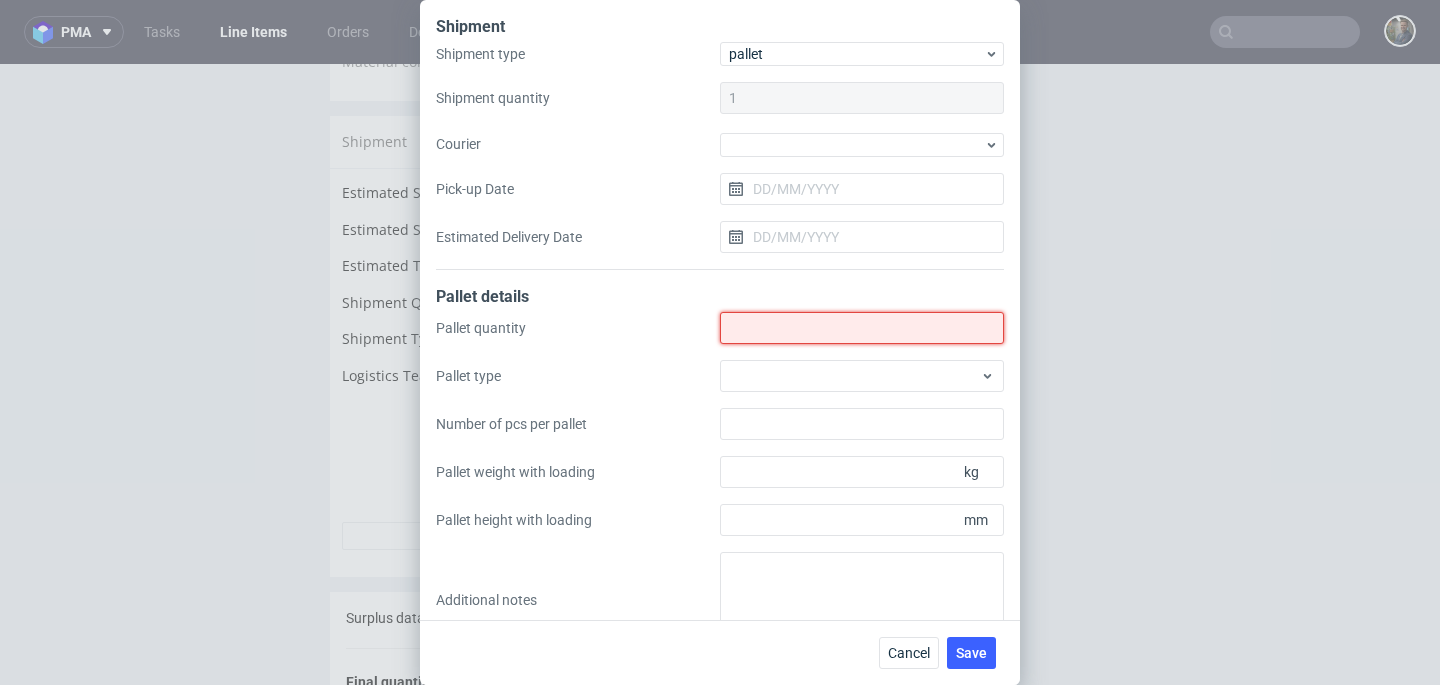 click on "Shipment type" at bounding box center [862, 328] 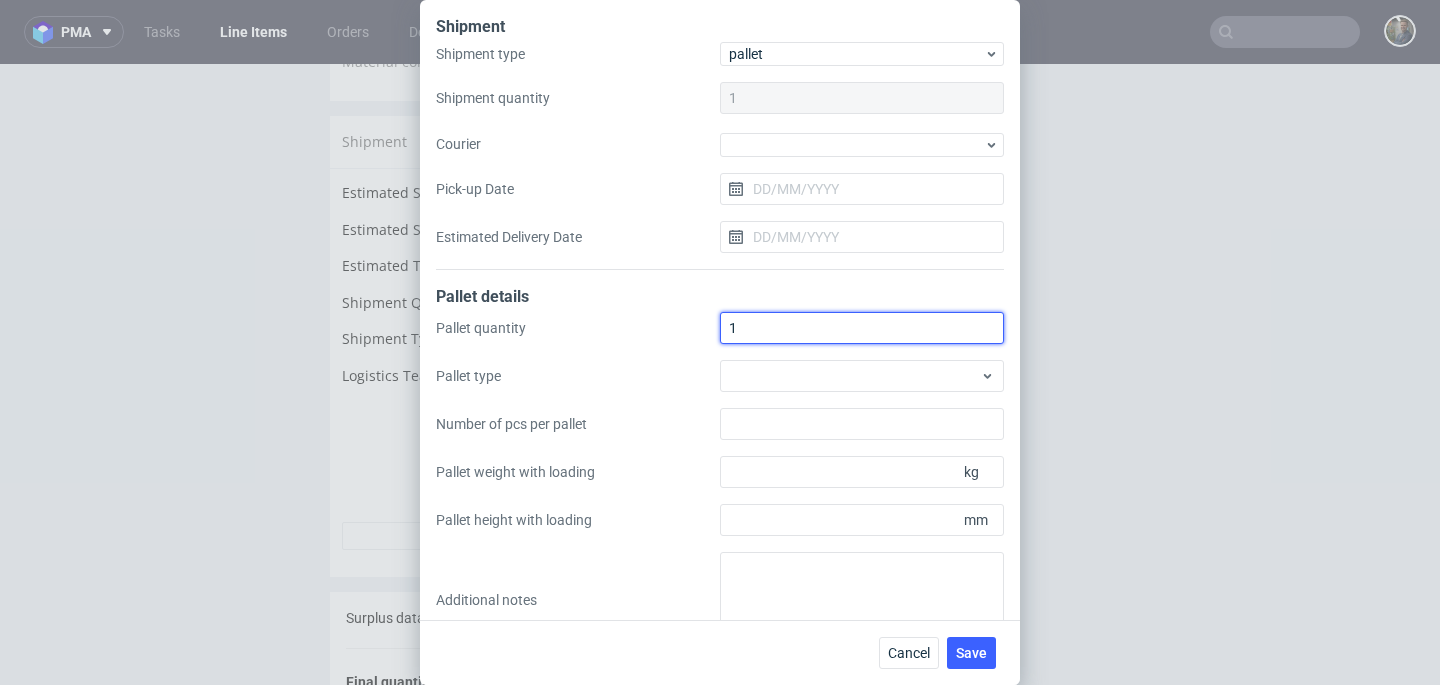 type on "1" 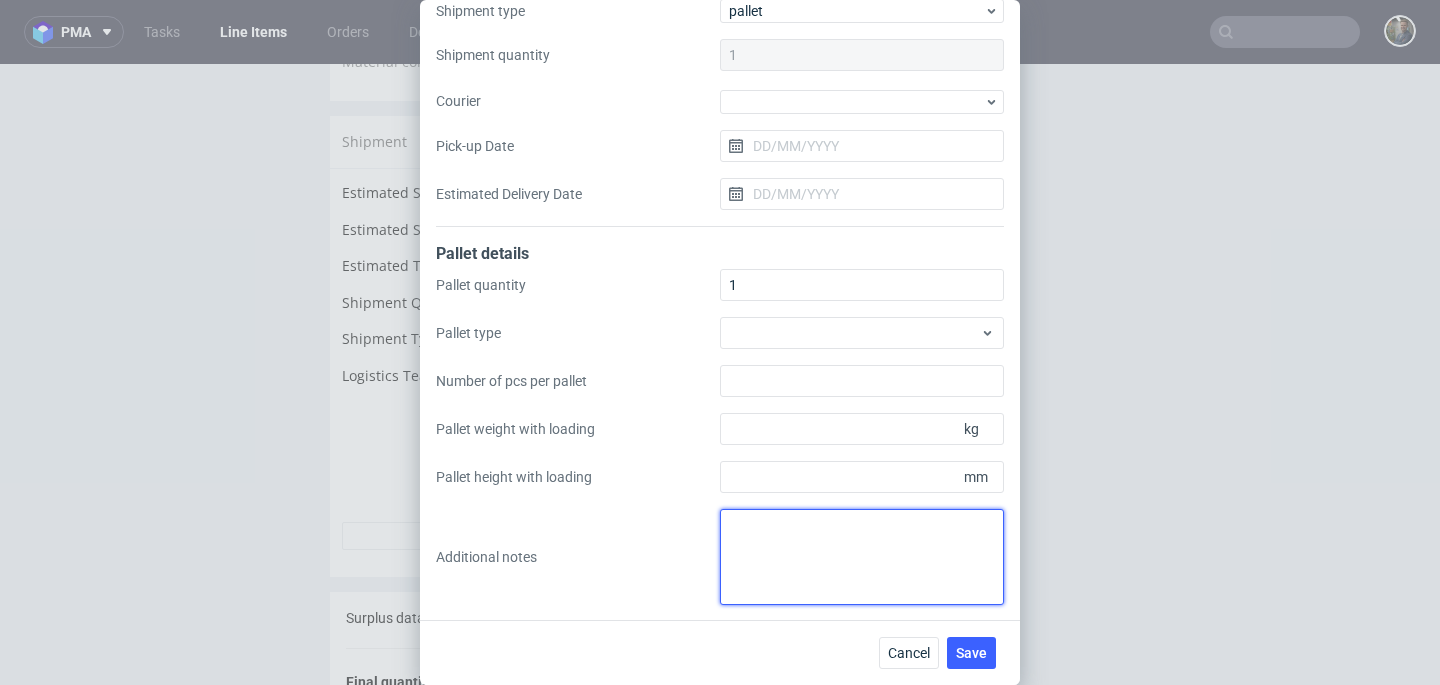click at bounding box center [862, 557] 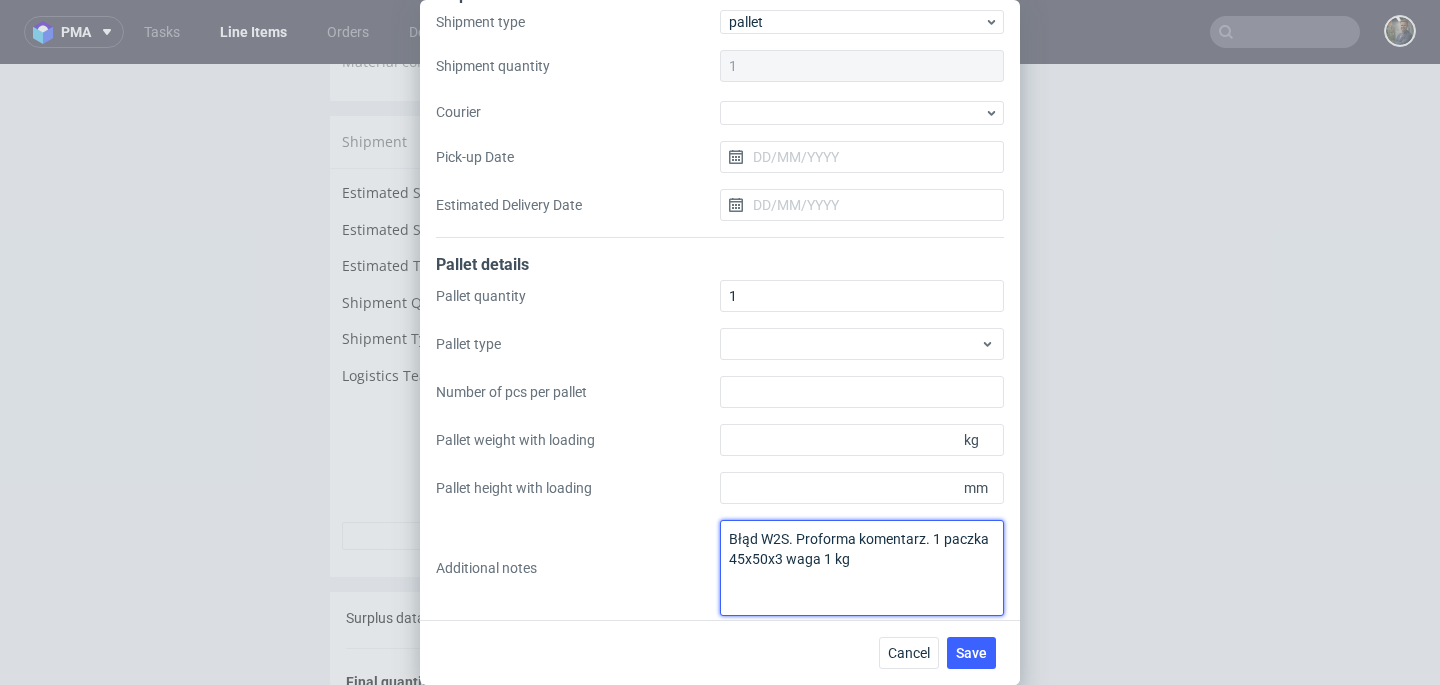 scroll, scrollTop: 43, scrollLeft: 0, axis: vertical 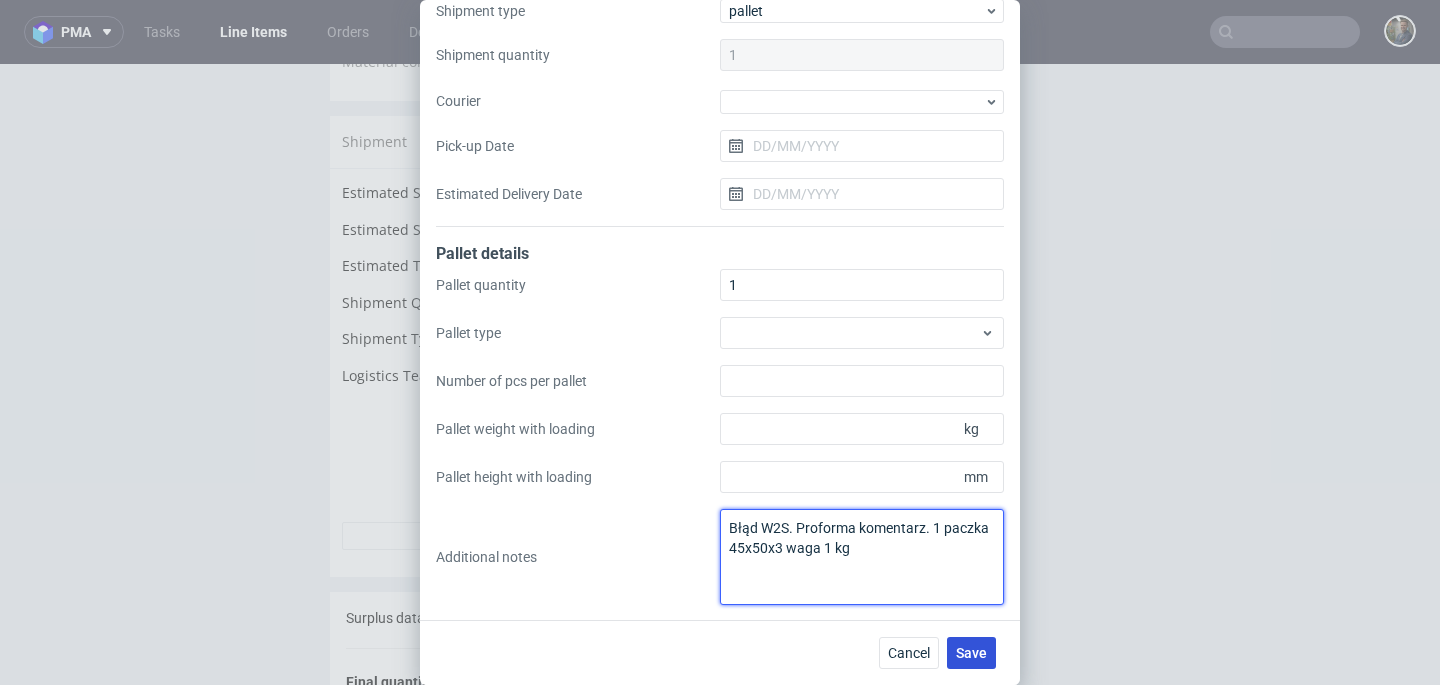 type on "Błąd W2S. Proforma komentarz. 1 paczka 45x50x3 waga 1 kg" 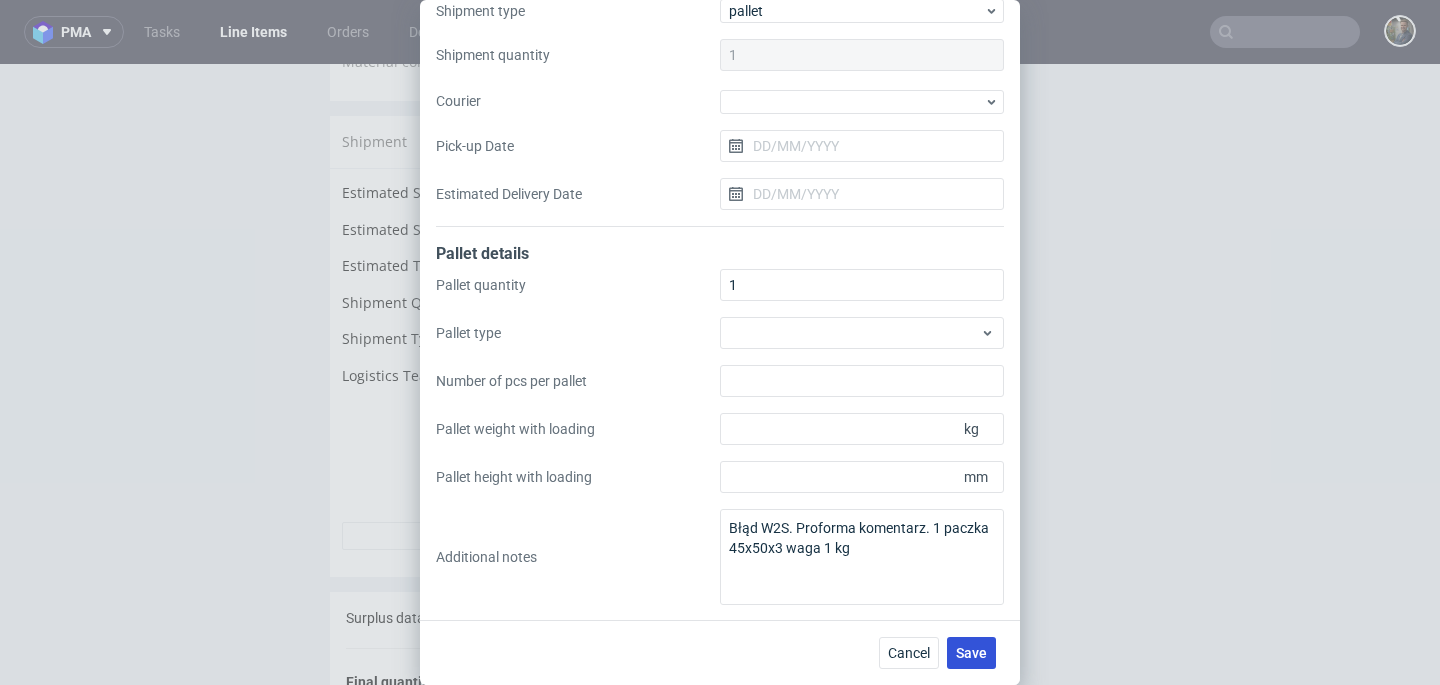 click on "Save" at bounding box center [971, 653] 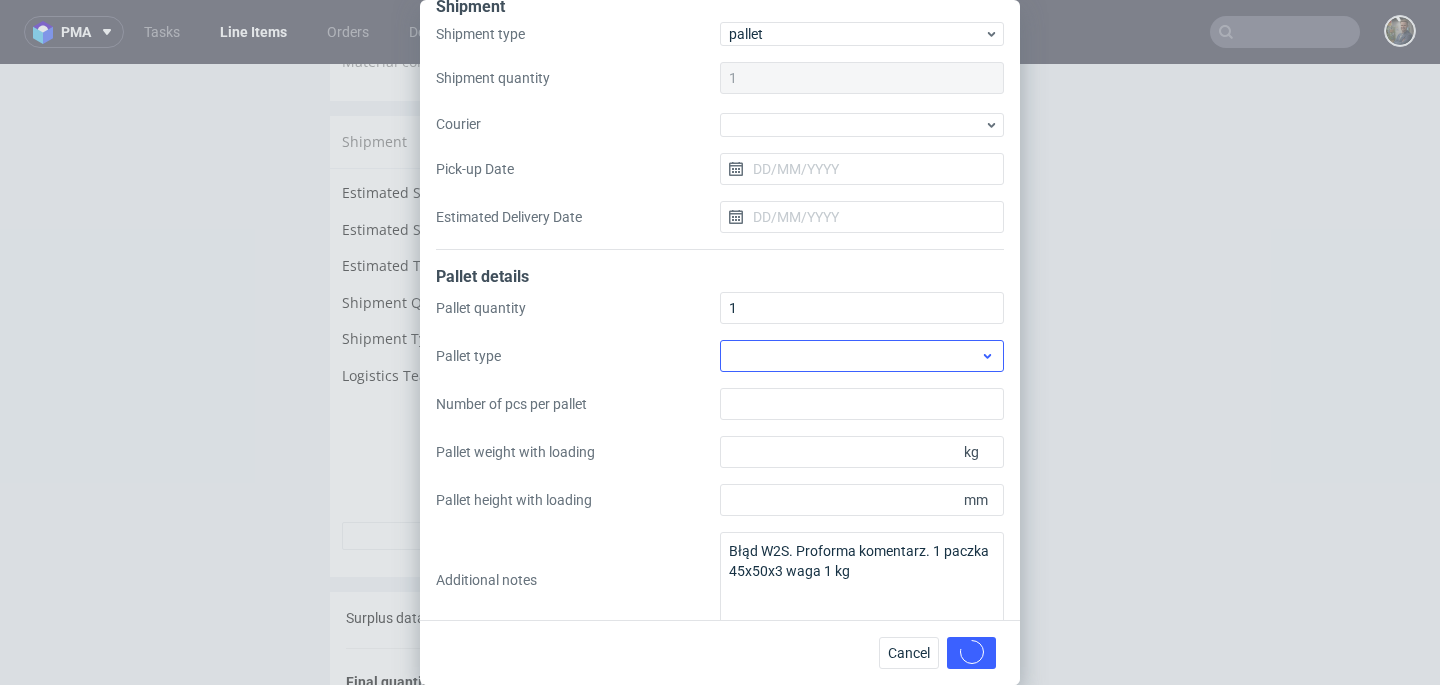 scroll, scrollTop: 0, scrollLeft: 0, axis: both 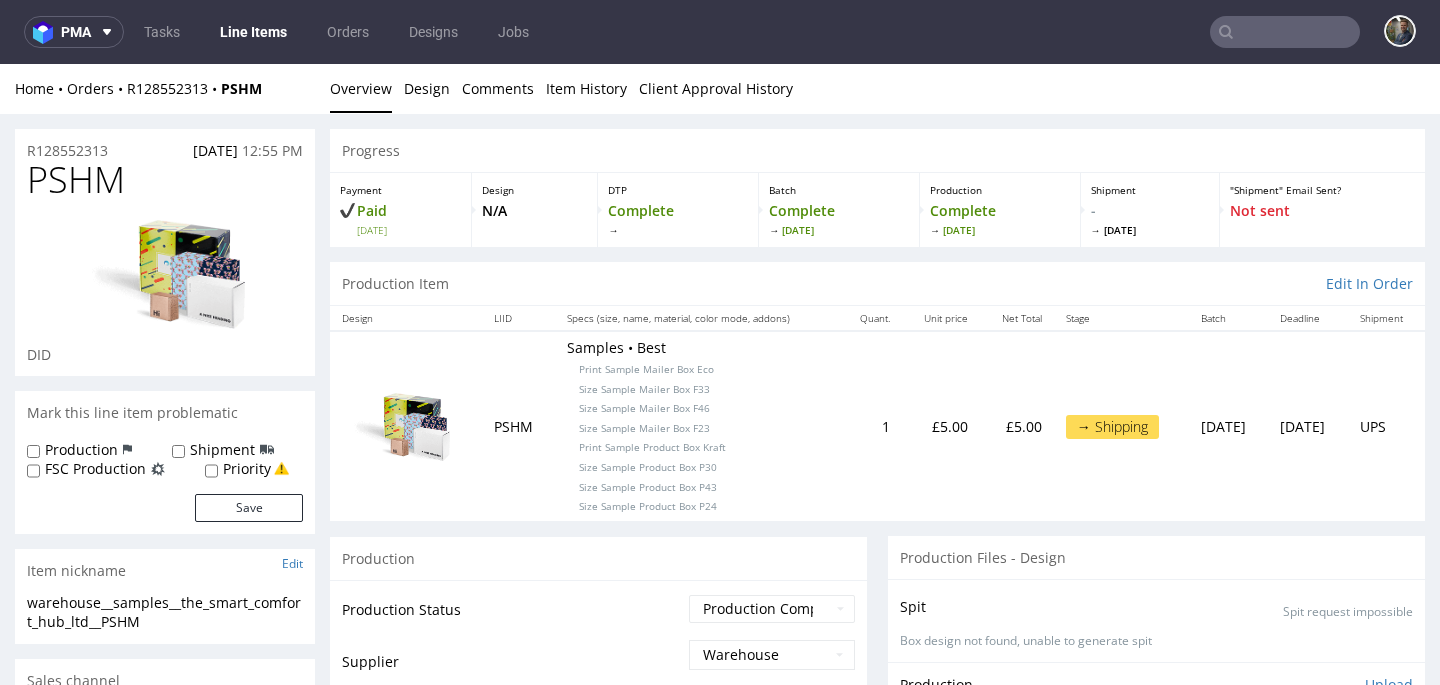 click on "PSHM" at bounding box center [76, 180] 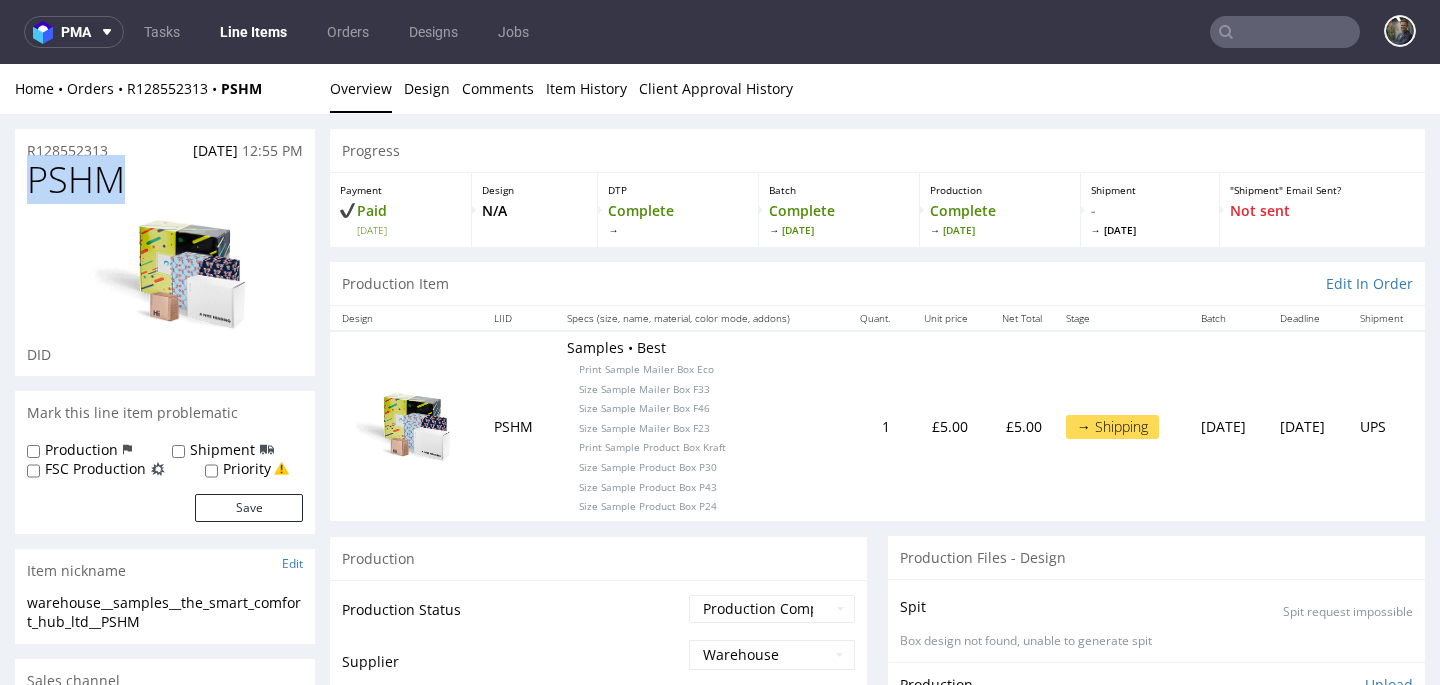 click on "PSHM" at bounding box center [76, 180] 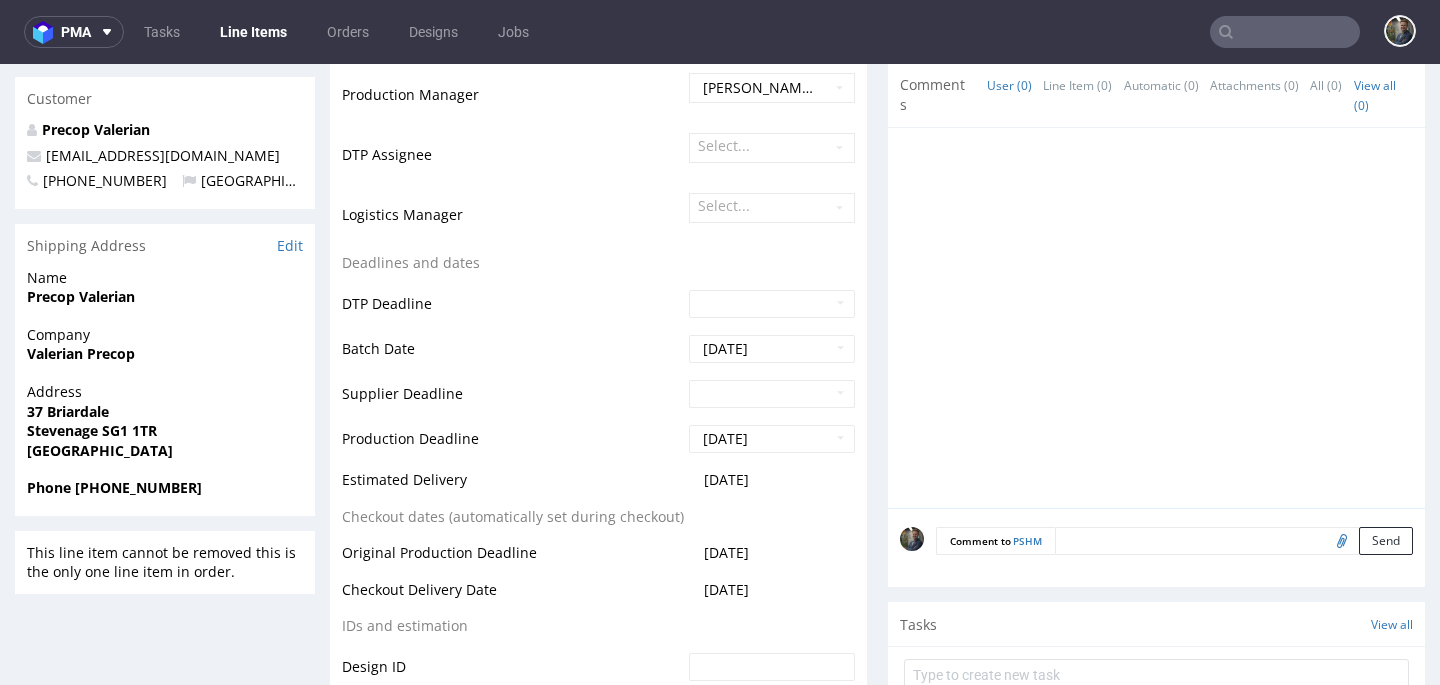 scroll, scrollTop: 1001, scrollLeft: 0, axis: vertical 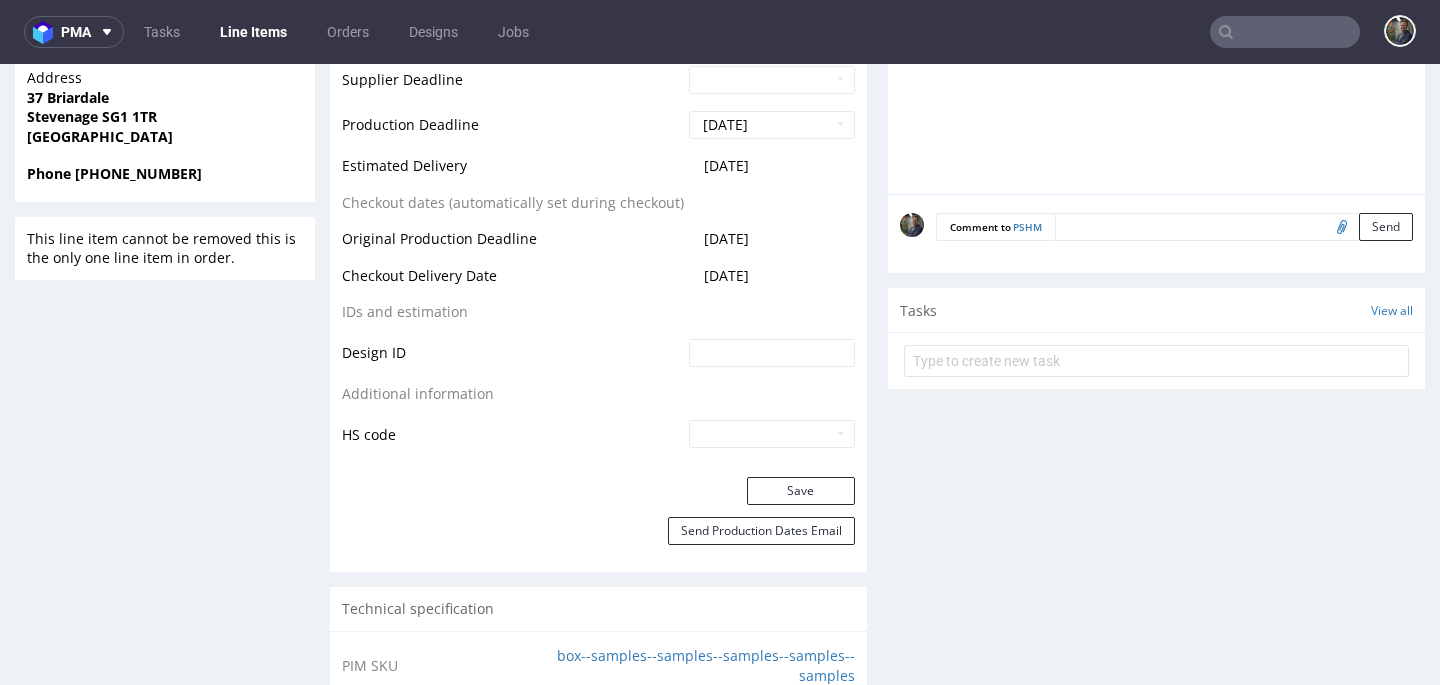 click at bounding box center [1339, 226] 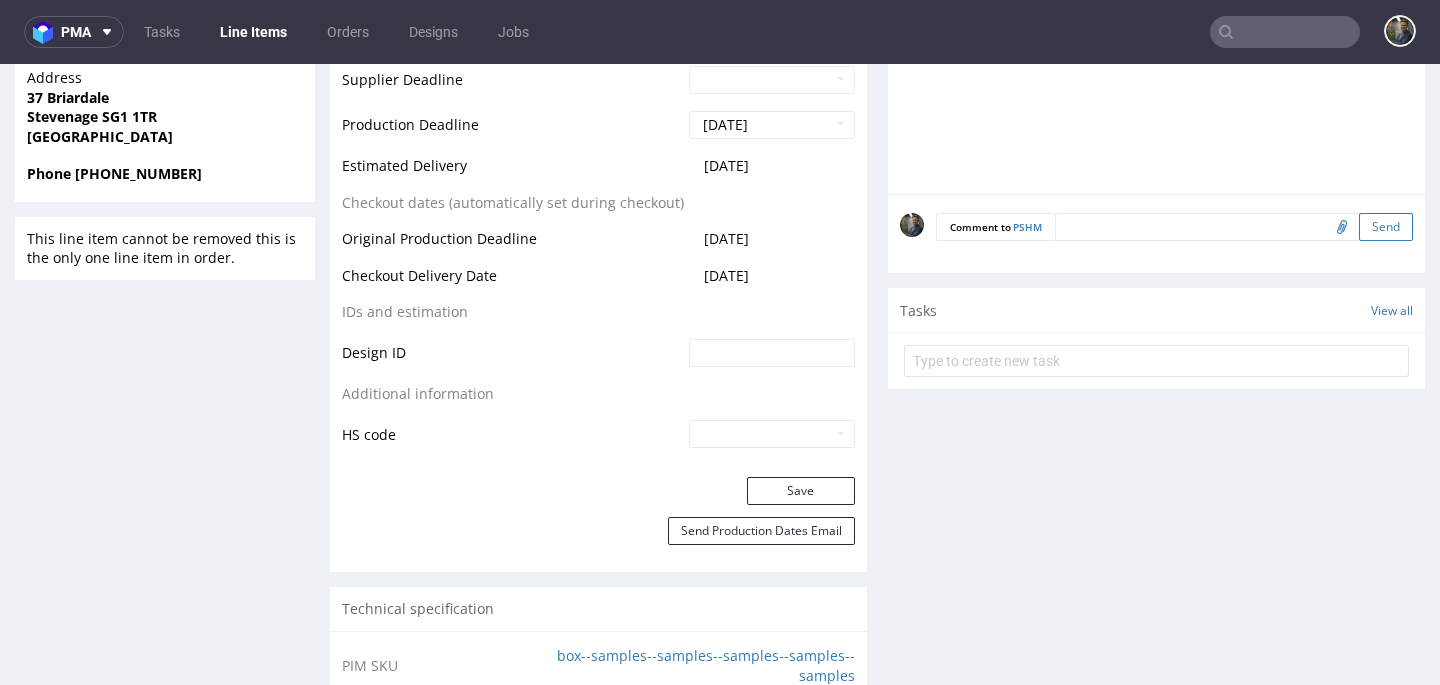 click on "Send" at bounding box center [1386, 227] 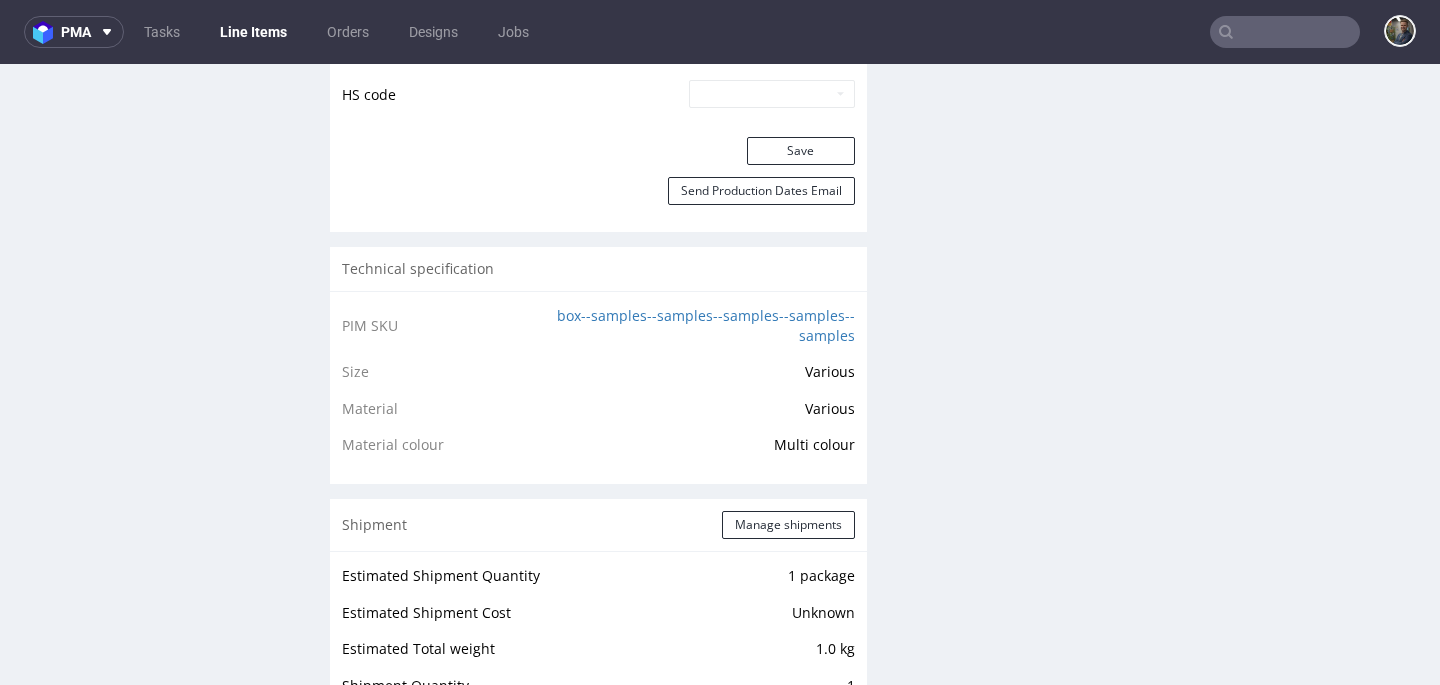 scroll, scrollTop: 1747, scrollLeft: 0, axis: vertical 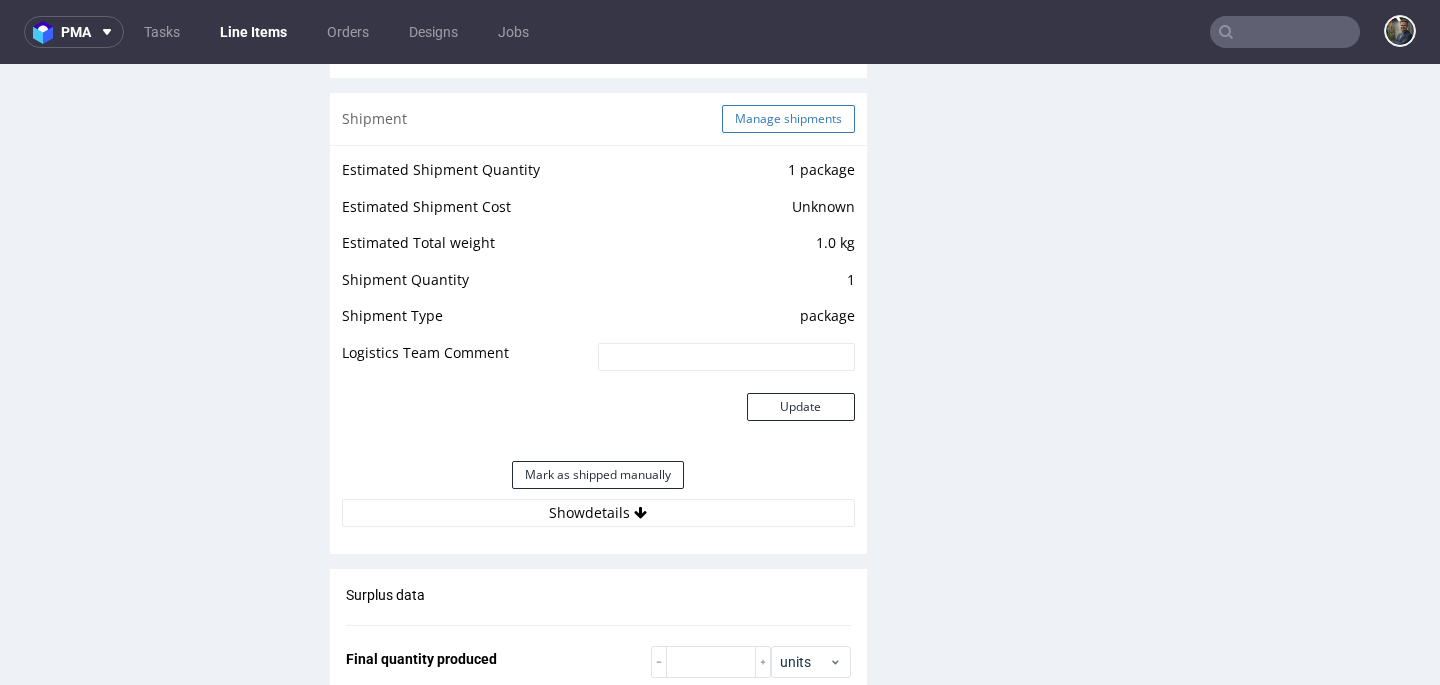 click on "Manage shipments" at bounding box center (788, 119) 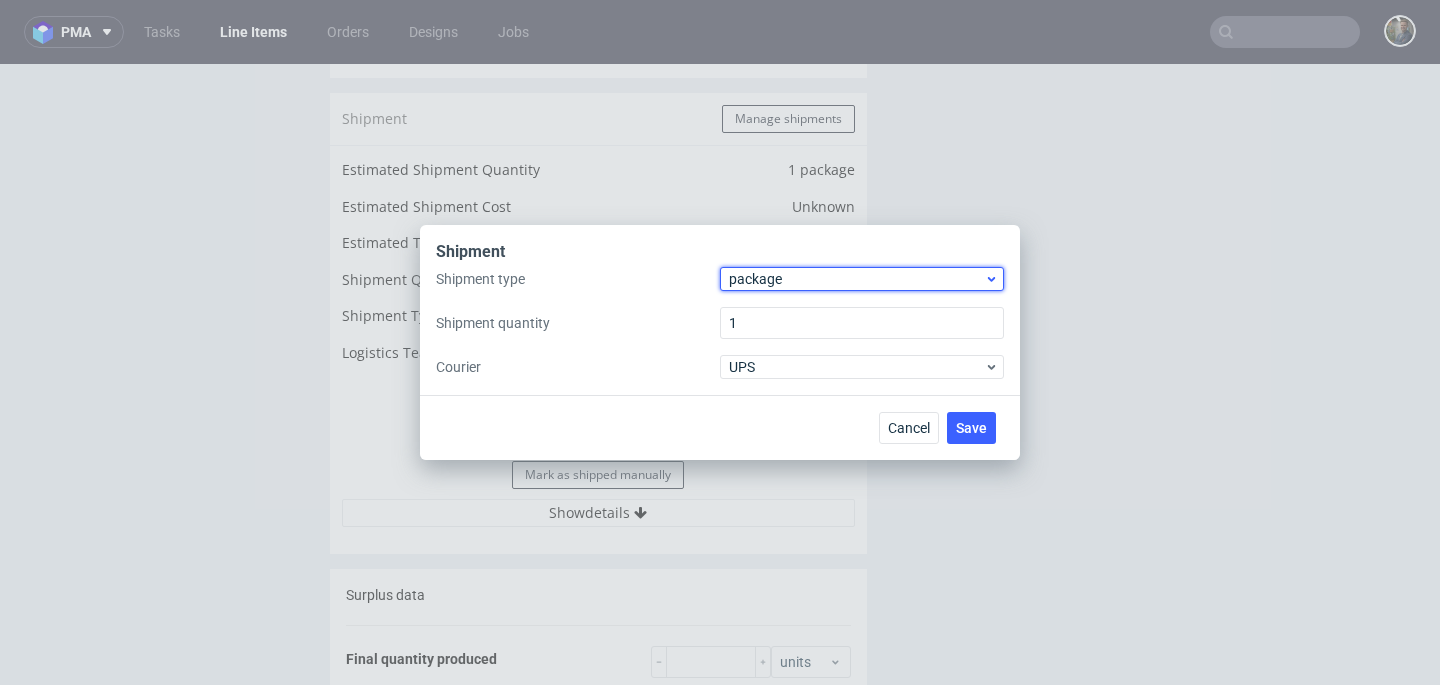click on "package" at bounding box center (856, 279) 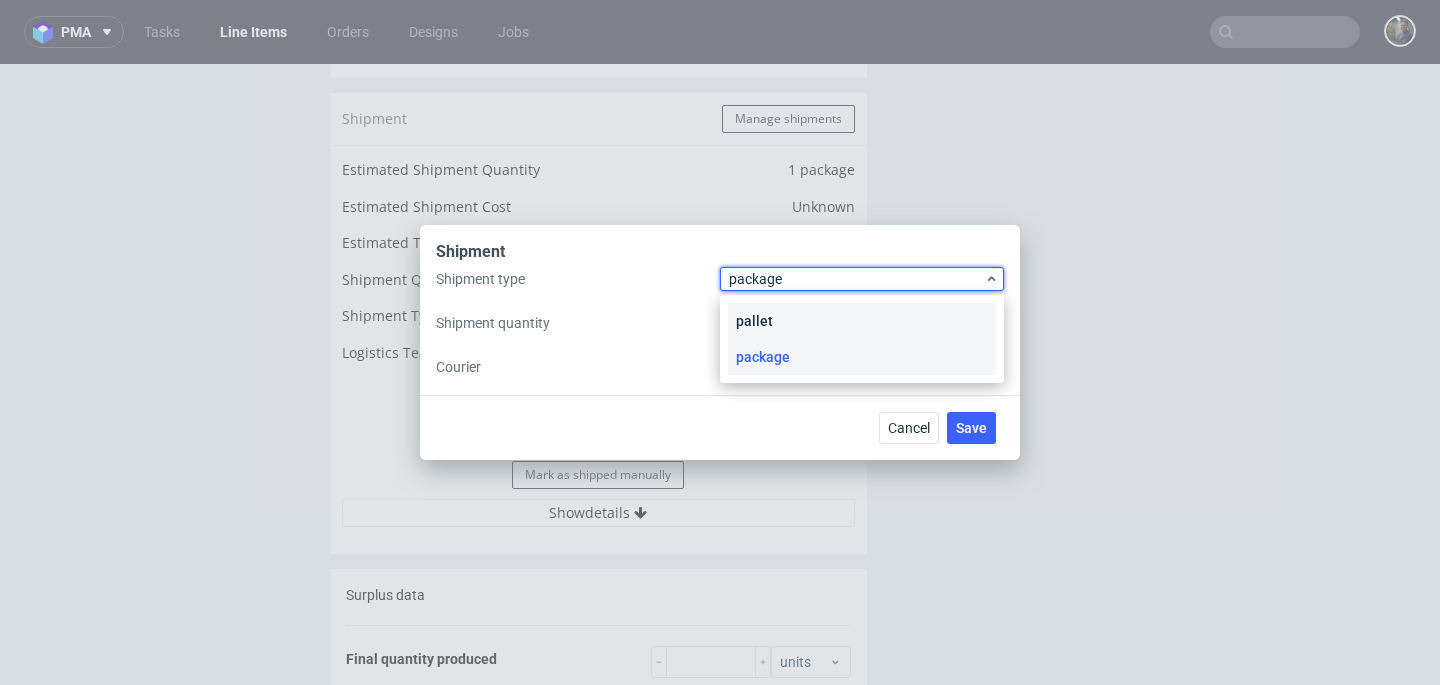 click on "pallet" at bounding box center (862, 321) 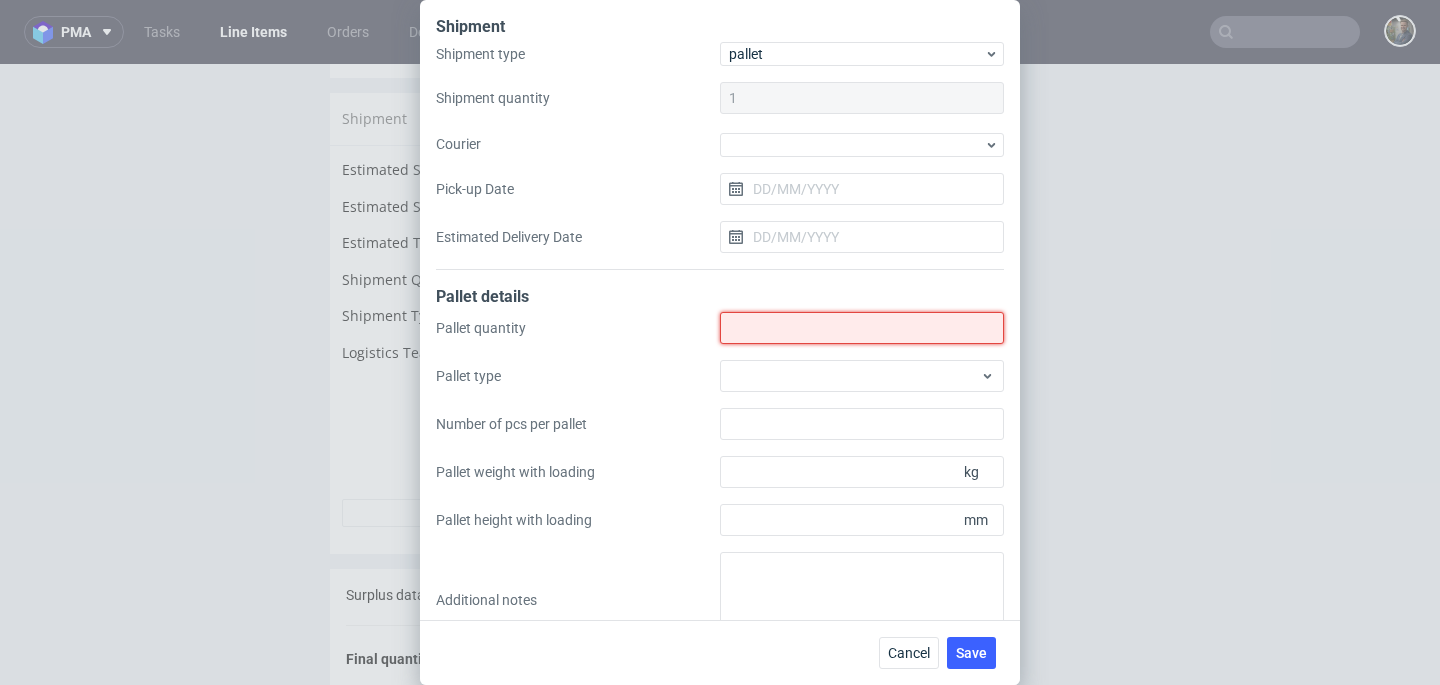 click on "Shipment type" at bounding box center (862, 328) 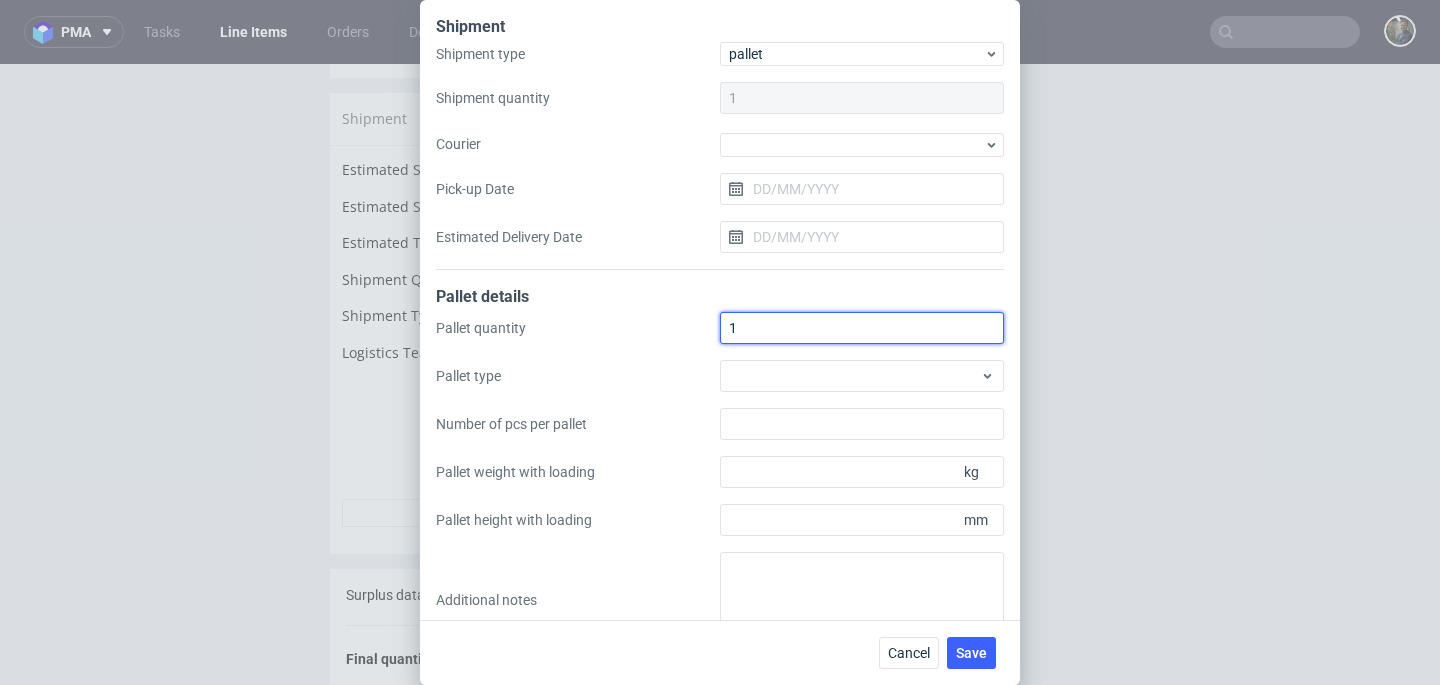 type on "1" 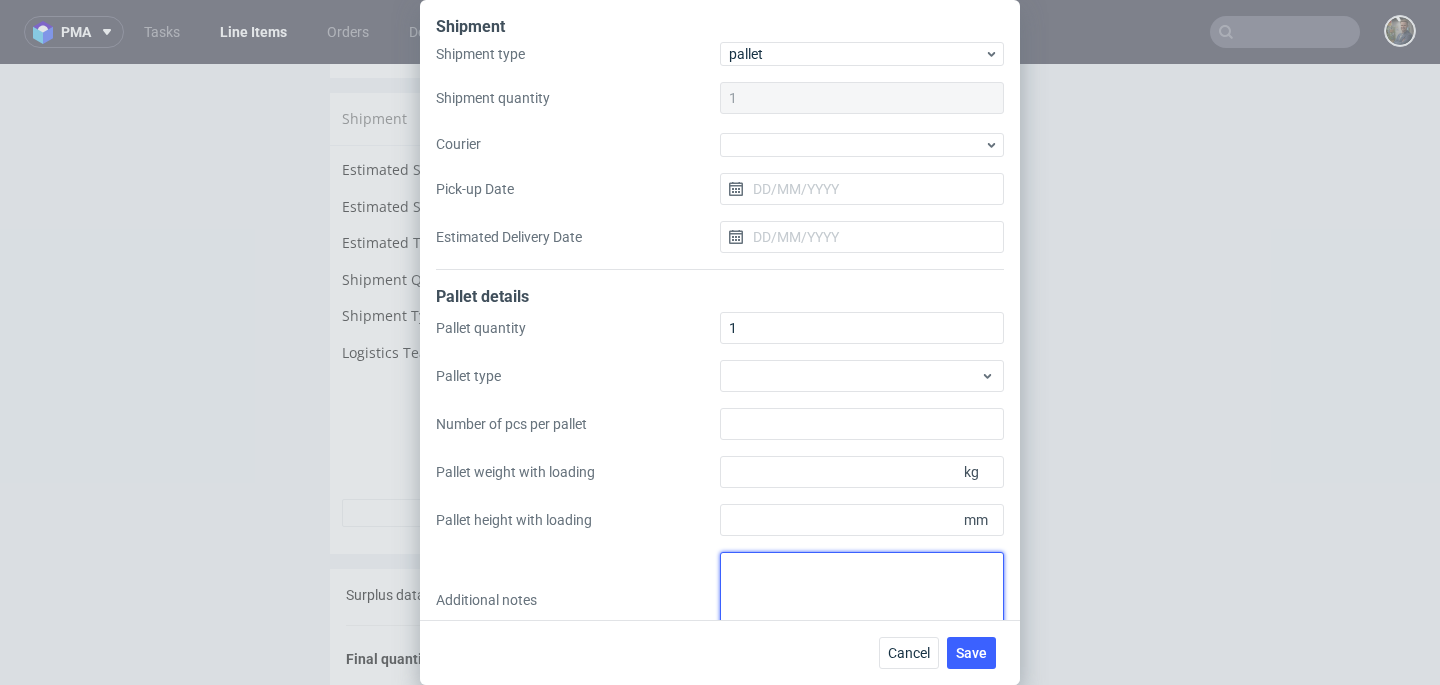 click at bounding box center [862, 600] 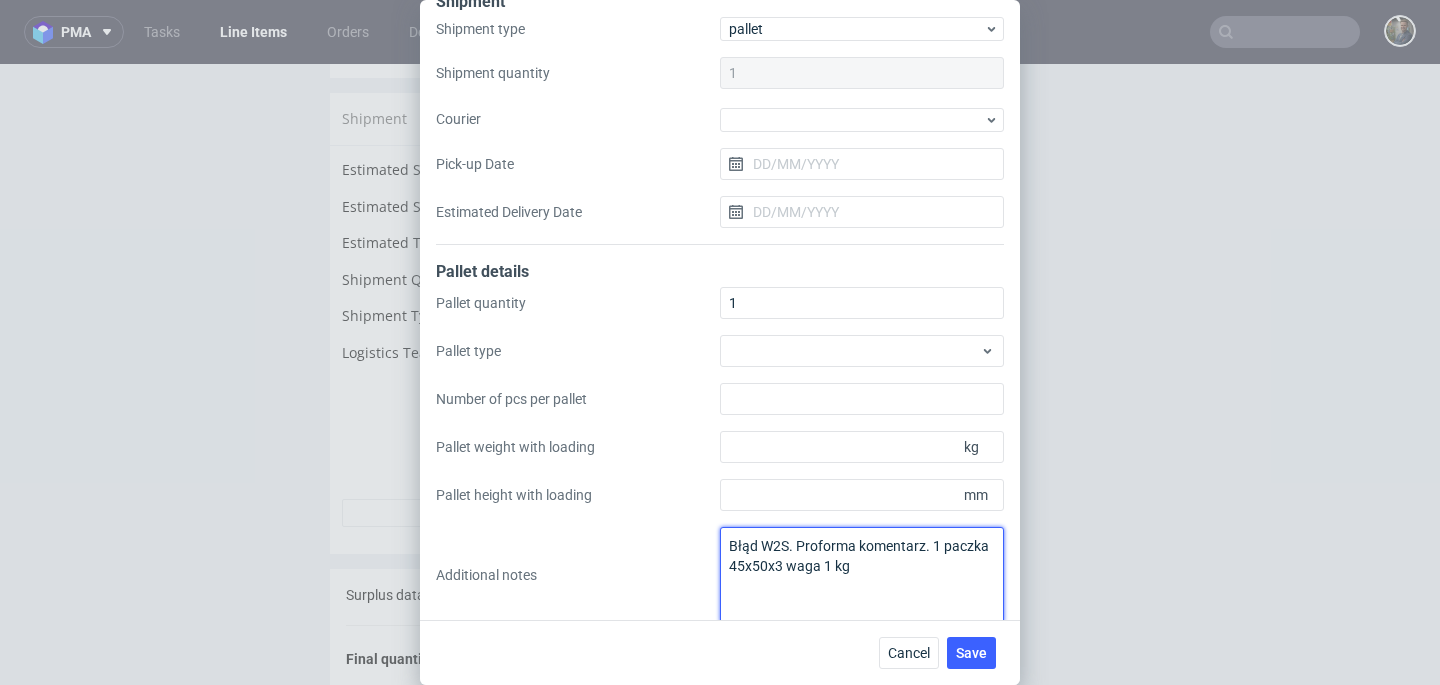 scroll, scrollTop: 43, scrollLeft: 0, axis: vertical 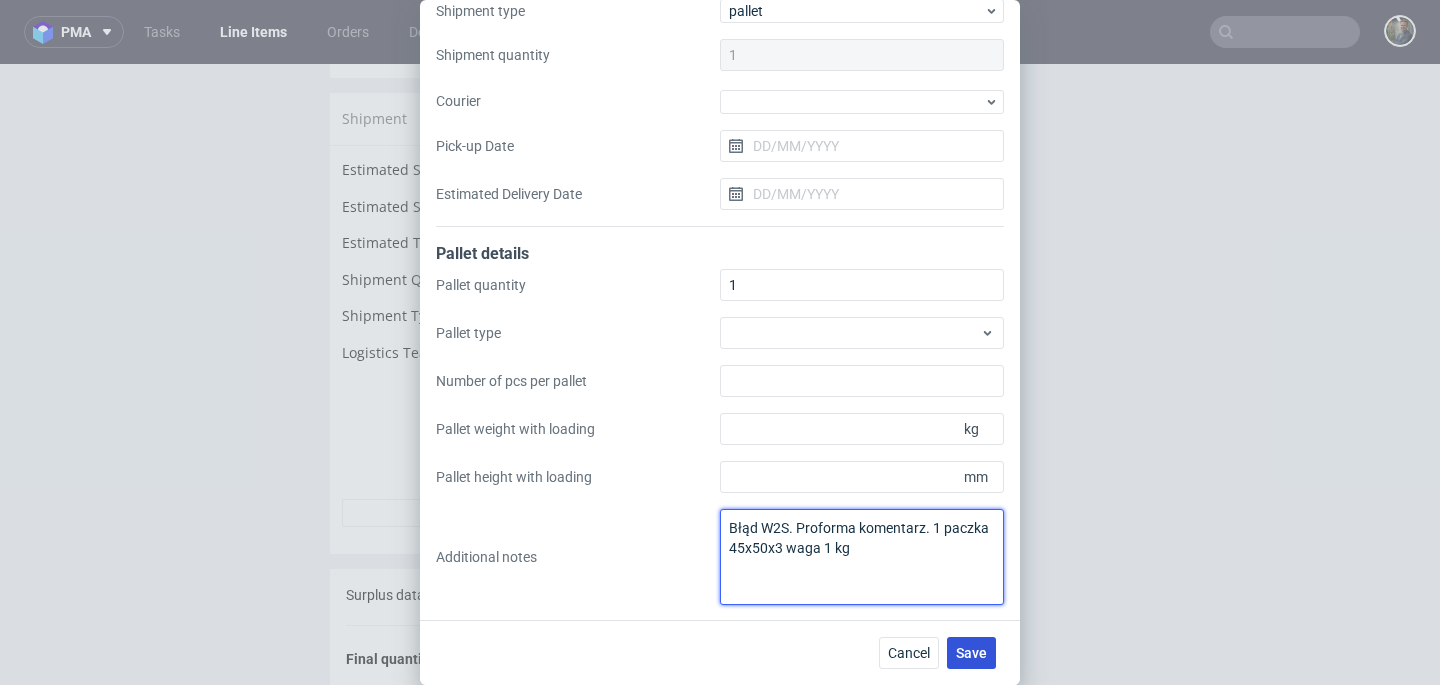 type on "Błąd W2S. Proforma komentarz. 1 paczka 45x50x3 waga 1 kg" 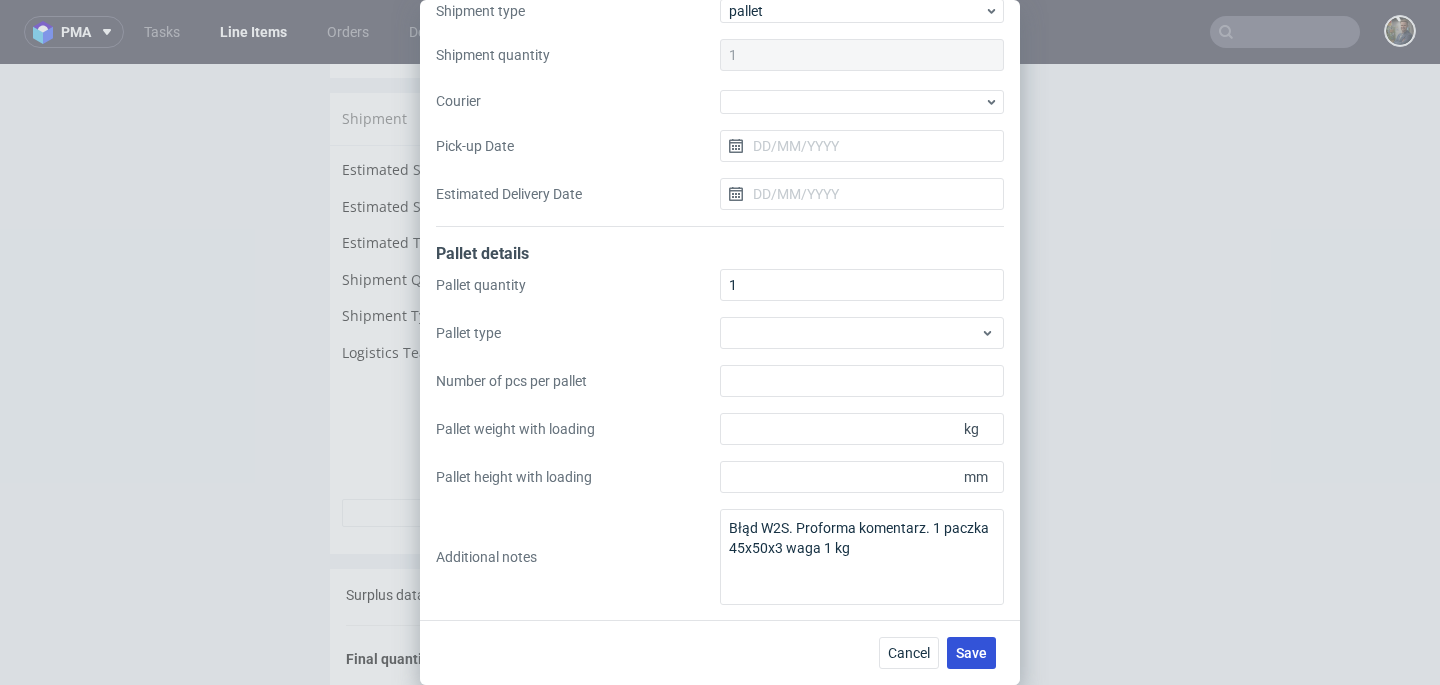 click on "Save" at bounding box center [971, 653] 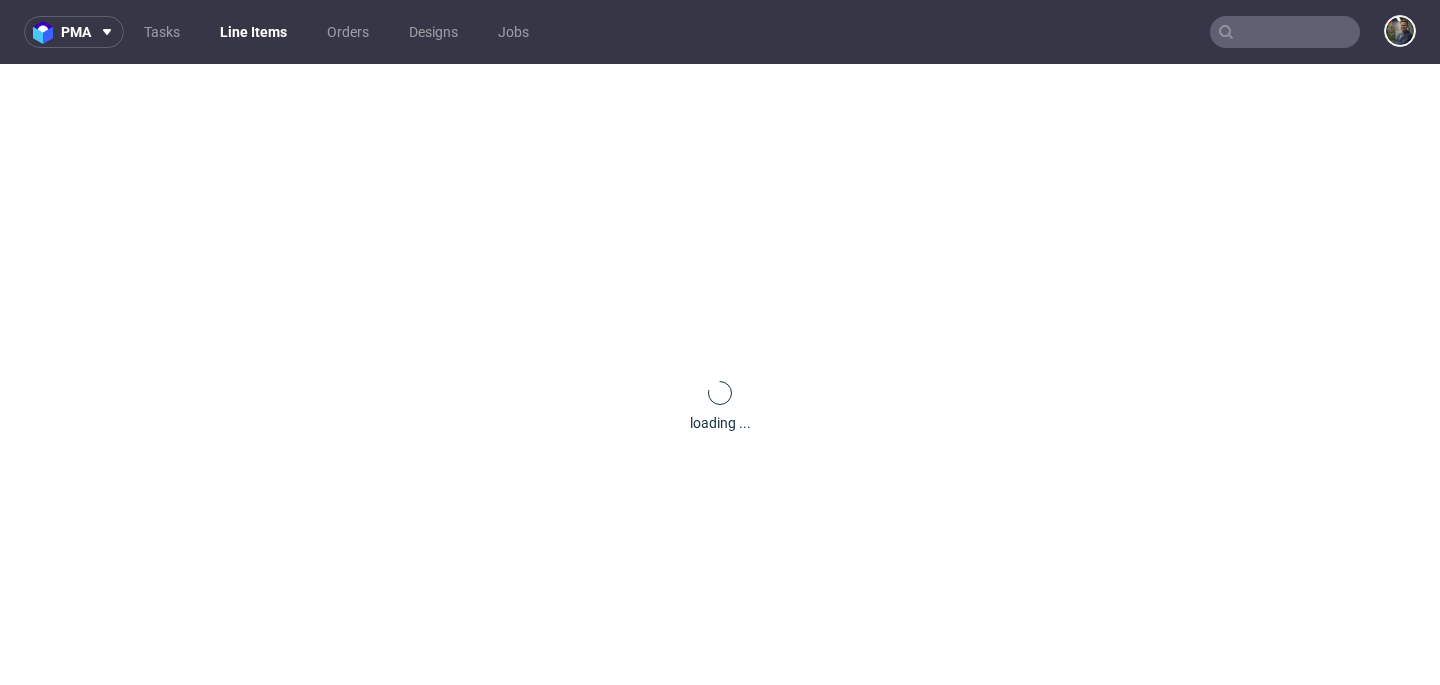 scroll, scrollTop: 0, scrollLeft: 0, axis: both 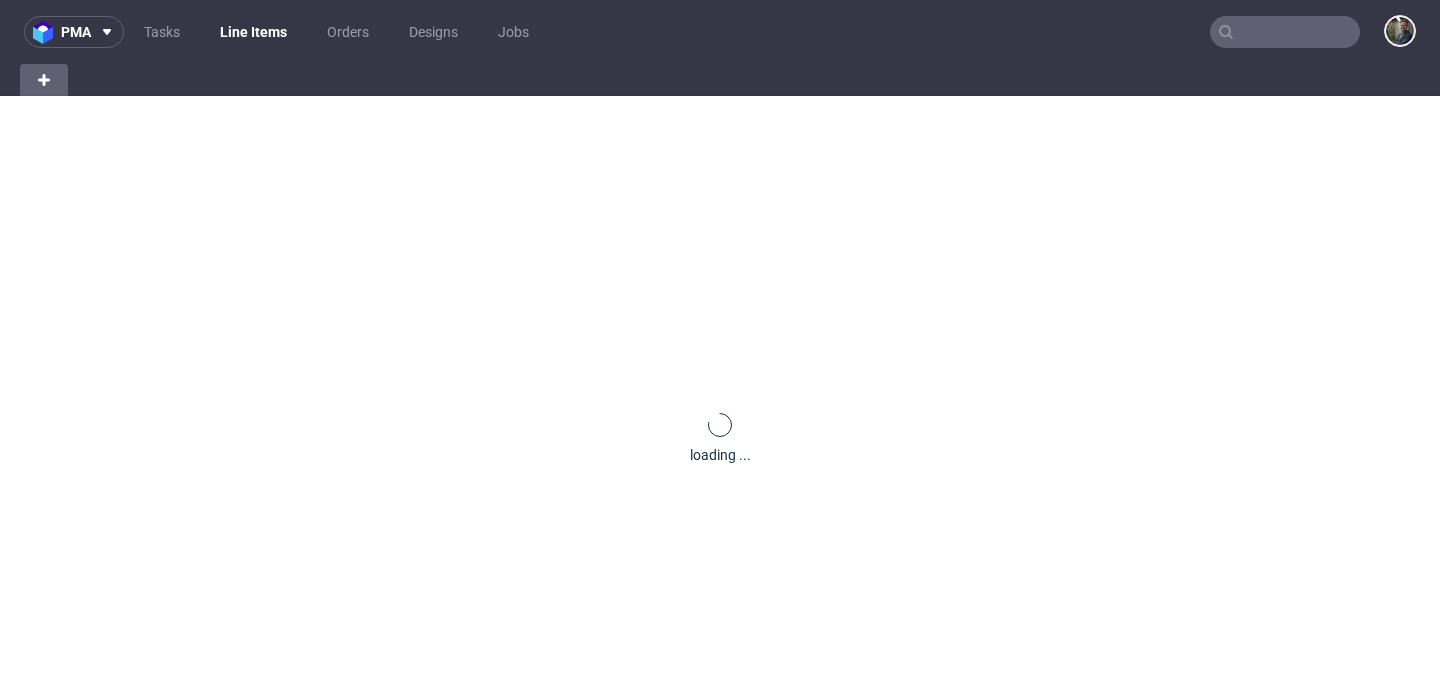 click at bounding box center [1285, 32] 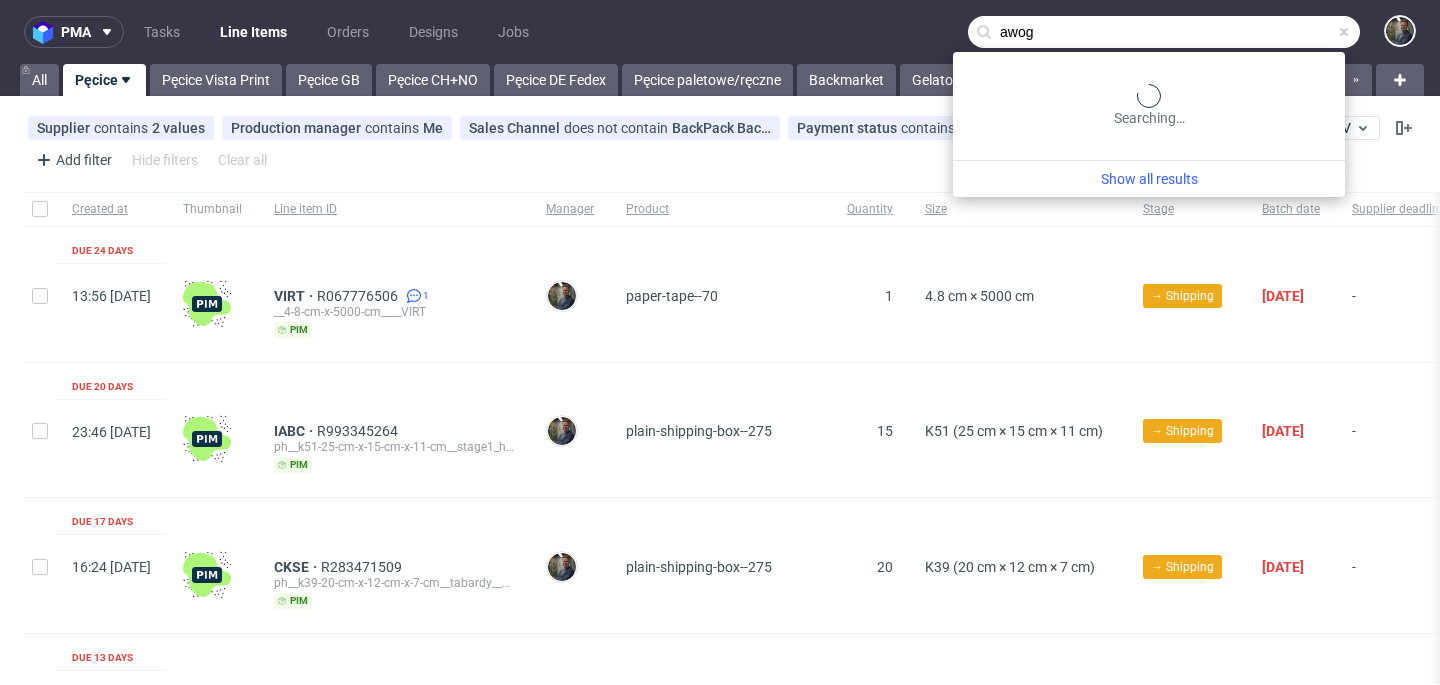type on "awog" 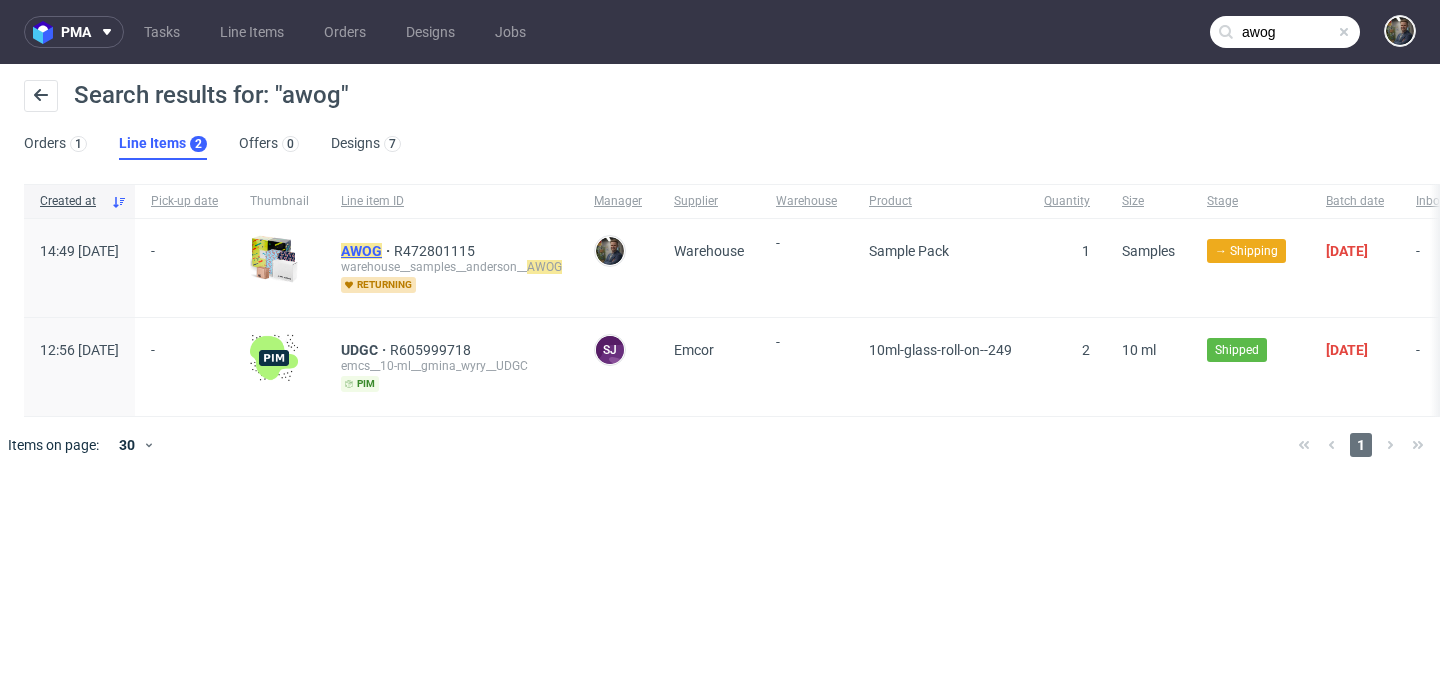 click on "AWOG" 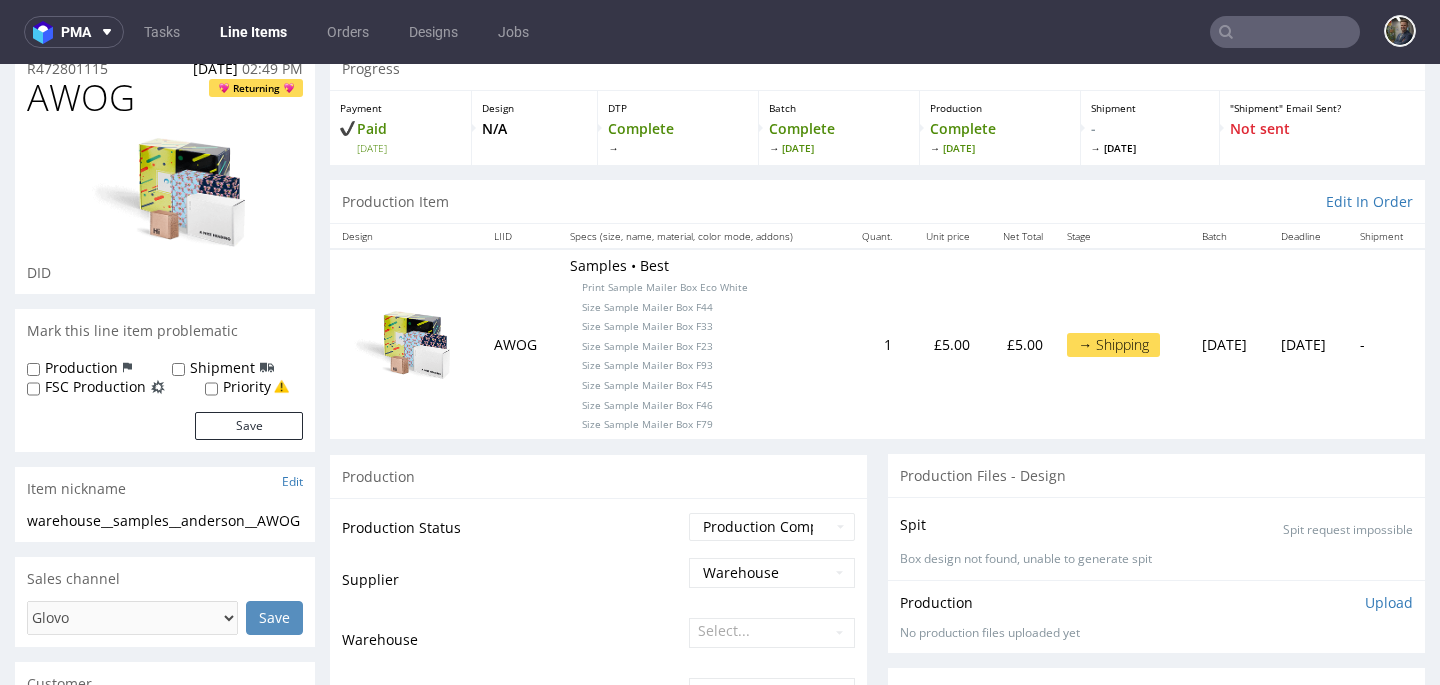 scroll, scrollTop: 644, scrollLeft: 0, axis: vertical 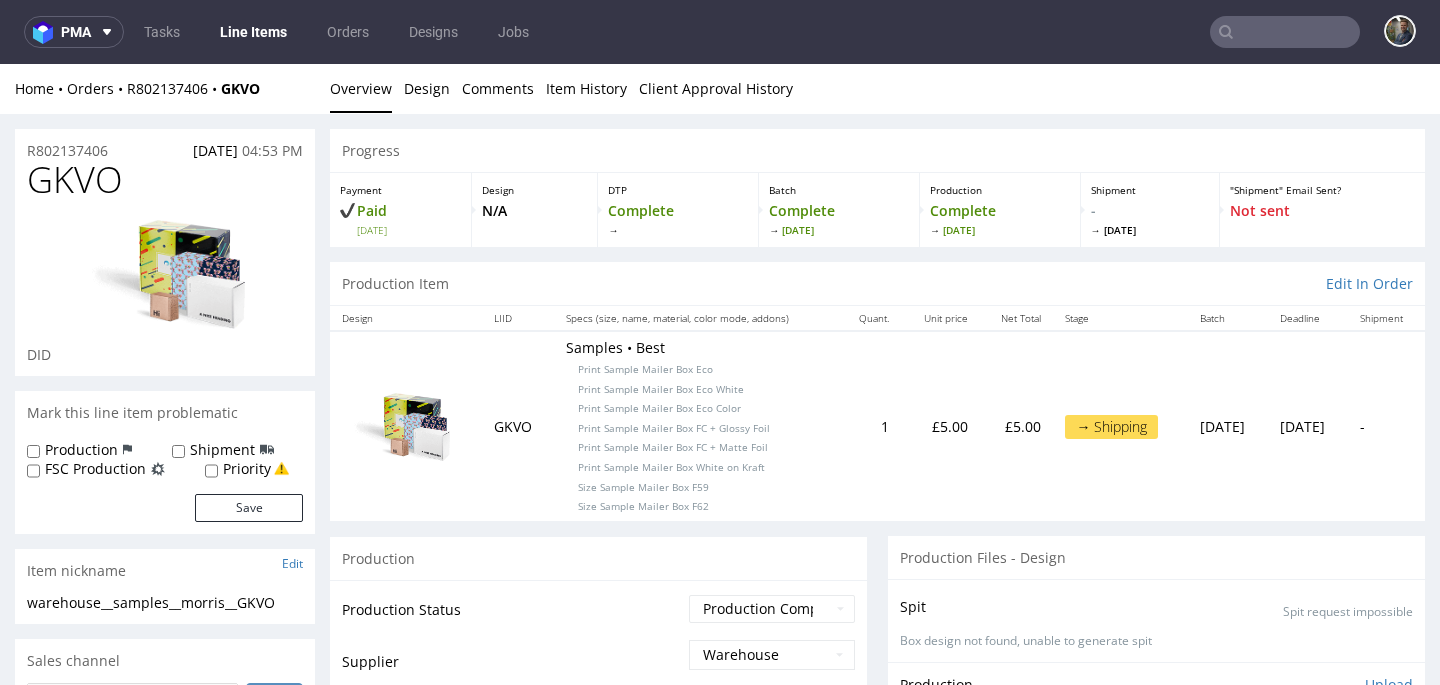 click on "Progress" at bounding box center (877, 151) 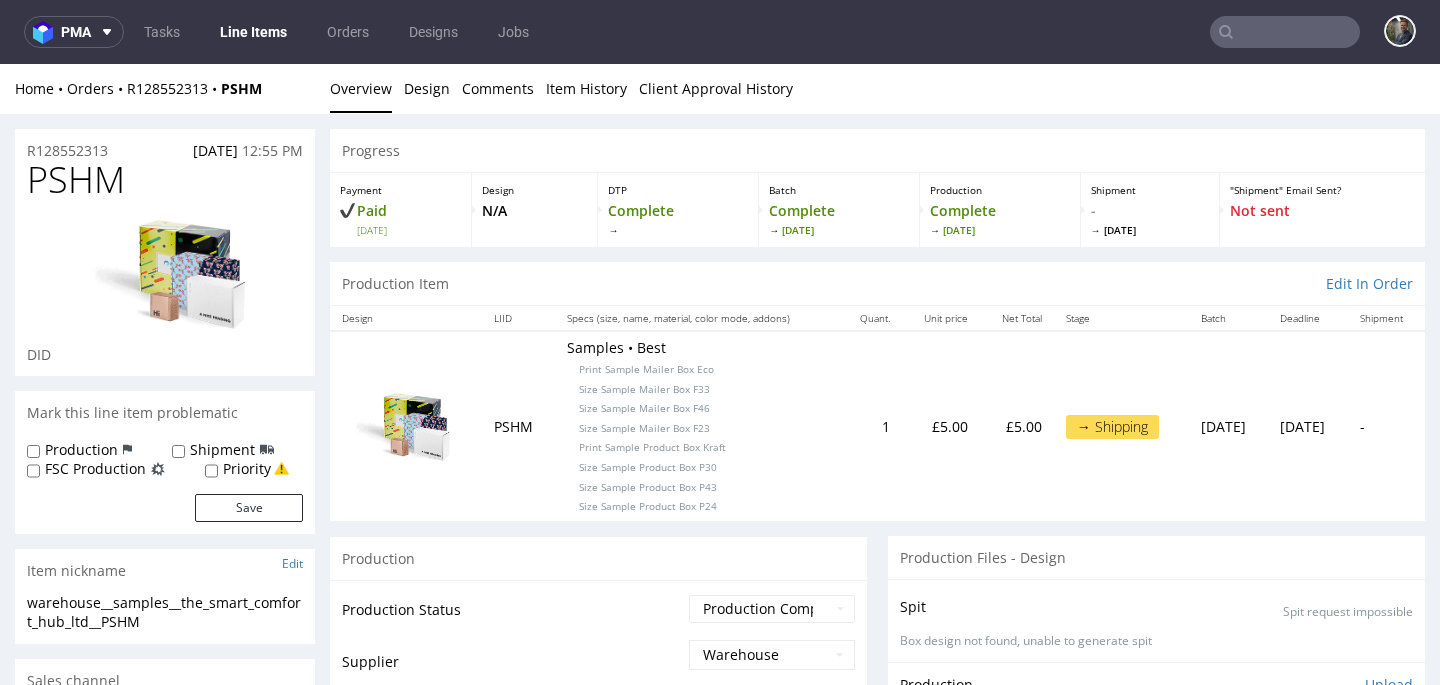 scroll, scrollTop: 0, scrollLeft: 0, axis: both 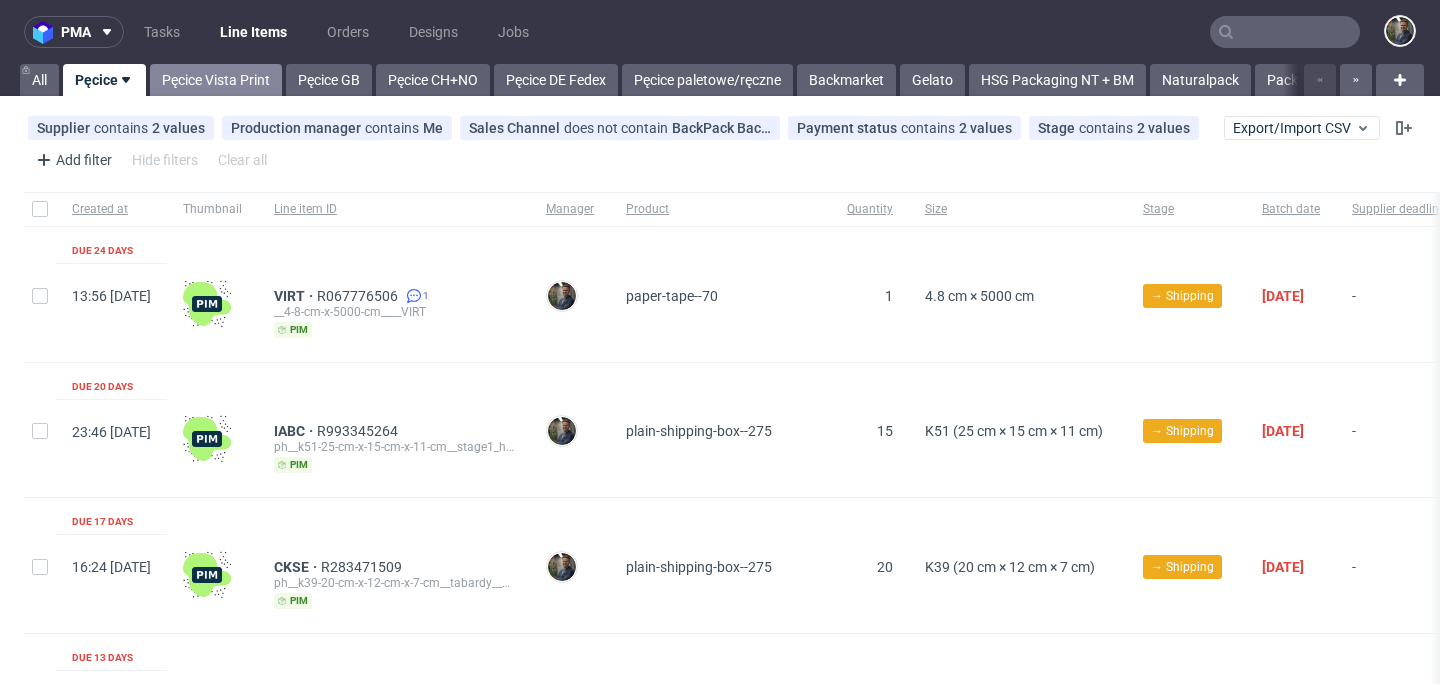 click on "Pęcice Vista Print" at bounding box center (216, 80) 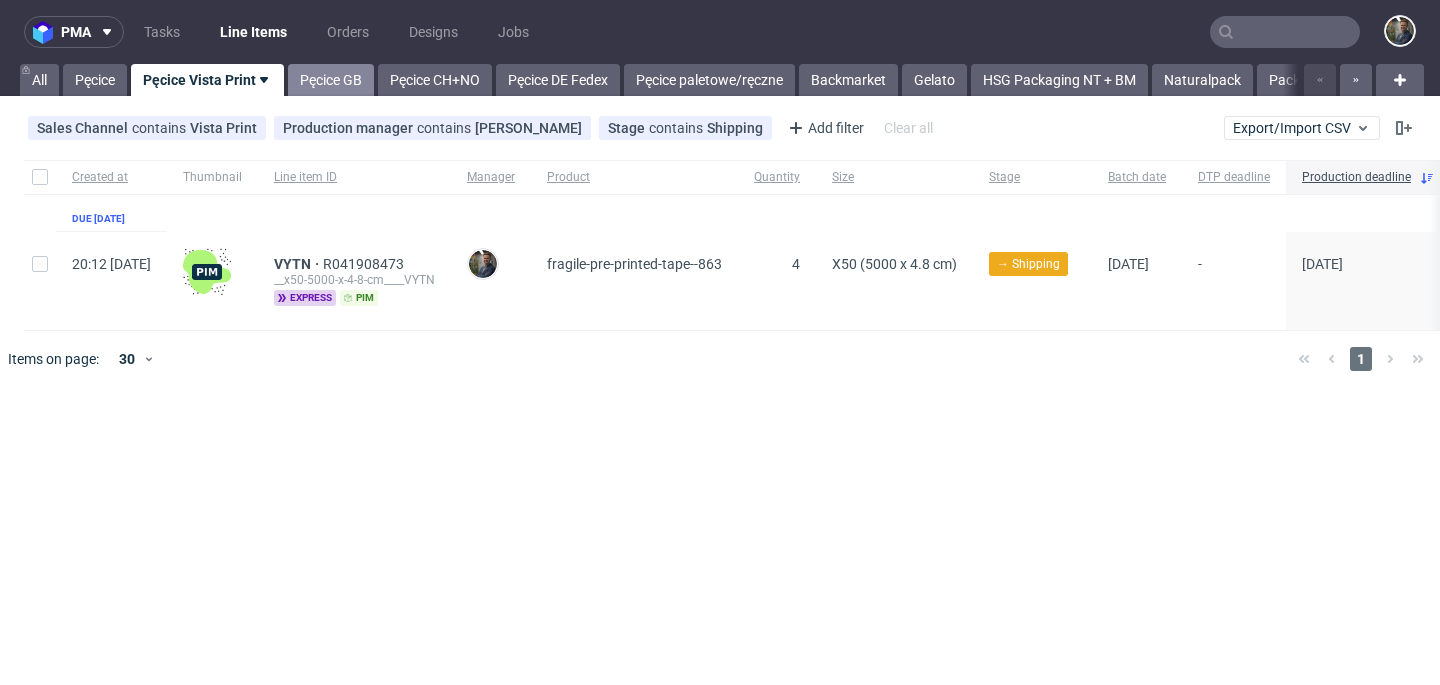 click on "Pęcice GB" at bounding box center [331, 80] 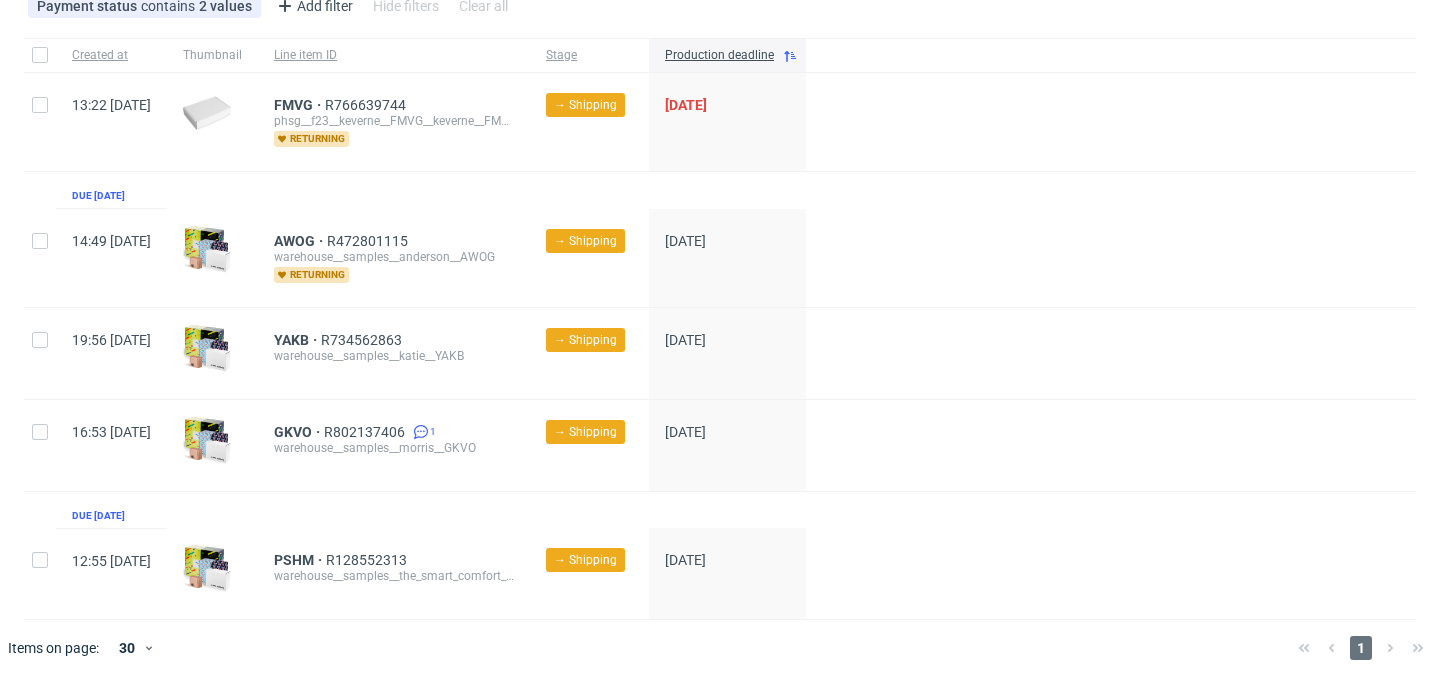 scroll, scrollTop: 0, scrollLeft: 0, axis: both 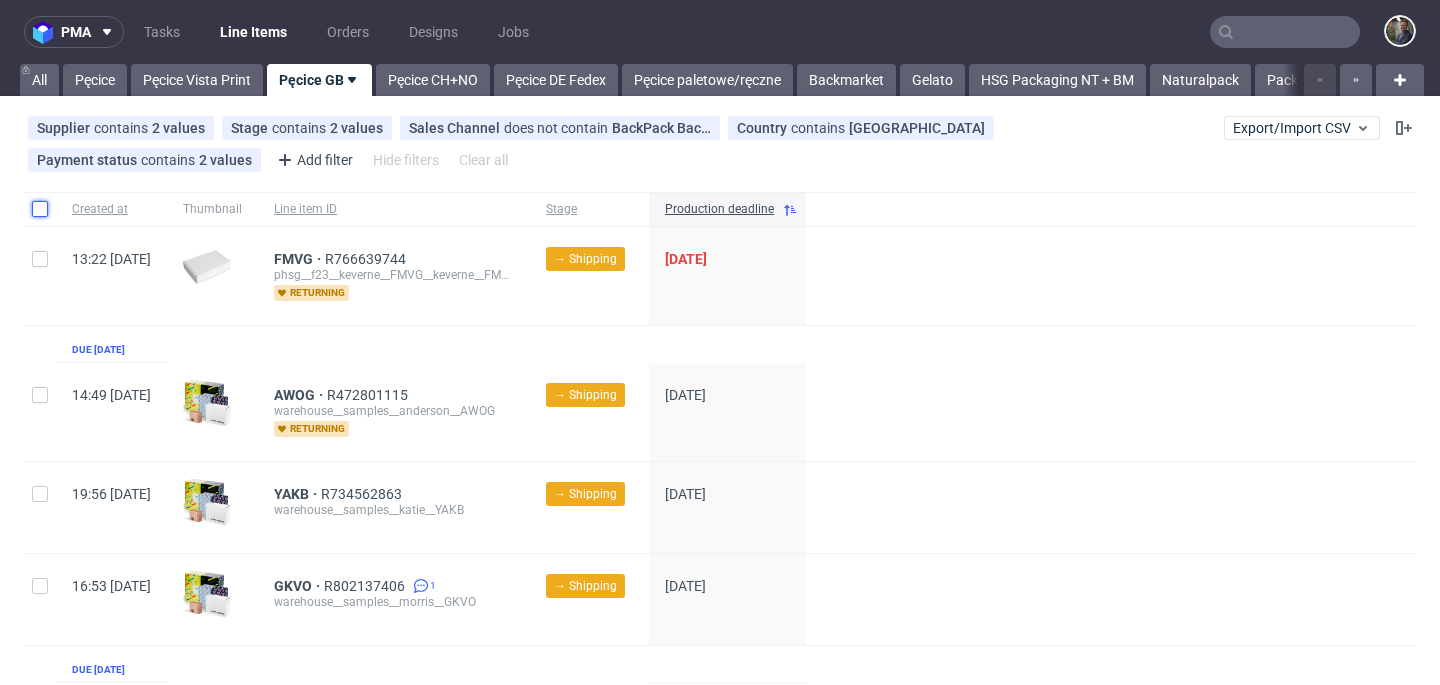 click at bounding box center (40, 209) 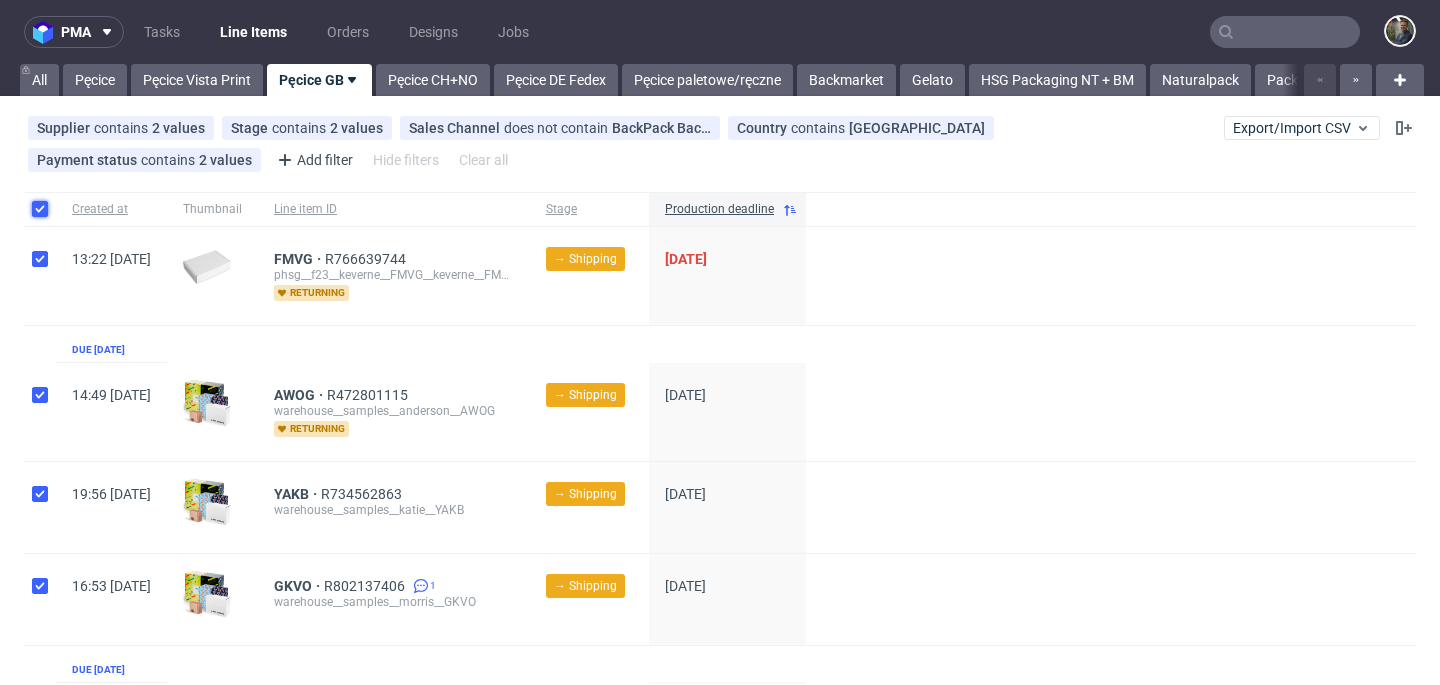 checkbox on "true" 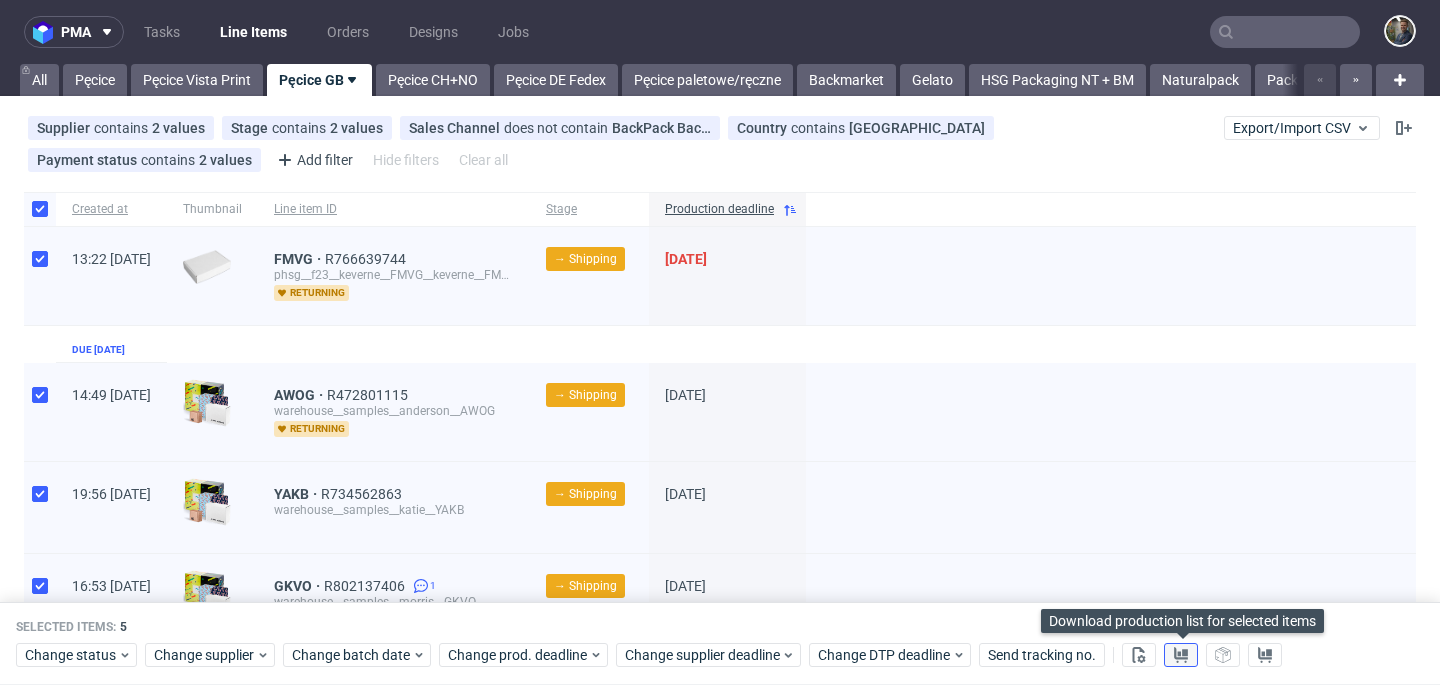 click 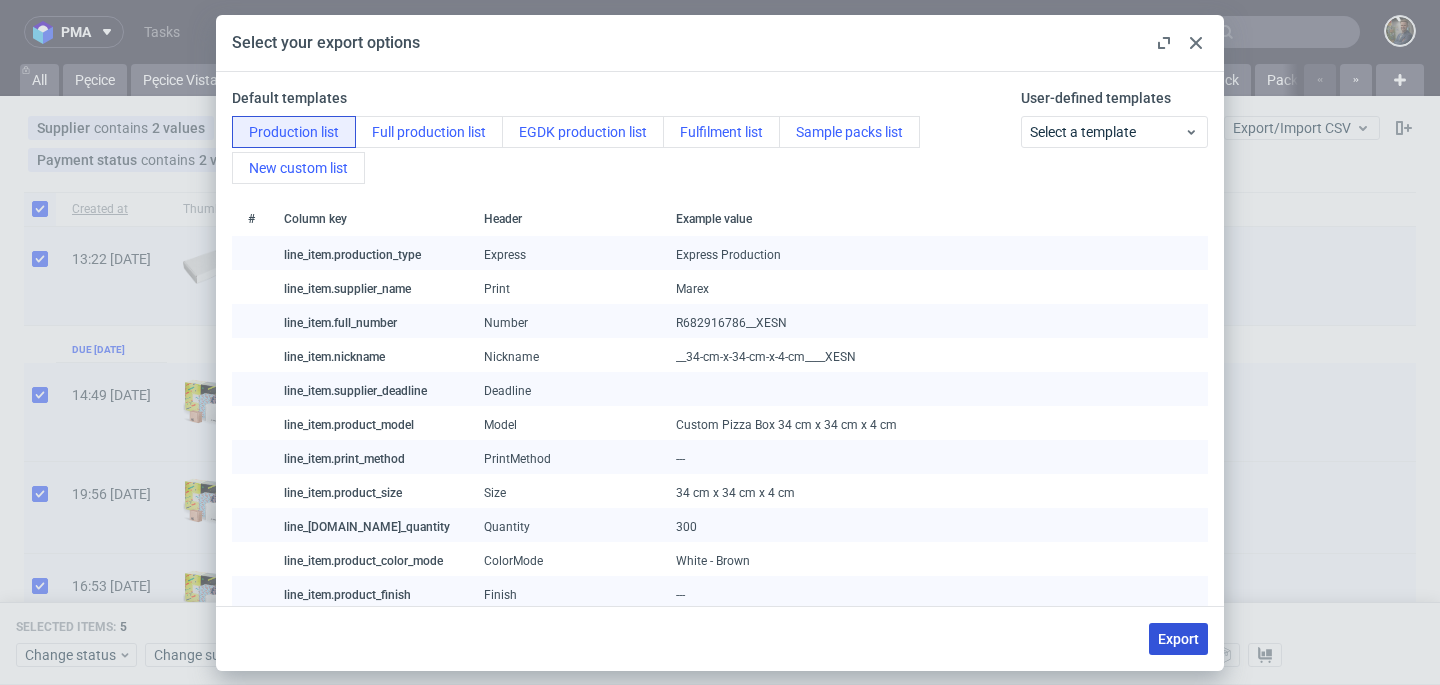 click on "Export" at bounding box center [1178, 639] 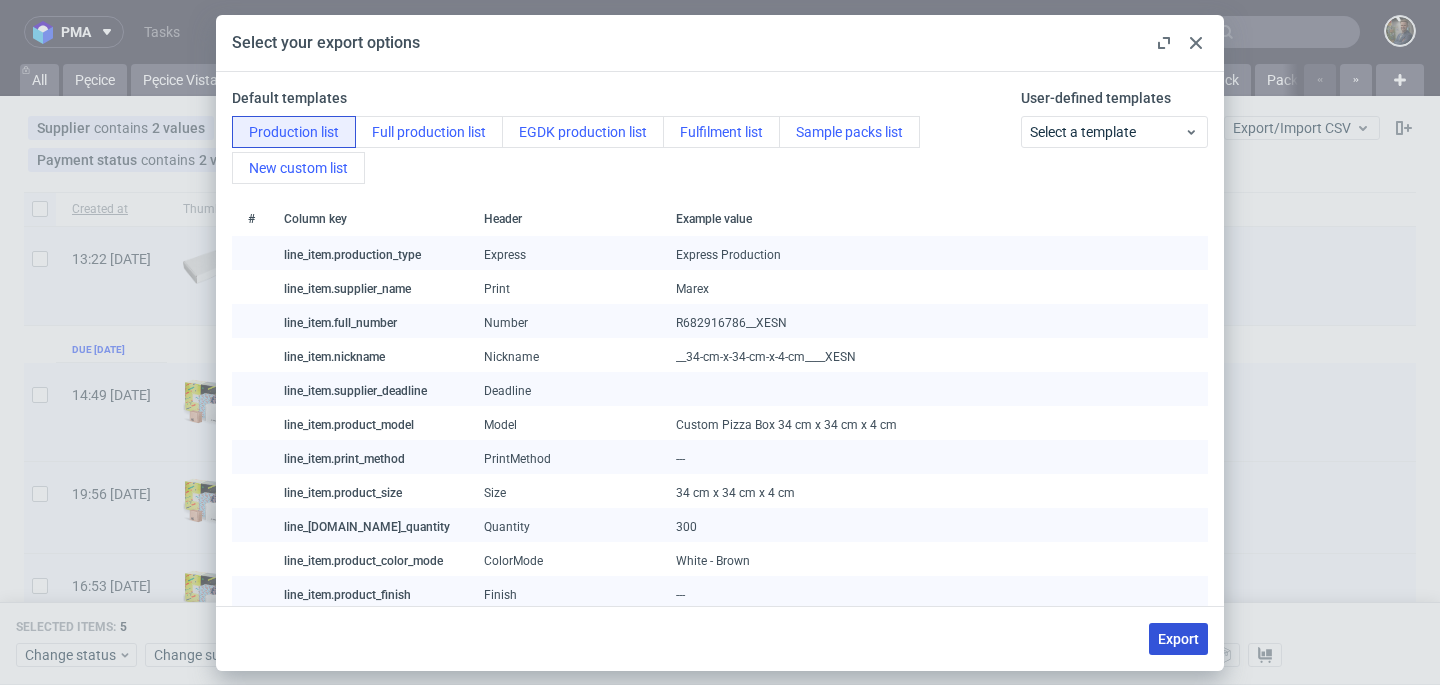 checkbox on "false" 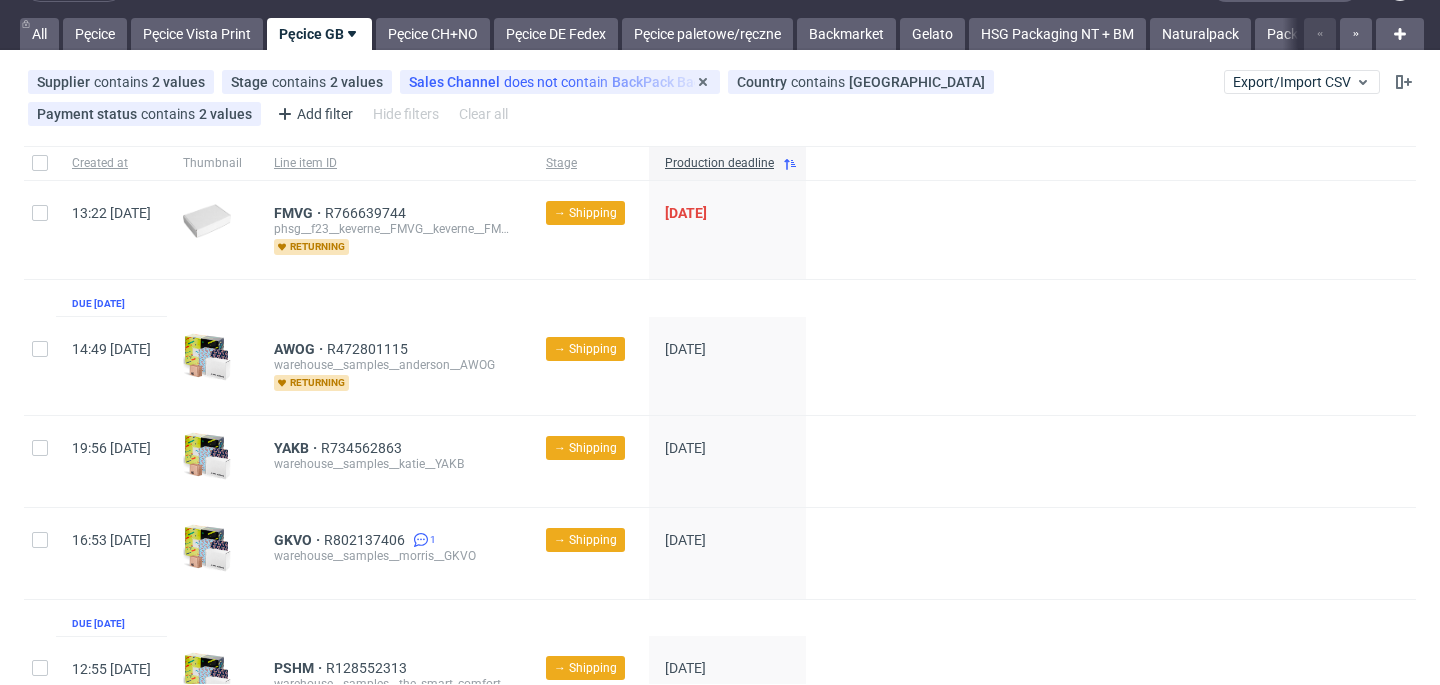 scroll, scrollTop: 0, scrollLeft: 0, axis: both 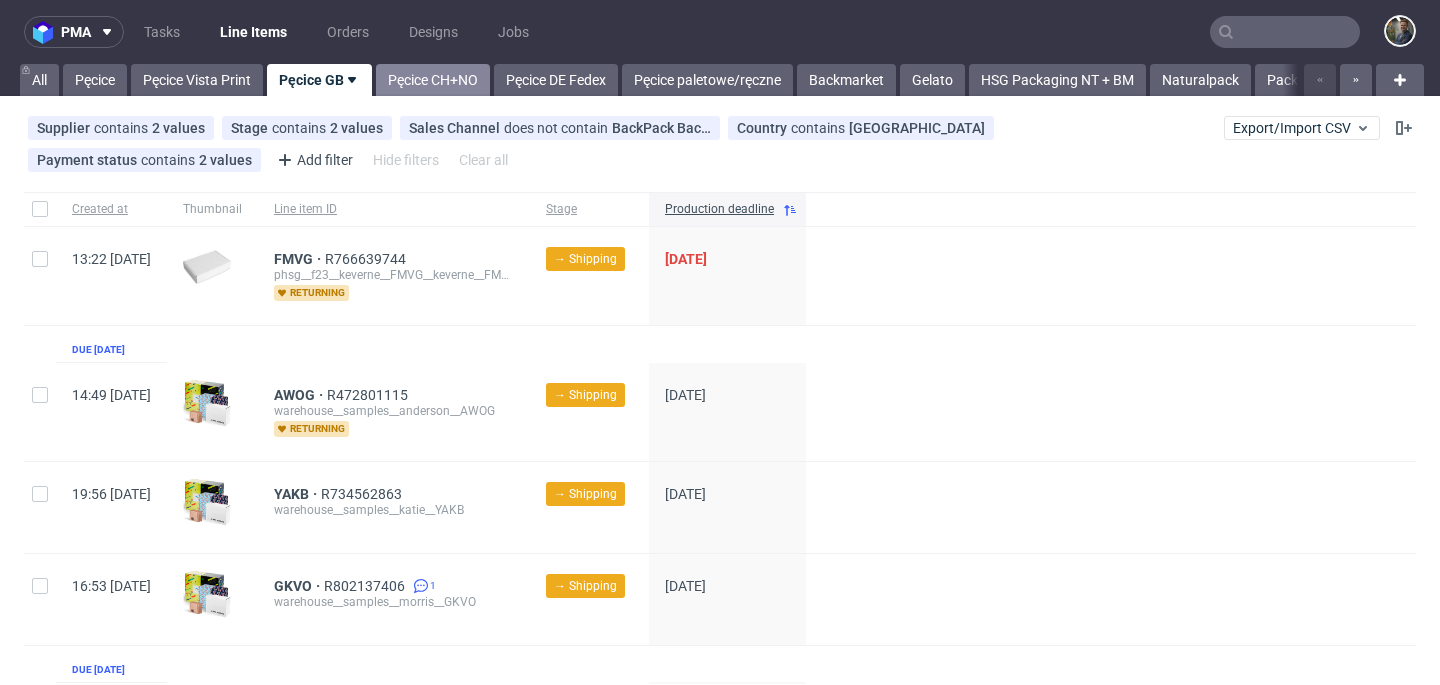 click on "Pęcice CH+NO" at bounding box center (433, 80) 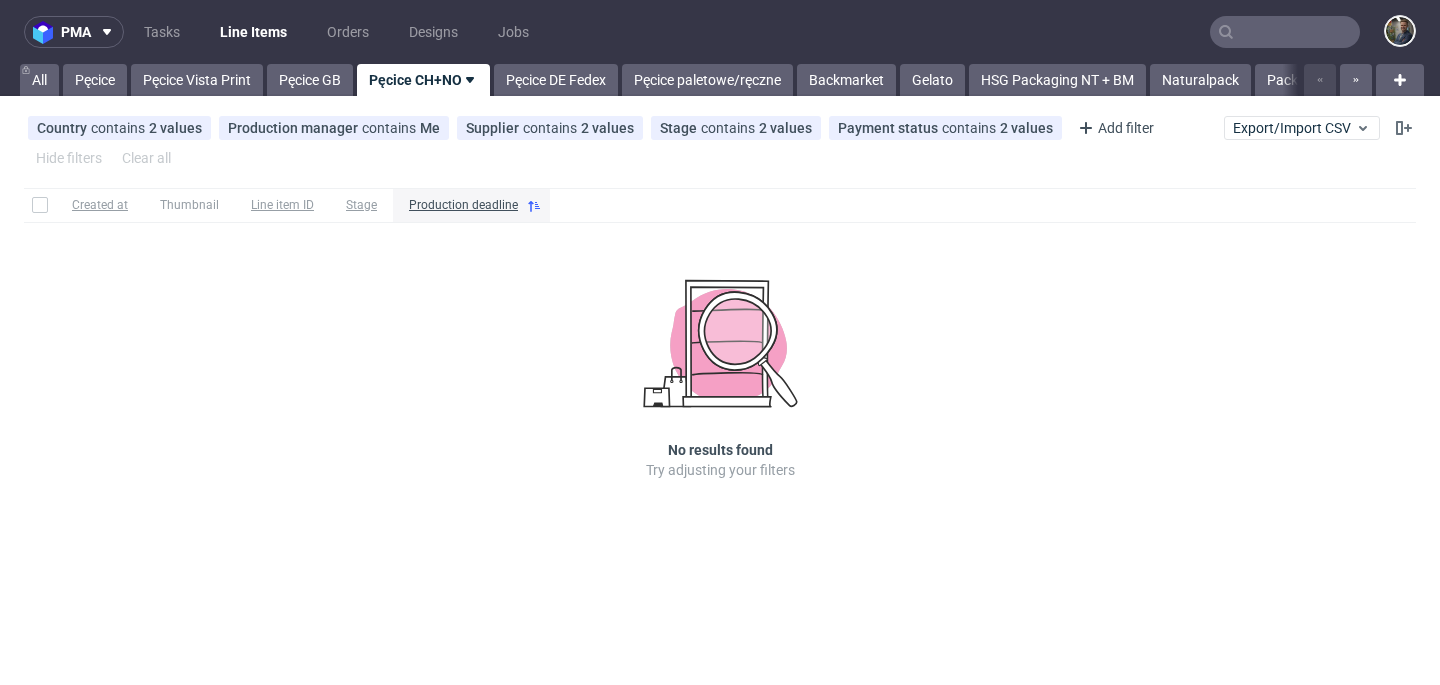 drag, startPoint x: 516, startPoint y: 170, endPoint x: 535, endPoint y: 117, distance: 56.302753 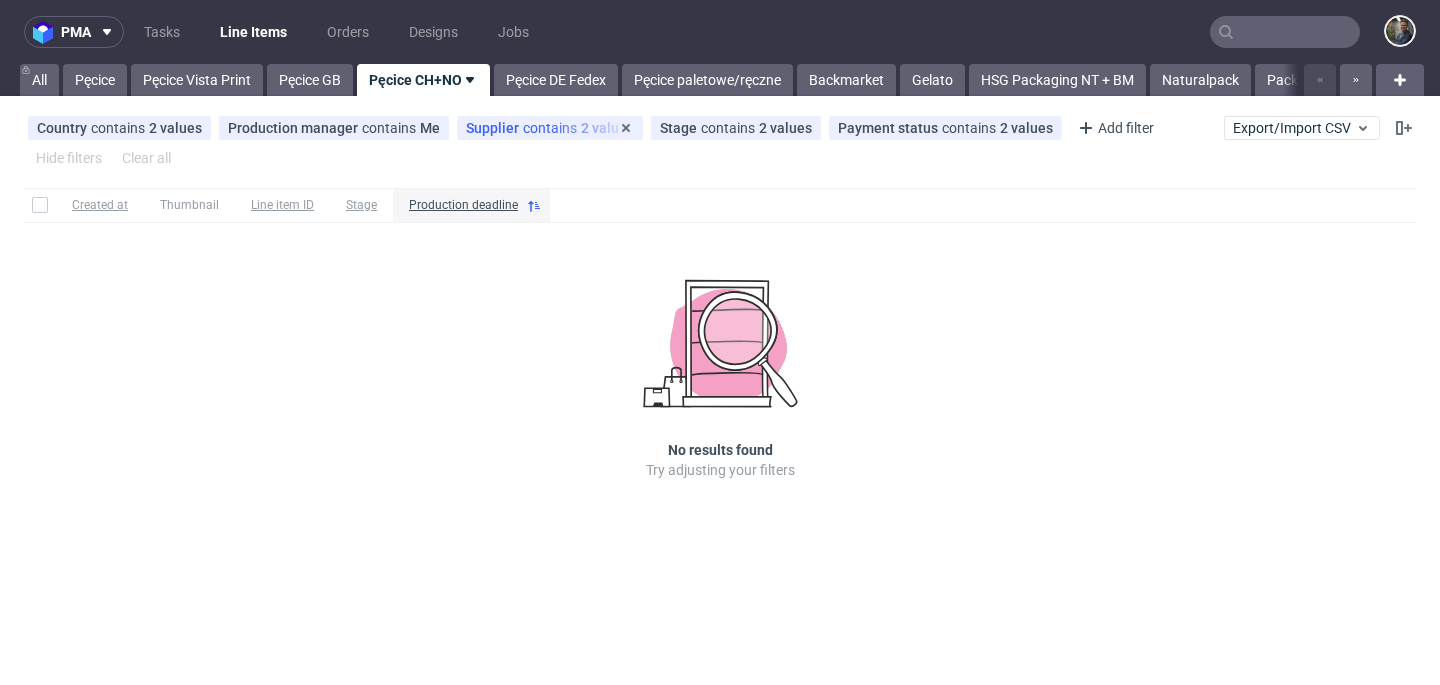 click on "Country contains 2 values Norway, Switzerland Production manager contains Me Supplier contains 2 values Warehouse, Packhelp Stage contains 2 values Production, Shipping Payment status contains 2 values Paid, Credit Owed Add filter Hide filters Clear all" at bounding box center [624, 142] 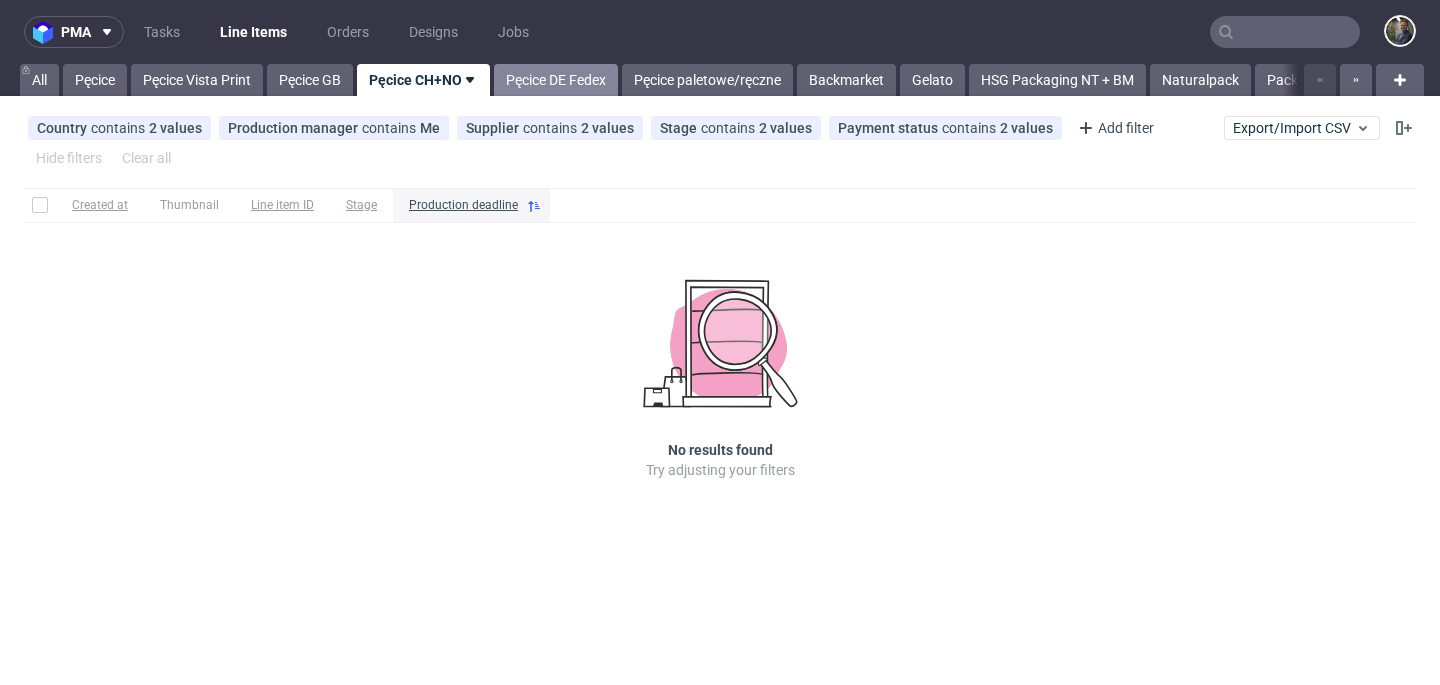 click on "Pęcice DE Fedex" at bounding box center [556, 80] 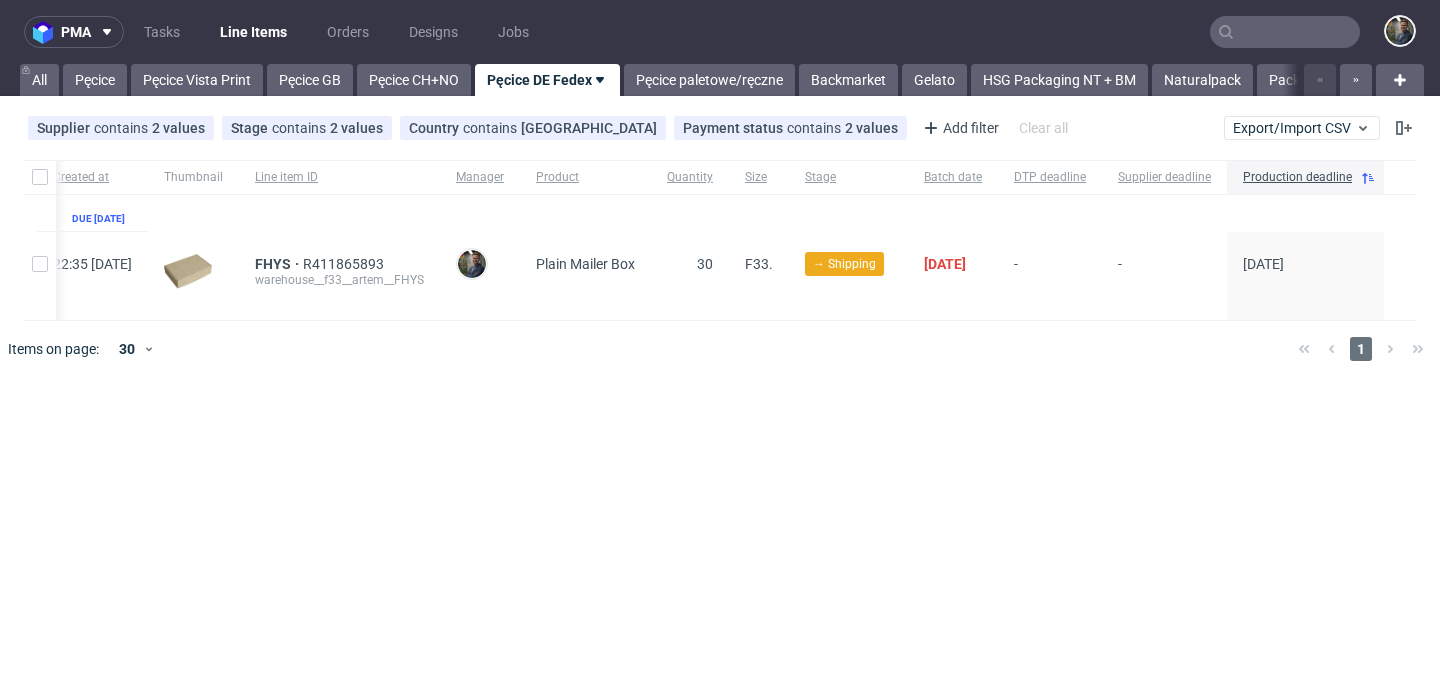scroll, scrollTop: 0, scrollLeft: 0, axis: both 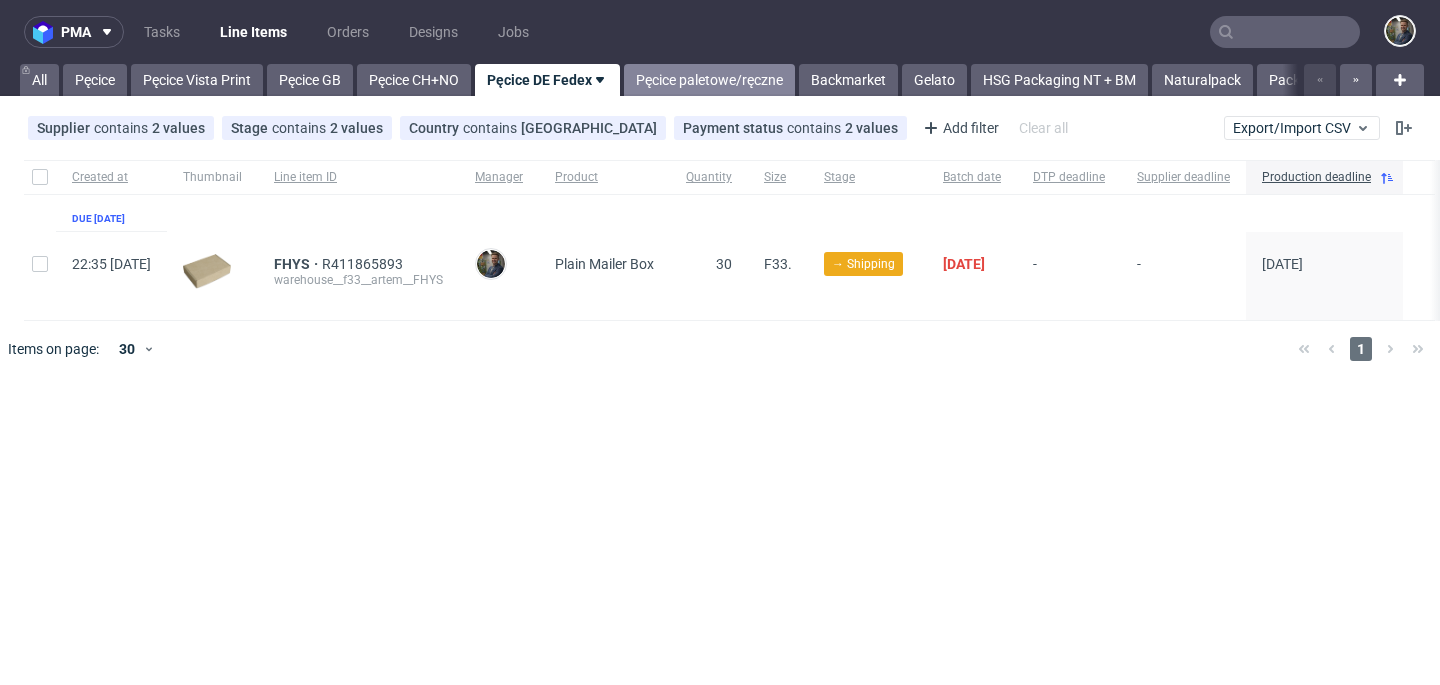 click on "Pęcice paletowe/ręczne" at bounding box center (709, 80) 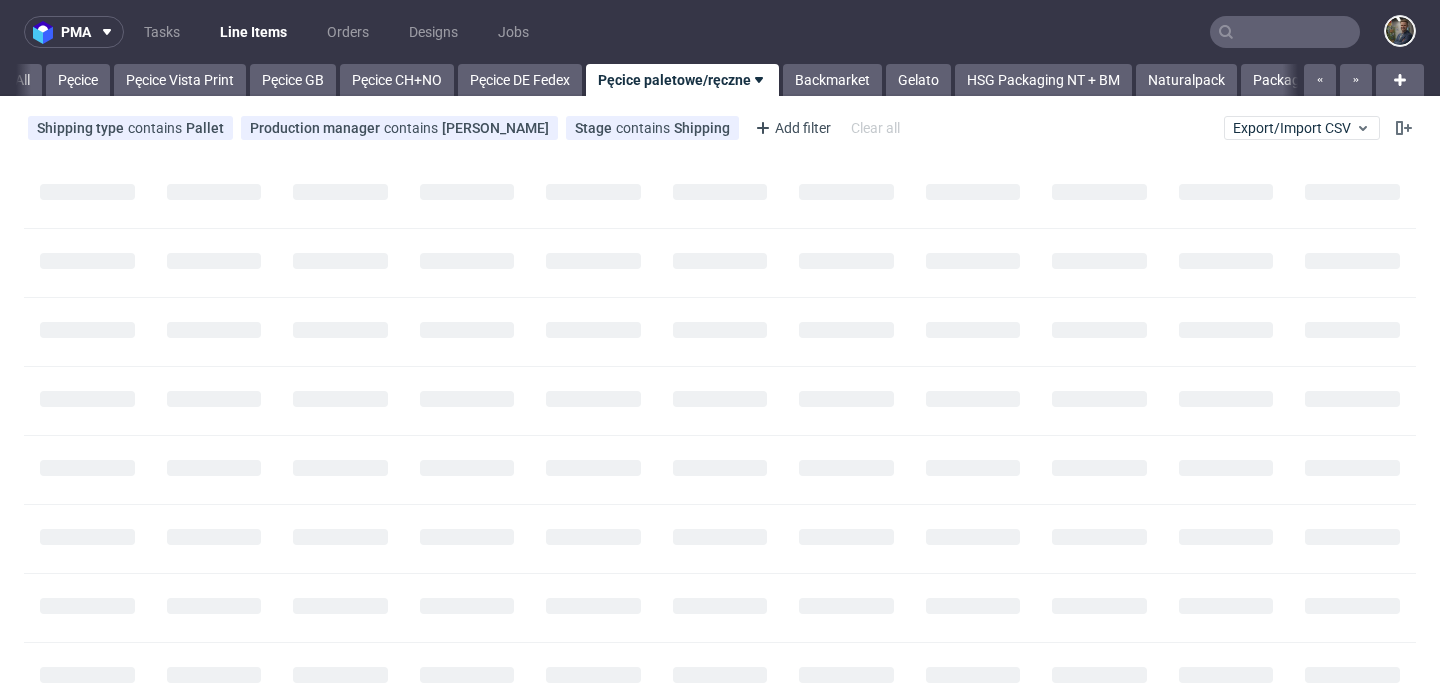 scroll, scrollTop: 0, scrollLeft: 59, axis: horizontal 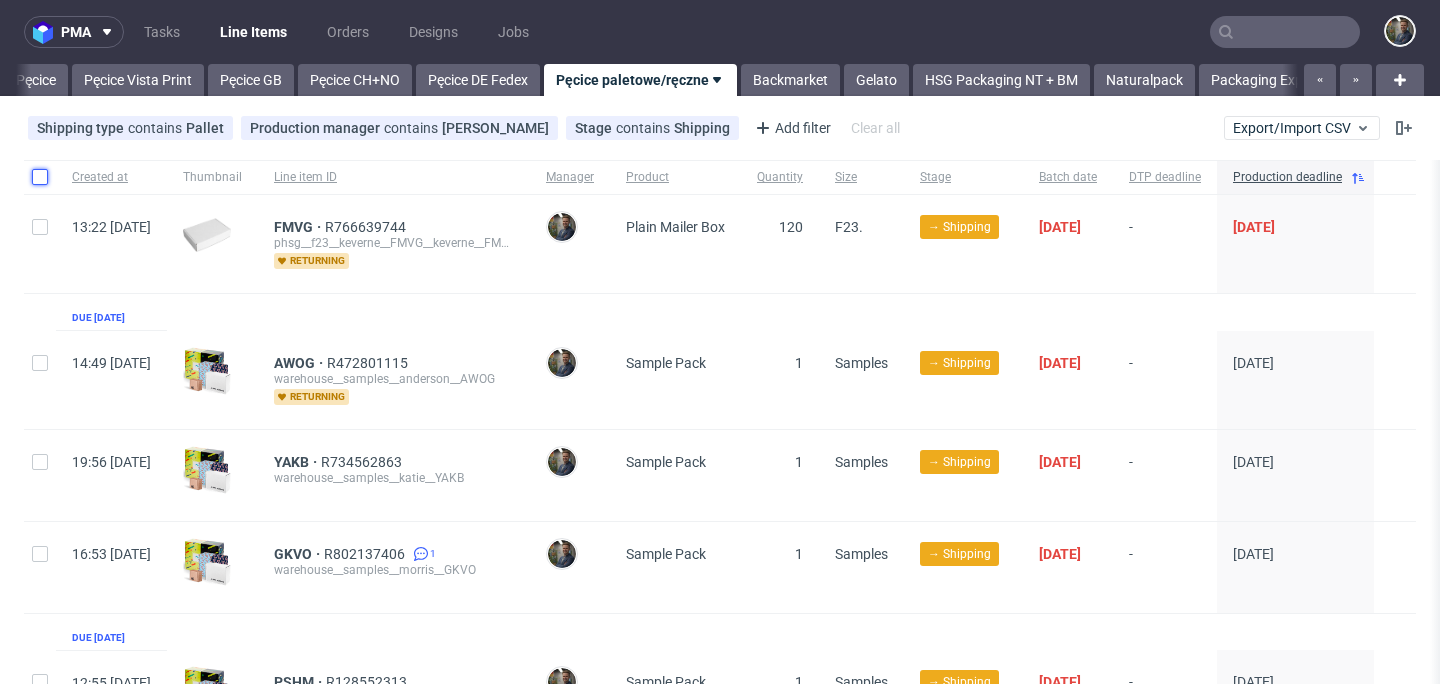 click at bounding box center [40, 177] 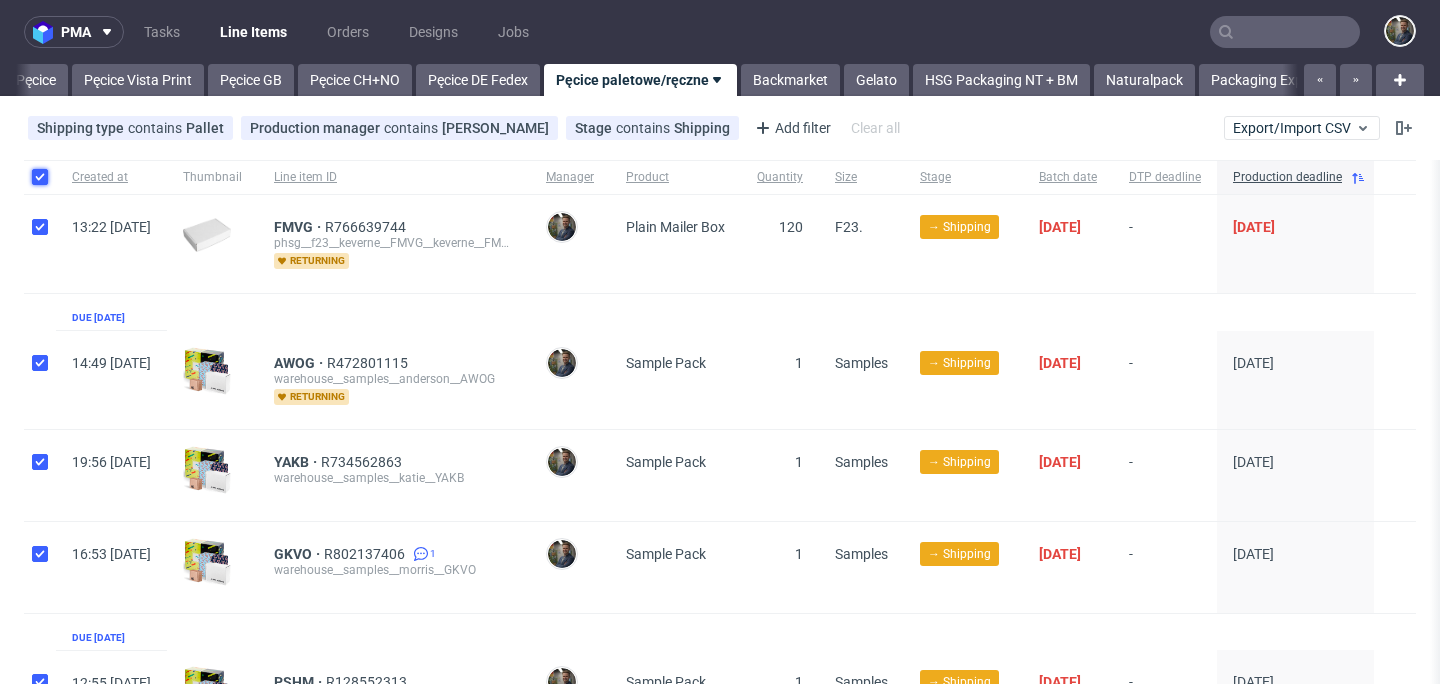 checkbox on "true" 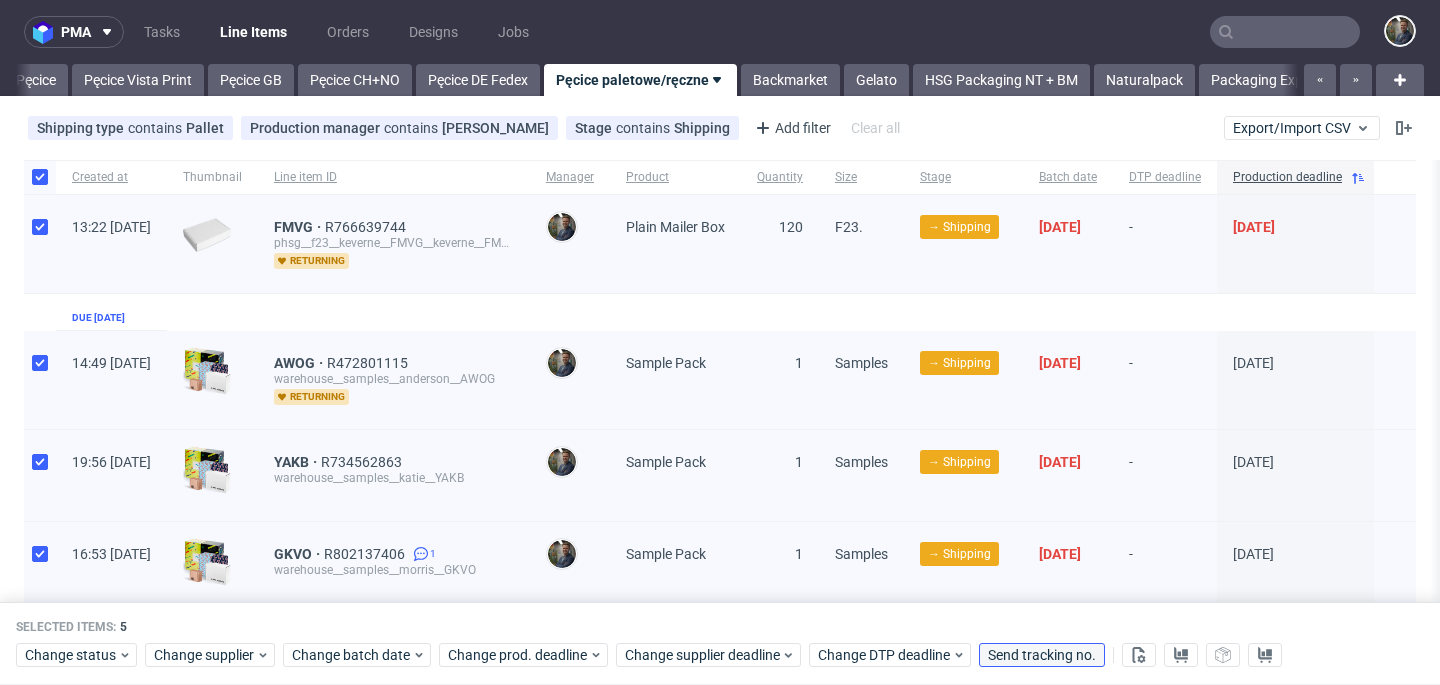 click on "Send tracking no." at bounding box center [1042, 656] 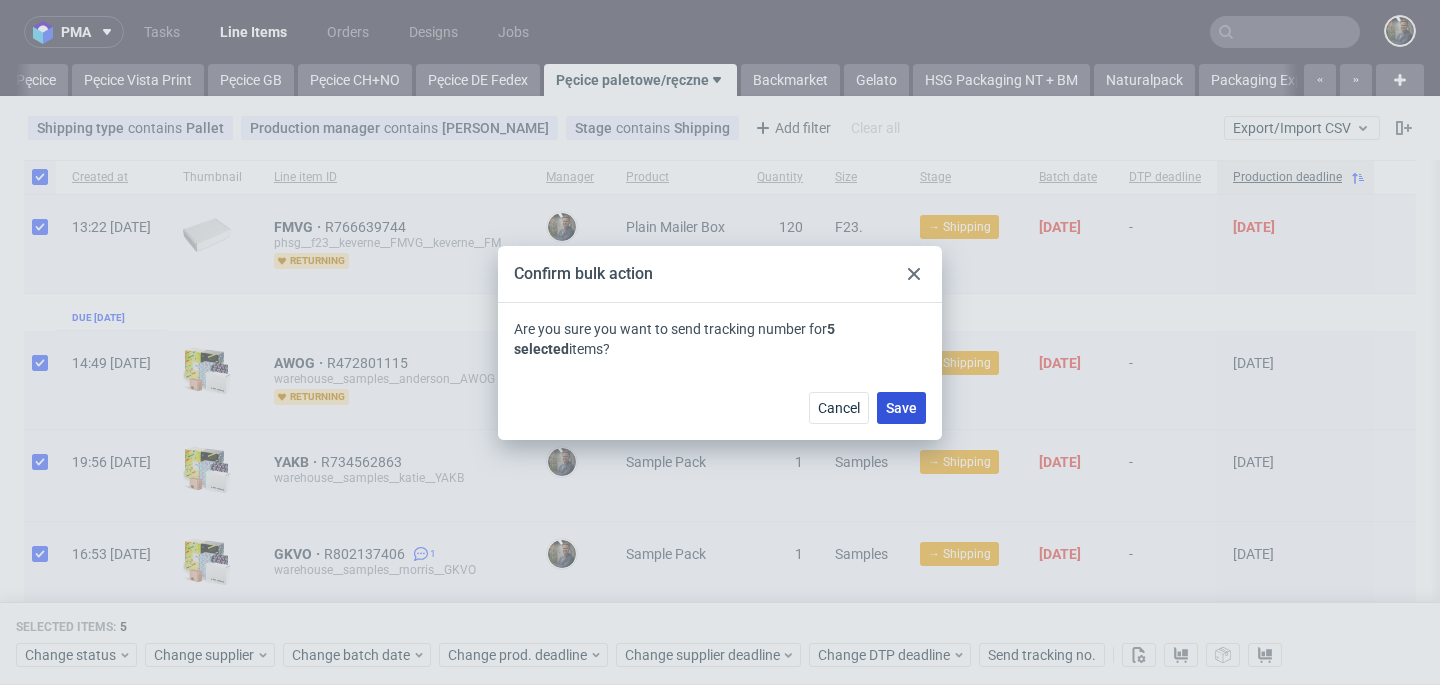 click on "Save" at bounding box center [901, 408] 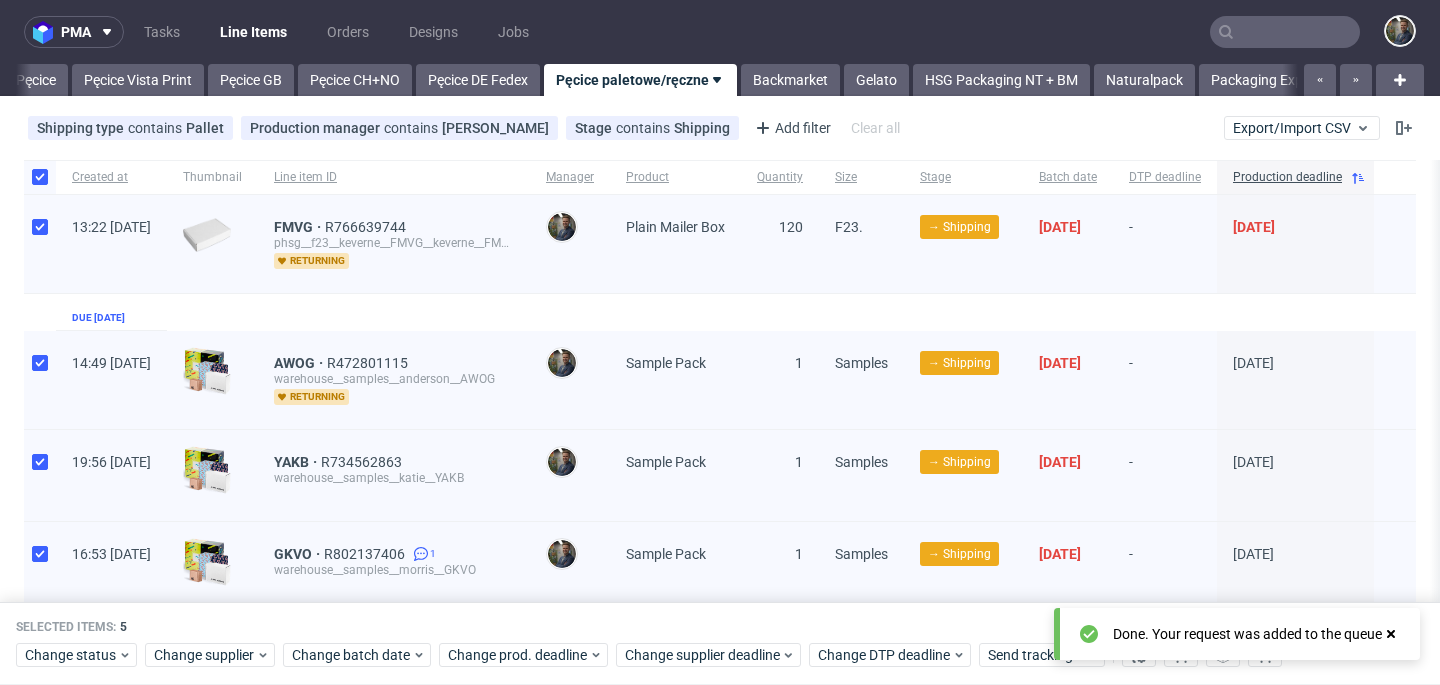 scroll, scrollTop: 0, scrollLeft: 59, axis: horizontal 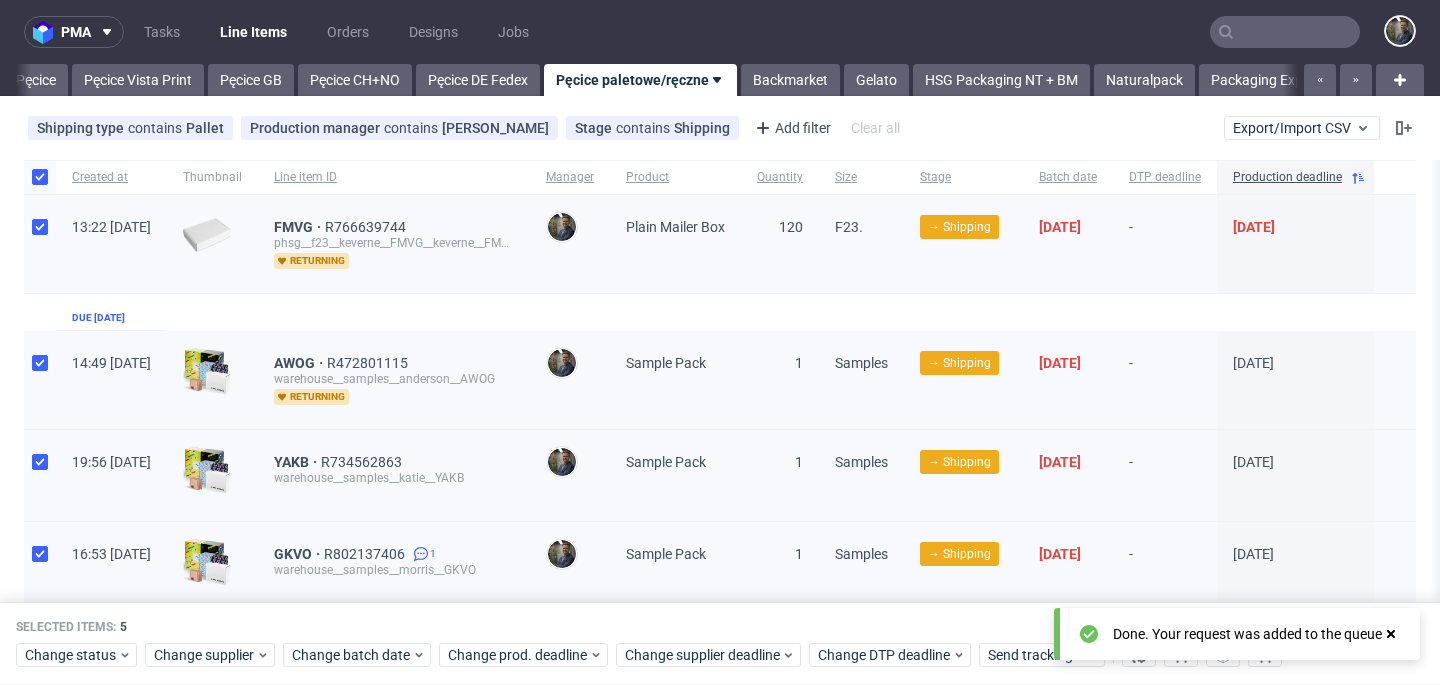 click 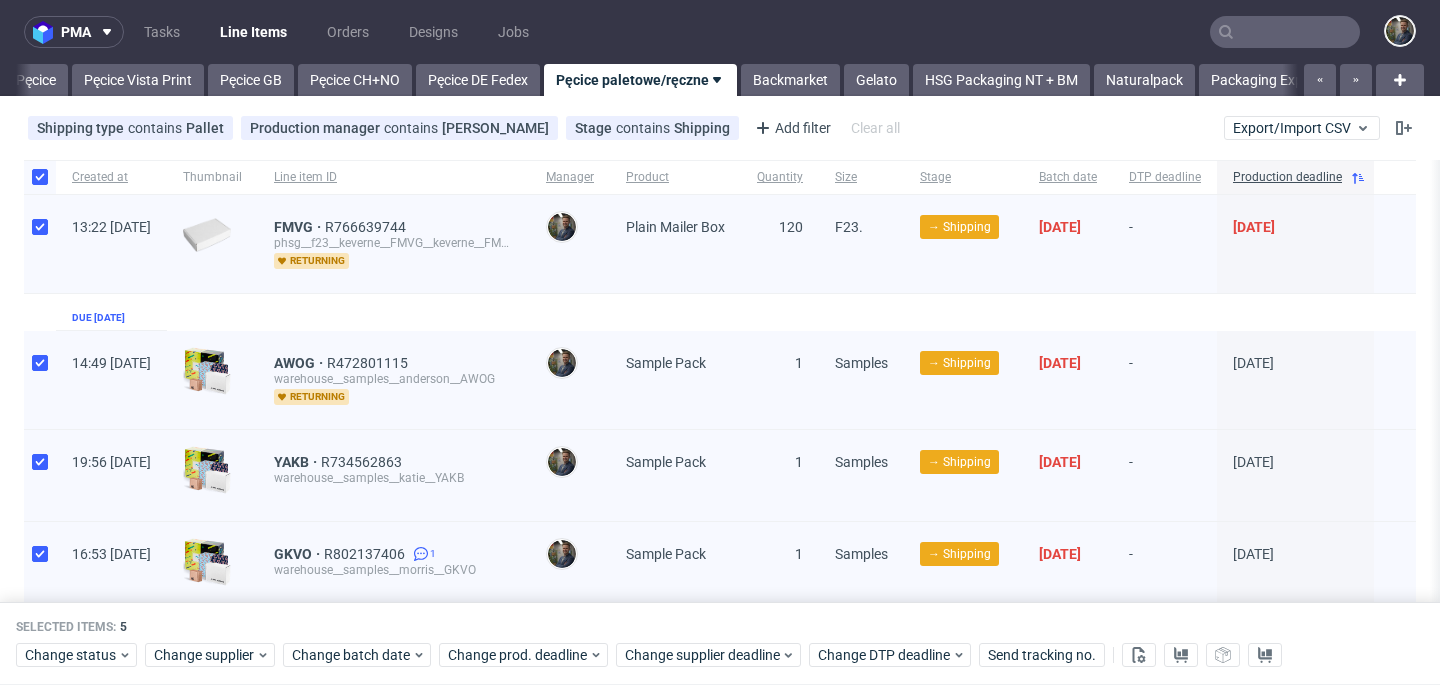 click on "Created at Thumbnail Line item ID Manager Product Quantity Size Stage Batch date DTP deadline Production deadline   13:22 Thu 10.07.2025 FMVG R766639744 phsg__f23__keverne__FMVG__keverne__FMVG returning Maciej Sobola Plain Mailer Box 120 F23. → Shipping 11/07/2025 - 14/07/2025 Due 28/07/2025   14:49 Thu 10.07.2025 AWOG R472801115 warehouse__samples__anderson__AWOG returning Maciej Sobola Sample Pack 1 Samples → Shipping 11/07/2025 - 28/07/2025   19:56 Thu 10.07.2025 YAKB R734562863 warehouse__samples__katie__YAKB Maciej Sobola Sample Pack 1 Samples → Shipping 11/07/2025 - 28/07/2025   16:53 Thu 10.07.2025 GKVO R802137406 1 warehouse__samples__morris__GKVO Maciej Sobola Sample Pack 1 Samples → Shipping 11/07/2025 - 28/07/2025 Due 29/07/2025   12:55 Sat 12.07.2025 PSHM R128552313 warehouse__samples__the_smart_comfort_hub_ltd__PSHM Maciej Sobola Sample Pack 1 Samples → Shipping 14/07/2025 - 29/07/2025" at bounding box center (720, 451) 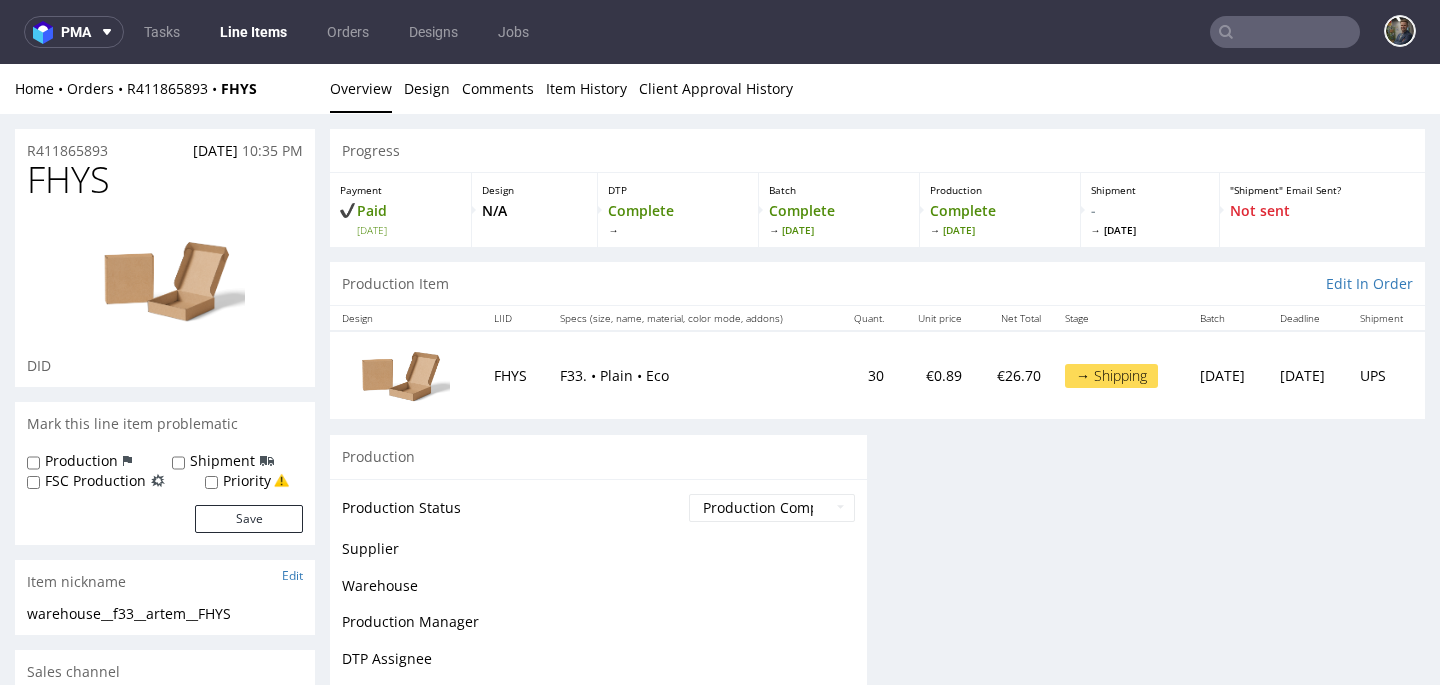 scroll, scrollTop: 0, scrollLeft: 0, axis: both 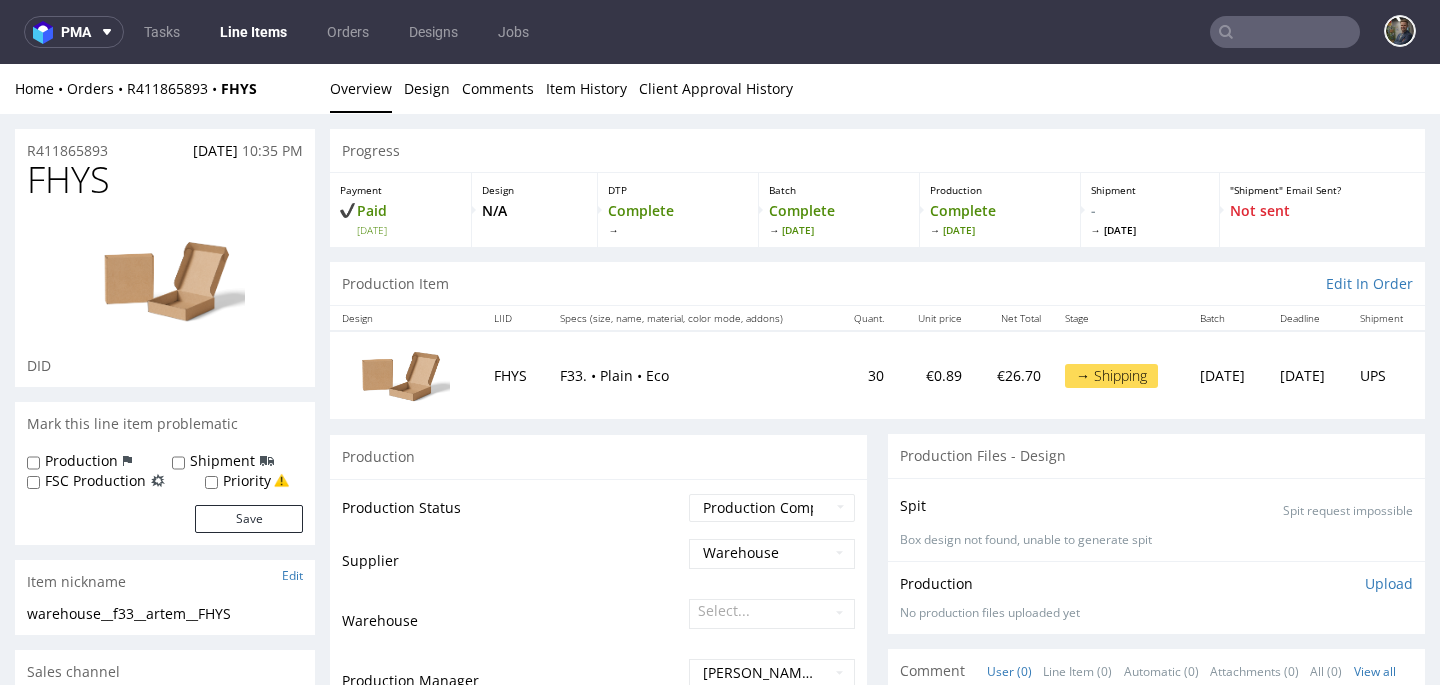 click on "FHYS" at bounding box center (68, 180) 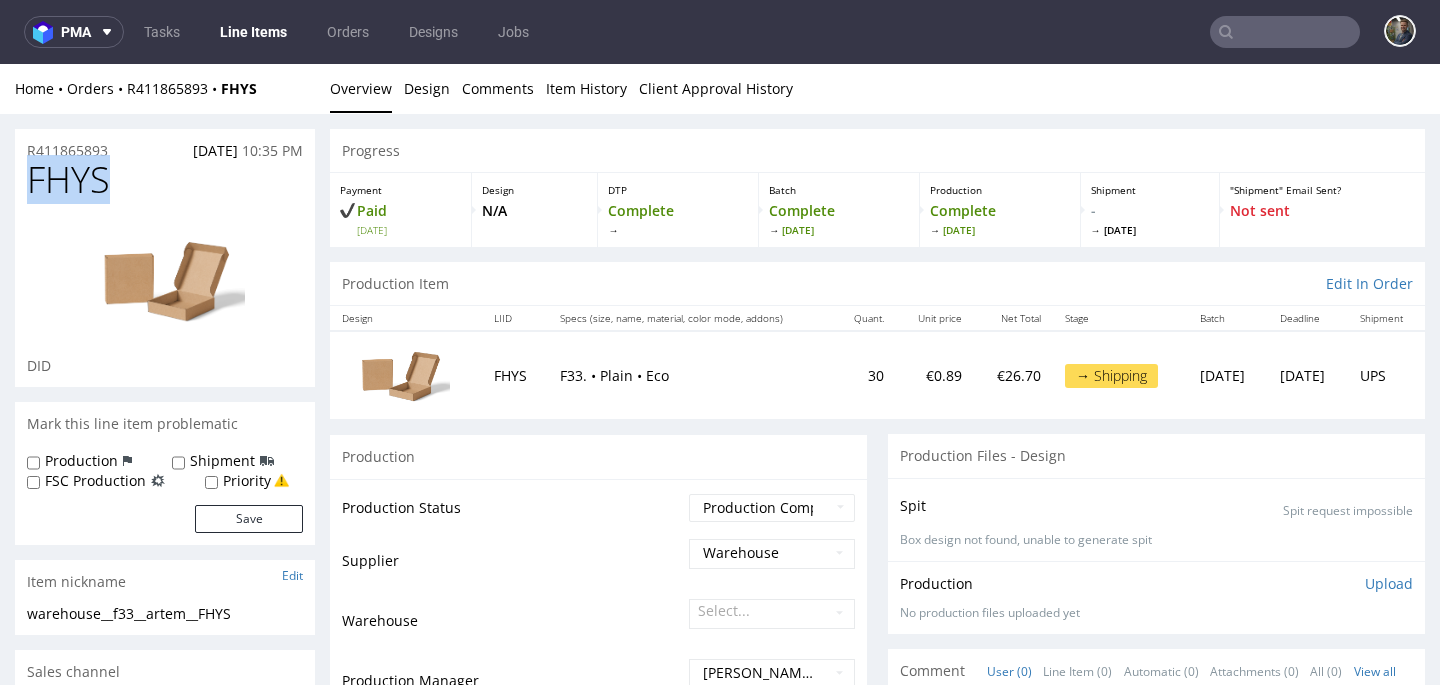 click on "FHYS" at bounding box center (68, 180) 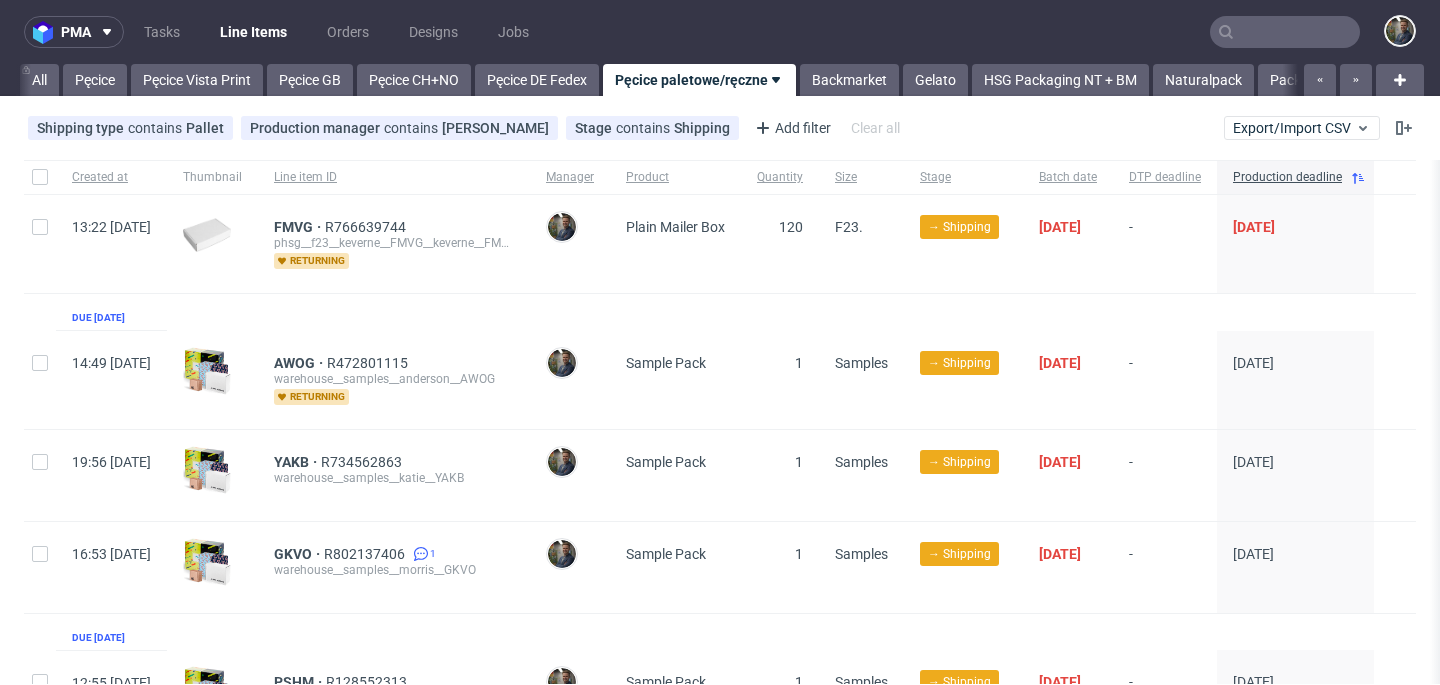 scroll, scrollTop: 0, scrollLeft: 0, axis: both 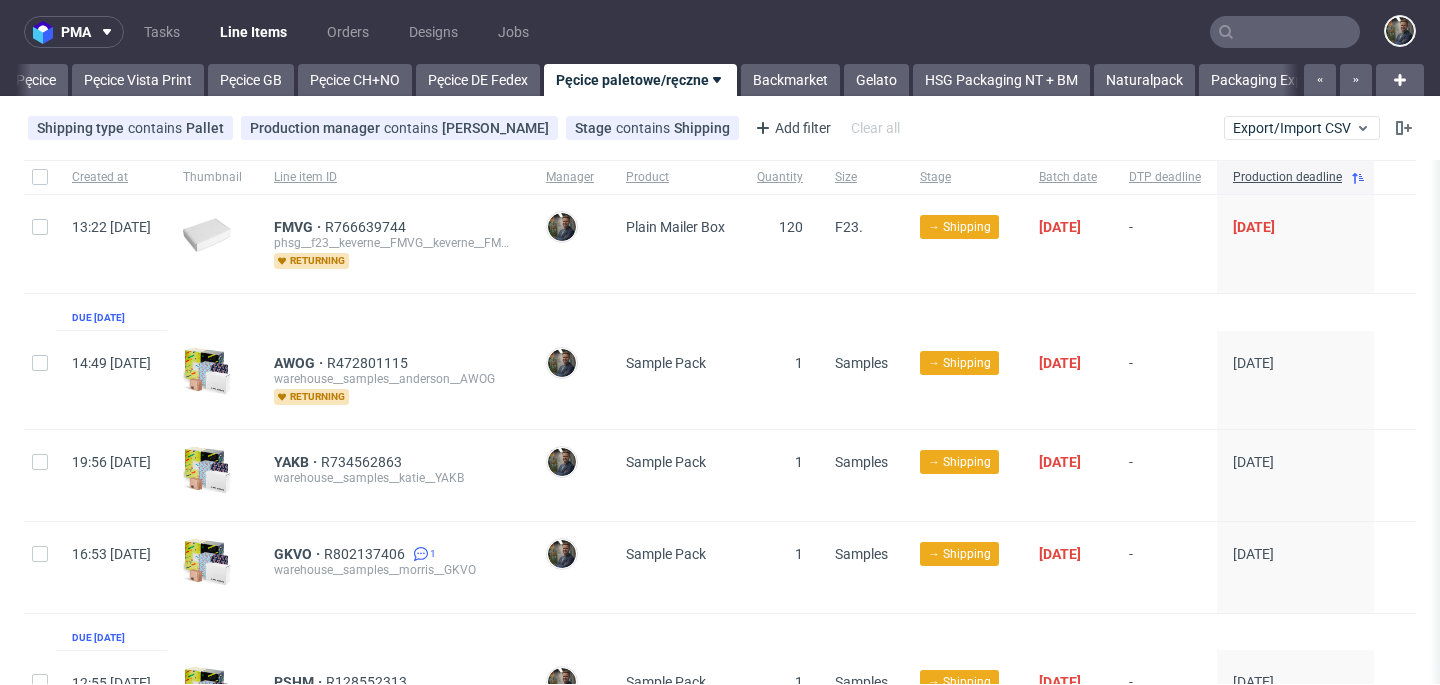 click on "pma Tasks Line Items Orders Designs Jobs" at bounding box center (720, 32) 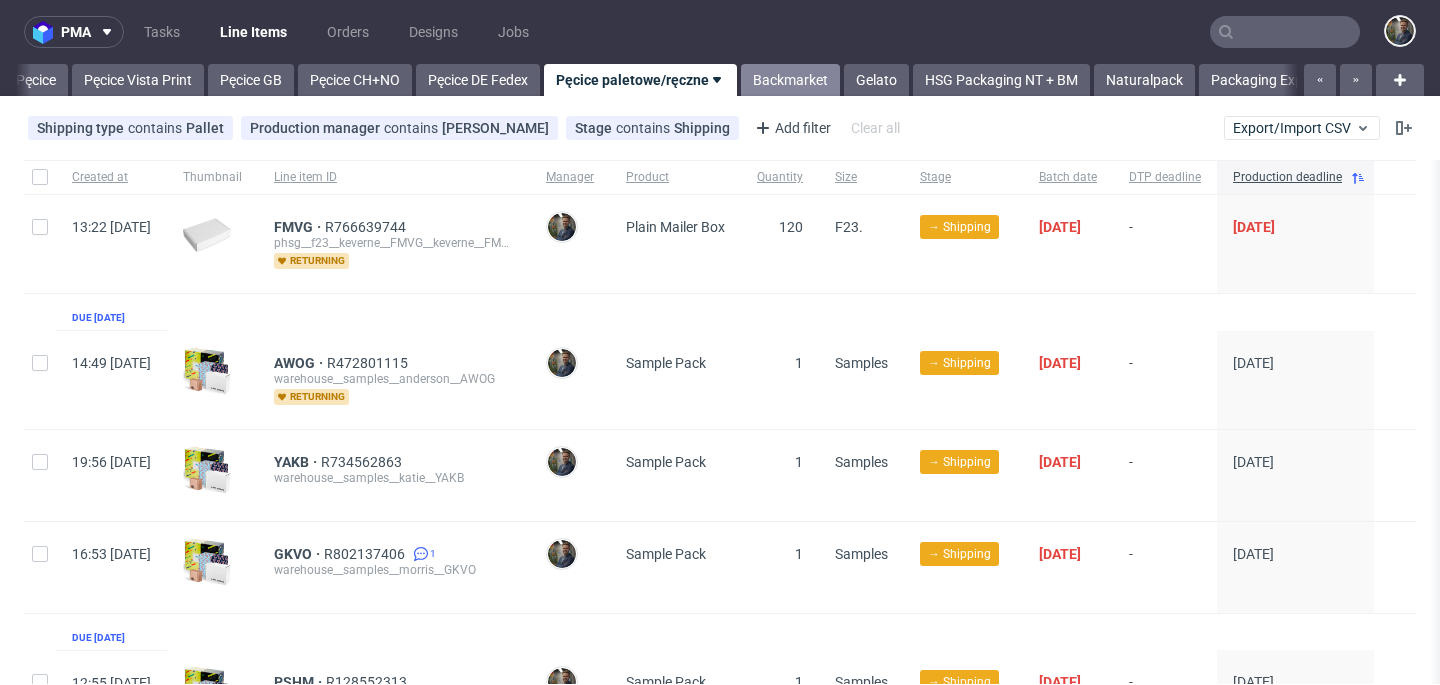 click on "Backmarket" at bounding box center [790, 80] 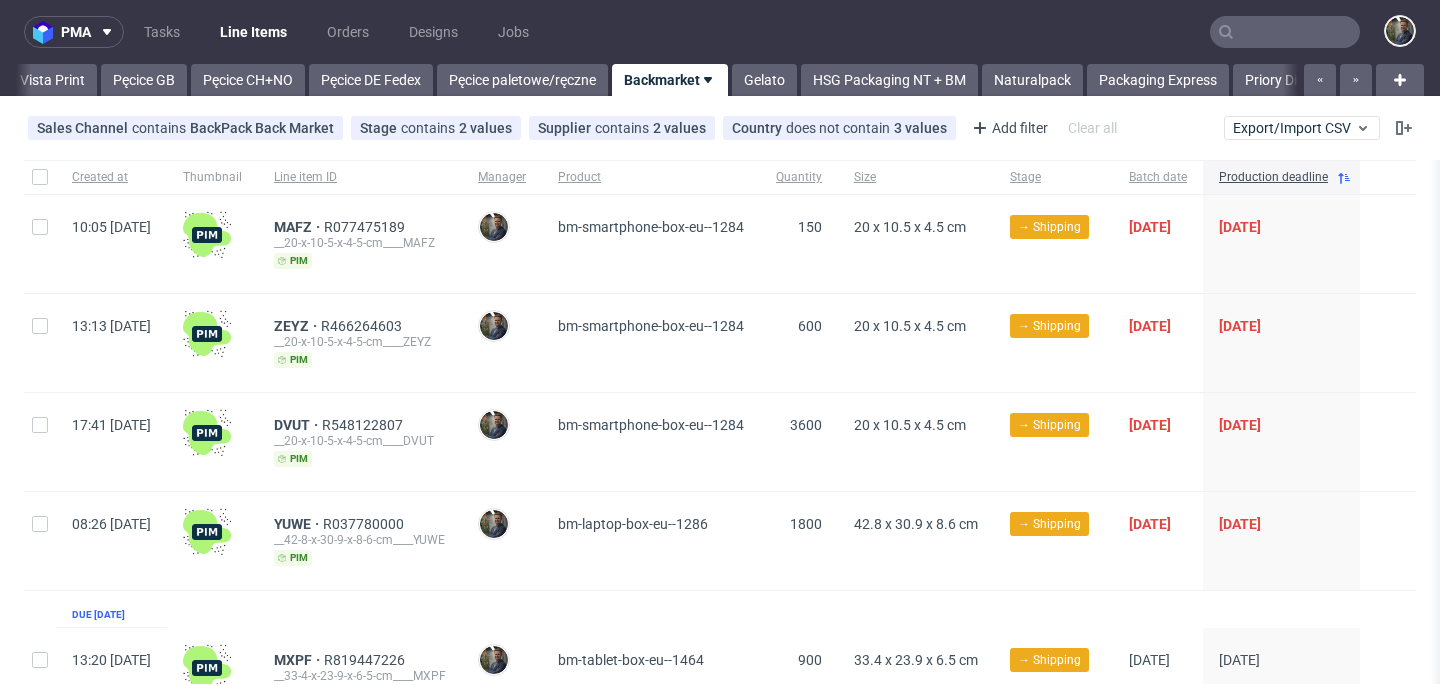 scroll, scrollTop: 0, scrollLeft: 199, axis: horizontal 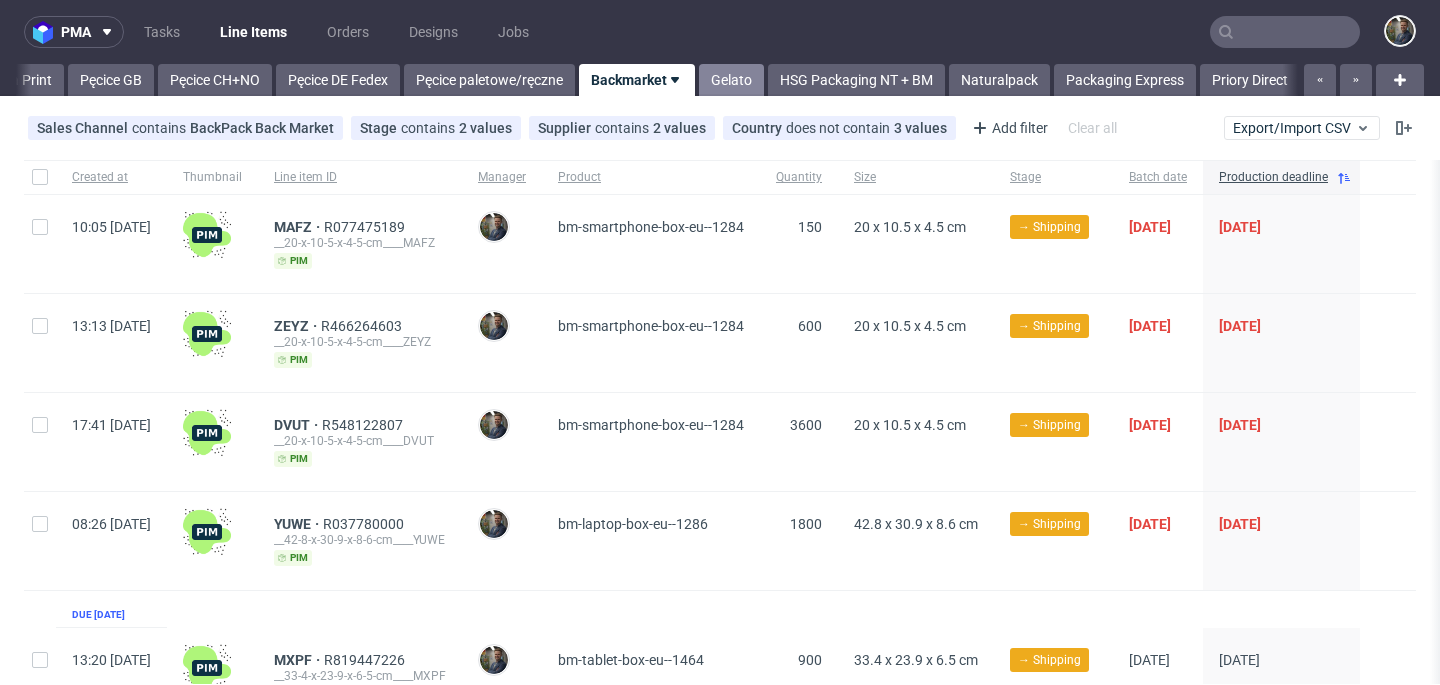 click on "Gelato" at bounding box center [731, 80] 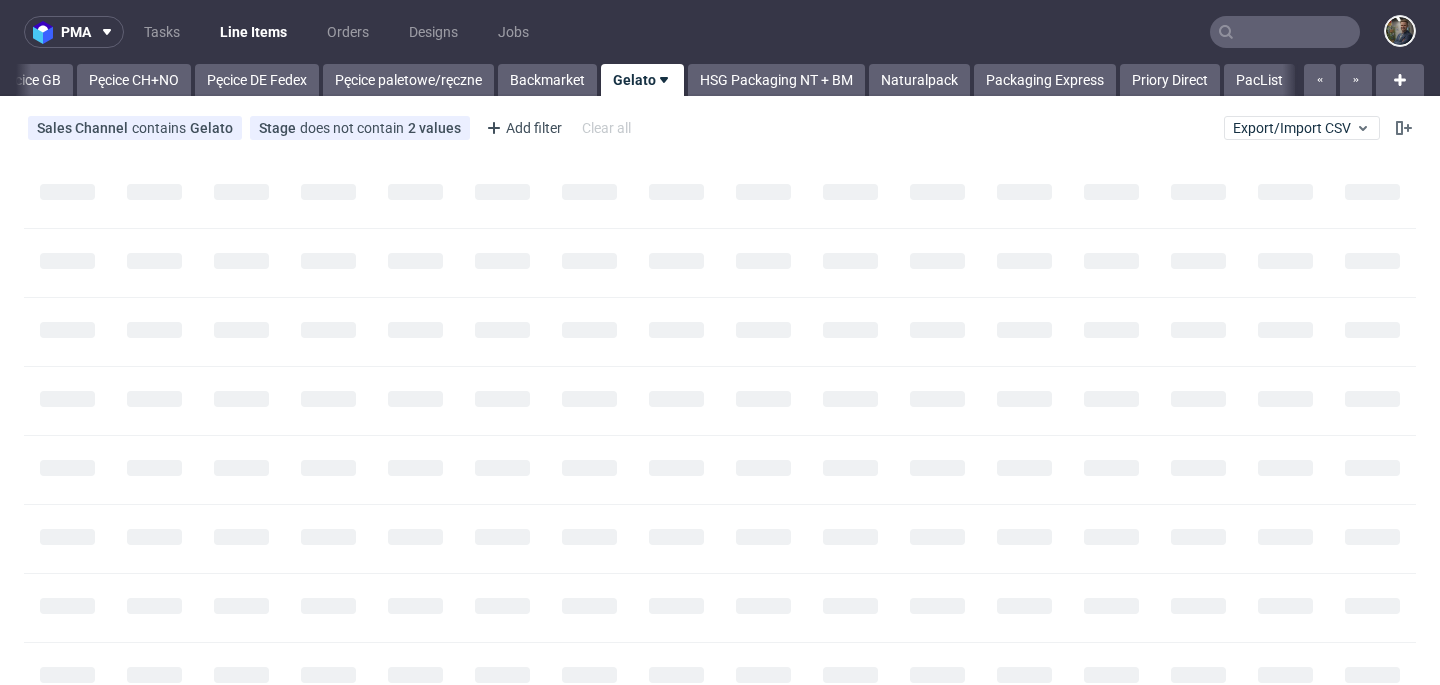 scroll, scrollTop: 0, scrollLeft: 284, axis: horizontal 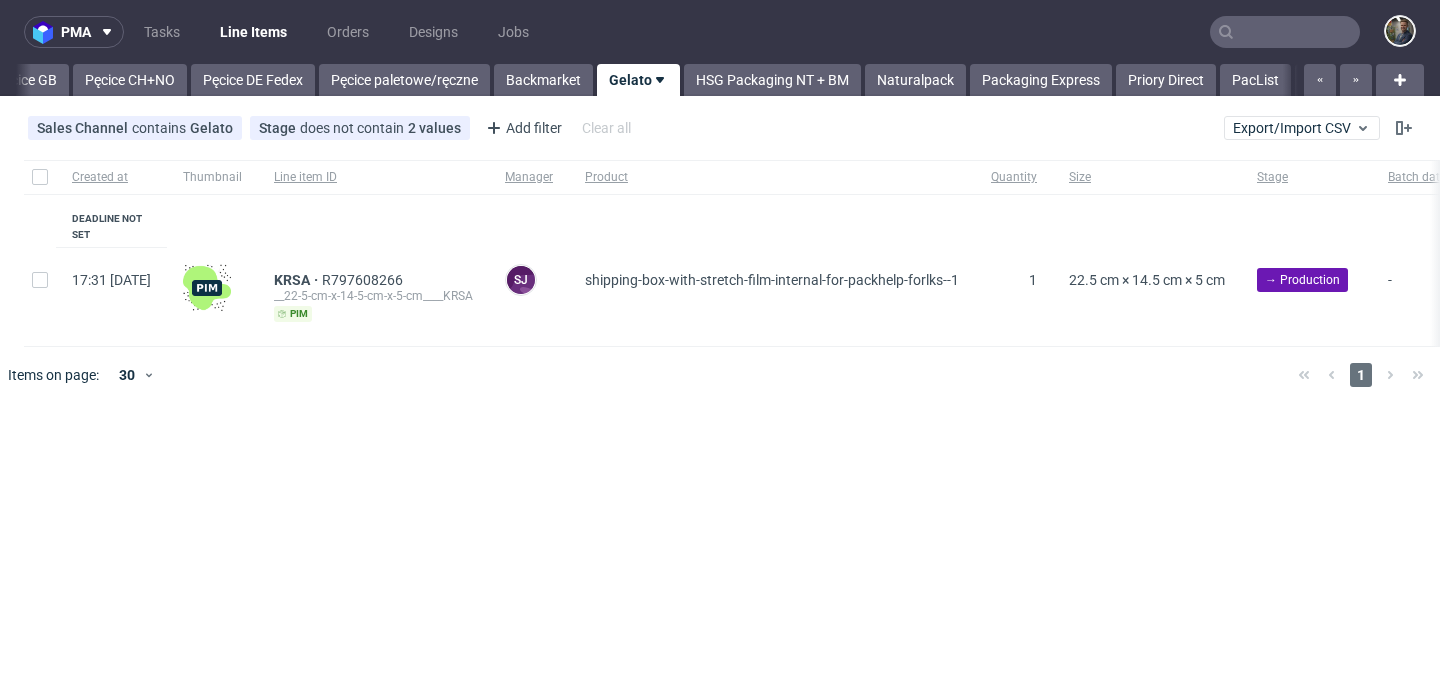 click on "pma Tasks Line Items Orders Designs Jobs" at bounding box center [720, 32] 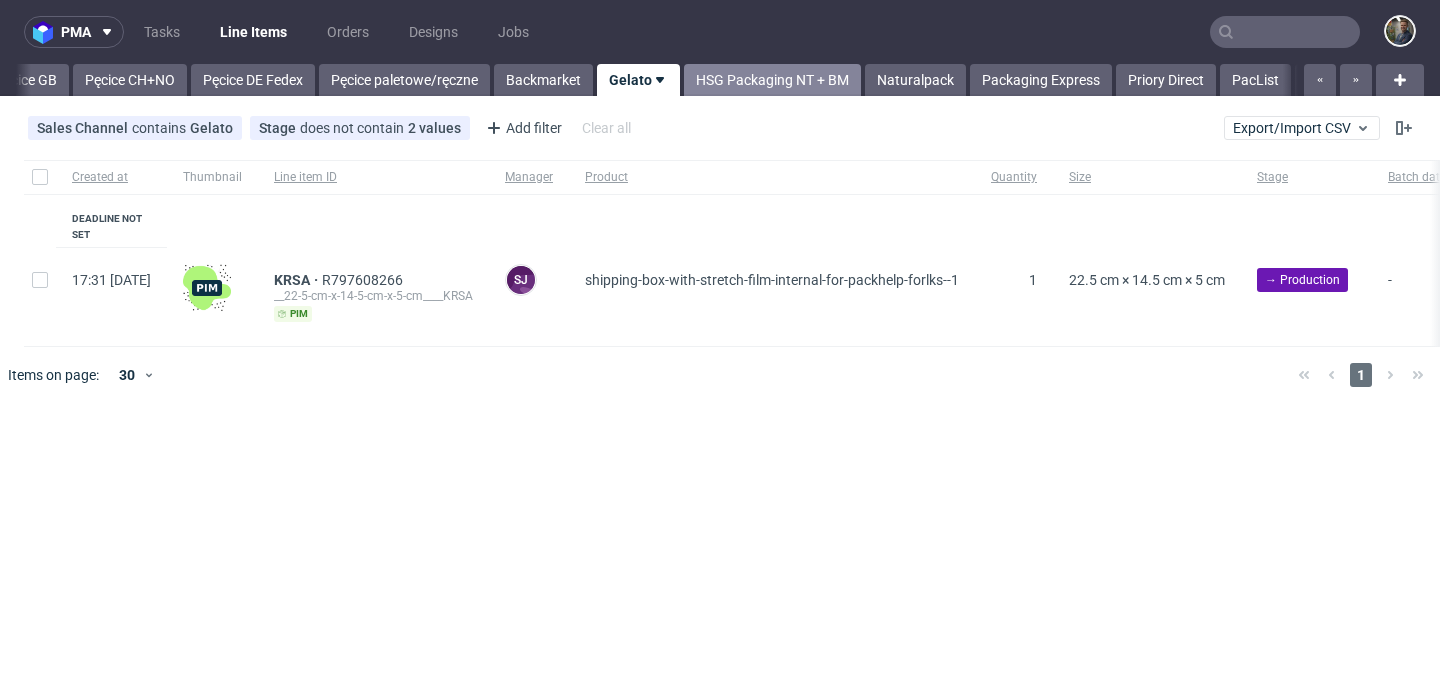 click on "HSG Packaging NT + BM" at bounding box center [772, 80] 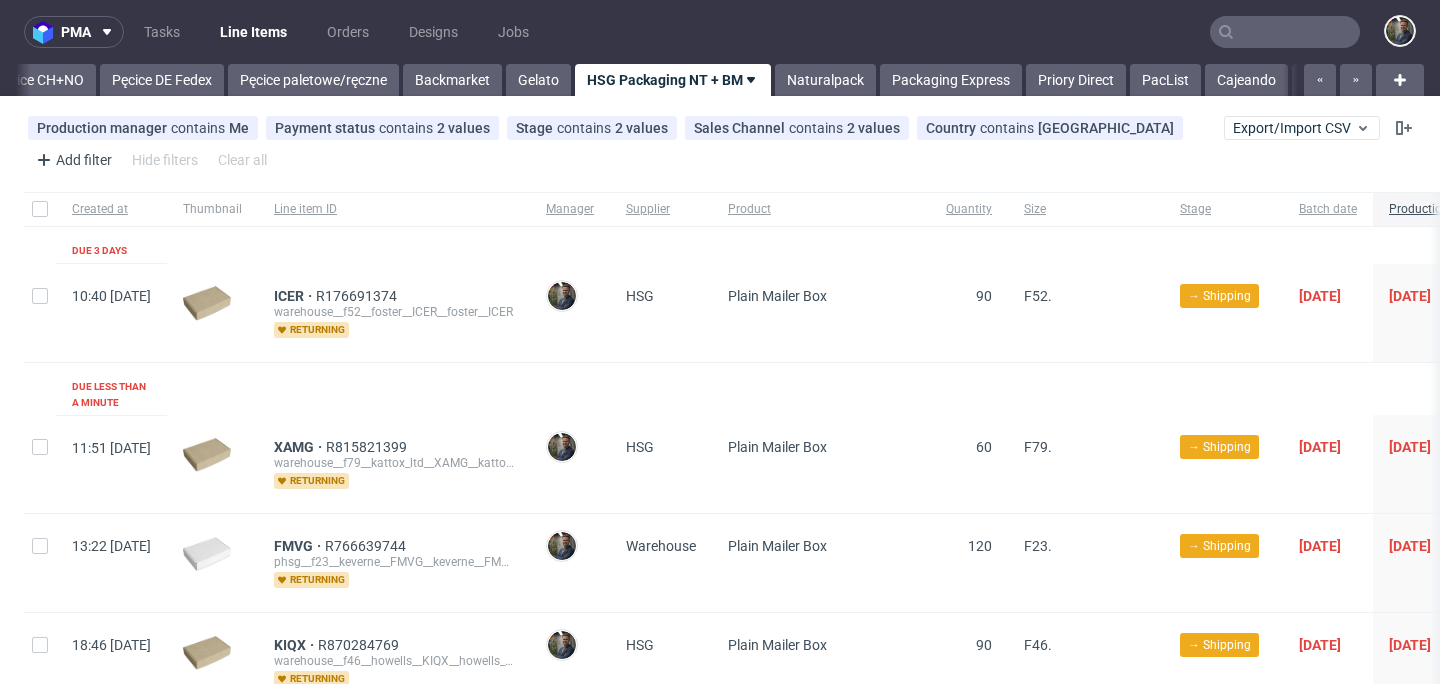 scroll, scrollTop: 0, scrollLeft: 410, axis: horizontal 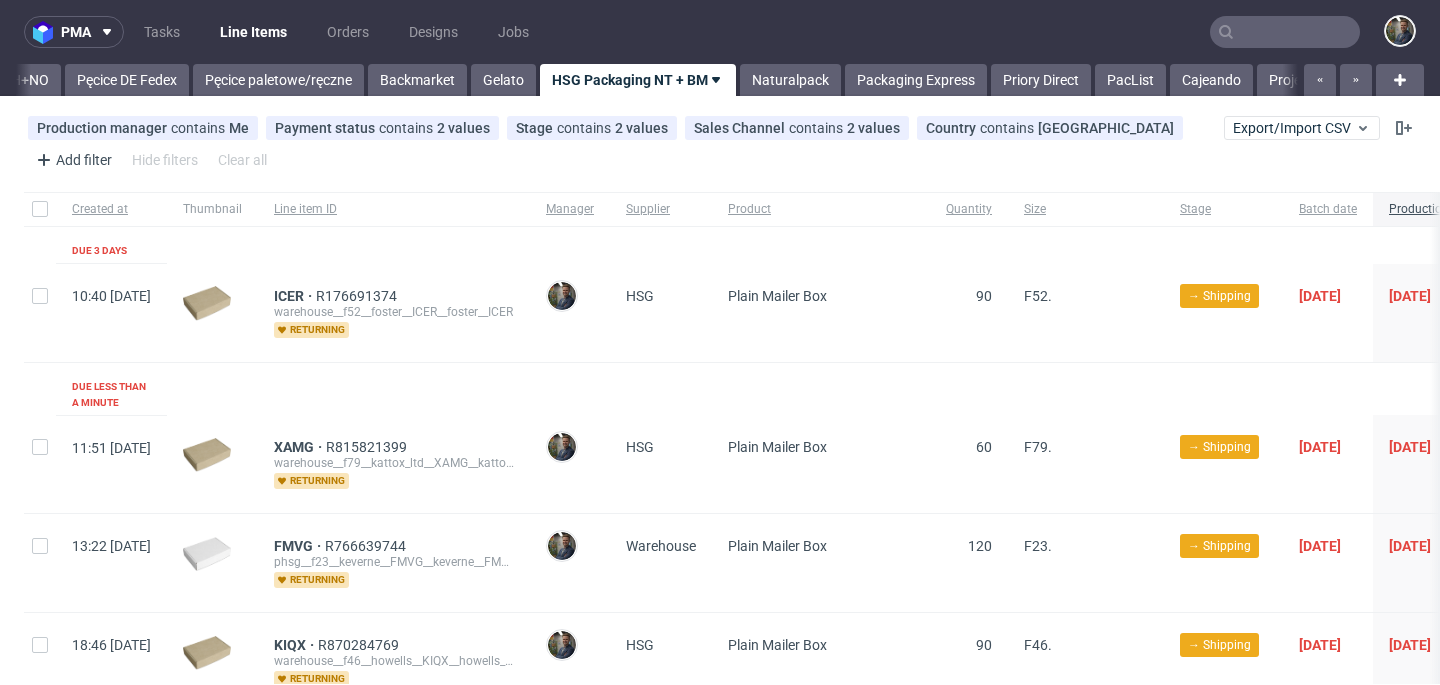 click on "pma Tasks Line Items Orders Designs Jobs" at bounding box center [720, 32] 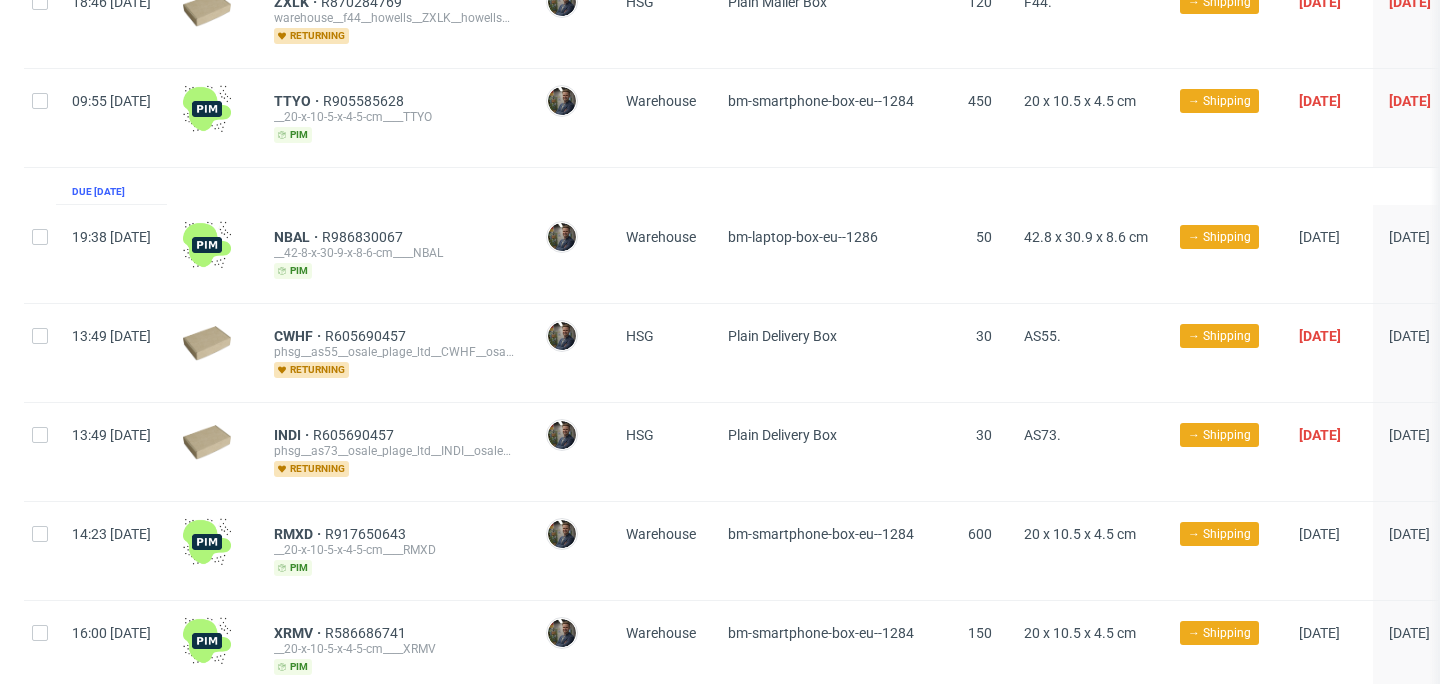 scroll, scrollTop: 913, scrollLeft: 0, axis: vertical 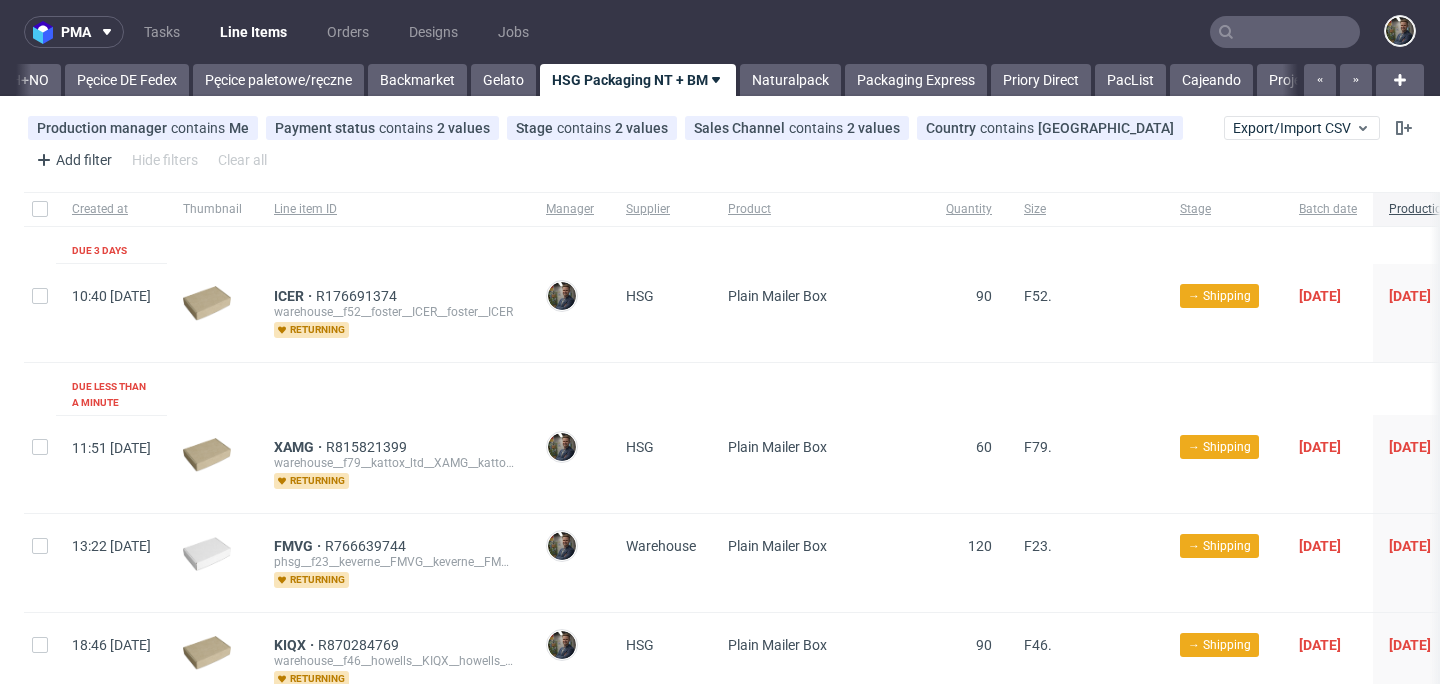 click on "Production manager contains Me Payment status contains 2 values Paid, Credit Owed Stage contains 2 values Production, Shipping Sales Channel contains 2 values BackPack Back Market, Packhelp Country contains United Kingdom Add filter Hide filters Clear all" at bounding box center (624, 144) 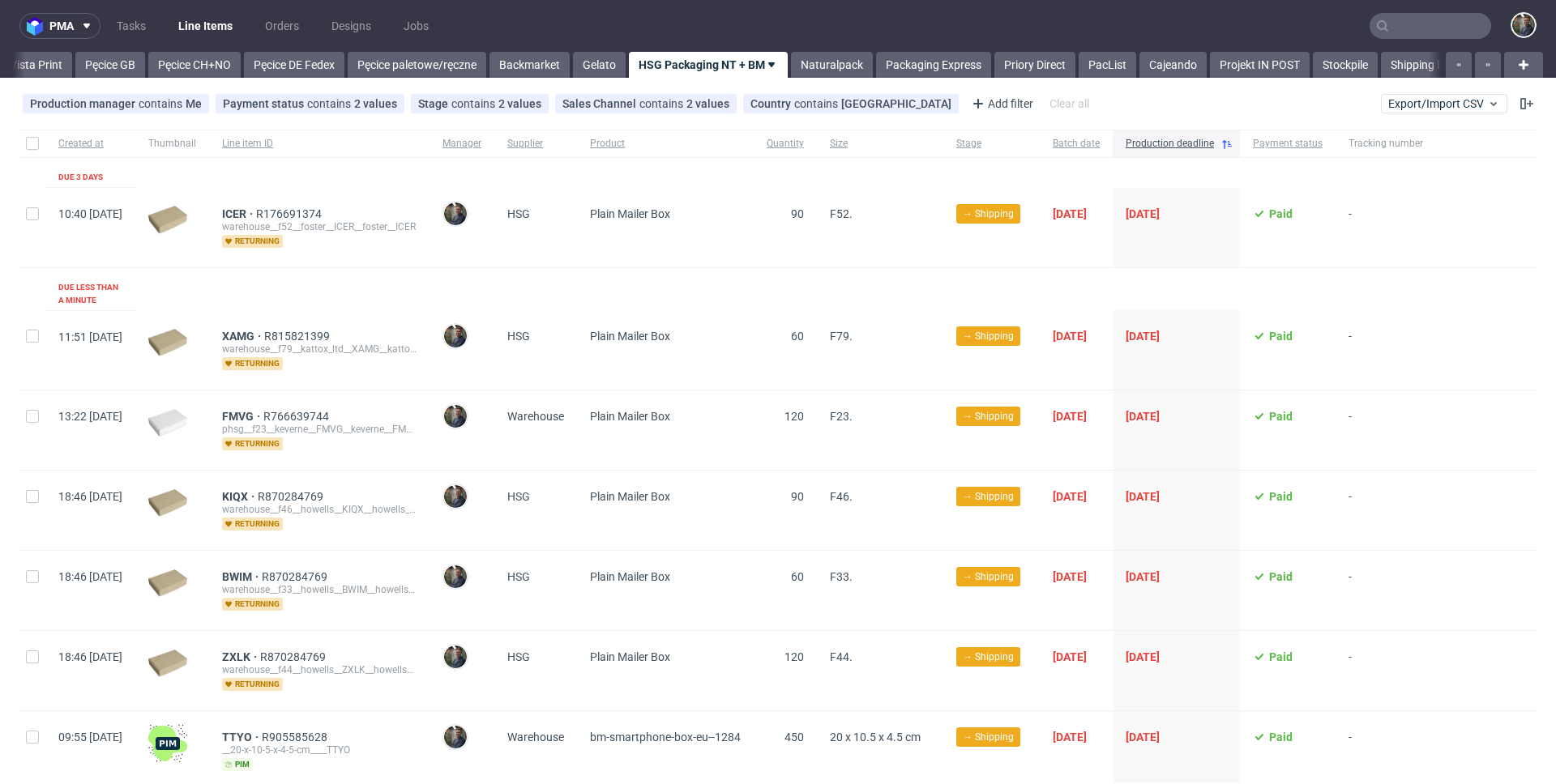 scroll, scrollTop: 0, scrollLeft: 138, axis: horizontal 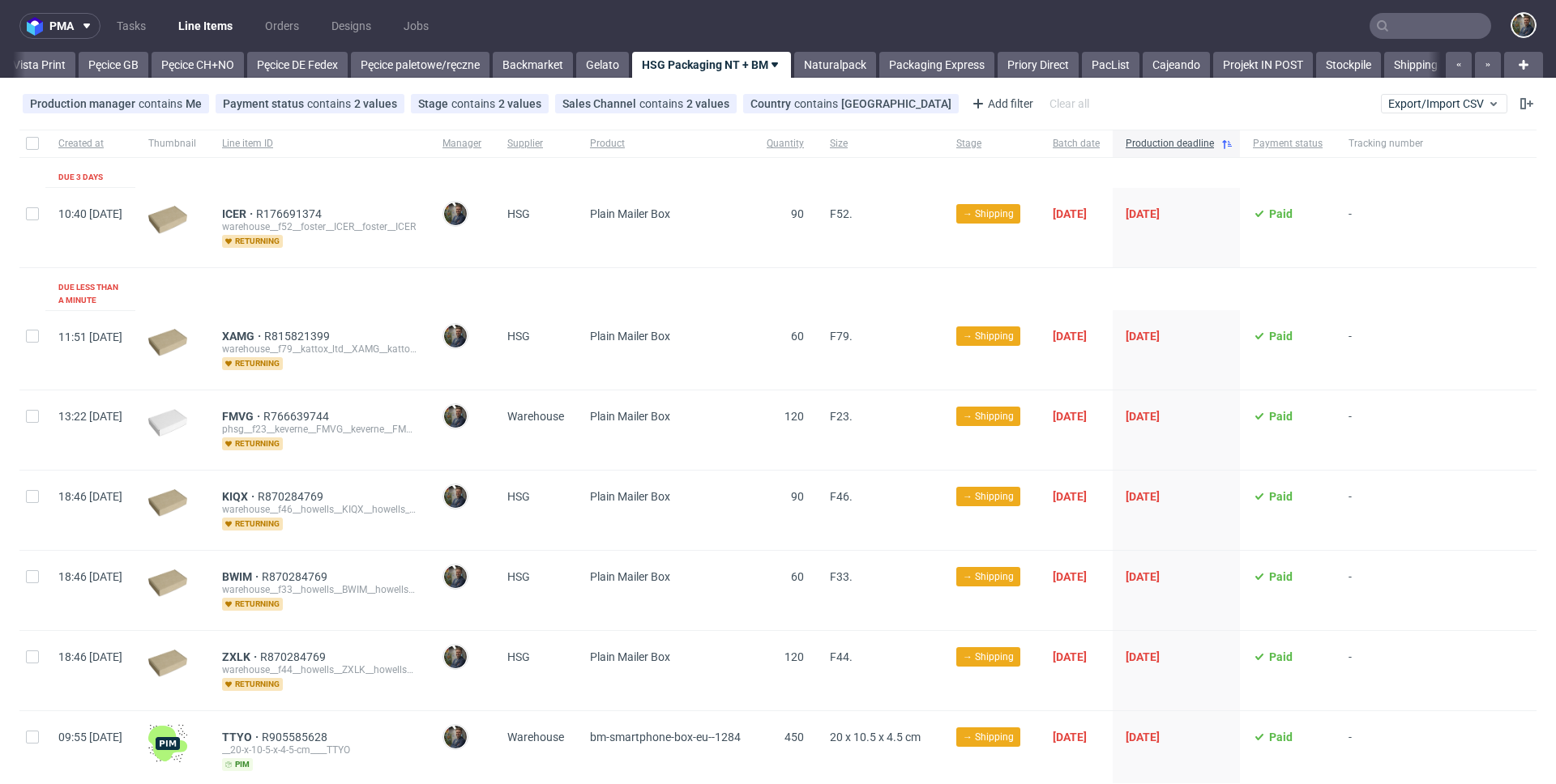 click on "pma Tasks Line Items Orders Designs Jobs" at bounding box center [778, 26] 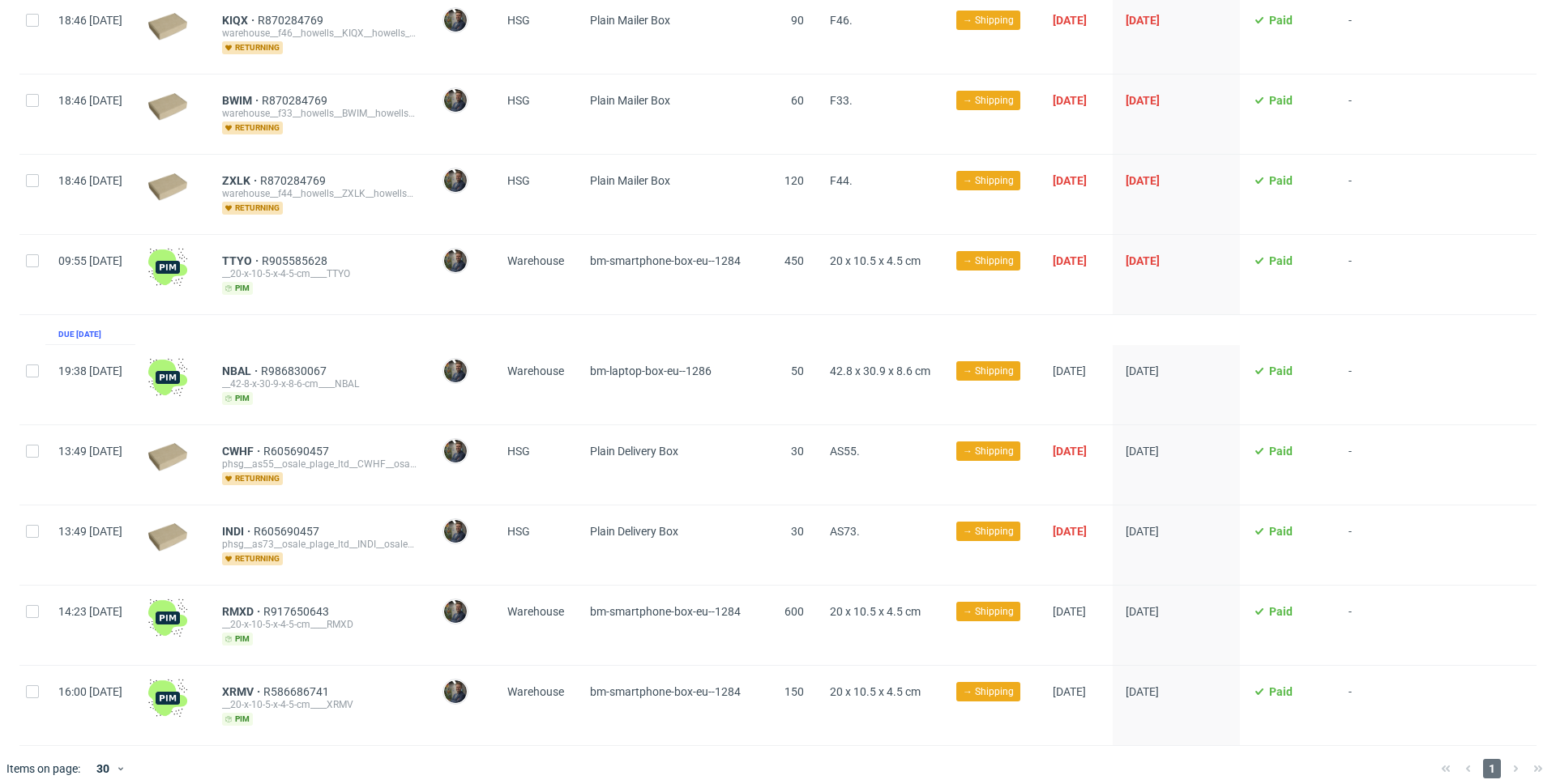 scroll, scrollTop: 478, scrollLeft: 0, axis: vertical 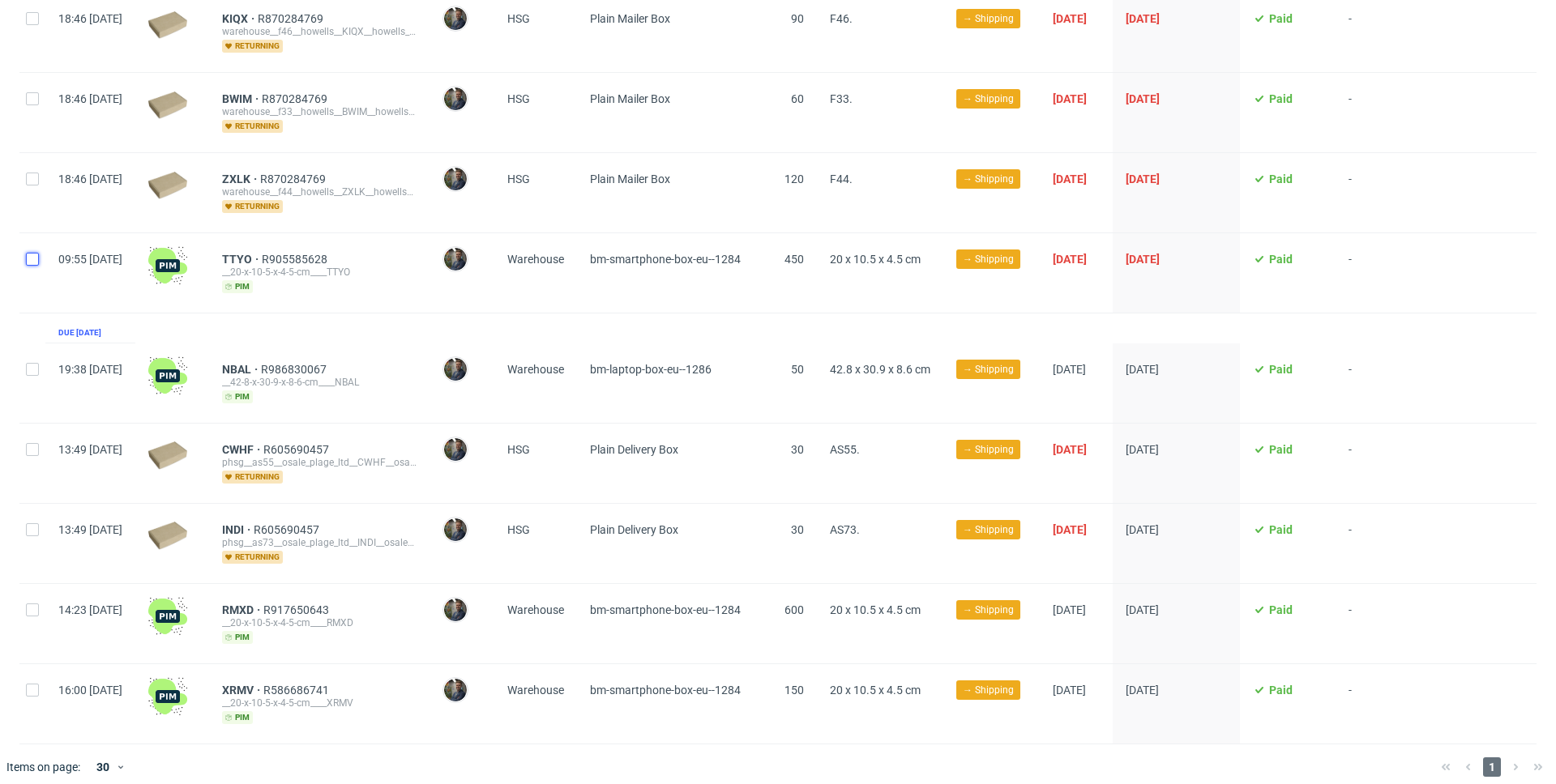 click at bounding box center [32, 259] 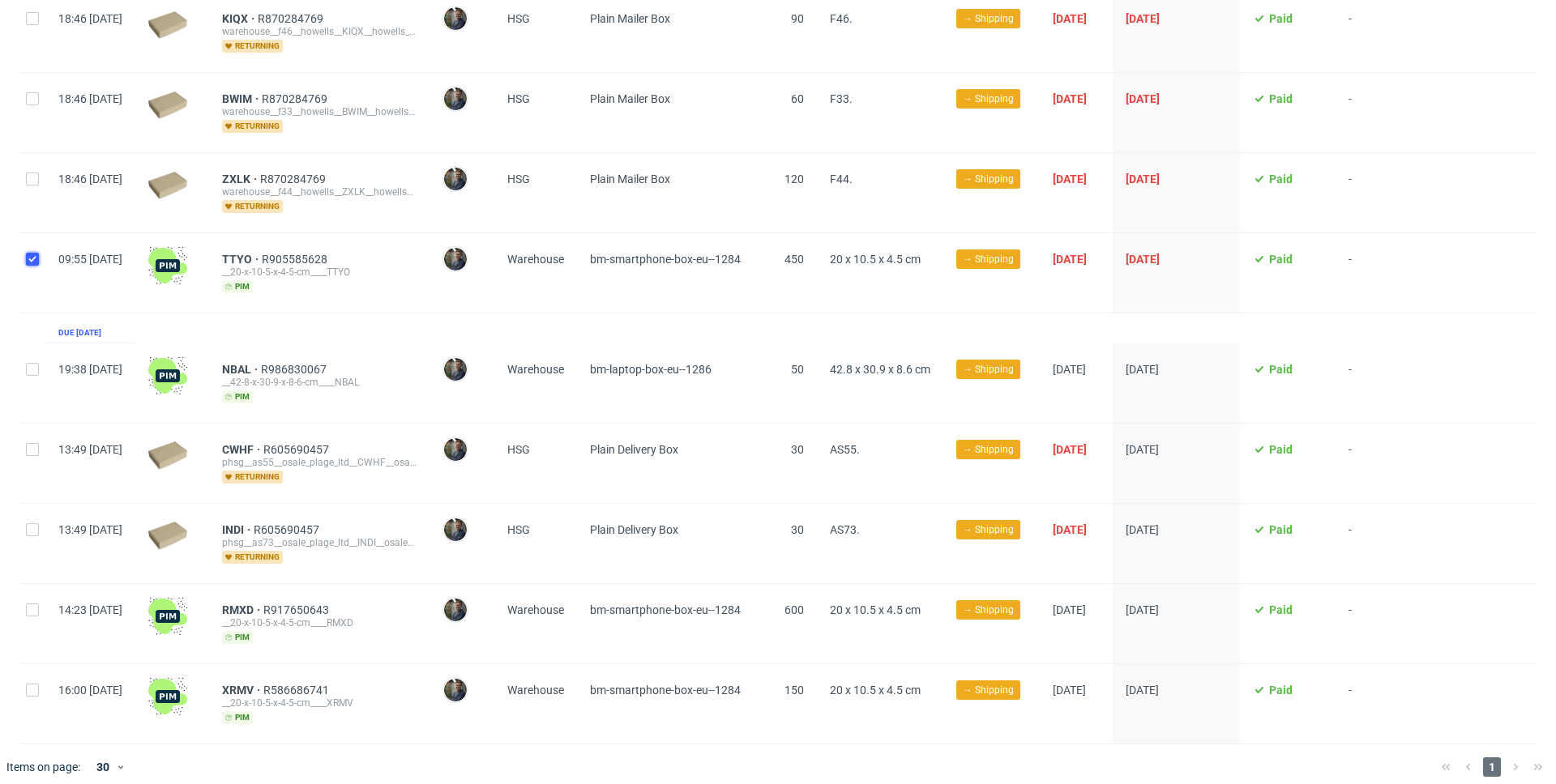 checkbox on "true" 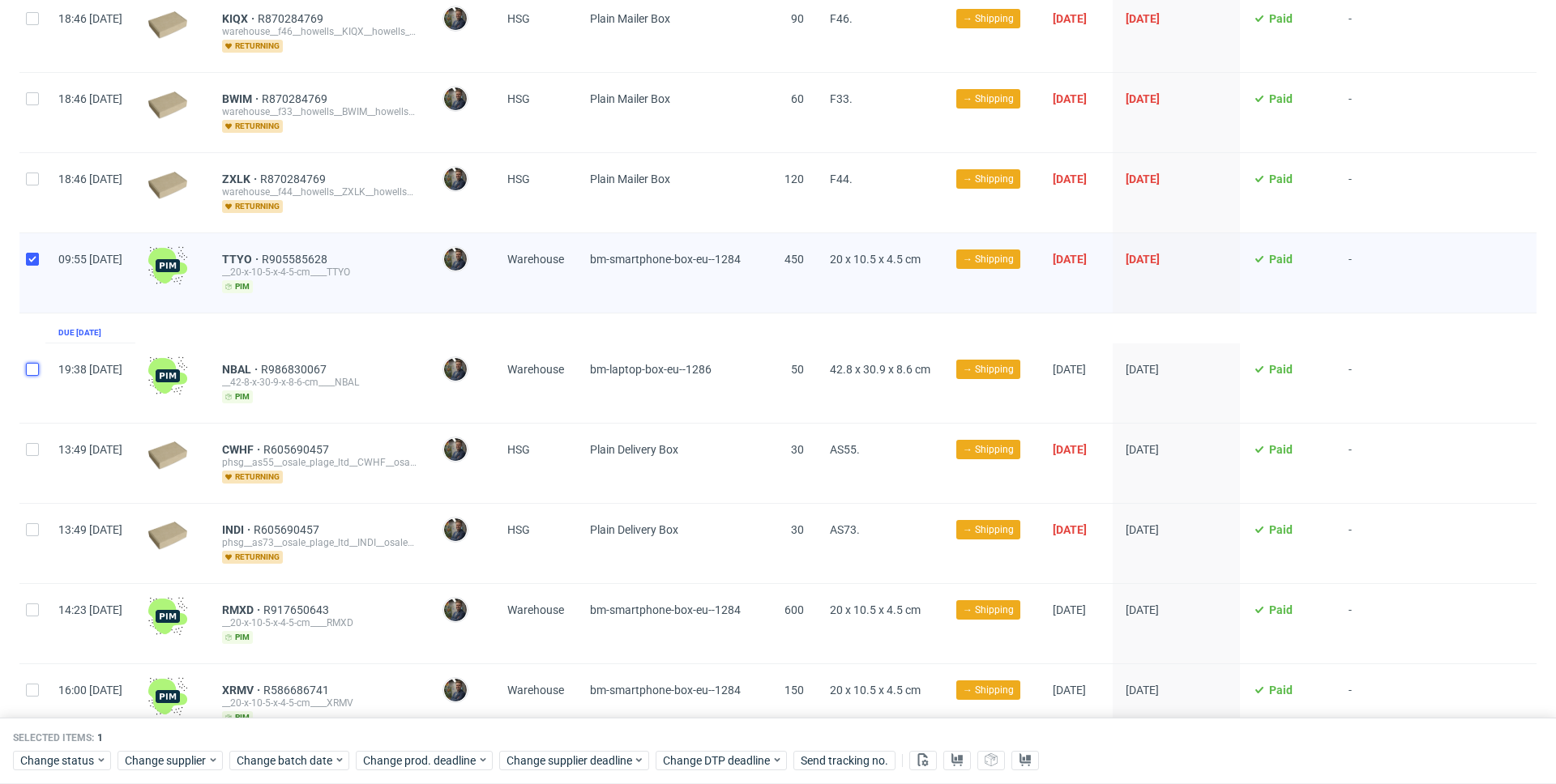 click at bounding box center (32, 369) 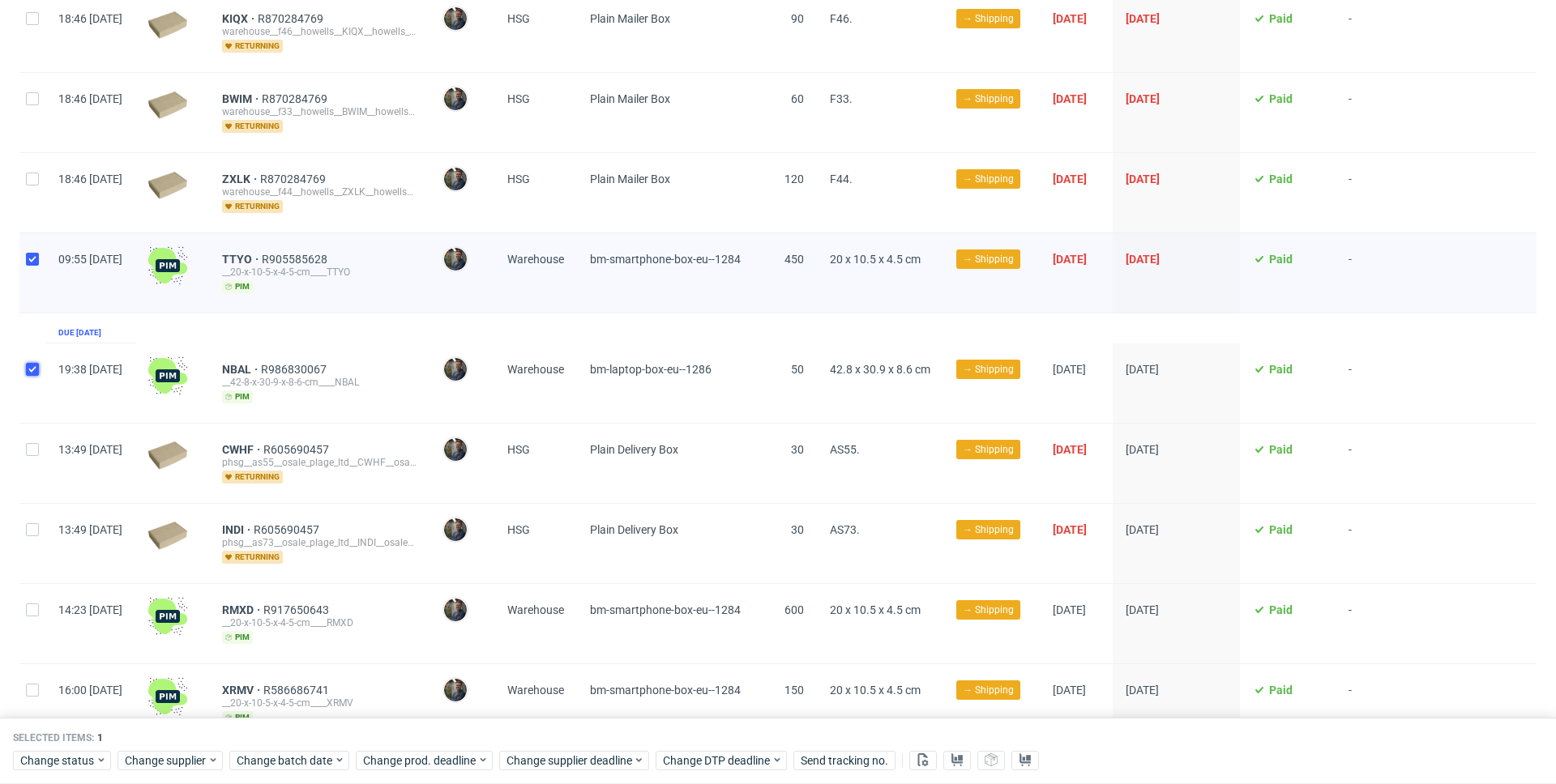 checkbox on "true" 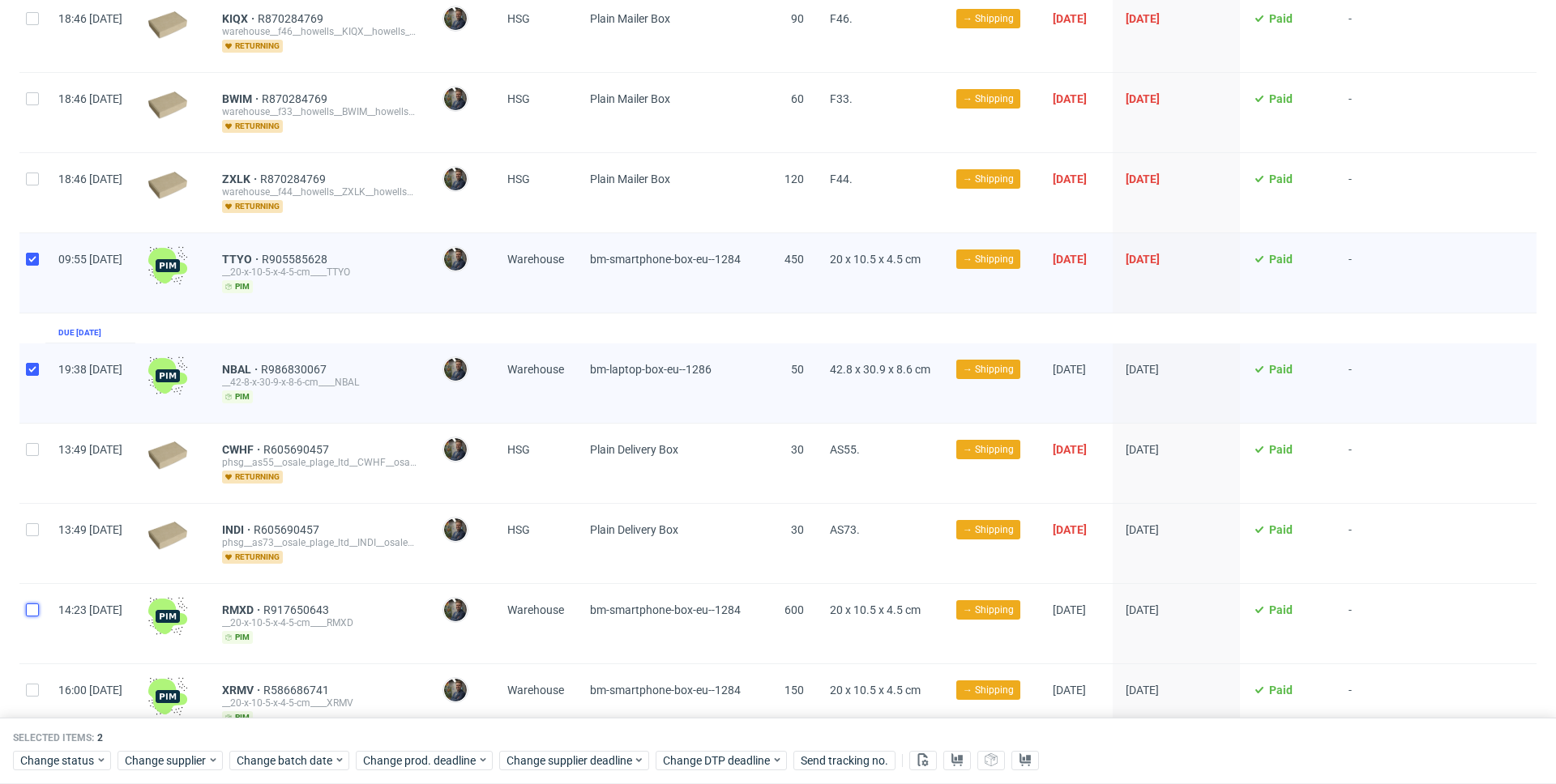 click at bounding box center (32, 610) 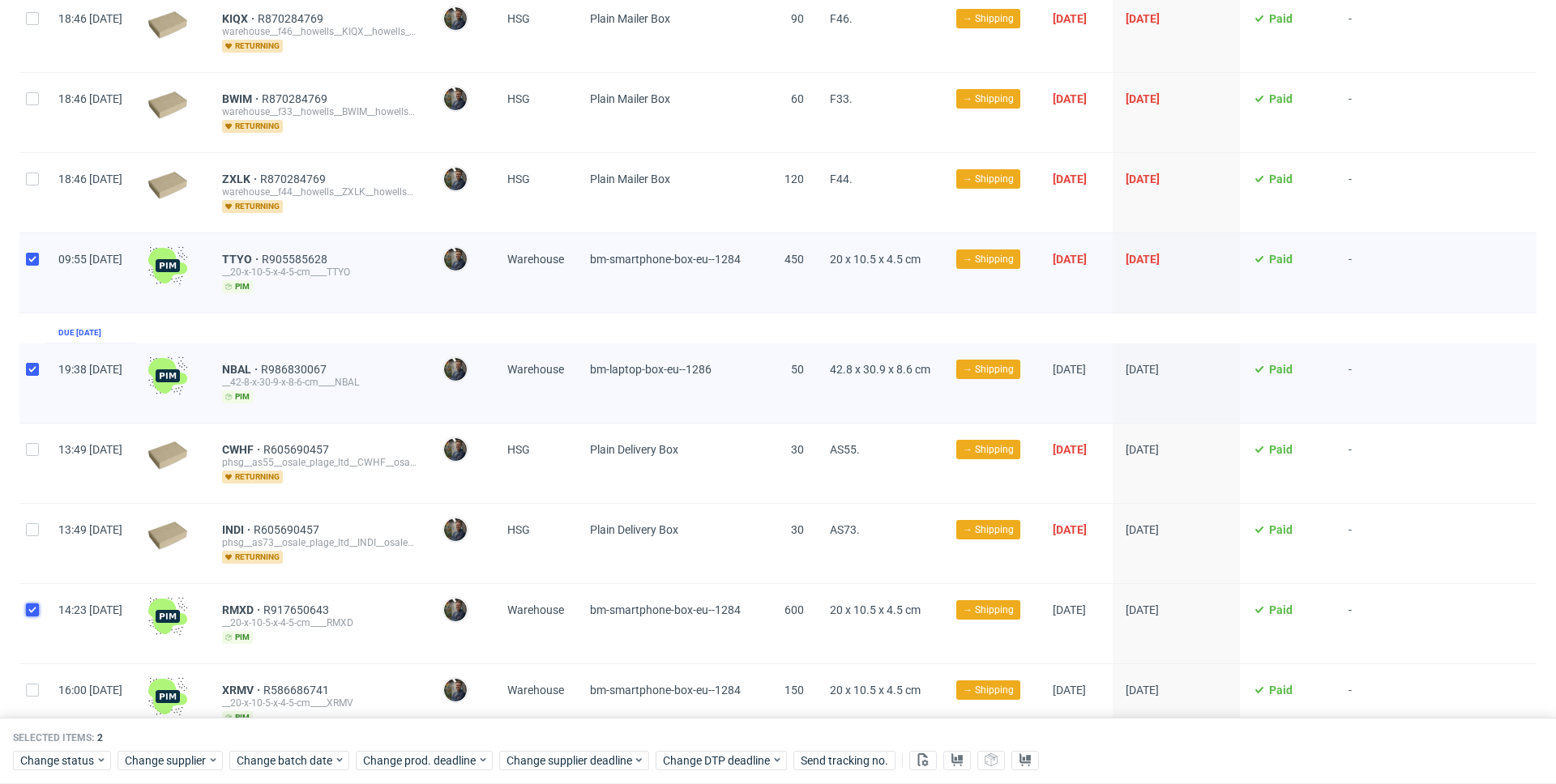 checkbox on "true" 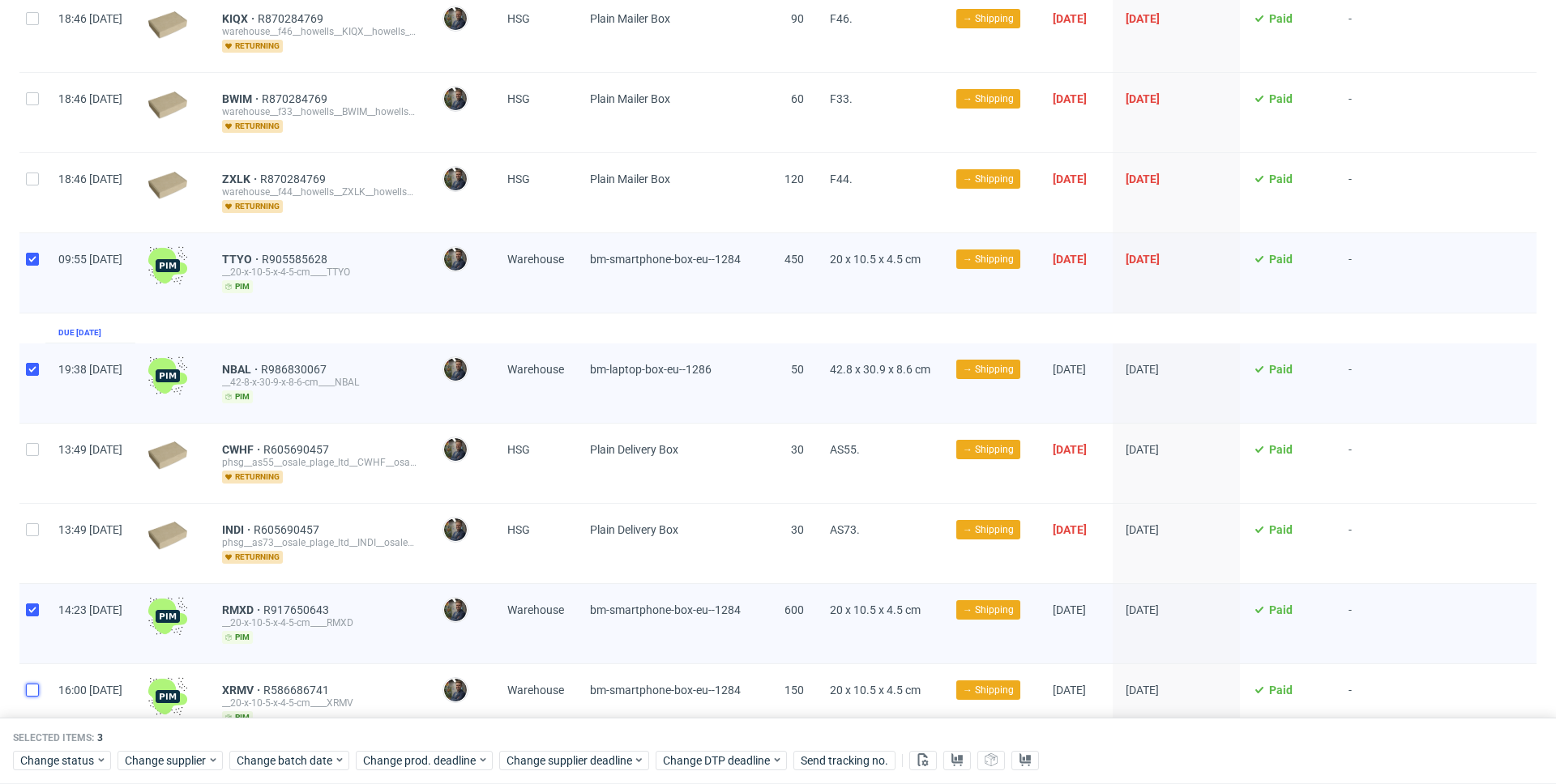 click at bounding box center [32, 690] 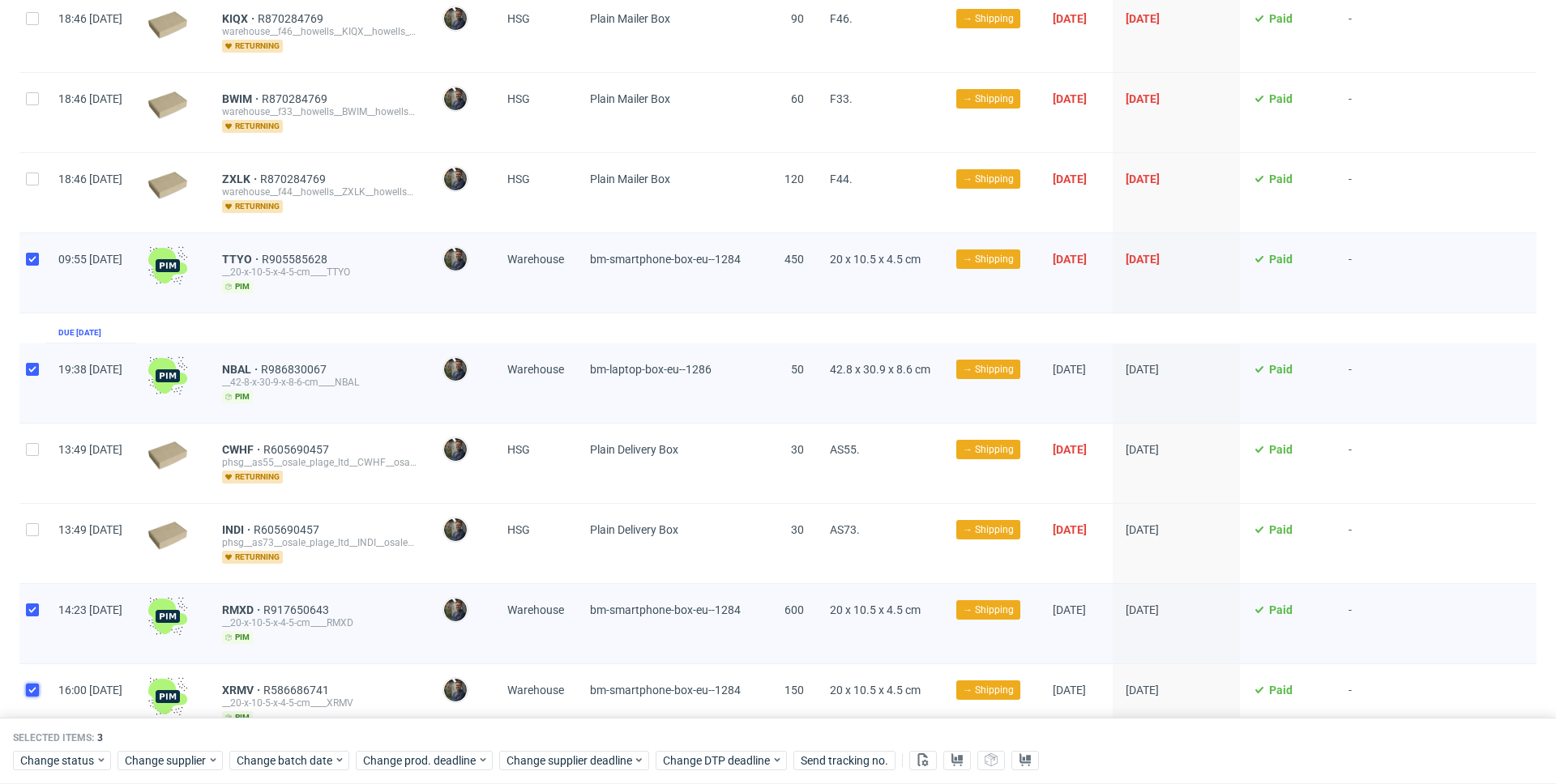 checkbox on "true" 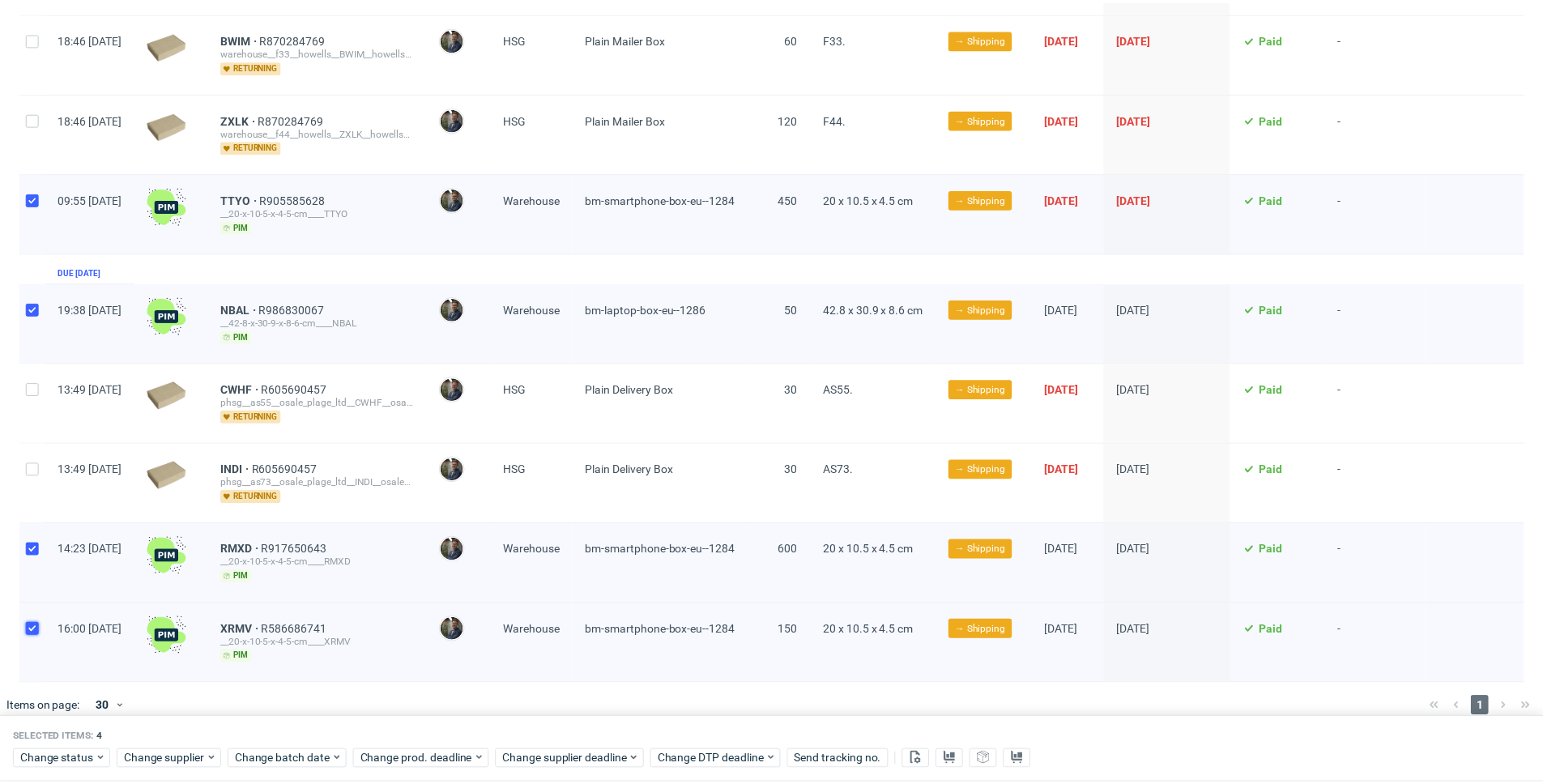 scroll, scrollTop: 543, scrollLeft: 0, axis: vertical 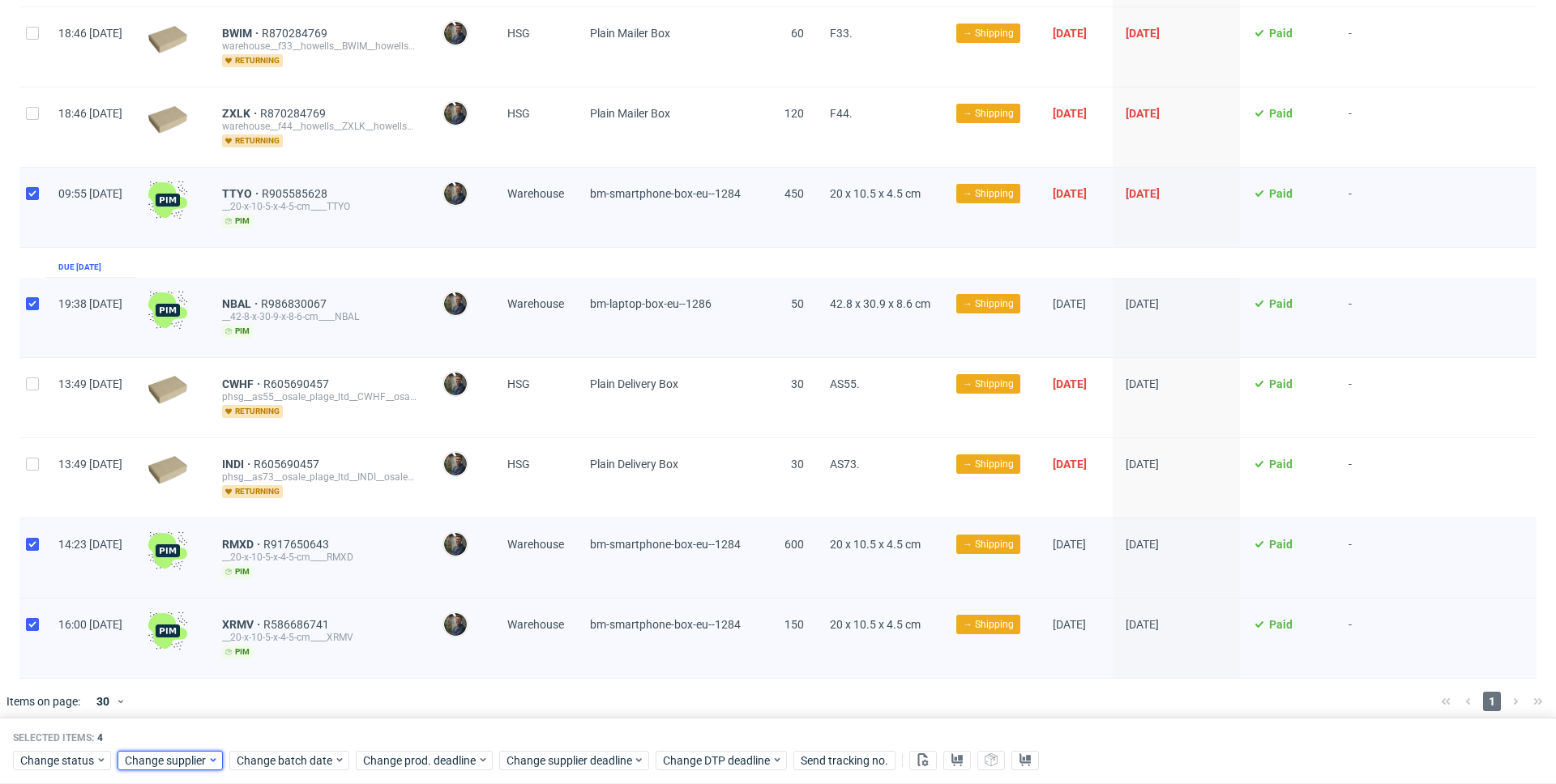 click on "Change supplier" at bounding box center [166, 761] 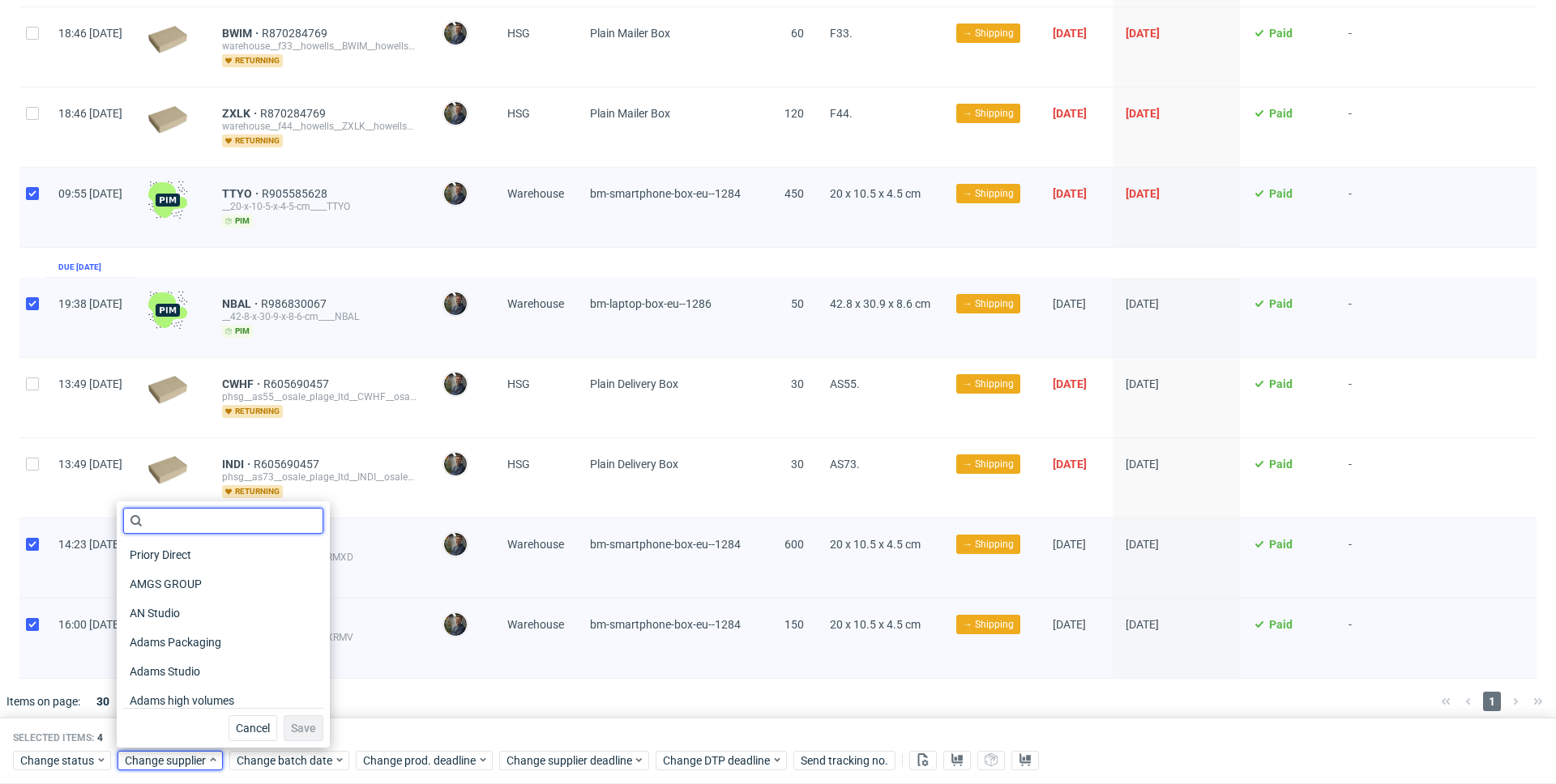click at bounding box center [223, 521] 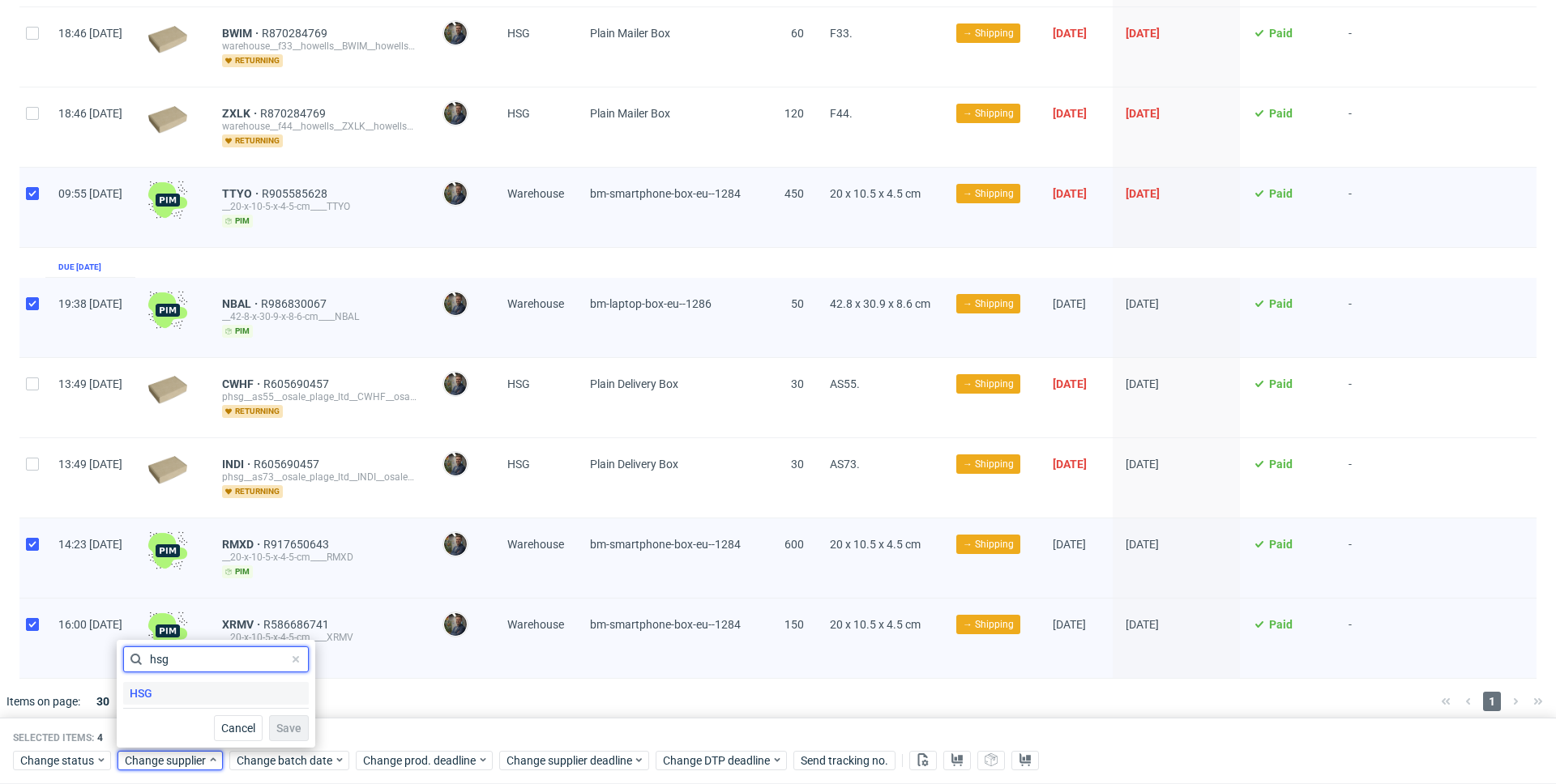 type on "hsg" 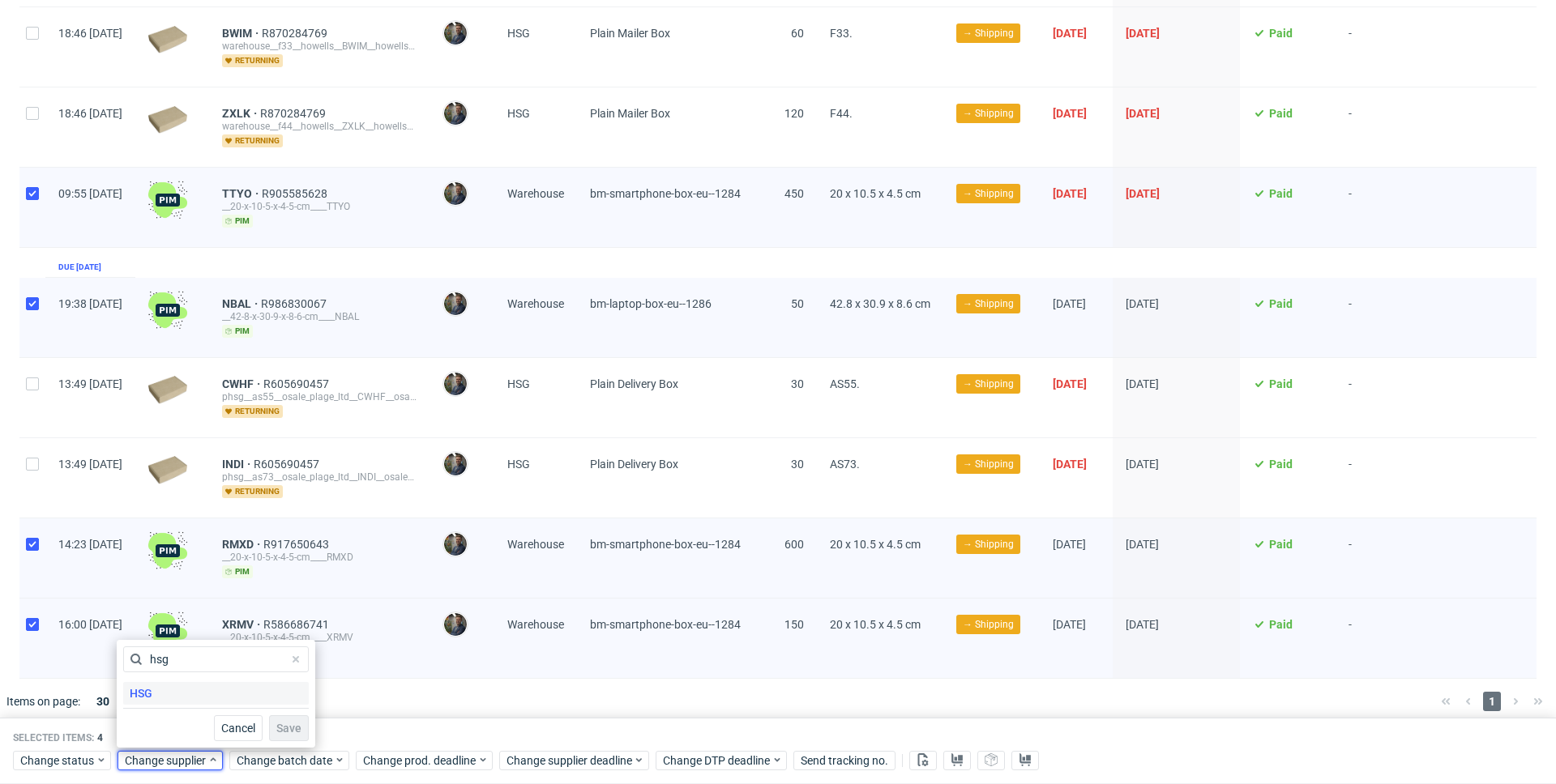 click on "HSG" at bounding box center (141, 693) 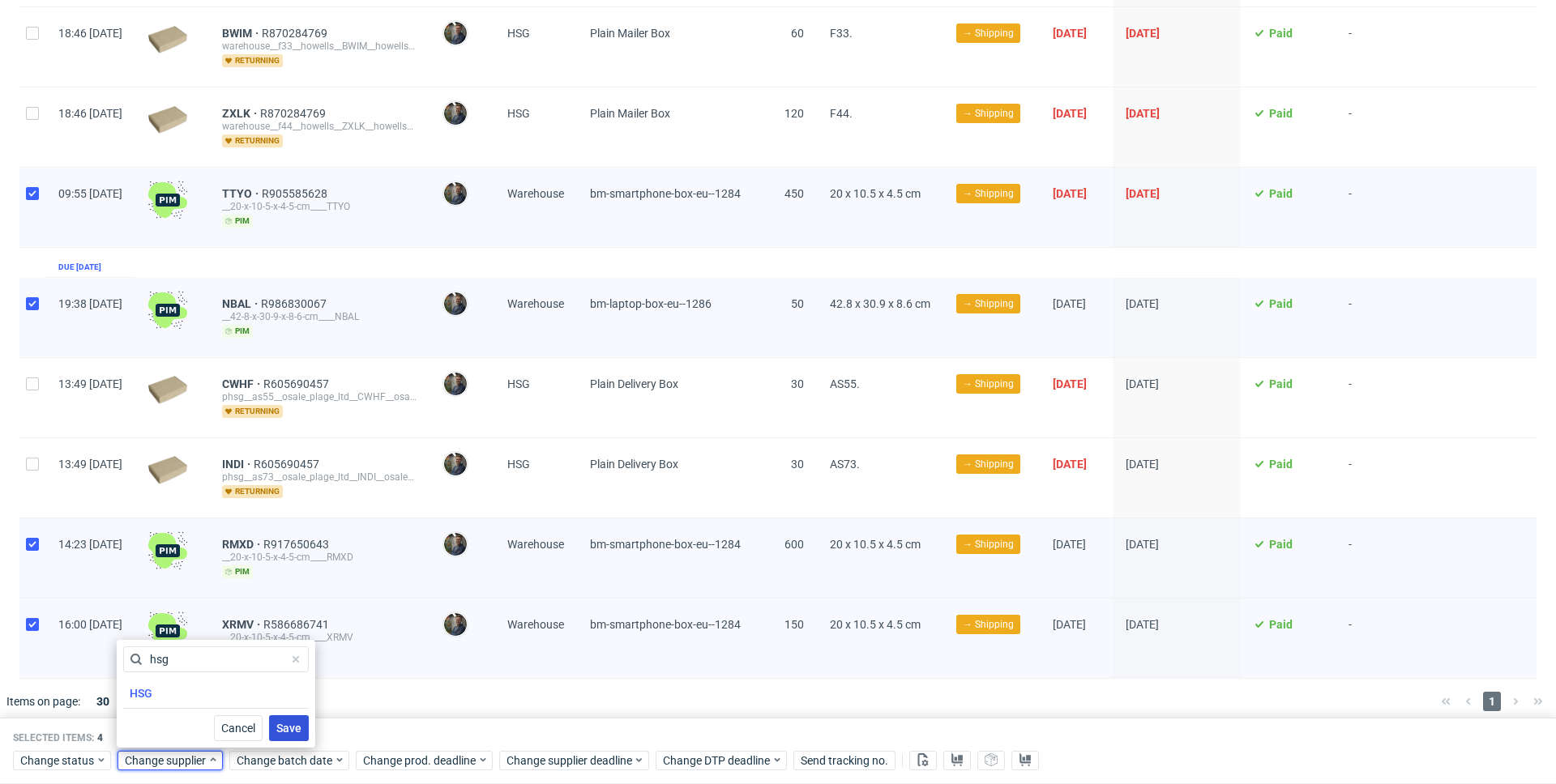 click on "Save" at bounding box center [289, 728] 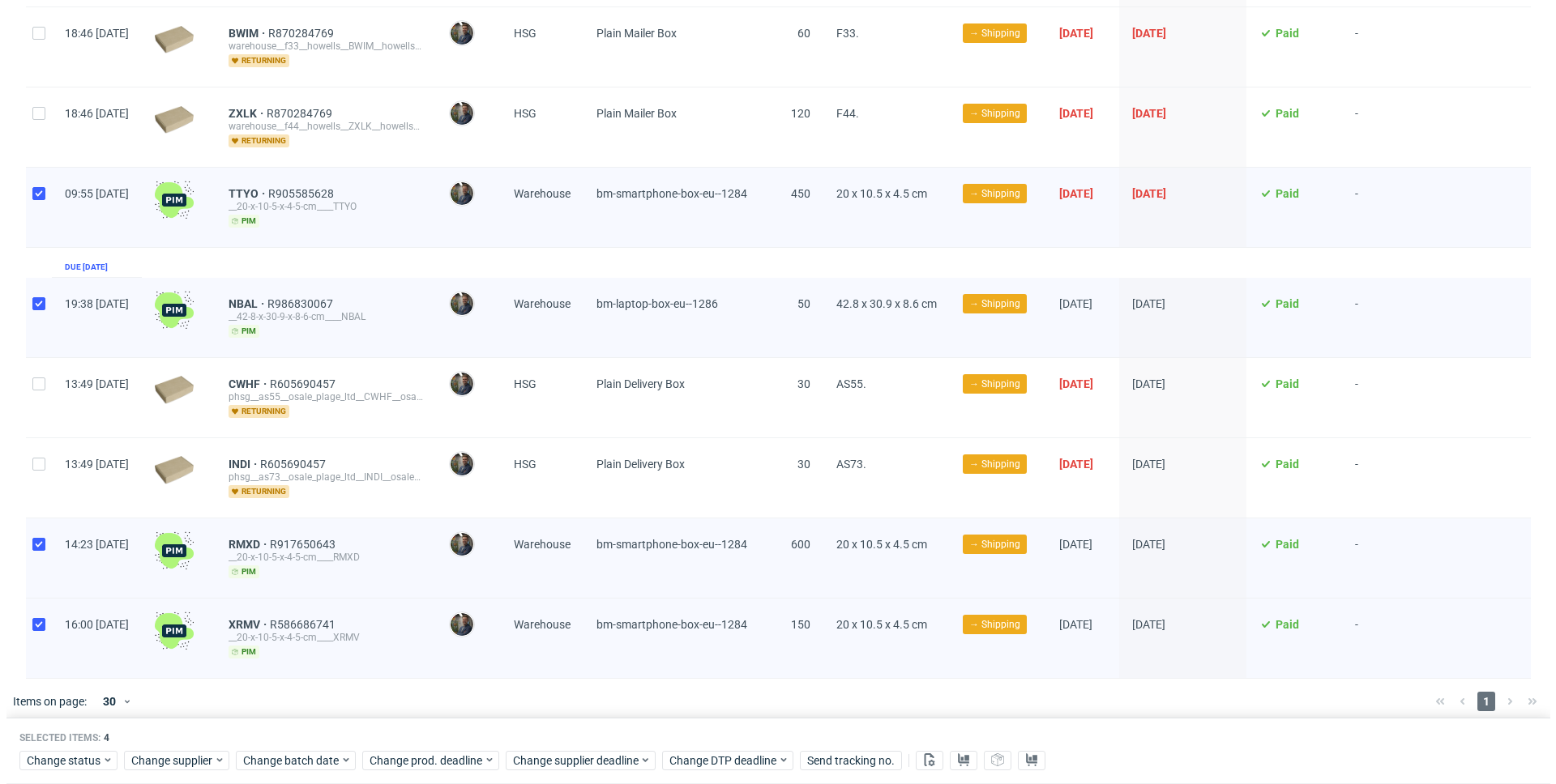 scroll, scrollTop: 462, scrollLeft: 0, axis: vertical 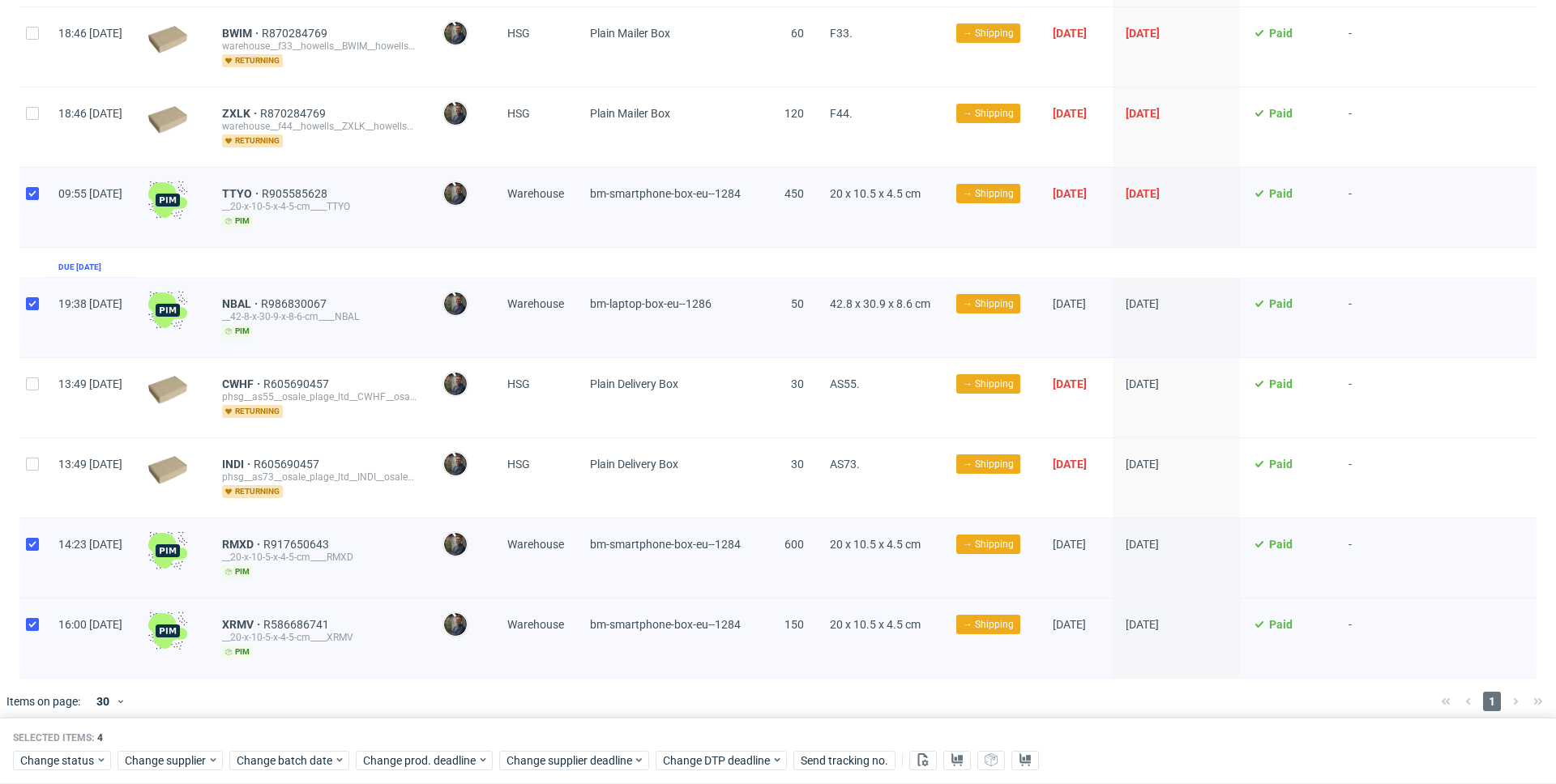 click at bounding box center (802, 701) 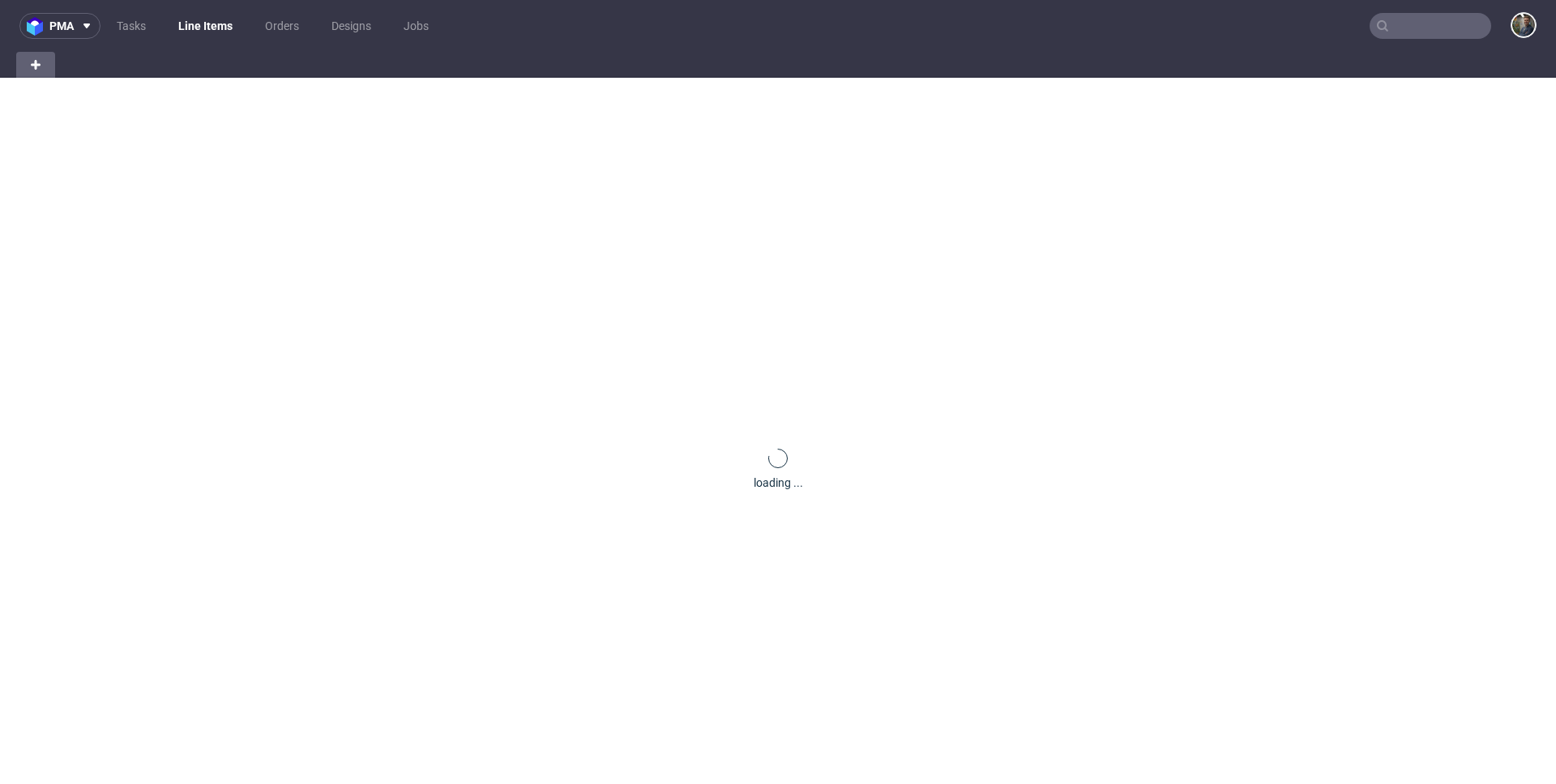 scroll, scrollTop: 0, scrollLeft: 0, axis: both 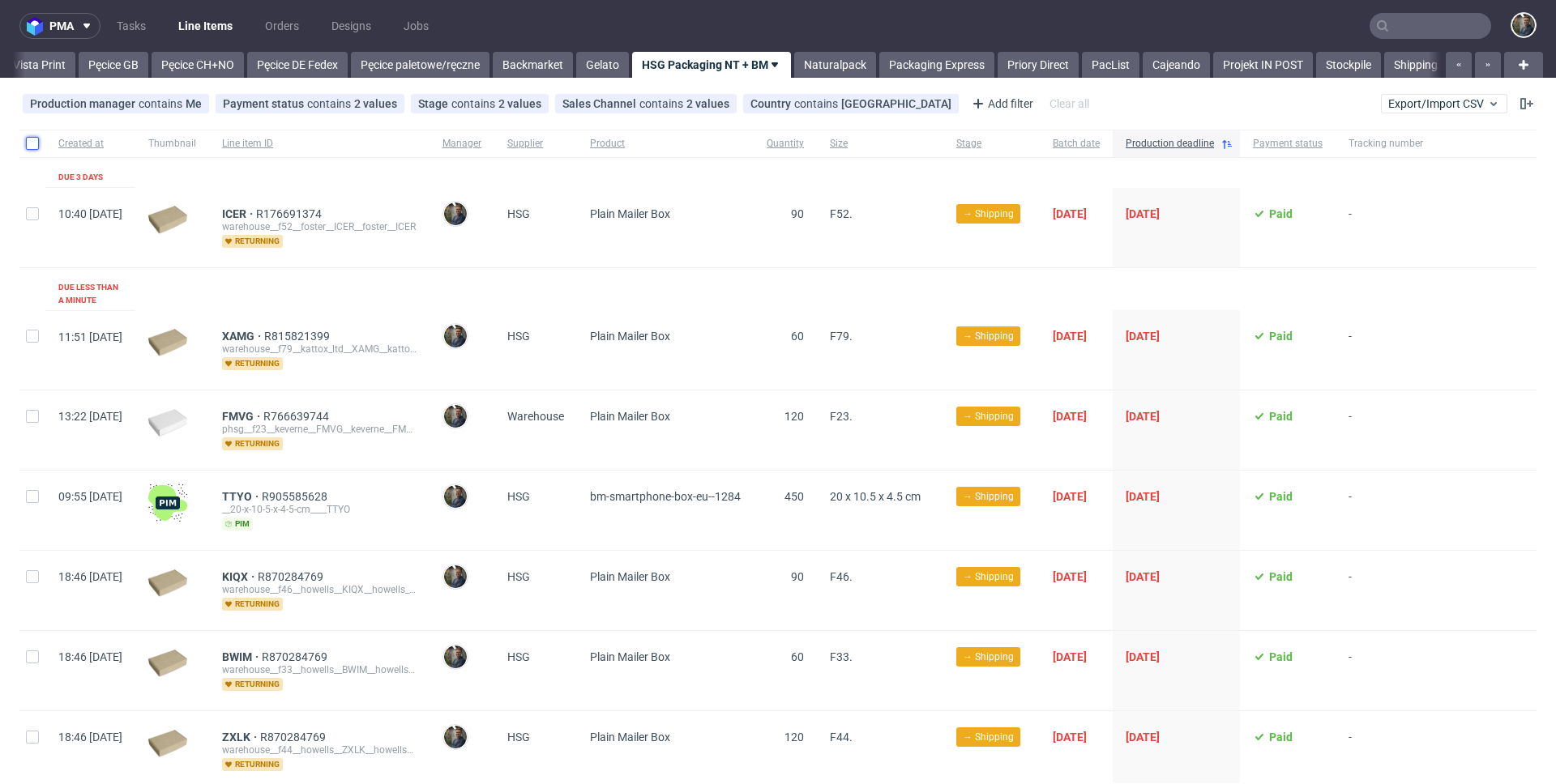 click at bounding box center (32, 143) 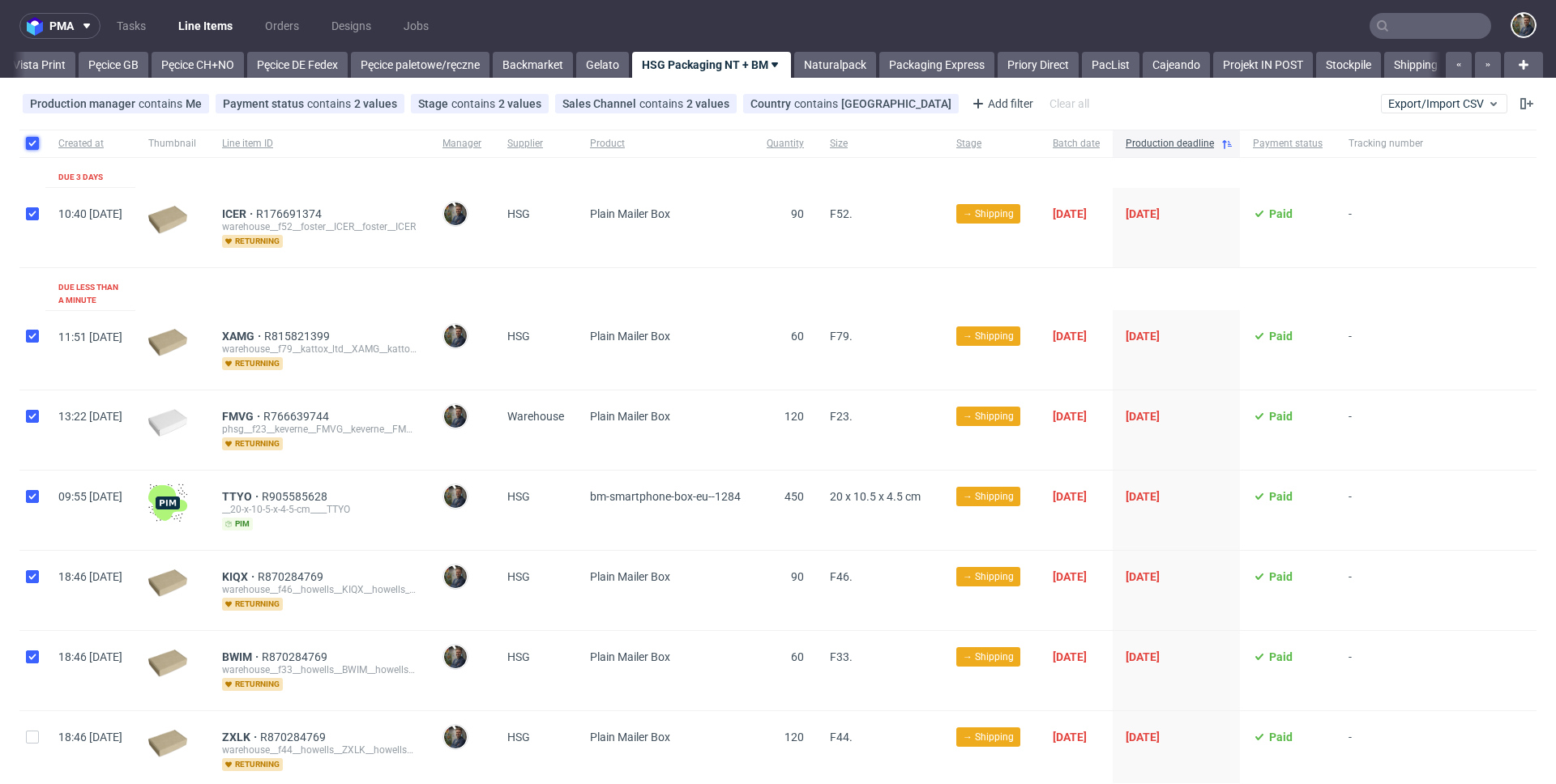 checkbox on "true" 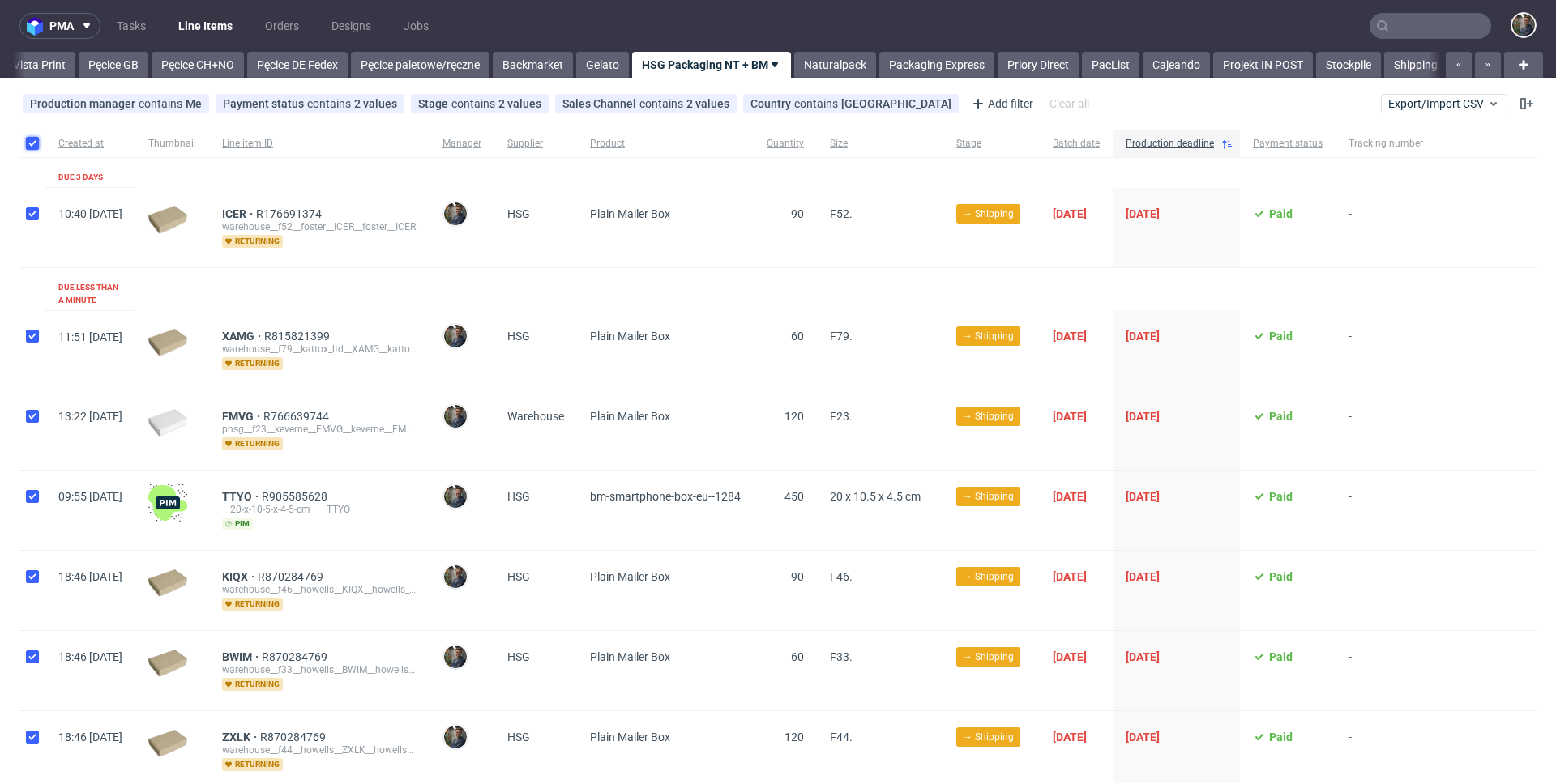 checkbox on "true" 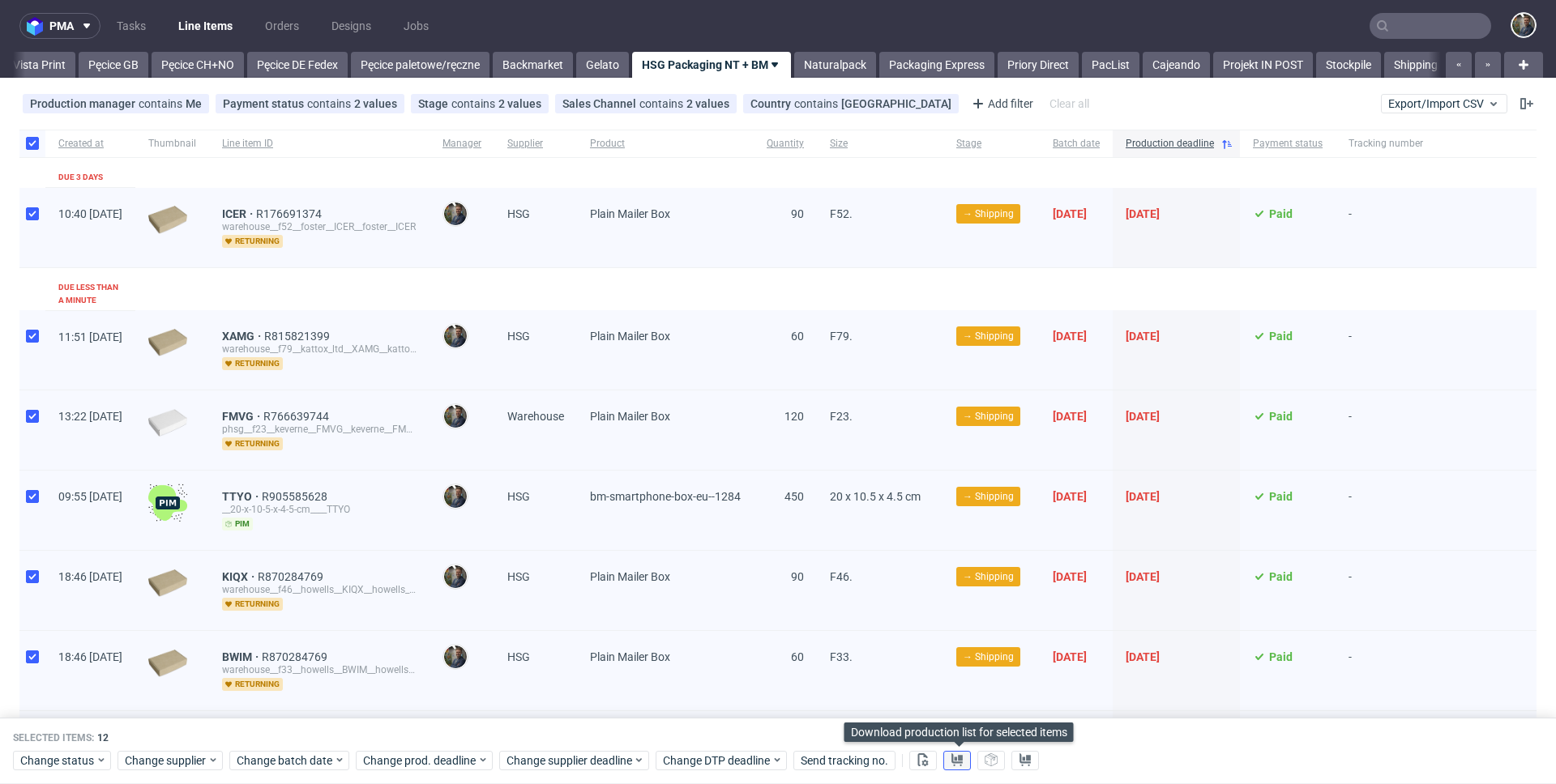 click 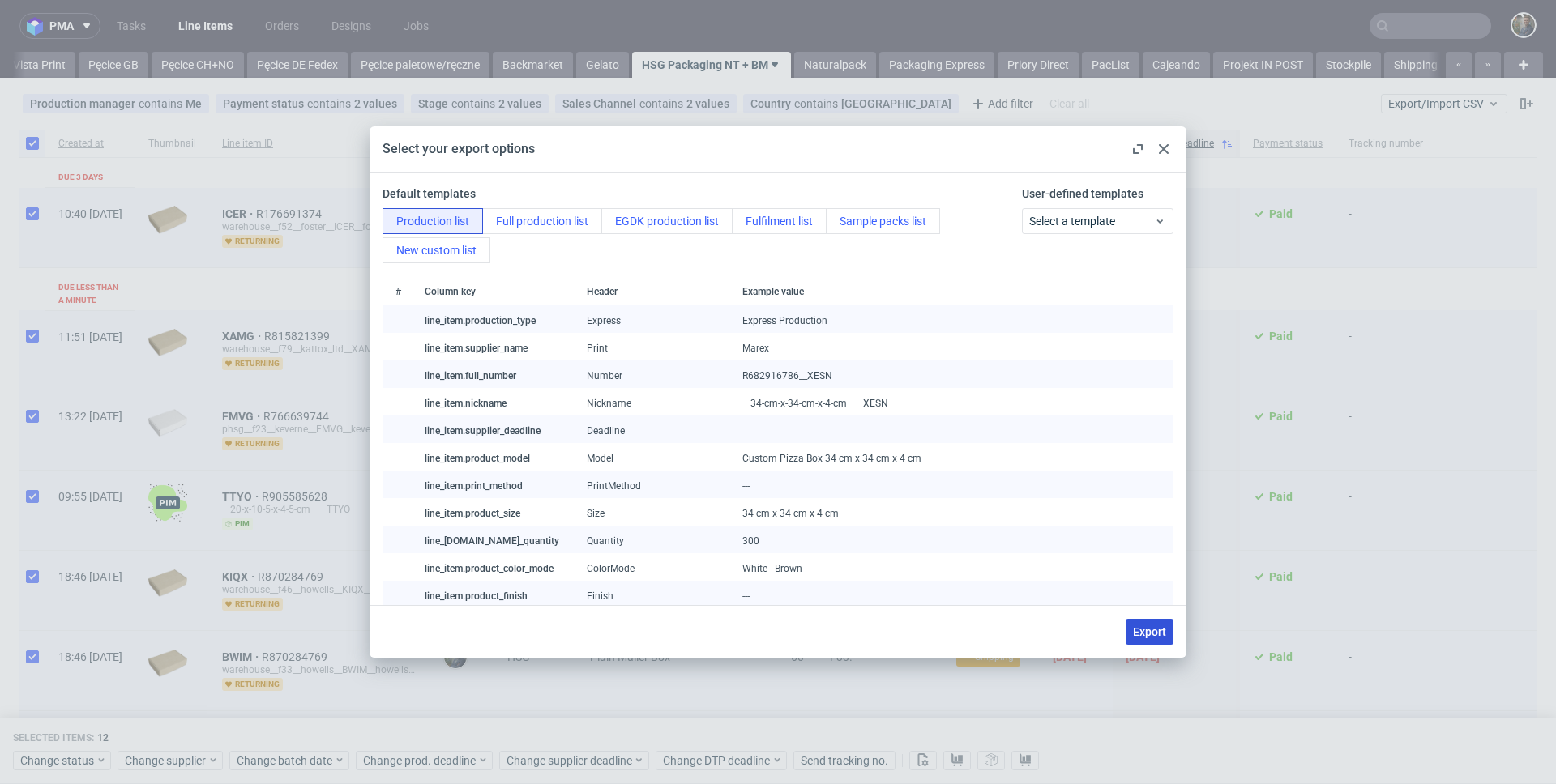 click on "Export" at bounding box center (1149, 632) 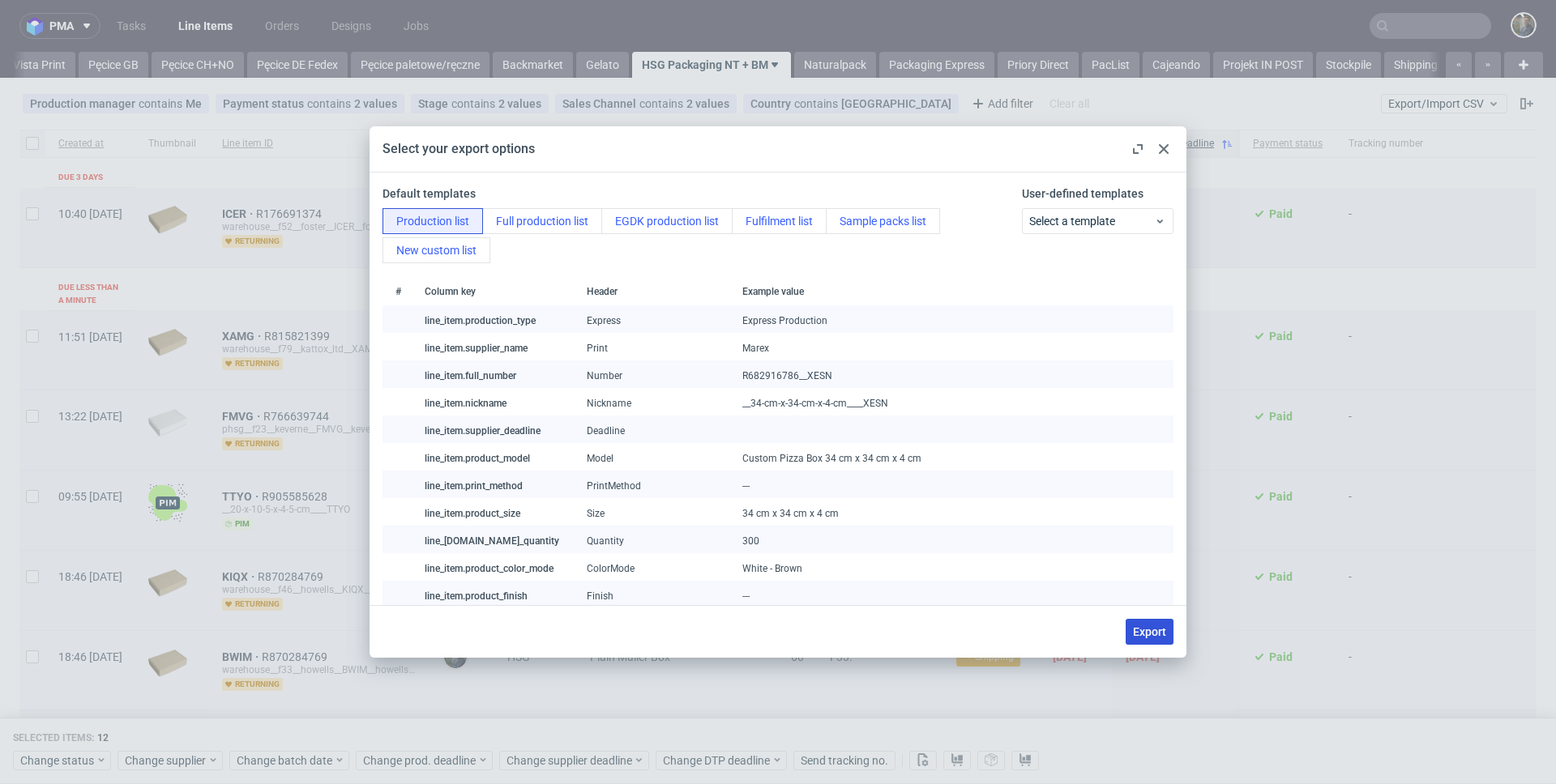 checkbox on "false" 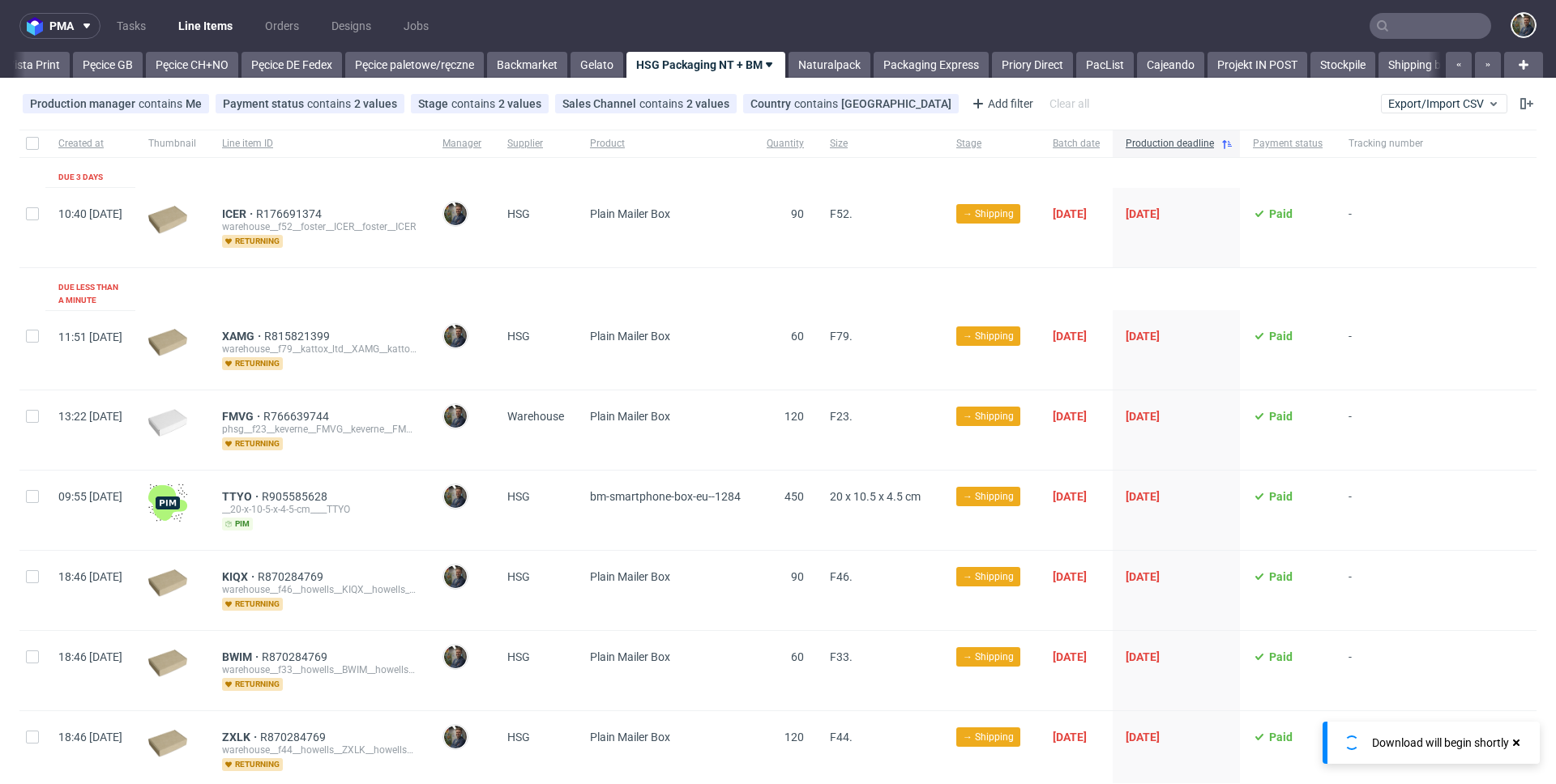scroll, scrollTop: 0, scrollLeft: 138, axis: horizontal 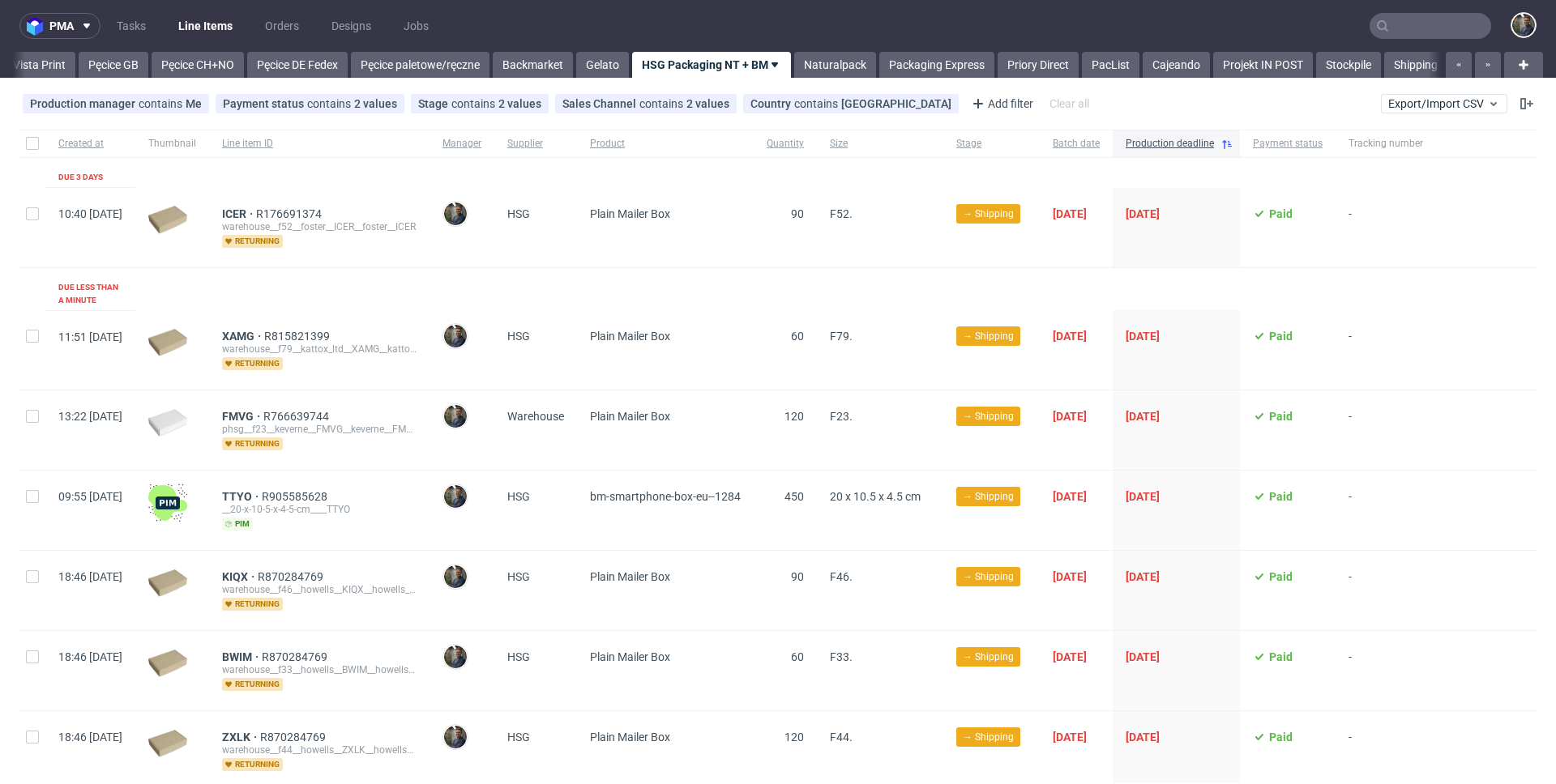 click at bounding box center [1430, 26] 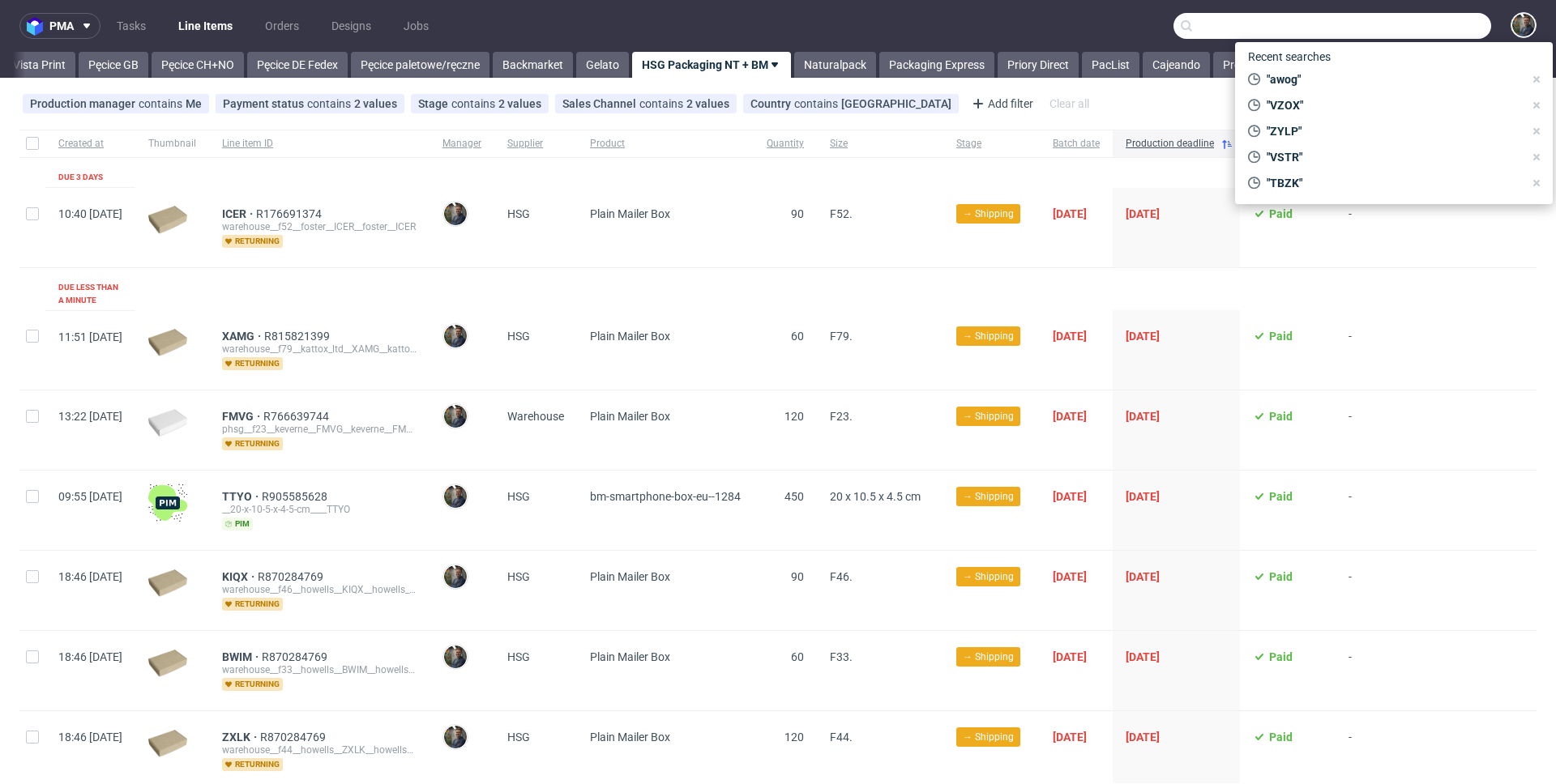 paste on "NBAL" 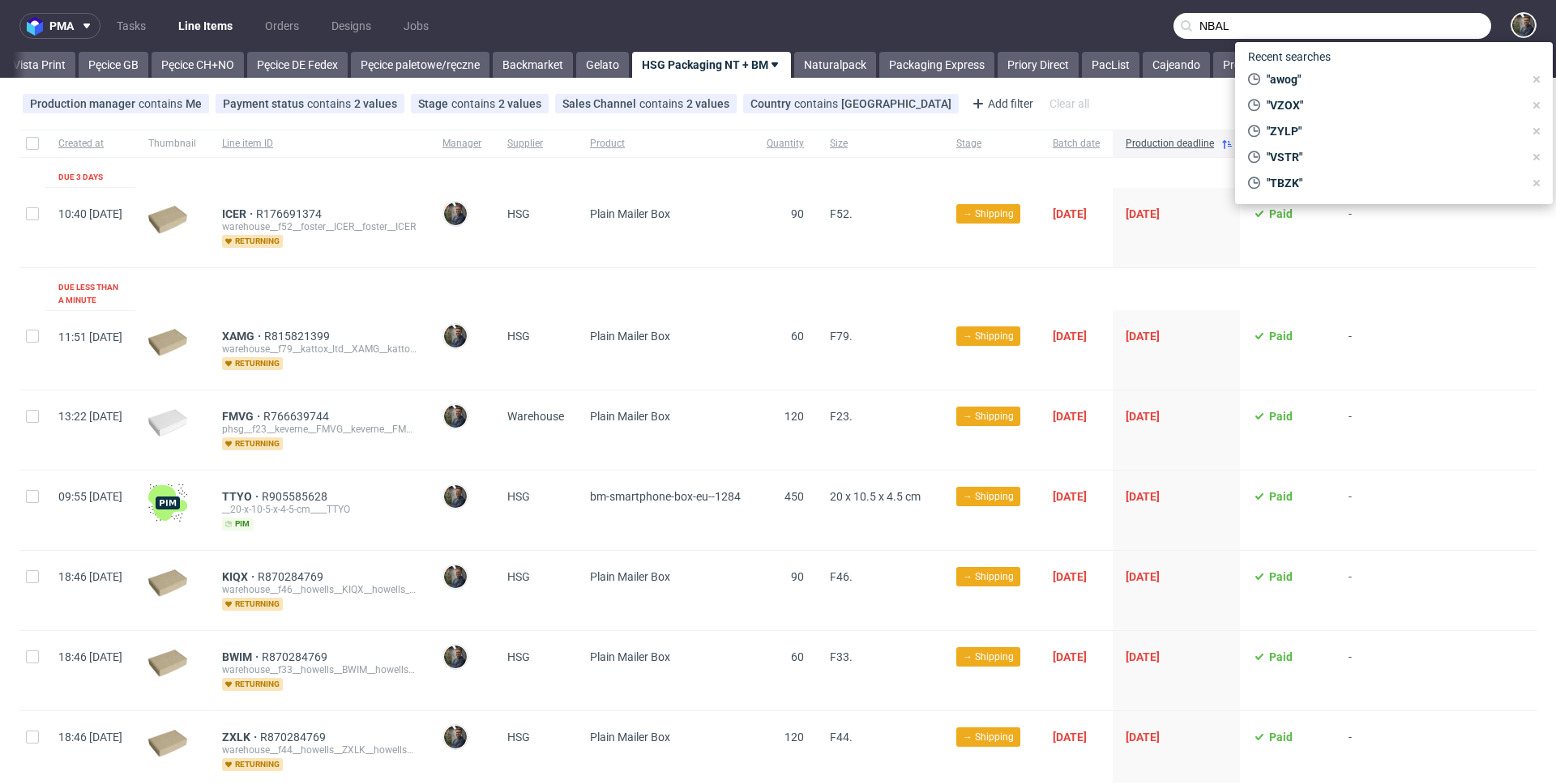 type on "NBAL" 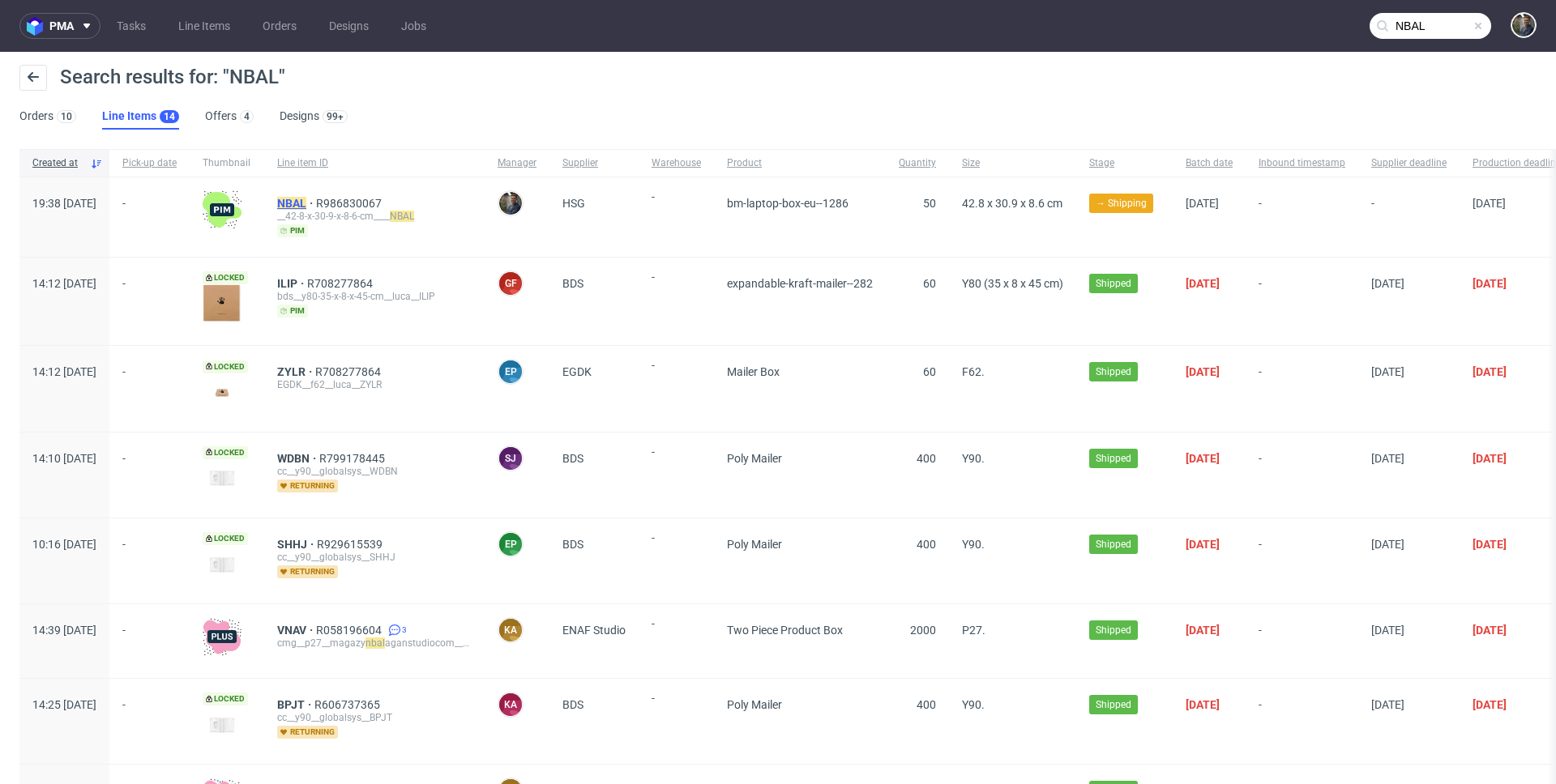 click on "NBAL" 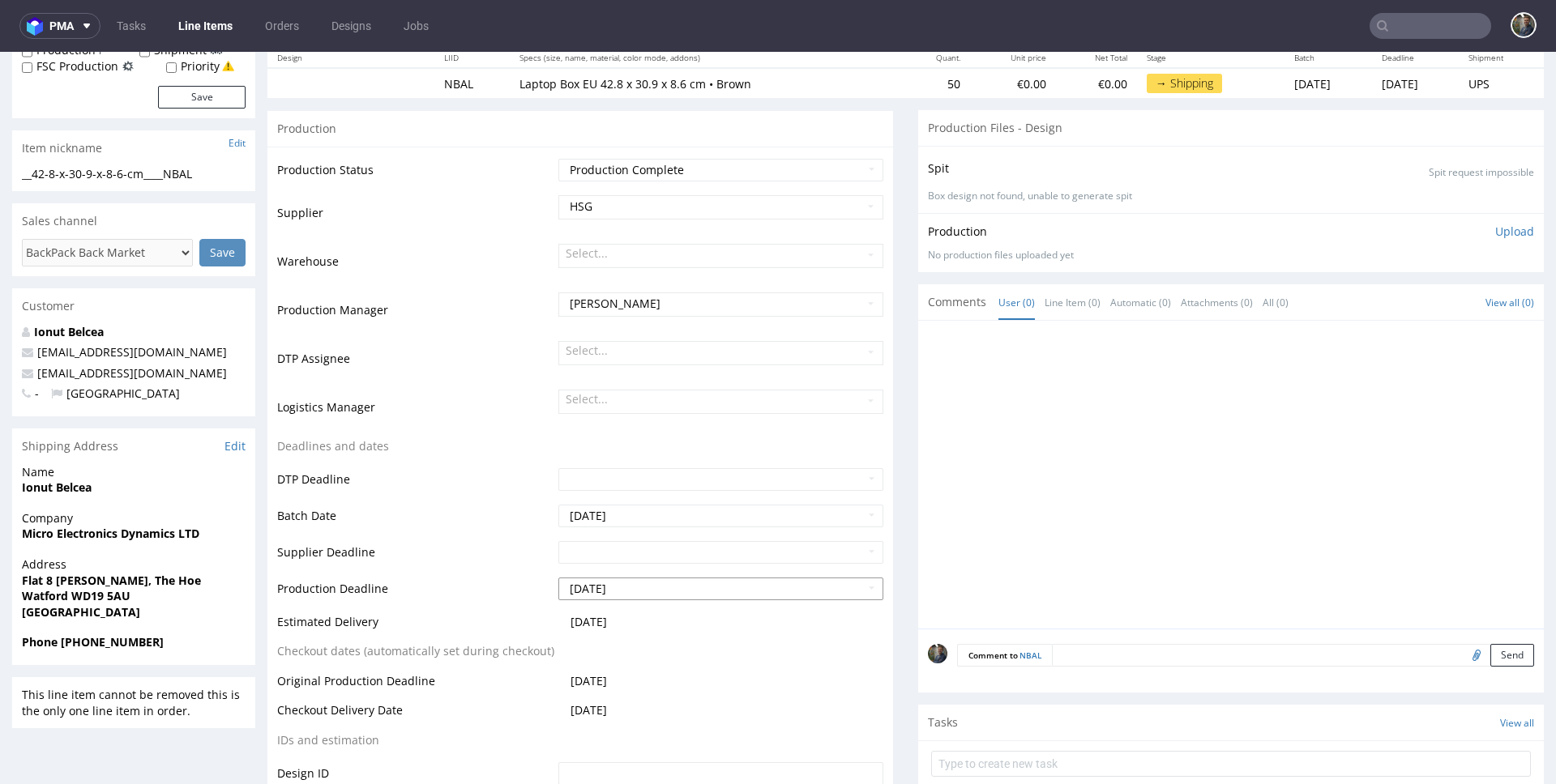 scroll, scrollTop: 220, scrollLeft: 0, axis: vertical 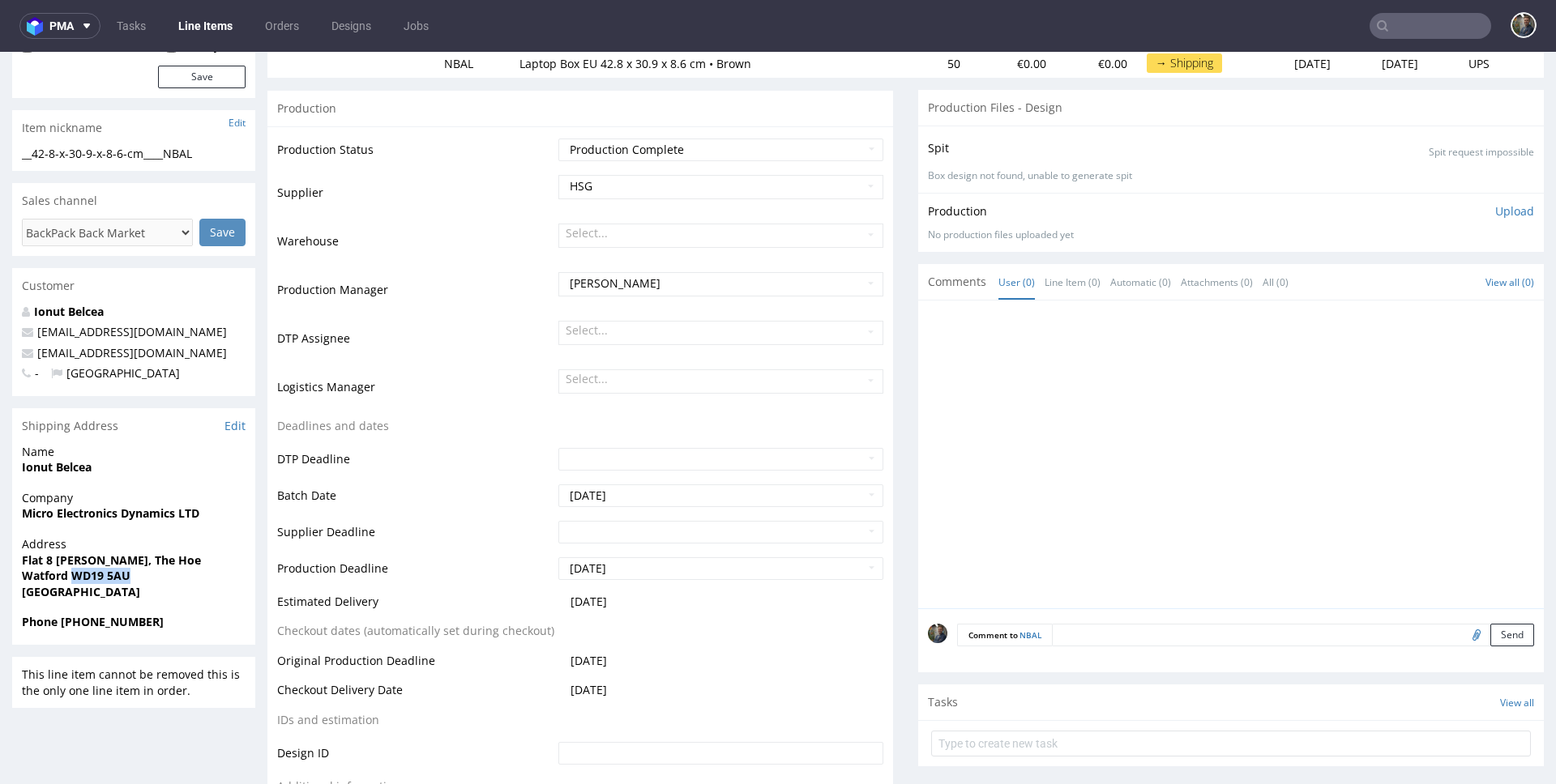 drag, startPoint x: 134, startPoint y: 577, endPoint x: 71, endPoint y: 579, distance: 63.03174 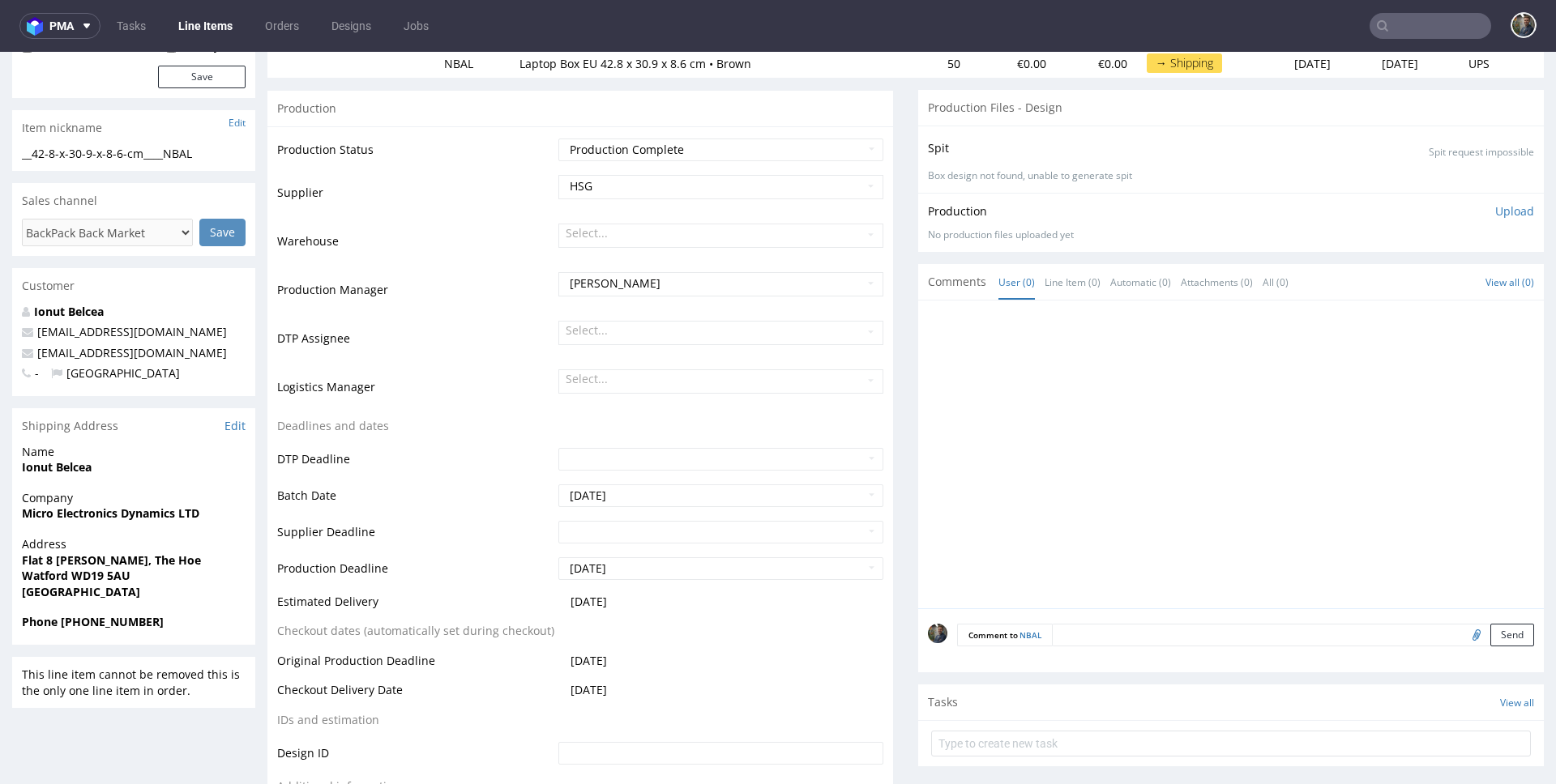 click on "Micro Electronics Dynamics LTD" at bounding box center [110, 513] 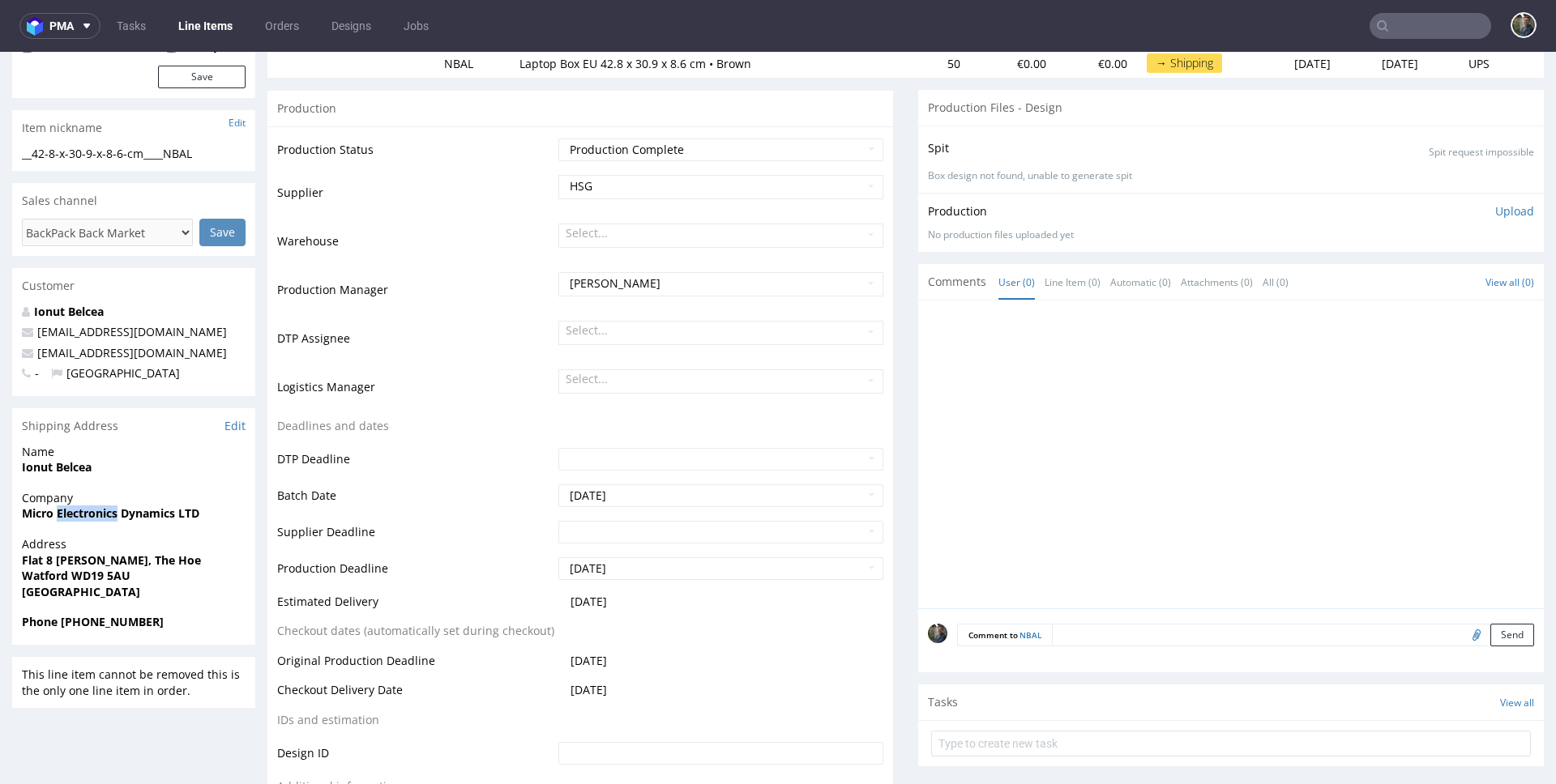 click on "Micro Electronics Dynamics LTD" at bounding box center [110, 513] 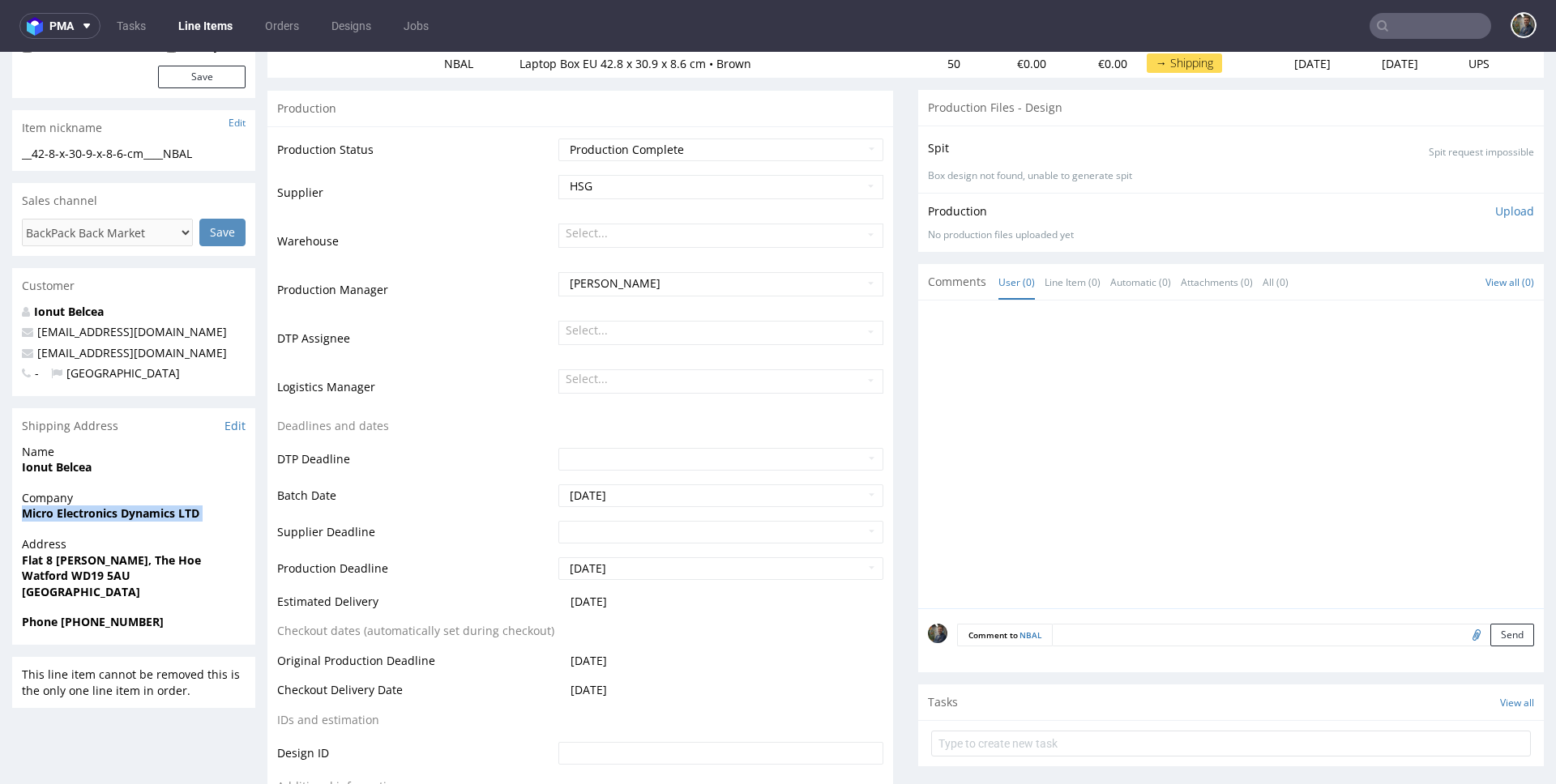 click on "Micro Electronics Dynamics LTD" at bounding box center [110, 513] 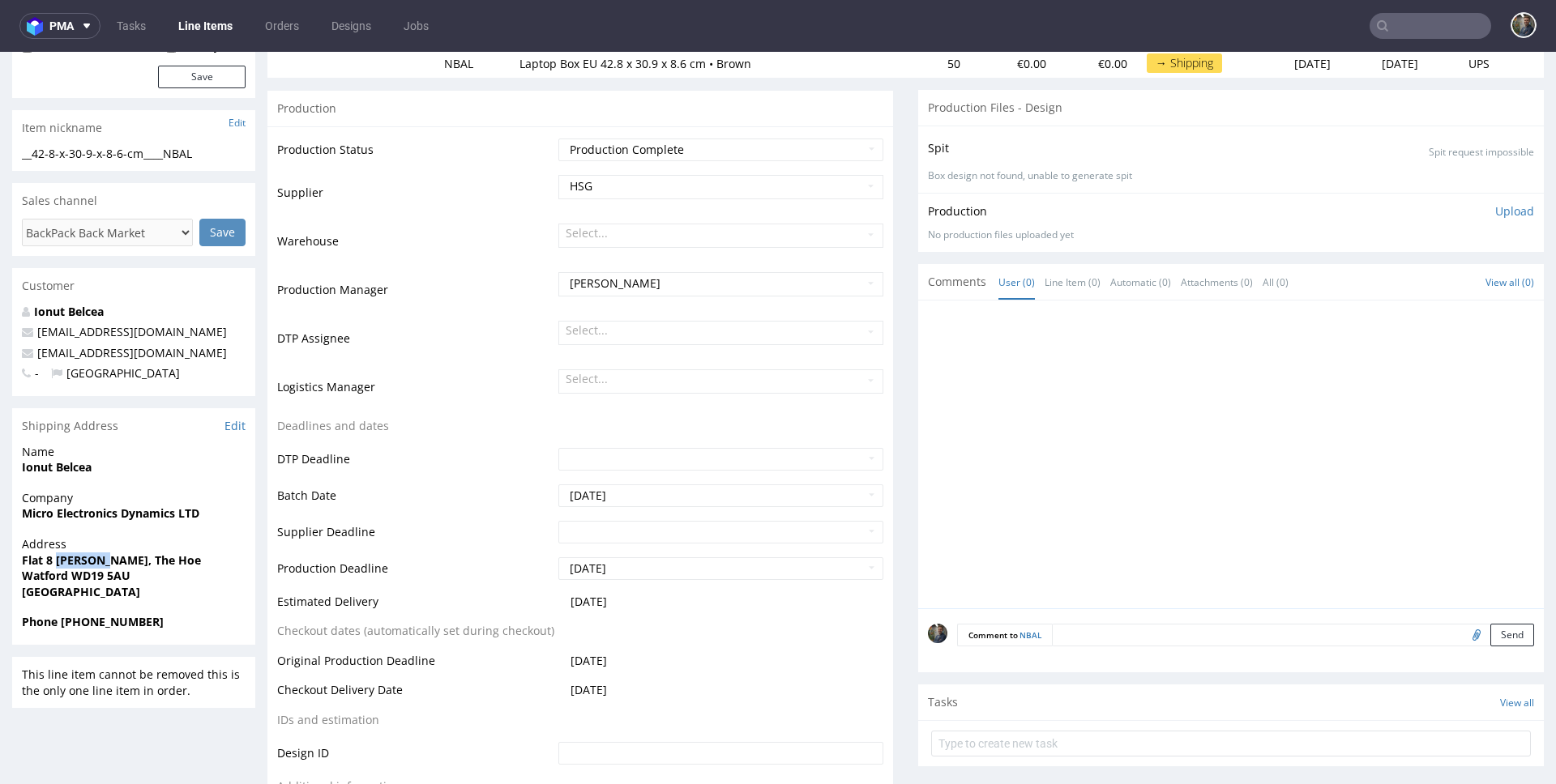 click on "Flat 8 Dunsmore, The Hoe" at bounding box center [111, 560] 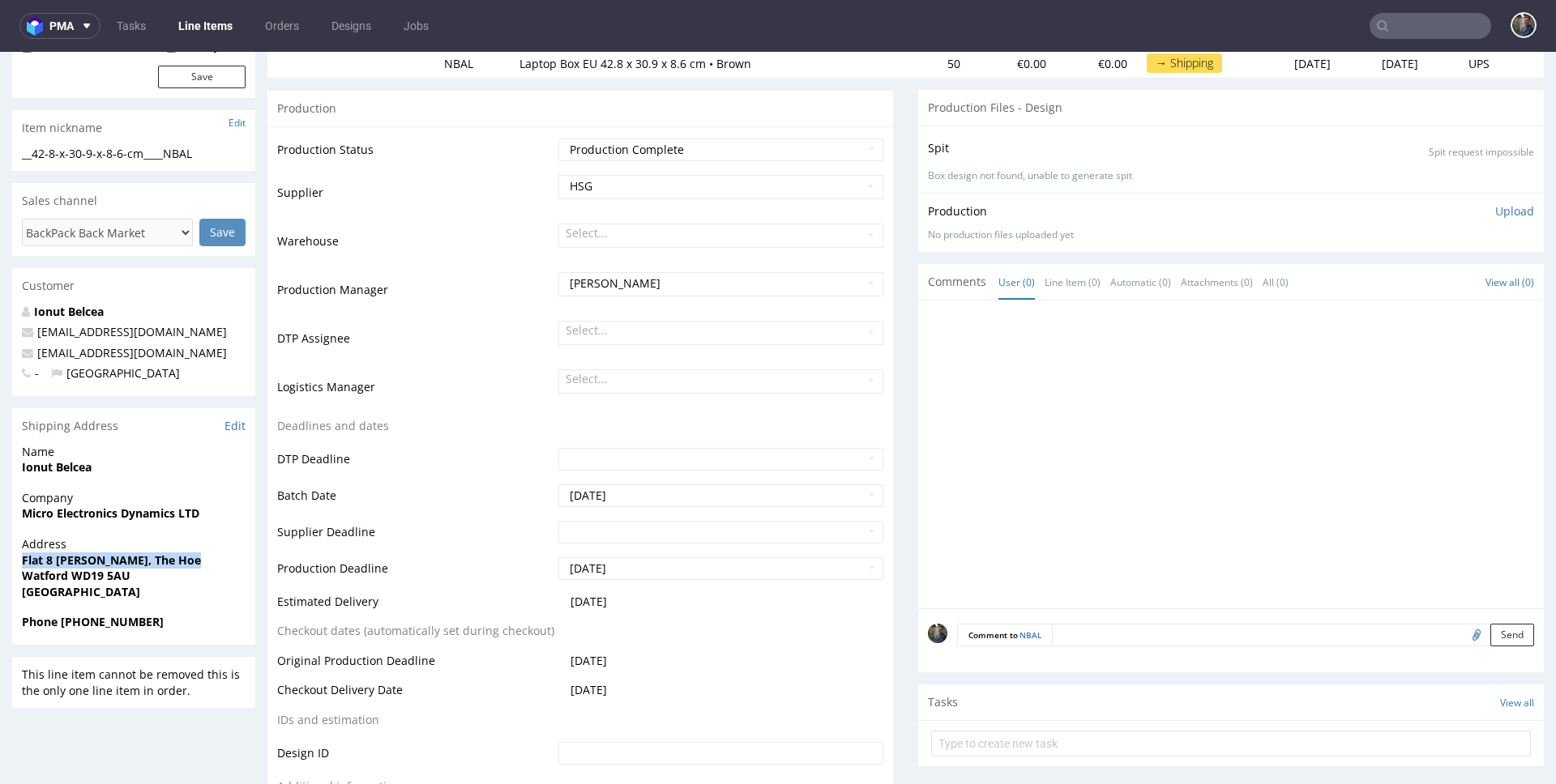click on "Flat 8 Dunsmore, The Hoe" at bounding box center (111, 560) 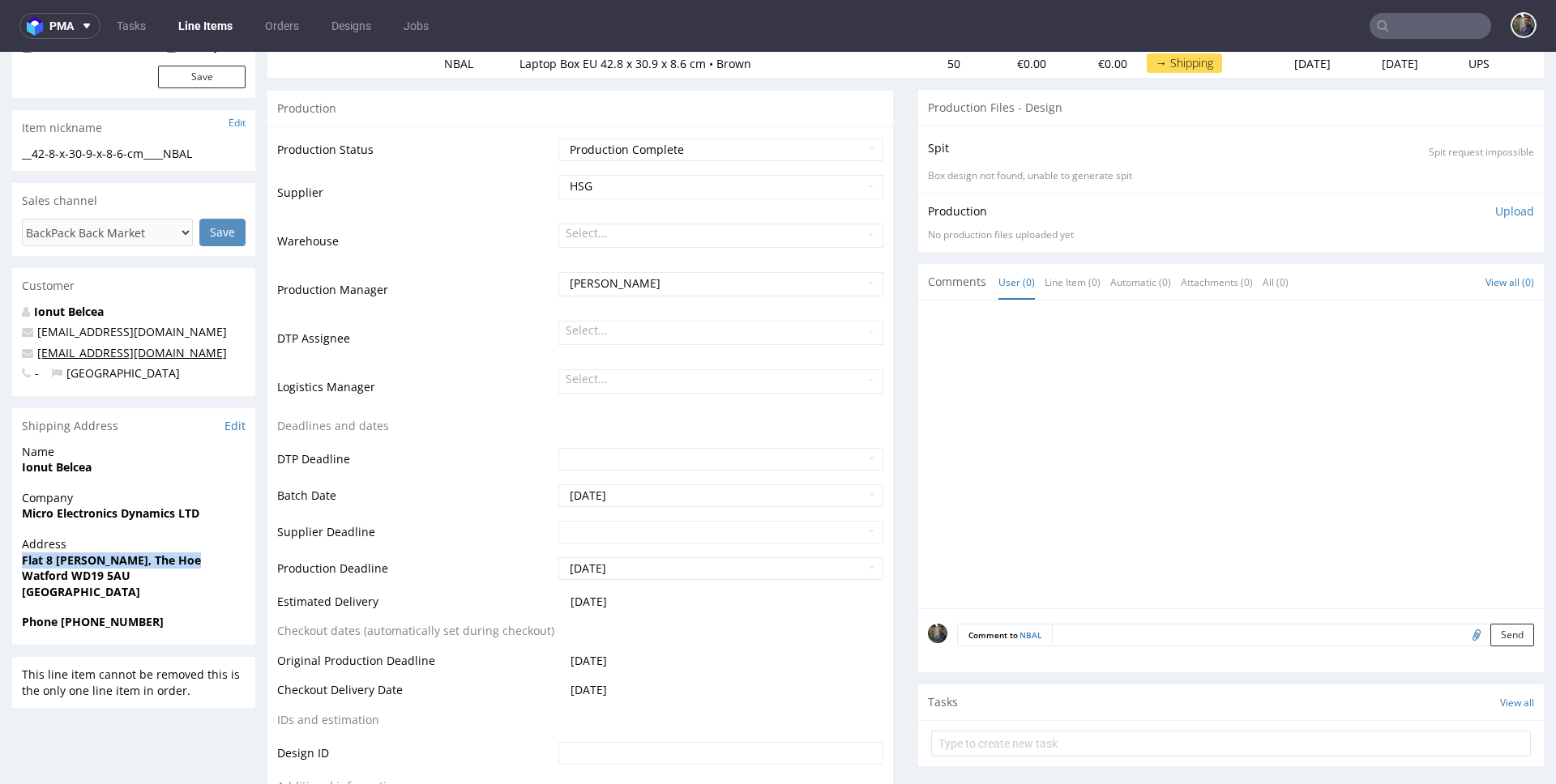 copy on "claudiugabriel@medrepairs.co.uk" 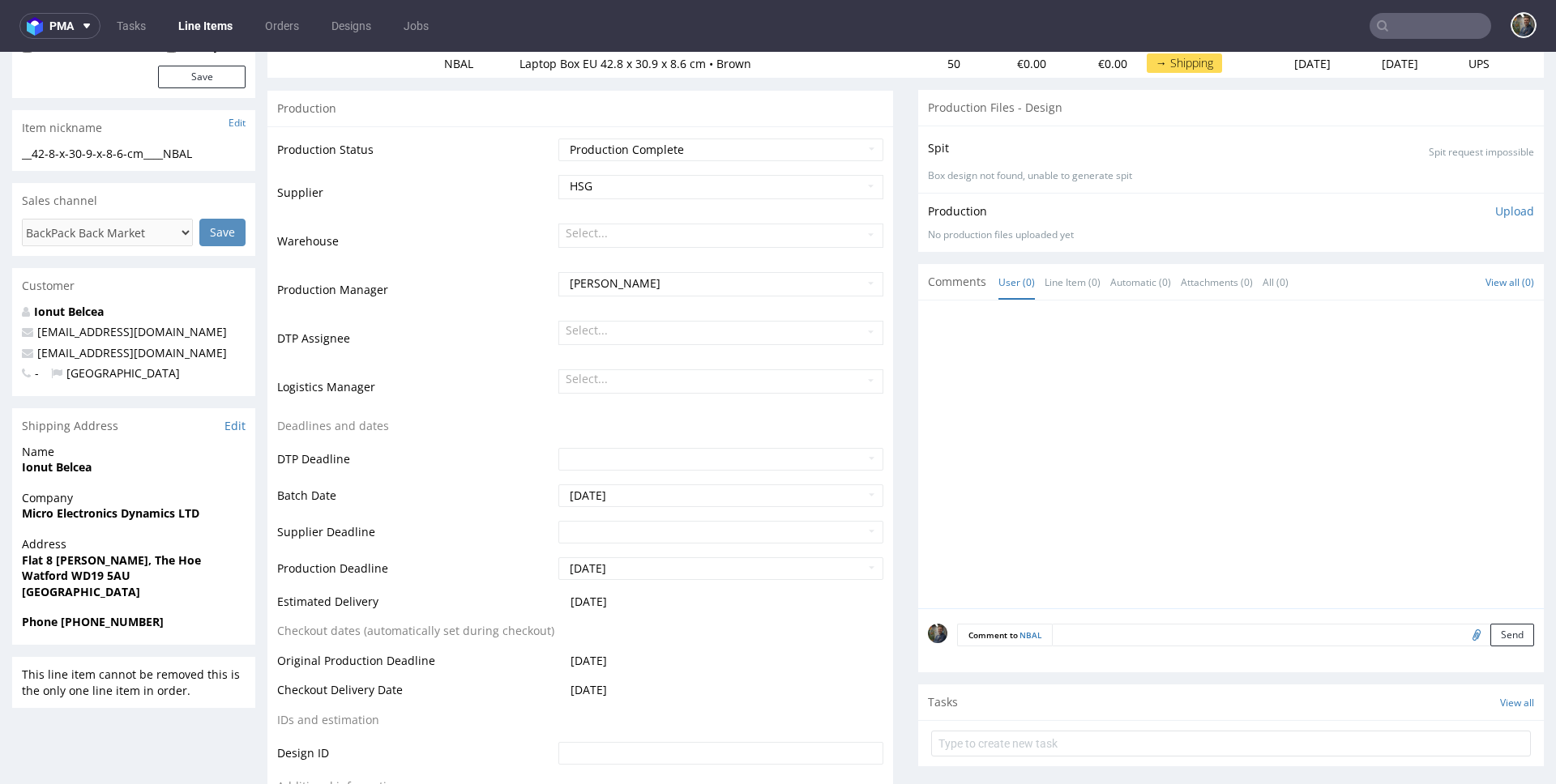 click on "Watford WD19 5AU" at bounding box center (76, 575) 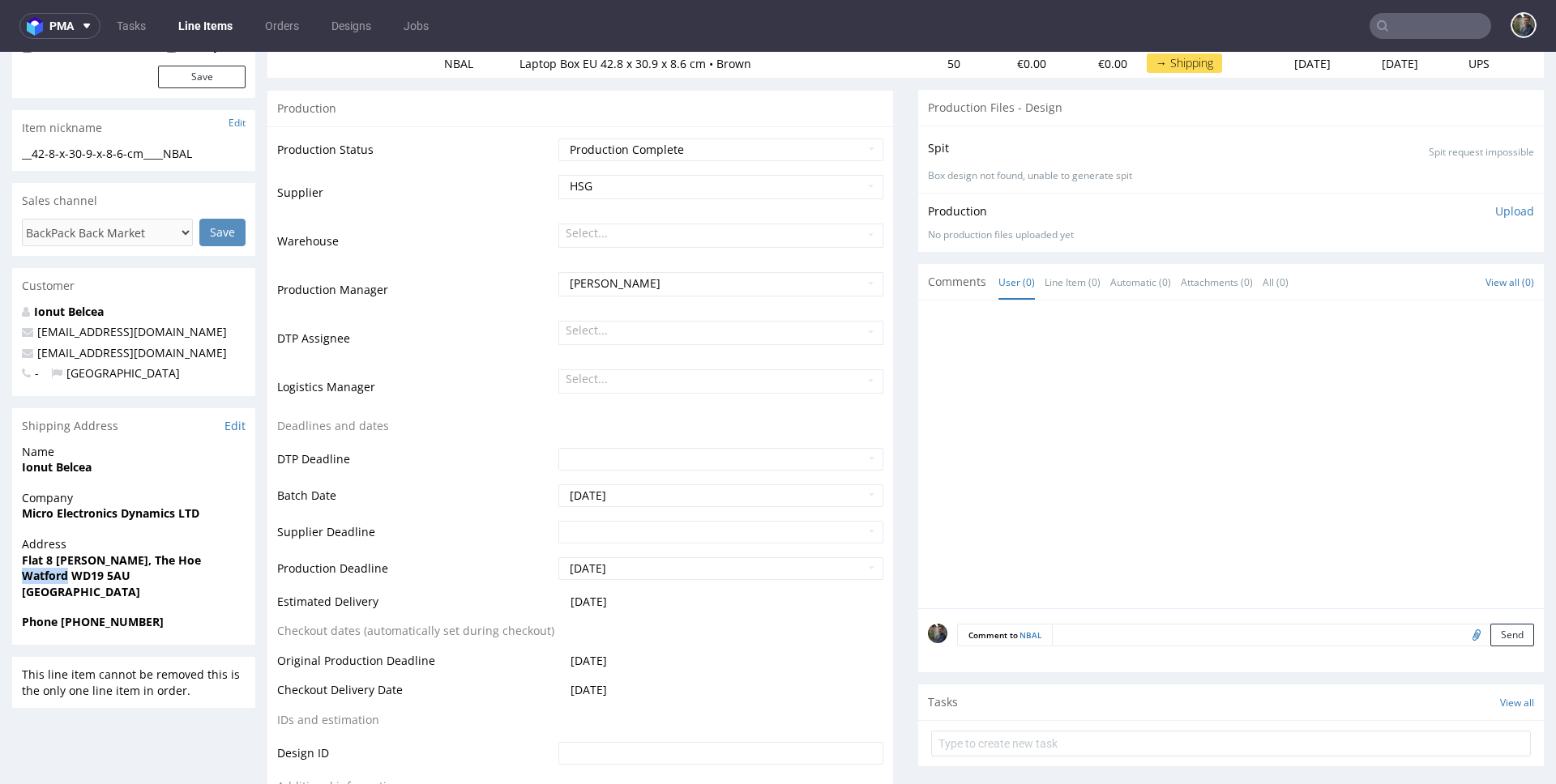 click on "Watford WD19 5AU" at bounding box center (76, 575) 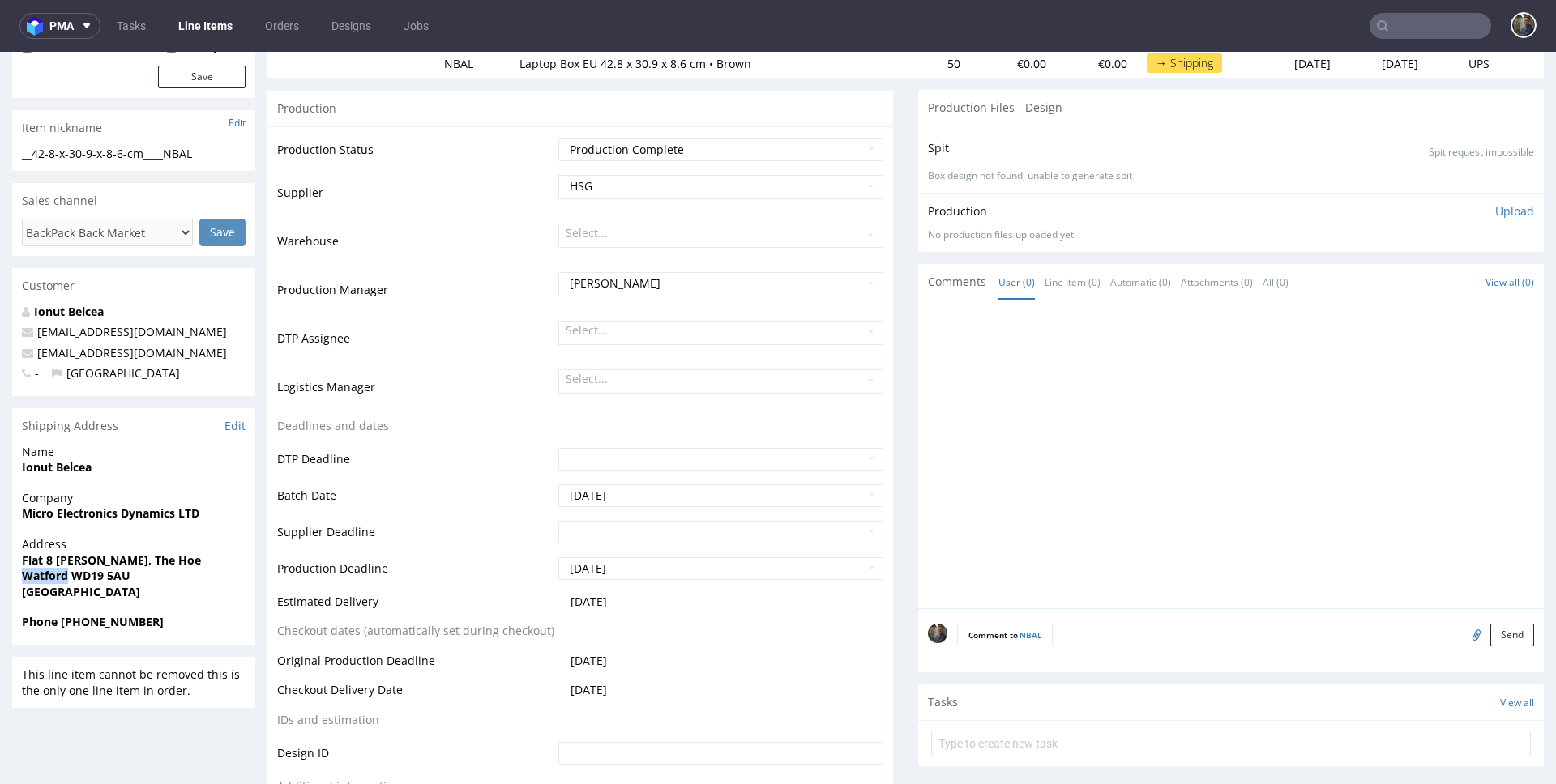 click on "Ionut Belcea" at bounding box center (134, 467) 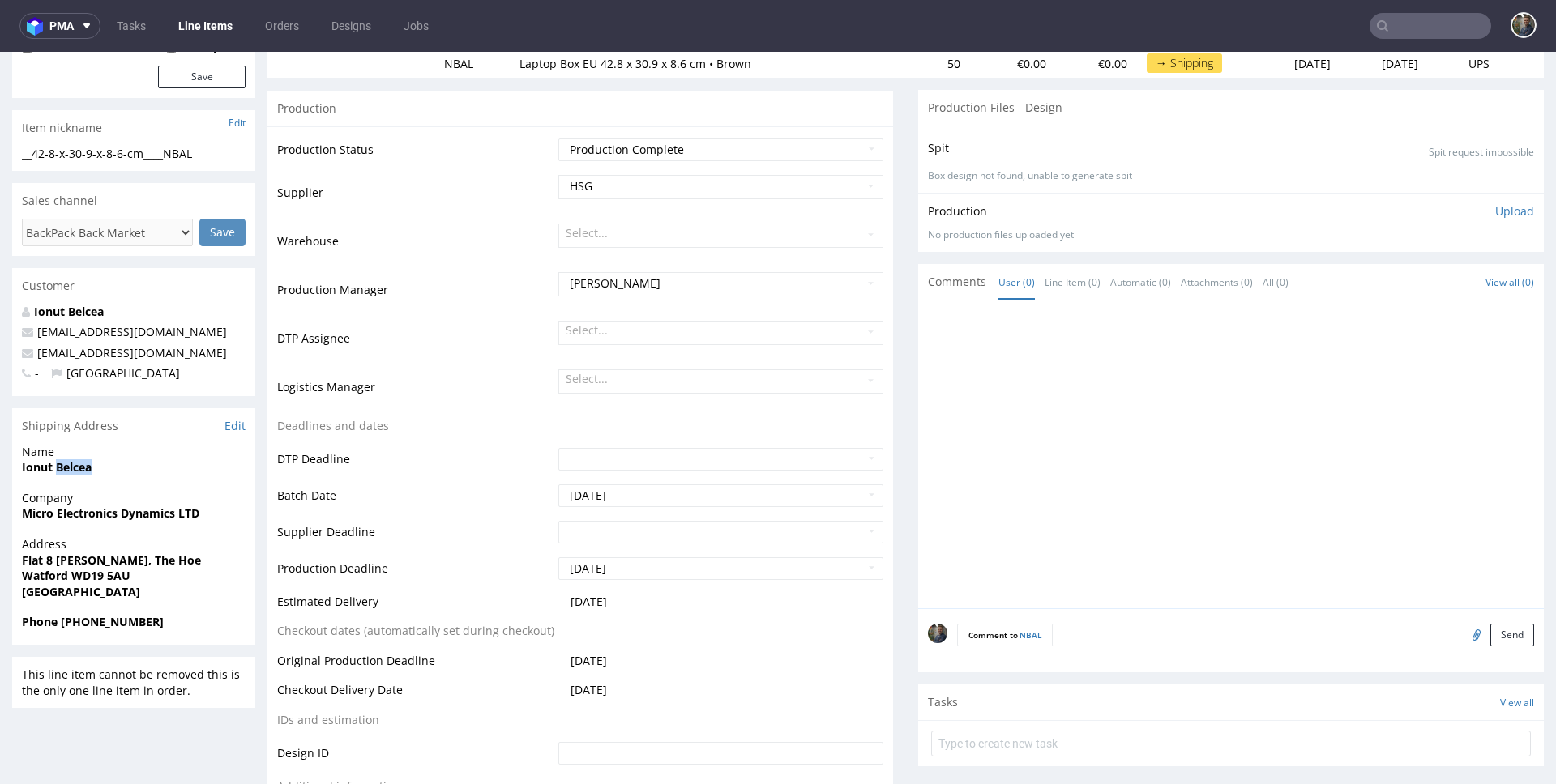 click on "Ionut Belcea" at bounding box center (134, 467) 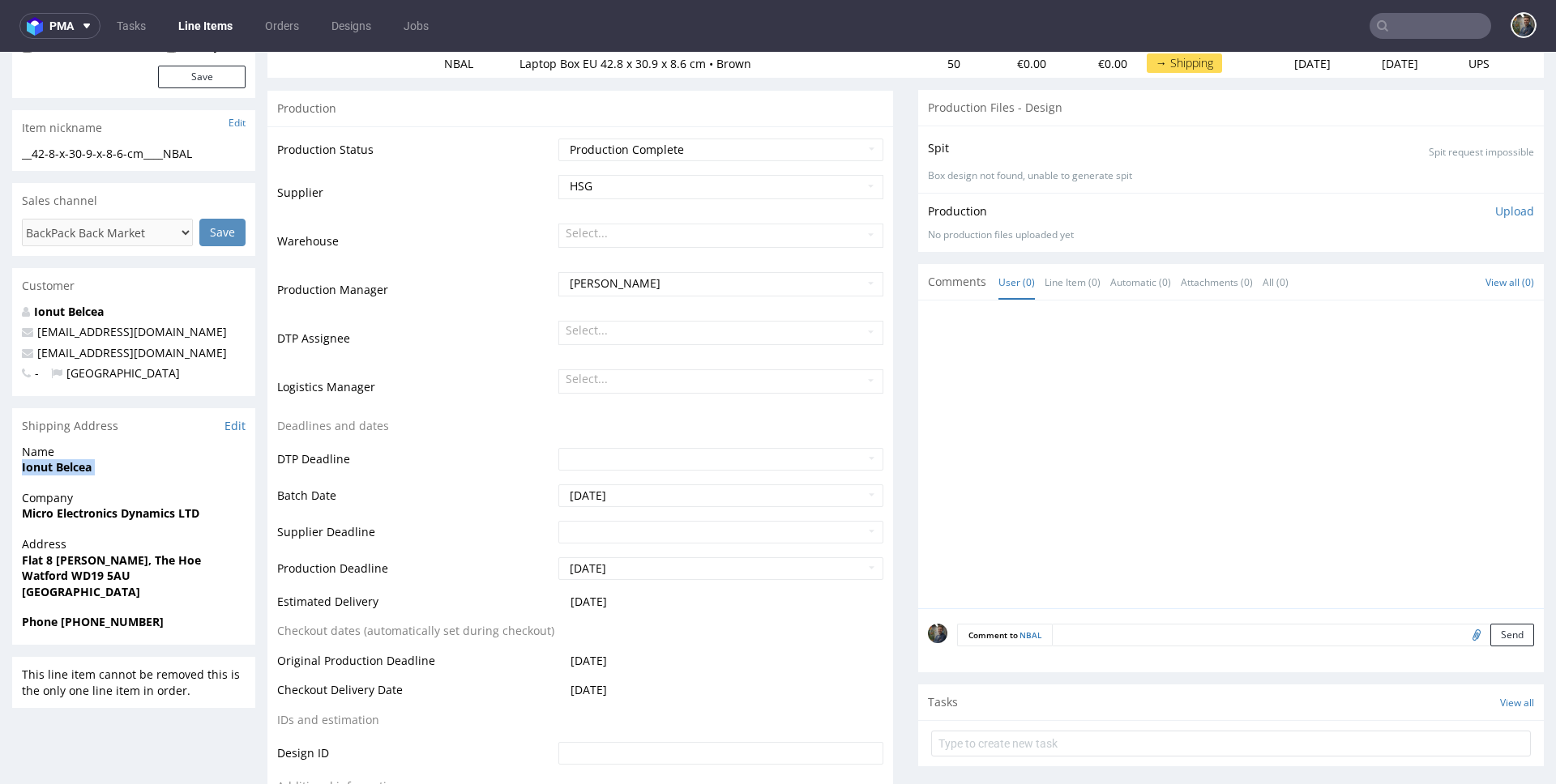 click on "Ionut Belcea" at bounding box center [134, 467] 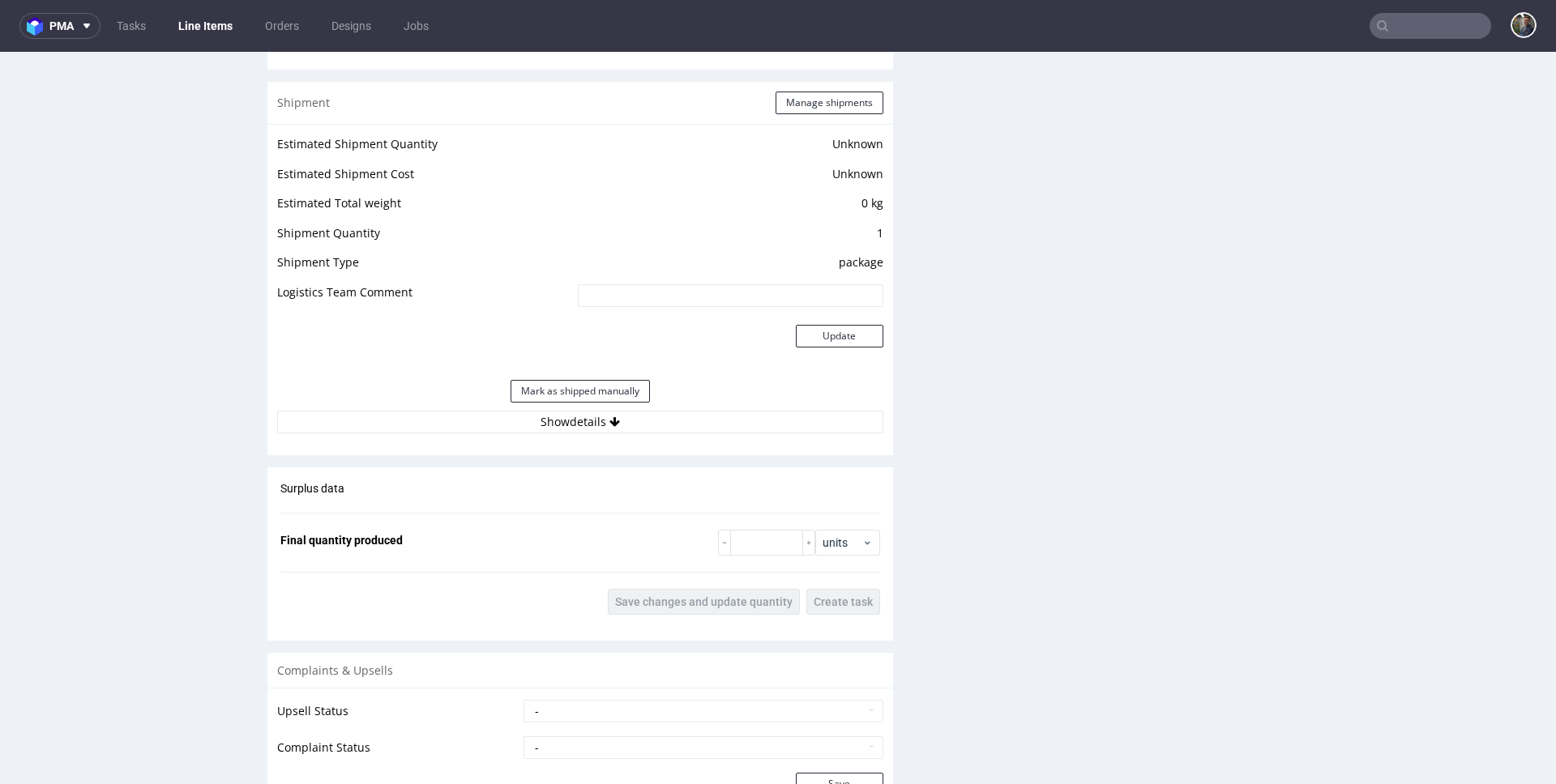 click on "Production Files - Design  Spit Spit request impossible Box design not found, unable to generate spit Production Upload No production files uploaded yet Description (optional) Add files Upload now Comments User (0) Line Item (0) Automatic (0) Attachments (0) All (0) View all (0) Comment to NBAL Send Tasks View all" at bounding box center (1231, -36) 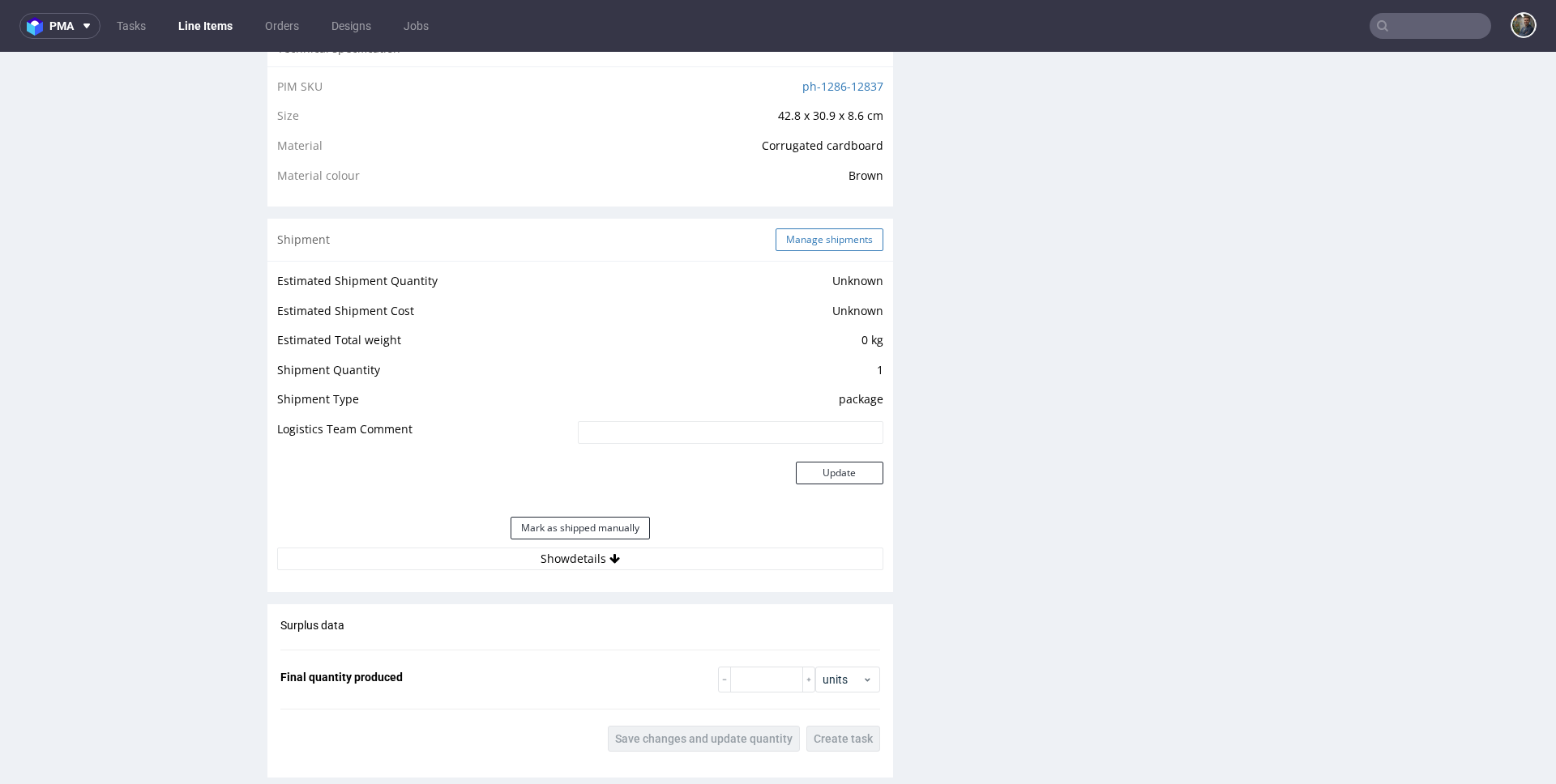 scroll, scrollTop: 1130, scrollLeft: 0, axis: vertical 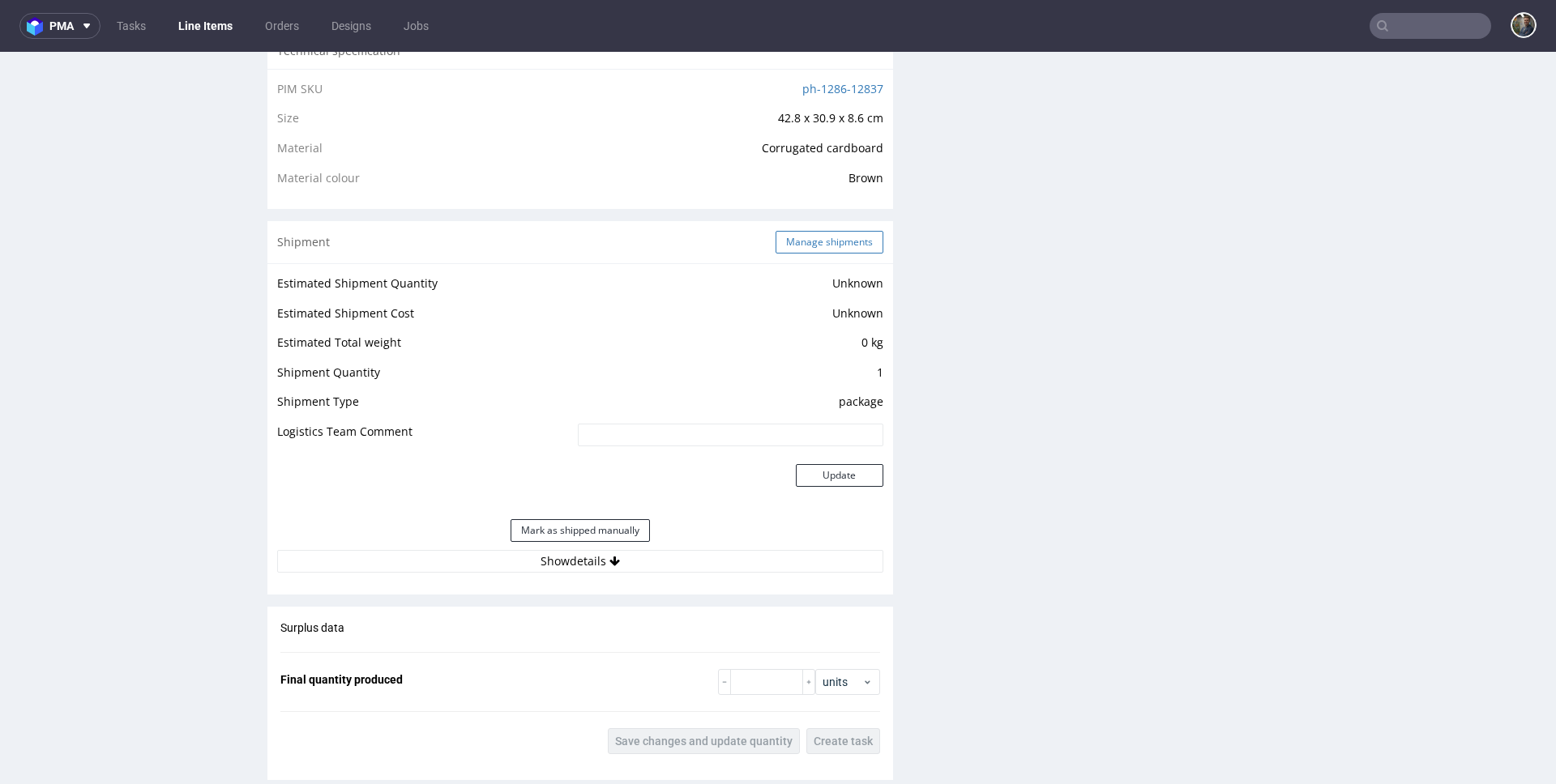 click on "Manage shipments" at bounding box center (829, 242) 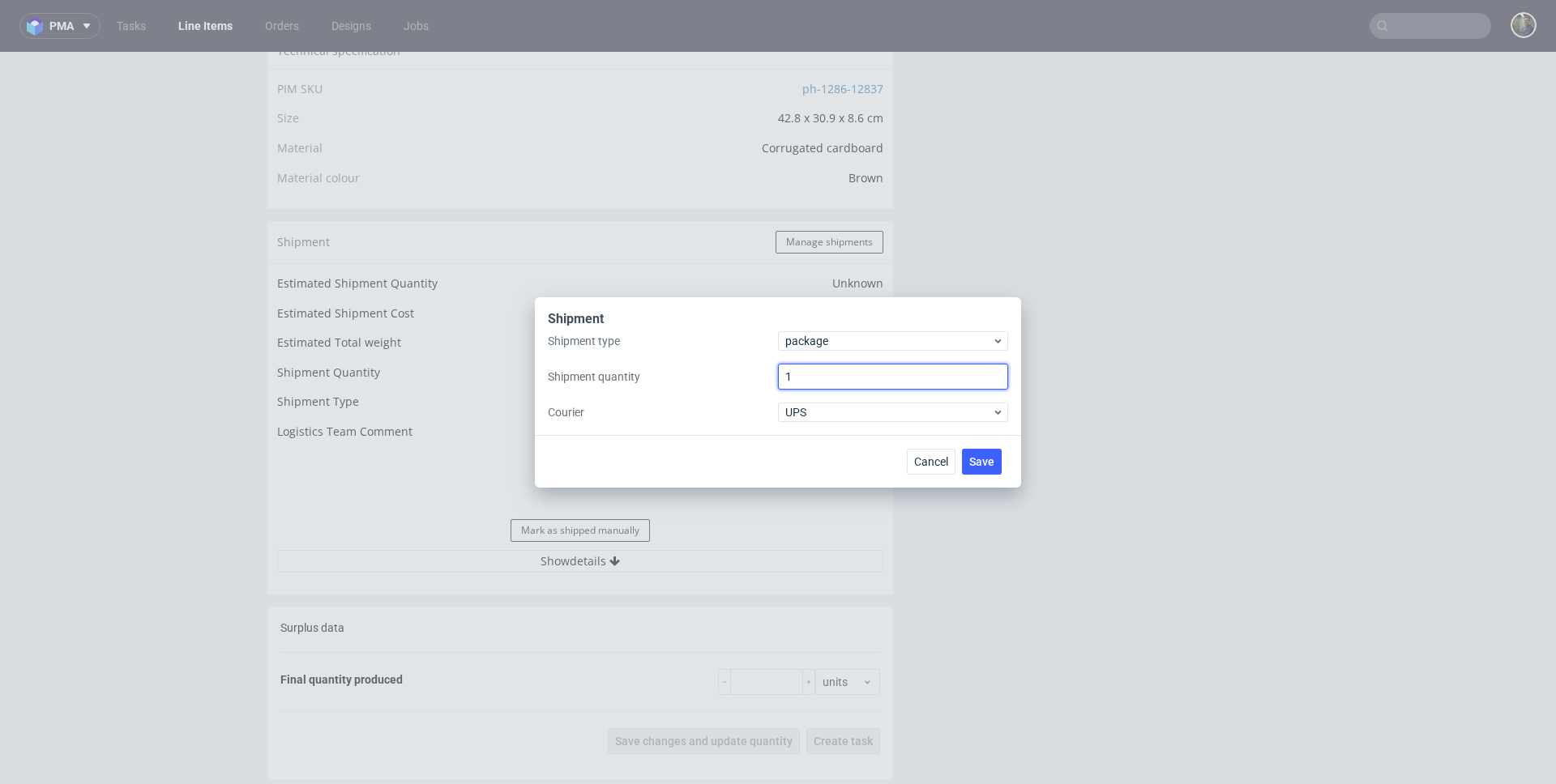 drag, startPoint x: 786, startPoint y: 378, endPoint x: 748, endPoint y: 379, distance: 38.013156 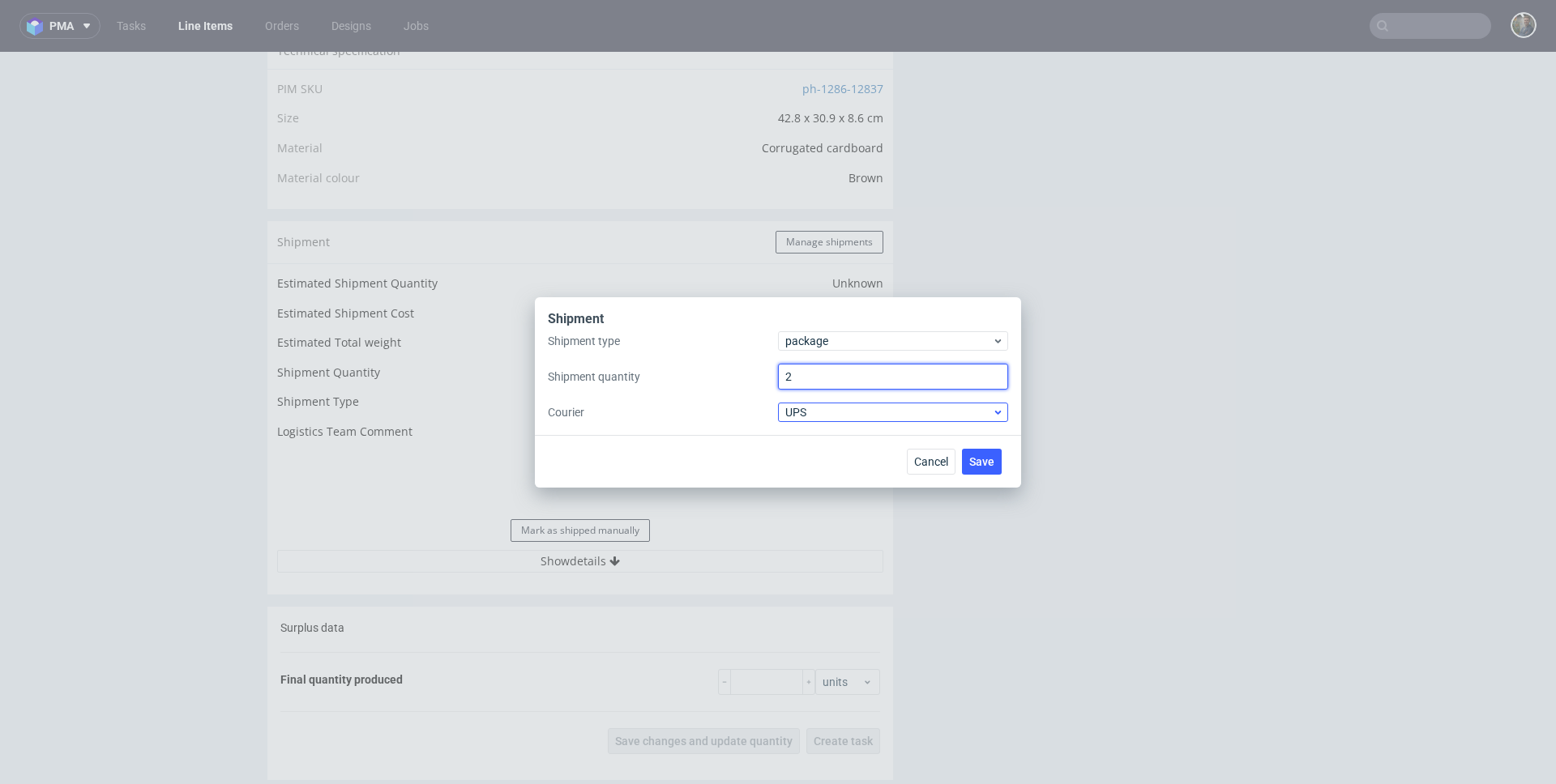 type on "2" 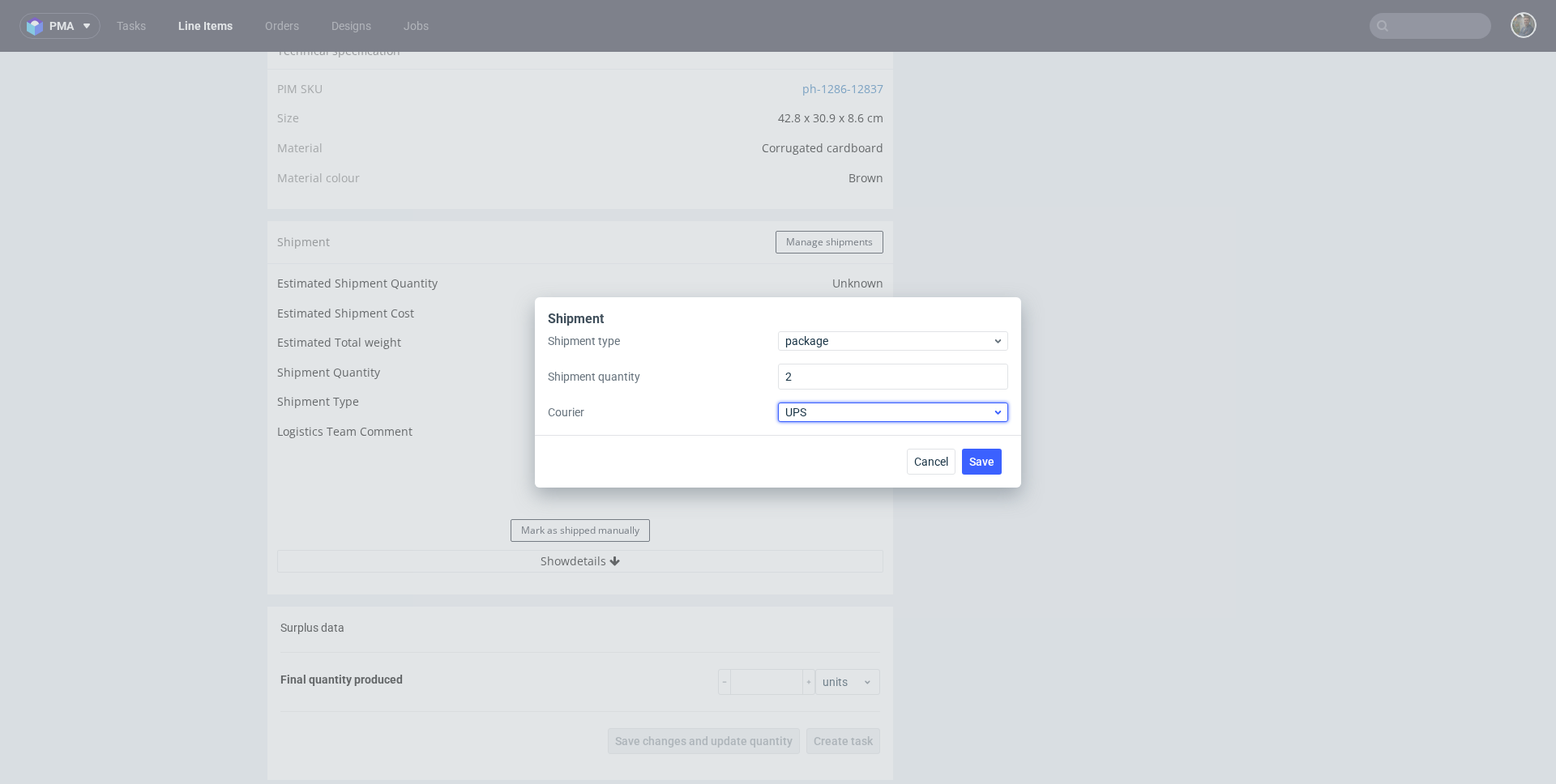 click on "UPS" at bounding box center [888, 412] 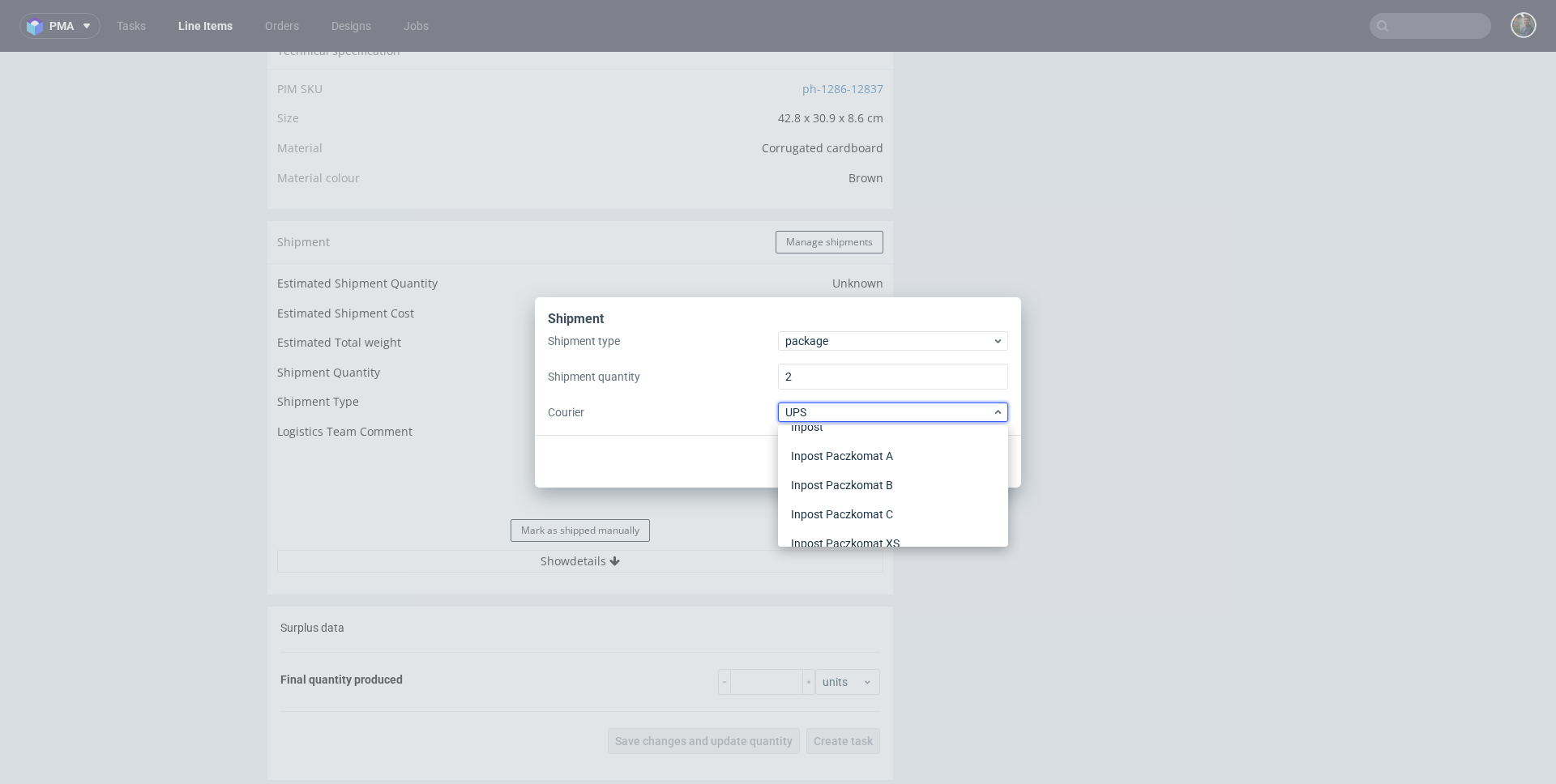 scroll, scrollTop: 0, scrollLeft: 0, axis: both 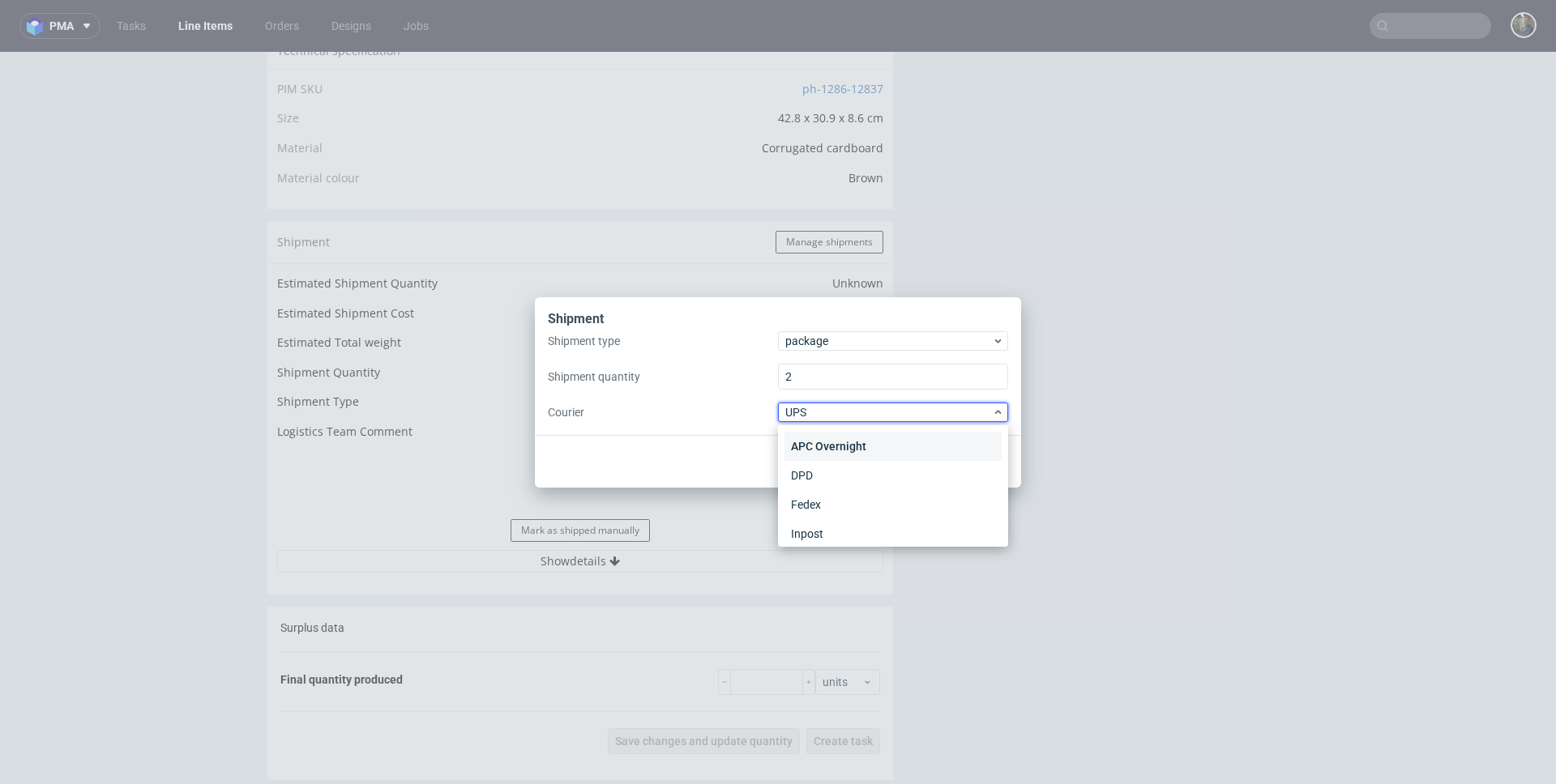 click on "APC Overnight" at bounding box center (893, 446) 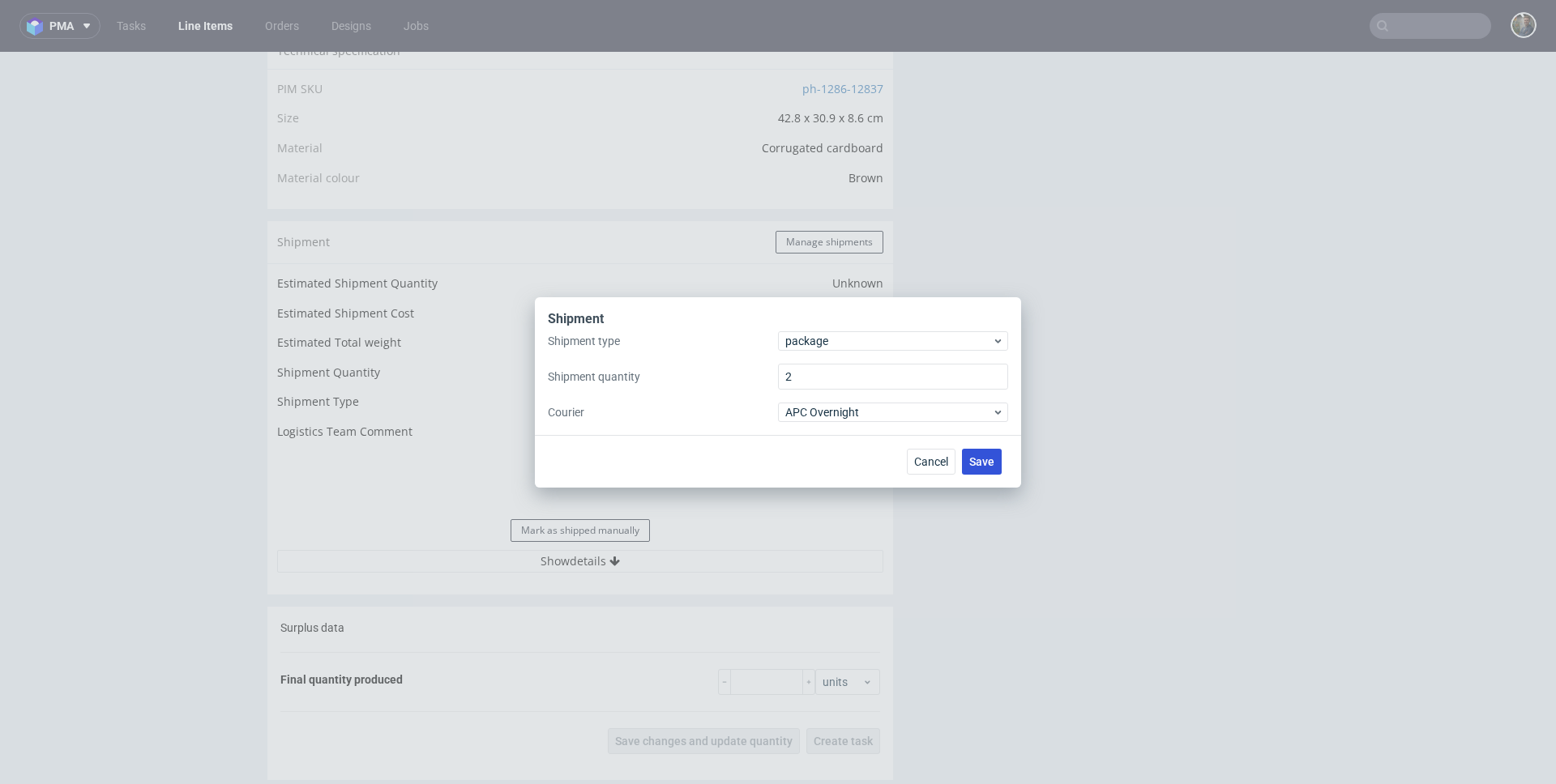 click on "Save" at bounding box center [981, 462] 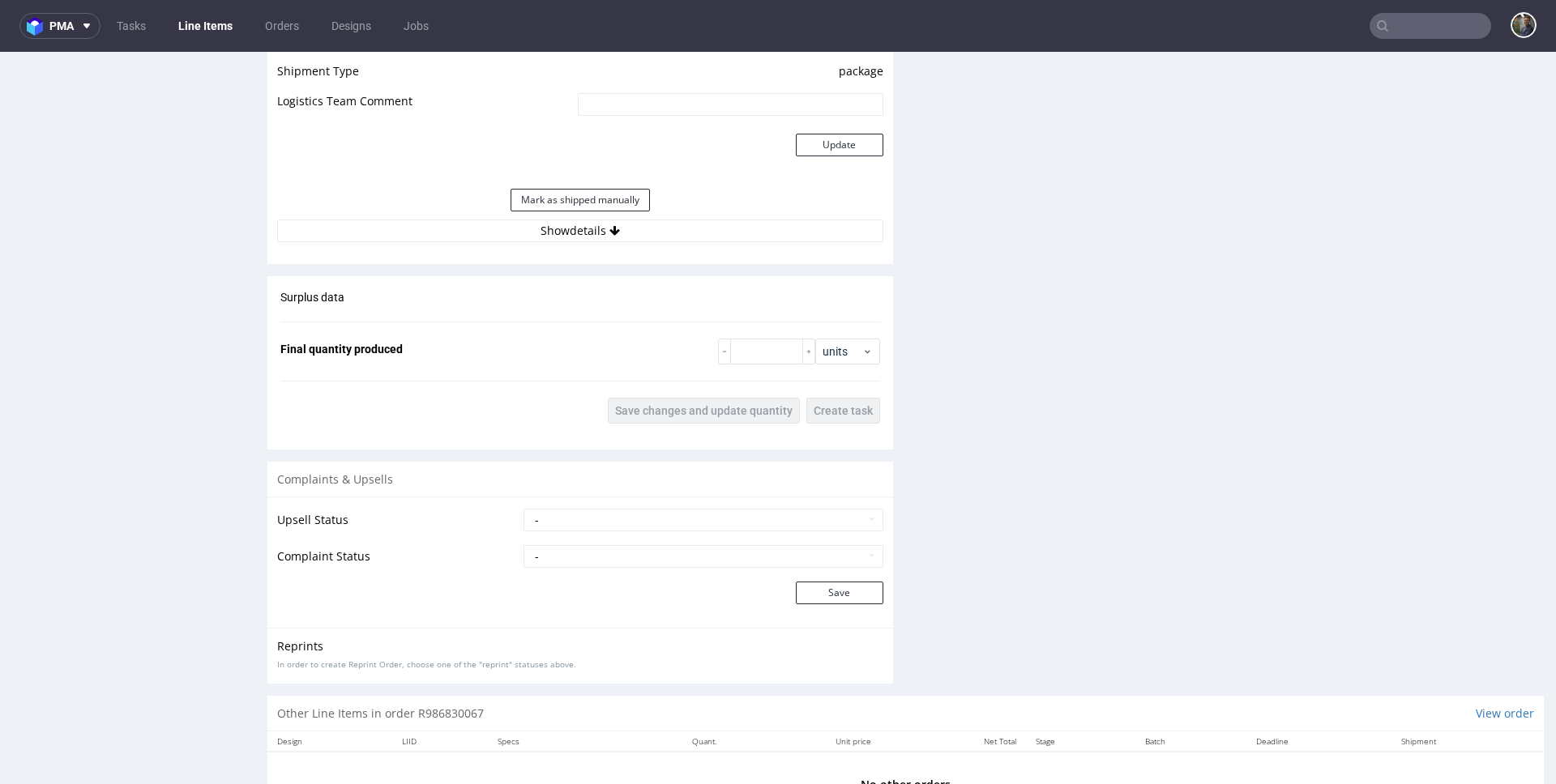 scroll, scrollTop: 1388, scrollLeft: 0, axis: vertical 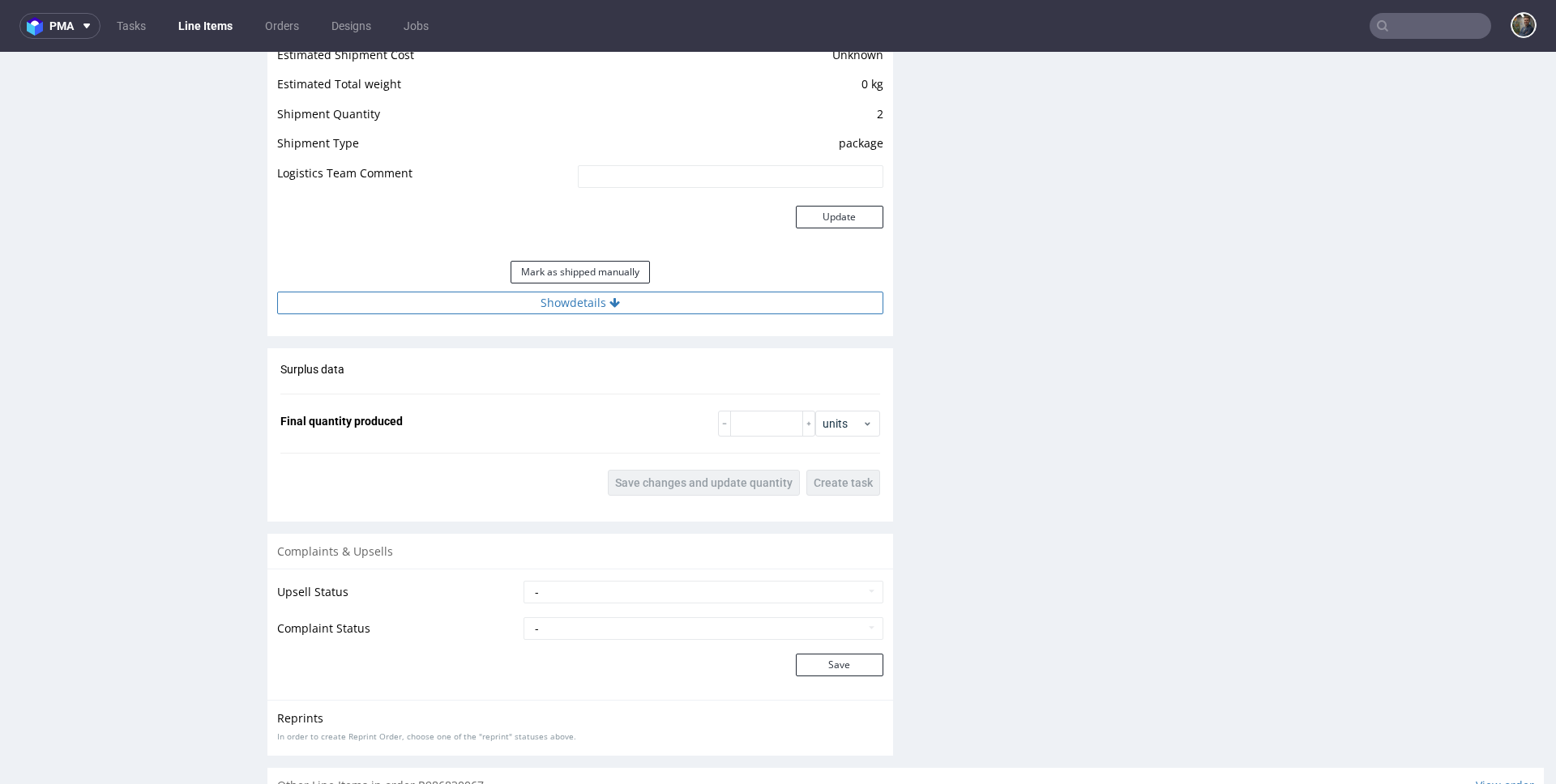 click on "Show  details" at bounding box center (580, 303) 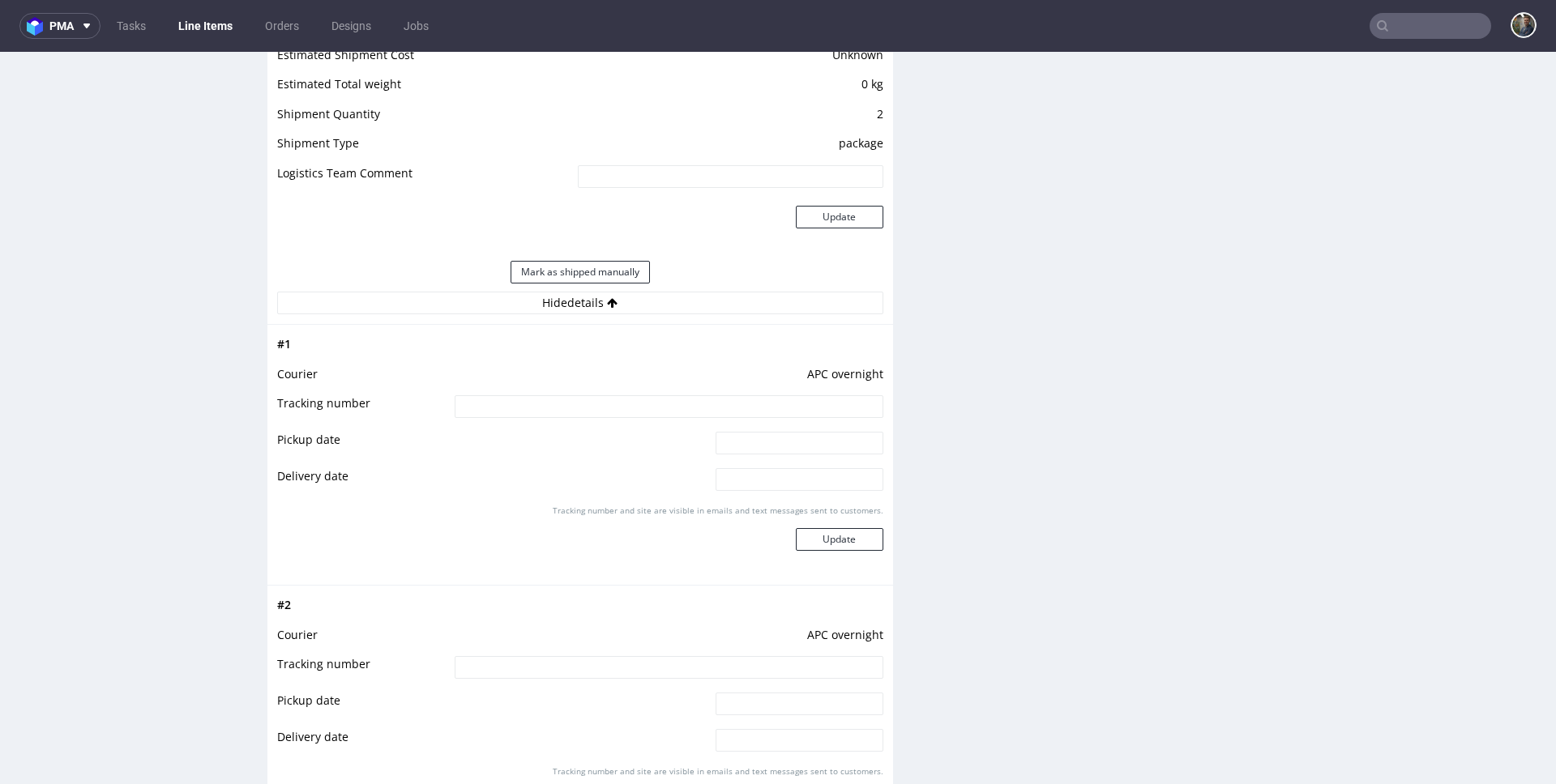 click at bounding box center (669, 407) 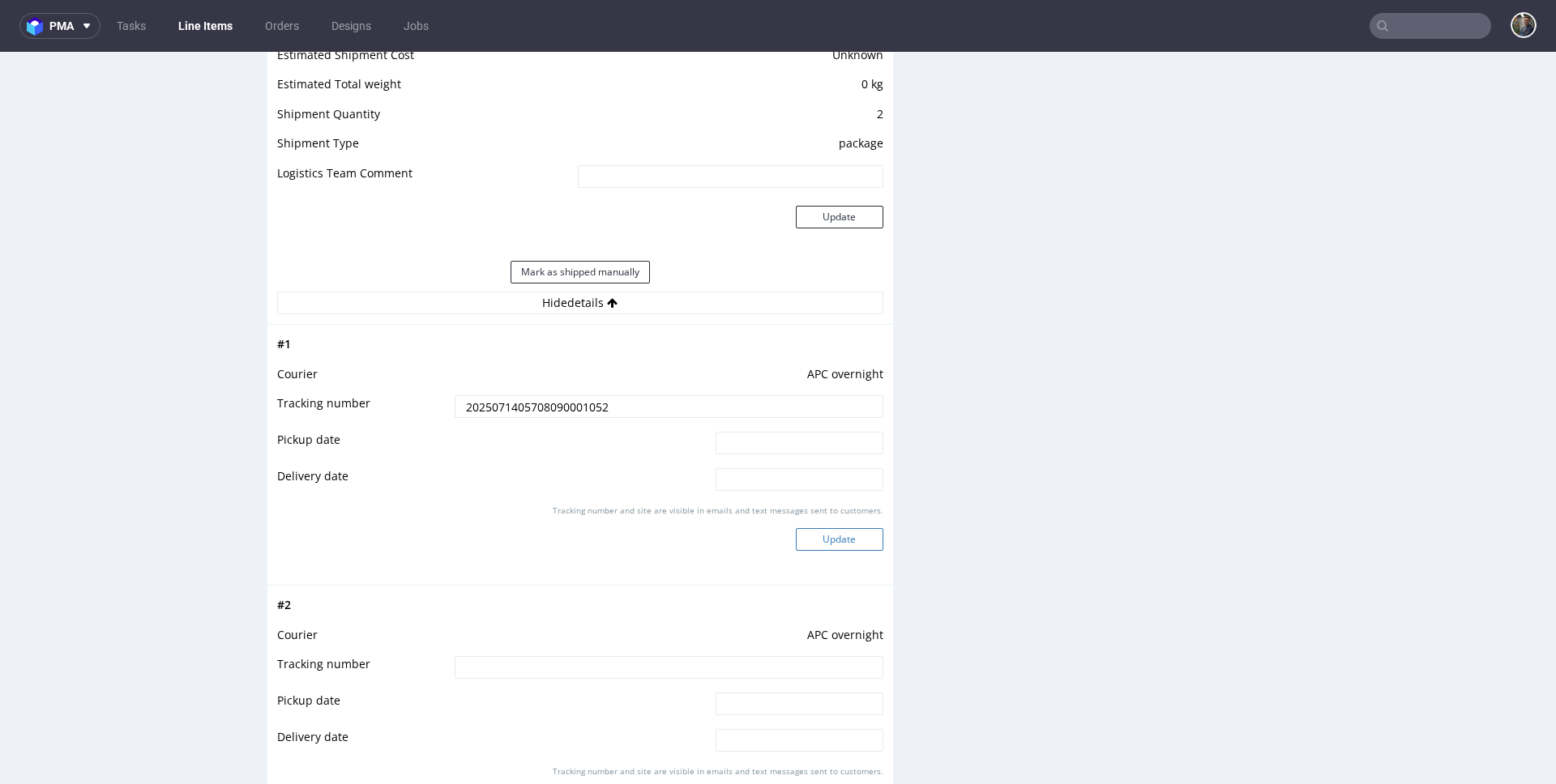 type on "2025071405708090001052" 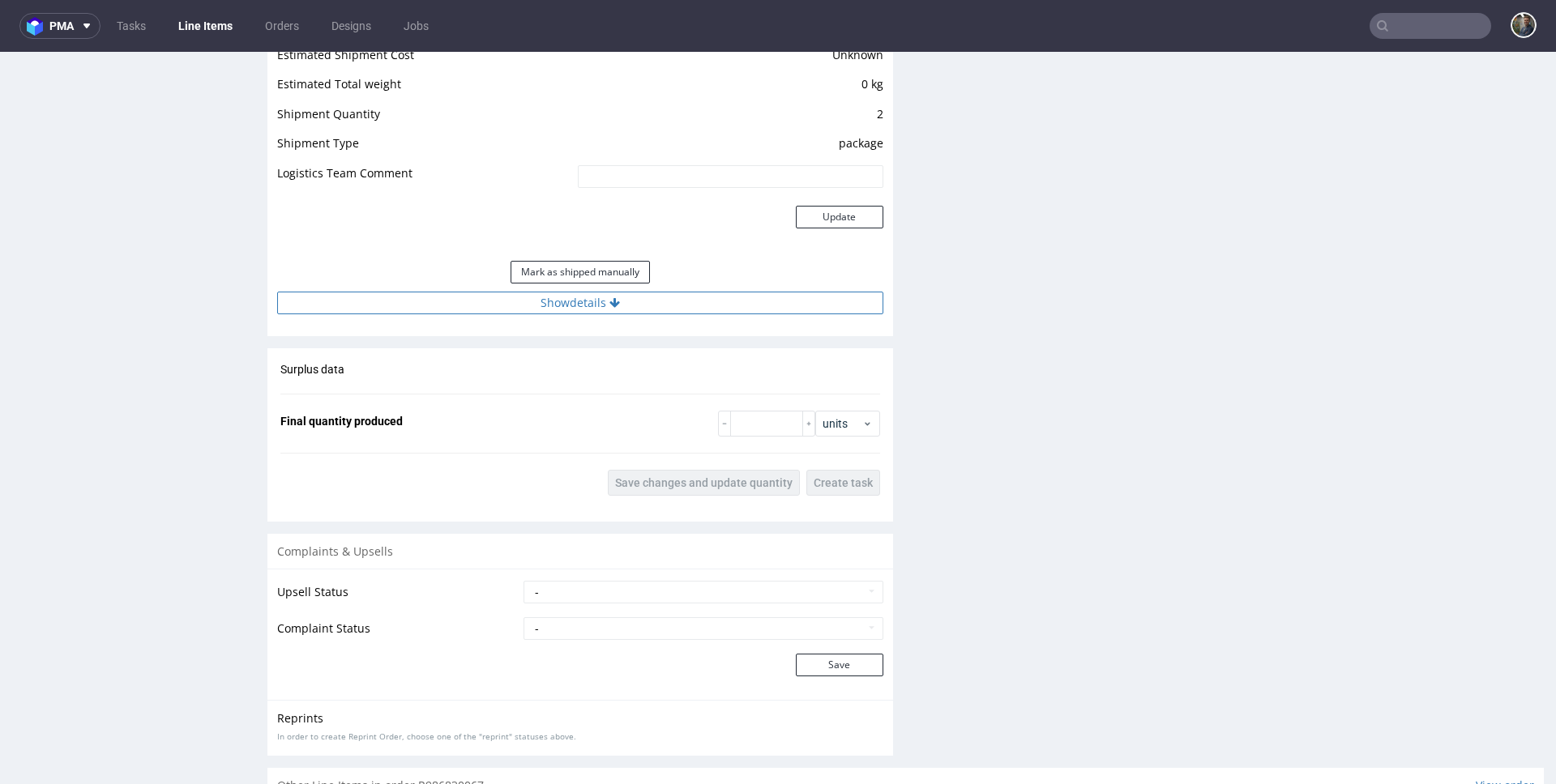 click on "Show  details" at bounding box center (580, 303) 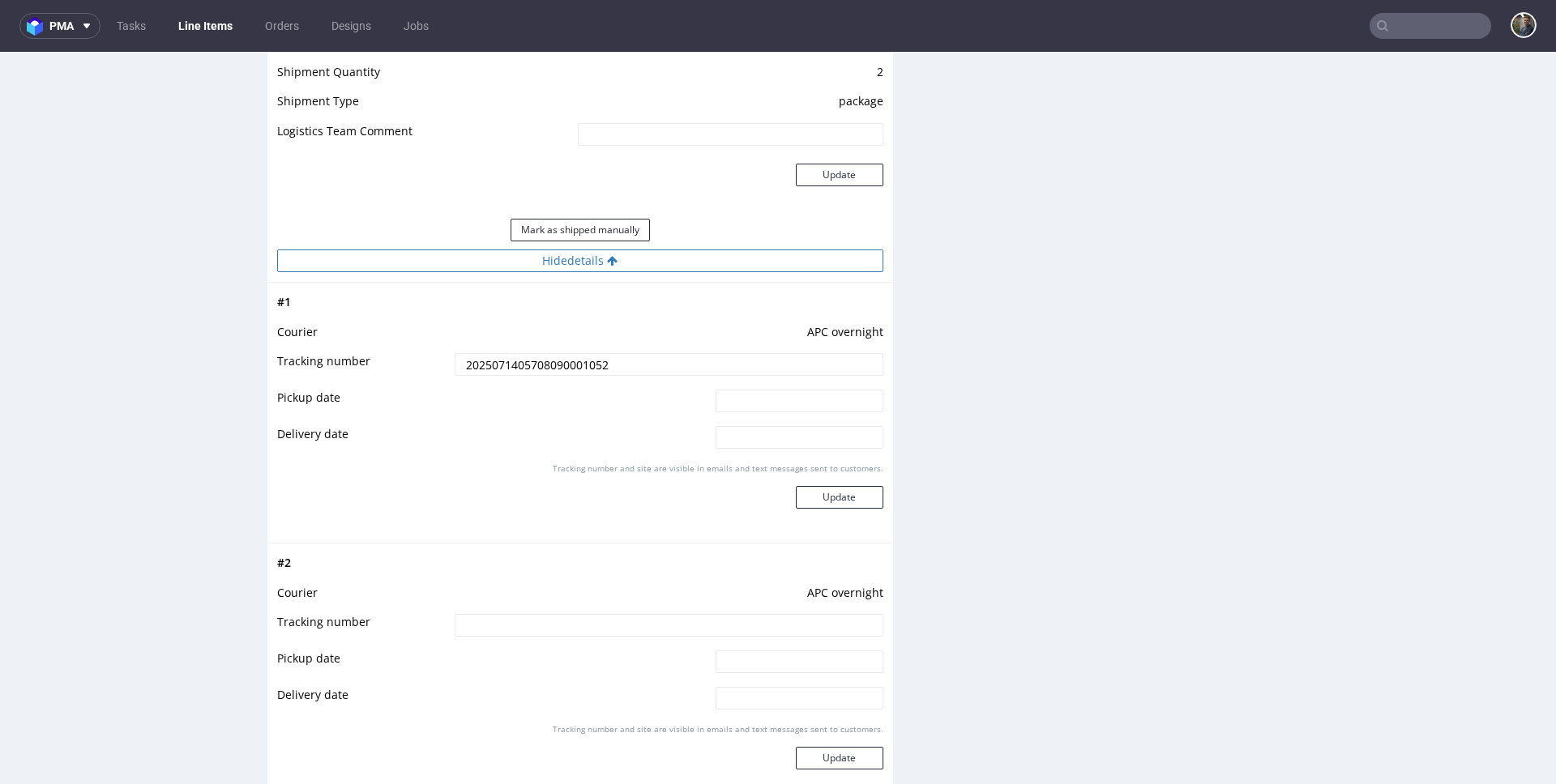 scroll, scrollTop: 1524, scrollLeft: 0, axis: vertical 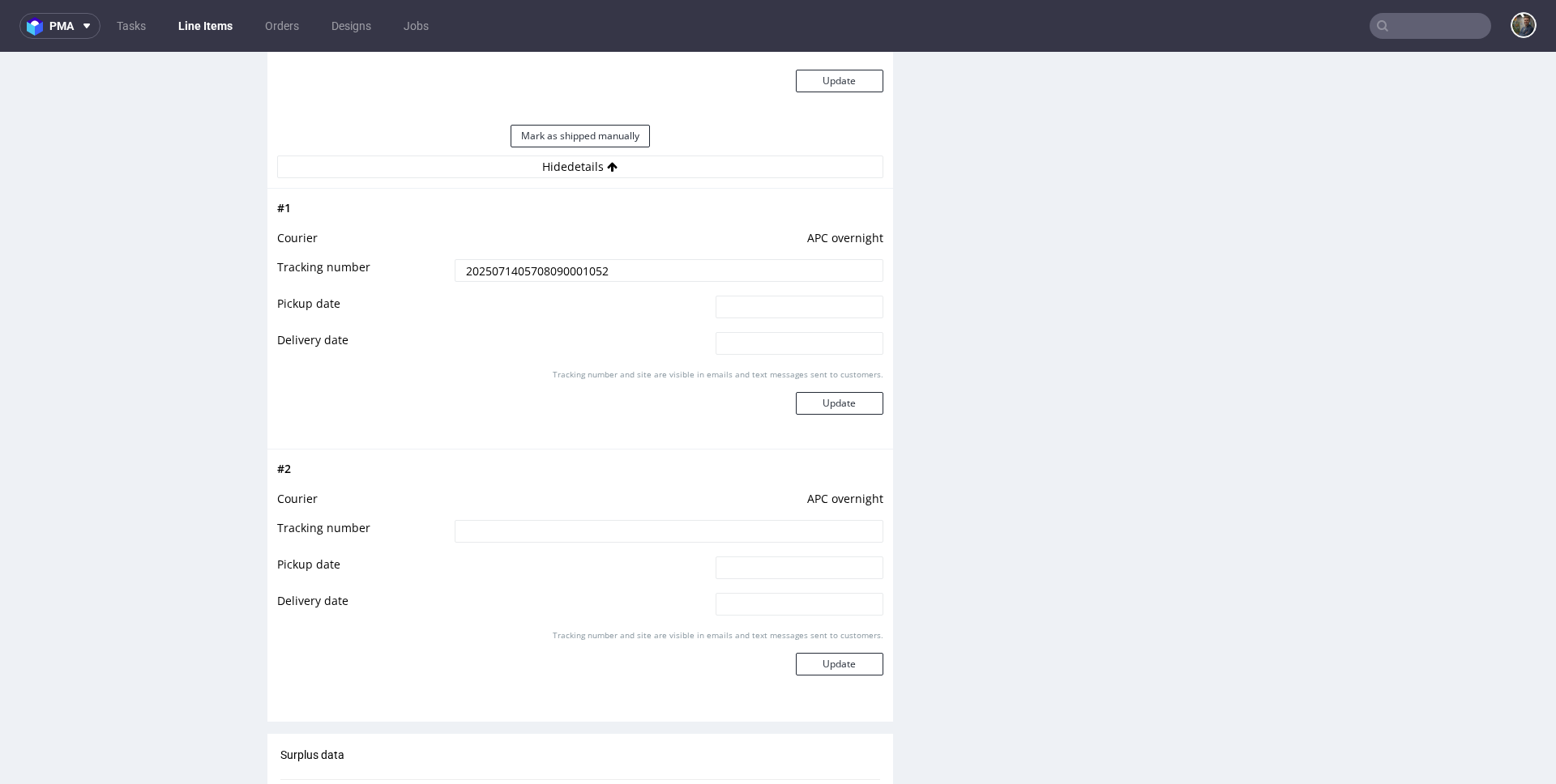 click at bounding box center [669, 531] 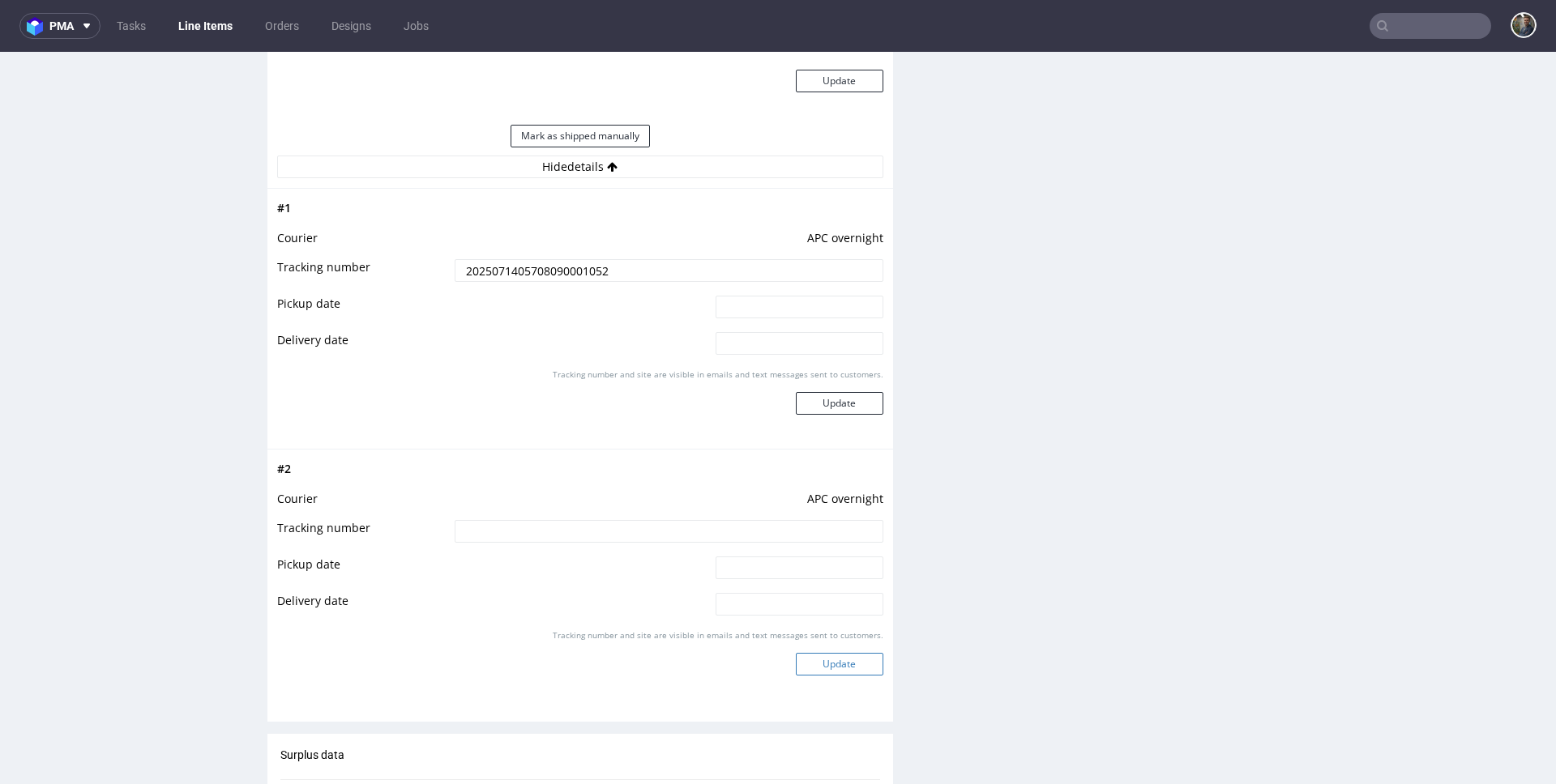 paste on "2025071405708090001052" 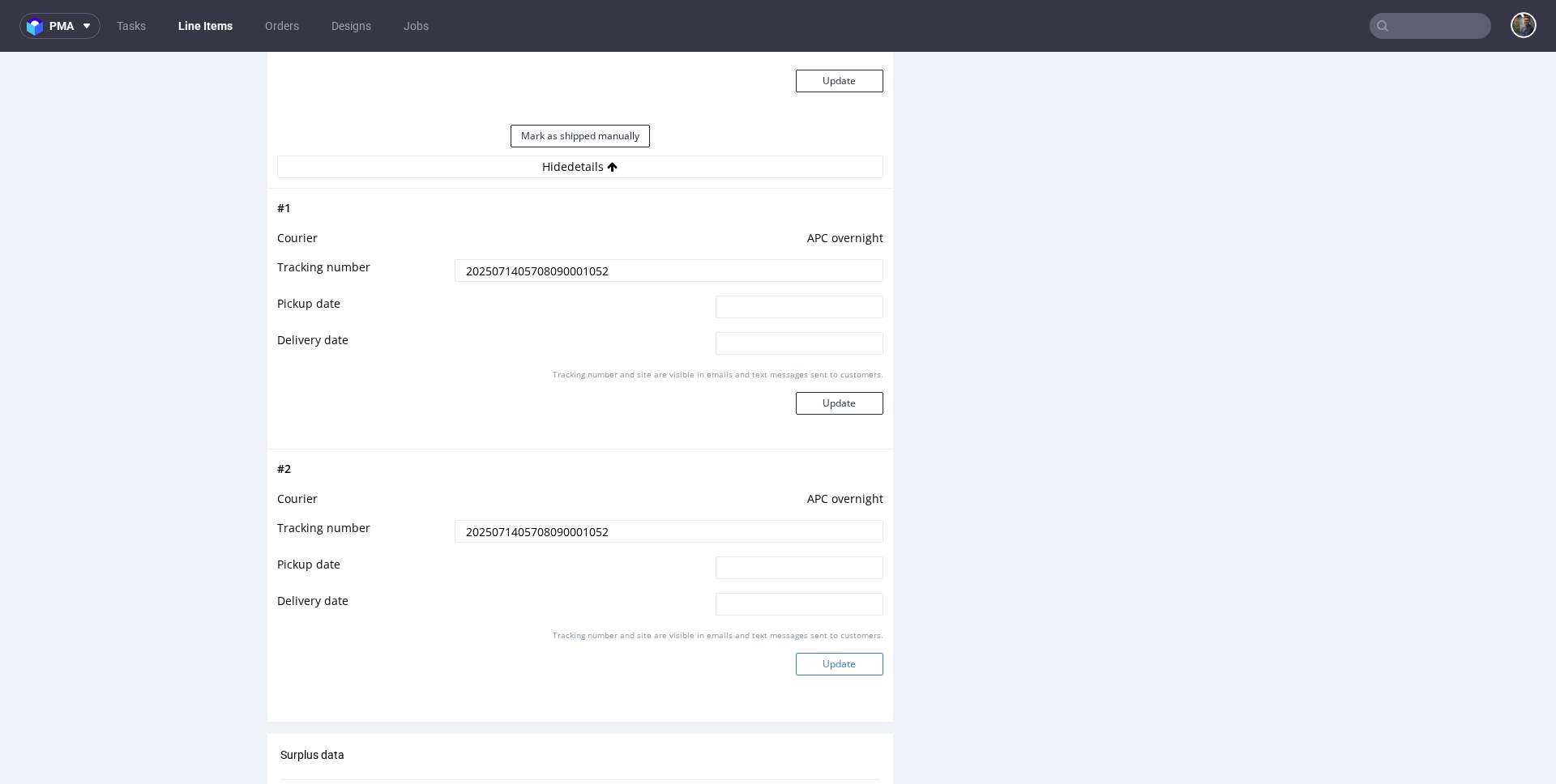 type on "2025071405708090001052" 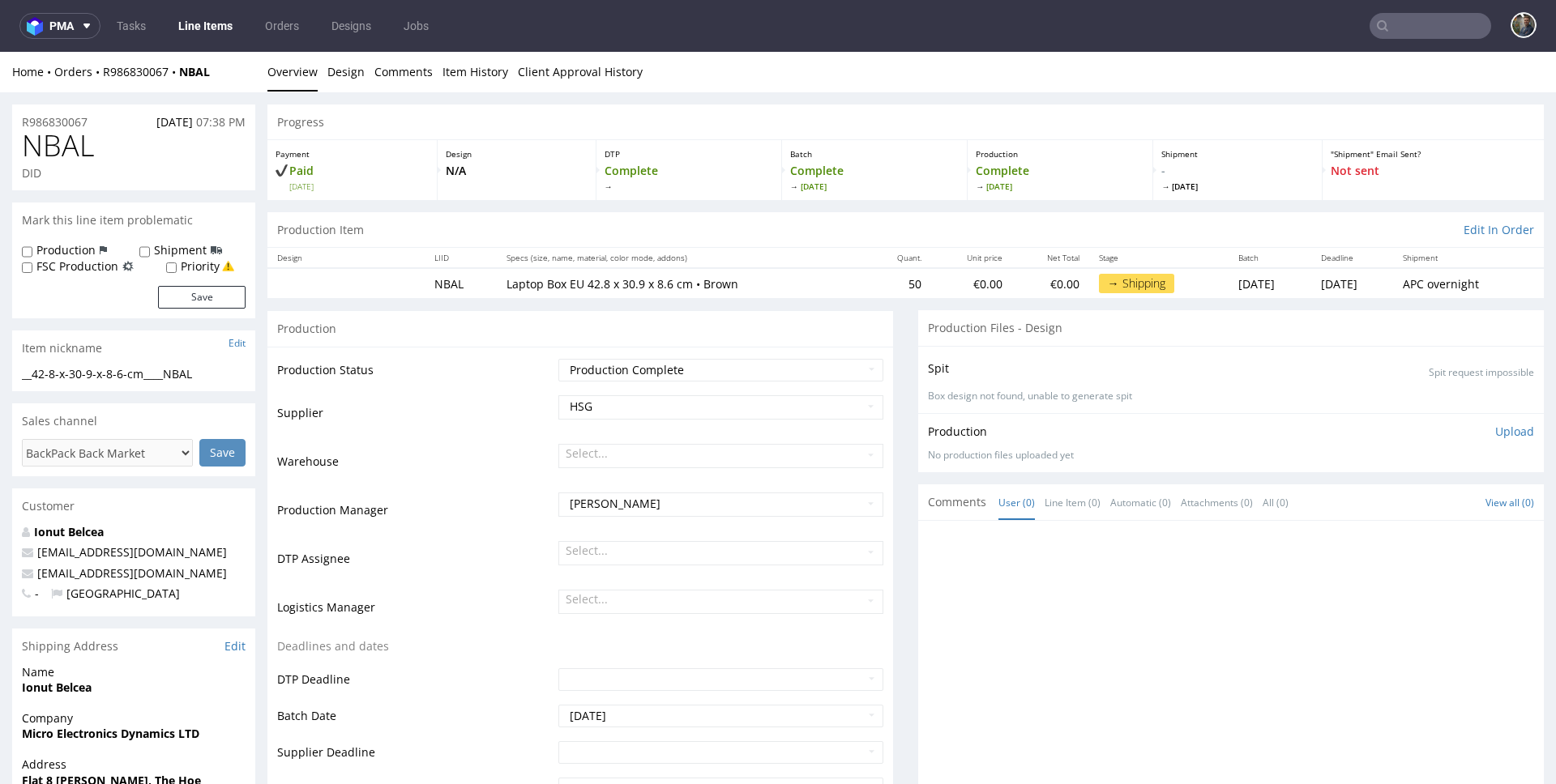 scroll, scrollTop: 1499, scrollLeft: 0, axis: vertical 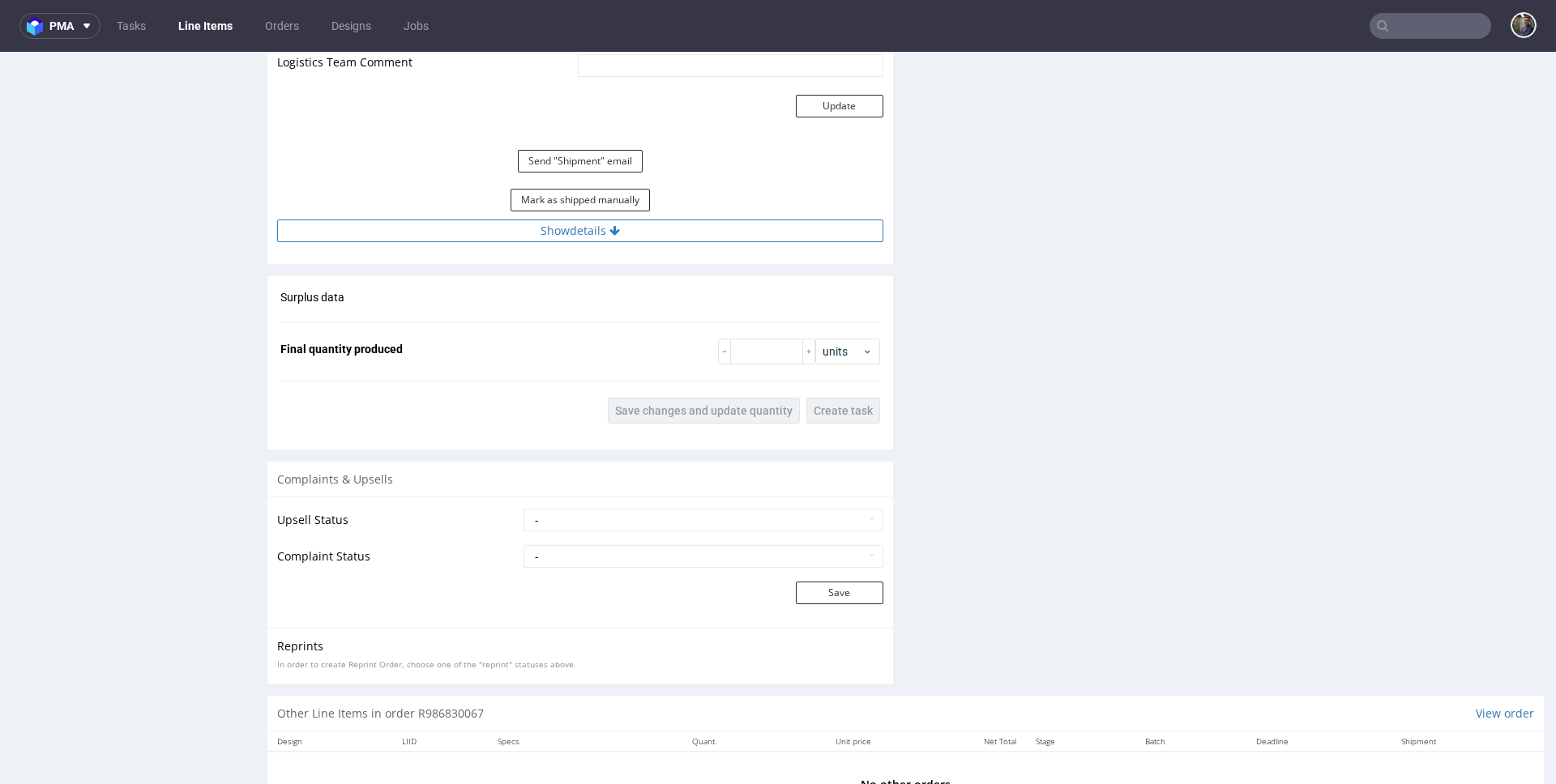 click on "Show  details" at bounding box center (580, 231) 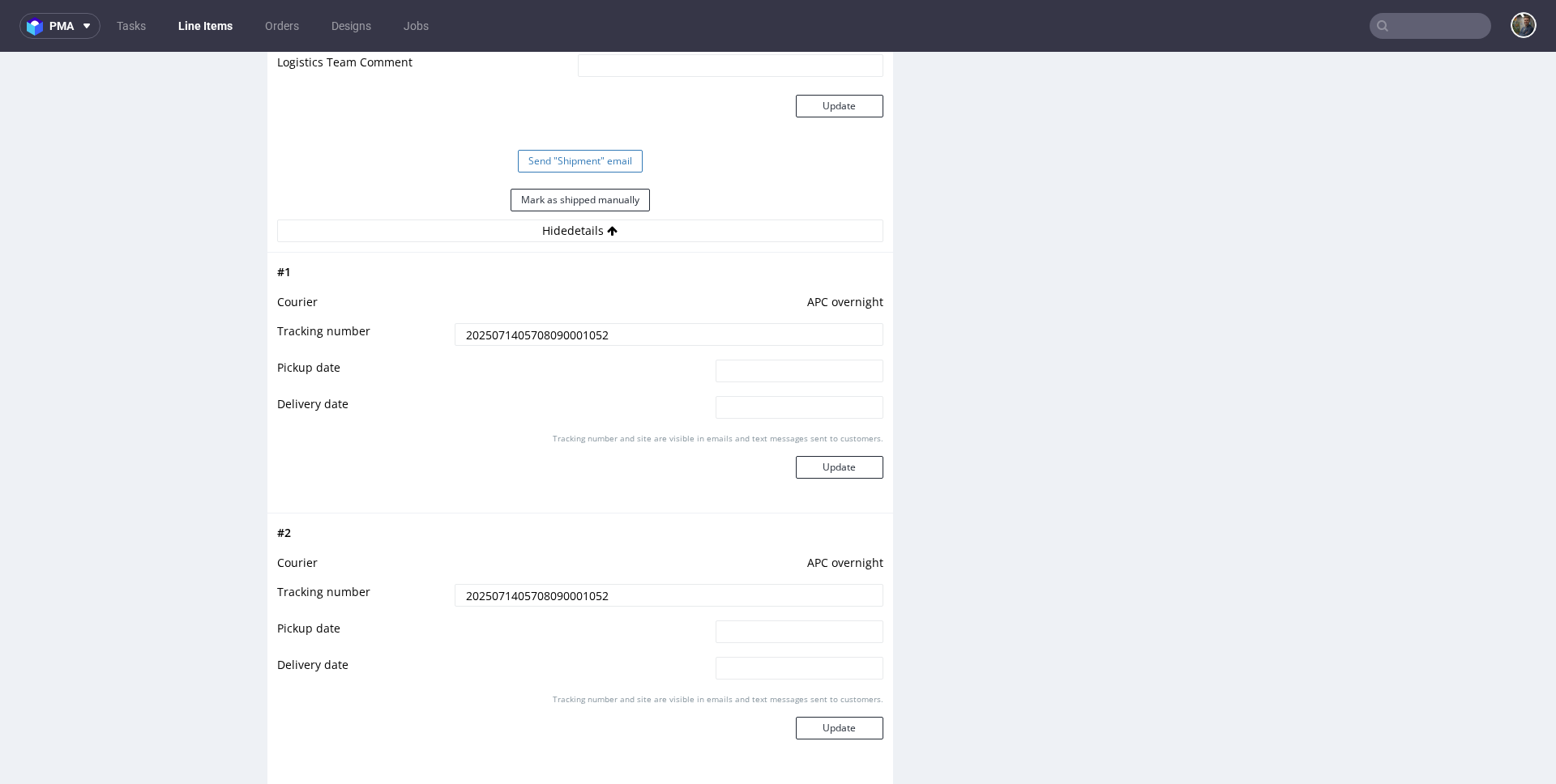 click on "Send "Shipment" email" at bounding box center [580, 161] 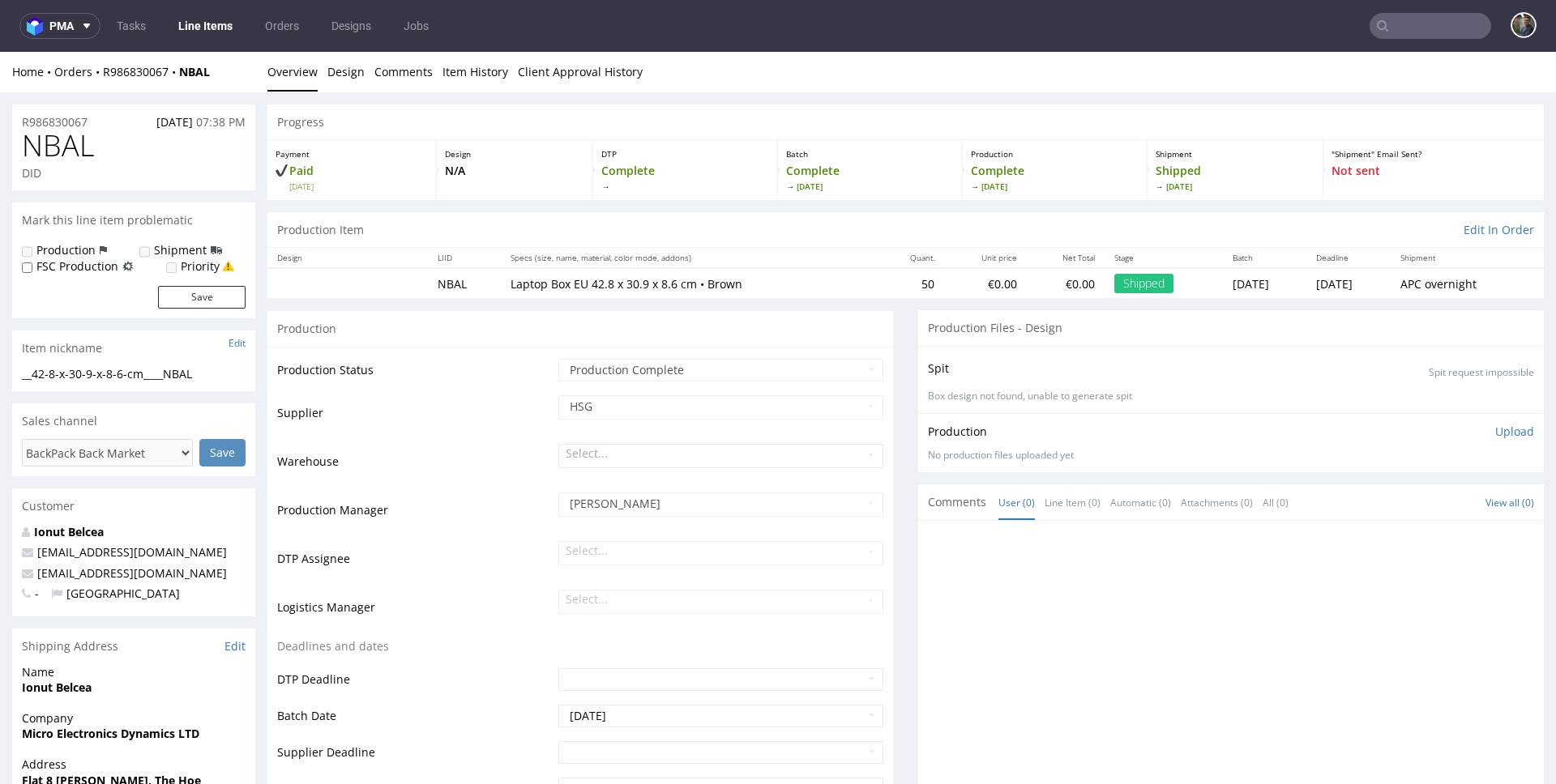 scroll, scrollTop: 1460, scrollLeft: 0, axis: vertical 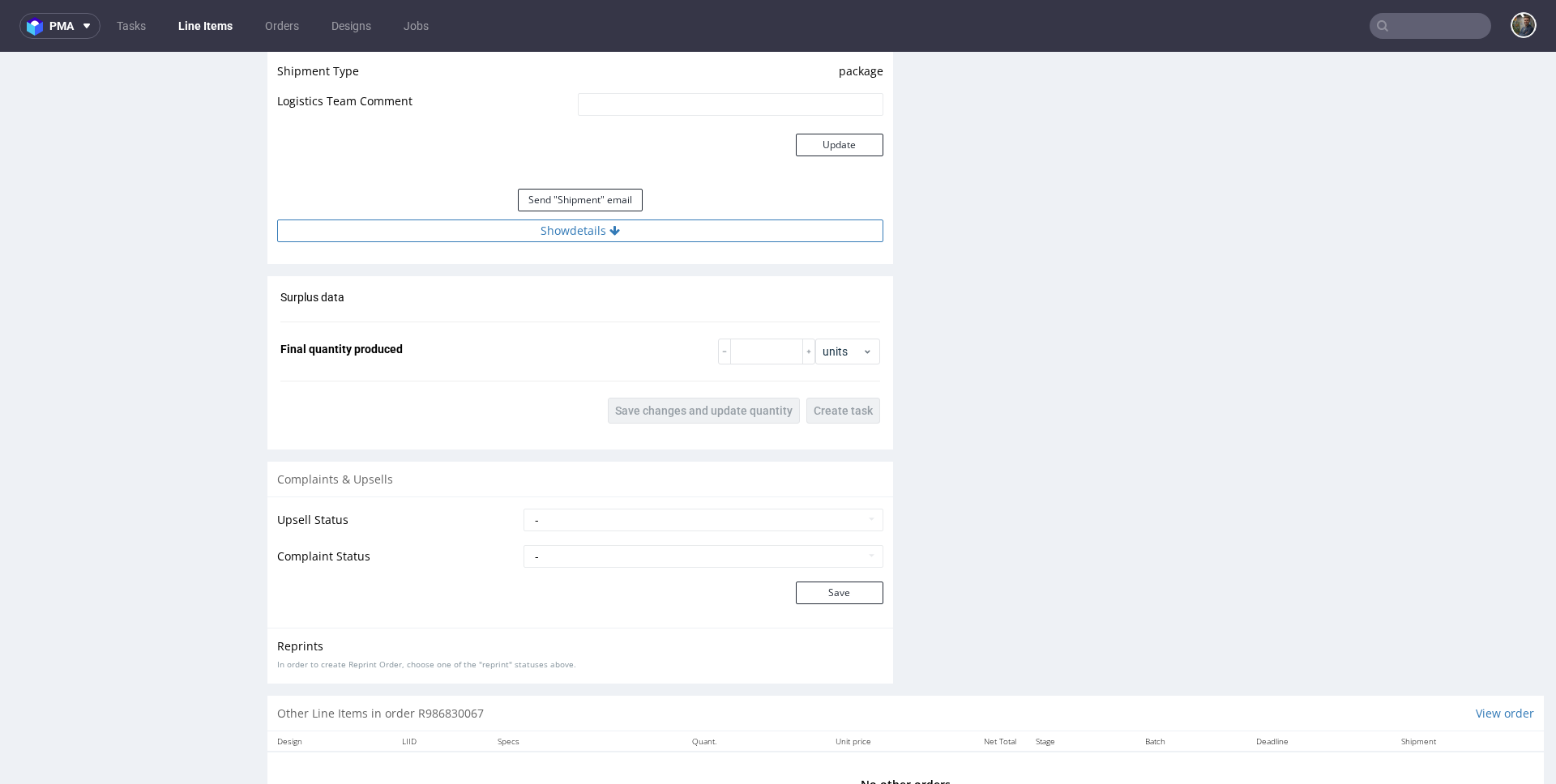 click on "Show  details" at bounding box center [580, 231] 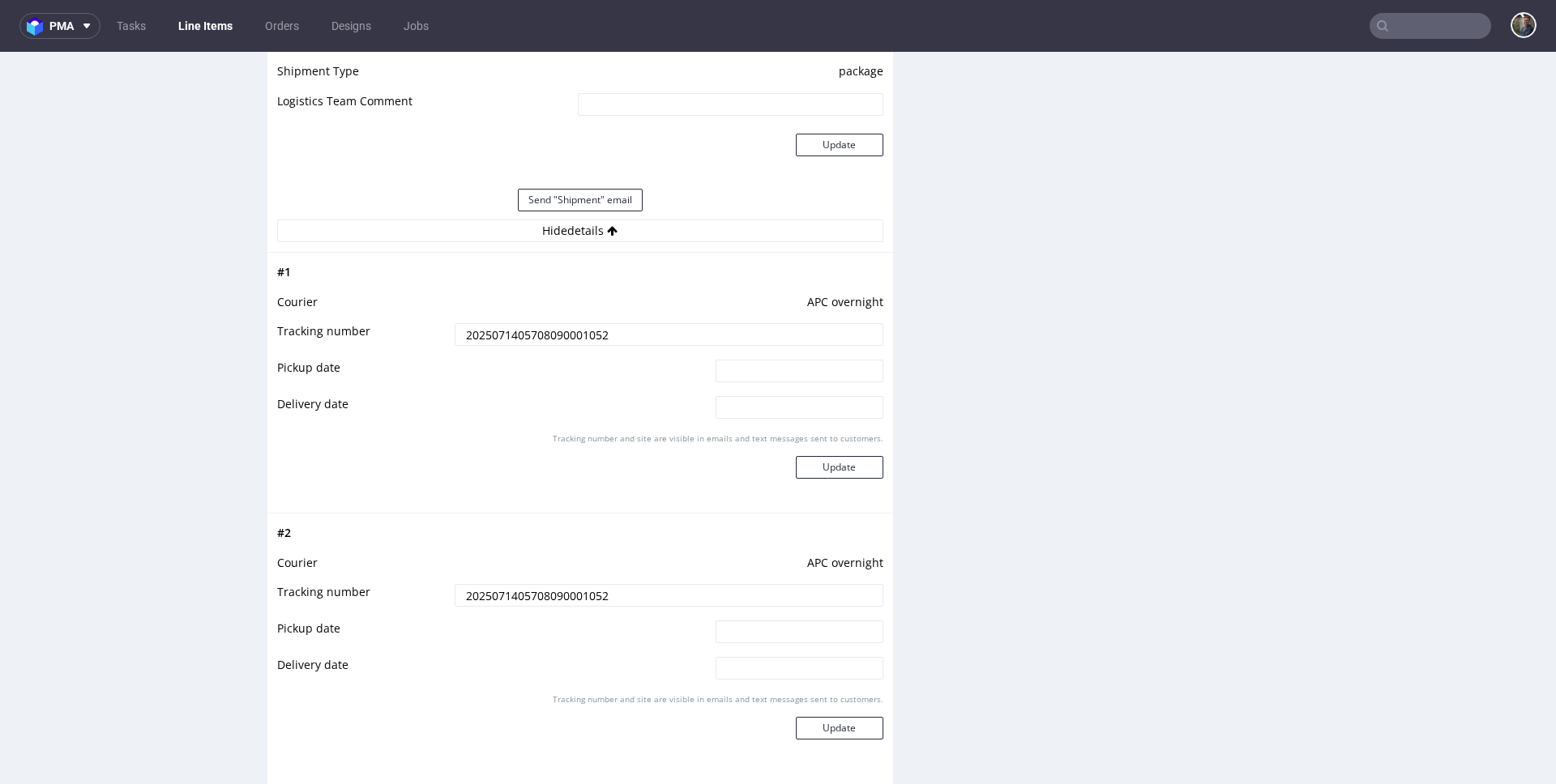 click at bounding box center [425, 154] 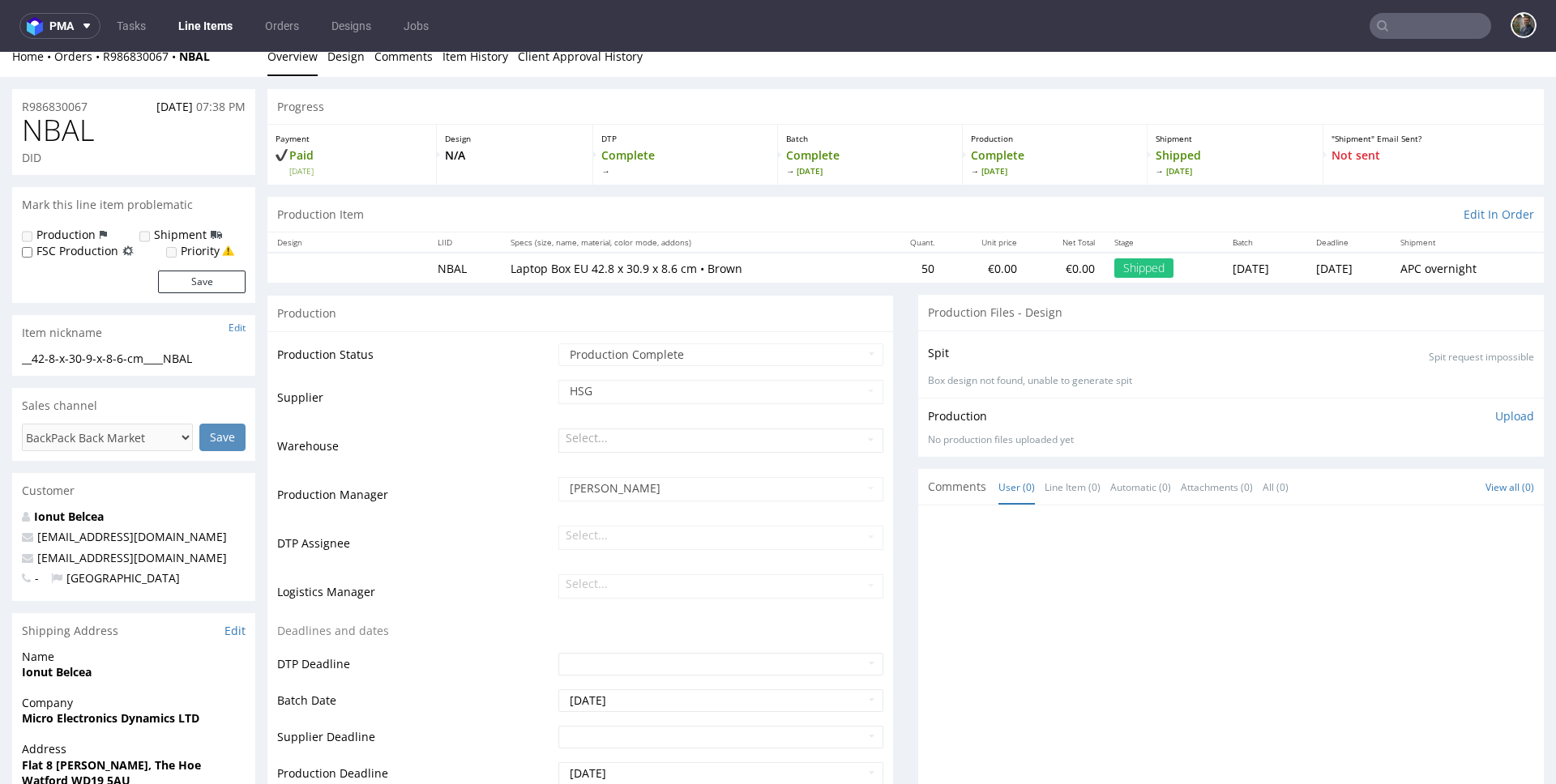 scroll, scrollTop: 0, scrollLeft: 0, axis: both 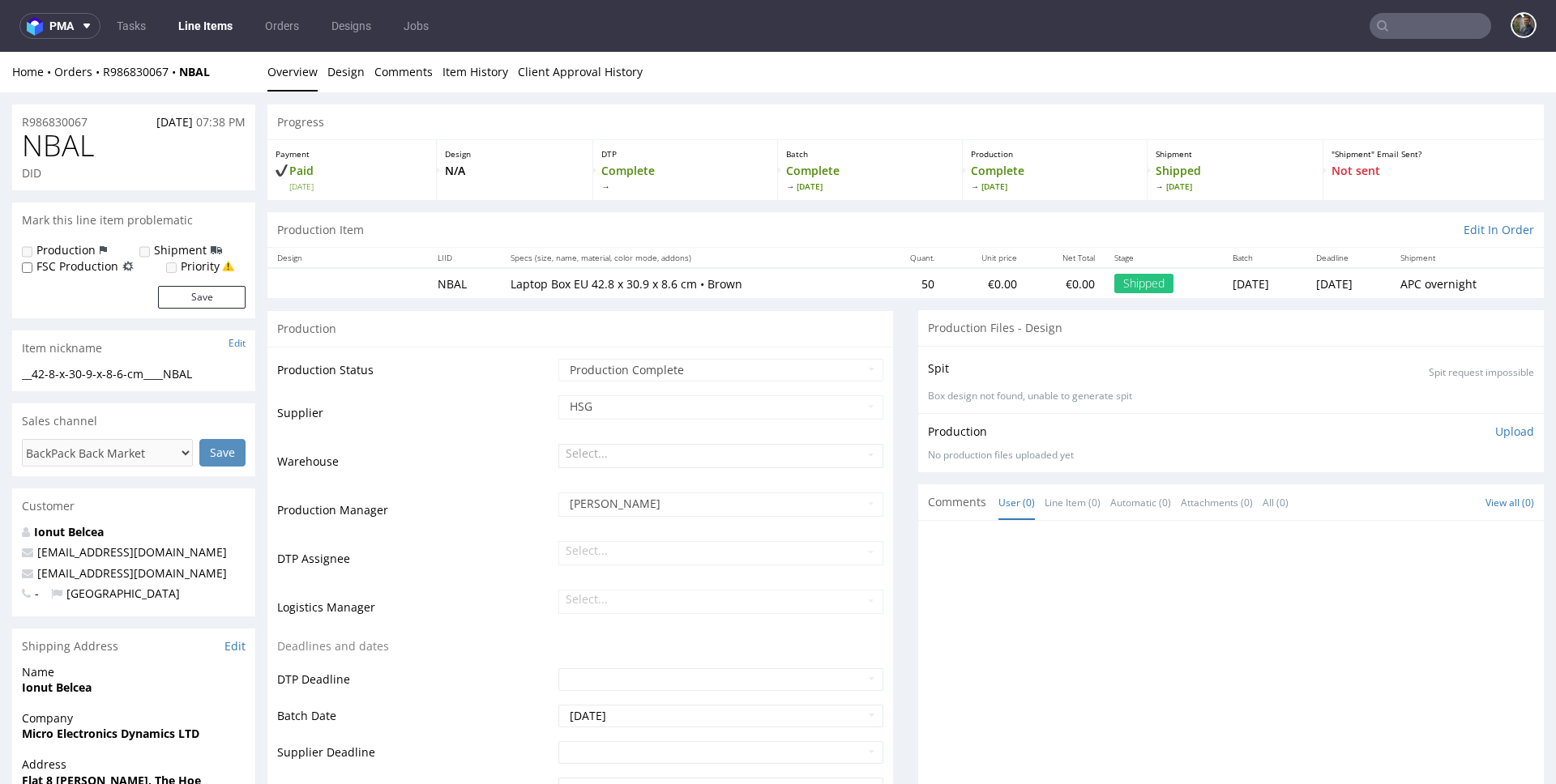 click at bounding box center (1430, 26) 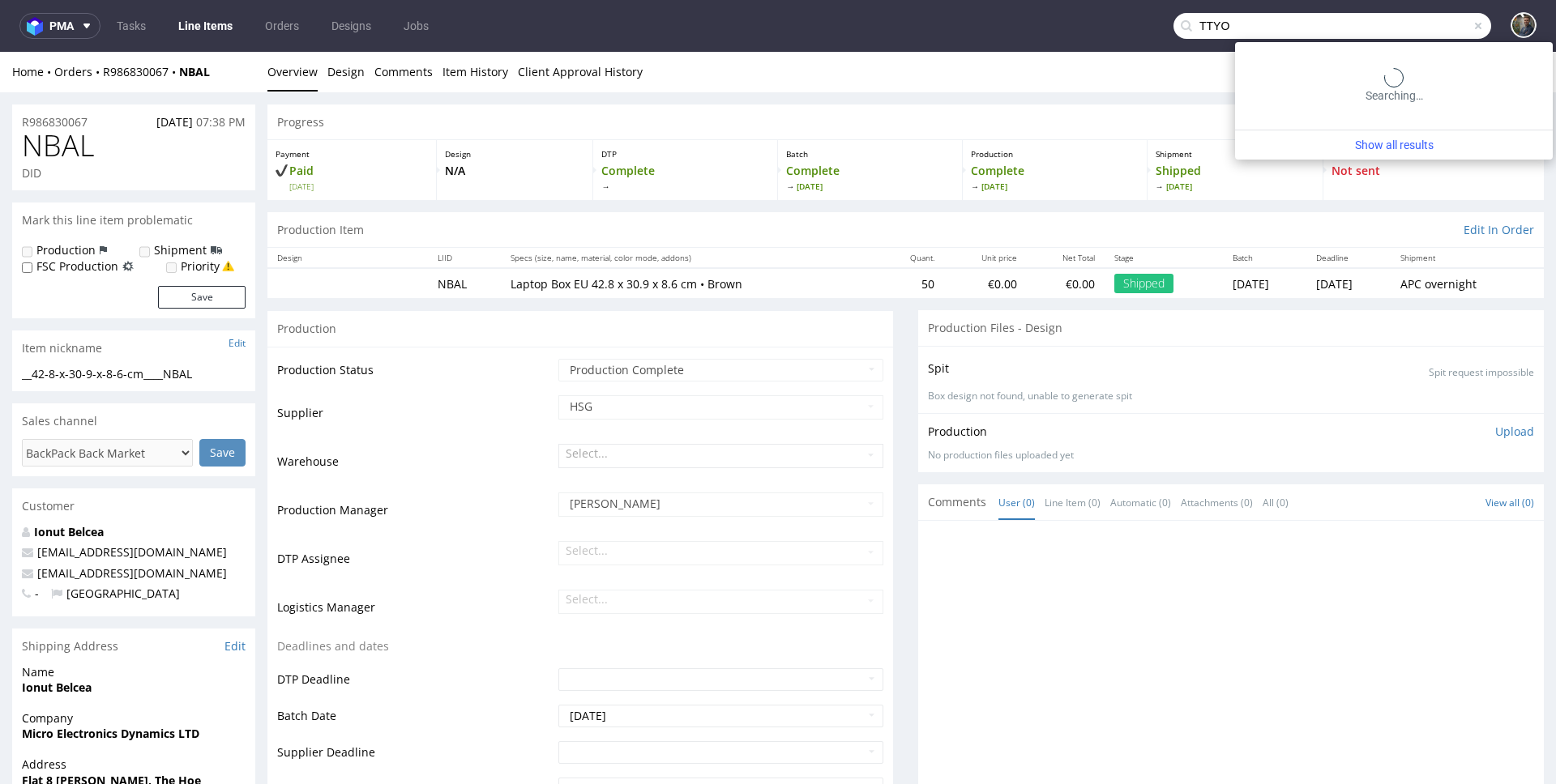 type on "TTYO" 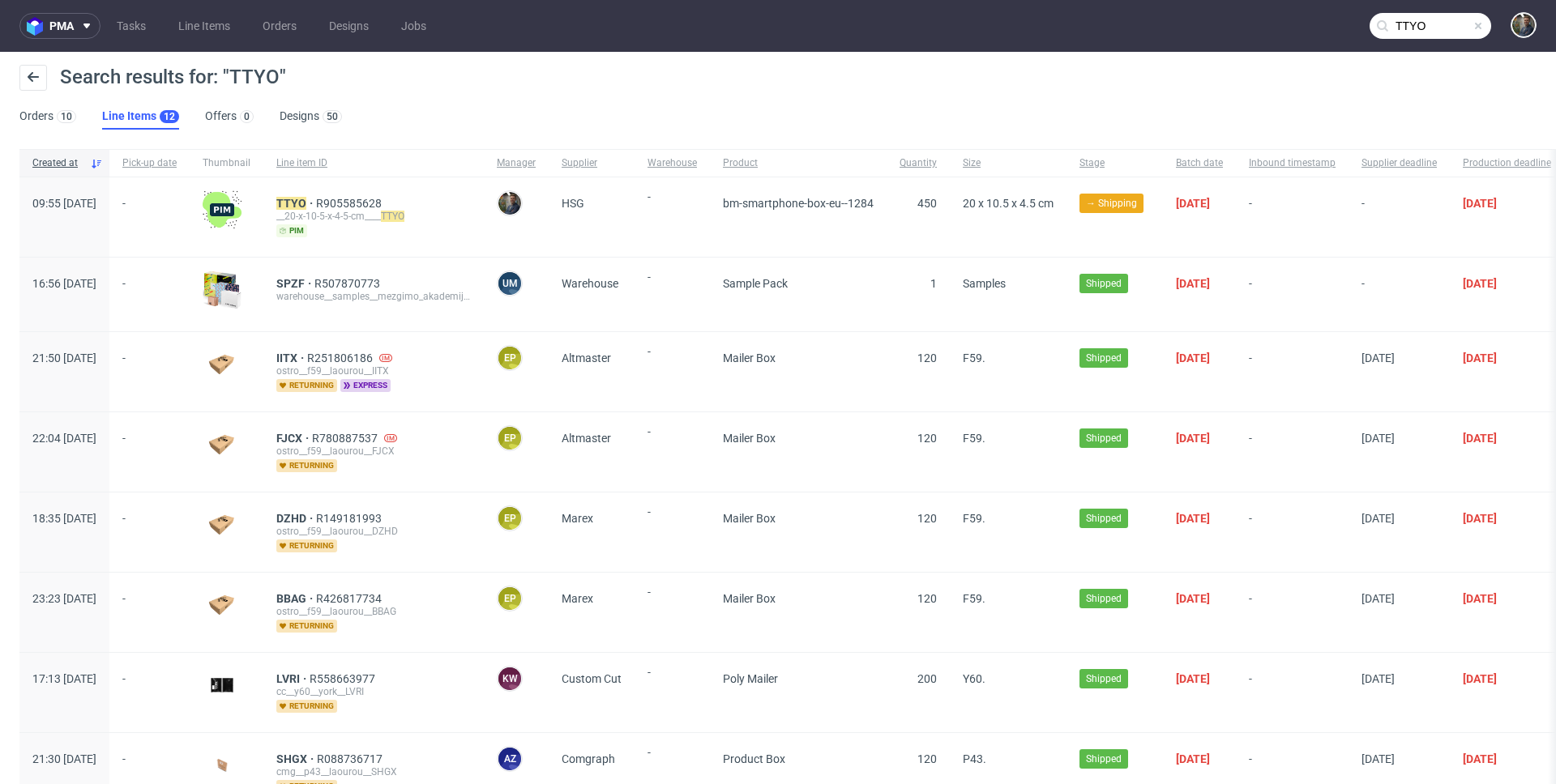click on "Search results for: "TTYO" Orders 10 Line Items 12 Offers 0 Designs 50" at bounding box center [778, 97] 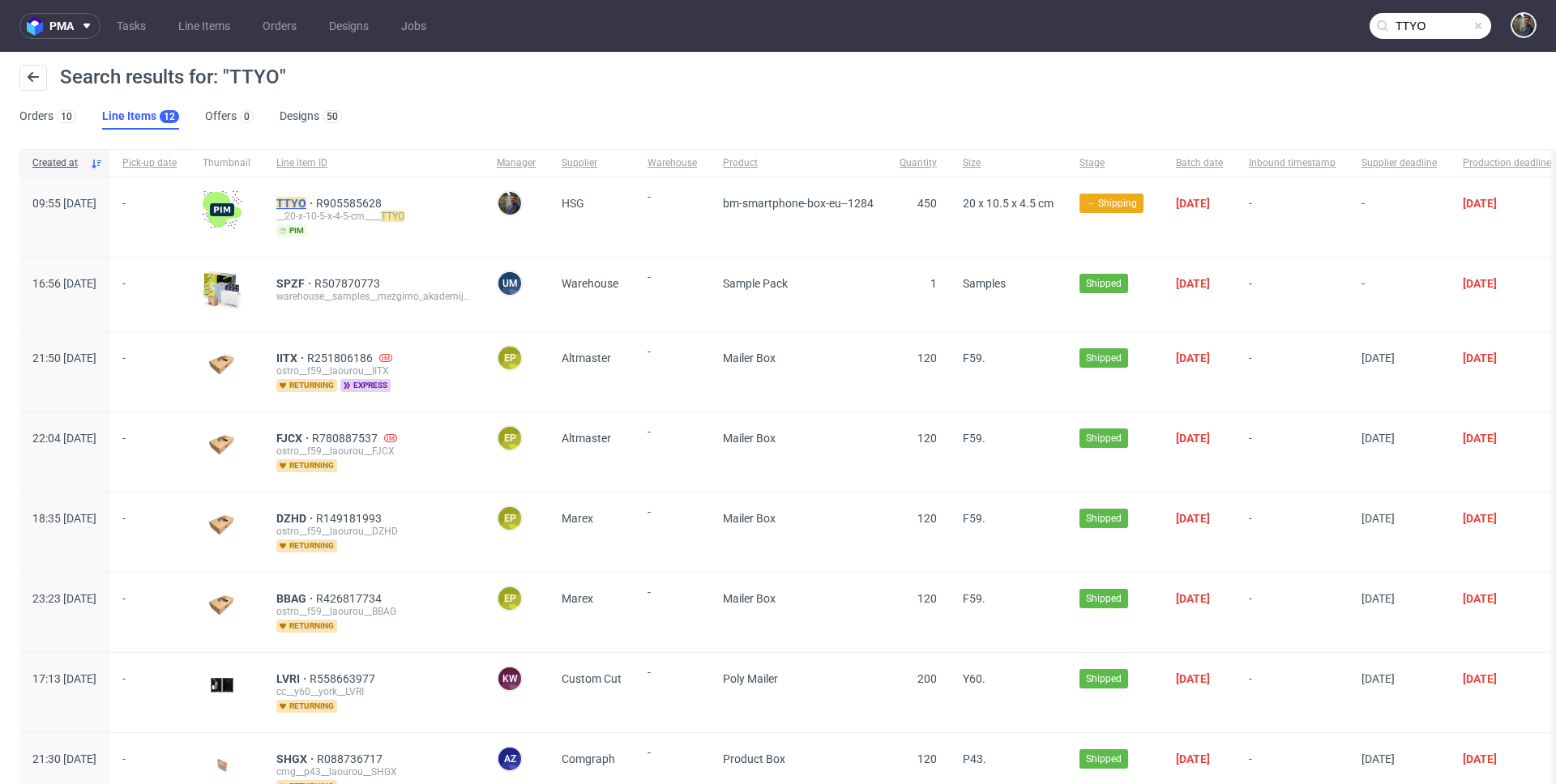 click on "TTYO" 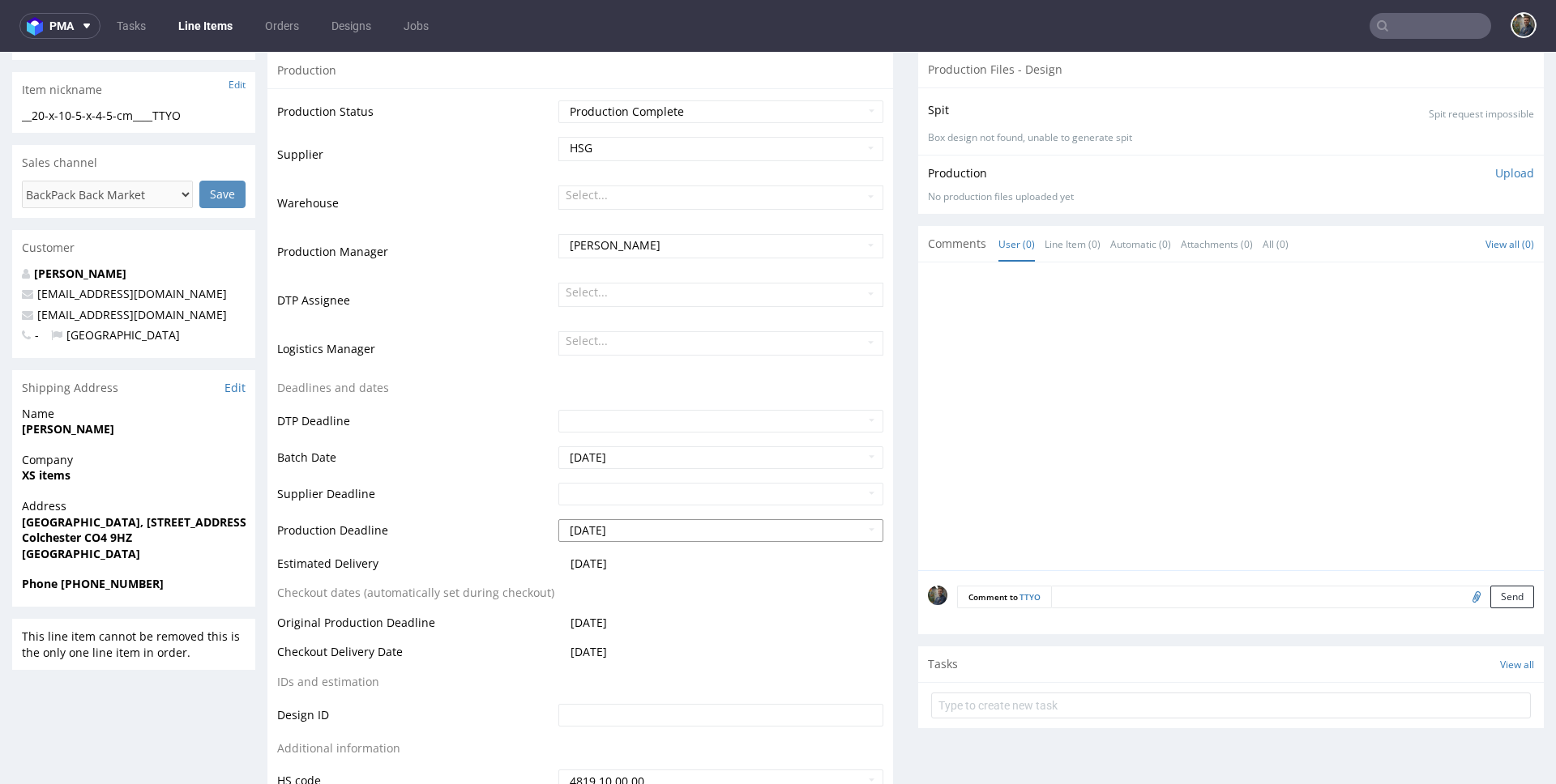 scroll, scrollTop: 265, scrollLeft: 0, axis: vertical 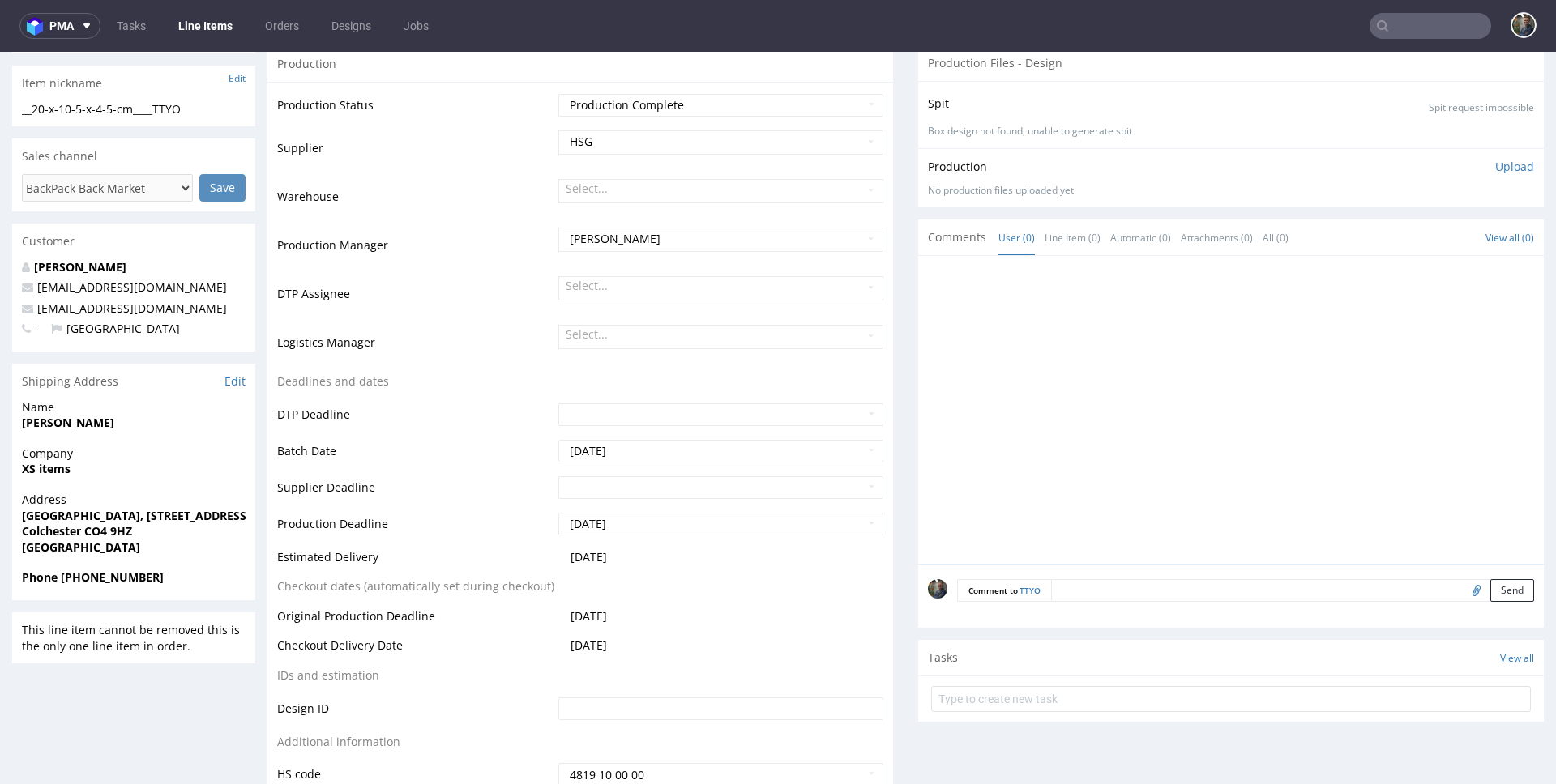 click on "Name [PERSON_NAME]" at bounding box center (134, 422) 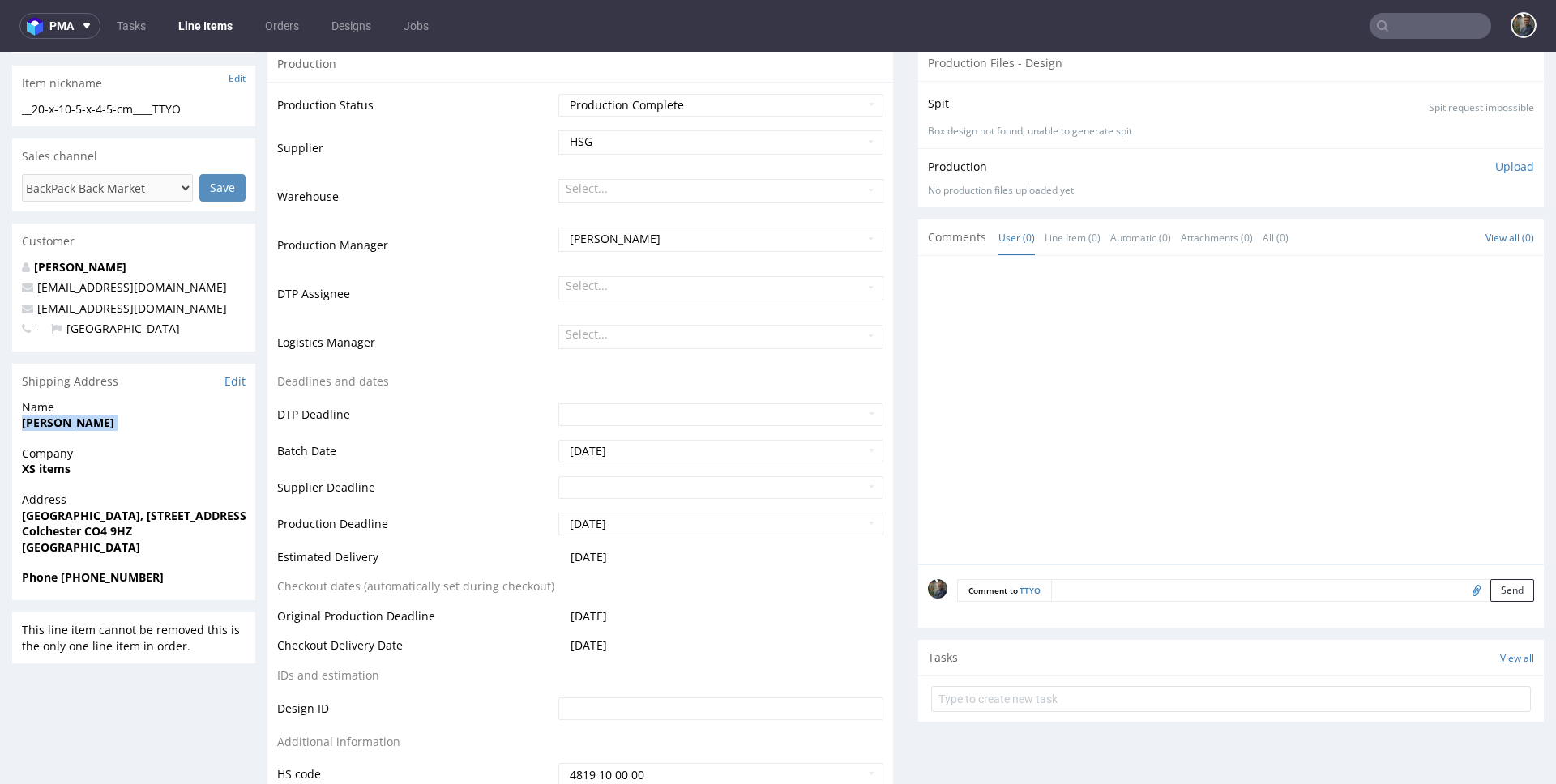 click on "[PERSON_NAME]" at bounding box center (68, 422) 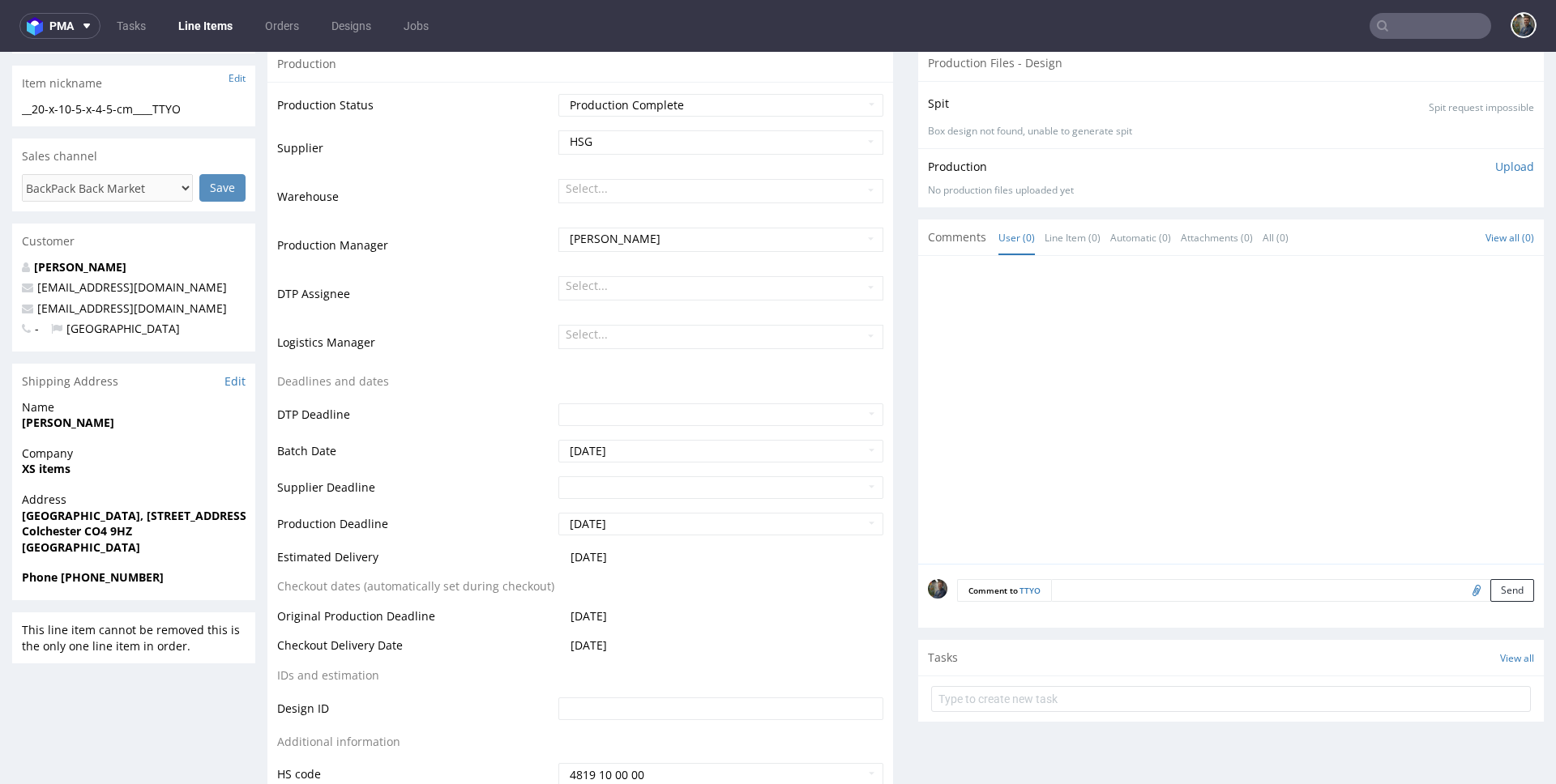 click on "XS items" at bounding box center (46, 468) 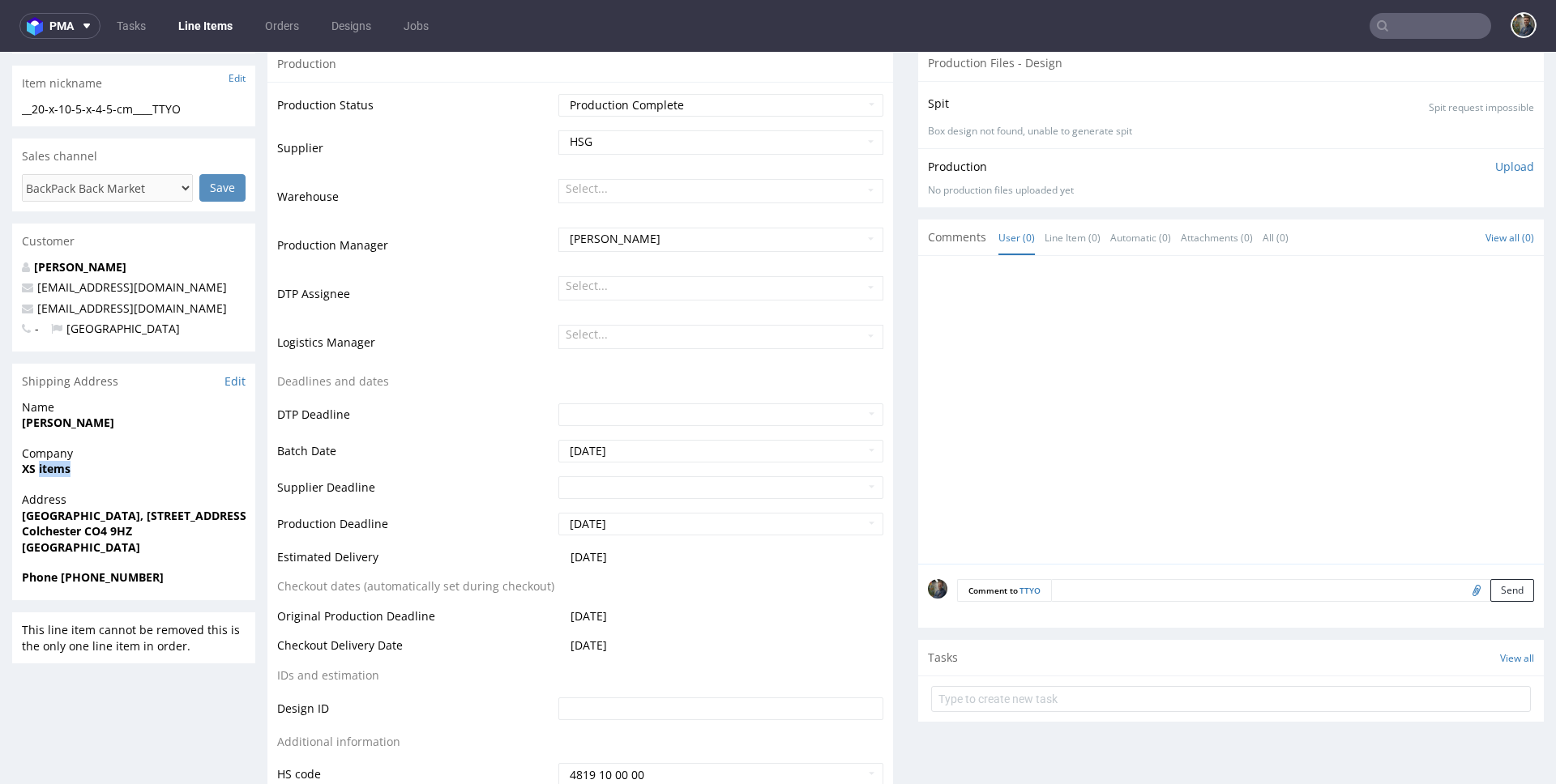 click on "XS items" at bounding box center [46, 468] 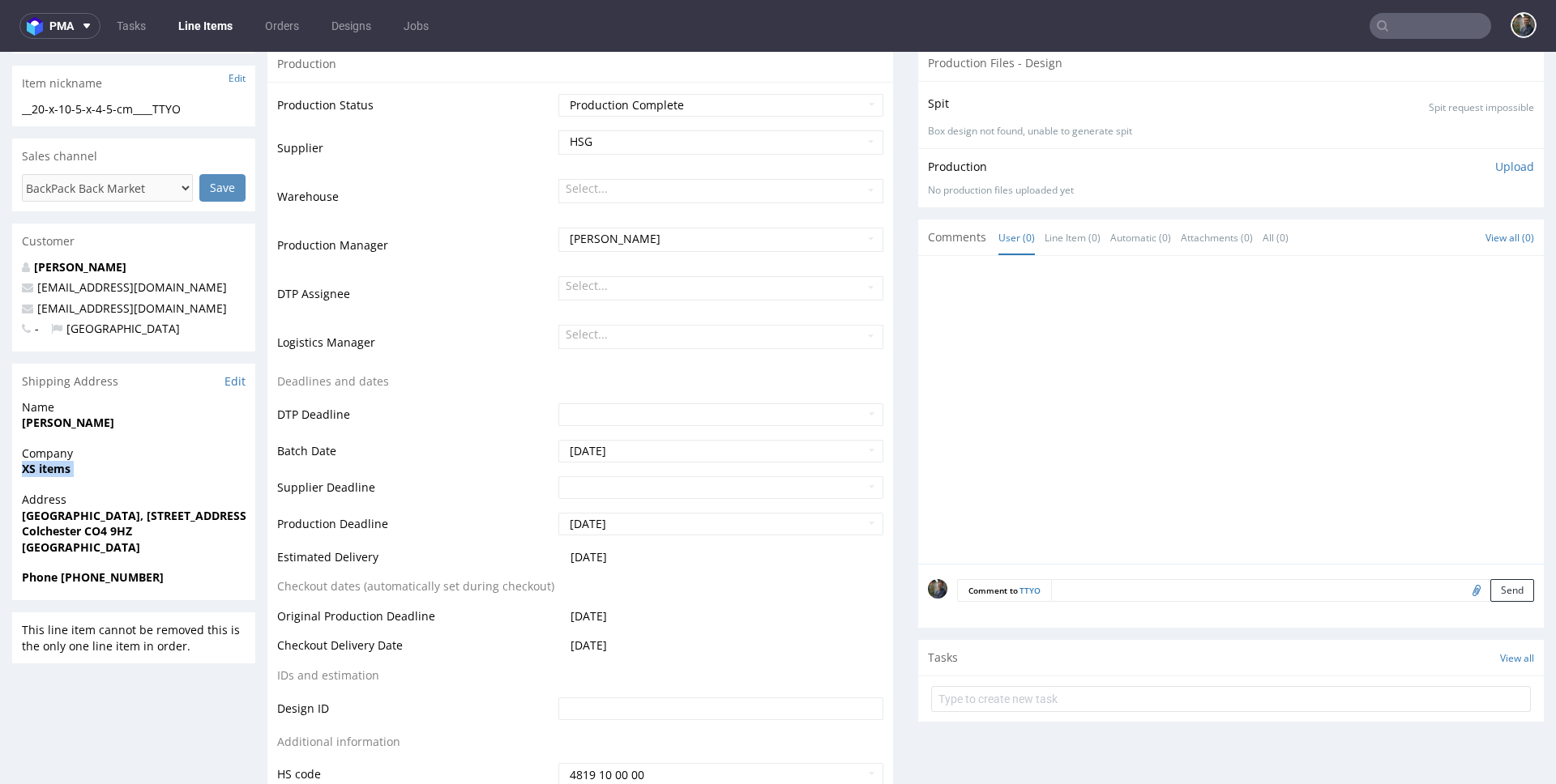 click on "XS items" at bounding box center (46, 468) 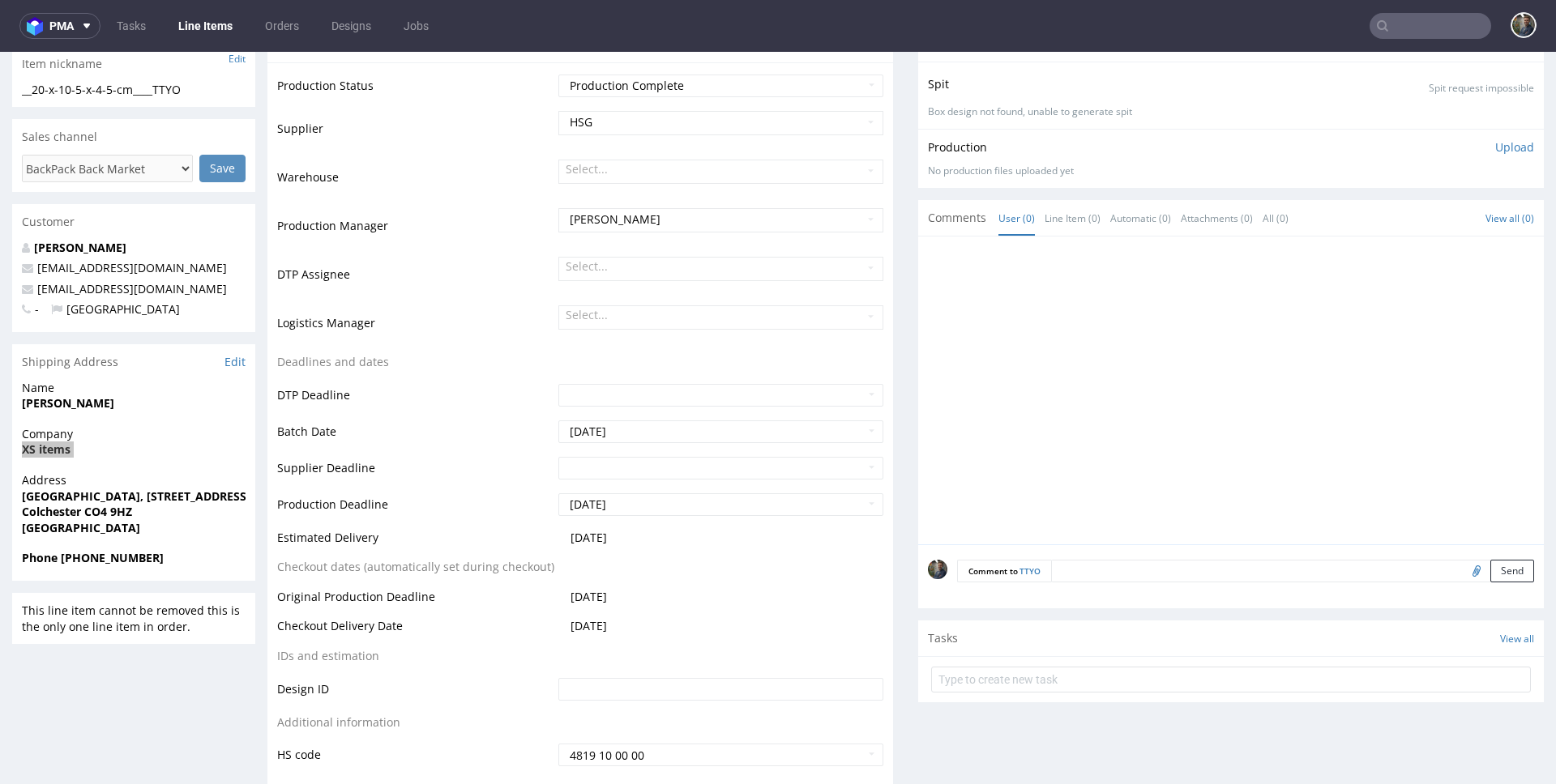 scroll, scrollTop: 293, scrollLeft: 0, axis: vertical 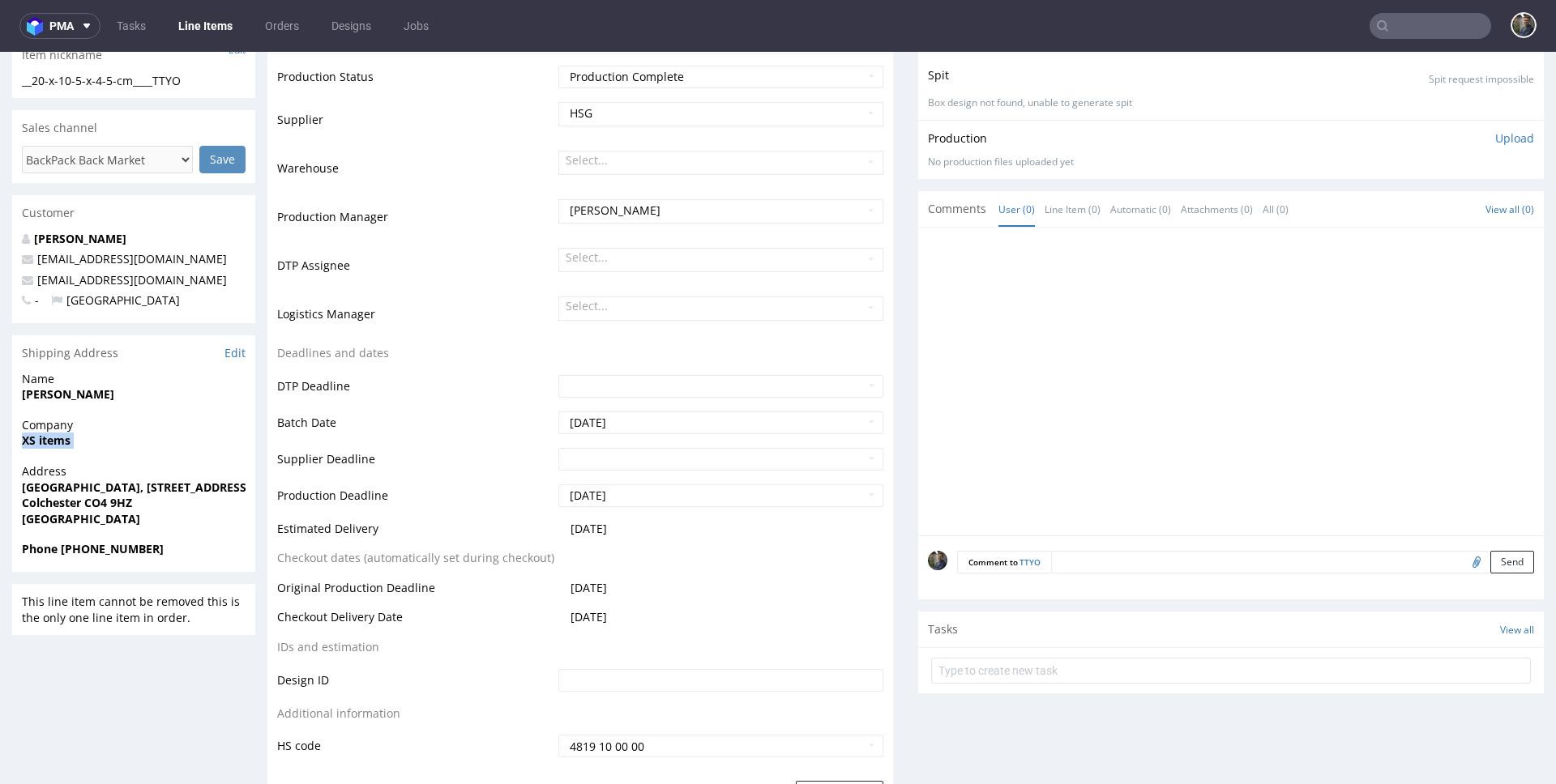 click on "[GEOGRAPHIC_DATA], [STREET_ADDRESS]" at bounding box center (136, 487) 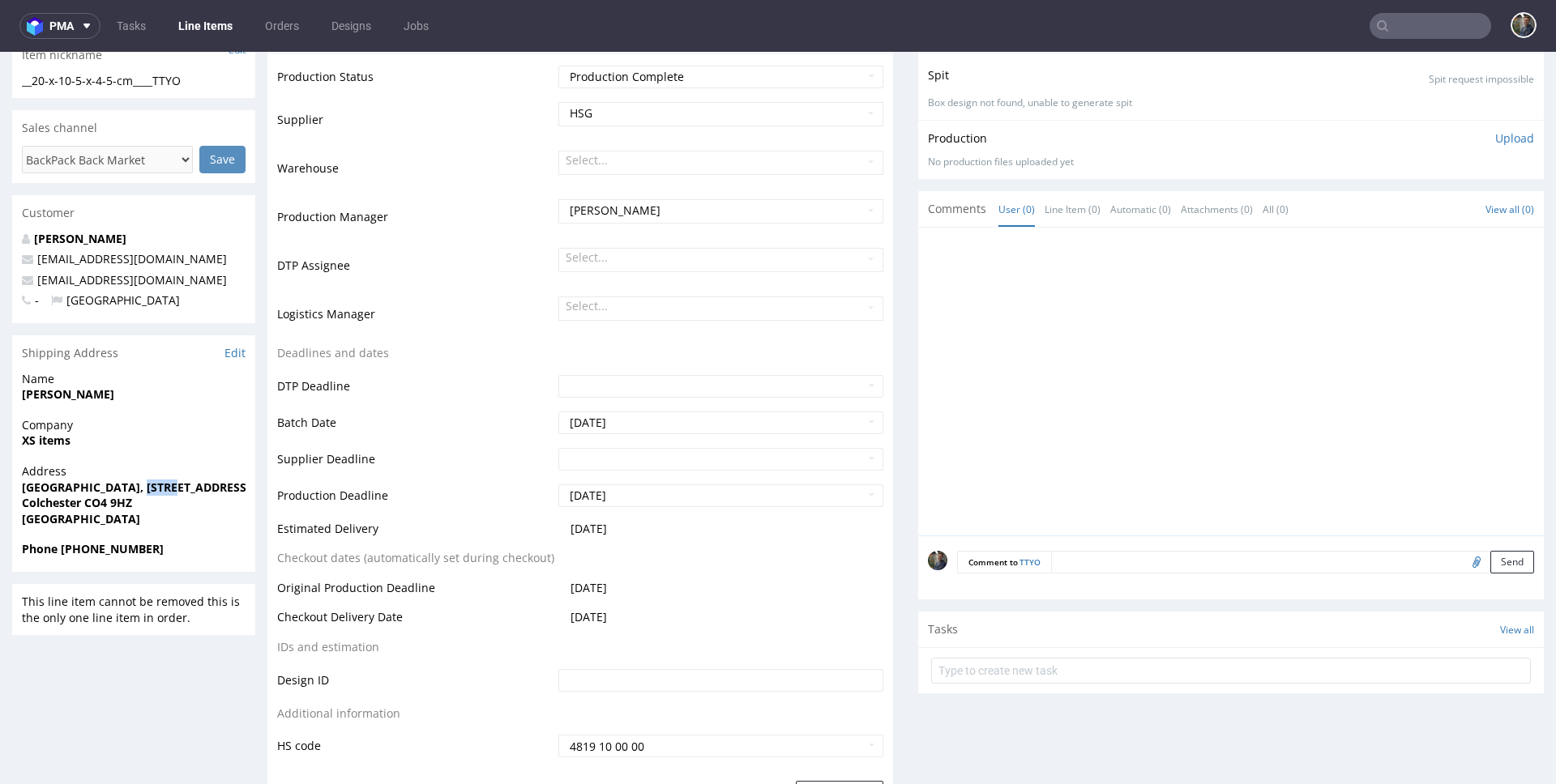 click on "[GEOGRAPHIC_DATA], [STREET_ADDRESS]" at bounding box center (136, 487) 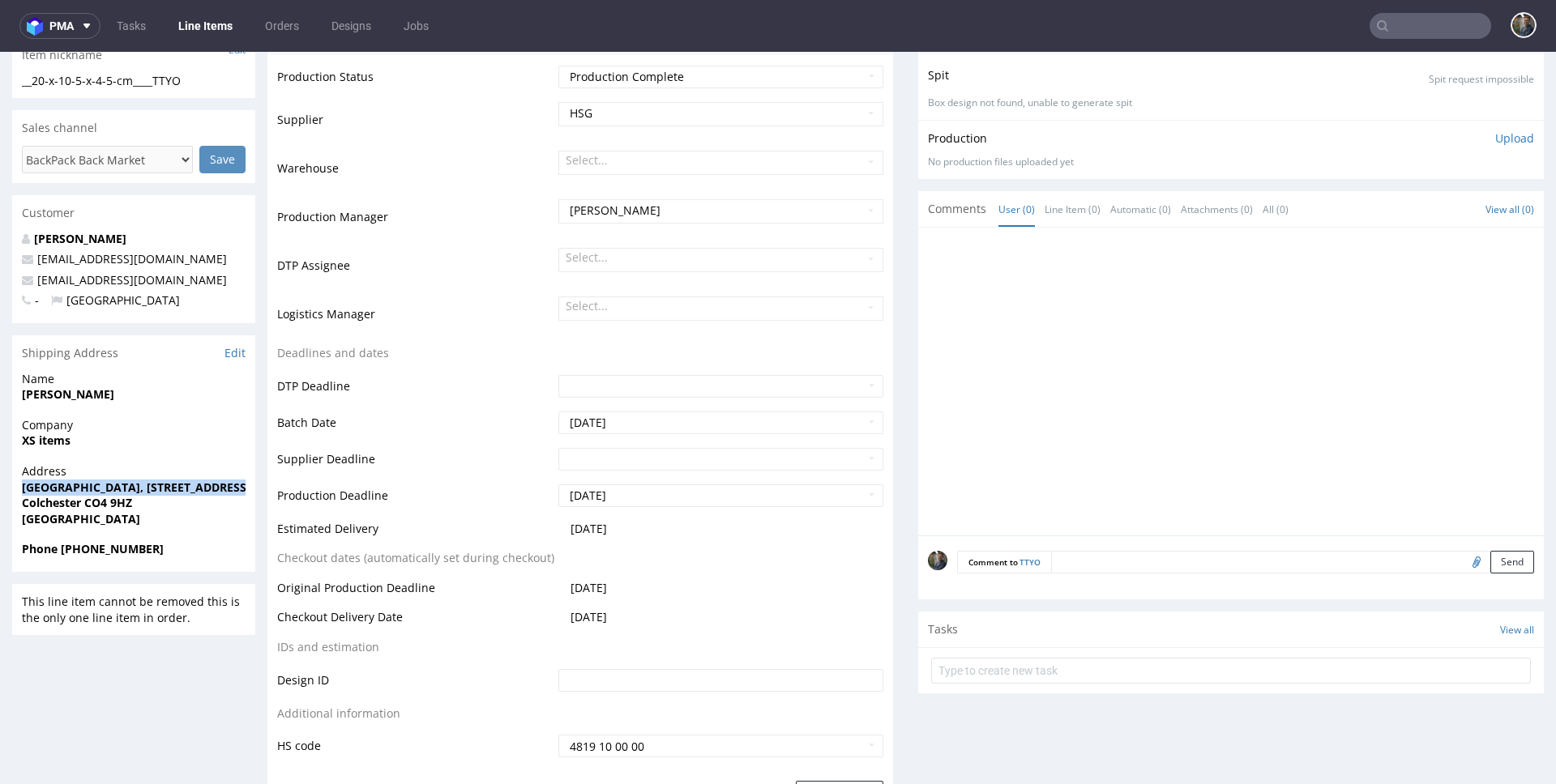 click on "[GEOGRAPHIC_DATA], [STREET_ADDRESS]" at bounding box center (136, 487) 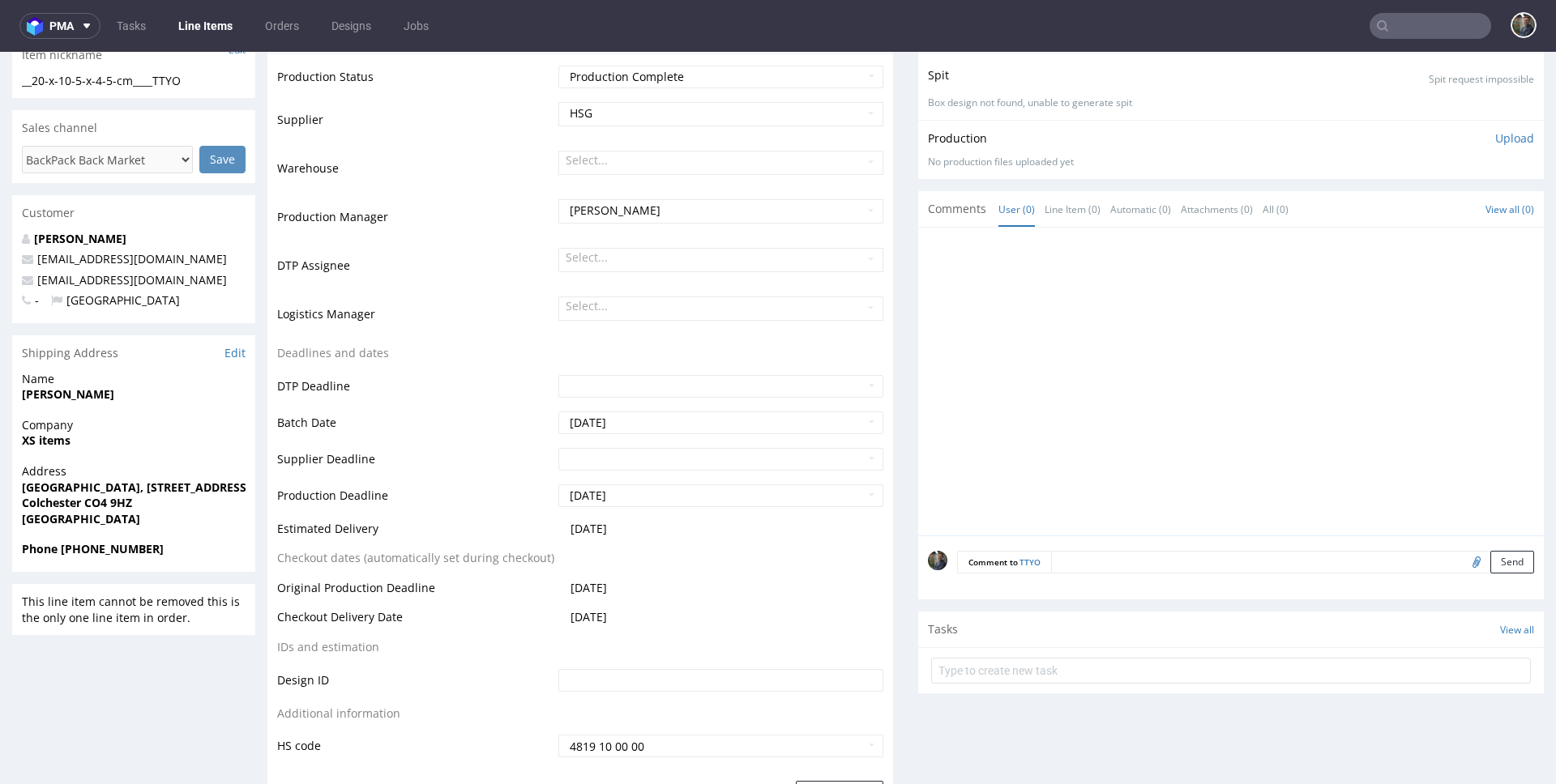 click on "Colchester CO4 9HZ" at bounding box center [77, 502] 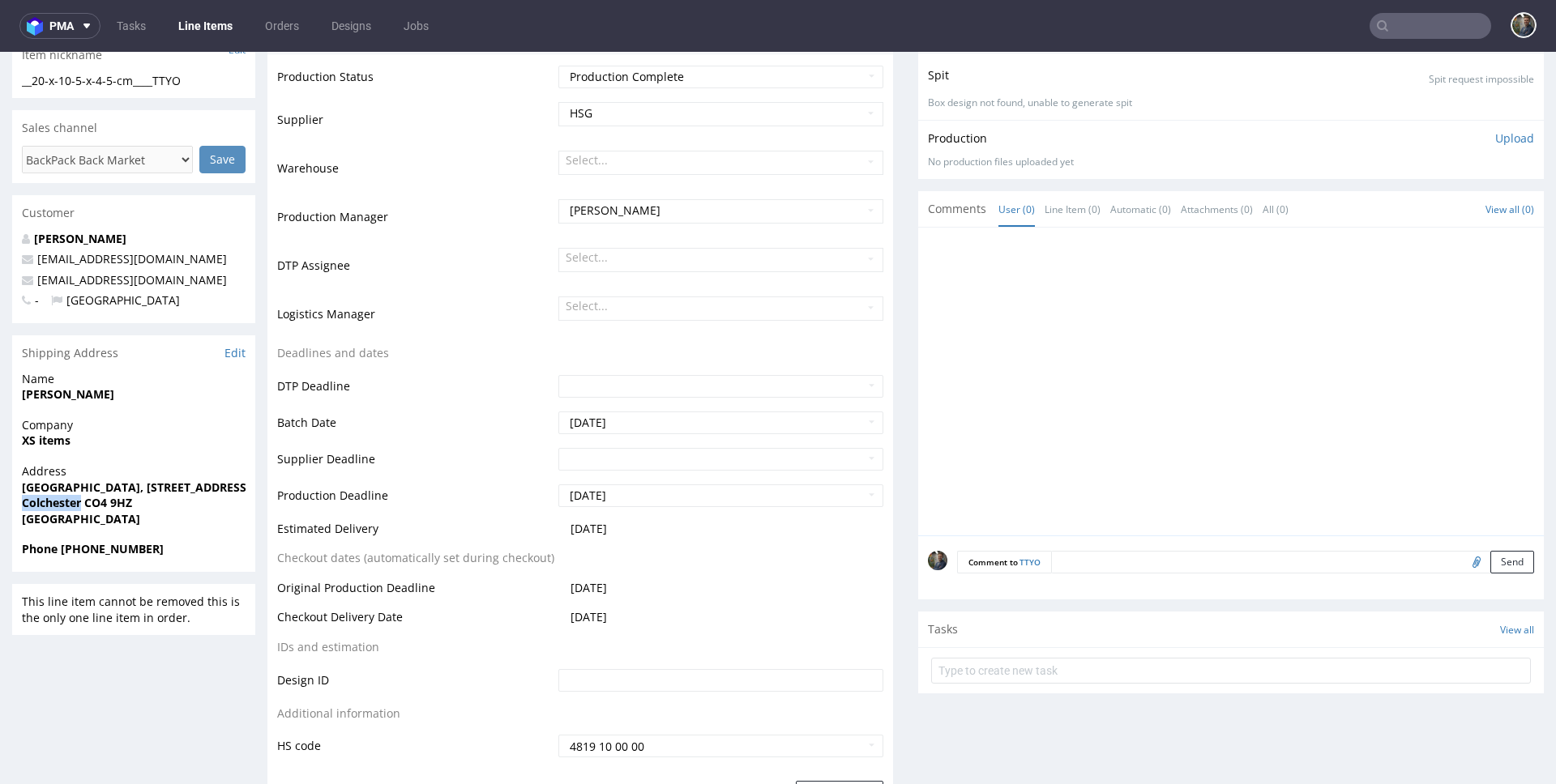click on "Colchester CO4 9HZ" at bounding box center (77, 502) 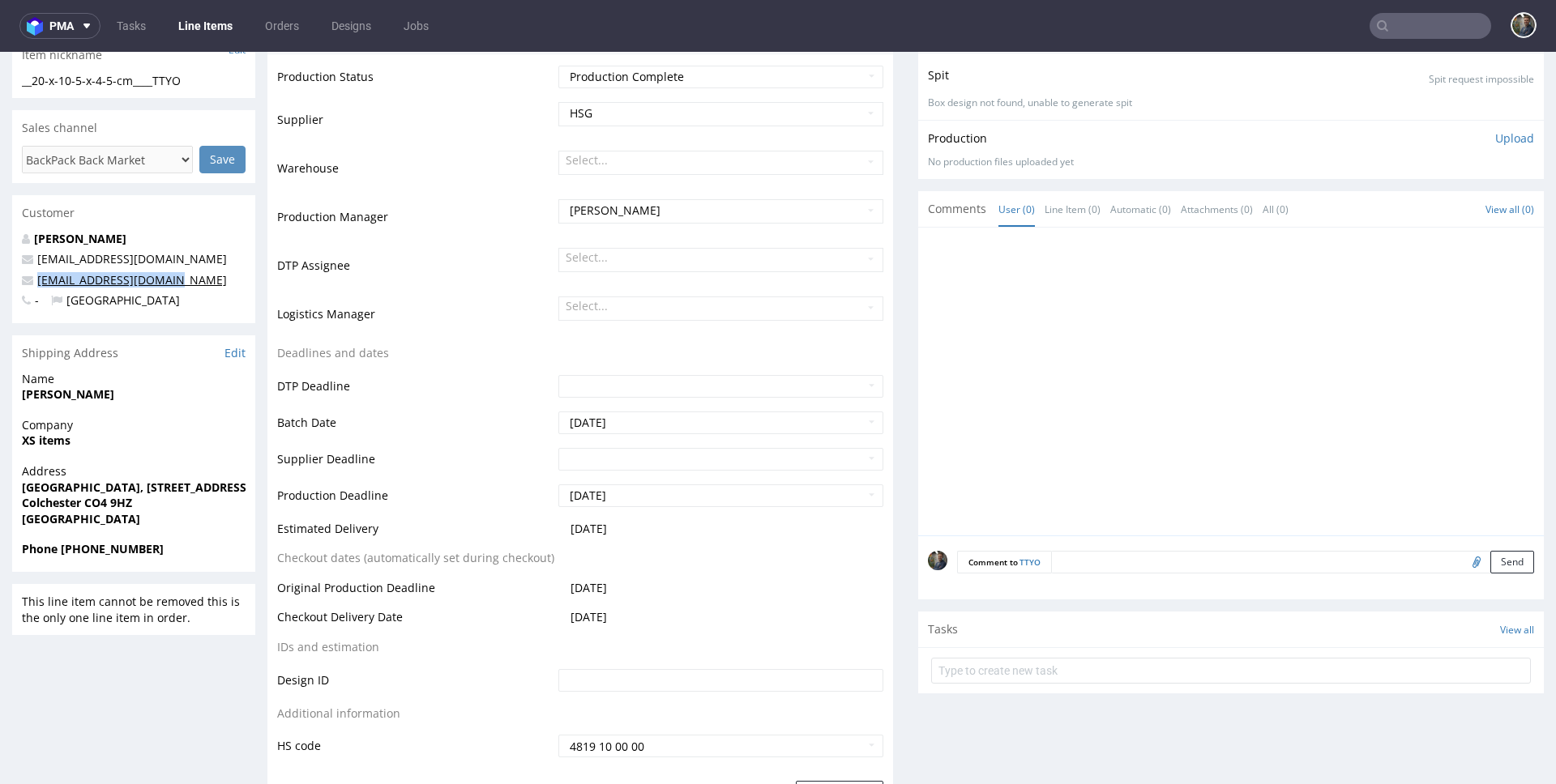 copy on "[EMAIL_ADDRESS][DOMAIN_NAME]" 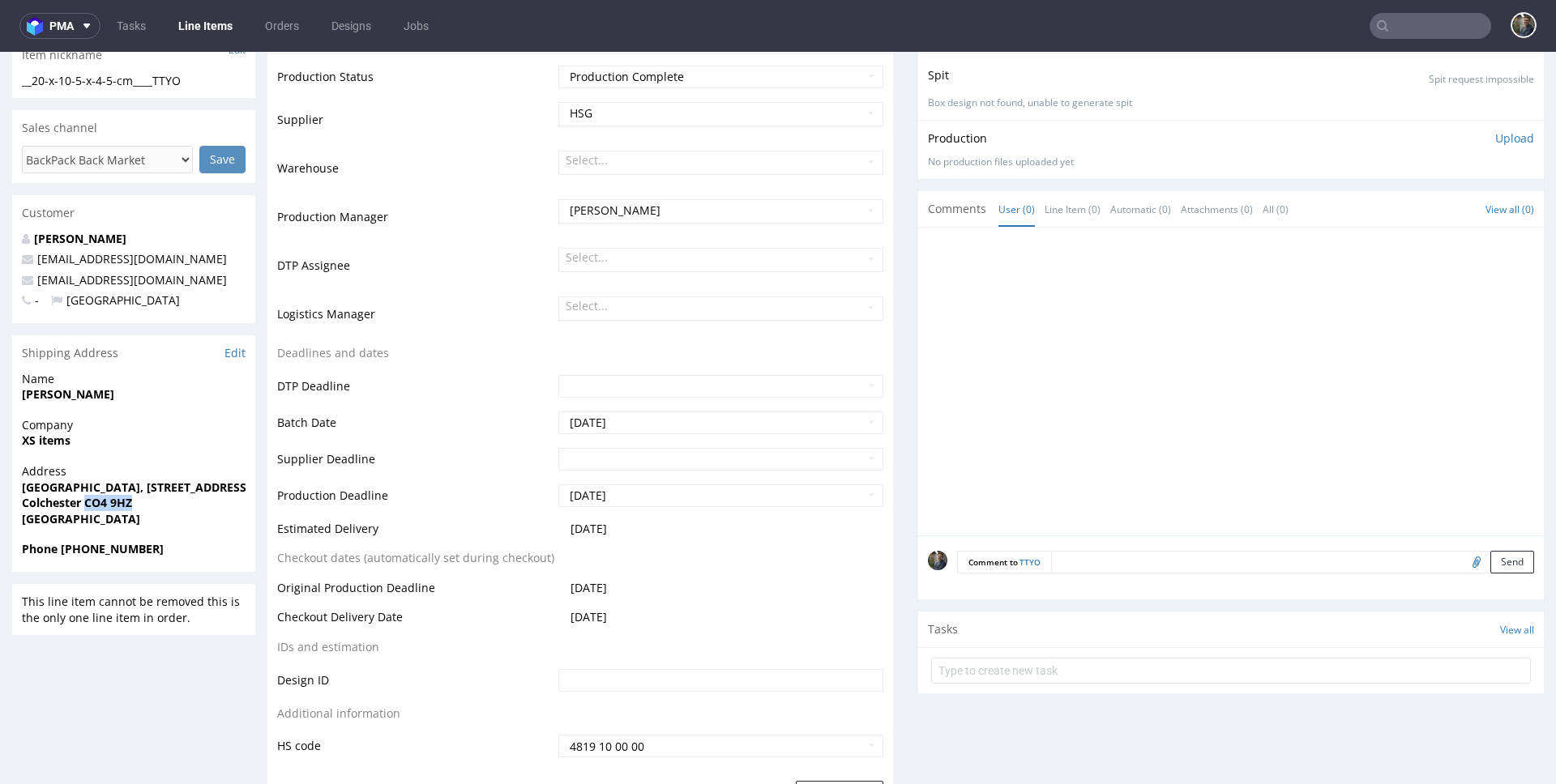 drag, startPoint x: 147, startPoint y: 501, endPoint x: 88, endPoint y: 509, distance: 59.539903 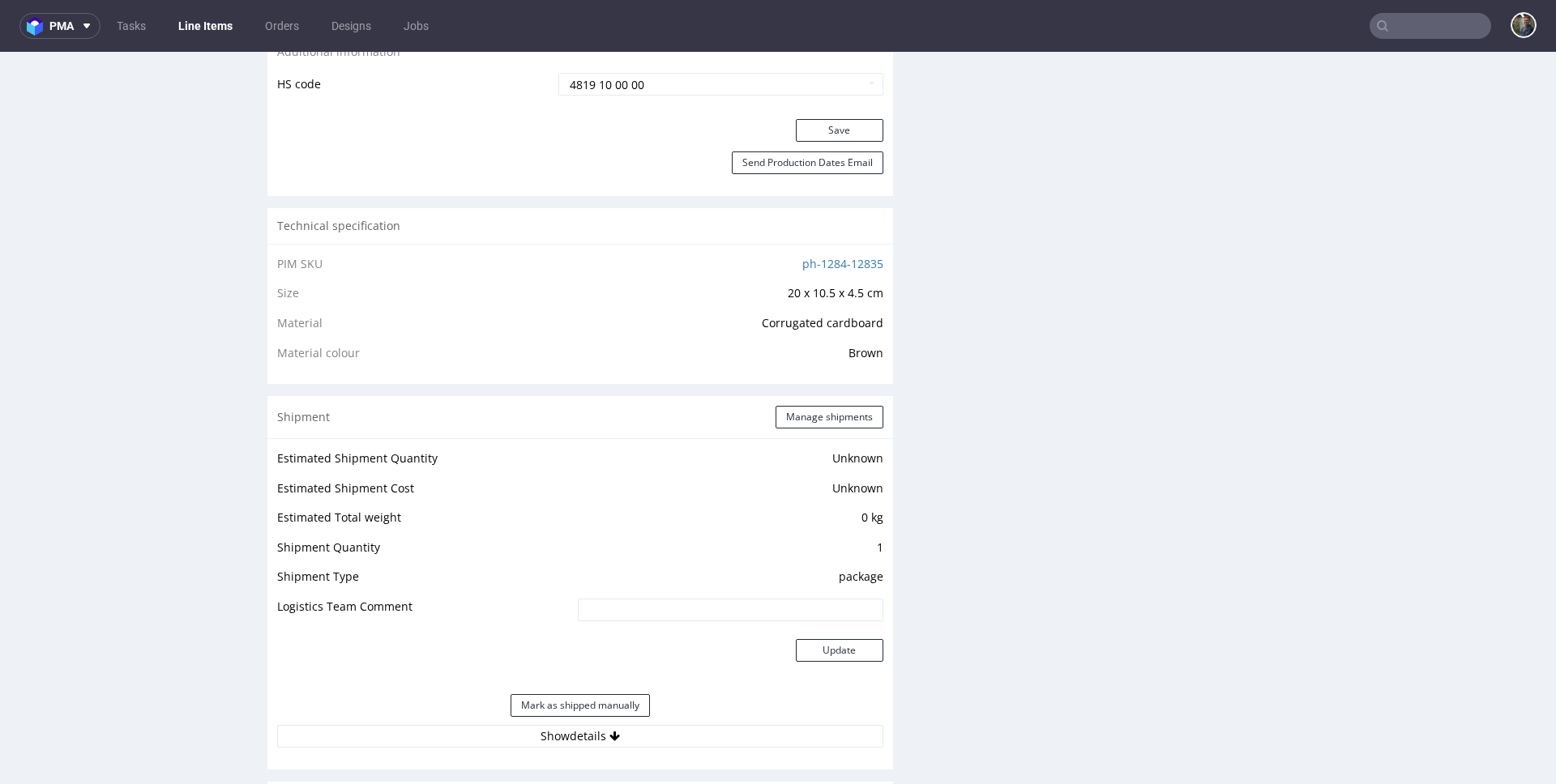 scroll, scrollTop: 1020, scrollLeft: 0, axis: vertical 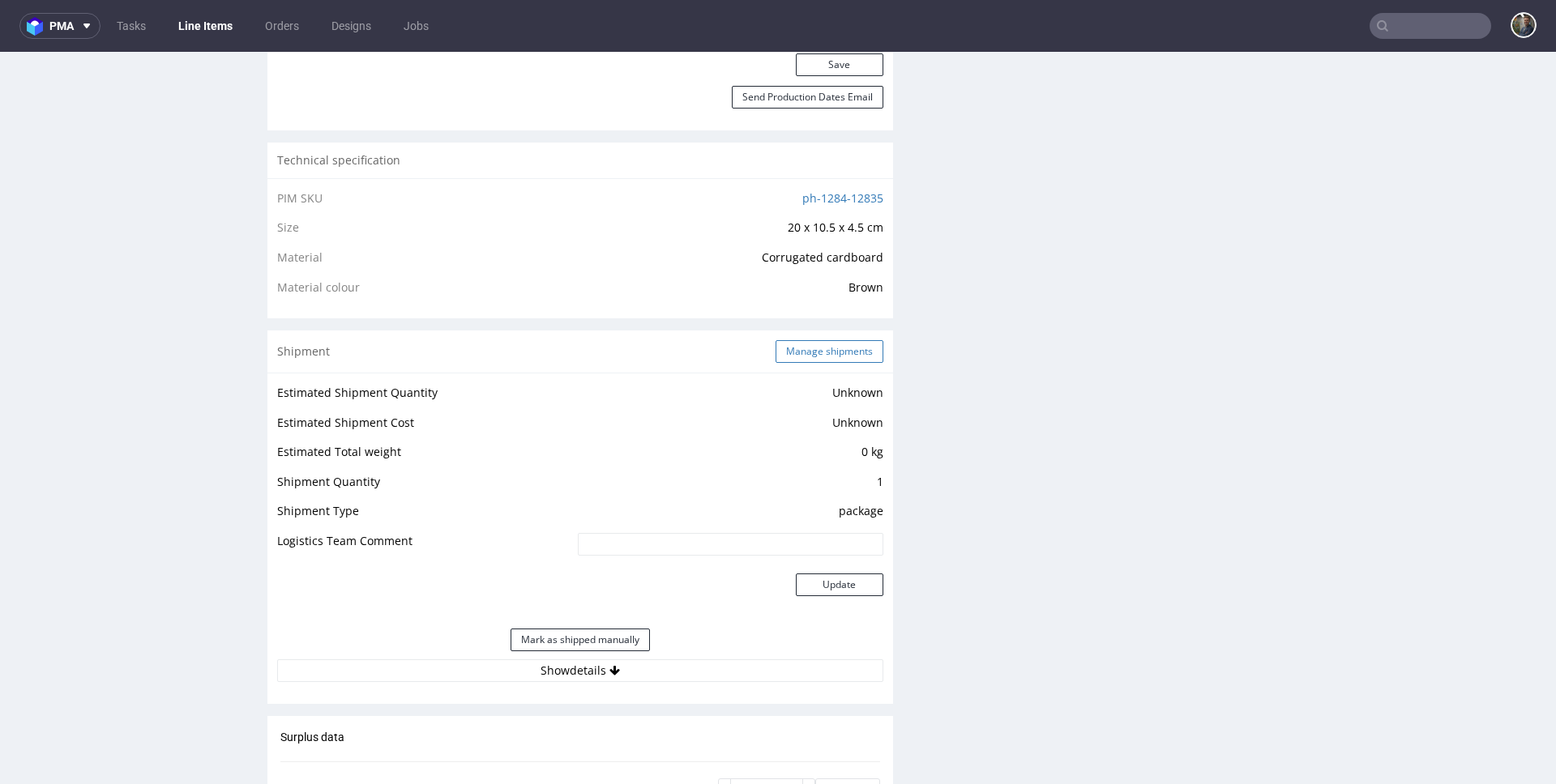 click on "Manage shipments" at bounding box center [829, 352] 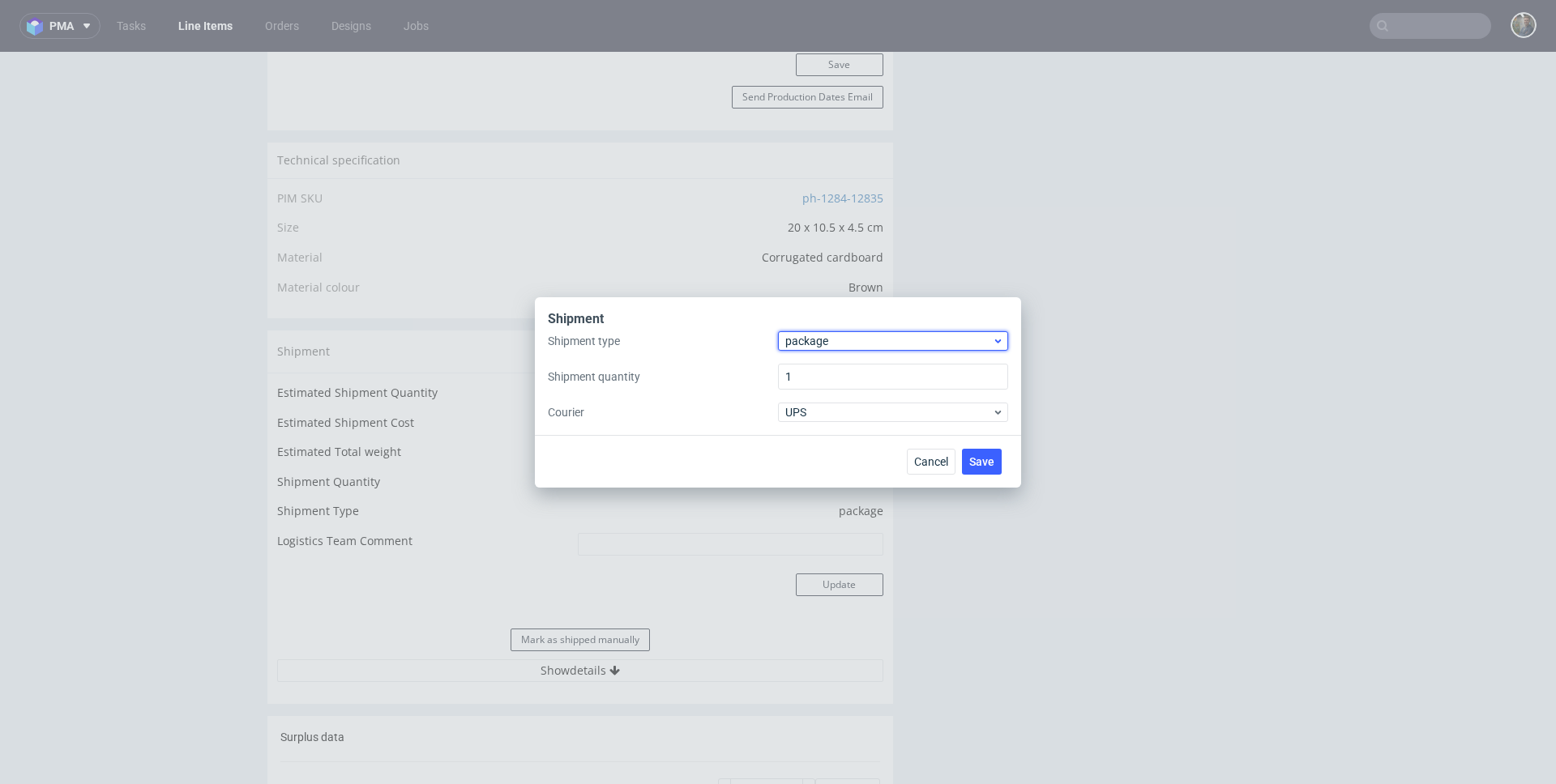 click on "package" at bounding box center (888, 341) 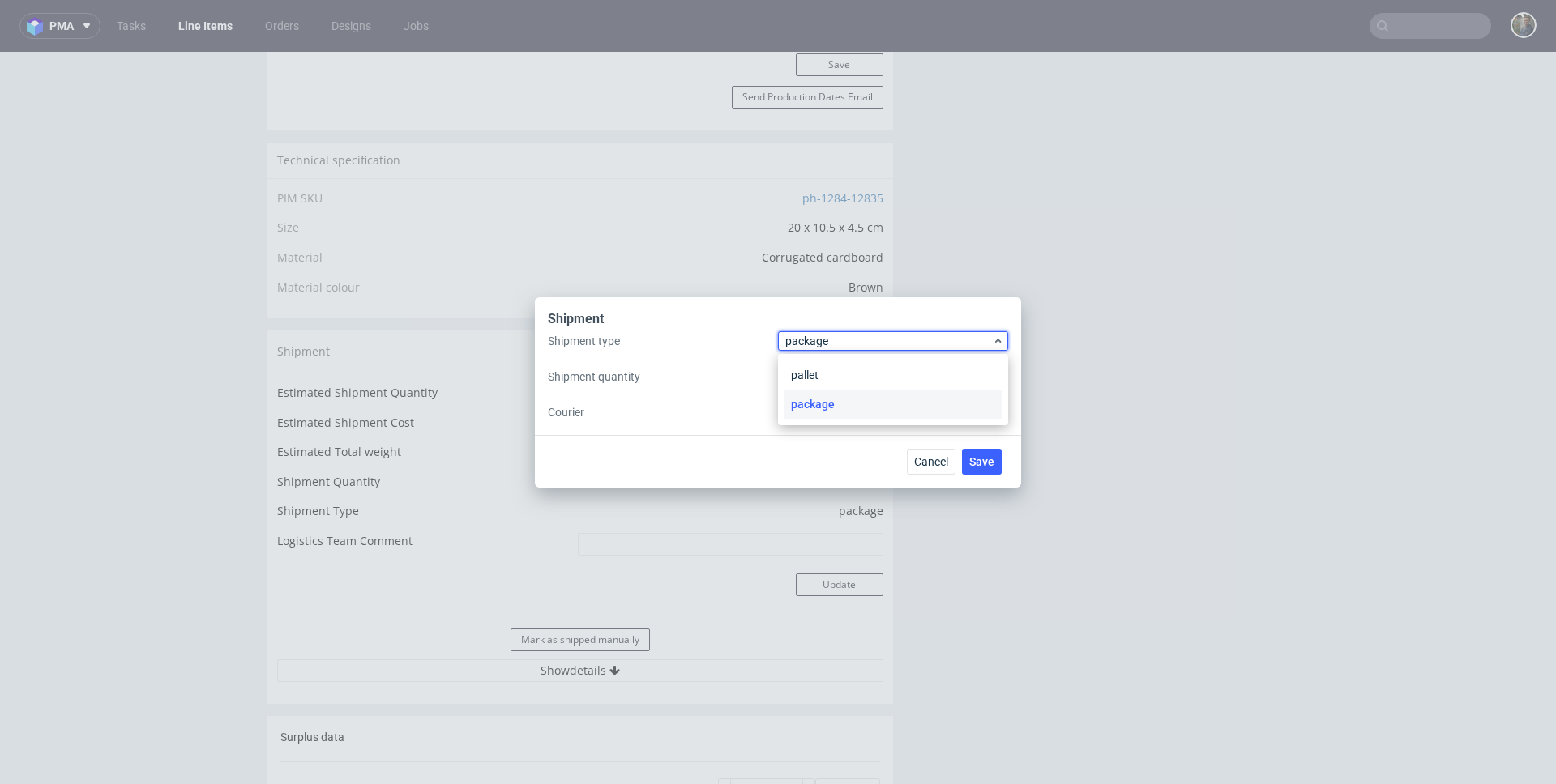click on "package" at bounding box center [893, 404] 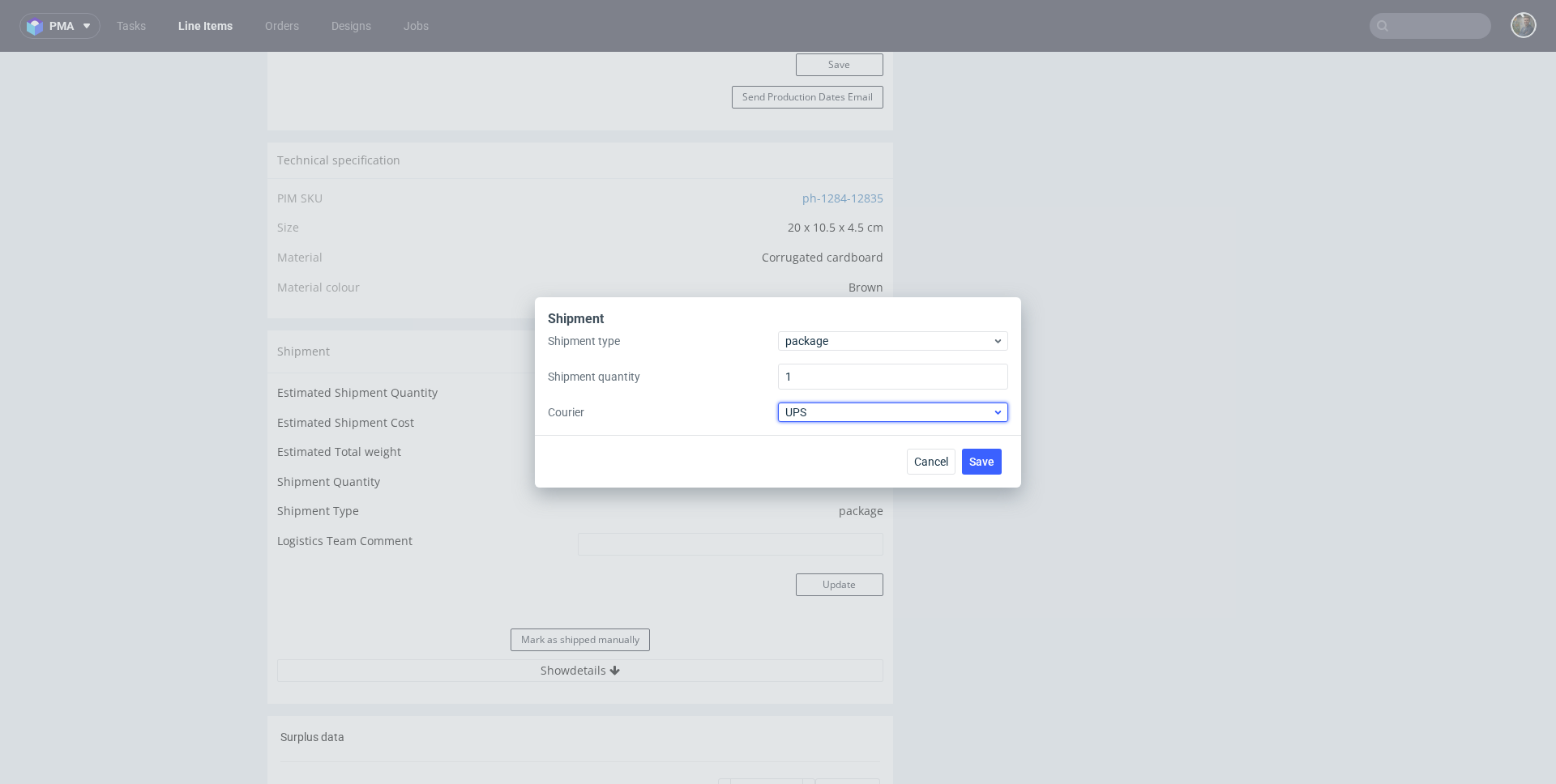 click on "UPS" at bounding box center (888, 412) 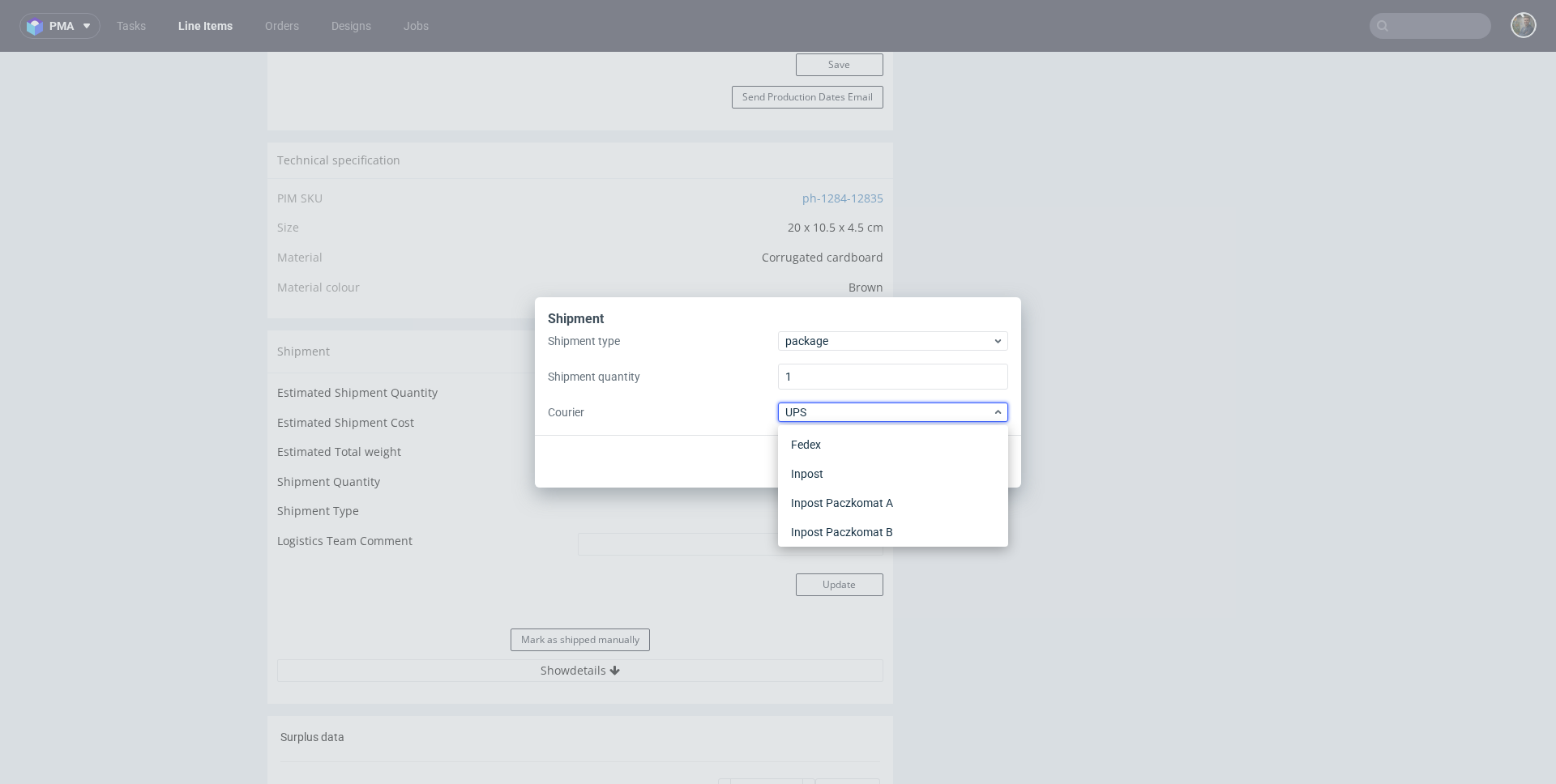scroll, scrollTop: 0, scrollLeft: 0, axis: both 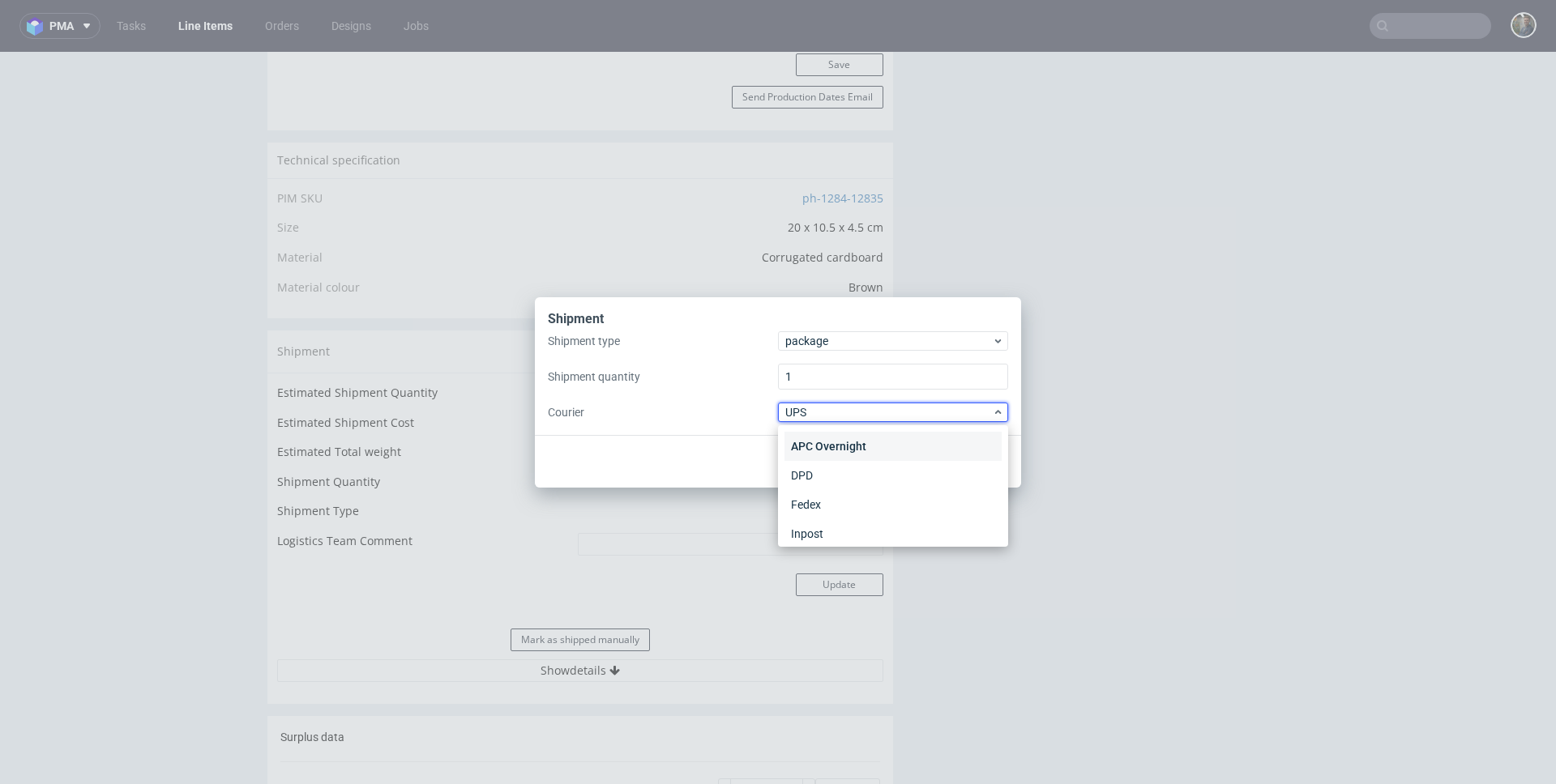 click on "APC Overnight" at bounding box center [893, 446] 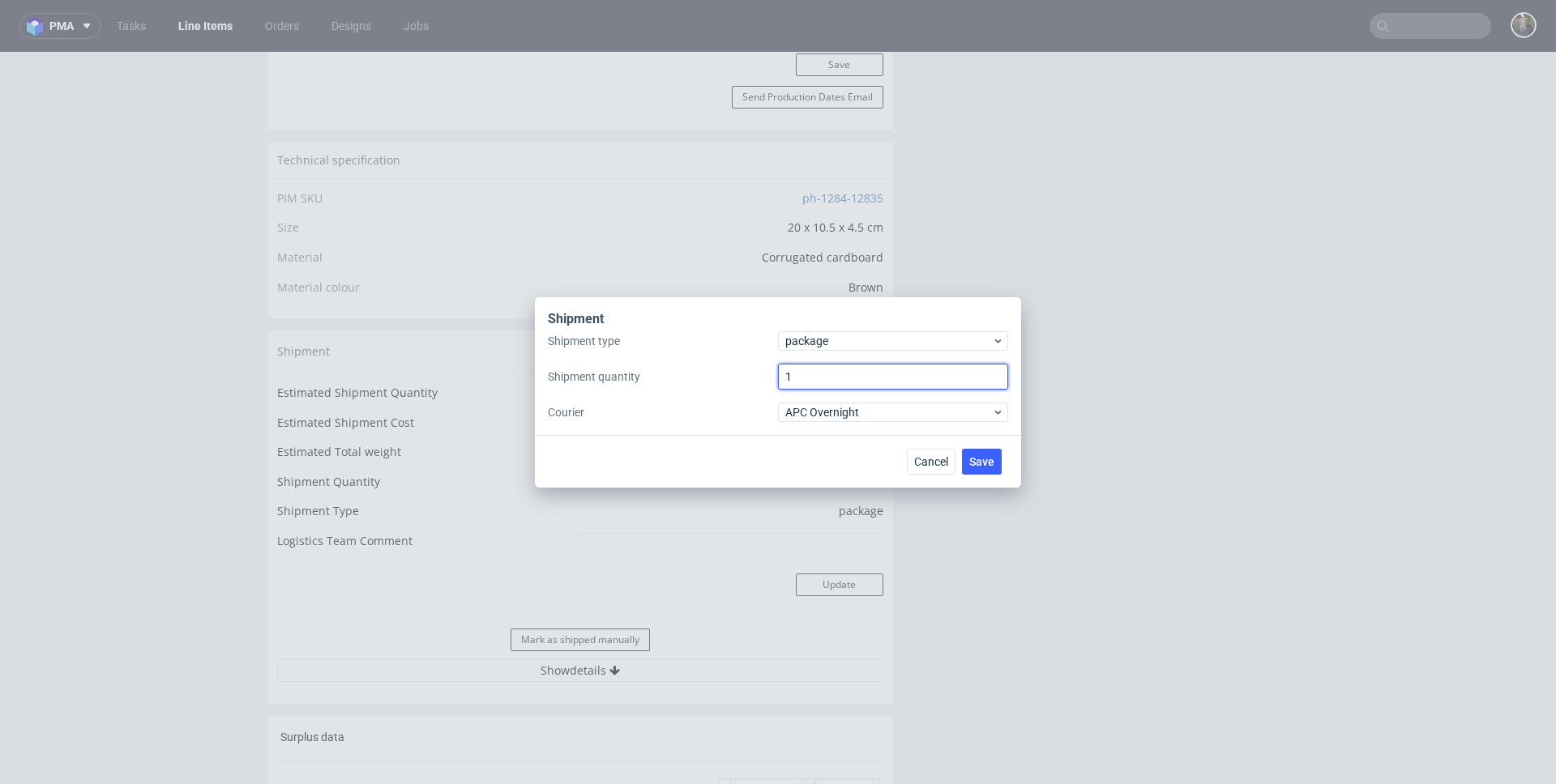 drag, startPoint x: 844, startPoint y: 375, endPoint x: 744, endPoint y: 372, distance: 100.04499 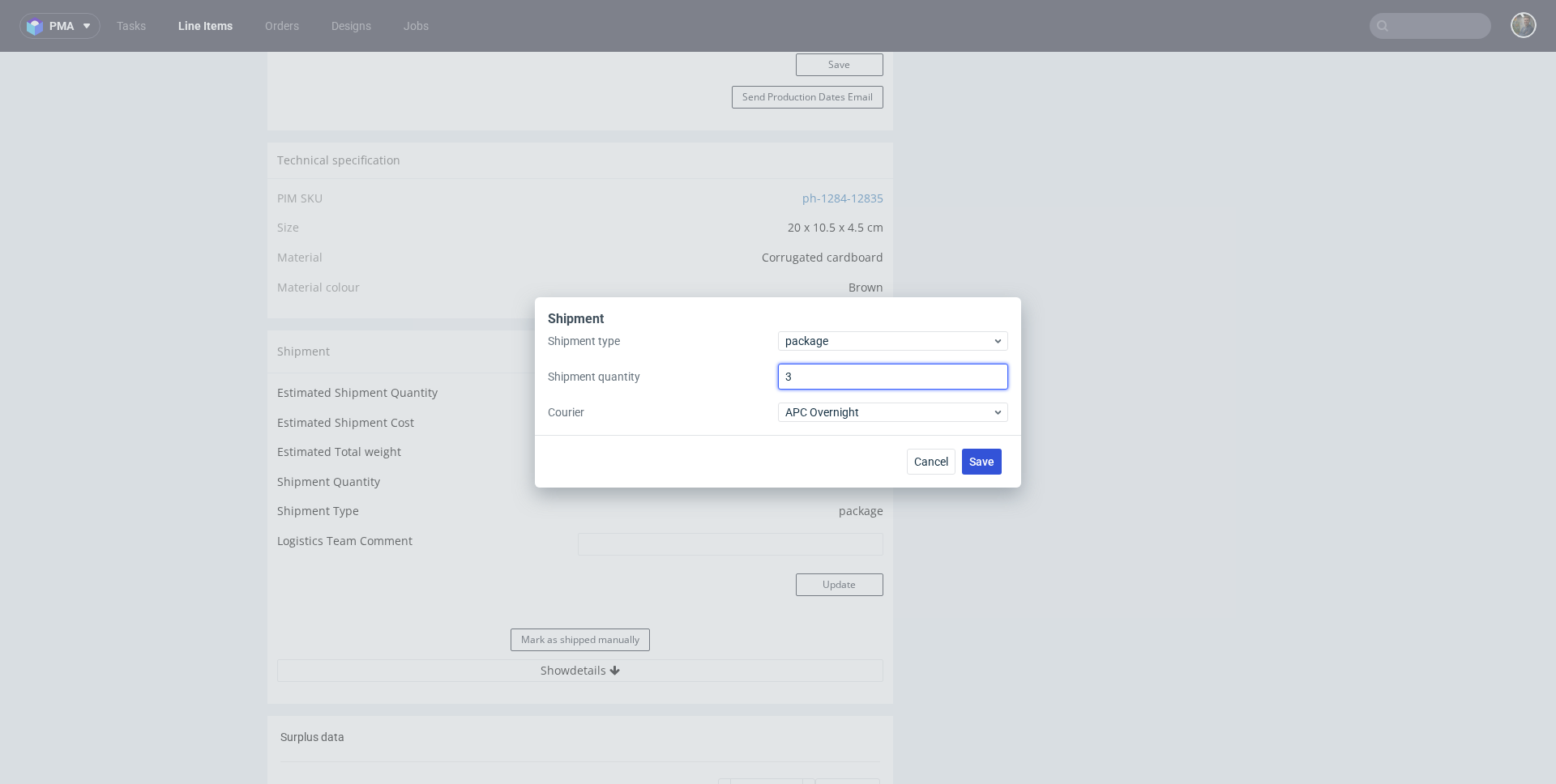 type on "3" 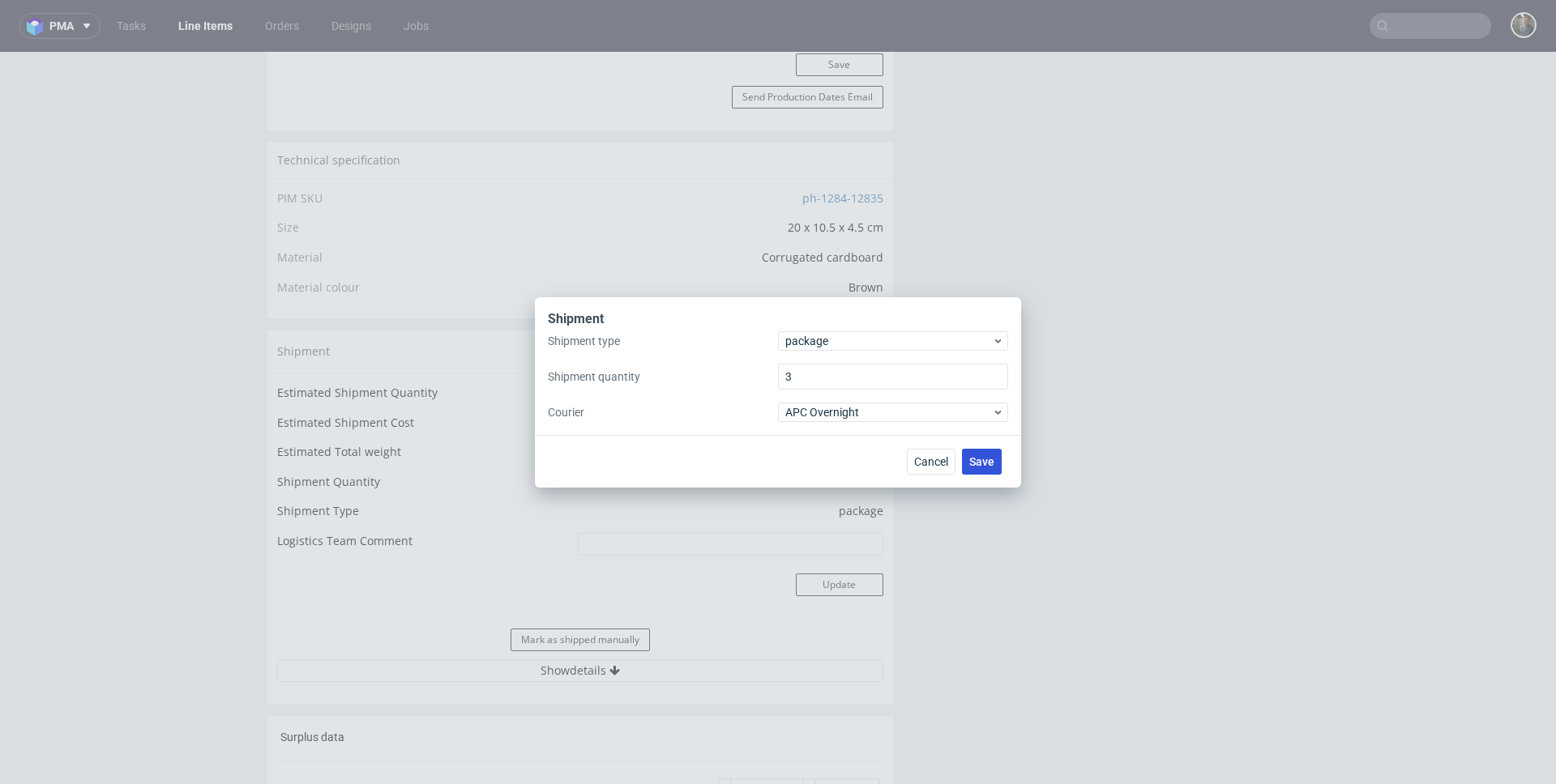 click on "Save" at bounding box center [981, 462] 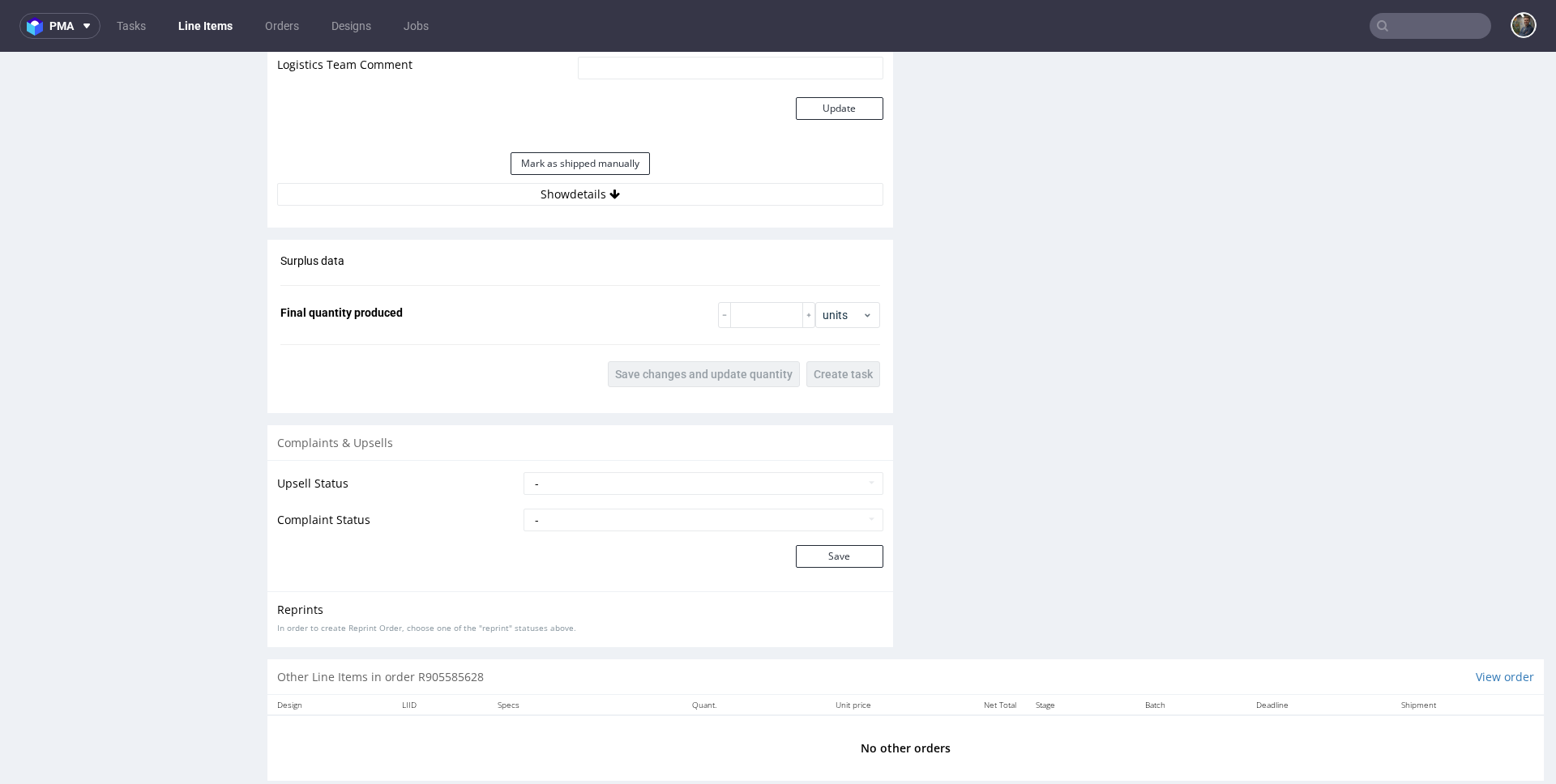 scroll, scrollTop: 1526, scrollLeft: 0, axis: vertical 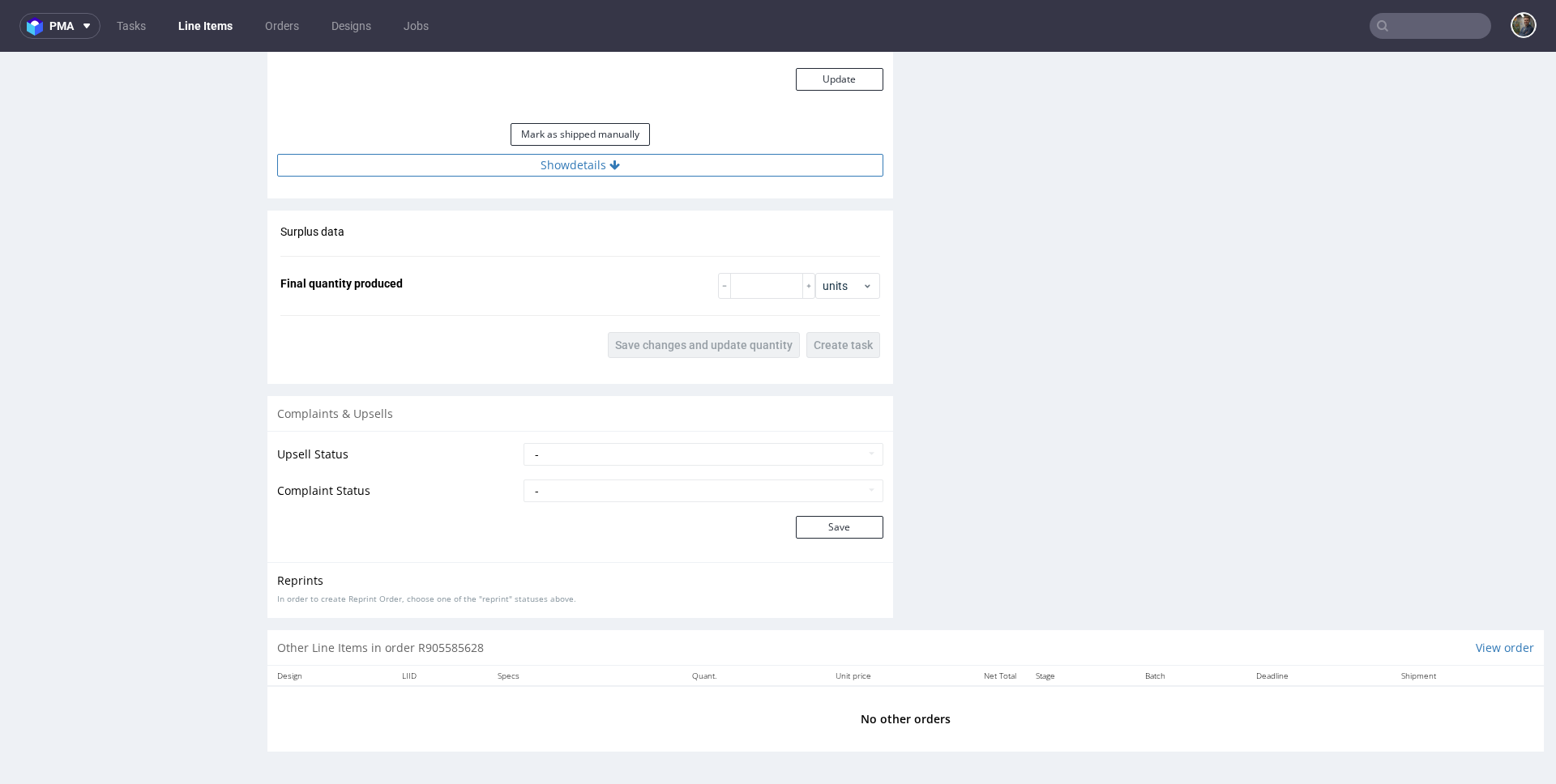 click on "Show  details" at bounding box center (580, 165) 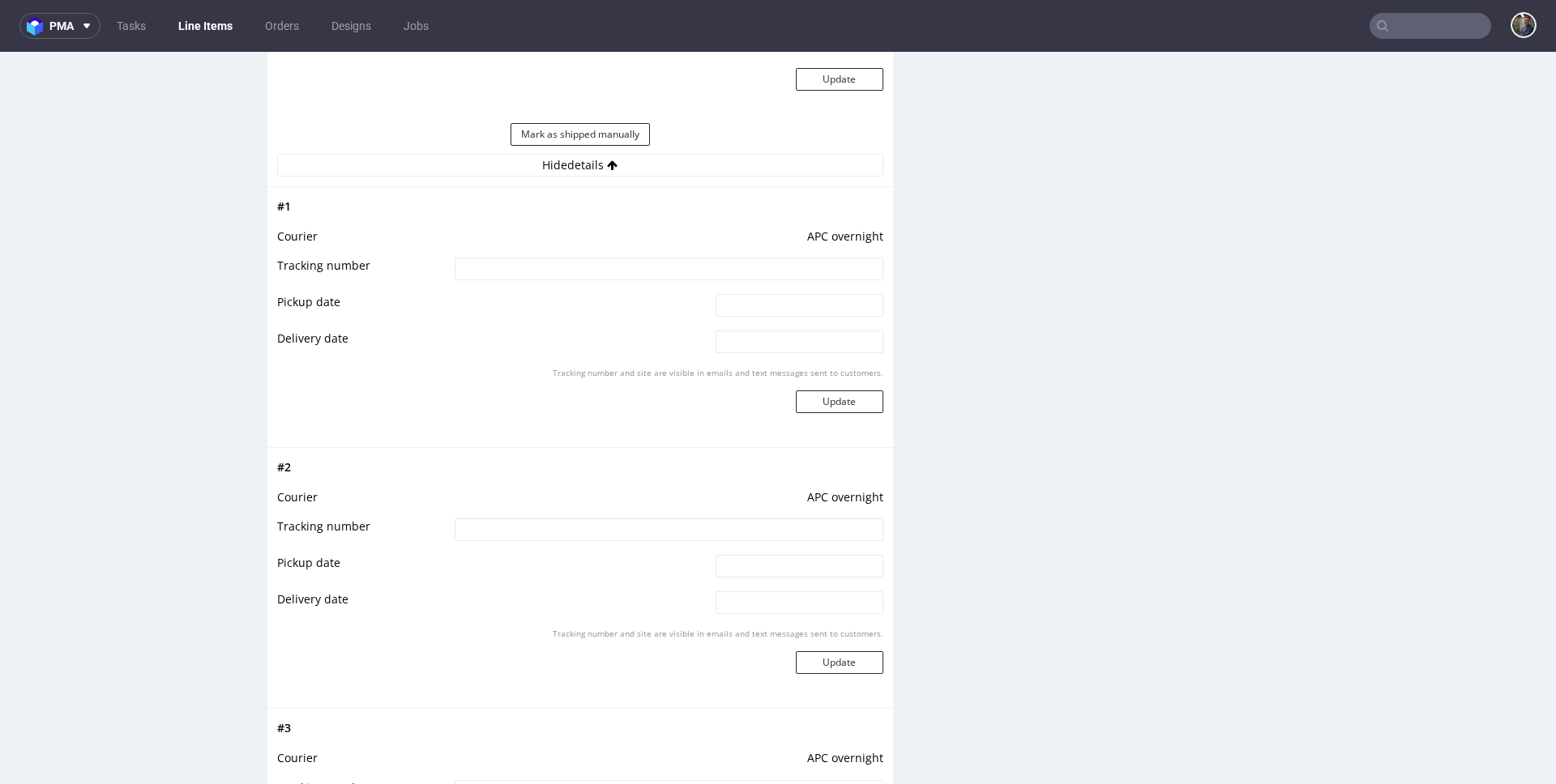 click at bounding box center [669, 269] 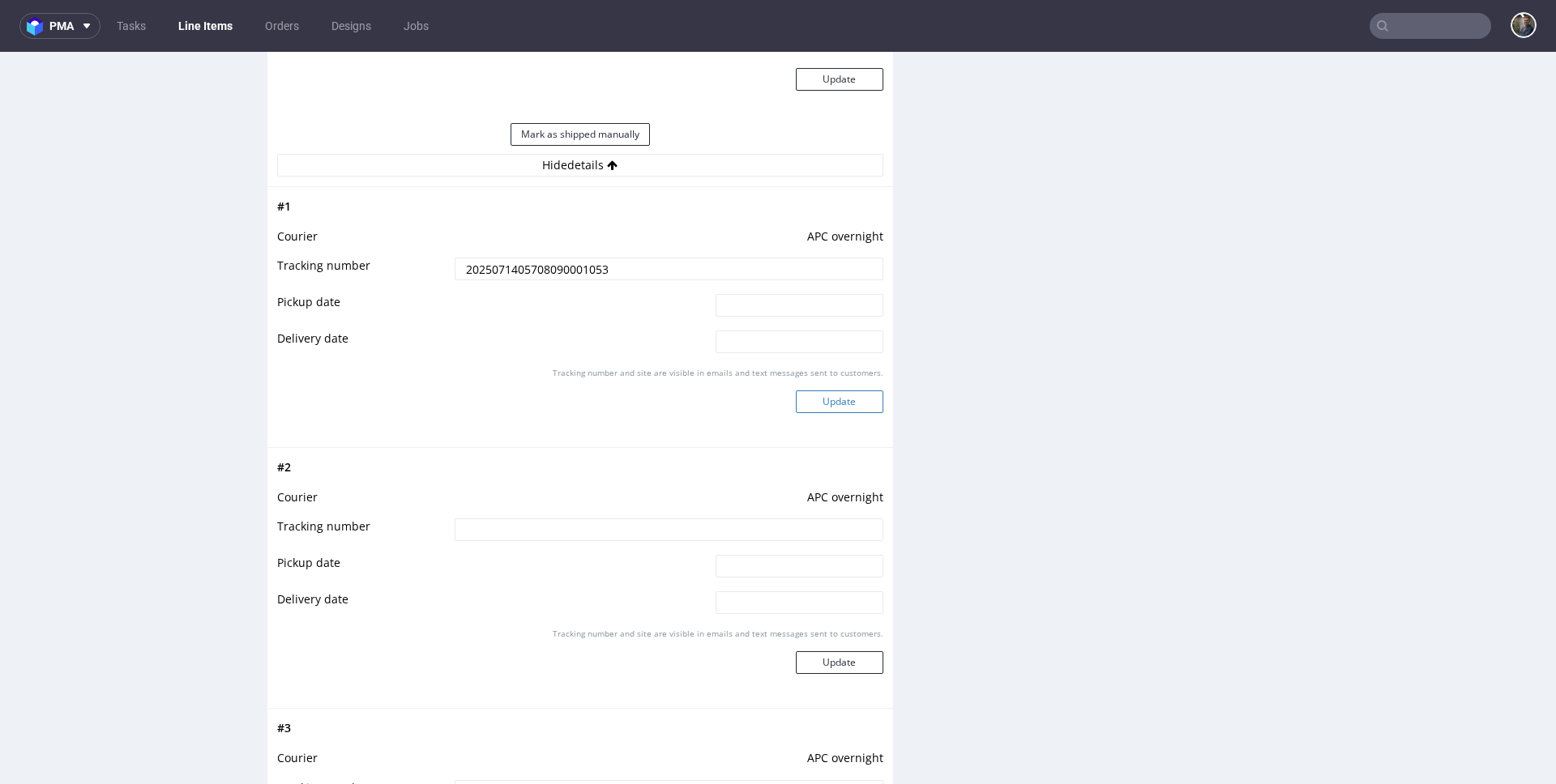 type on "2025071405708090001053" 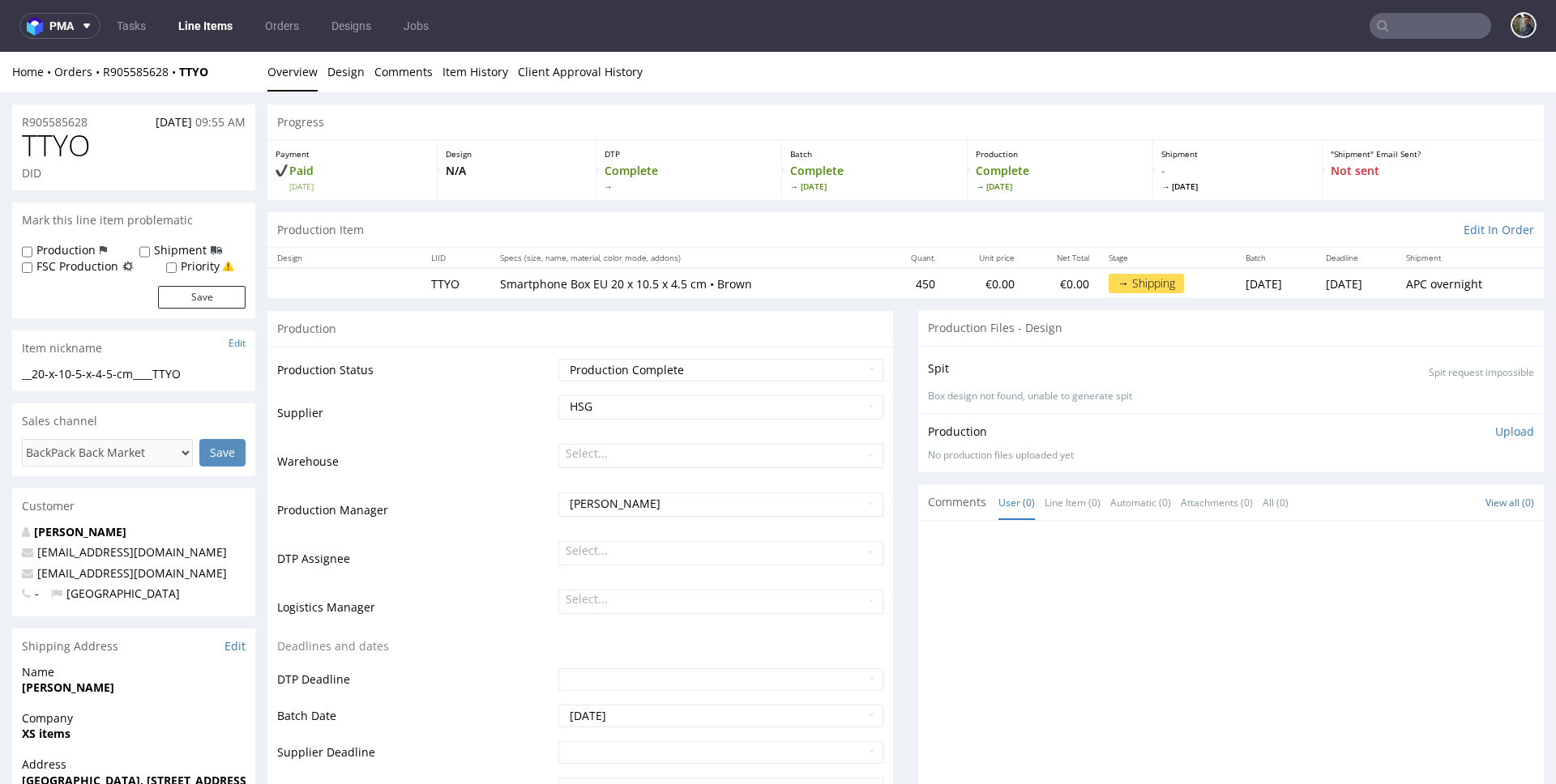 scroll, scrollTop: 1460, scrollLeft: 0, axis: vertical 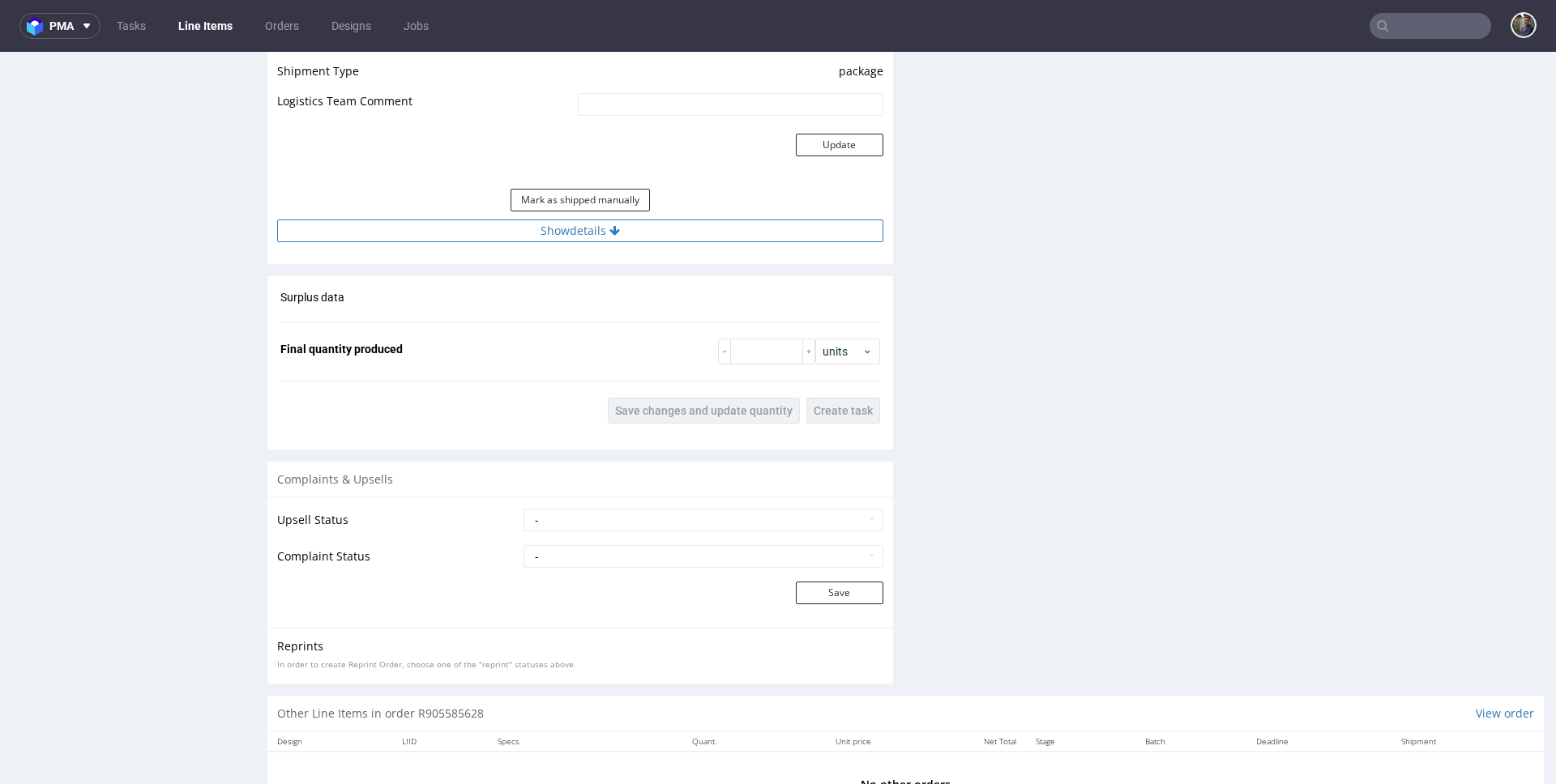 click on "Show  details" at bounding box center [580, 231] 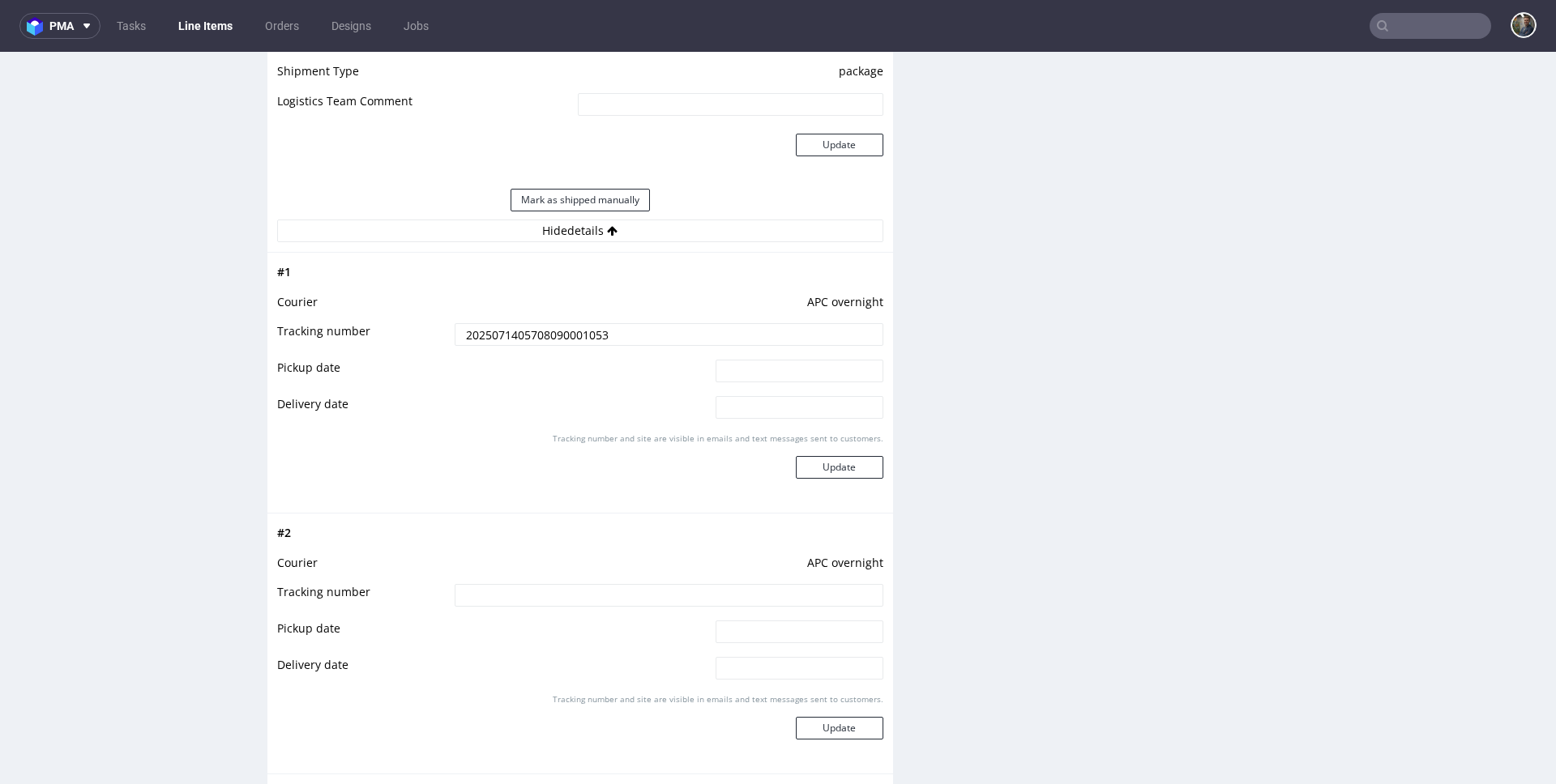 click at bounding box center (669, 595) 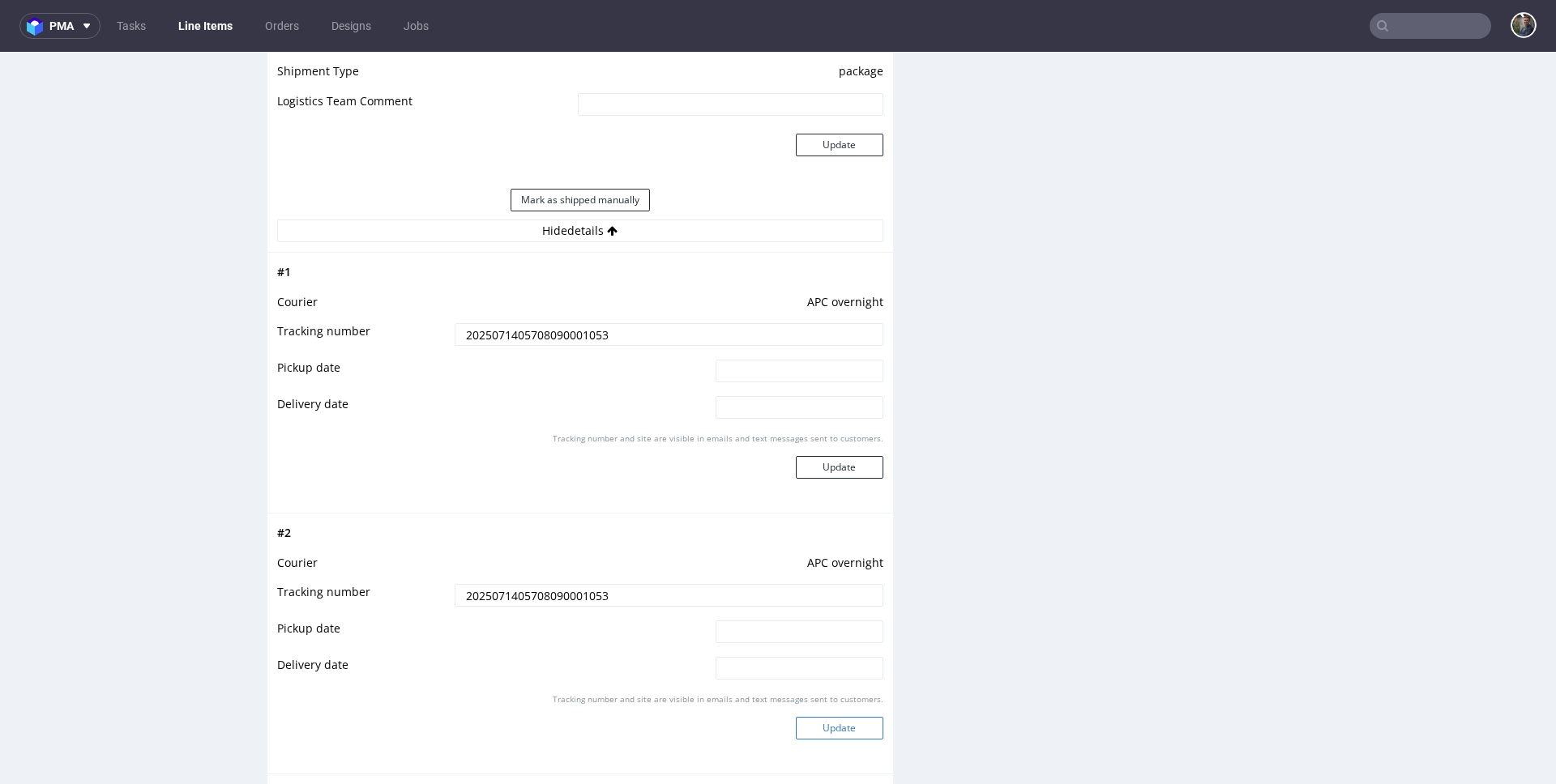 type on "2025071405708090001053" 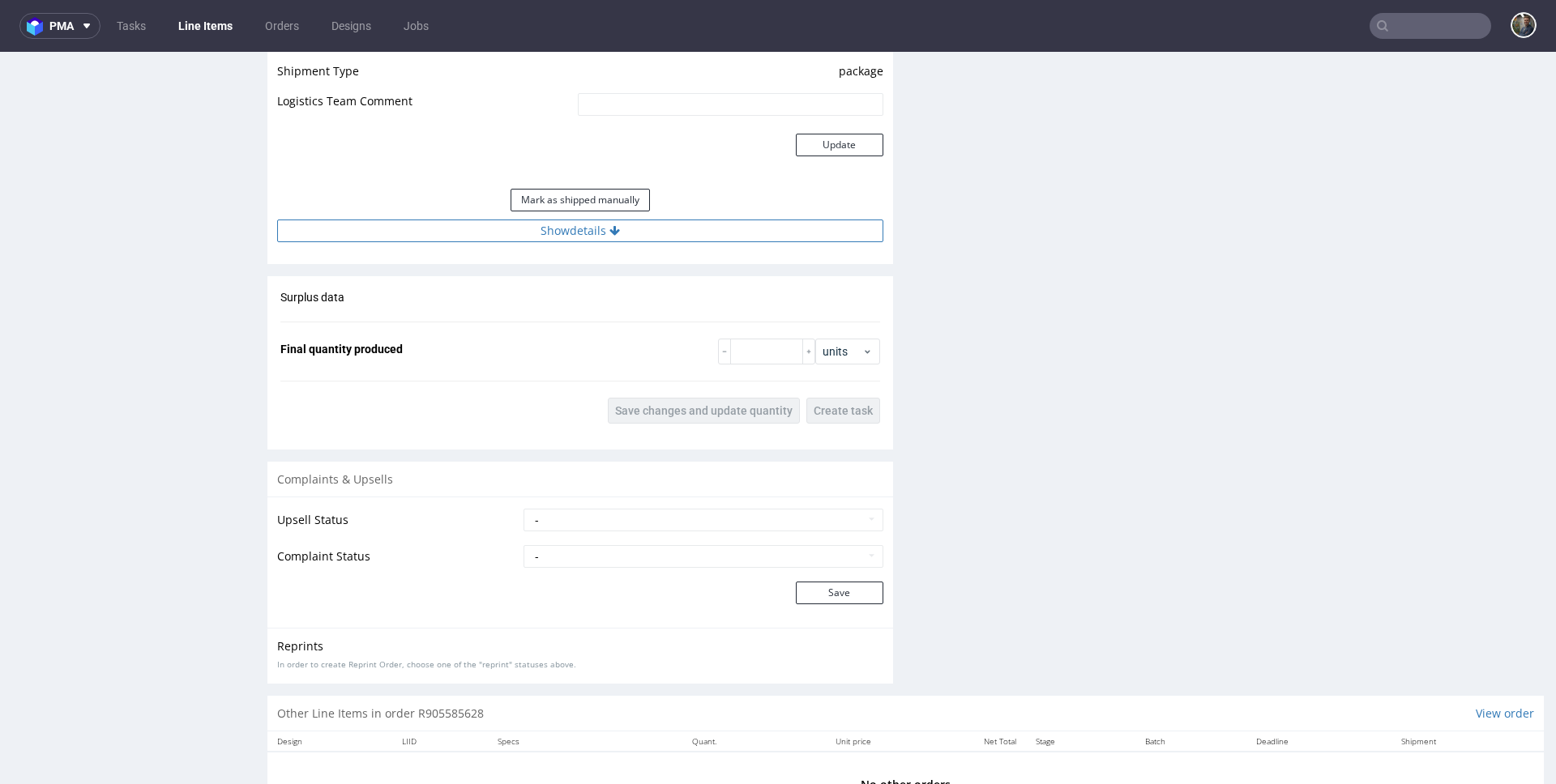 click on "Show  details" at bounding box center [580, 231] 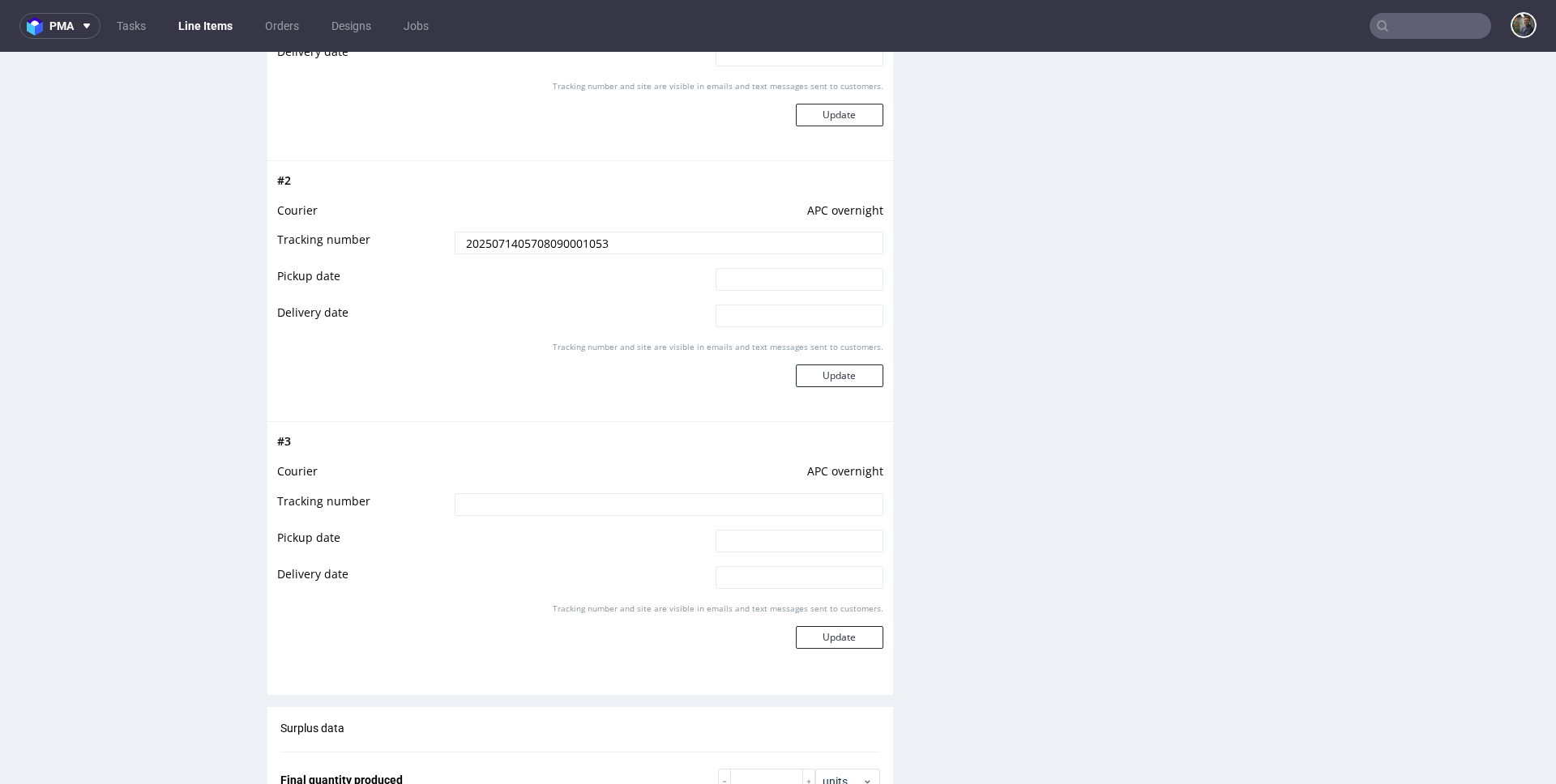 scroll, scrollTop: 1960, scrollLeft: 0, axis: vertical 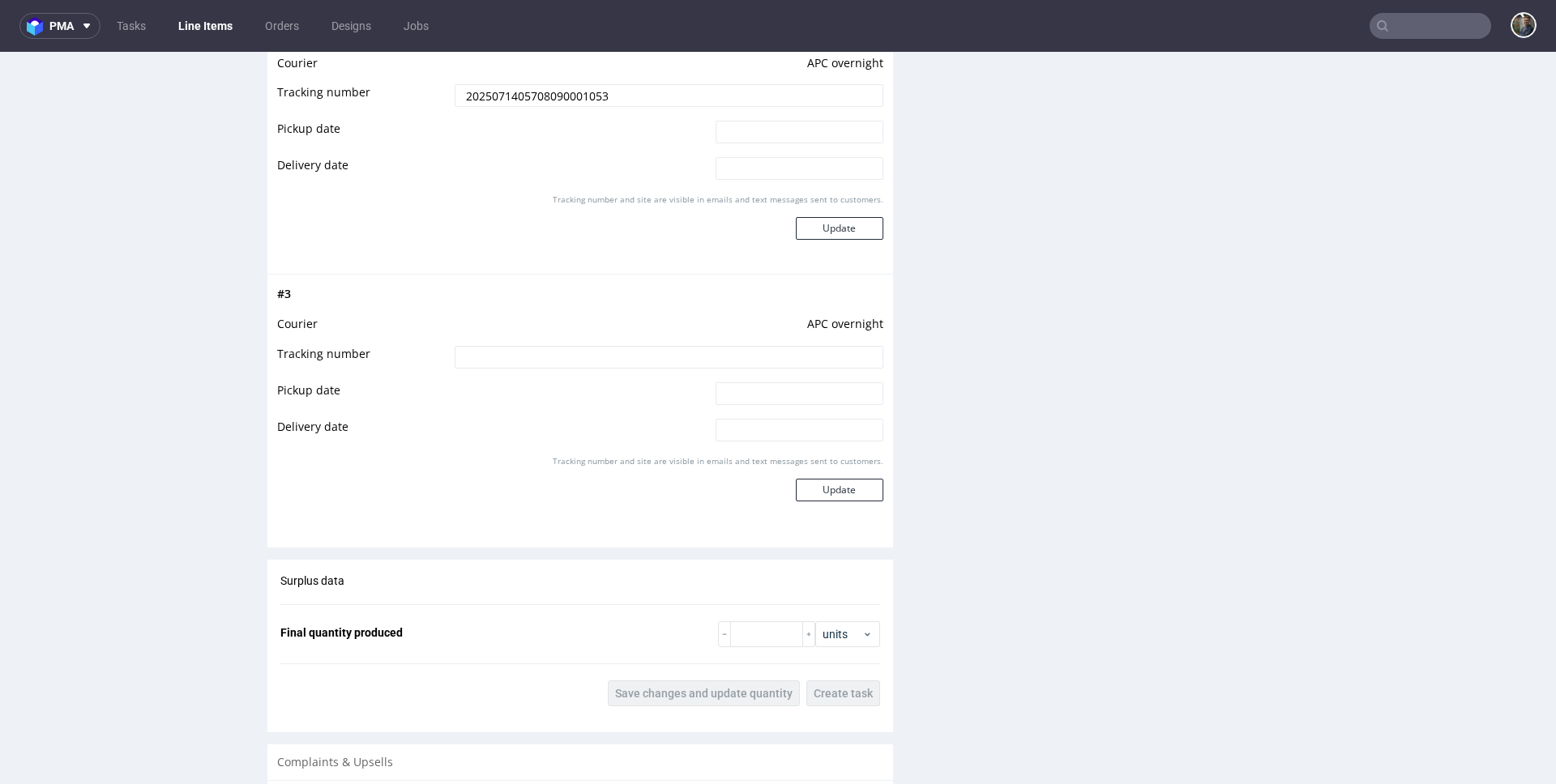 click at bounding box center [669, 394] 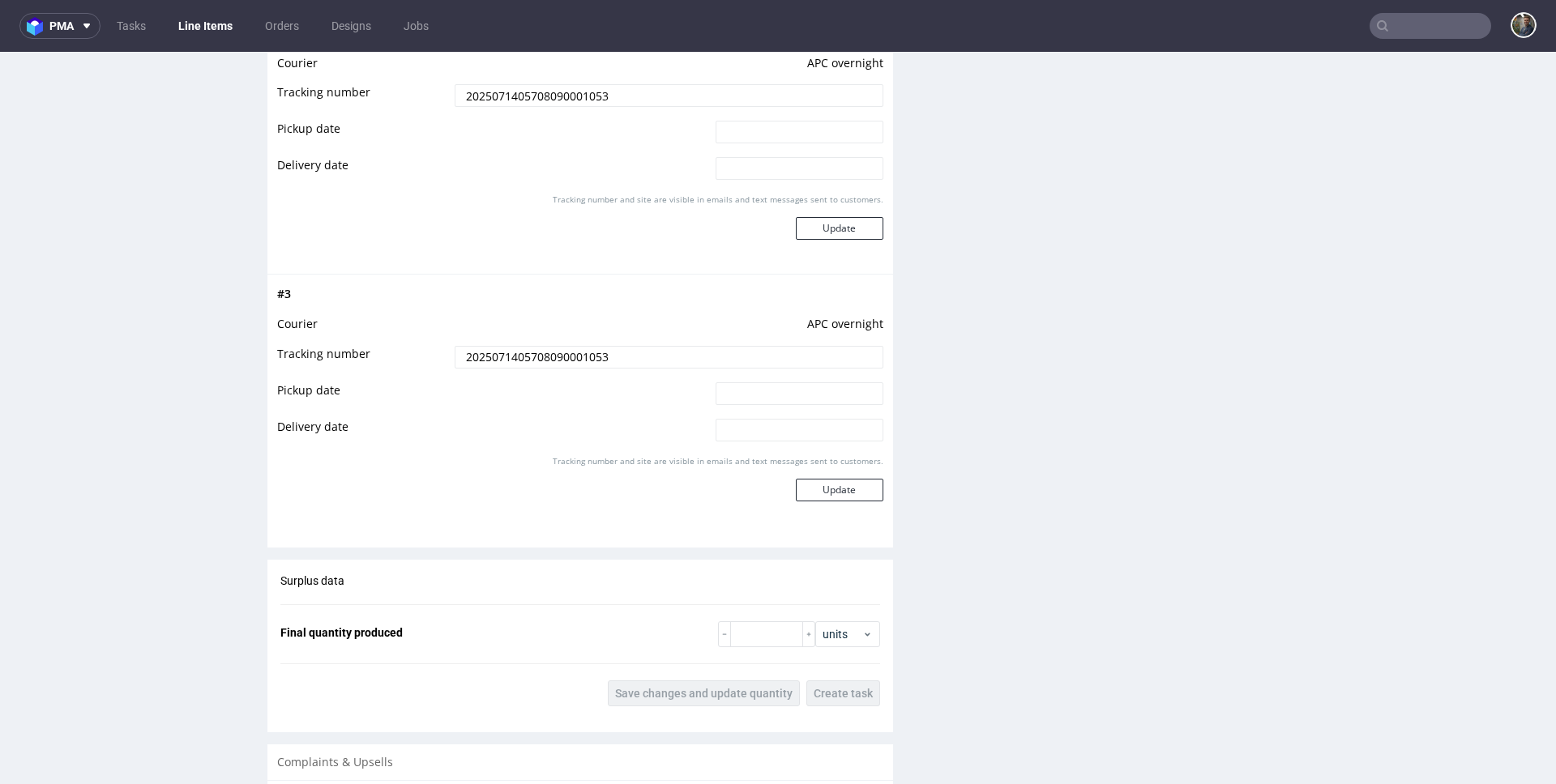 type on "2025071405708090001053" 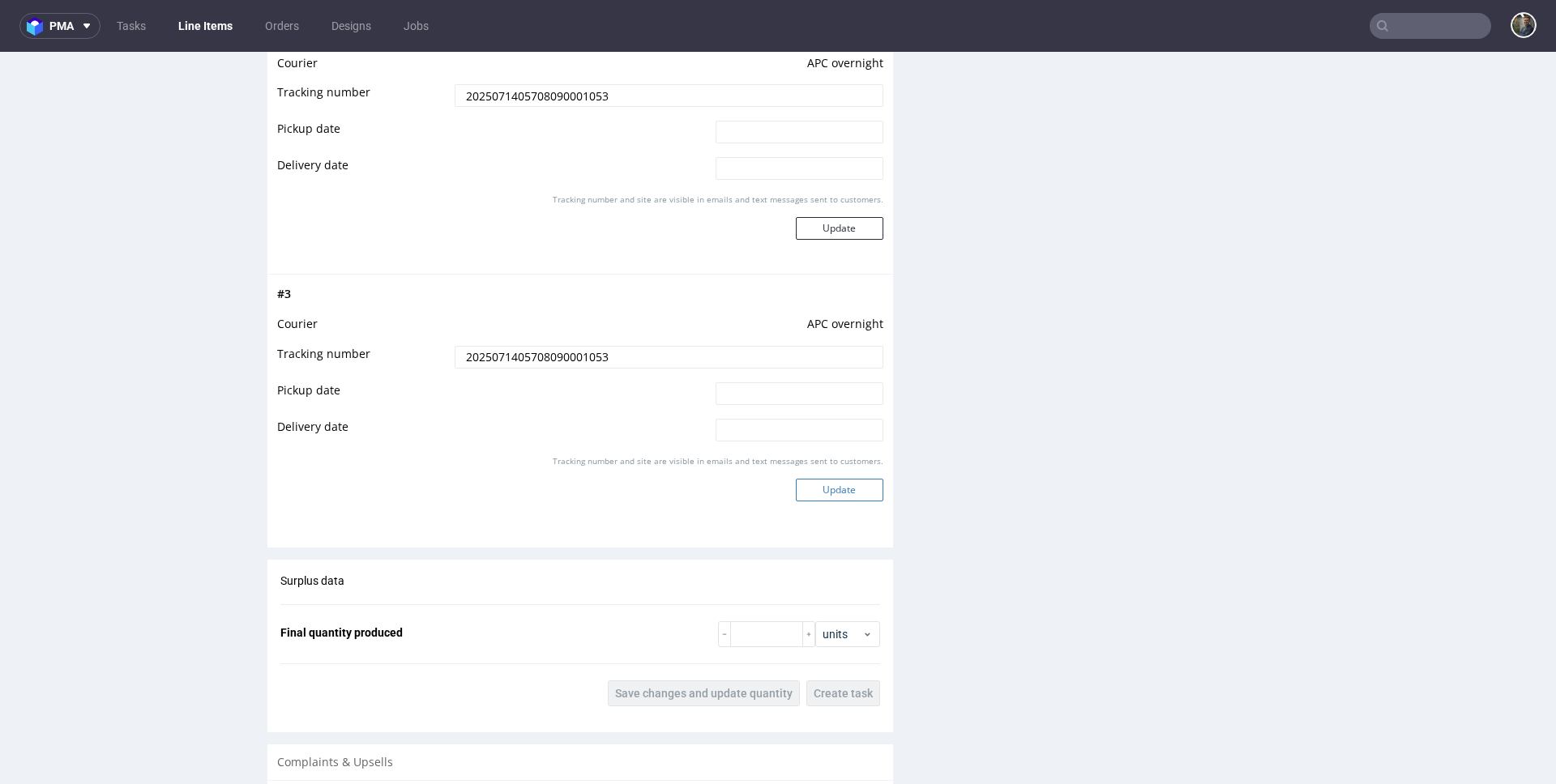 click on "Update" at bounding box center (840, 490) 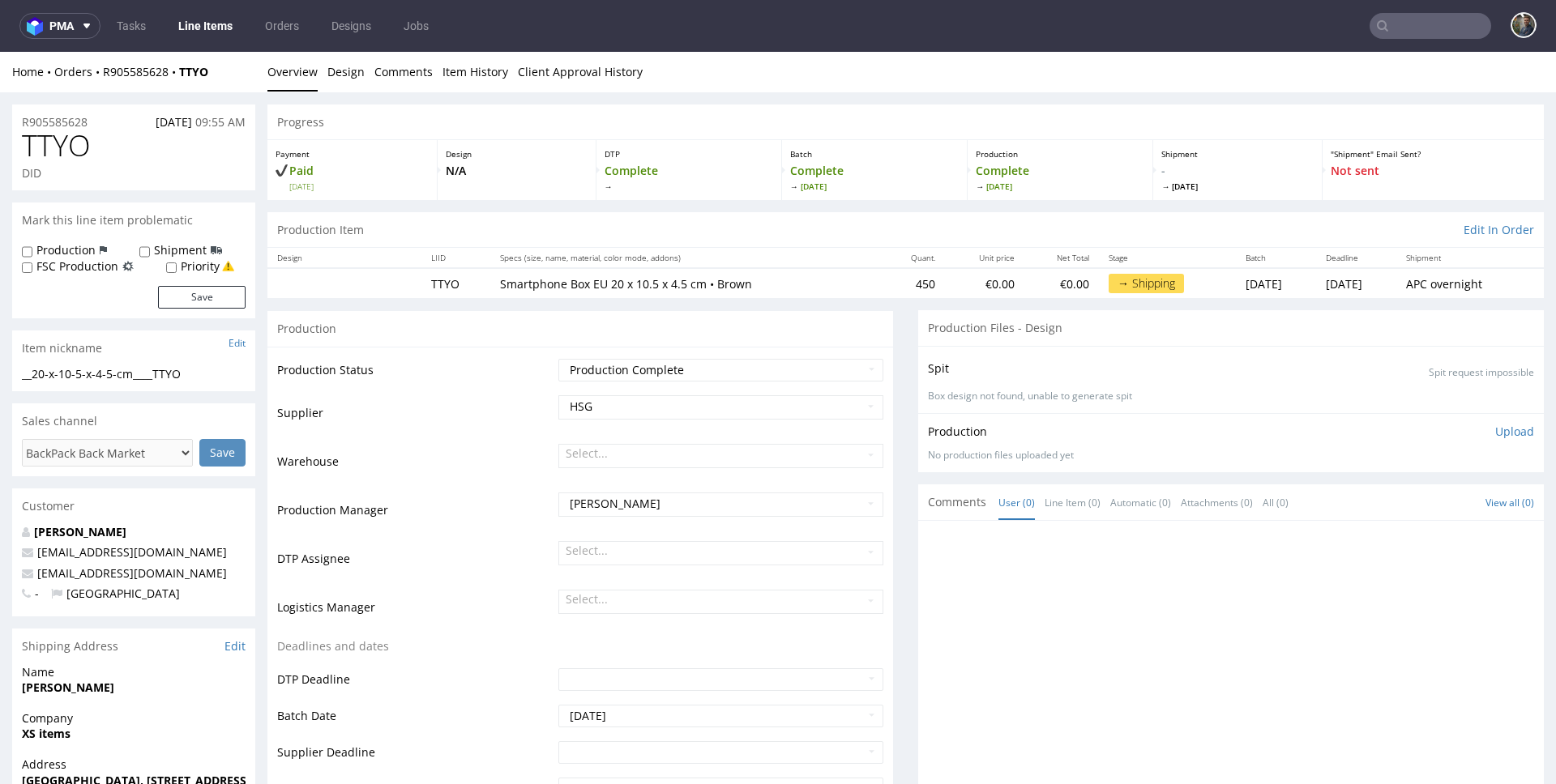 scroll, scrollTop: 1499, scrollLeft: 0, axis: vertical 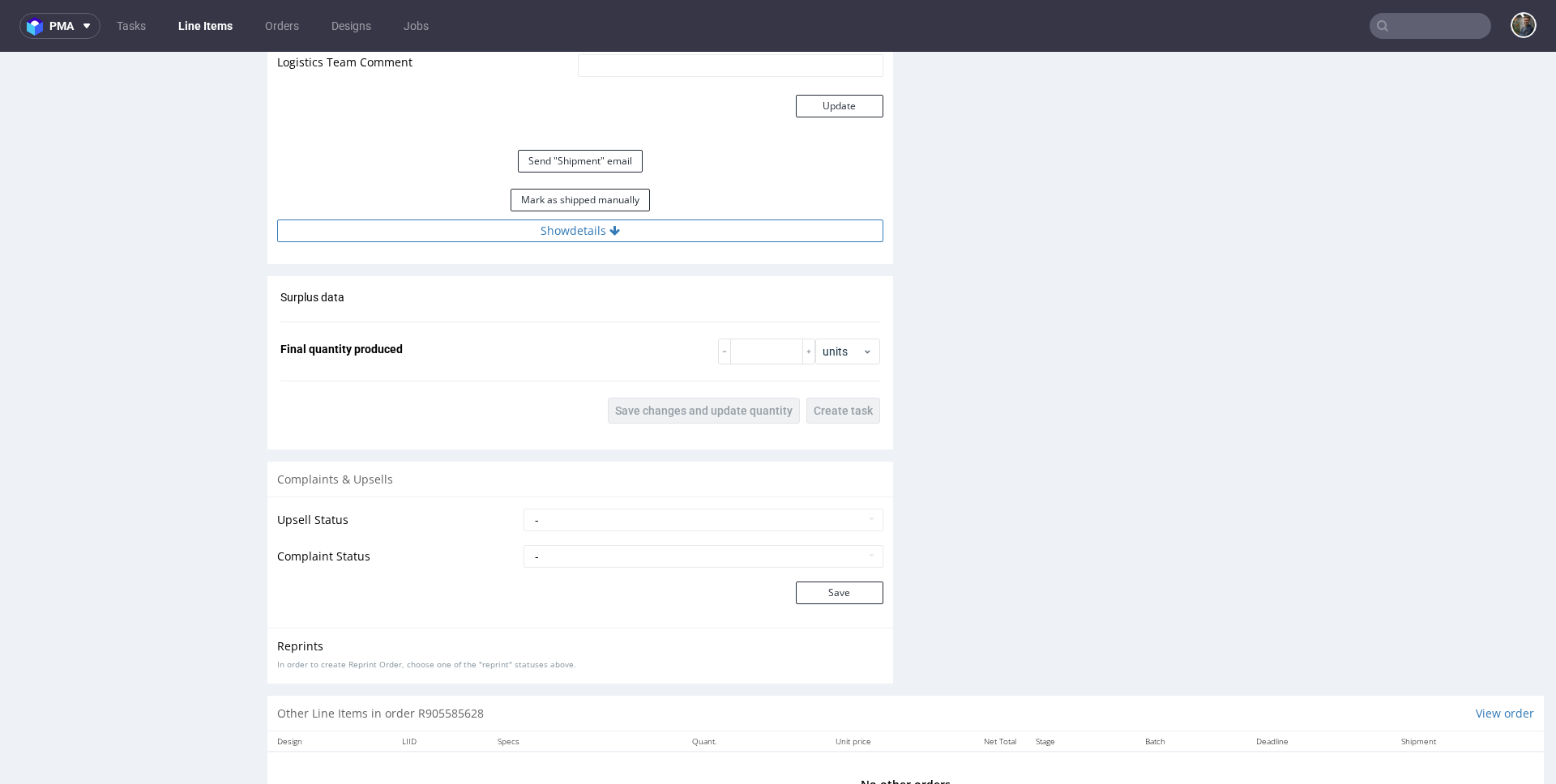 click on "Show  details" at bounding box center (580, 231) 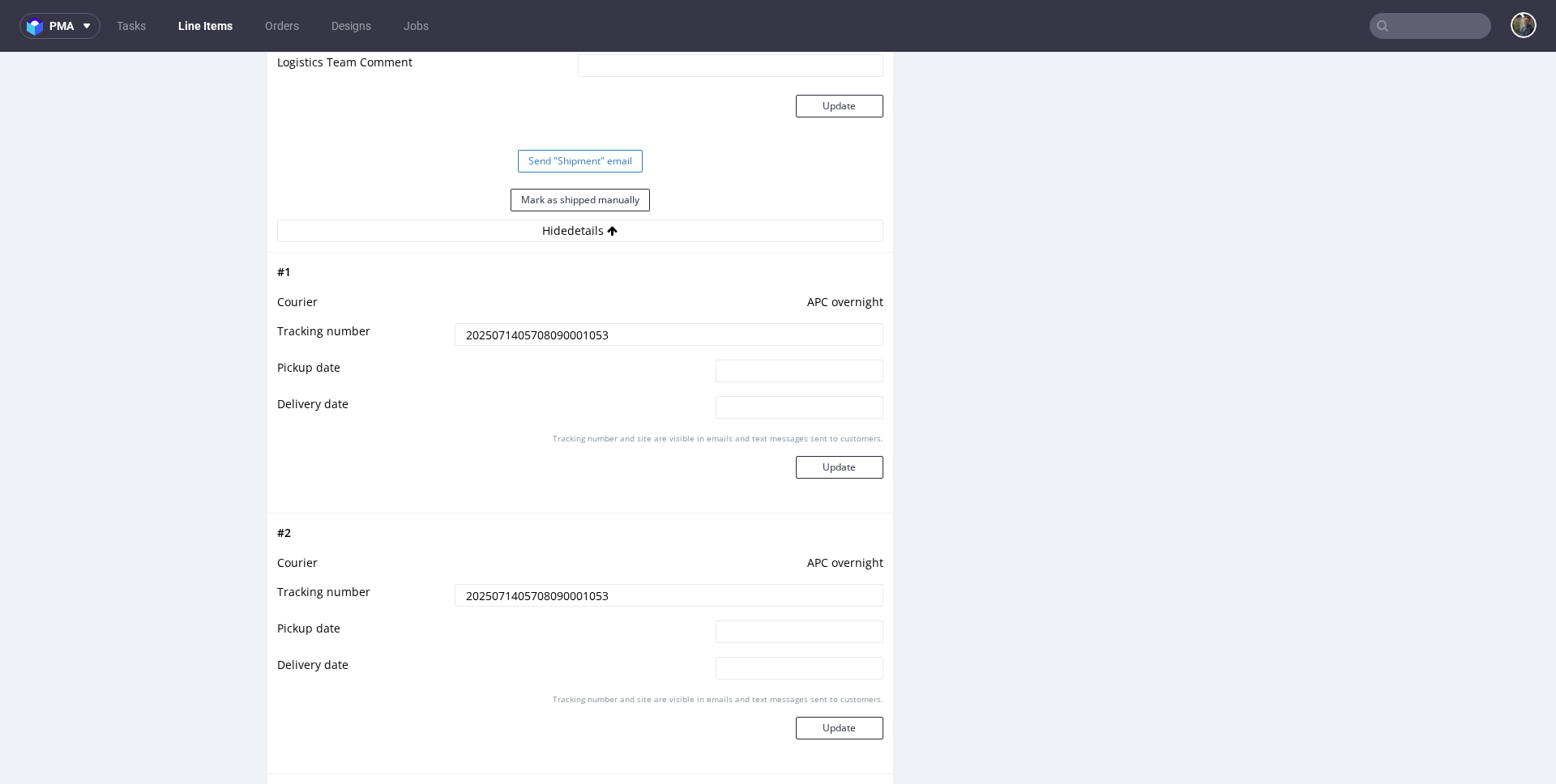 click on "Send "Shipment" email" at bounding box center (580, 161) 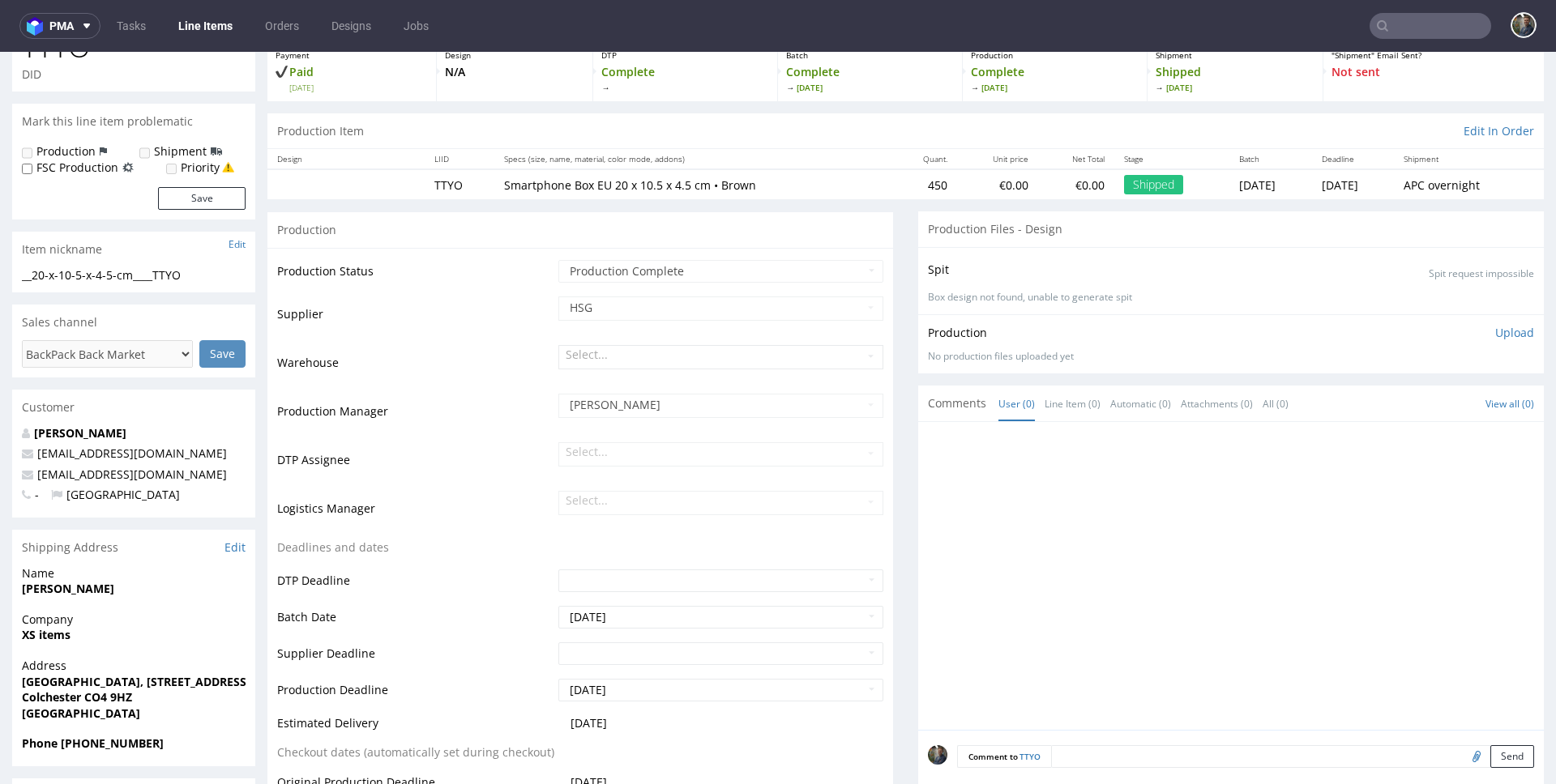 scroll, scrollTop: 0, scrollLeft: 0, axis: both 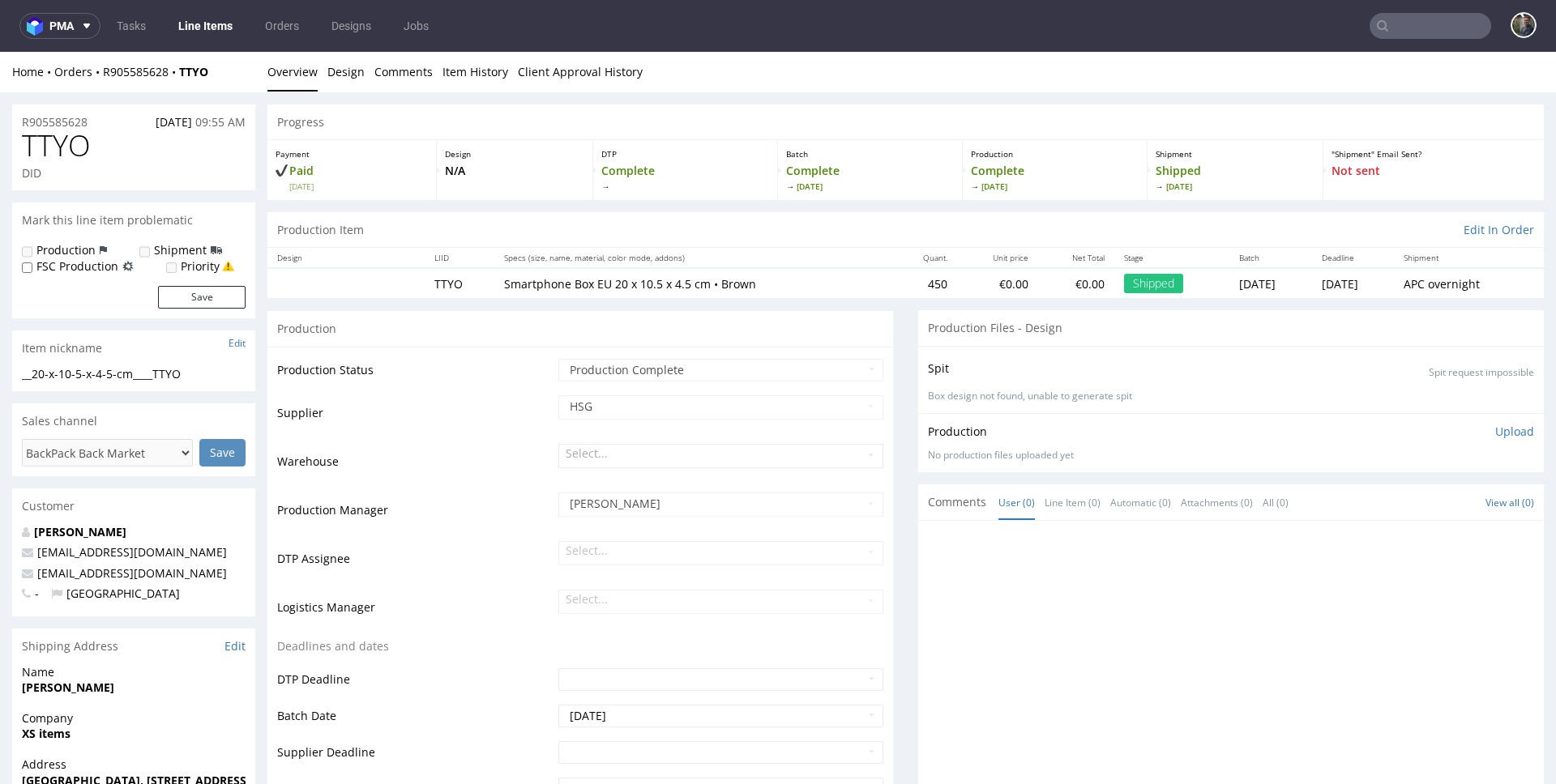 click on "pma Tasks Line Items Orders Designs Jobs" at bounding box center (778, 26) 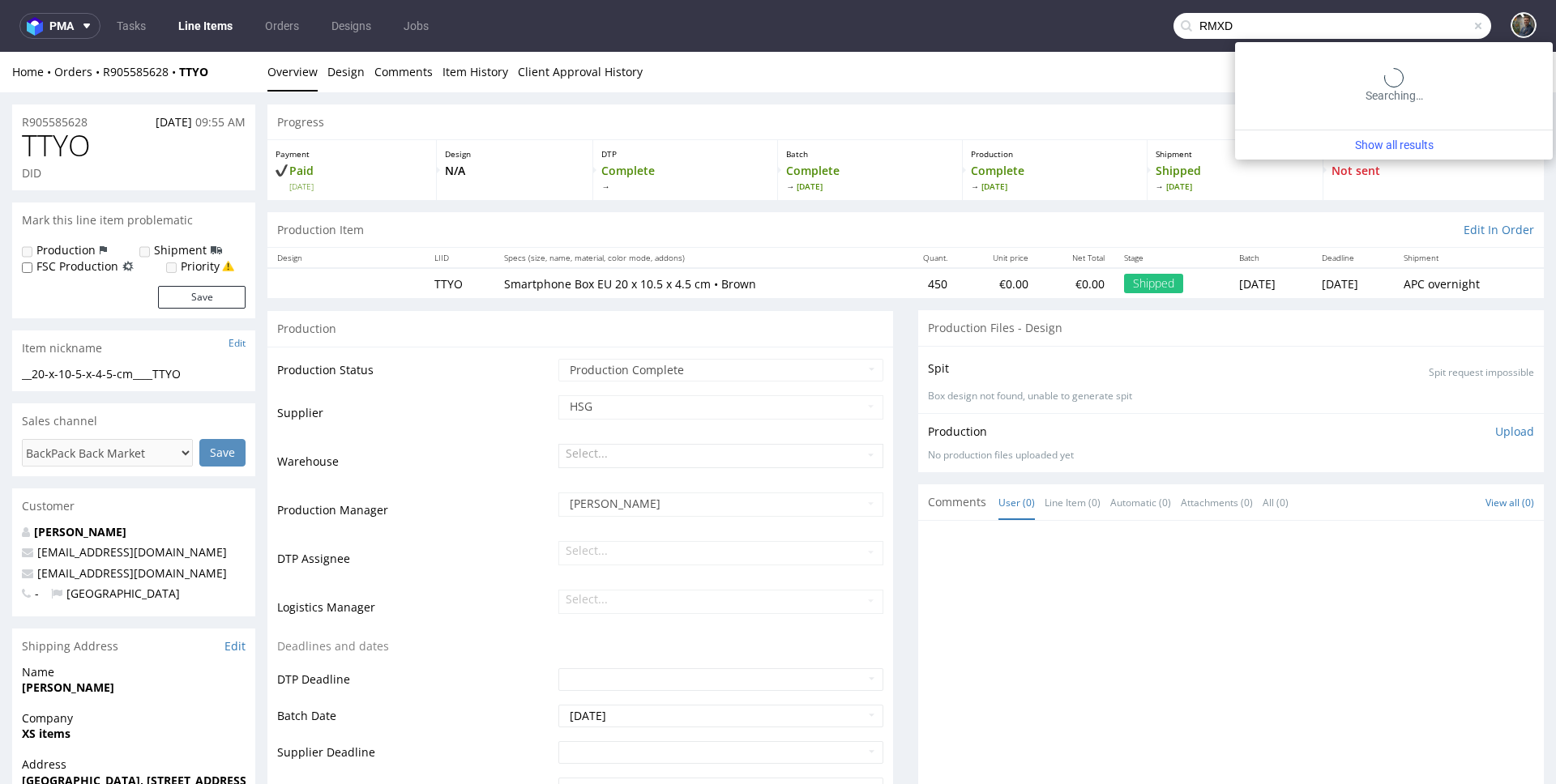type on "RMXD" 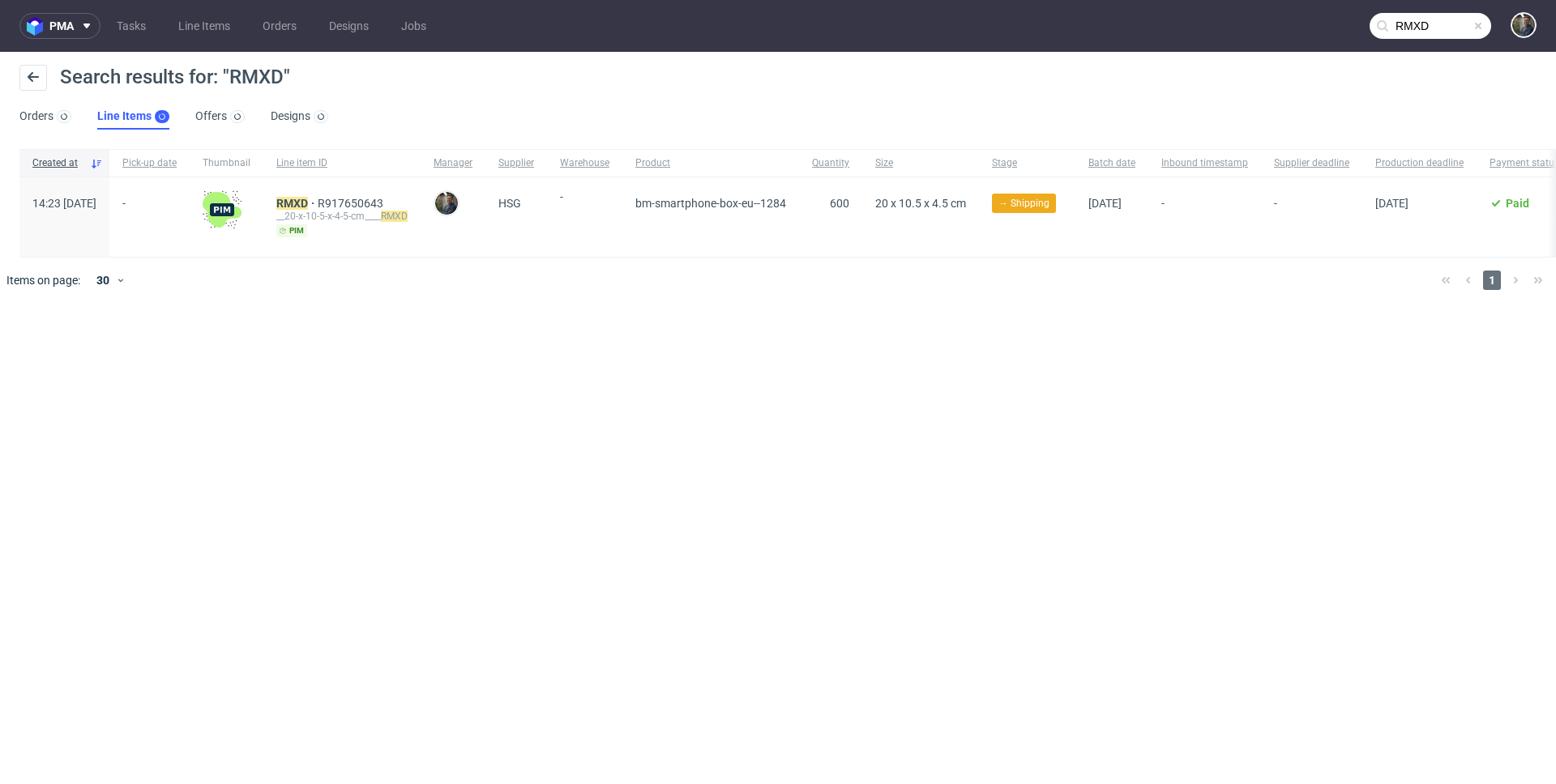 click on "RMXD R917650643 __20-x-10-5-x-4-5-cm____ RMXD pim" at bounding box center (342, 217) 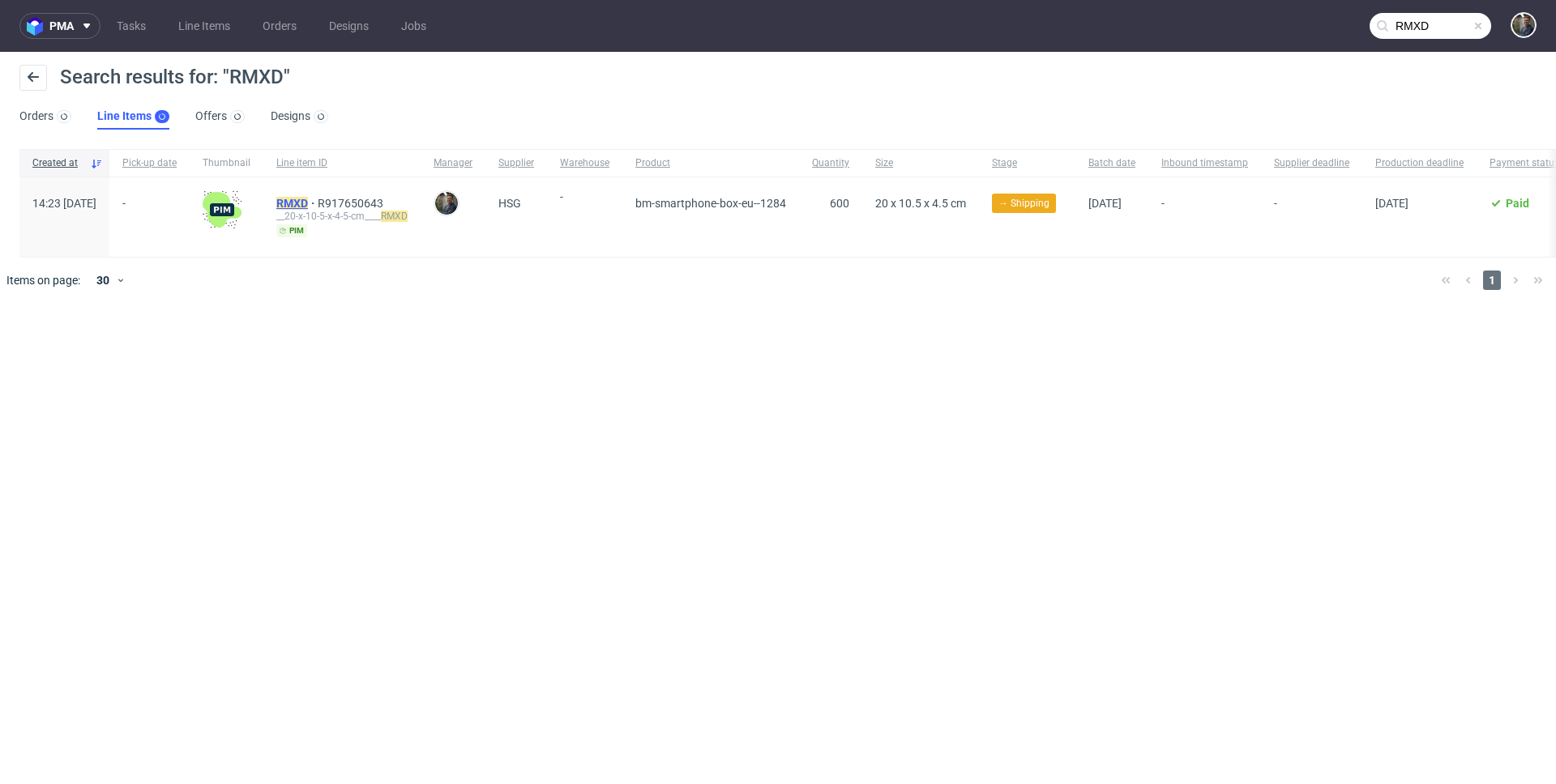 click on "RMXD" 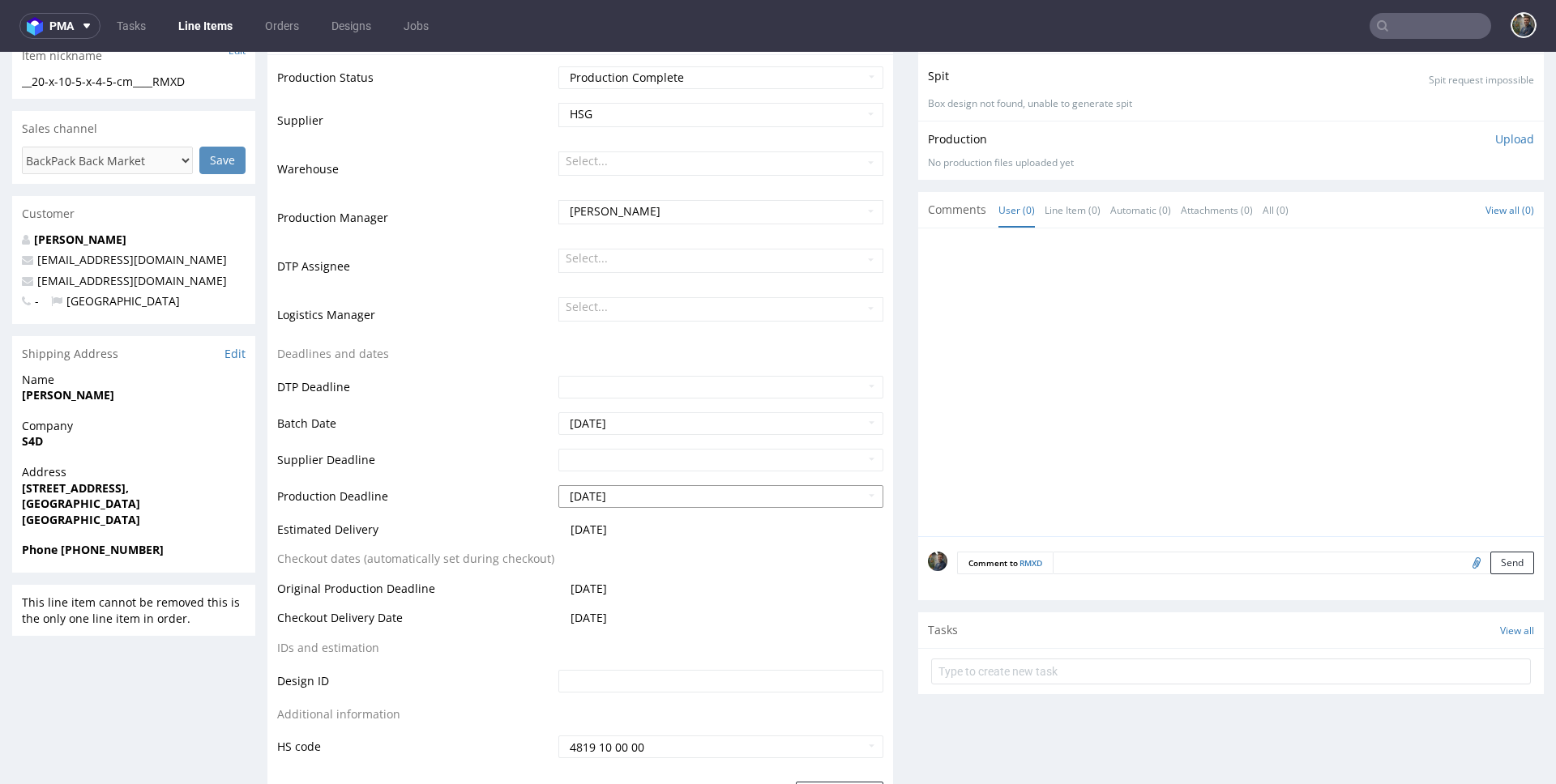 scroll, scrollTop: 279, scrollLeft: 0, axis: vertical 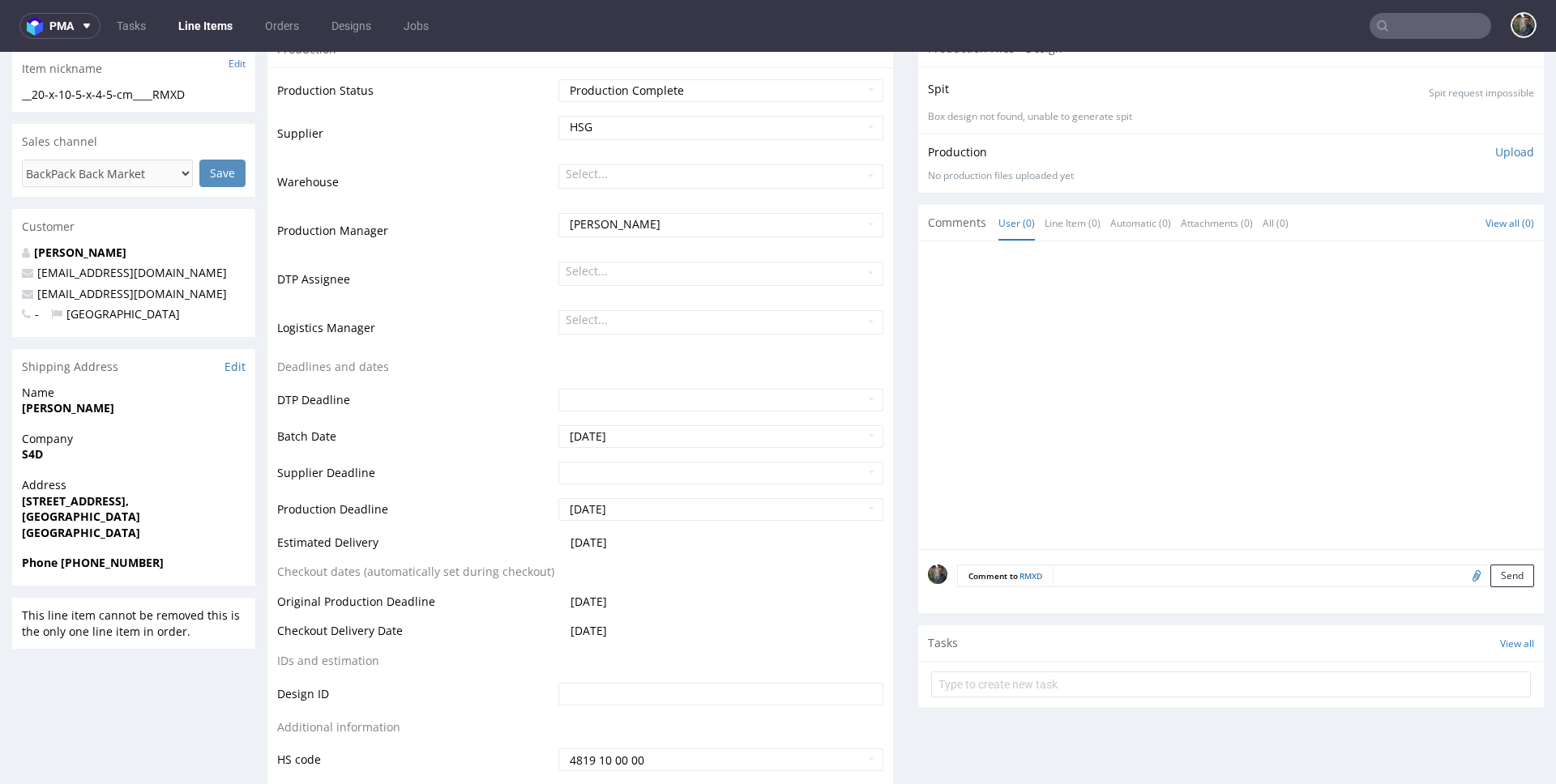 drag, startPoint x: 189, startPoint y: 516, endPoint x: 128, endPoint y: 518, distance: 61.032778 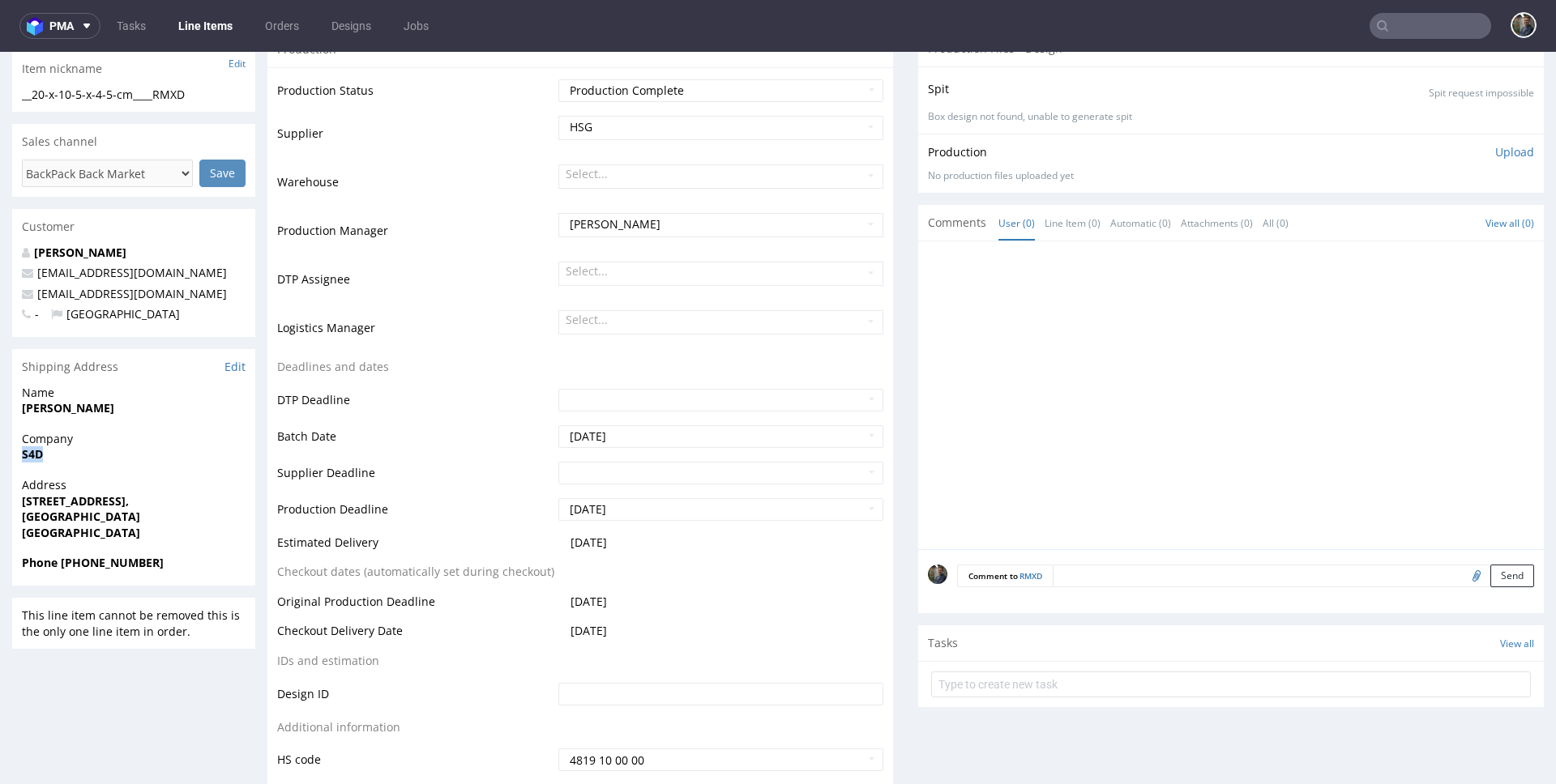 click on "S4D" at bounding box center (32, 454) 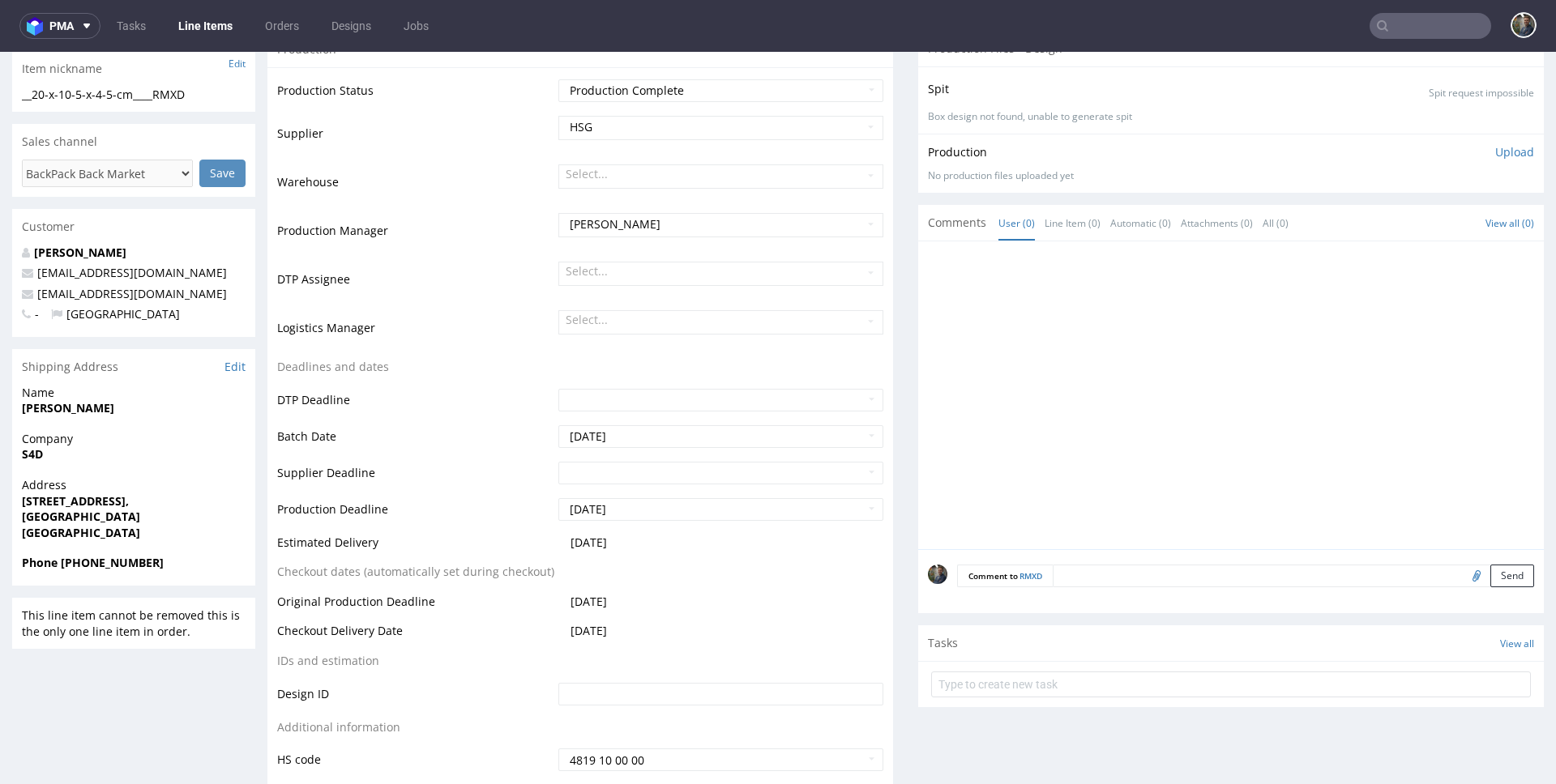 click on "UNIT 2, PARKHALL ROAD," at bounding box center [75, 501] 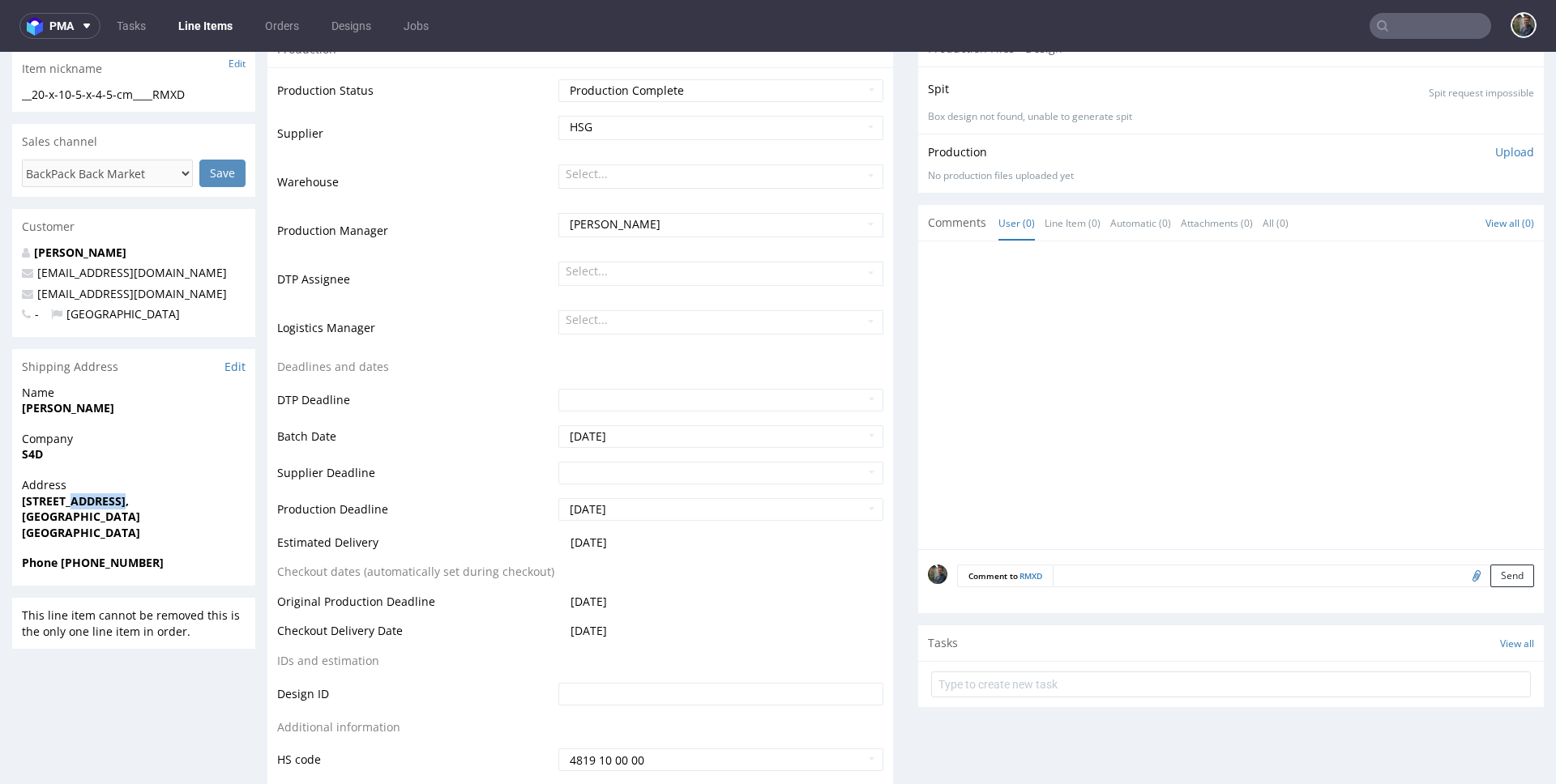 click on "UNIT 2, PARKHALL ROAD," at bounding box center [75, 501] 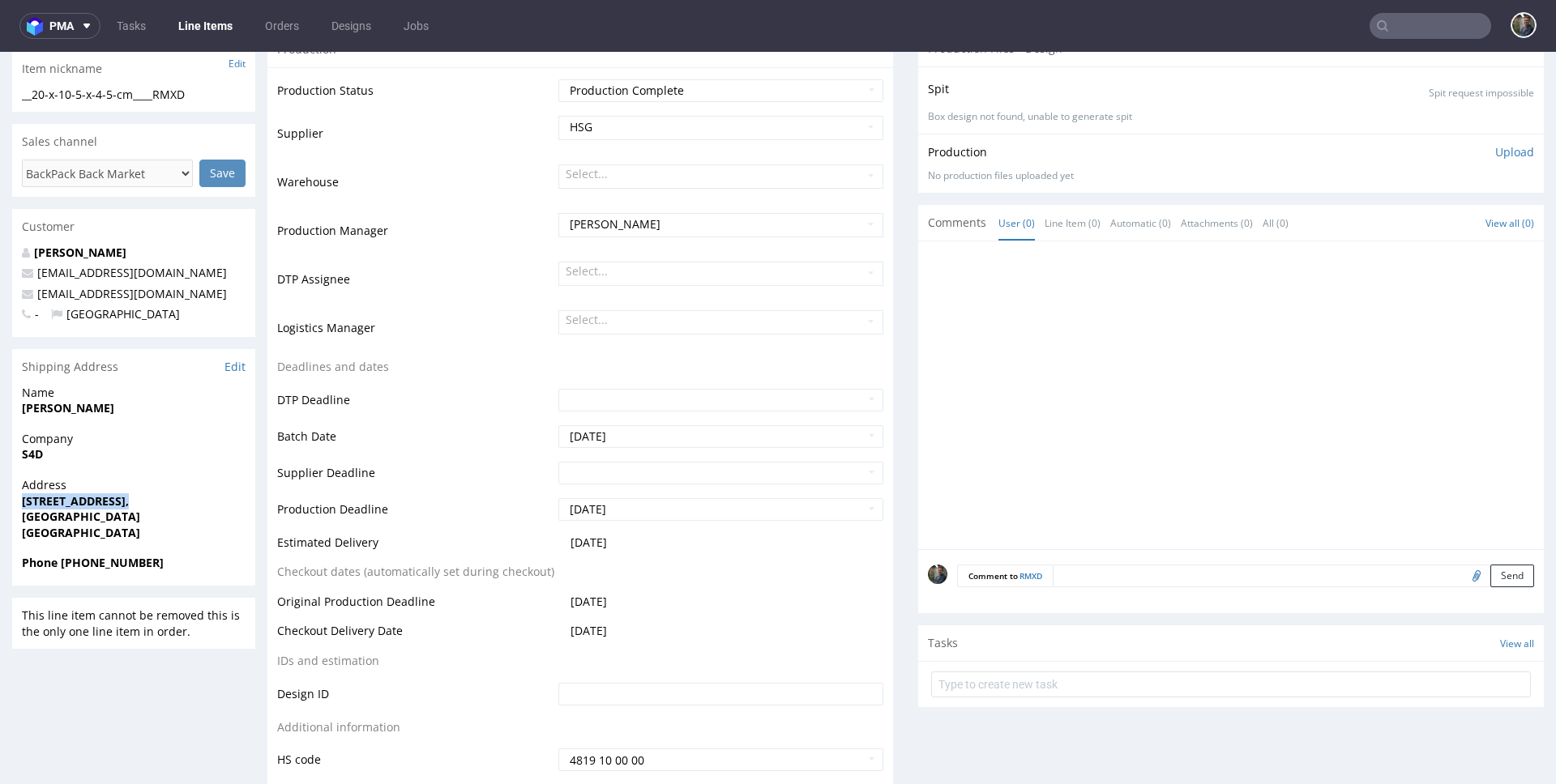 click on "UNIT 2, PARKHALL ROAD," at bounding box center [75, 501] 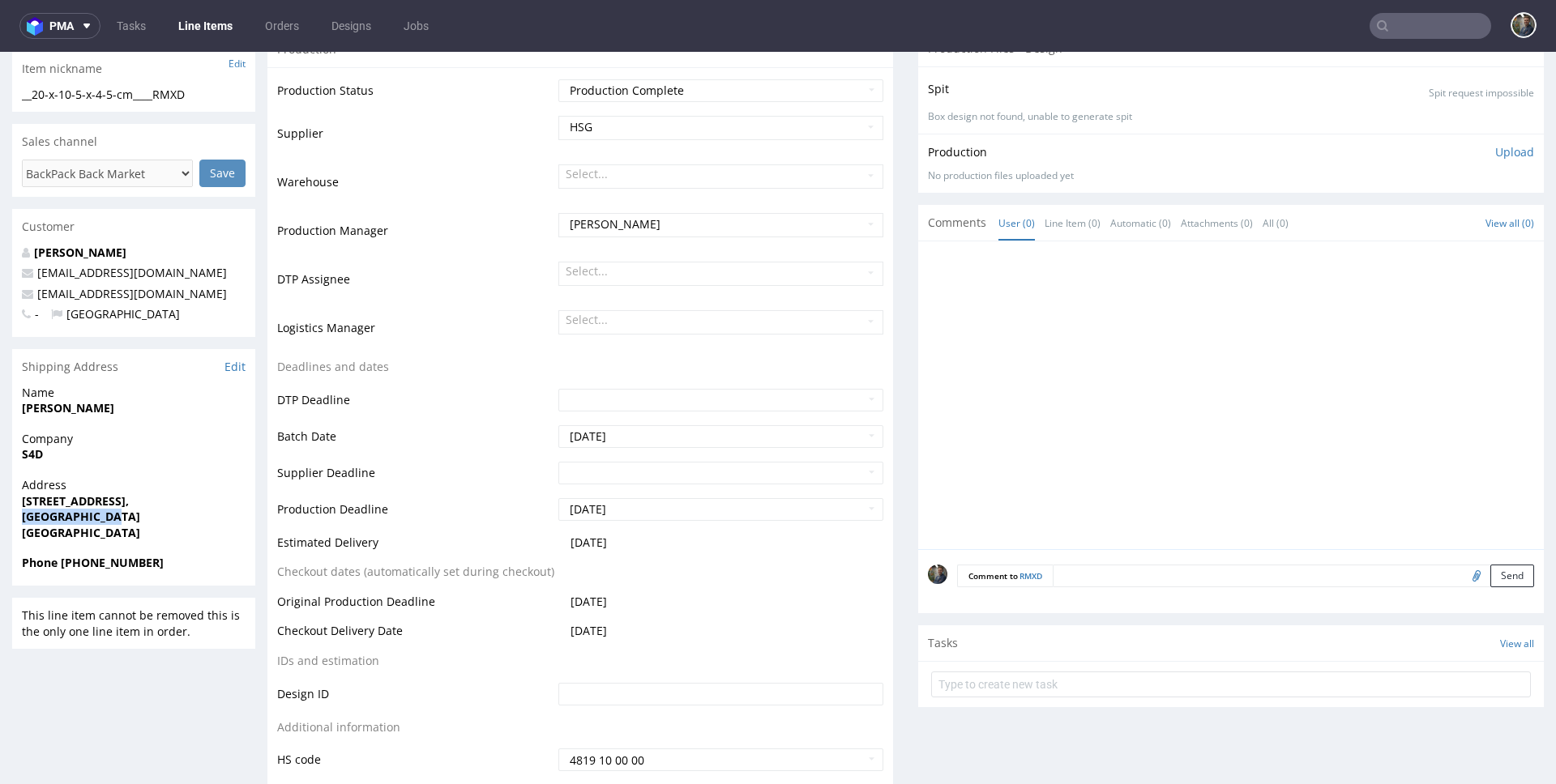 drag, startPoint x: 123, startPoint y: 514, endPoint x: 25, endPoint y: 517, distance: 98.045908 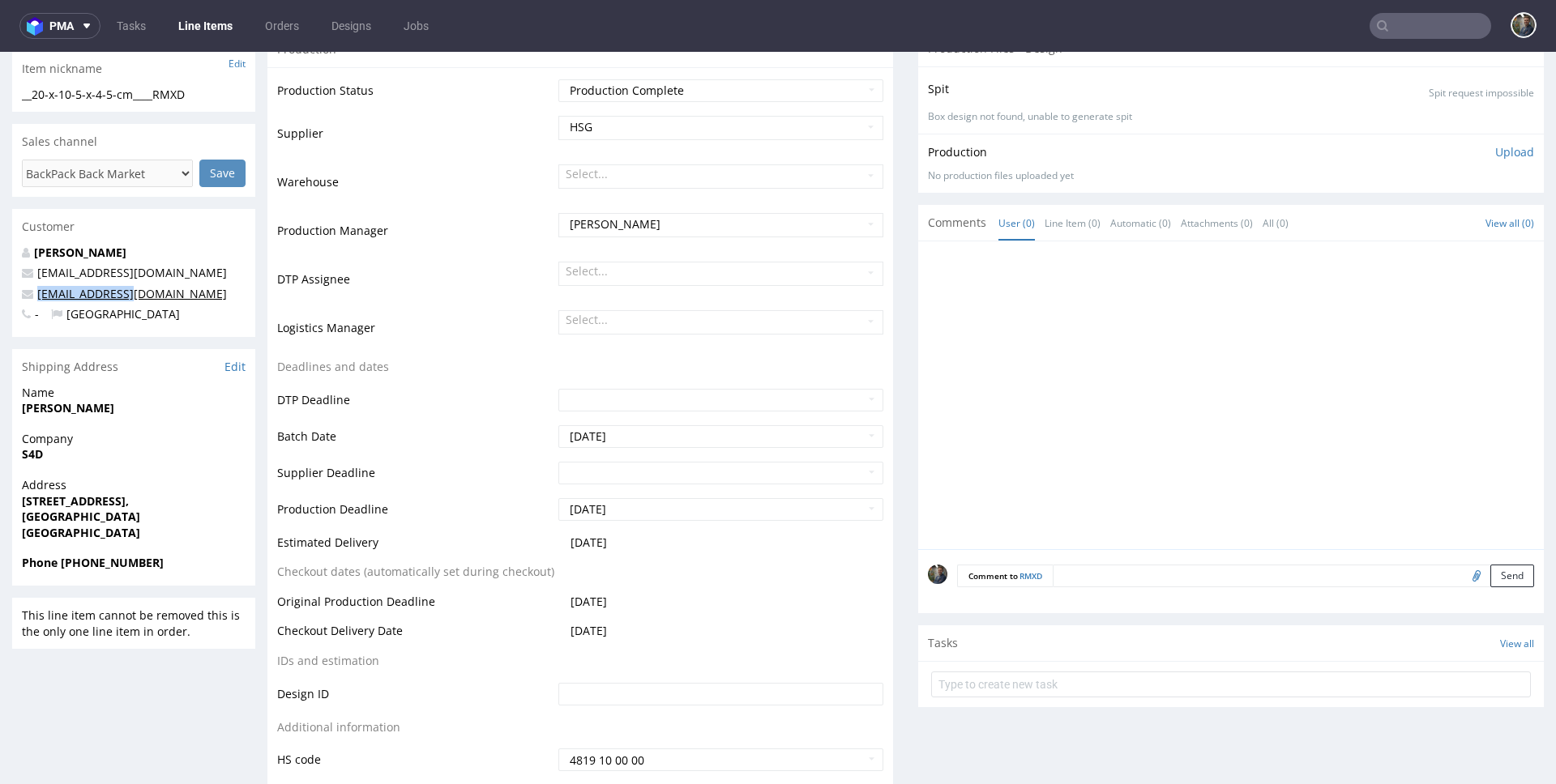 copy on "phil@s4dltd.com" 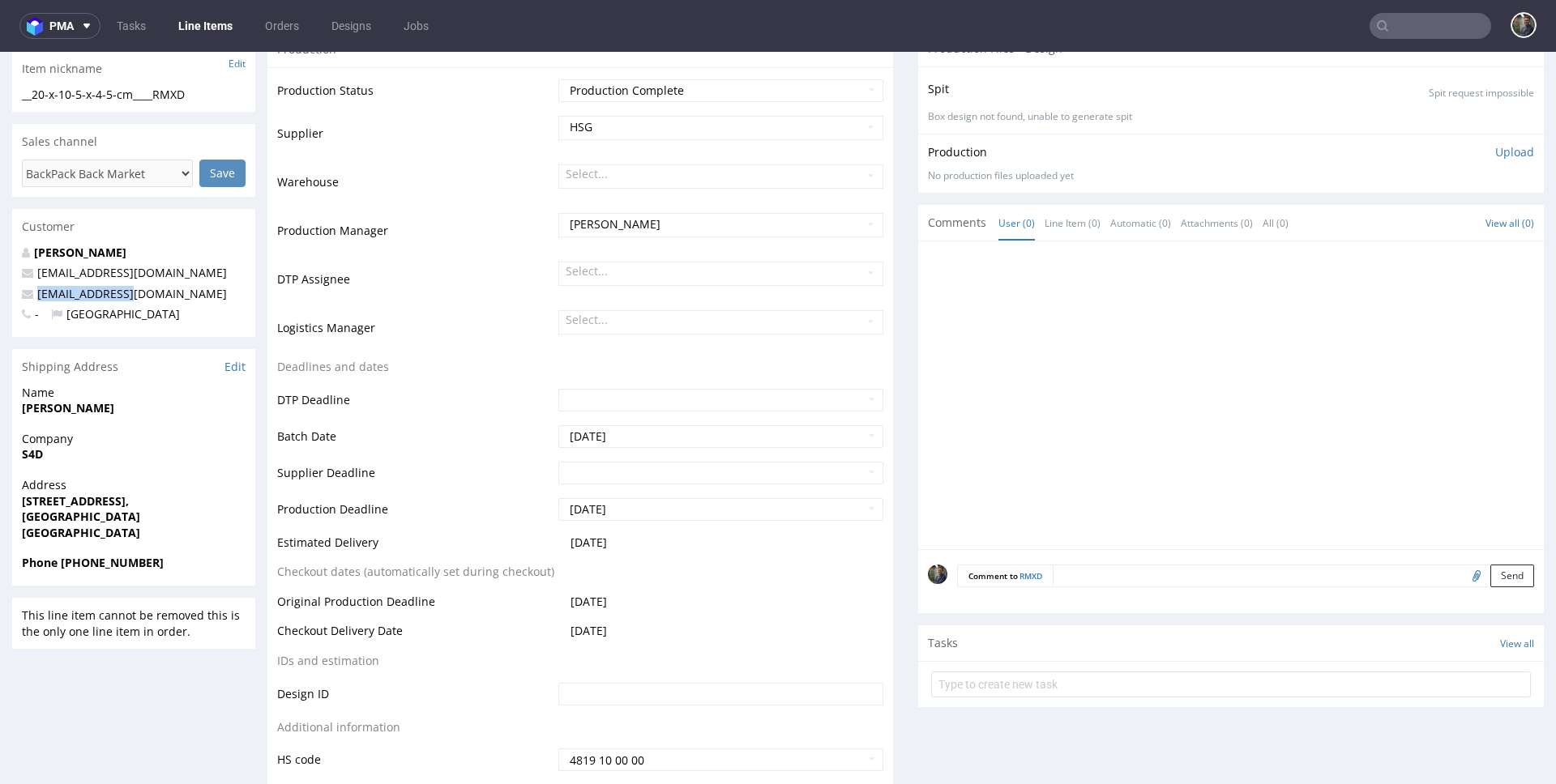 click on "Phil Marsh" at bounding box center (68, 407) 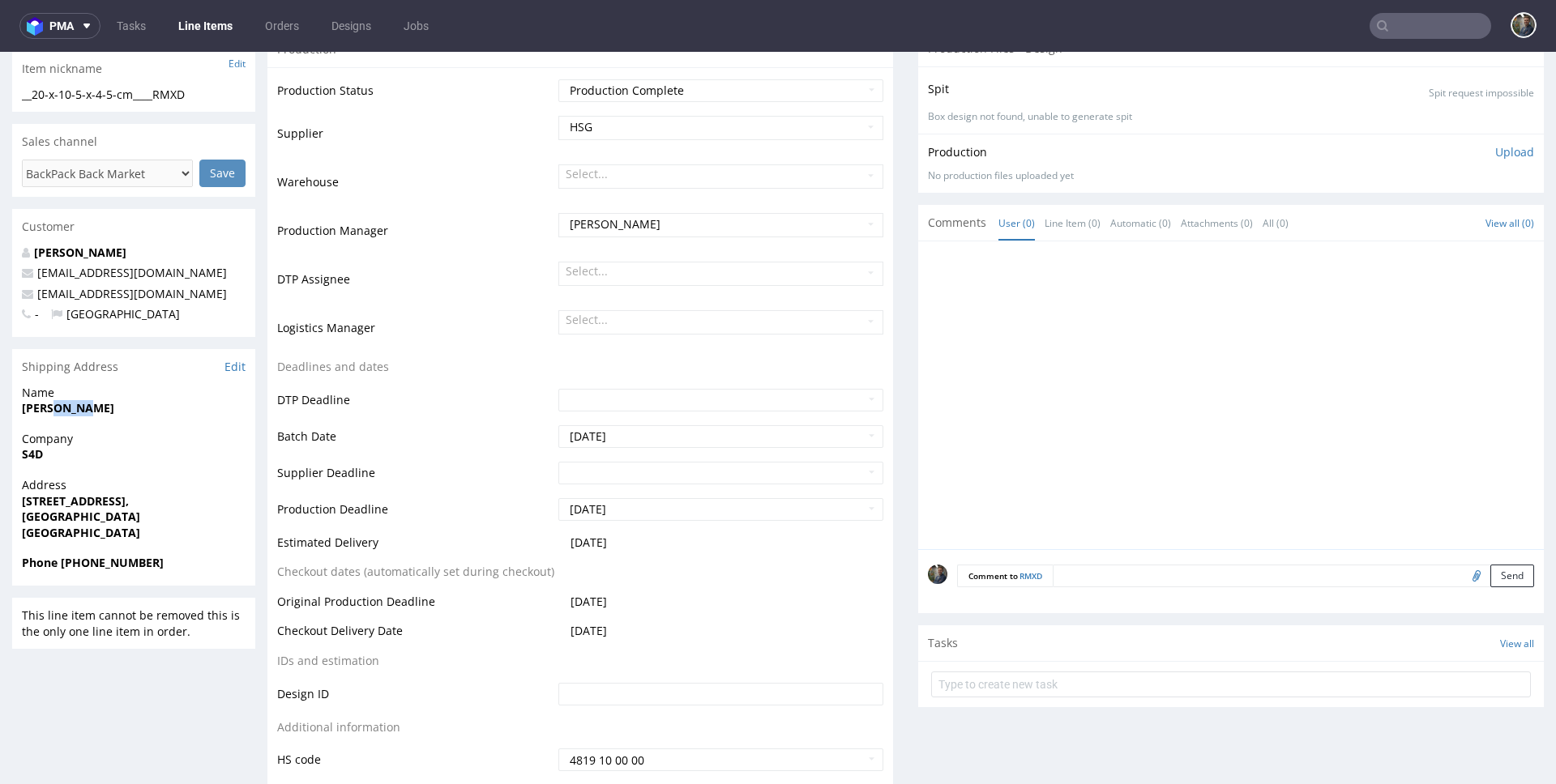 click on "Phil Marsh" at bounding box center [68, 407] 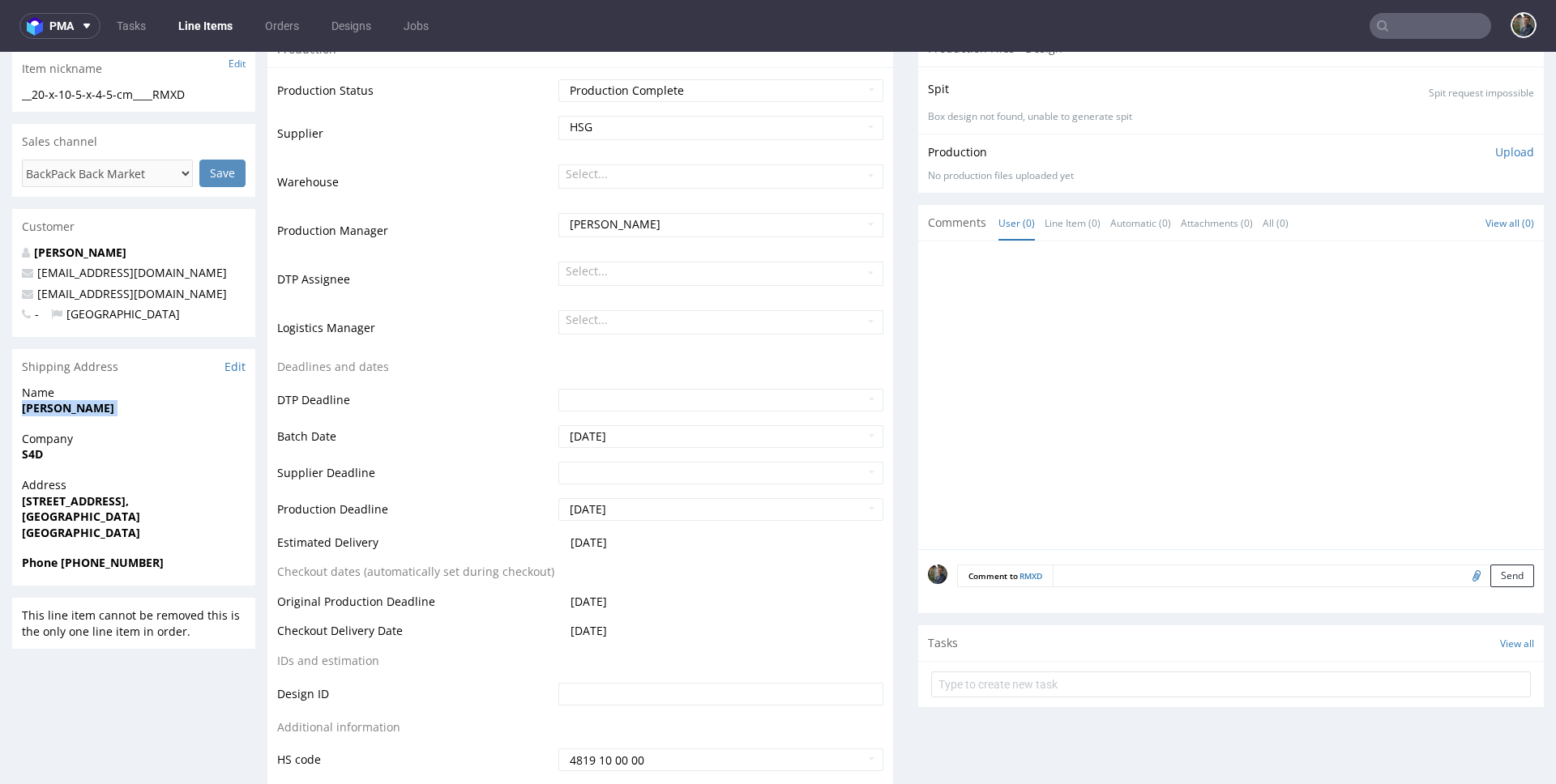 click on "Phil Marsh" at bounding box center [68, 407] 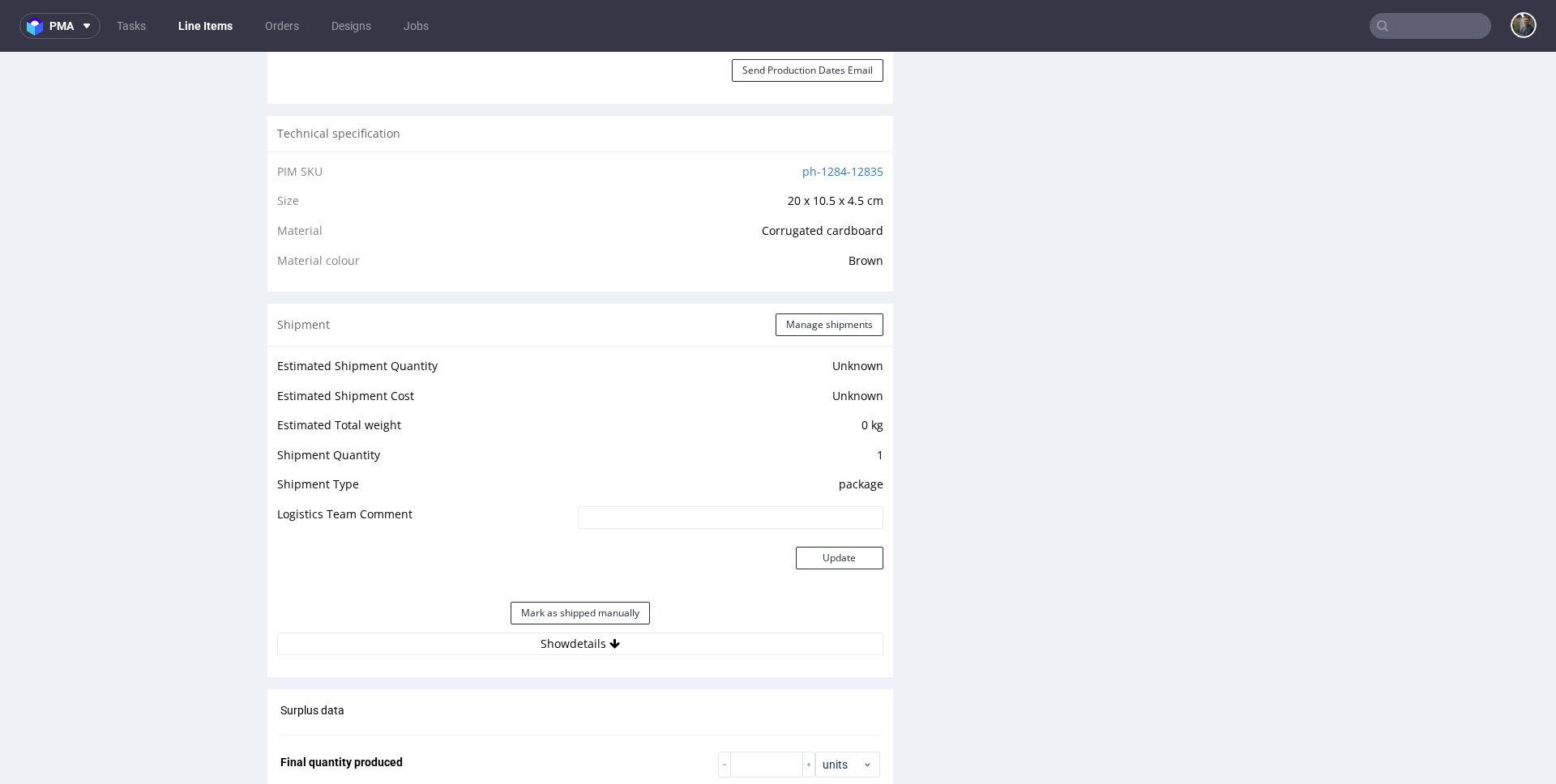 scroll, scrollTop: 1048, scrollLeft: 0, axis: vertical 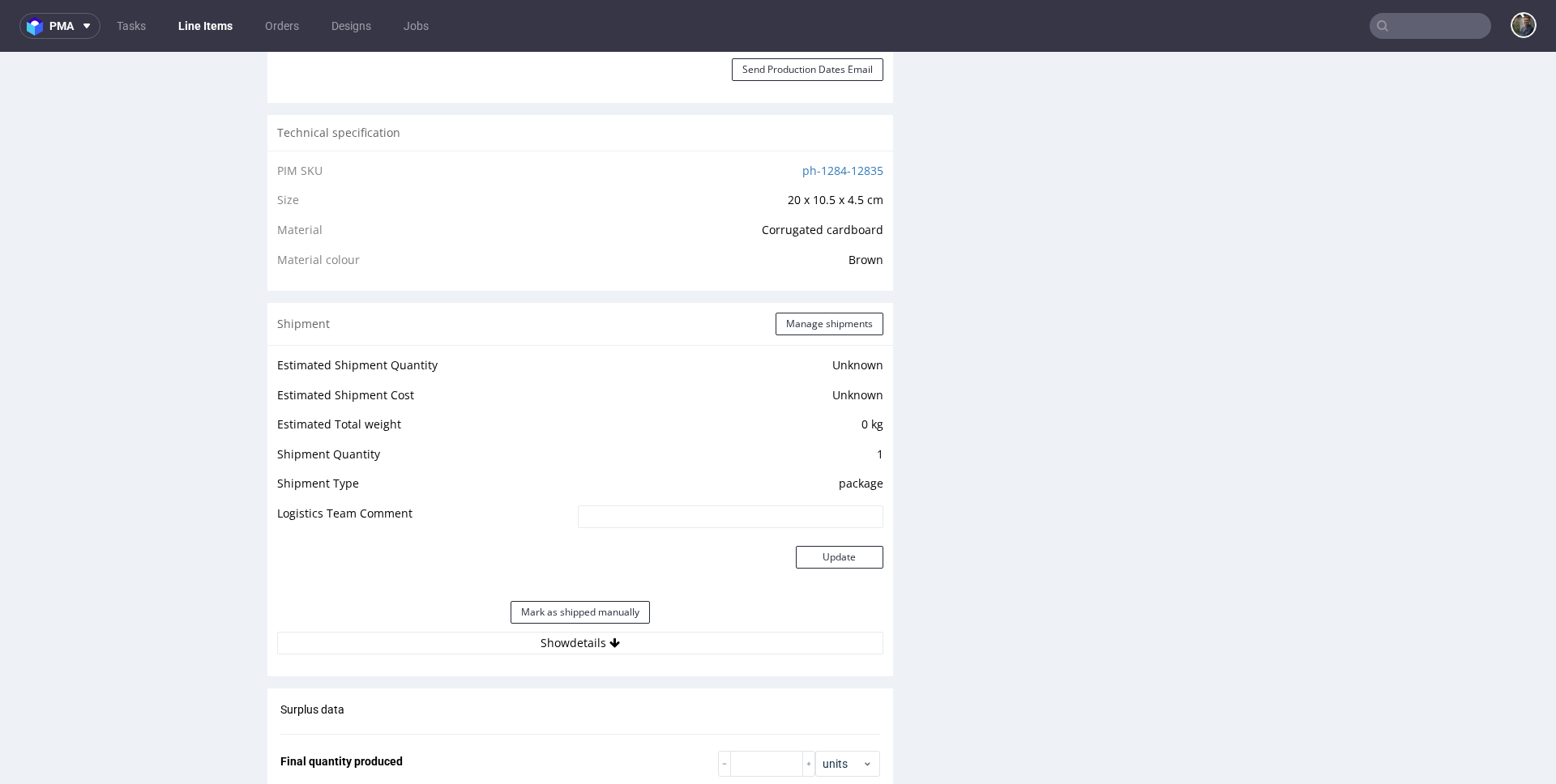 click on "Shipment Manage shipments" at bounding box center [580, 324] 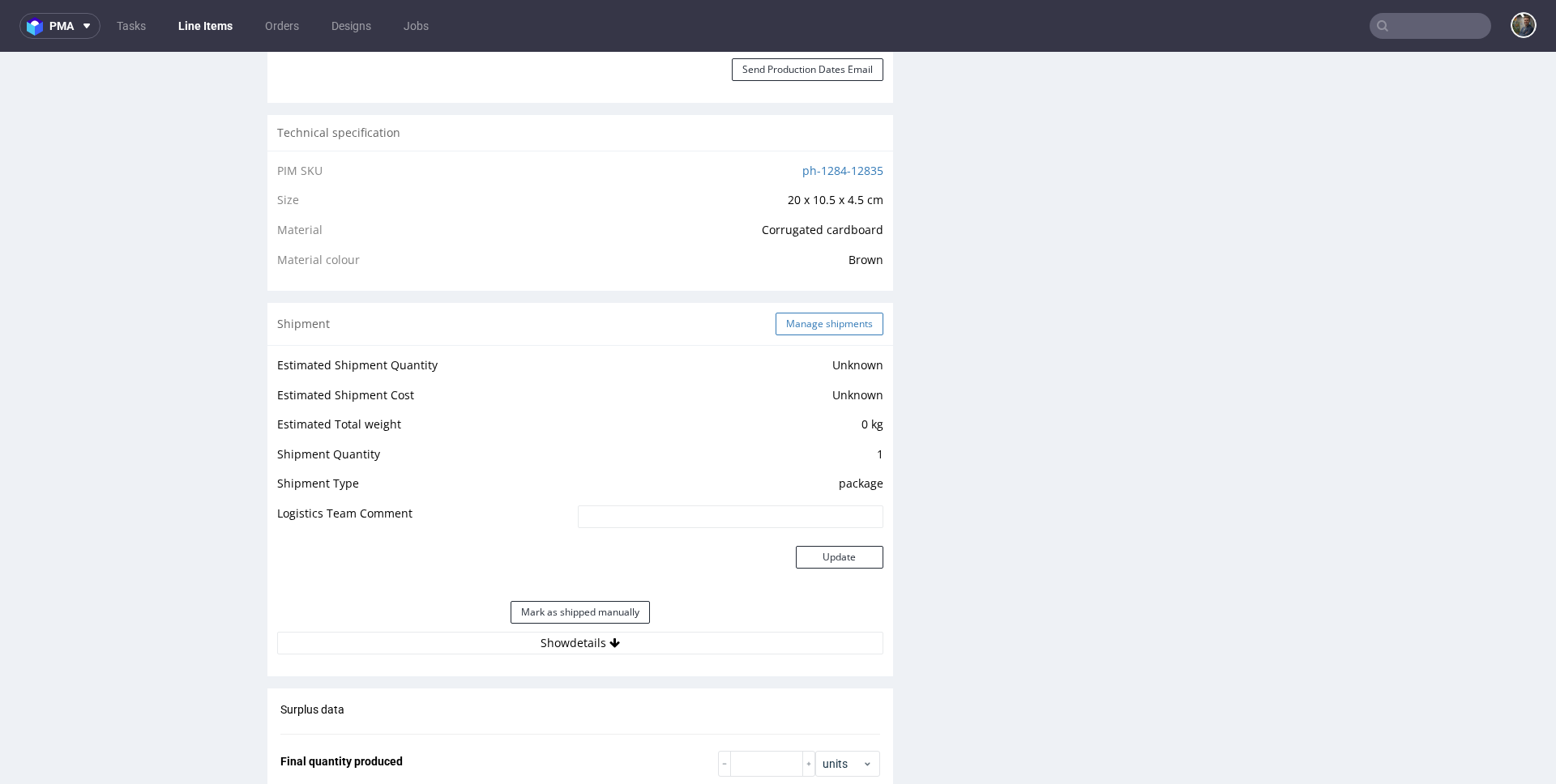 click on "Manage shipments" at bounding box center [829, 324] 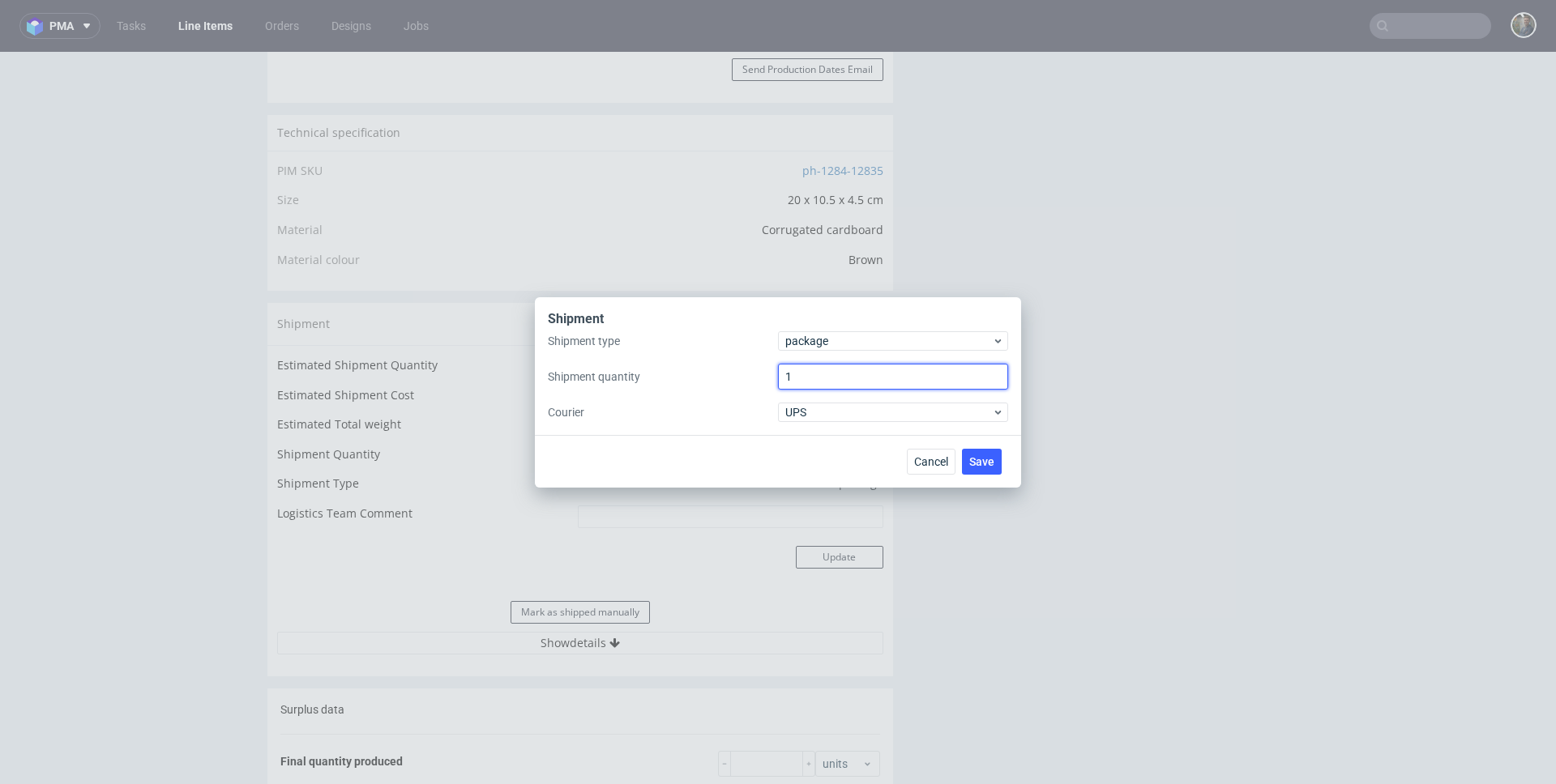 drag, startPoint x: 790, startPoint y: 381, endPoint x: 746, endPoint y: 377, distance: 44.181444 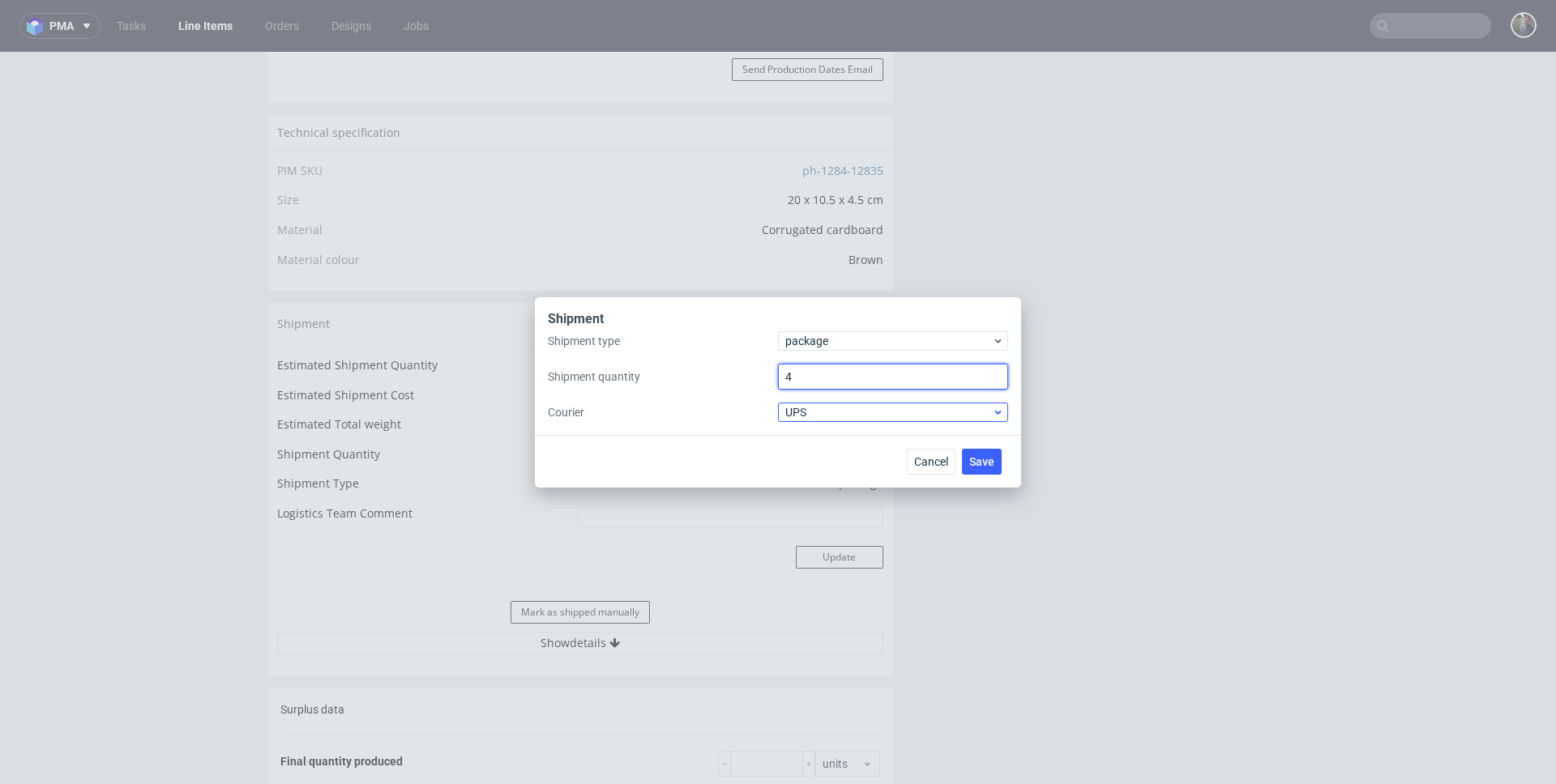 type on "4" 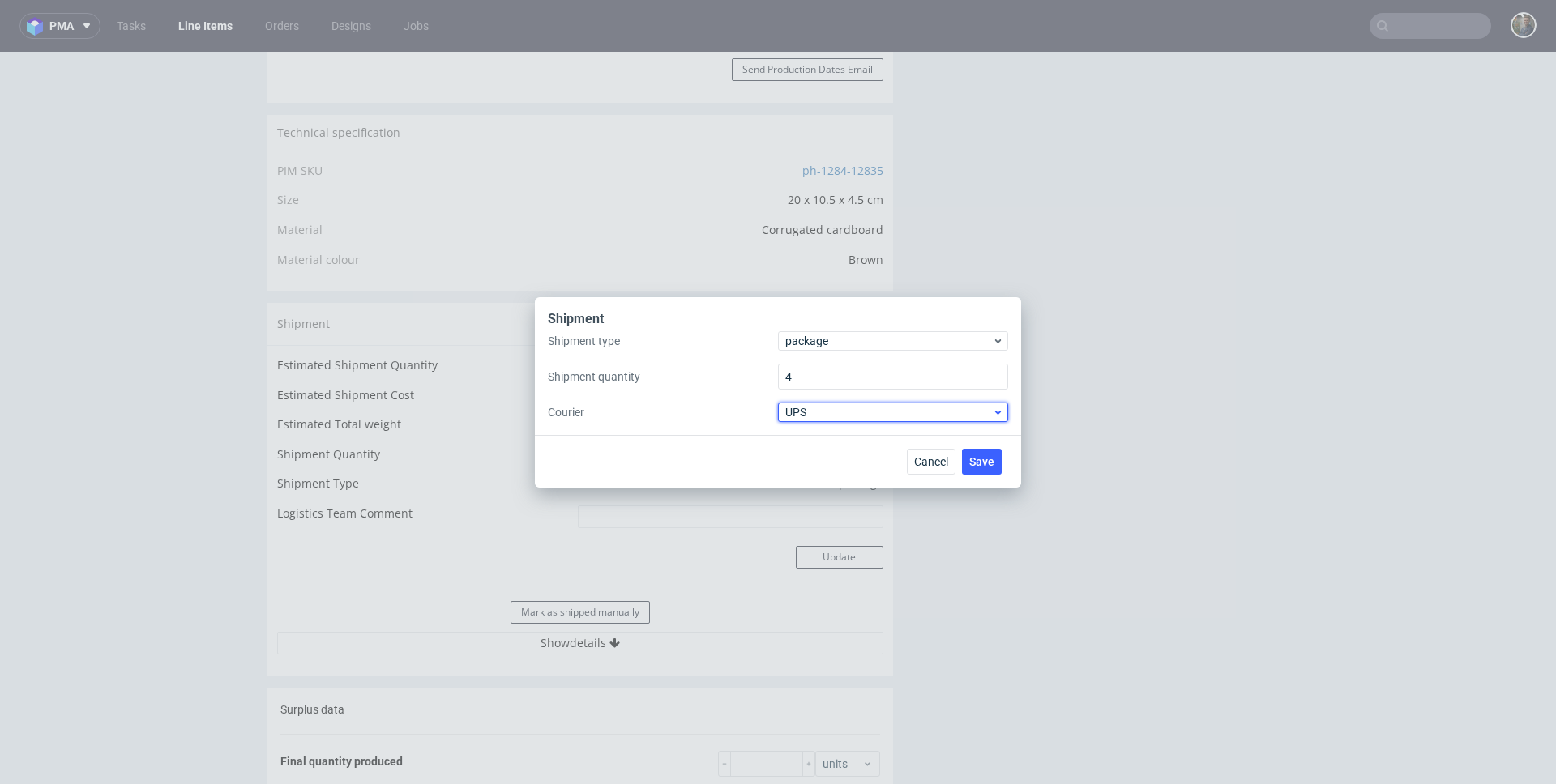 click on "UPS" at bounding box center (888, 412) 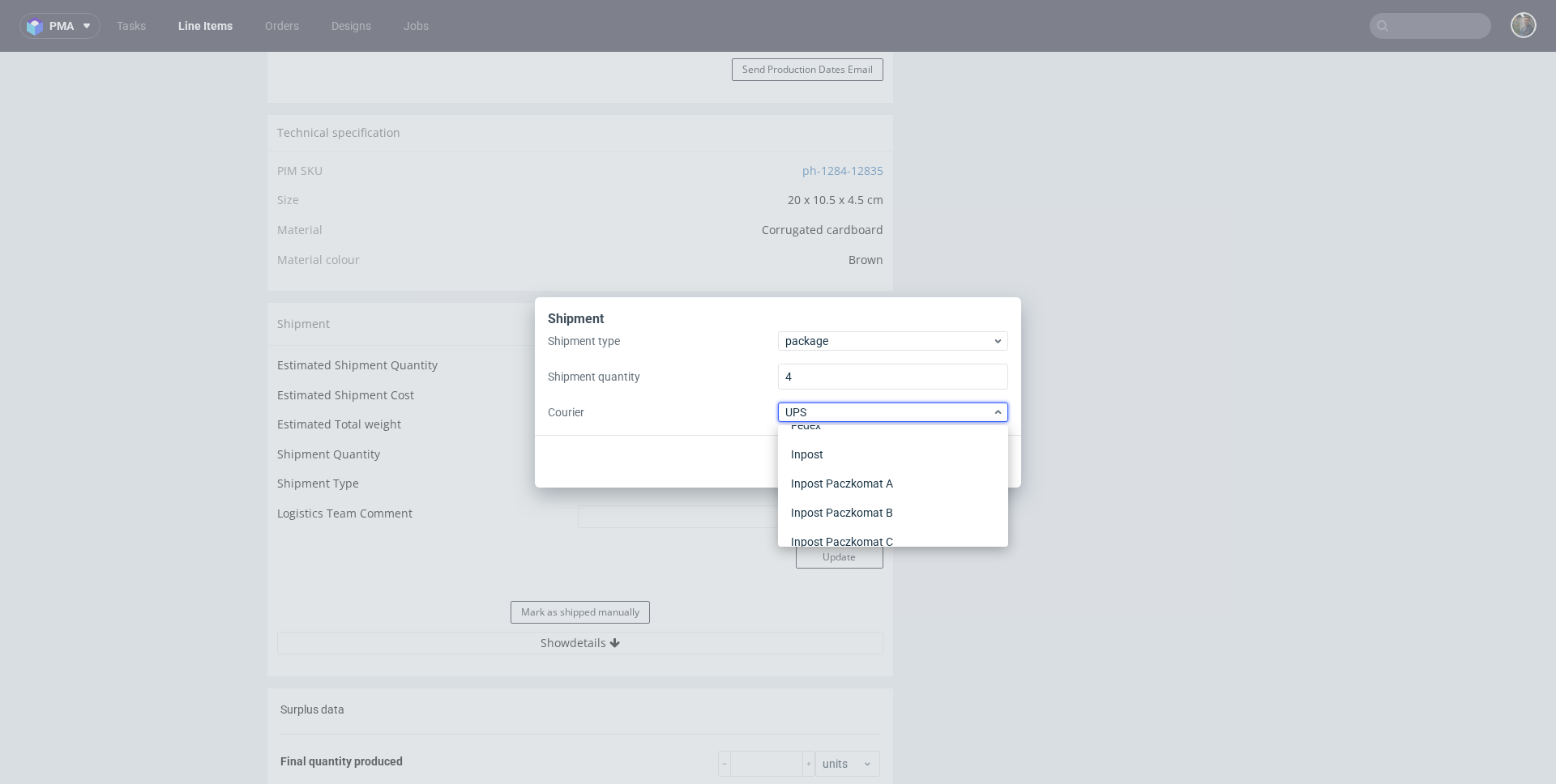 scroll, scrollTop: 0, scrollLeft: 0, axis: both 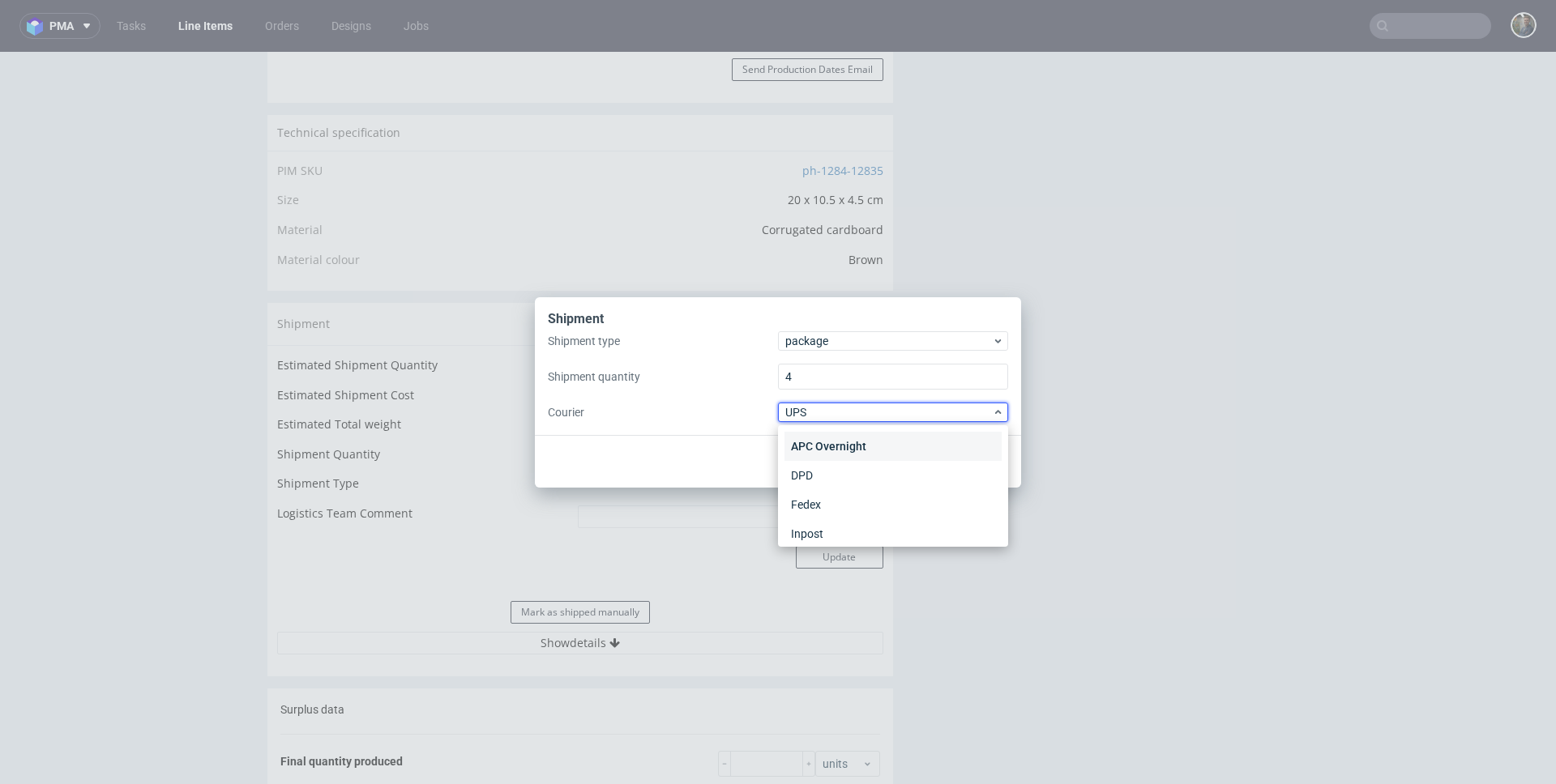 click on "APC Overnight" at bounding box center [893, 446] 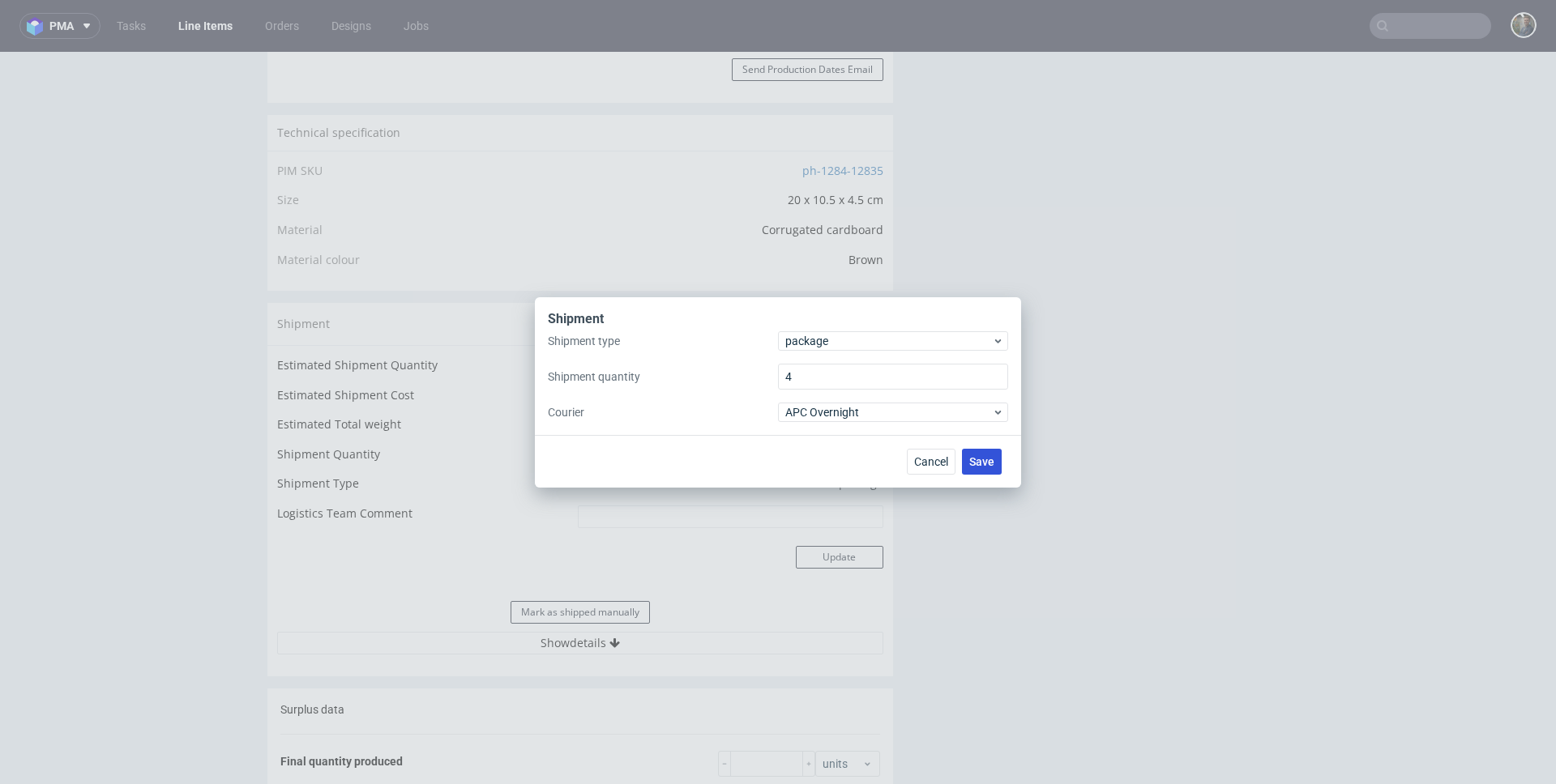 click on "Save" at bounding box center [981, 462] 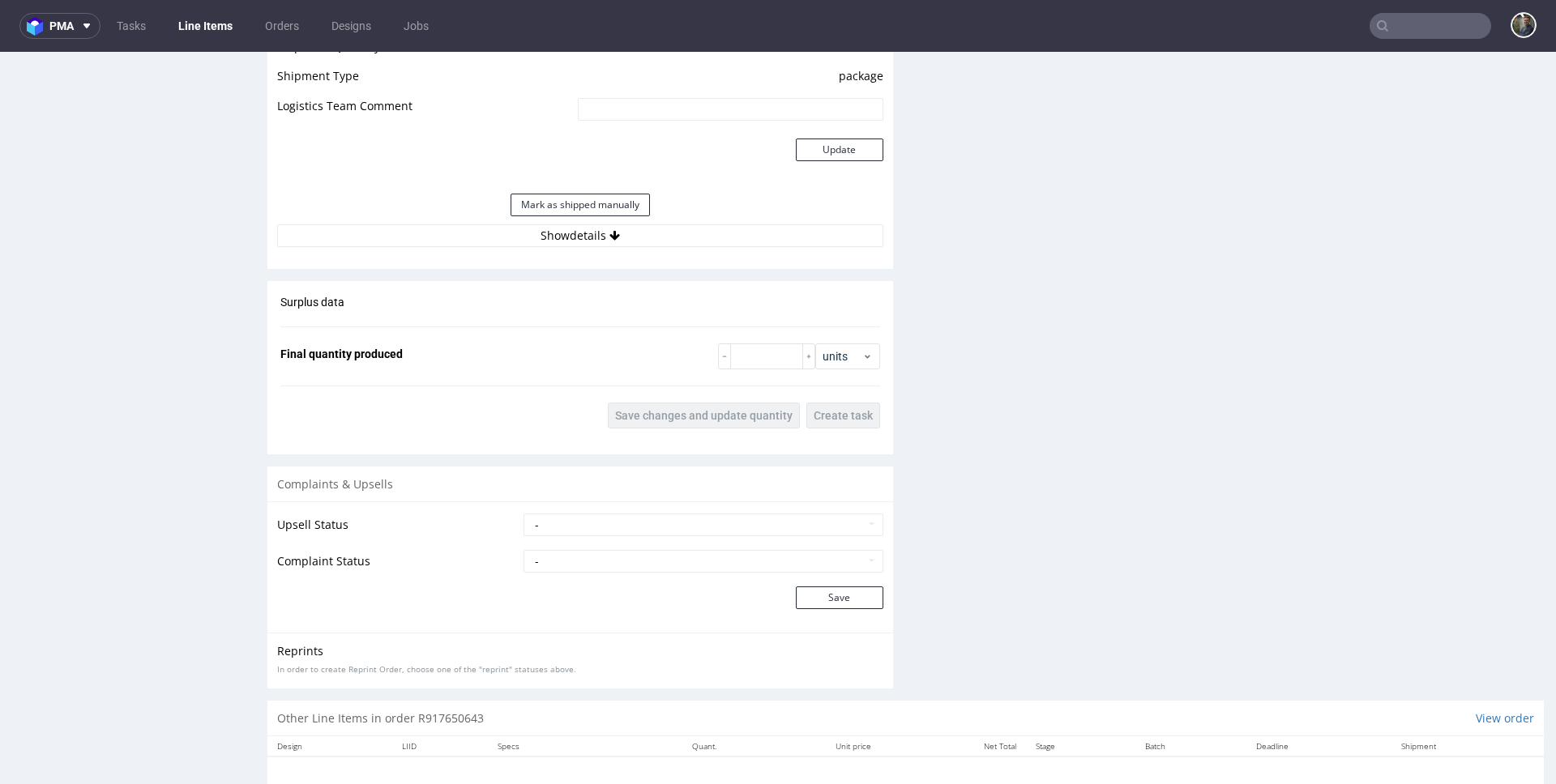 scroll, scrollTop: 1526, scrollLeft: 0, axis: vertical 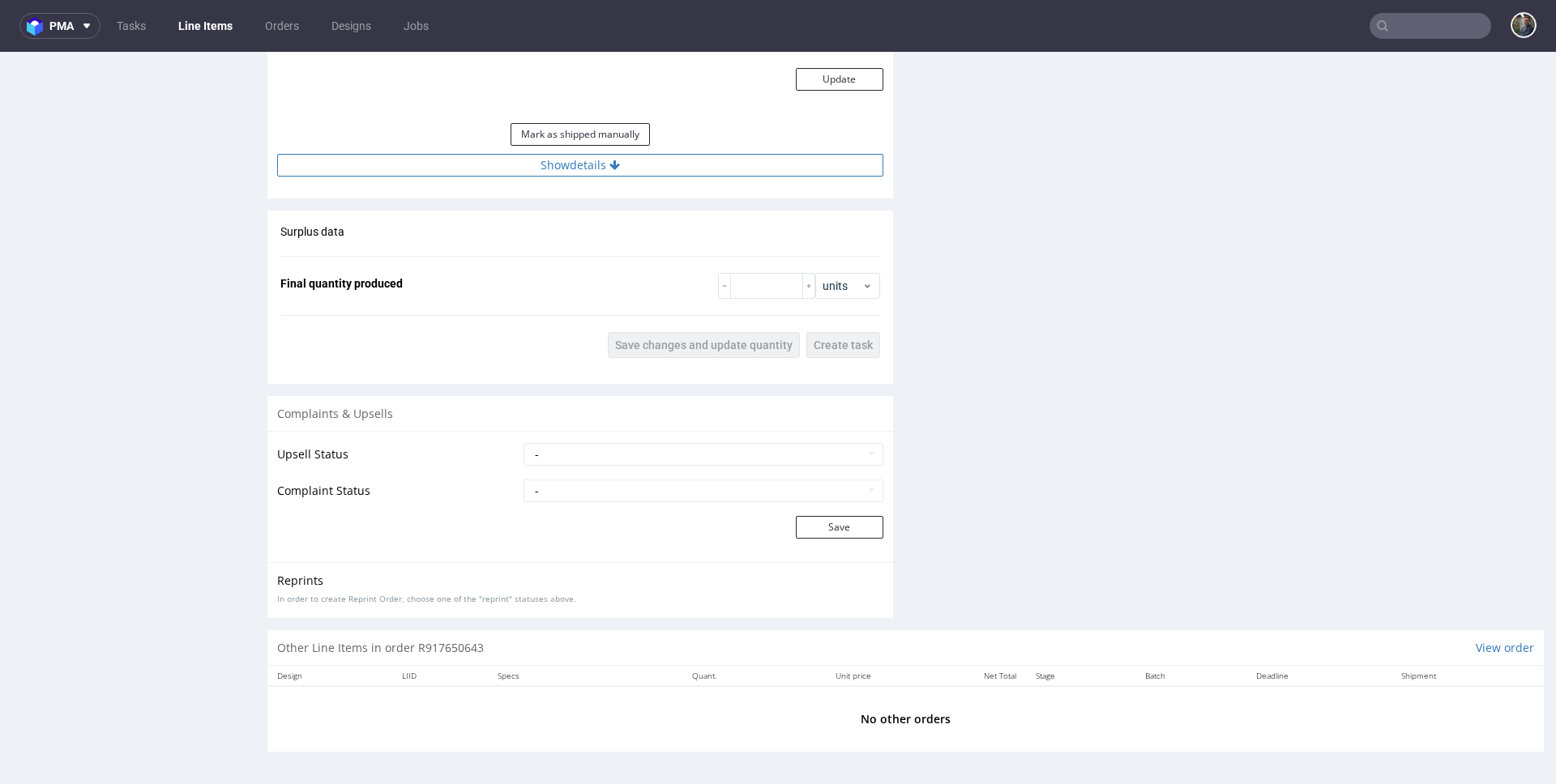 click on "Show  details" at bounding box center (580, 165) 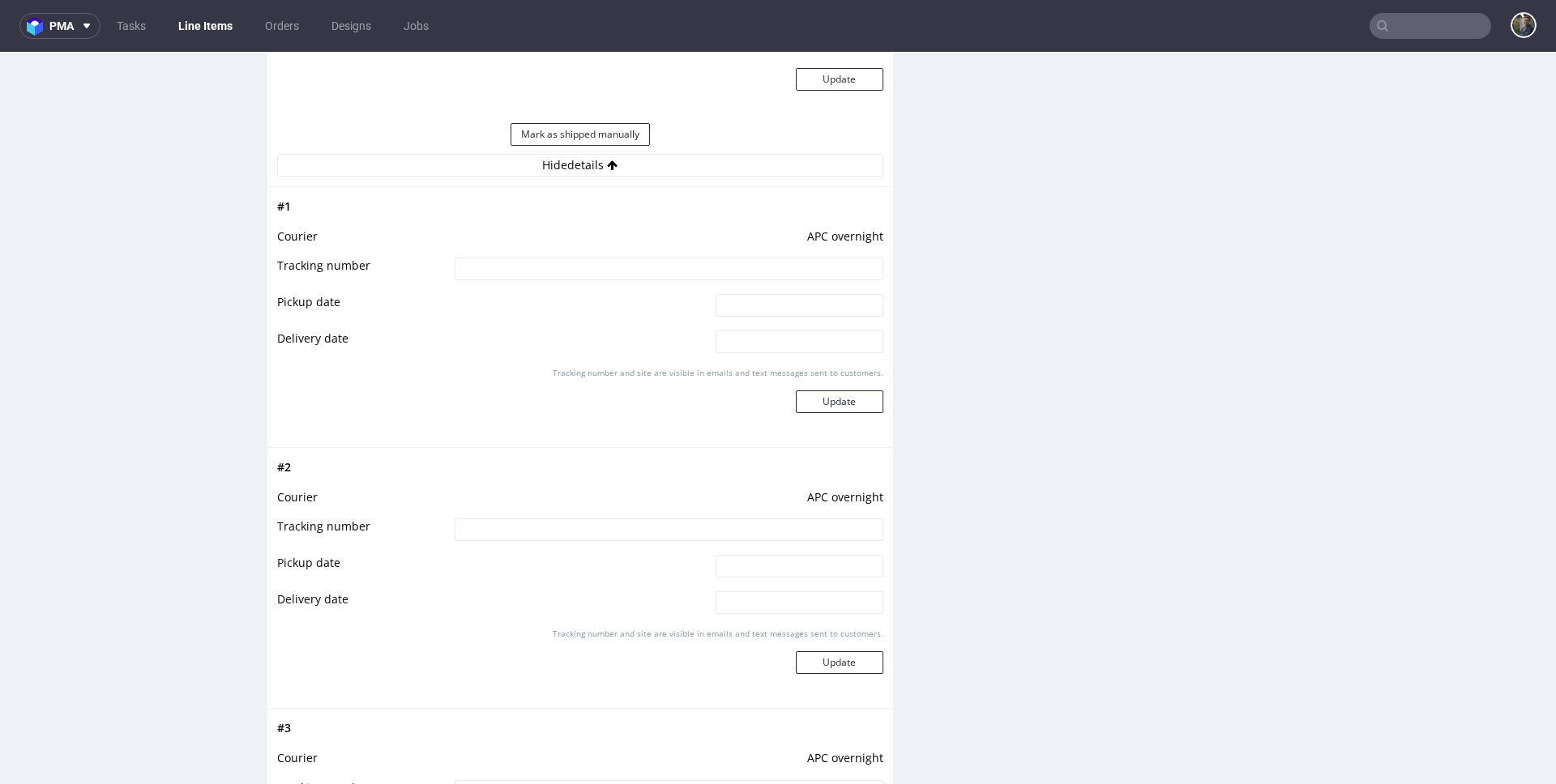 click on "APC overnight" at bounding box center (667, 241) 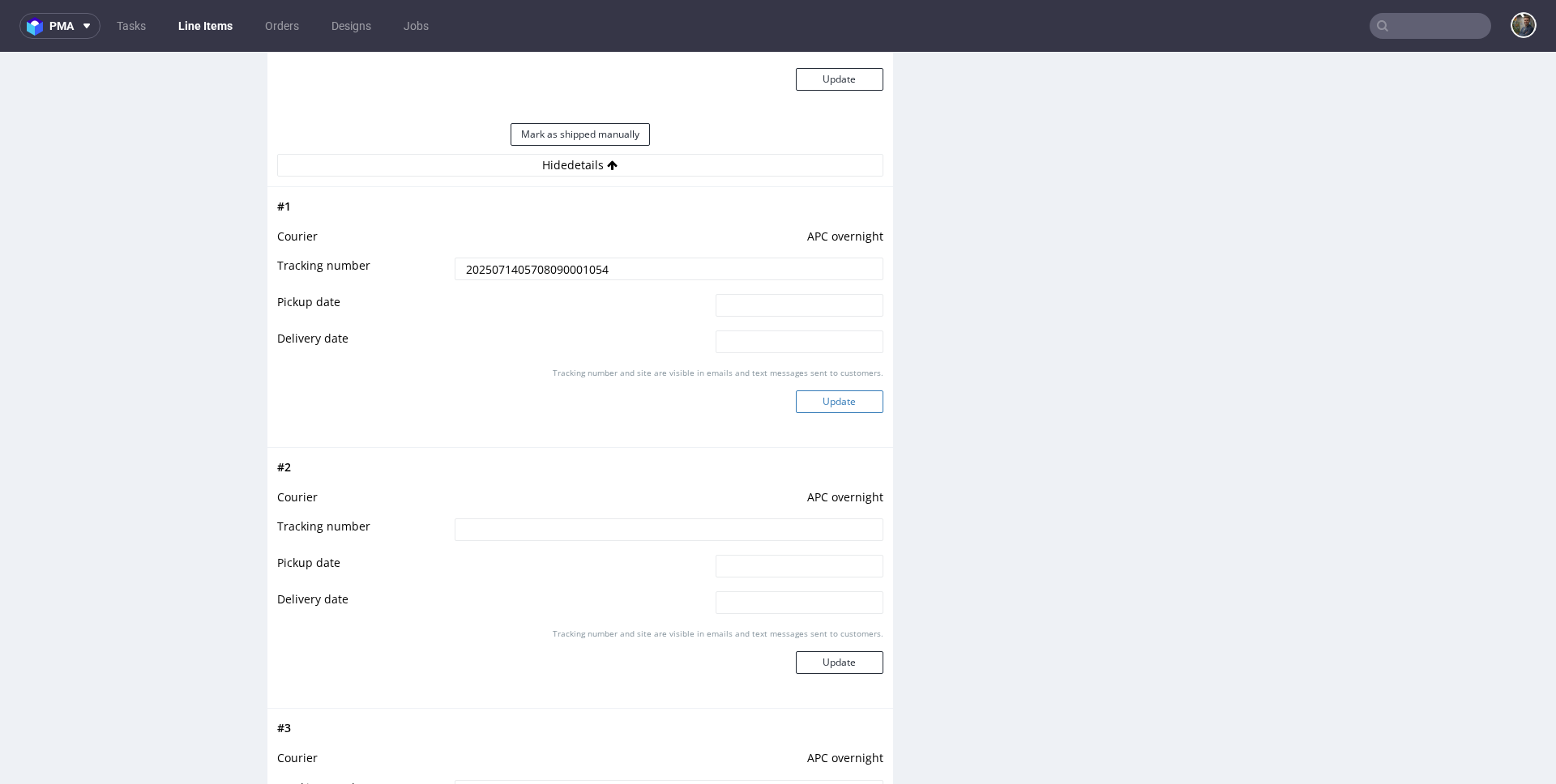 type on "2025071405708090001054" 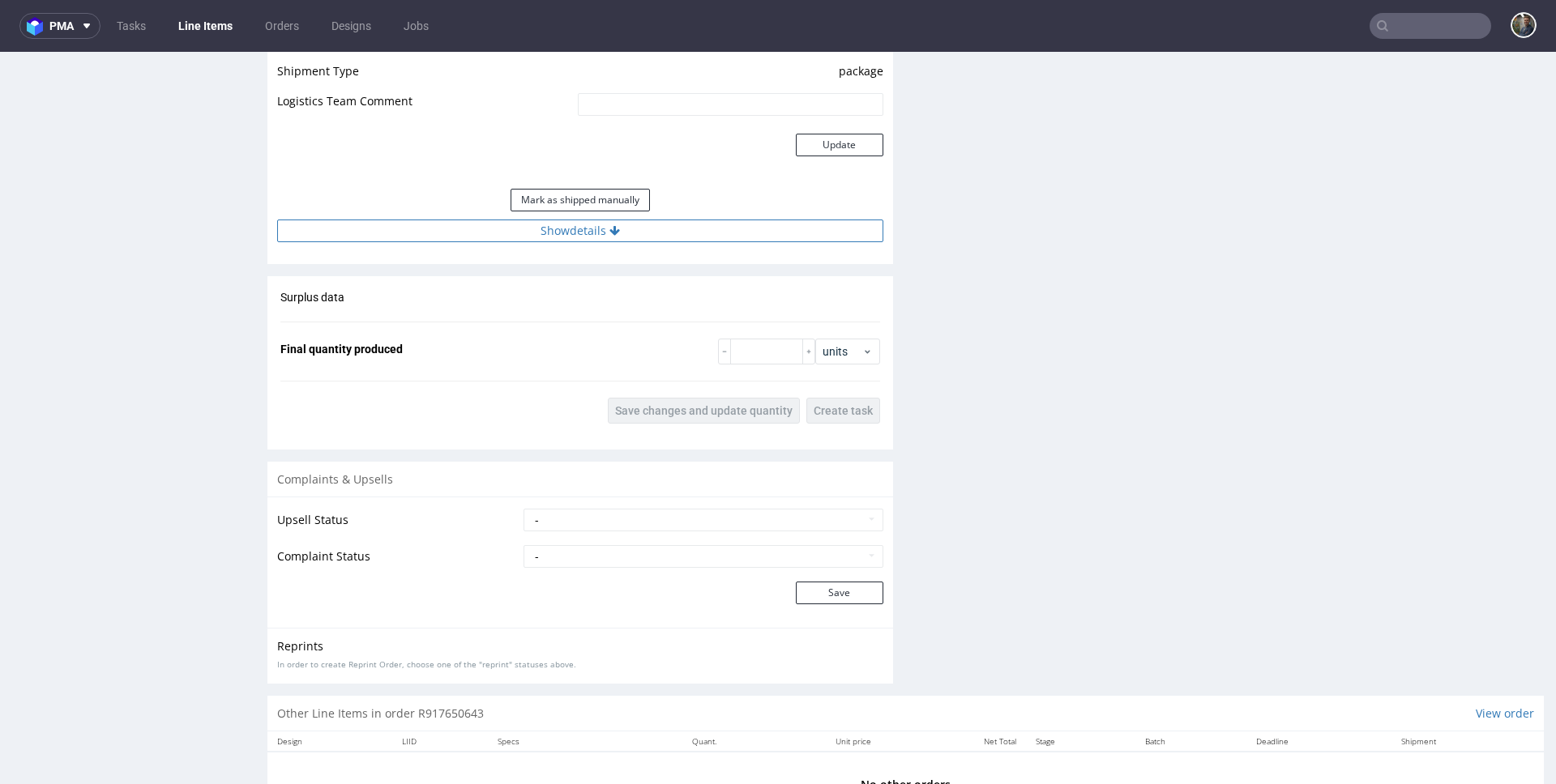 click on "Show  details" at bounding box center [580, 231] 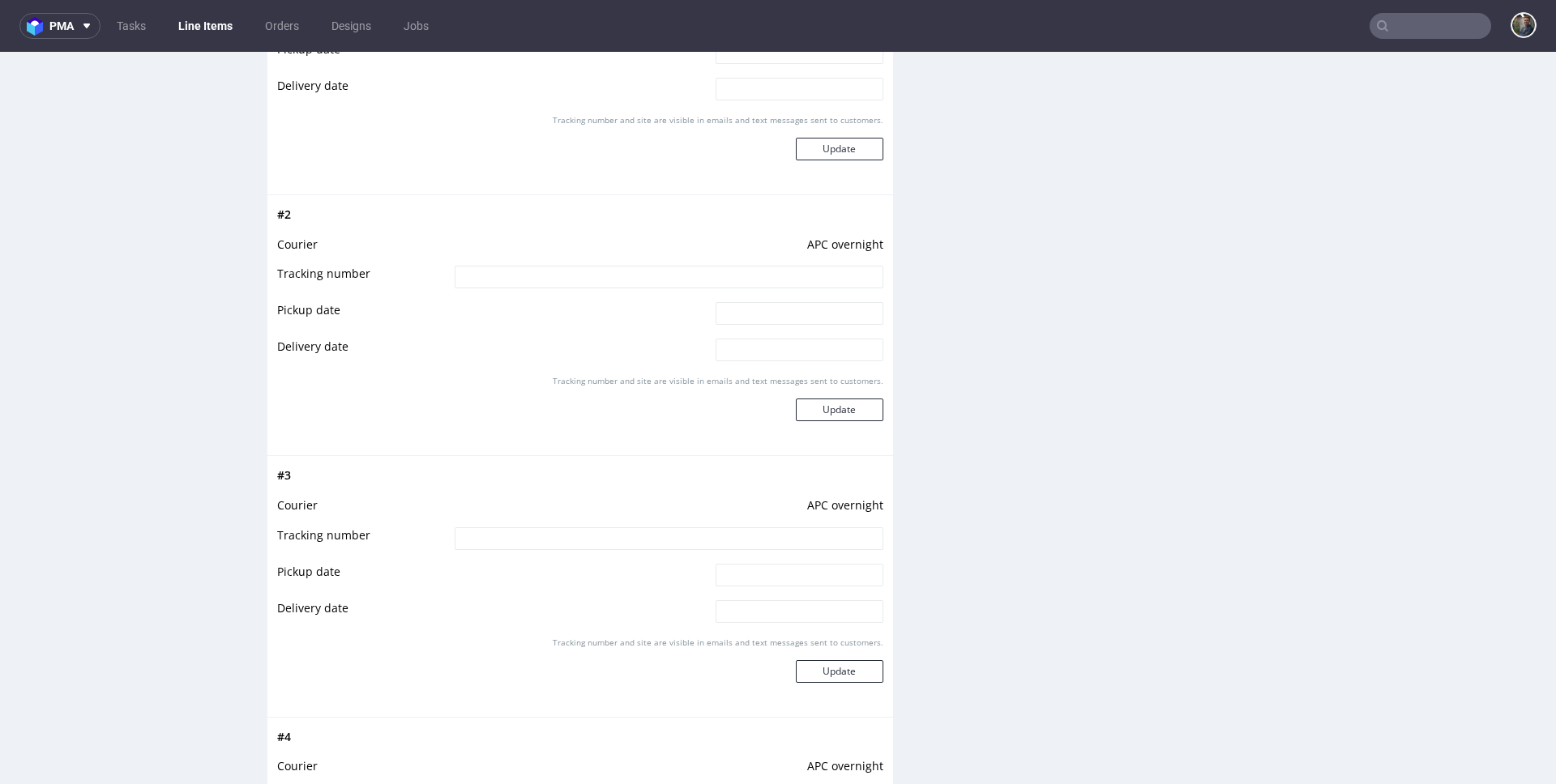 scroll, scrollTop: 1819, scrollLeft: 0, axis: vertical 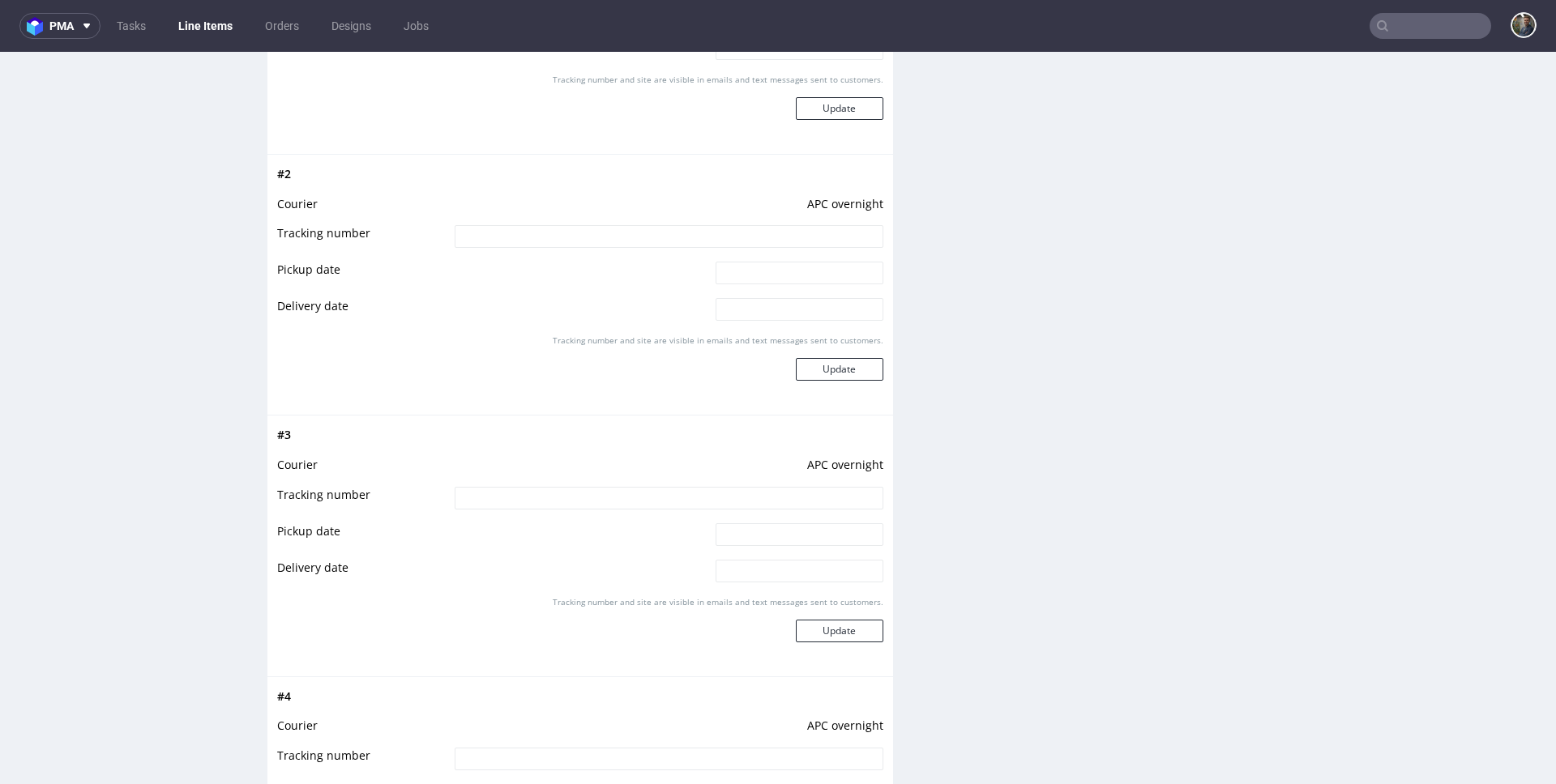 click on "APC overnight" at bounding box center [667, 209] 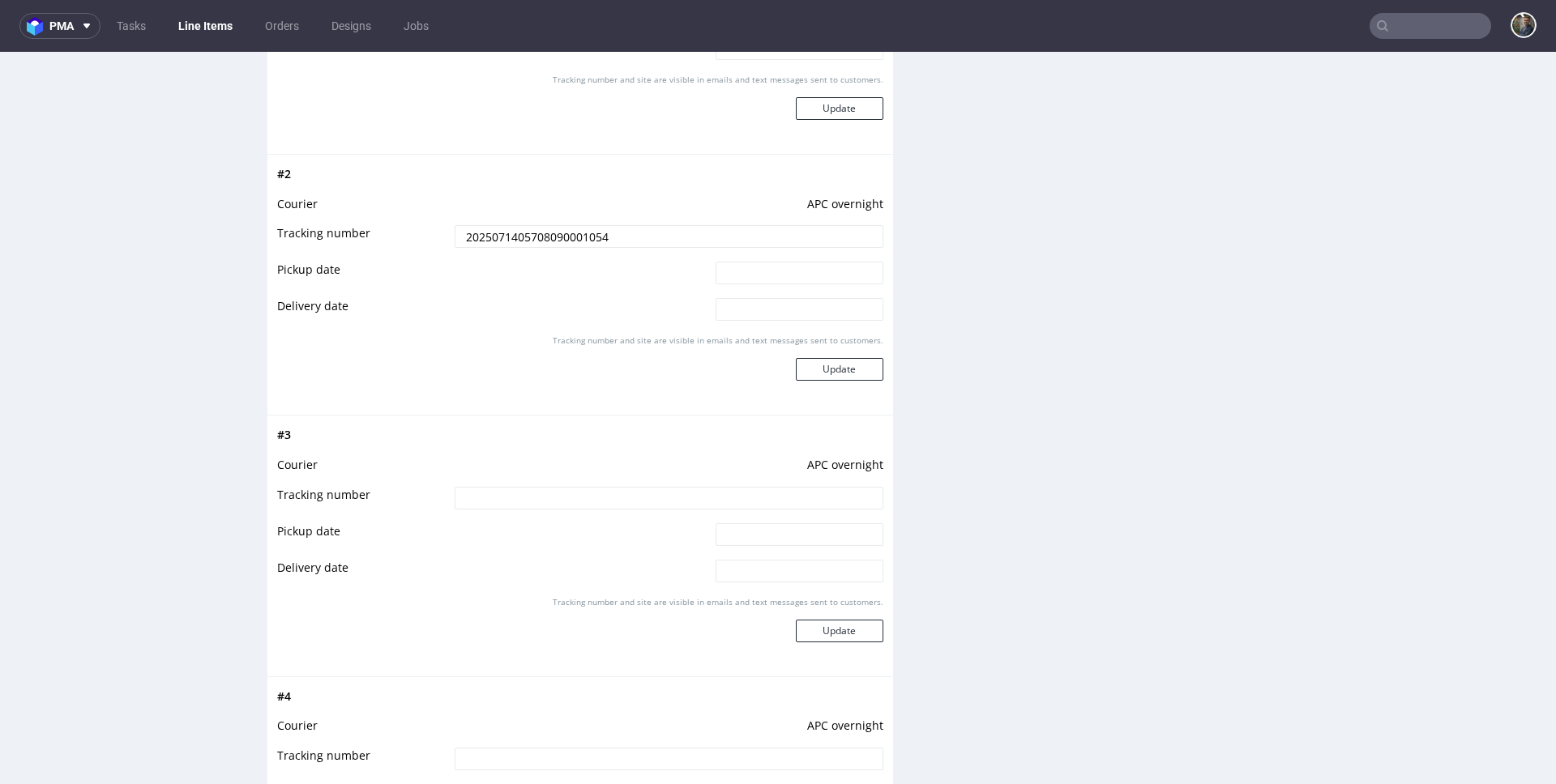 type on "2025071405708090001054" 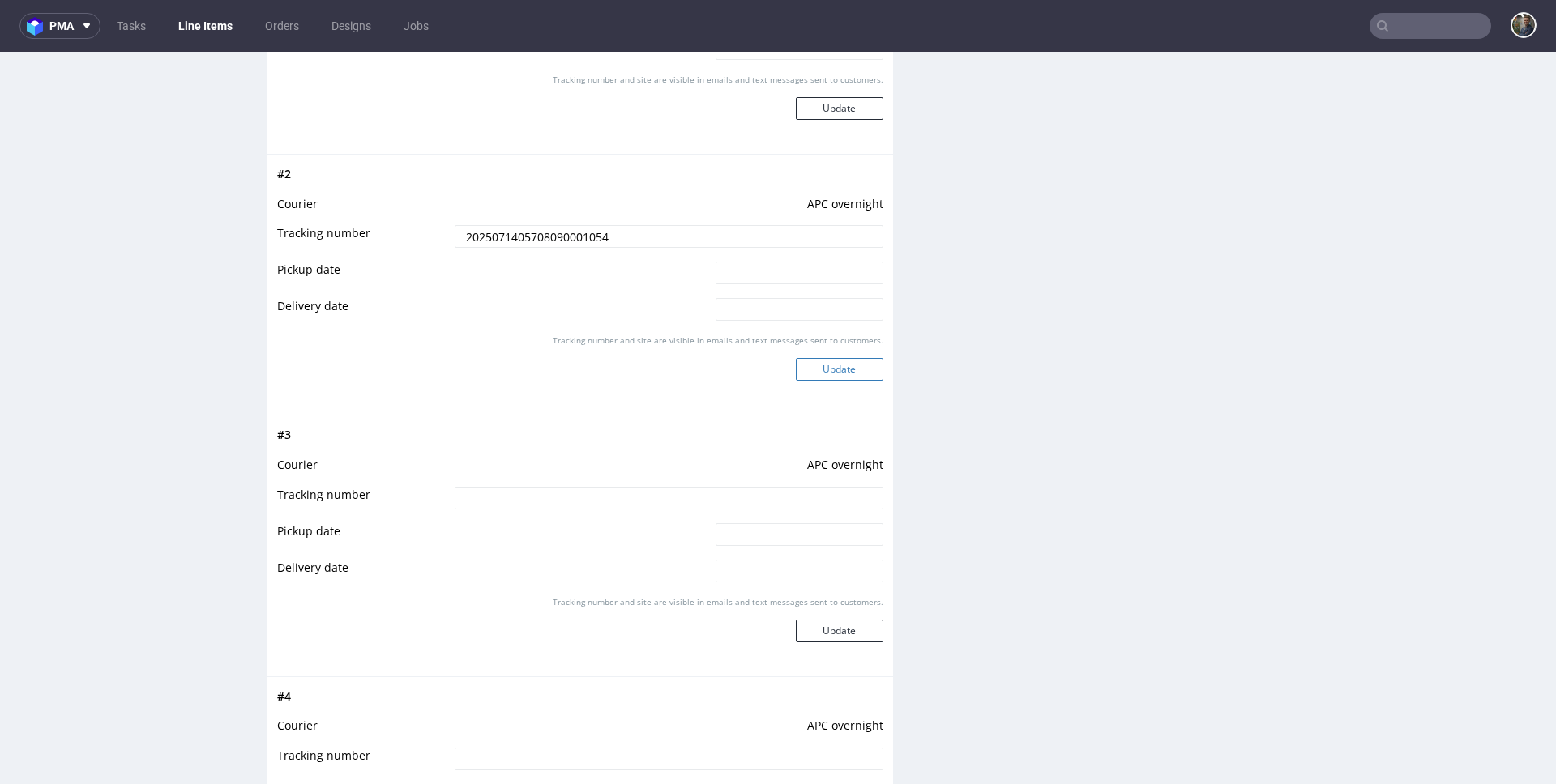 click on "Update" at bounding box center [840, 369] 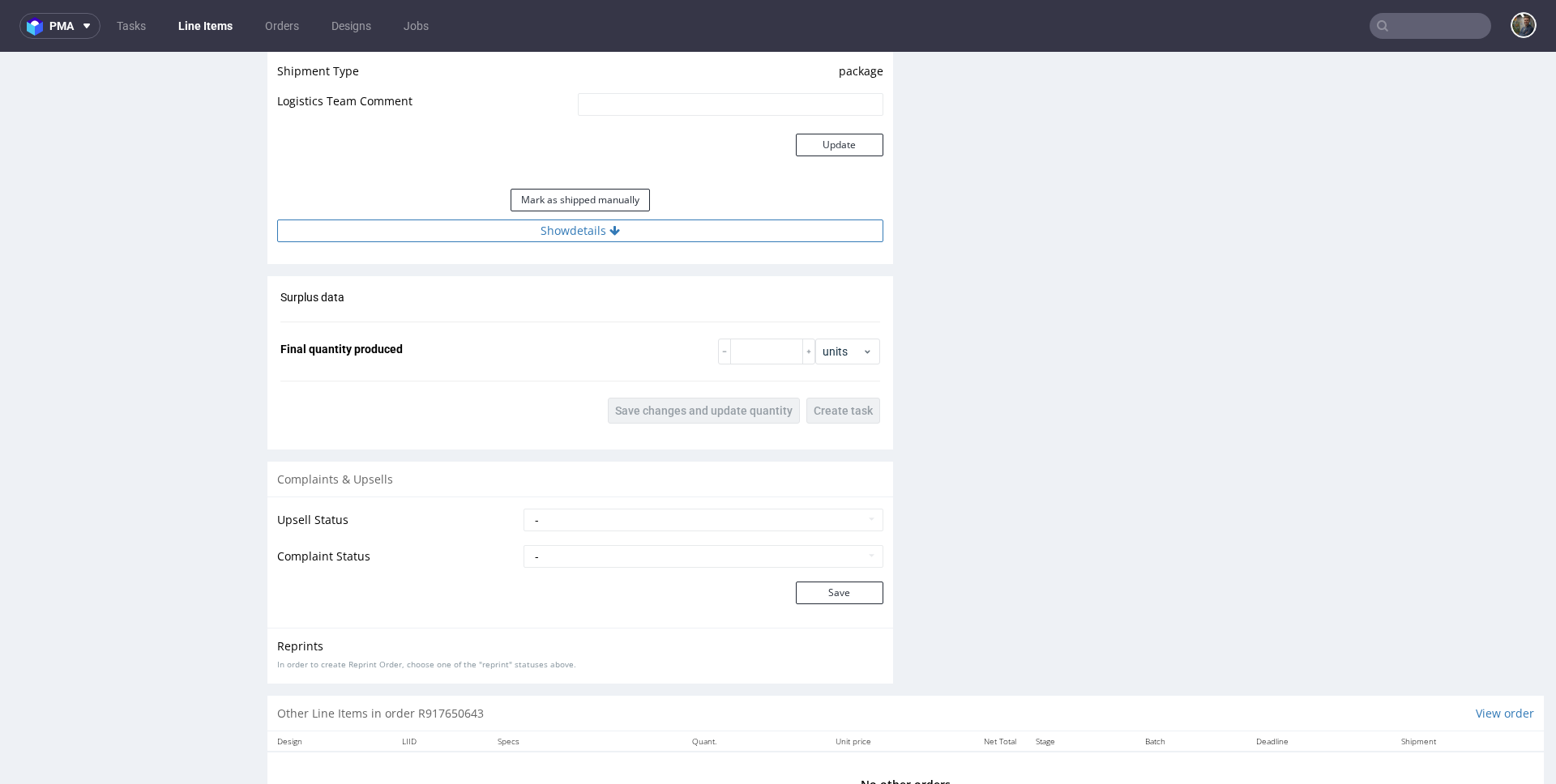 click on "Show  details" at bounding box center [580, 231] 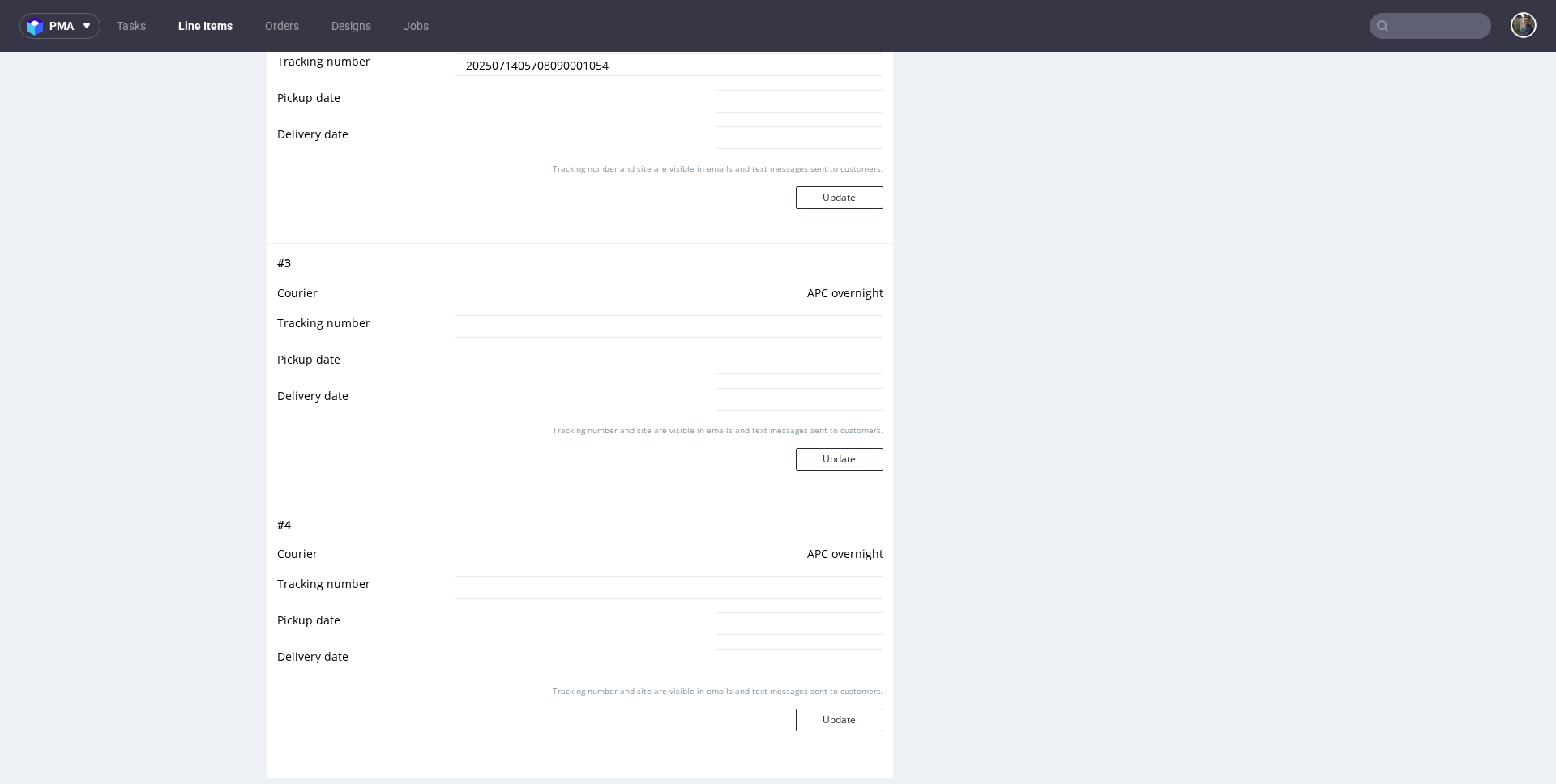 scroll, scrollTop: 2175, scrollLeft: 0, axis: vertical 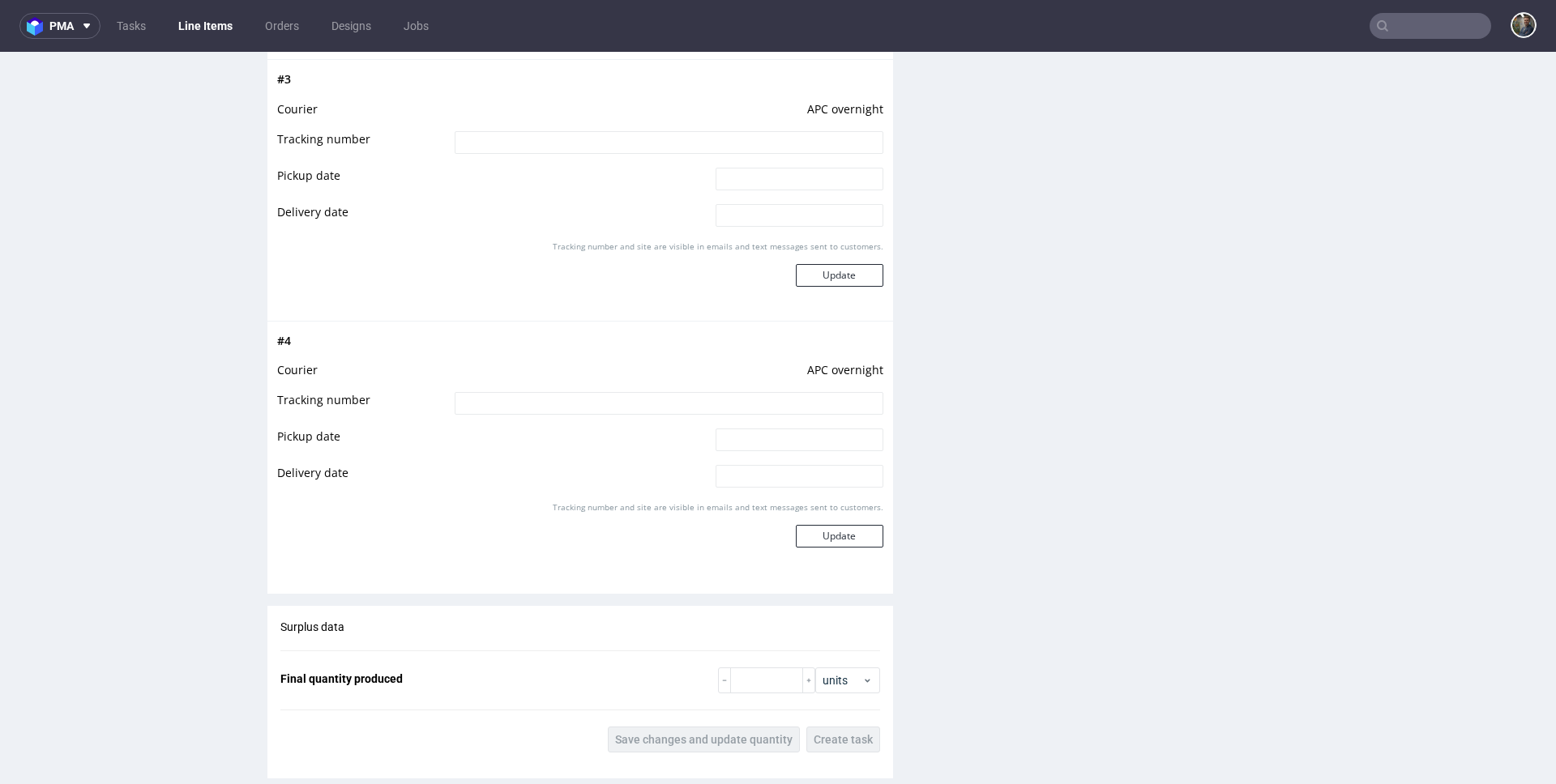 click at bounding box center (669, 143) 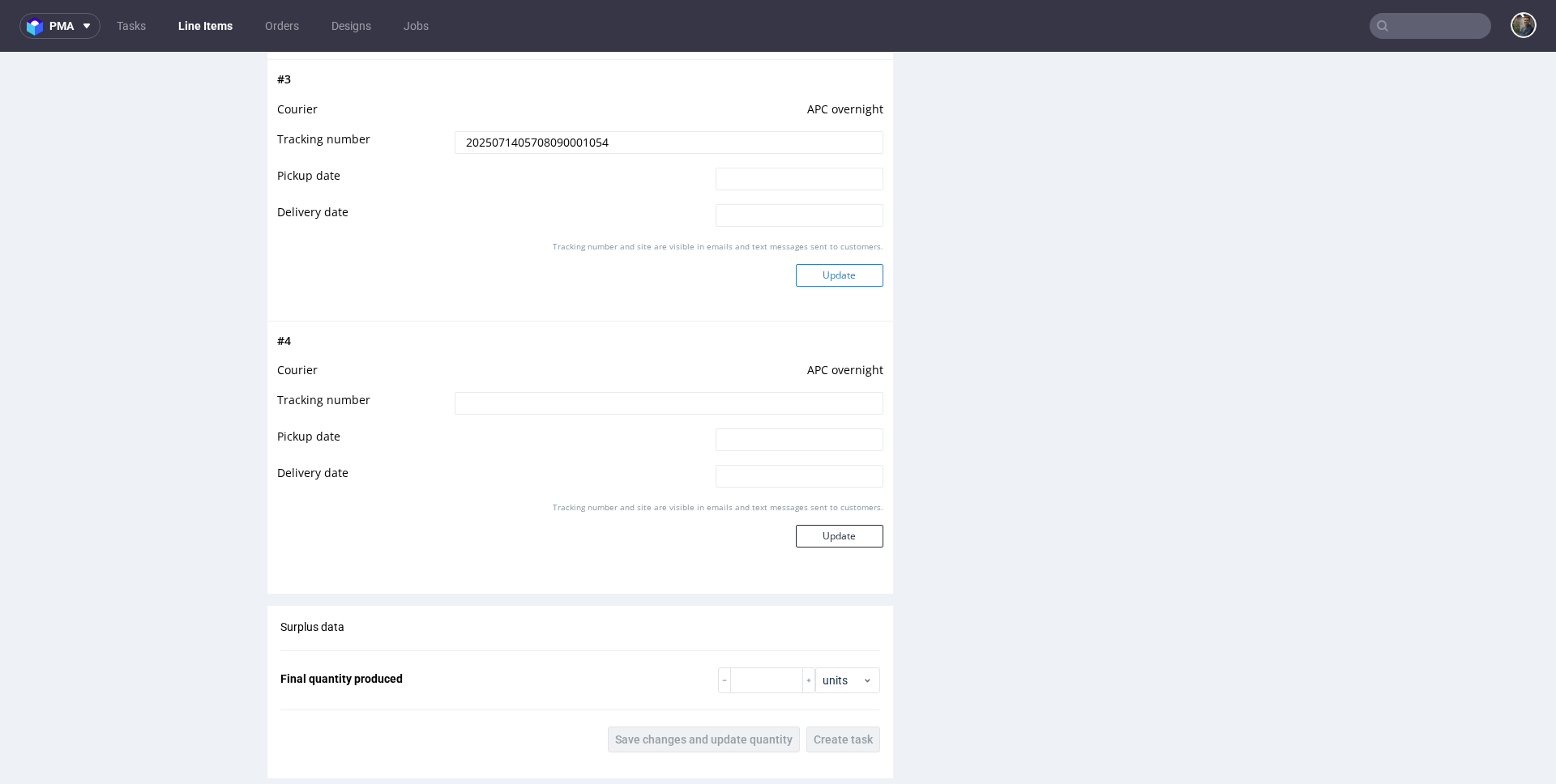 type on "2025071405708090001054" 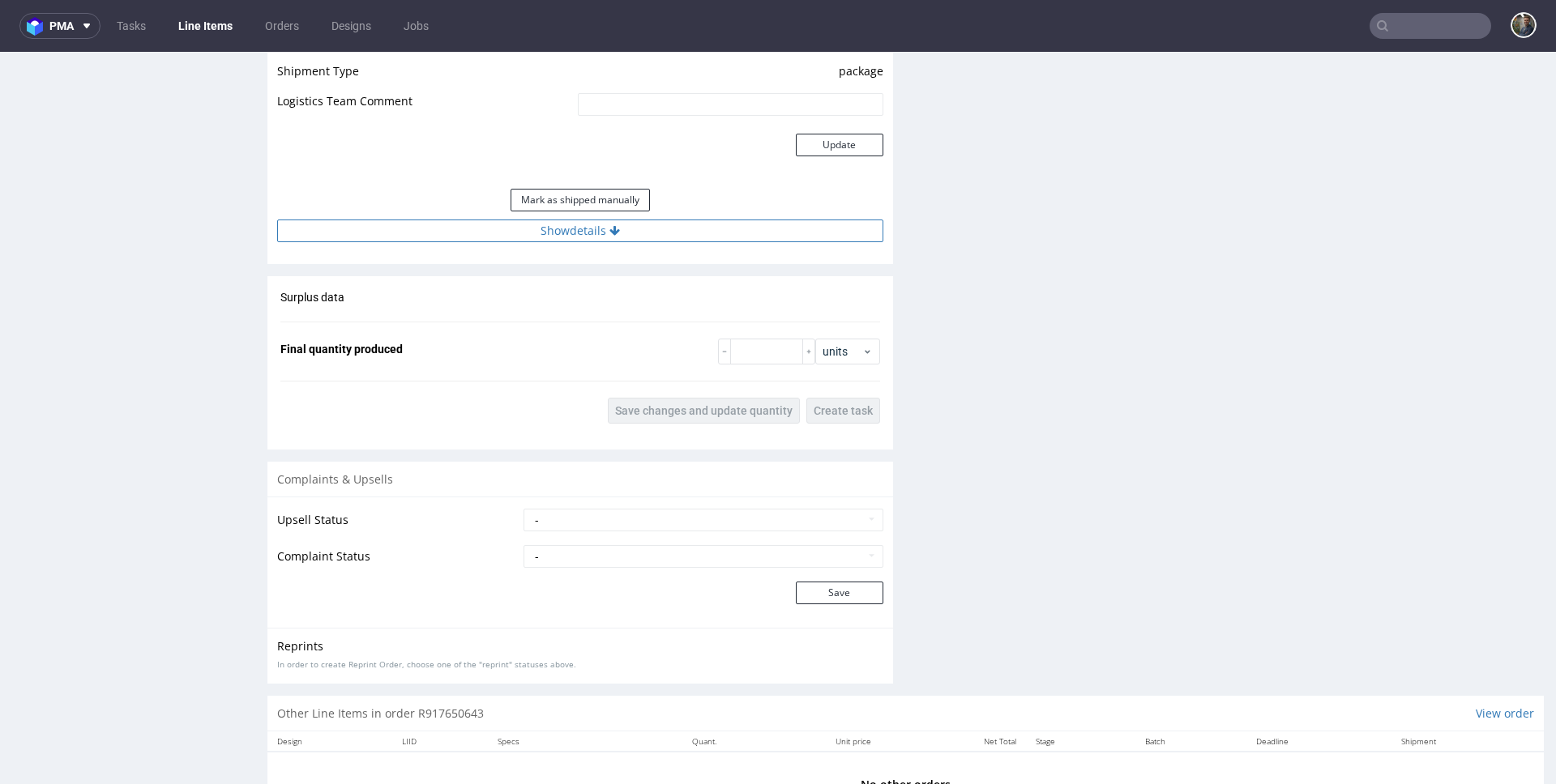 click on "Show  details" at bounding box center (580, 231) 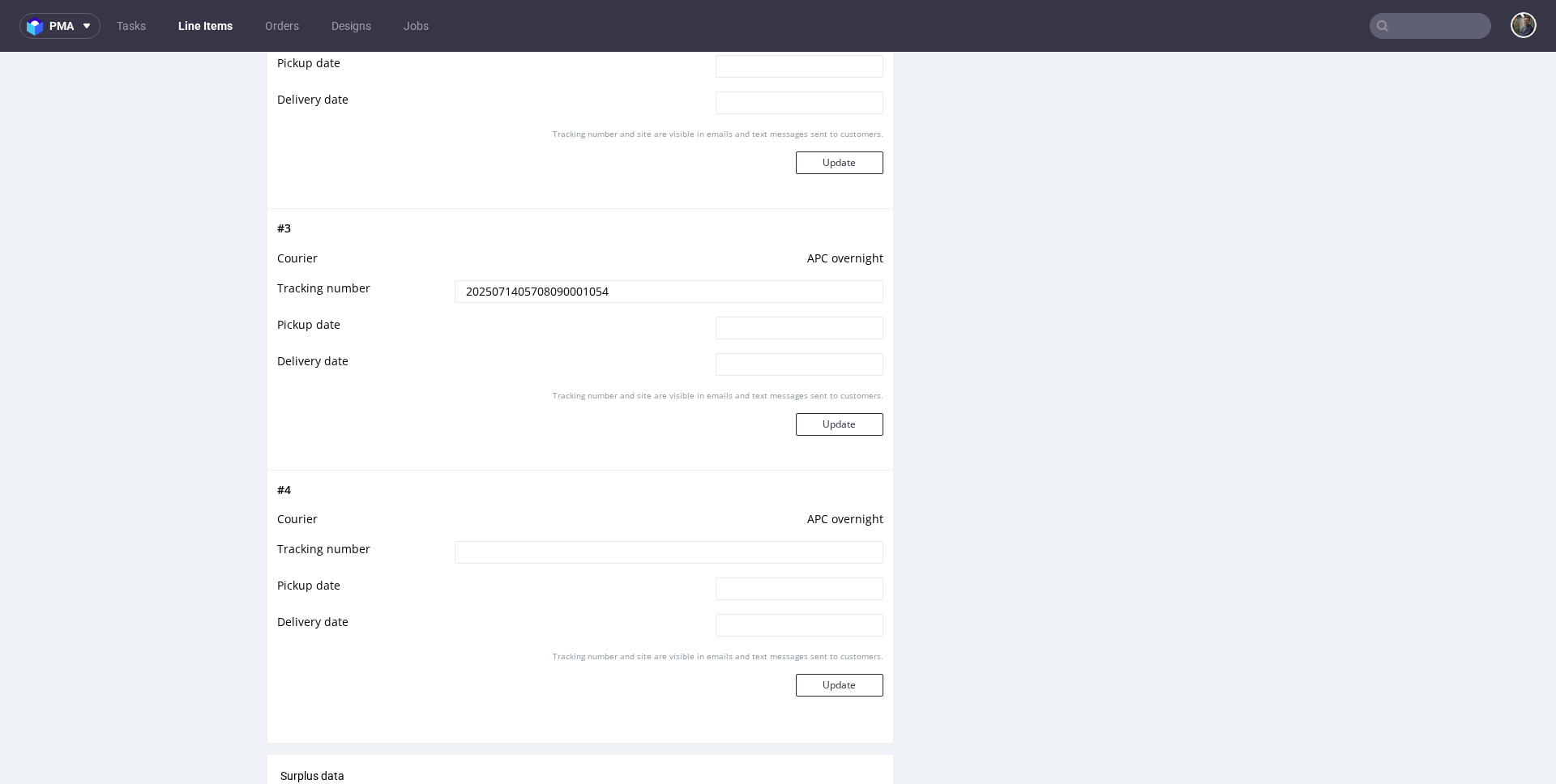 scroll, scrollTop: 2116, scrollLeft: 0, axis: vertical 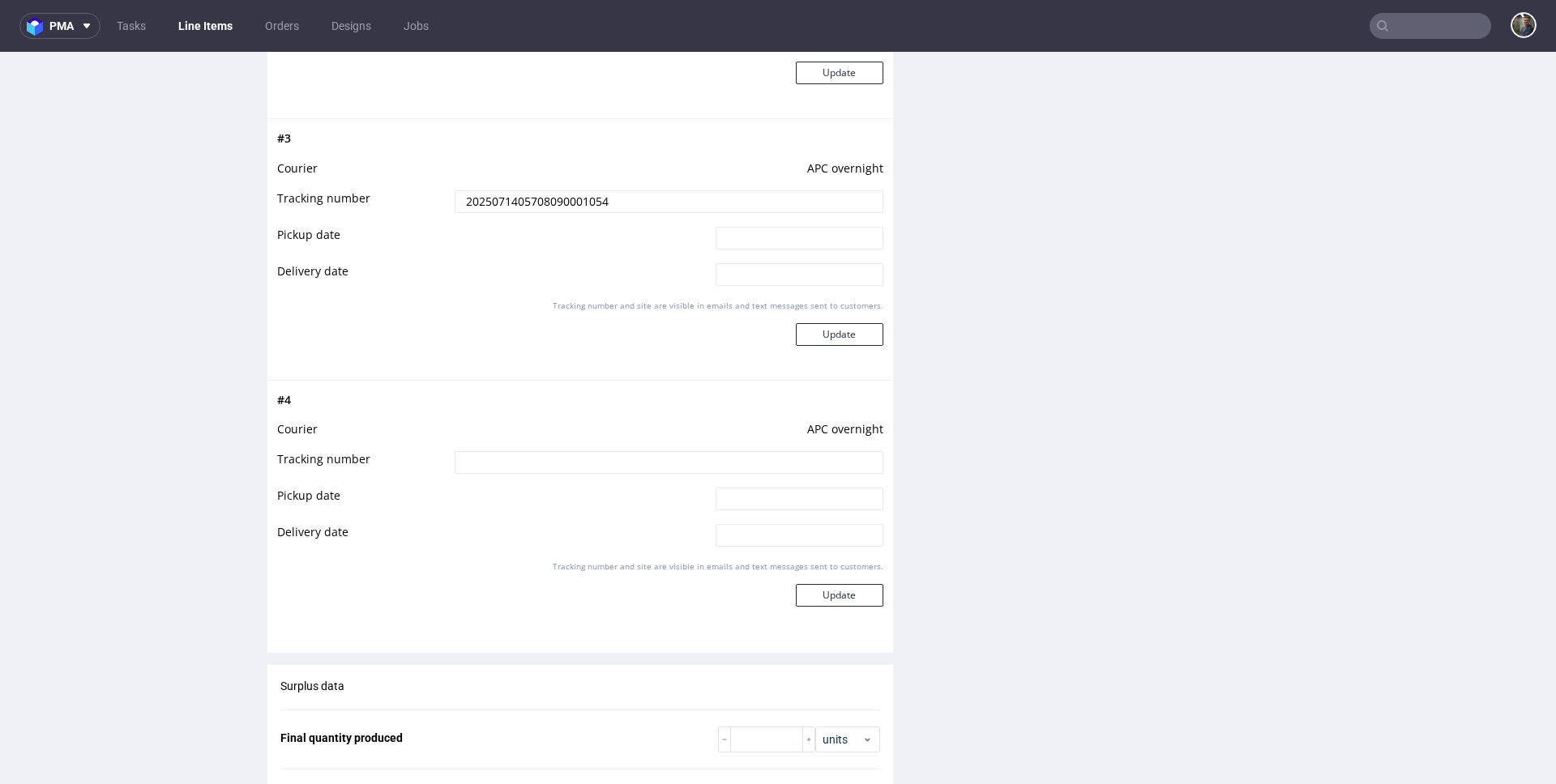 click at bounding box center (669, 462) 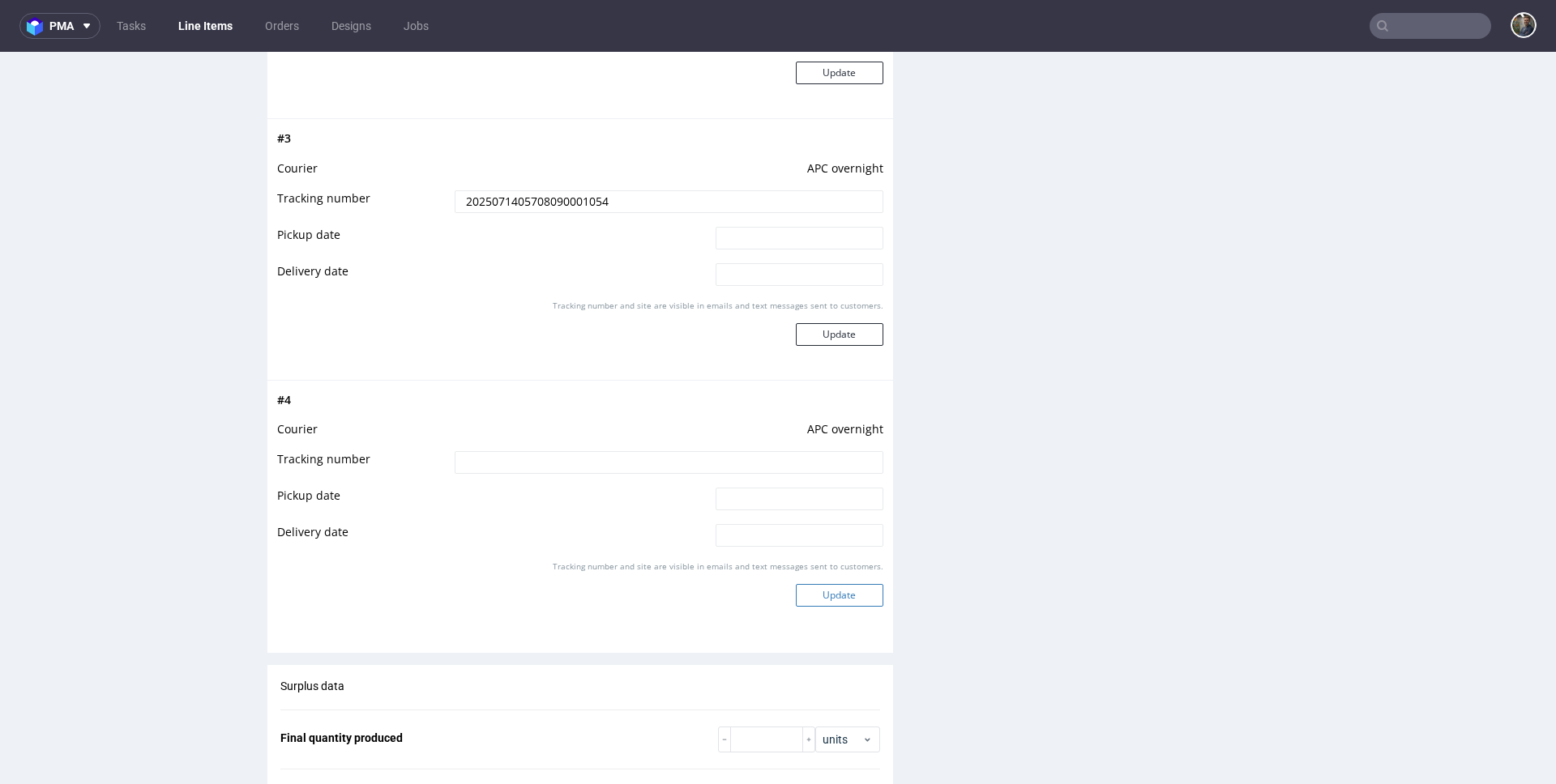 paste on "2025071405708090001054" 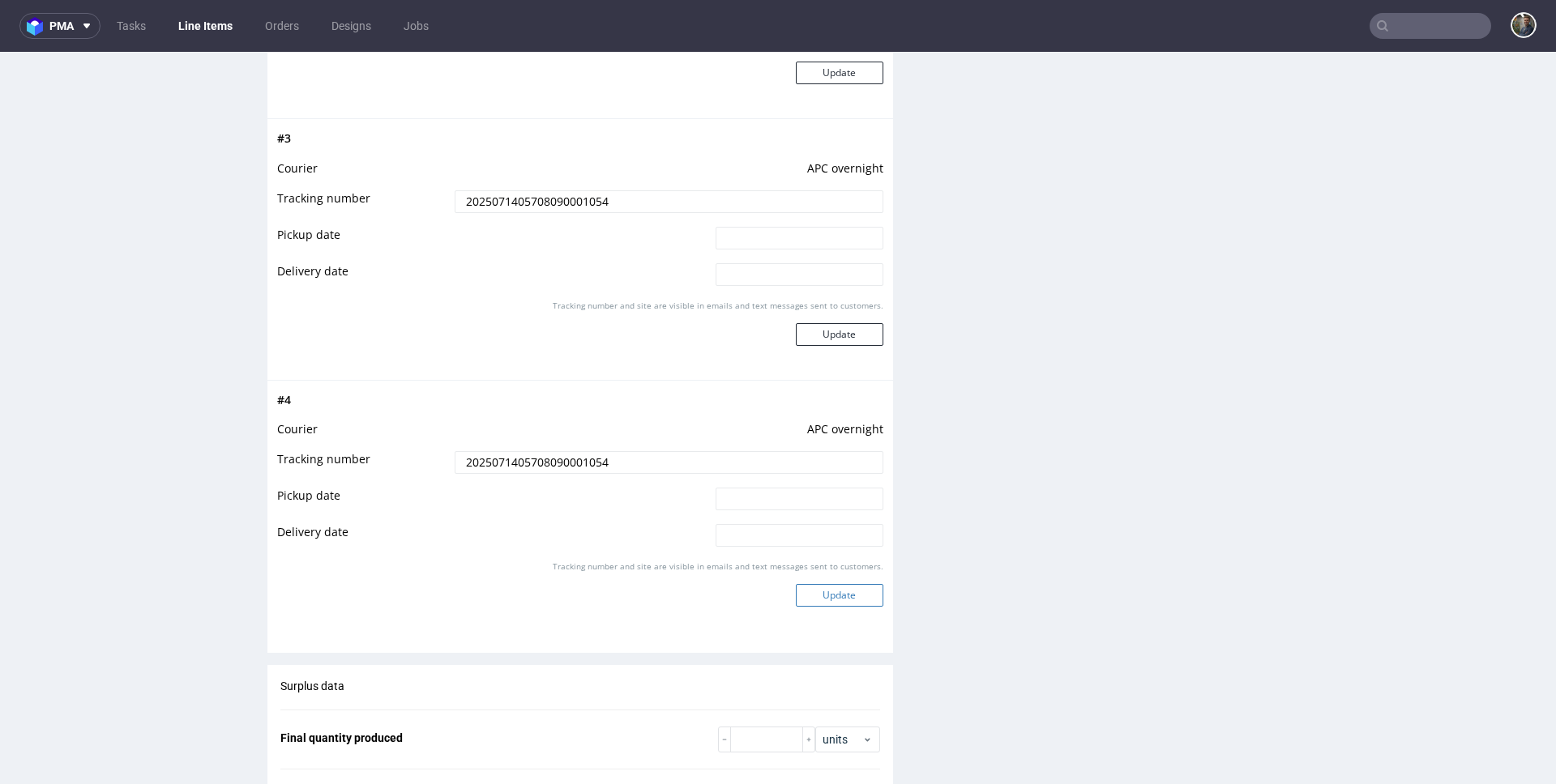 type on "2025071405708090001054" 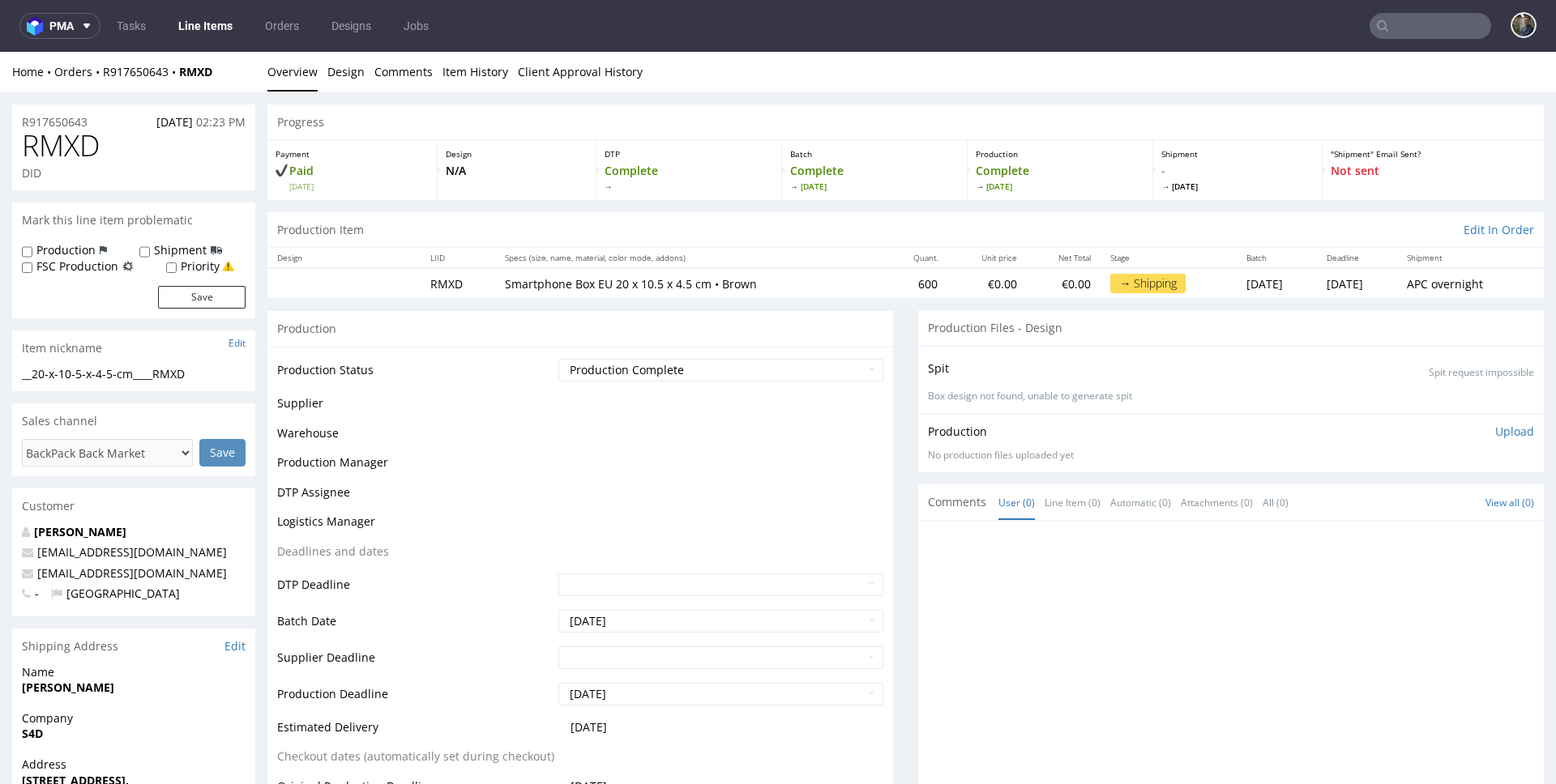 scroll, scrollTop: 1499, scrollLeft: 0, axis: vertical 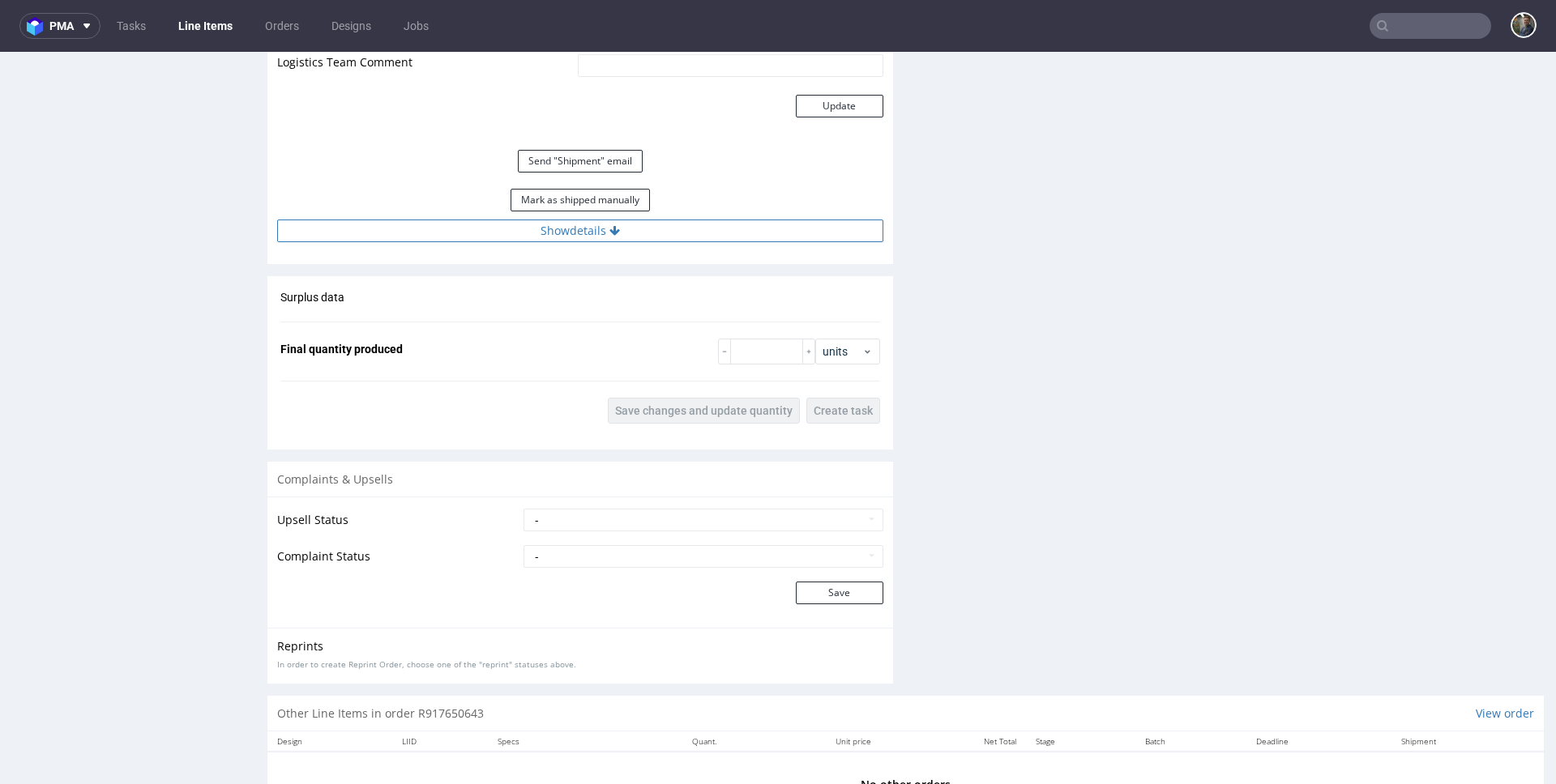 click on "Show  details" at bounding box center [580, 231] 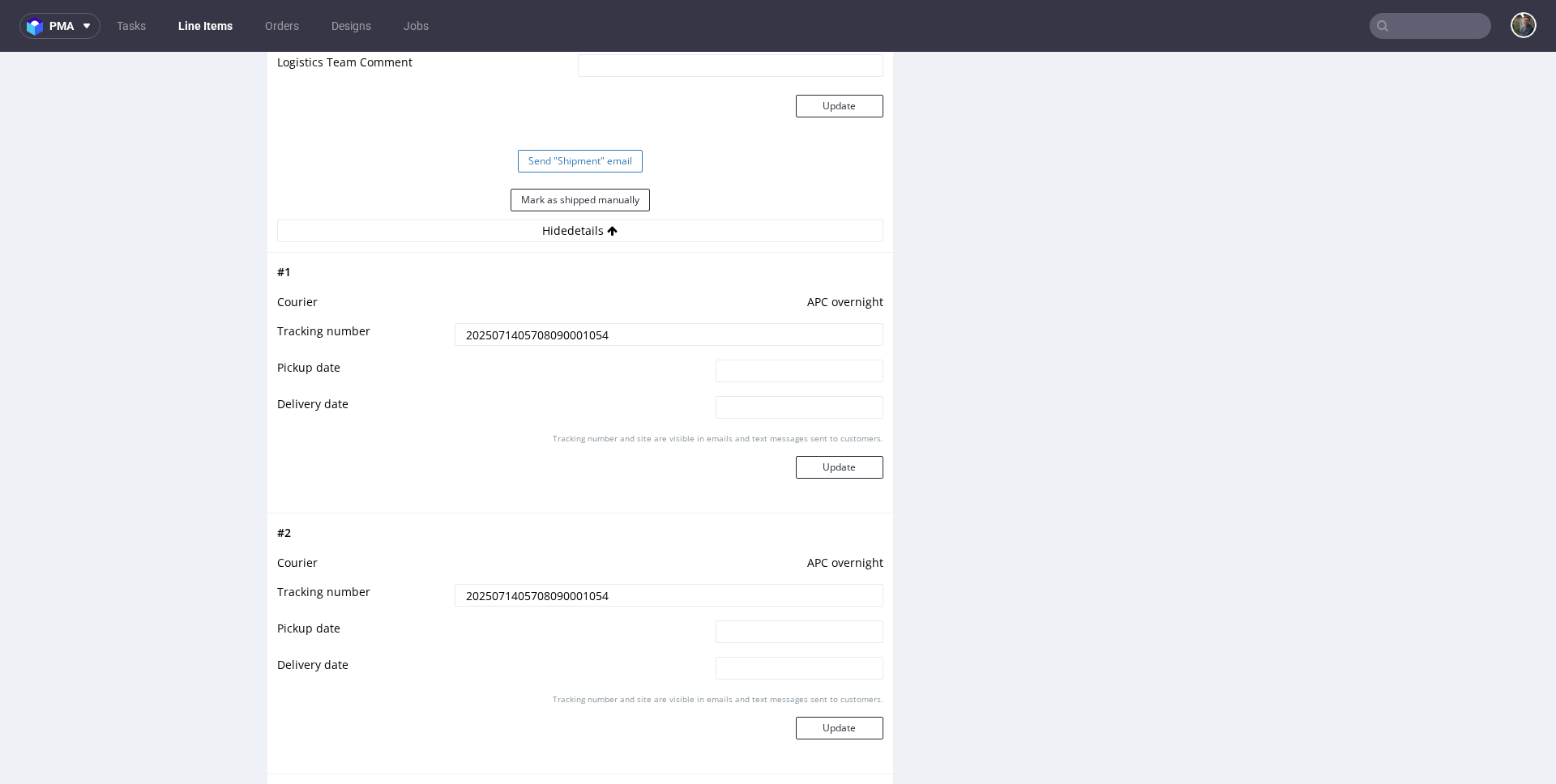 click on "Send "Shipment" email" at bounding box center [580, 161] 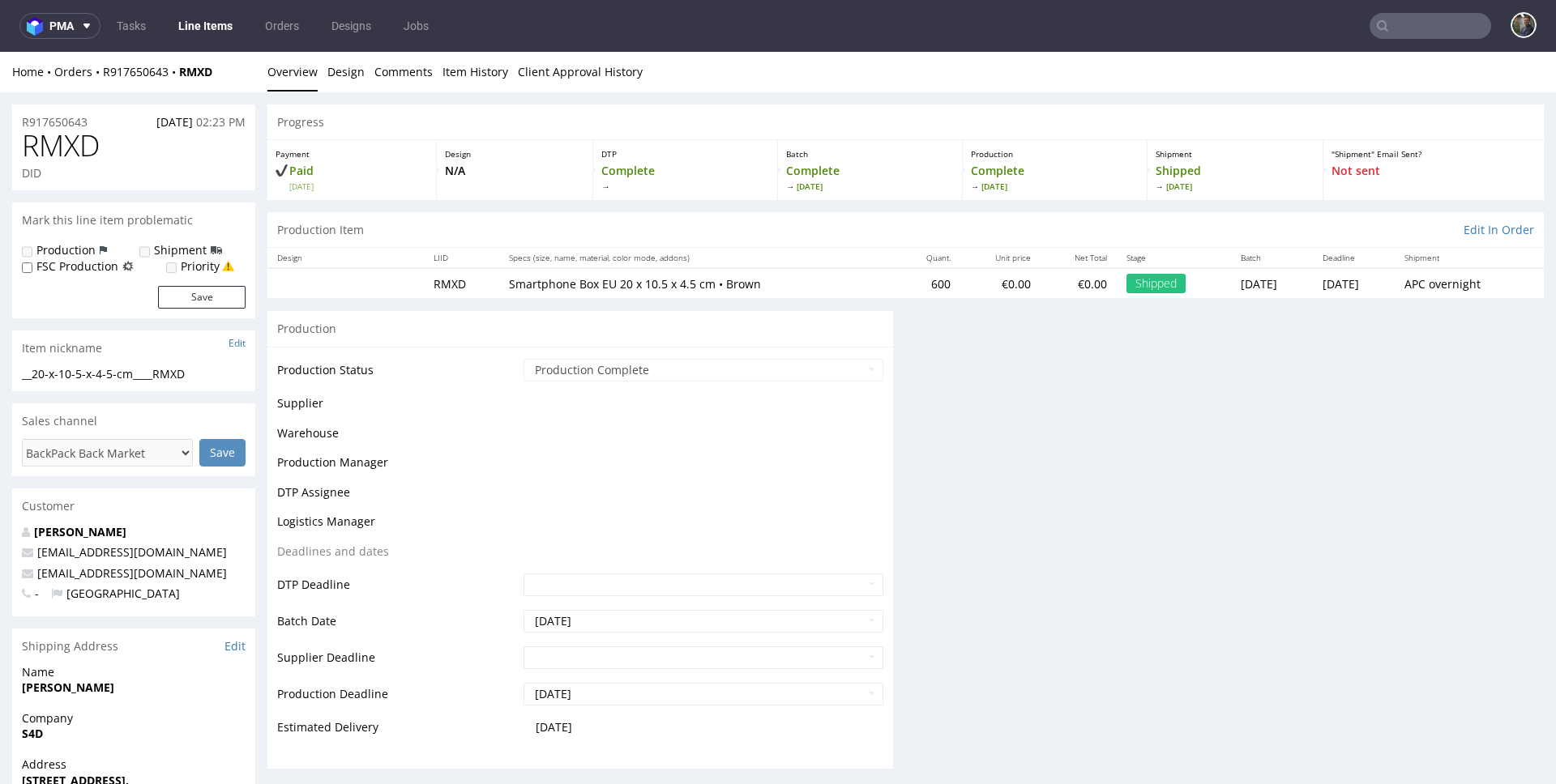 scroll, scrollTop: 1460, scrollLeft: 0, axis: vertical 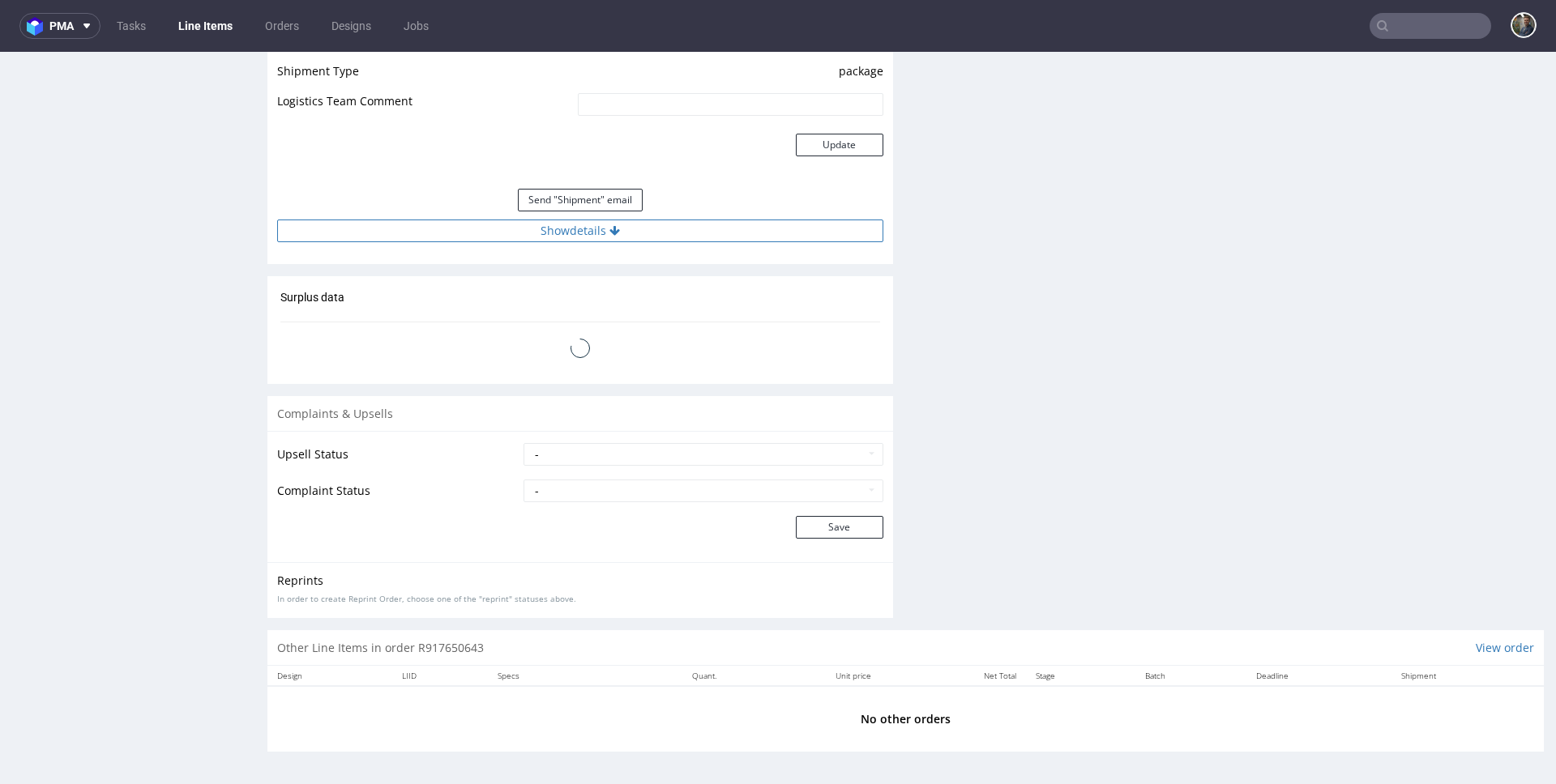 click on "Show  details" at bounding box center [580, 231] 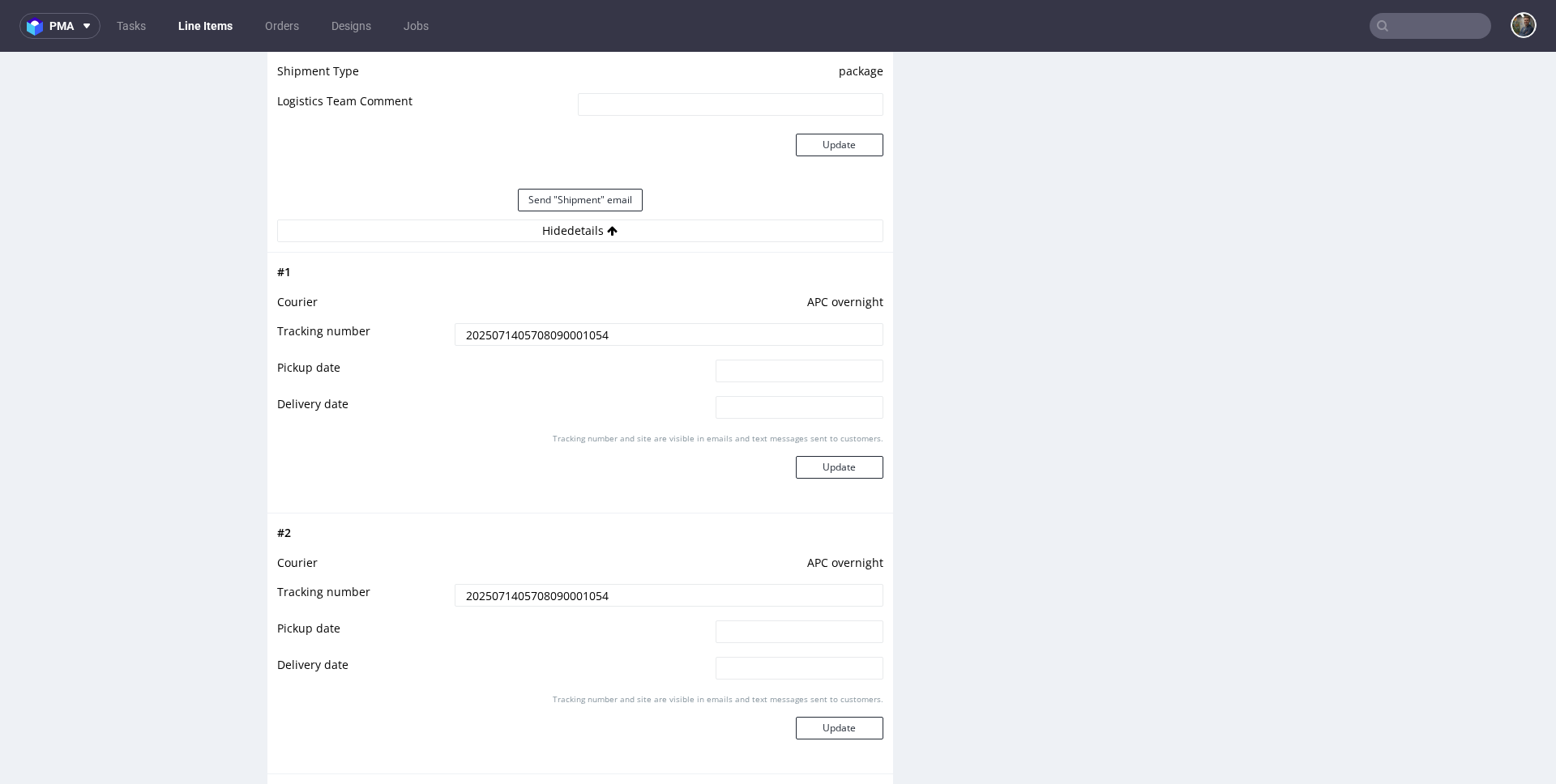 click on "Send "Shipment" email" at bounding box center [580, 200] 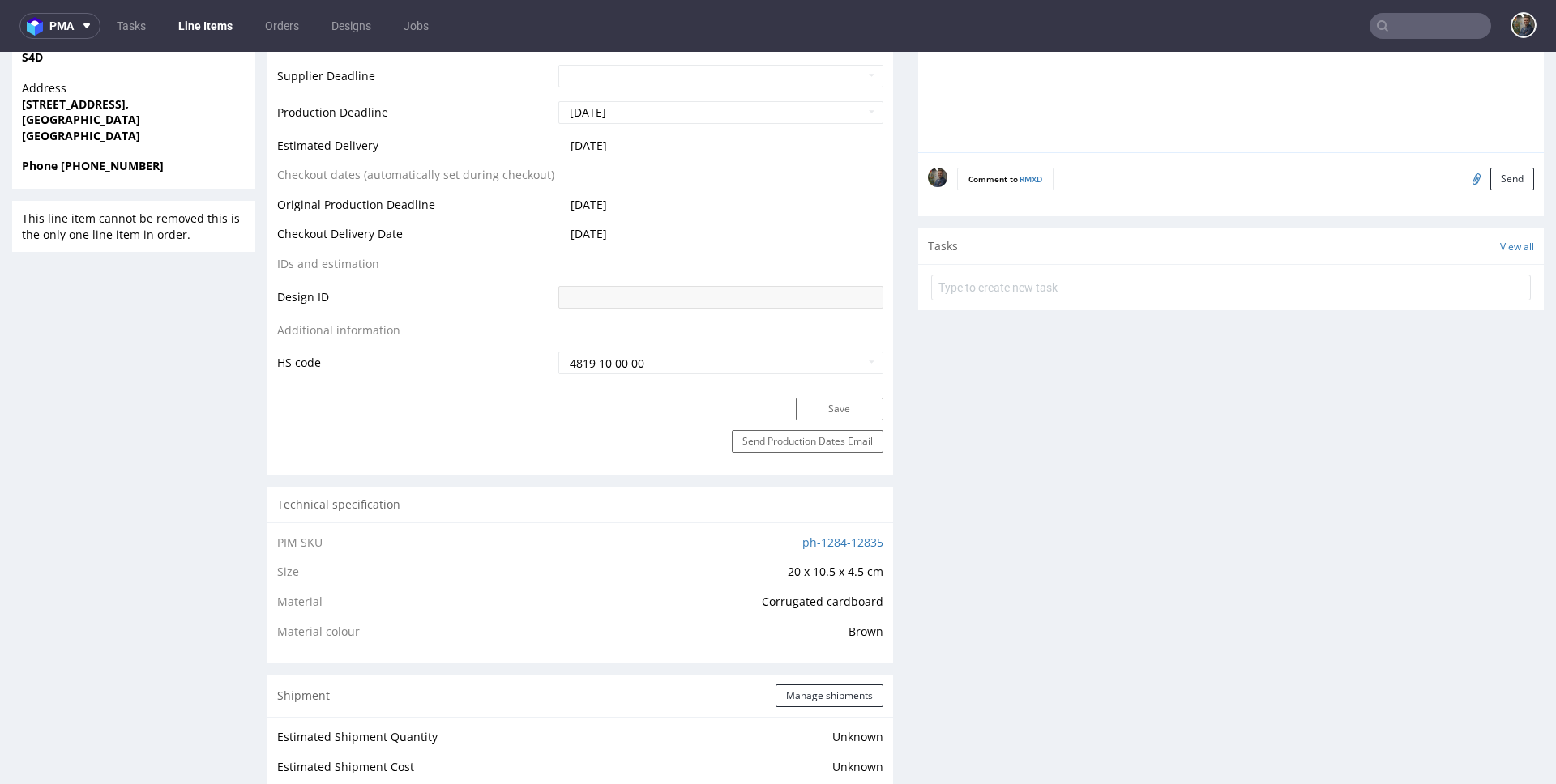 scroll, scrollTop: 0, scrollLeft: 0, axis: both 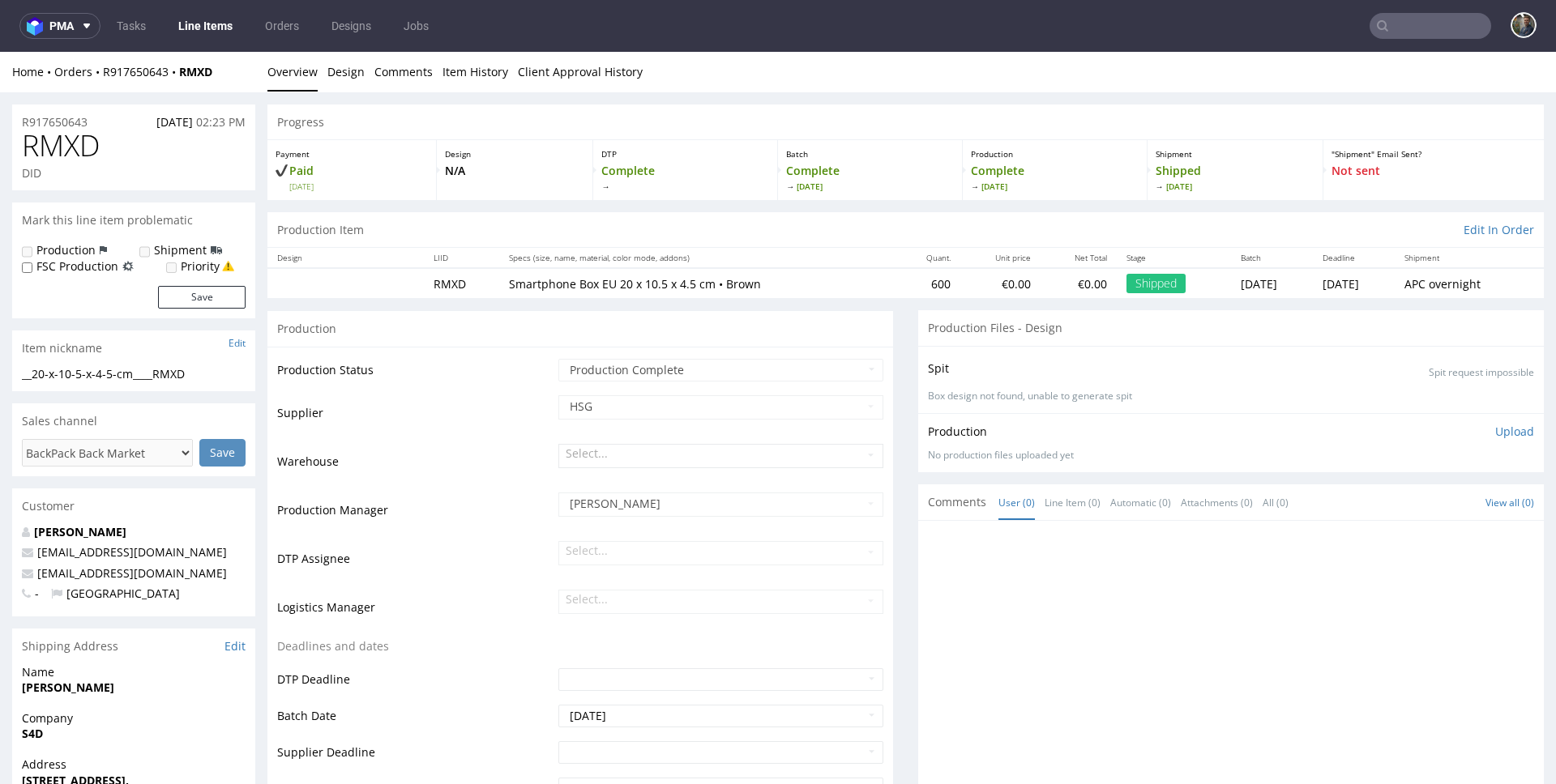 click at bounding box center [1430, 26] 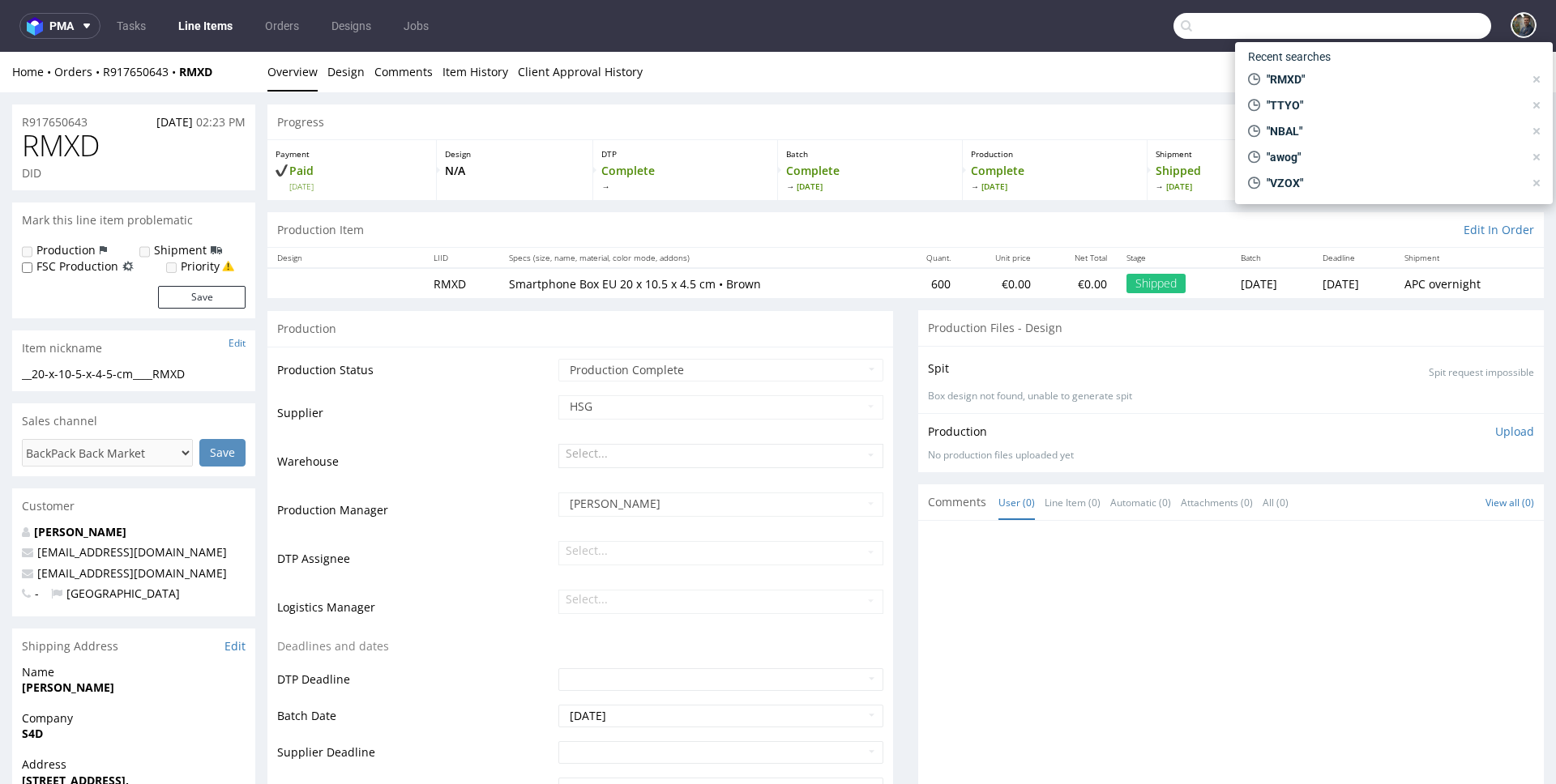 paste on "XRMV" 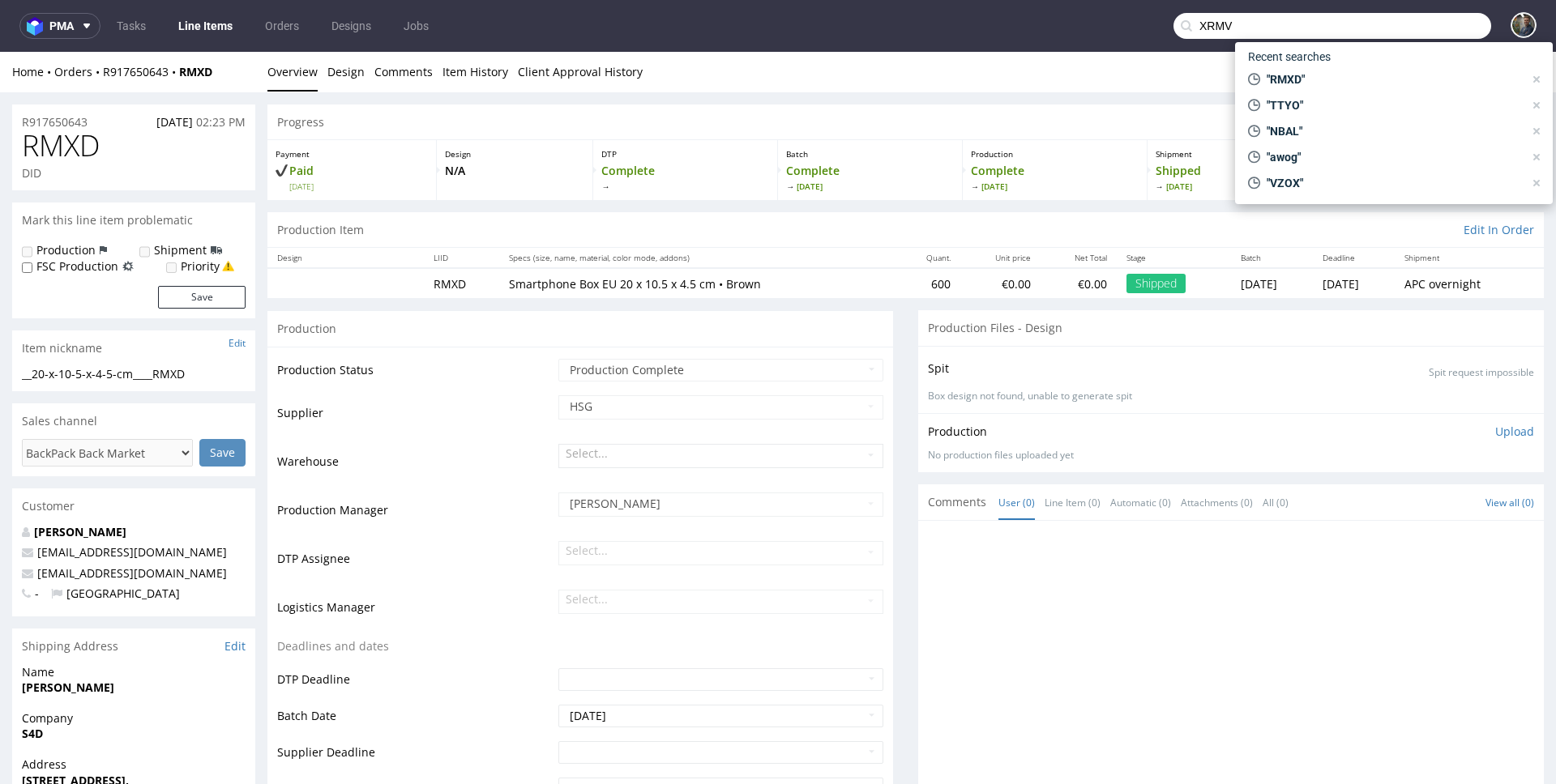 type on "XRMV" 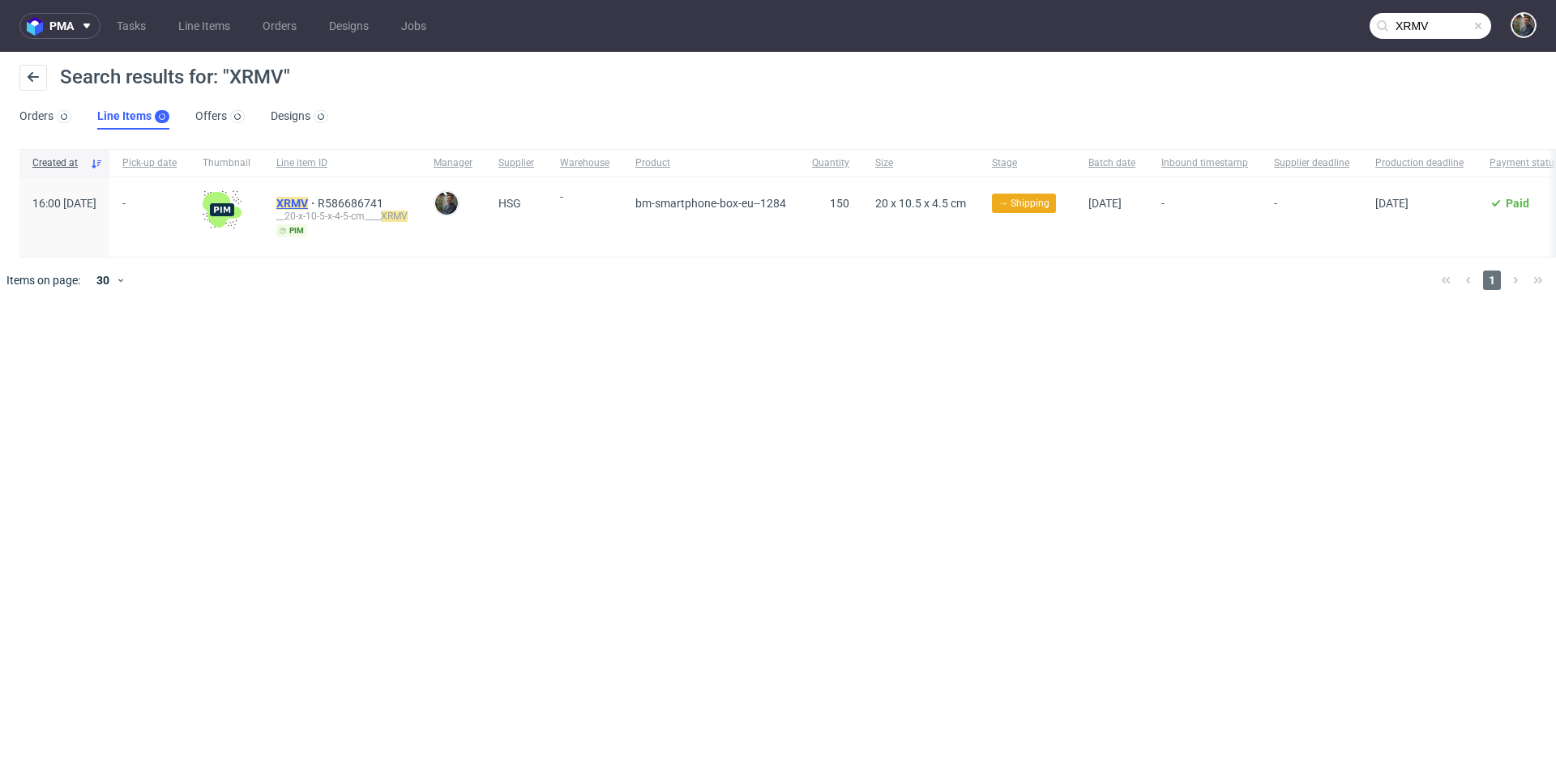 click on "XRMV" 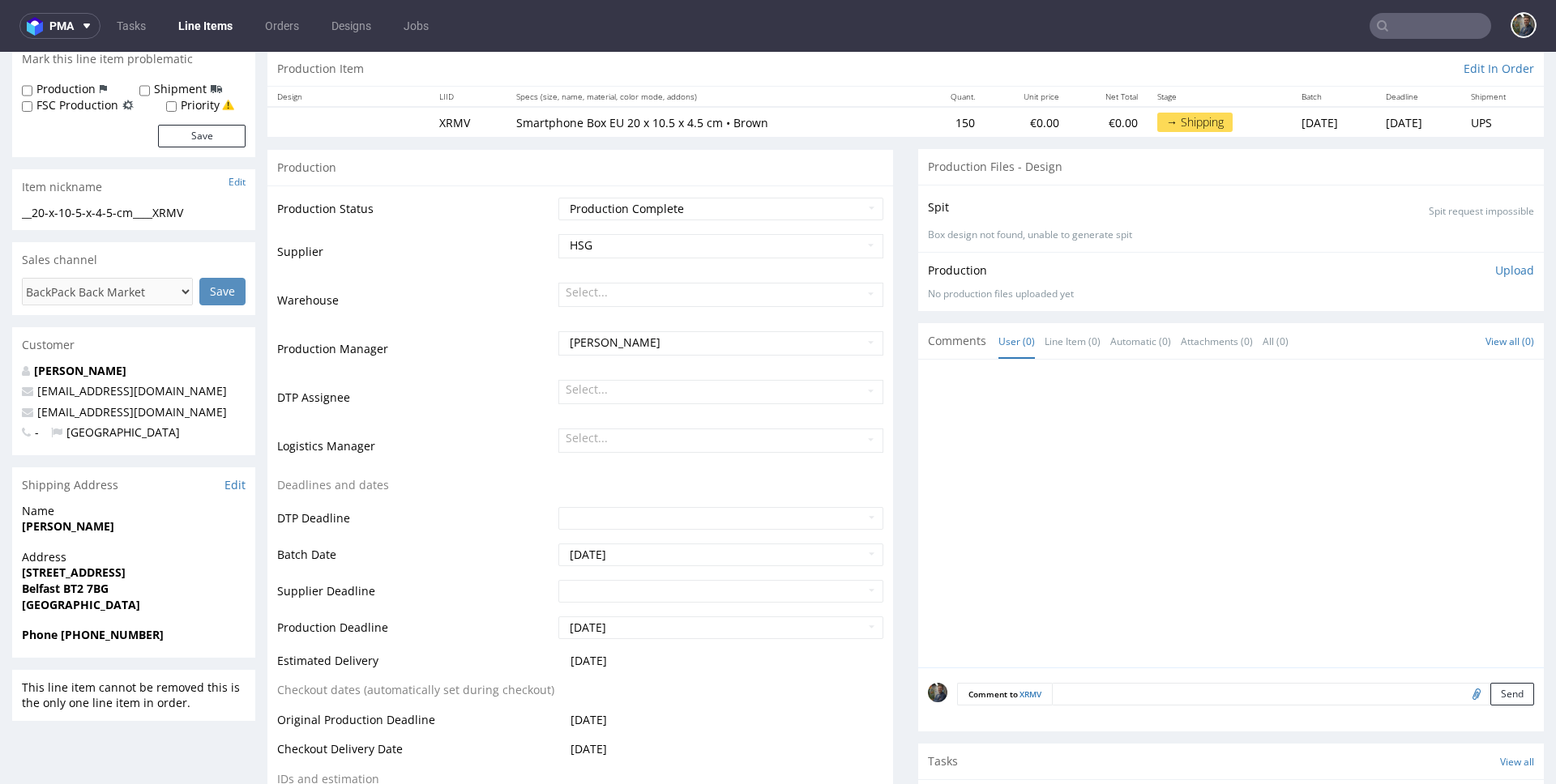 scroll, scrollTop: 241, scrollLeft: 0, axis: vertical 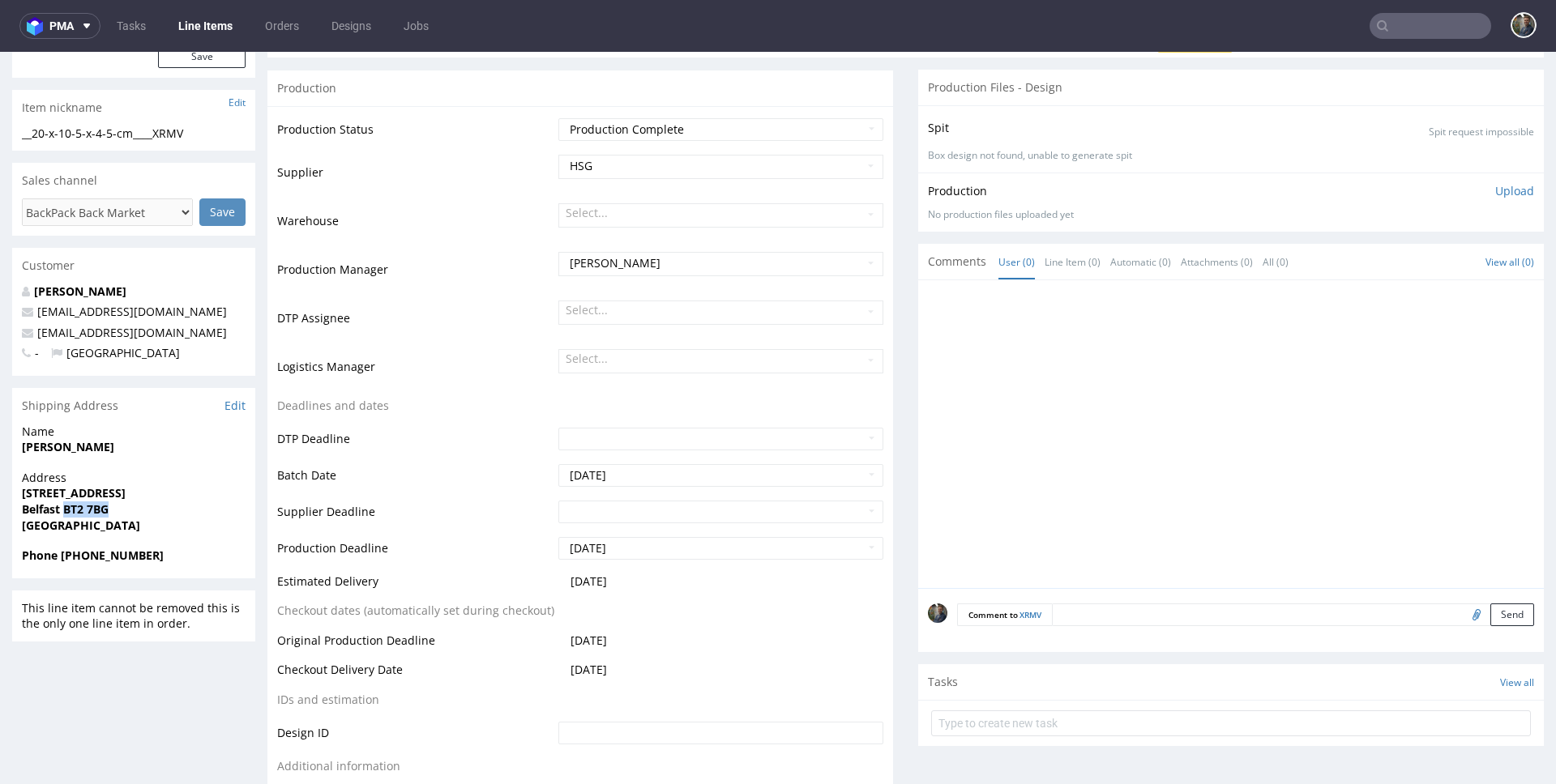 drag, startPoint x: 113, startPoint y: 511, endPoint x: 64, endPoint y: 511, distance: 49 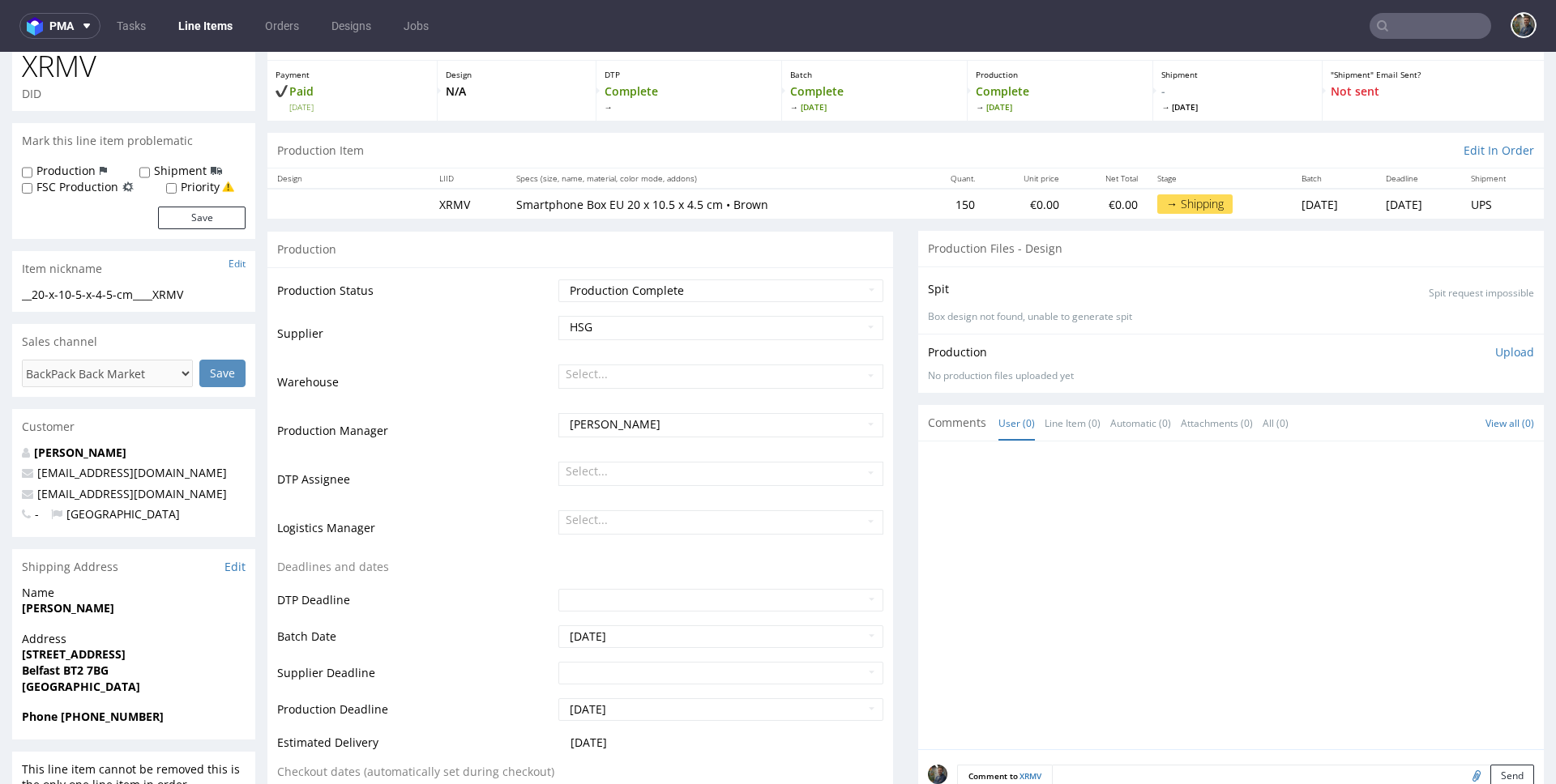 scroll, scrollTop: 0, scrollLeft: 0, axis: both 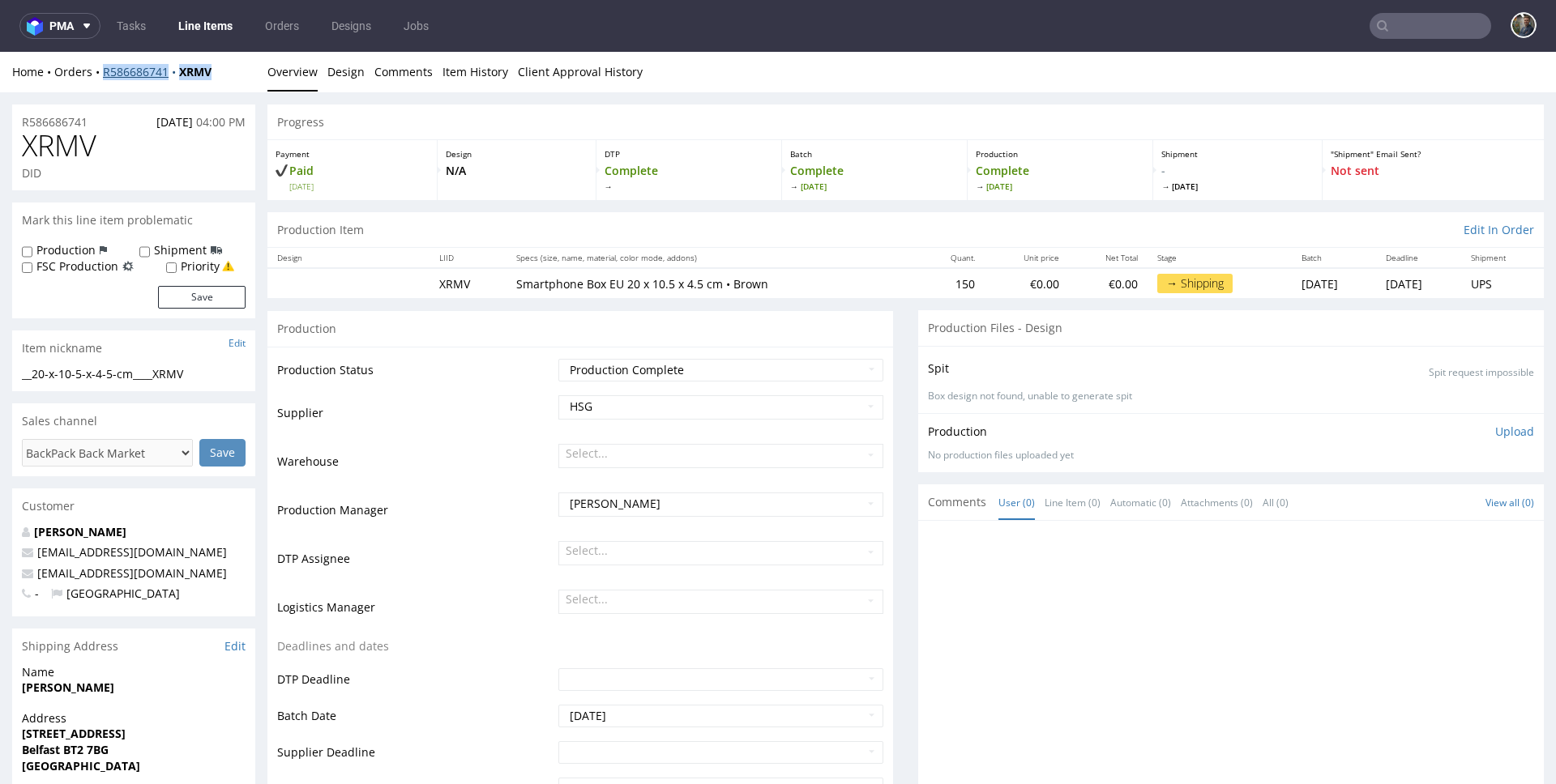 drag, startPoint x: 224, startPoint y: 72, endPoint x: 104, endPoint y: 75, distance: 120.0375 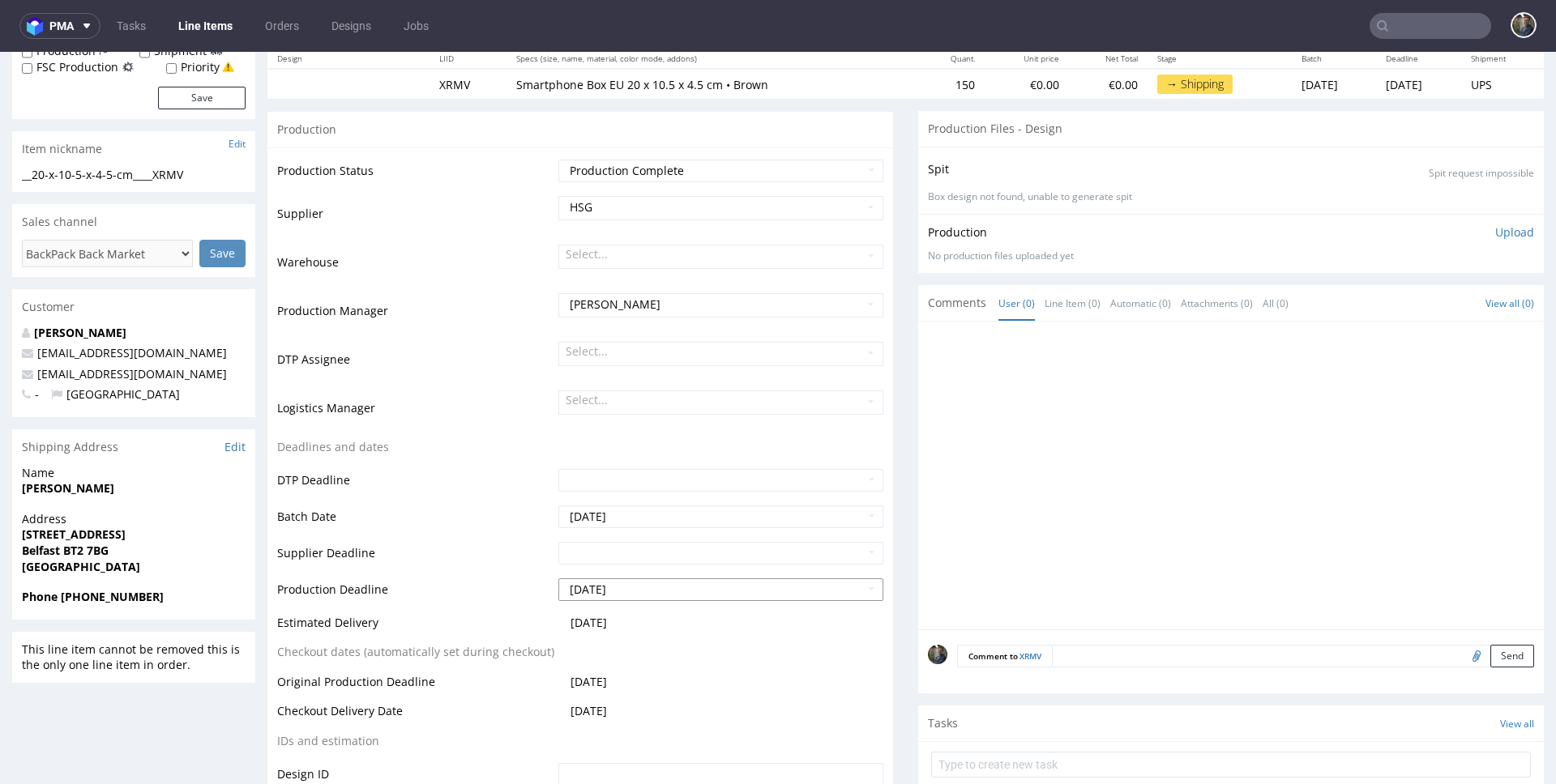 scroll, scrollTop: 327, scrollLeft: 0, axis: vertical 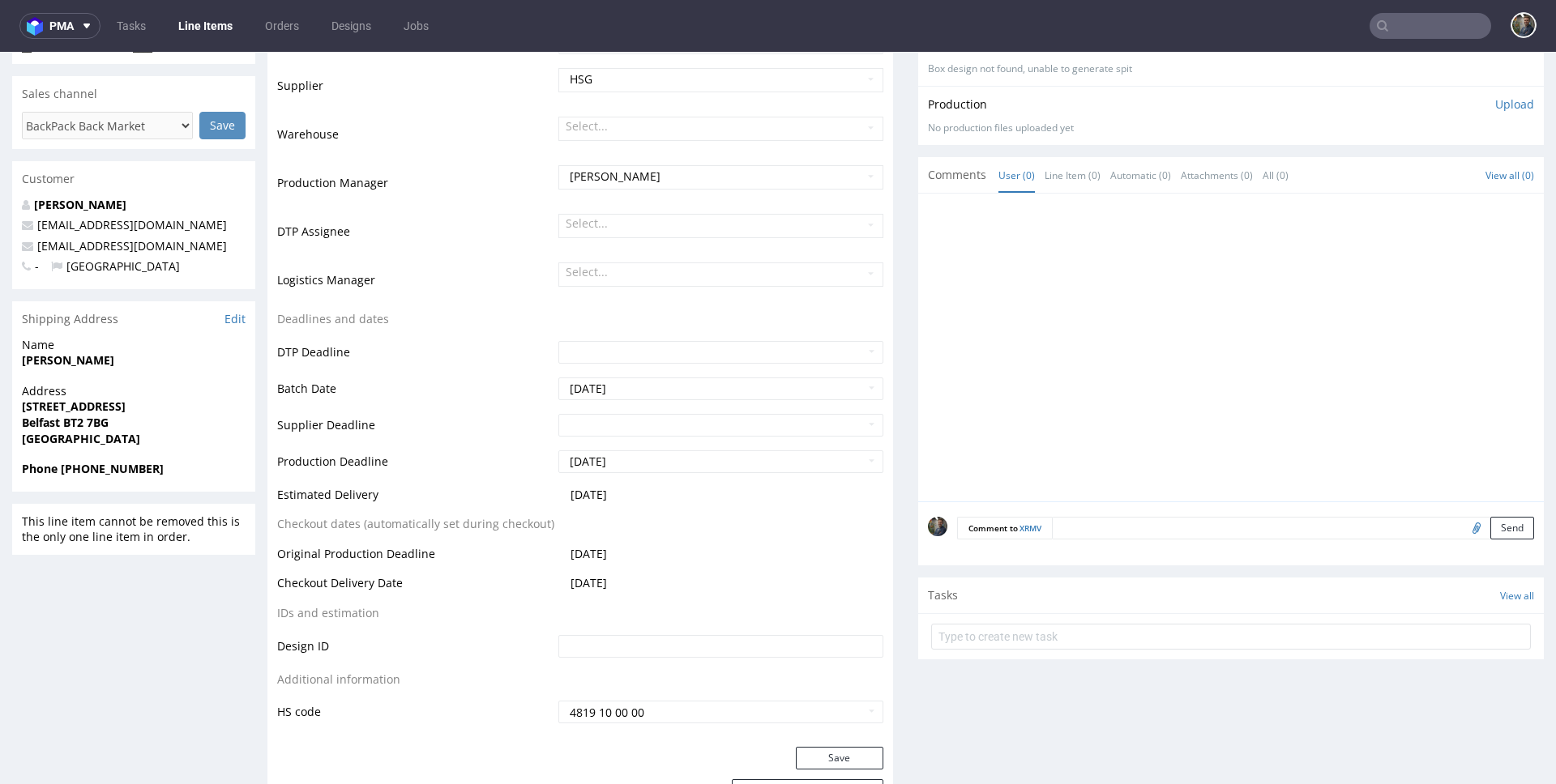 click on "Philip Drummond" at bounding box center [134, 360] 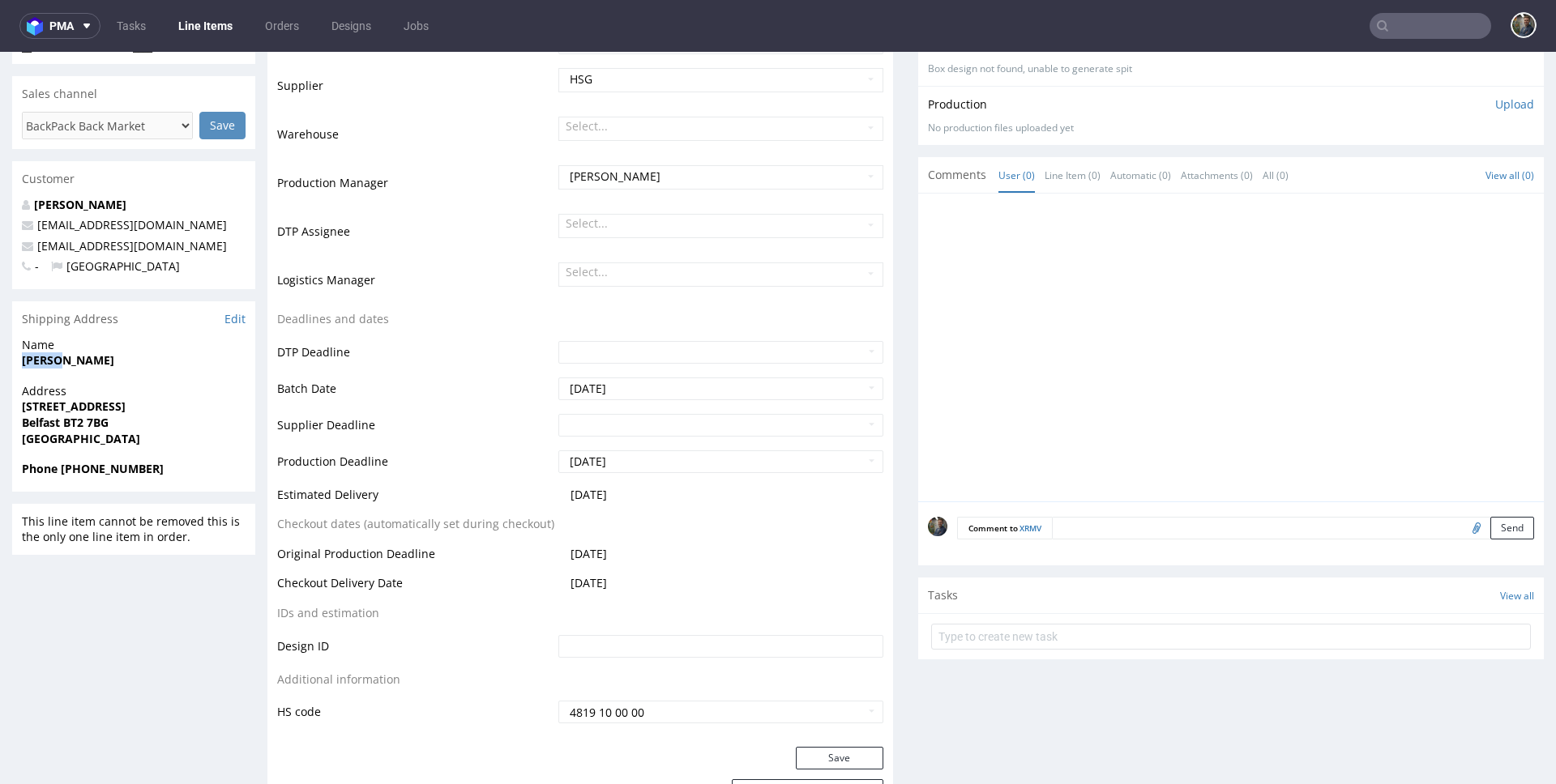 click on "Philip Drummond" at bounding box center [134, 360] 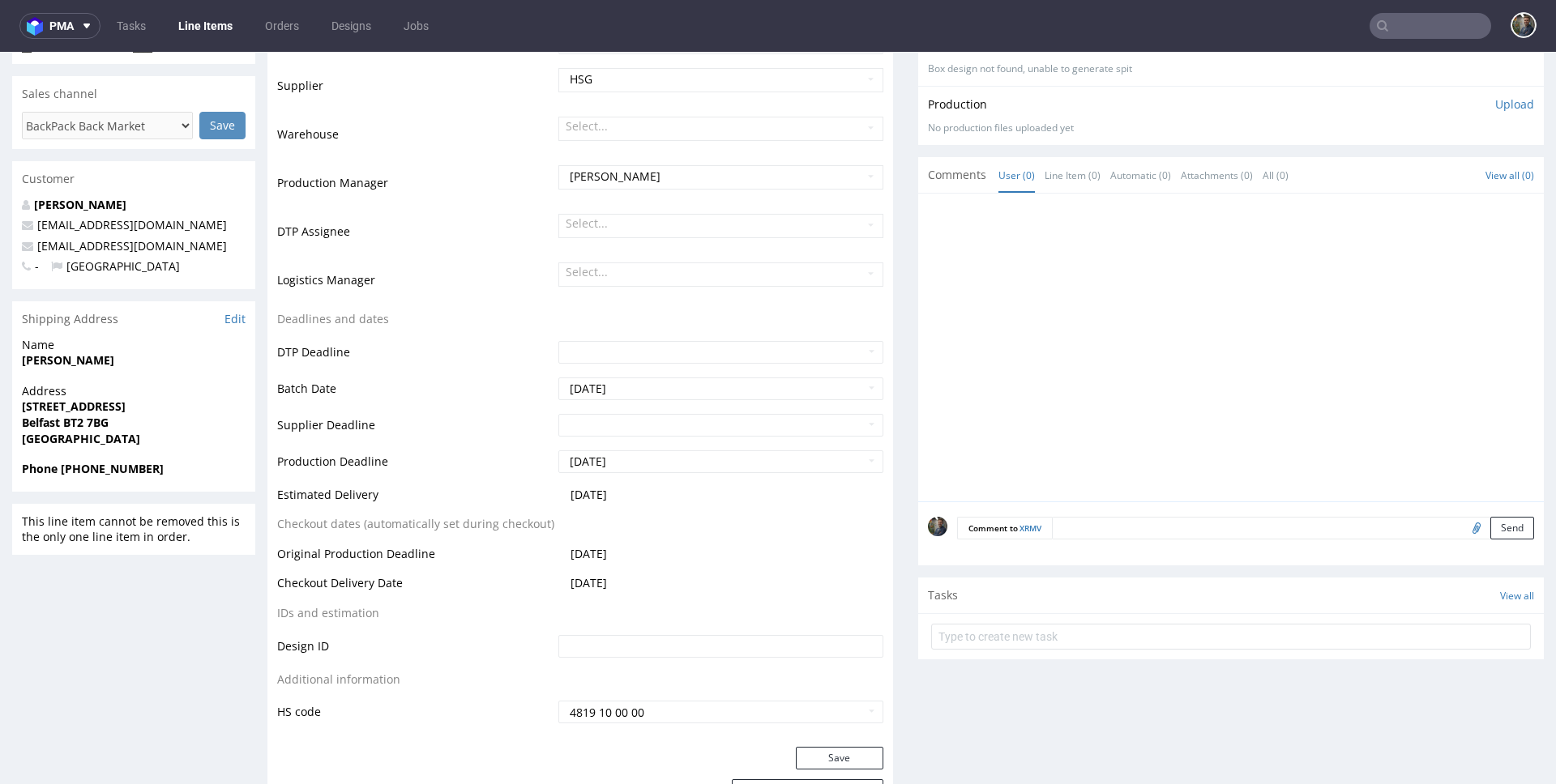 click on "Philip Drummond" at bounding box center [68, 360] 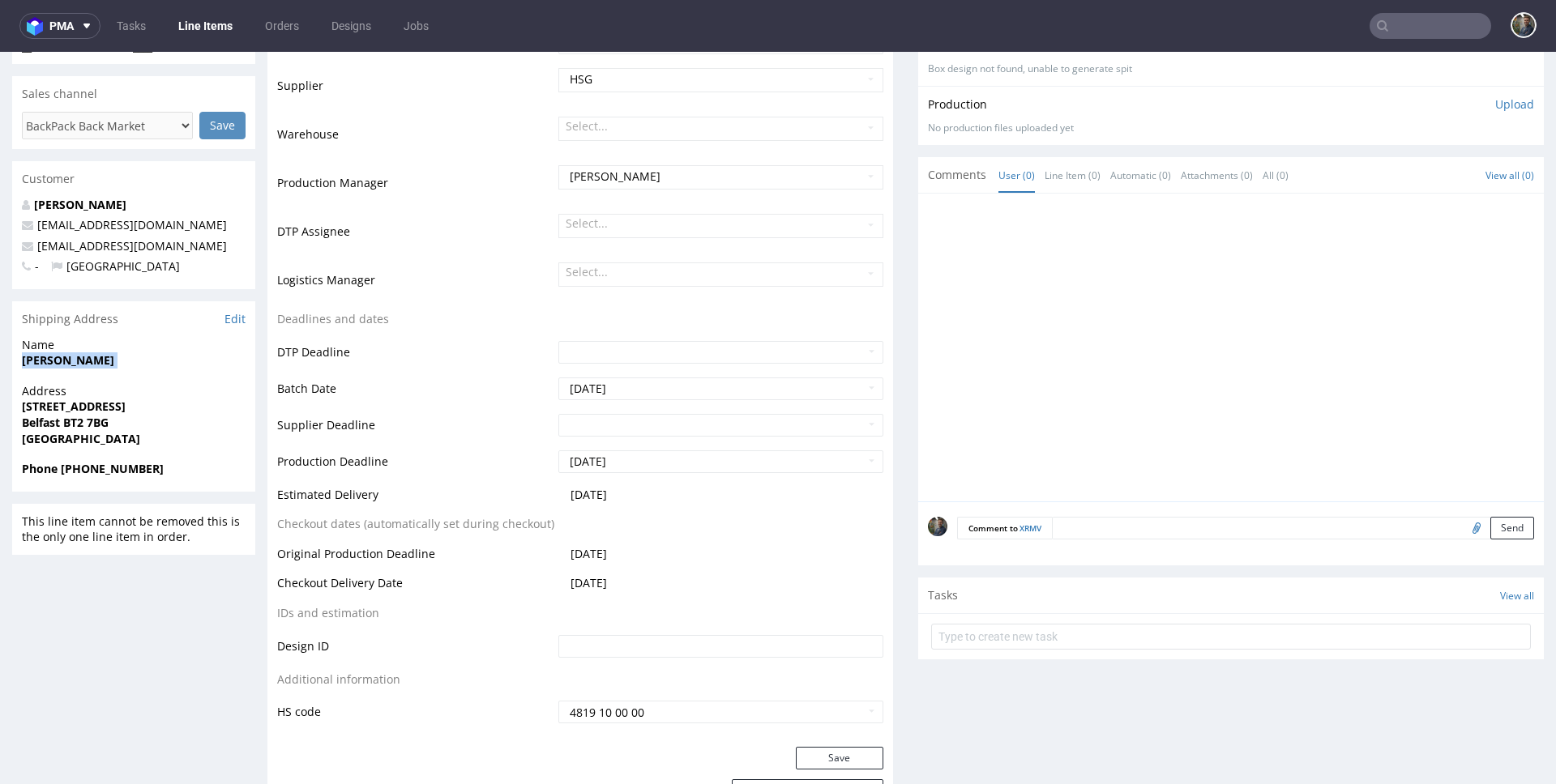 click on "Philip Drummond" at bounding box center (68, 360) 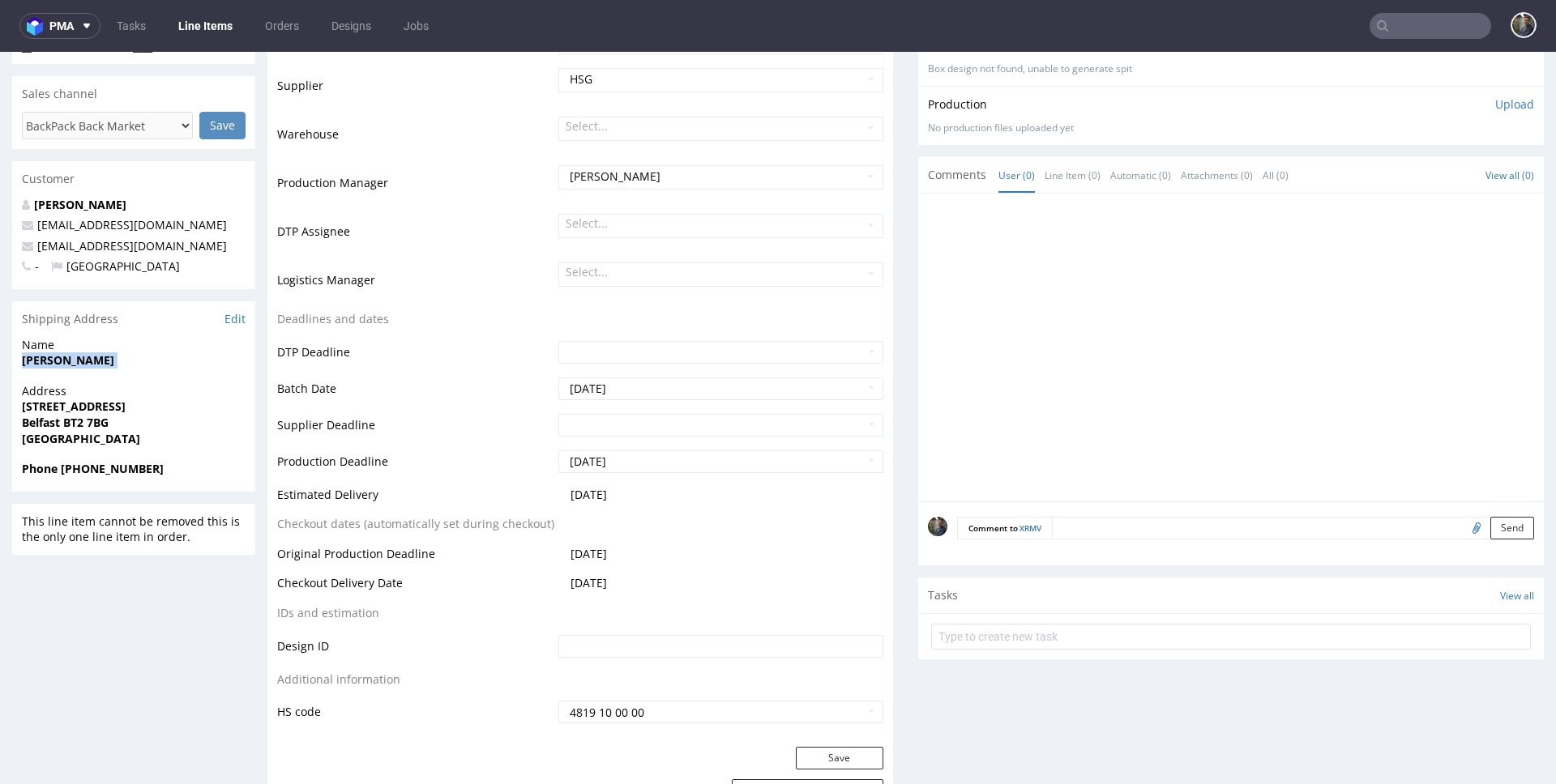 click on "128C Great Victoria Street" at bounding box center [74, 406] 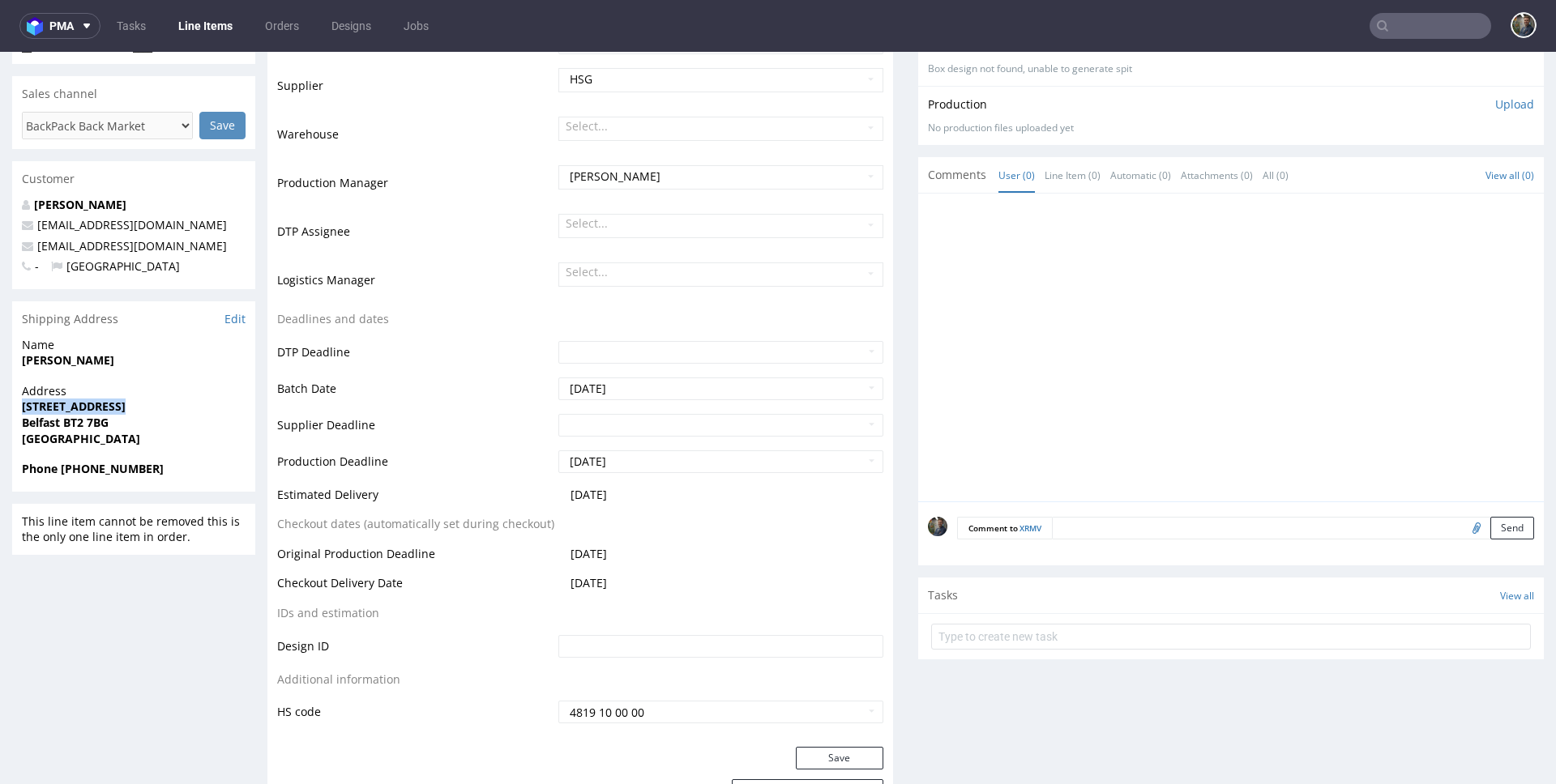 click on "128C Great Victoria Street" at bounding box center (74, 406) 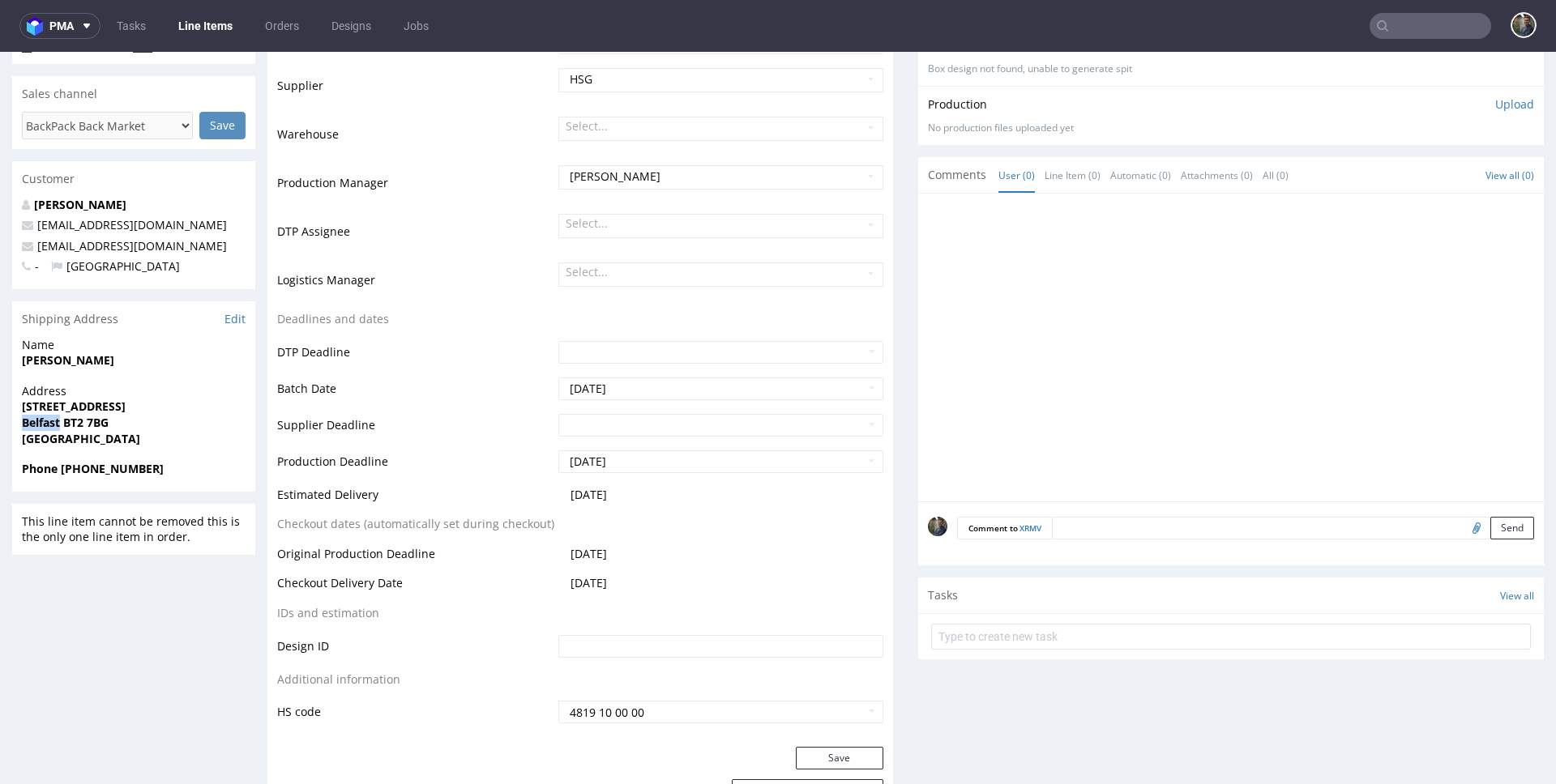 click on "Belfast BT2 7BG" at bounding box center (65, 422) 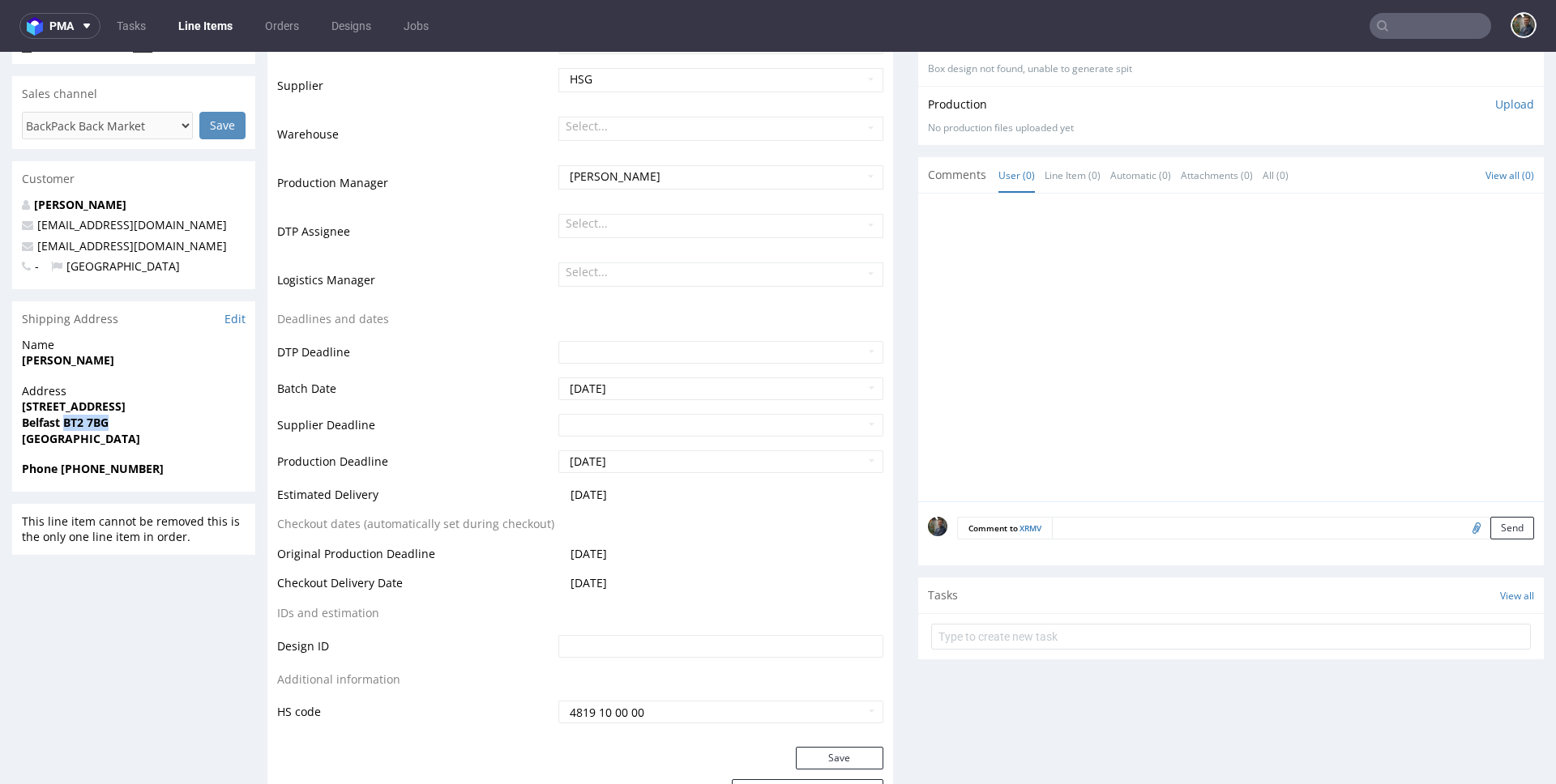 drag, startPoint x: 117, startPoint y: 423, endPoint x: 66, endPoint y: 423, distance: 51 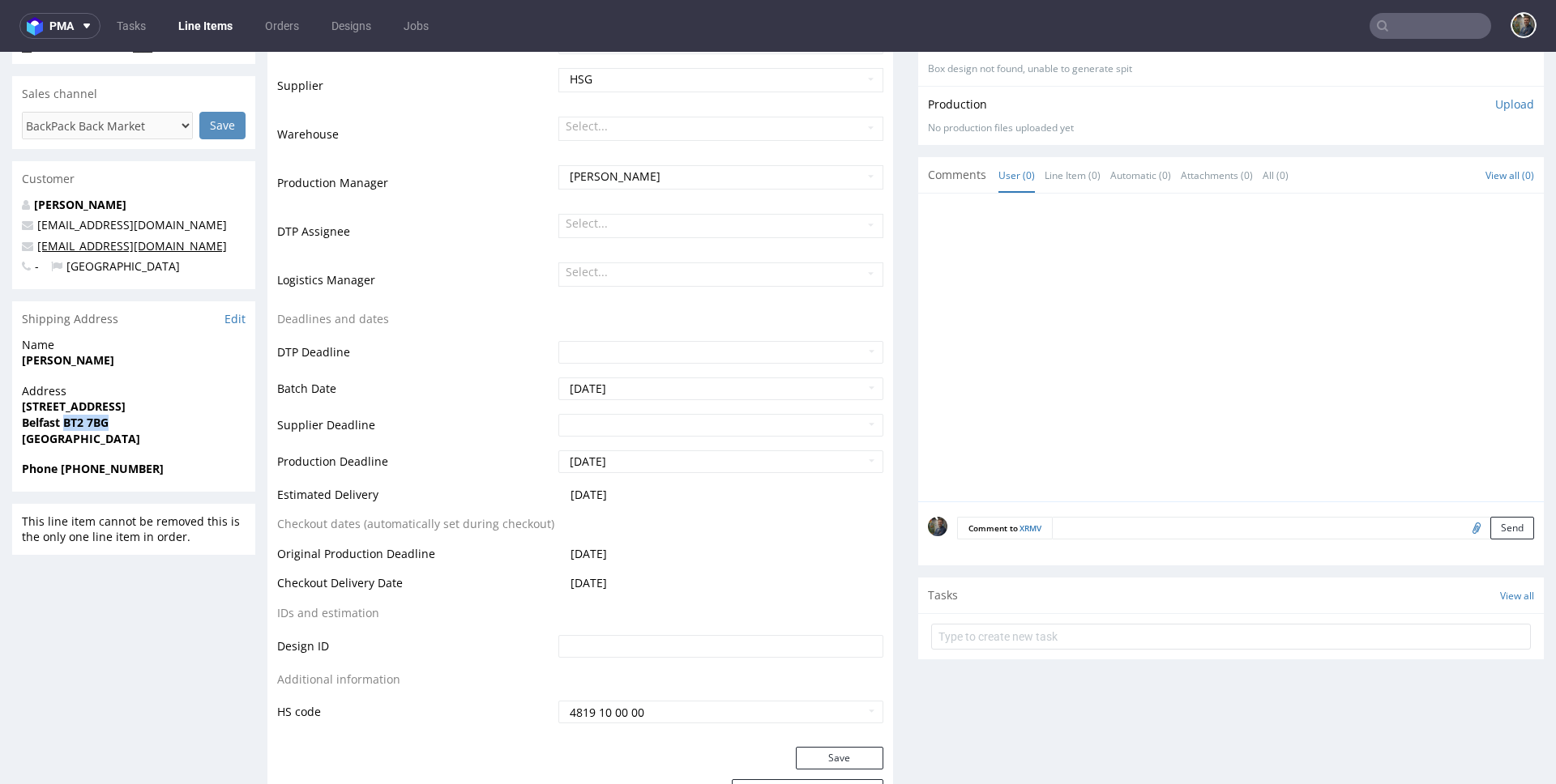 copy on "marketplaces@sellmycell.co.uk" 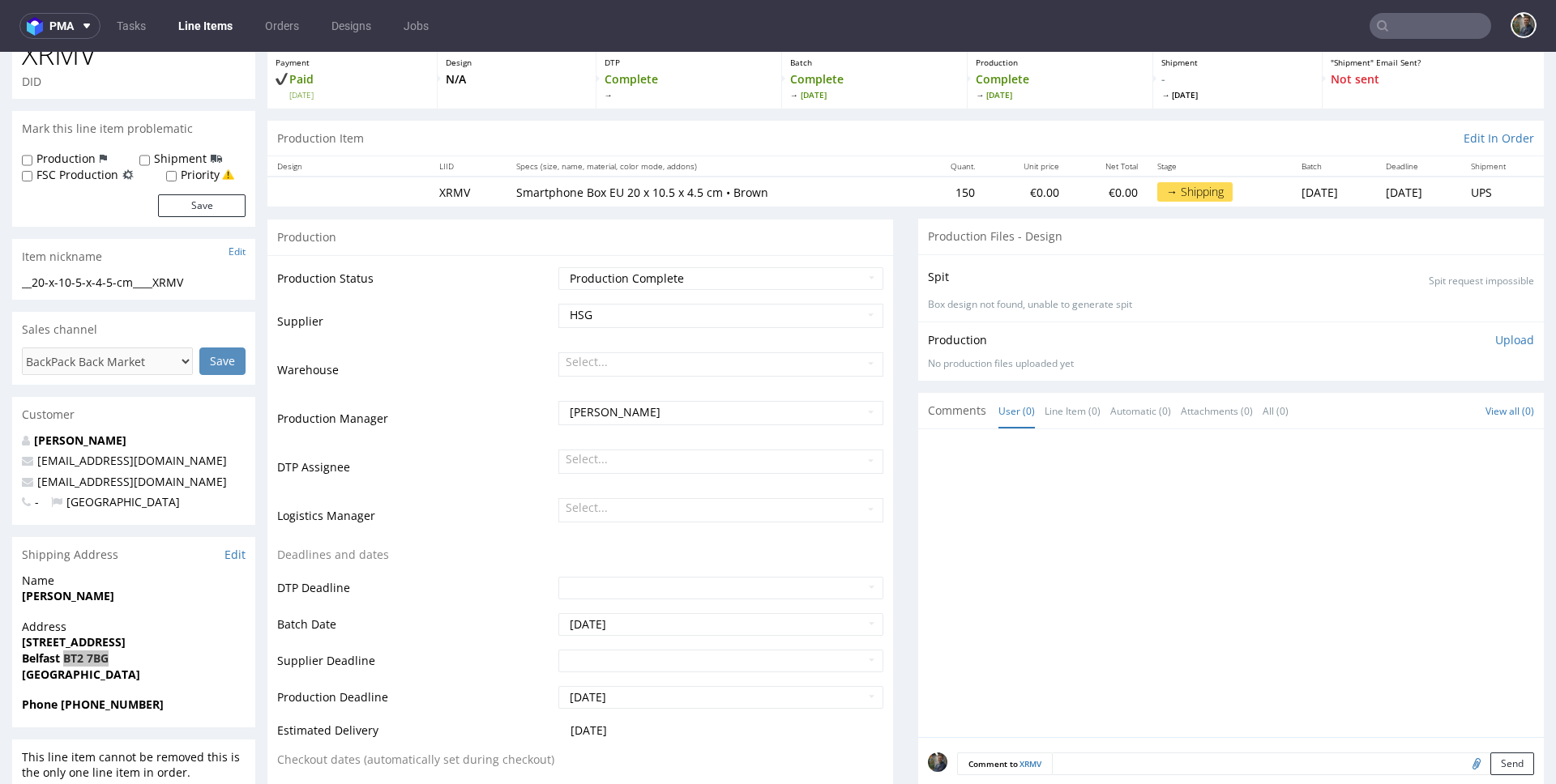 scroll, scrollTop: 0, scrollLeft: 0, axis: both 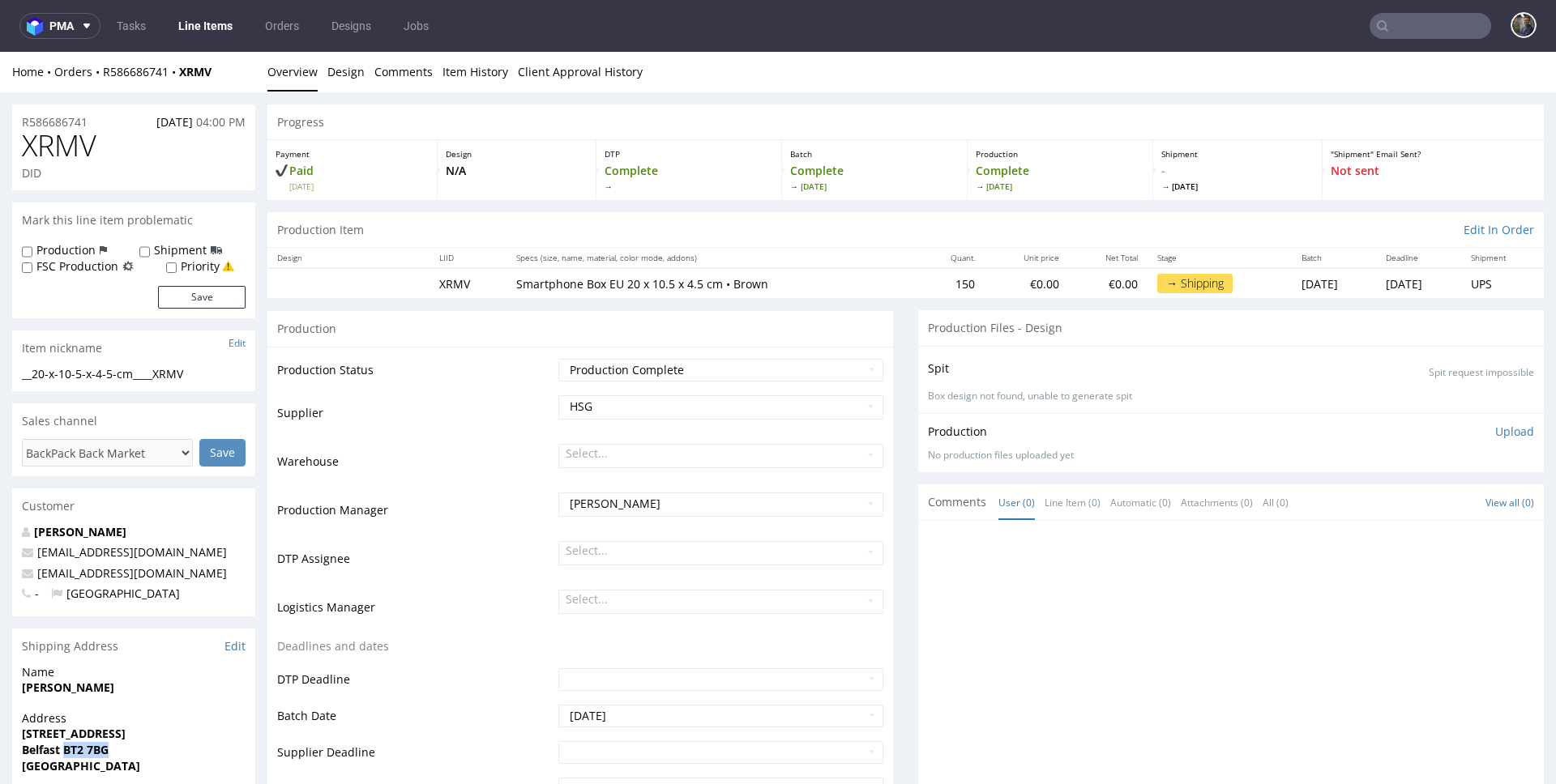 click on "150" at bounding box center [951, 283] 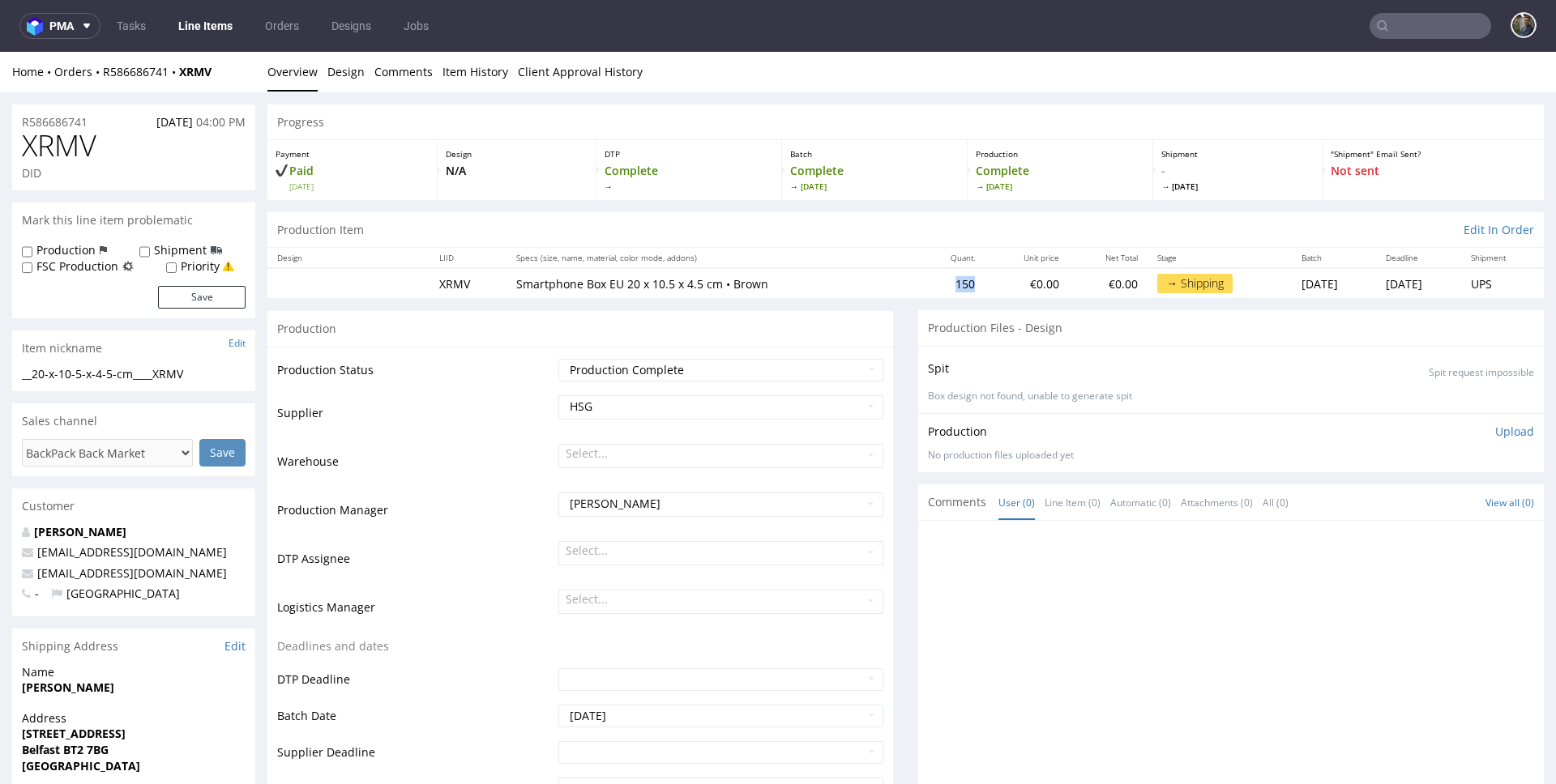 click on "150" at bounding box center [951, 283] 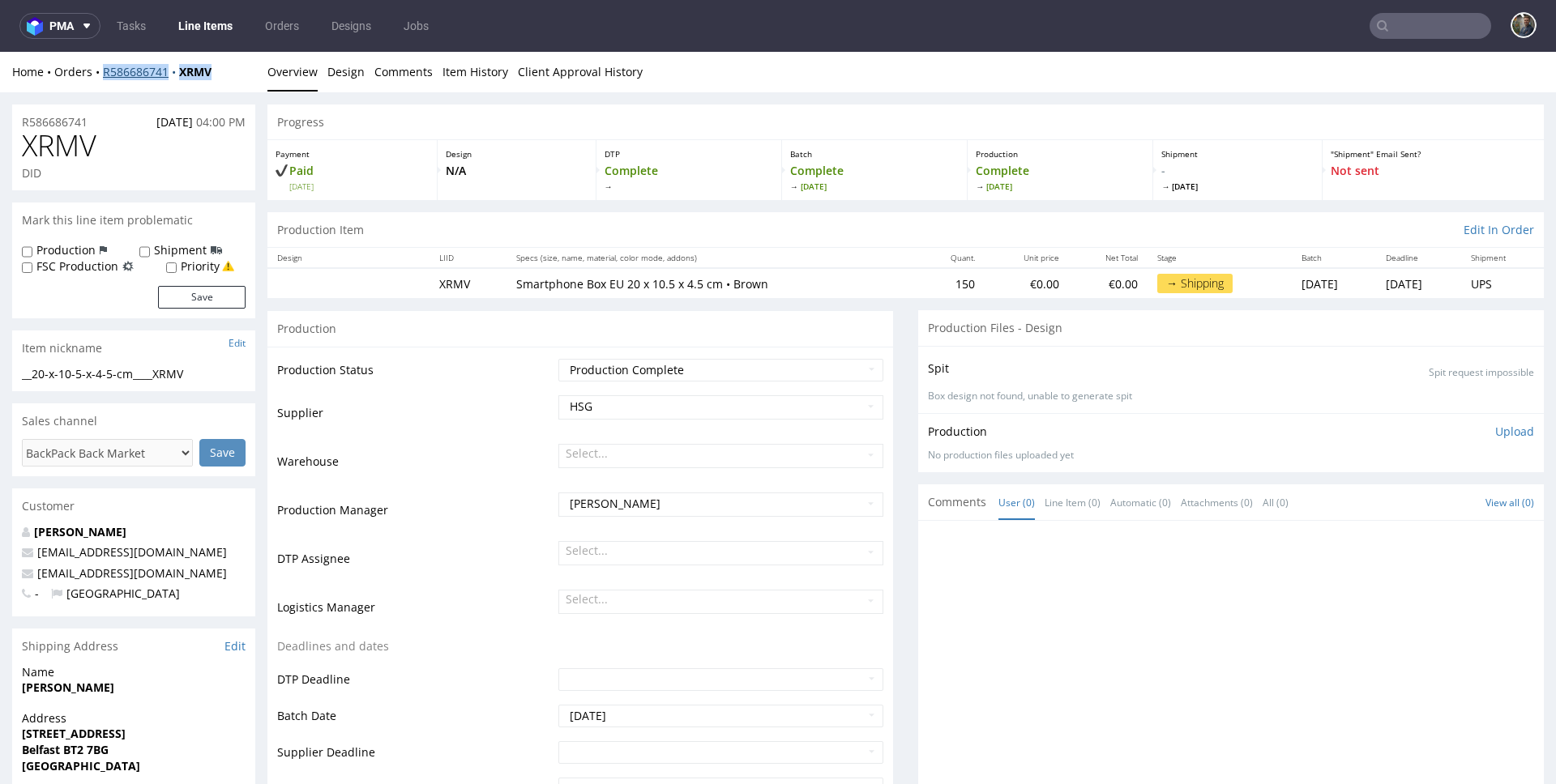 drag, startPoint x: 220, startPoint y: 74, endPoint x: 103, endPoint y: 76, distance: 117.01709 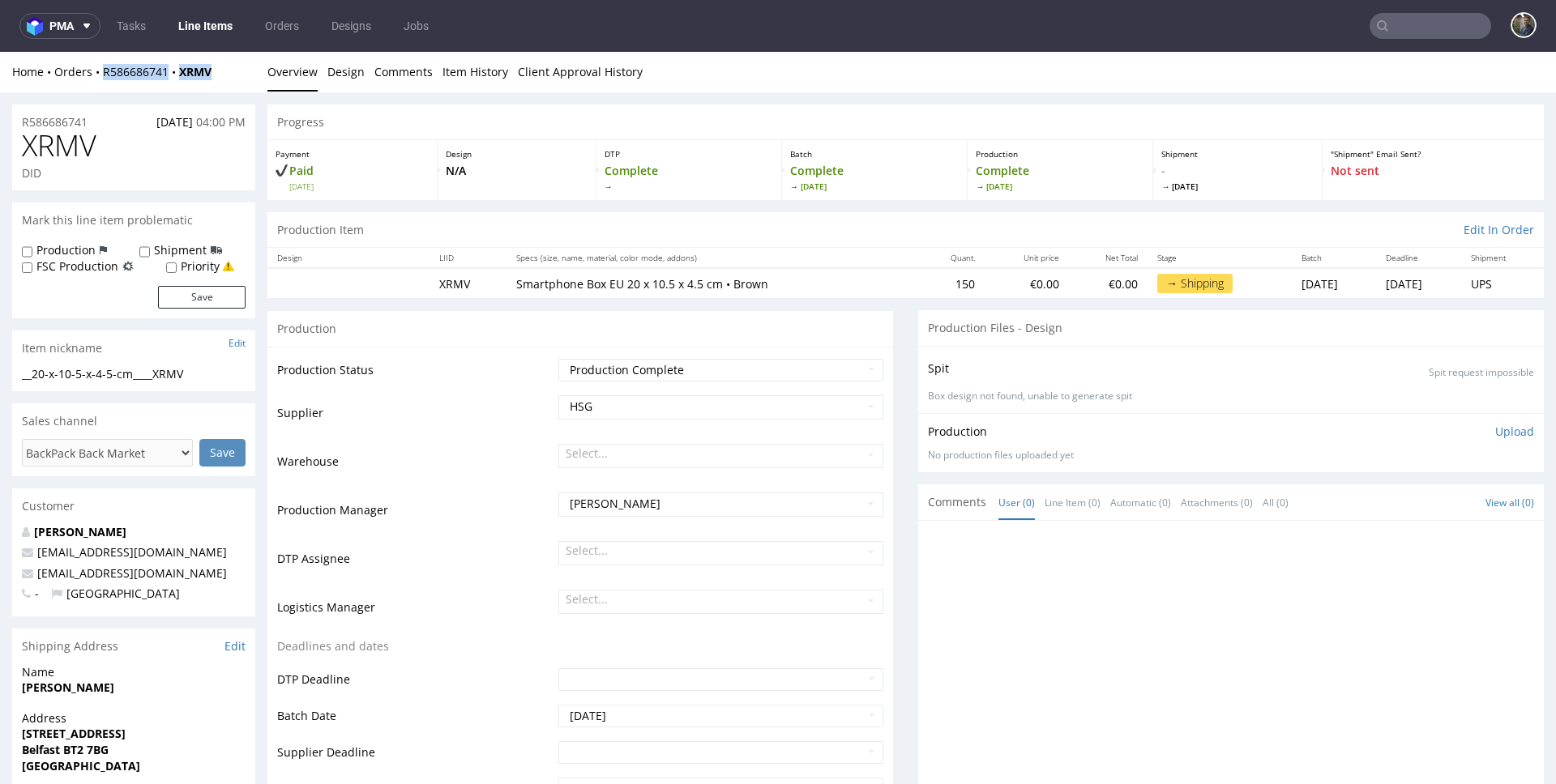 click on "Line Items" at bounding box center (205, 26) 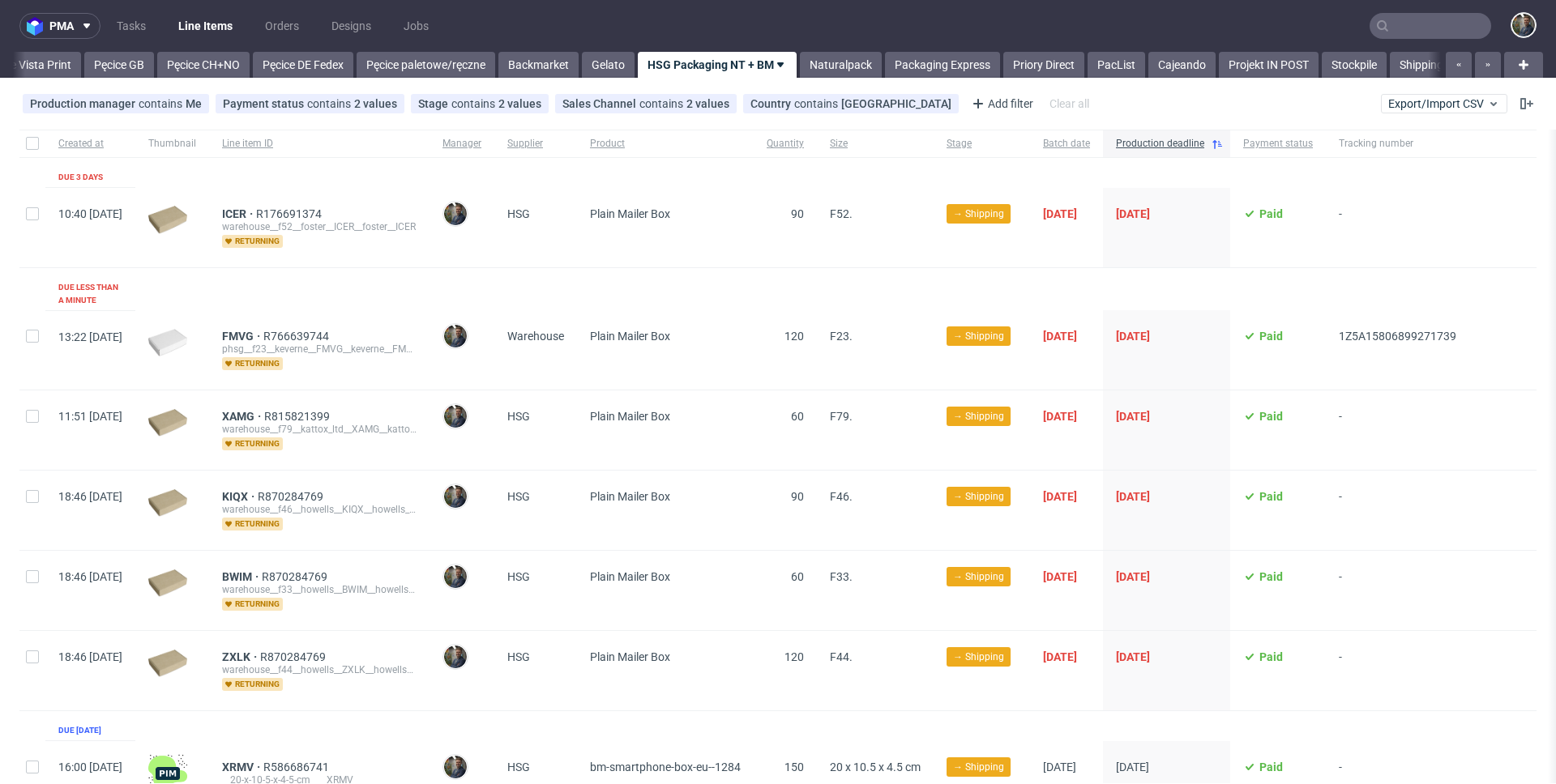 scroll, scrollTop: 0, scrollLeft: 138, axis: horizontal 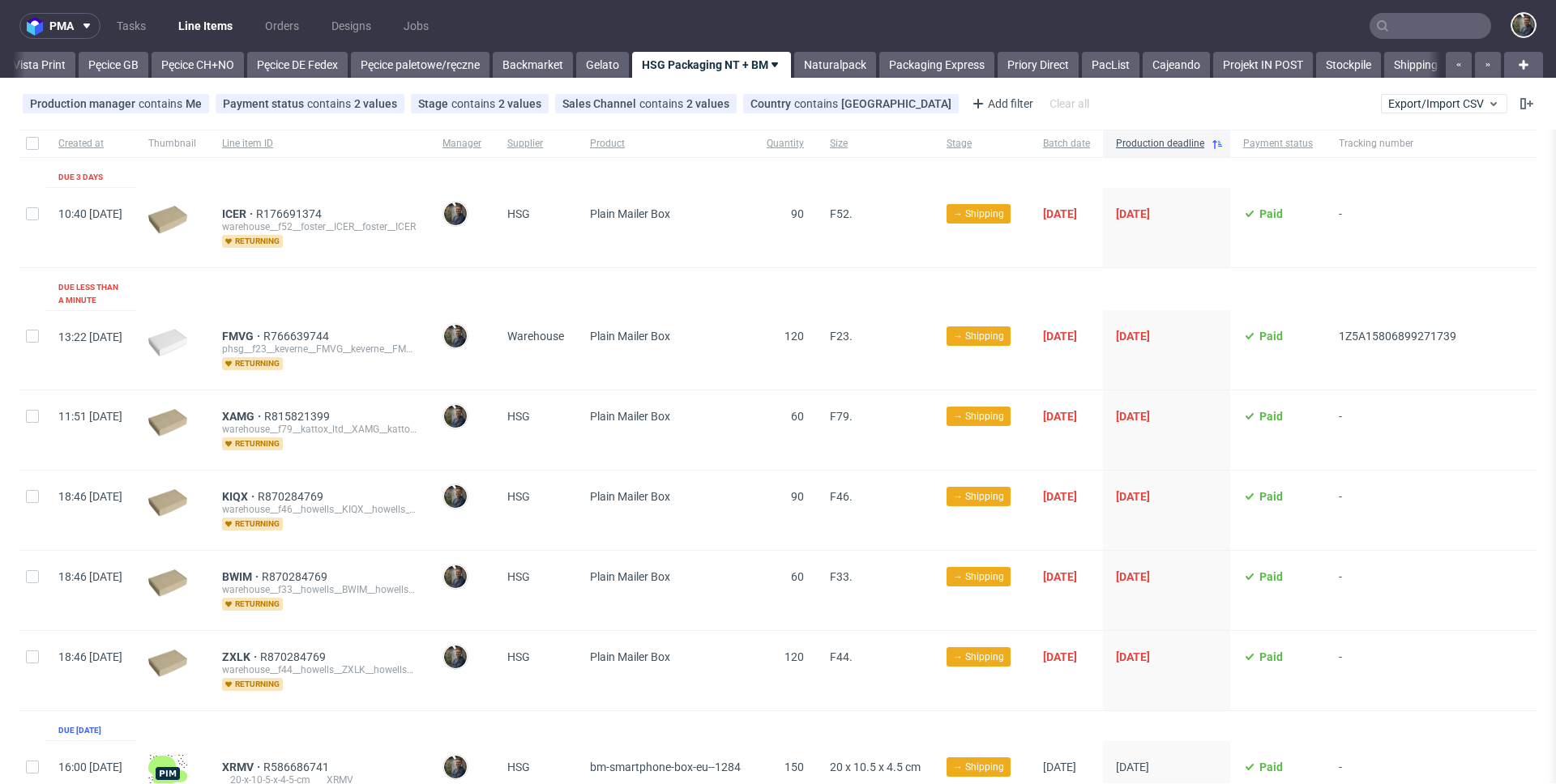 click on "Created at Thumbnail Line item ID Manager Supplier Product Quantity Size Stage Batch date Production deadline Payment status Tracking number Due 3 days   10:40 Thu 10.07.2025 ICER R176691374 warehouse__f52__foster__ICER__foster__ICER returning Maciej Sobola HSG Plain Mailer Box 90 F52. → Shipping 10/07/2025 11/07/2025 Paid - Due less than a minute   13:22 Thu 10.07.2025 FMVG R766639744 phsg__f23__keverne__FMVG__keverne__FMVG returning Maciej Sobola Warehouse Plain Mailer Box 120 F23. → Shipping 11/07/2025 14/07/2025 Paid 1Z5A15806899271739   11:51 Fri 11.07.2025 XAMG R815821399 warehouse__f79__kattox_ltd__XAMG__kattox_ltd__XAMG returning Maciej Sobola HSG Plain Mailer Box 60 F79. → Shipping 11/07/2025 14/07/2025 Paid -   18:46 Thu 10.07.2025 KIQX R870284769 warehouse__f46__howells__KIQX__howells__KIQX returning Maciej Sobola HSG Plain Mailer Box 90 F46. → Shipping 11/07/2025 14/07/2025 Paid -   18:46 Thu 10.07.2025 BWIM R870284769 warehouse__f33__howells__BWIM__howells__BWIM returning Maciej Sobola" at bounding box center (778, 556) 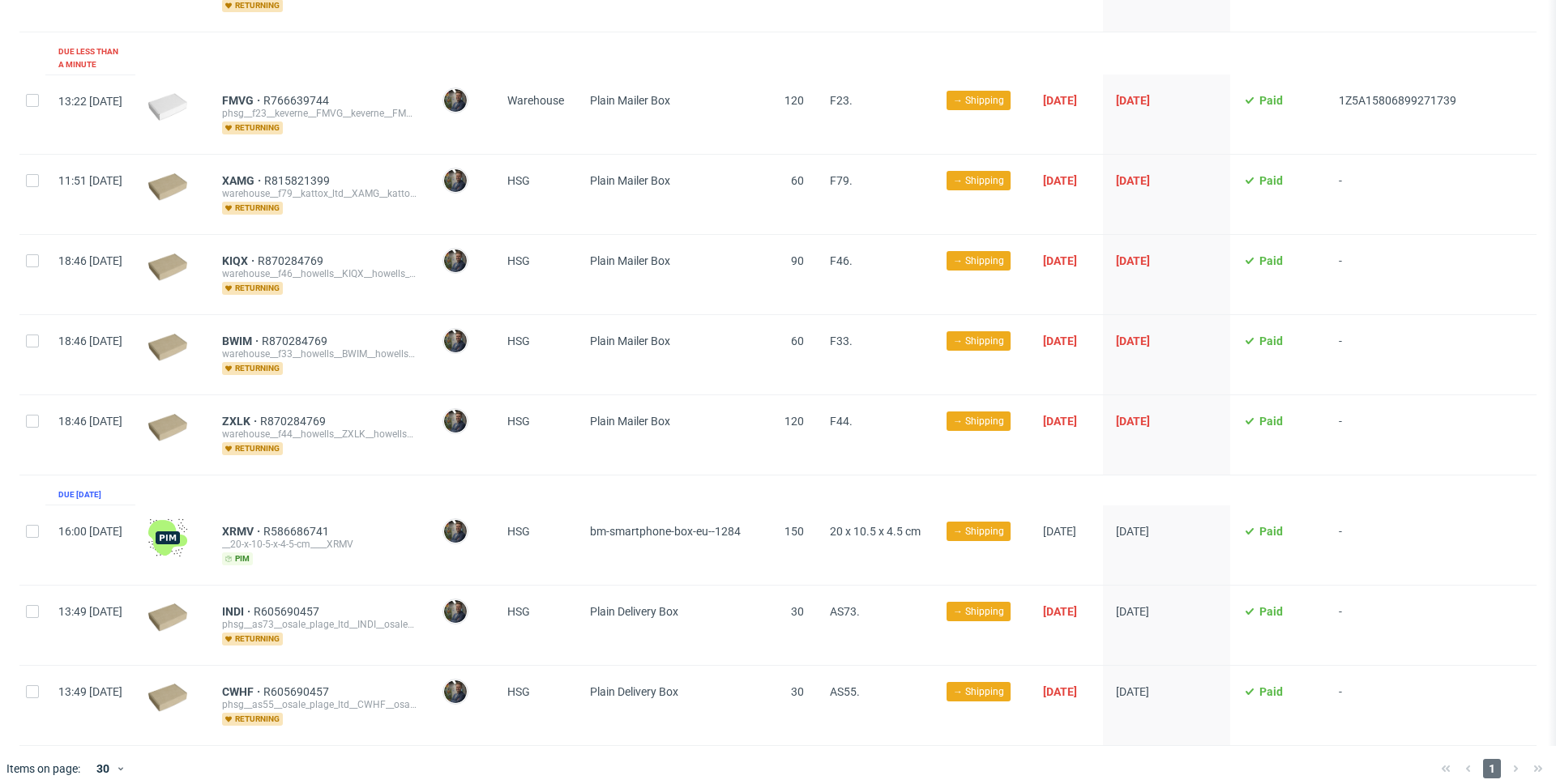 scroll, scrollTop: 249, scrollLeft: 0, axis: vertical 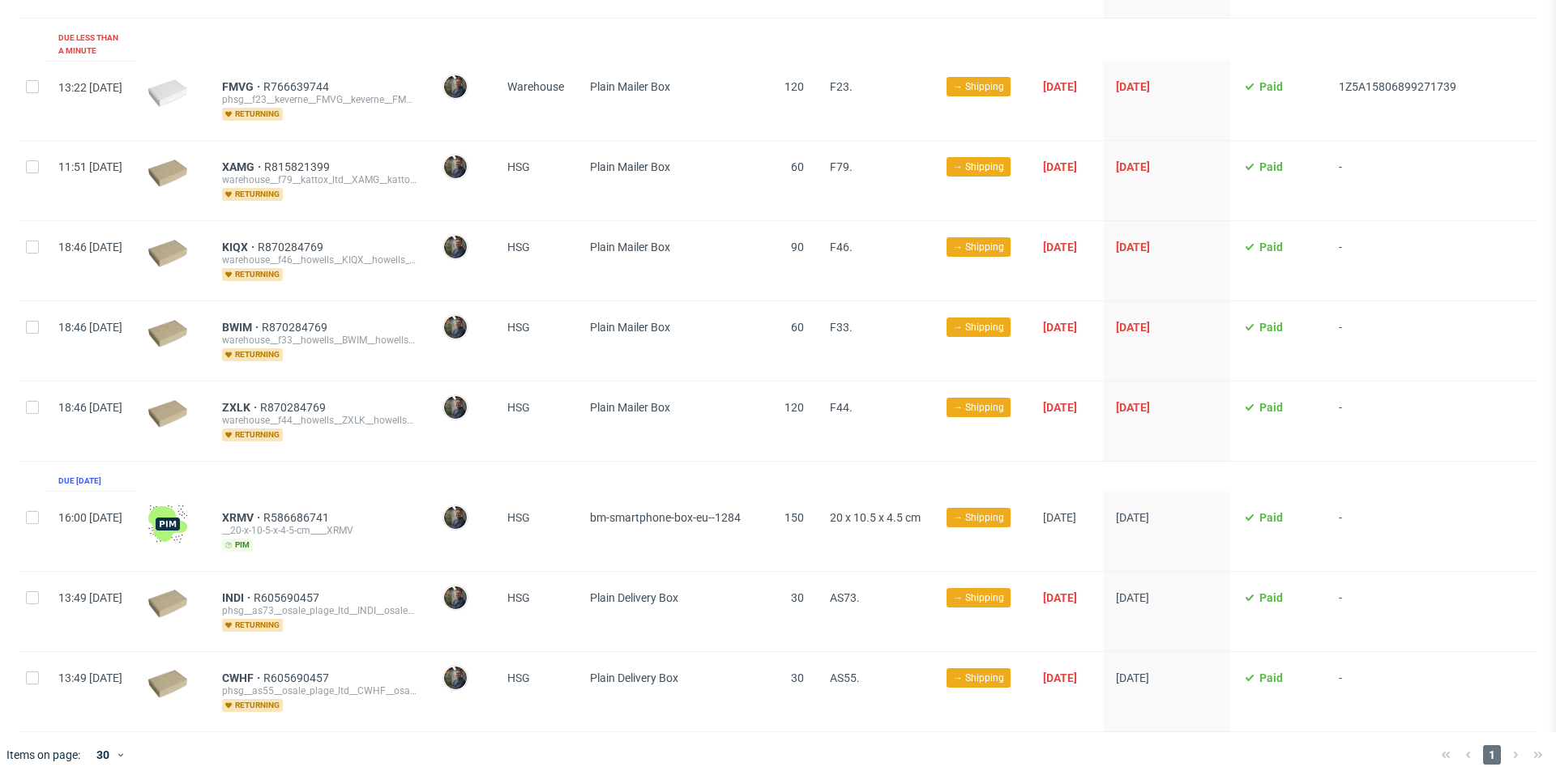 click on "HSG" at bounding box center [536, 611] 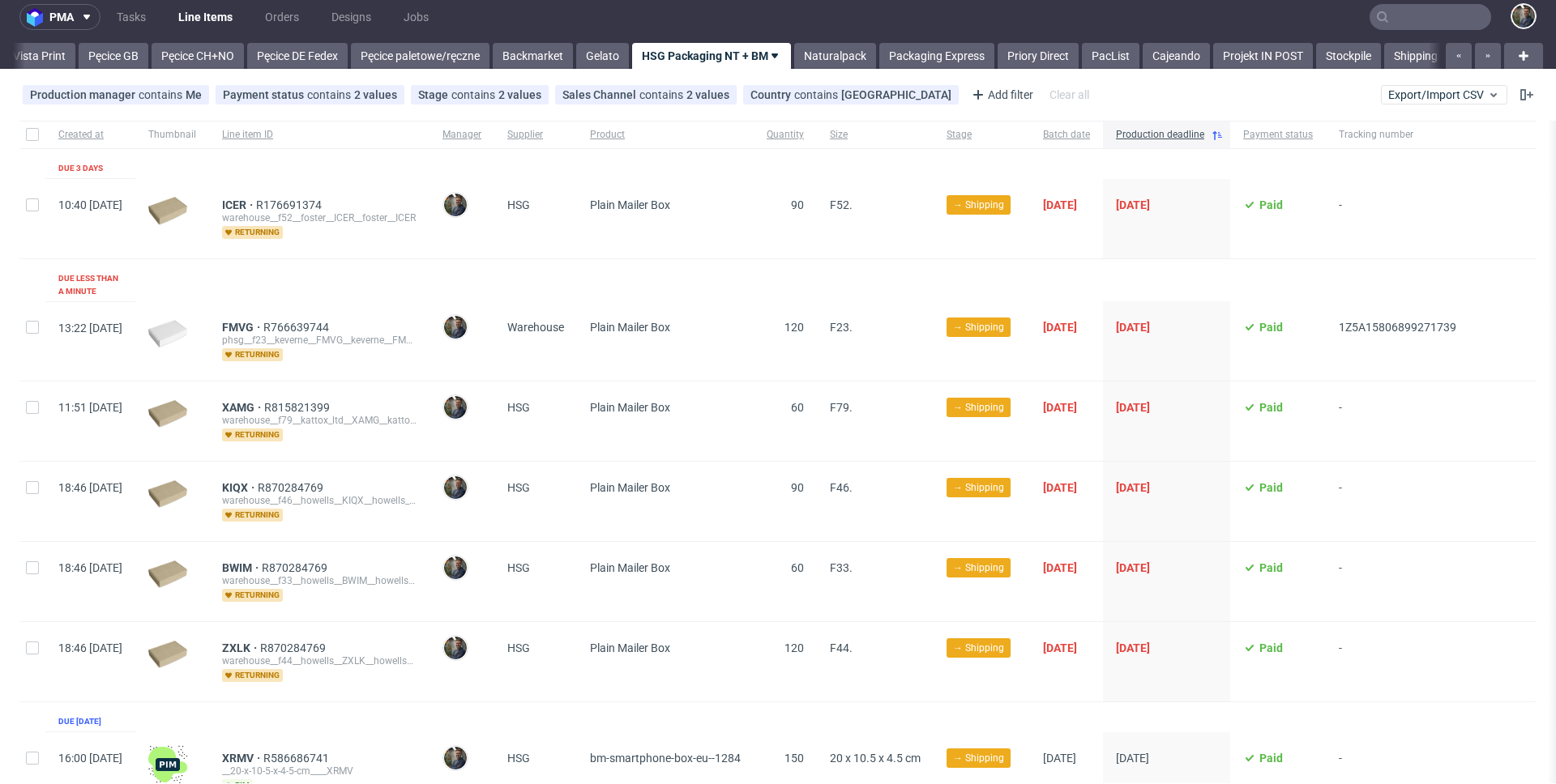scroll, scrollTop: 0, scrollLeft: 0, axis: both 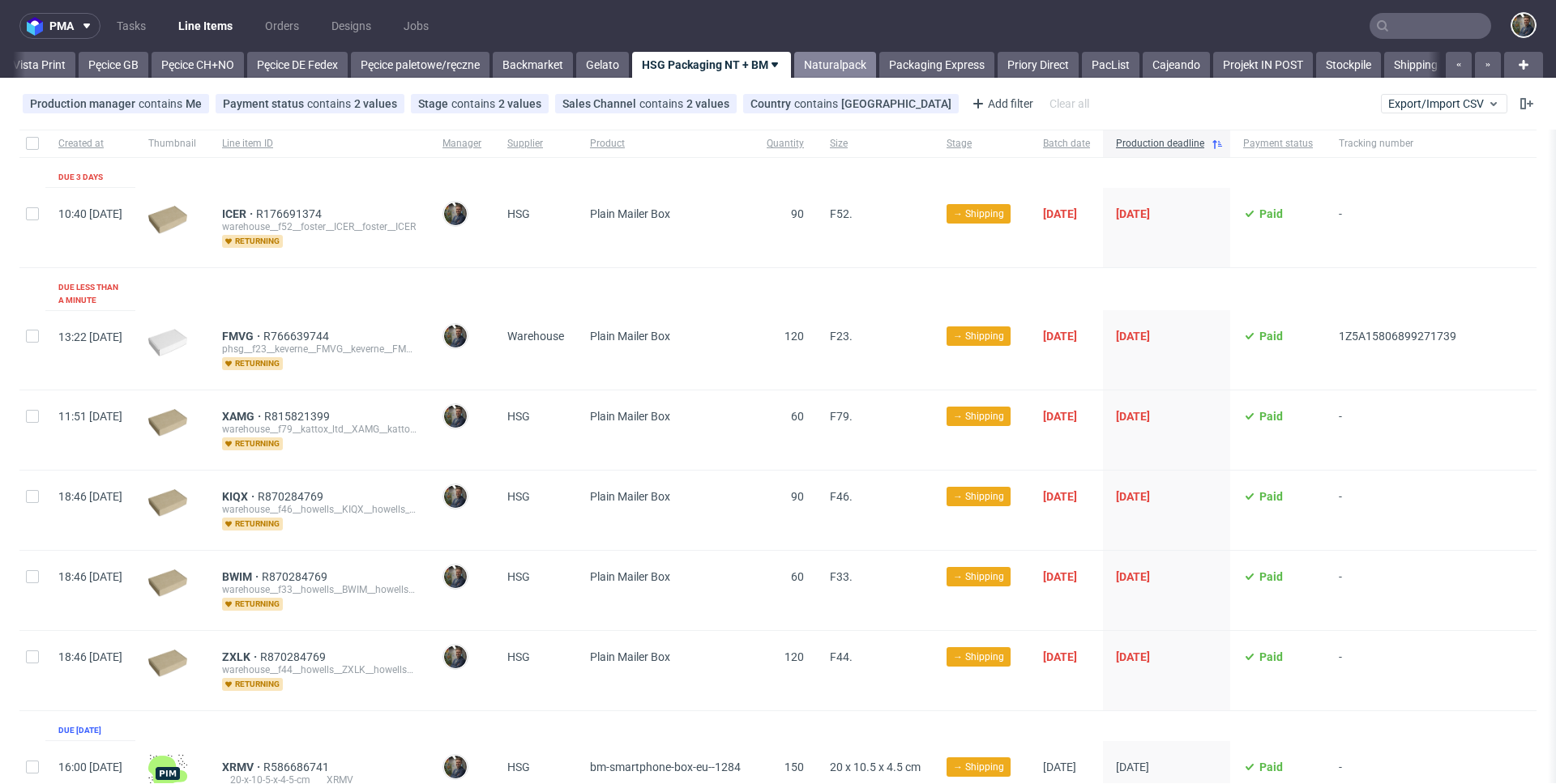 click on "Naturalpack" at bounding box center (835, 65) 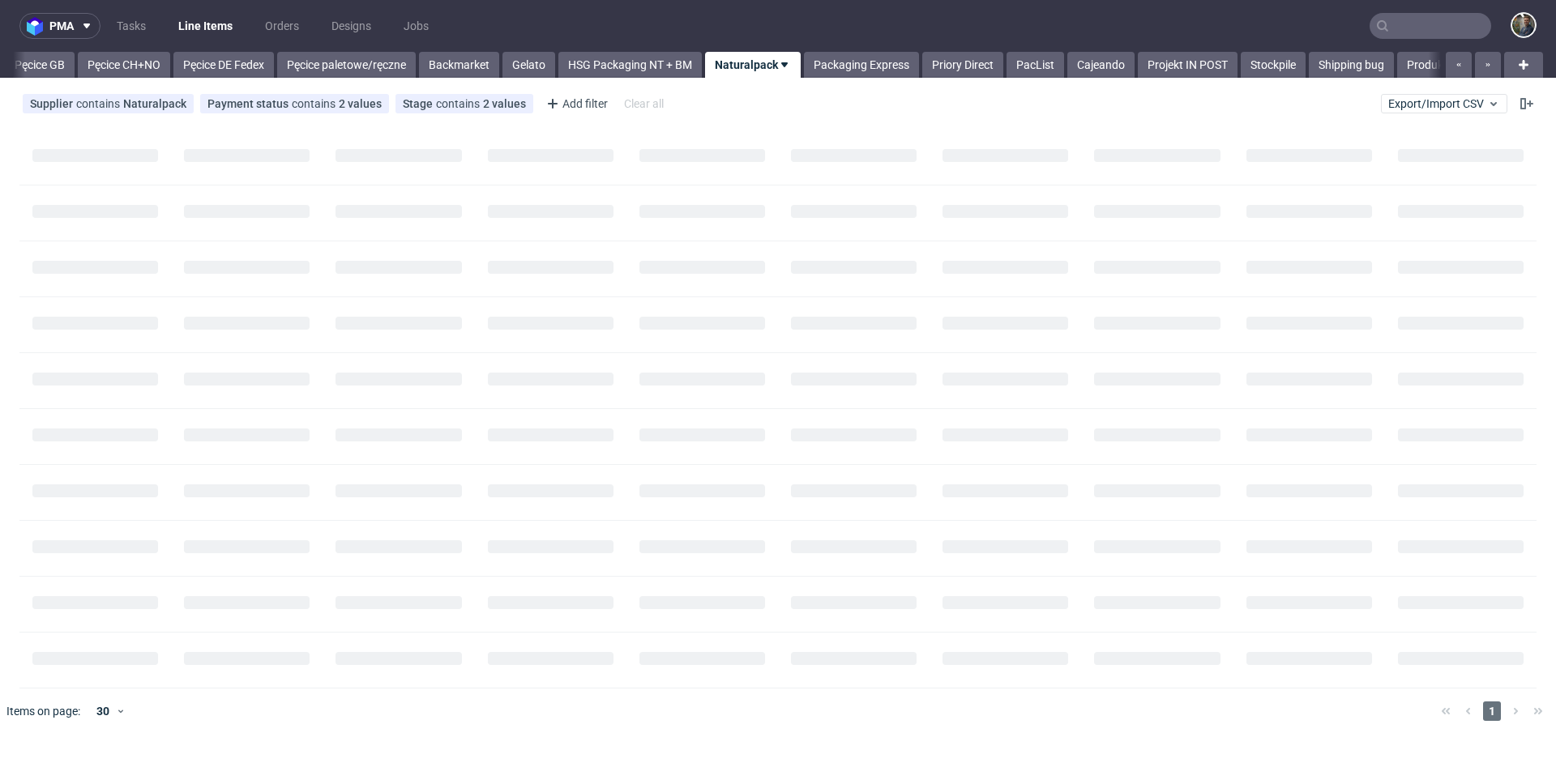 scroll, scrollTop: 0, scrollLeft: 247, axis: horizontal 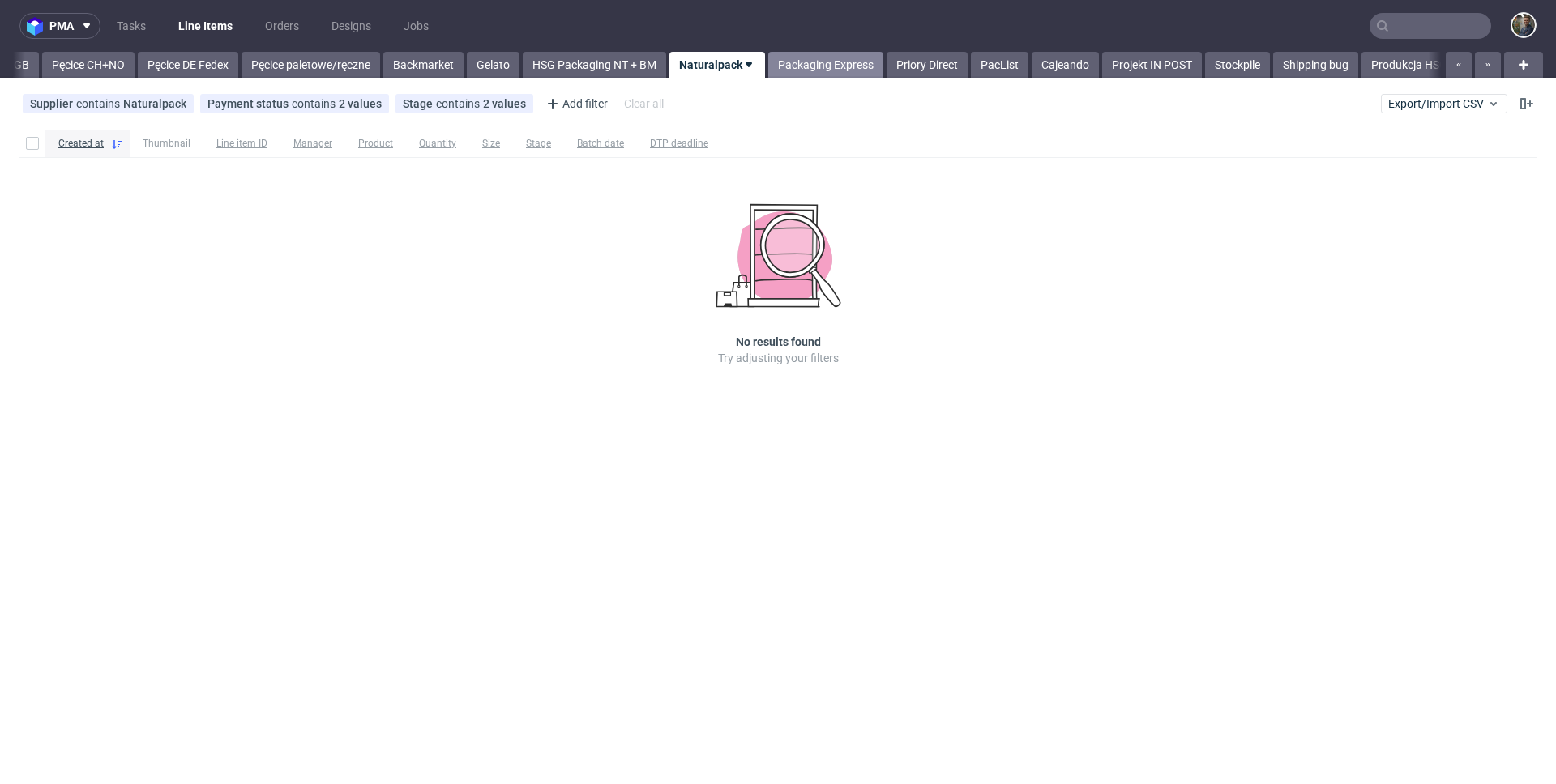 click on "Packaging Express" at bounding box center (826, 65) 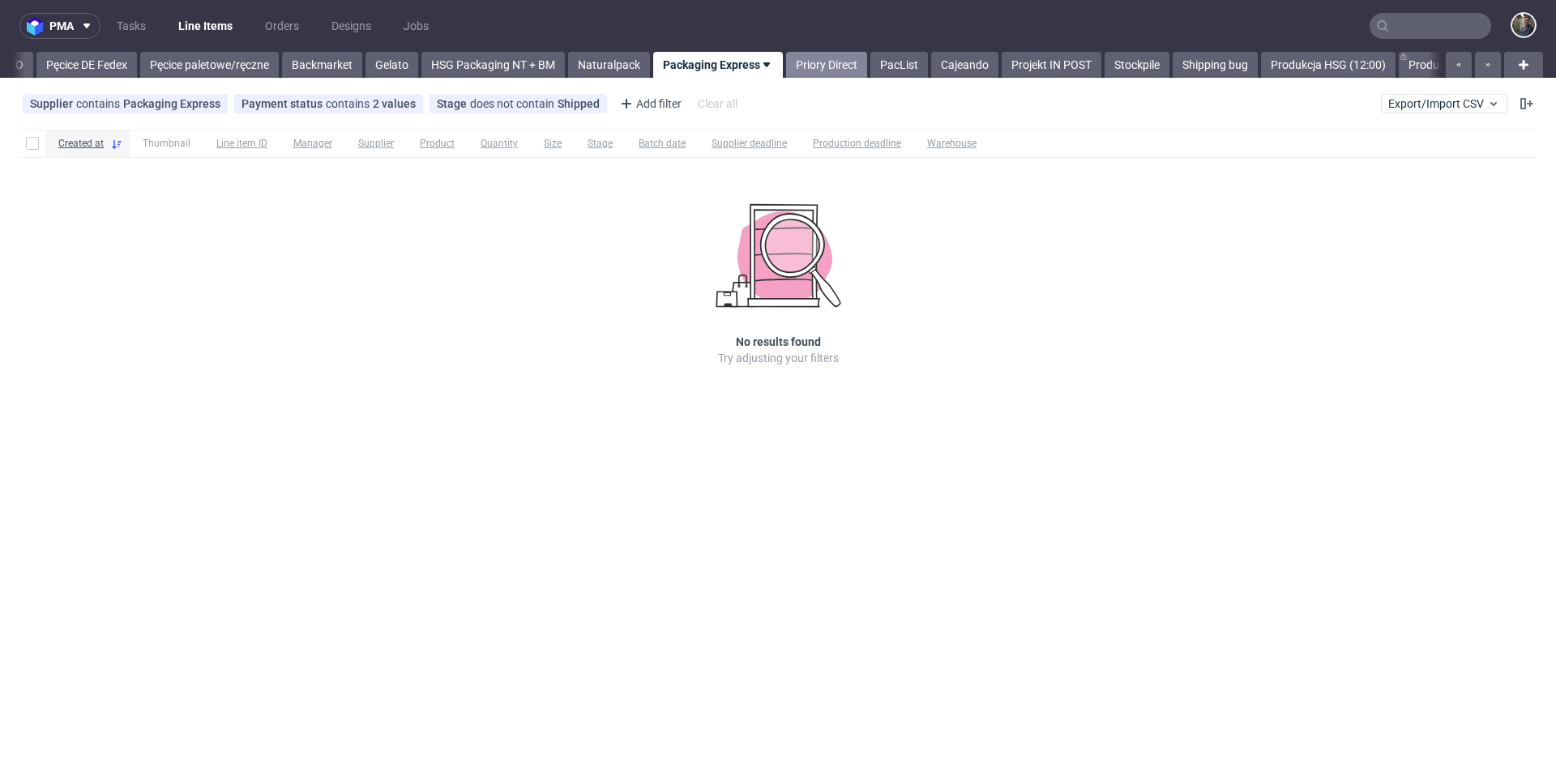 click on "Priory Direct" at bounding box center [827, 65] 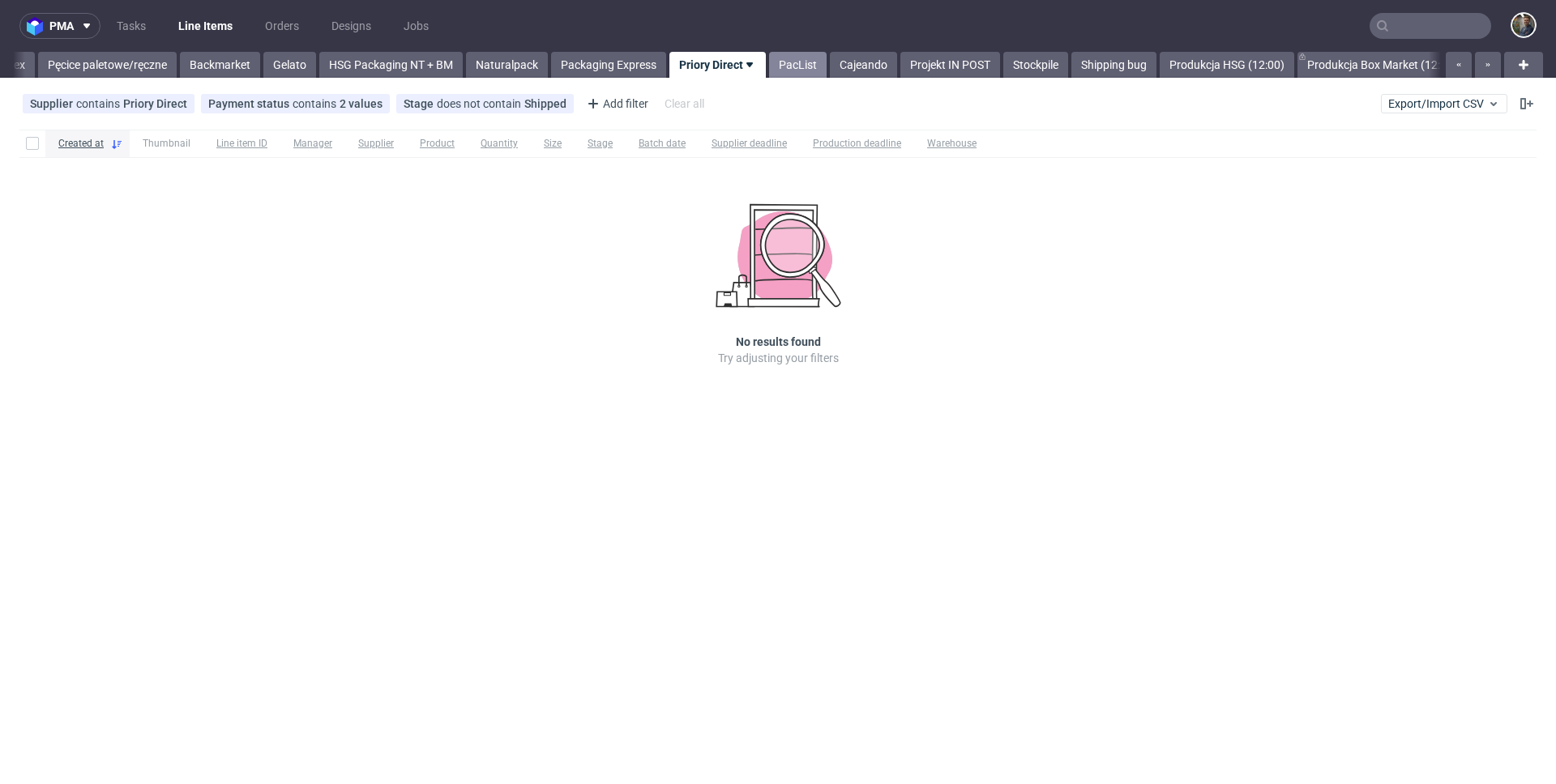 click on "PacList" at bounding box center (797, 65) 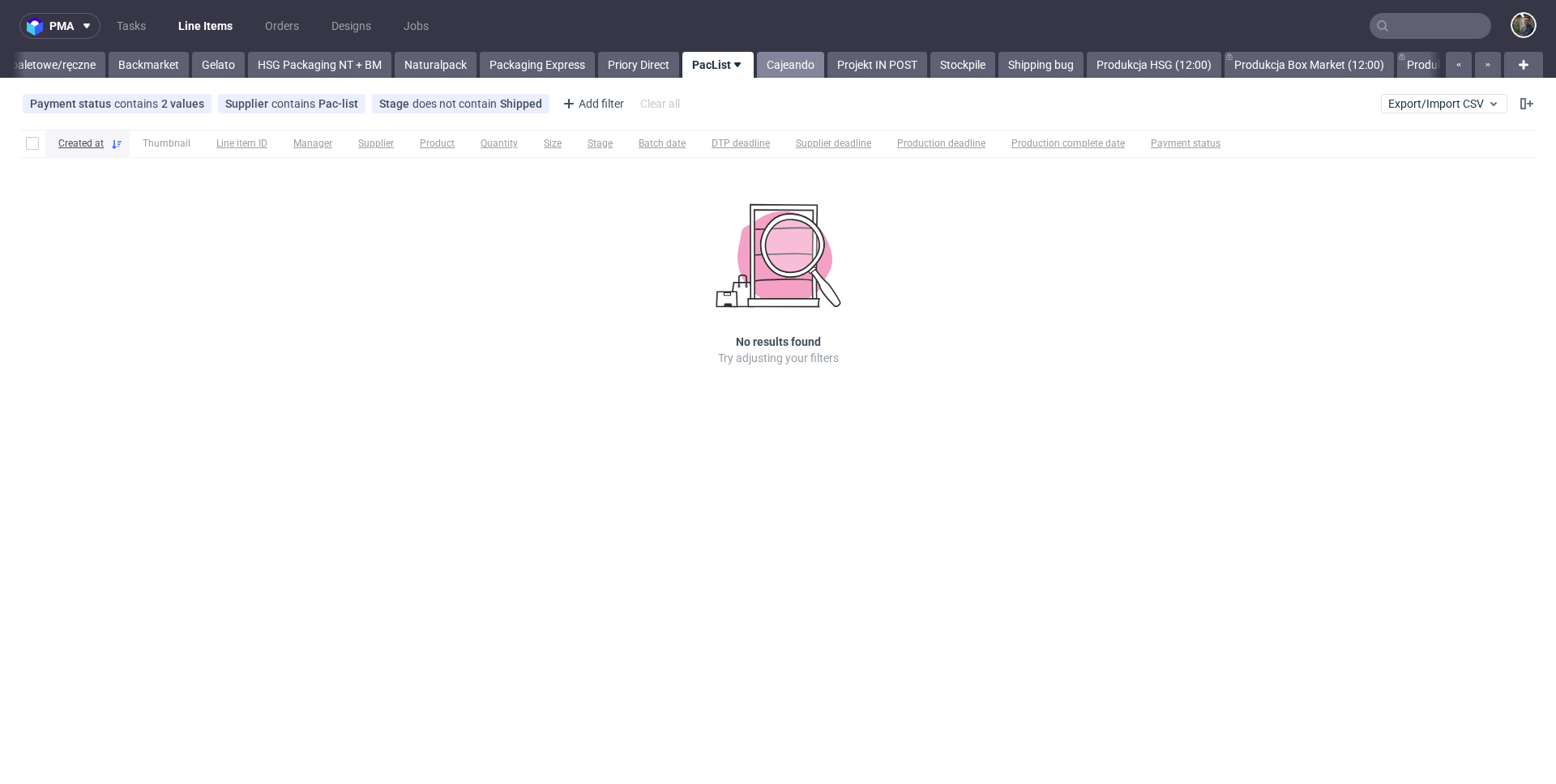click on "Cajeando" at bounding box center [790, 65] 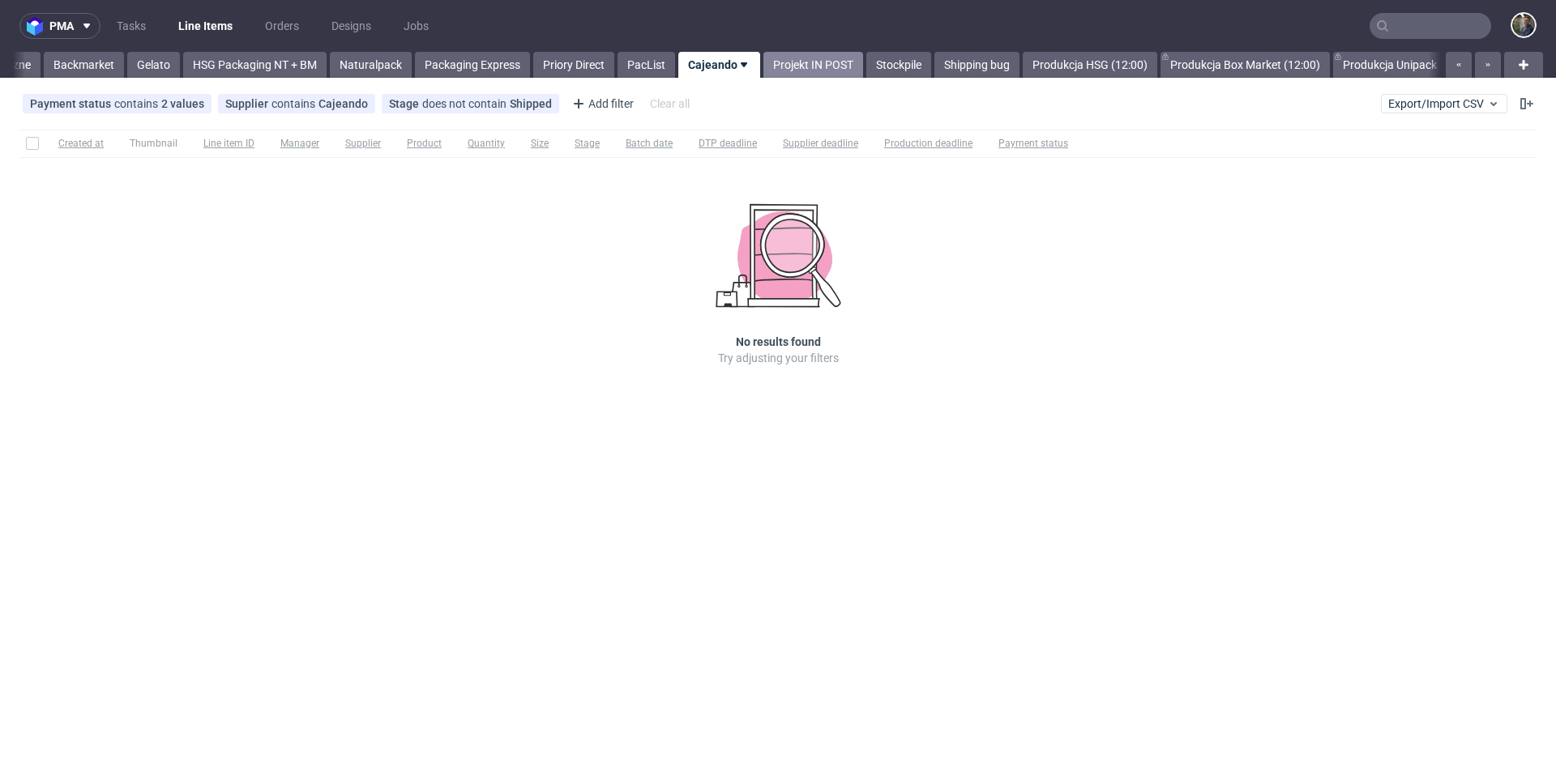 click on "Projekt IN POST" at bounding box center [813, 65] 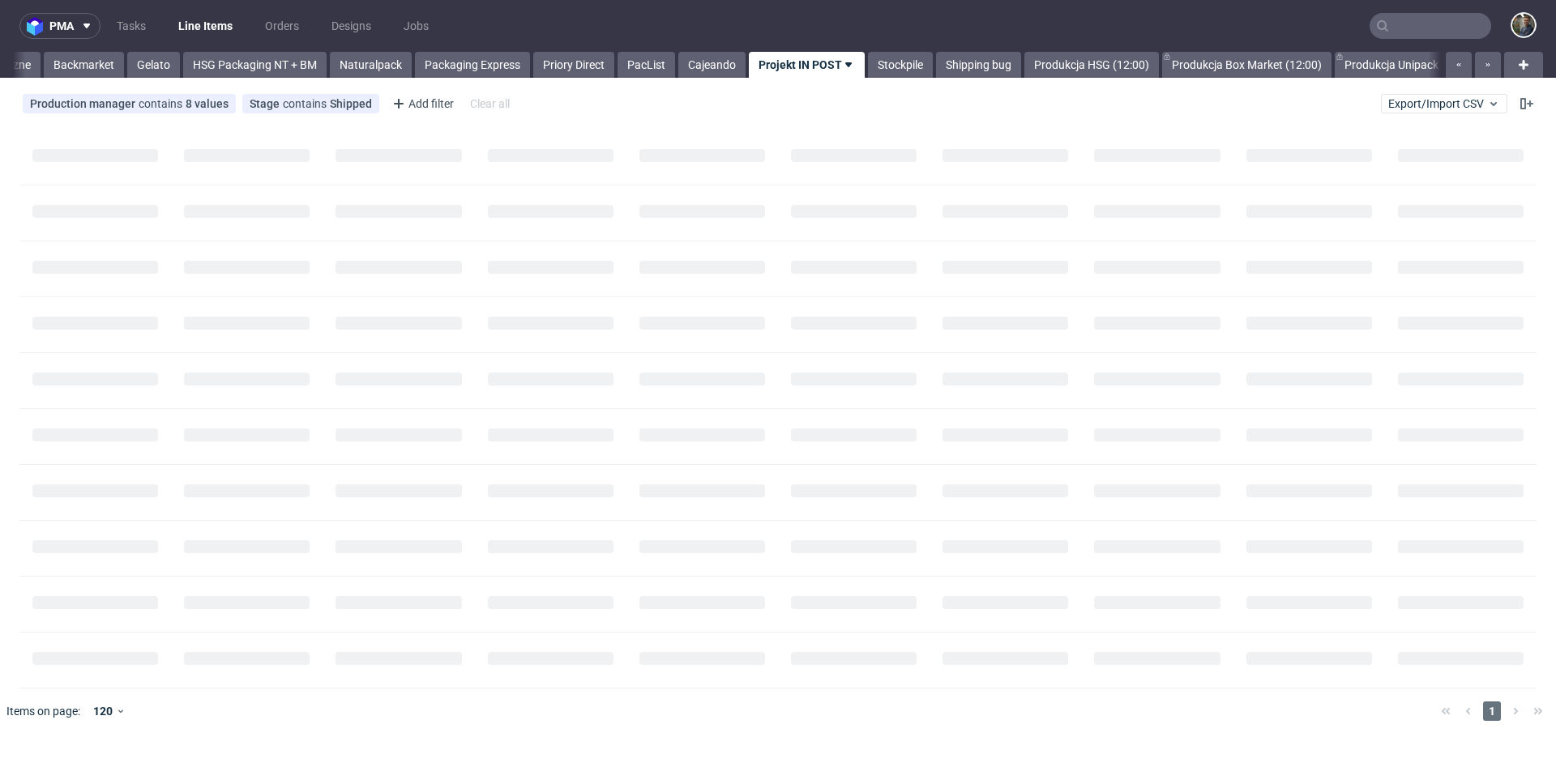 scroll, scrollTop: 0, scrollLeft: 675, axis: horizontal 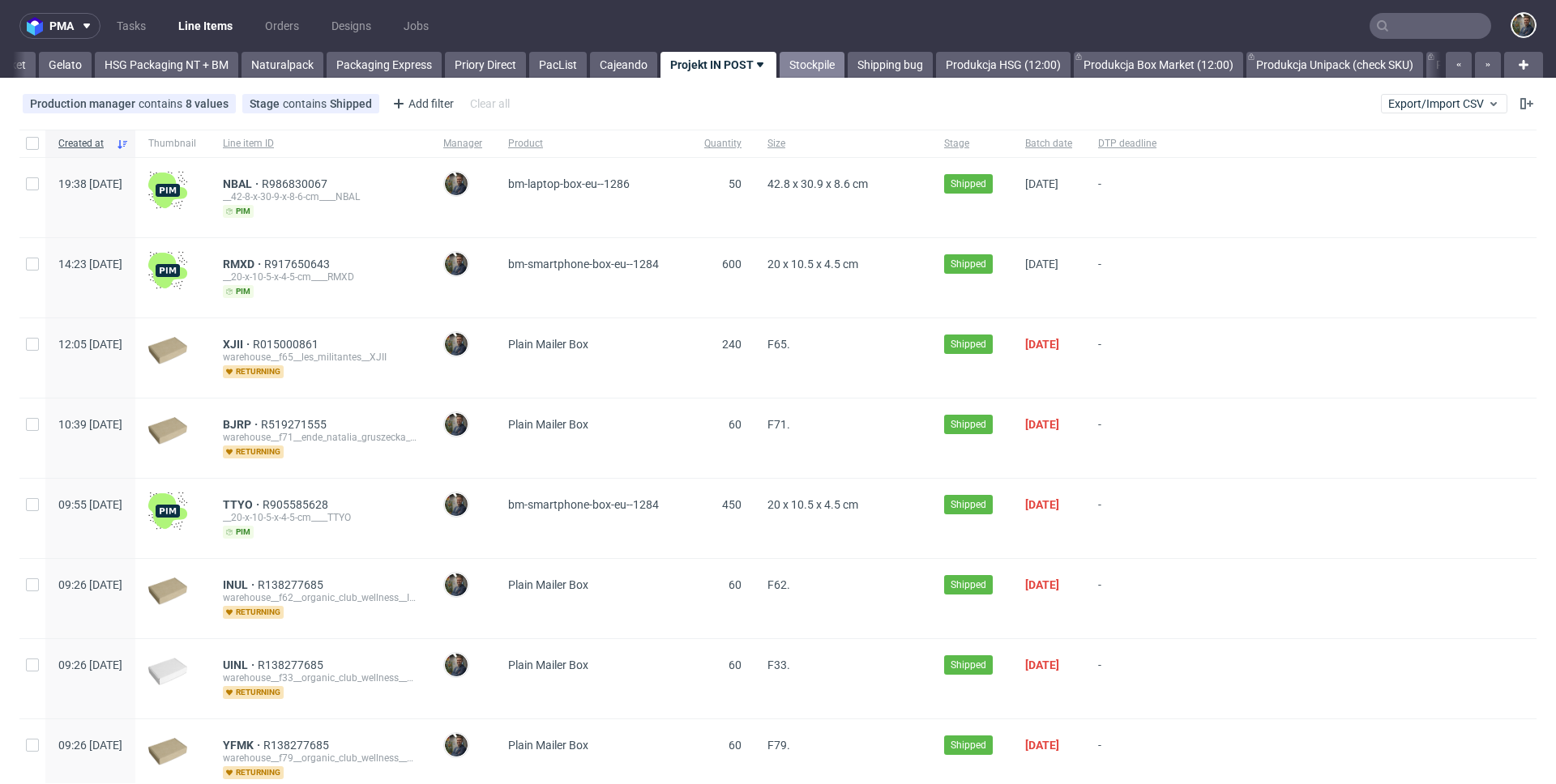 click on "Stockpile" at bounding box center (812, 65) 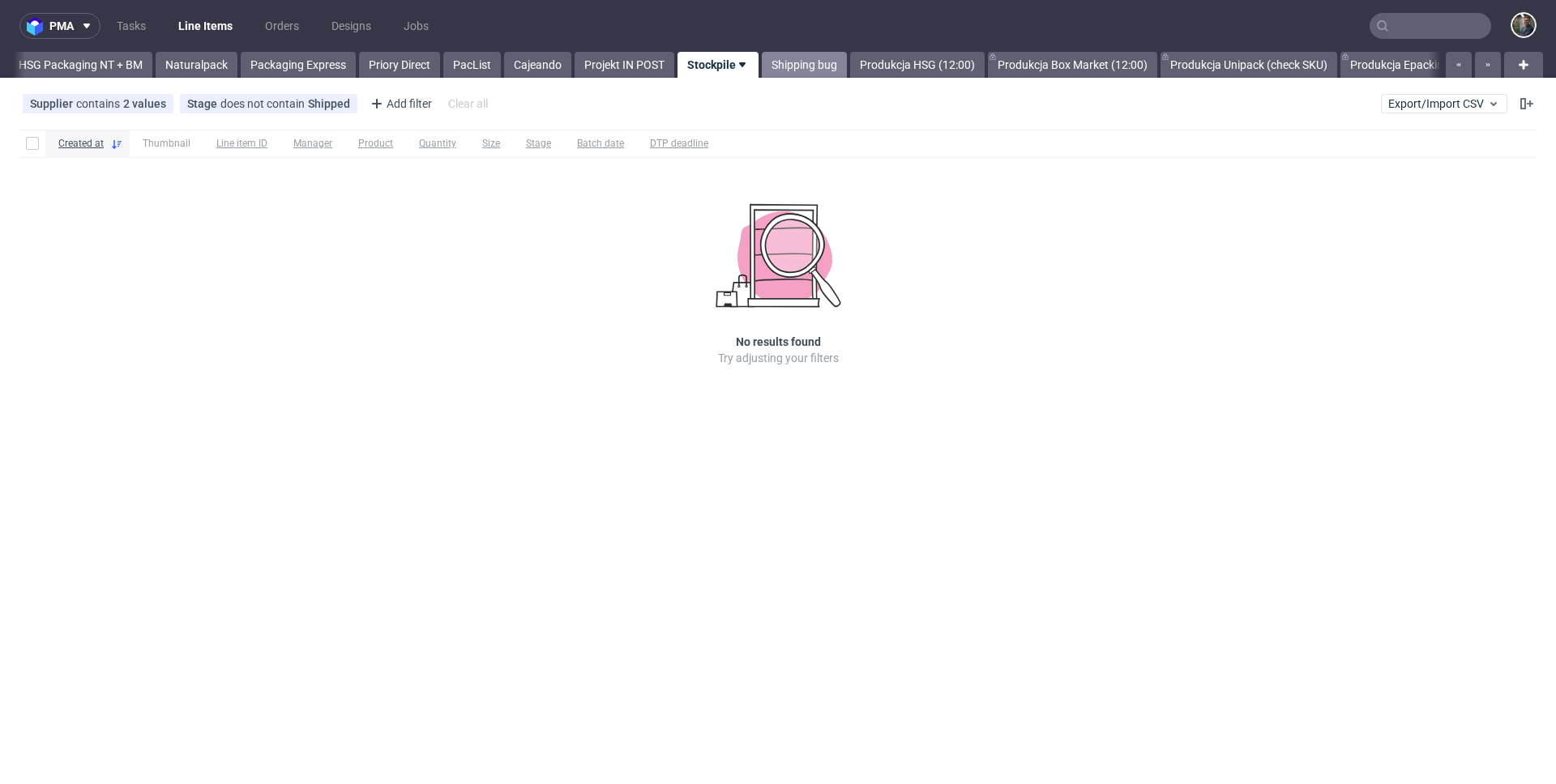 click on "Shipping bug" at bounding box center (804, 65) 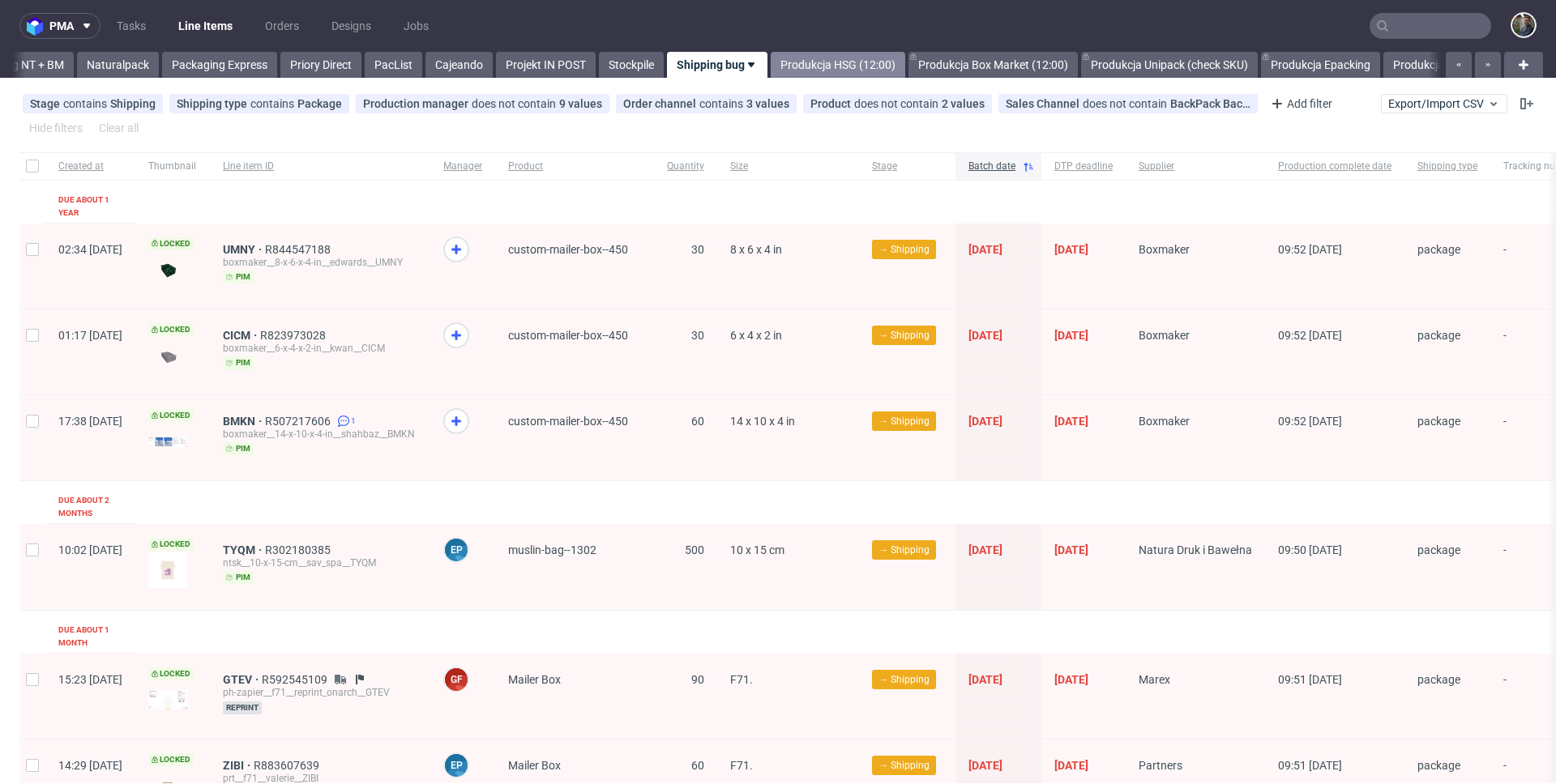 click on "Produkcja HSG (12:00)" at bounding box center [838, 65] 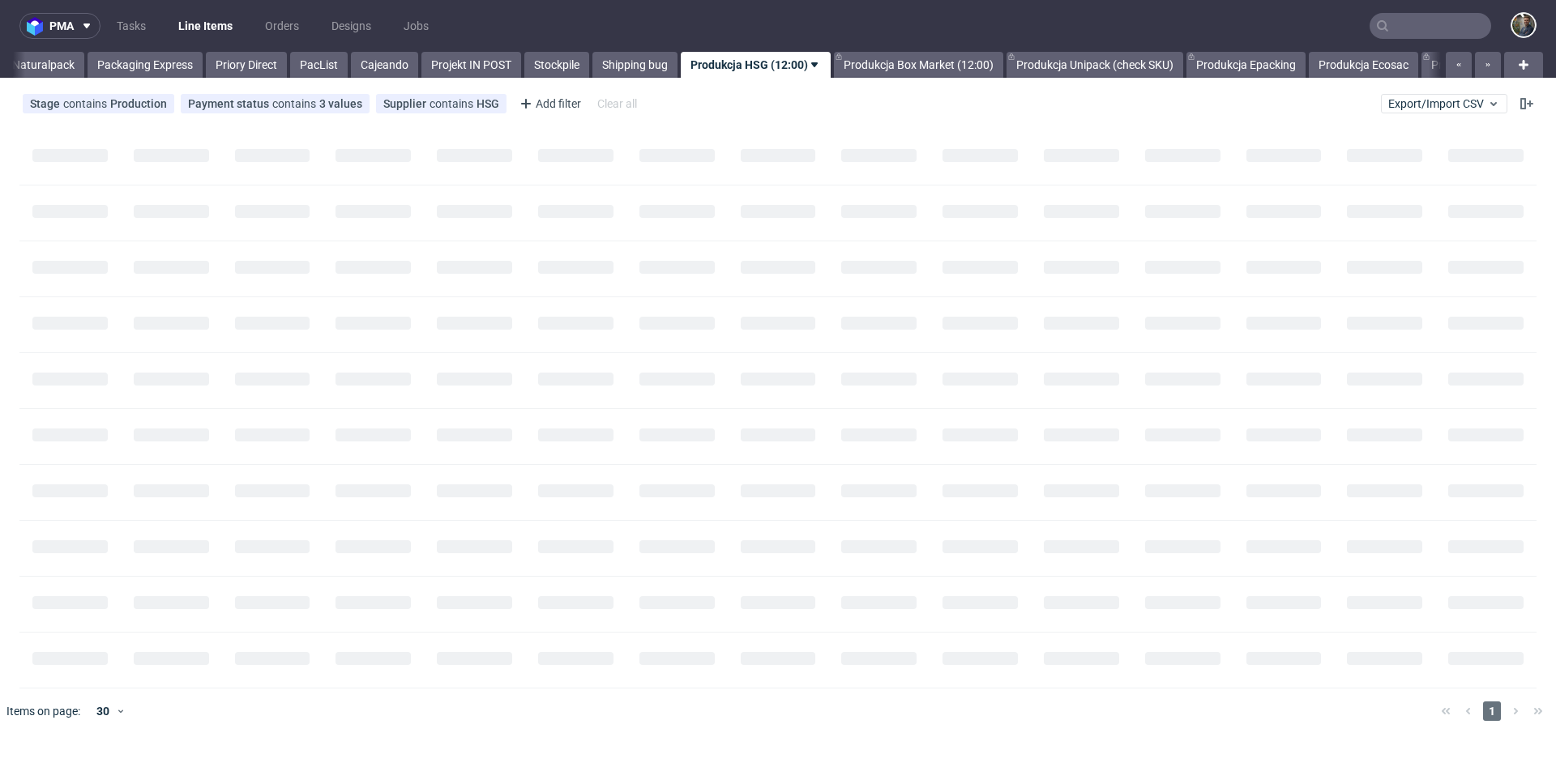 scroll, scrollTop: 0, scrollLeft: 953, axis: horizontal 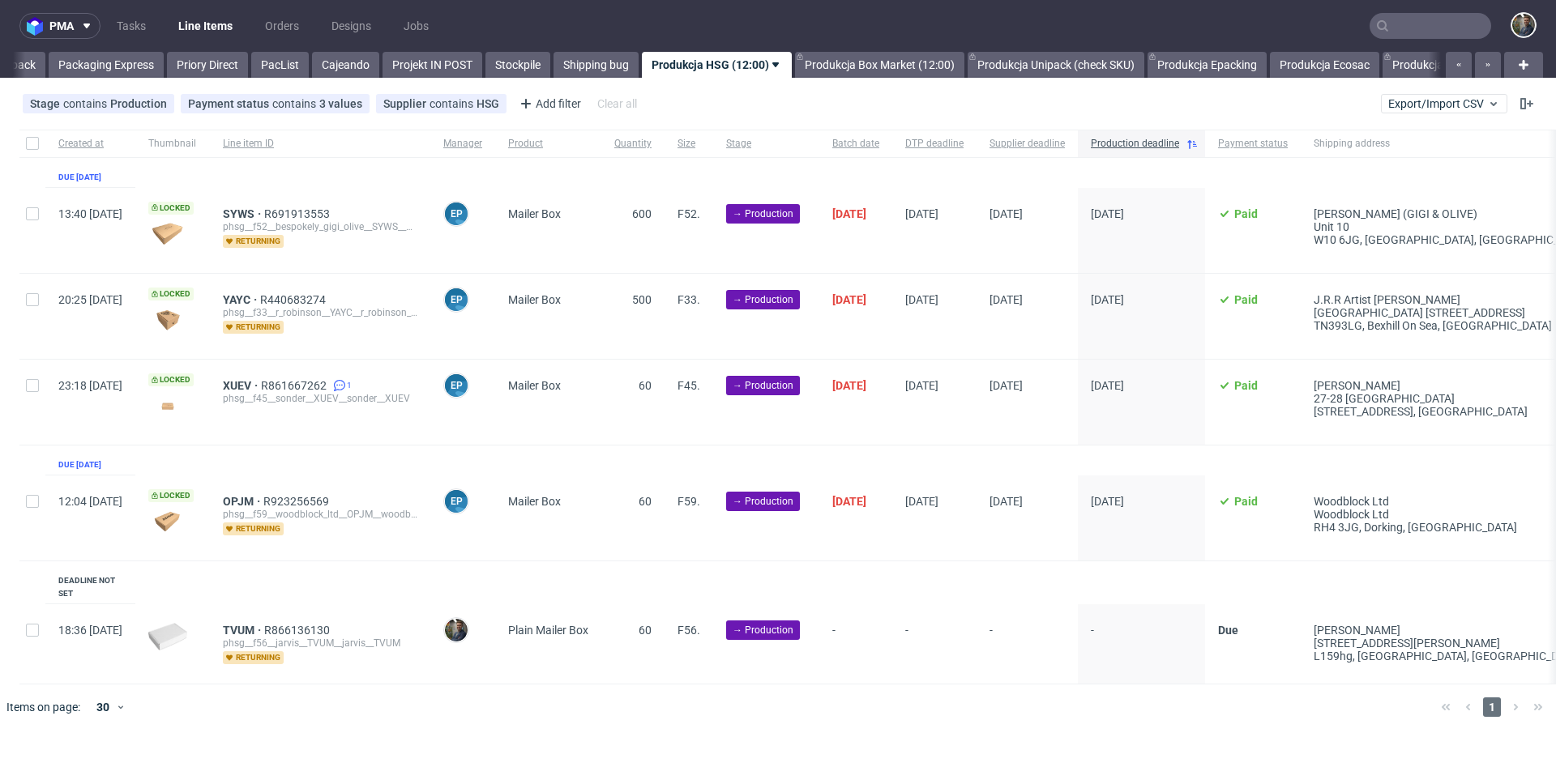 click on "pma Tasks Line Items Orders Designs Jobs" at bounding box center [778, 26] 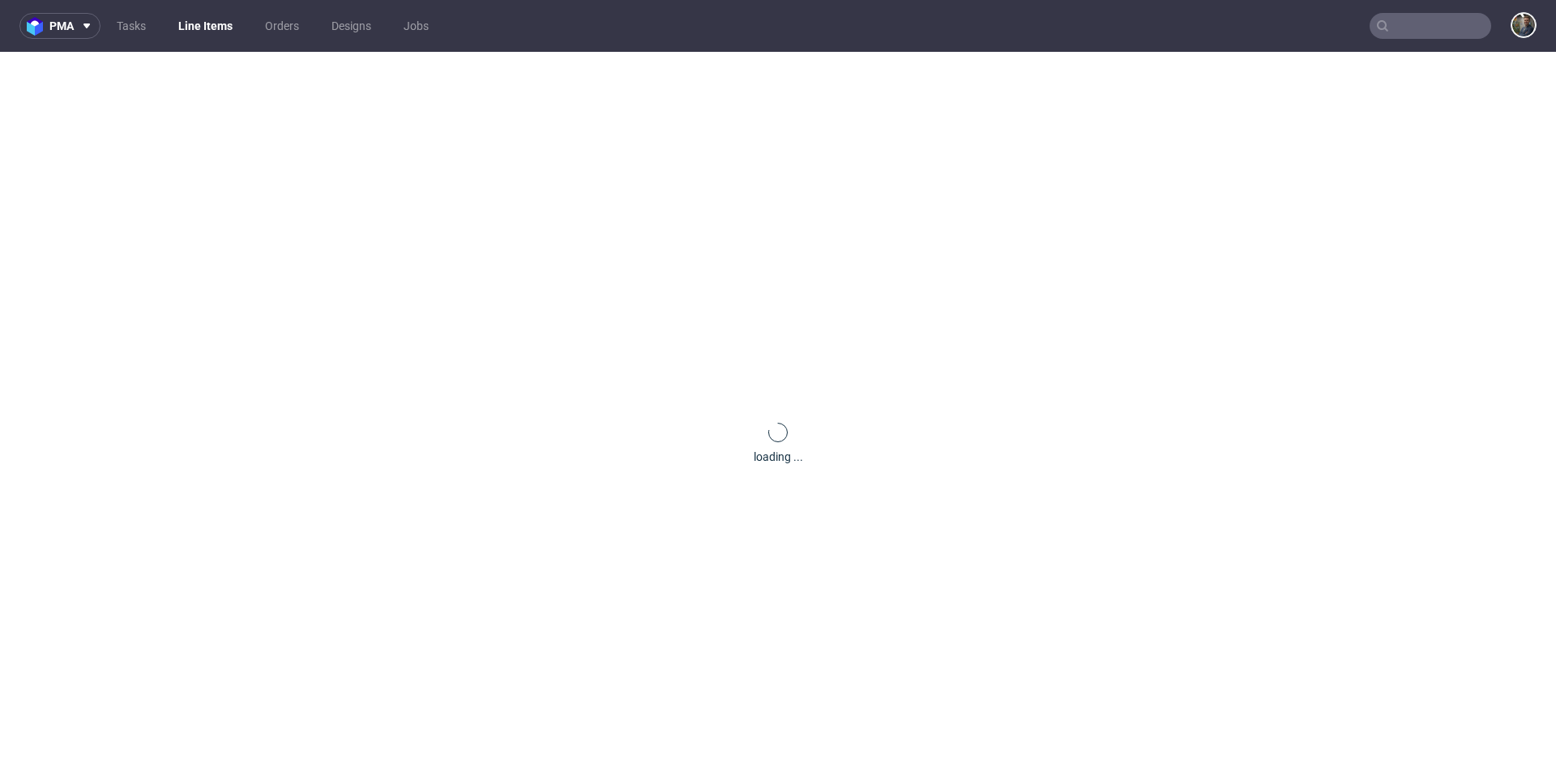 scroll, scrollTop: 0, scrollLeft: 0, axis: both 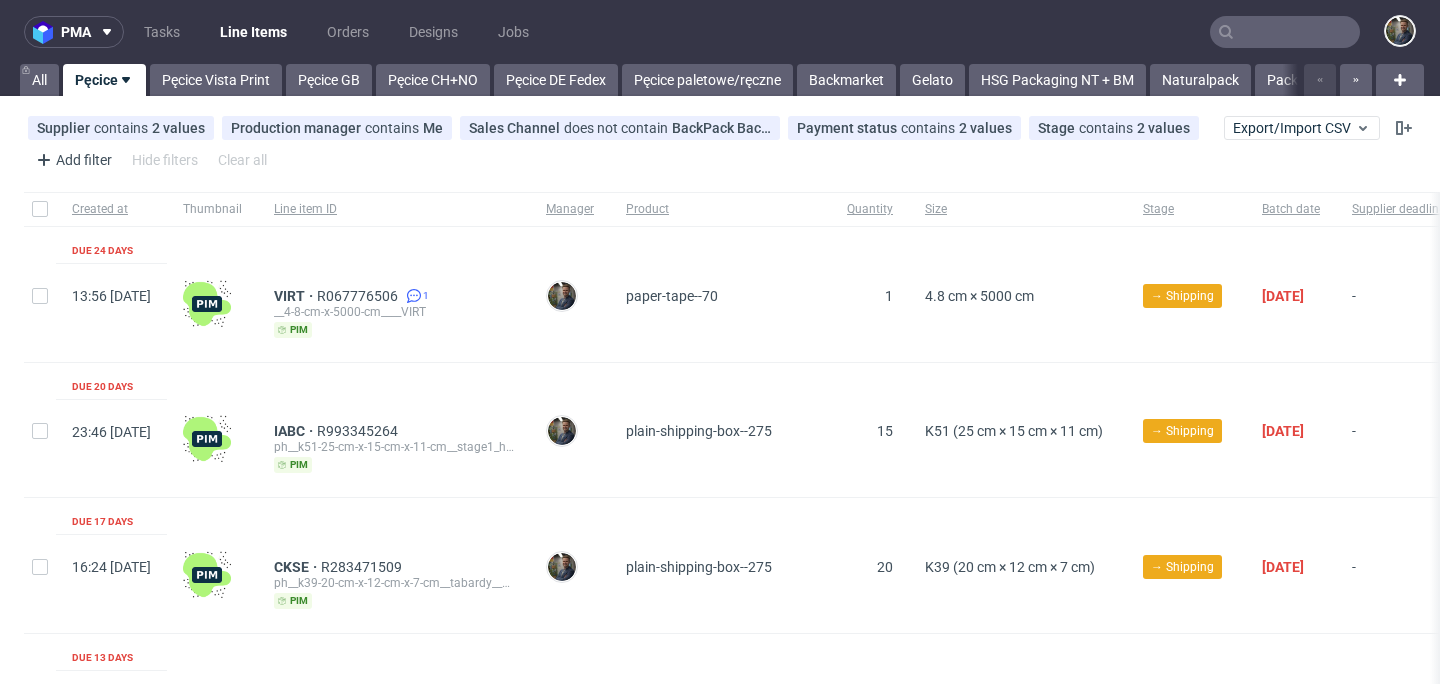 click on "pma Tasks Line Items Orders Designs Jobs" at bounding box center (720, 32) 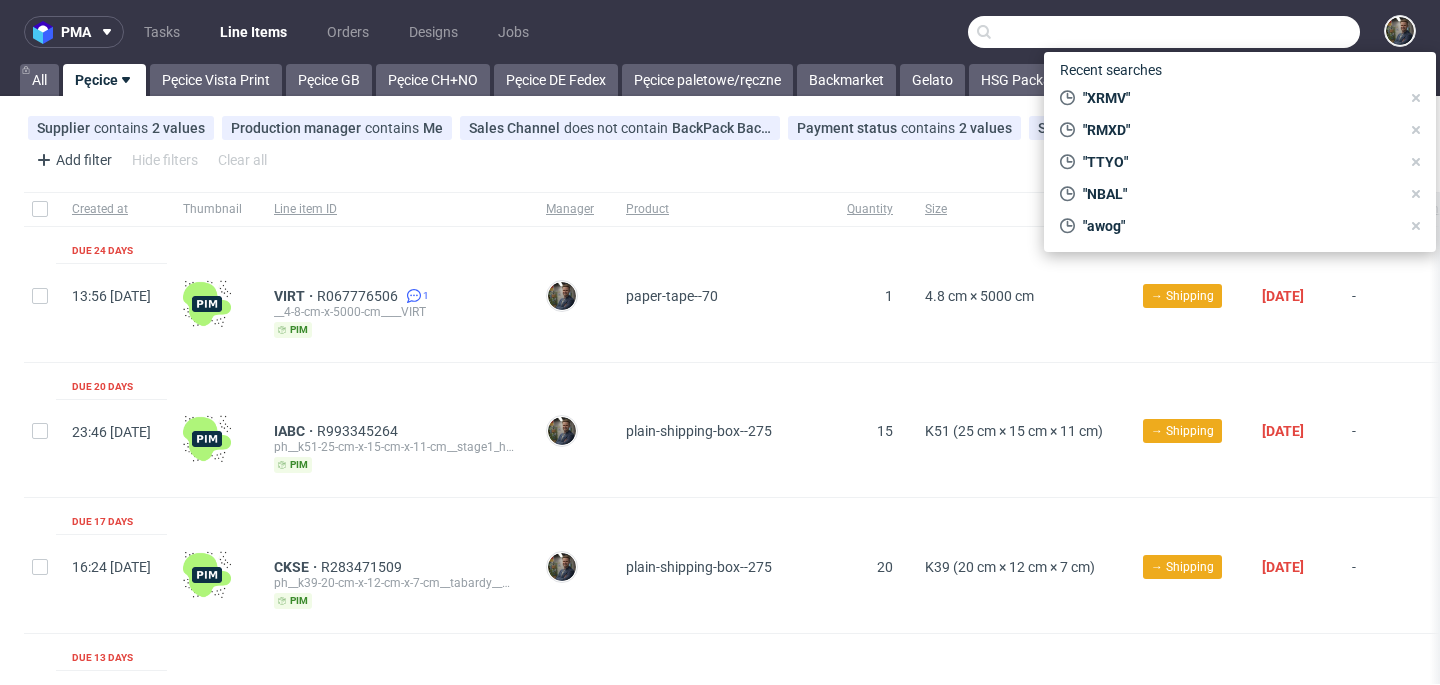 paste on "AIHF" 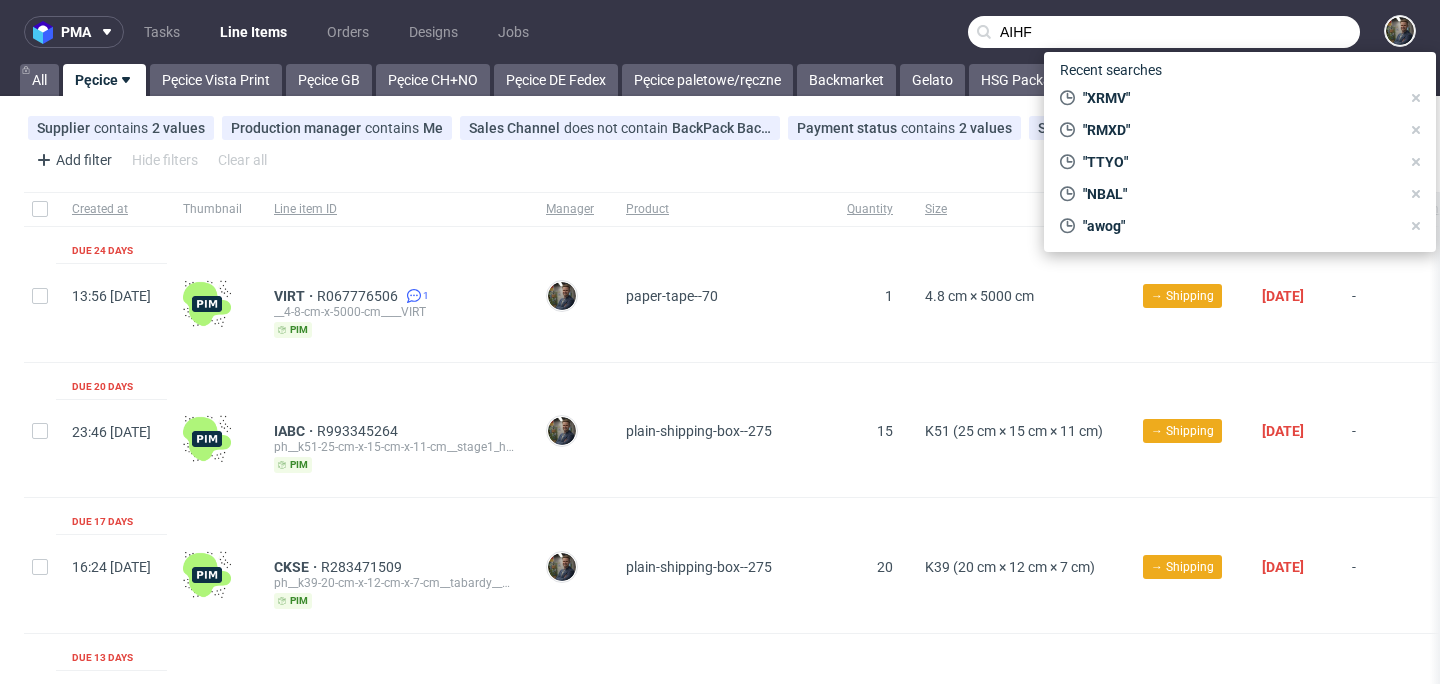 type on "AIHF" 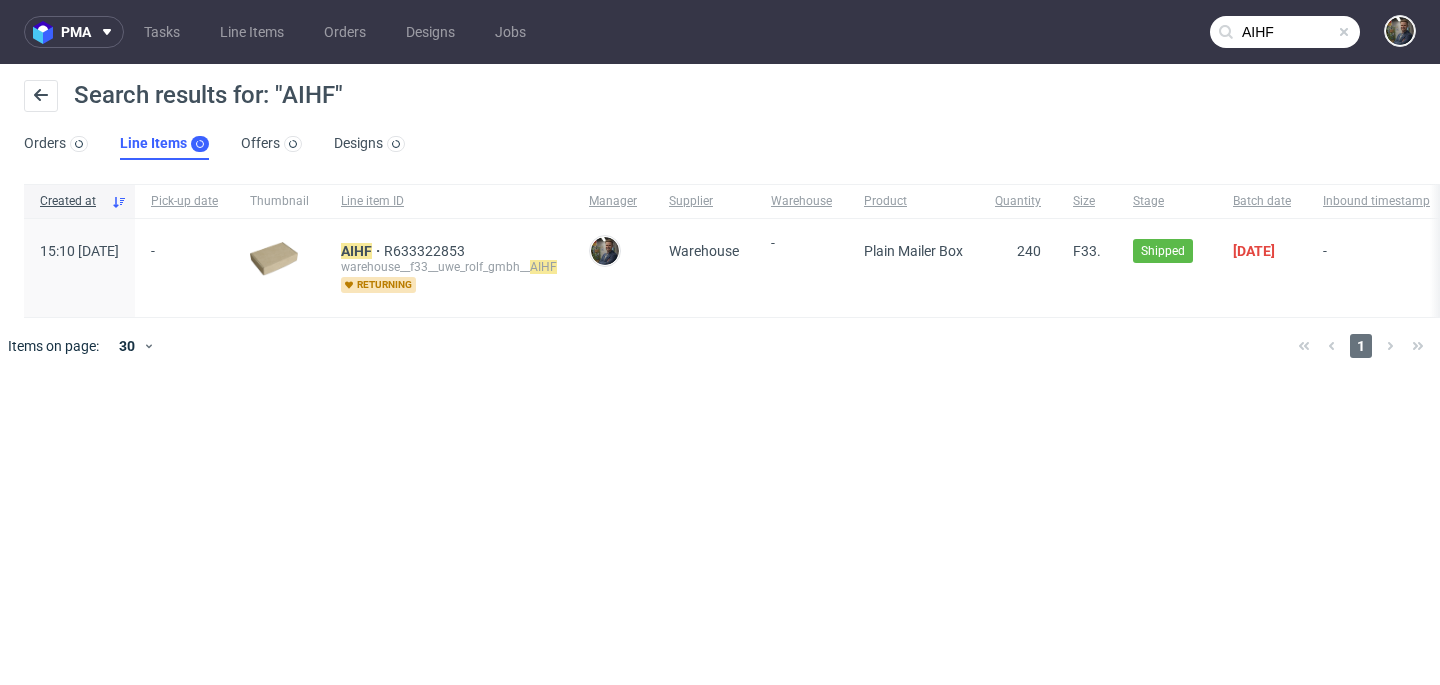 click on "warehouse__f33__uwe_rolf_gmbh__ AIHF" at bounding box center (449, 267) 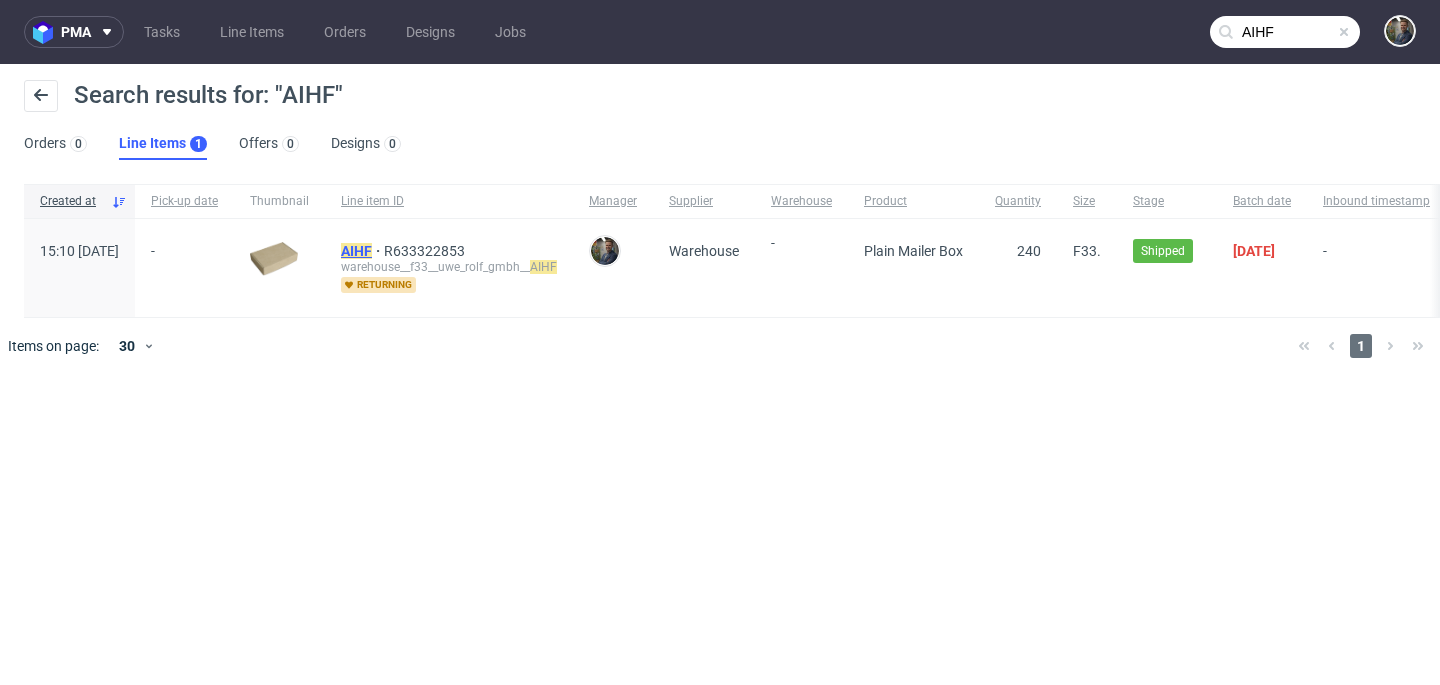 click on "AIHF" 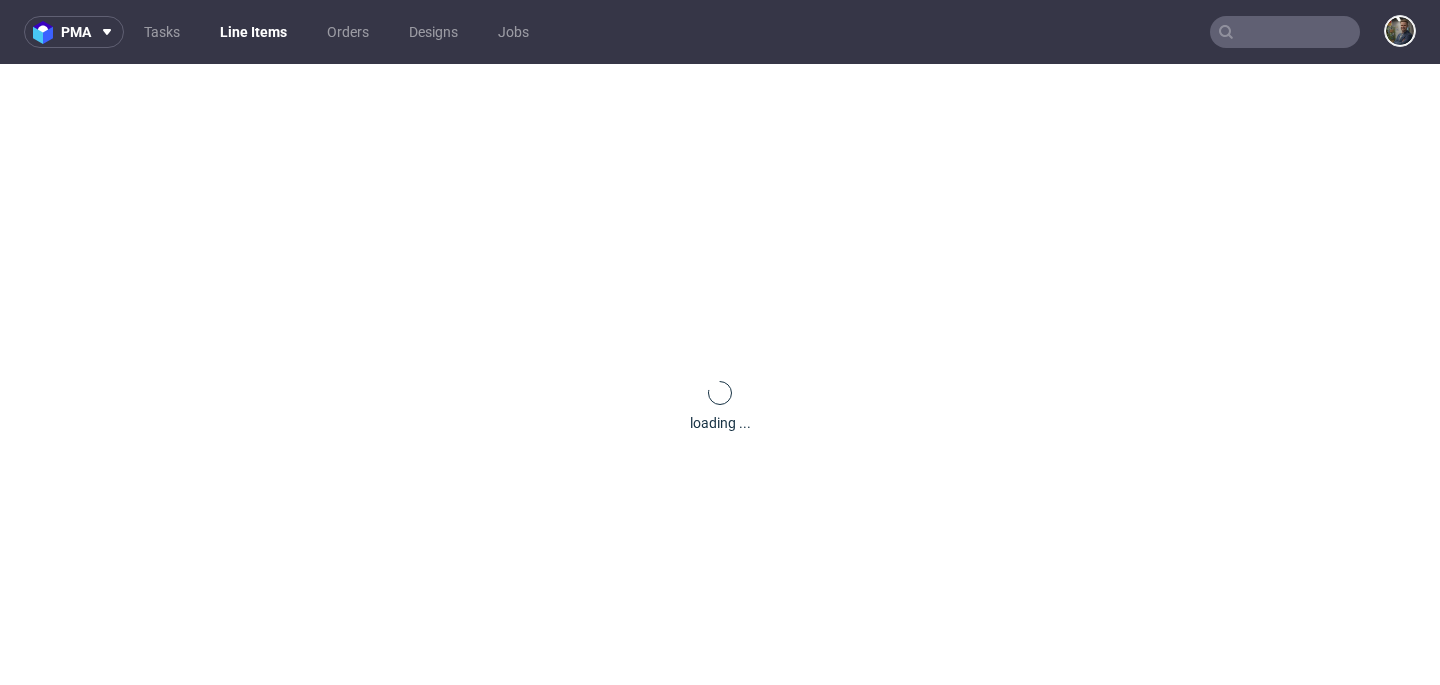 scroll, scrollTop: 0, scrollLeft: 0, axis: both 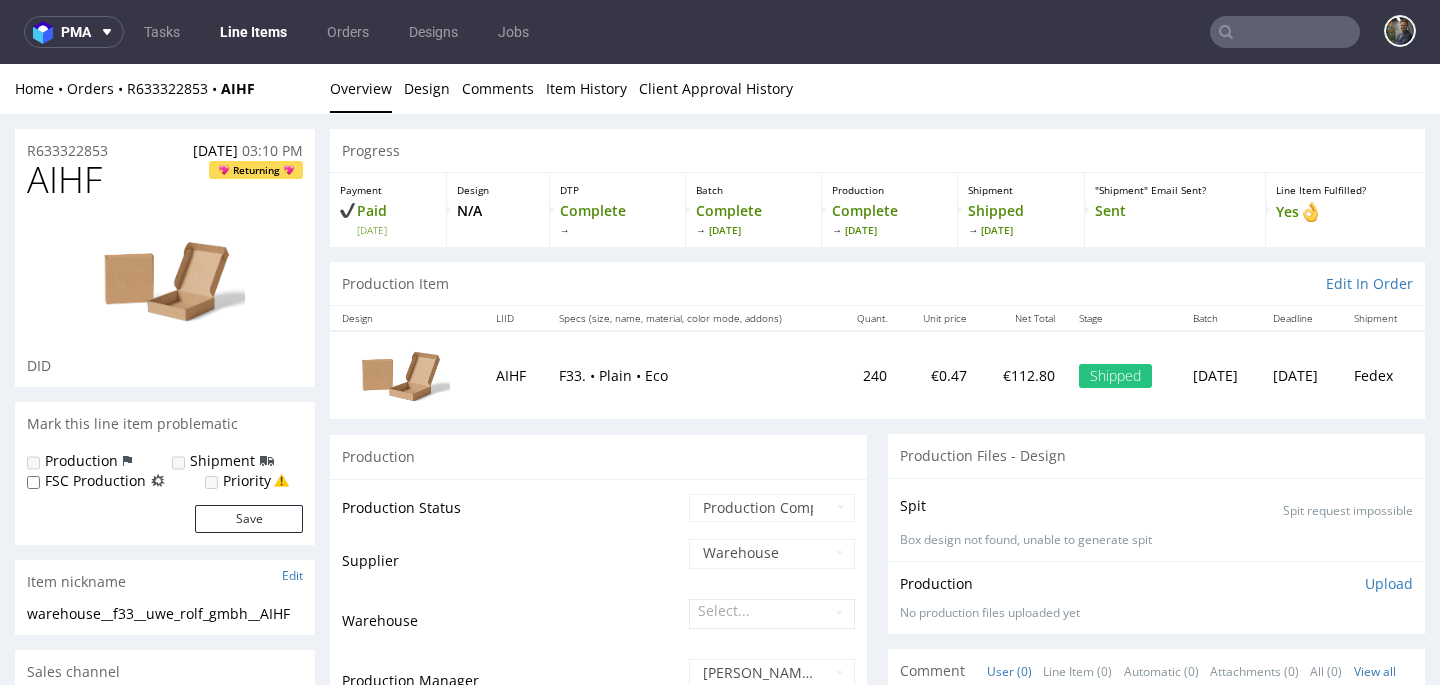 click on "R633322853 07.07.2025   03:10 PM AIHF Returning DID   Mark this line item problematic Production Shipment FSC Production Priority Save Item nickname Edit warehouse__f33__uwe_rolf_gmbh__AIHF warehouse__f33 __uwe_rolf_gmbh__AIHF Update Sales channel Glovo
Foodora
Ankorstore
Restaurant Week
Singulart
Masterlife
Farfetch
Rebel Tang
Chrono24
Unipack
BackPack Back Market
Selency
Empik Packaging
Printify Packaging
Gelato
Deliveroo
Hello Print
Packhelp
Sendcloud
Vista Print
InStore Save Customer Eiko Rolf e.rolf@uwe-rolf.de +491718978764 Germany Shipping Address Edit Name Eiko Rolf Company Uwe Rolf GmbH Address Oldersumer Straße 116 Aurich 26605 Germany Phone +491718978764 Cancel line item Progress Payment Paid Mon 07 Jul Design N/A DTP Complete Batch Complete Tue 8 Jul Production Complete Wed 9 Jul Shipment Shipped Wed 9 Jul "Shipment" Email Sent? Sent Line Item Fulfilled? Yes Production Item Edit In Order Design LIID Specs (size, name, material, color mode, addons) Quant." at bounding box center (720, 1645) 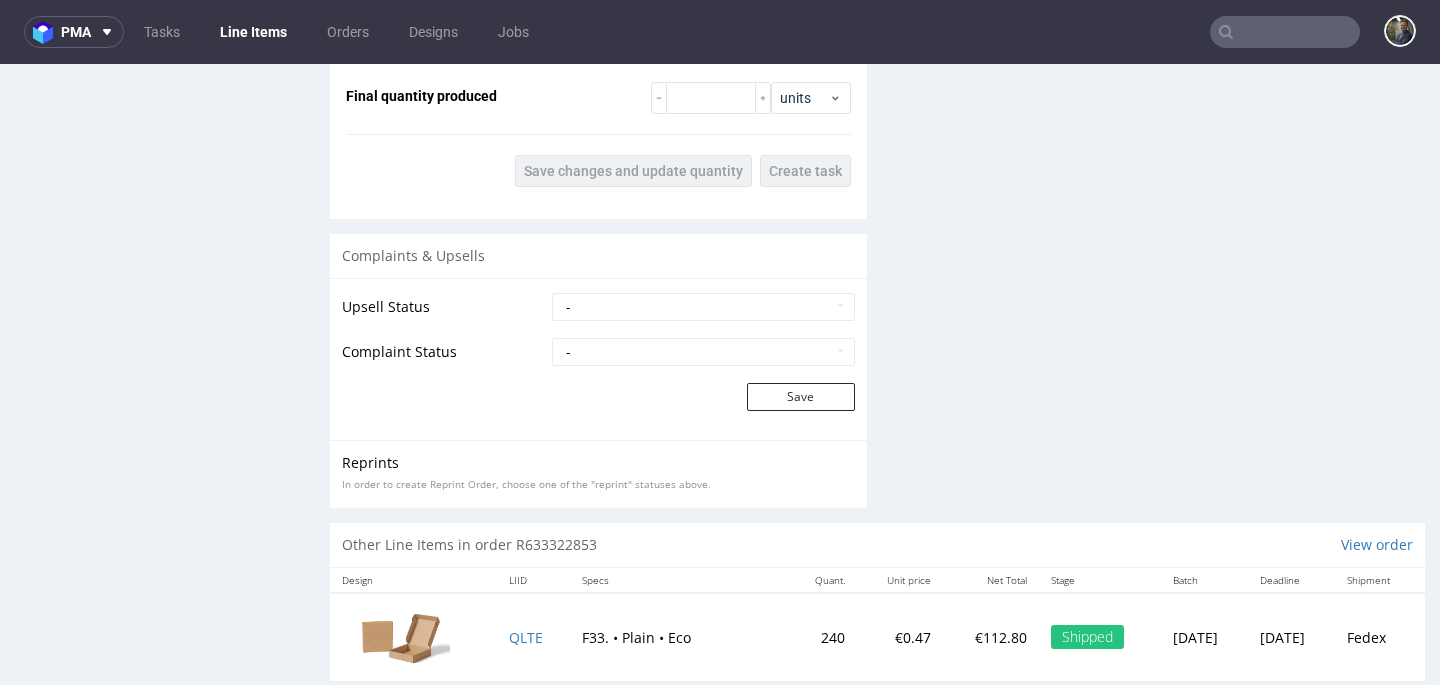 scroll, scrollTop: 2521, scrollLeft: 0, axis: vertical 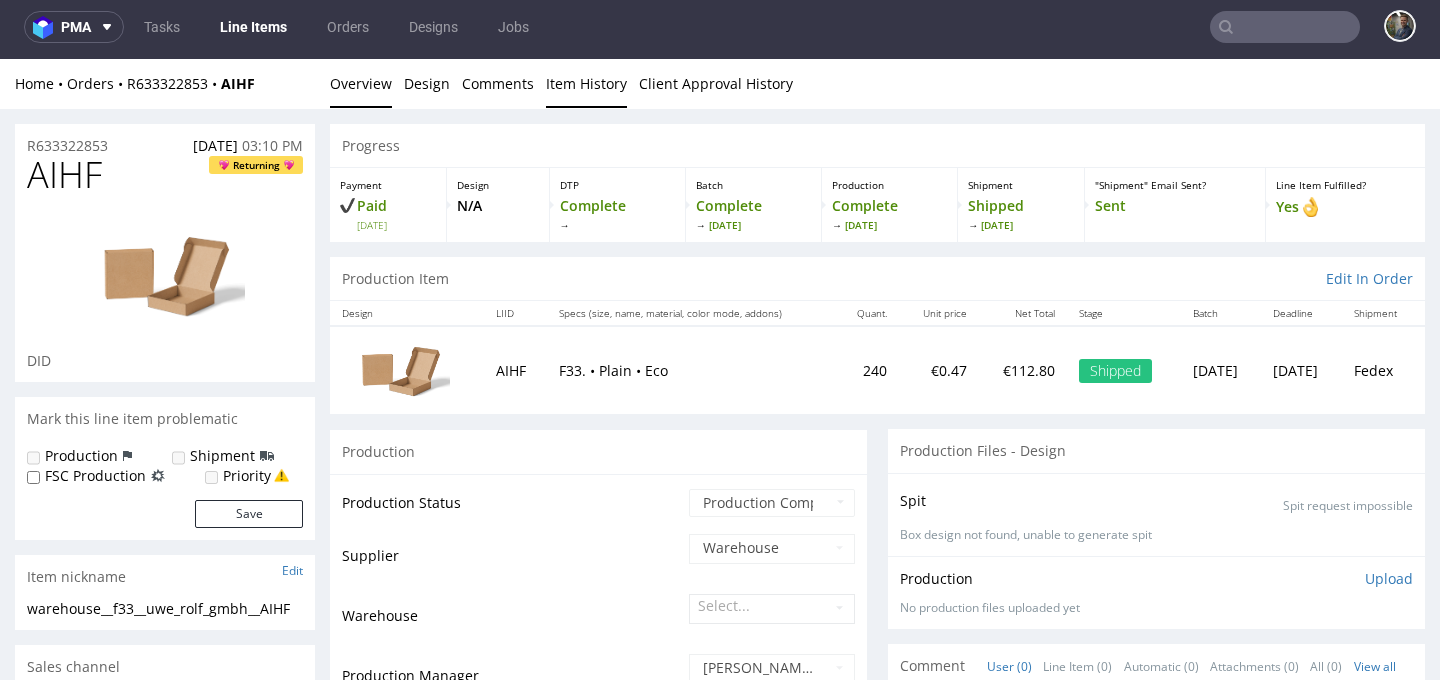 click on "Item History" at bounding box center (586, 83) 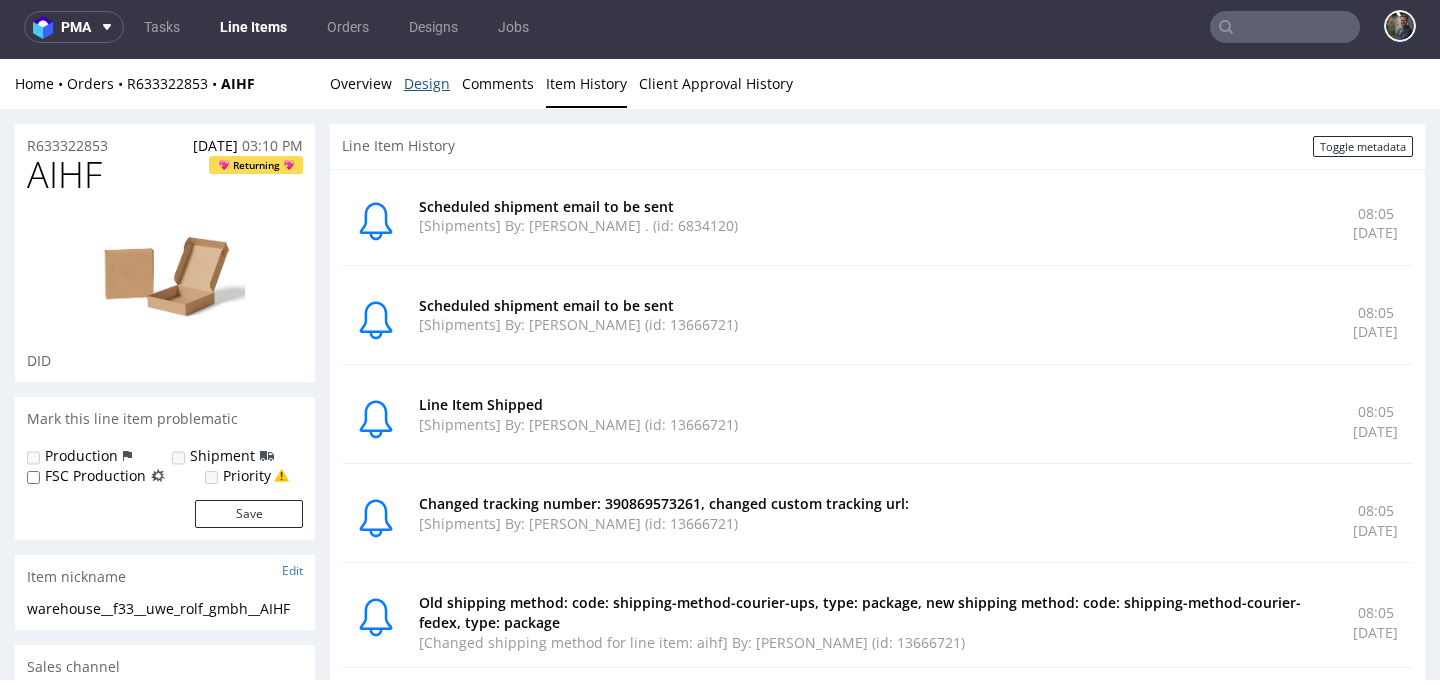 click on "Design" at bounding box center [427, 83] 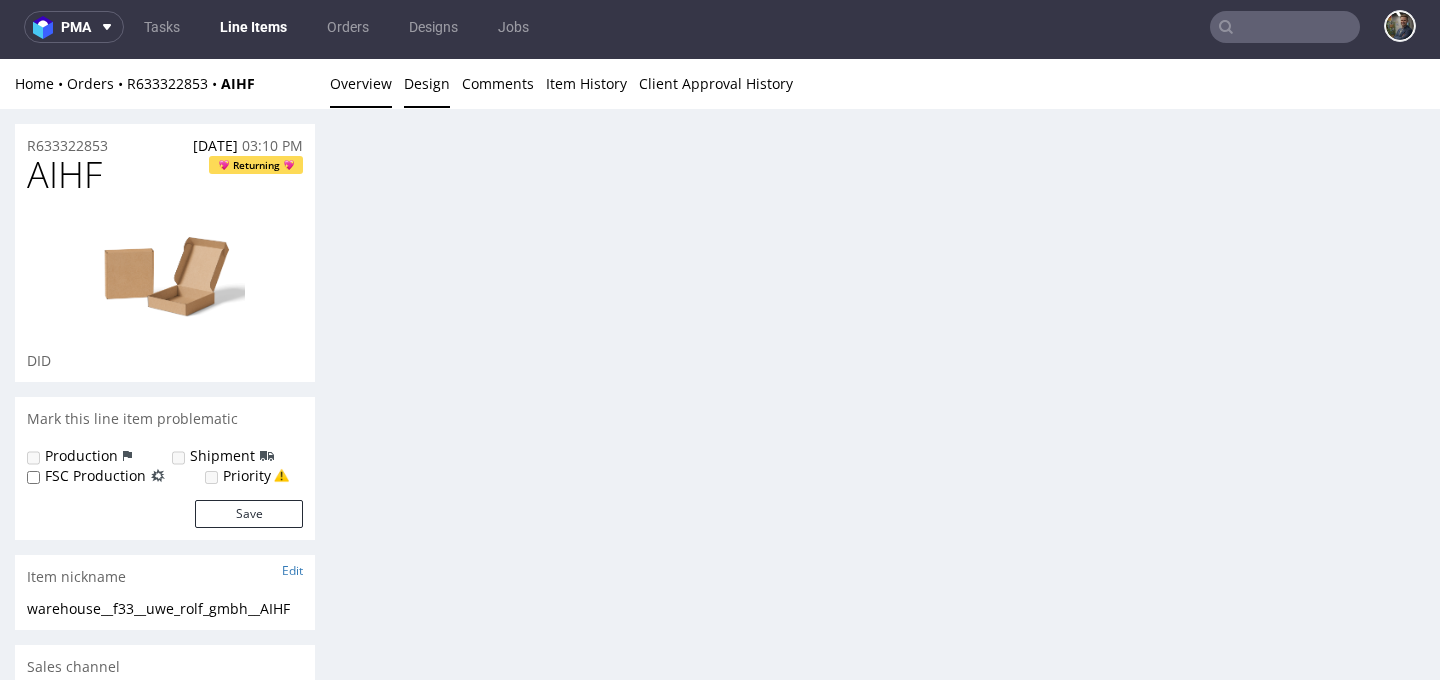 click on "Overview" at bounding box center [361, 83] 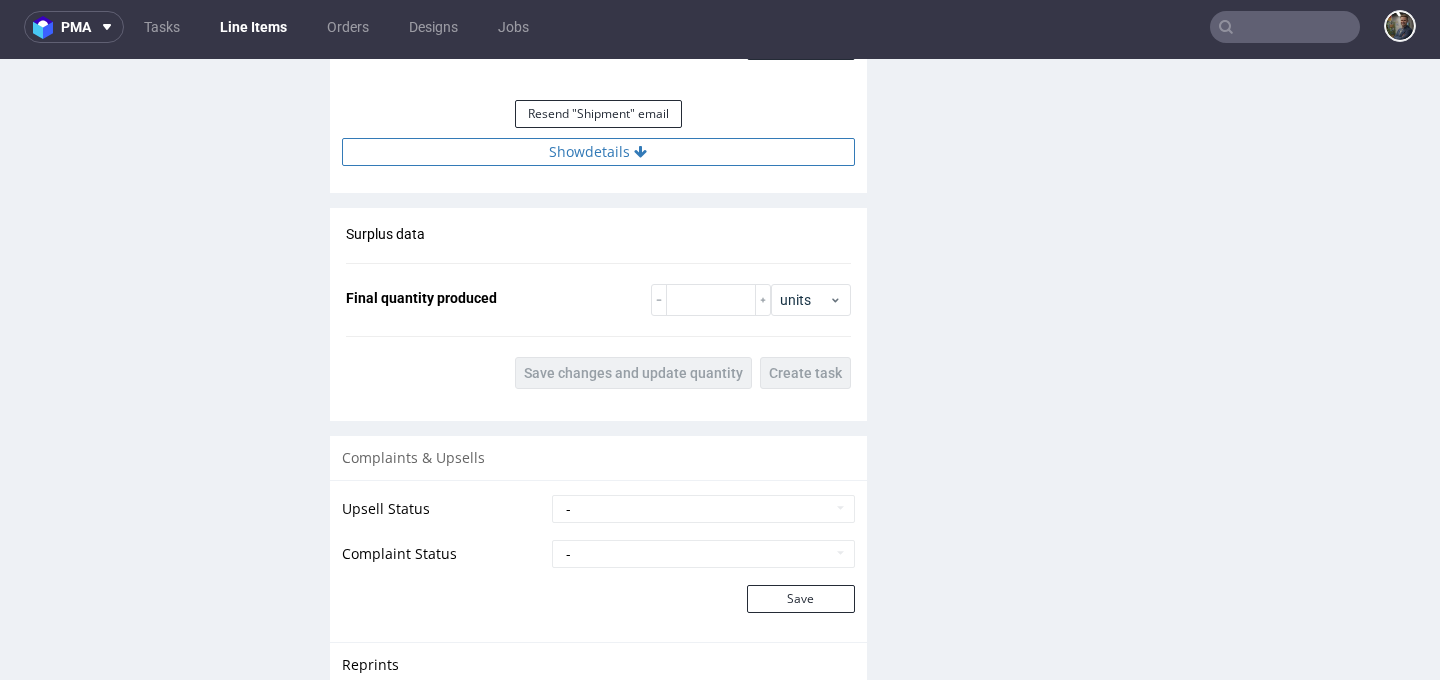 scroll, scrollTop: 2212, scrollLeft: 0, axis: vertical 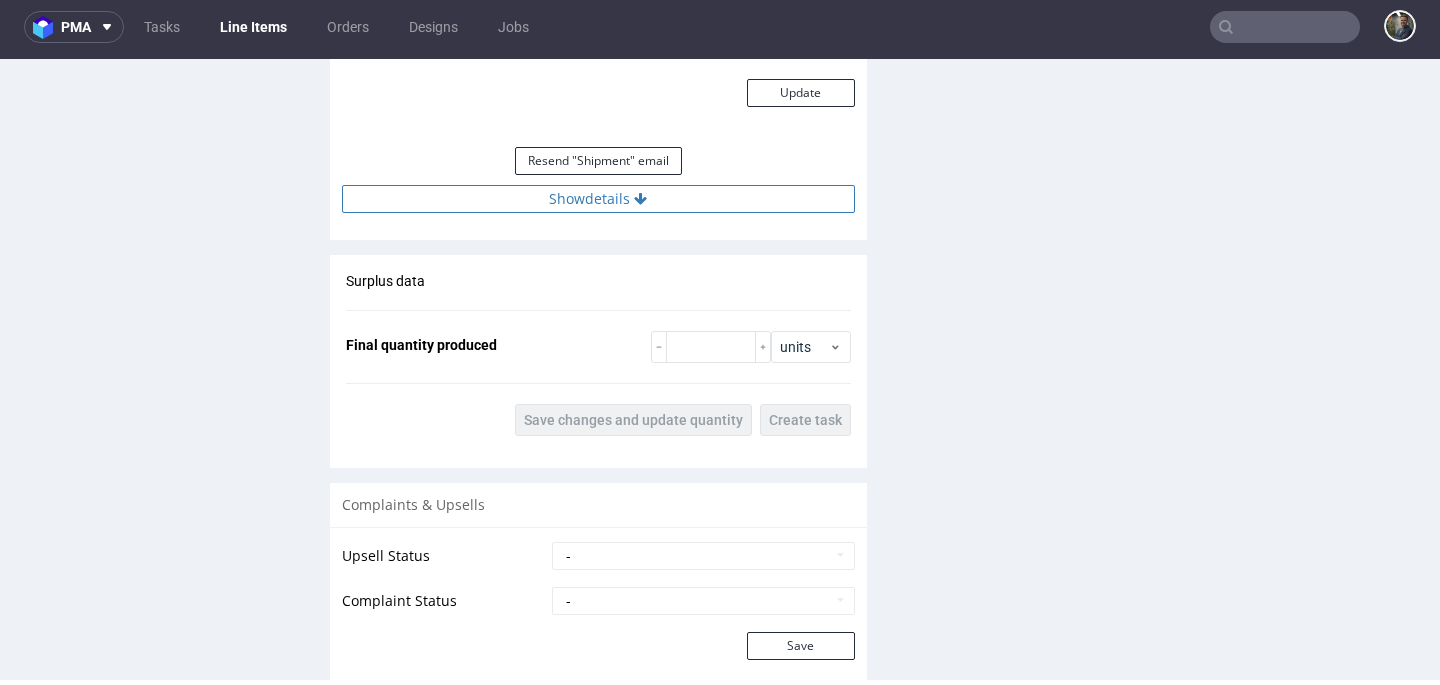 click on "Show  details" at bounding box center (598, 199) 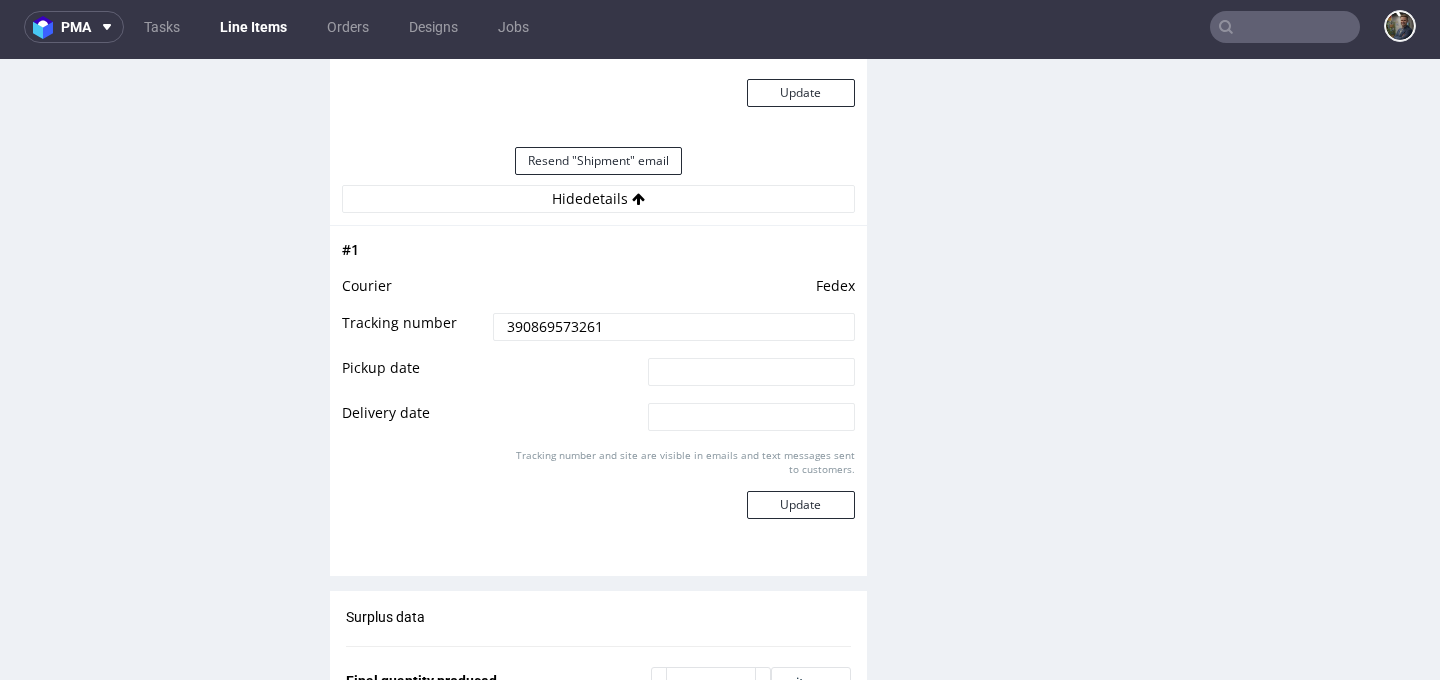 click on "Production Files - Design  Spit Spit request impossible Box design not found, unable to generate spit Production Upload No production files uploaded yet Description (optional) Add files Upload now Comments User (0) Line Item (0) Automatic (0) Attachments (0) All (0) View all (0) Comment to AIHF Send Tasks View all" at bounding box center [1156, -338] 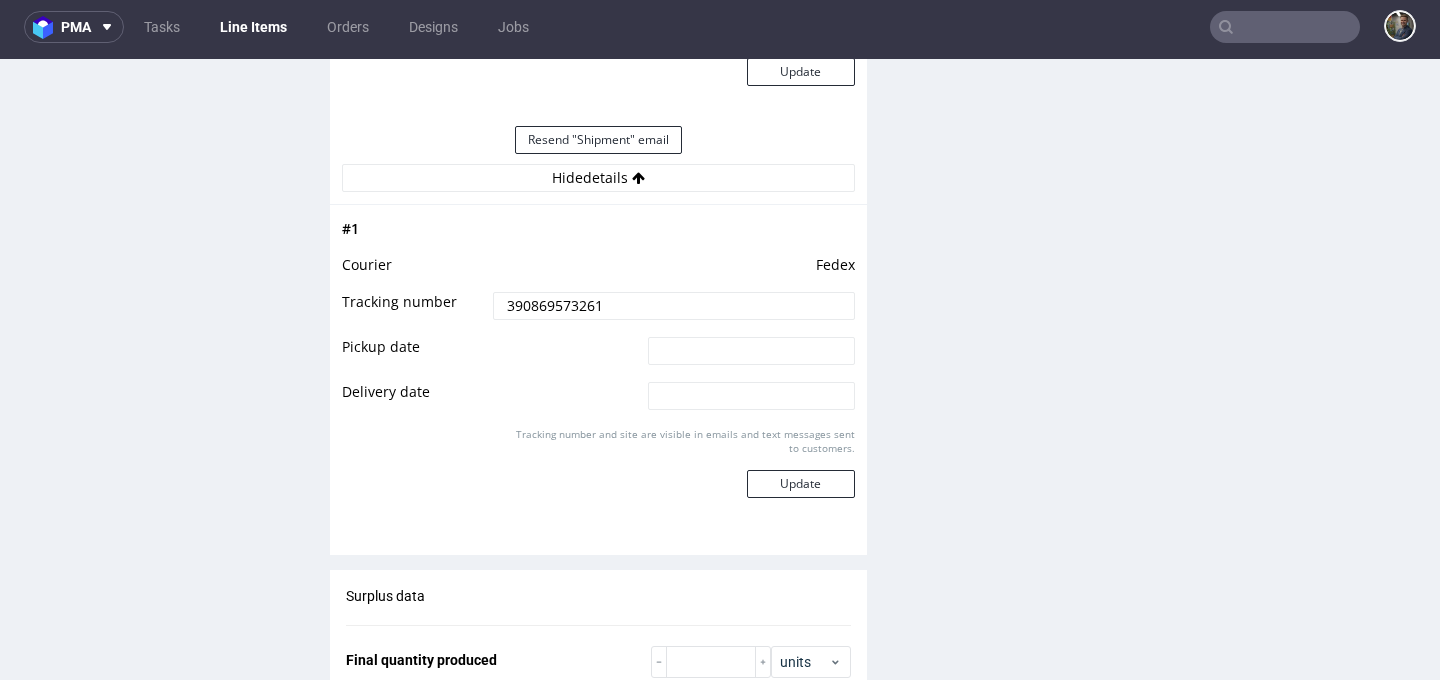 scroll, scrollTop: 2212, scrollLeft: 0, axis: vertical 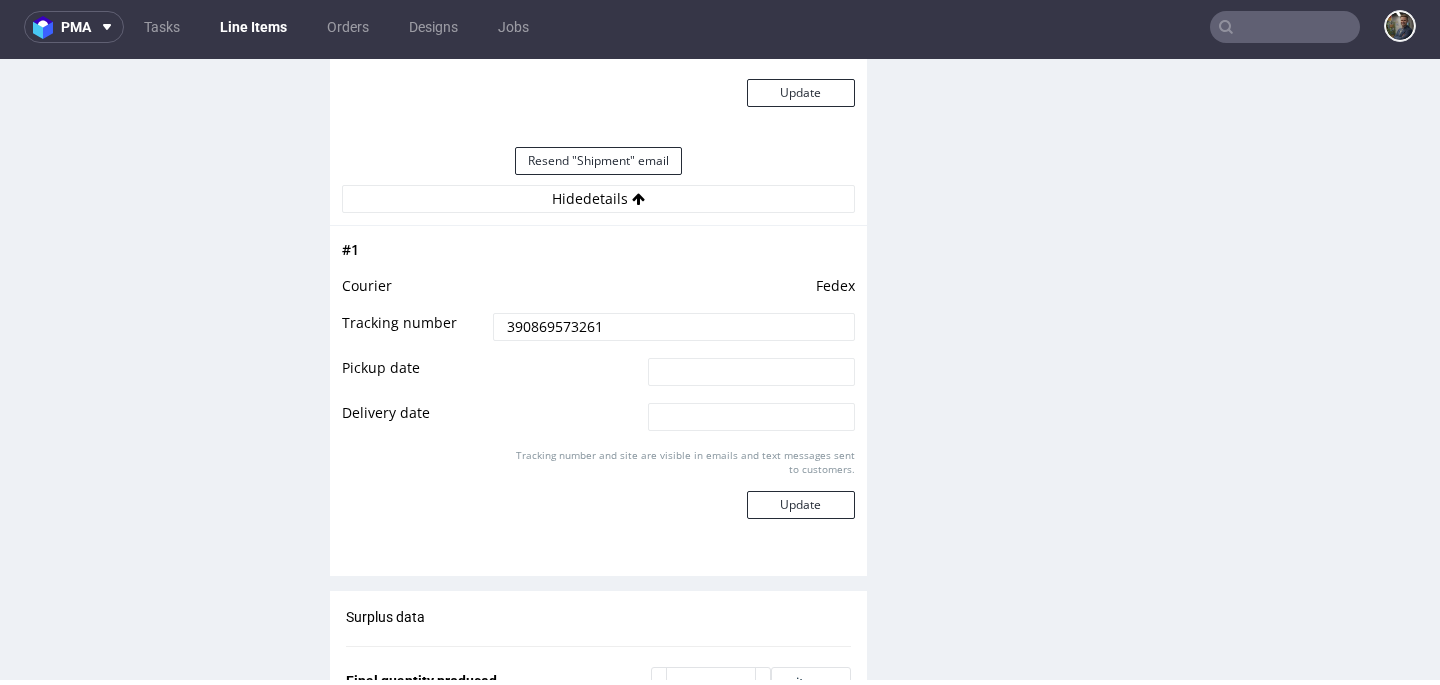 click on "390869573261" at bounding box center (673, 327) 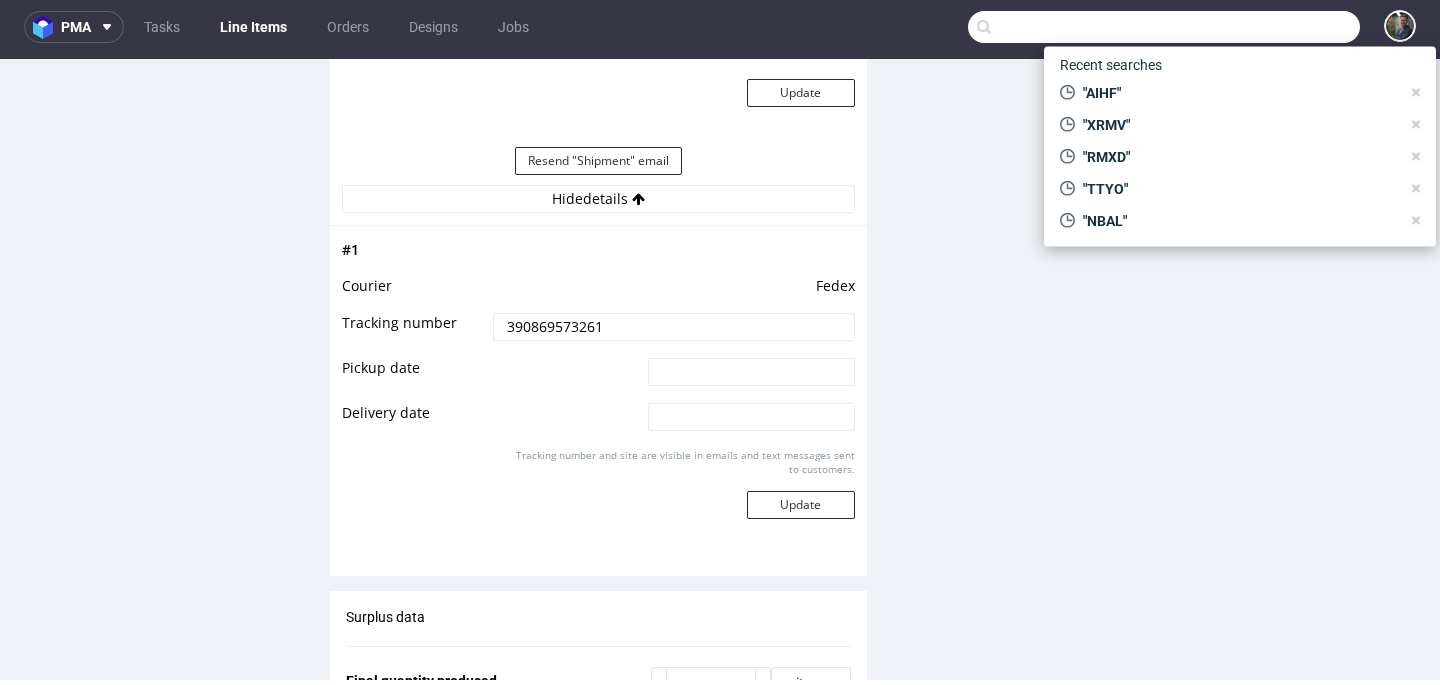 drag, startPoint x: 1221, startPoint y: 32, endPoint x: 1234, endPoint y: 24, distance: 15.264338 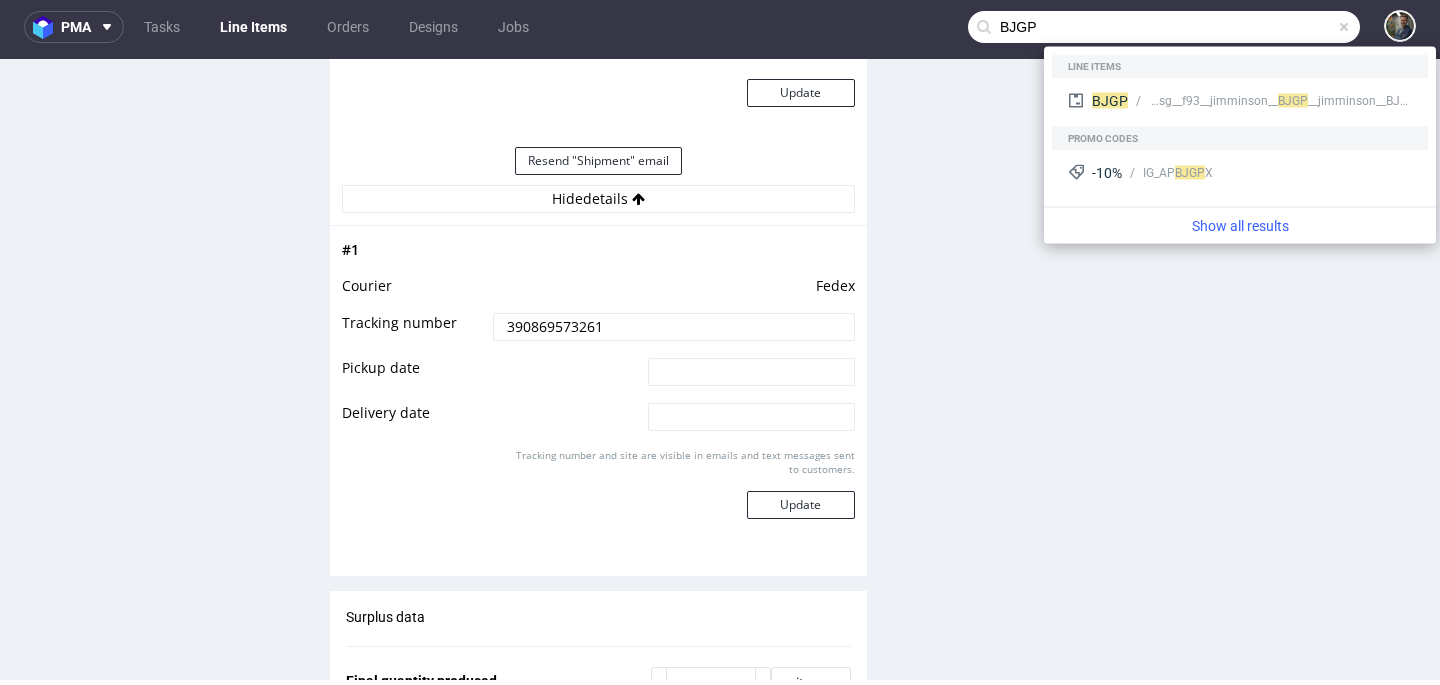 type on "BJGP" 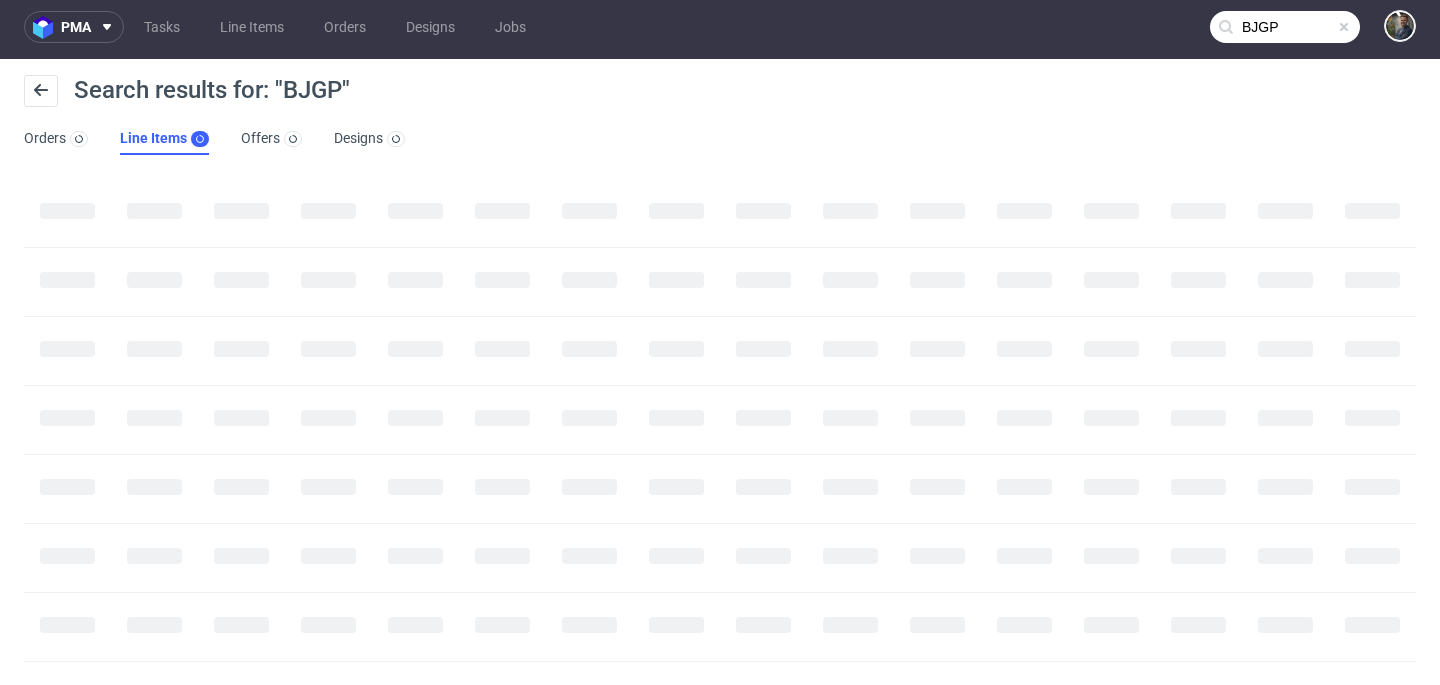 scroll, scrollTop: 0, scrollLeft: 0, axis: both 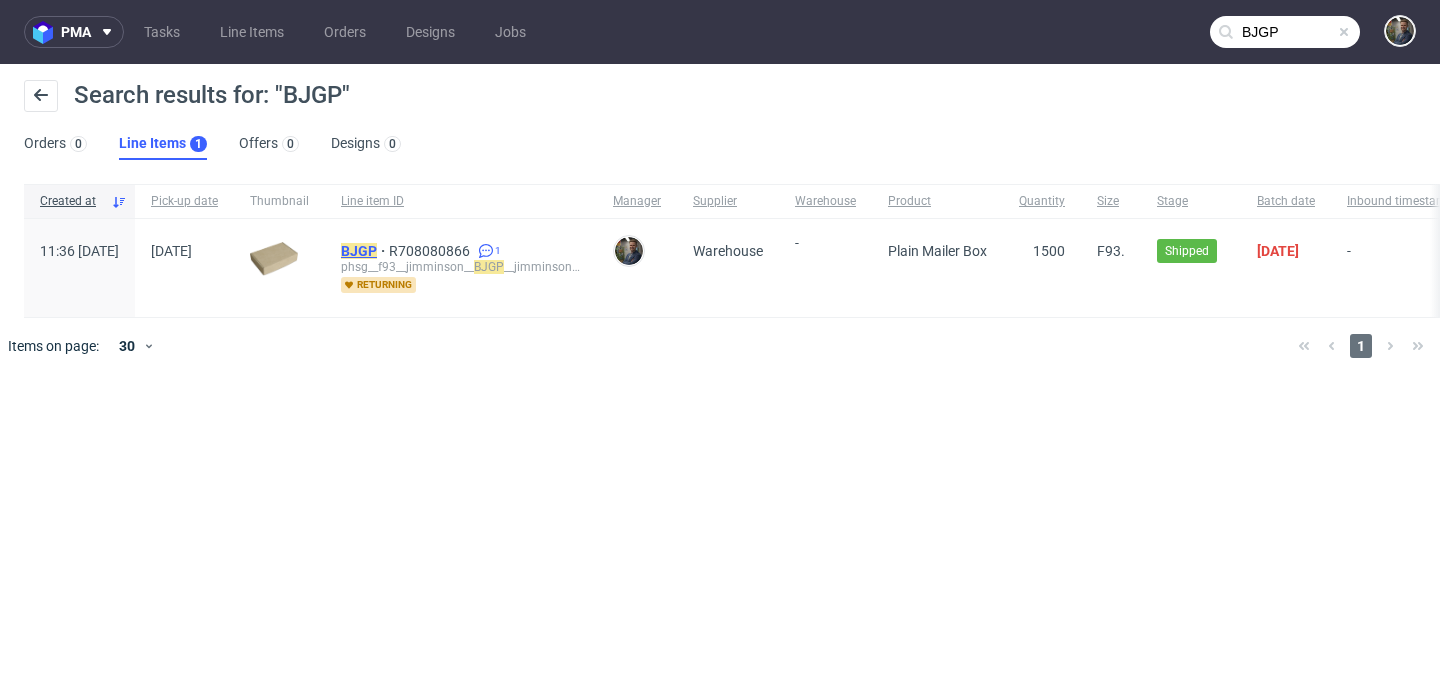 click on "BJGP R708080866 1 phsg__f93__jimminson__ BJGP __jimminson__ BJGP returning" at bounding box center [461, 268] 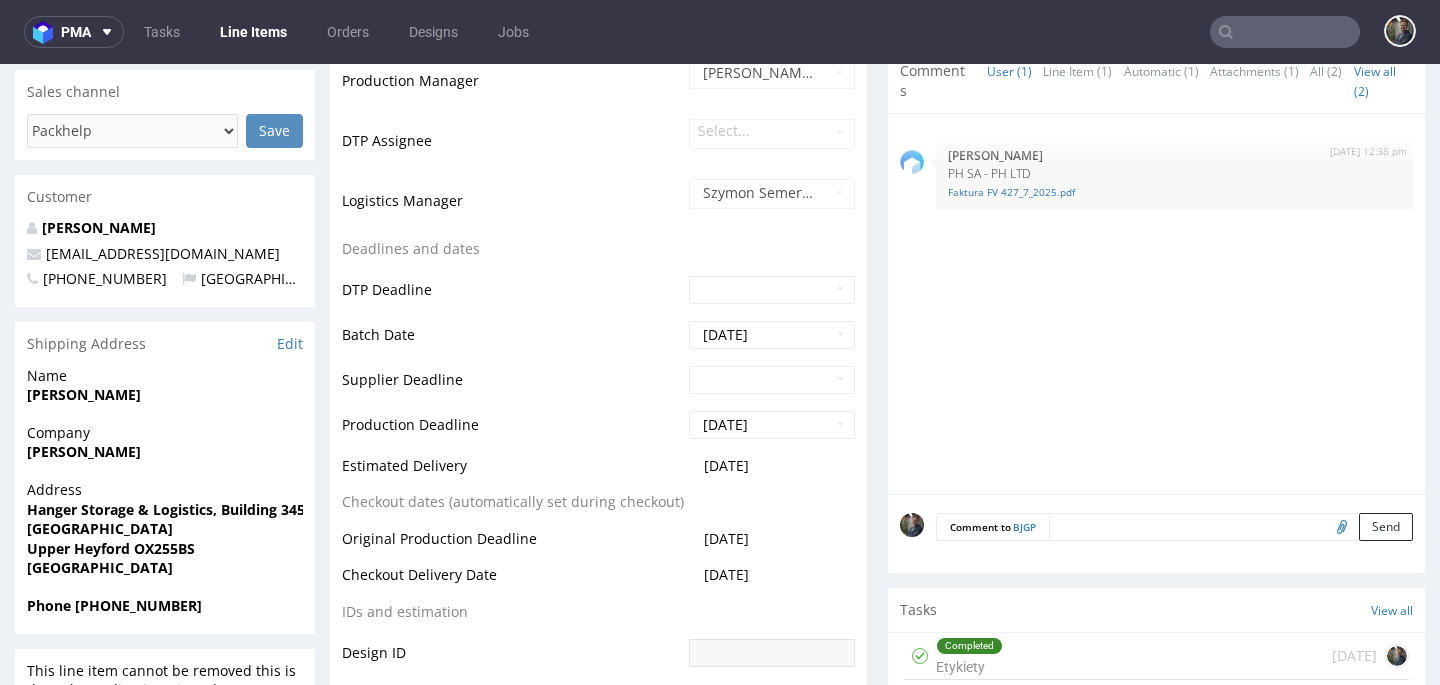 scroll, scrollTop: 0, scrollLeft: 0, axis: both 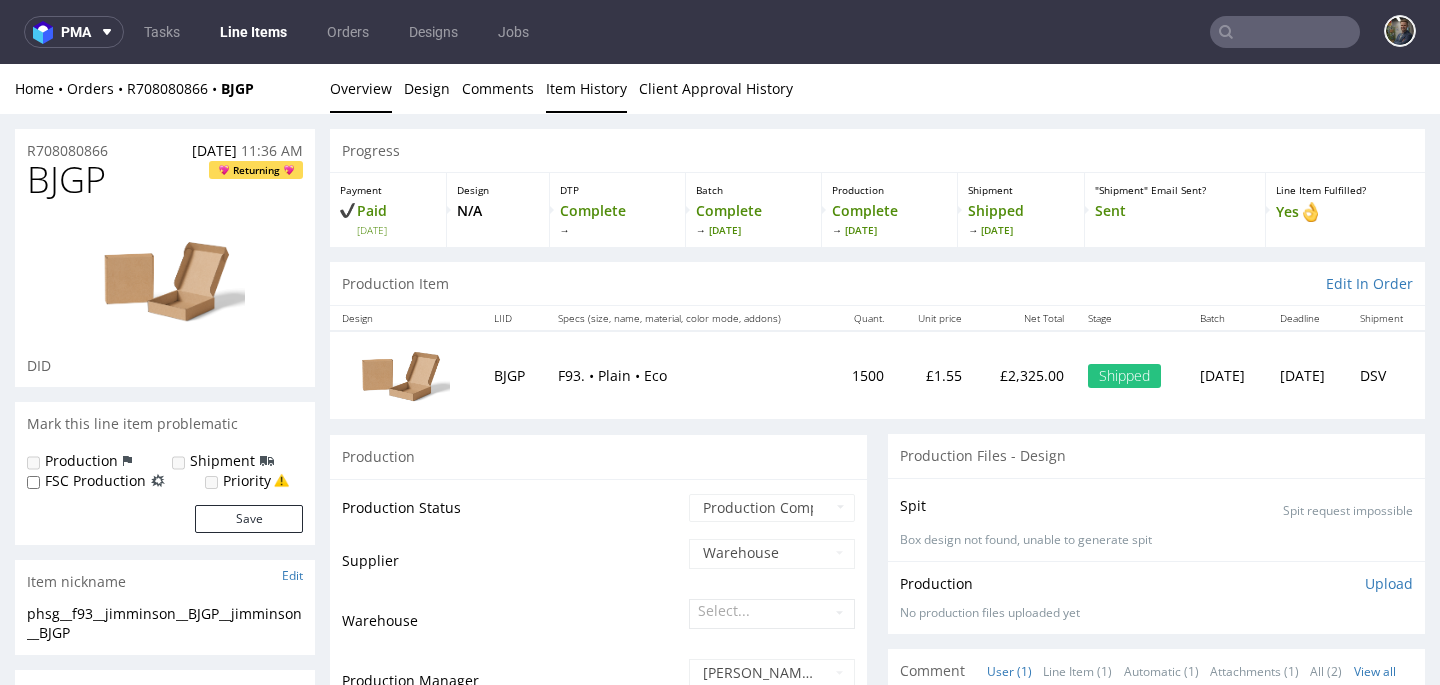 click on "Item History" at bounding box center [586, 88] 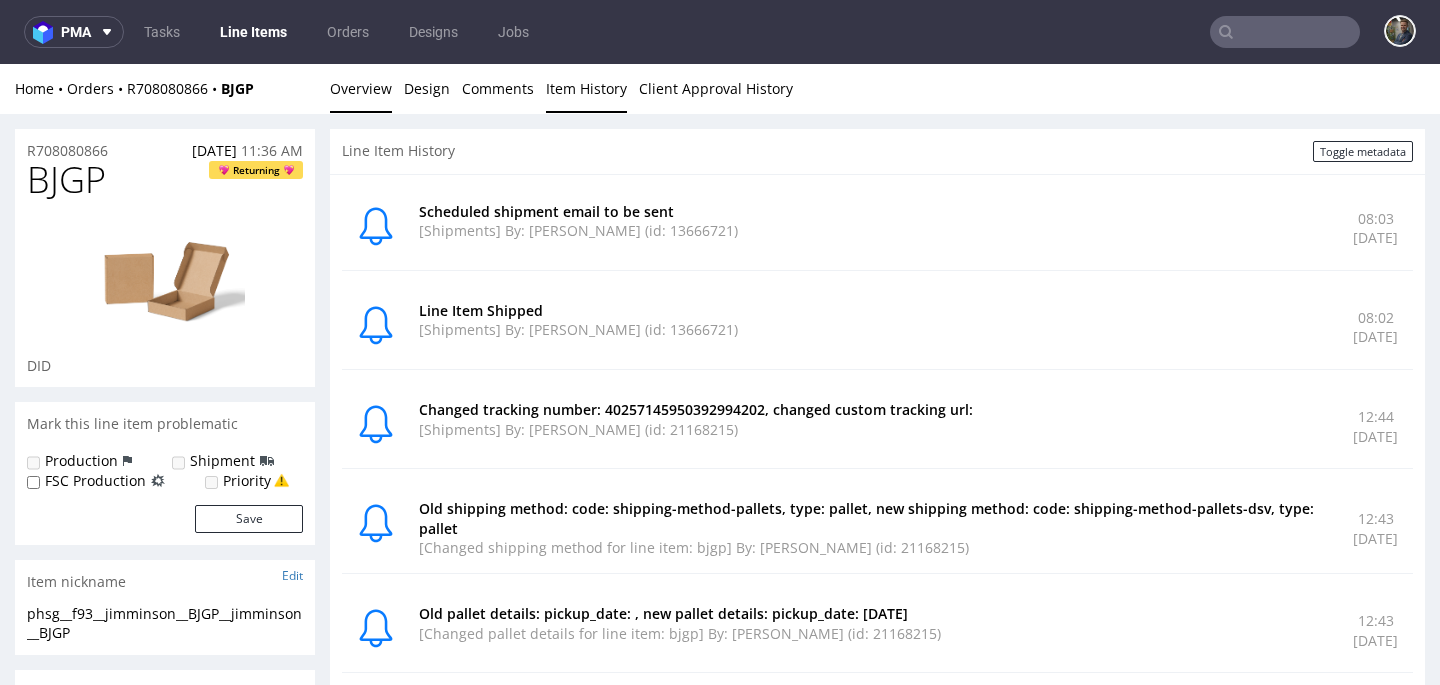 click on "Overview" at bounding box center [361, 88] 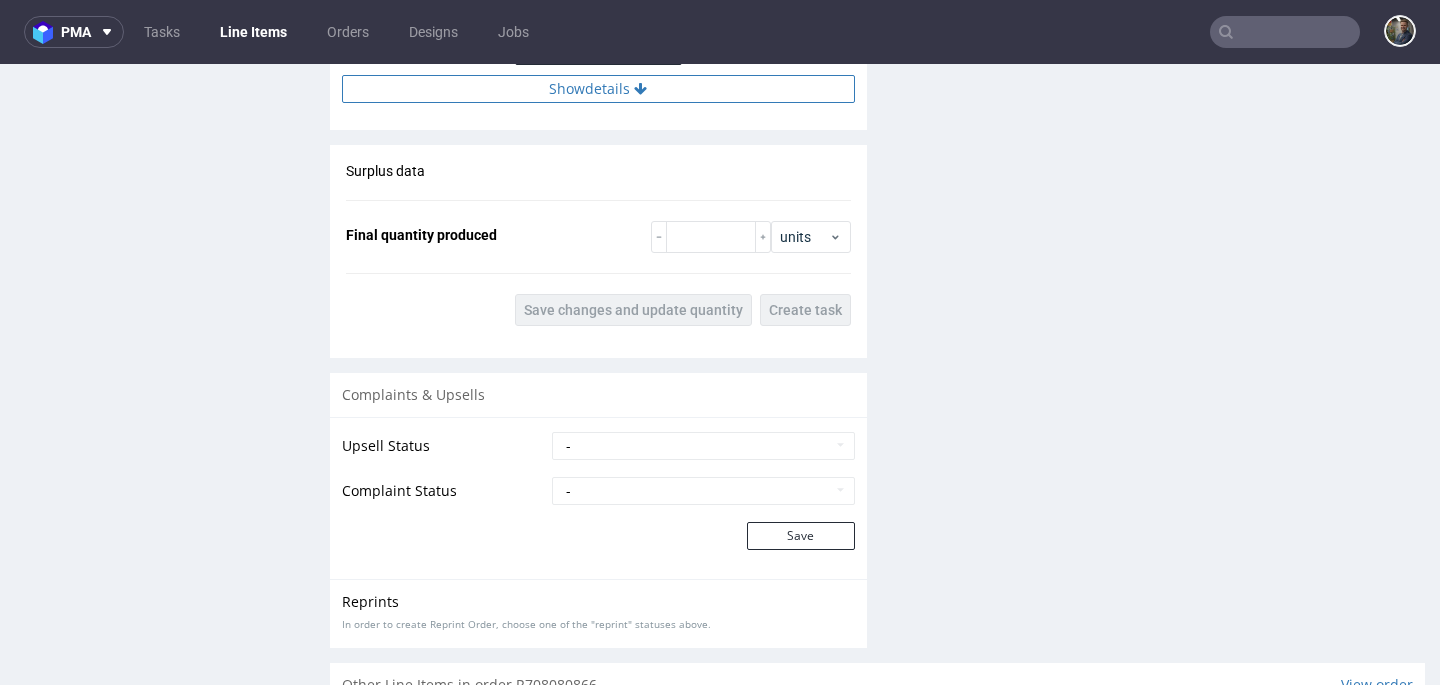 scroll, scrollTop: 2300, scrollLeft: 0, axis: vertical 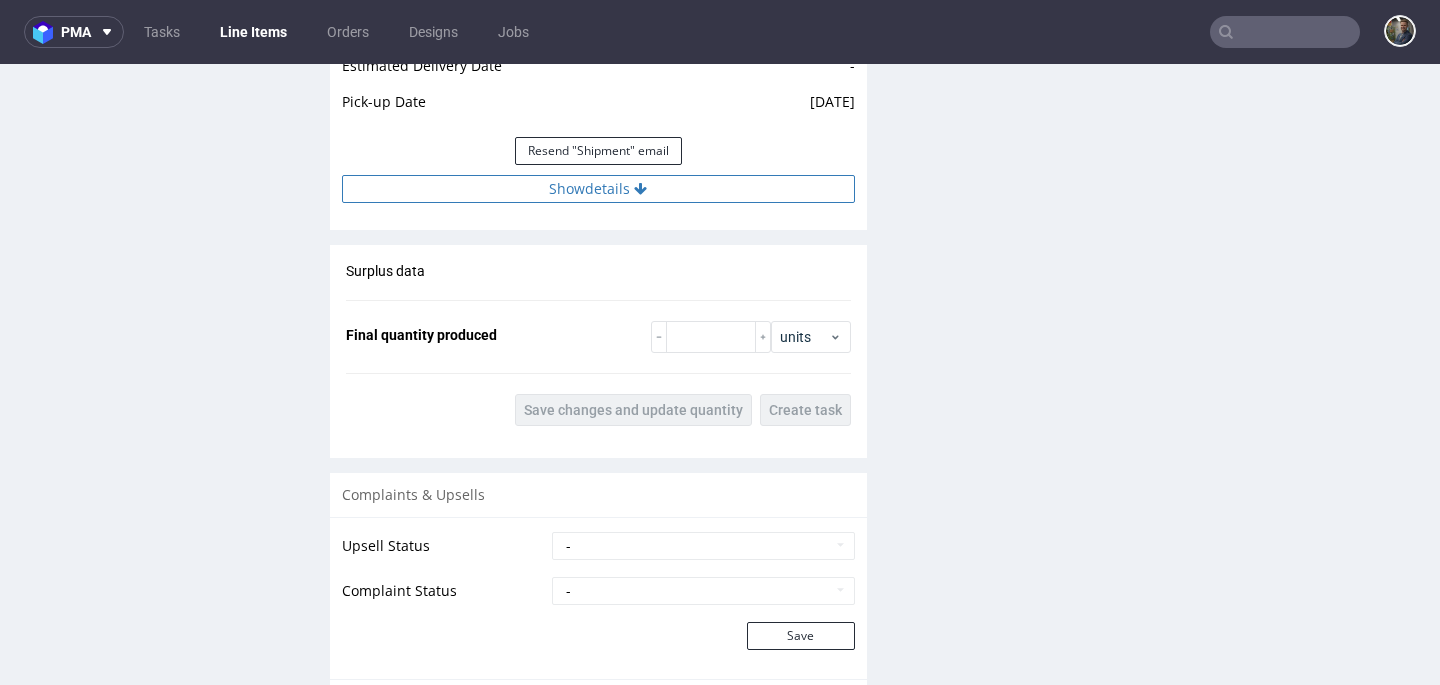 click on "Show  details" at bounding box center [598, 189] 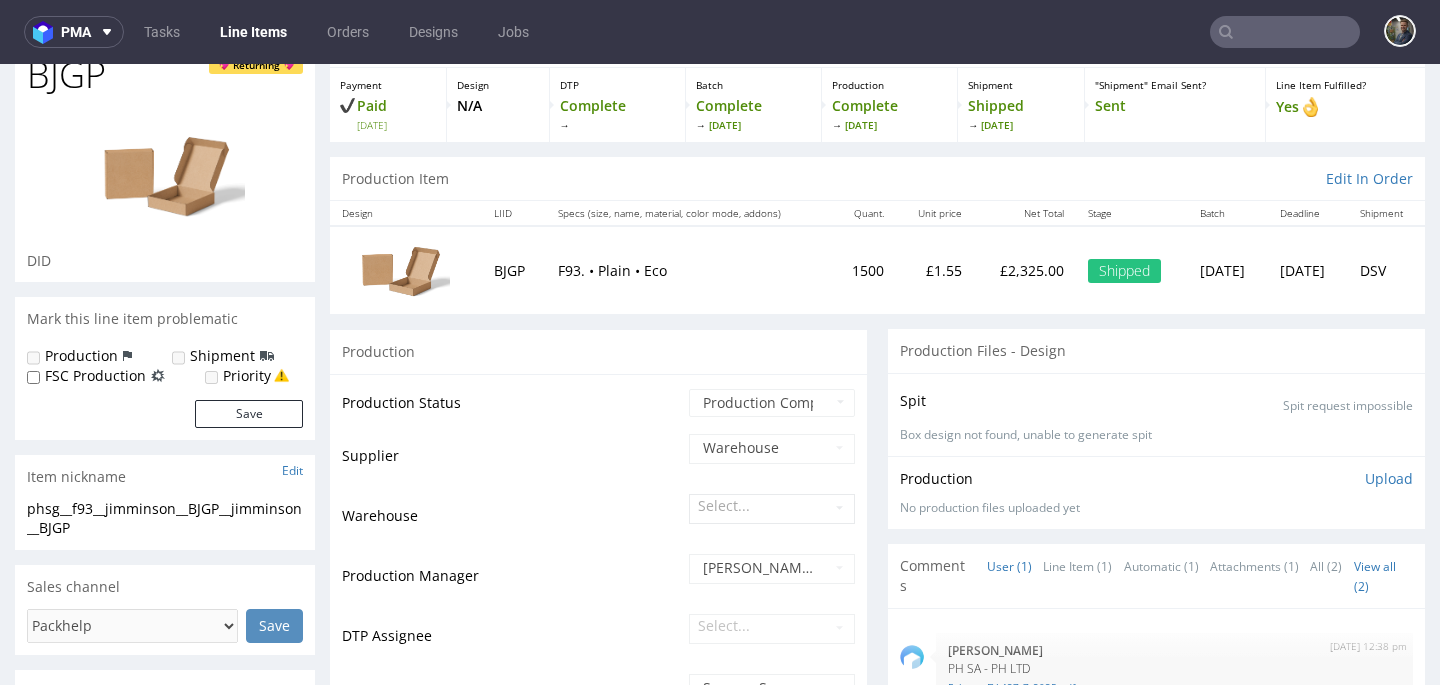 scroll, scrollTop: 0, scrollLeft: 0, axis: both 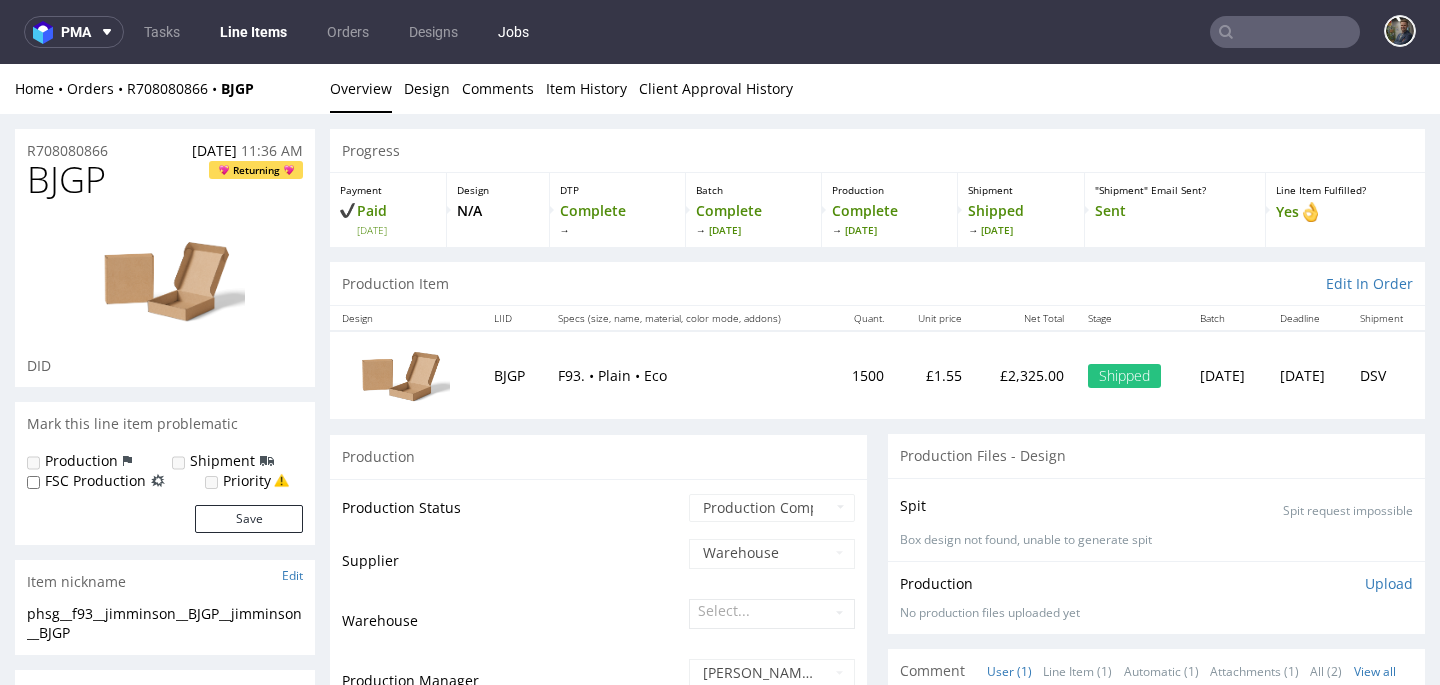 type 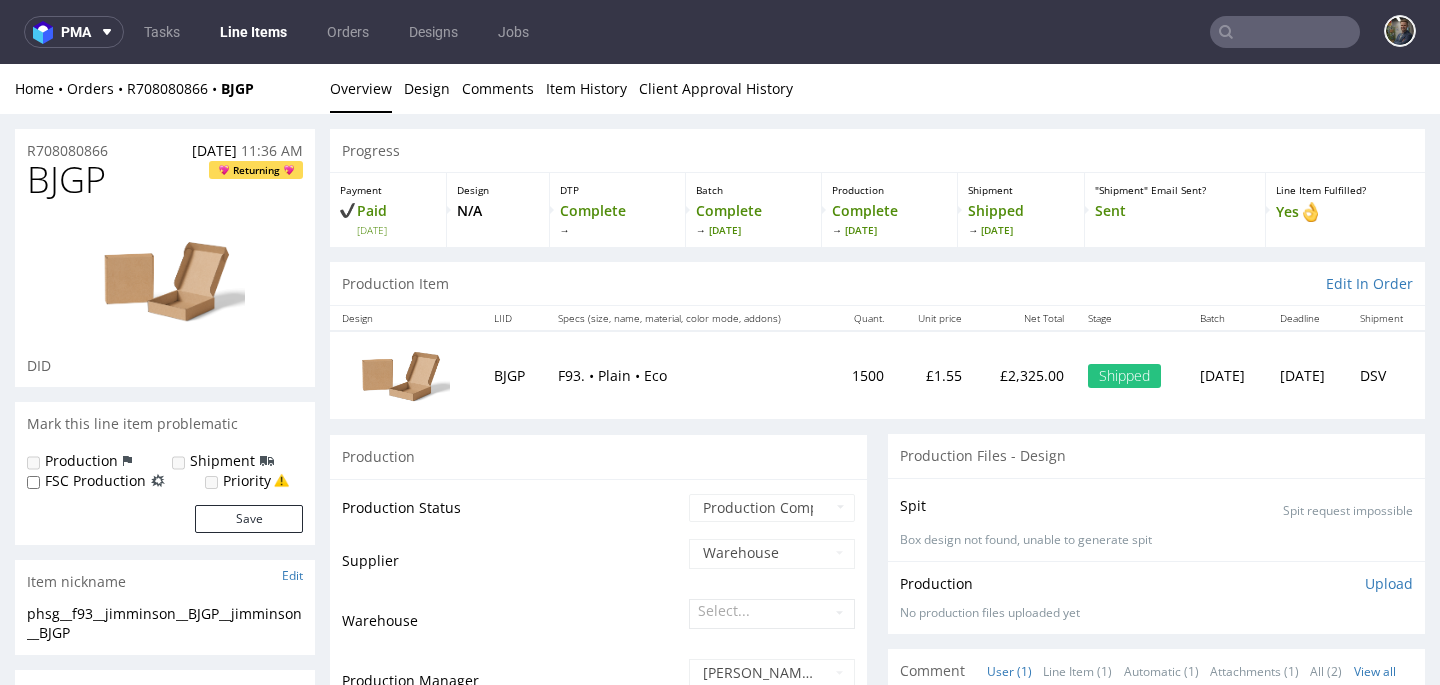 click at bounding box center [1285, 32] 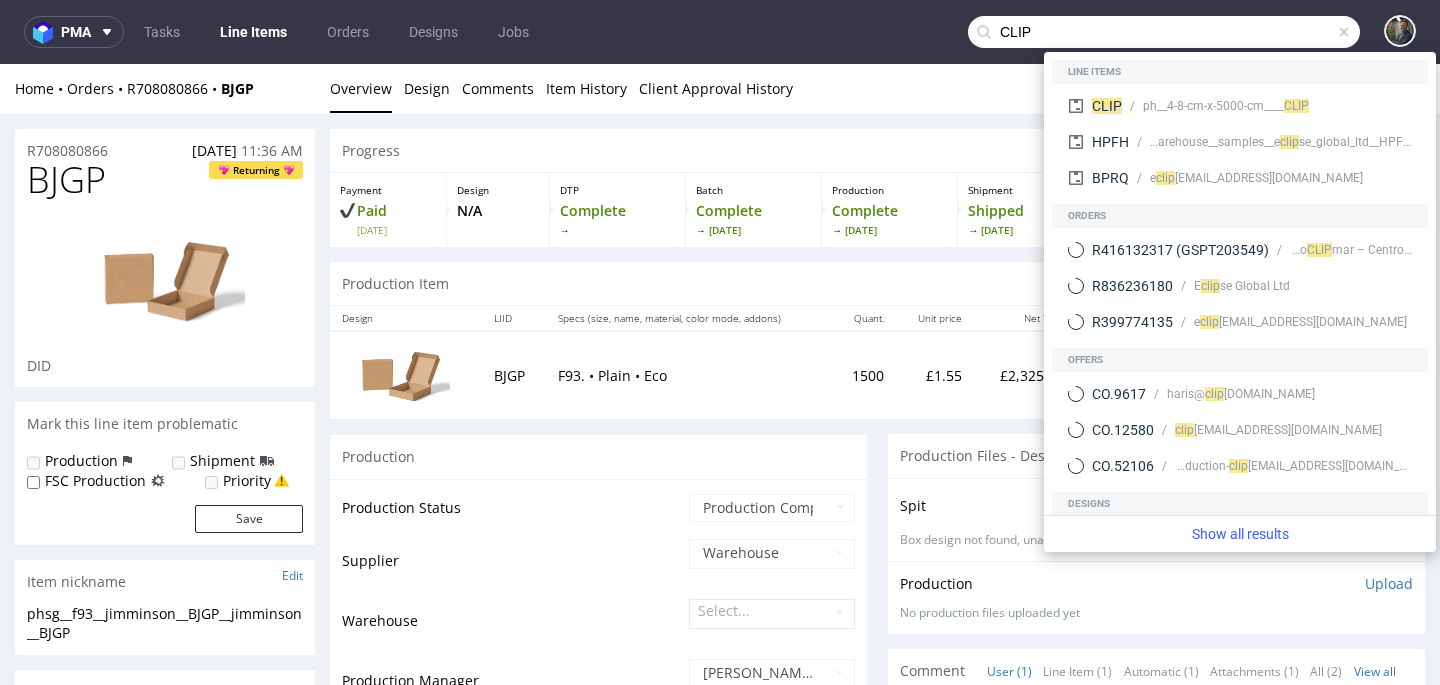 type on "CLIP" 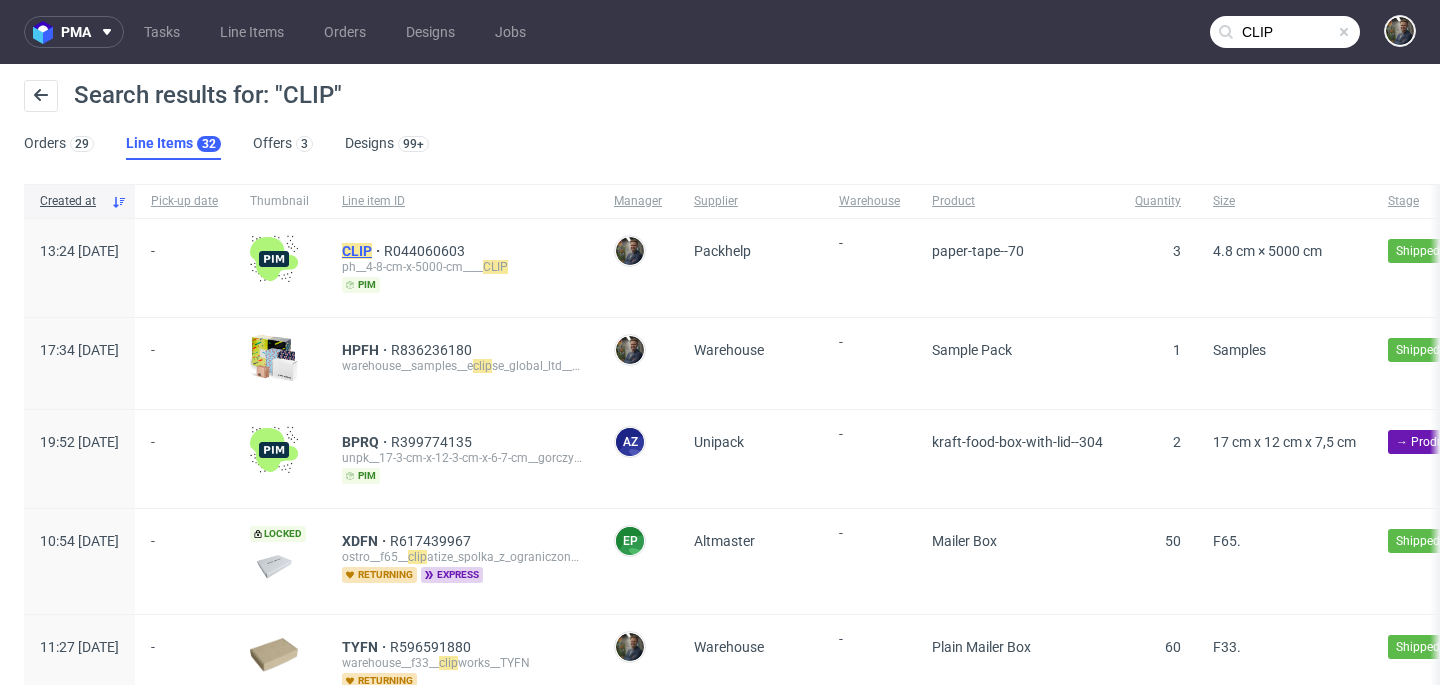 click on "CLIP" 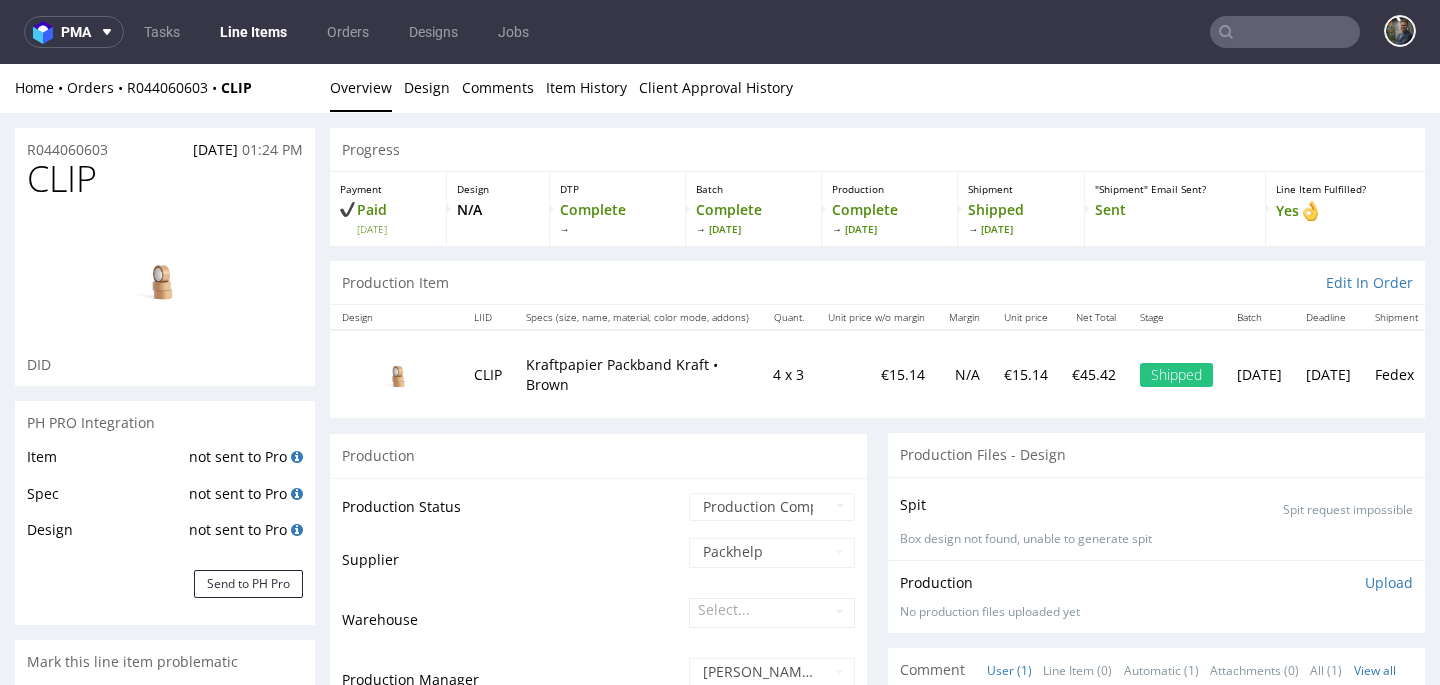 scroll, scrollTop: 0, scrollLeft: 0, axis: both 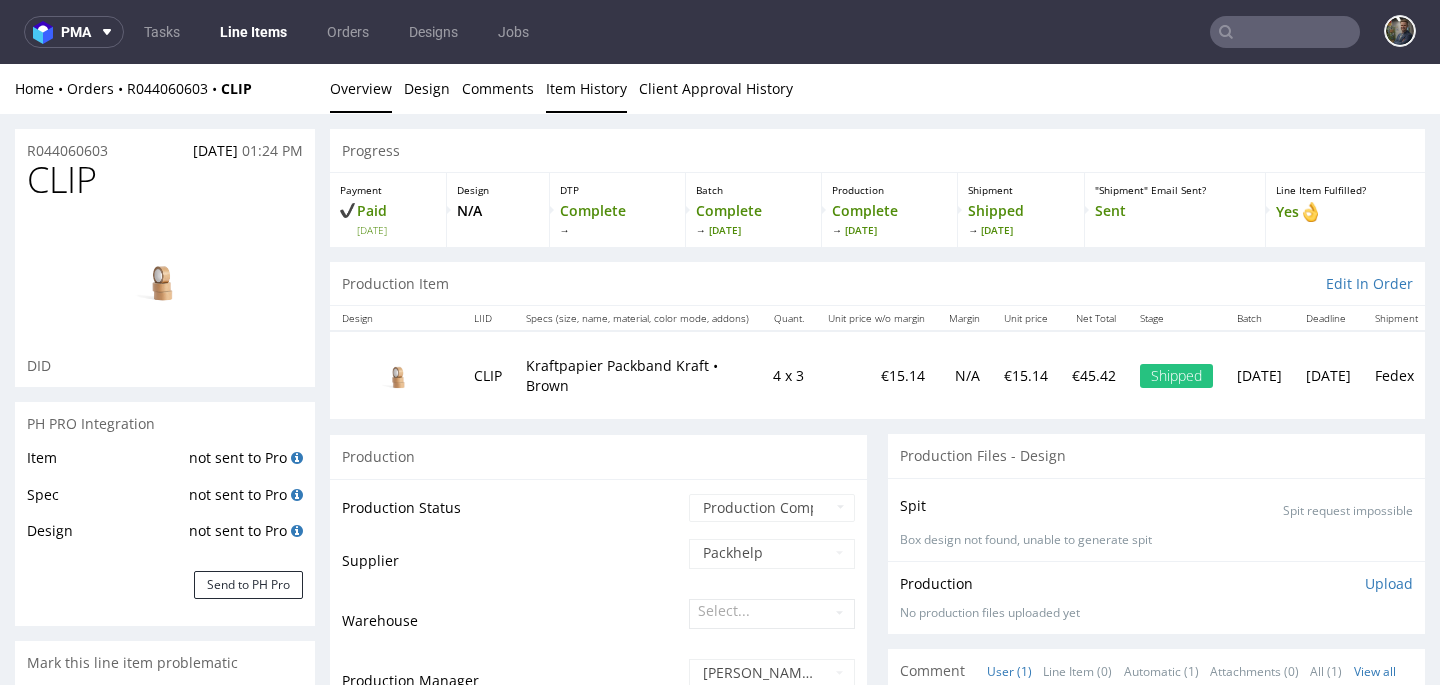 click on "Item History" at bounding box center [586, 88] 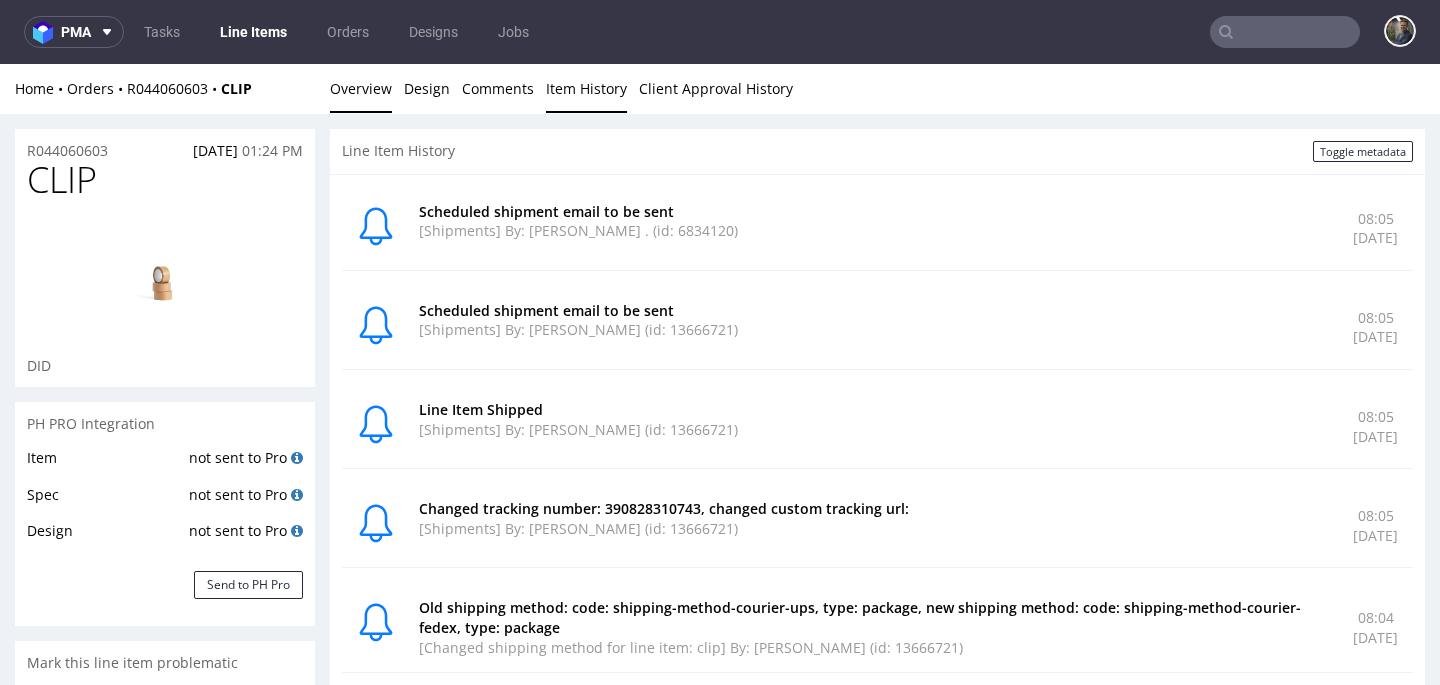 click on "Overview" at bounding box center (361, 88) 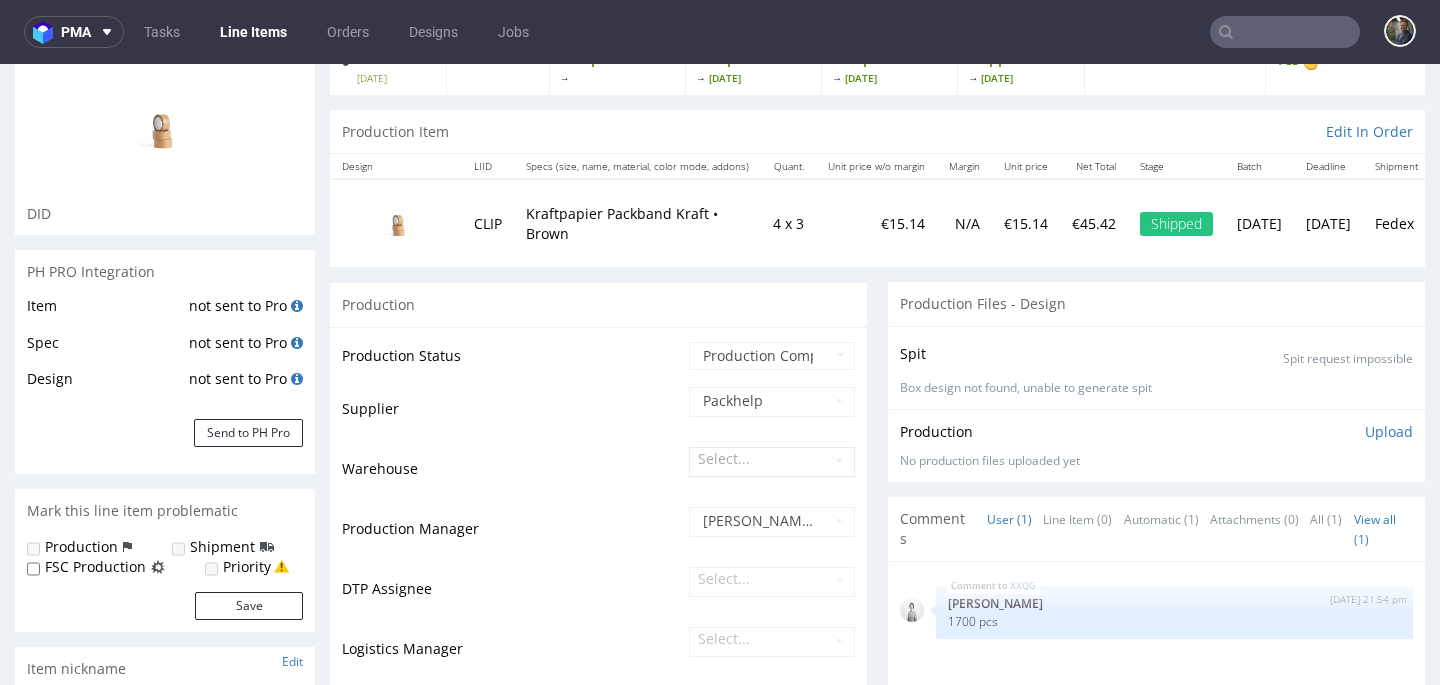 scroll, scrollTop: 0, scrollLeft: 0, axis: both 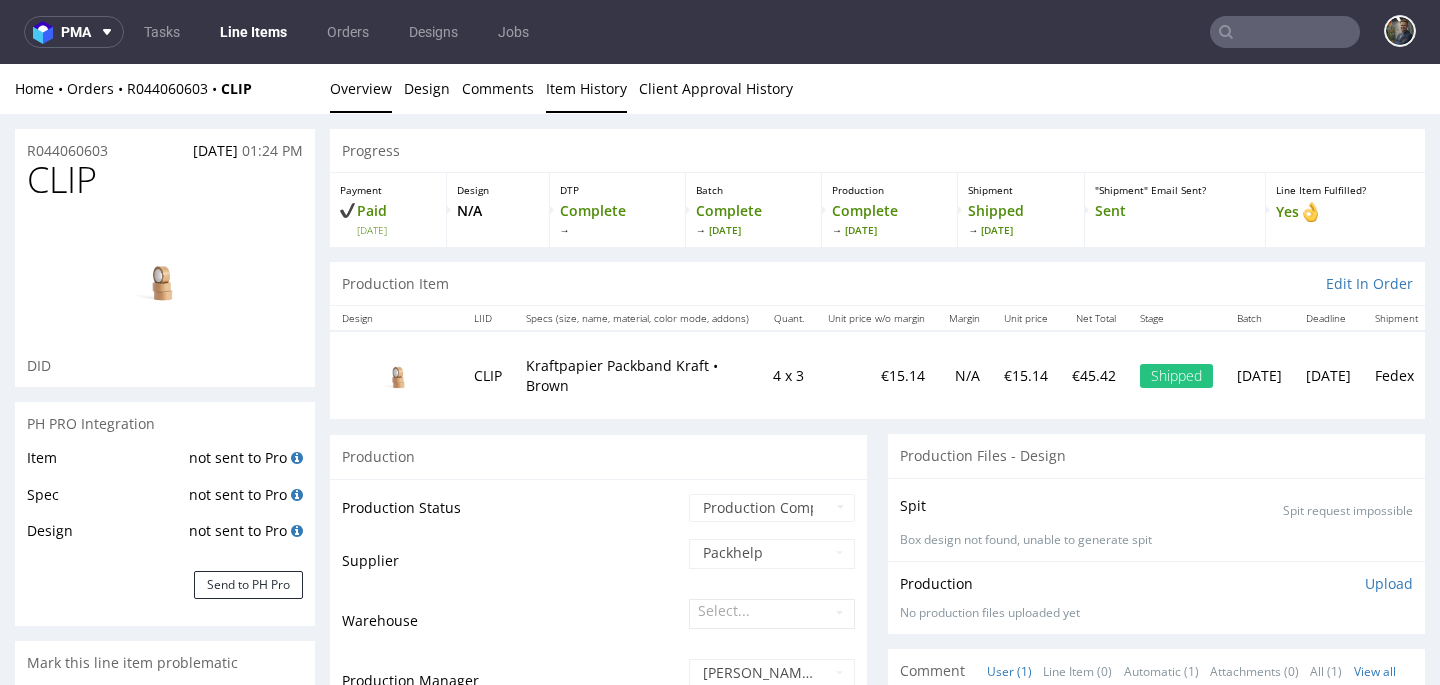 click on "Item History" at bounding box center (586, 88) 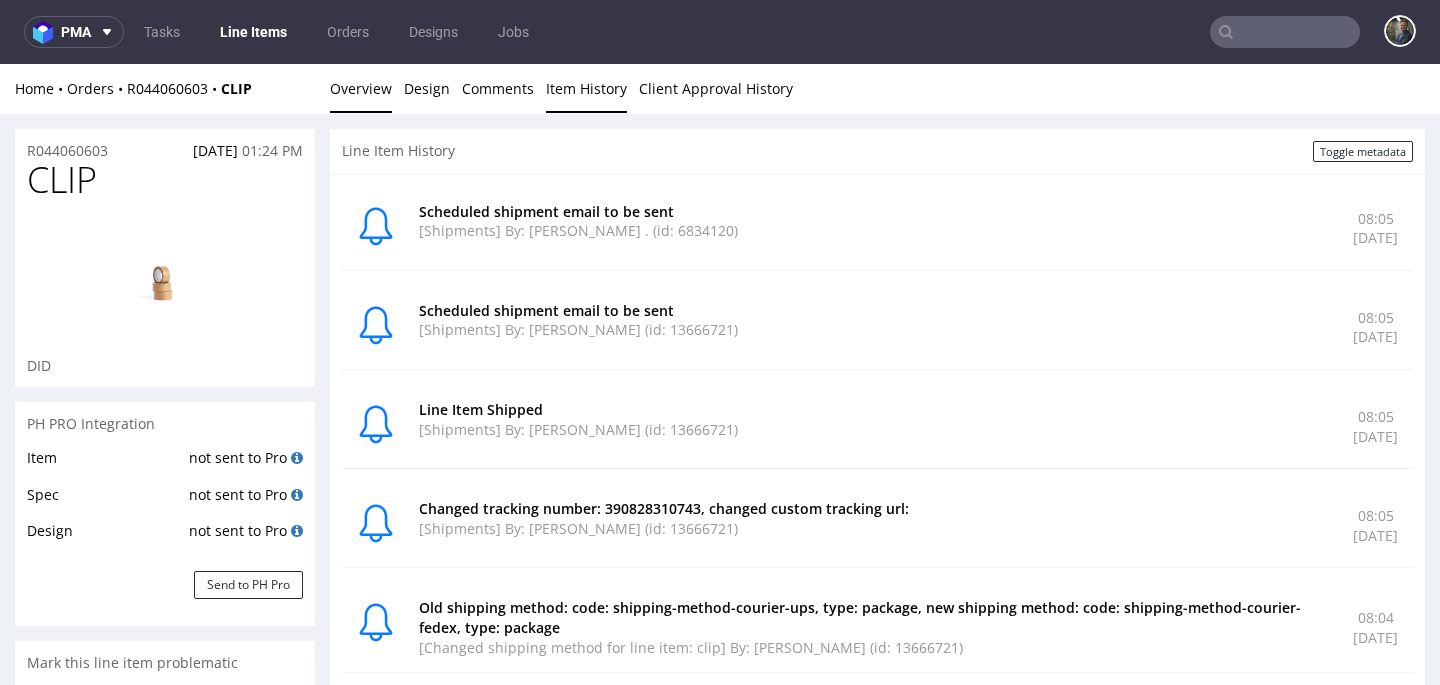 click on "Overview" at bounding box center [361, 88] 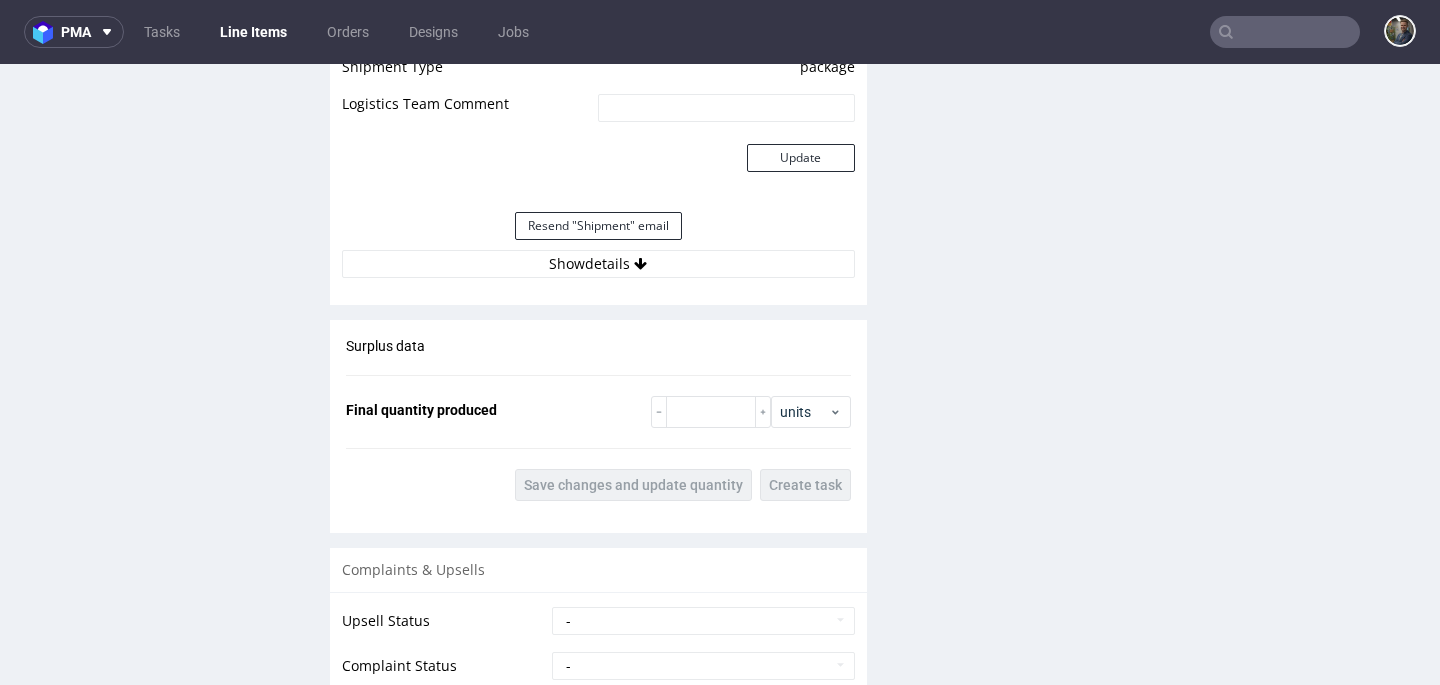 scroll, scrollTop: 2580, scrollLeft: 0, axis: vertical 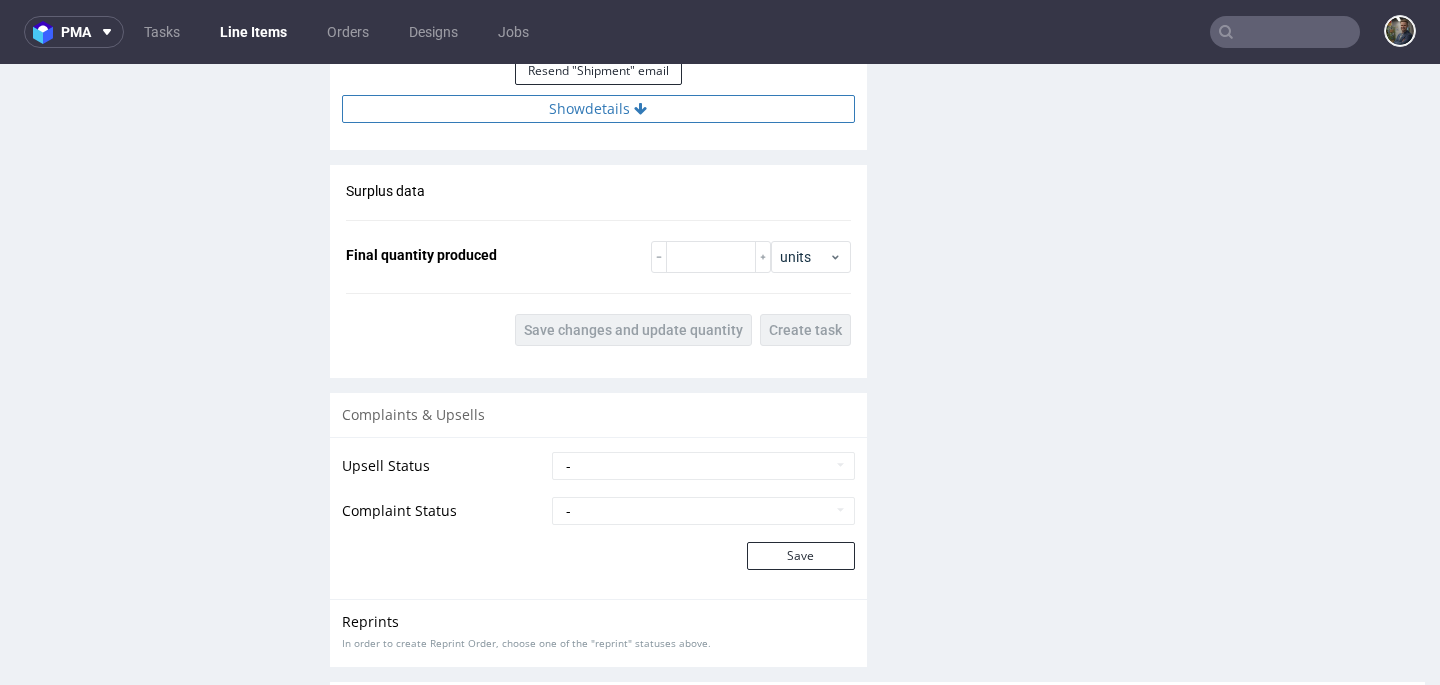 click on "Show  details" at bounding box center (598, 109) 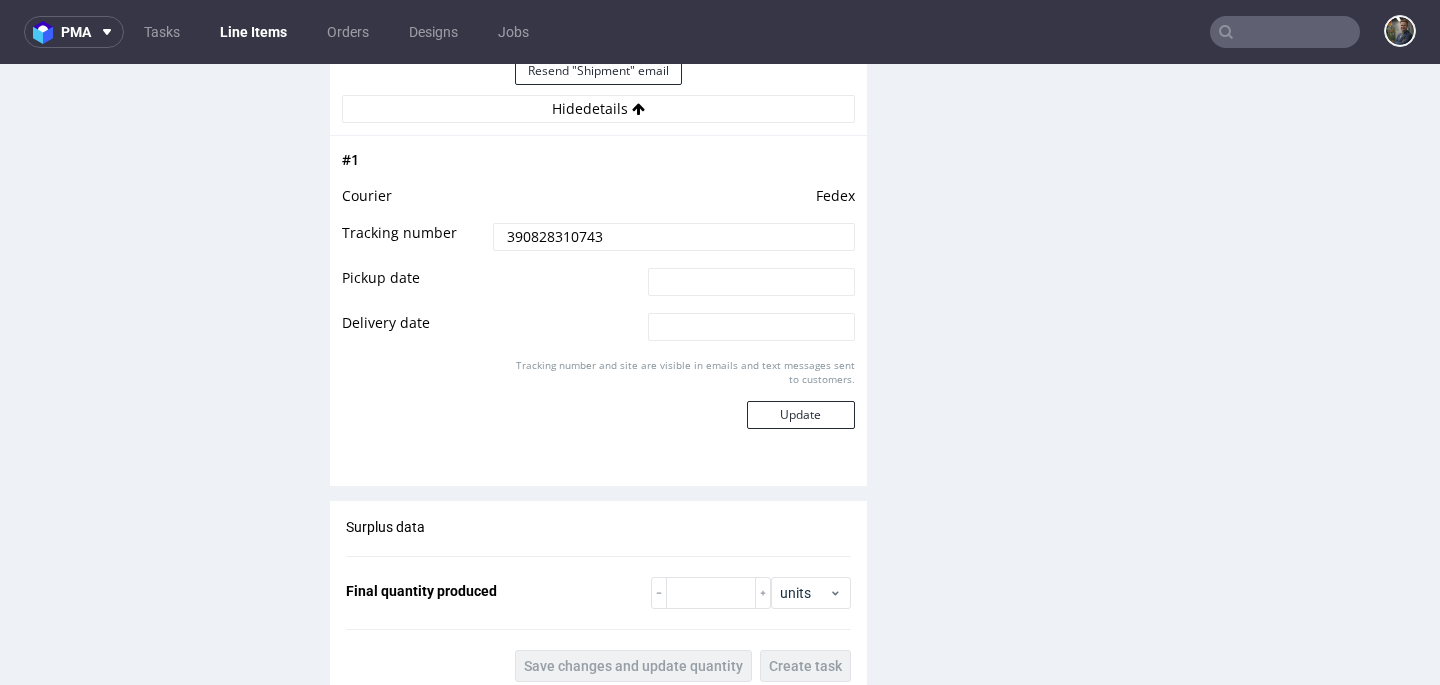 click on "390828310743" at bounding box center (673, 237) 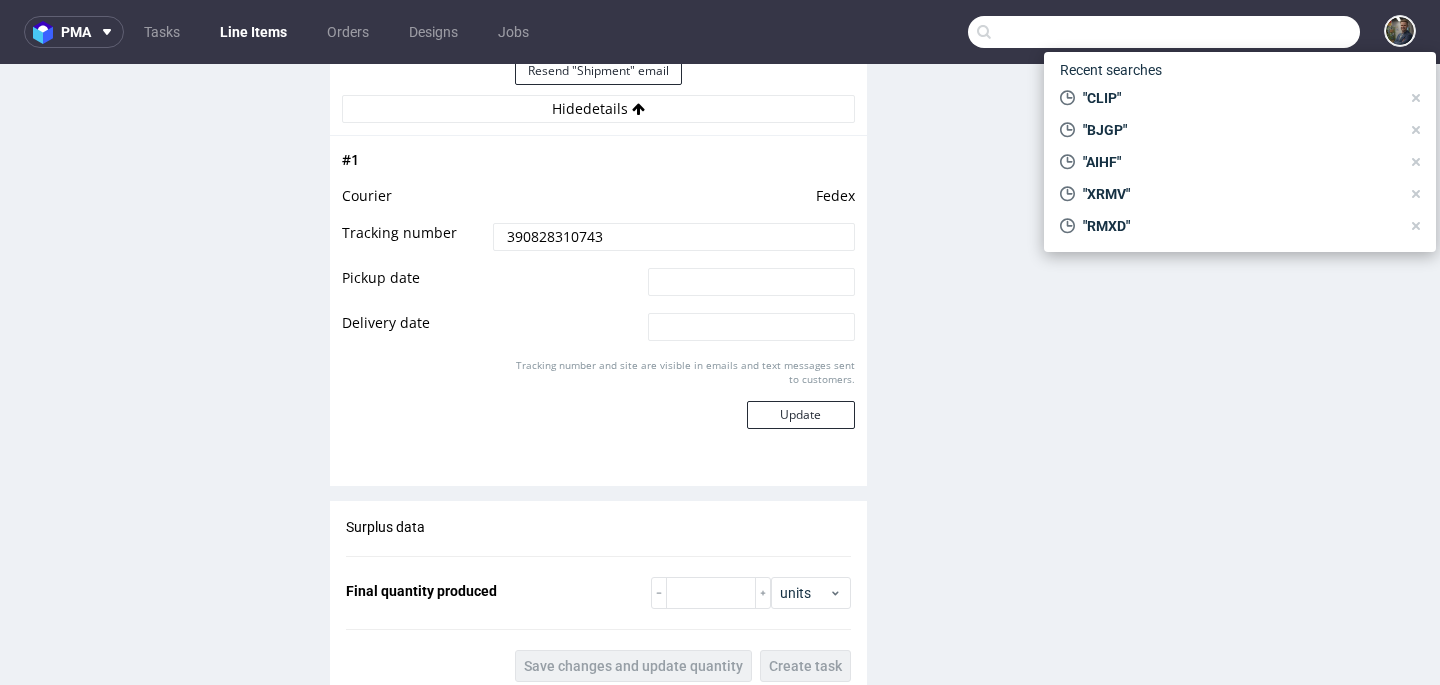 paste on "CLSO" 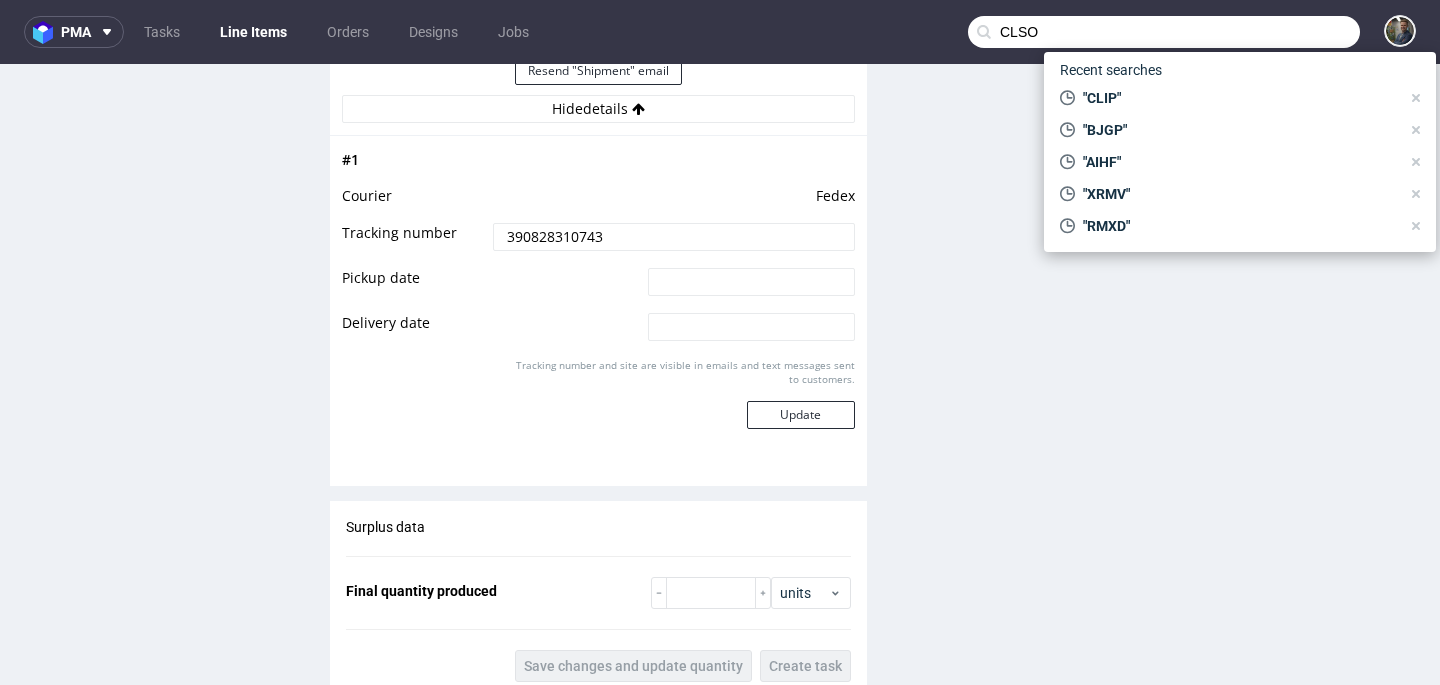 type on "CLSO" 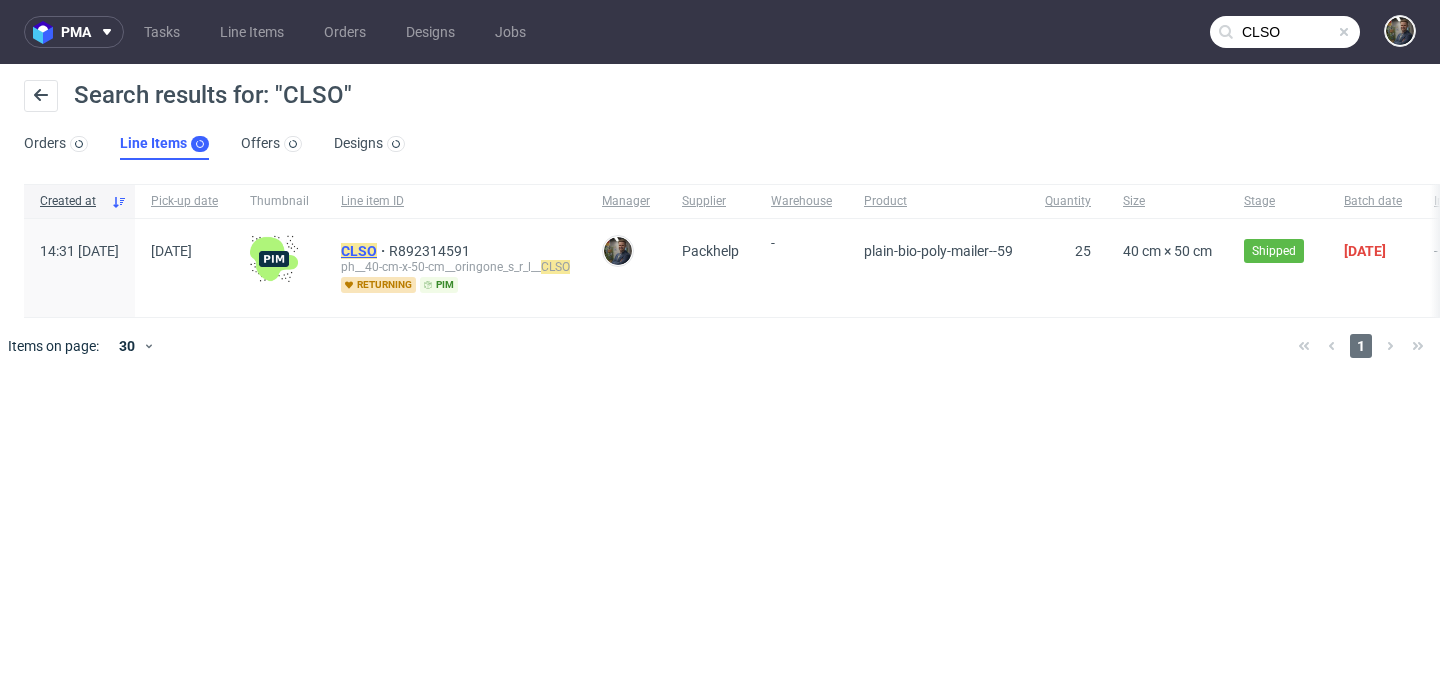click on "CLSO" 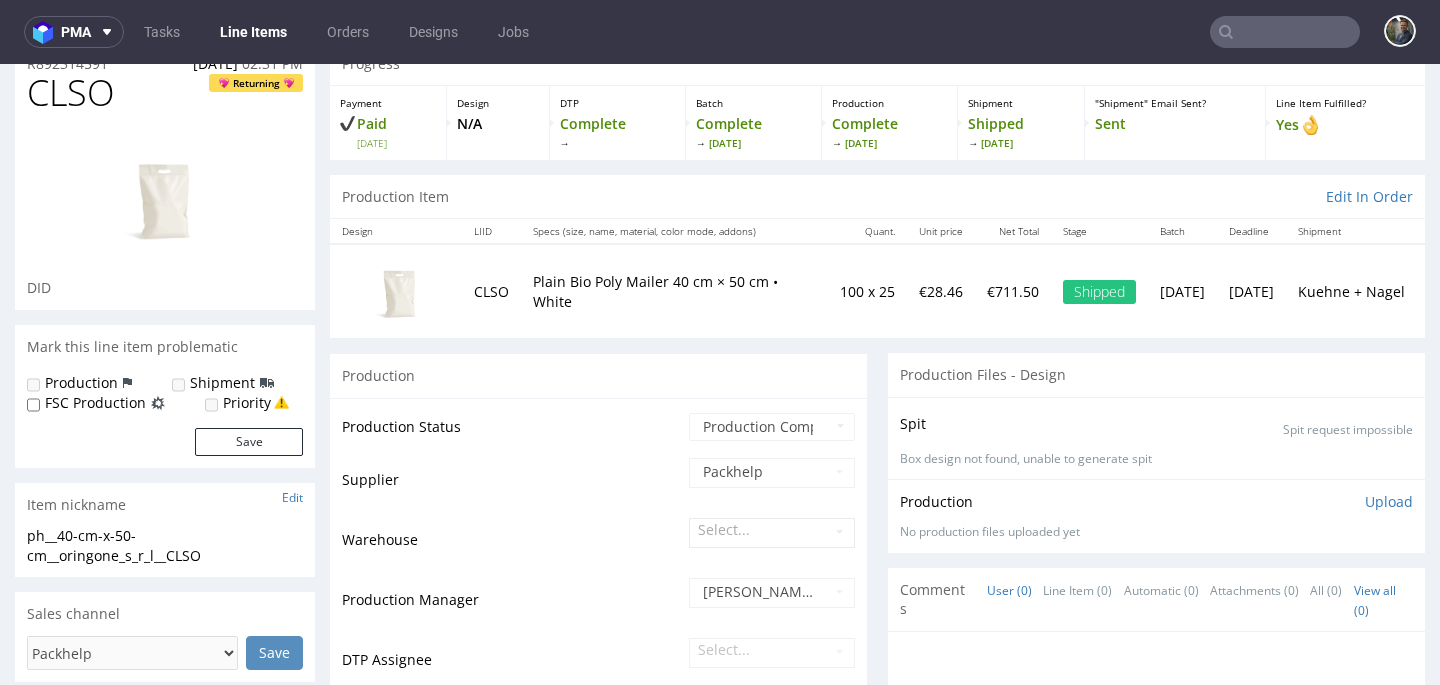 scroll, scrollTop: 0, scrollLeft: 0, axis: both 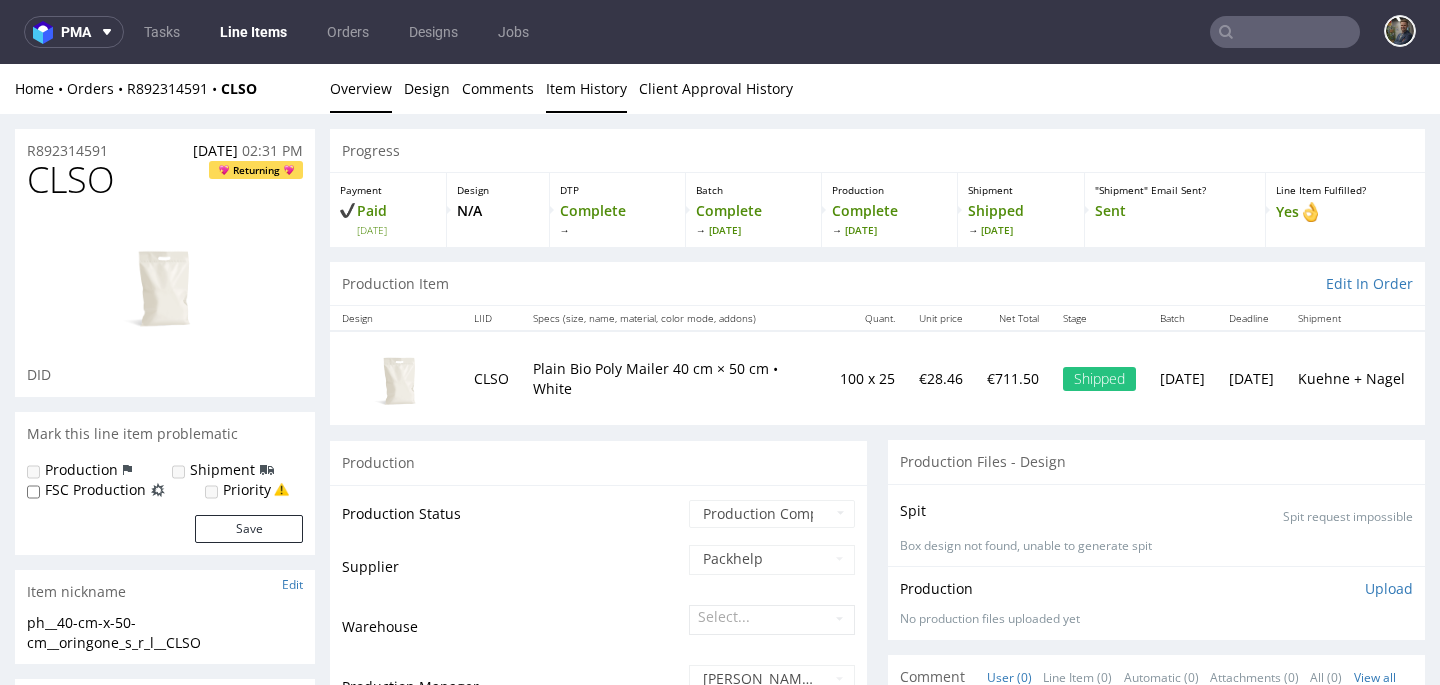 click on "R892314591 04.07.2025   02:31 PM CLSO Returning DID   Mark this line item problematic Production Shipment FSC Production Priority Save Item nickname Edit ph__40-cm-x-50-cm__oringone_s_r_l__CLSO ph__40-cm-x-50-cm __oringone_s_r_l__CLSO Update Sales channel Glovo
Foodora
Ankorstore
Restaurant Week
Singulart
Masterlife
Farfetch
Rebel Tang
Chrono24
Unipack
BackPack Back Market
Selency
Empik Packaging
Printify Packaging
Gelato
Deliveroo
Hello Print
Packhelp
Sendcloud
Vista Print
InStore Save Customer ORINGONE SRL purchasing@oringone.com +393407434814 Italy Shipping Address Edit Name ORINGONE SRL Company ORINGONE S.r.l. Address Via Tribolina 16/b Grumello del Monte 24064 Italy Phone +393407434814 This line item cannot be removed this is the only one line item in order. Progress Payment Paid Wed 09 Jul Design N/A DTP Complete Batch Complete Thu 10 Jul Production Complete Thu 10 Jul Shipment Shipped Thu 10 Jul "Shipment" Email Sent? Sent Line Item Fulfilled? Yes Edit In Order" at bounding box center [720, 1543] 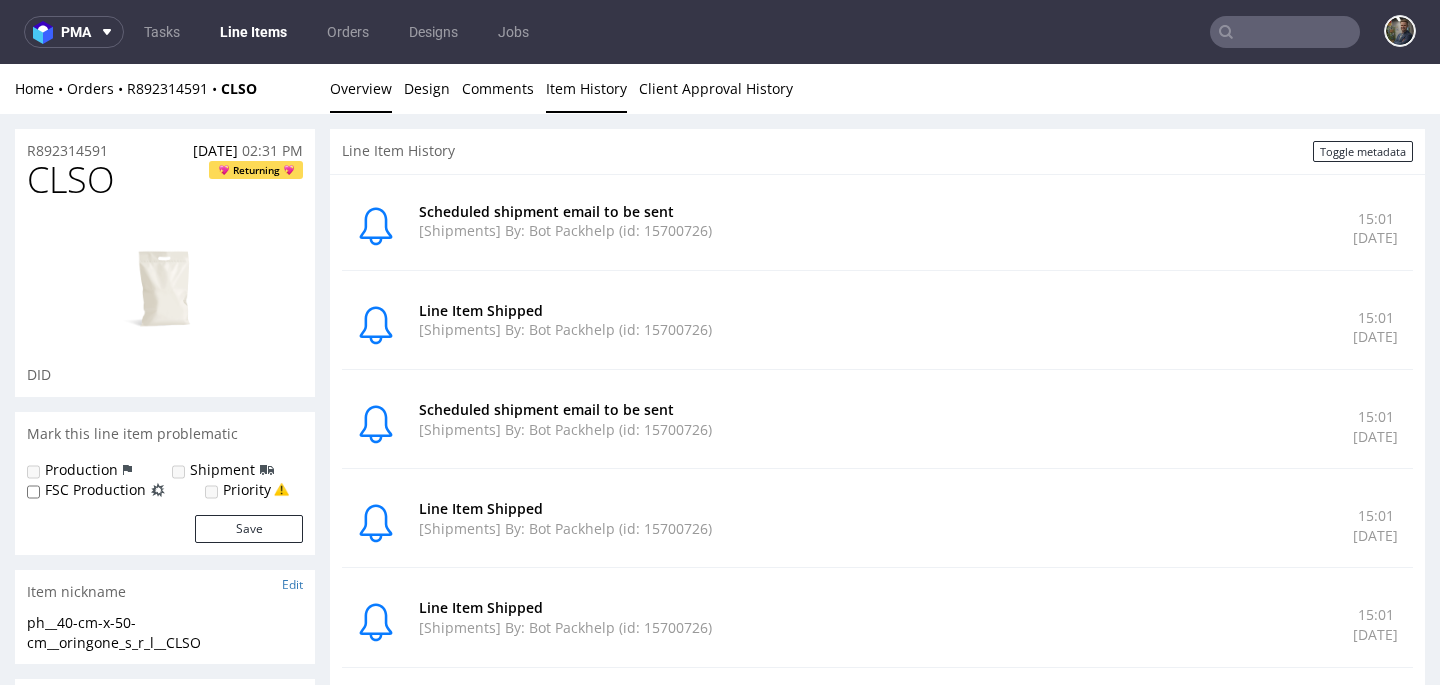 click on "Overview" at bounding box center [361, 88] 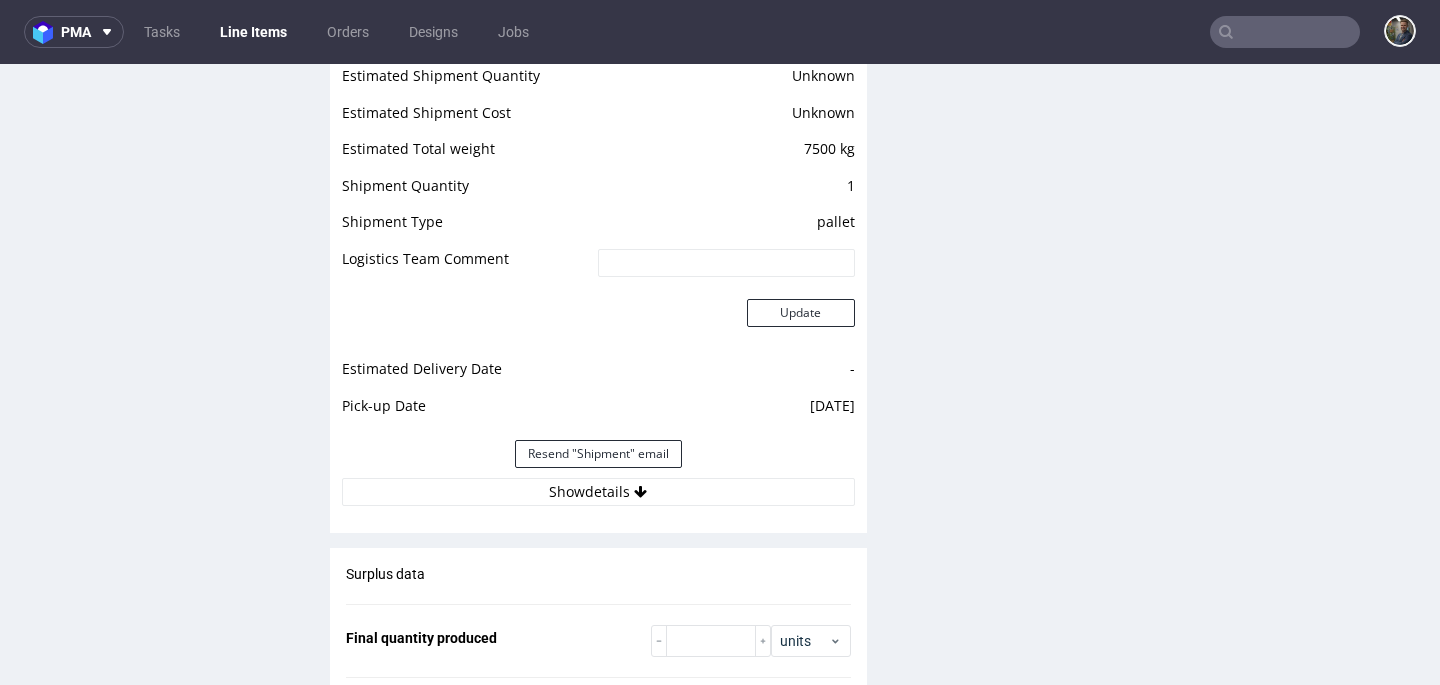 scroll, scrollTop: 1845, scrollLeft: 0, axis: vertical 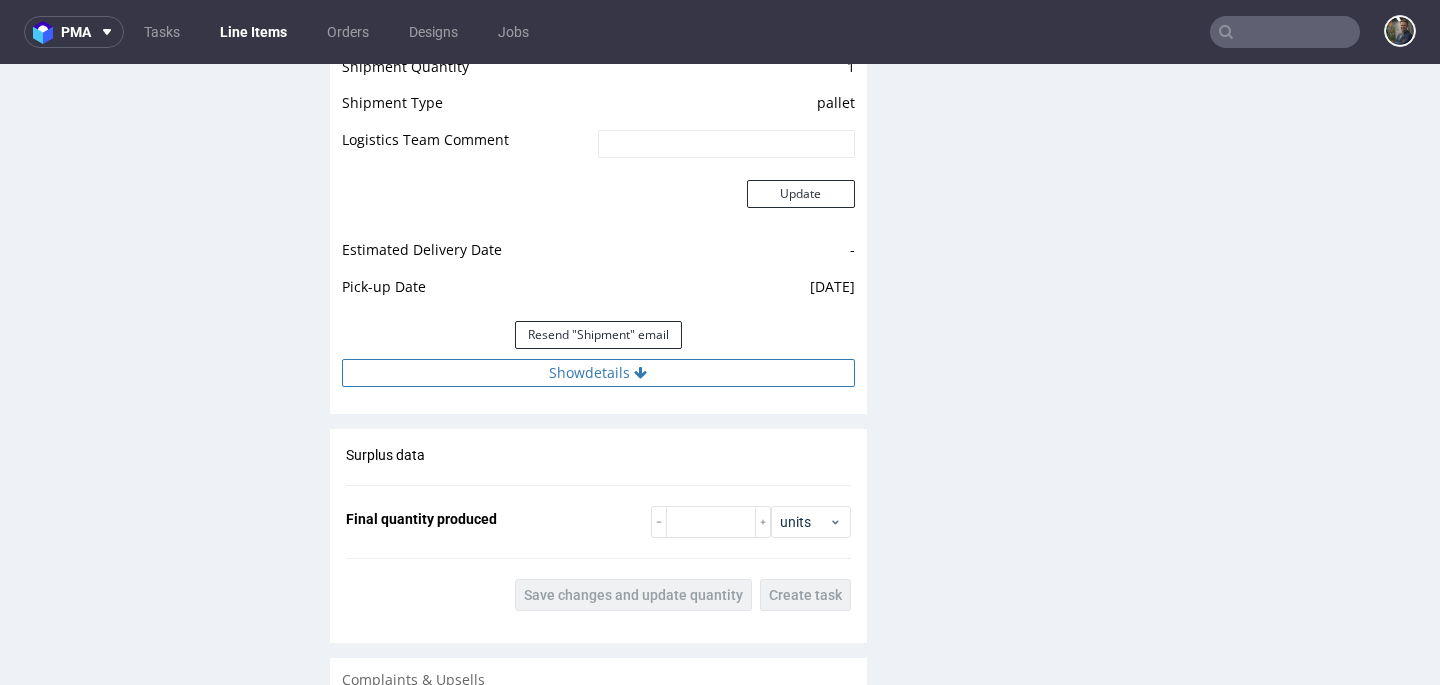 click on "Show  details" at bounding box center [598, 373] 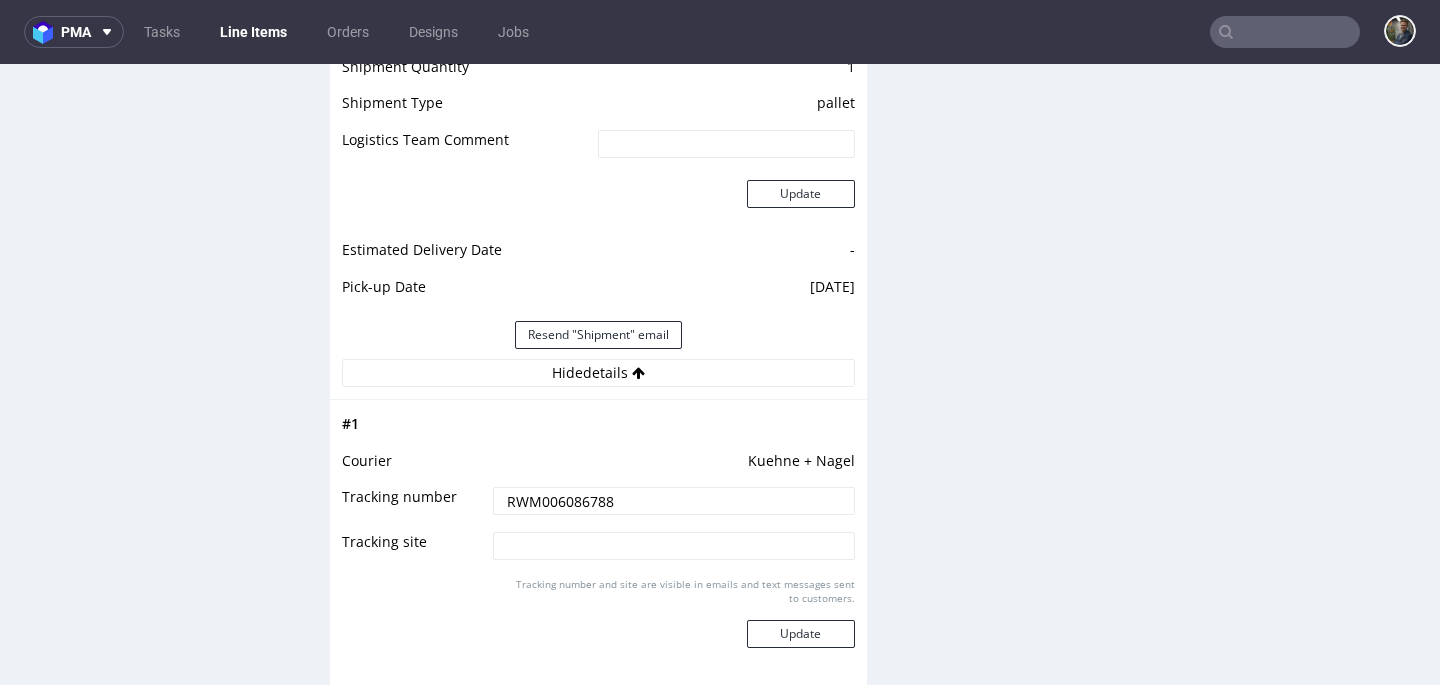click at bounding box center [467, 205] 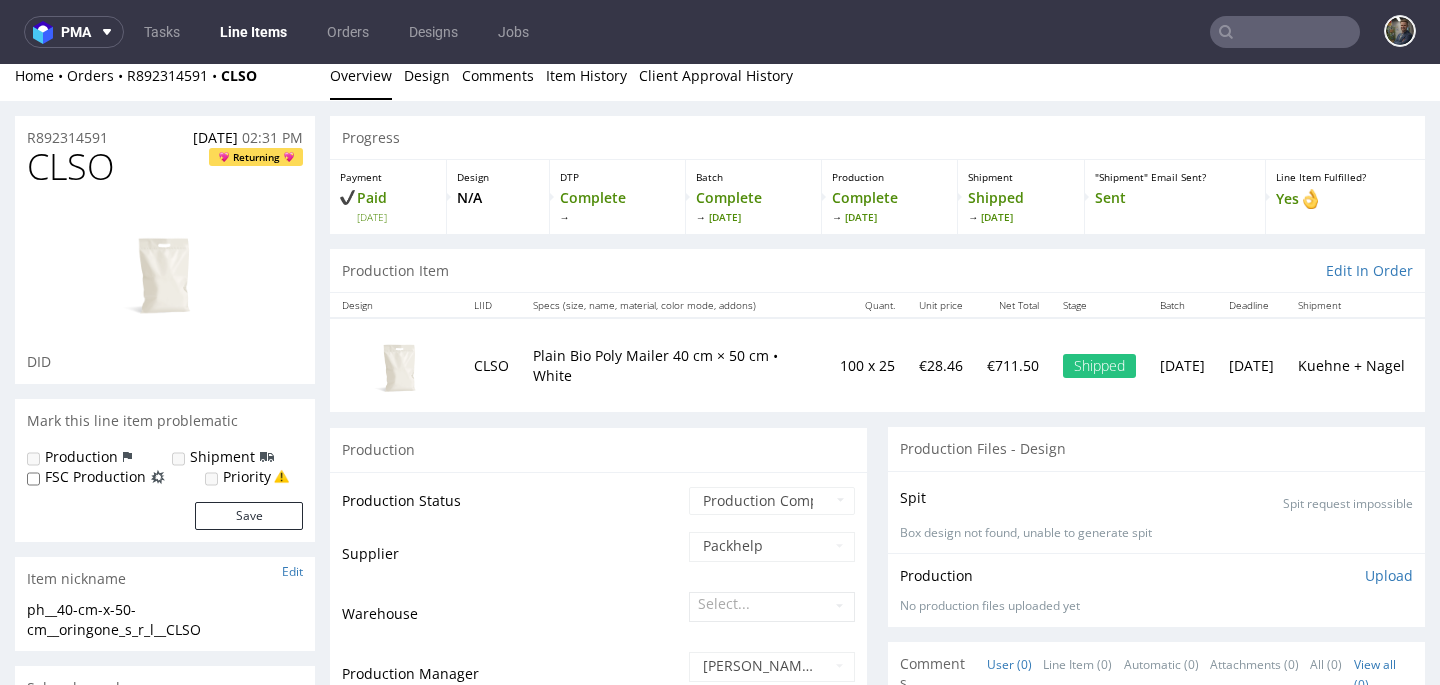 scroll, scrollTop: 0, scrollLeft: 0, axis: both 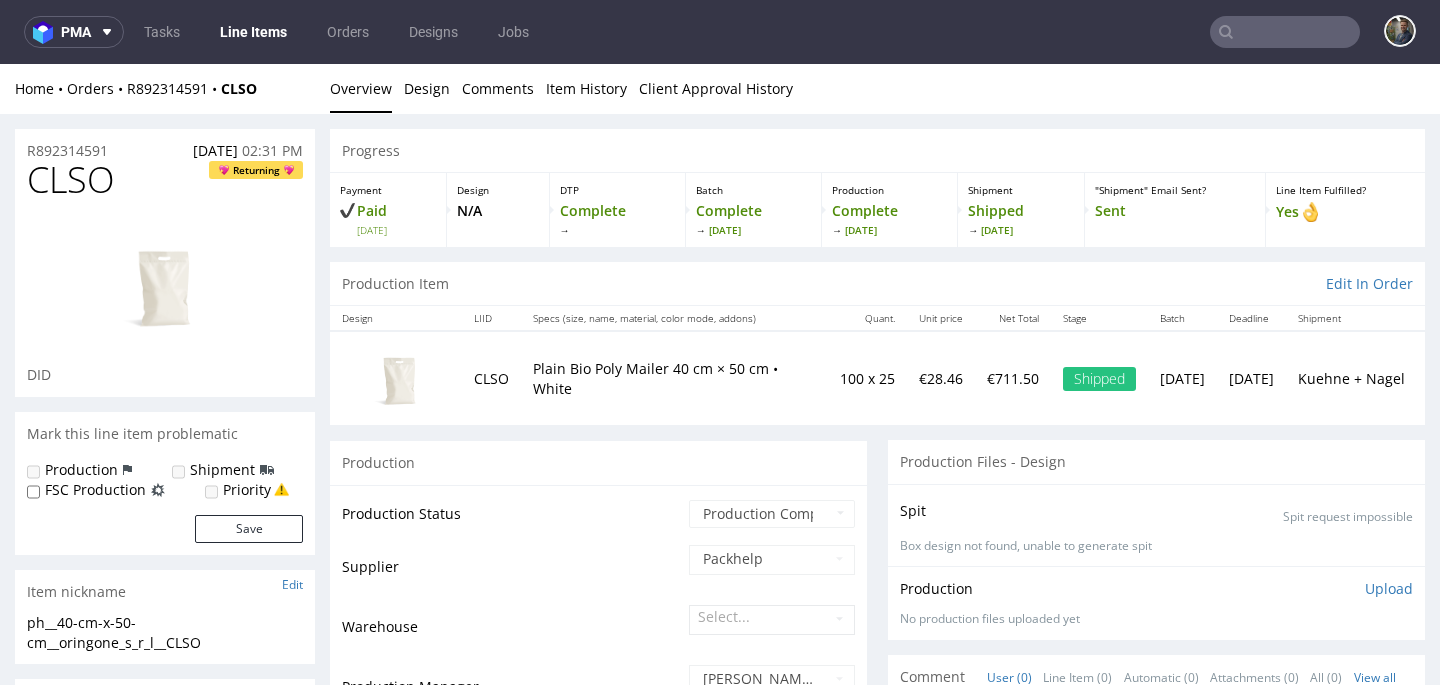click at bounding box center (1285, 32) 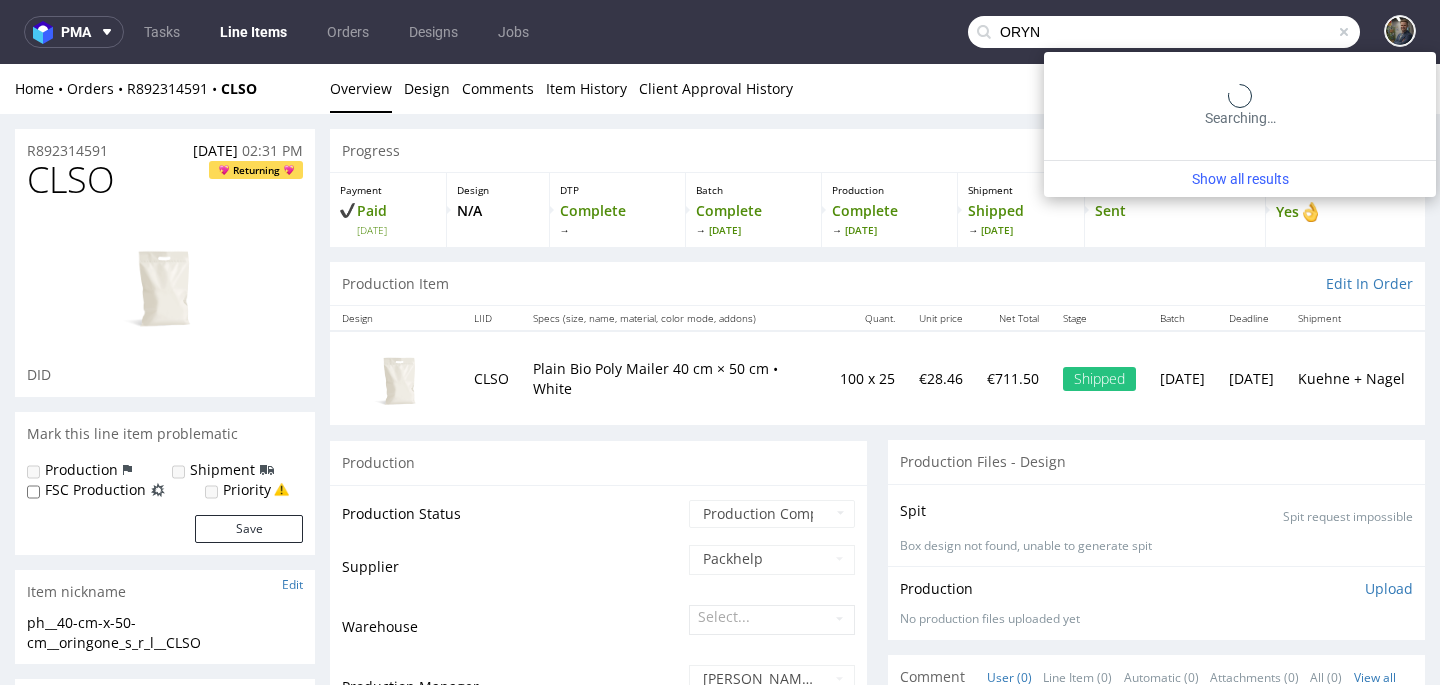 type on "ORYN" 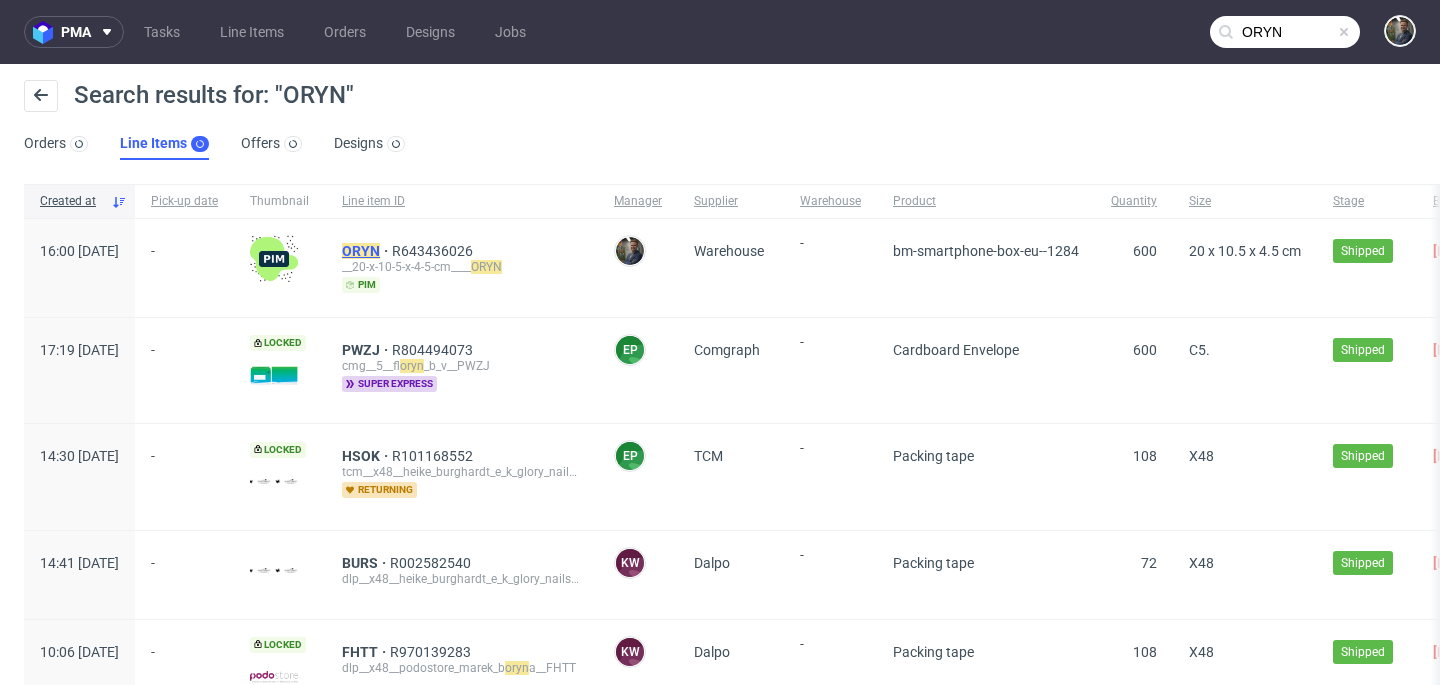 click on "ORYN" 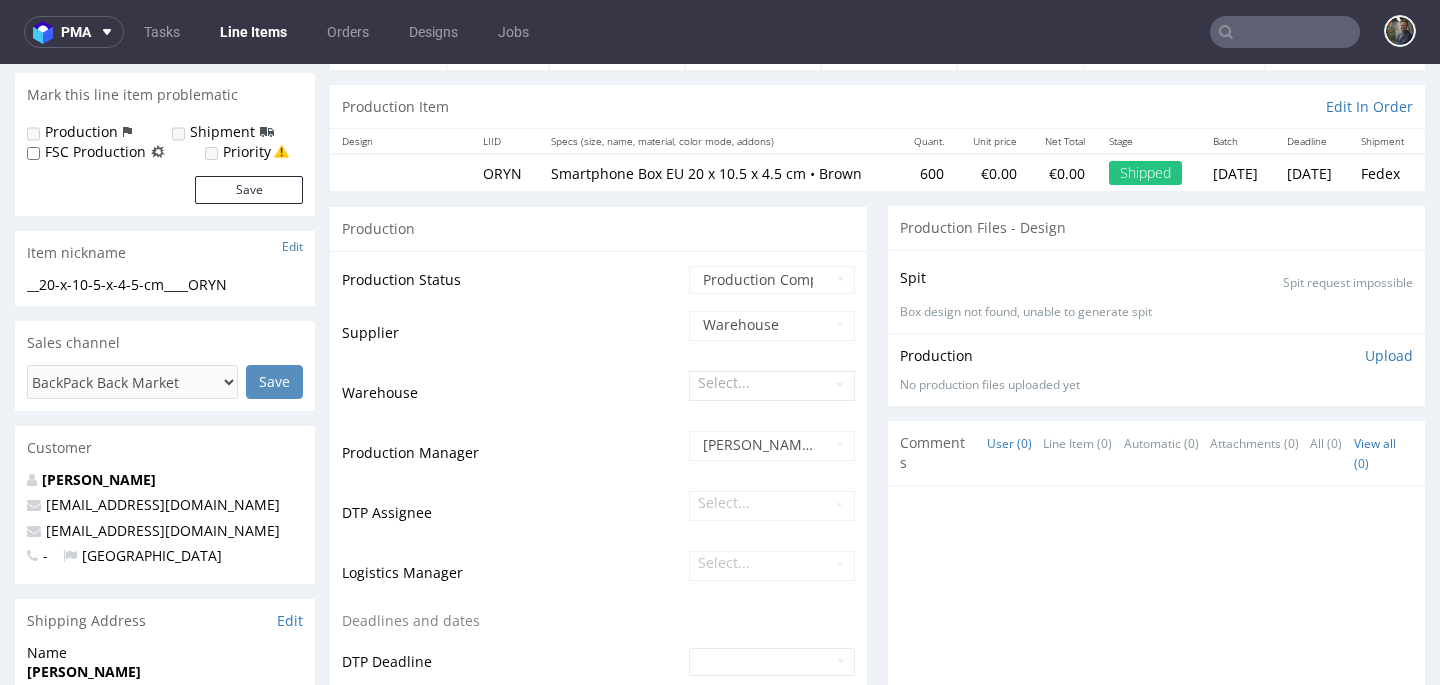 scroll, scrollTop: 0, scrollLeft: 0, axis: both 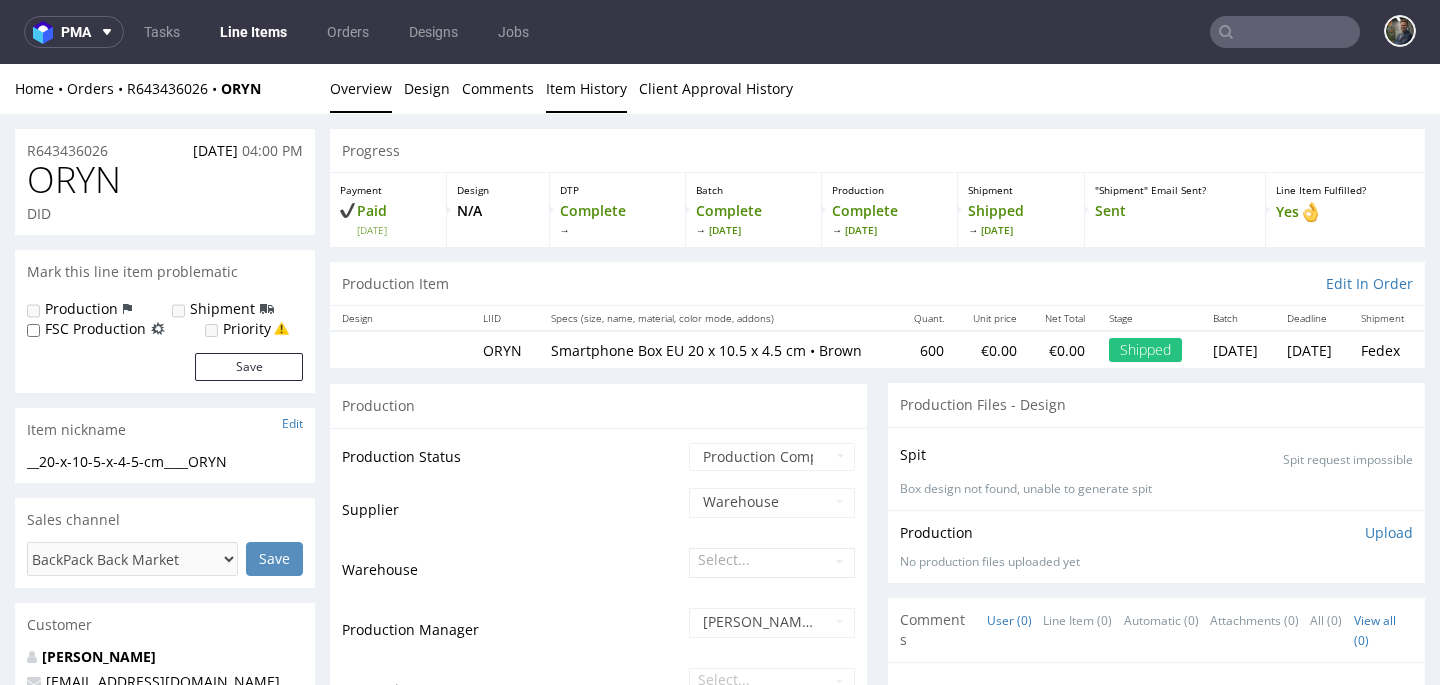click on "Item History" at bounding box center [586, 88] 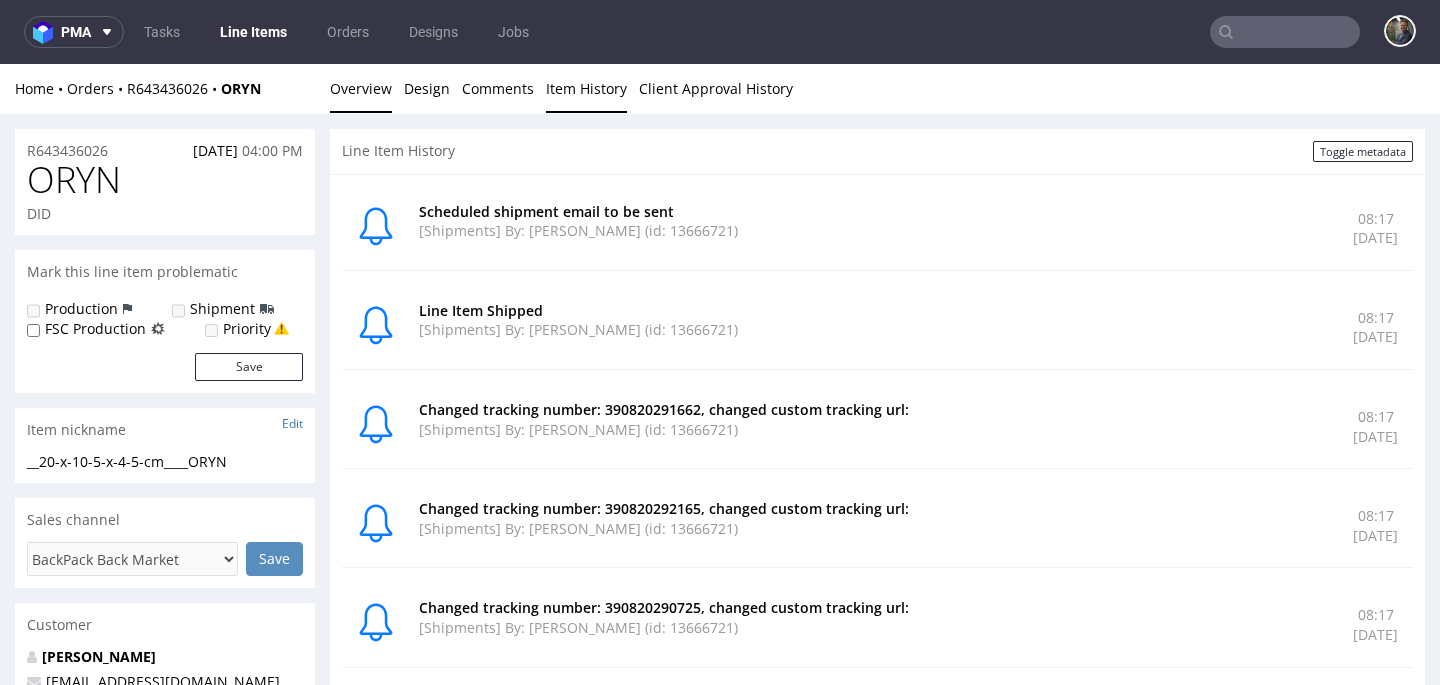 click on "Overview" at bounding box center [361, 88] 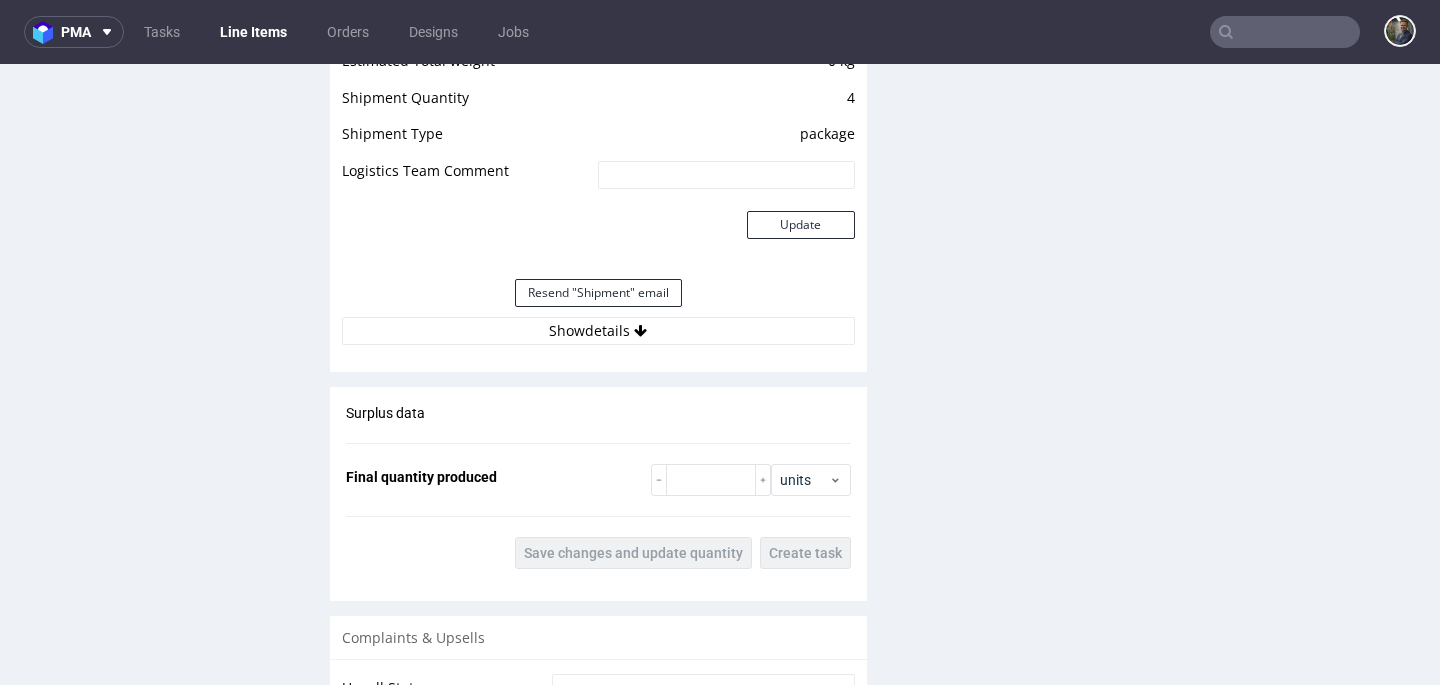 scroll, scrollTop: 1866, scrollLeft: 0, axis: vertical 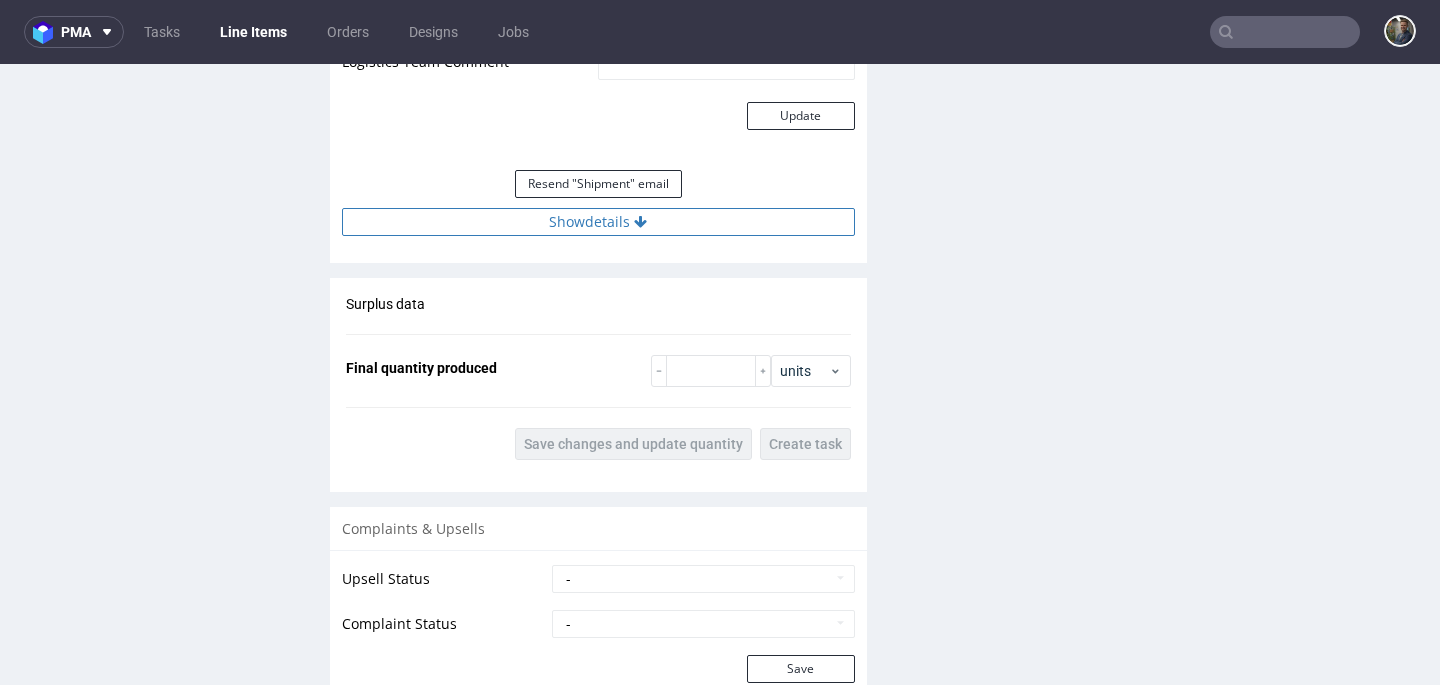 click on "Show  details" at bounding box center [598, 222] 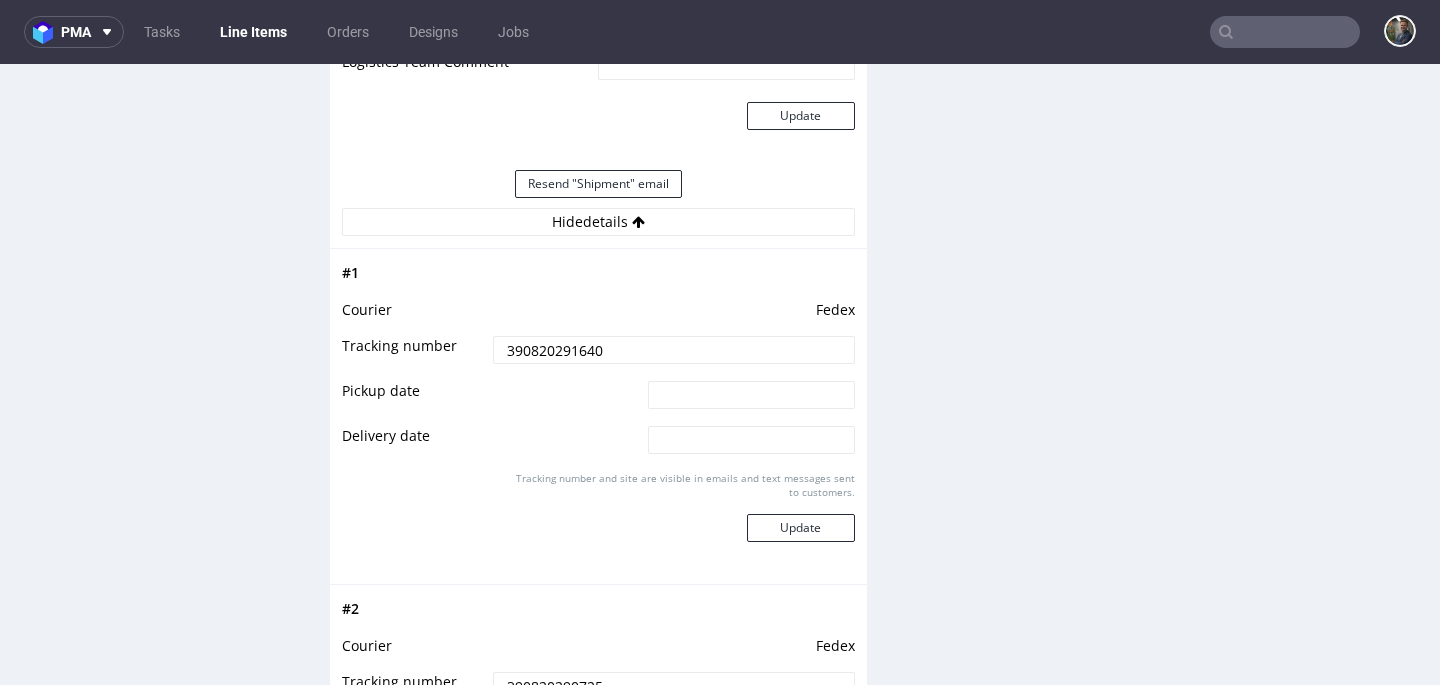 click on "390820291640" at bounding box center [673, 350] 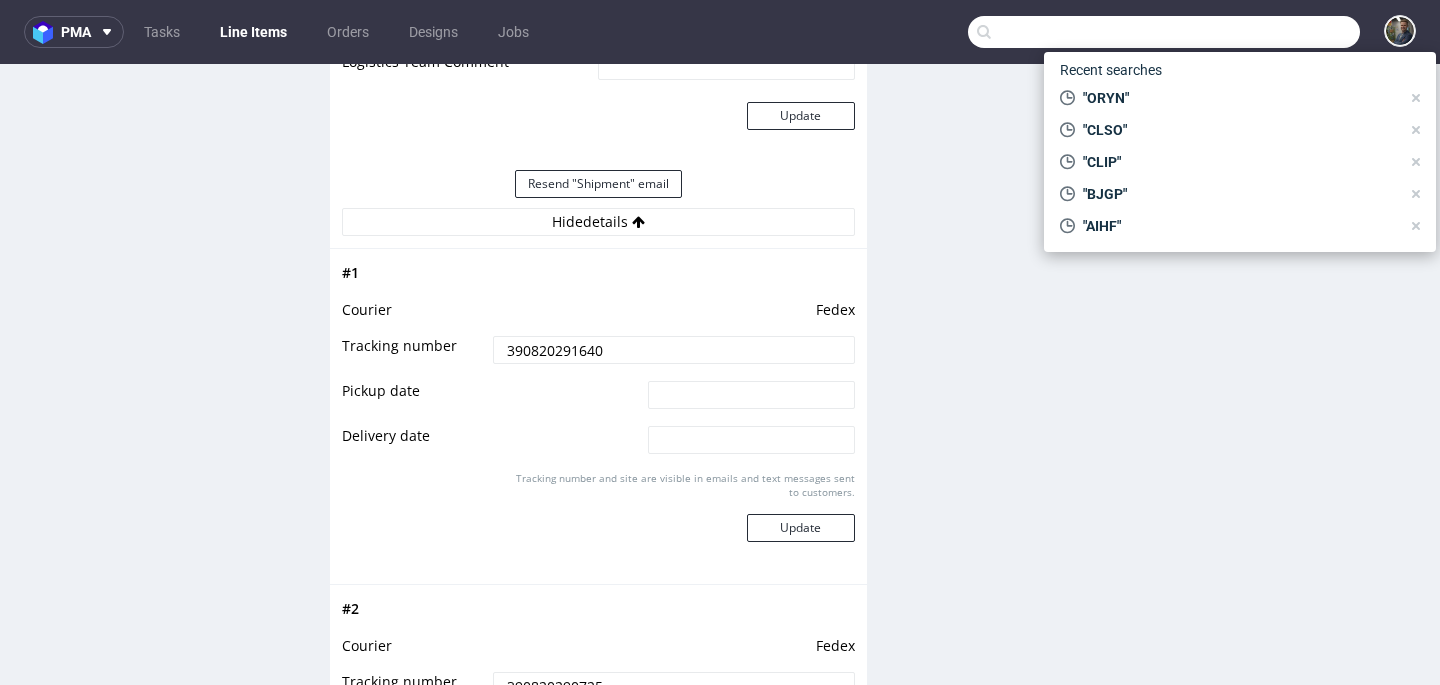 click at bounding box center [1164, 32] 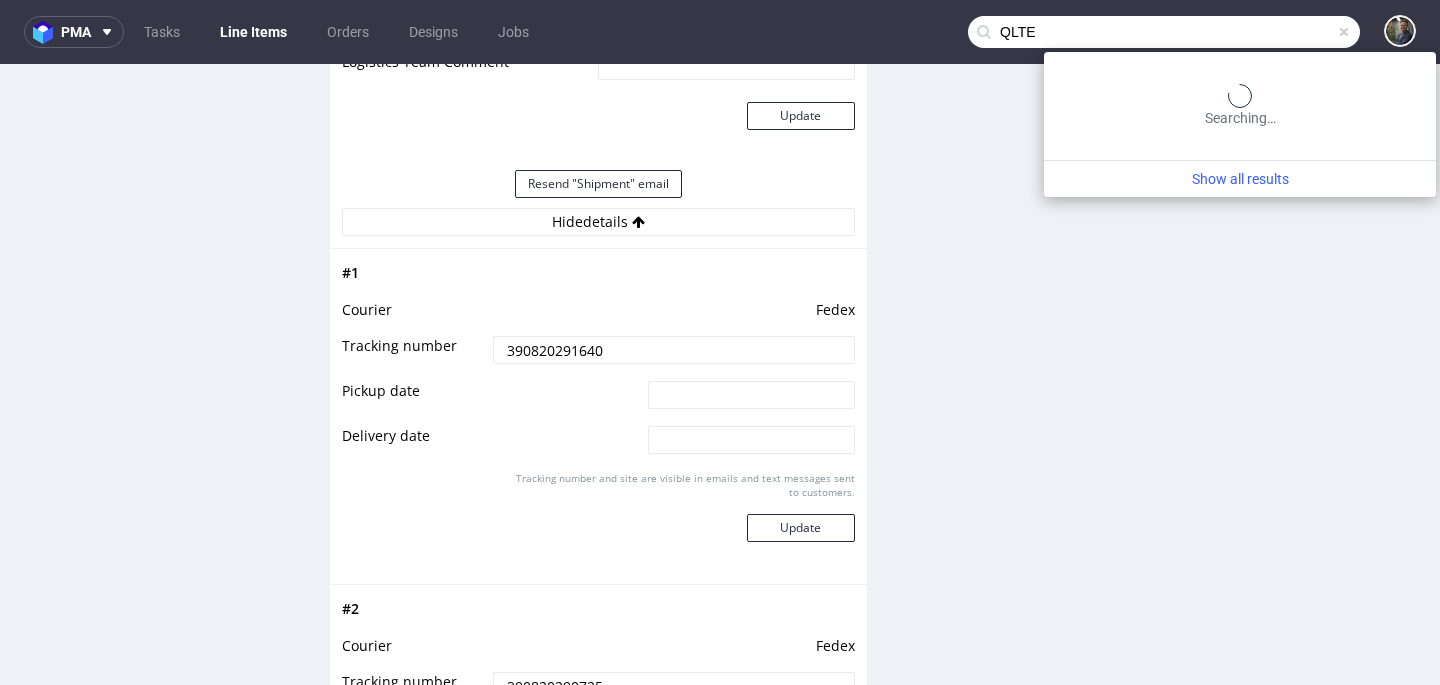 type on "QLTE" 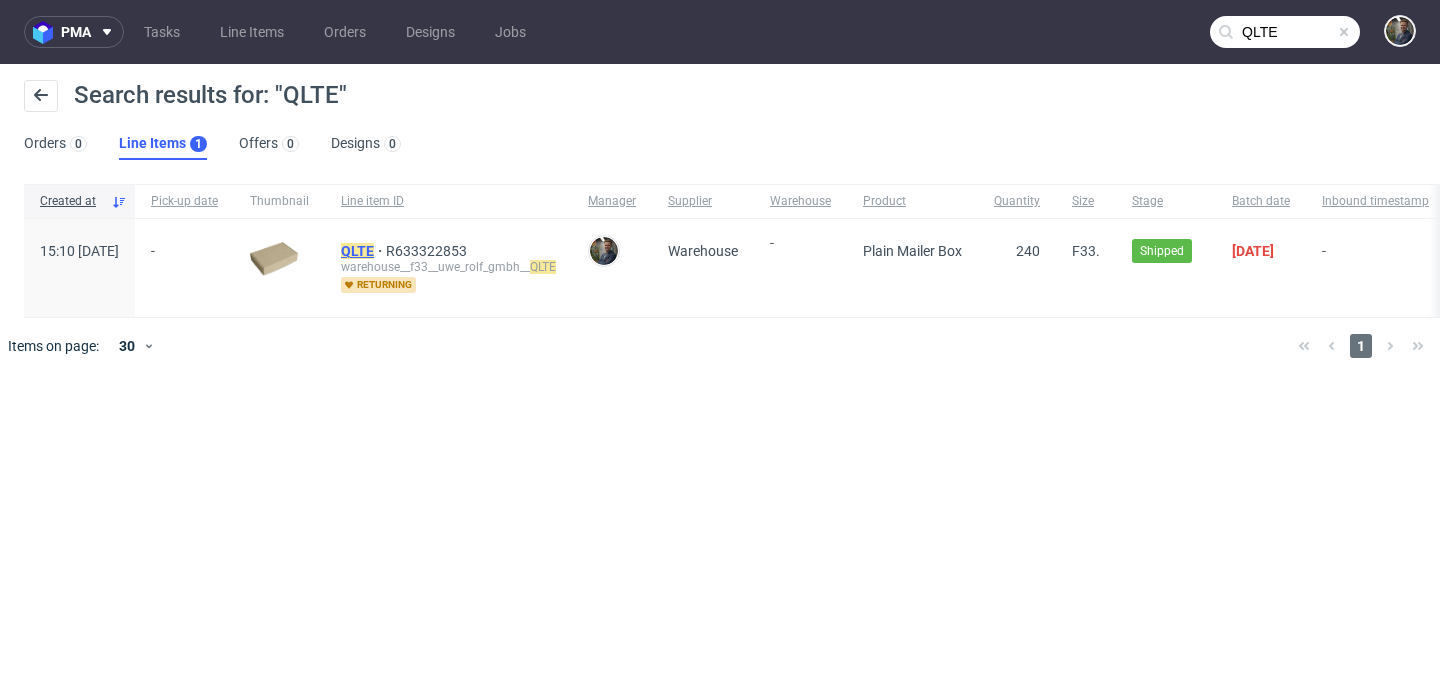 click on "QLTE" 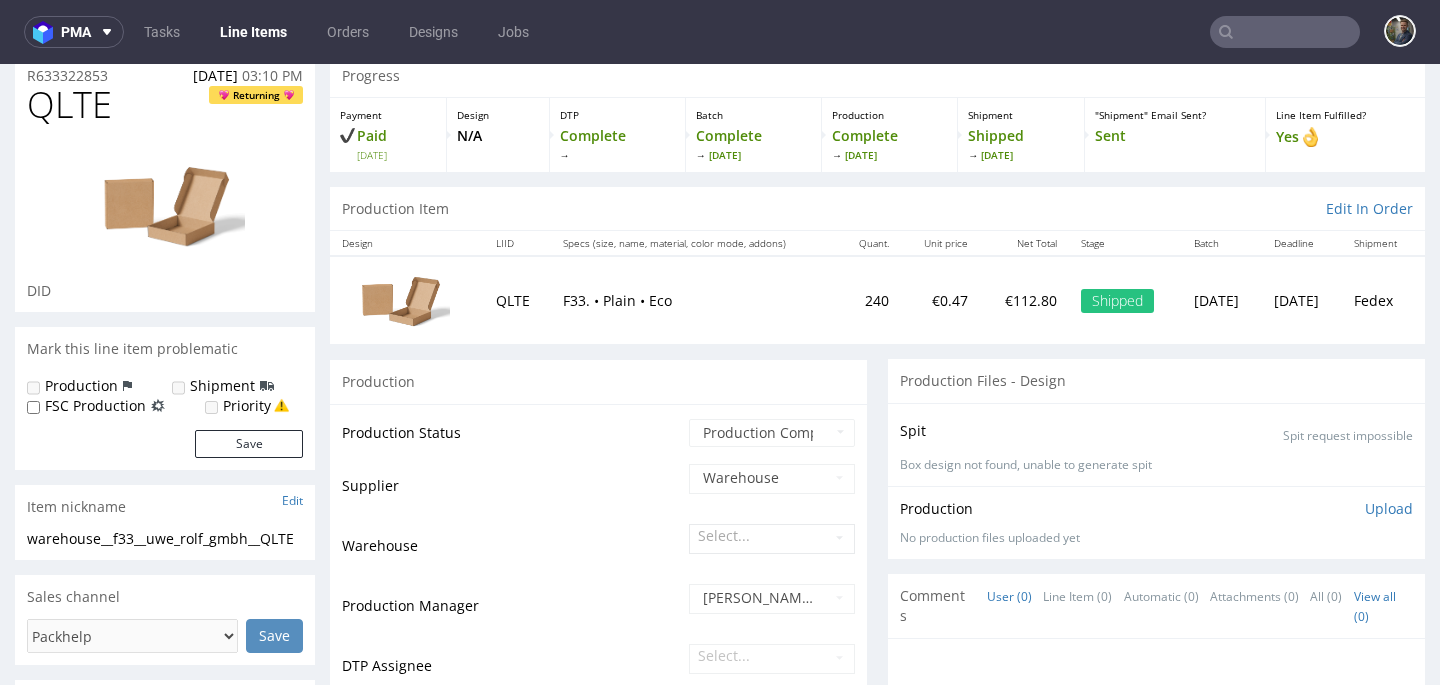 scroll, scrollTop: 0, scrollLeft: 0, axis: both 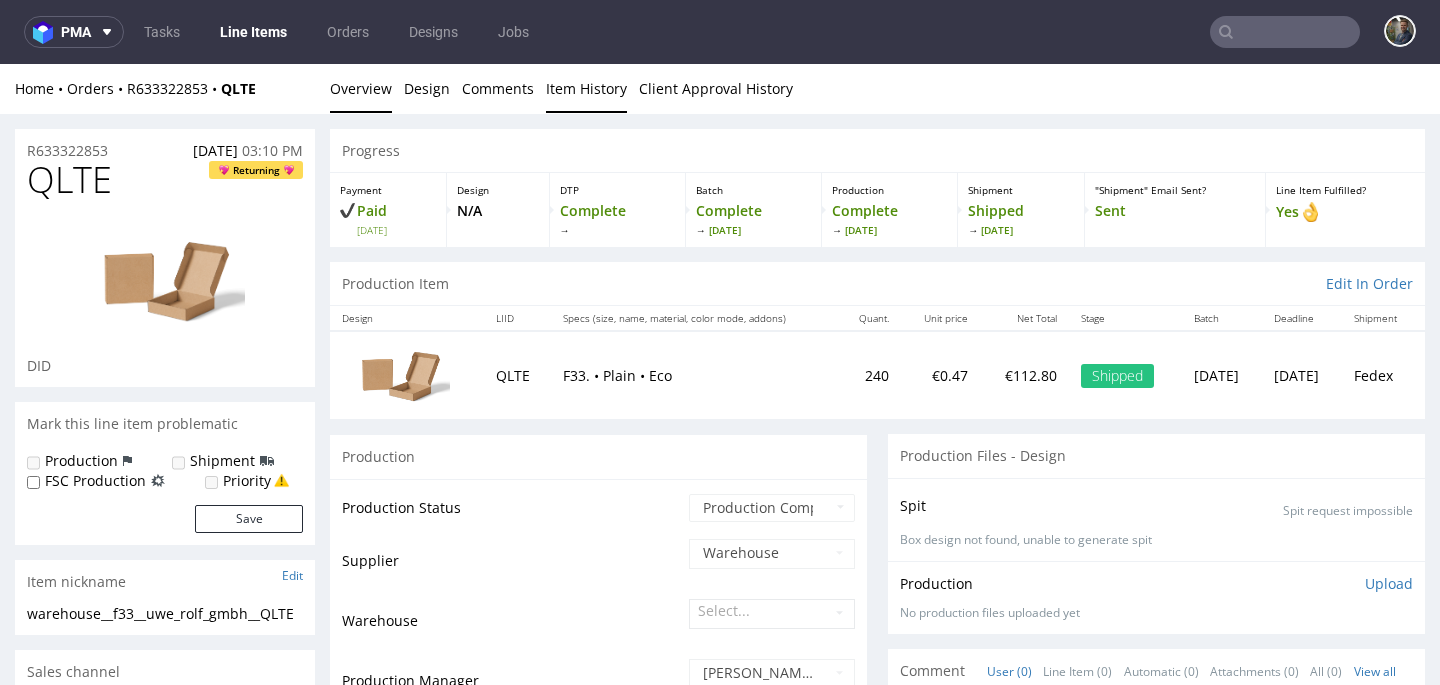 click on "Item History" at bounding box center (586, 88) 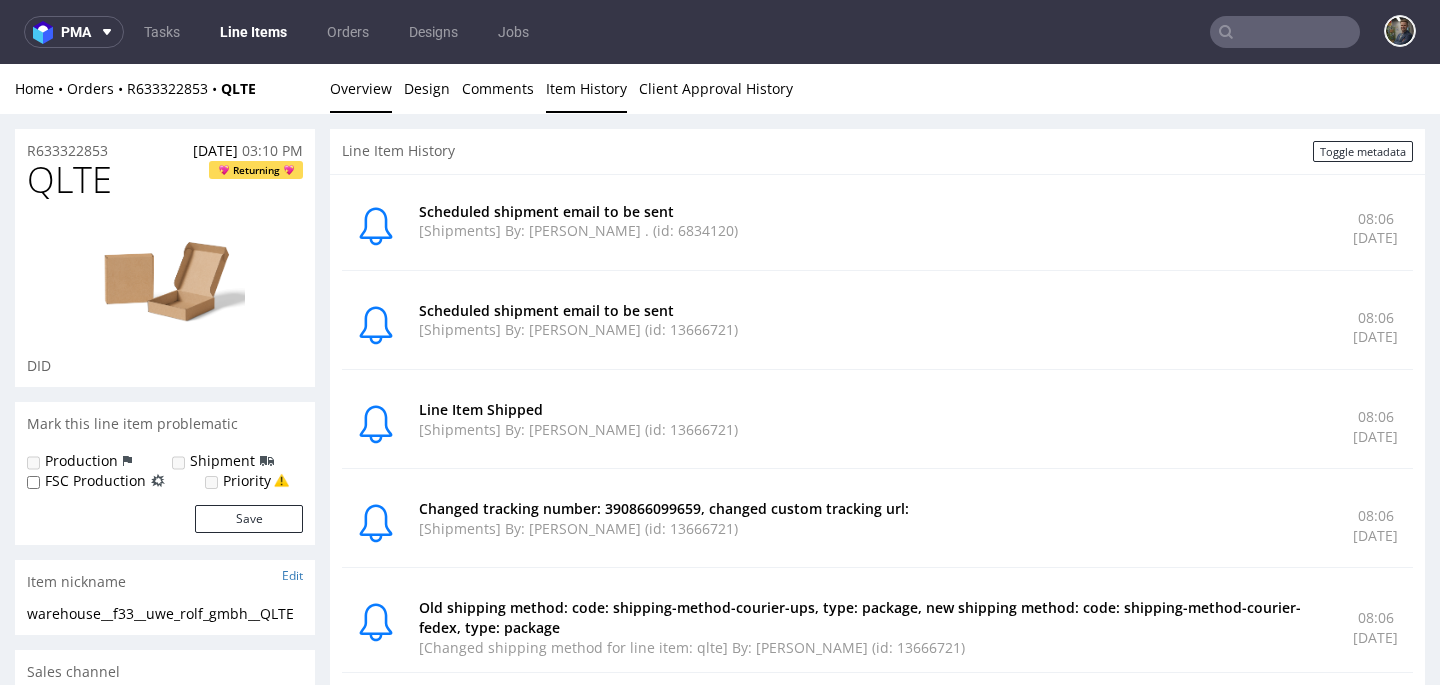 click on "Overview" at bounding box center [361, 88] 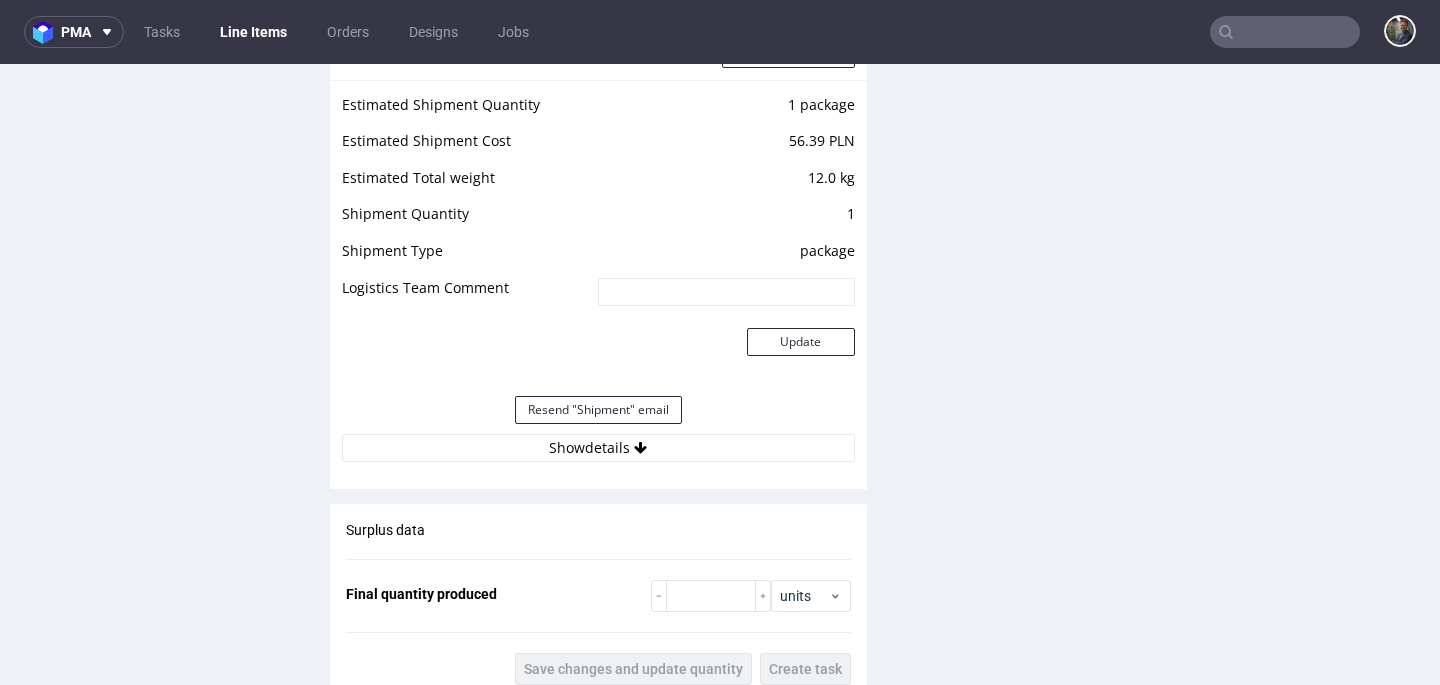 scroll, scrollTop: 2081, scrollLeft: 0, axis: vertical 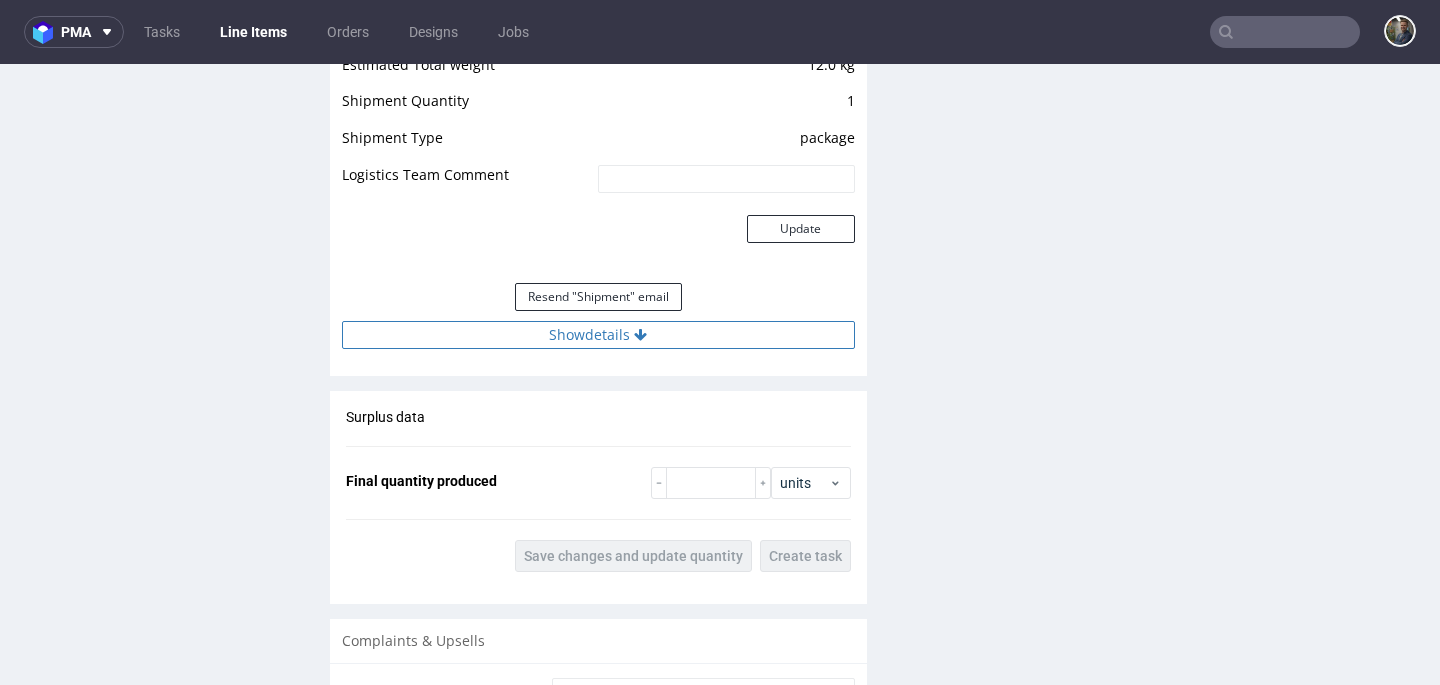 click on "Show  details" at bounding box center (598, 335) 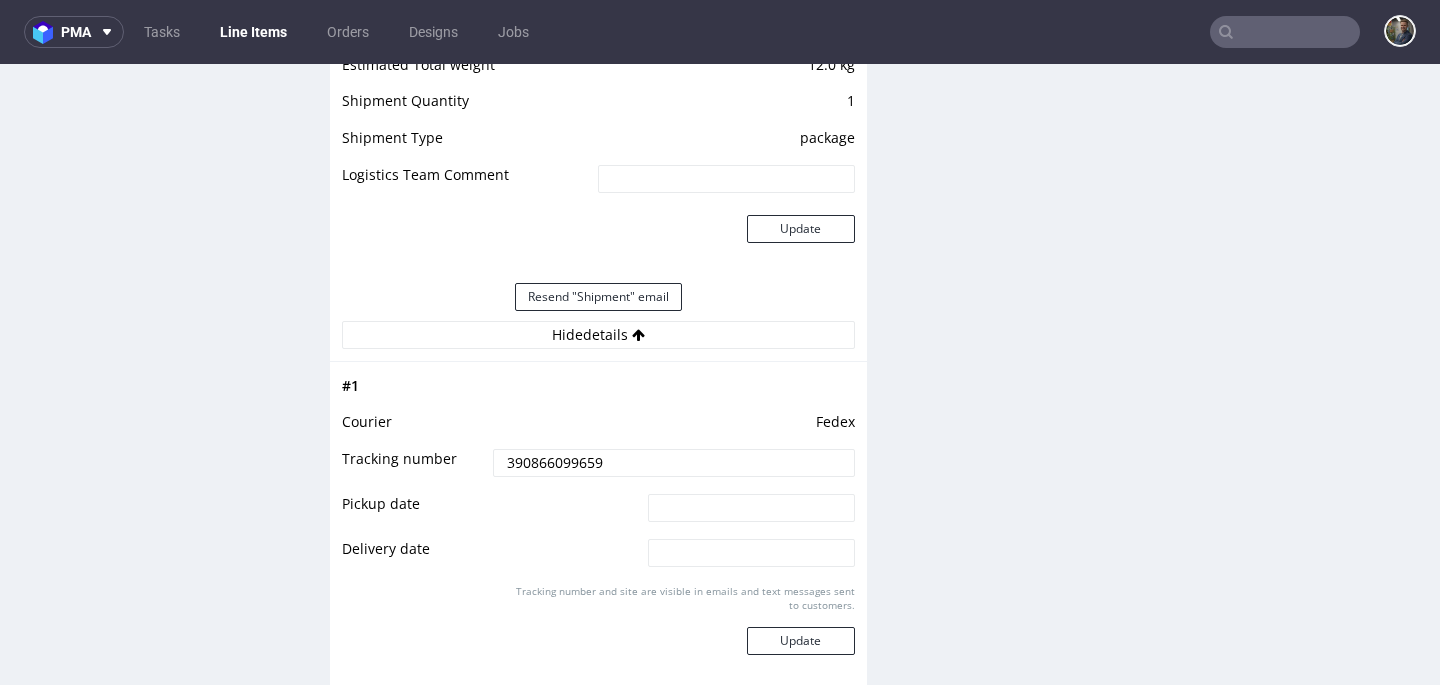click on "390866099659" at bounding box center [673, 463] 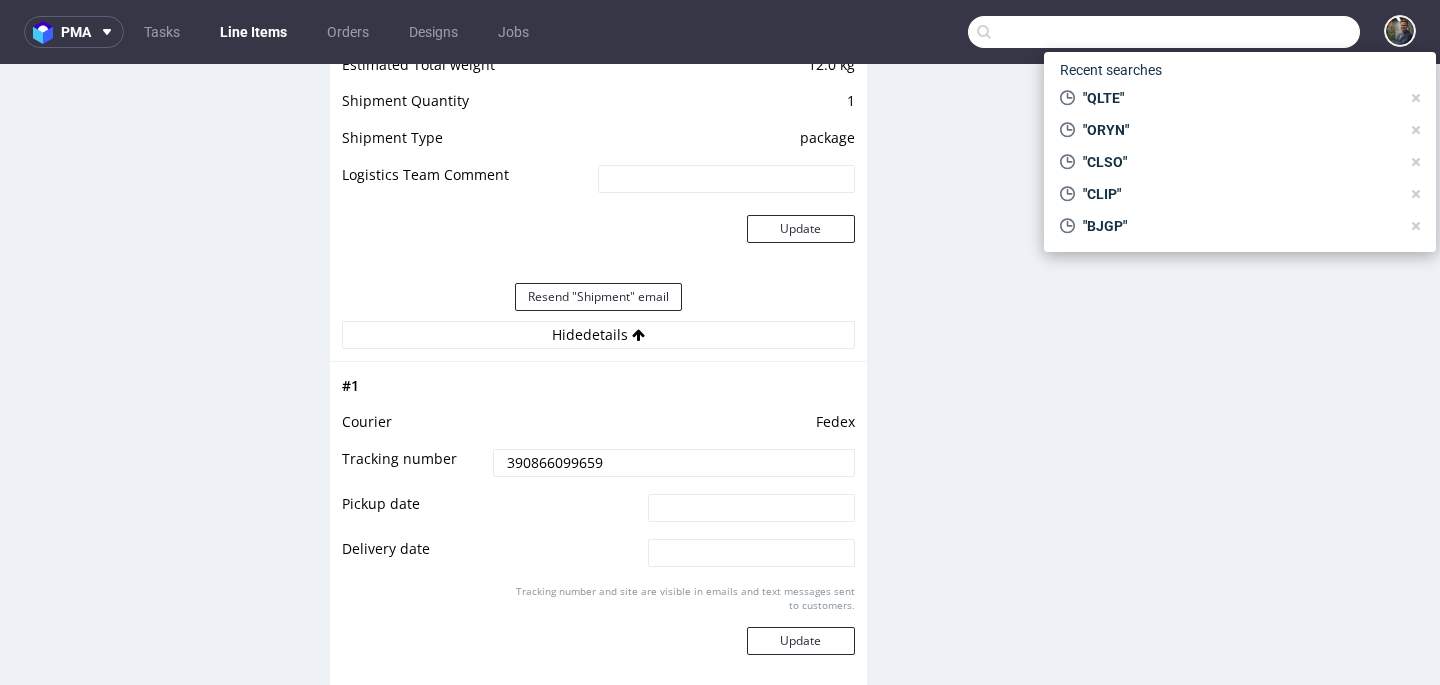 paste on "YFNP" 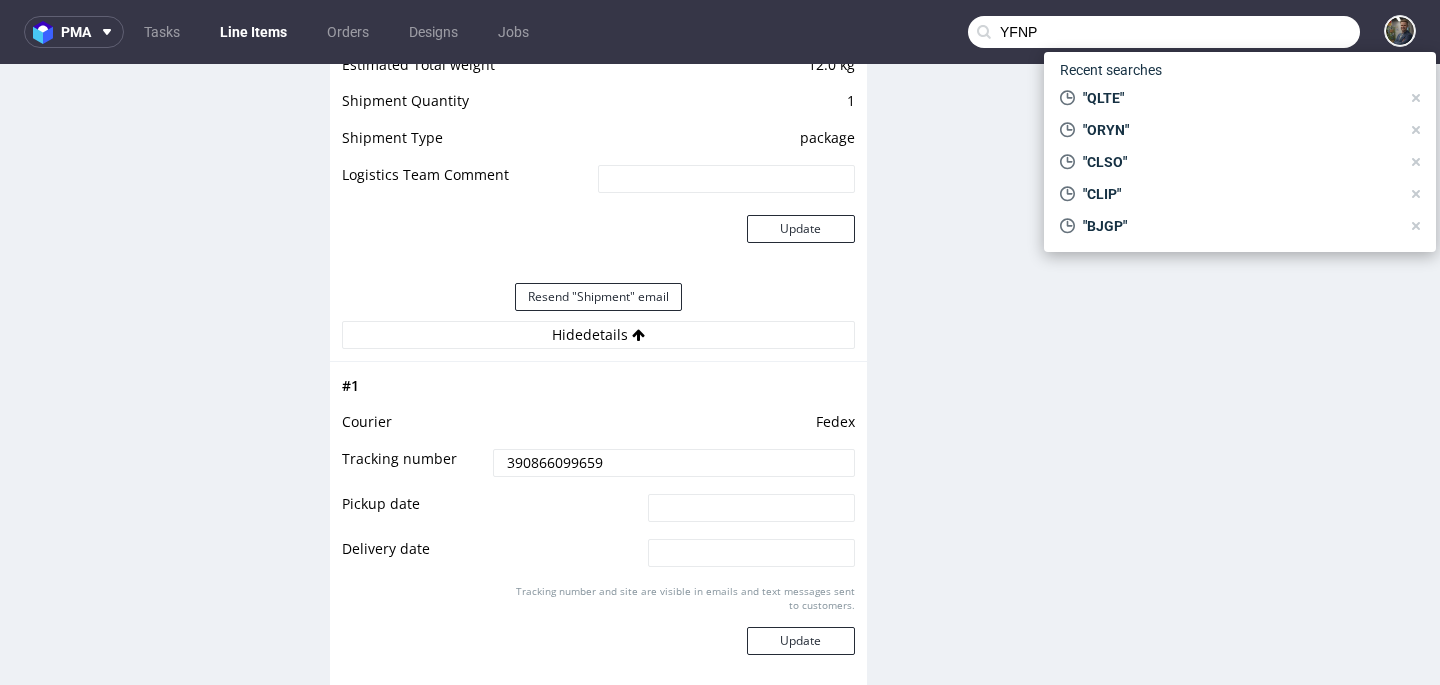 type on "YFNP" 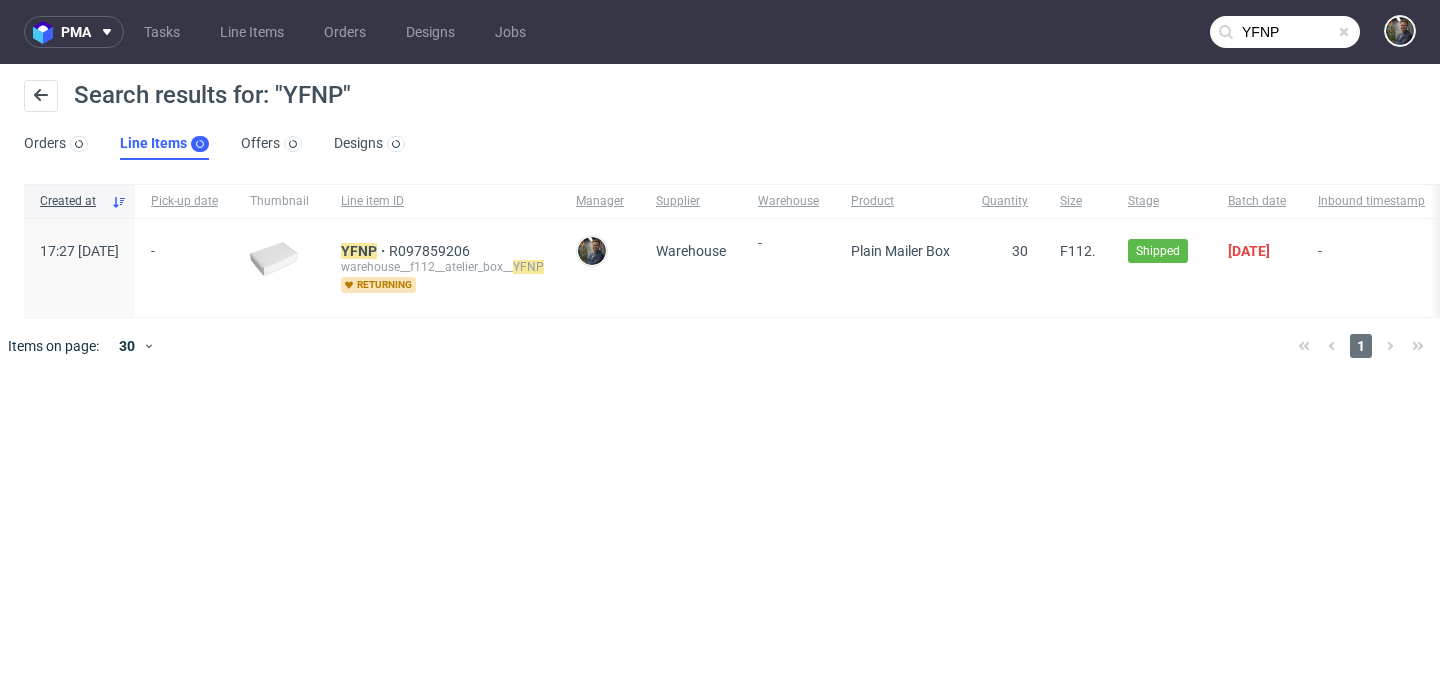 click on "YFNP R097859206 warehouse__f112__atelier_box__ YFNP returning" at bounding box center (442, 268) 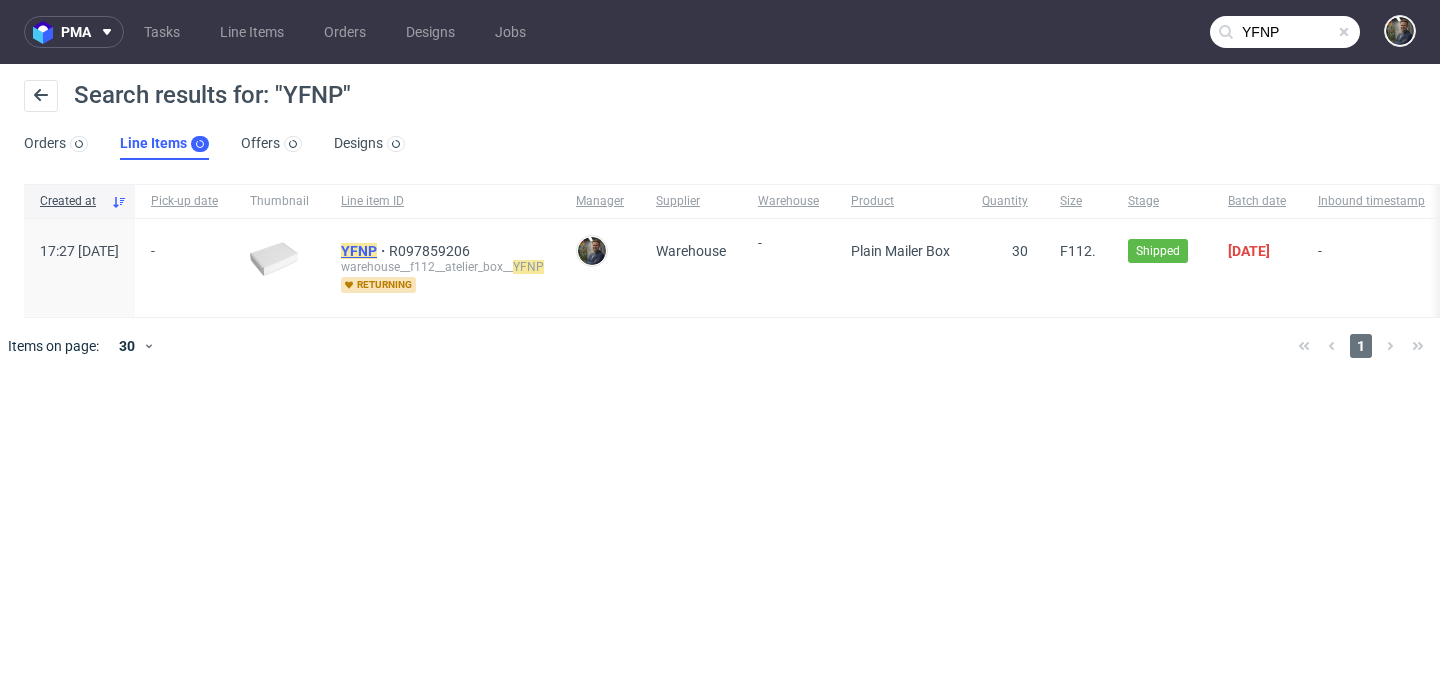 click on "YFNP" 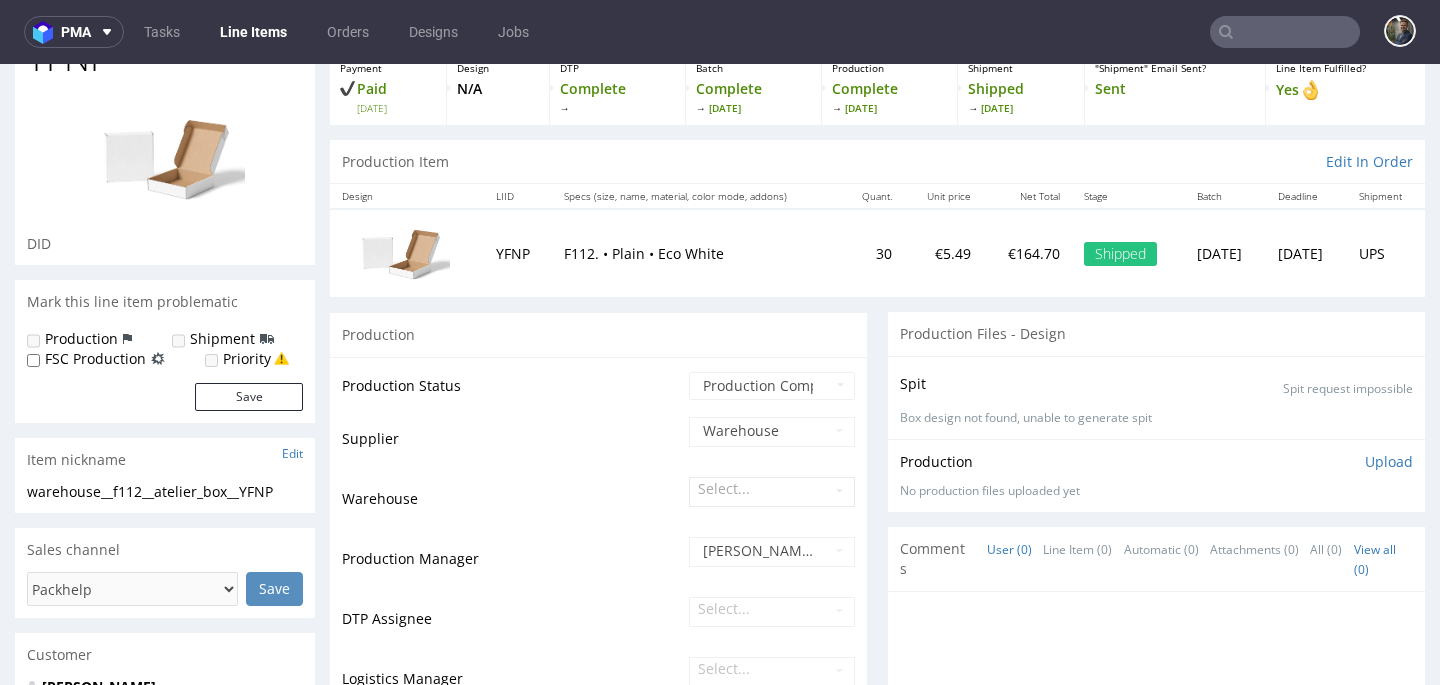 scroll, scrollTop: 0, scrollLeft: 0, axis: both 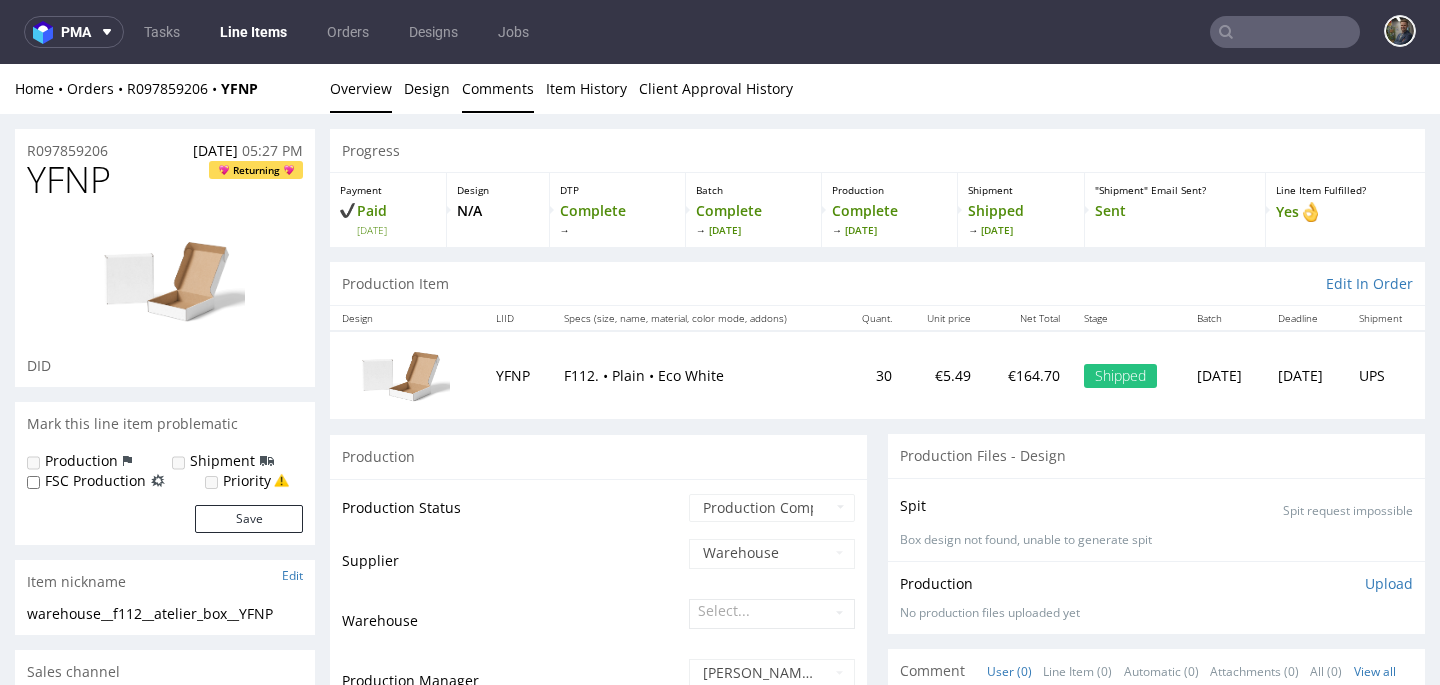 click on "Comments" at bounding box center [498, 88] 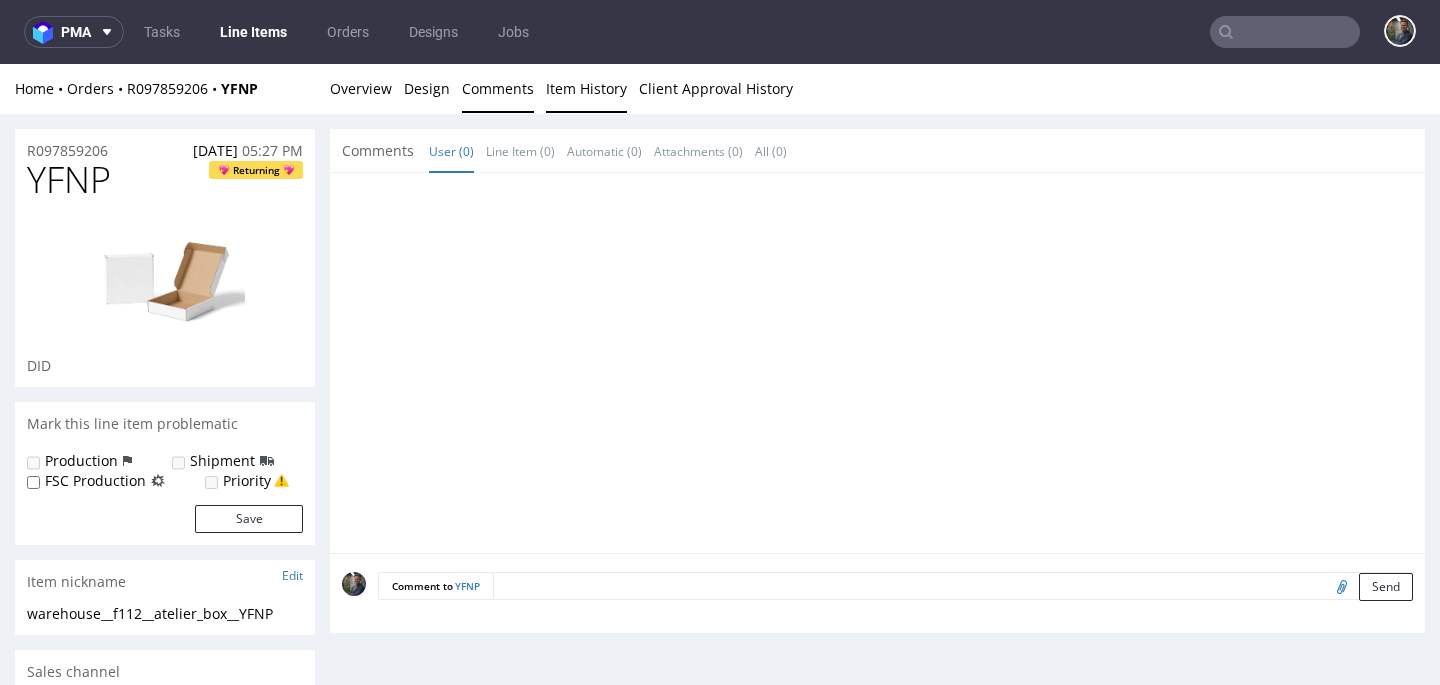 click on "Item History" at bounding box center [586, 88] 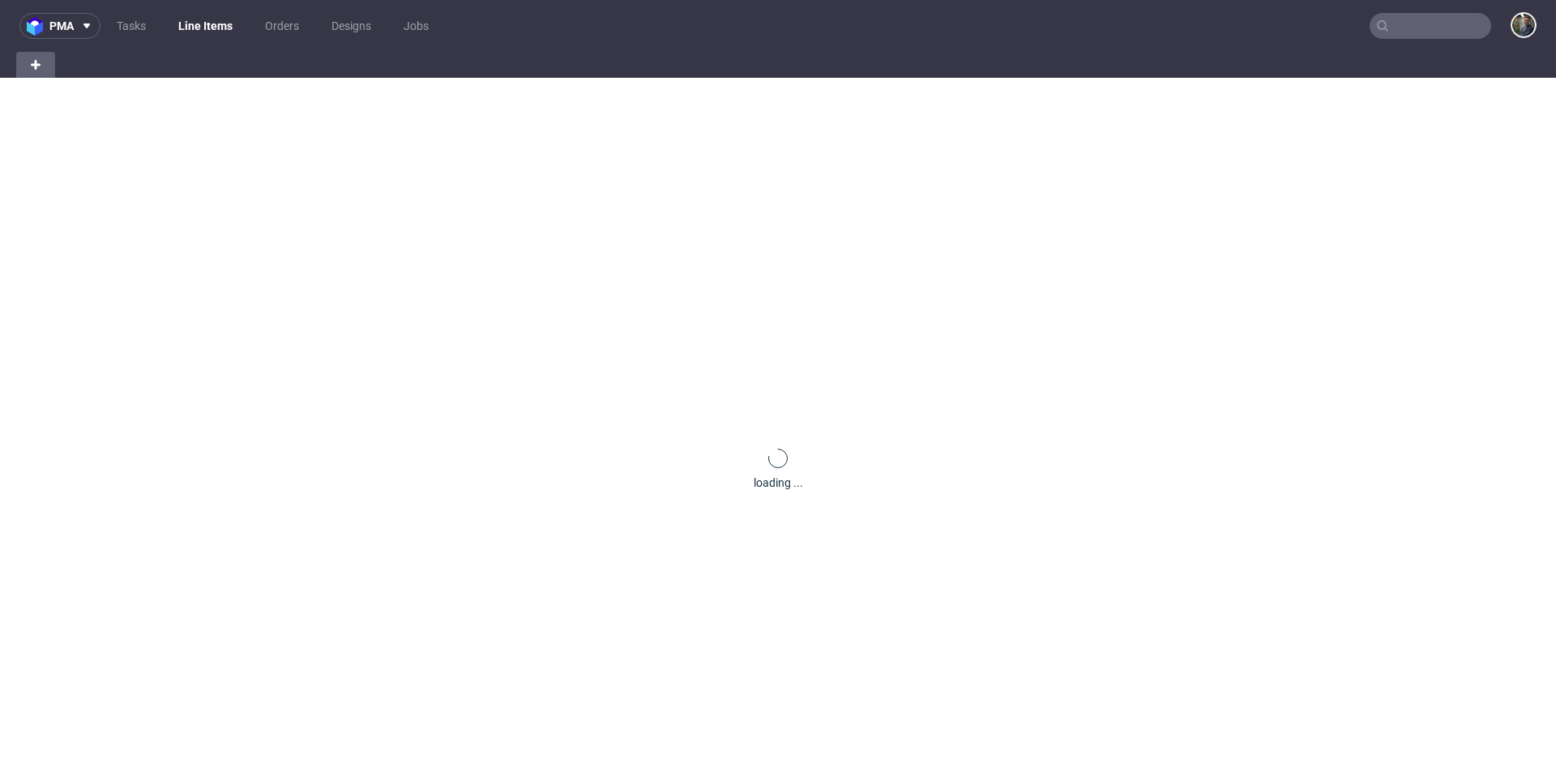 scroll, scrollTop: 0, scrollLeft: 0, axis: both 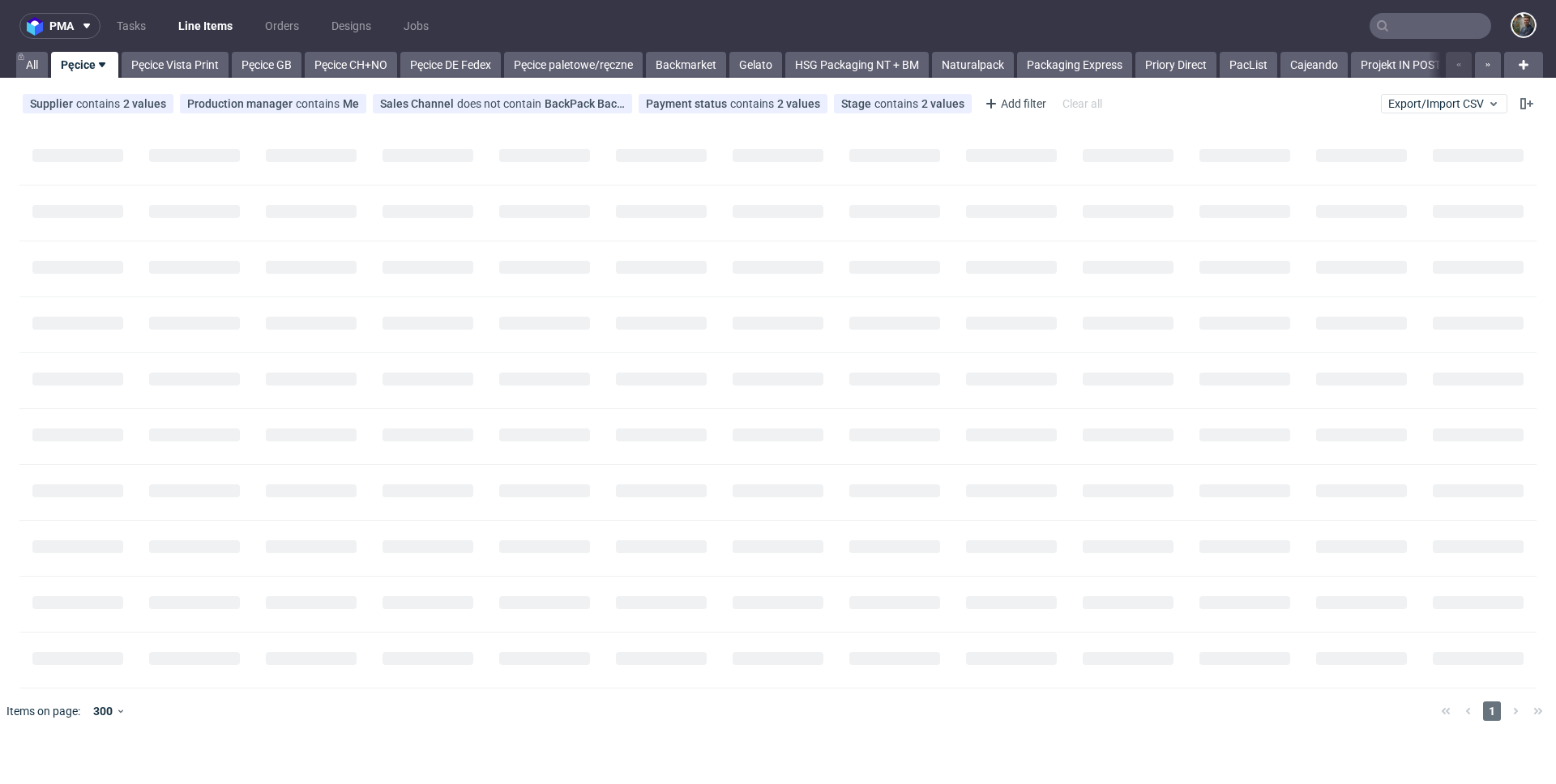 click at bounding box center (1430, 26) 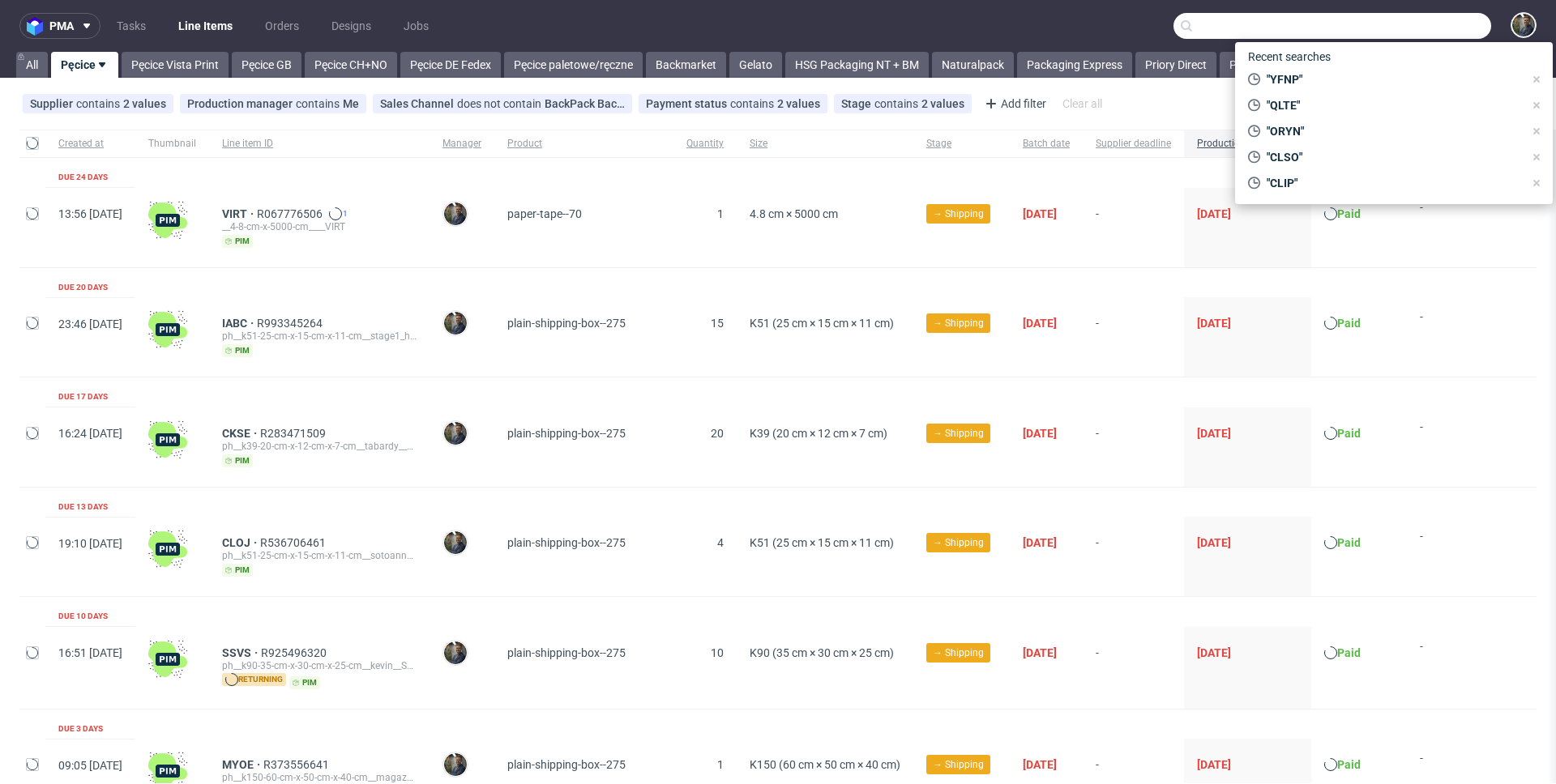paste on "CLIP" 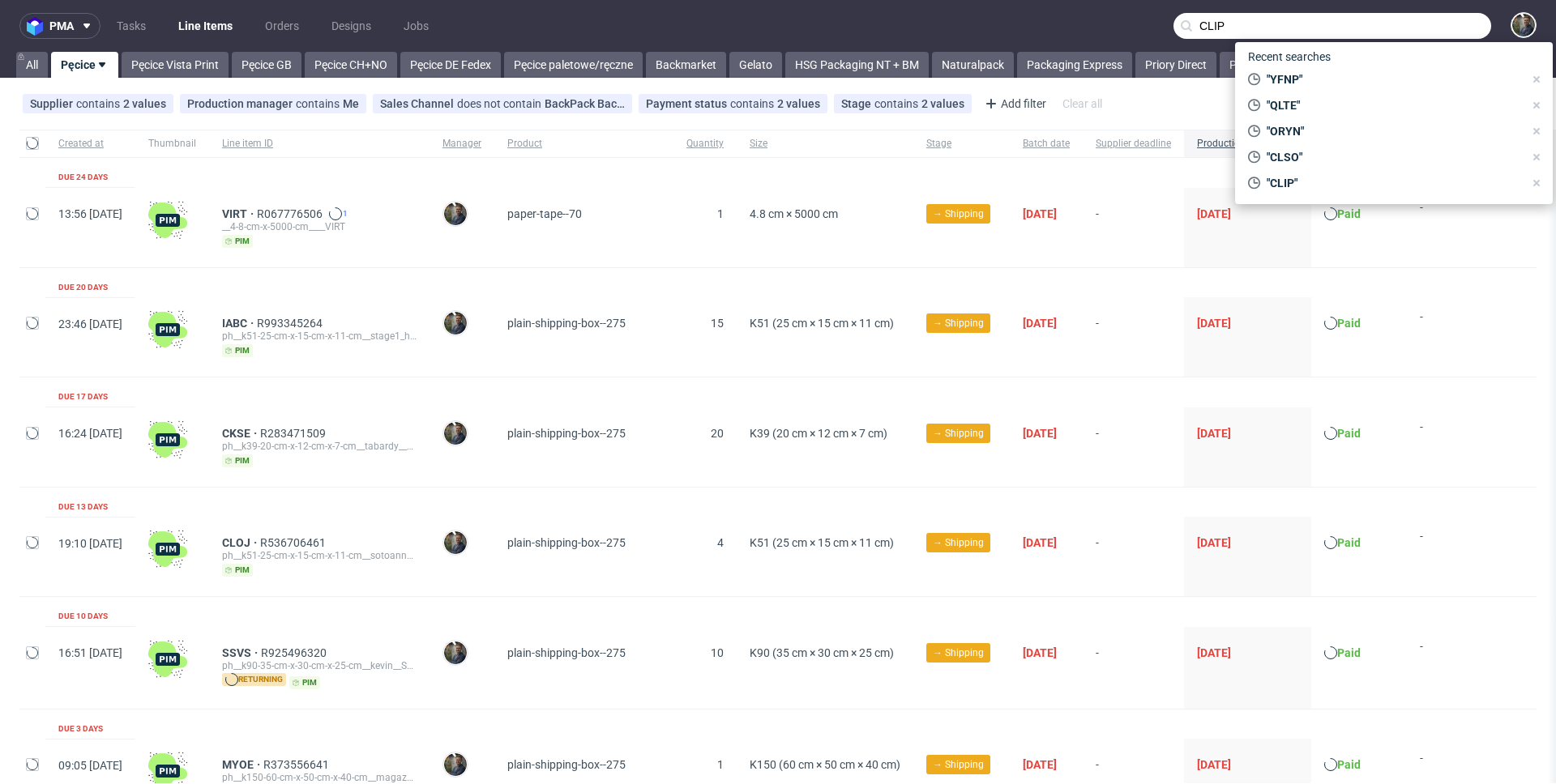 type on "CLIP" 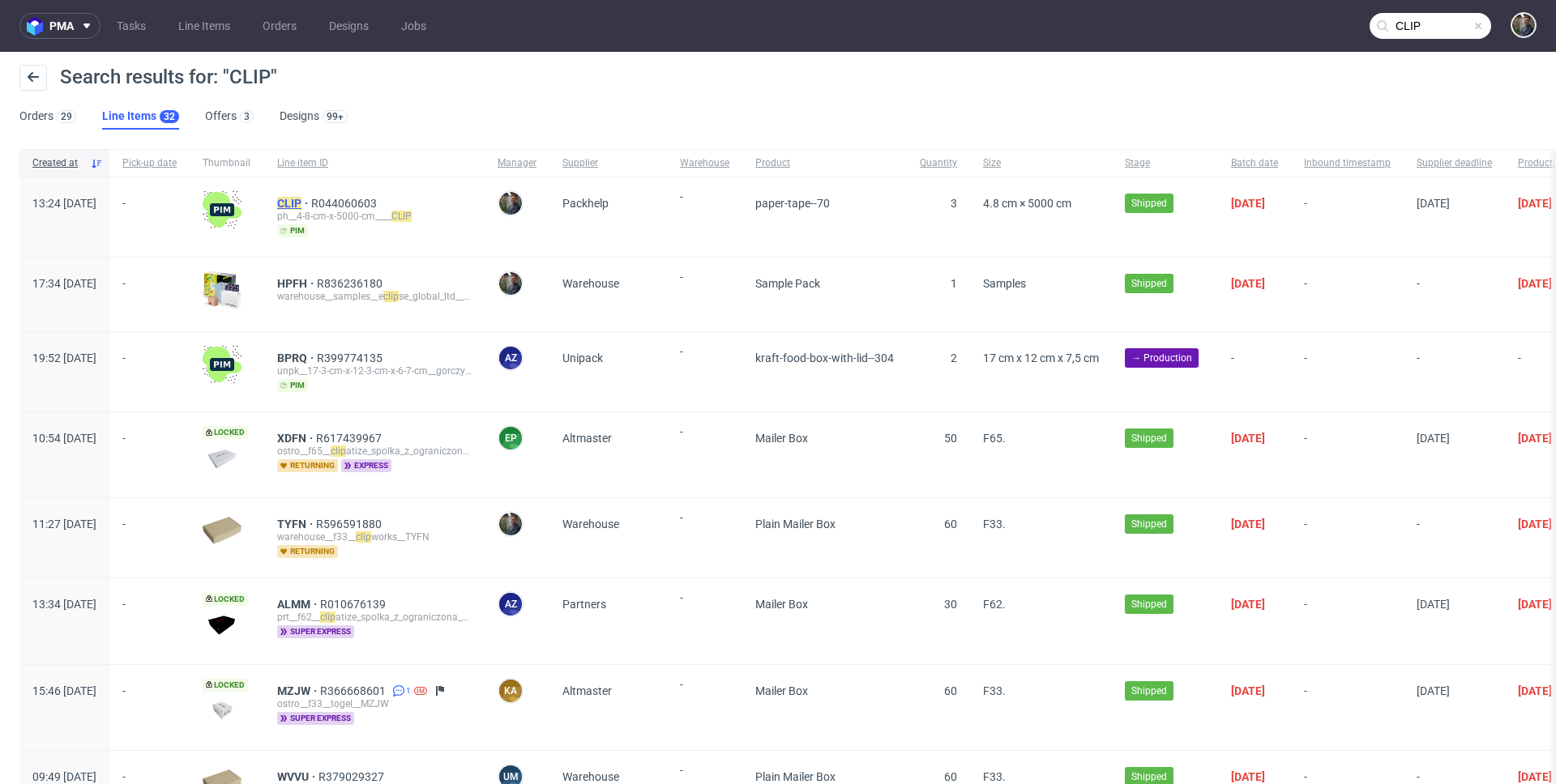 click on "CLIP" 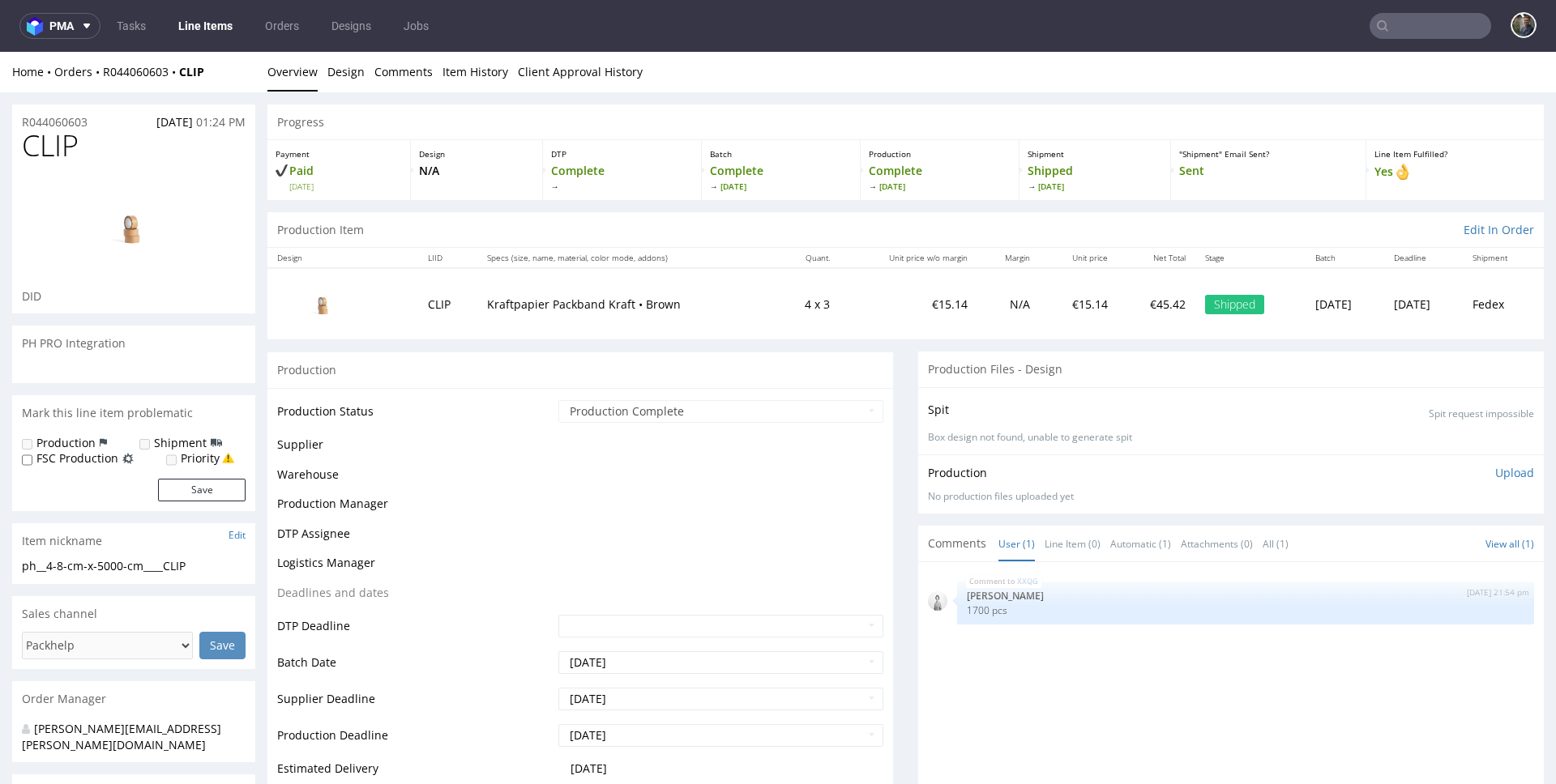 scroll, scrollTop: 0, scrollLeft: 0, axis: both 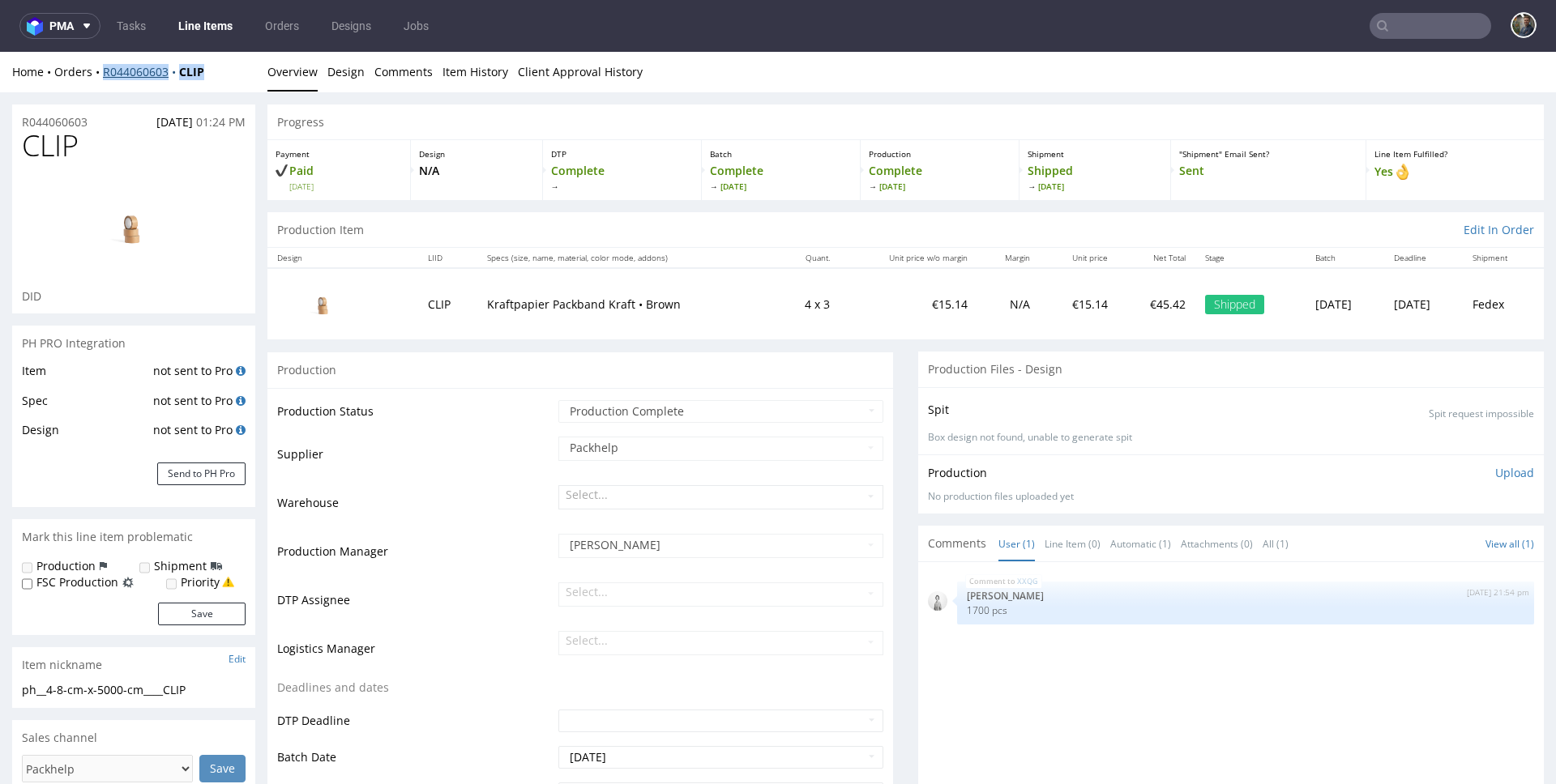 drag, startPoint x: 205, startPoint y: 74, endPoint x: 102, endPoint y: 77, distance: 103.04368 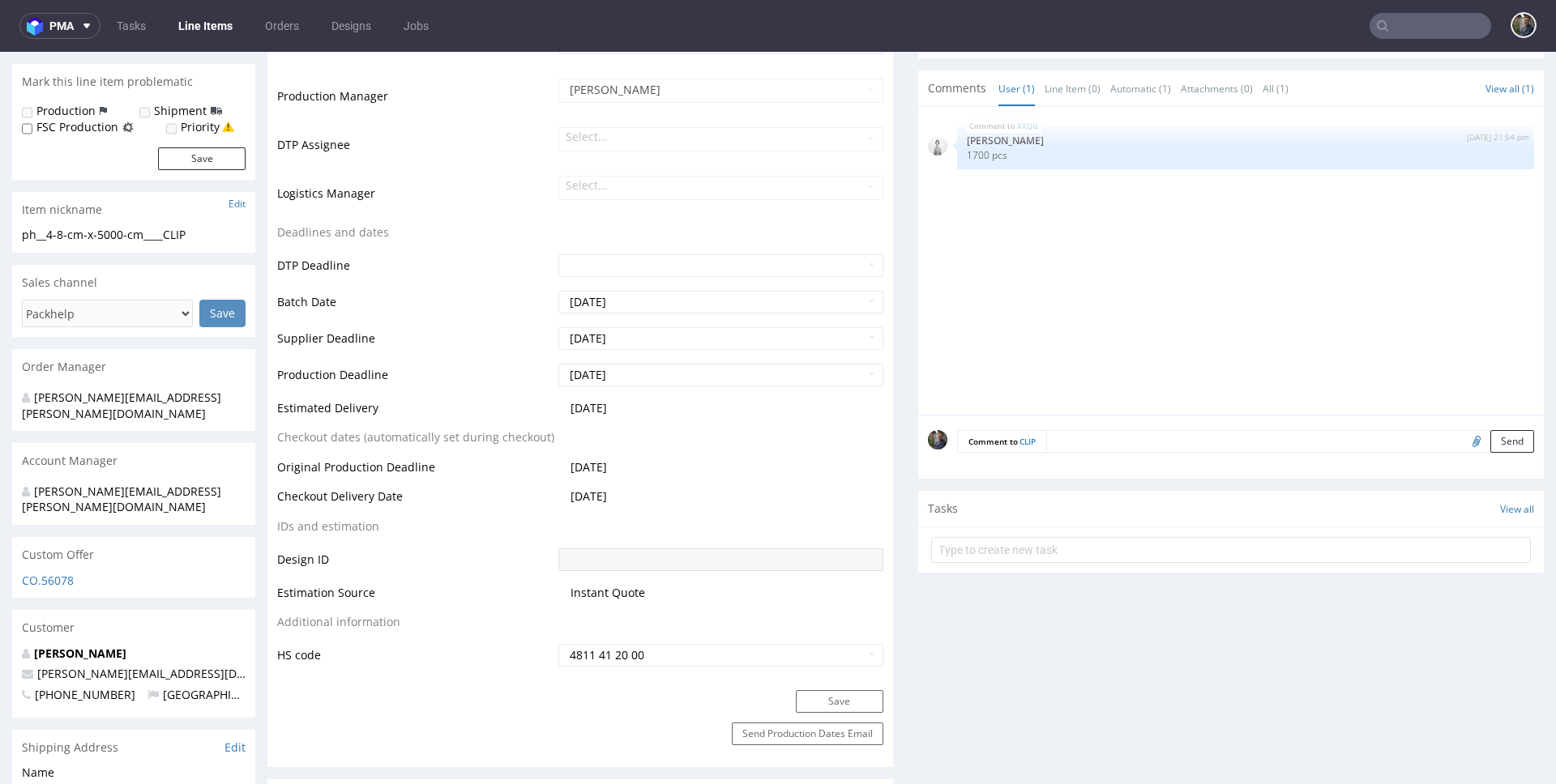 scroll, scrollTop: 0, scrollLeft: 0, axis: both 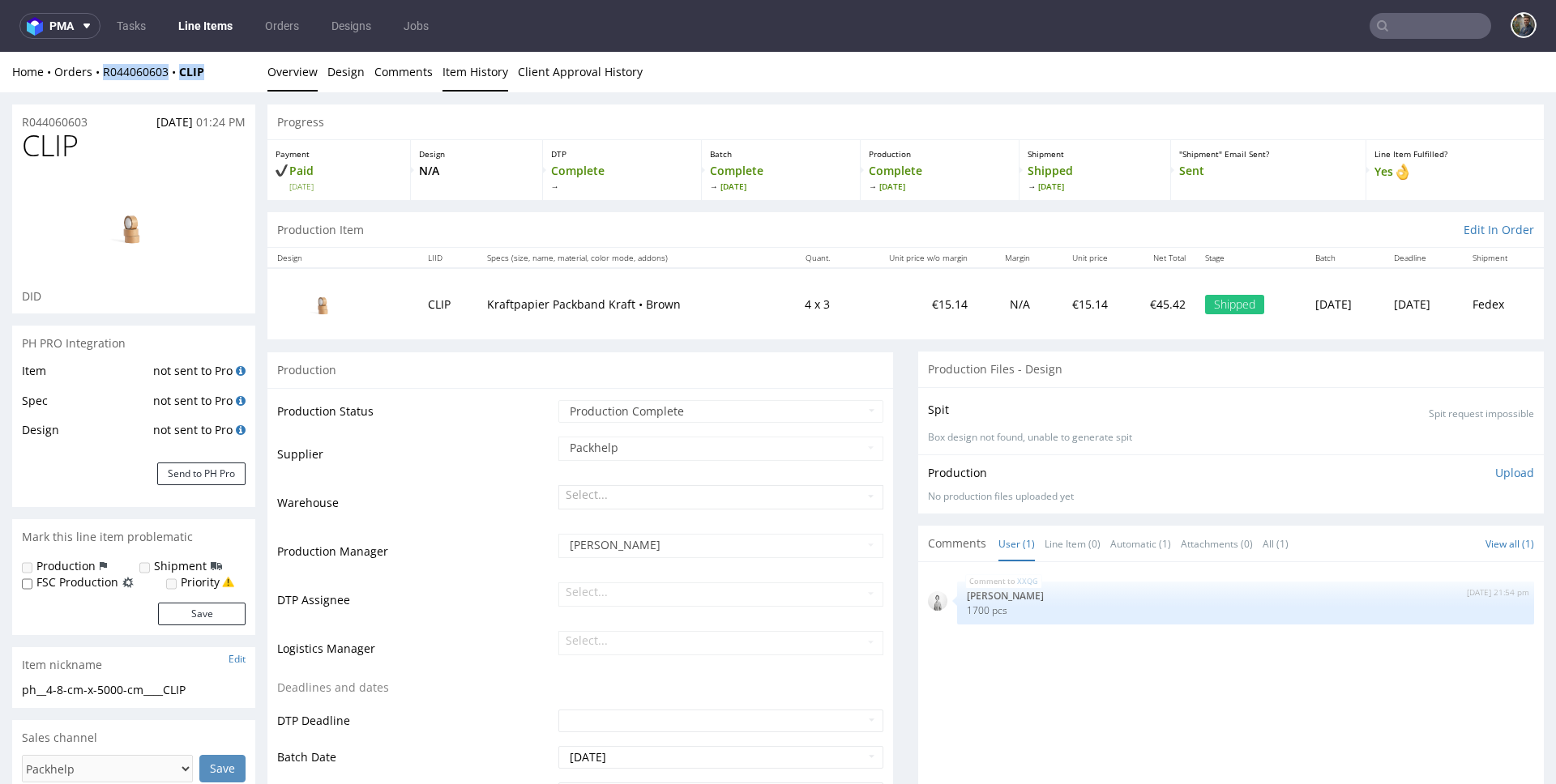 click on "Item History" at bounding box center (475, 71) 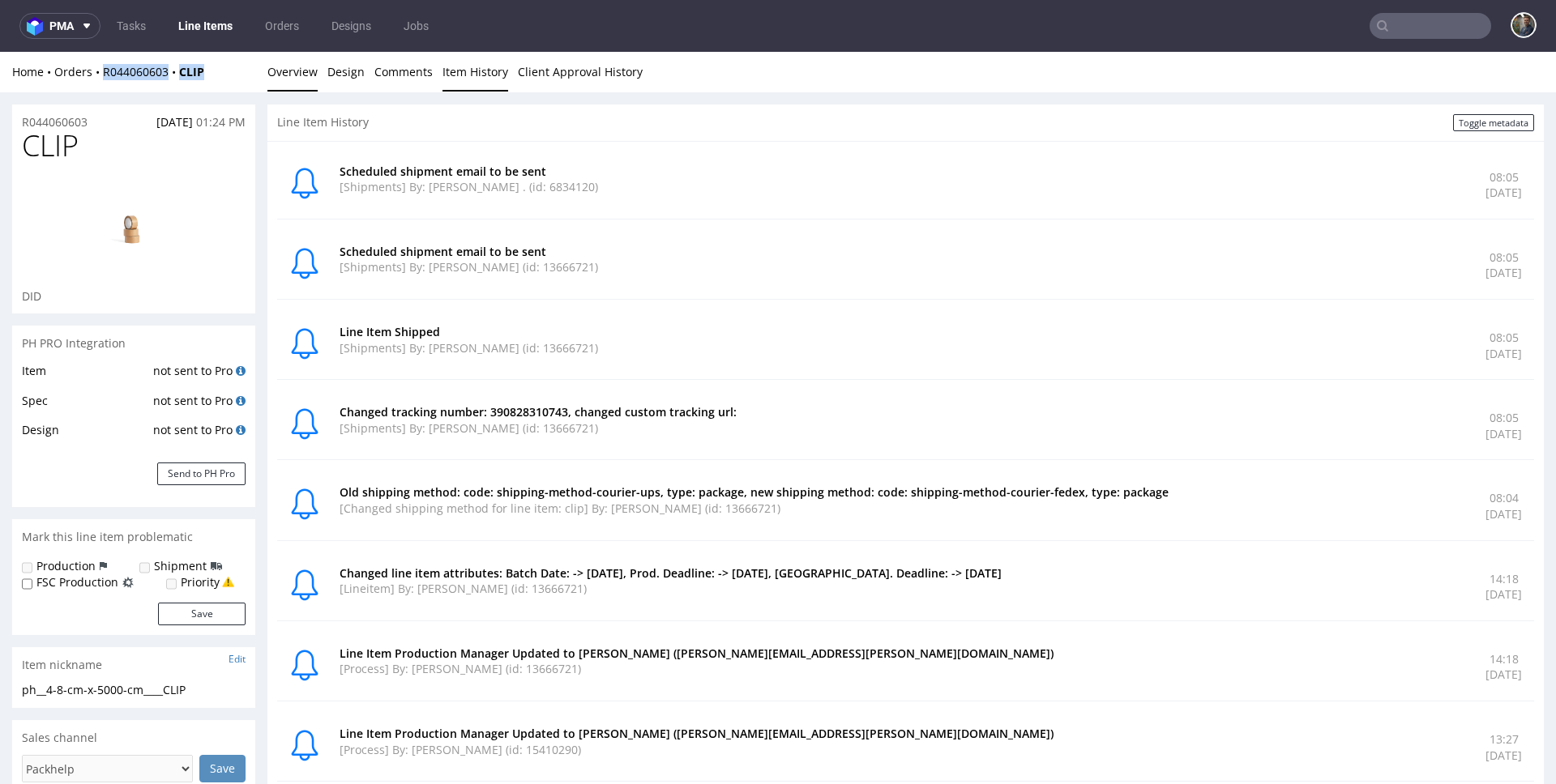 click on "Overview" at bounding box center (293, 71) 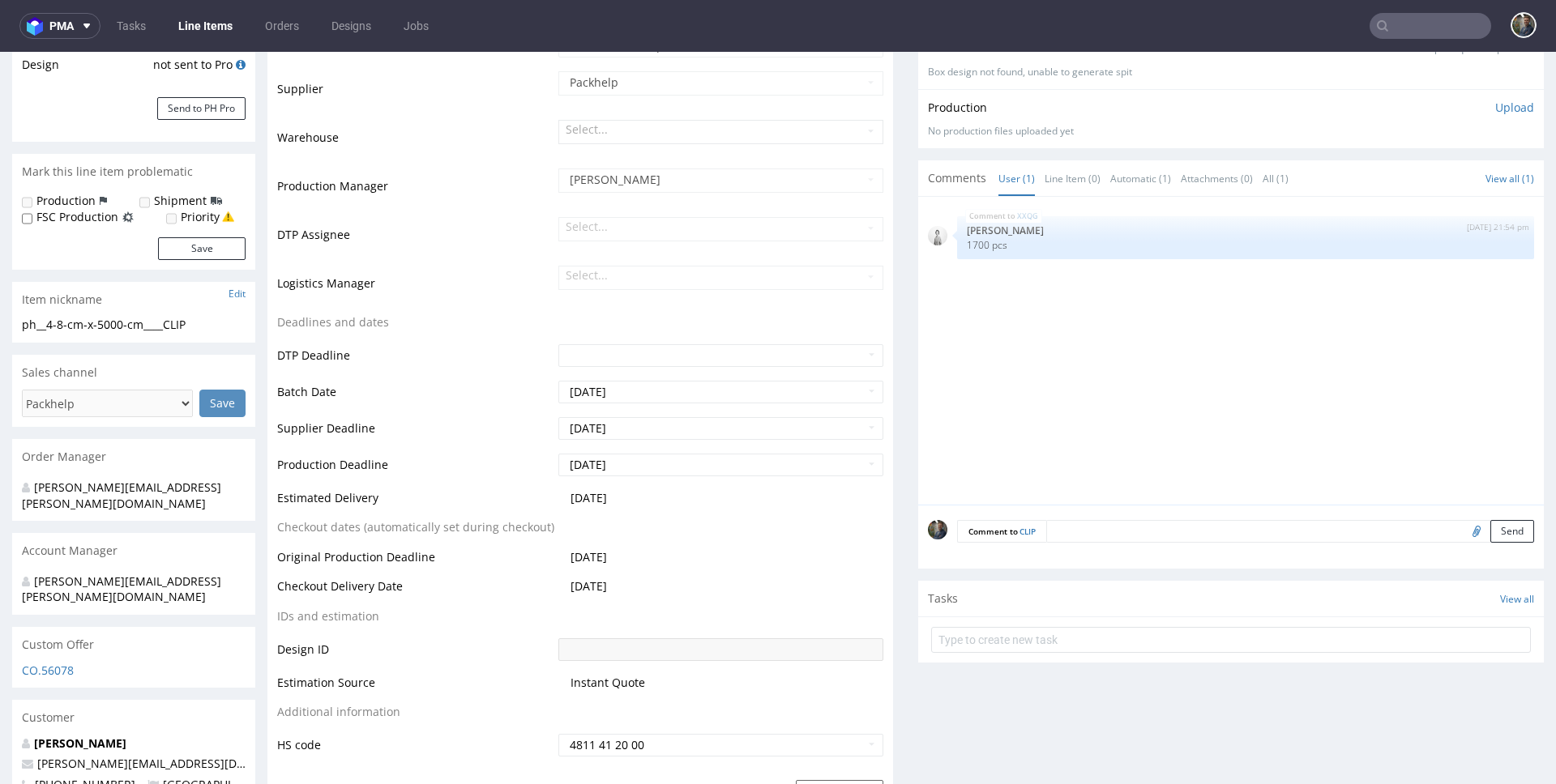 scroll, scrollTop: 0, scrollLeft: 0, axis: both 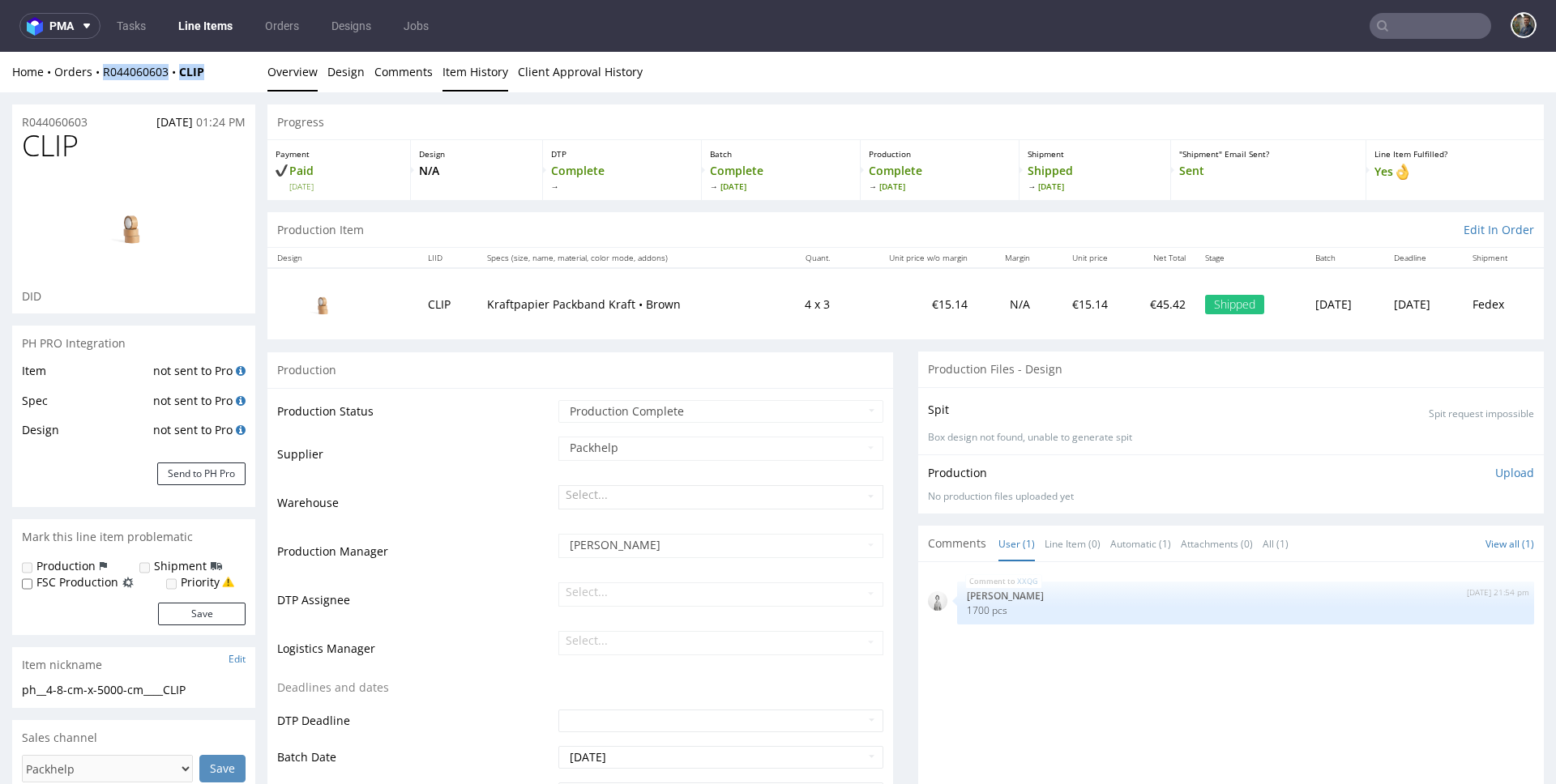 click on "Item History" at bounding box center [475, 71] 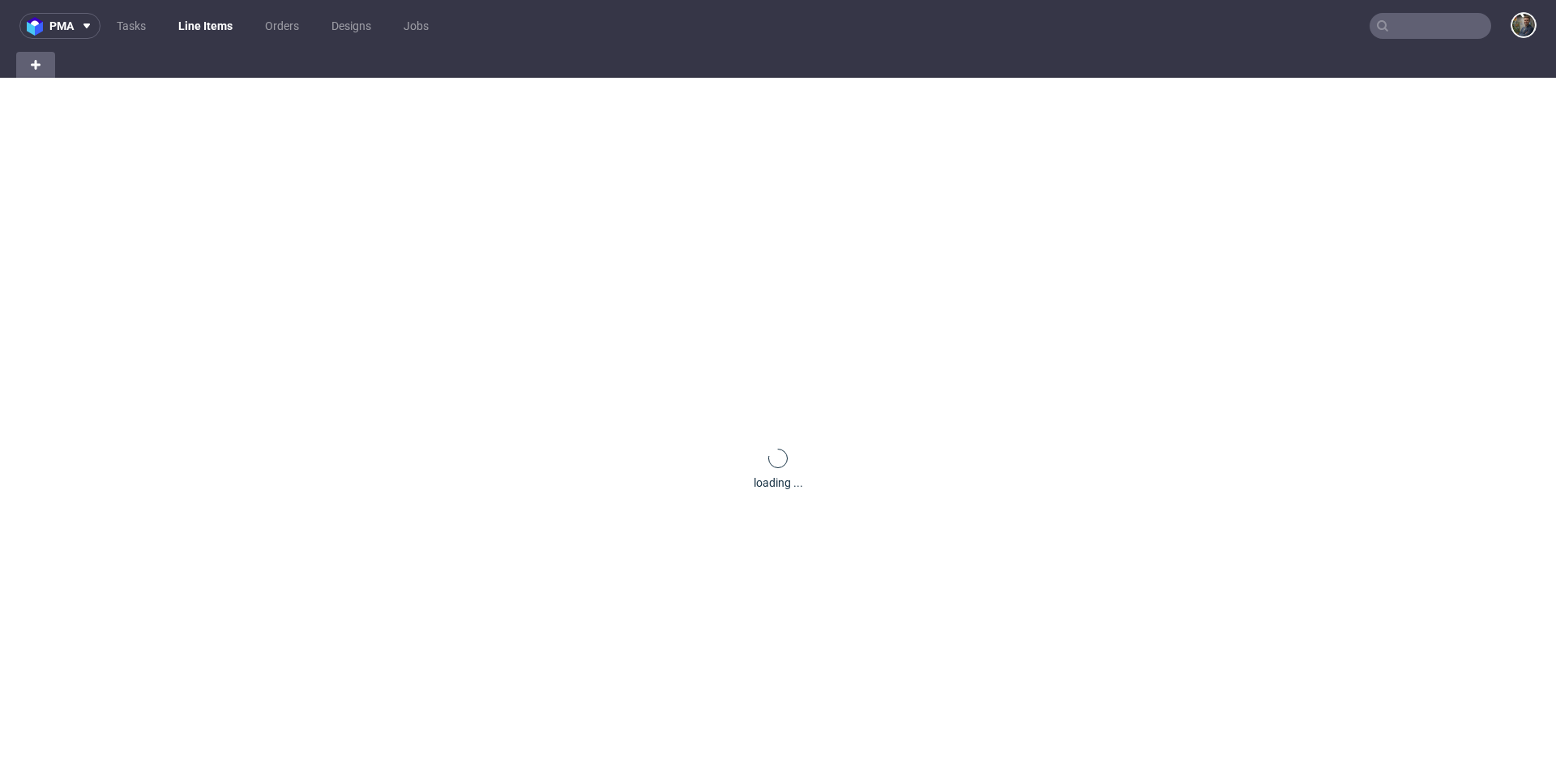 scroll, scrollTop: 0, scrollLeft: 0, axis: both 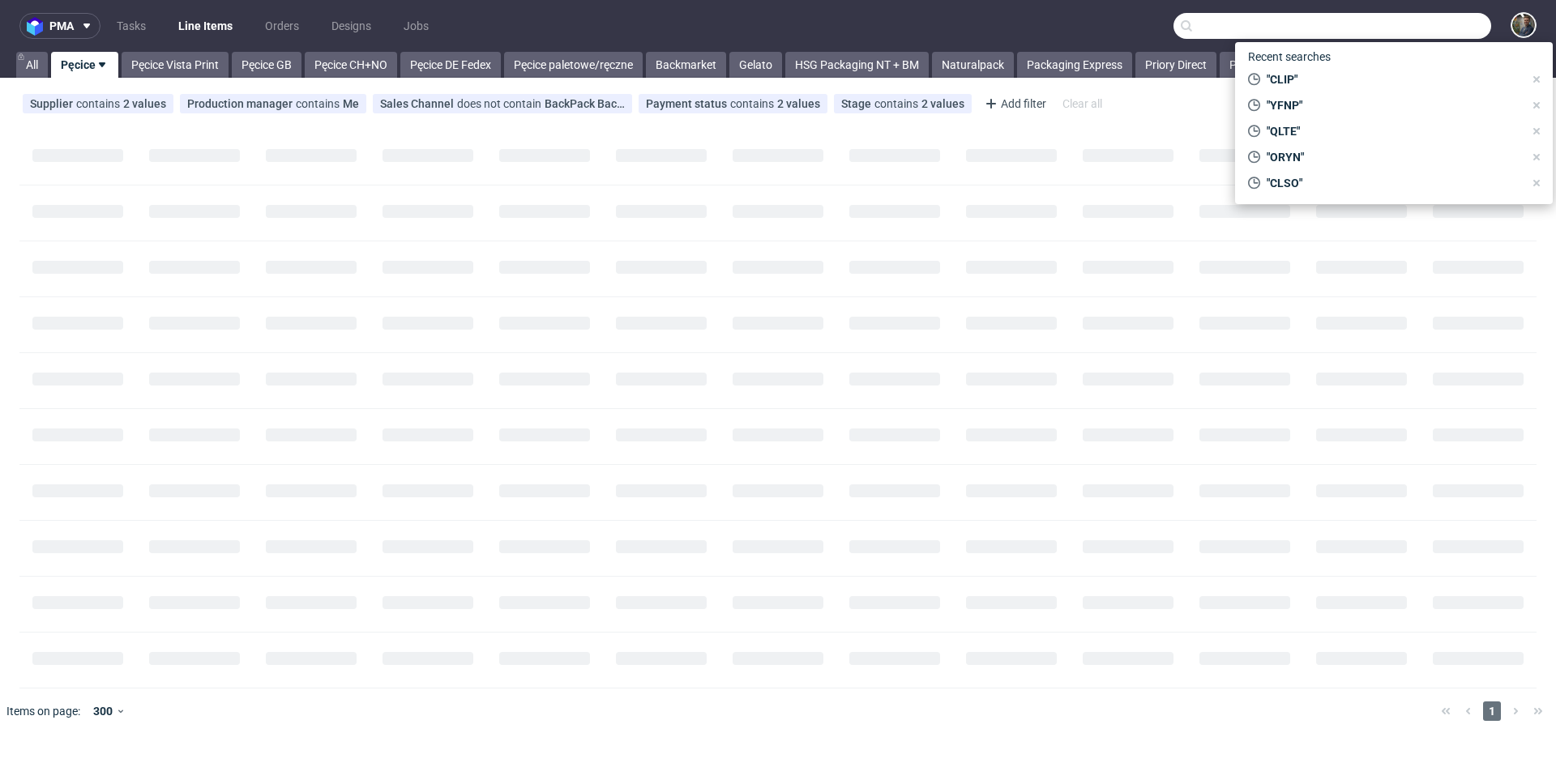 click at bounding box center [1332, 26] 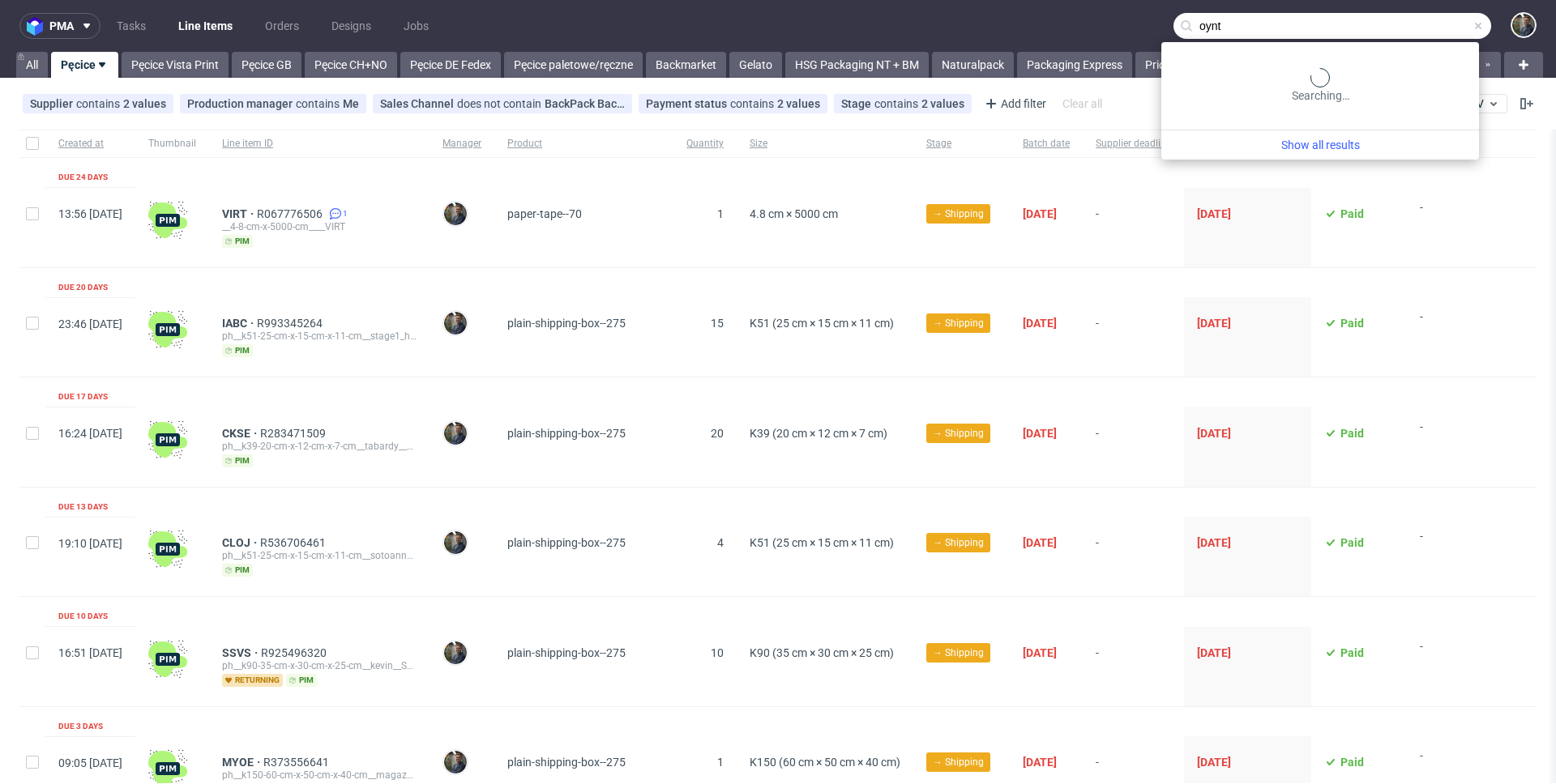 type on "oynt" 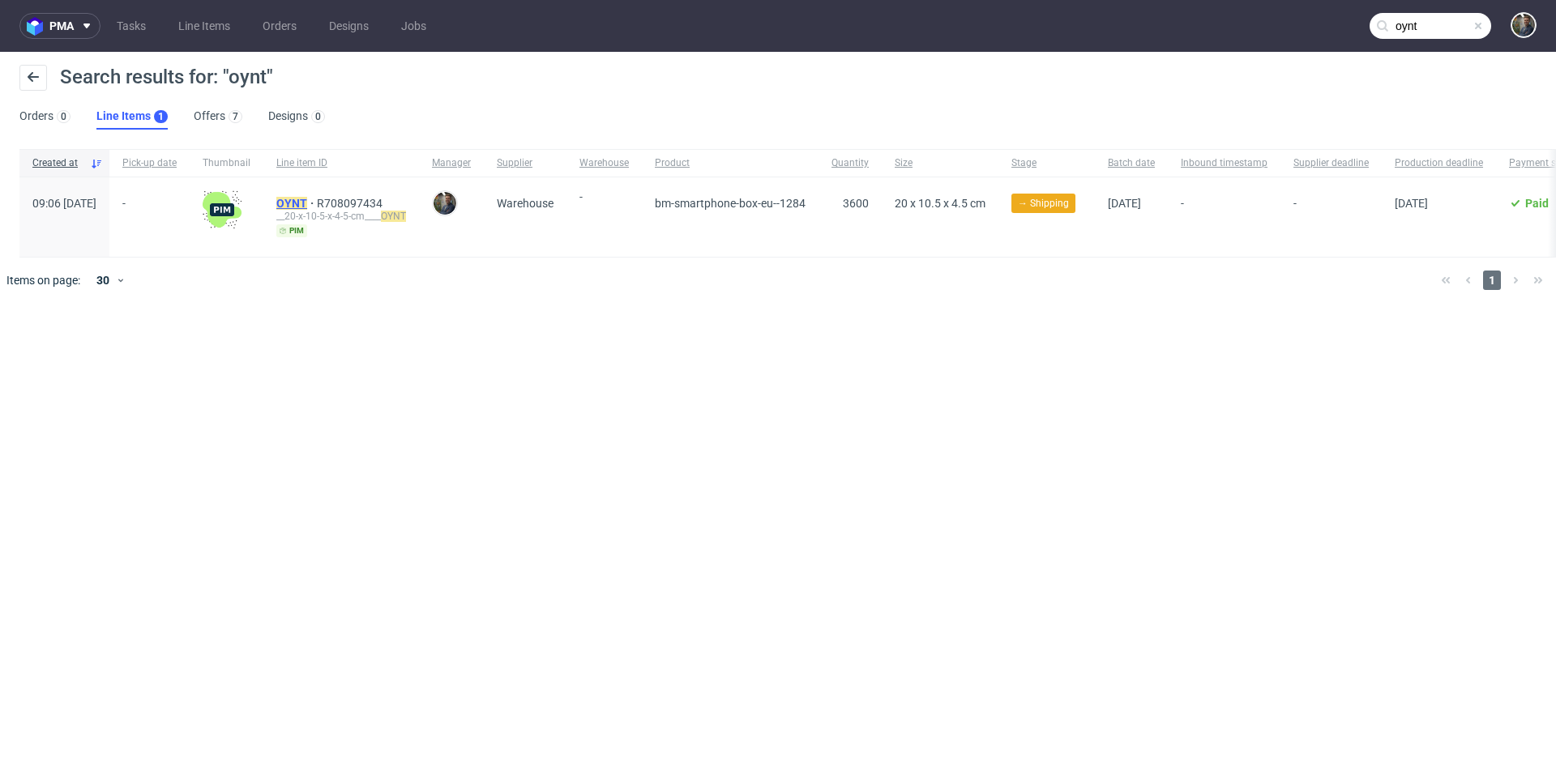 click on "OYNT" 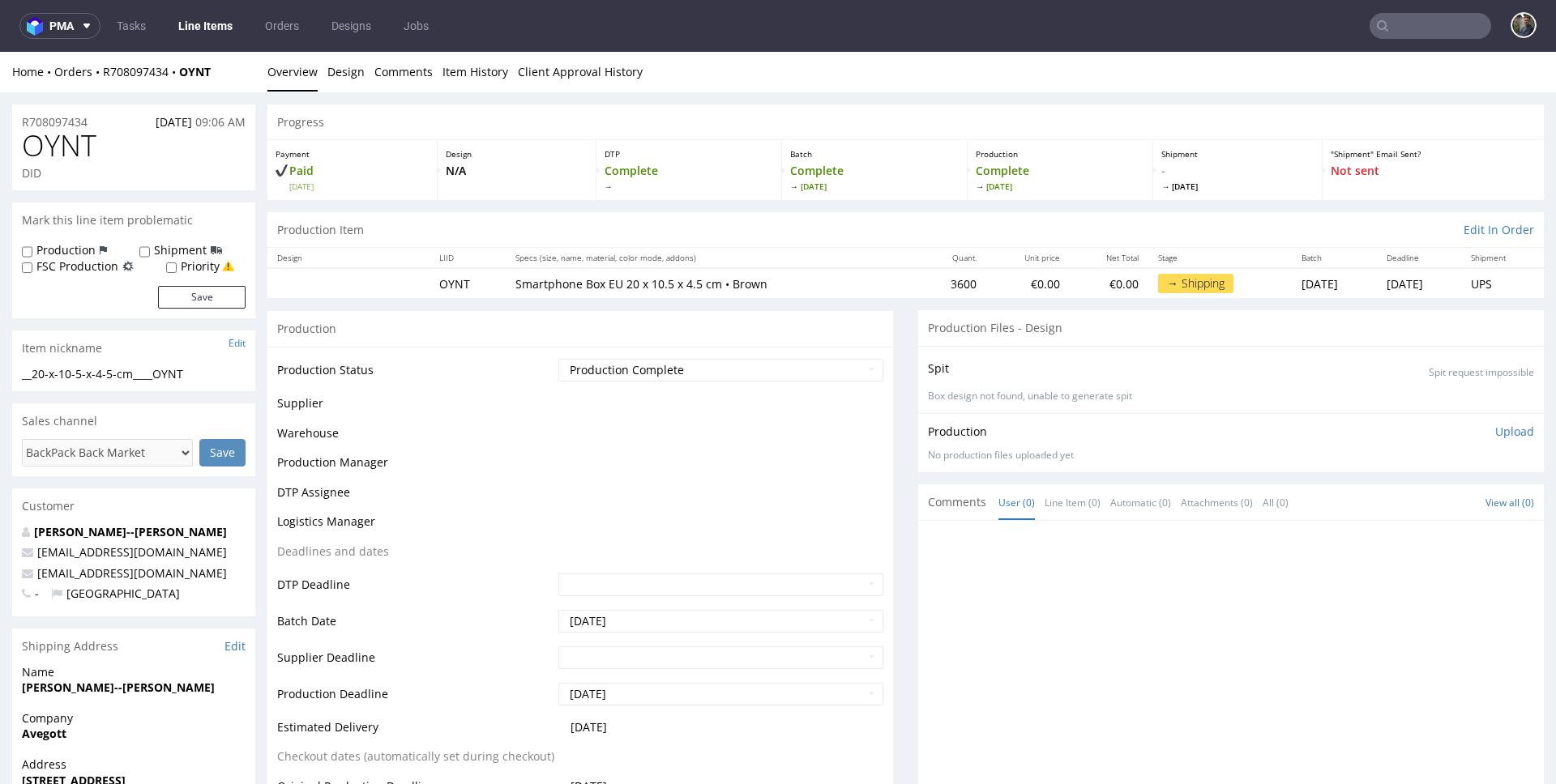 scroll, scrollTop: 0, scrollLeft: 0, axis: both 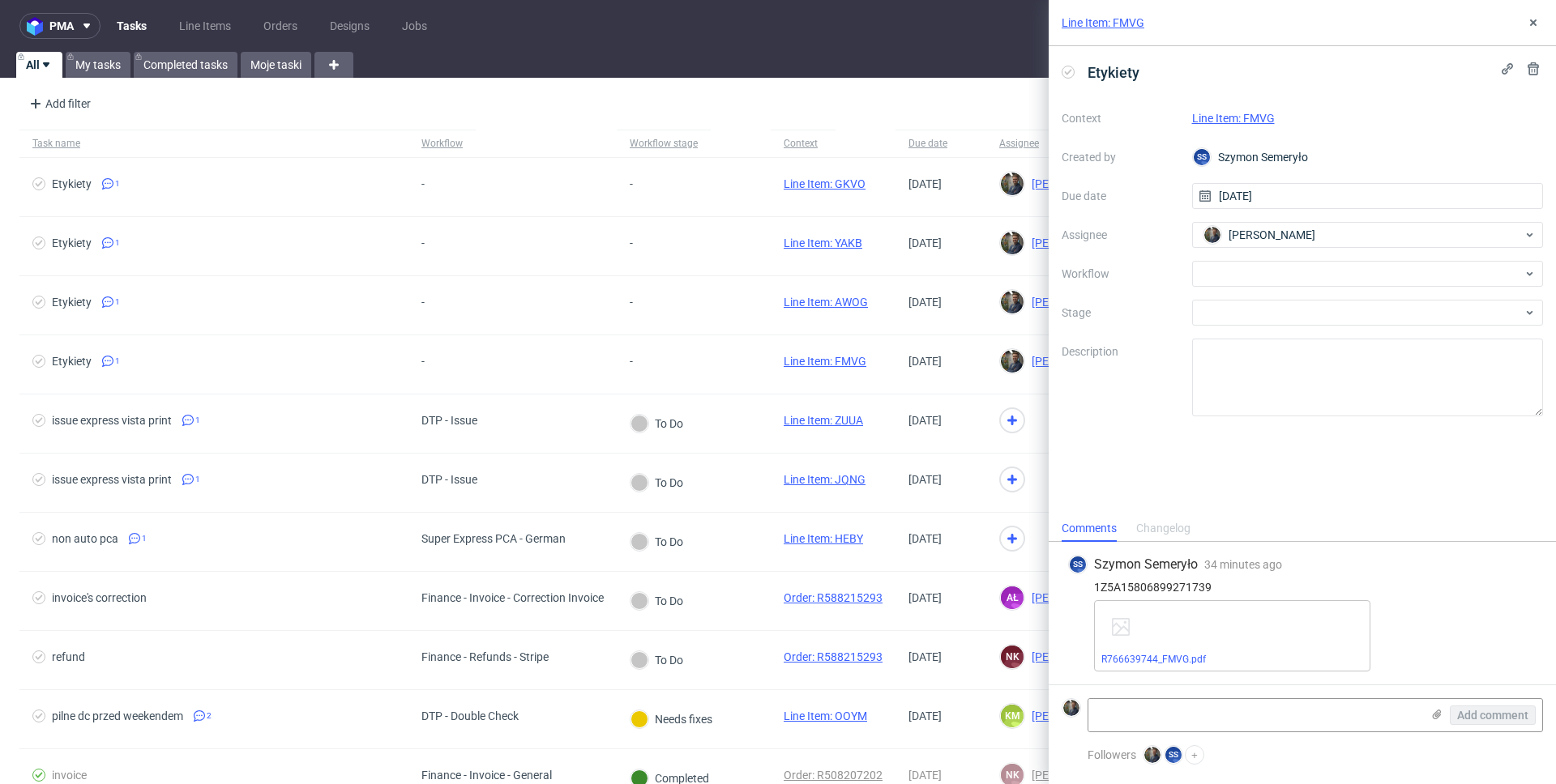 click on "Line Item: FMVG" at bounding box center (1302, 23) 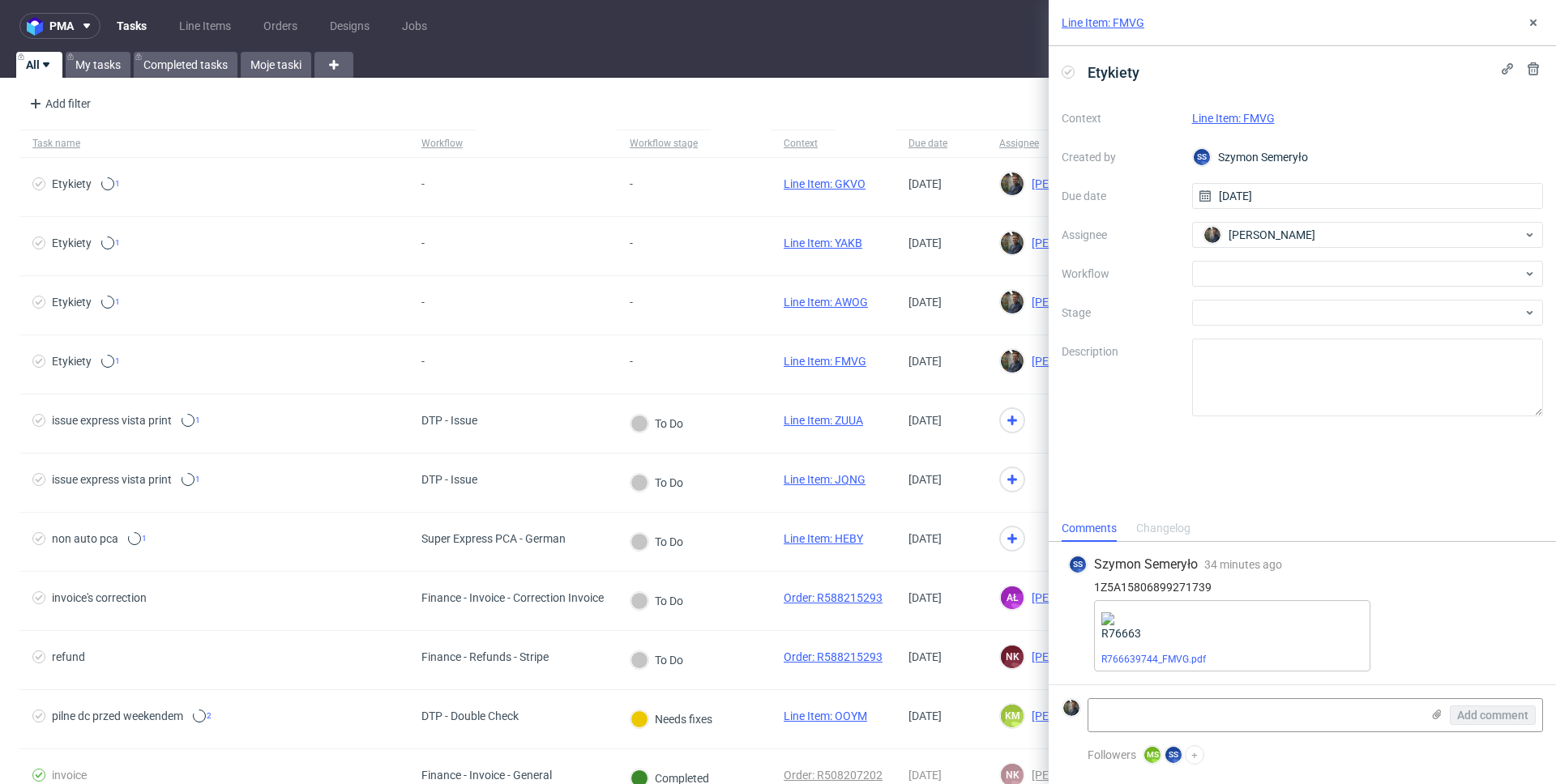 scroll, scrollTop: 0, scrollLeft: 0, axis: both 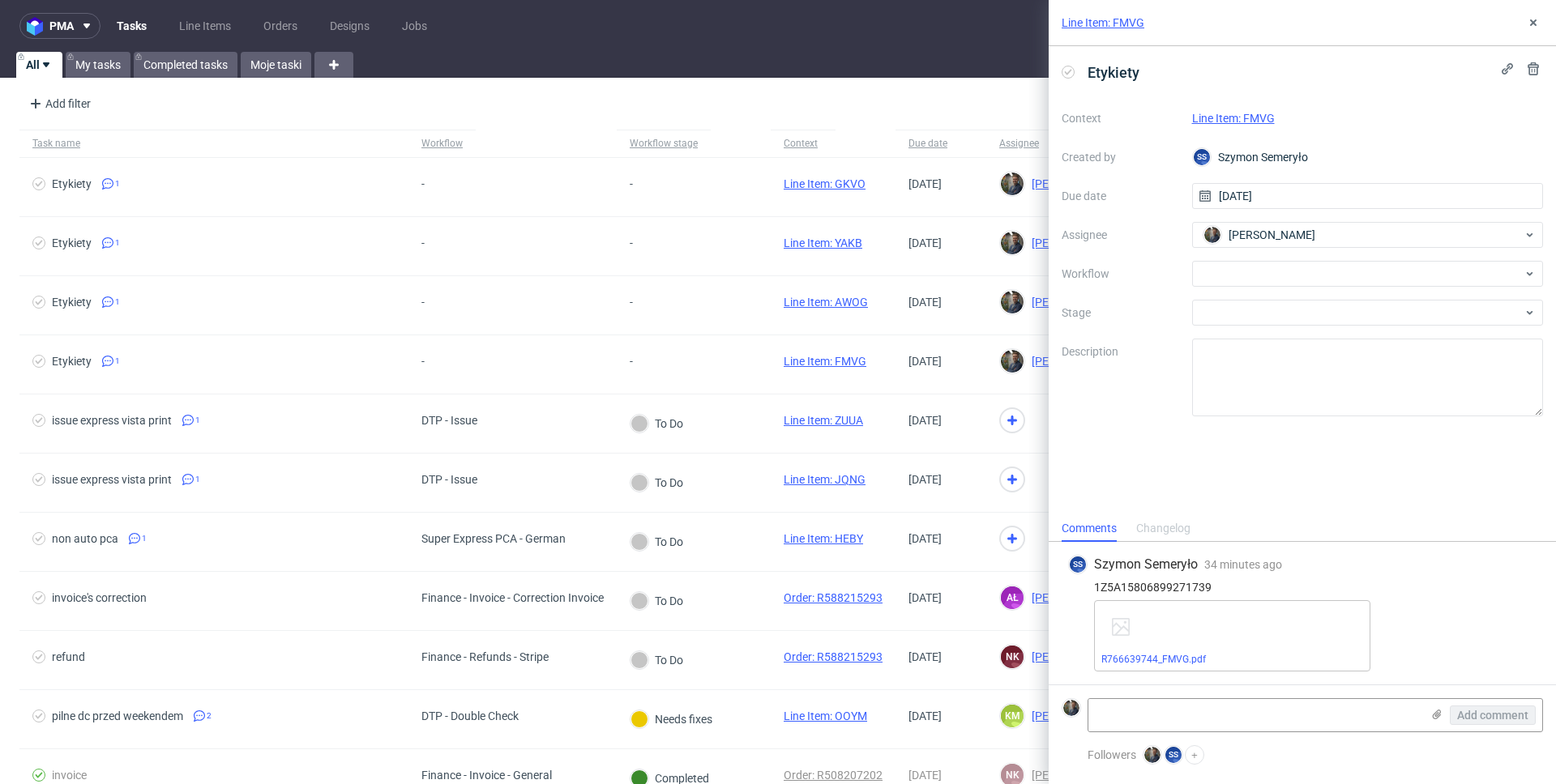 click on "Line Item: FMVG" at bounding box center [1103, 23] 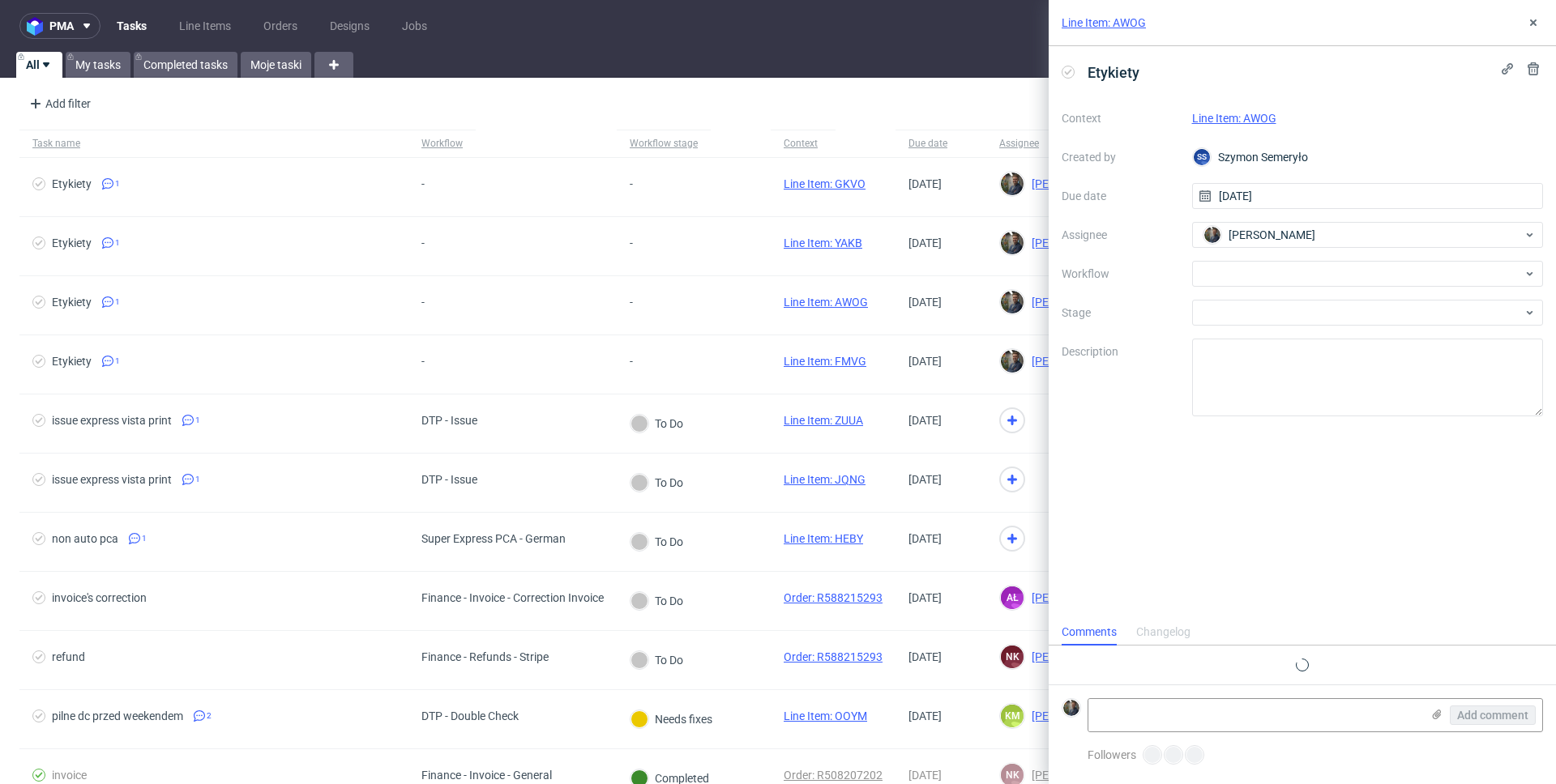 scroll, scrollTop: 0, scrollLeft: 0, axis: both 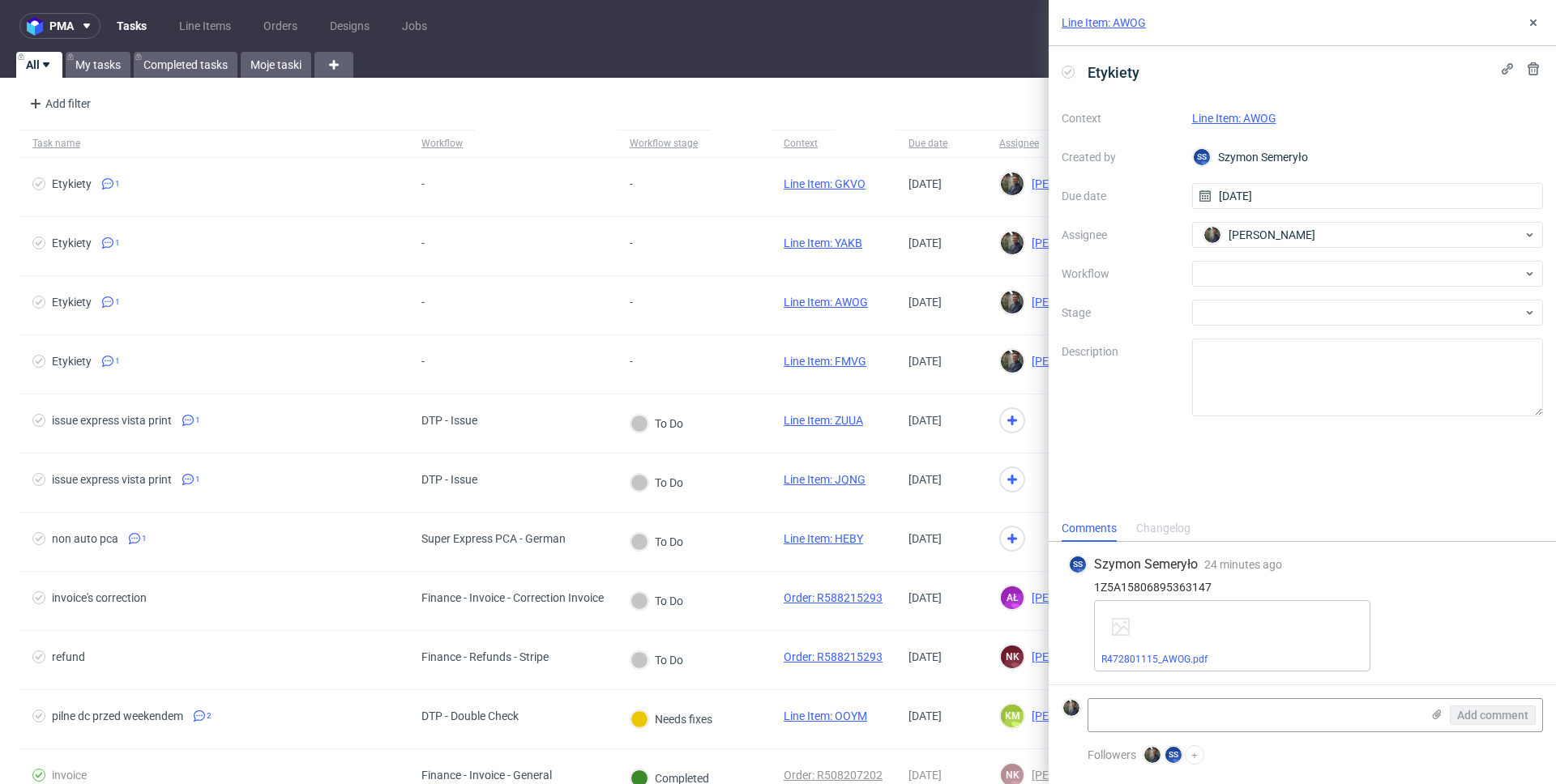 click on "Line Item: AWOG" at bounding box center [1104, 23] 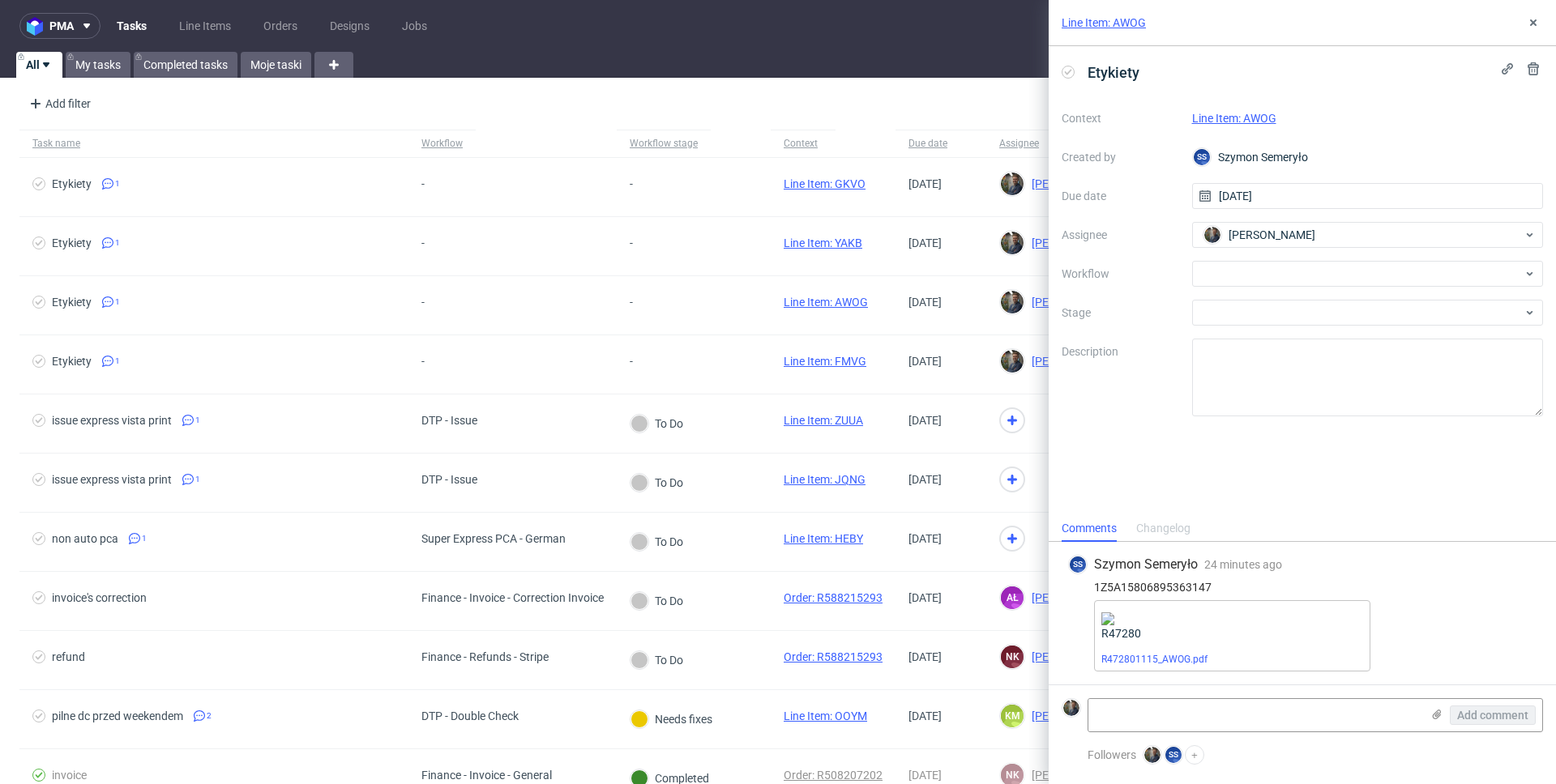scroll, scrollTop: 0, scrollLeft: 0, axis: both 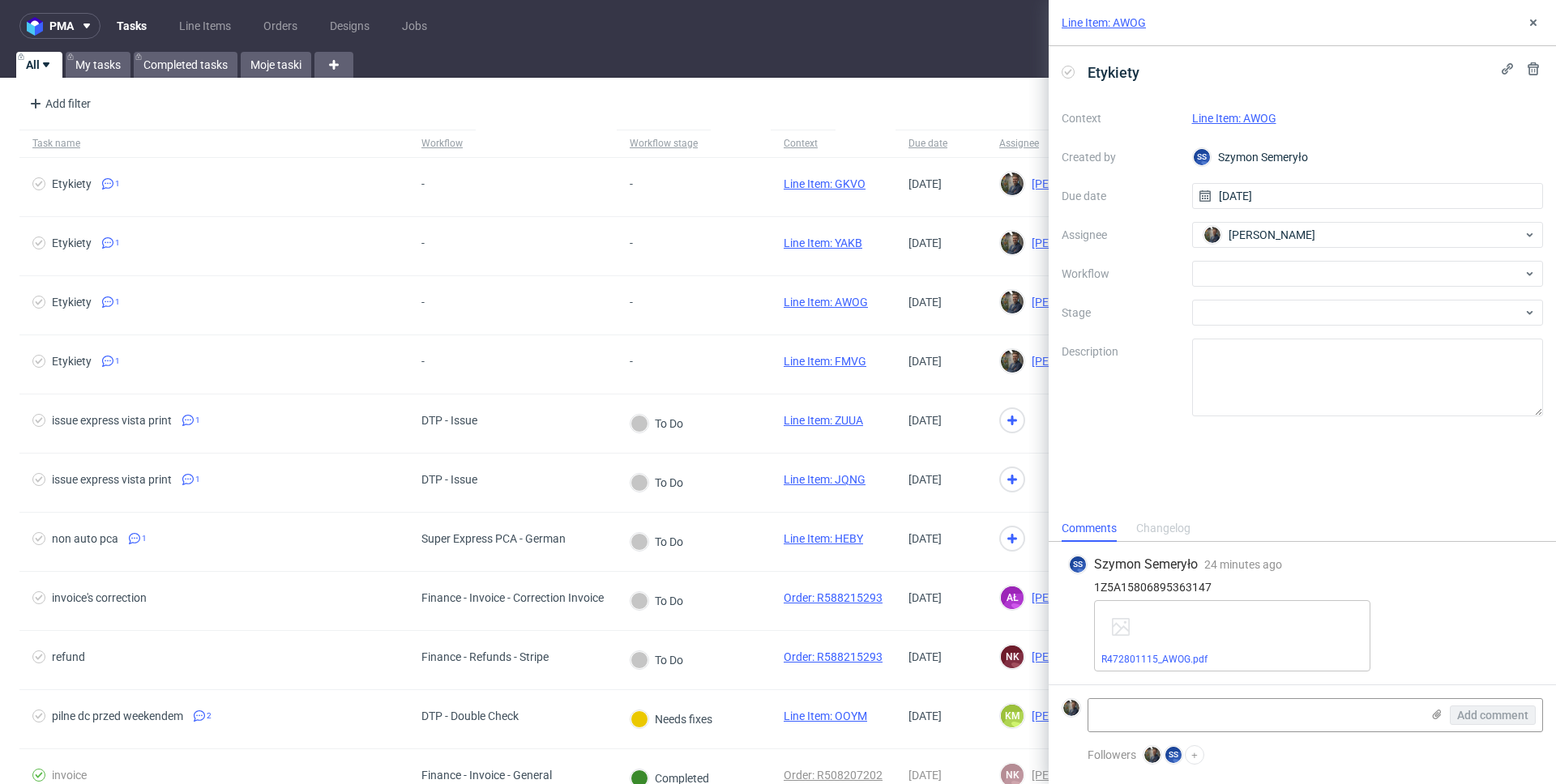 click on "Line Item: AWOG" at bounding box center [1104, 23] 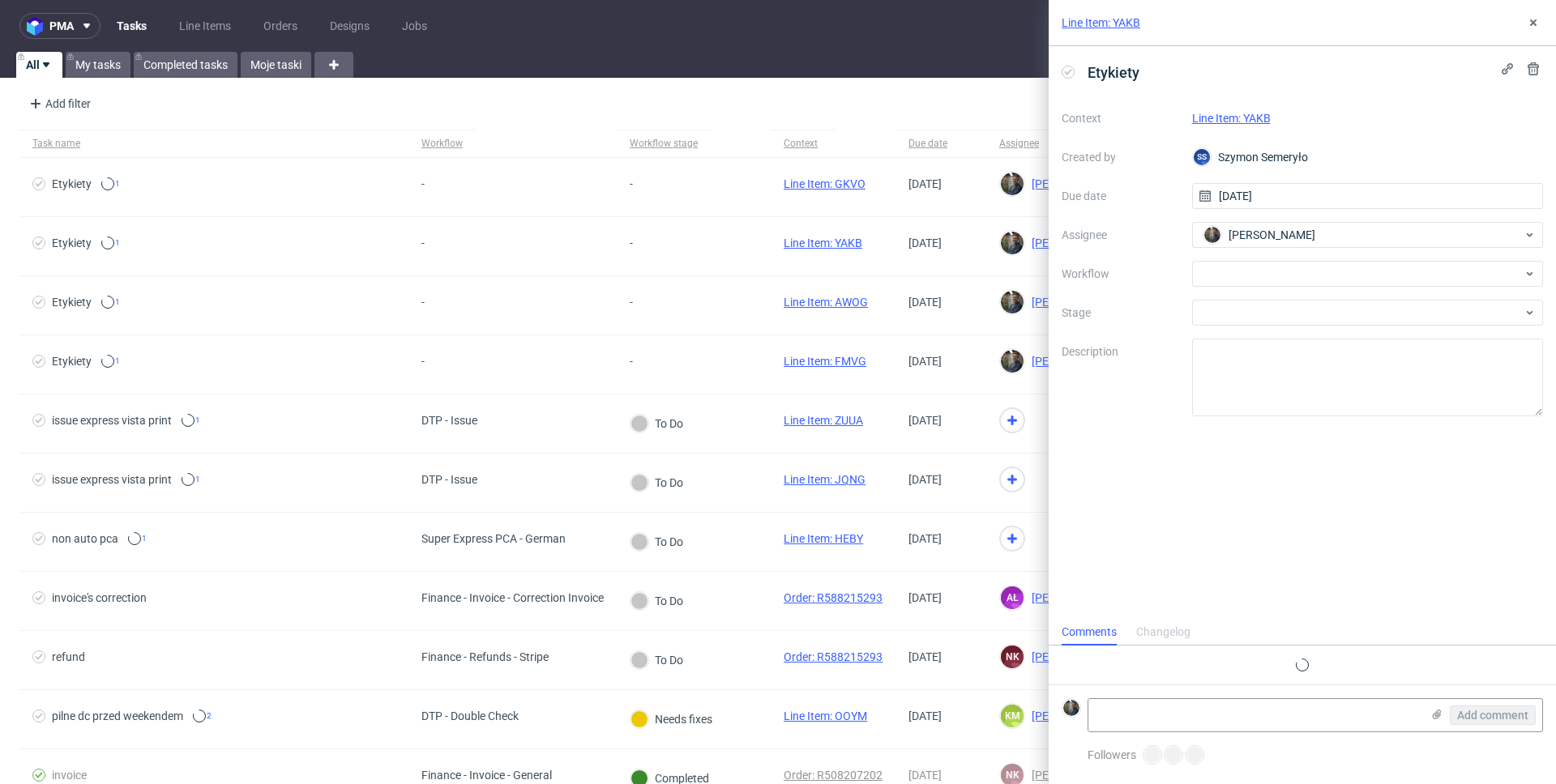 scroll, scrollTop: 0, scrollLeft: 0, axis: both 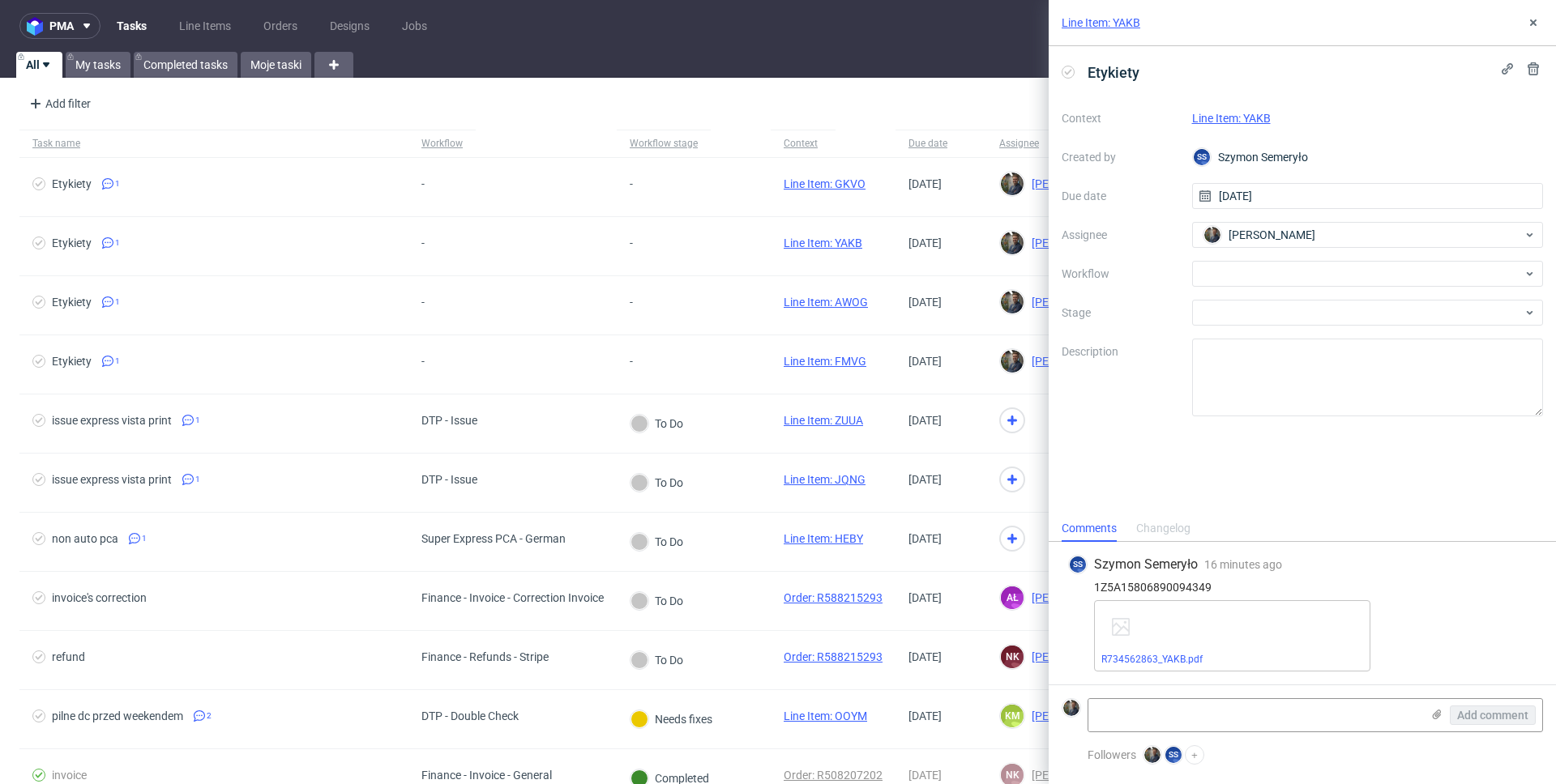 click on "Line Item: YAKB" at bounding box center (1101, 23) 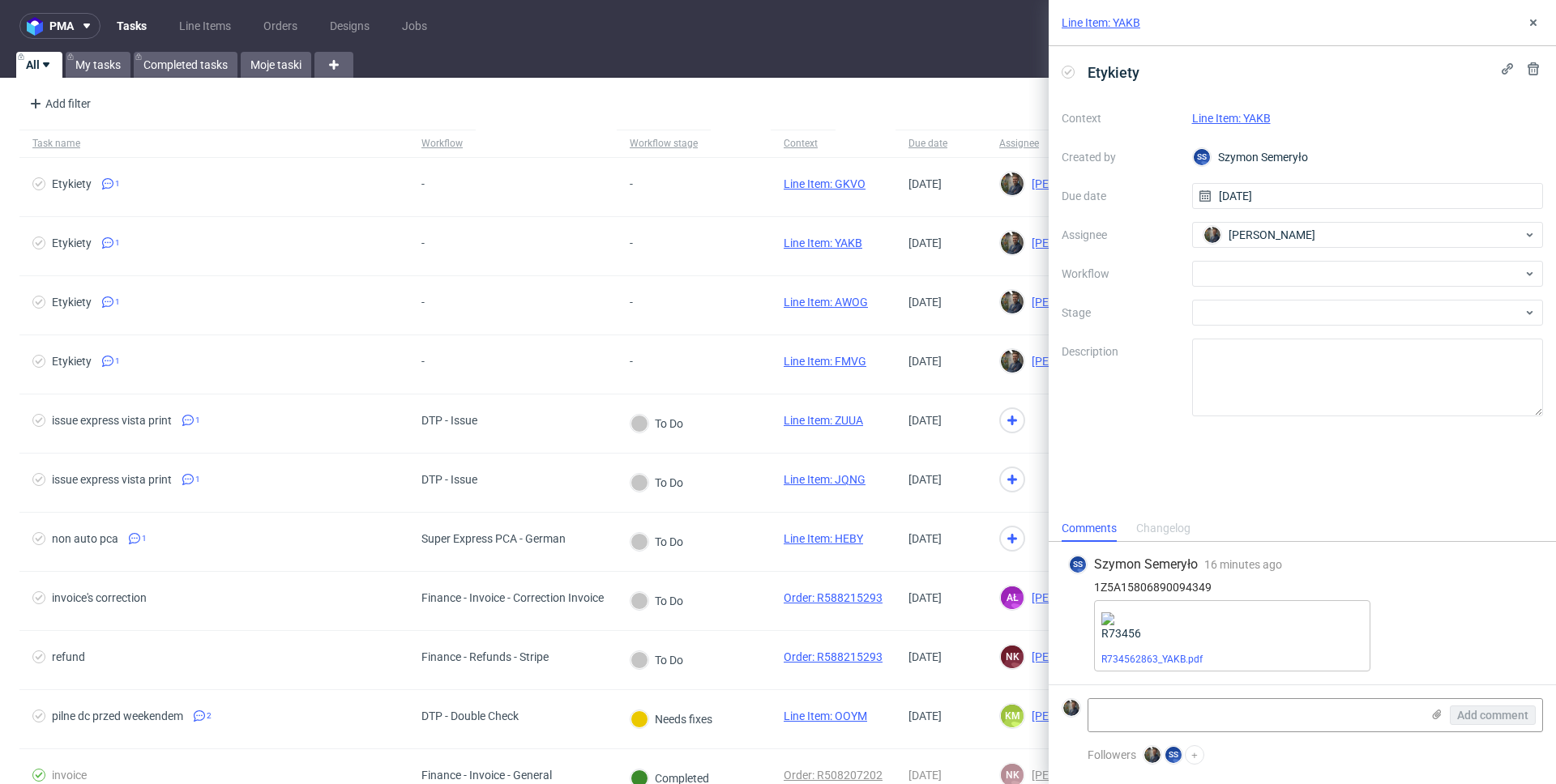 scroll, scrollTop: 0, scrollLeft: 0, axis: both 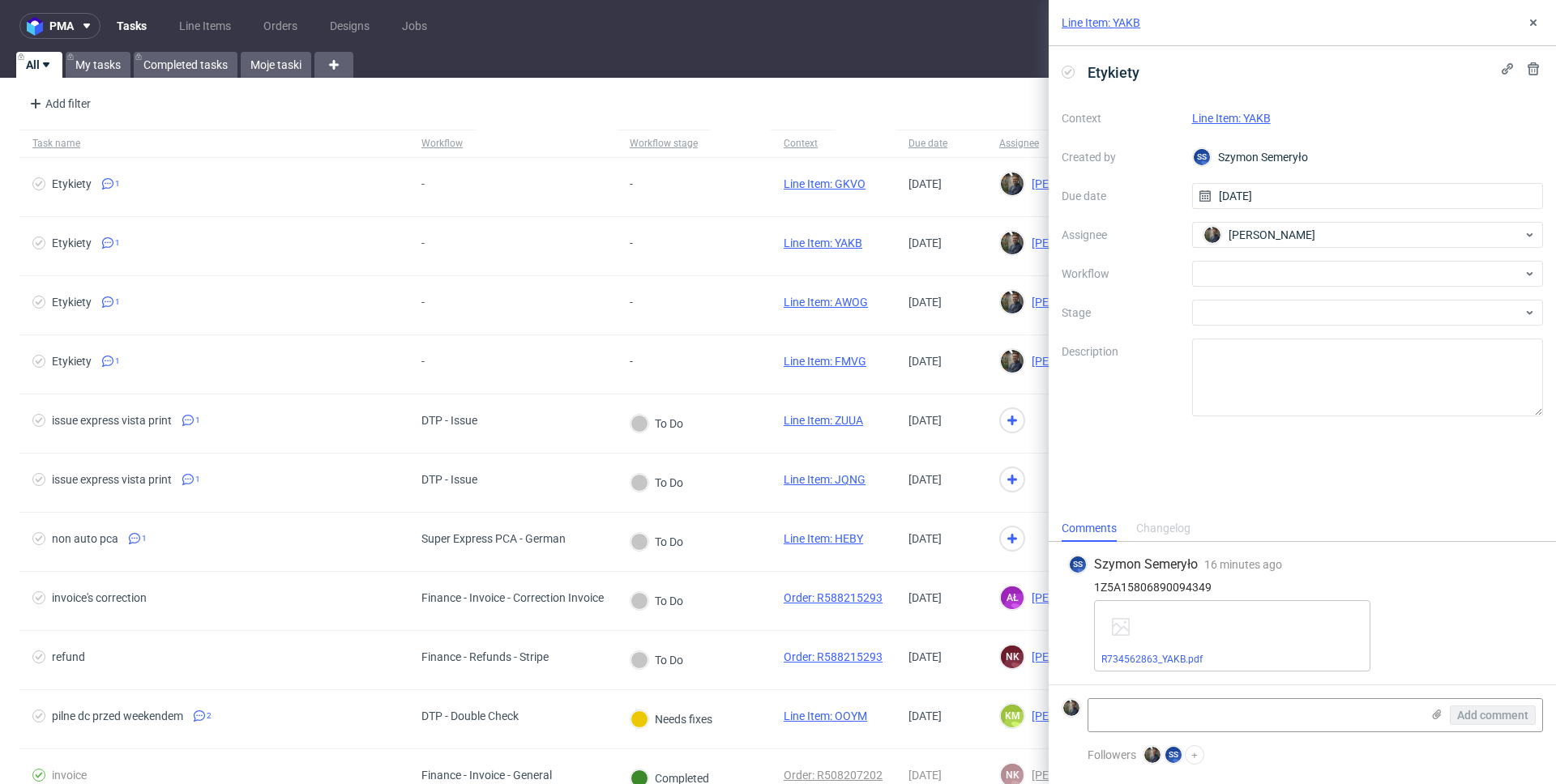 click on "Line Item: YAKB" at bounding box center [1101, 23] 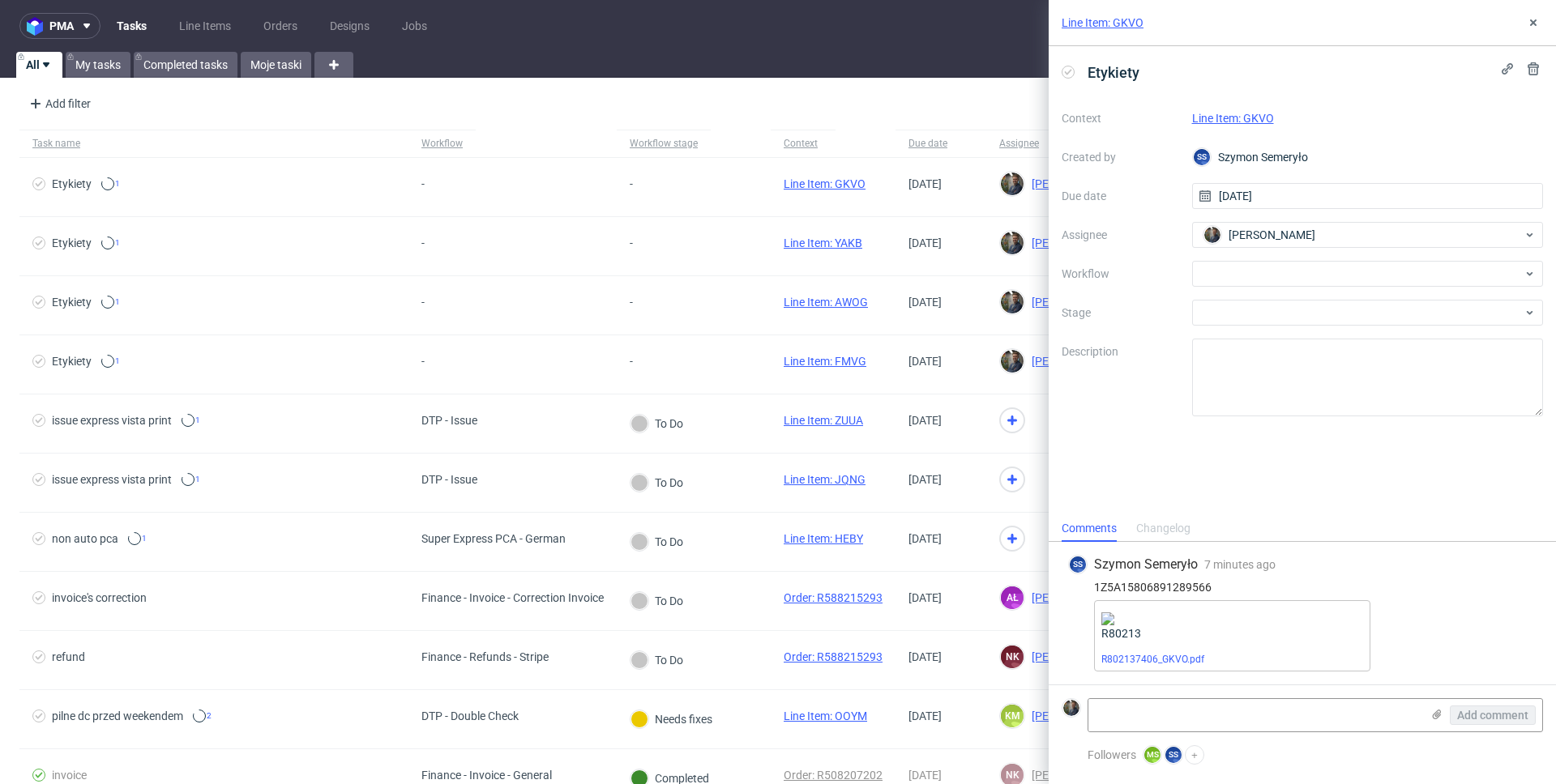 scroll, scrollTop: 0, scrollLeft: 0, axis: both 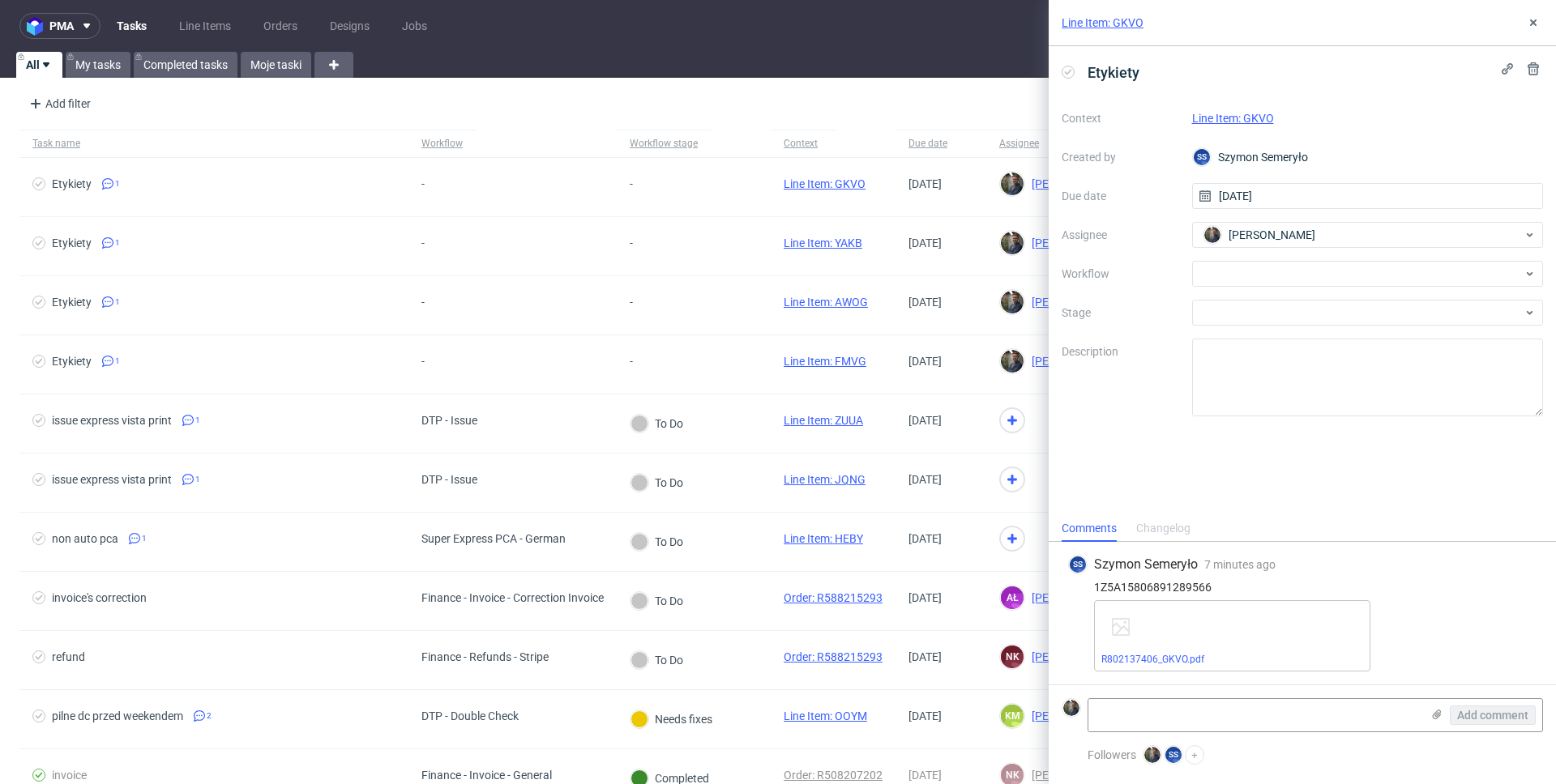 click on "Line Item: GKVO" at bounding box center [1102, 23] 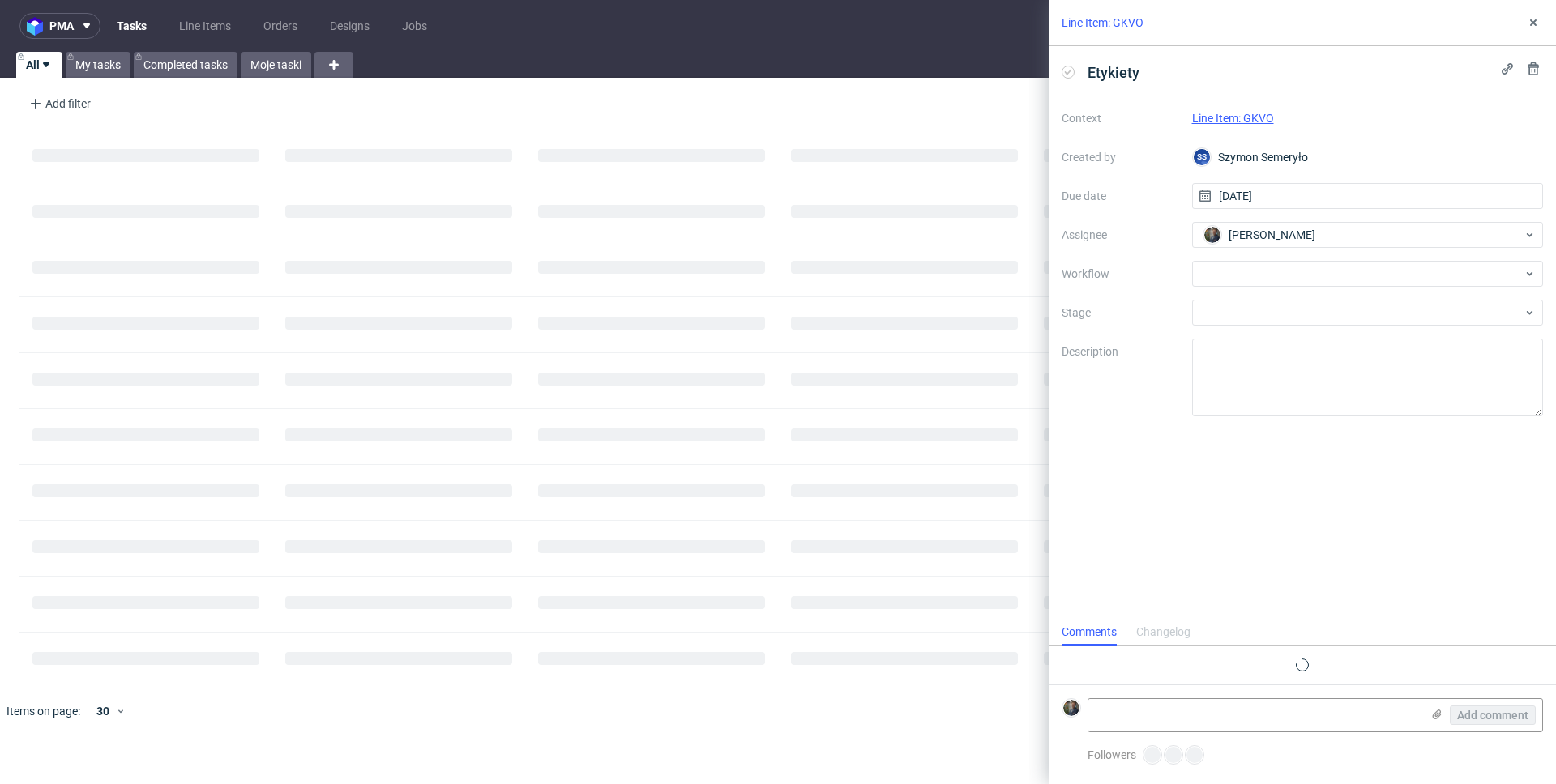 scroll, scrollTop: 0, scrollLeft: 0, axis: both 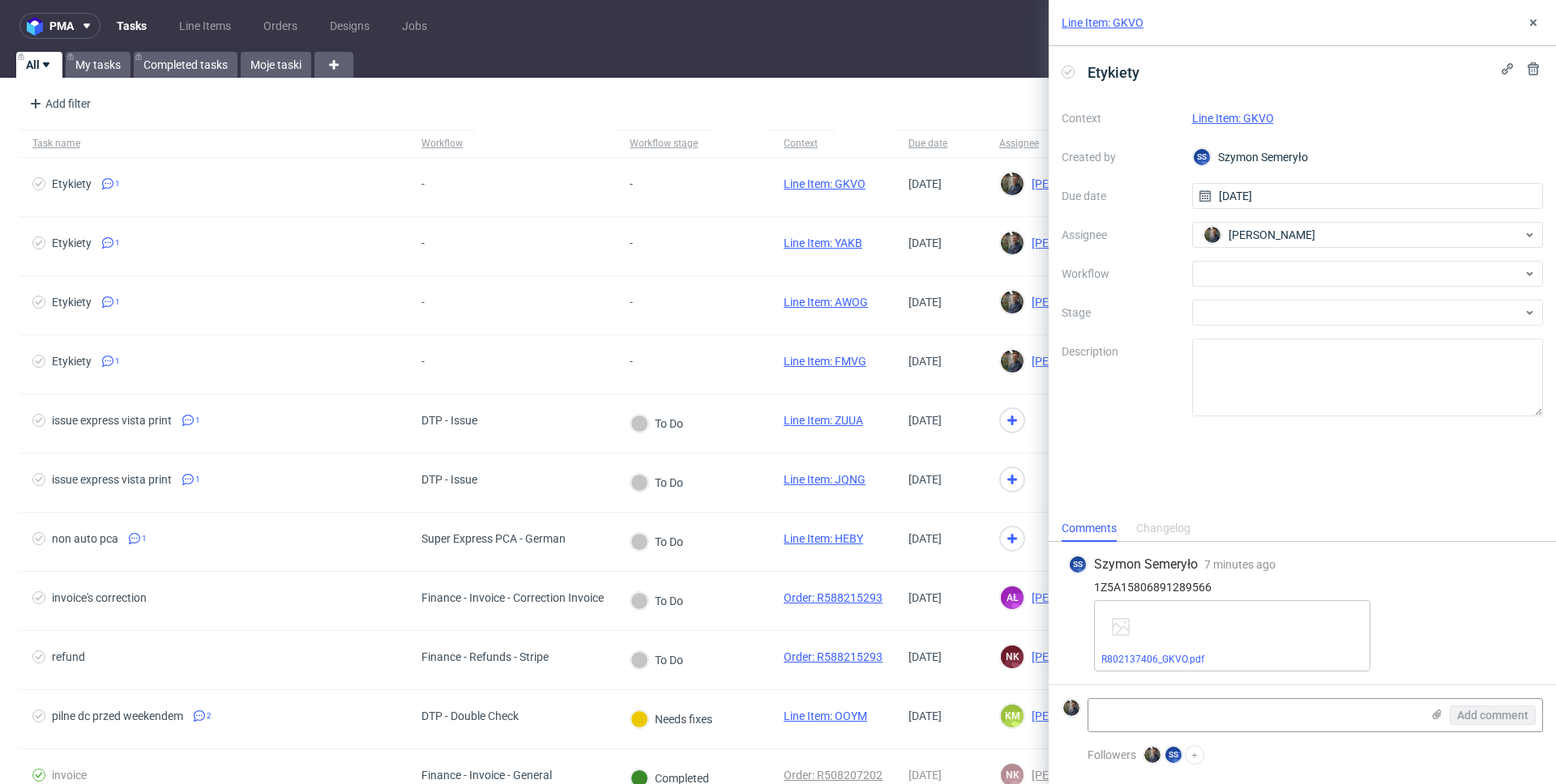 click on "Line Item: GKVO" at bounding box center (1102, 23) 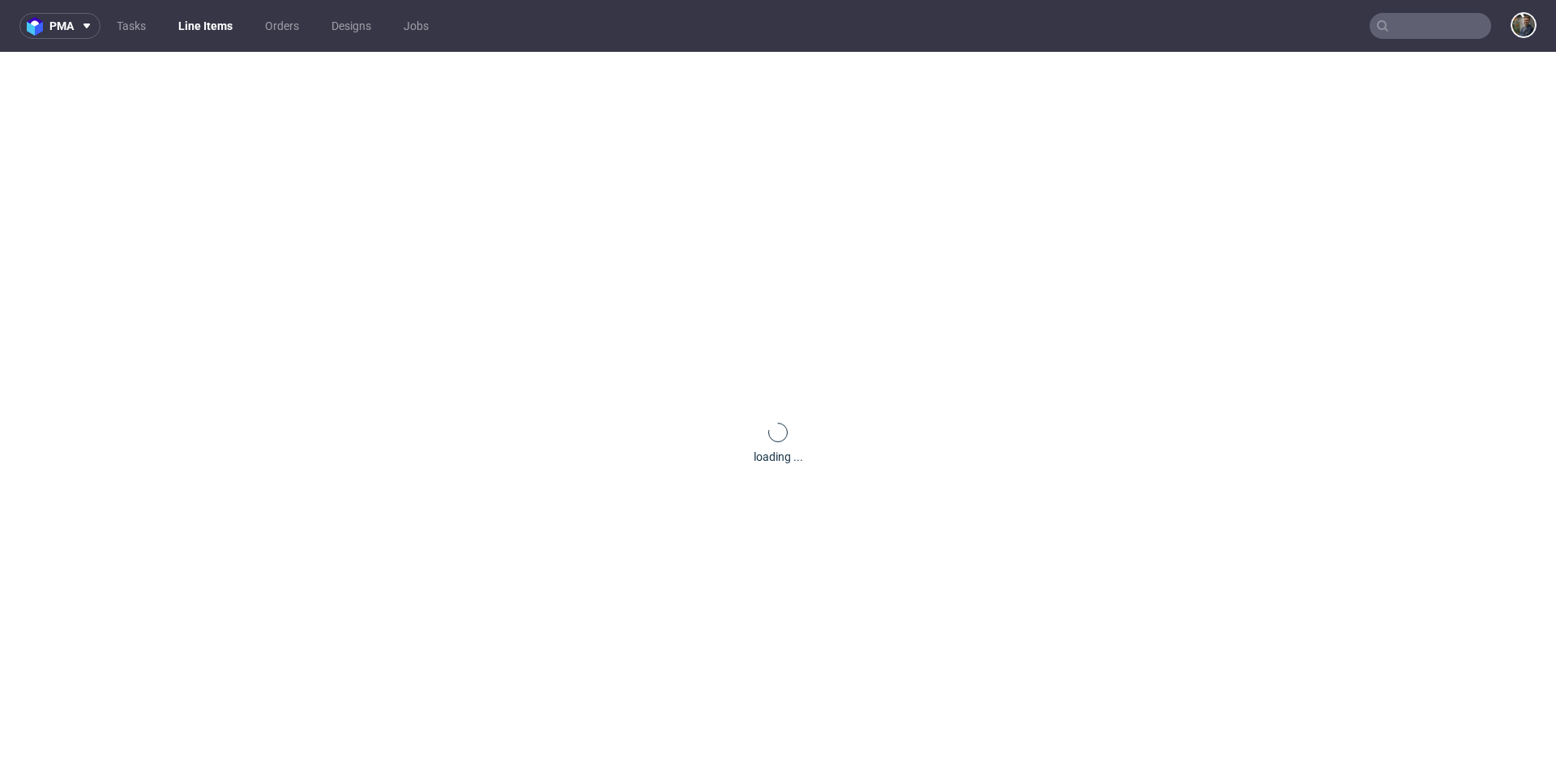 scroll, scrollTop: 0, scrollLeft: 0, axis: both 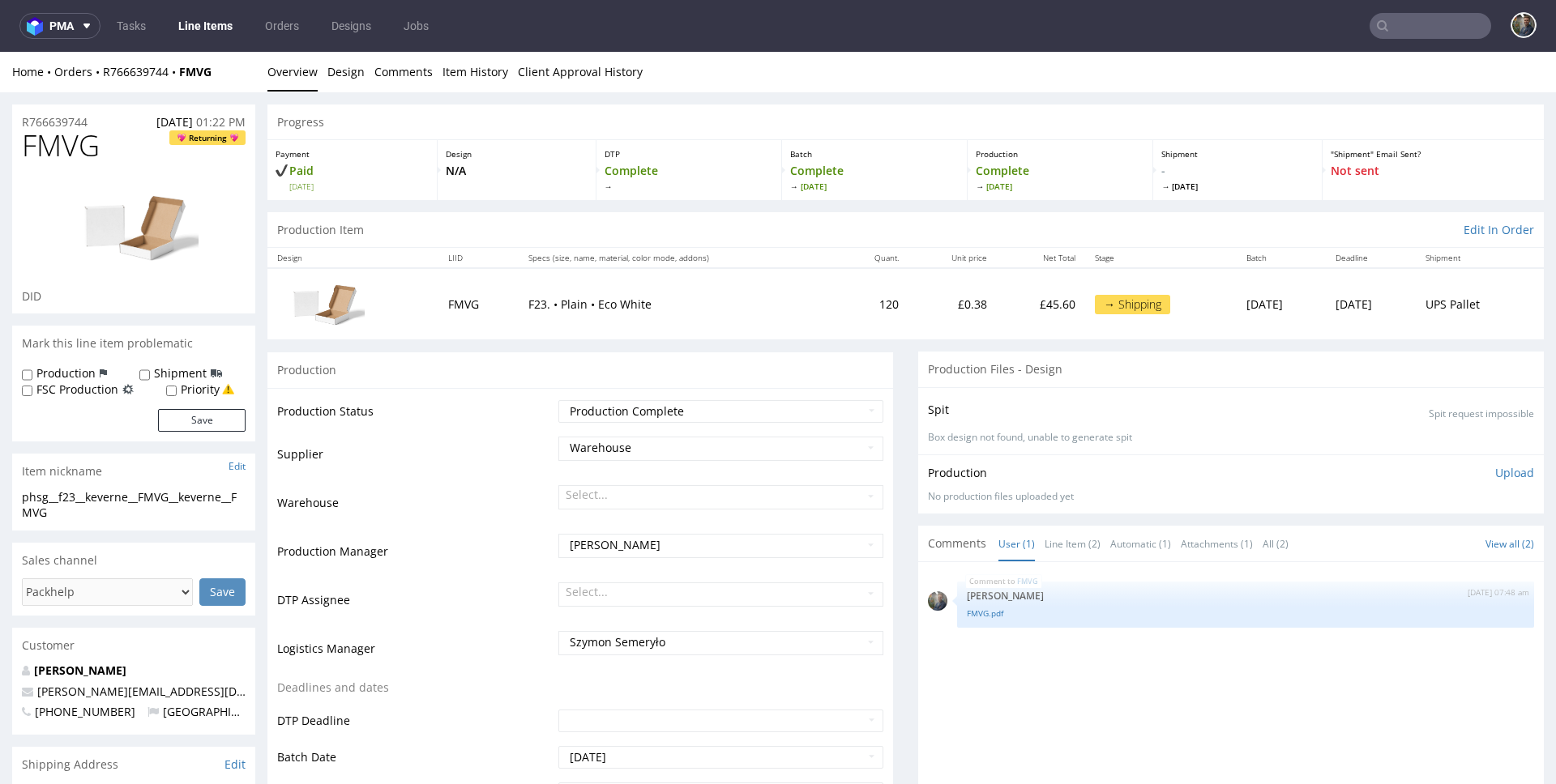 click on "FMVG" at bounding box center (61, 146) 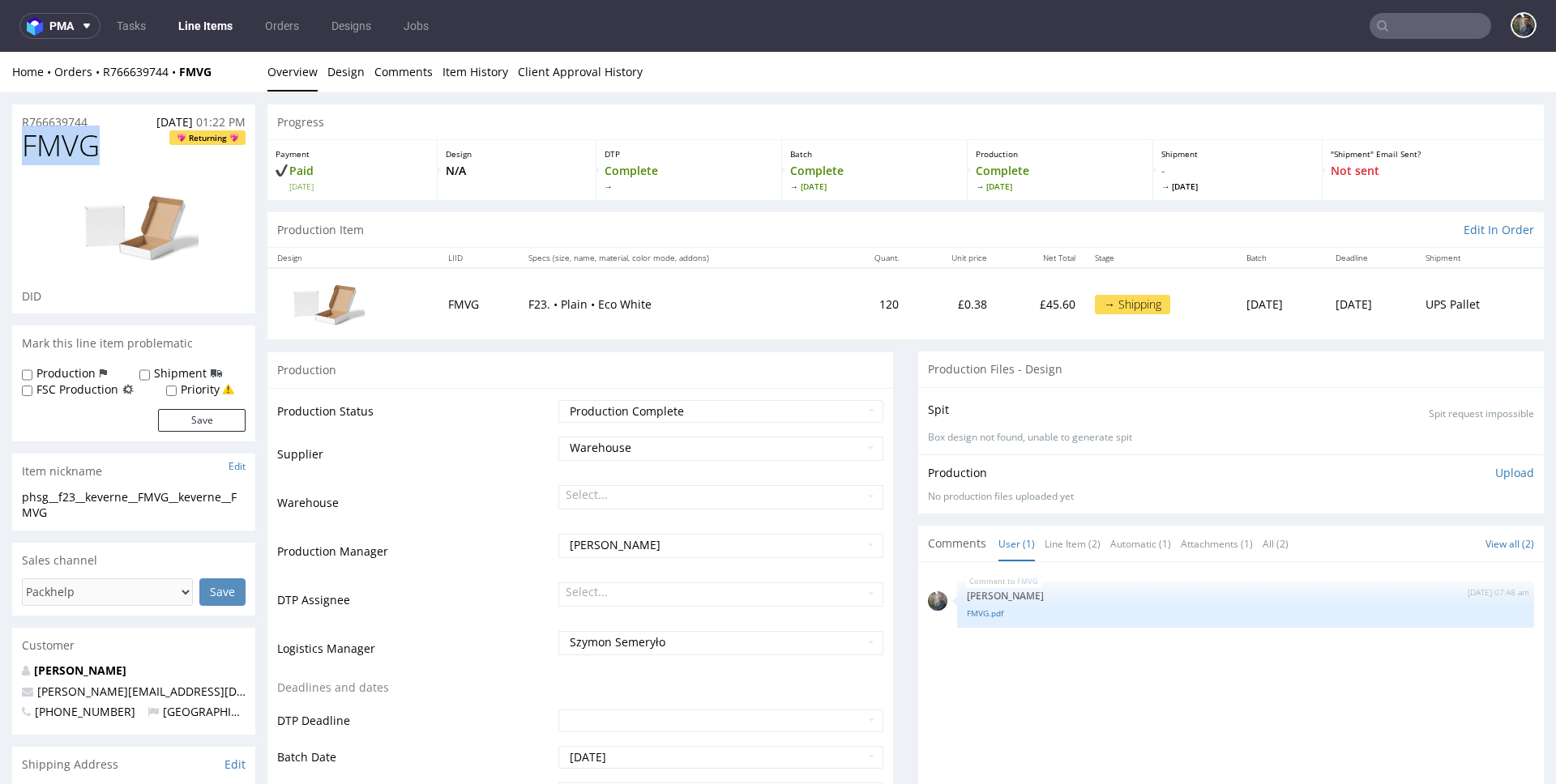 click on "FMVG" at bounding box center [61, 146] 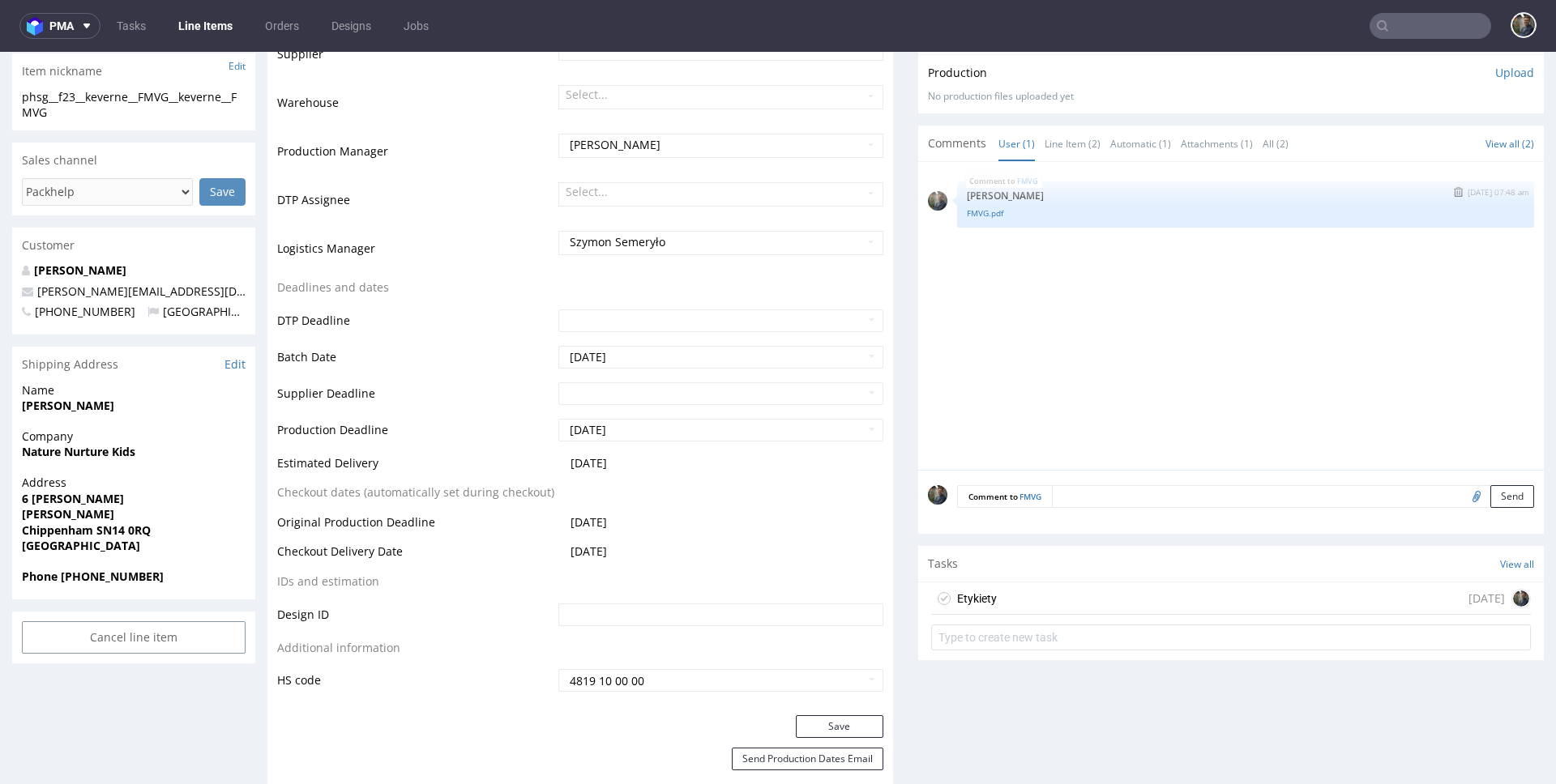 scroll, scrollTop: 476, scrollLeft: 0, axis: vertical 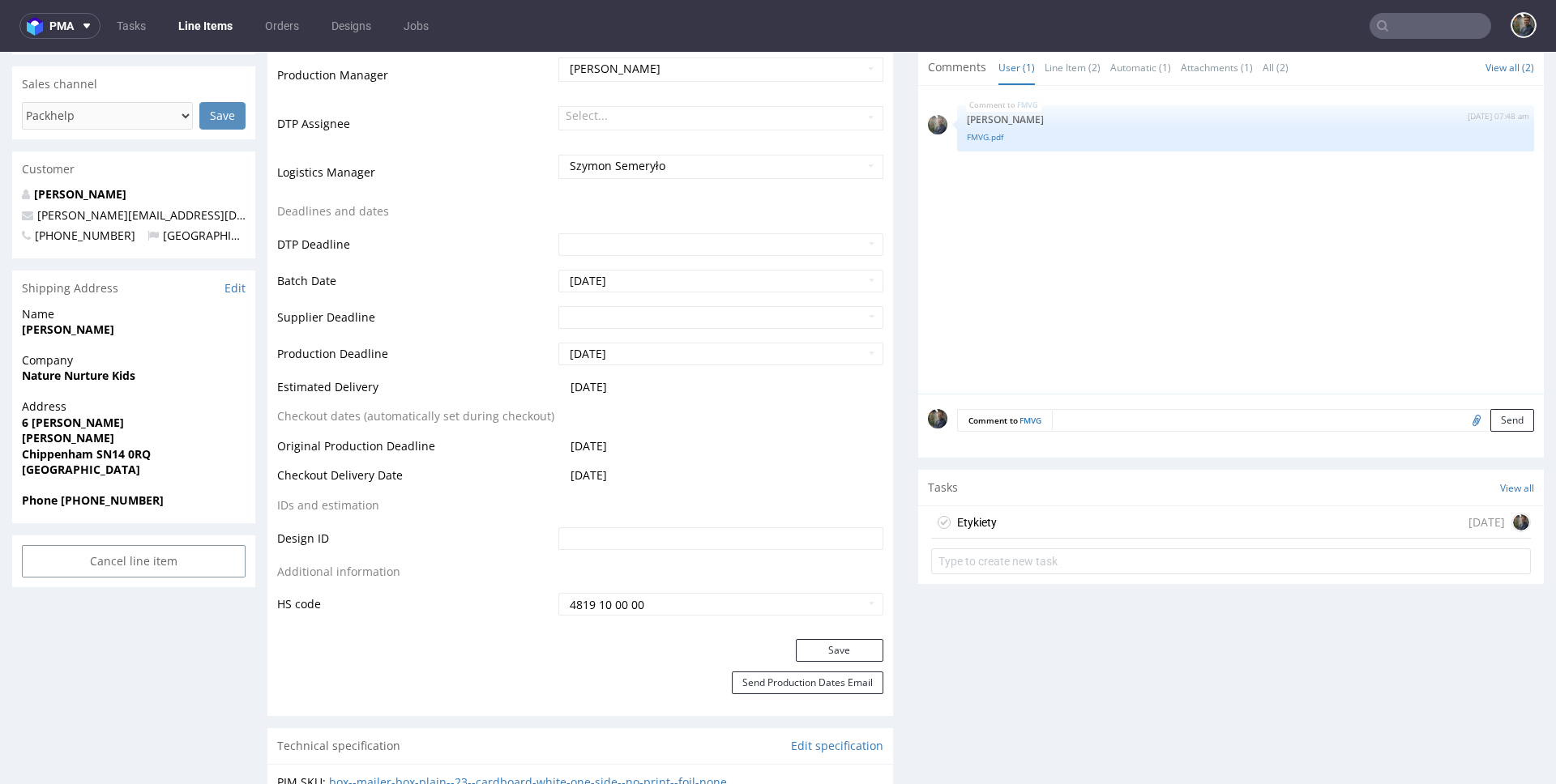 click on "Etykiety  today" at bounding box center [1231, 522] 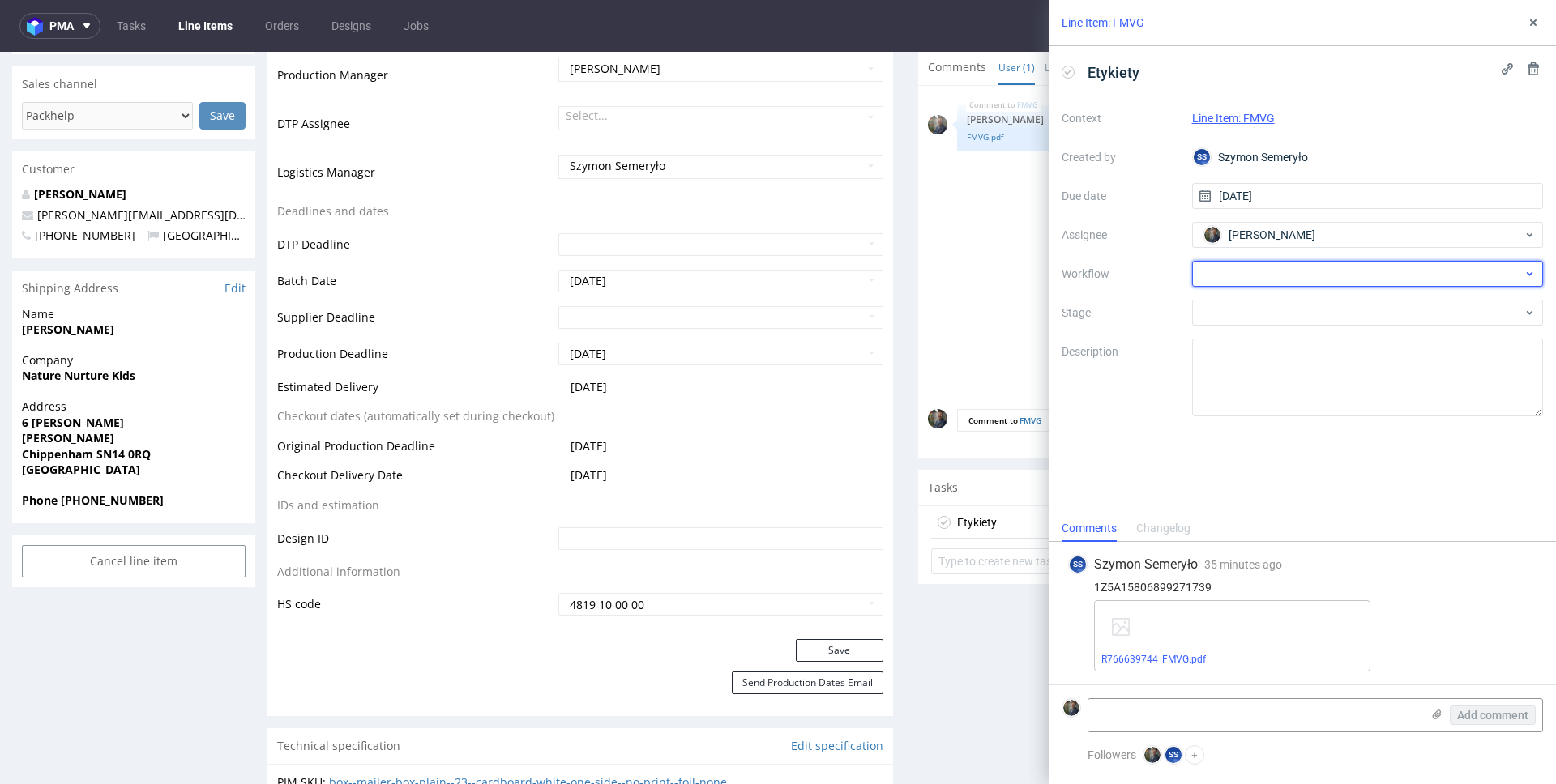 click at bounding box center (1368, 274) 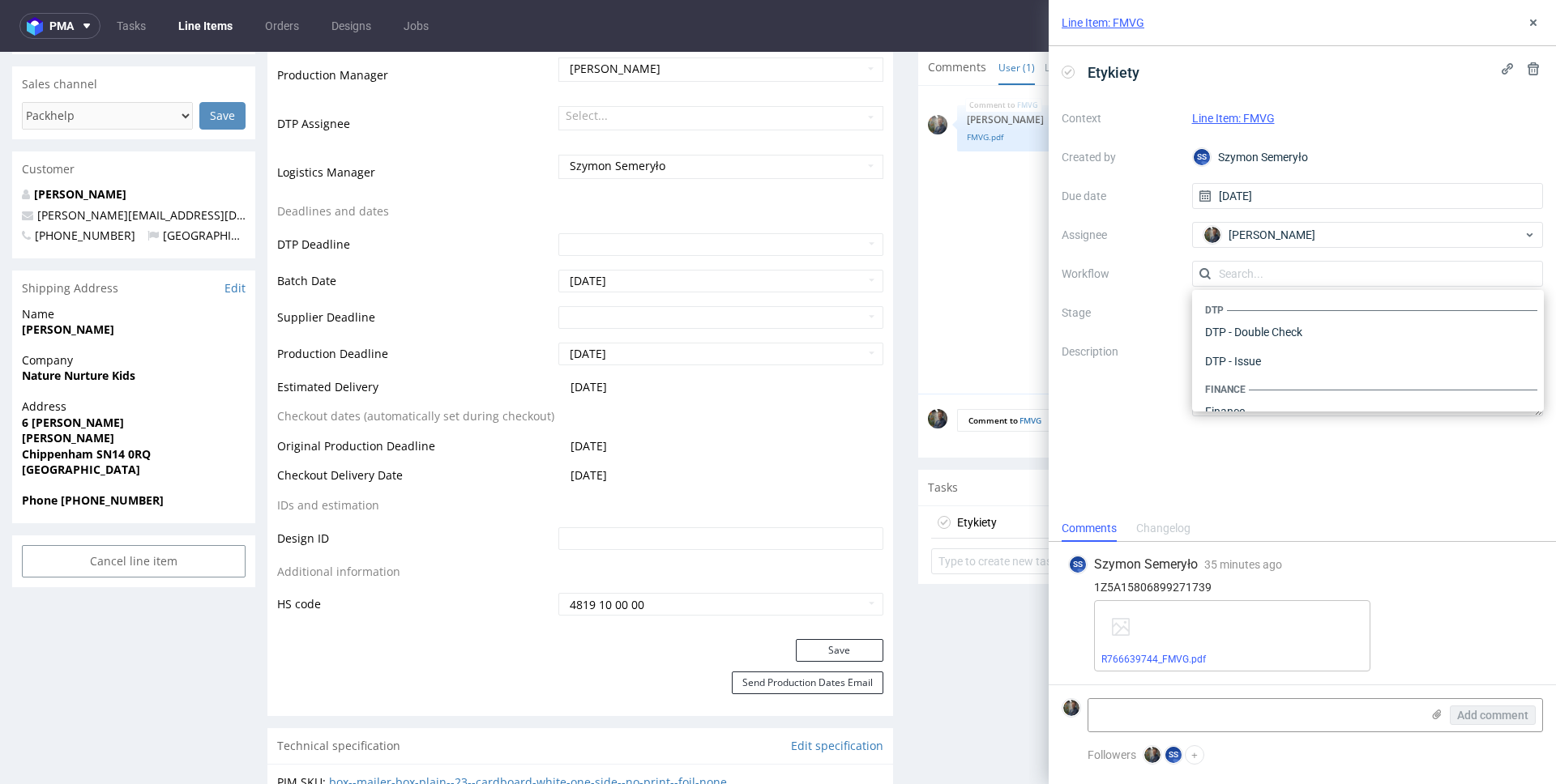 scroll, scrollTop: 967, scrollLeft: 0, axis: vertical 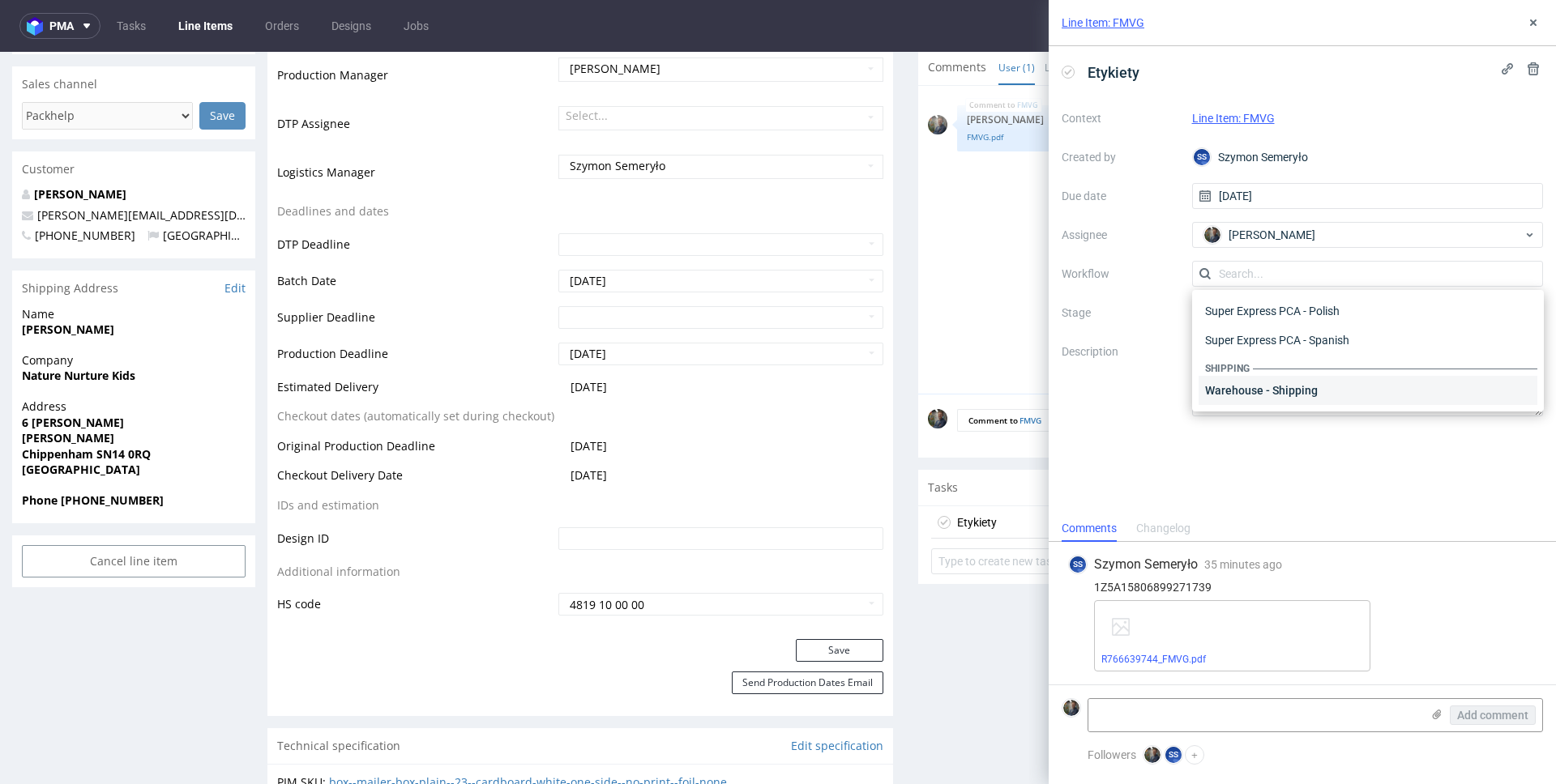 click on "Warehouse - Shipping" at bounding box center [1368, 390] 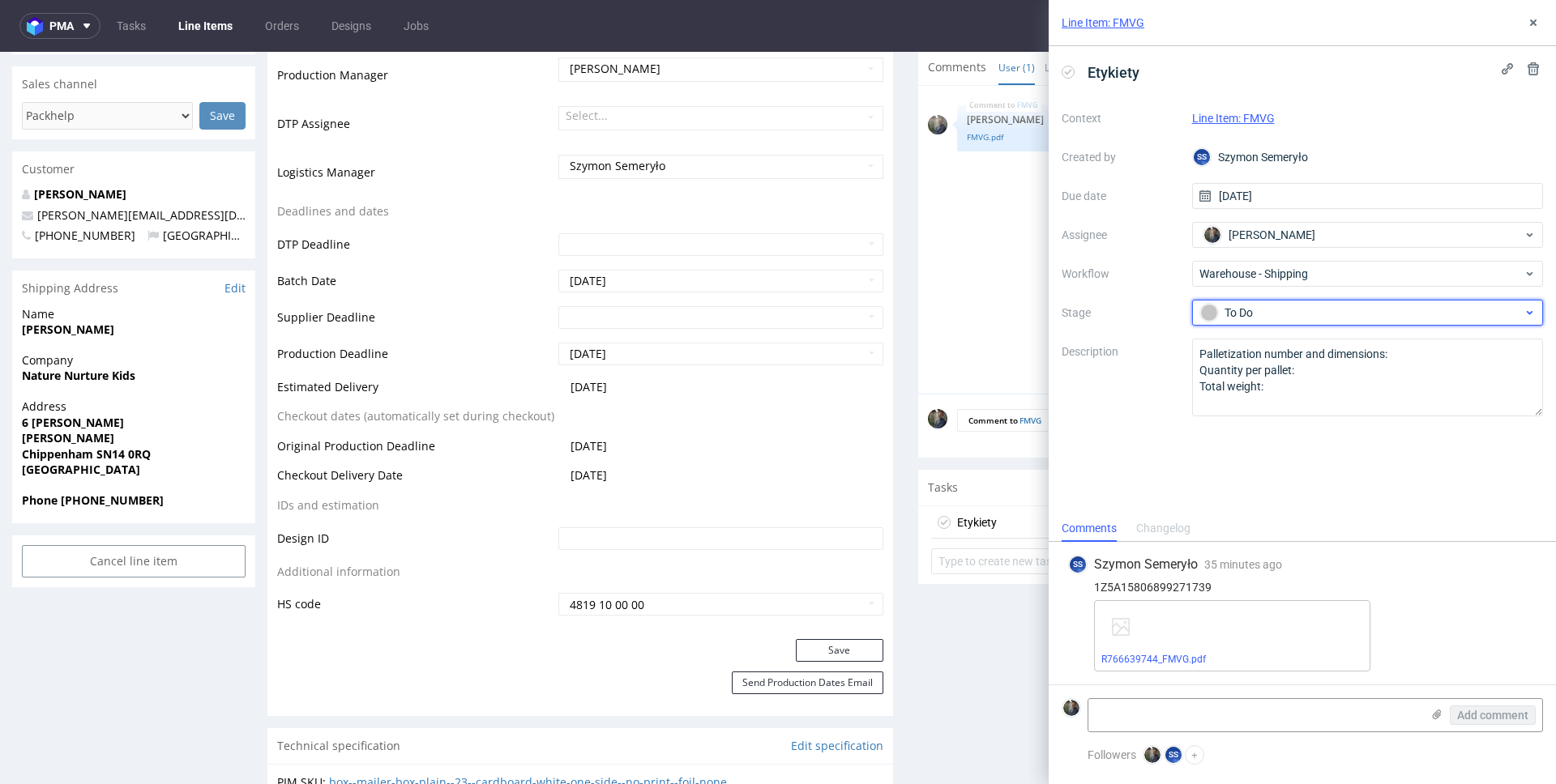 click on "To Do" at bounding box center (1362, 313) 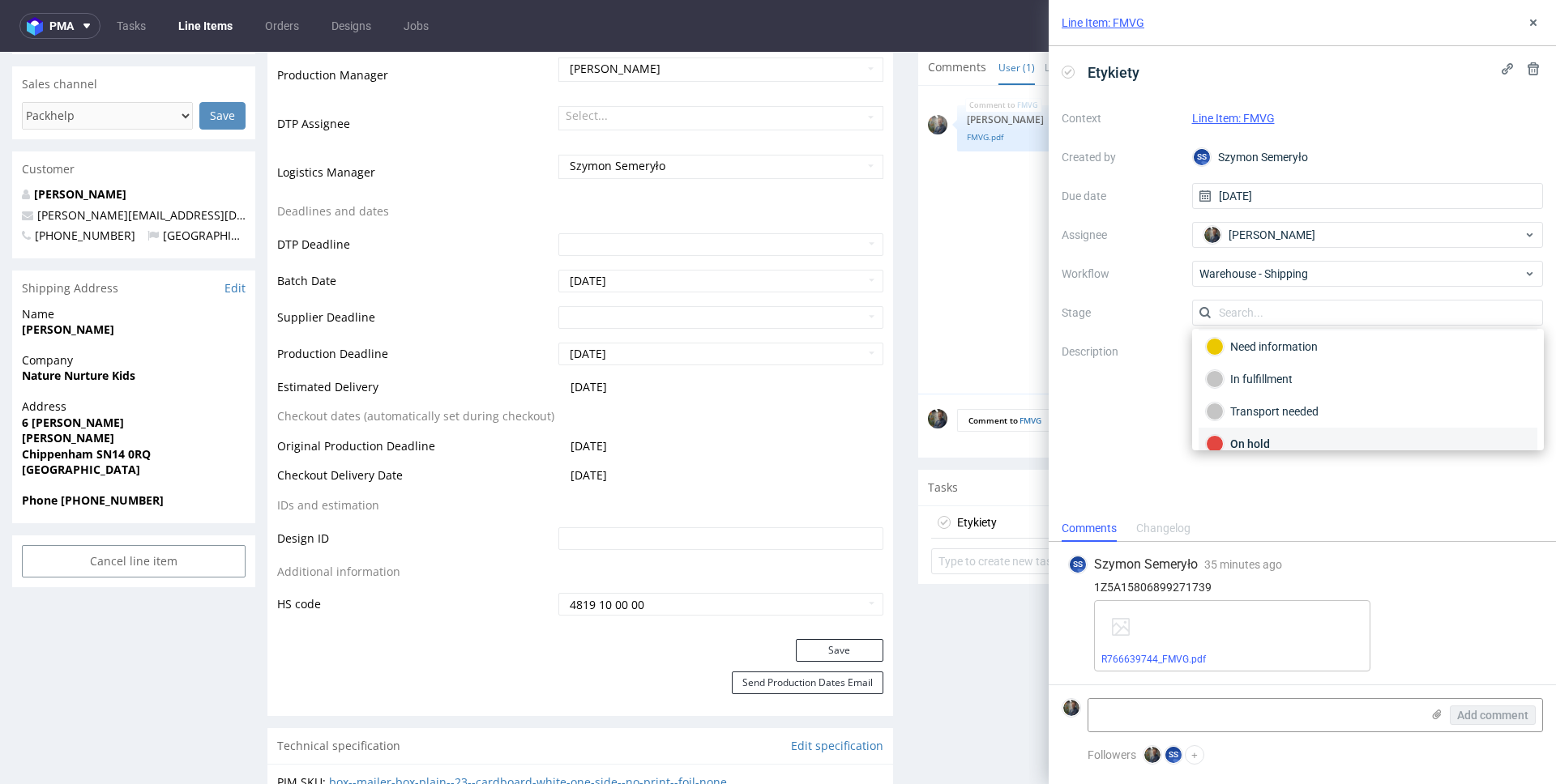 scroll, scrollTop: 86, scrollLeft: 0, axis: vertical 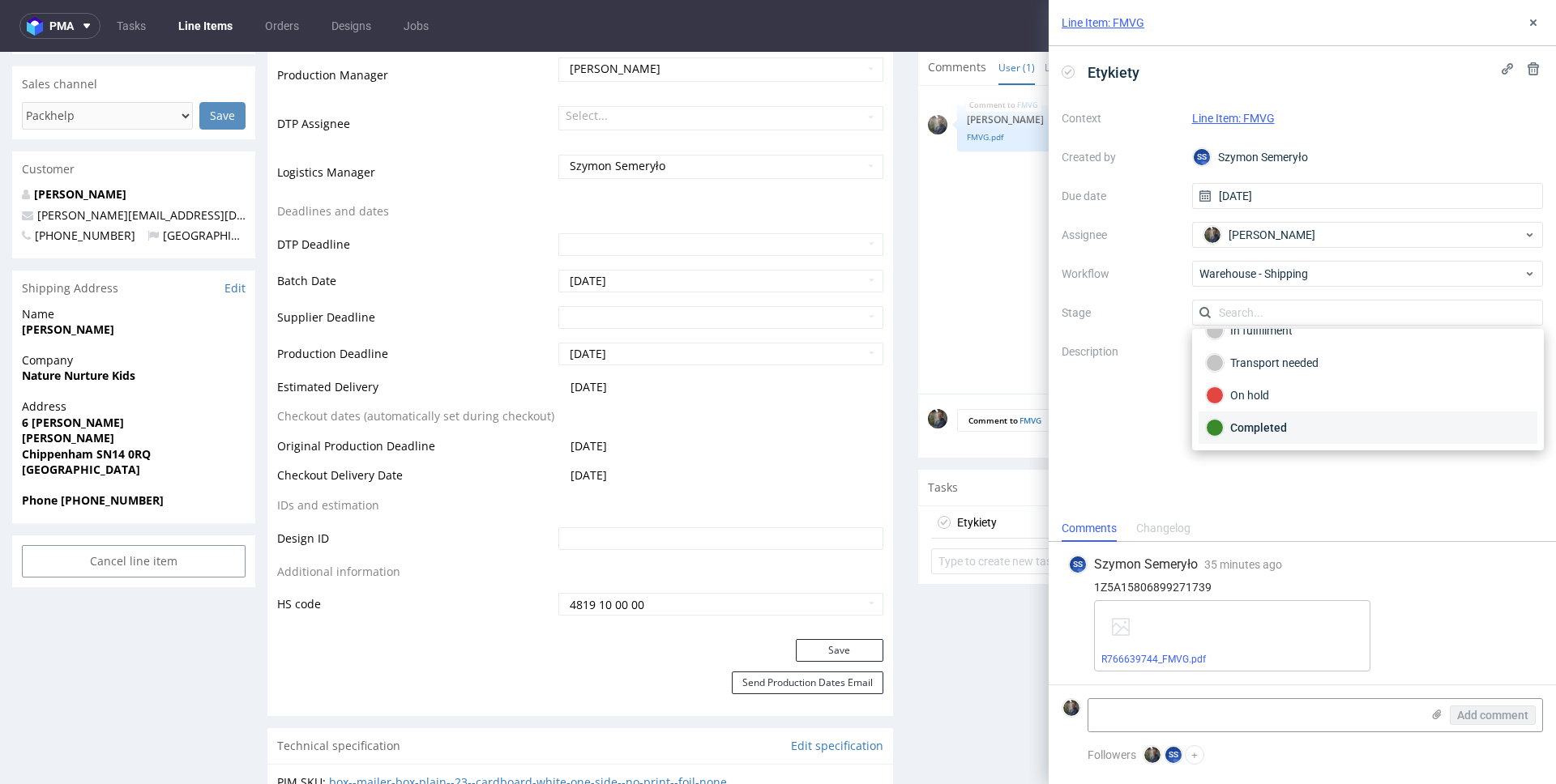 click on "Completed" at bounding box center [1368, 428] 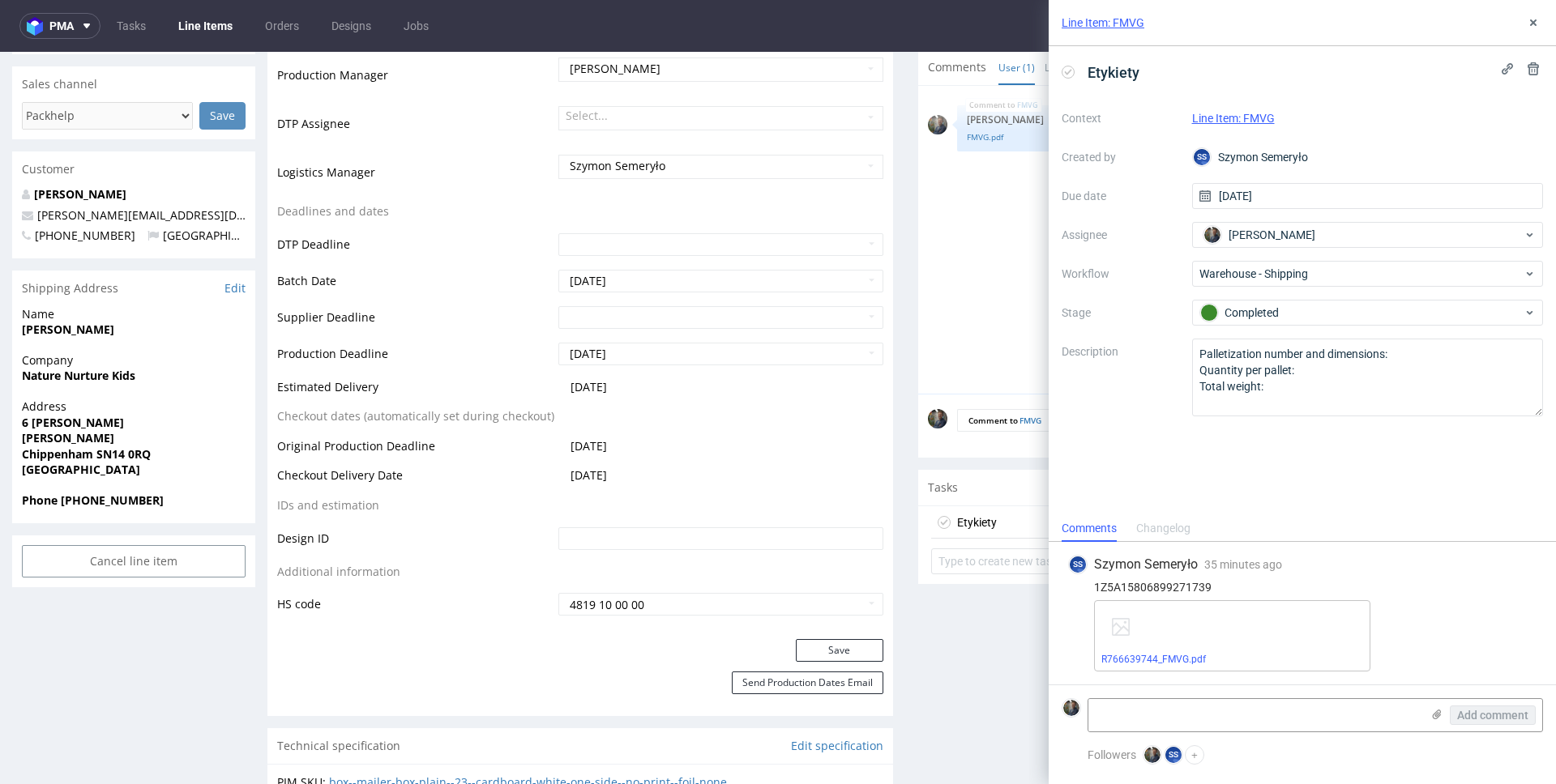click on "Etykiety  Context Line Item: FMVG Created by SS Szymon Semeryło Due date 14/07/2025 Assignee Maciej Sobola Workflow Warehouse - Shipping Stage Completed Description Palletization number and dimensions:
Quantity per pallet:
Total weight:" at bounding box center (1302, 280) 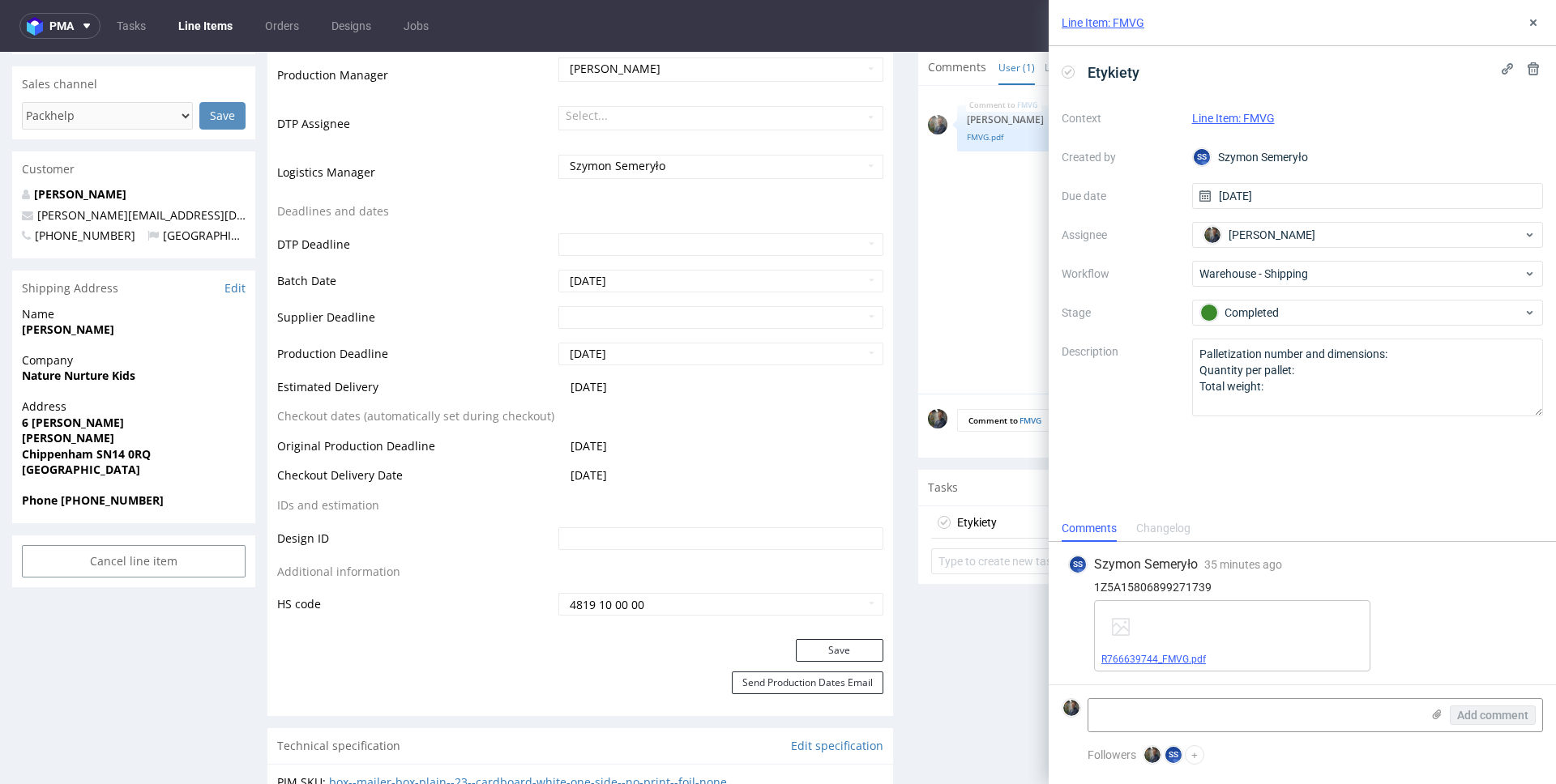 click on "R766639744_FMVG.pdf" at bounding box center [1153, 659] 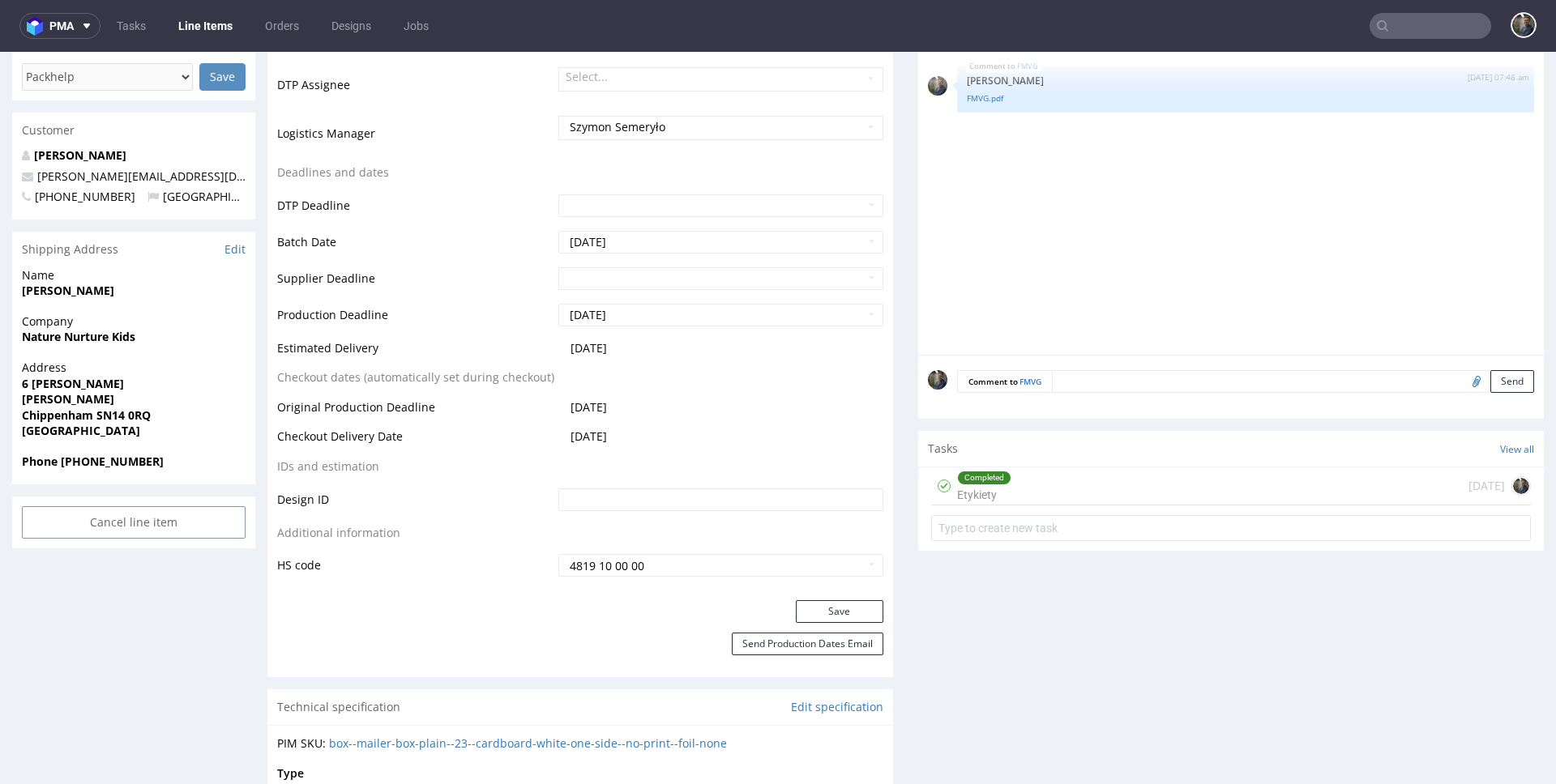 scroll, scrollTop: 518, scrollLeft: 0, axis: vertical 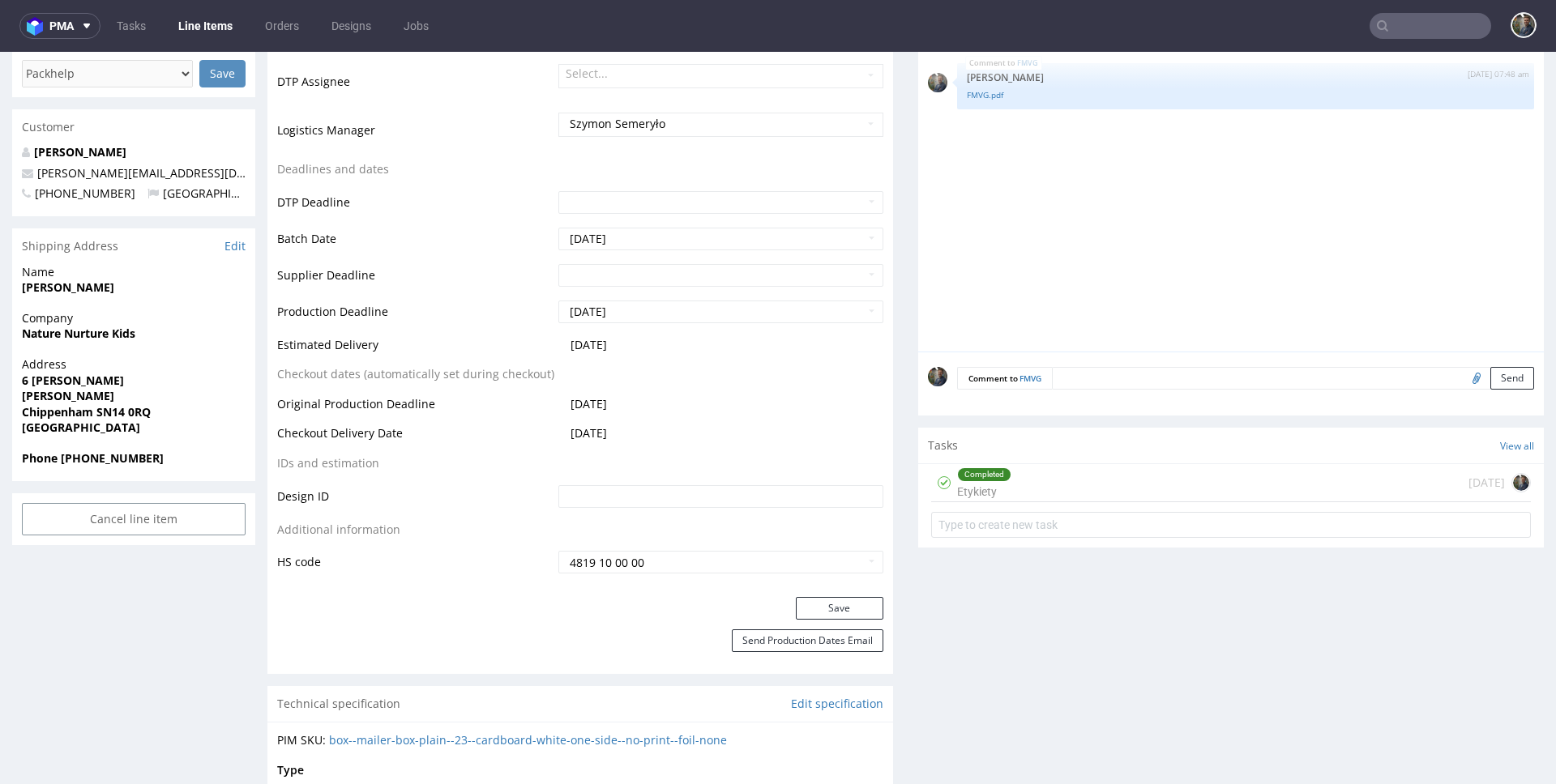 drag, startPoint x: 1056, startPoint y: 471, endPoint x: 1117, endPoint y: 462, distance: 61.66036 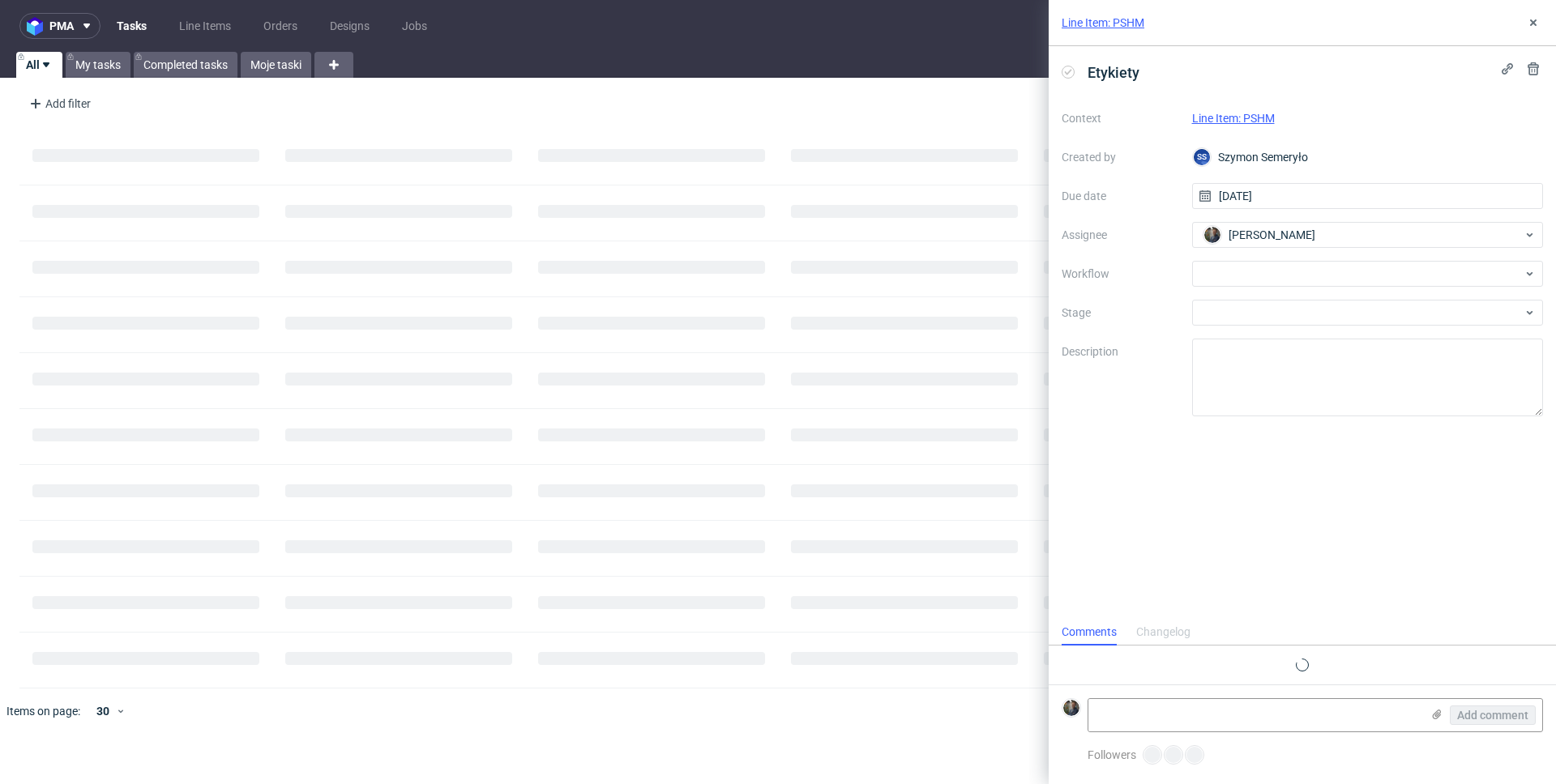scroll, scrollTop: 0, scrollLeft: 0, axis: both 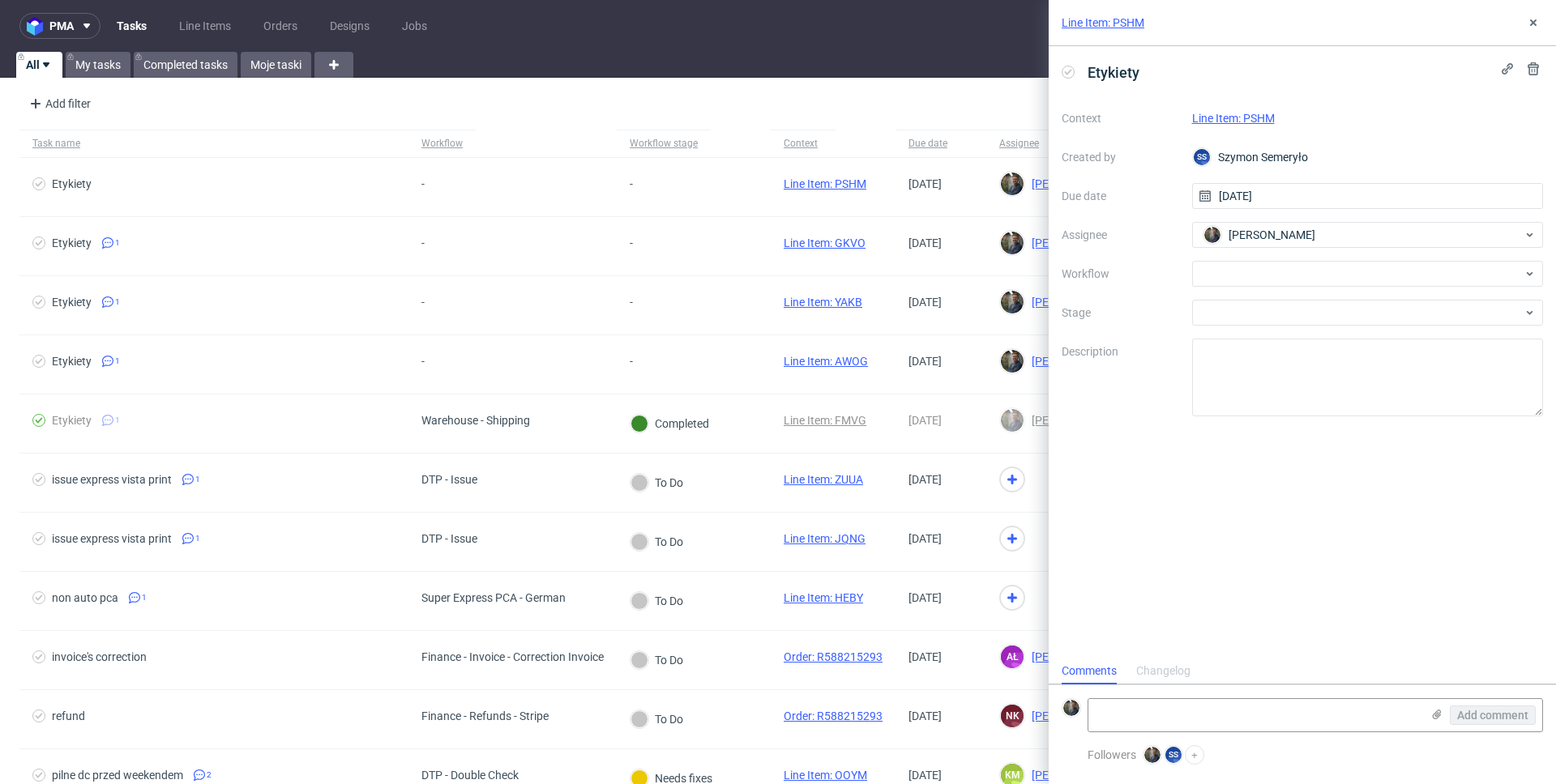 click on "Line Item: PSHM" at bounding box center [1103, 23] 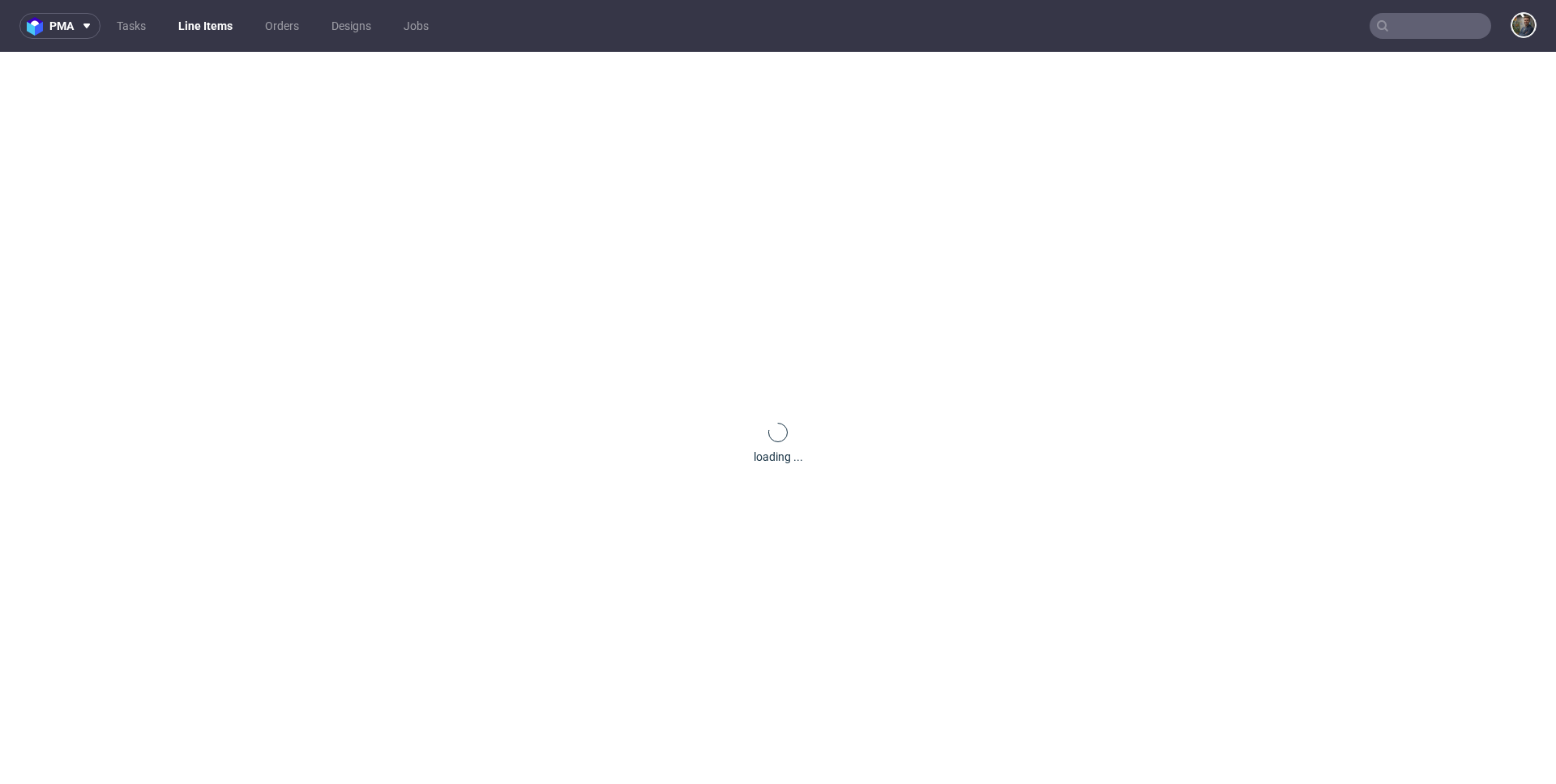 scroll, scrollTop: 0, scrollLeft: 0, axis: both 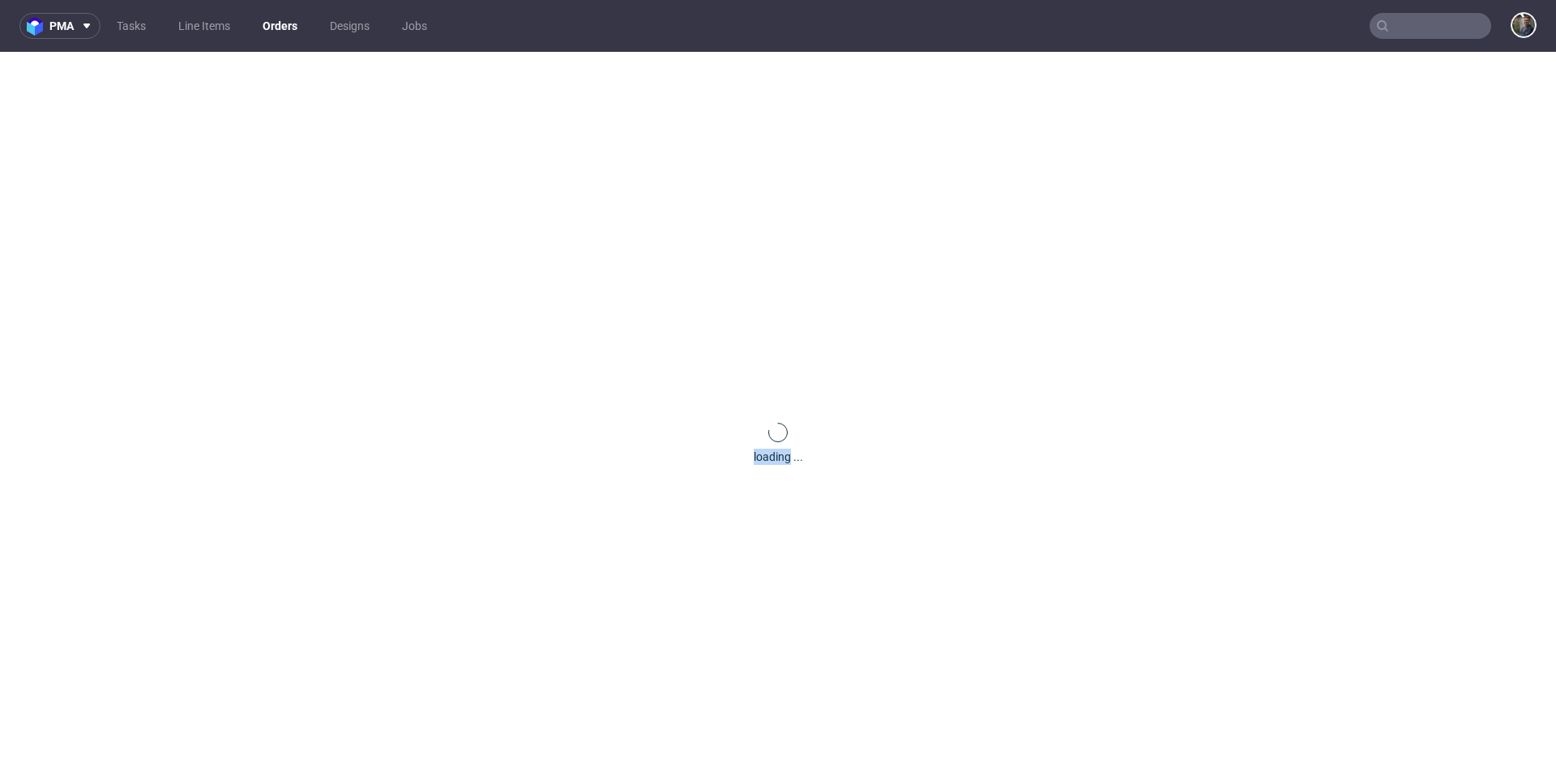 click on "loading ..." at bounding box center (778, 444) 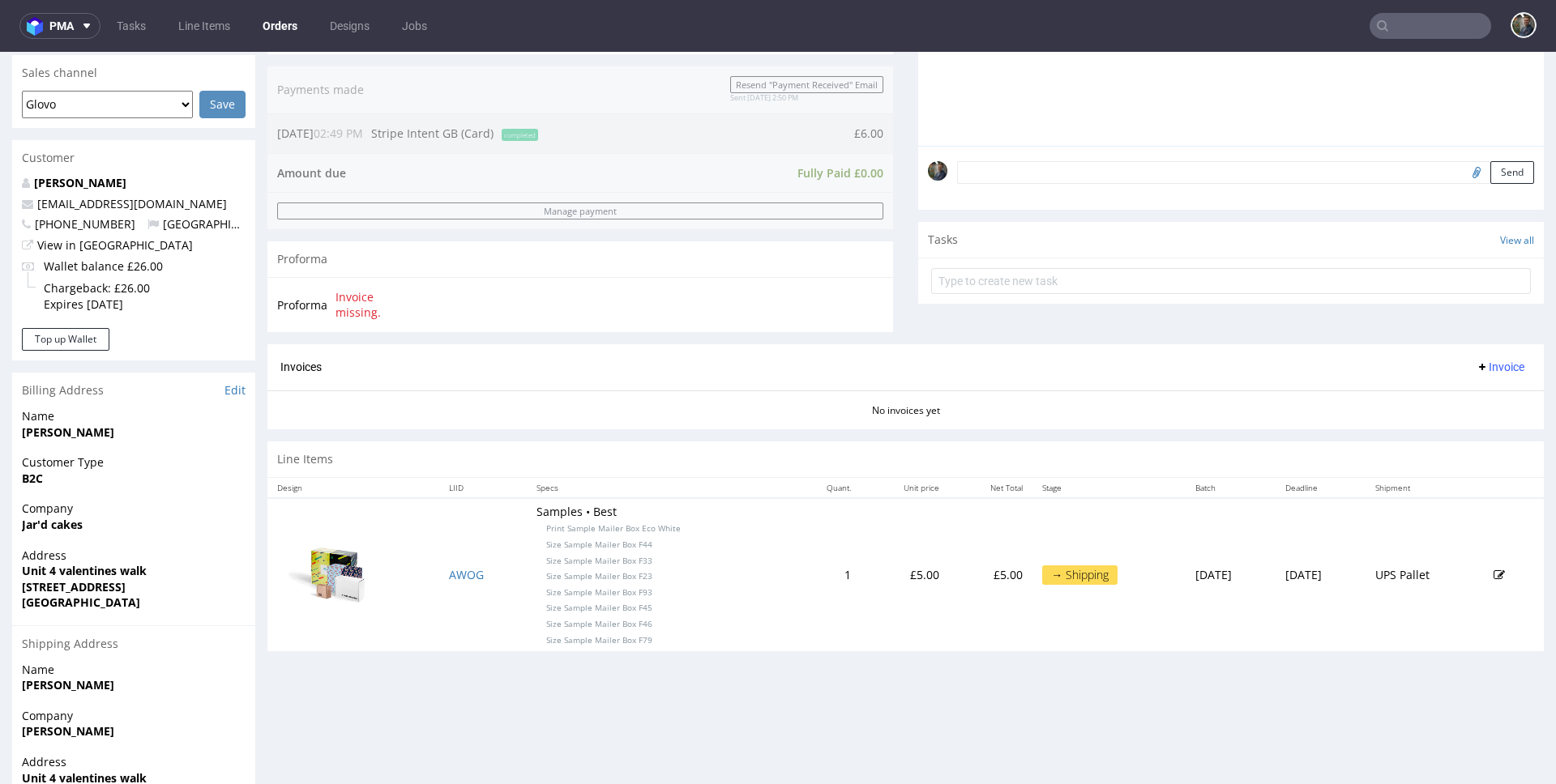 scroll, scrollTop: 509, scrollLeft: 0, axis: vertical 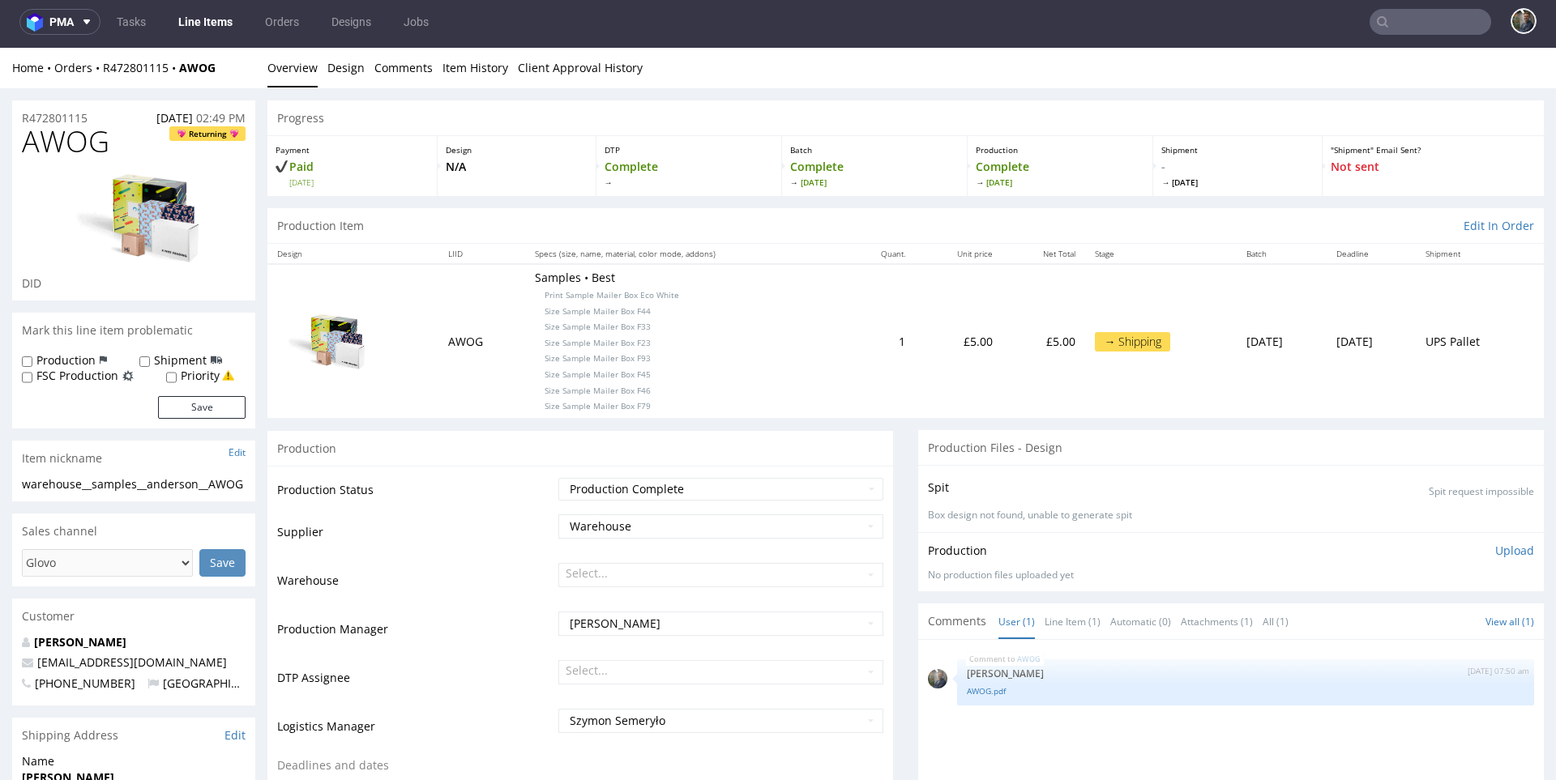 click on "AWOG" at bounding box center [66, 142] 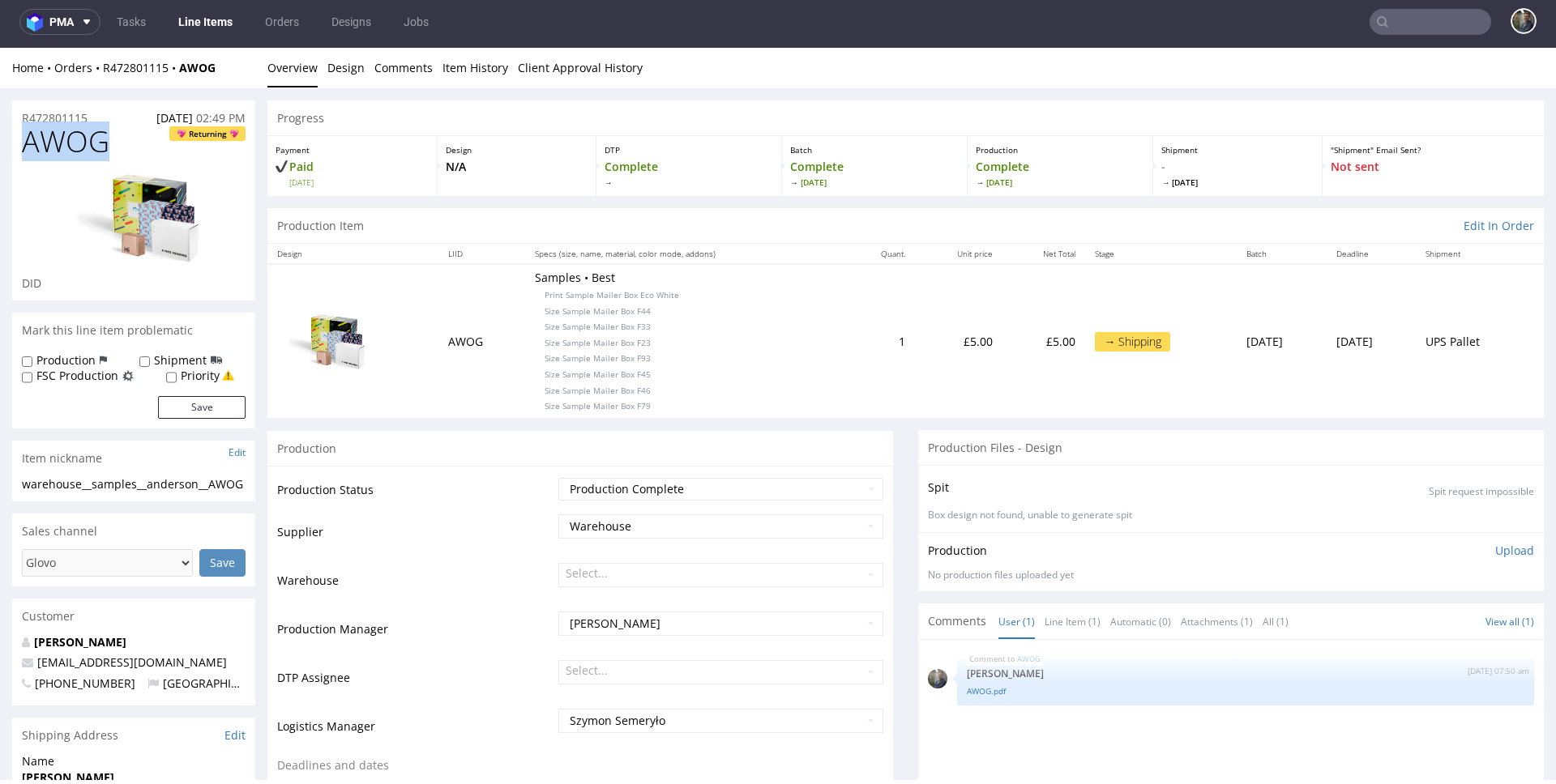 click on "AWOG" at bounding box center (66, 142) 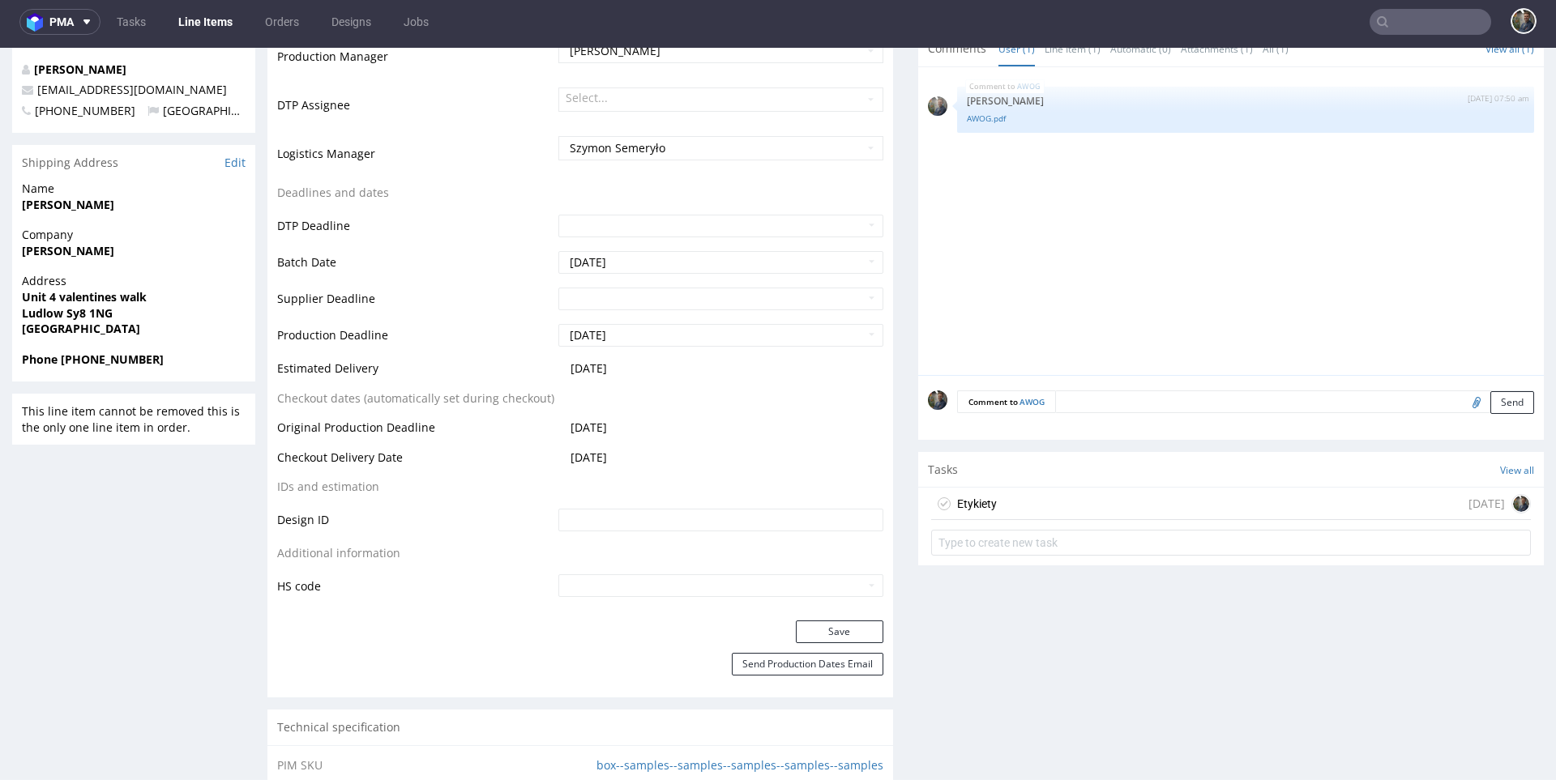 scroll, scrollTop: 902, scrollLeft: 0, axis: vertical 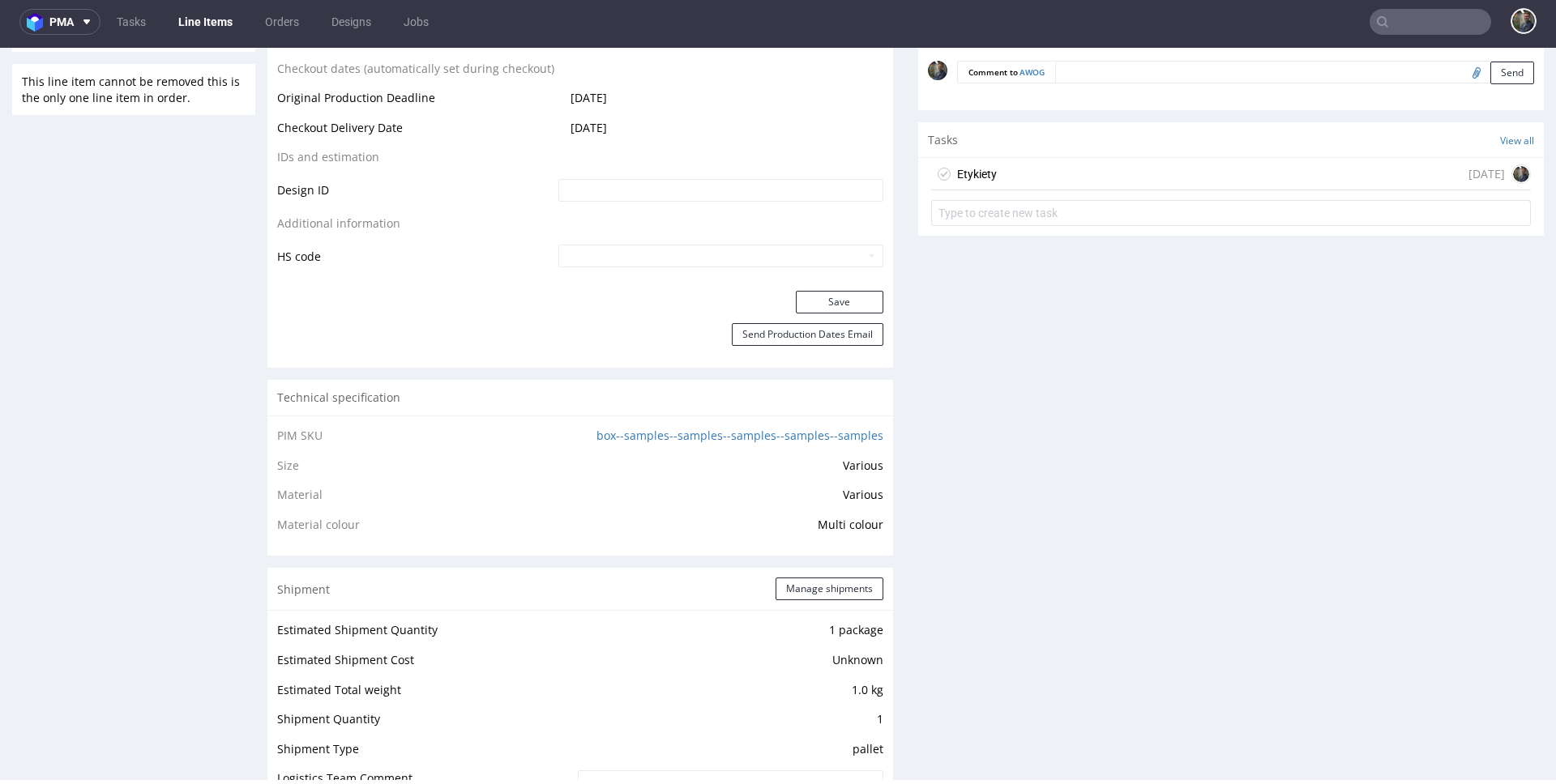 click on "Etykiety today" at bounding box center [1231, 174] 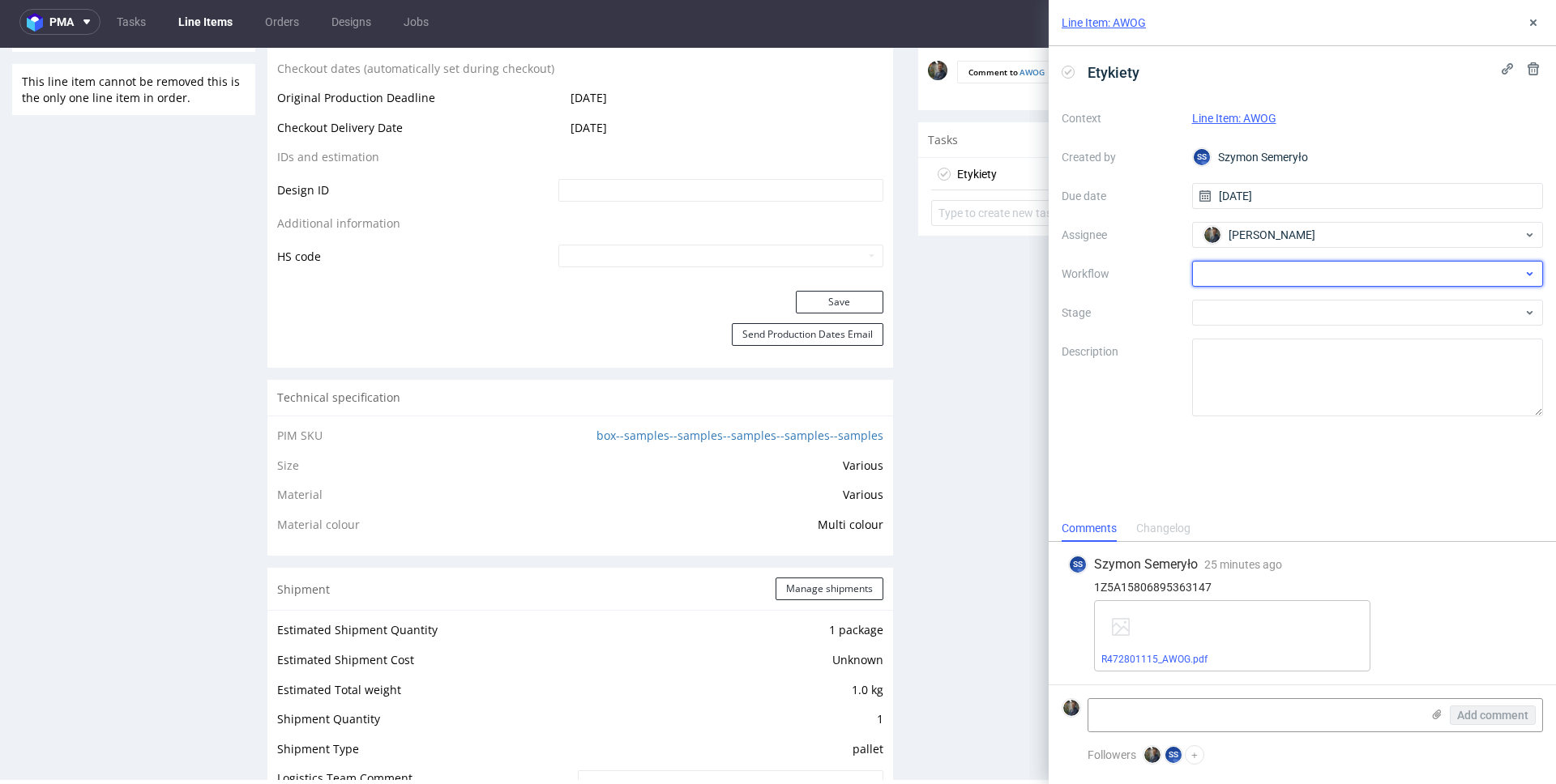 click at bounding box center [1368, 274] 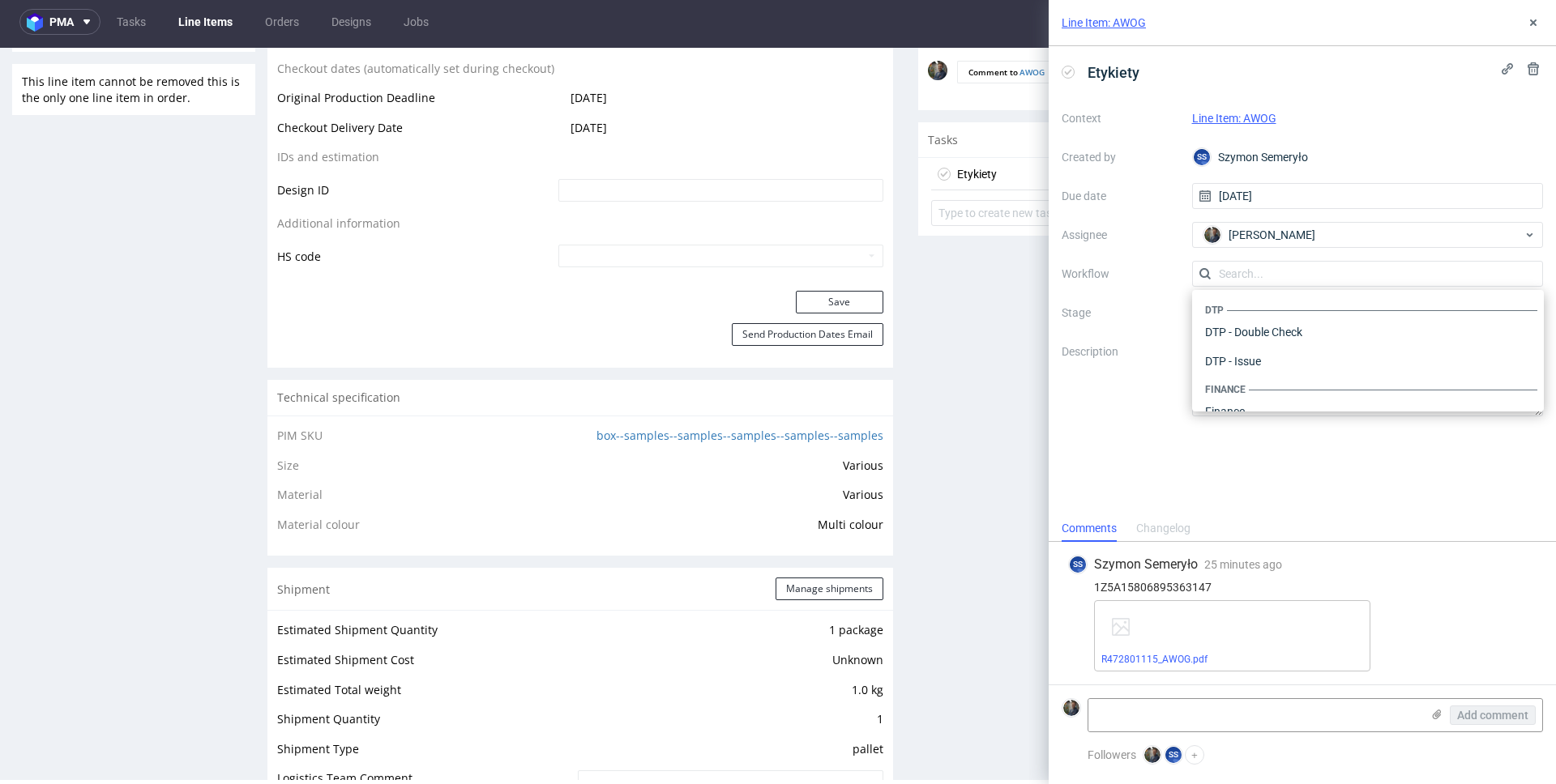 scroll, scrollTop: 967, scrollLeft: 0, axis: vertical 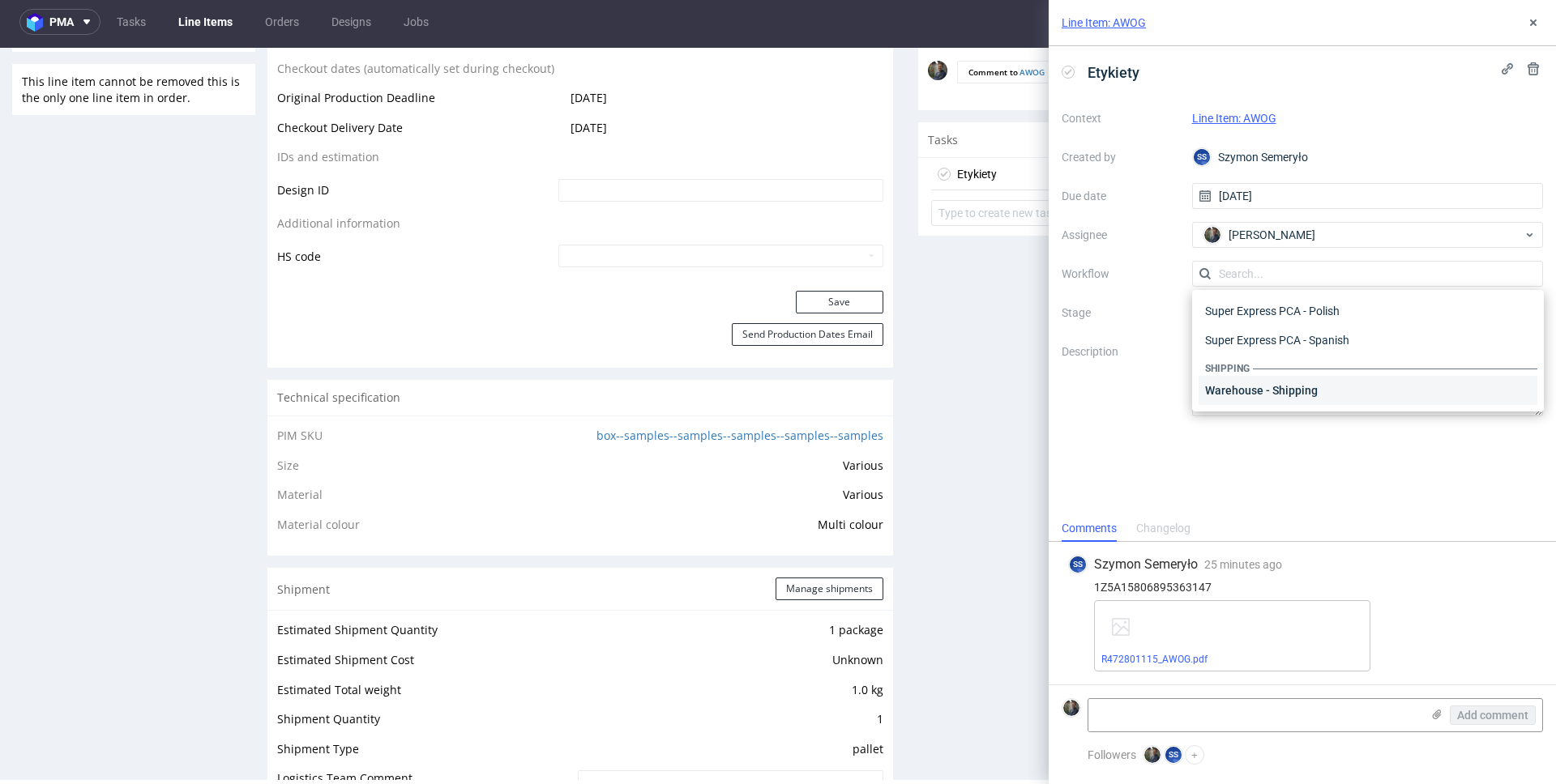 click on "Warehouse - Shipping" at bounding box center [1368, 390] 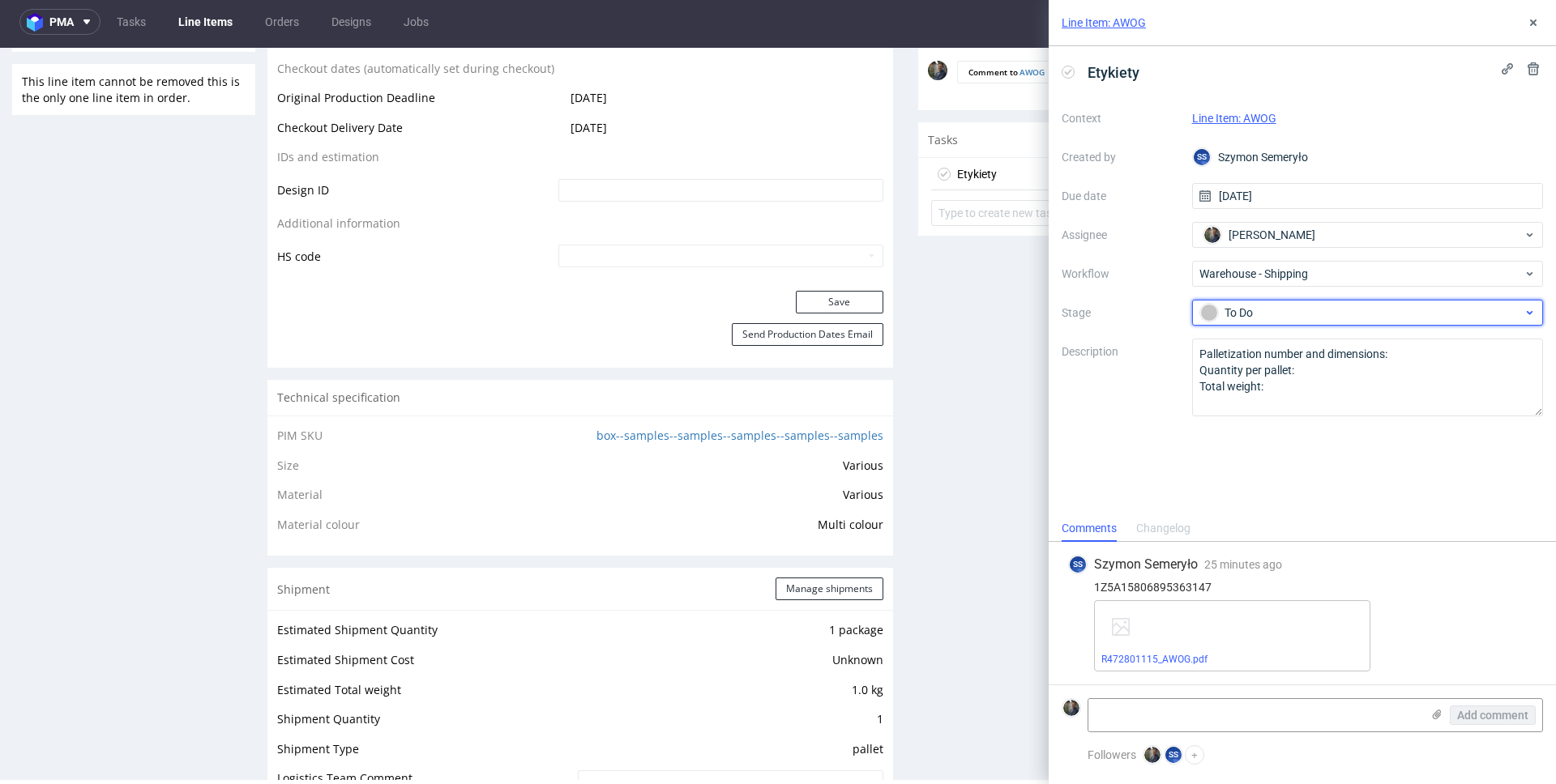 click on "To Do" at bounding box center [1362, 313] 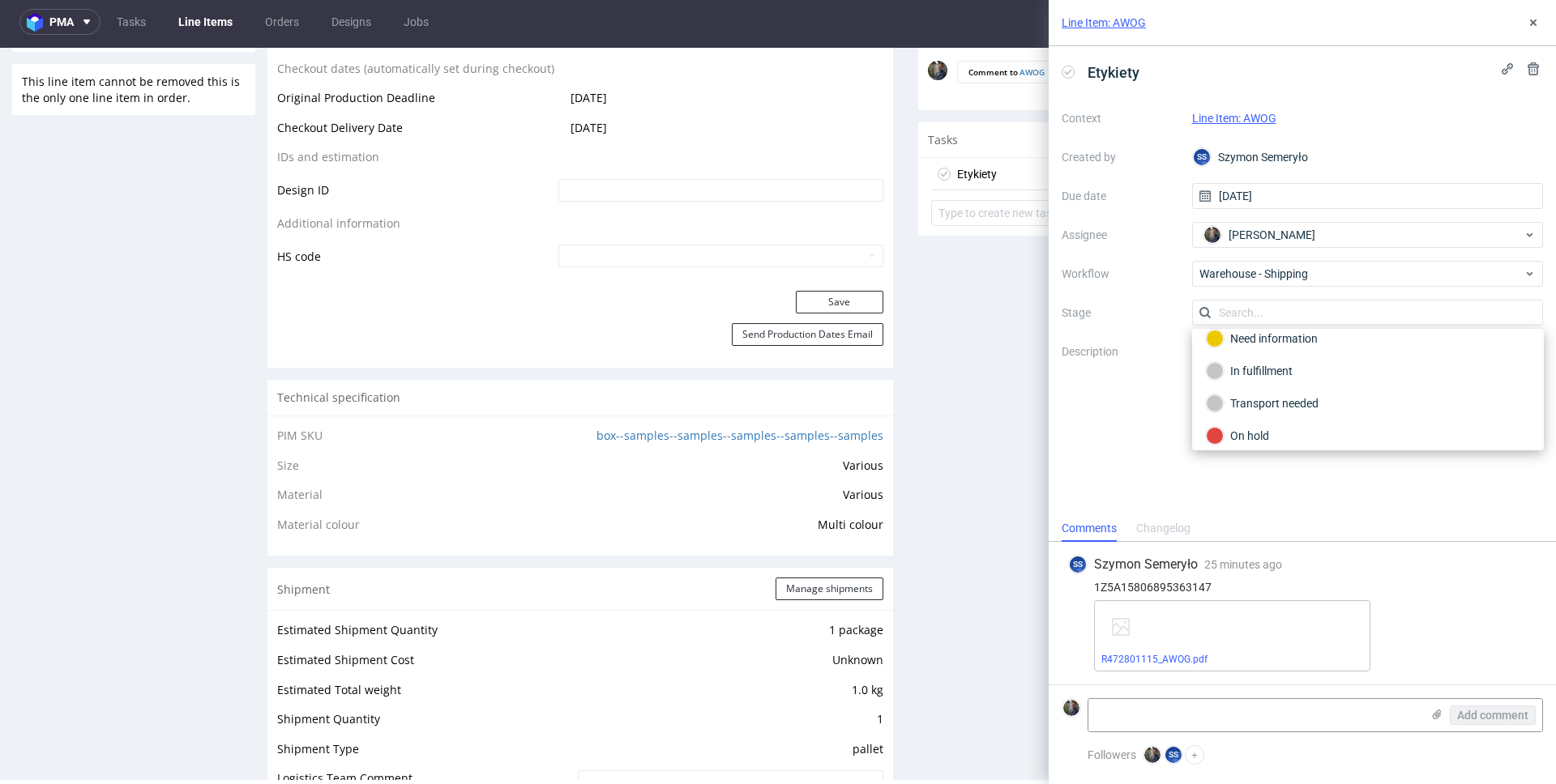 scroll, scrollTop: 86, scrollLeft: 0, axis: vertical 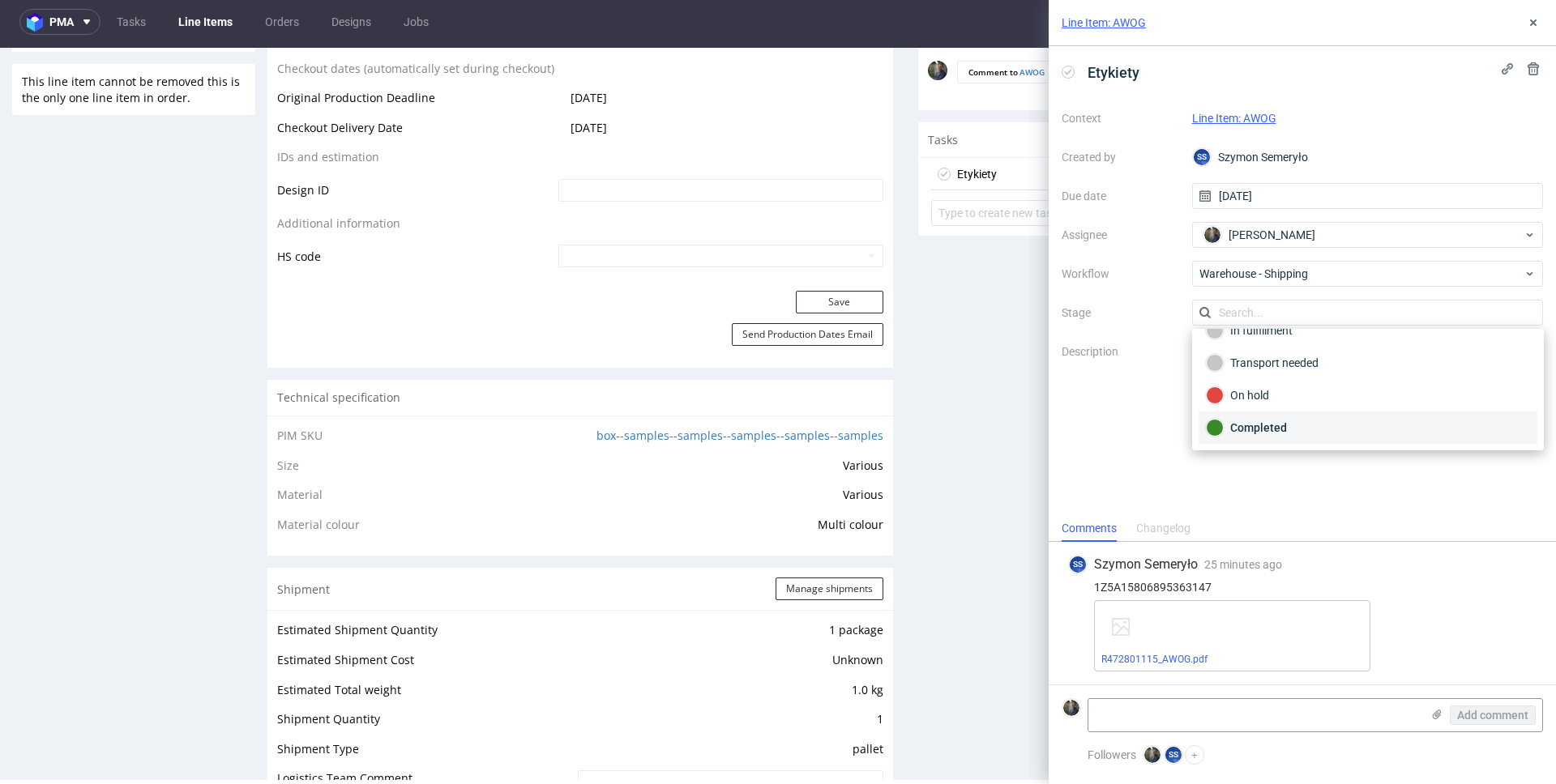 click on "Completed" at bounding box center [1368, 428] 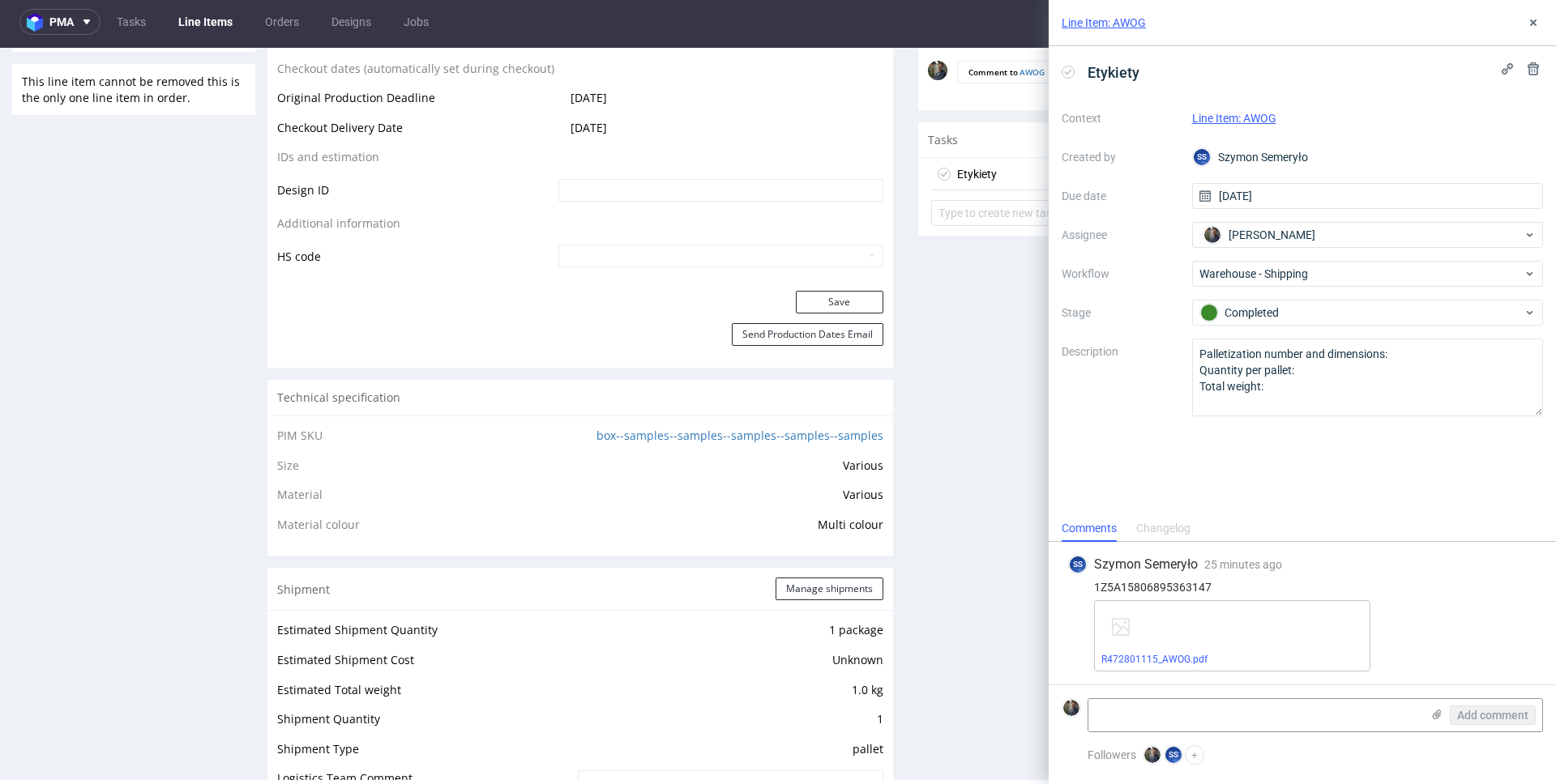 click on "Etykiety Context Line Item: AWOG Created by SS Szymon Semeryło Due date 14/07/2025 Assignee Maciej Sobola Workflow Warehouse - Shipping Stage Completed Description Palletization number and dimensions:
Quantity per pallet:
Total weight:" at bounding box center (1302, 280) 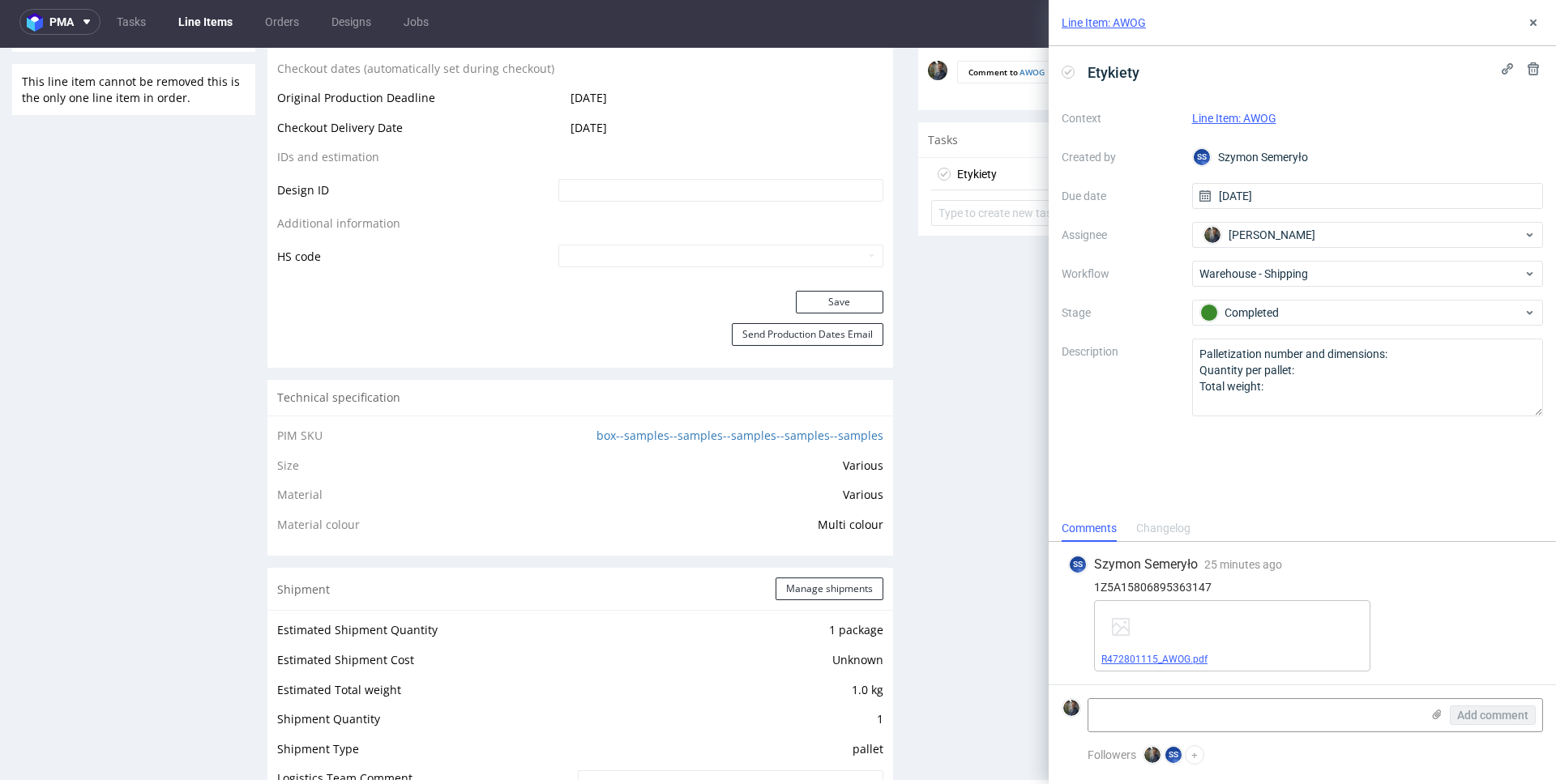 click on "R472801115_AWOG.pdf" at bounding box center (1154, 659) 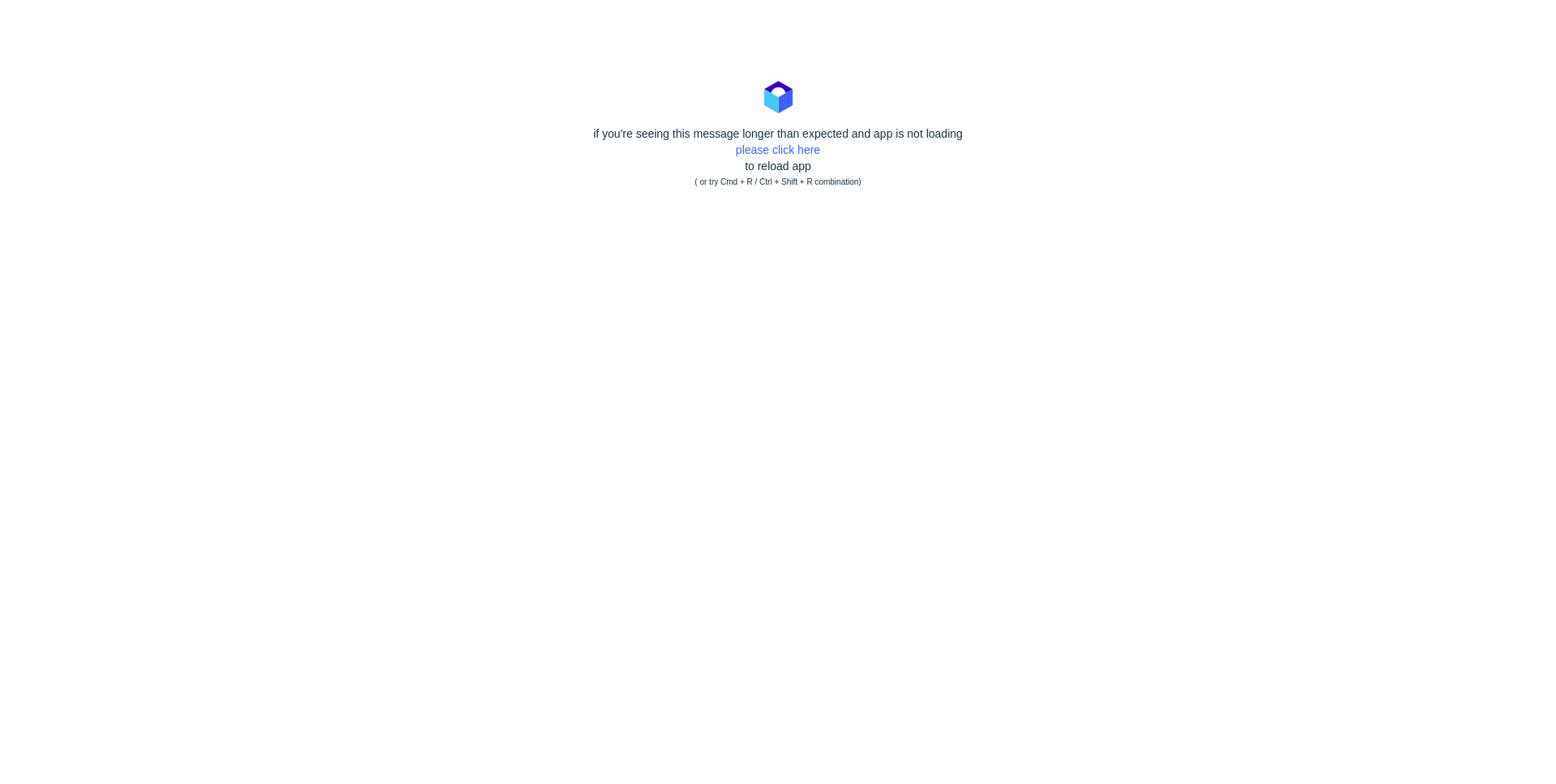 scroll, scrollTop: 0, scrollLeft: 0, axis: both 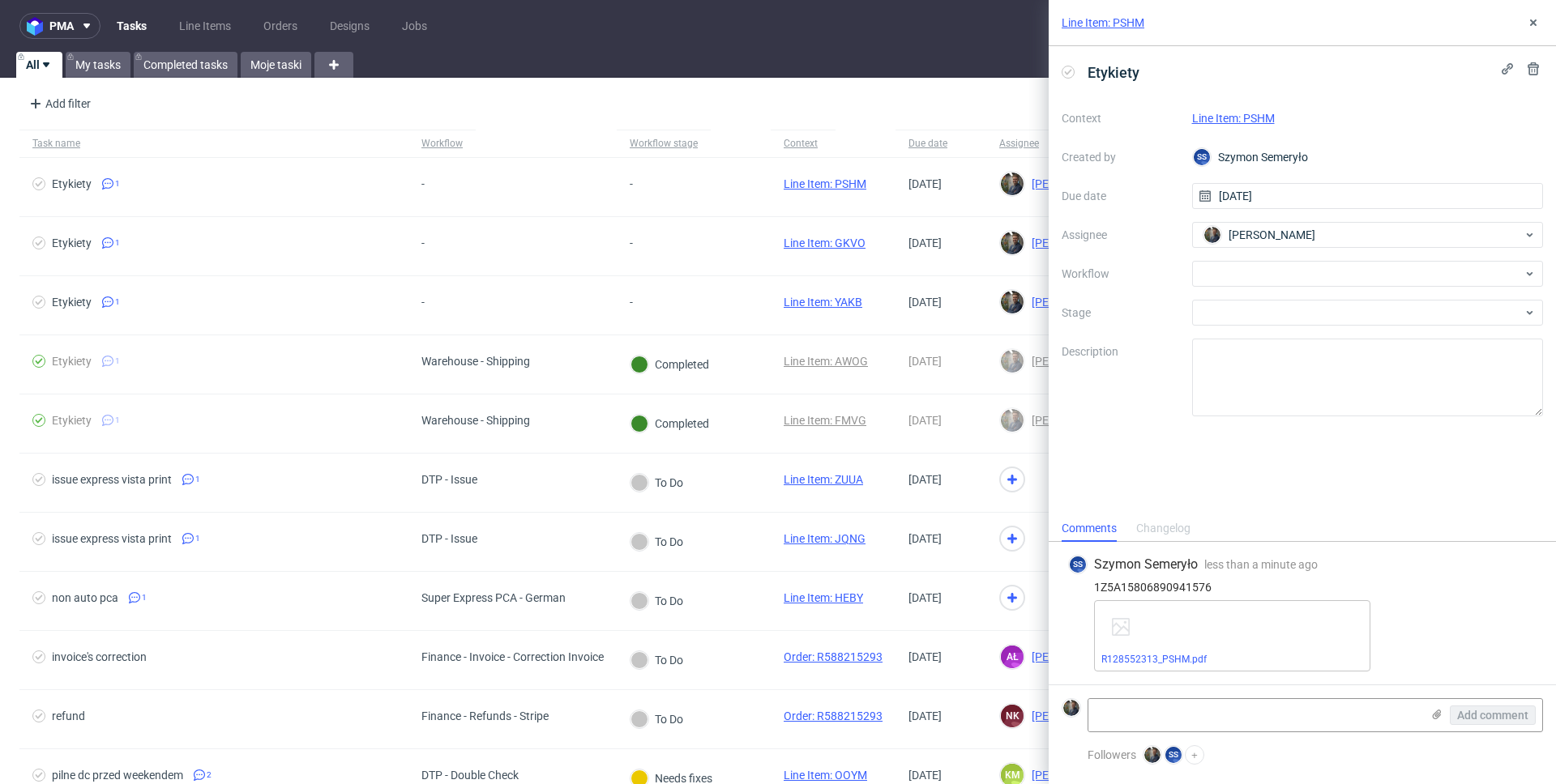 click on "Line Item: PSHM" at bounding box center [1103, 23] 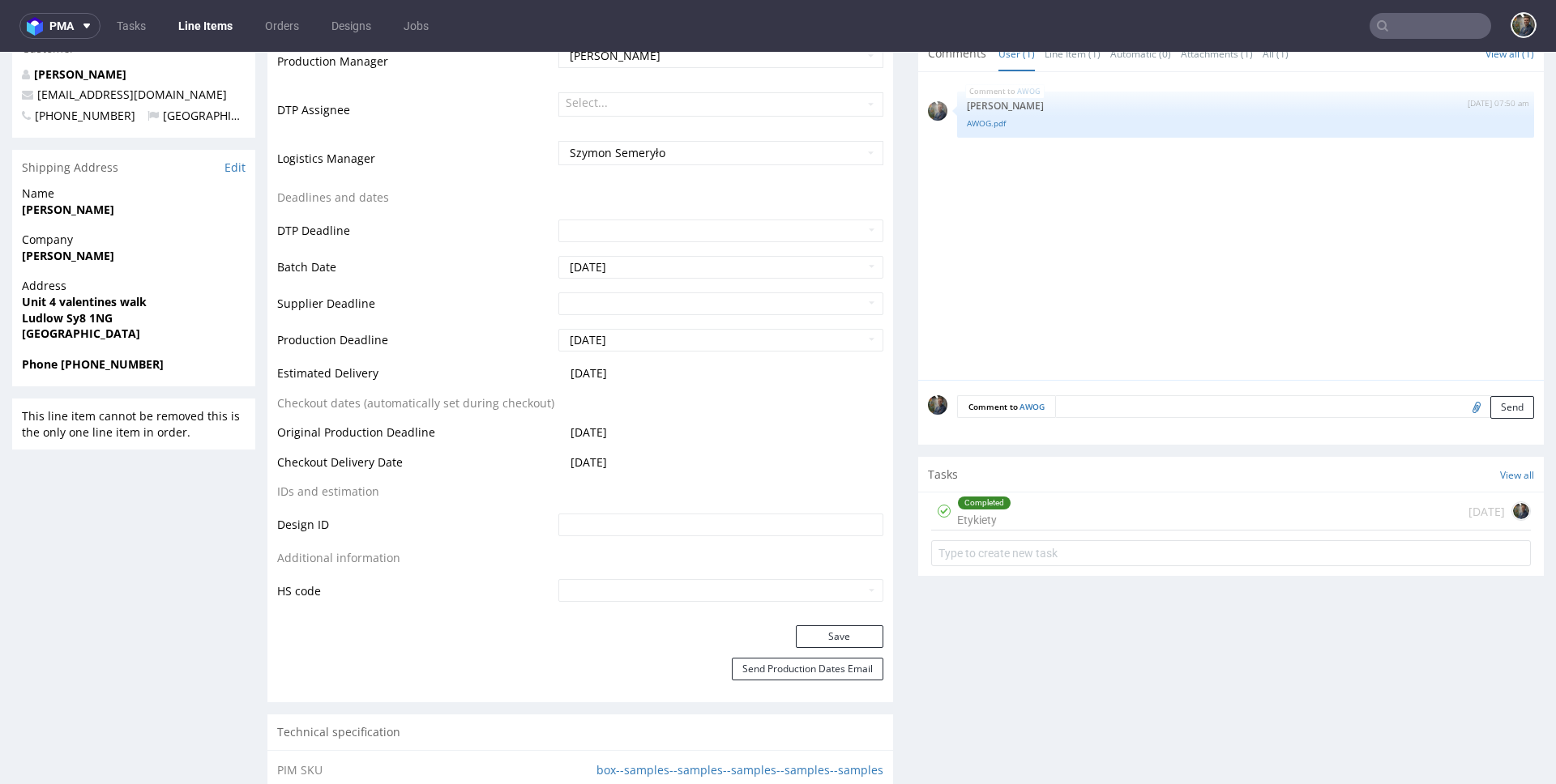 scroll, scrollTop: 582, scrollLeft: 0, axis: vertical 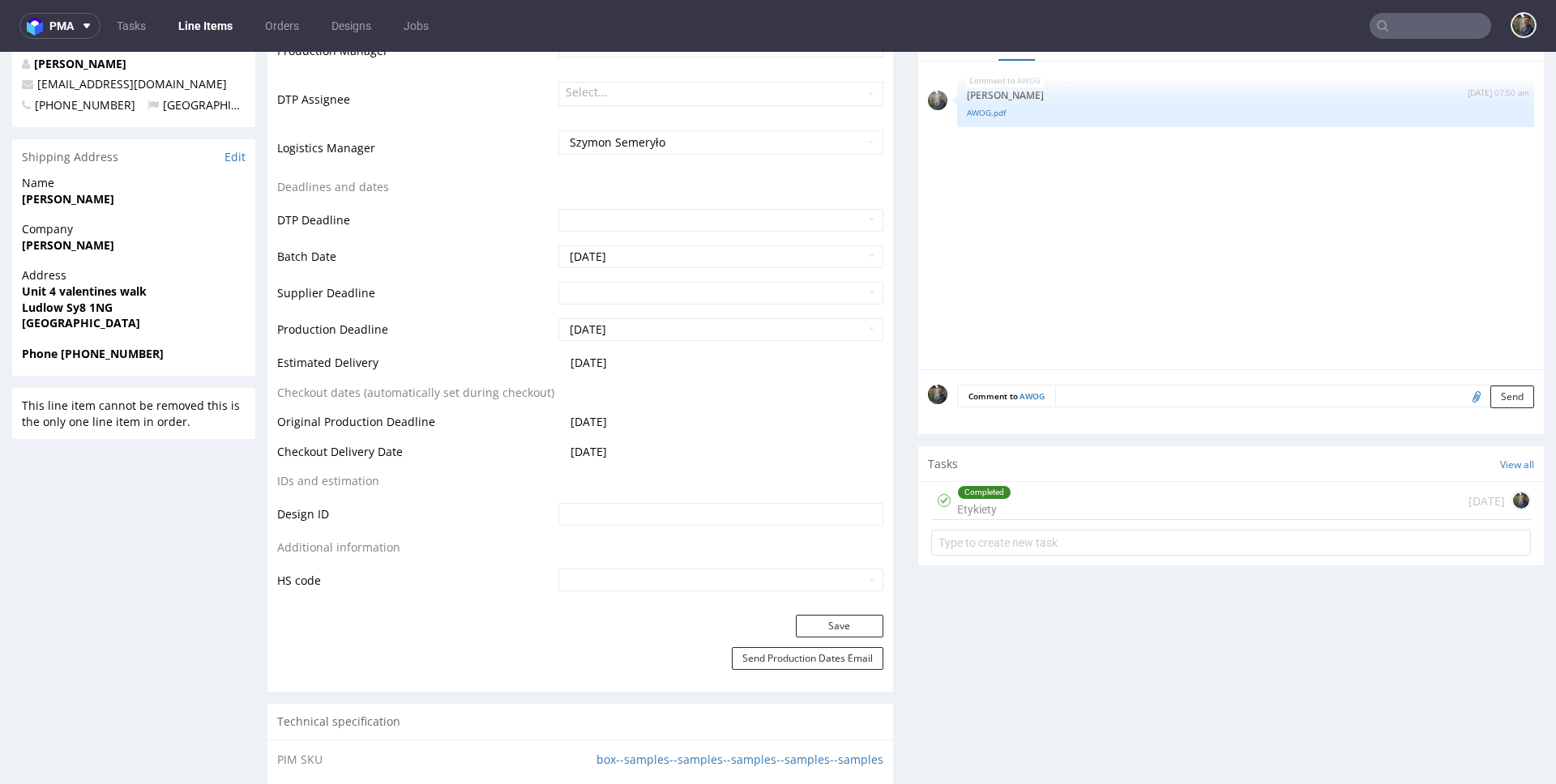 click on "Completed Etykiety [DATE]" at bounding box center (1231, 501) 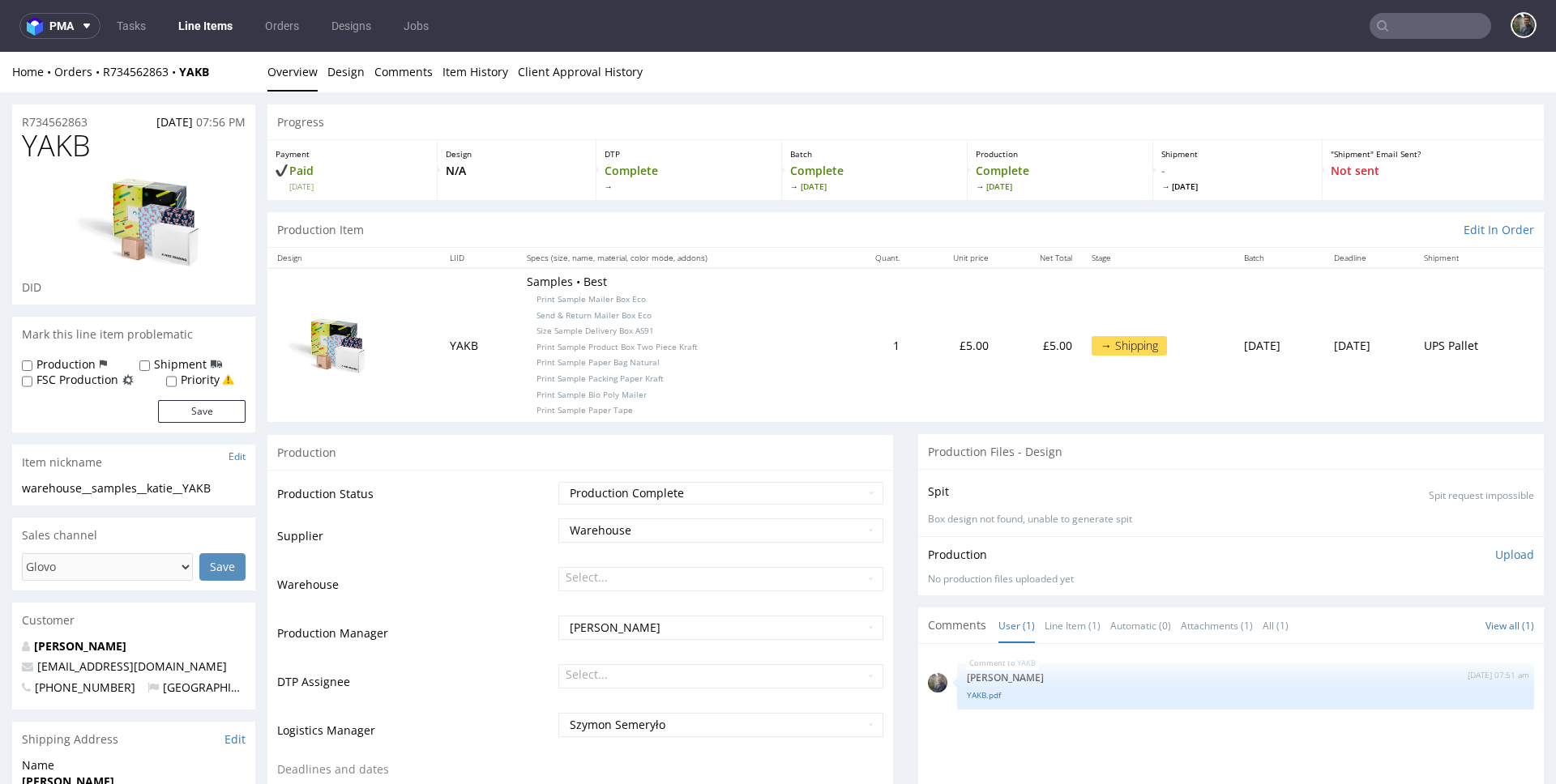 scroll, scrollTop: 0, scrollLeft: 0, axis: both 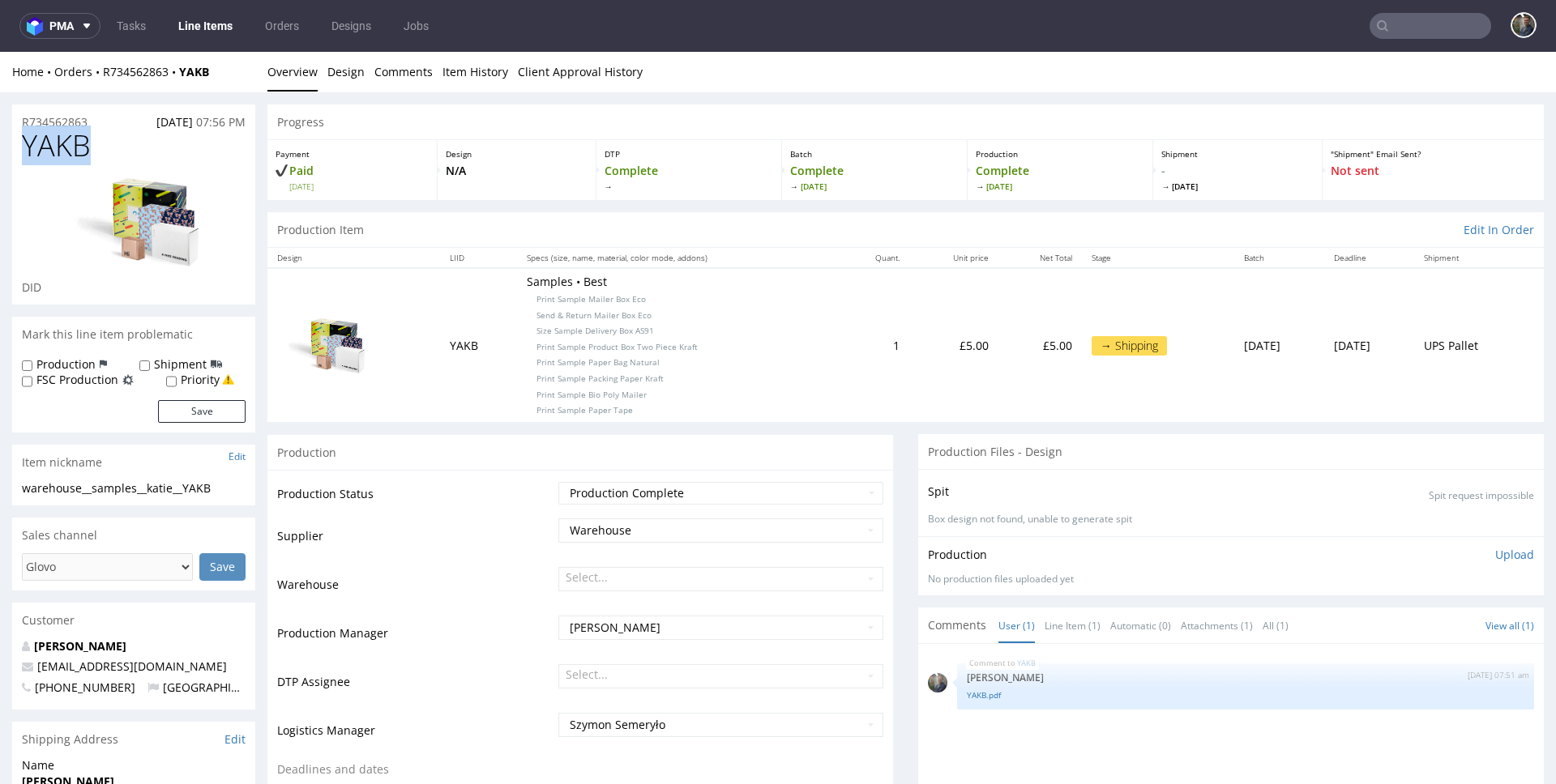 click on "YAKB" at bounding box center [56, 146] 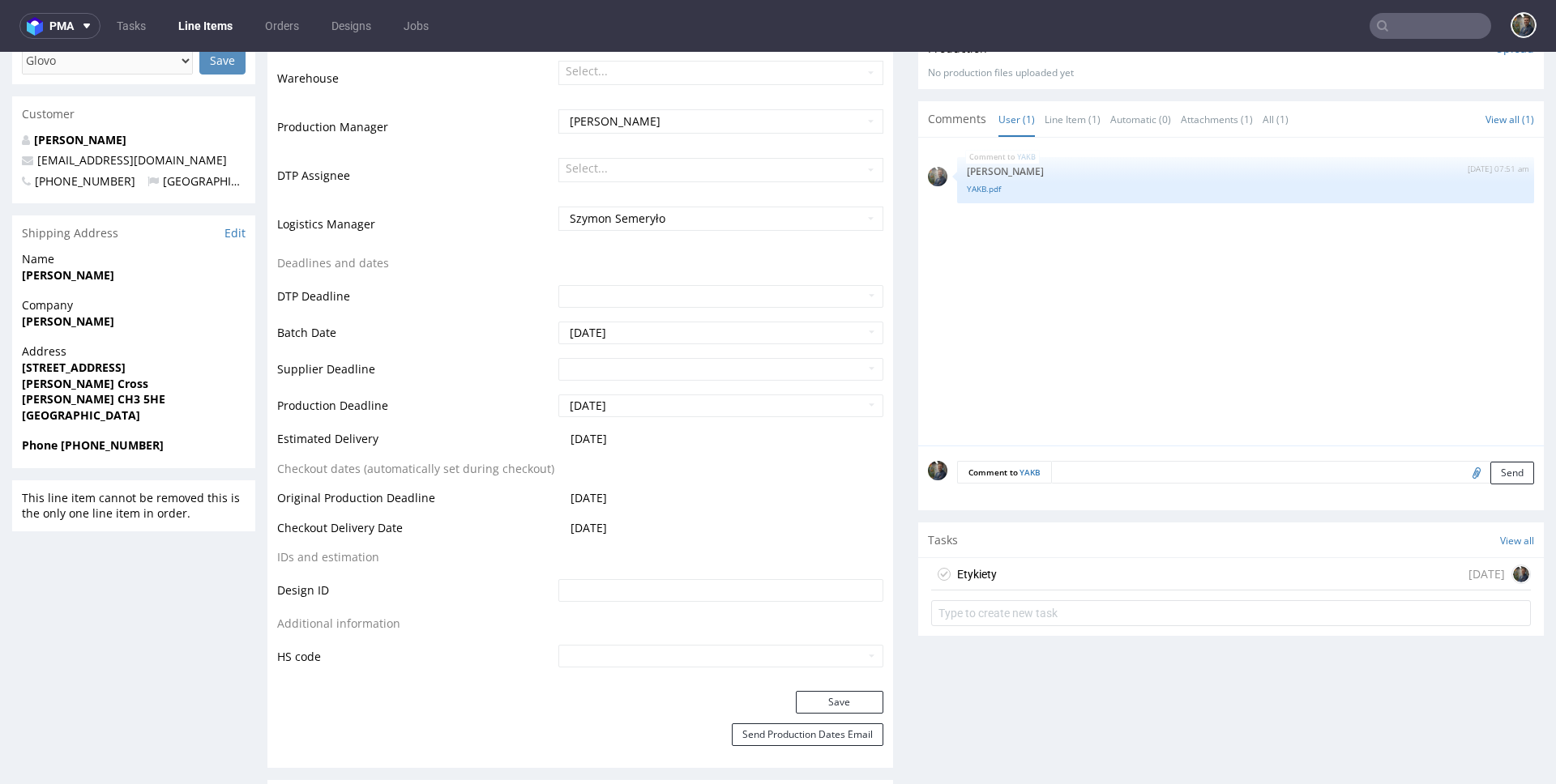 scroll, scrollTop: 702, scrollLeft: 0, axis: vertical 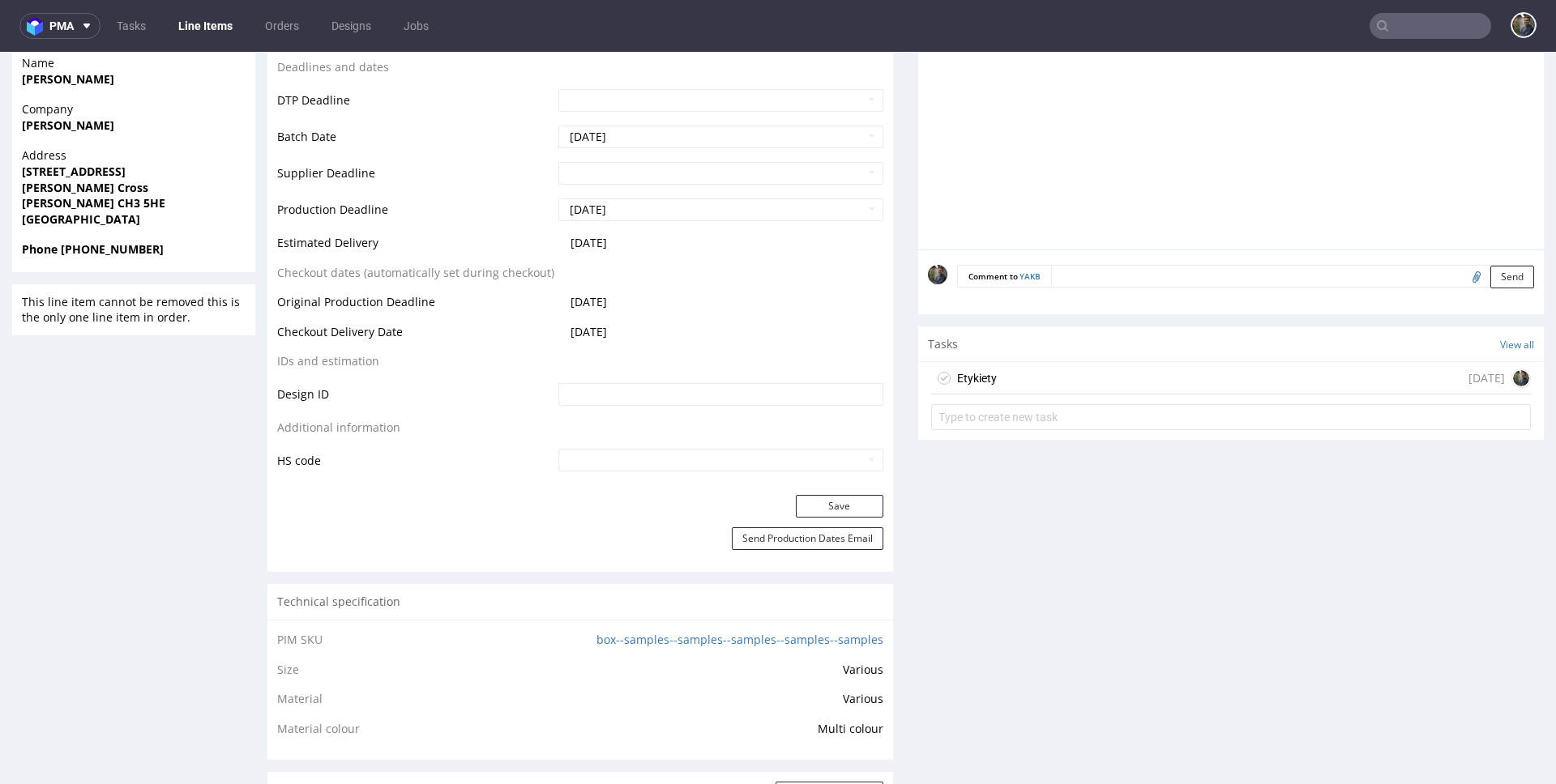 click on "Etykiety  [DATE]" at bounding box center (1231, 378) 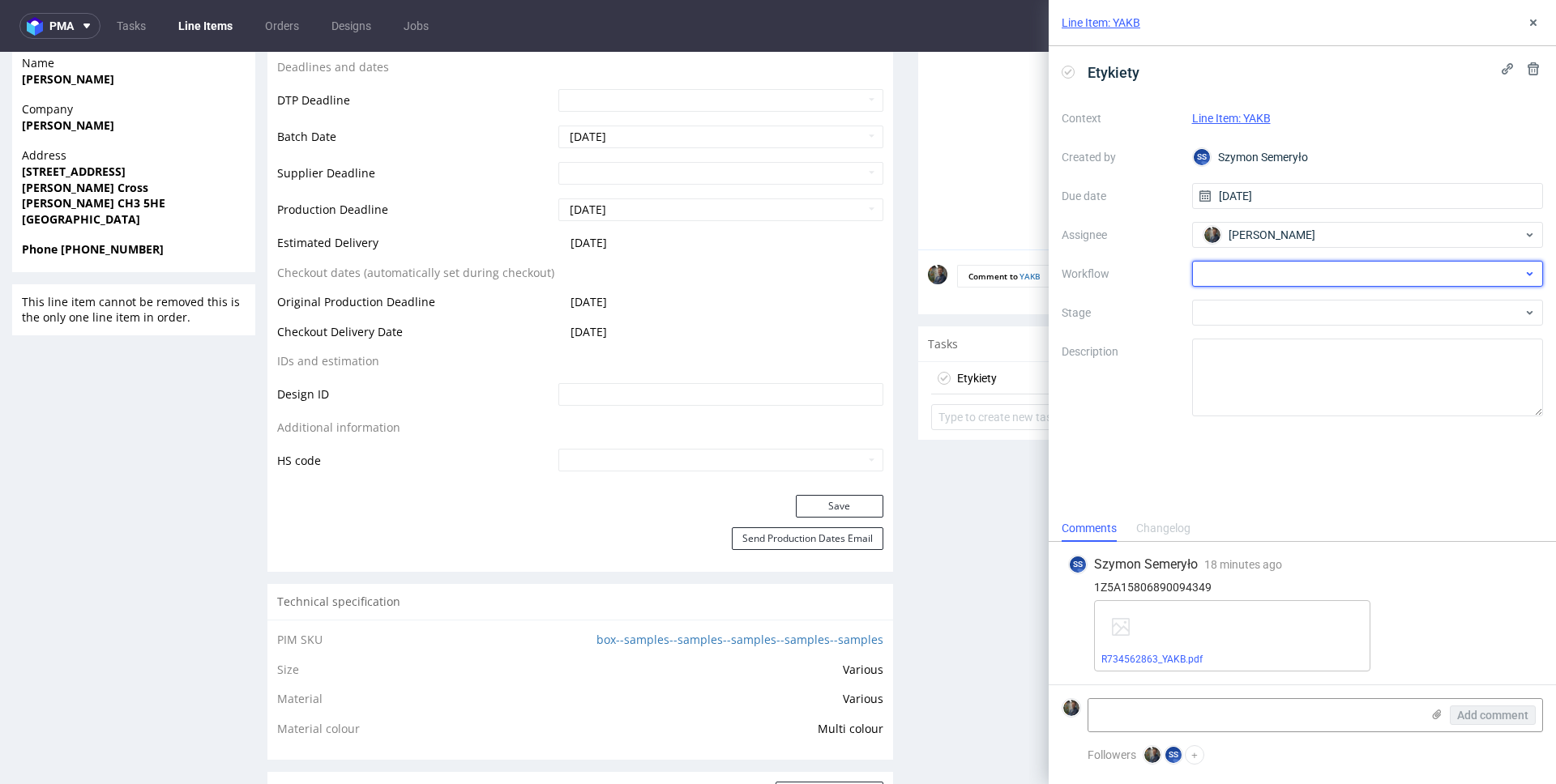 click at bounding box center [1368, 274] 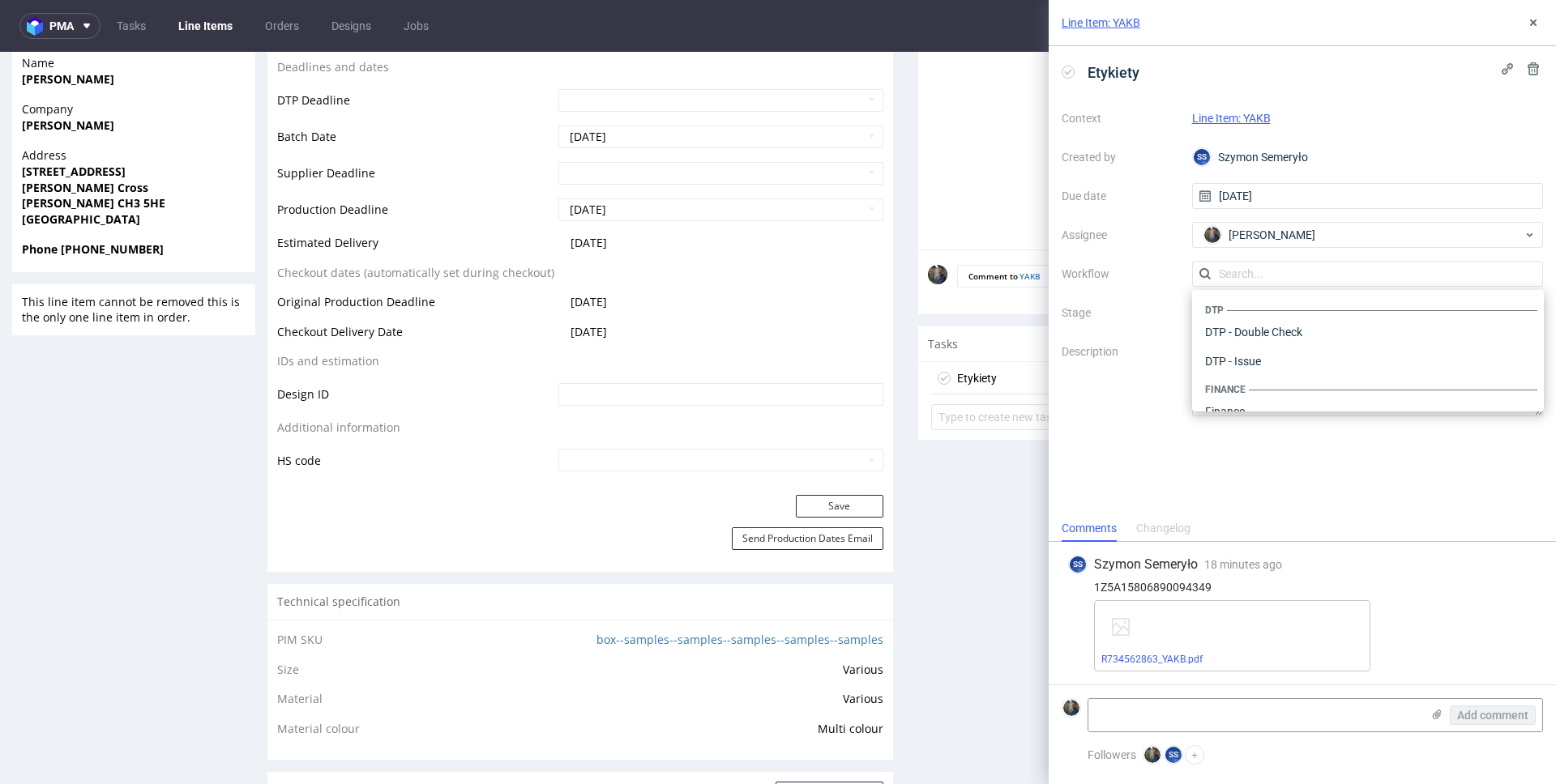 scroll, scrollTop: 967, scrollLeft: 0, axis: vertical 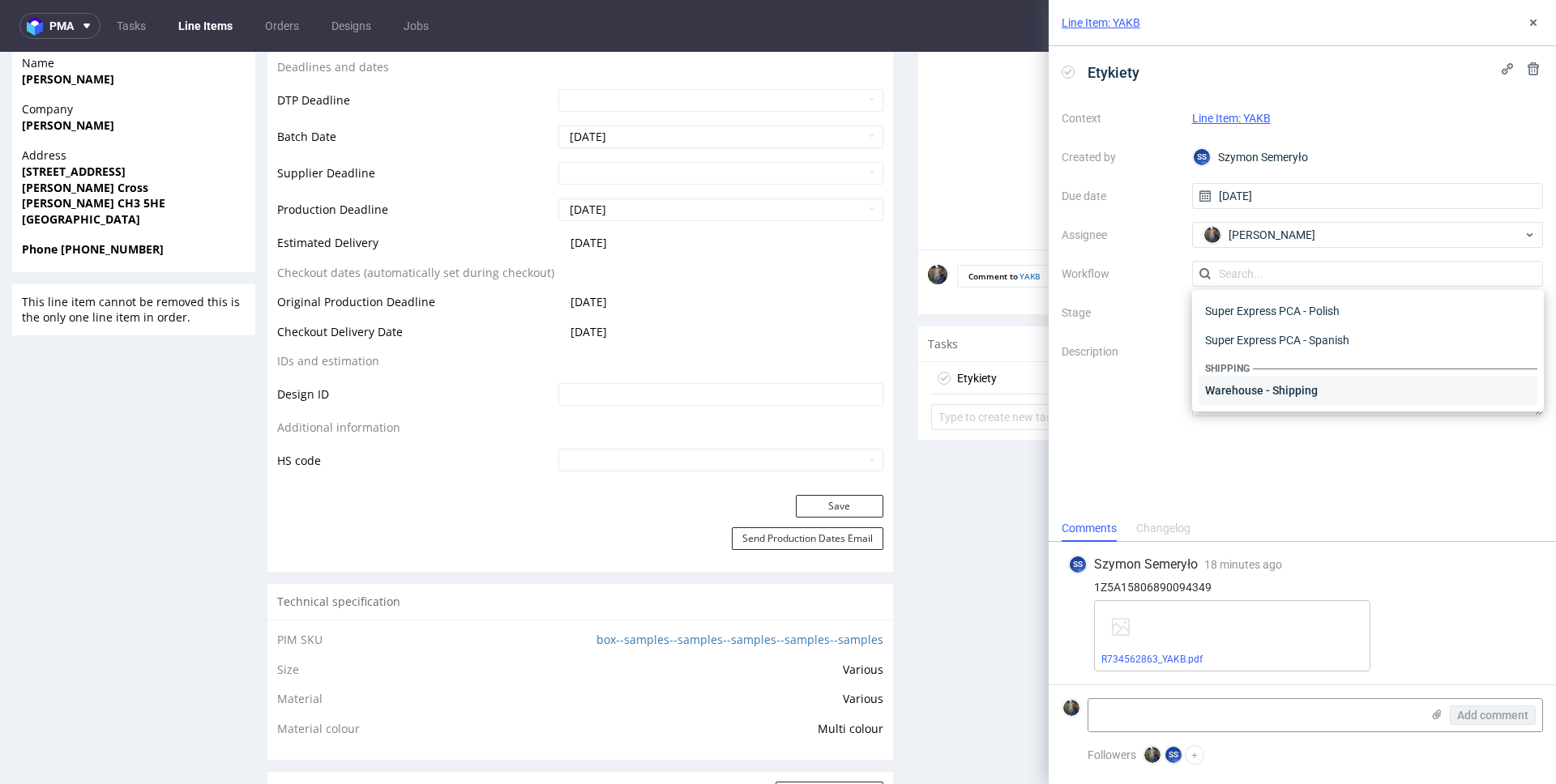 click on "Warehouse - Shipping" at bounding box center [1368, 390] 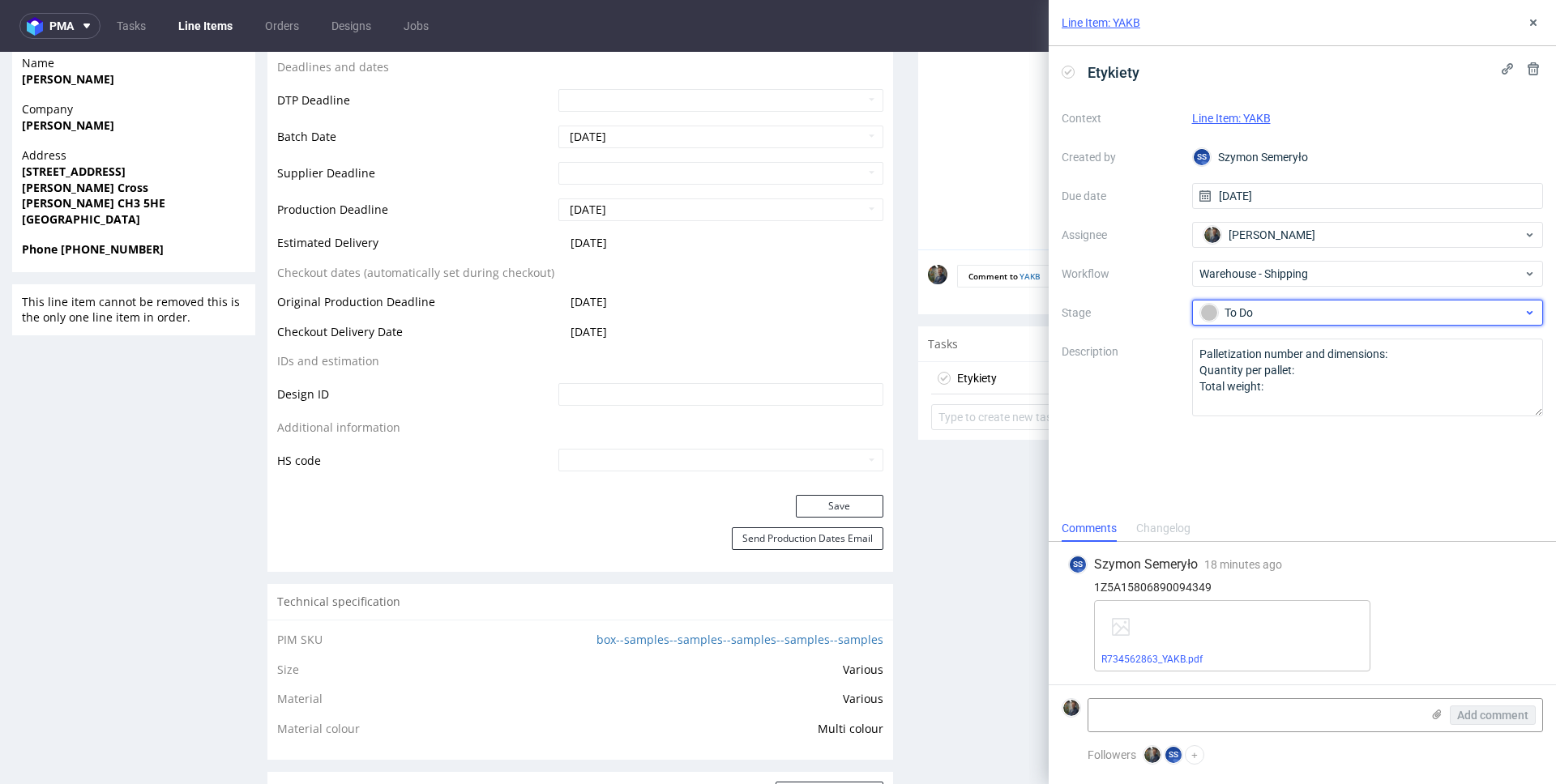 click on "To Do" at bounding box center [1362, 313] 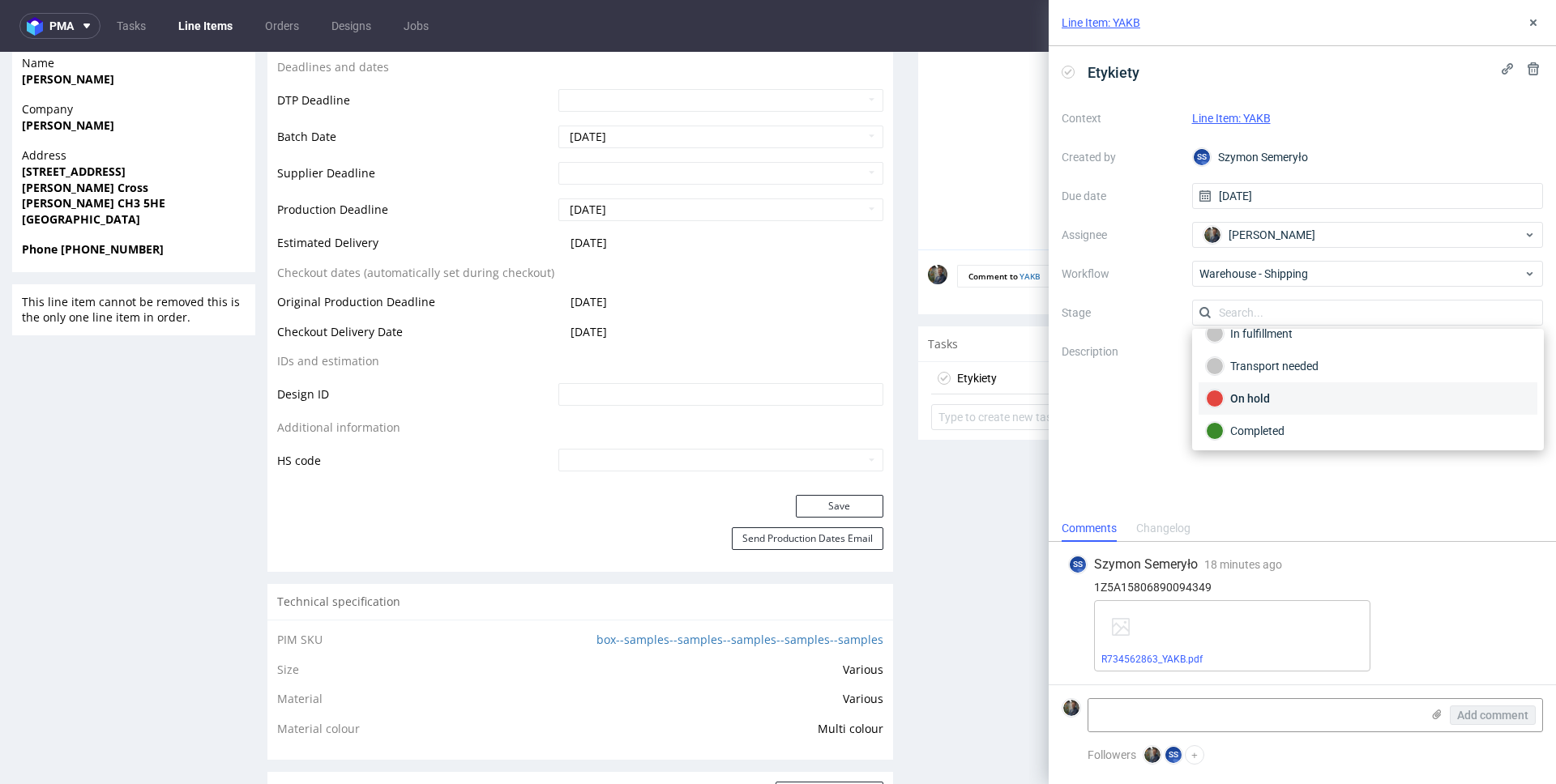 scroll, scrollTop: 86, scrollLeft: 0, axis: vertical 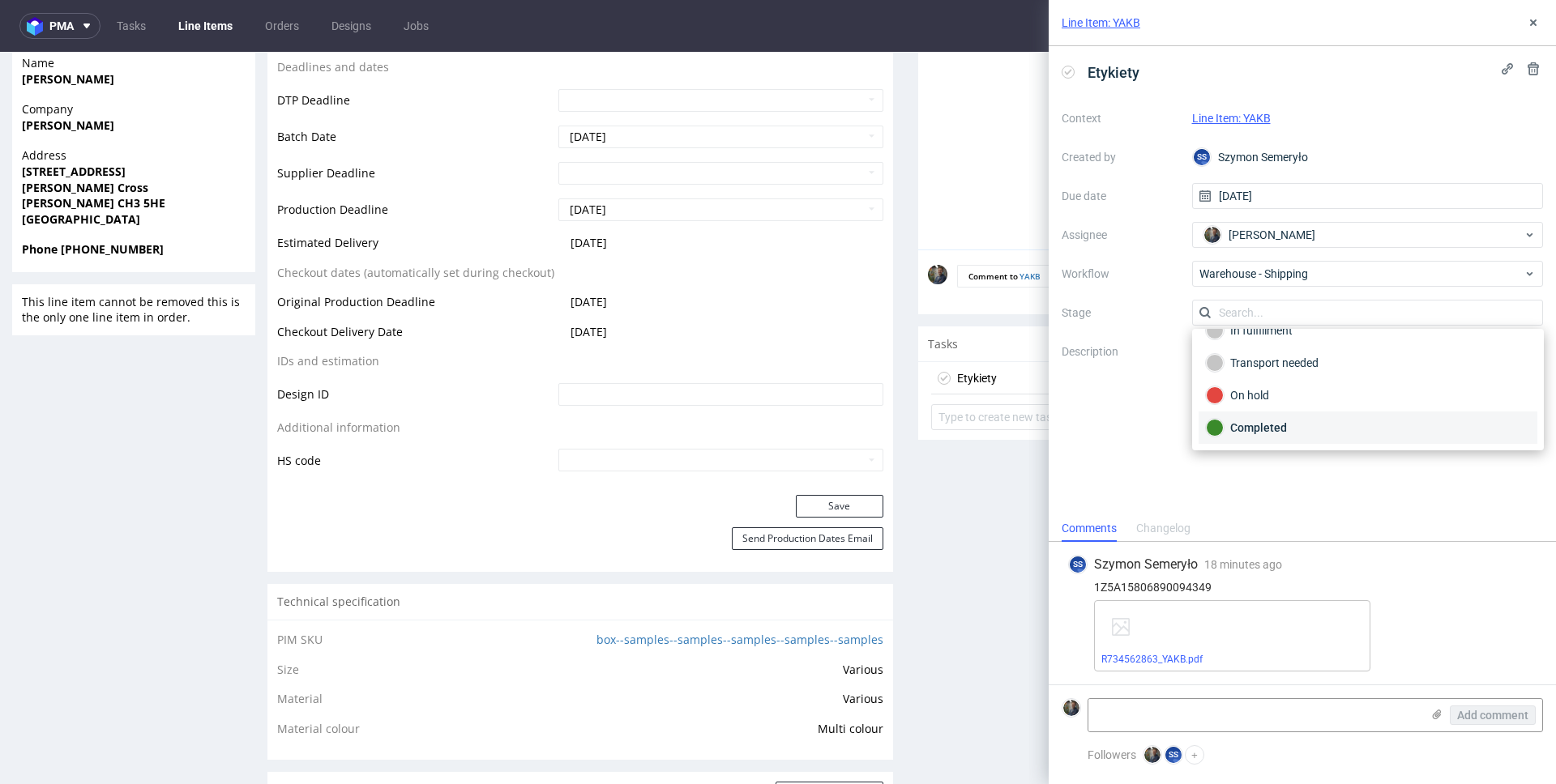 click on "Completed" at bounding box center (1368, 428) 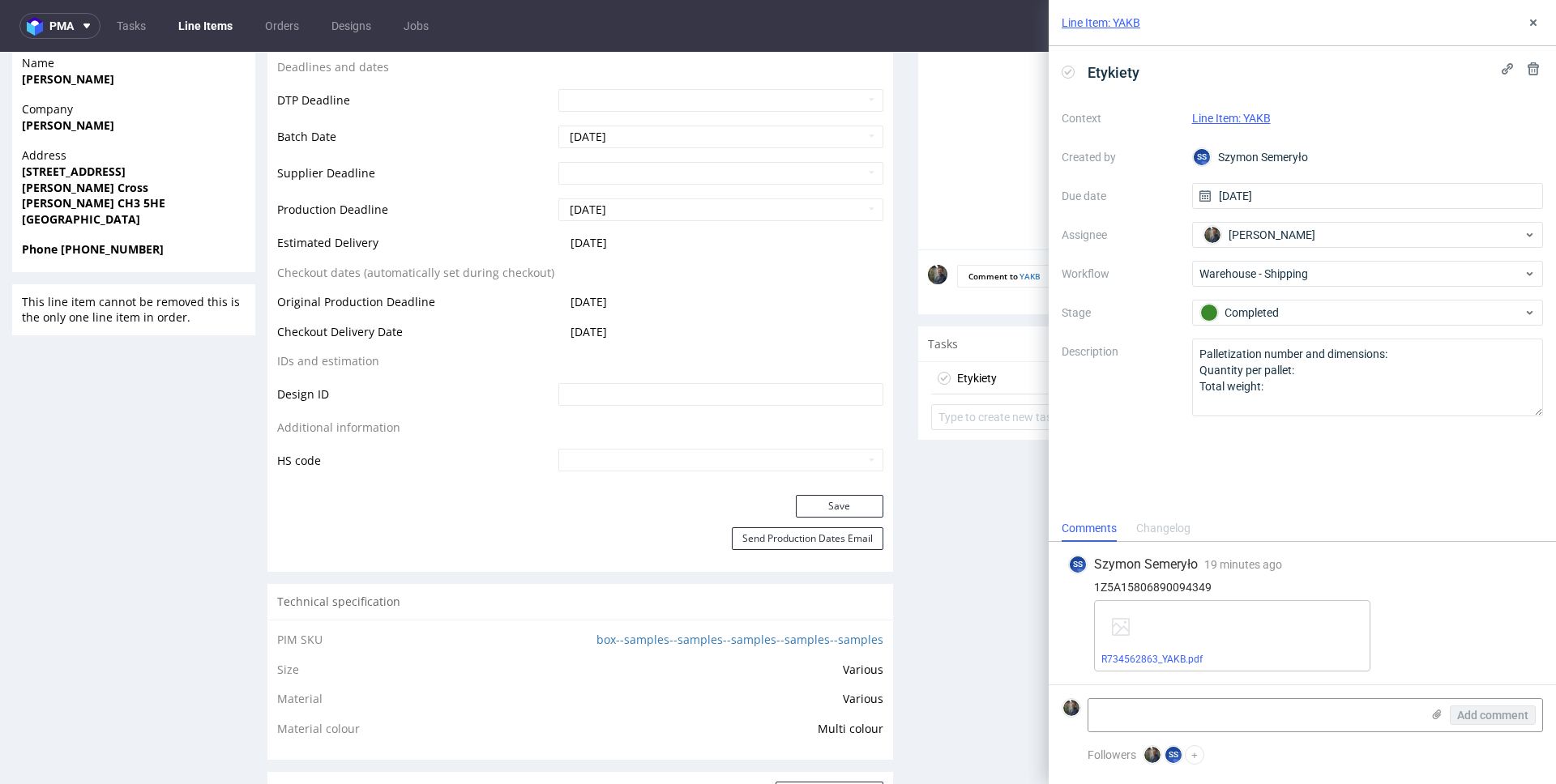 click on "Etykiety  Context Line Item: YAKB Created by SS Szymon Semeryło Due date 14/07/2025 Assignee Maciej Sobola Workflow Warehouse - Shipping Stage Completed Description Palletization number and dimensions:
Quantity per pallet:
Total weight:" at bounding box center [1302, 280] 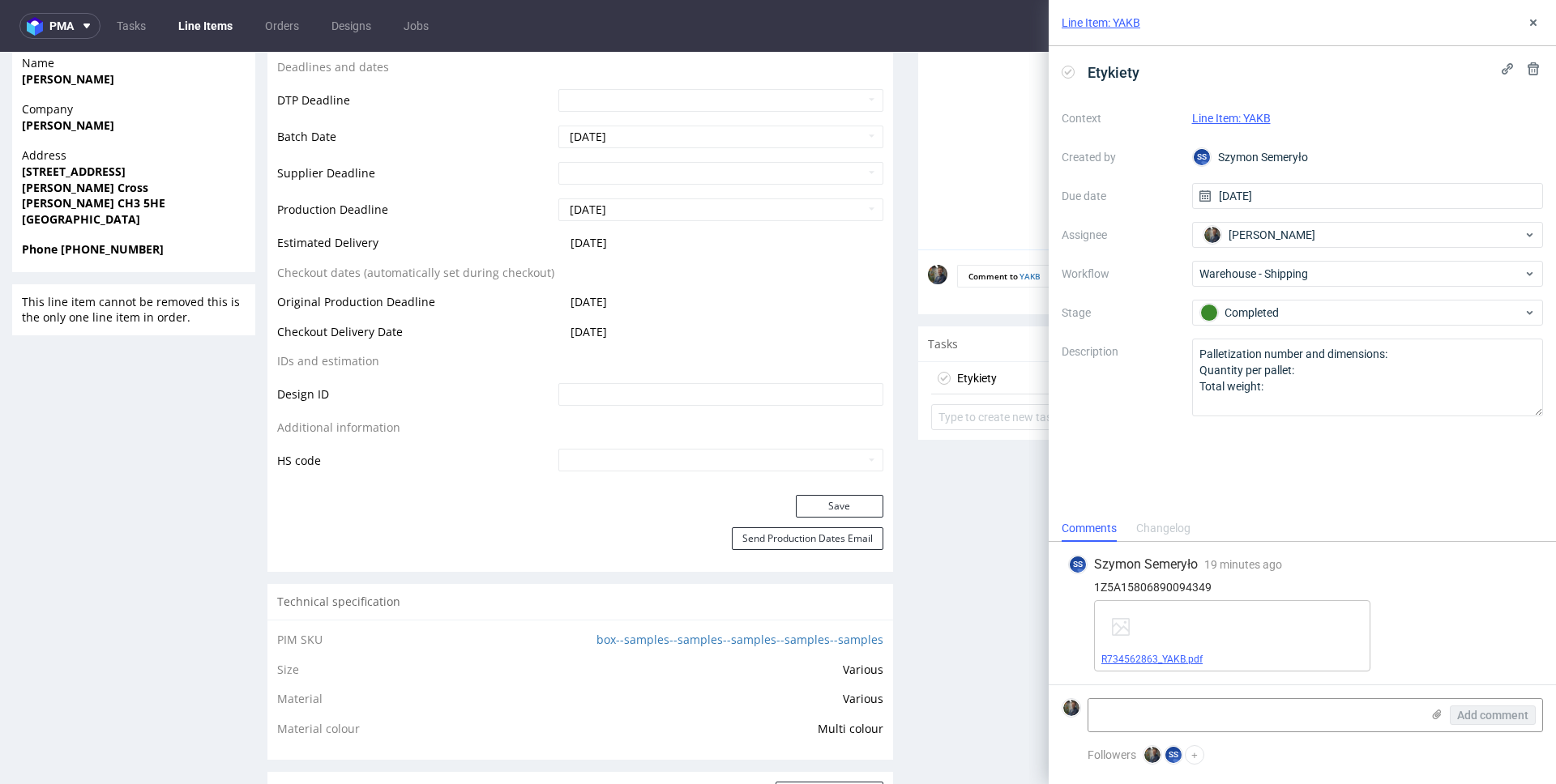 click on "R734562863_YAKB.pdf" at bounding box center (1152, 659) 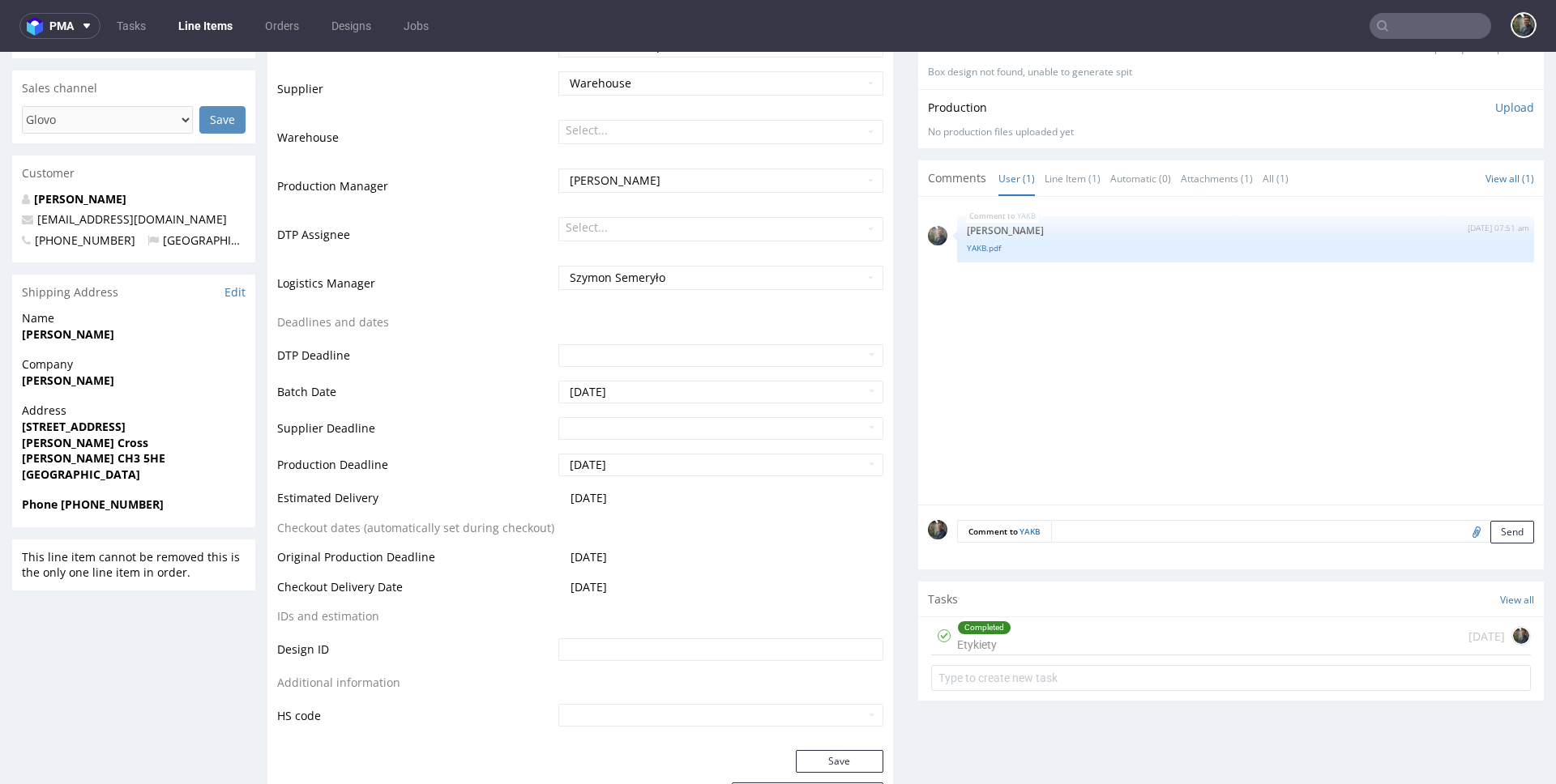 scroll, scrollTop: 505, scrollLeft: 0, axis: vertical 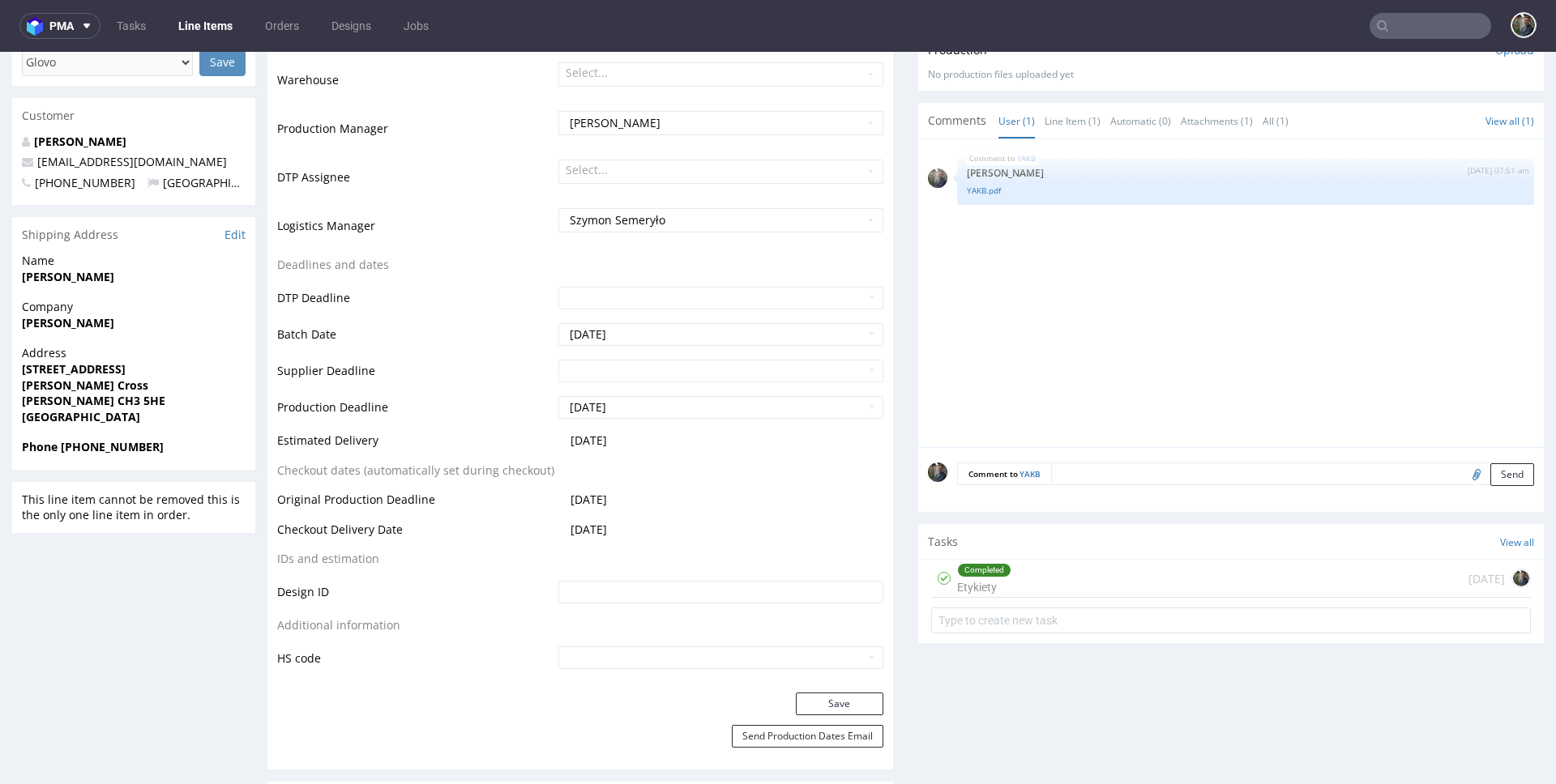 click on "Completed Etykiety  [DATE]" at bounding box center (1231, 578) 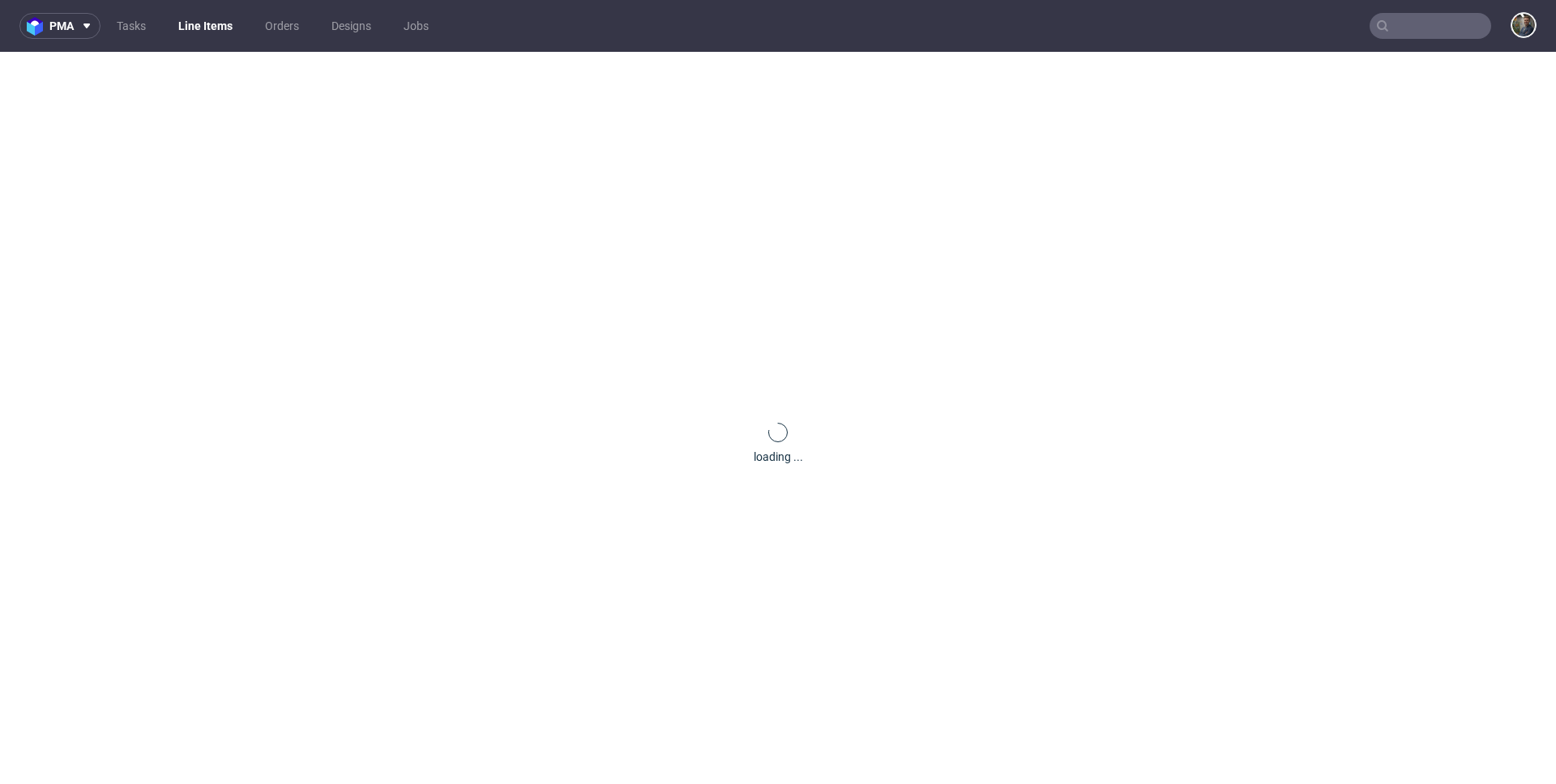 scroll, scrollTop: 0, scrollLeft: 0, axis: both 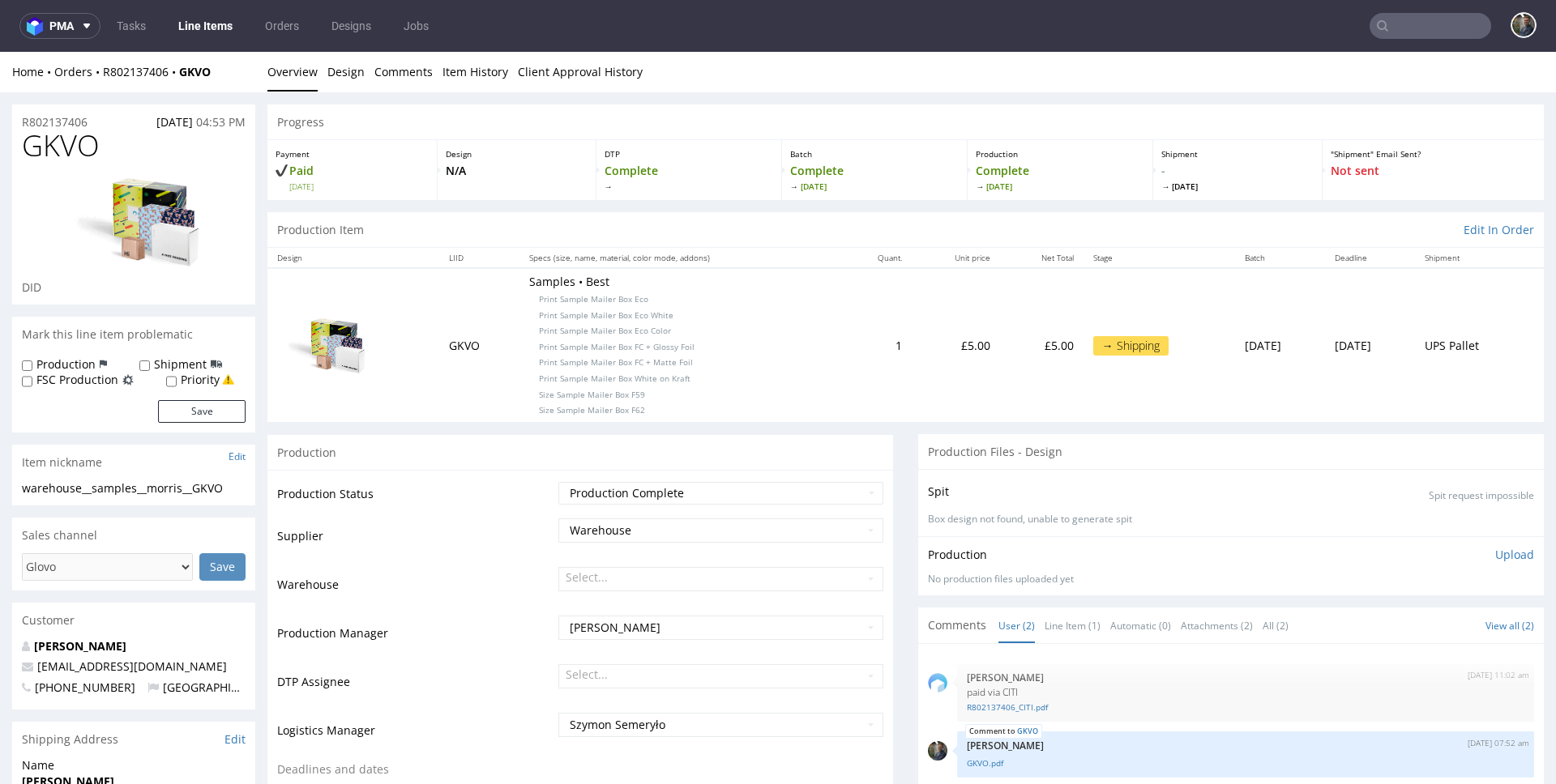 click on "GKVO" at bounding box center (61, 146) 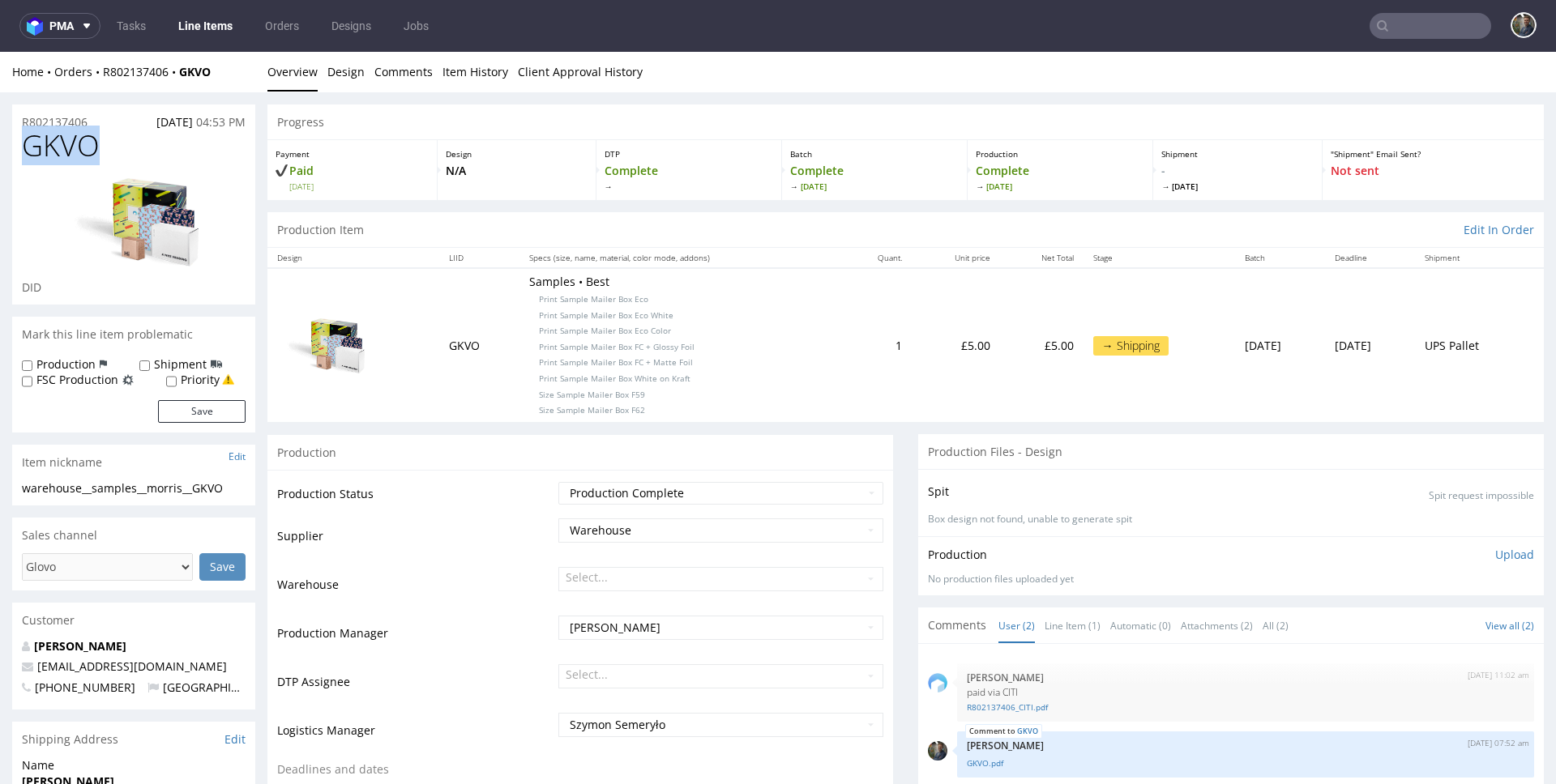 click on "GKVO" at bounding box center [61, 146] 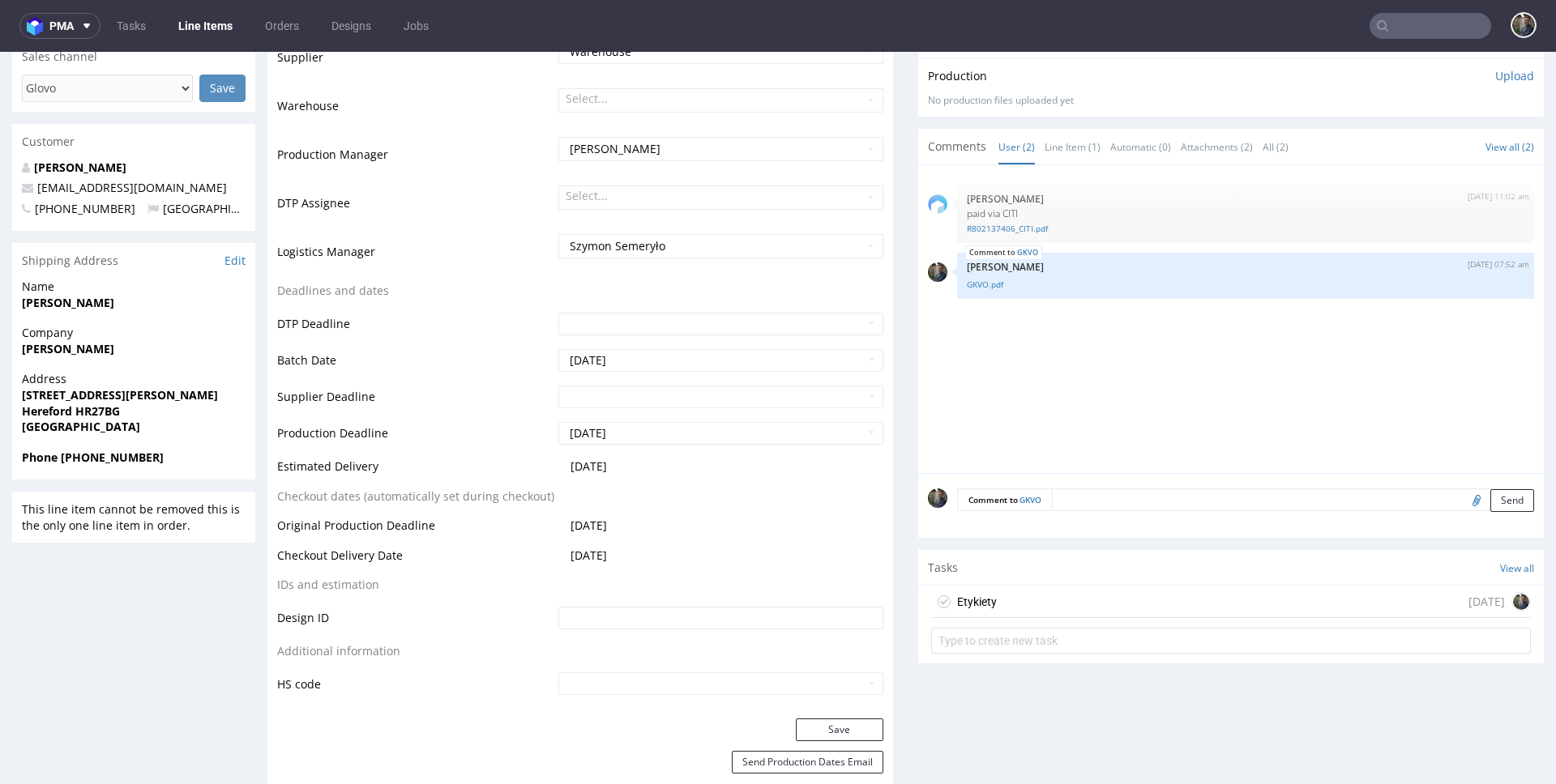 scroll, scrollTop: 570, scrollLeft: 0, axis: vertical 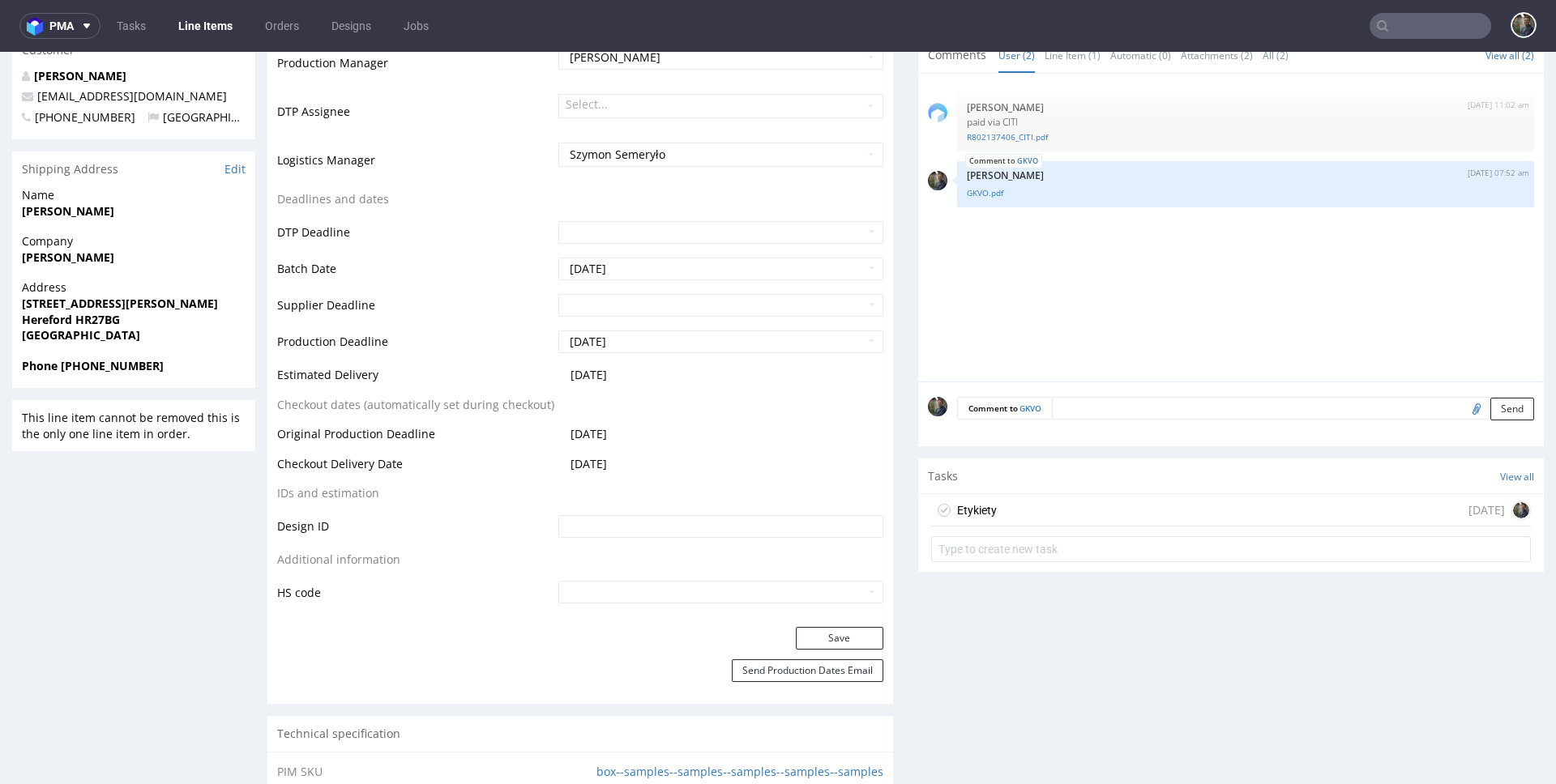 click on "Etykiety  [DATE]" at bounding box center [1231, 510] 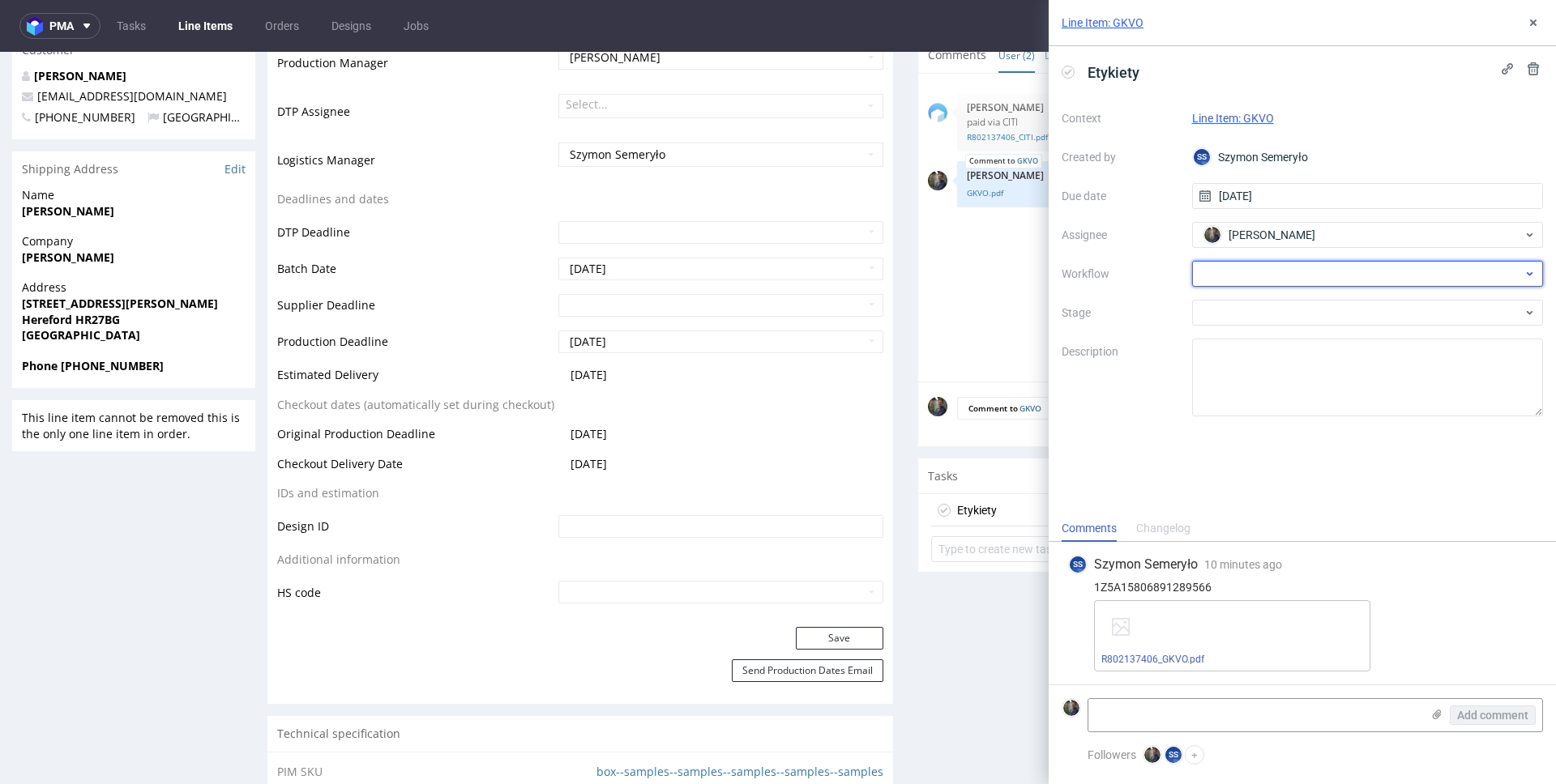 click at bounding box center [1368, 274] 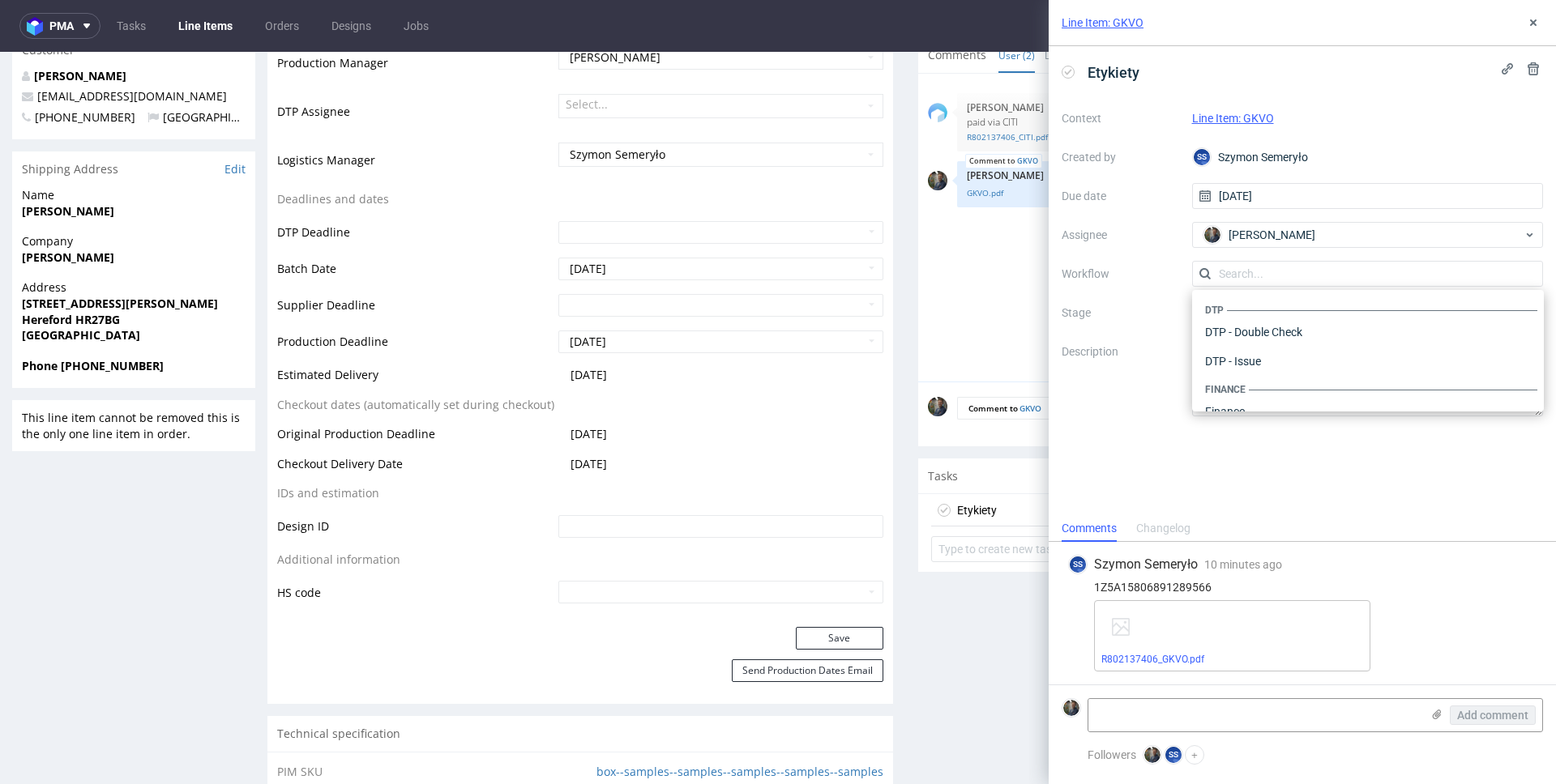 scroll, scrollTop: 967, scrollLeft: 0, axis: vertical 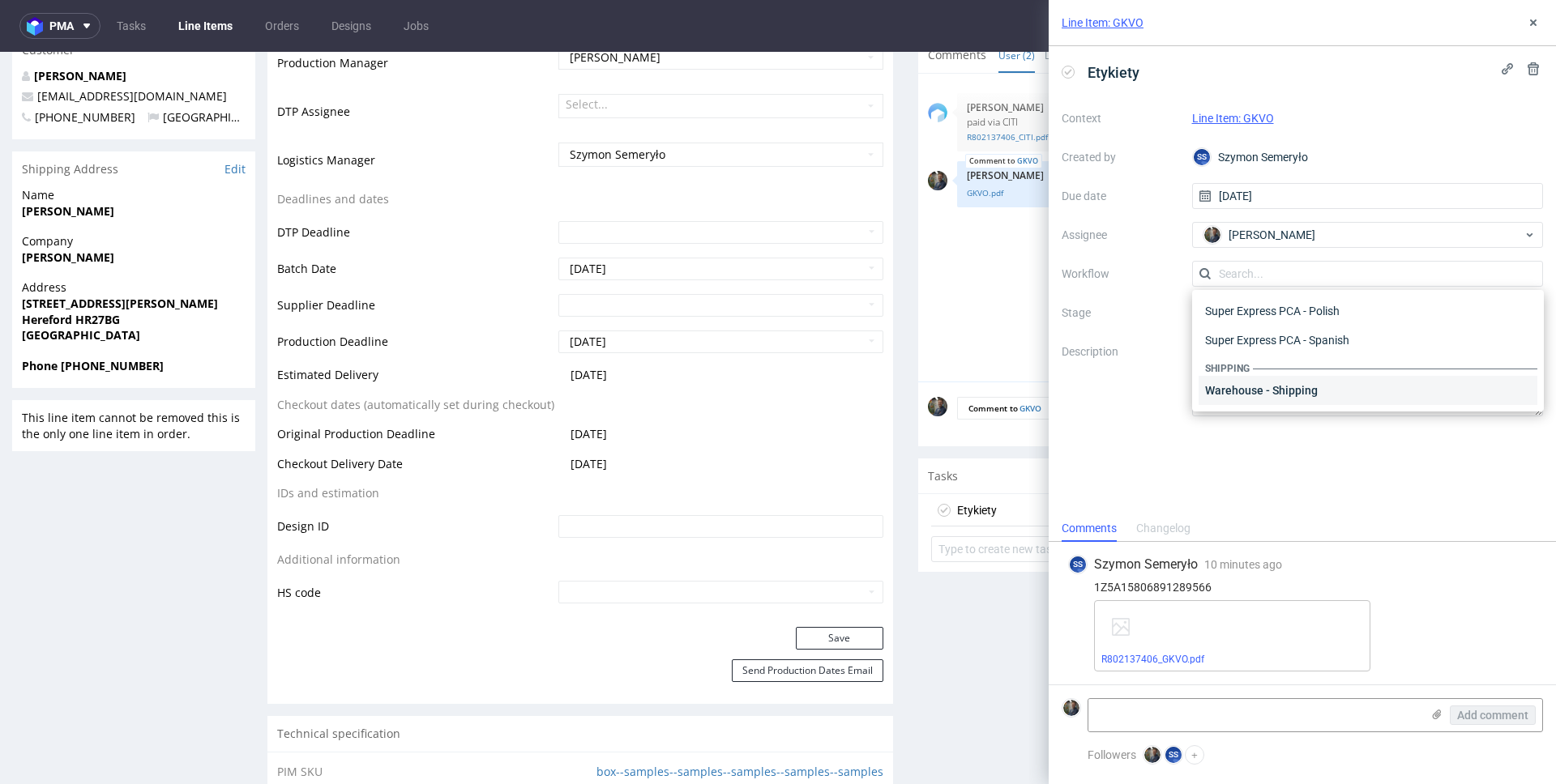 click on "Warehouse - Shipping" at bounding box center [1368, 390] 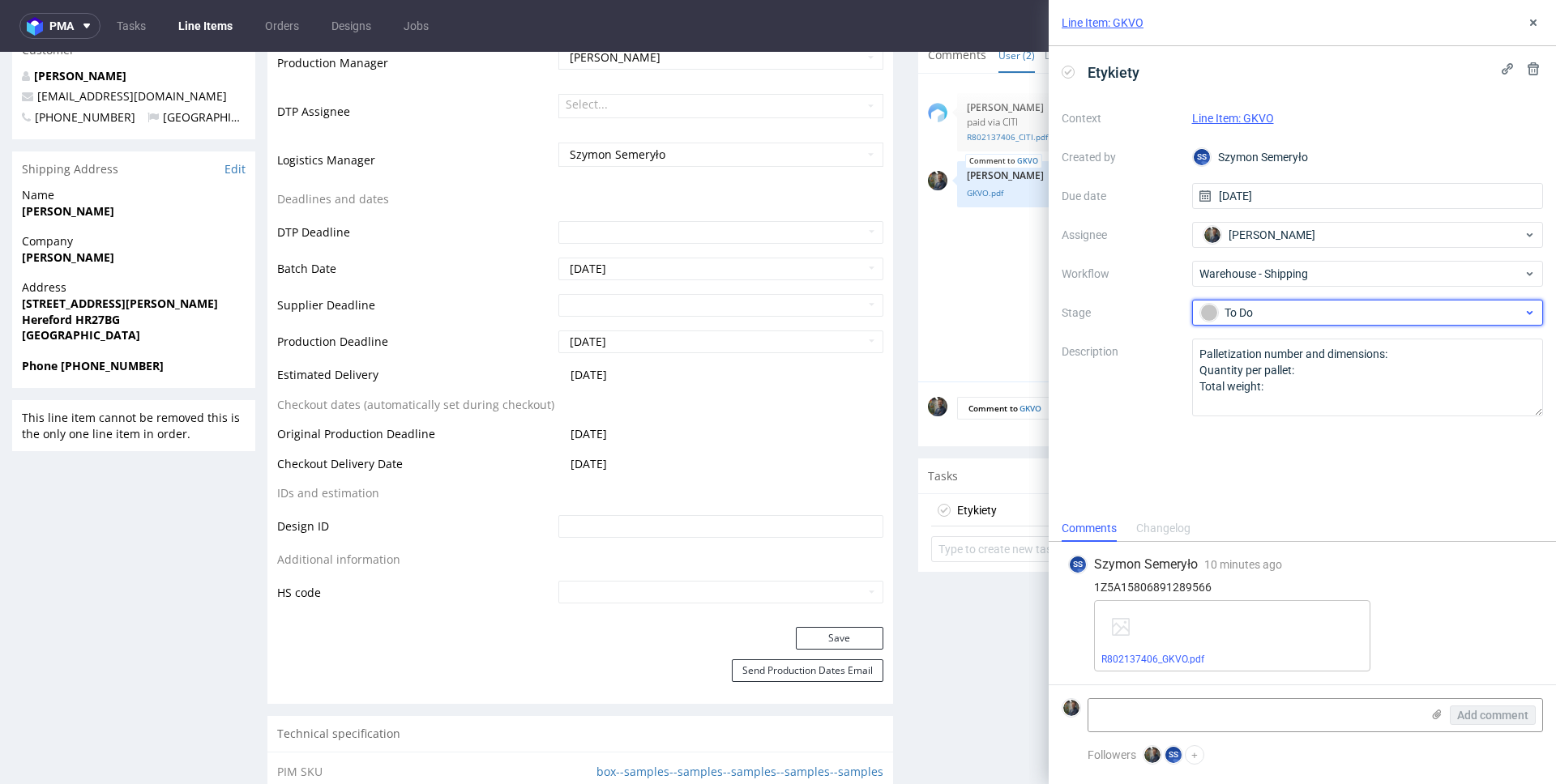 click on "To Do" at bounding box center (1362, 313) 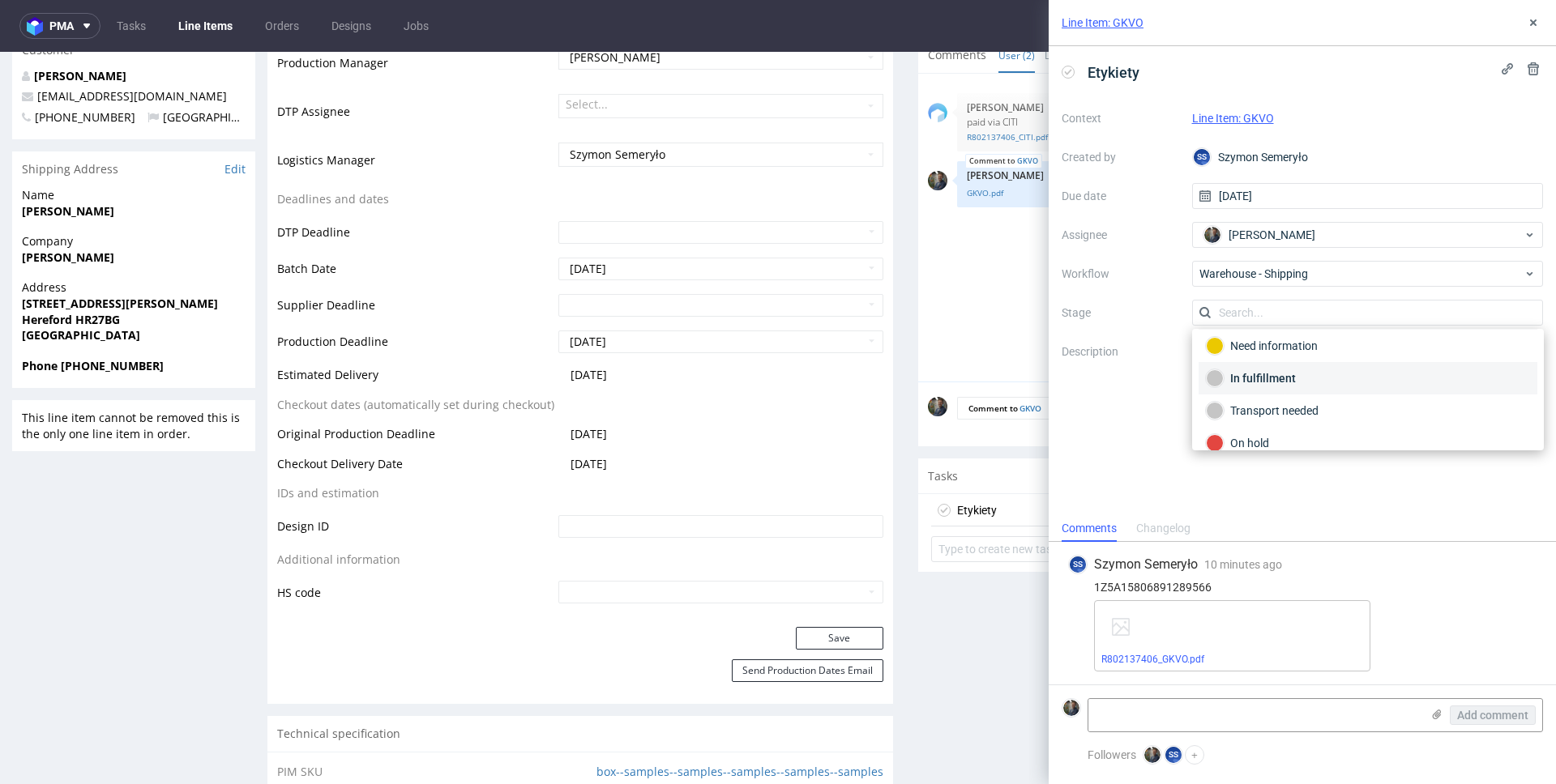 scroll, scrollTop: 86, scrollLeft: 0, axis: vertical 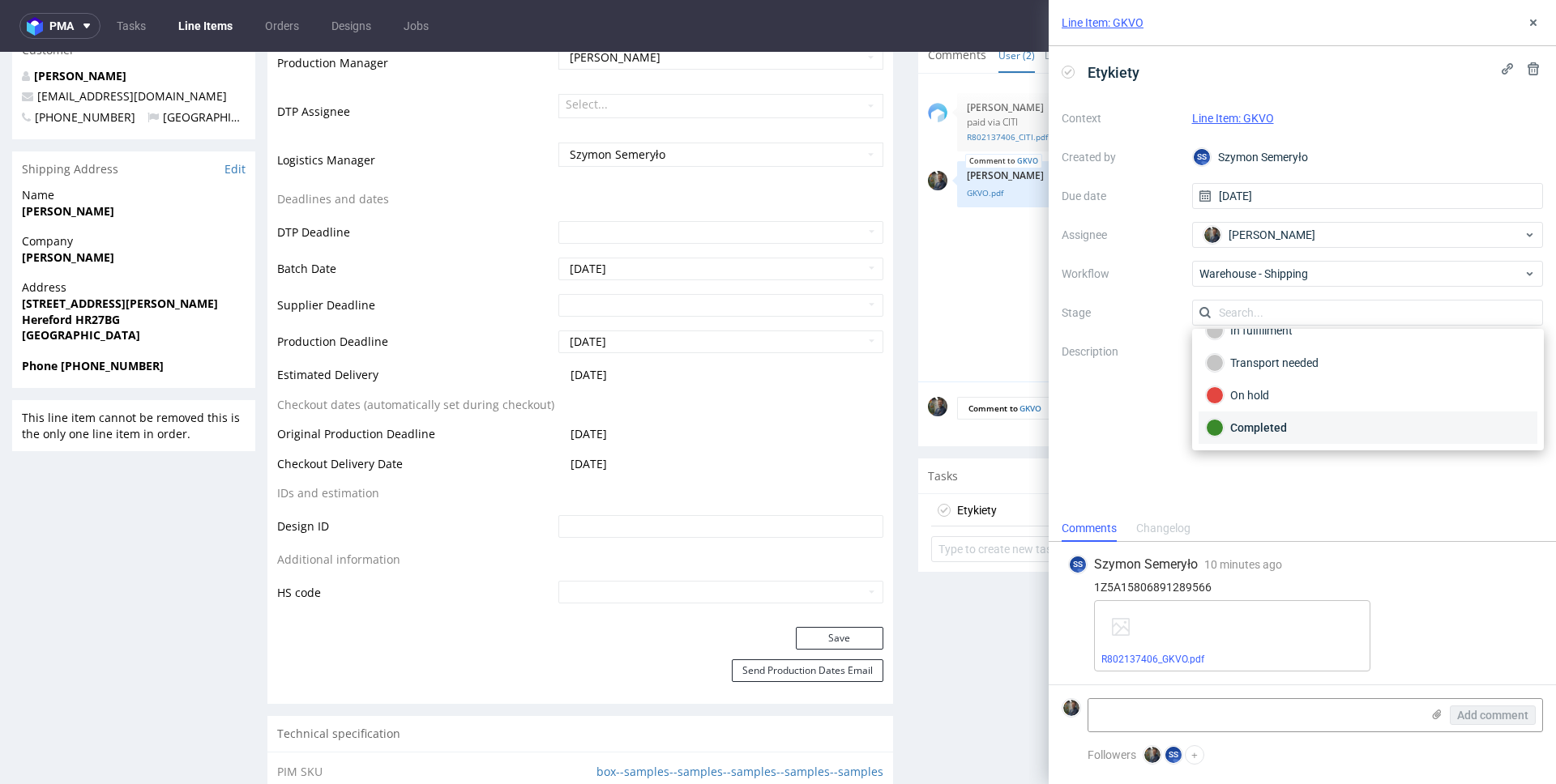 click on "Completed" at bounding box center (1368, 428) 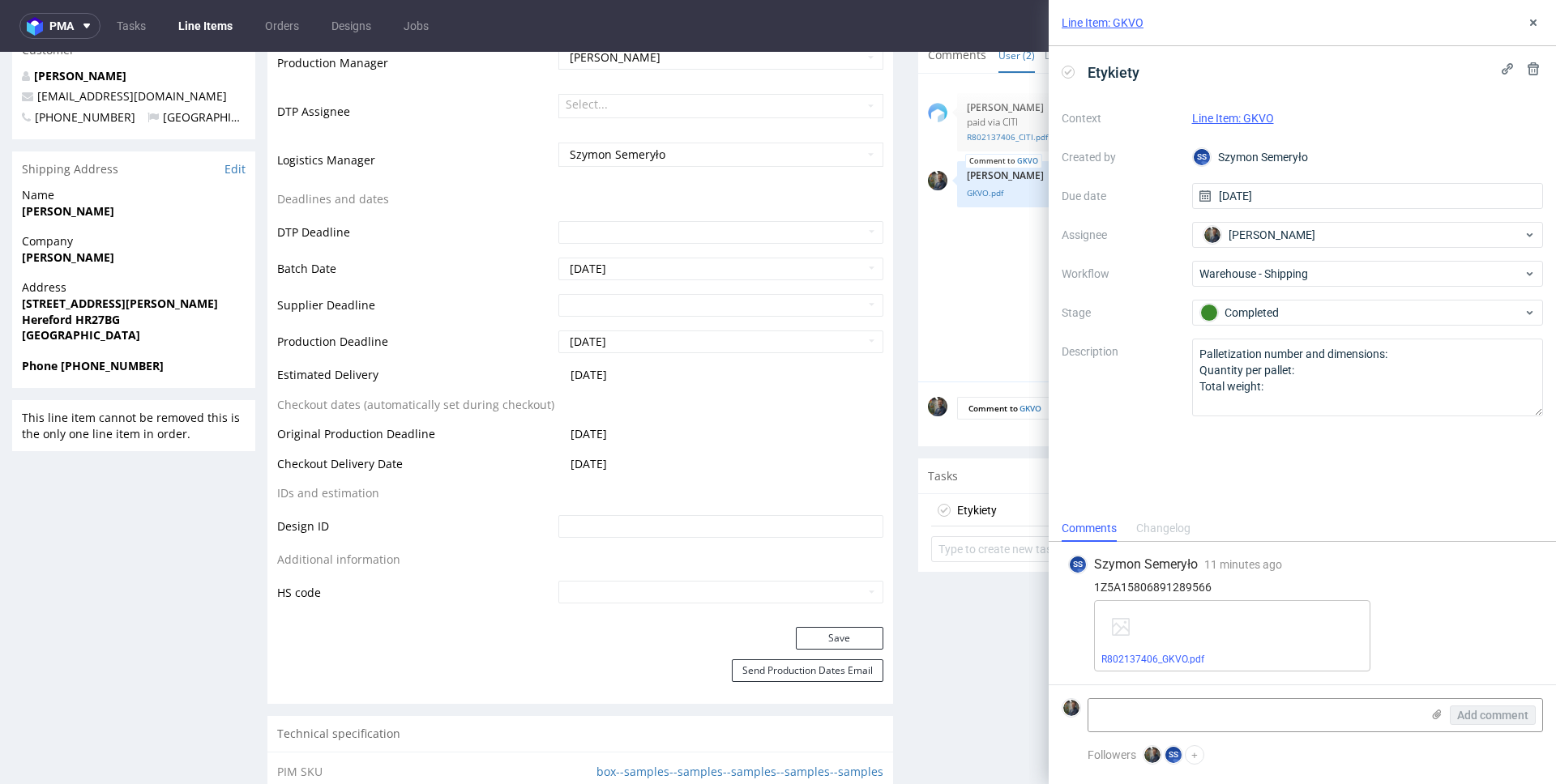 drag, startPoint x: 1266, startPoint y: 445, endPoint x: 1265, endPoint y: 458, distance: 13.0384 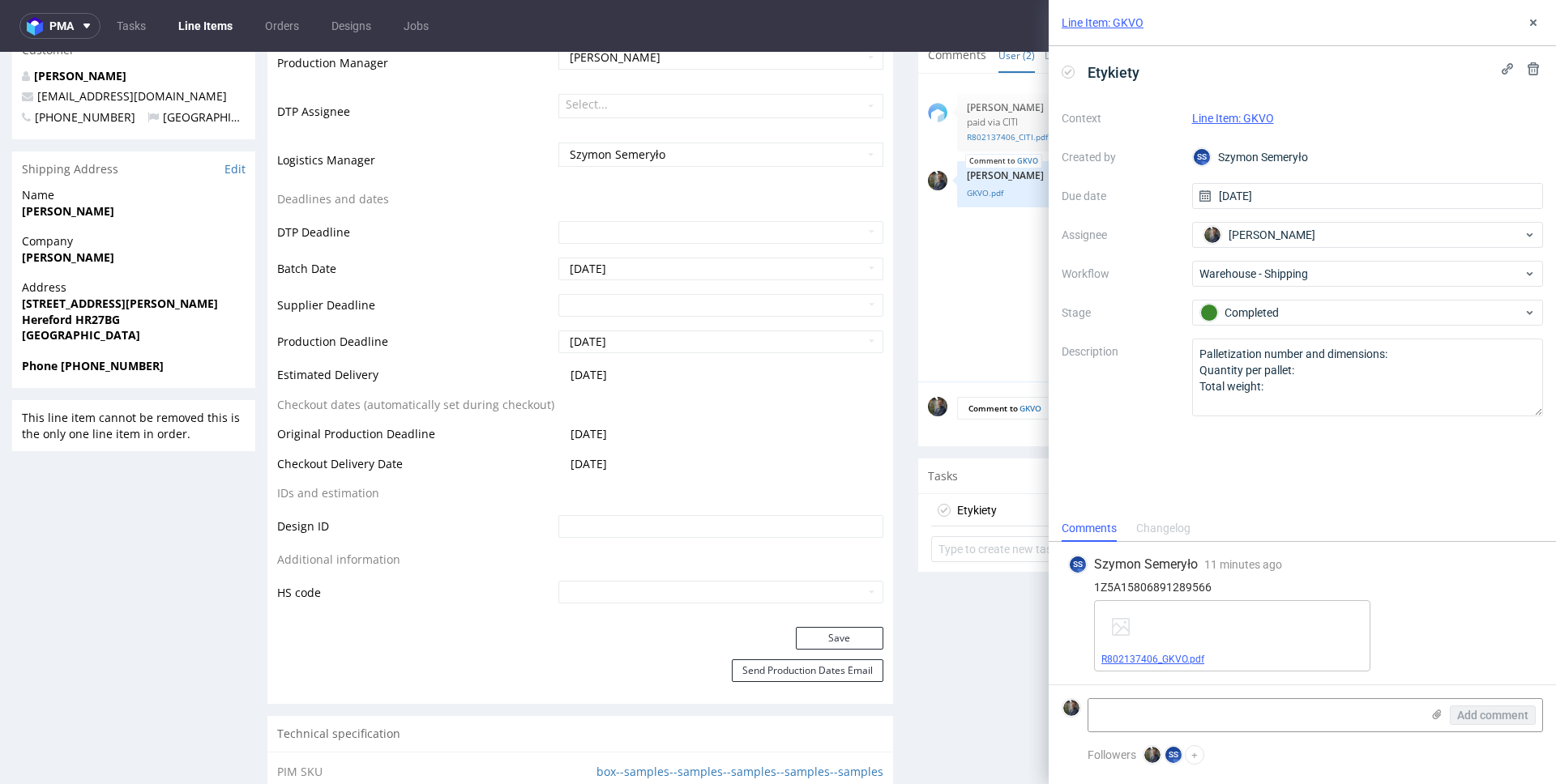 click on "R802137406_GKVO.pdf" at bounding box center [1152, 659] 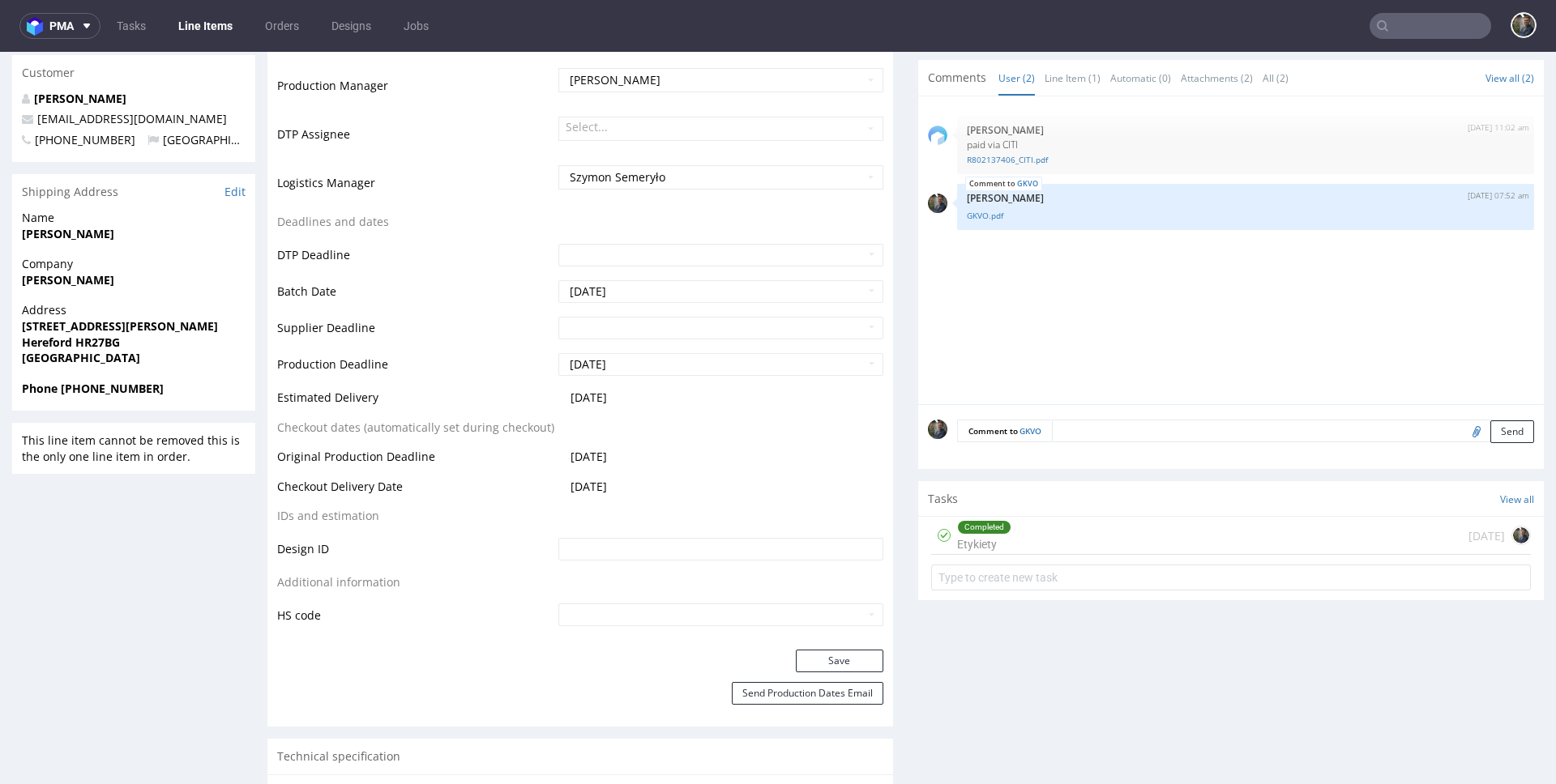 scroll, scrollTop: 551, scrollLeft: 0, axis: vertical 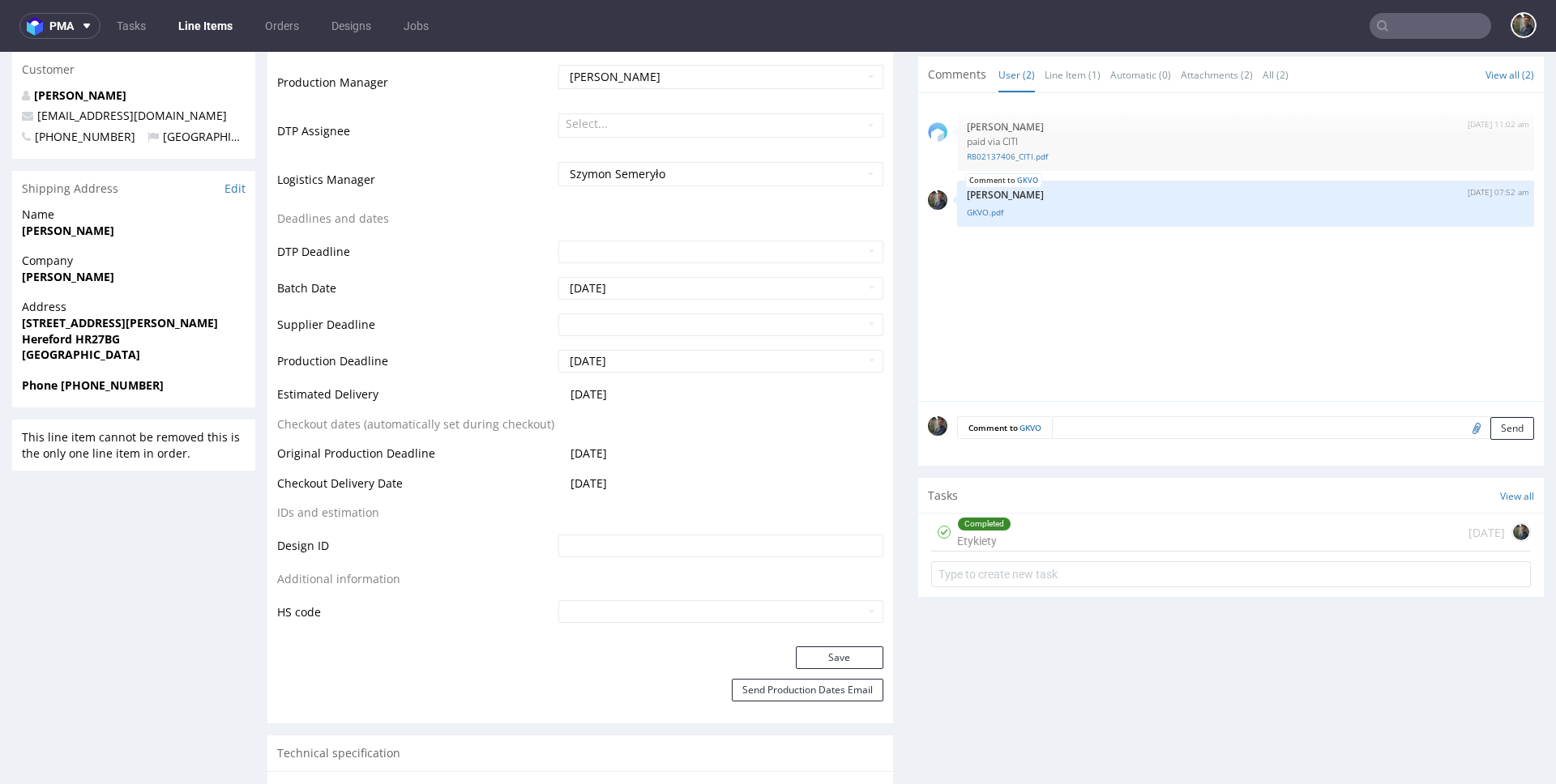 click on "Completed Etykiety  today" at bounding box center [1231, 532] 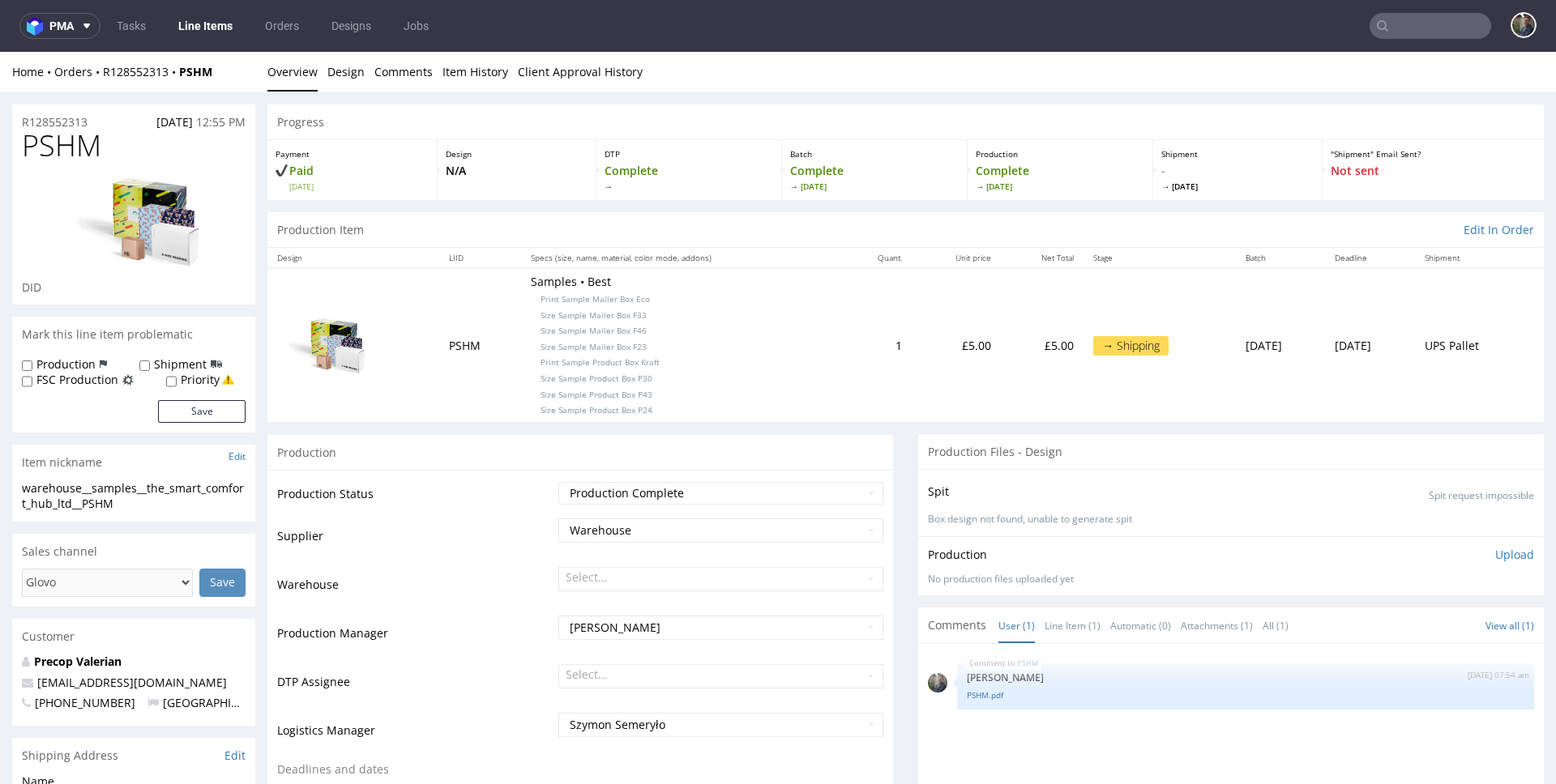 scroll, scrollTop: 0, scrollLeft: 0, axis: both 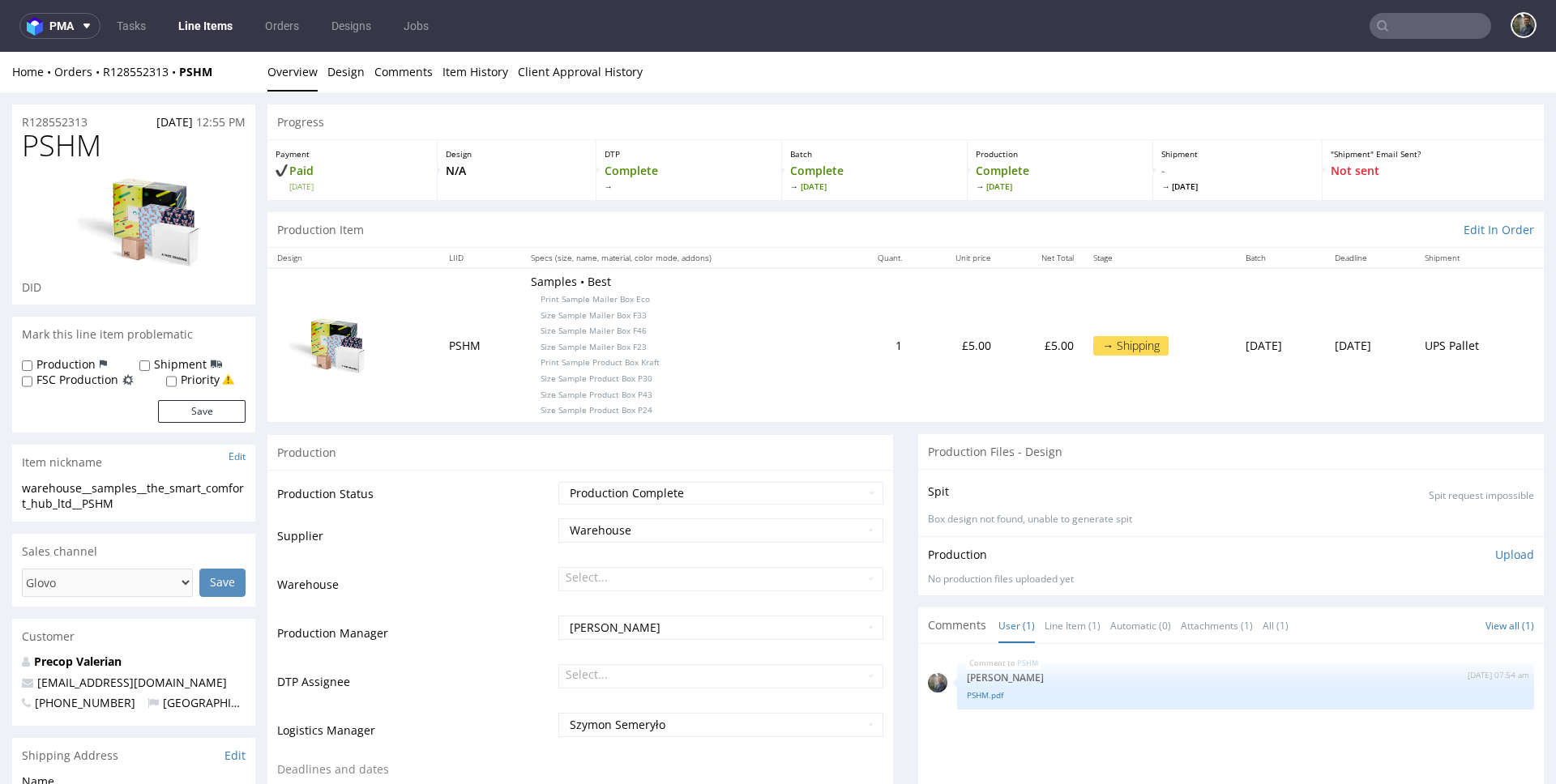 click on "PSHM" at bounding box center (62, 146) 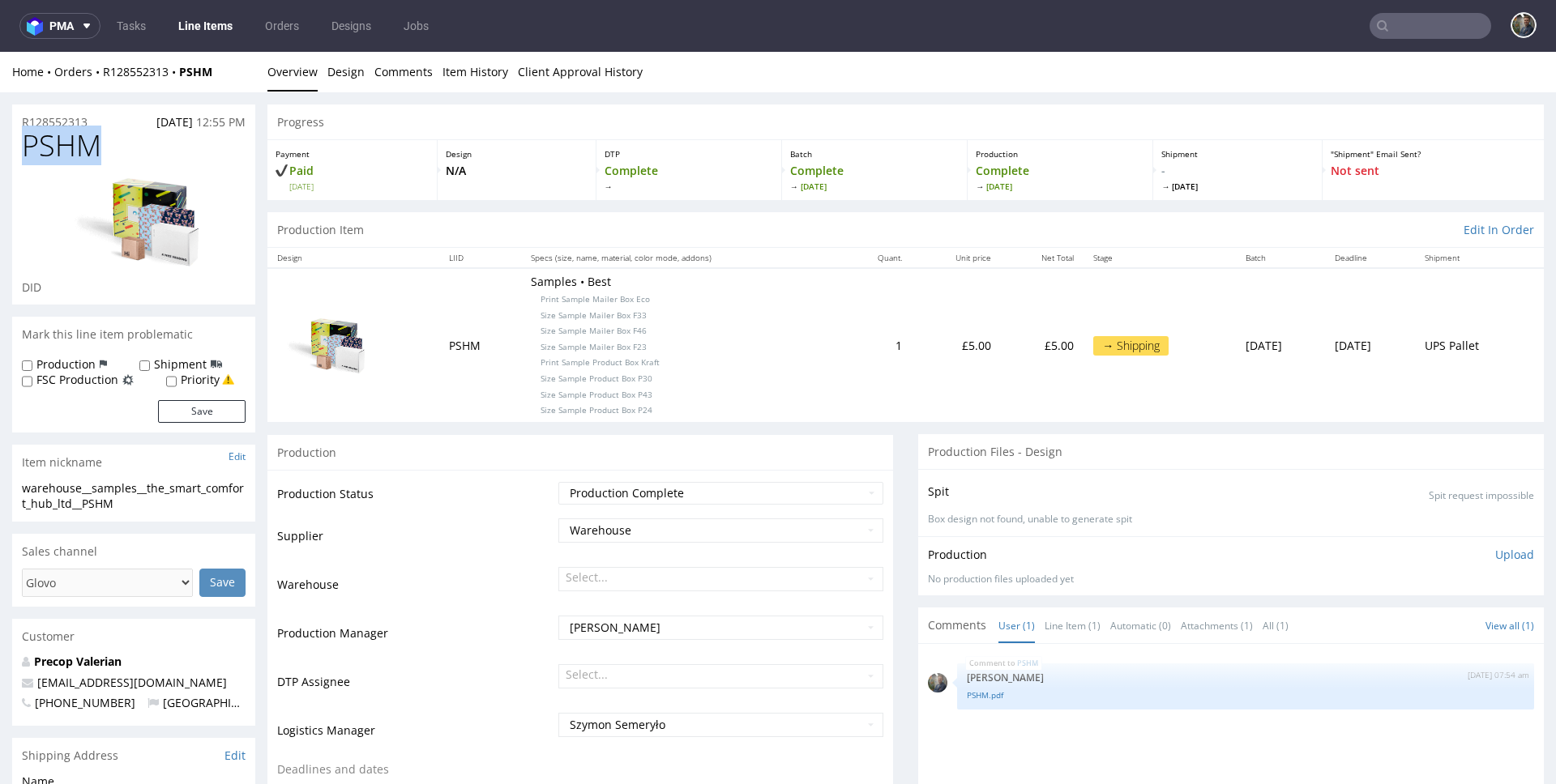 click on "PSHM" at bounding box center [62, 146] 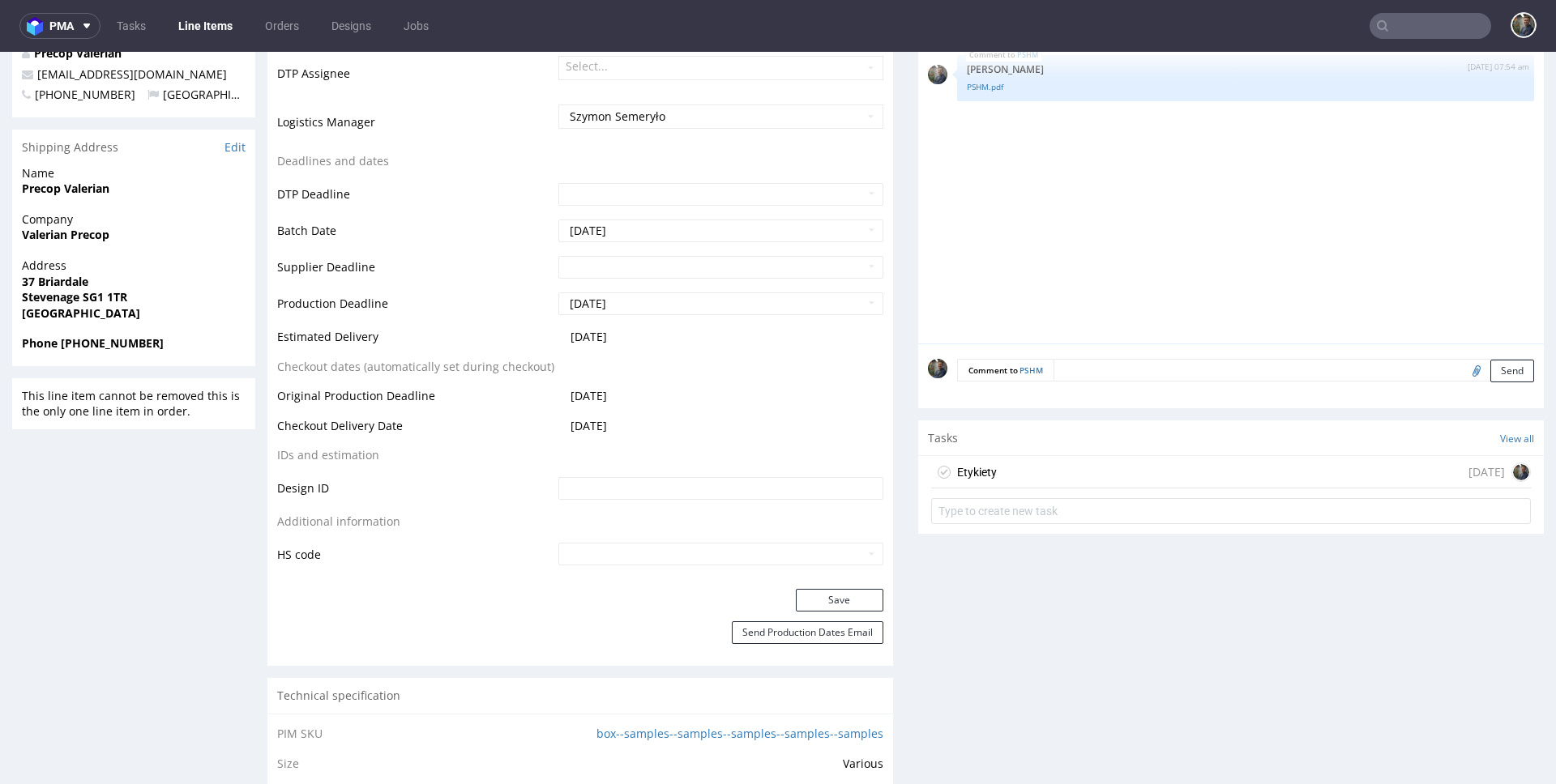 scroll, scrollTop: 684, scrollLeft: 0, axis: vertical 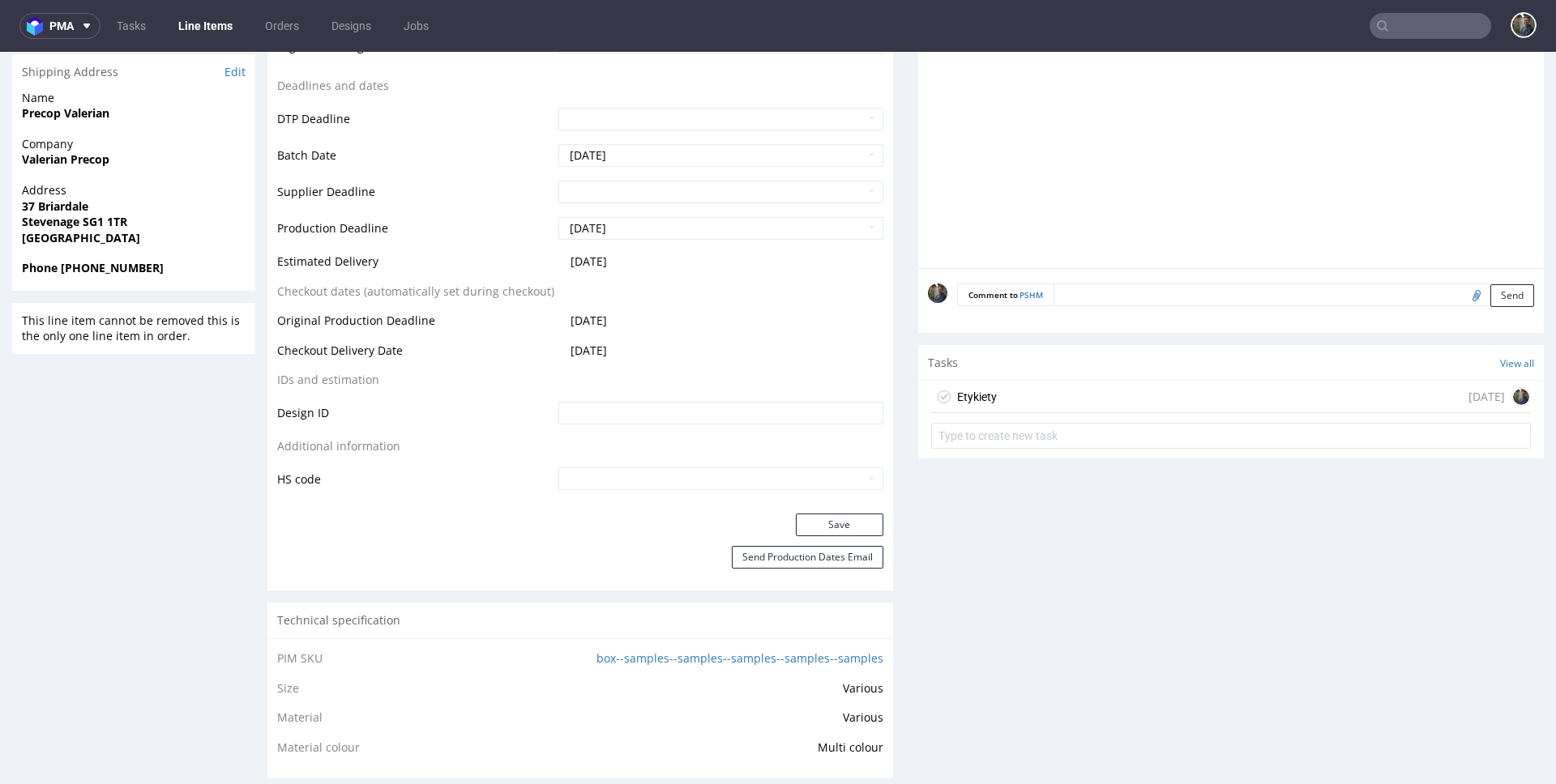 click on "Etykiety [DATE]" at bounding box center [1231, 397] 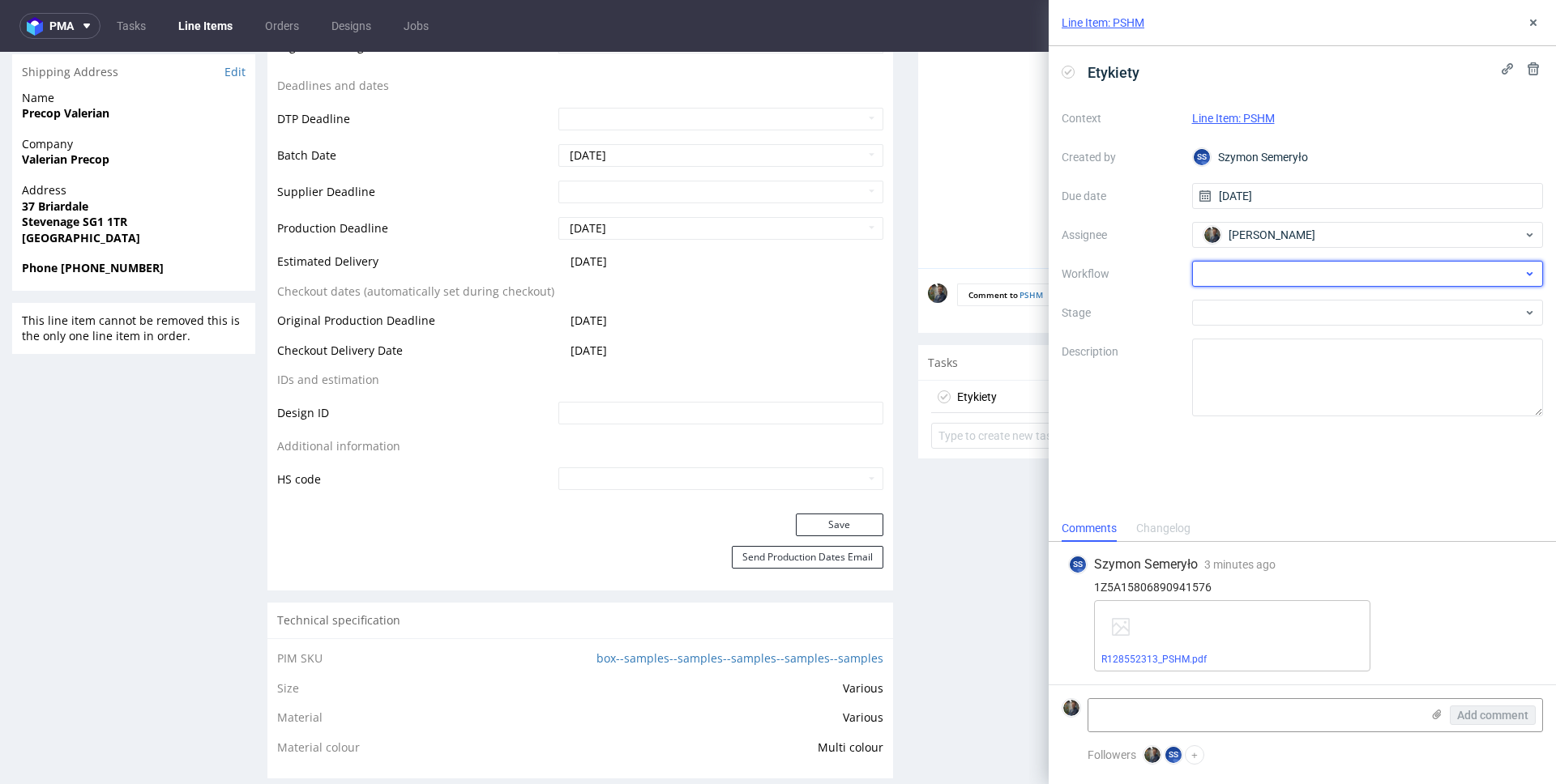 click at bounding box center [1368, 274] 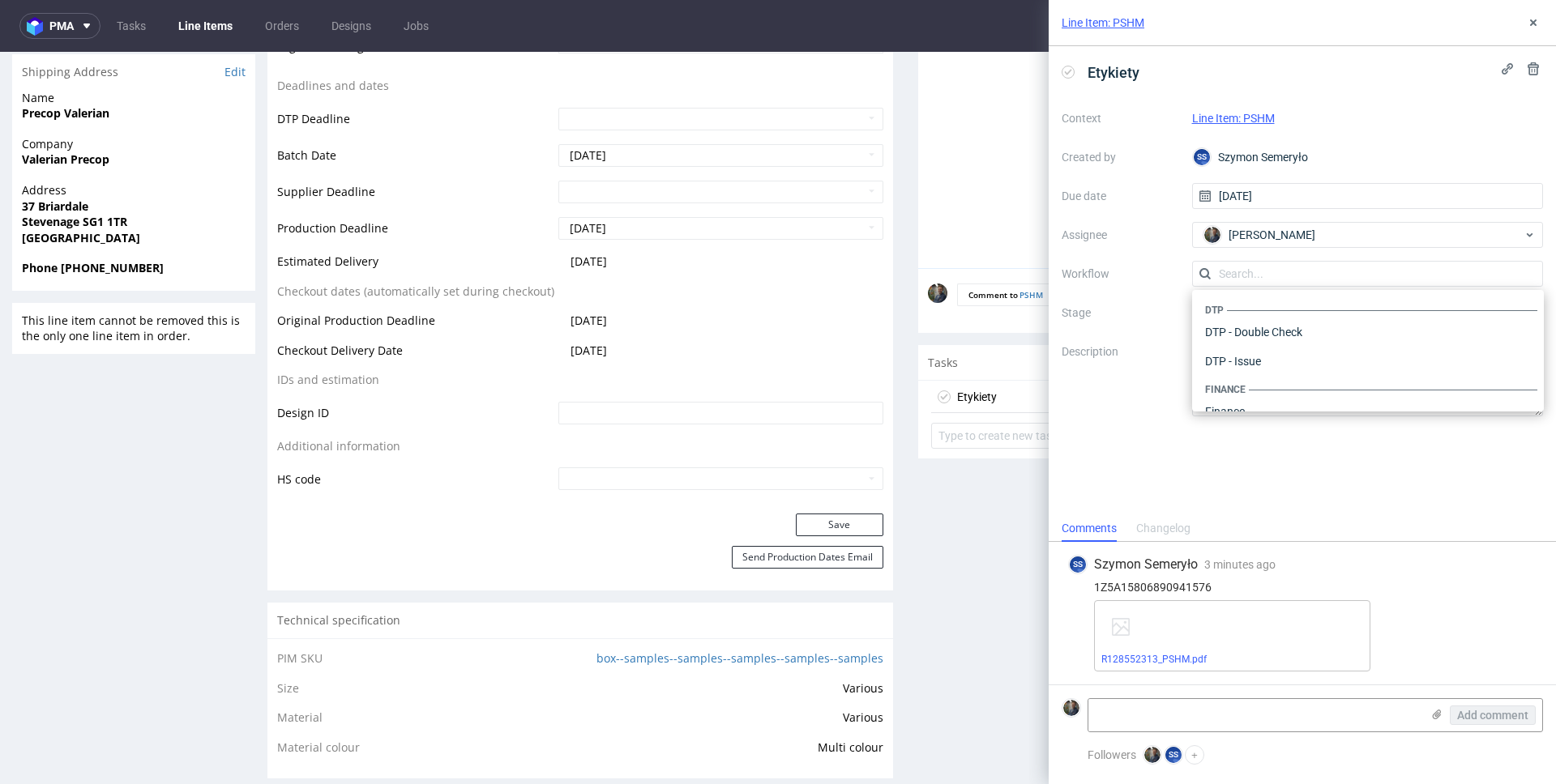 scroll, scrollTop: 967, scrollLeft: 0, axis: vertical 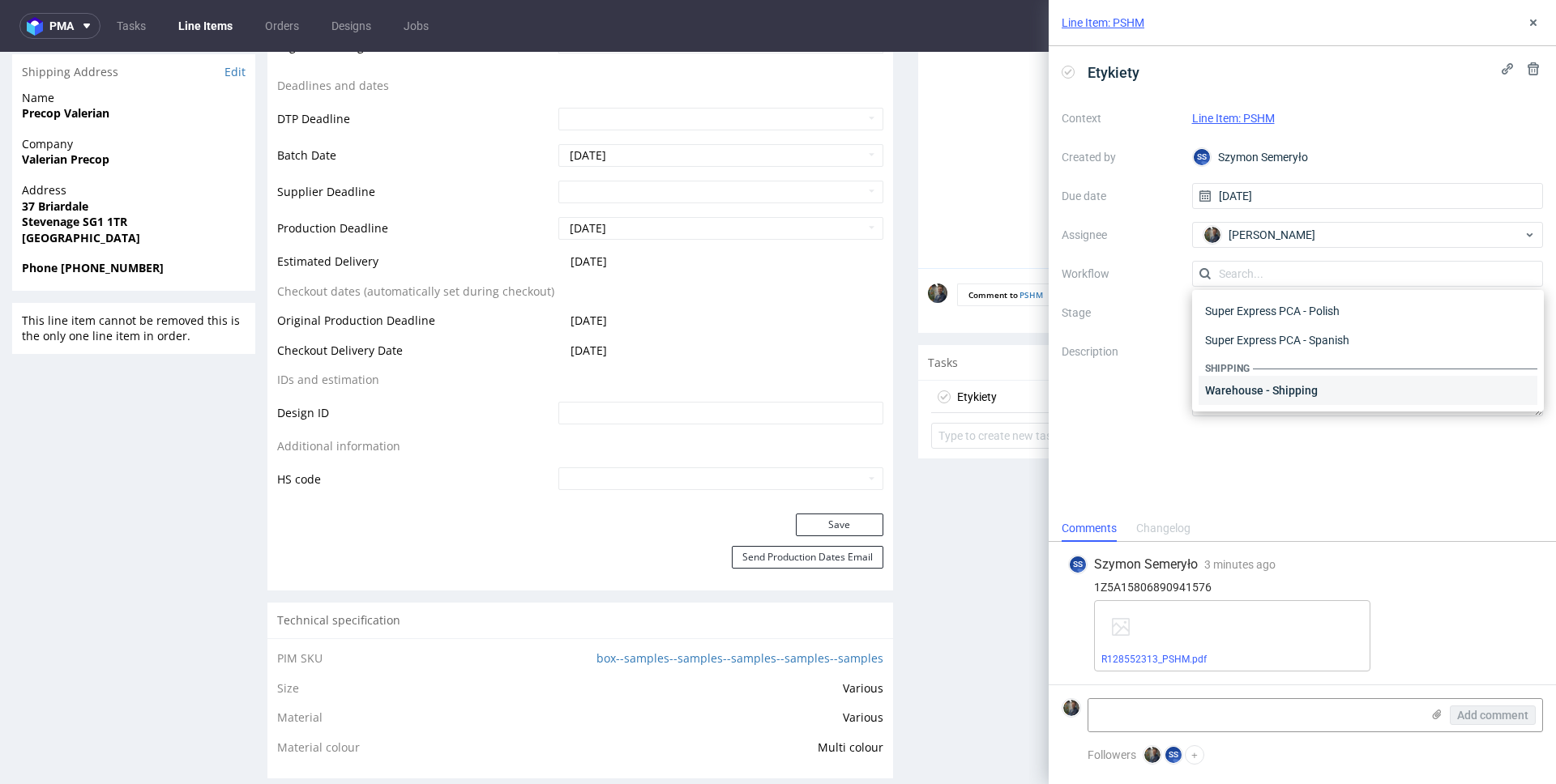 click on "Warehouse - Shipping" at bounding box center [1368, 390] 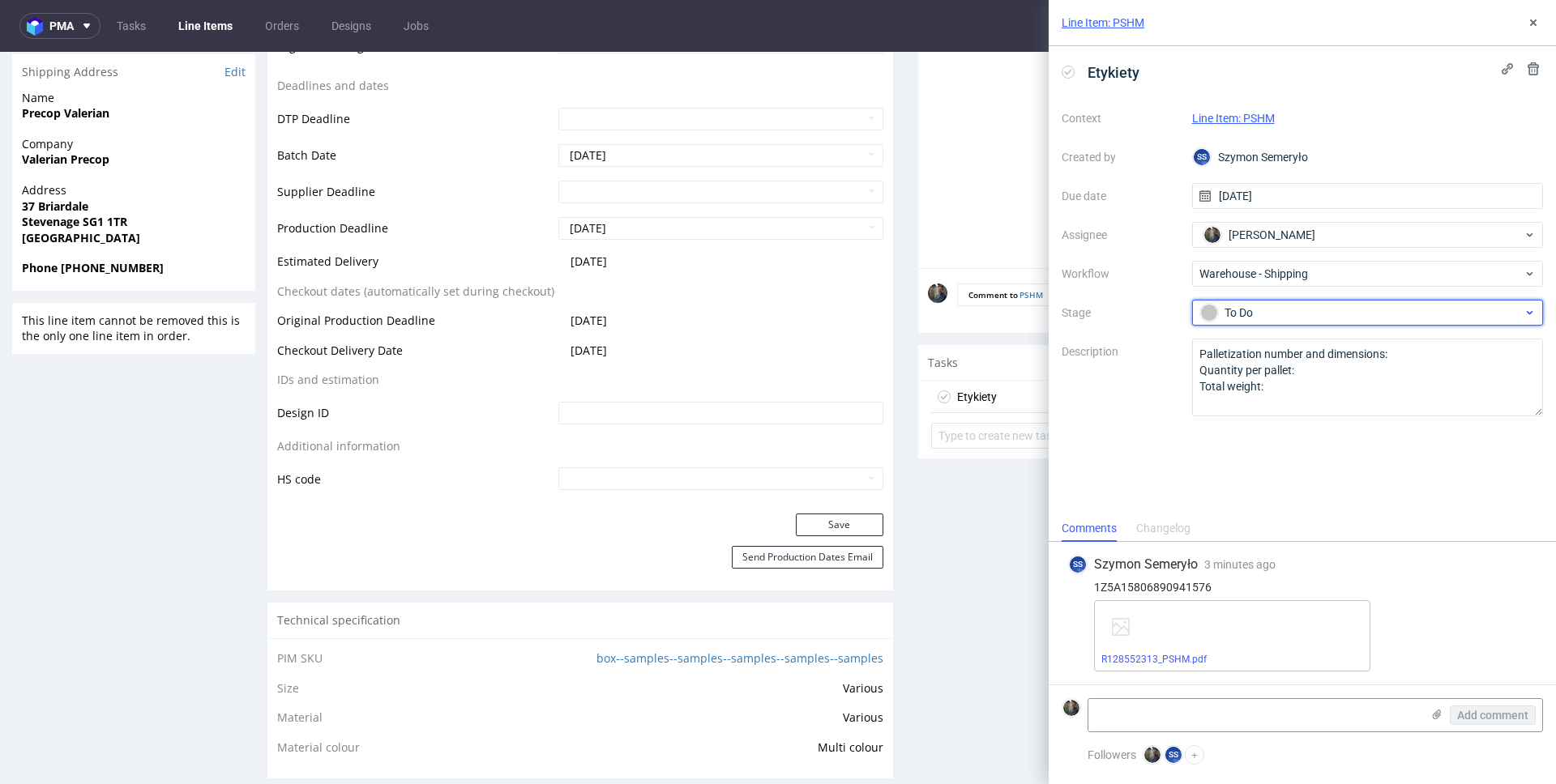 click on "To Do" at bounding box center [1362, 313] 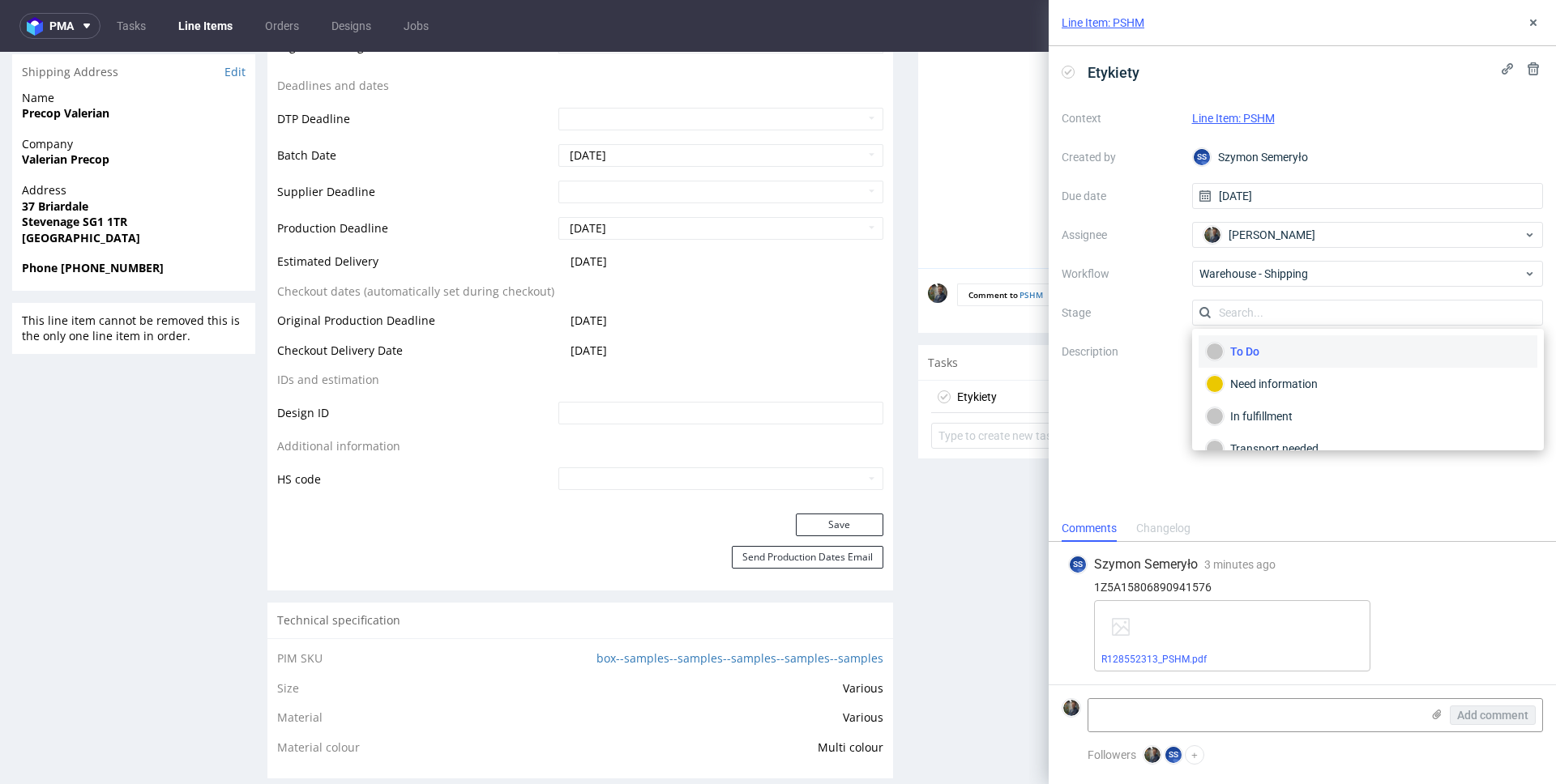 scroll, scrollTop: 86, scrollLeft: 0, axis: vertical 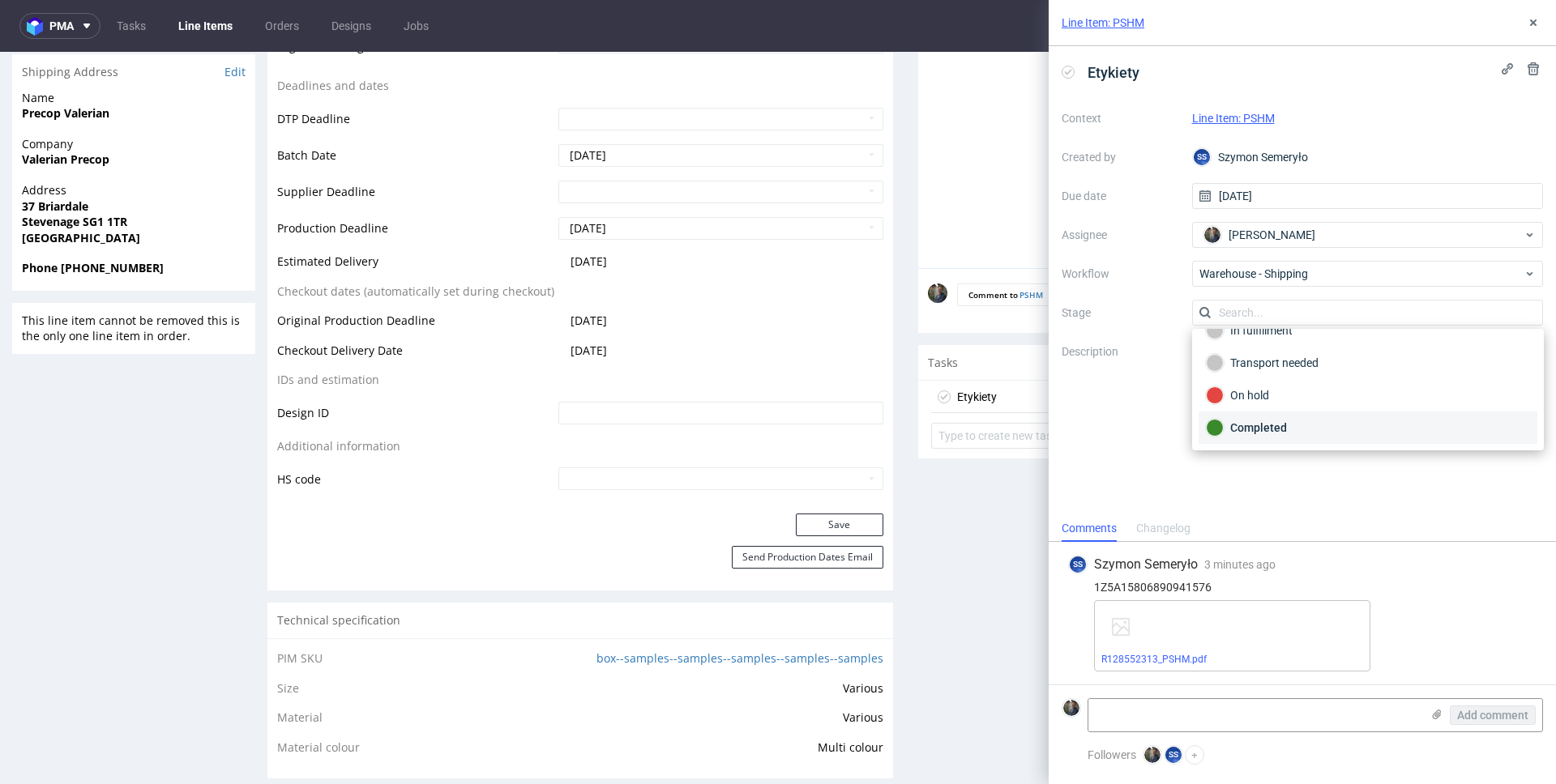 click on "Completed" at bounding box center [1368, 428] 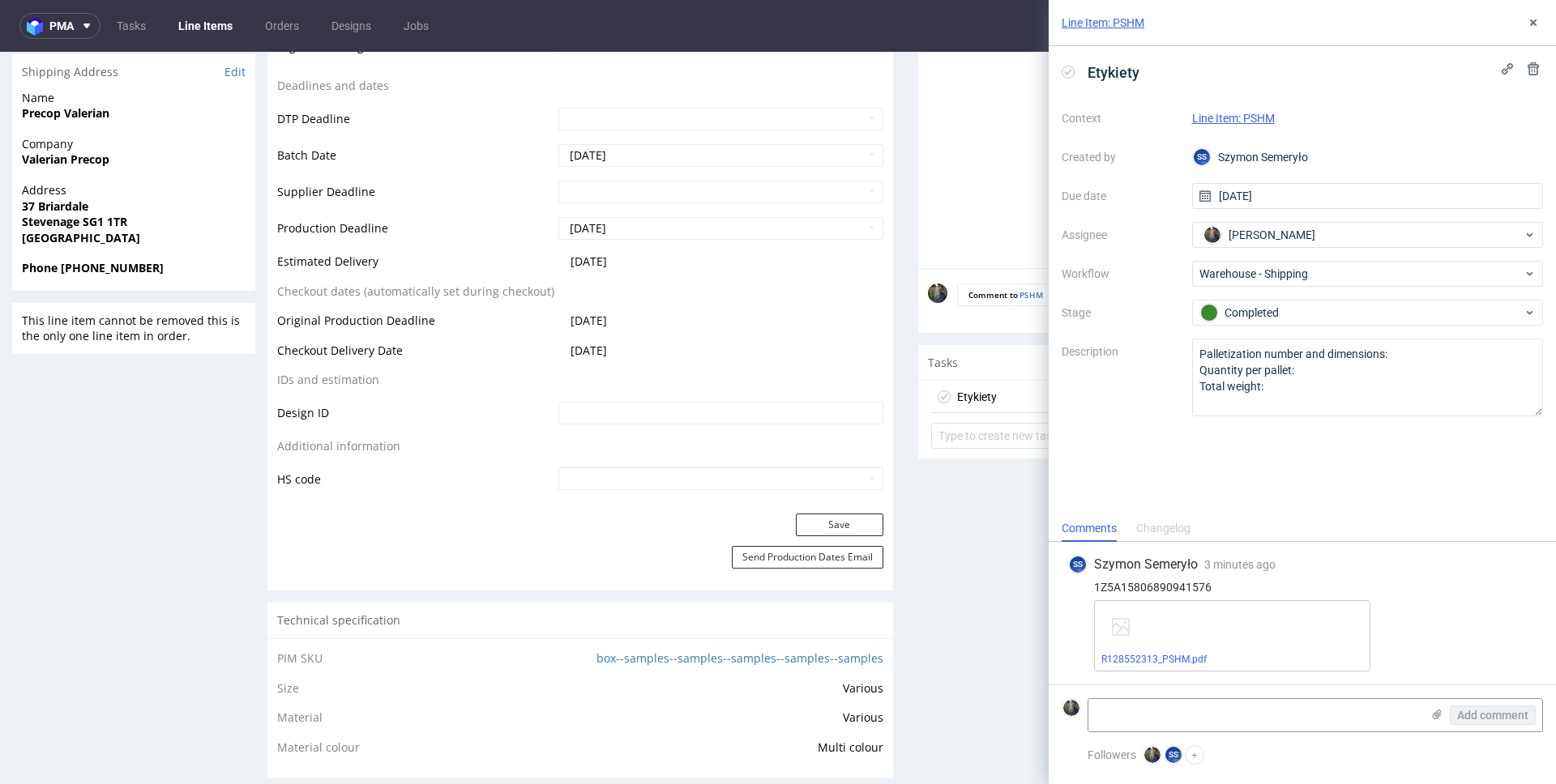 click on "Etykiety Context Line Item: PSHM Created by SS Szymon Semeryło Due date 14/07/2025 Assignee Maciej Sobola Workflow Warehouse - Shipping Stage Completed Description Palletization number and dimensions:
Quantity per pallet:
Total weight:" at bounding box center (1302, 280) 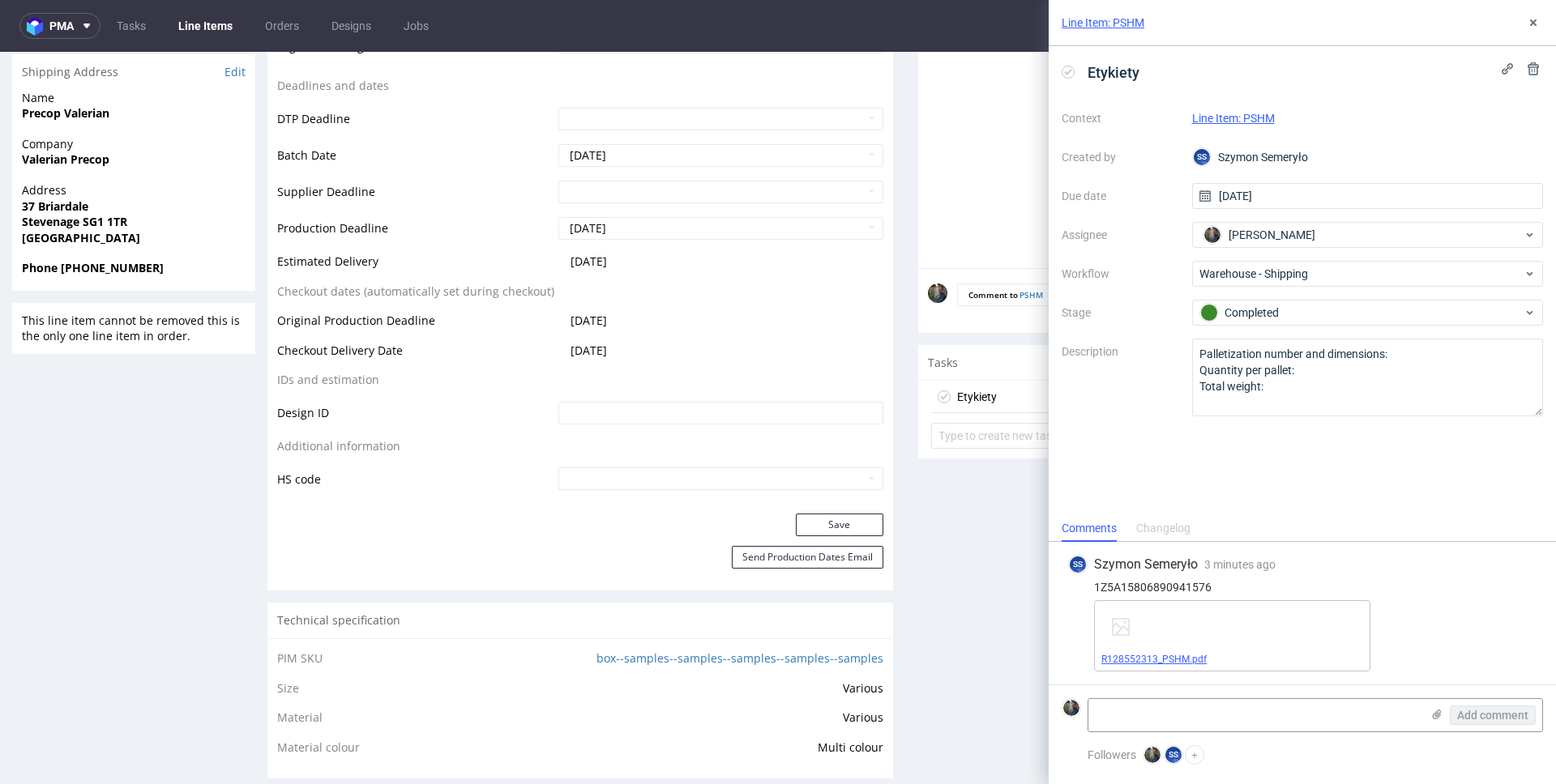 click on "R128552313_PSHM.pdf" at bounding box center (1154, 659) 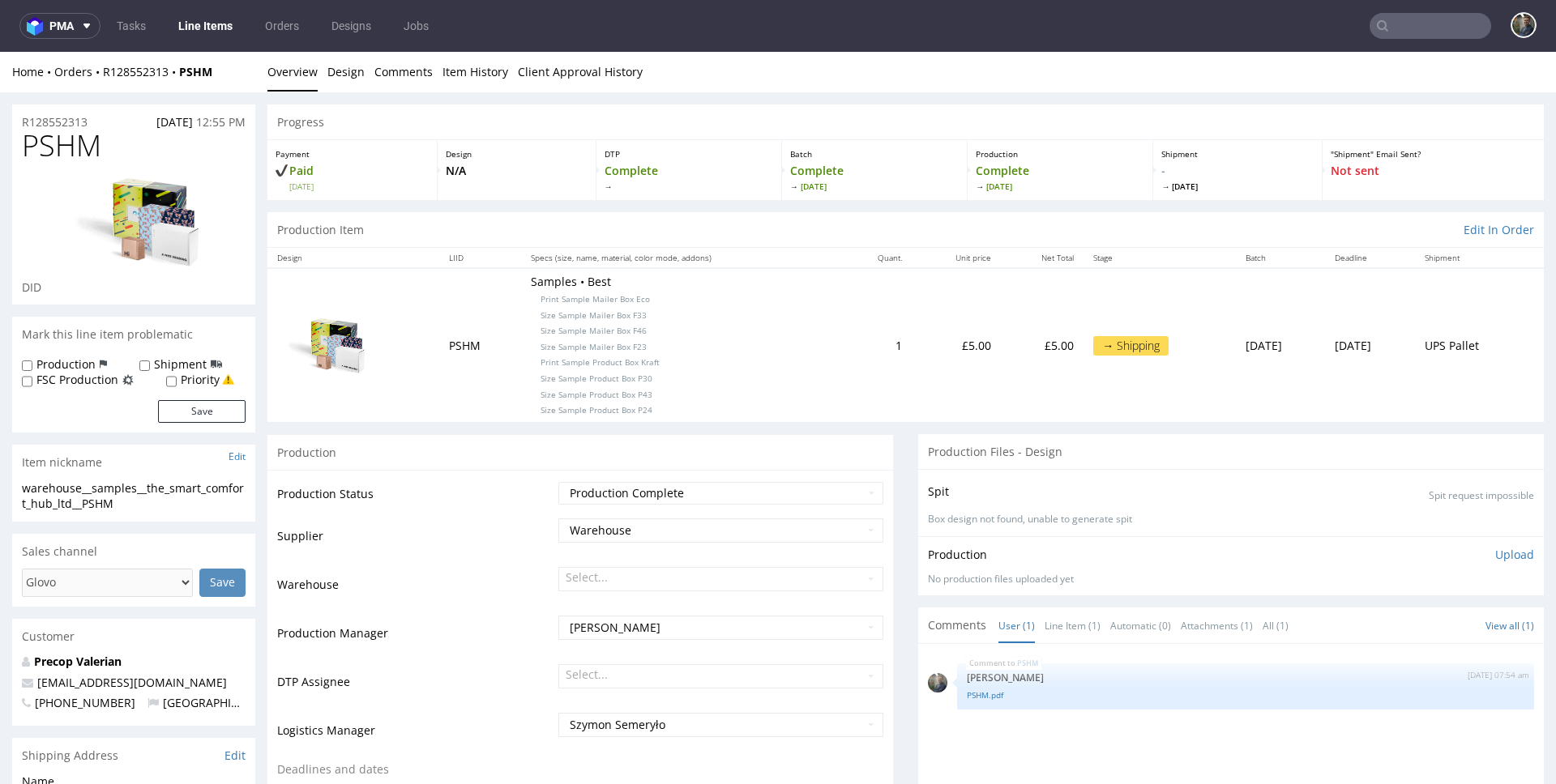 scroll, scrollTop: 562, scrollLeft: 0, axis: vertical 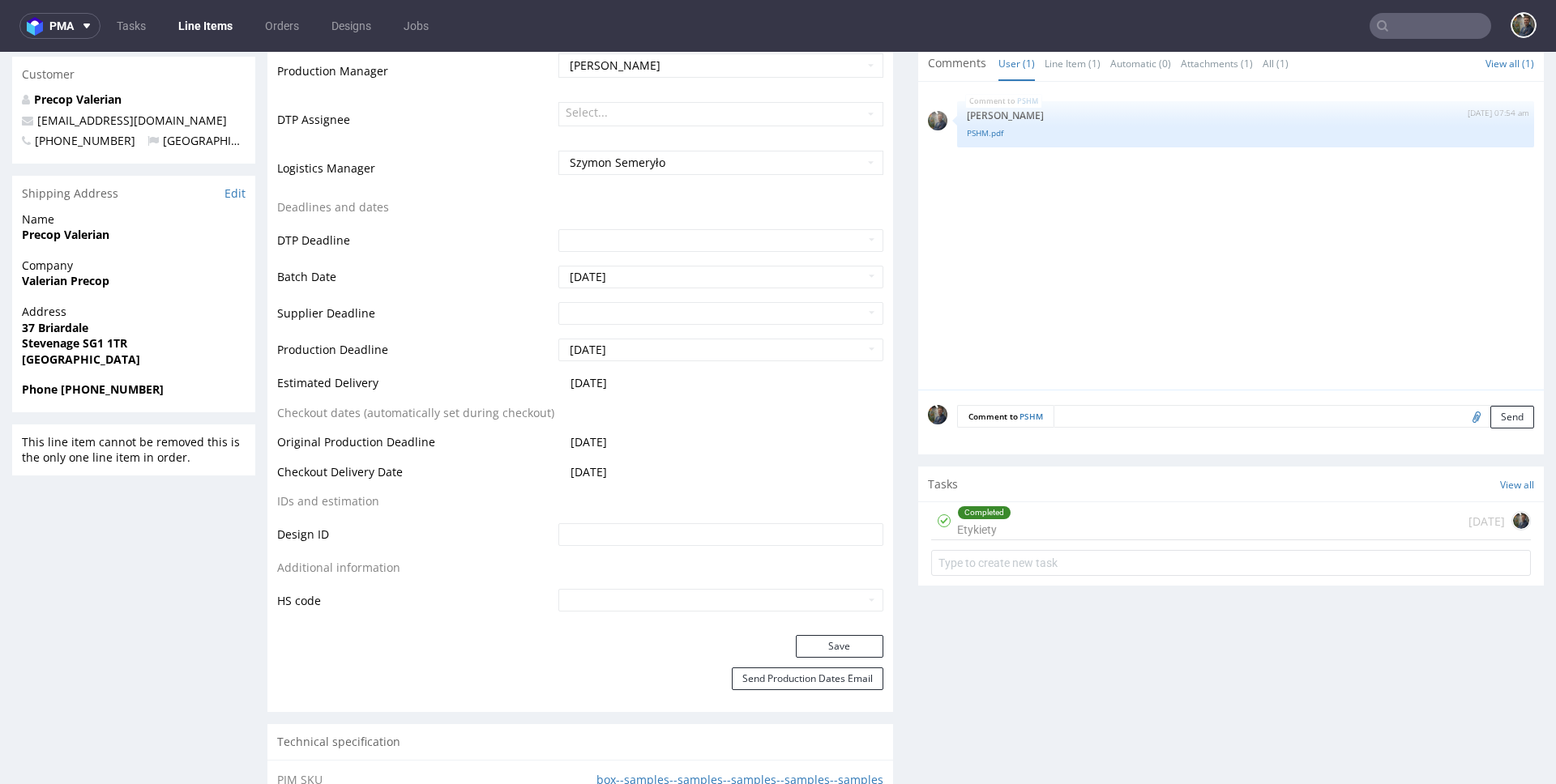 click on "Completed Etykiety [DATE]" at bounding box center [1231, 521] 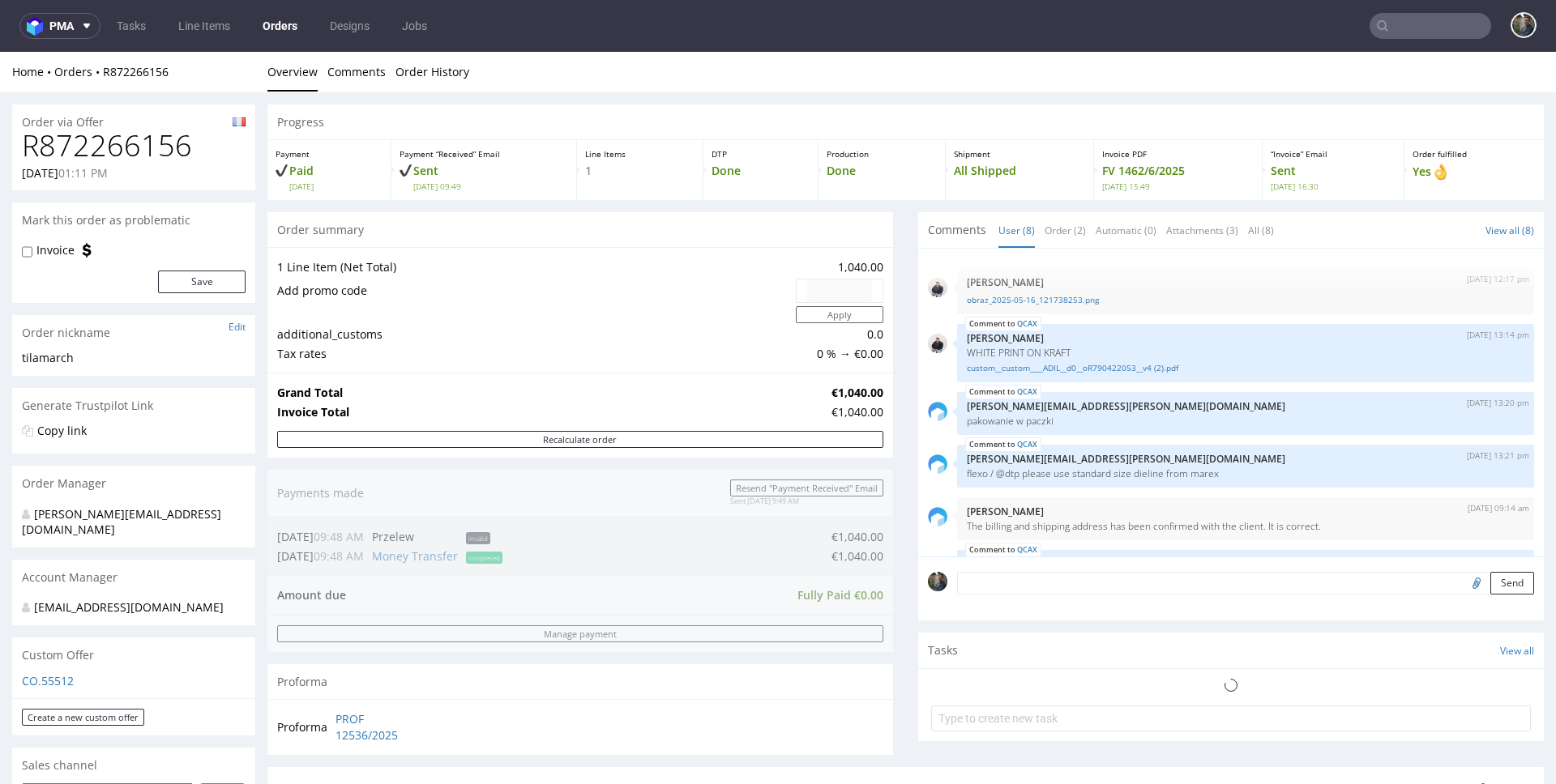 scroll, scrollTop: 0, scrollLeft: 0, axis: both 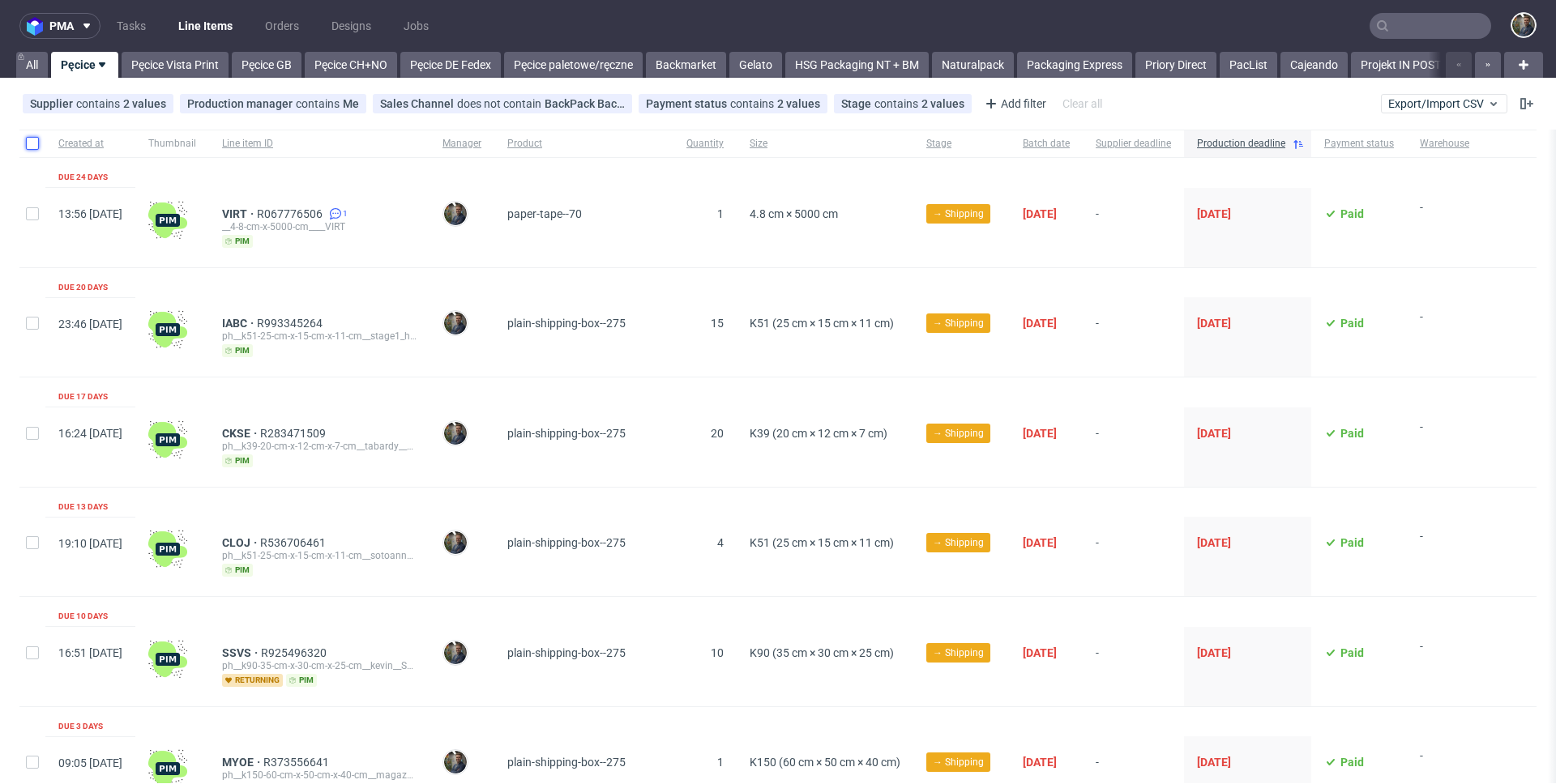 click at bounding box center [32, 143] 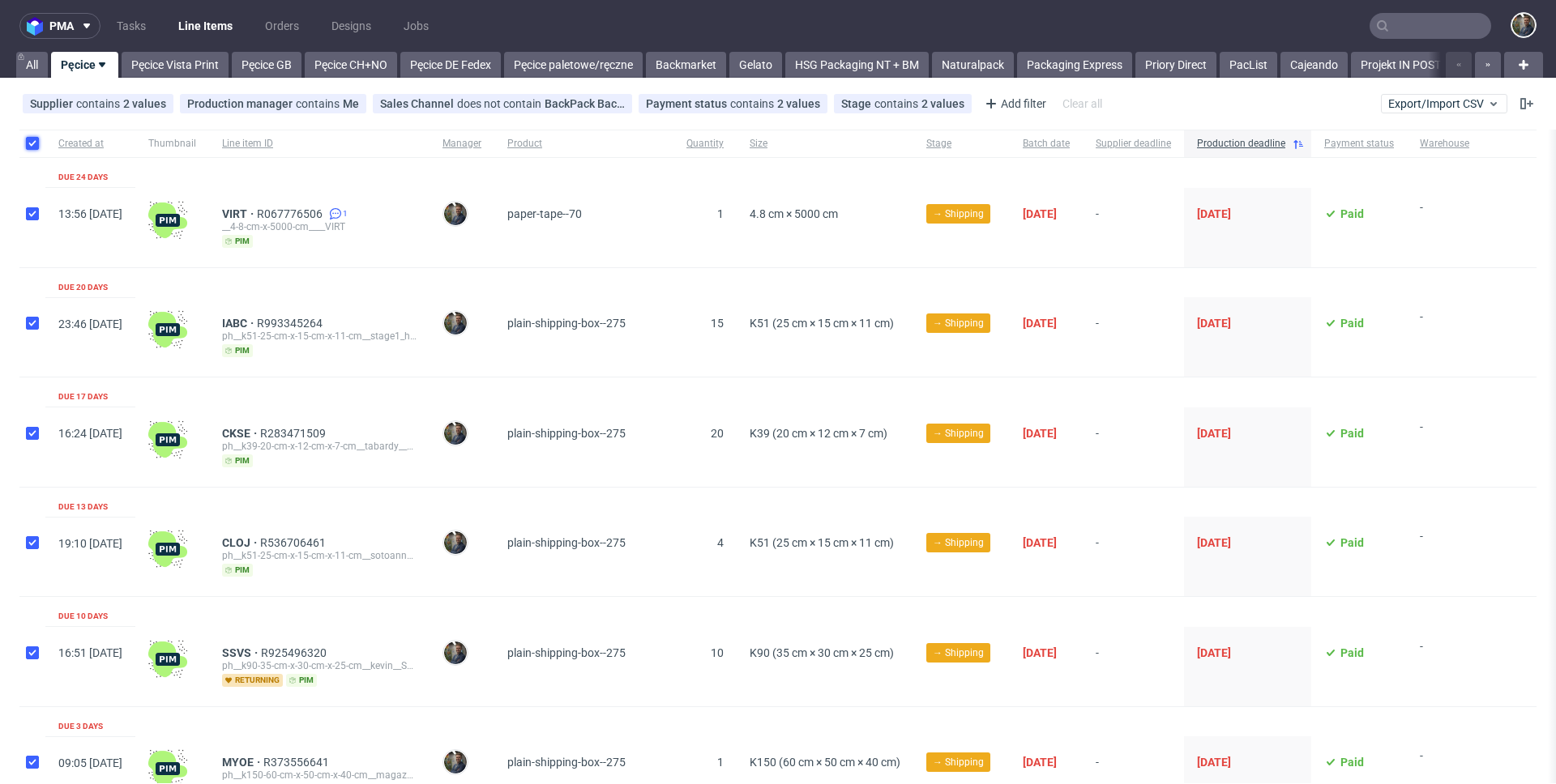 checkbox on "true" 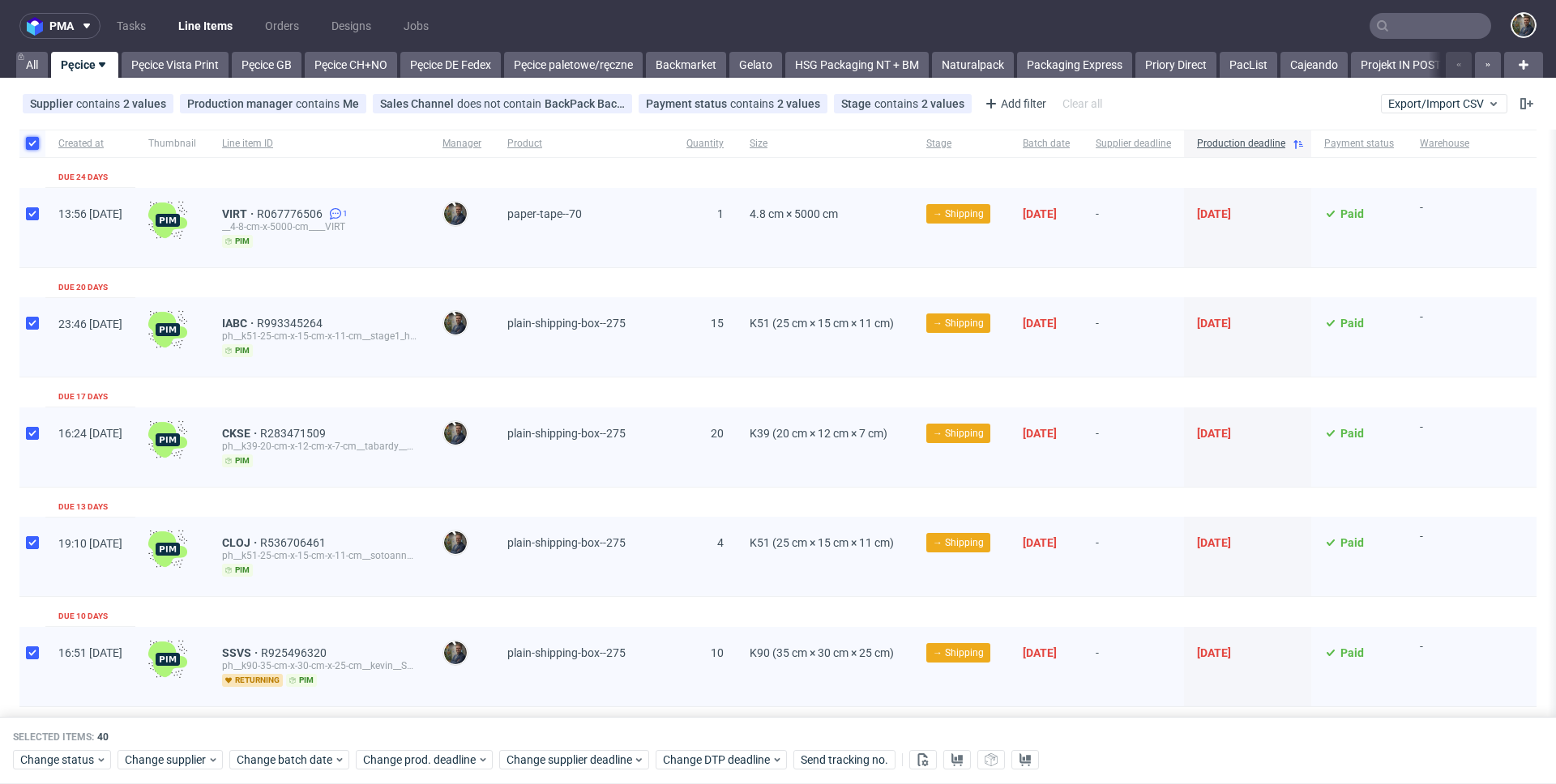 click at bounding box center (32, 143) 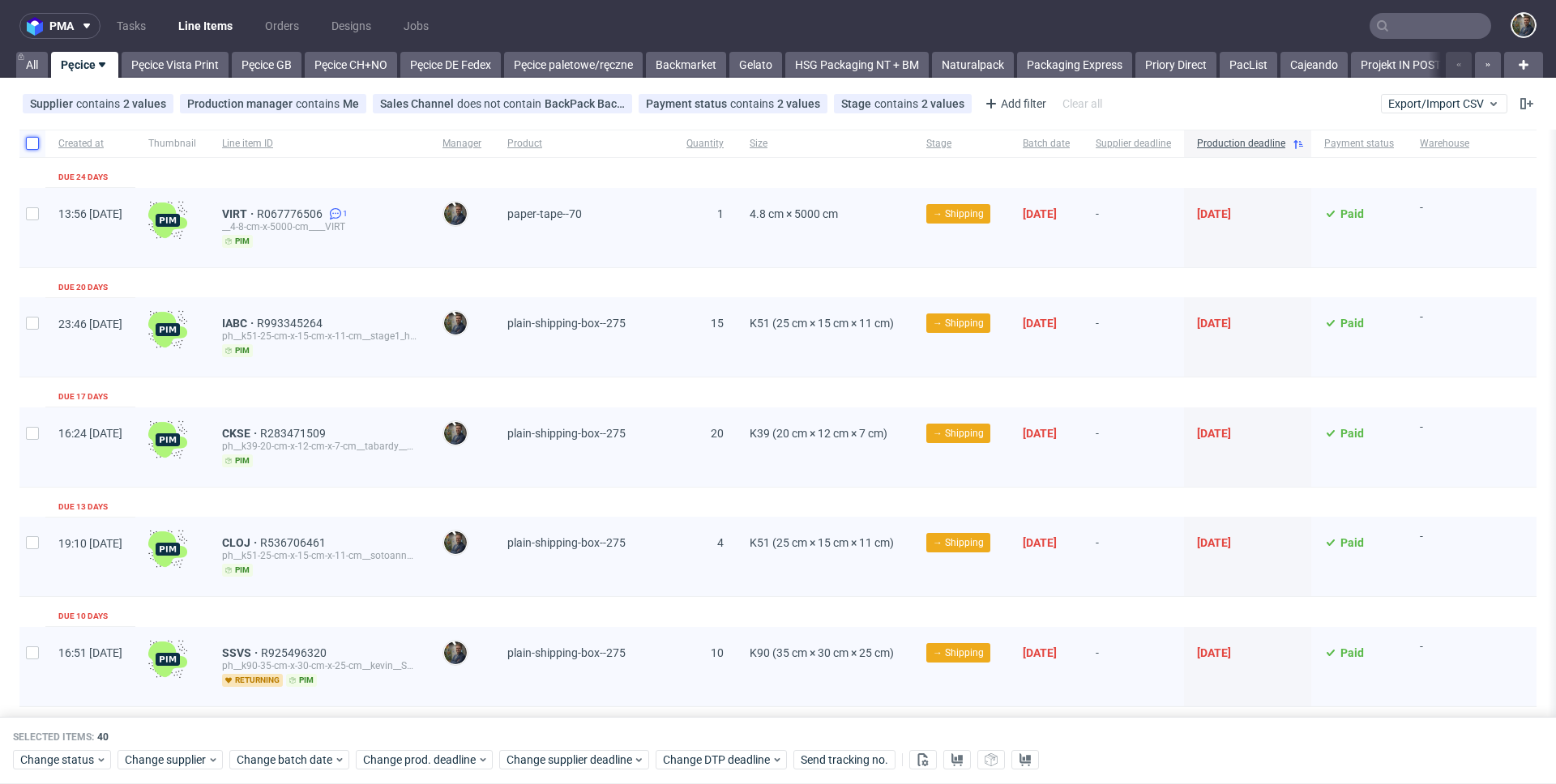 checkbox on "false" 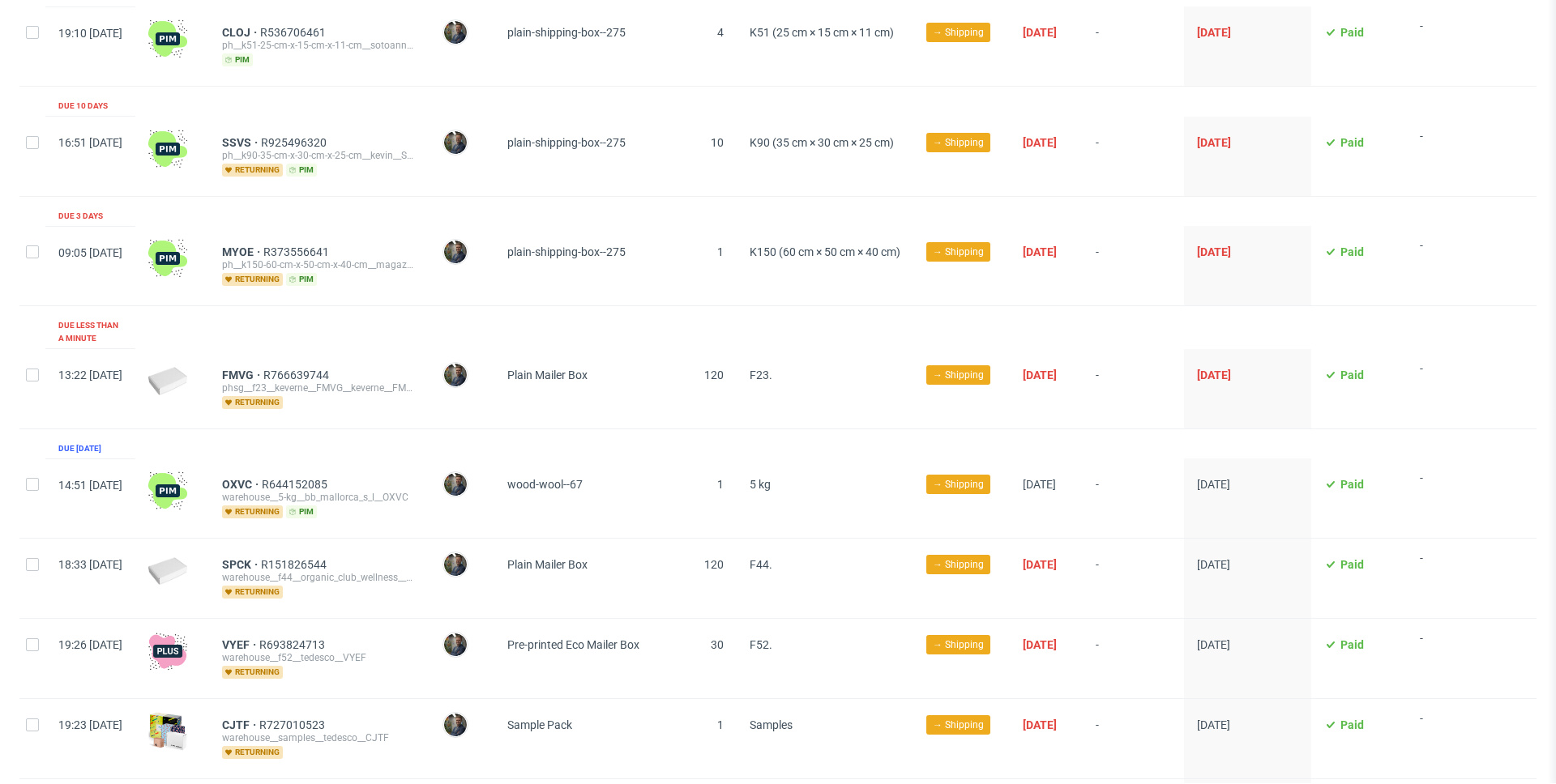 scroll, scrollTop: 0, scrollLeft: 0, axis: both 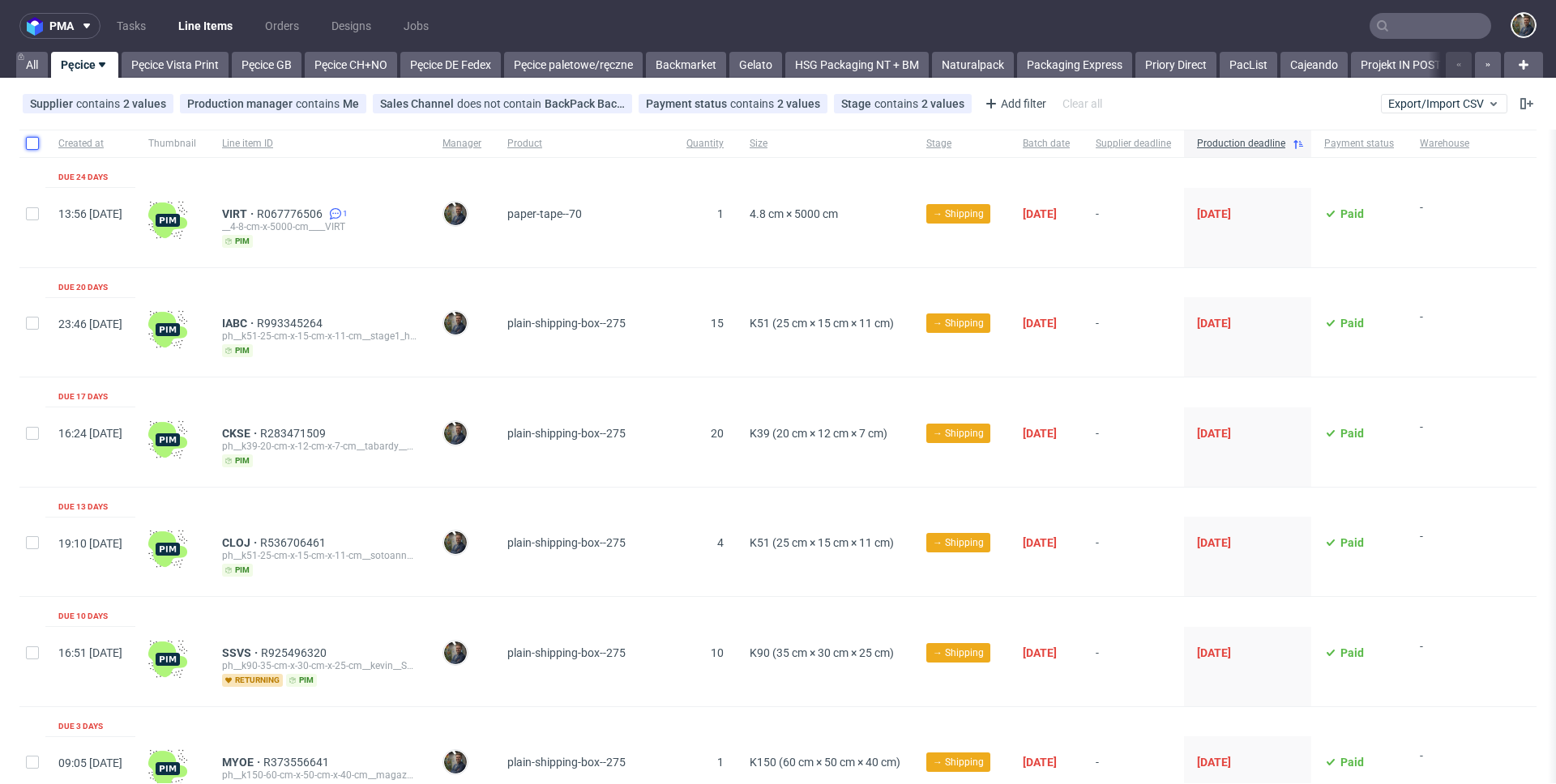 click at bounding box center [32, 143] 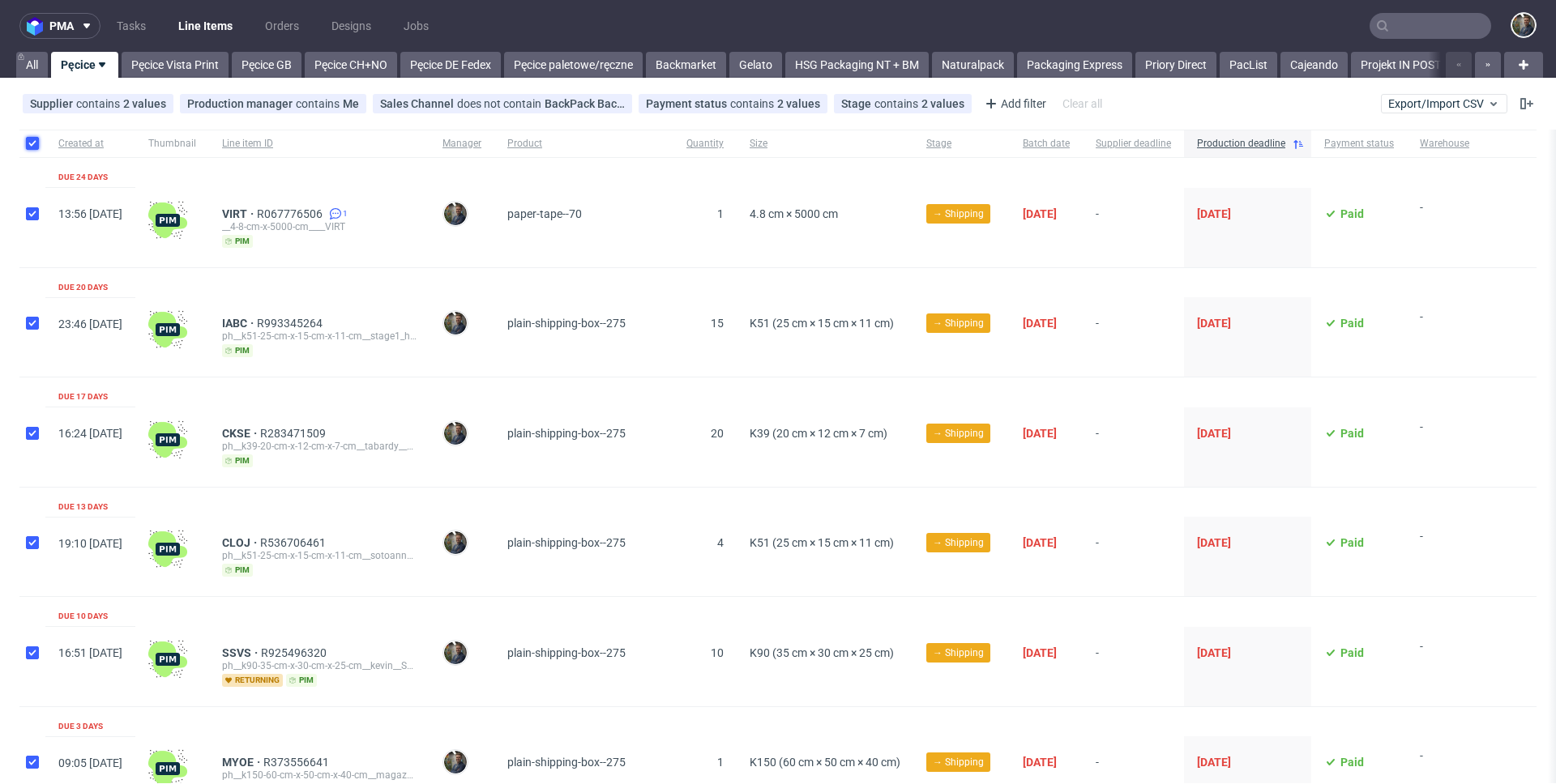 checkbox on "true" 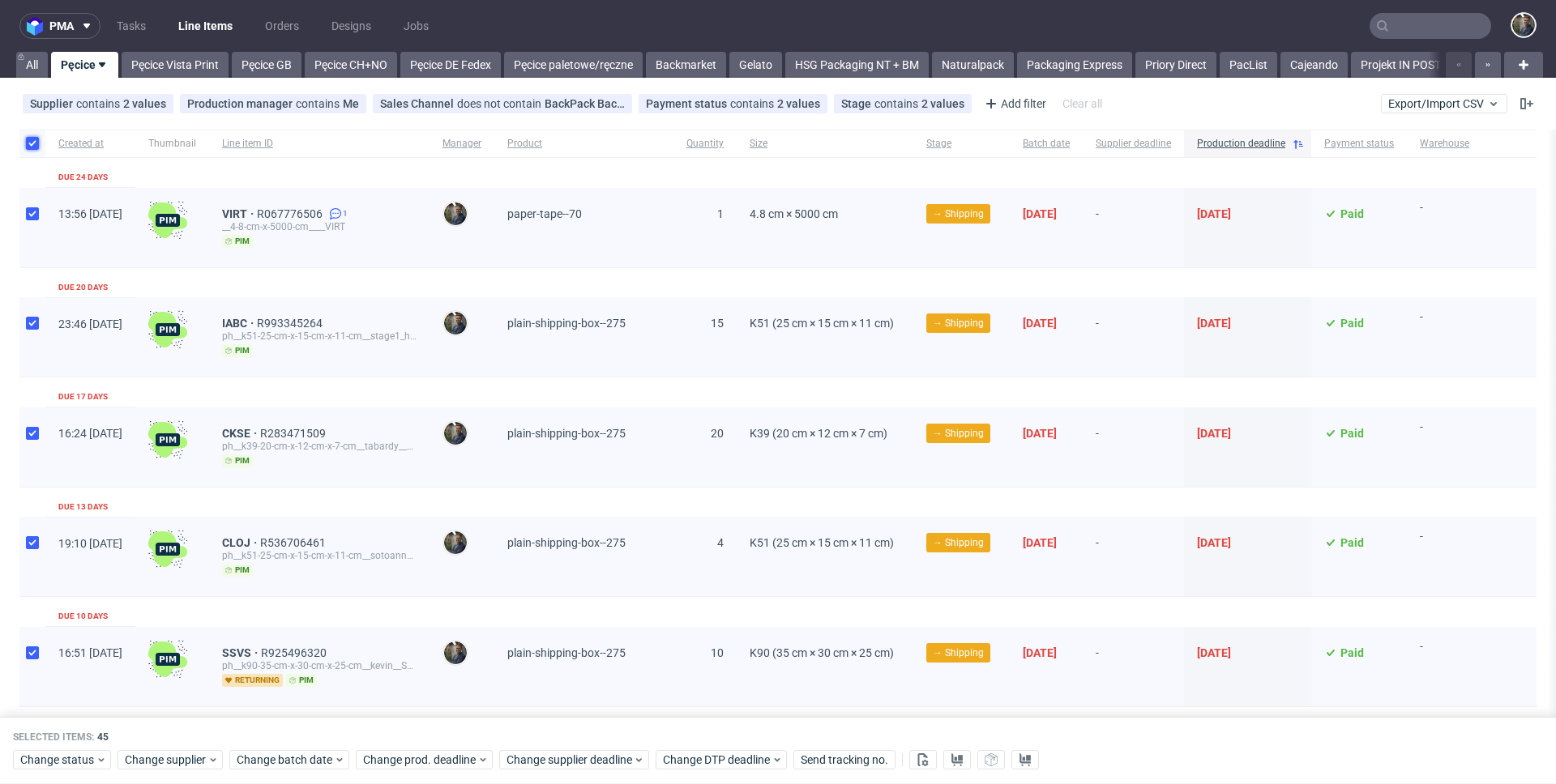 click at bounding box center [32, 143] 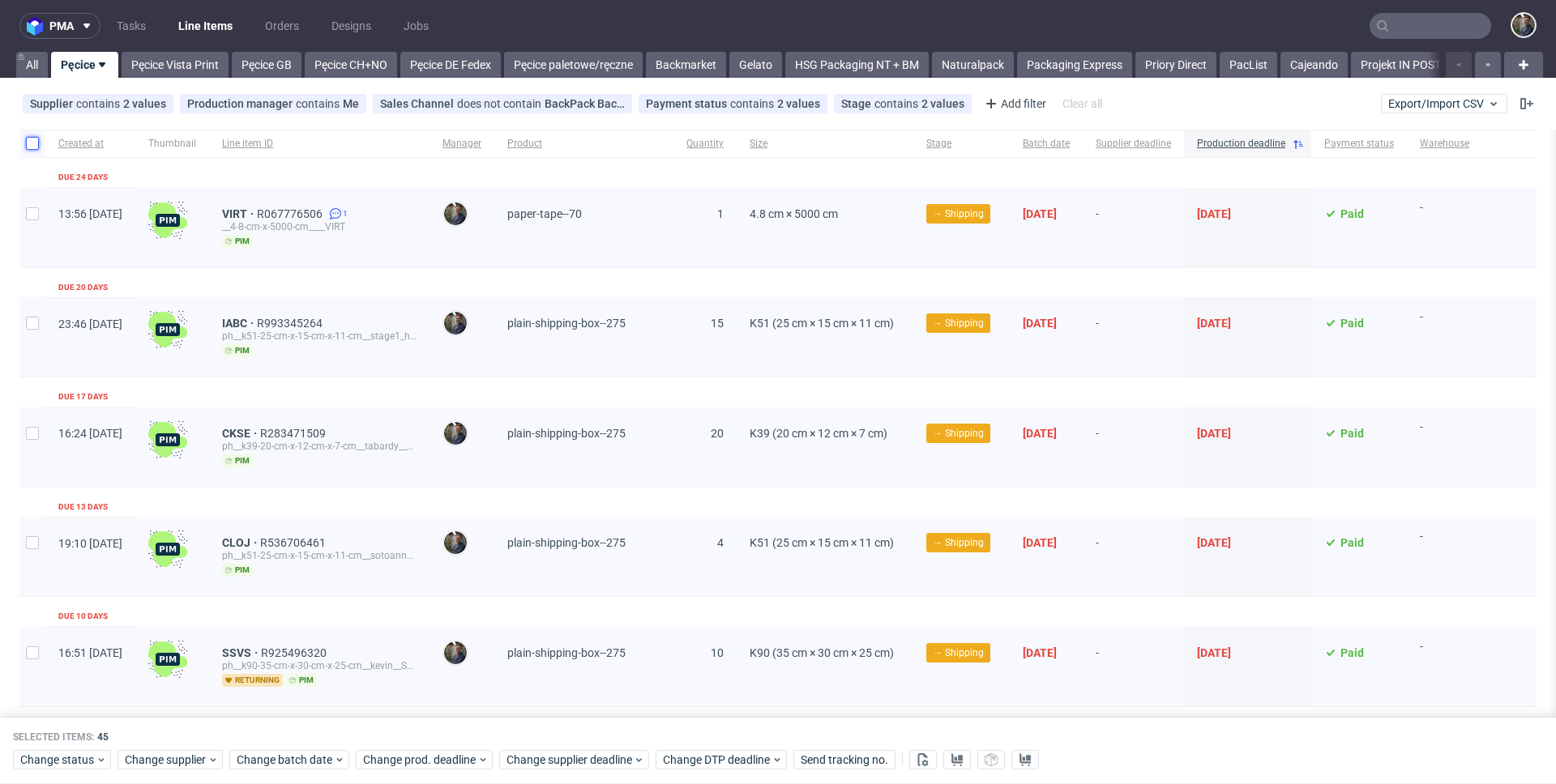 checkbox on "false" 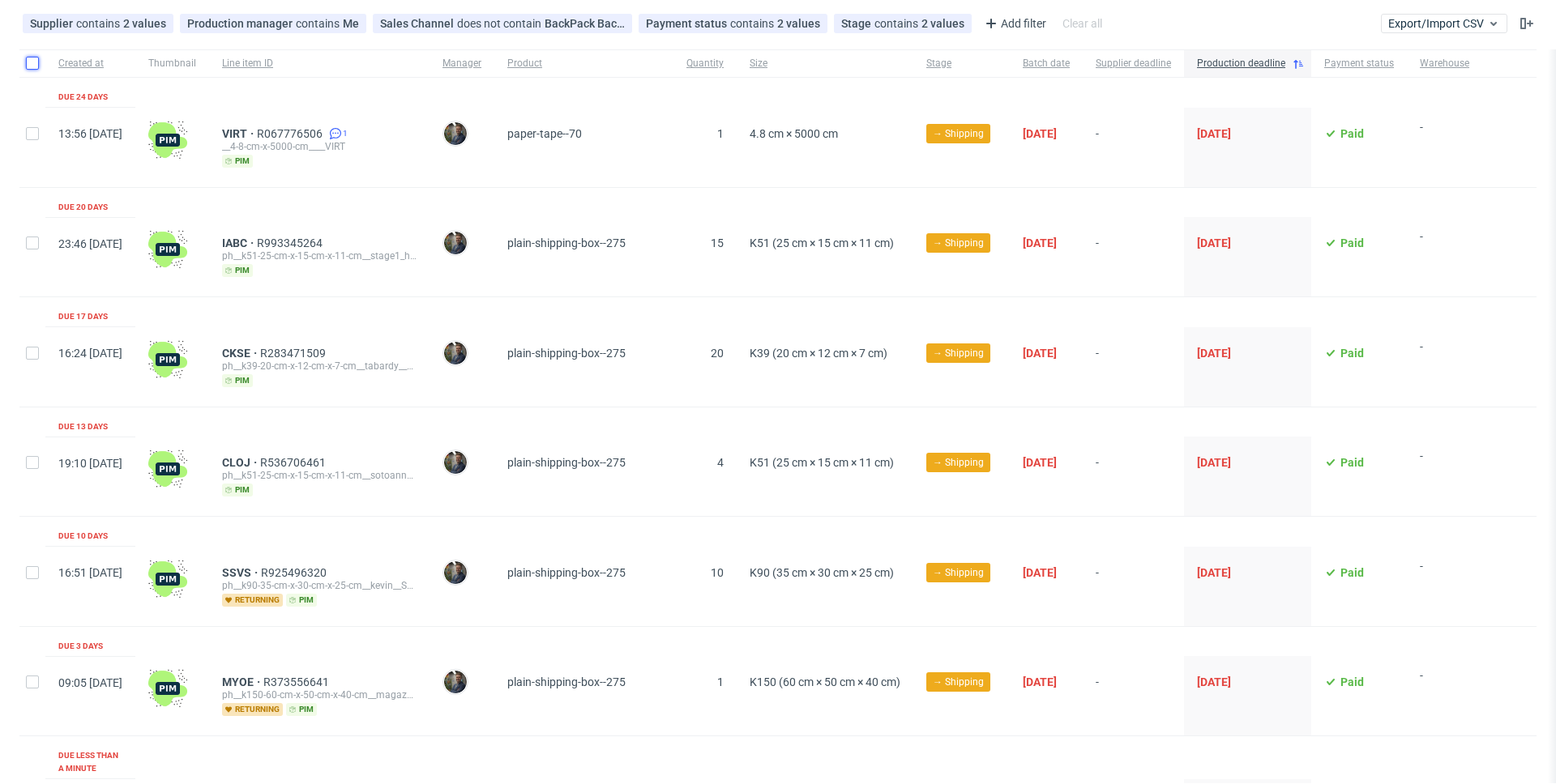 scroll, scrollTop: 0, scrollLeft: 0, axis: both 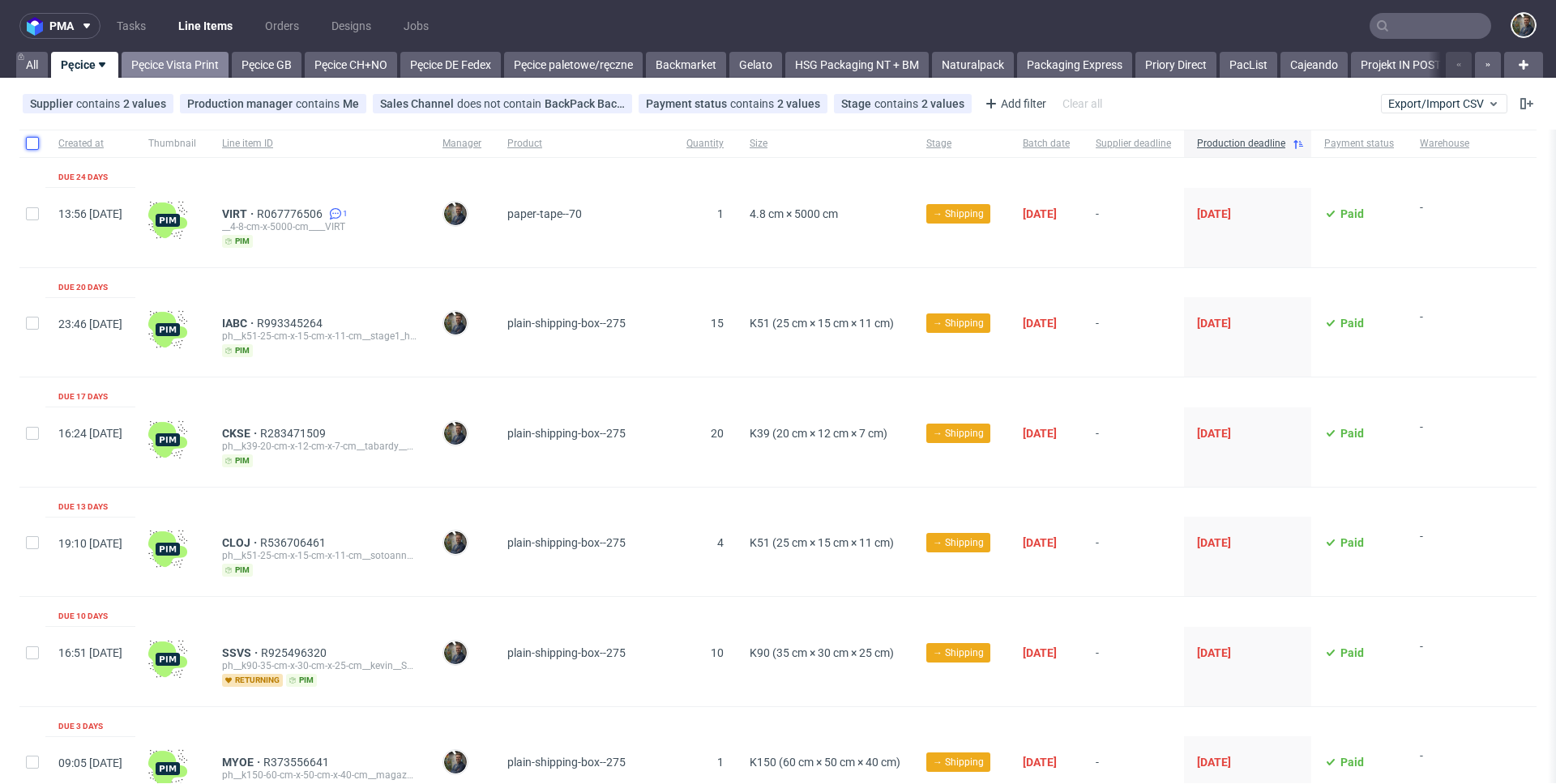 click on "Pęcice Vista Print" at bounding box center [175, 65] 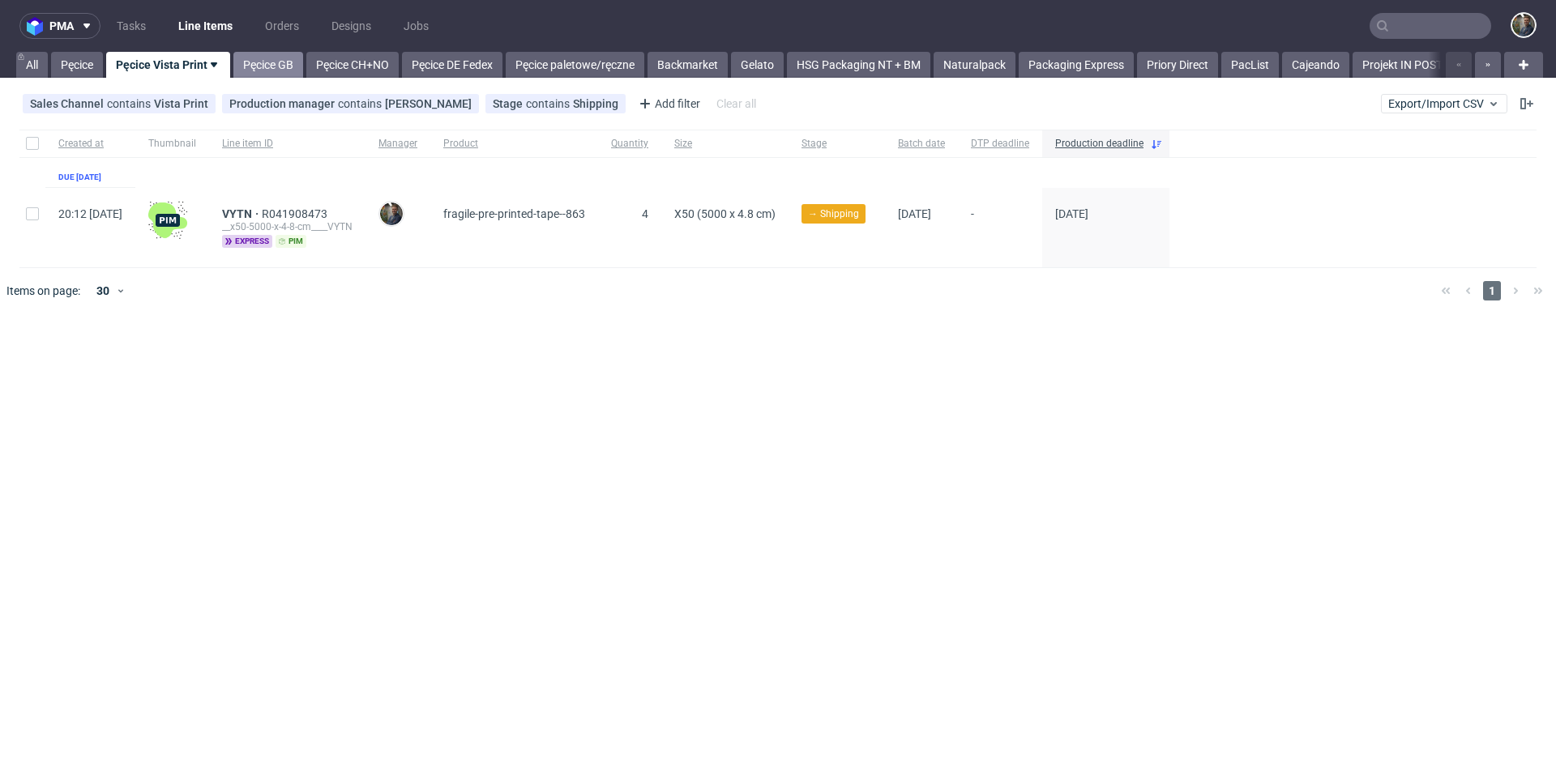 click on "Pęcice GB" at bounding box center [268, 65] 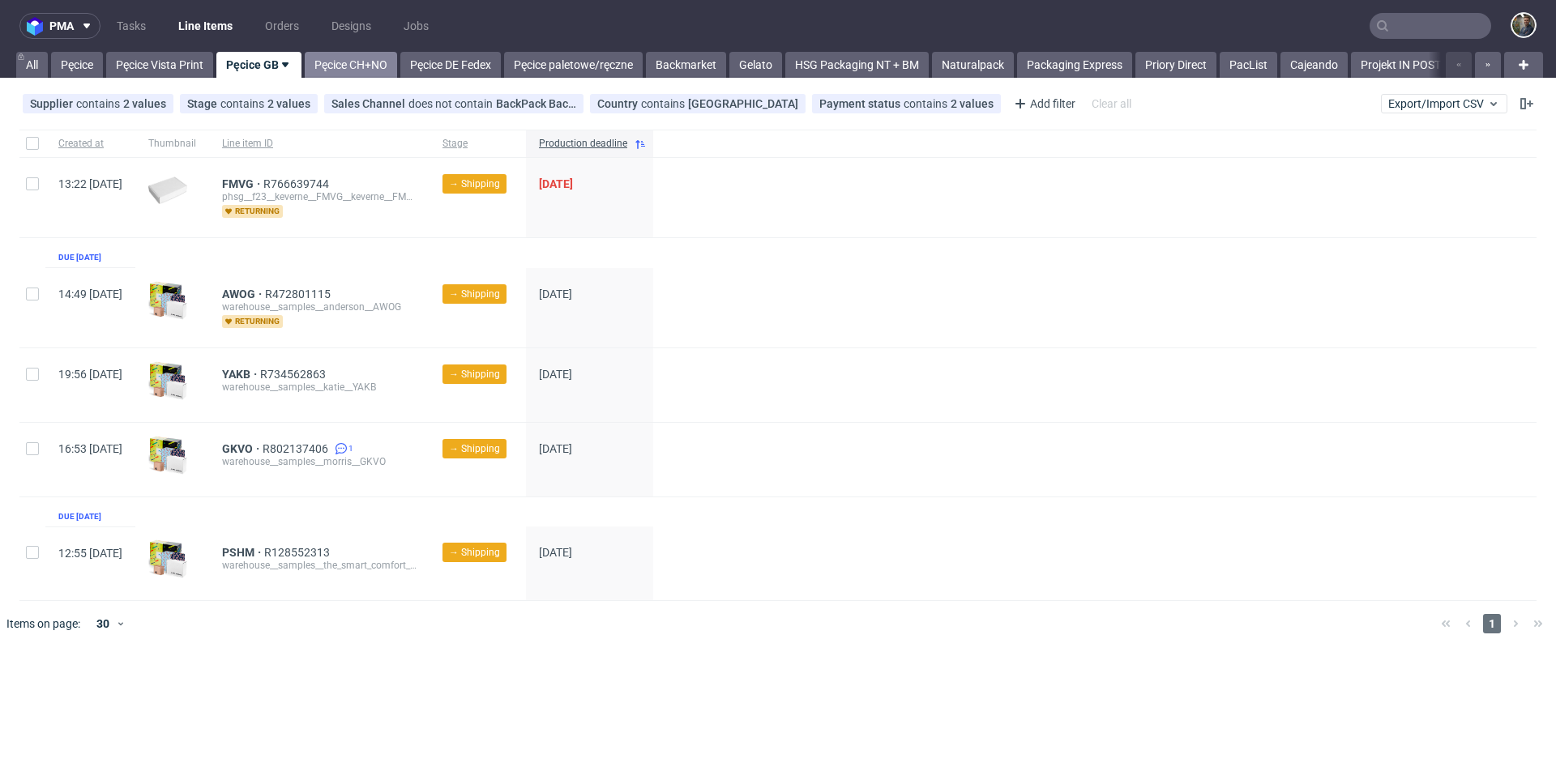 click on "Pęcice CH+NO" at bounding box center [351, 65] 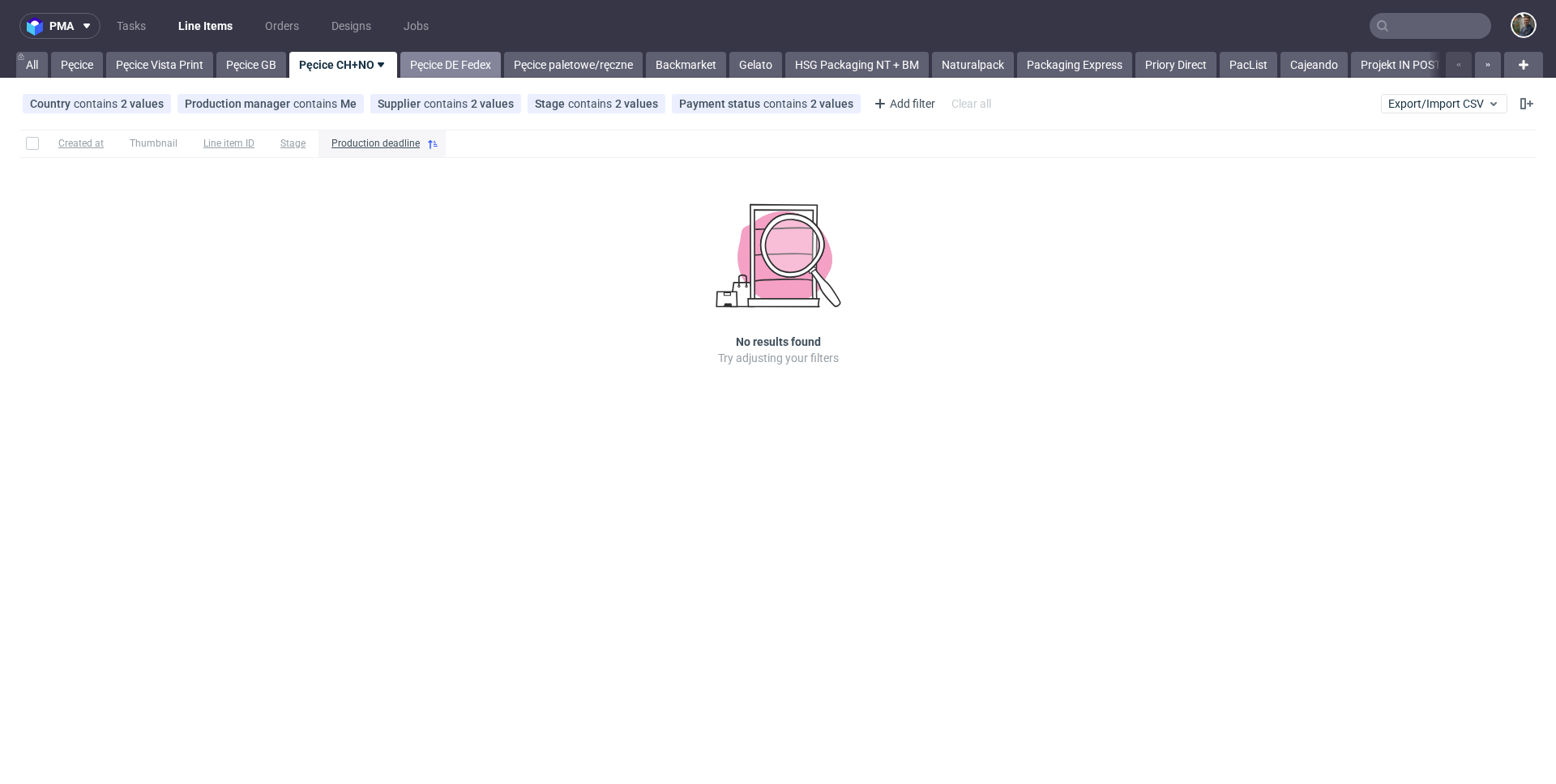 click on "Pęcice DE Fedex" at bounding box center (451, 65) 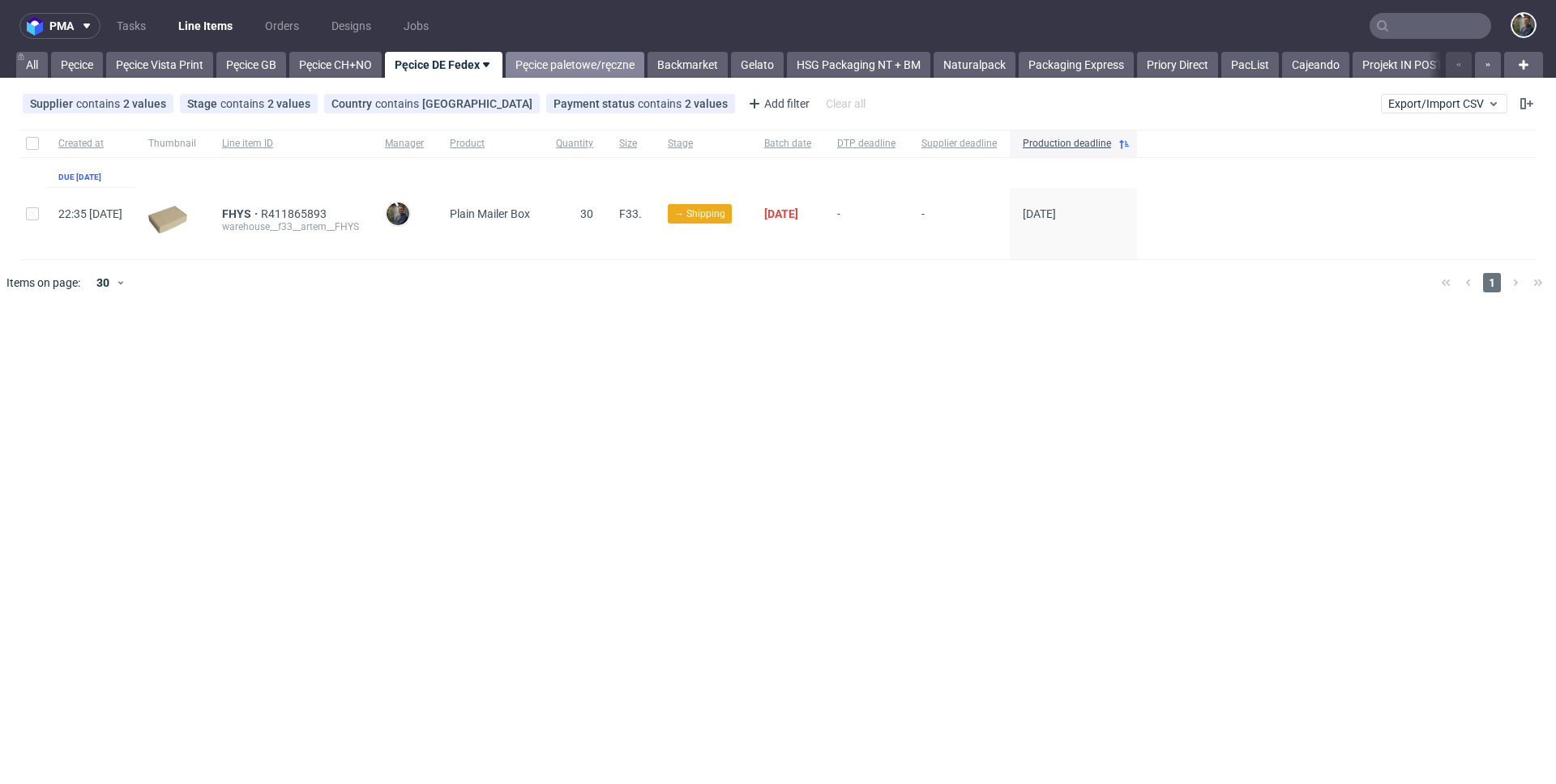 click on "Pęcice paletowe/ręczne" at bounding box center [575, 65] 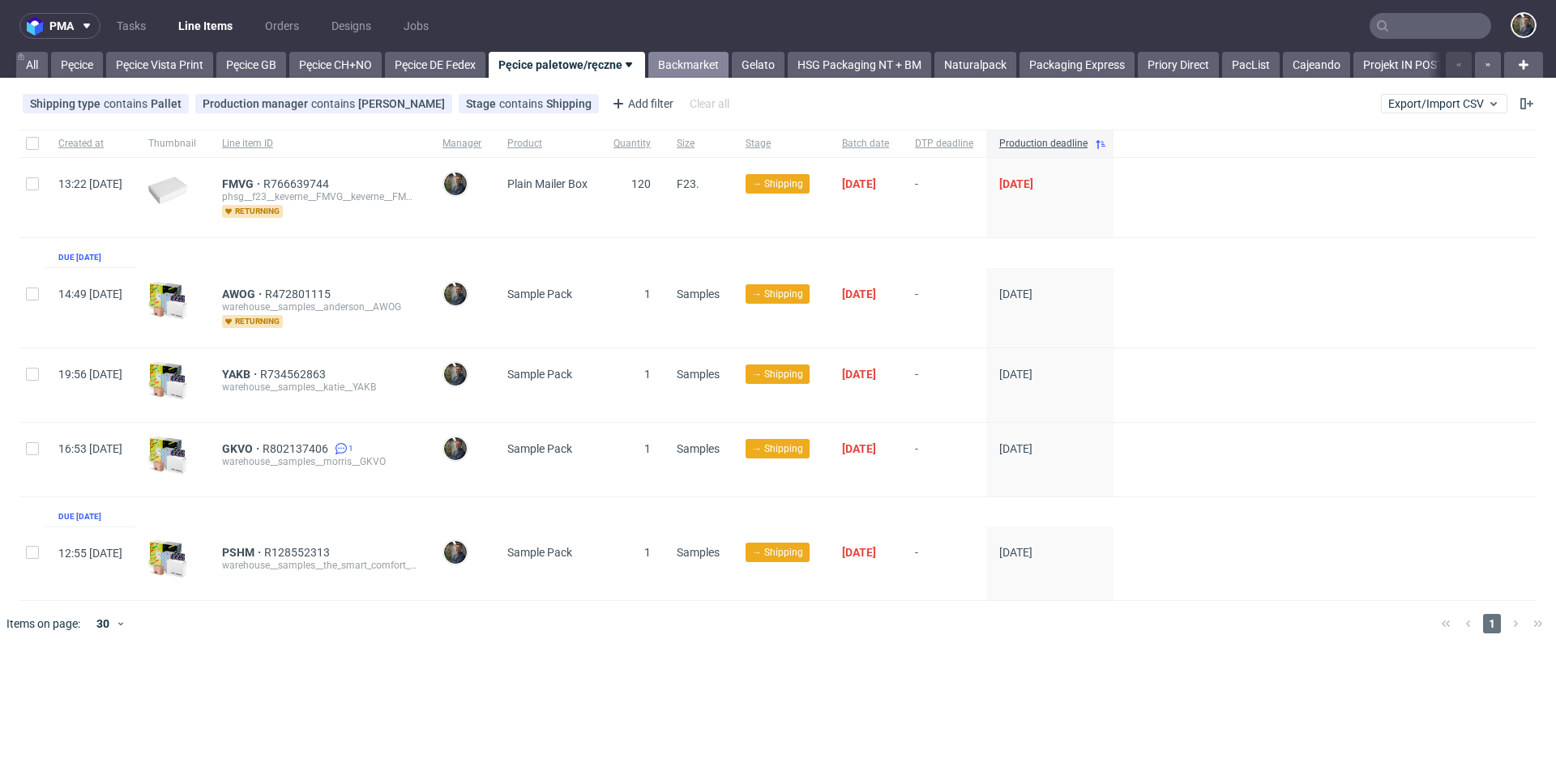 click on "Backmarket" at bounding box center (688, 65) 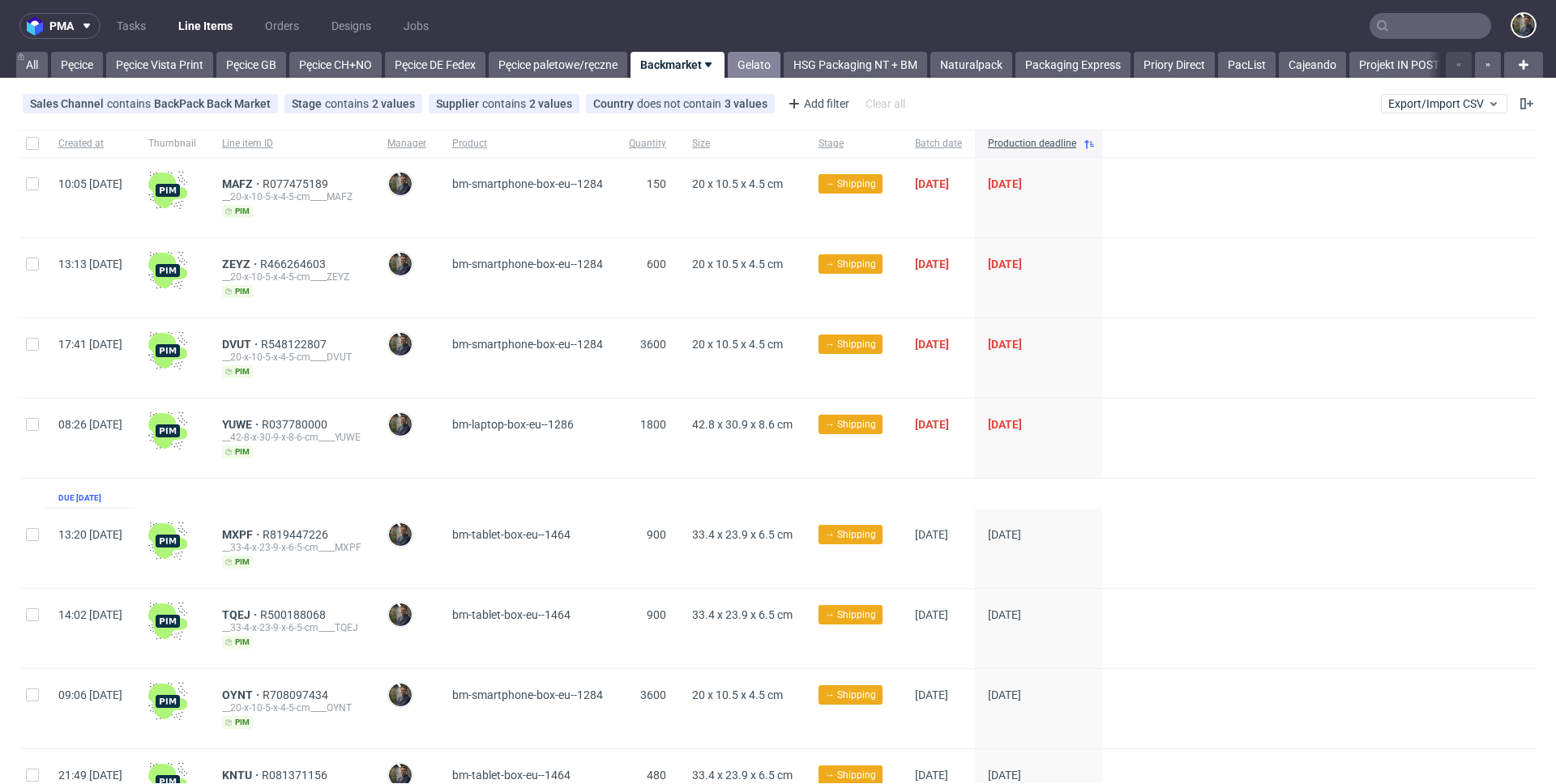 click on "Gelato" at bounding box center [754, 65] 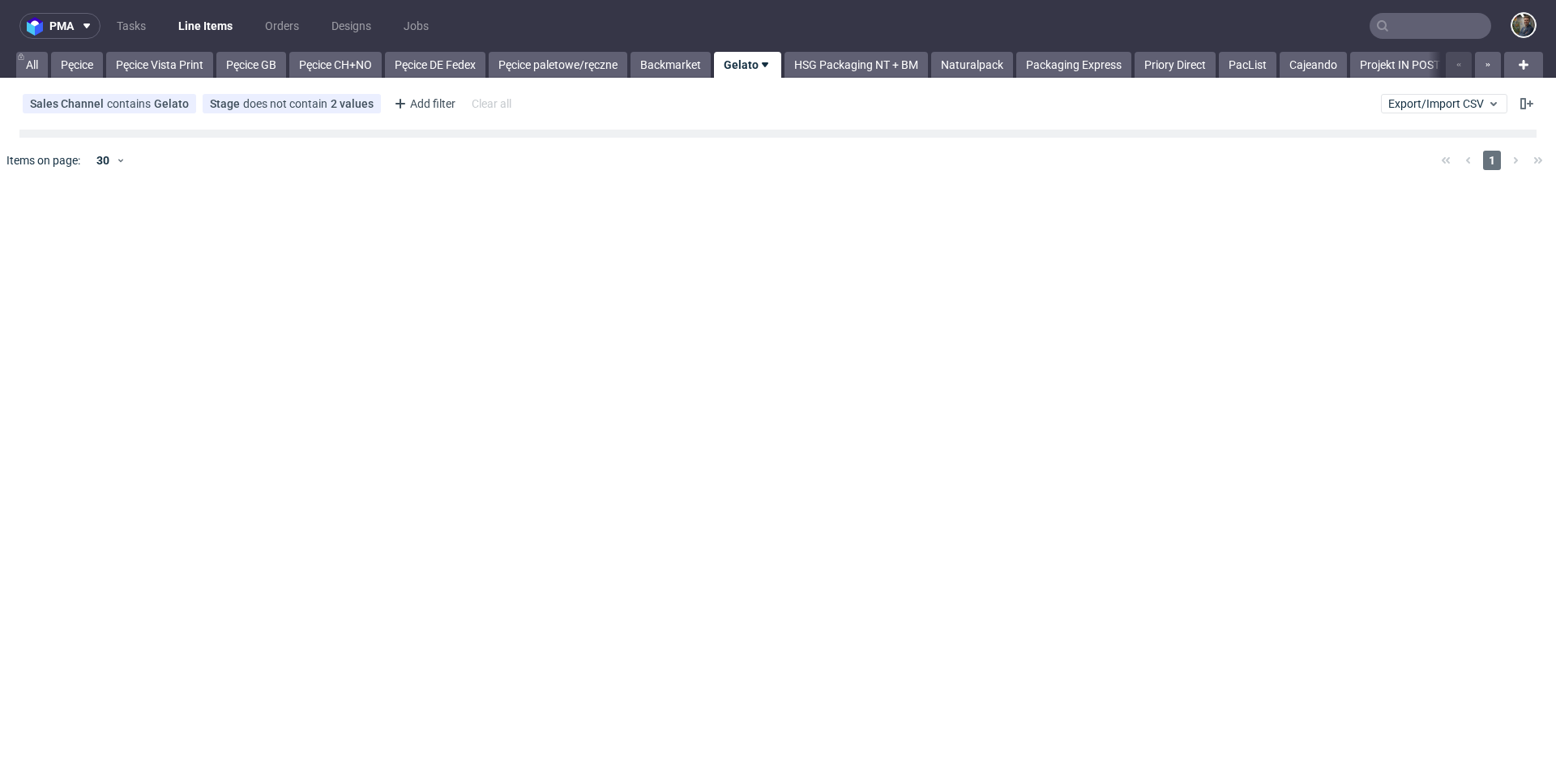 scroll, scrollTop: 0, scrollLeft: 30, axis: horizontal 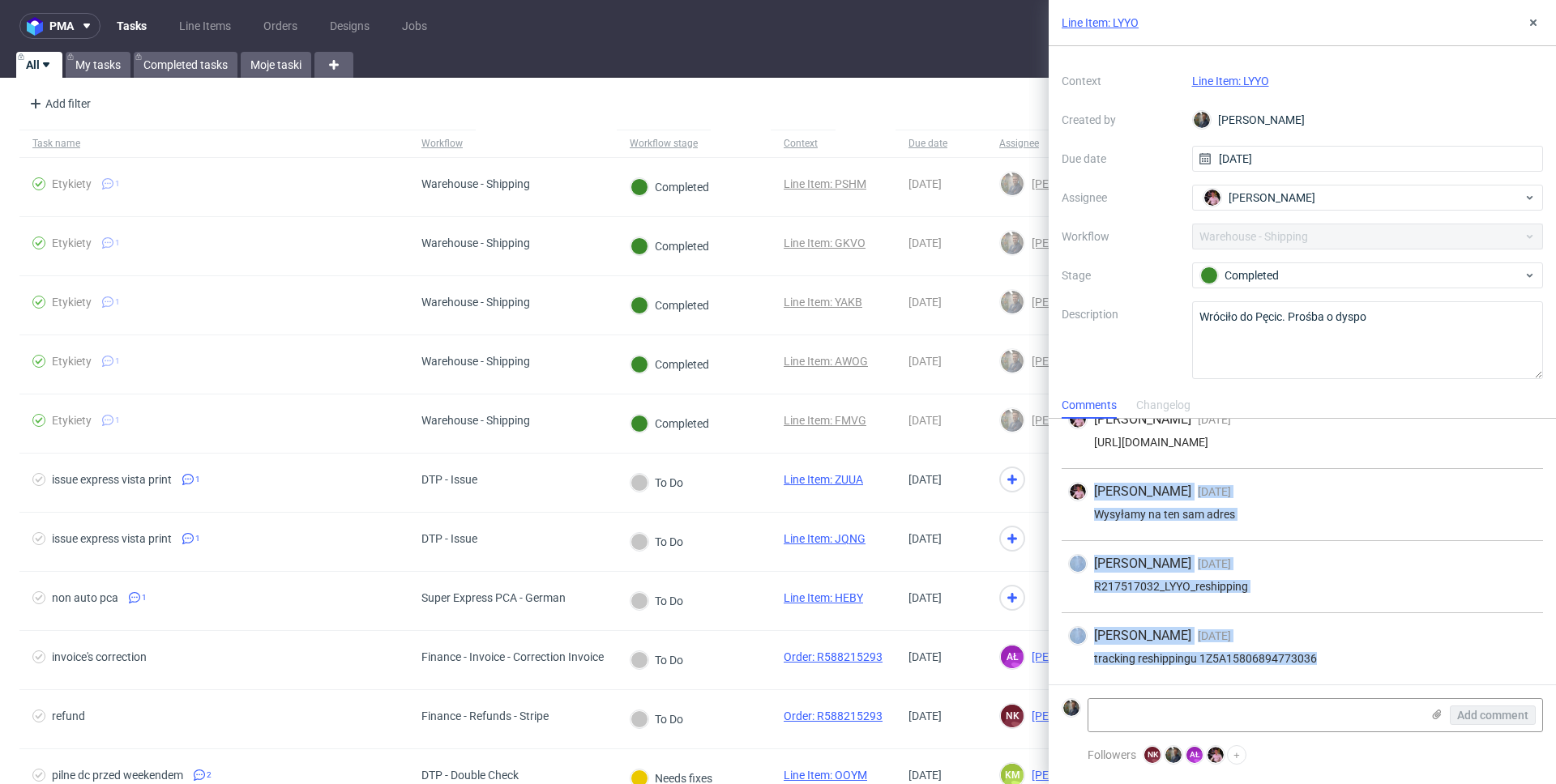 drag, startPoint x: 1325, startPoint y: 658, endPoint x: 1095, endPoint y: 484, distance: 288.4025 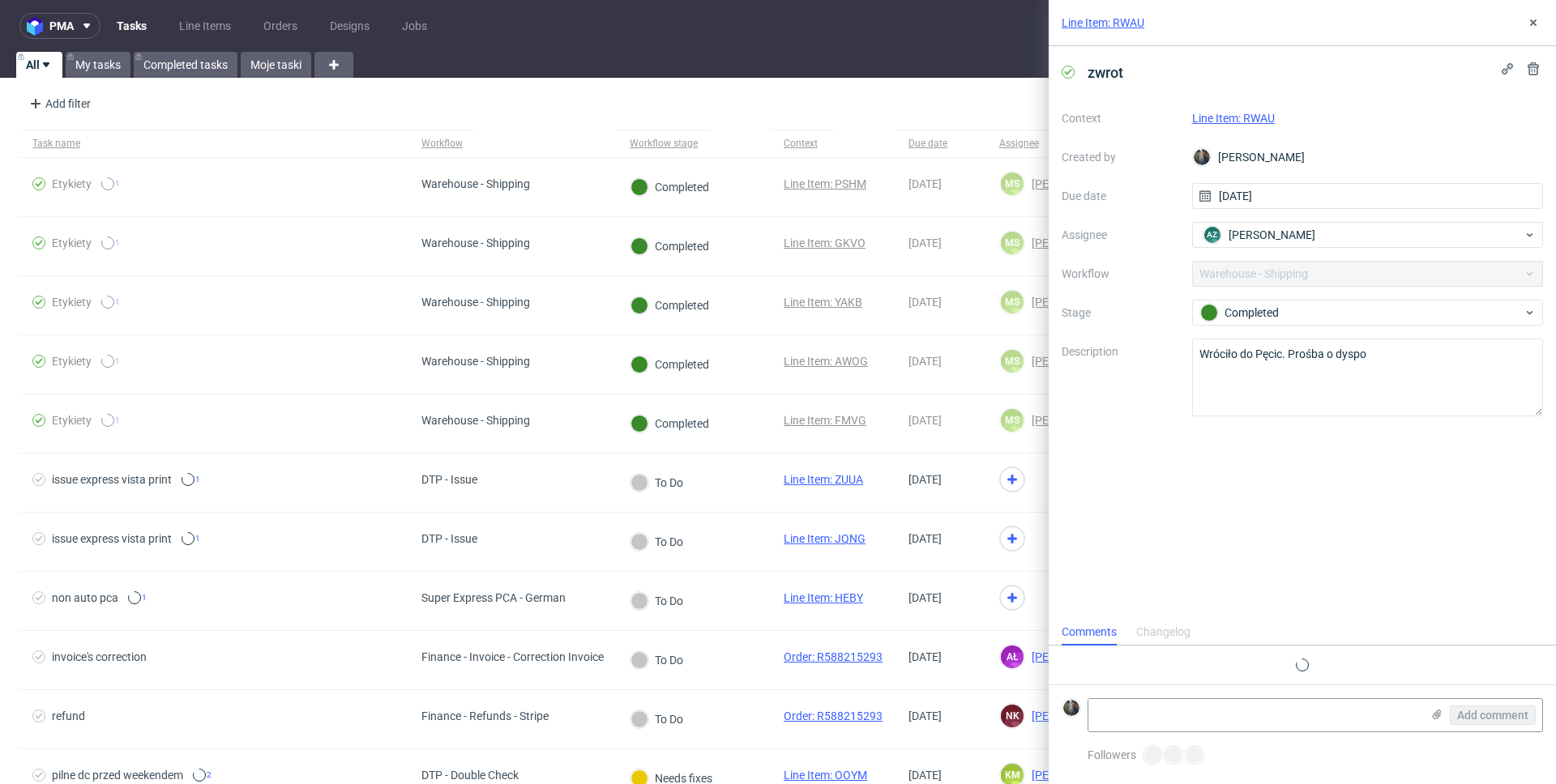 scroll, scrollTop: 0, scrollLeft: 0, axis: both 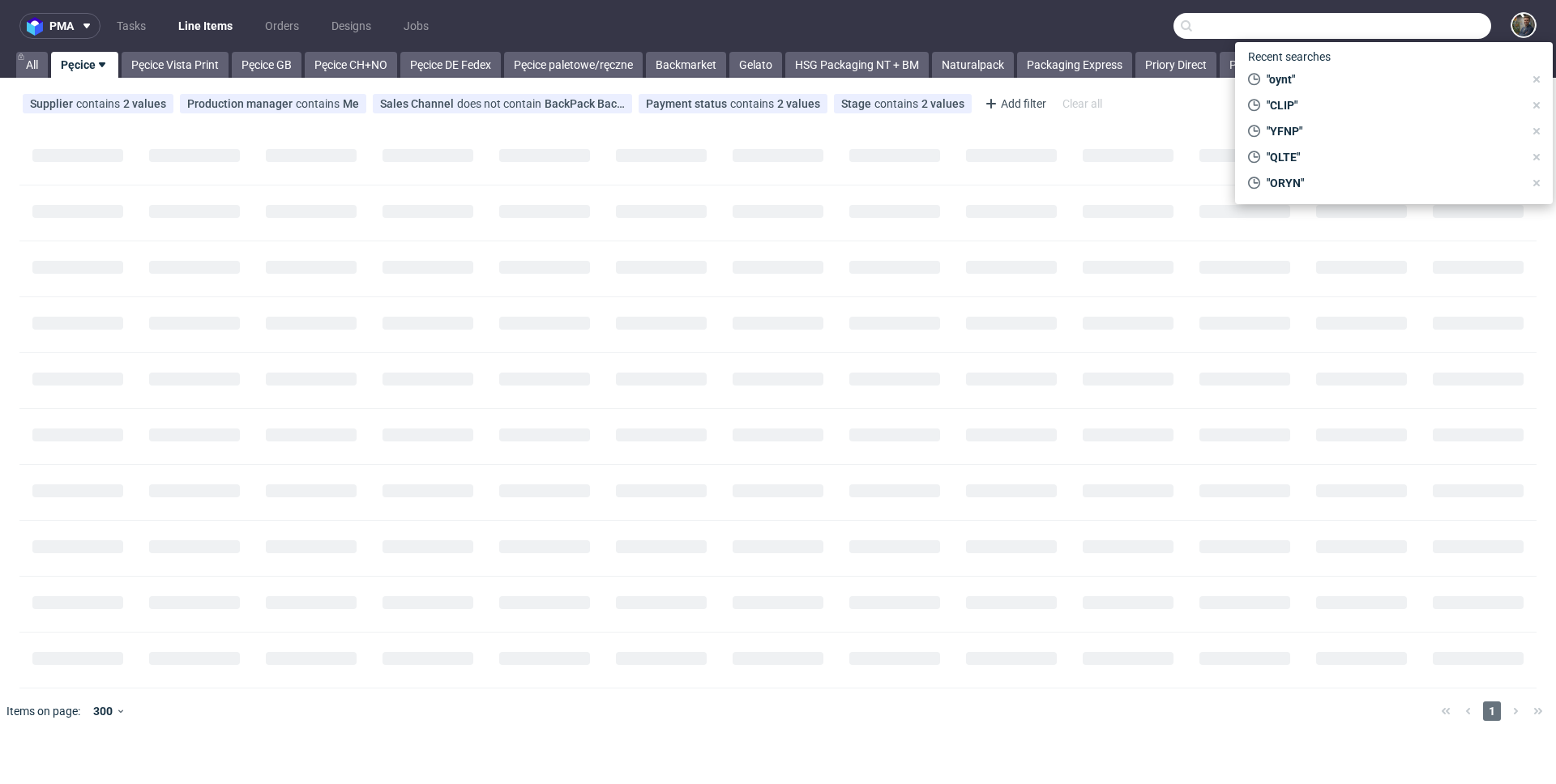 click at bounding box center [1332, 26] 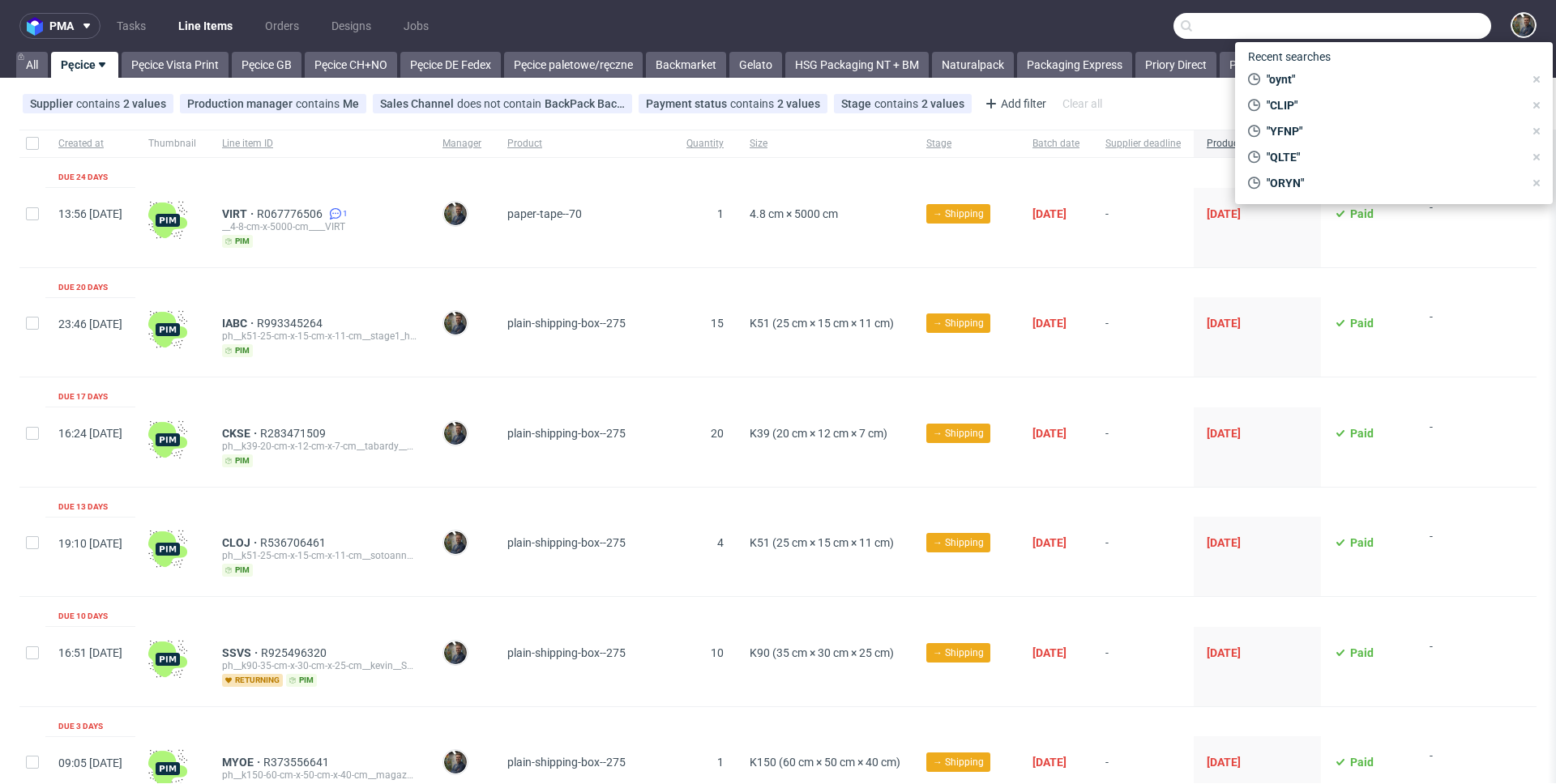 click at bounding box center (1332, 26) 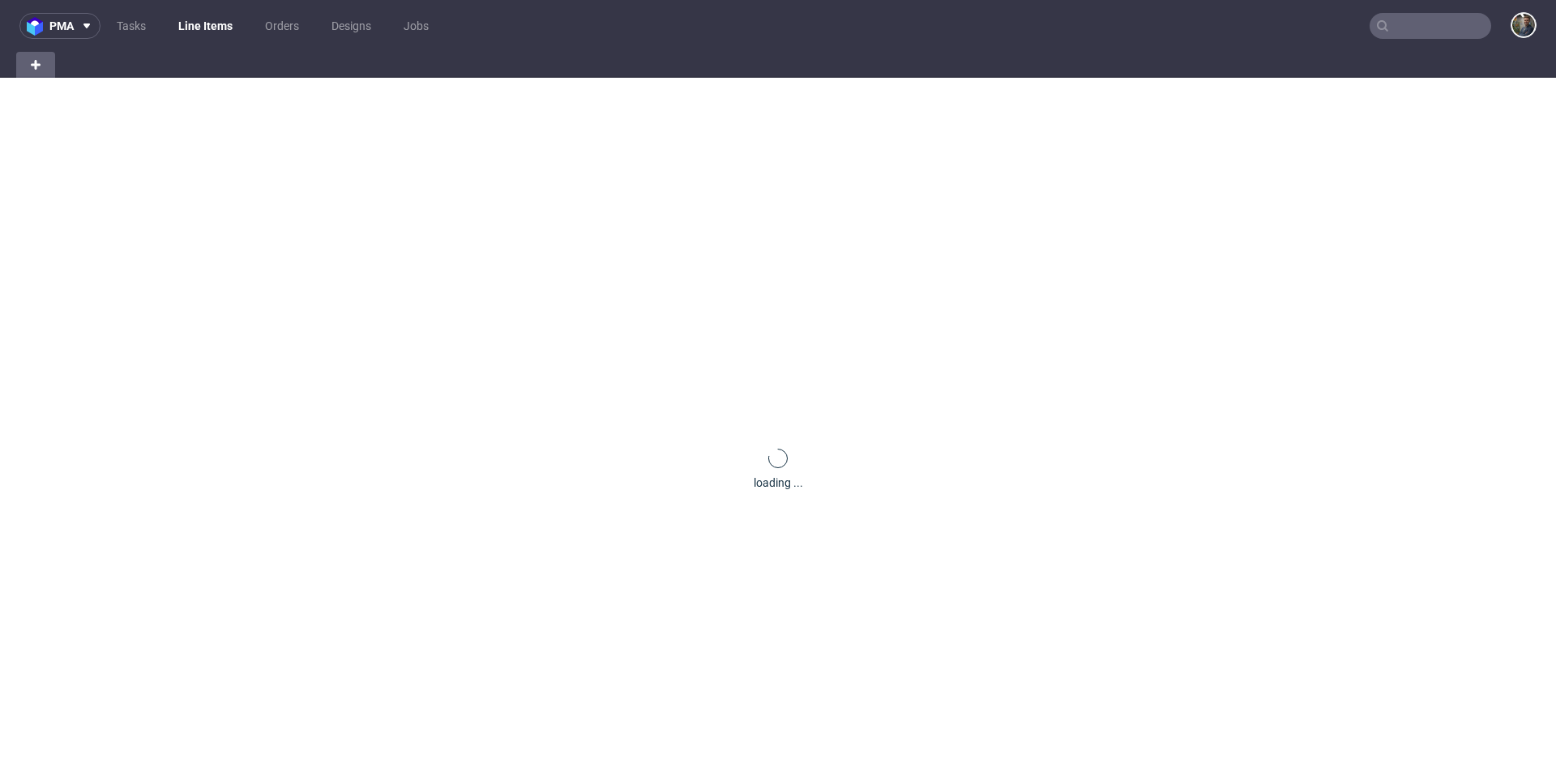 scroll, scrollTop: 0, scrollLeft: 0, axis: both 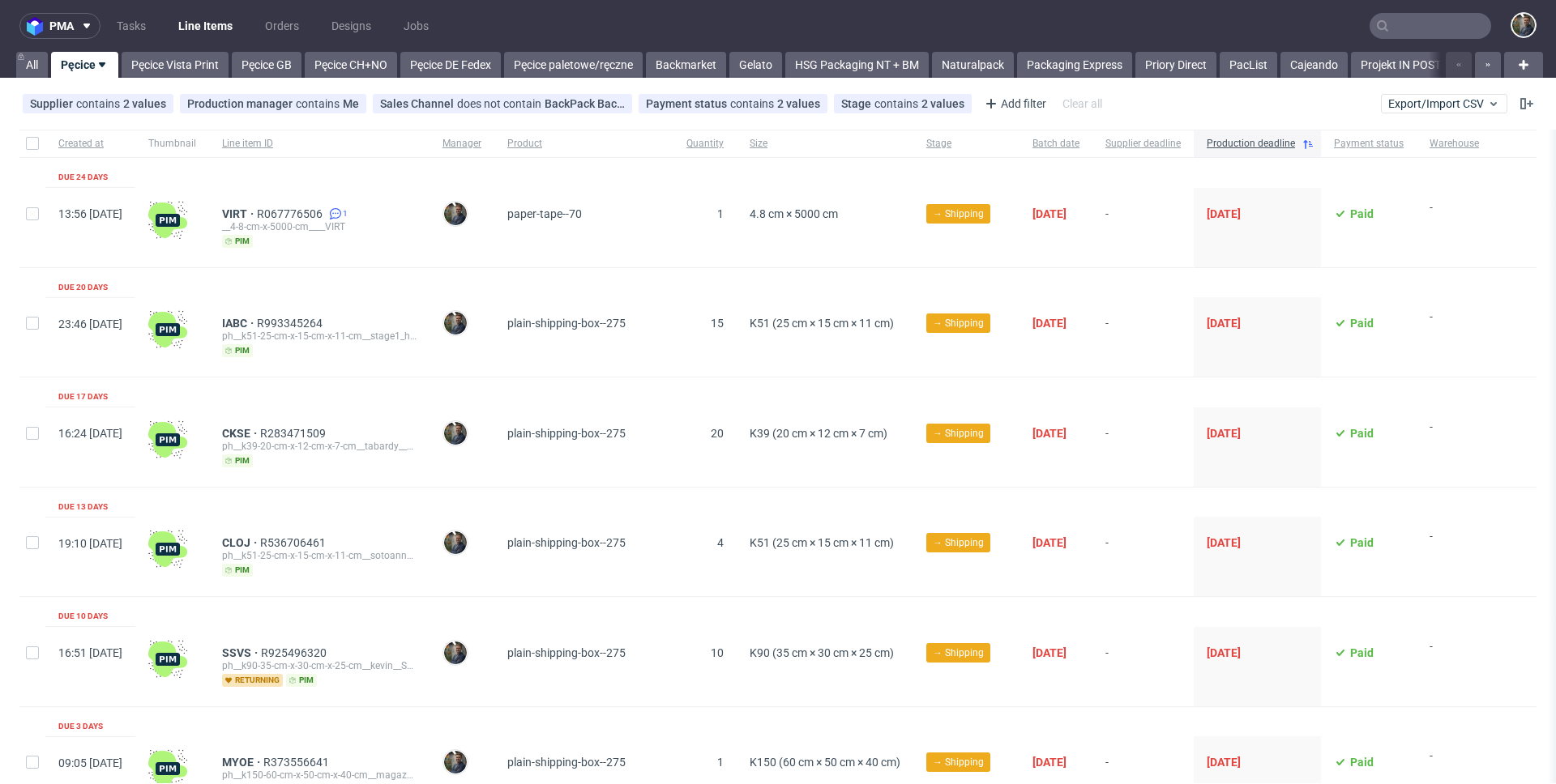 click at bounding box center [32, 143] 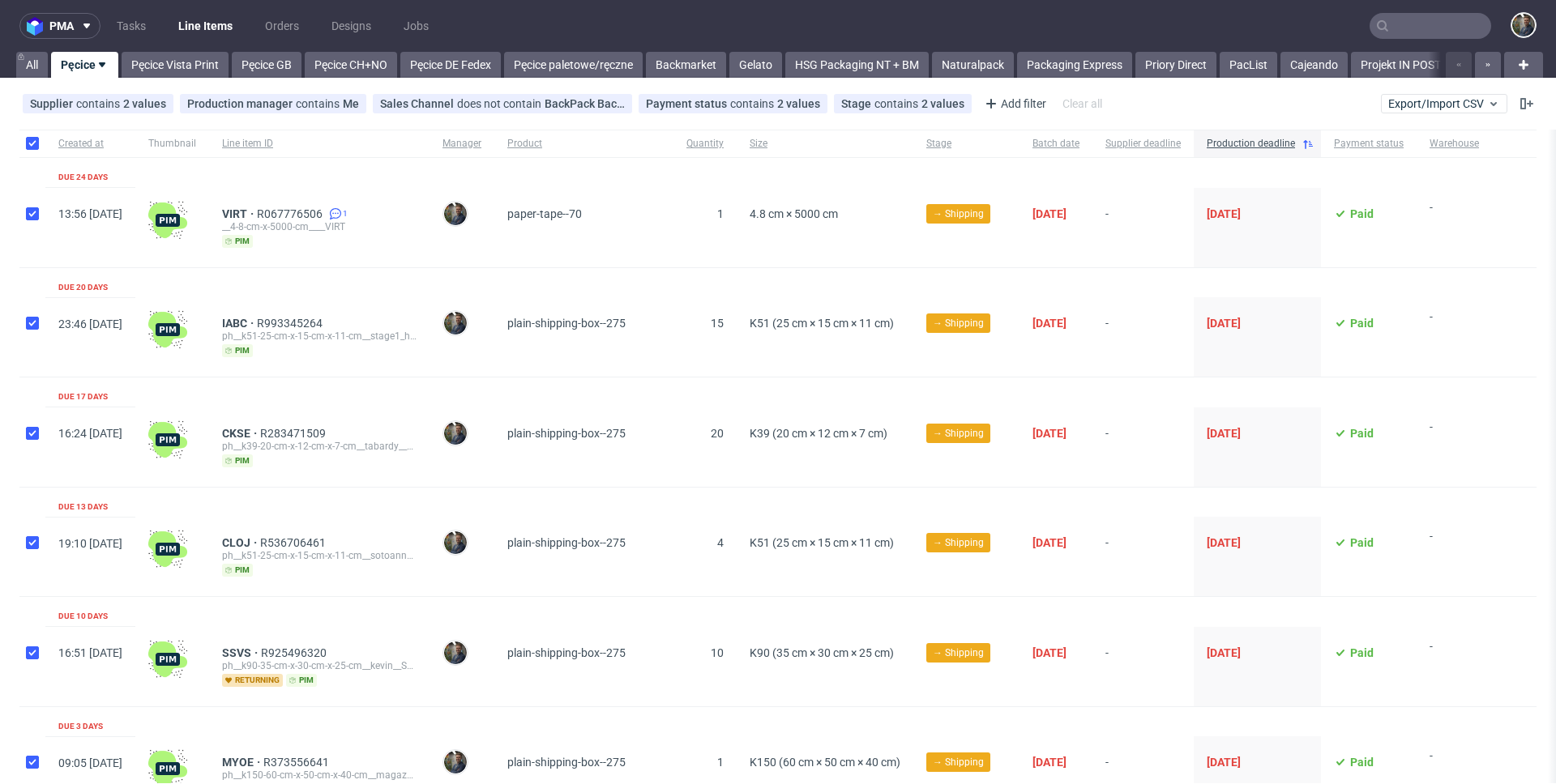 checkbox on "true" 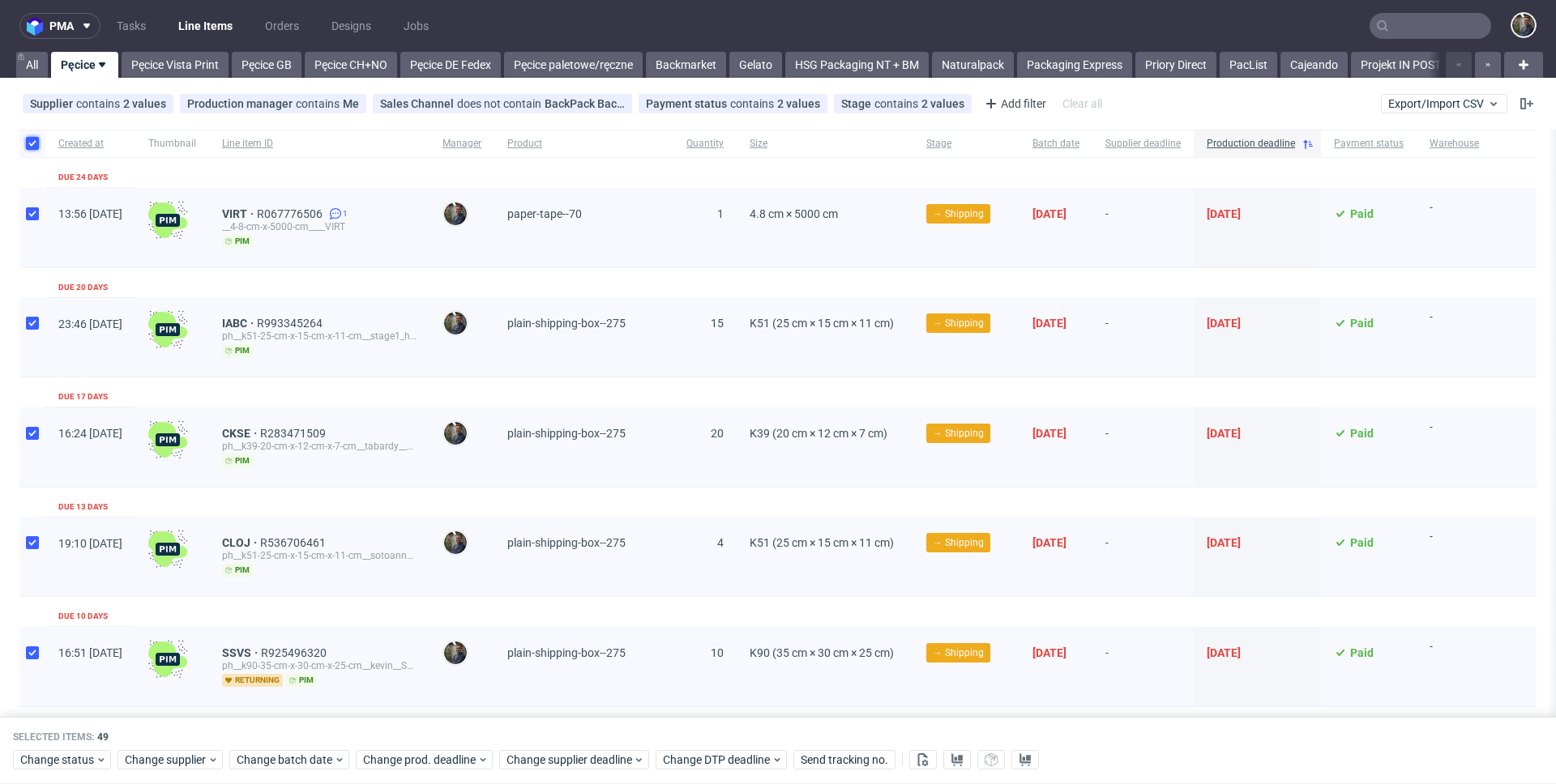 click at bounding box center [32, 143] 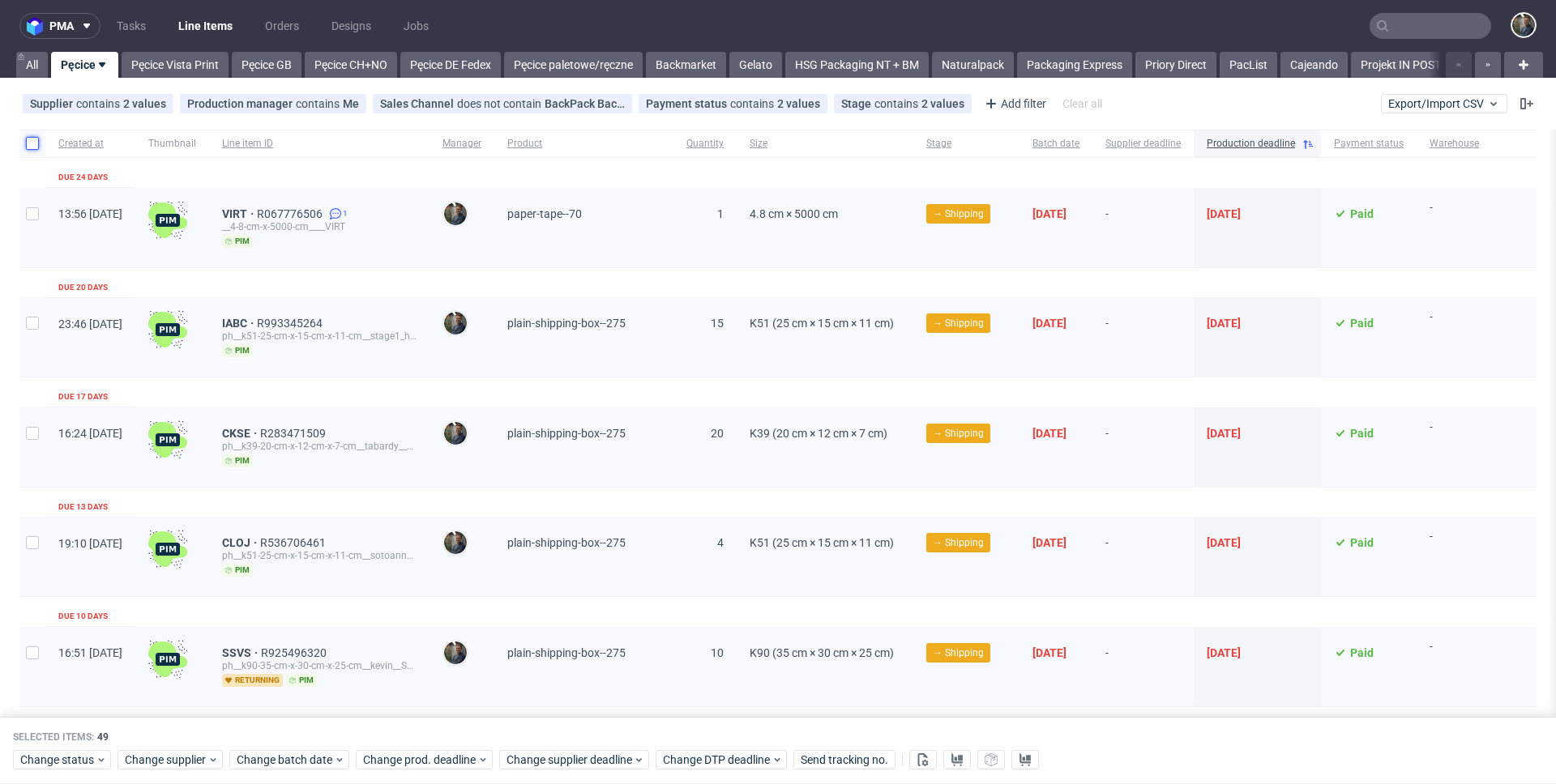 checkbox on "false" 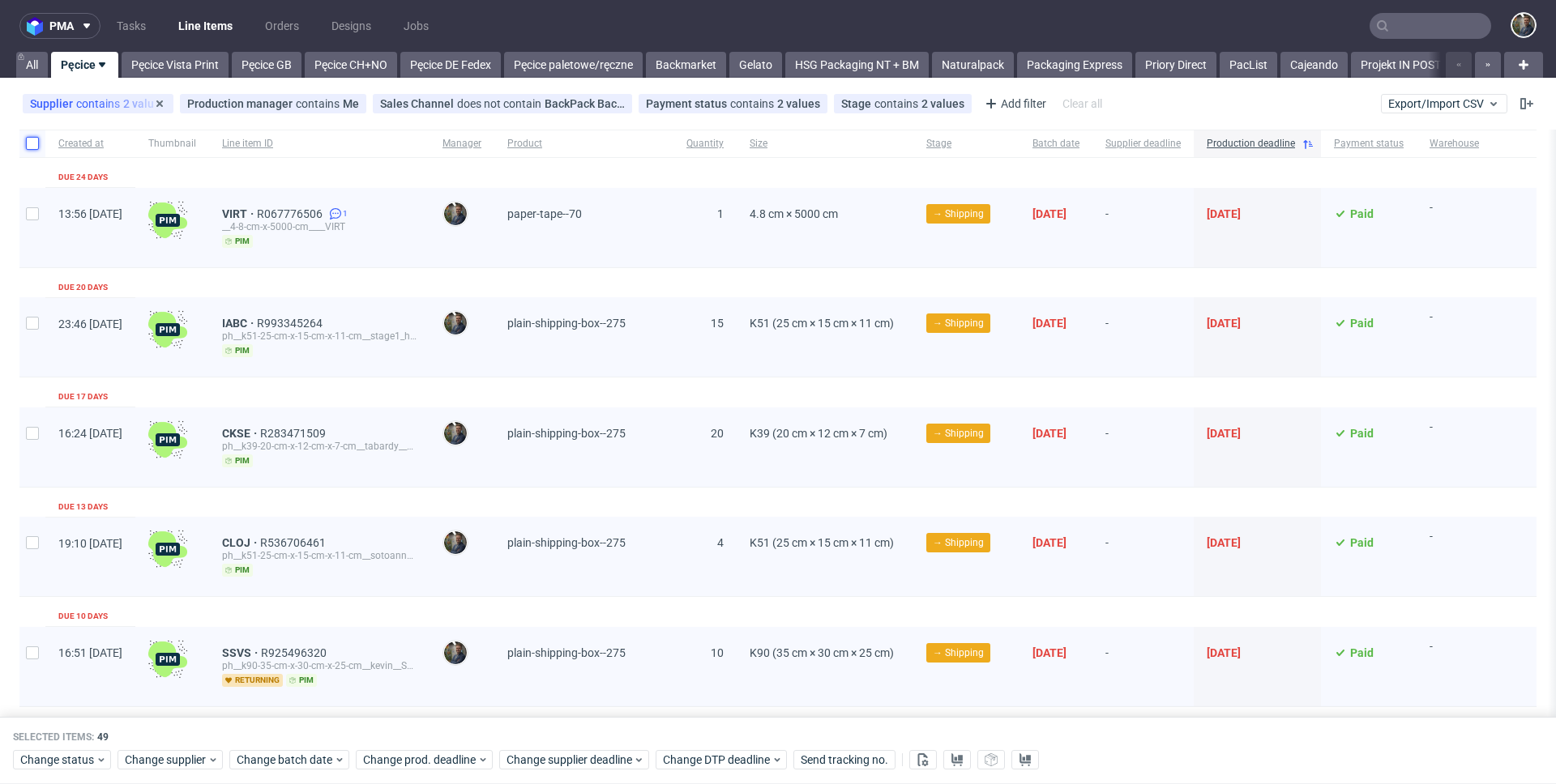 checkbox on "false" 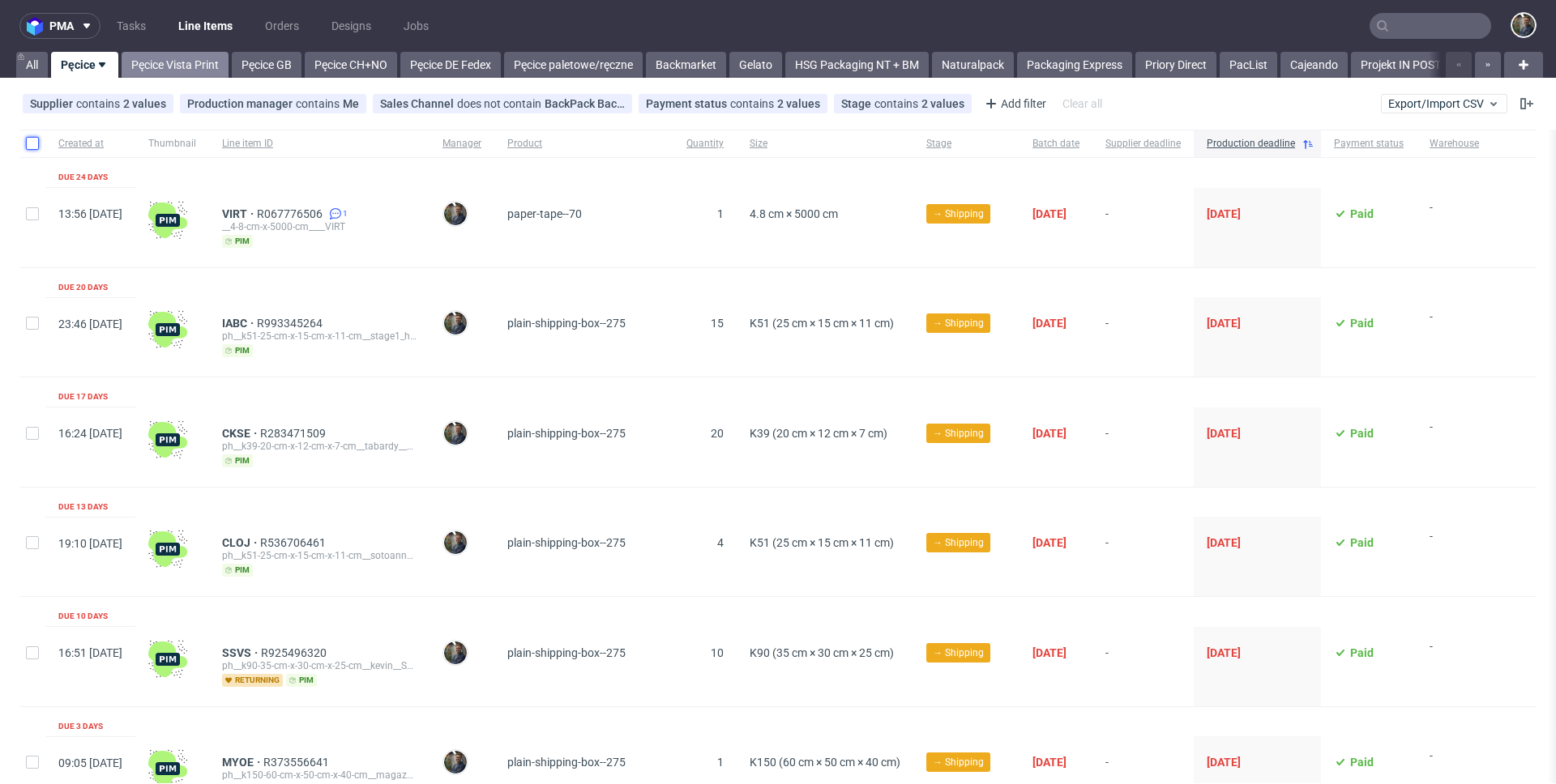 click on "Pęcice Vista Print" at bounding box center (175, 65) 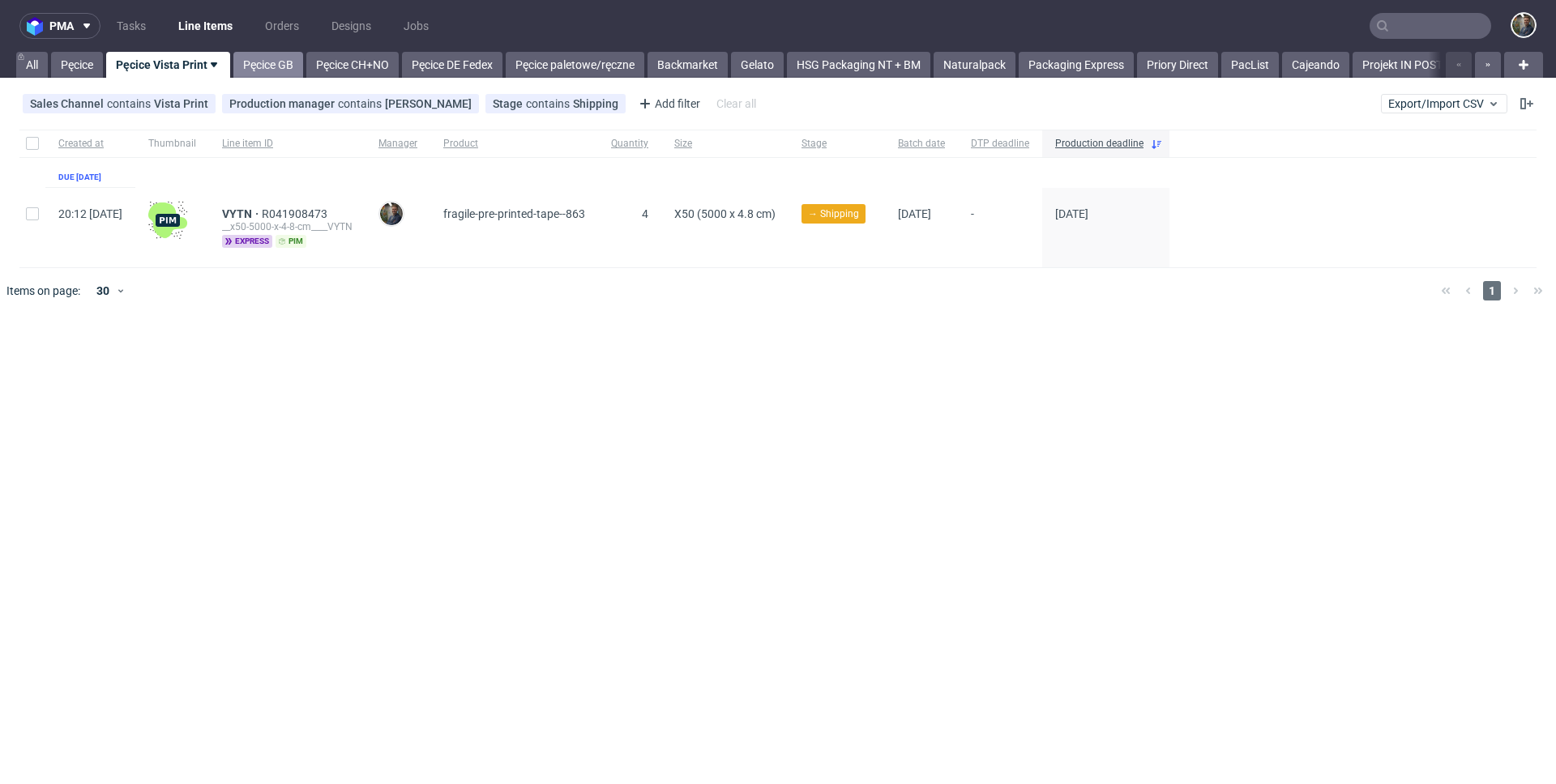click on "Pęcice GB" at bounding box center (268, 65) 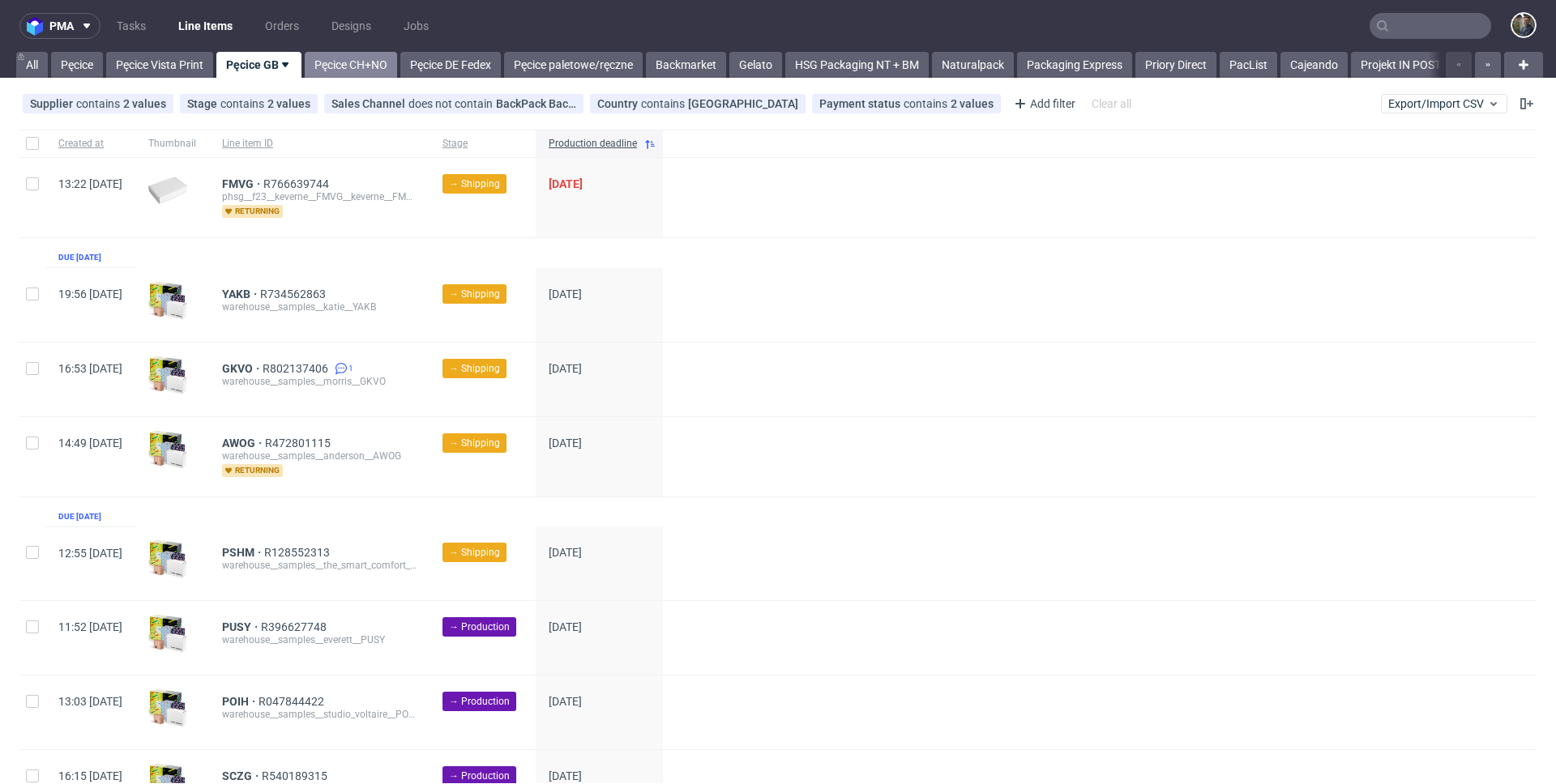 click on "Pęcice CH+NO" at bounding box center (351, 65) 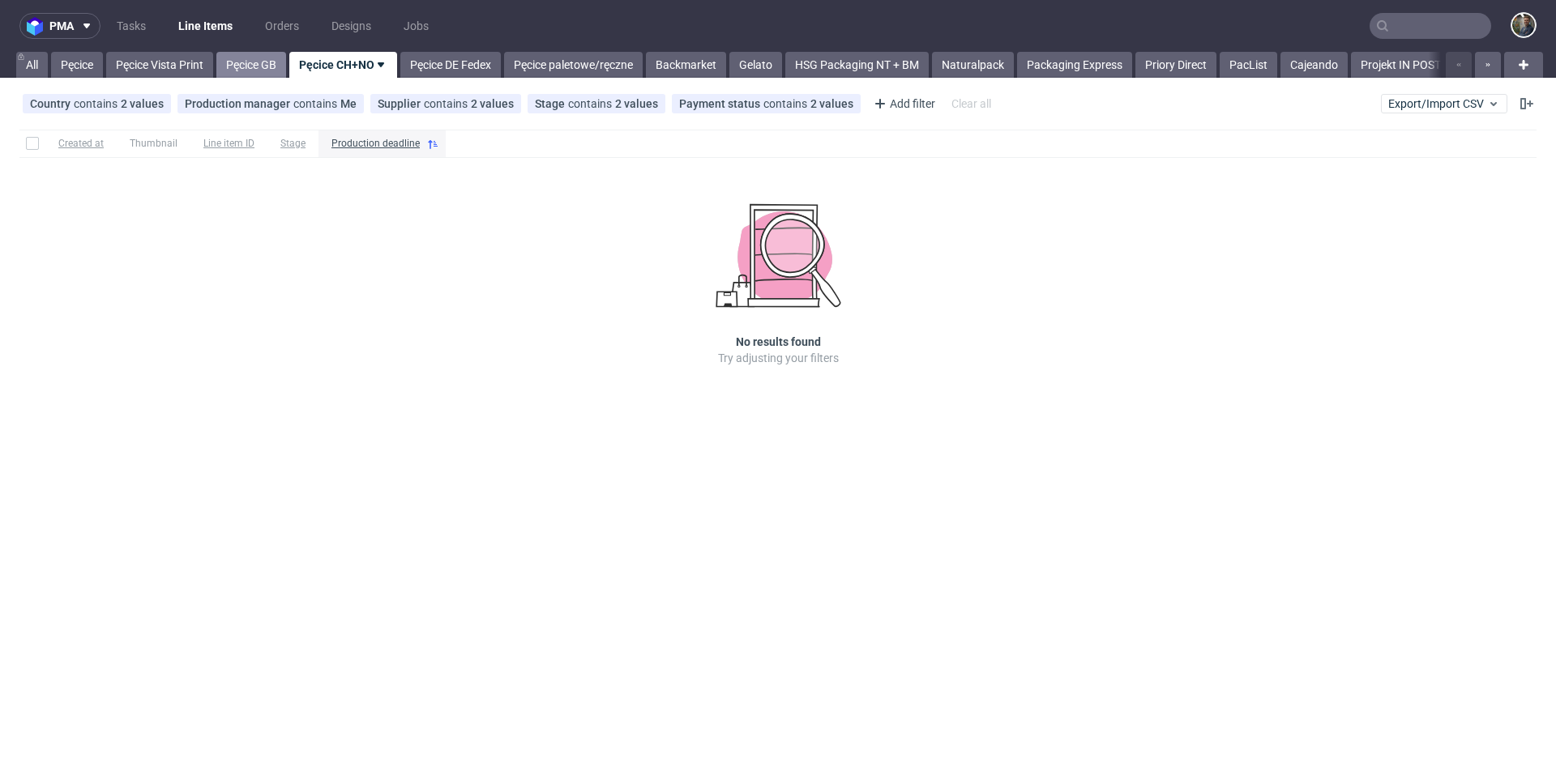 click on "Pęcice GB" at bounding box center (251, 65) 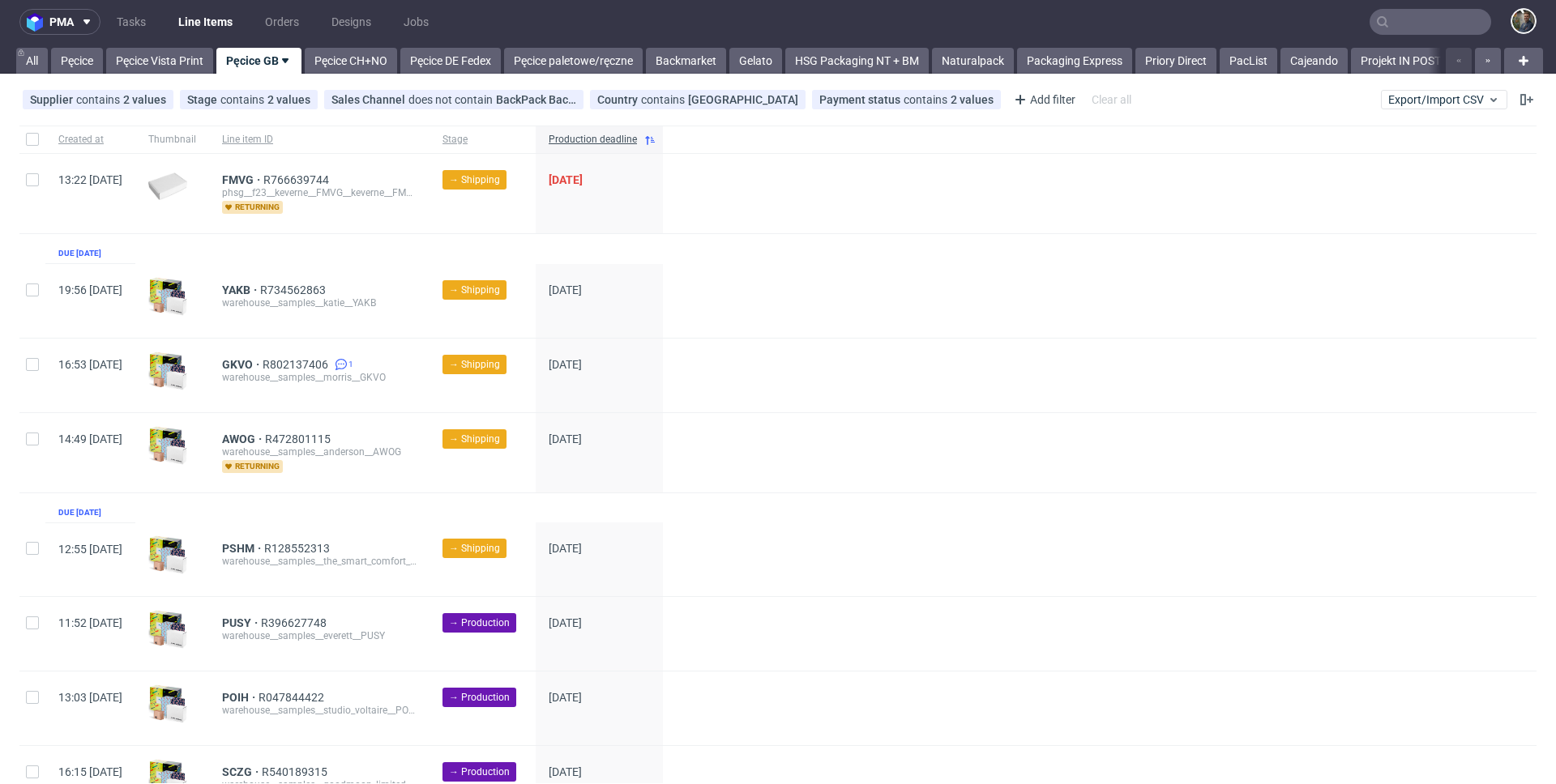 scroll, scrollTop: 0, scrollLeft: 0, axis: both 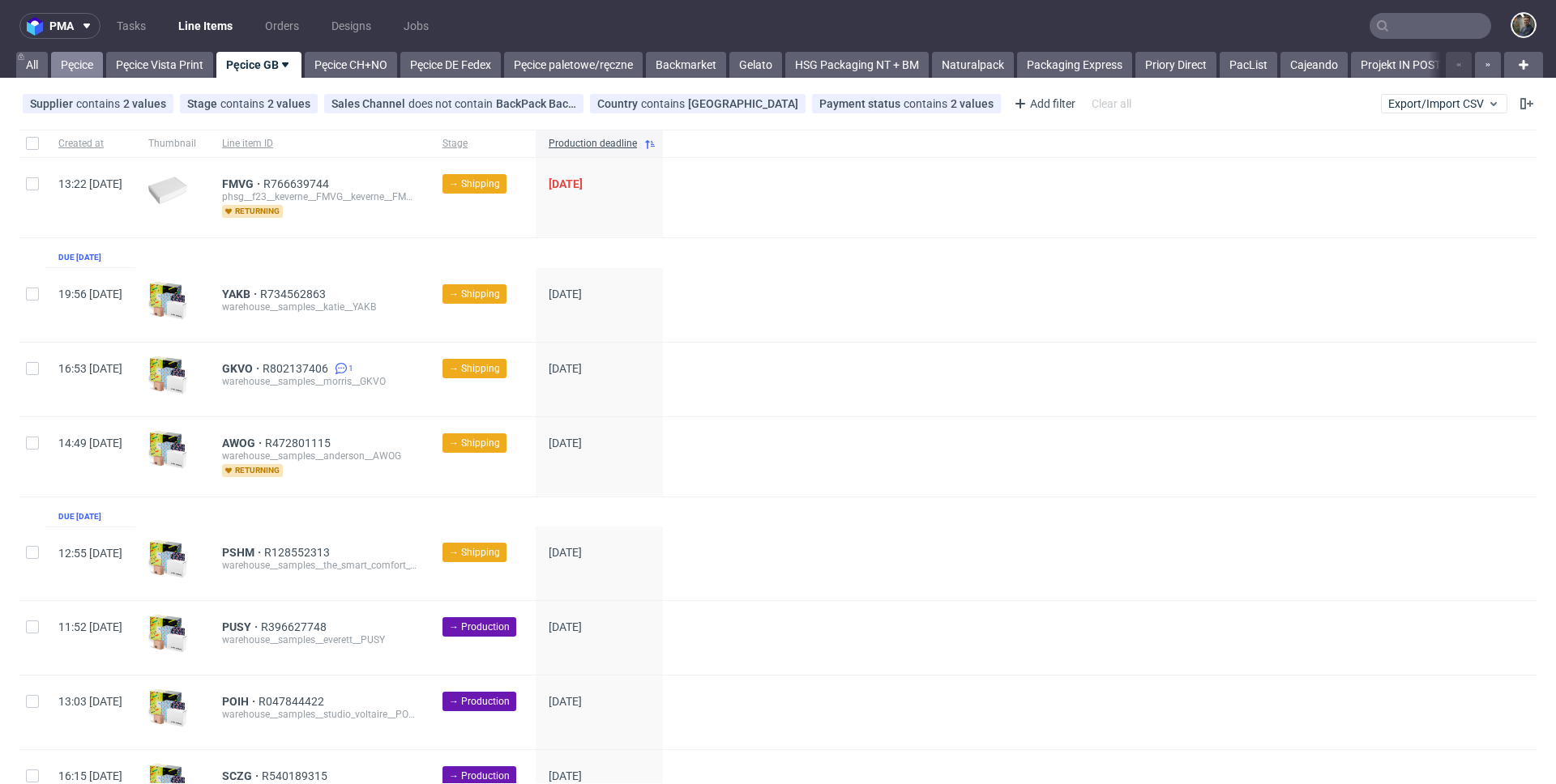 click on "Pęcice" at bounding box center (77, 65) 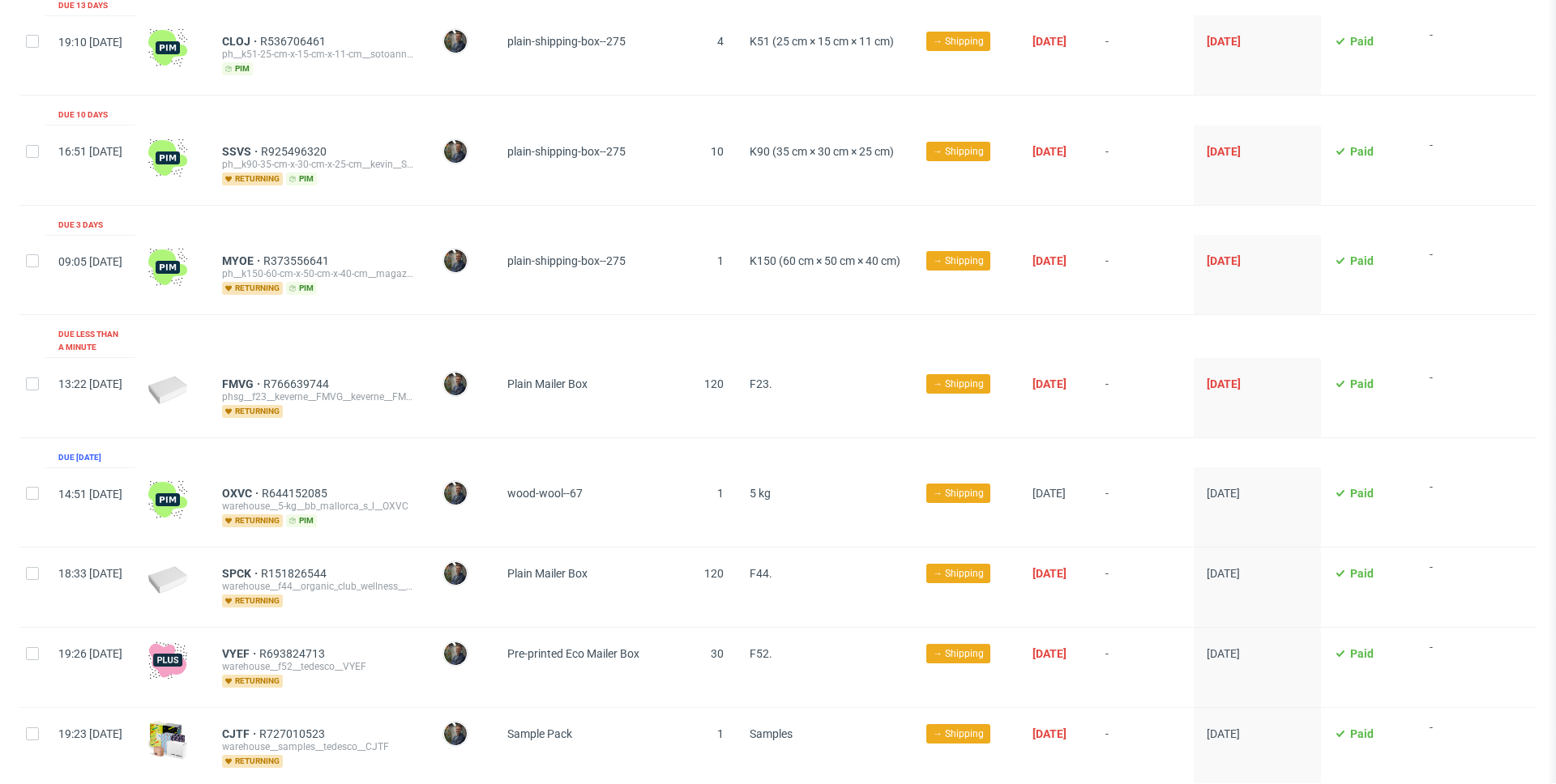 scroll, scrollTop: 0, scrollLeft: 0, axis: both 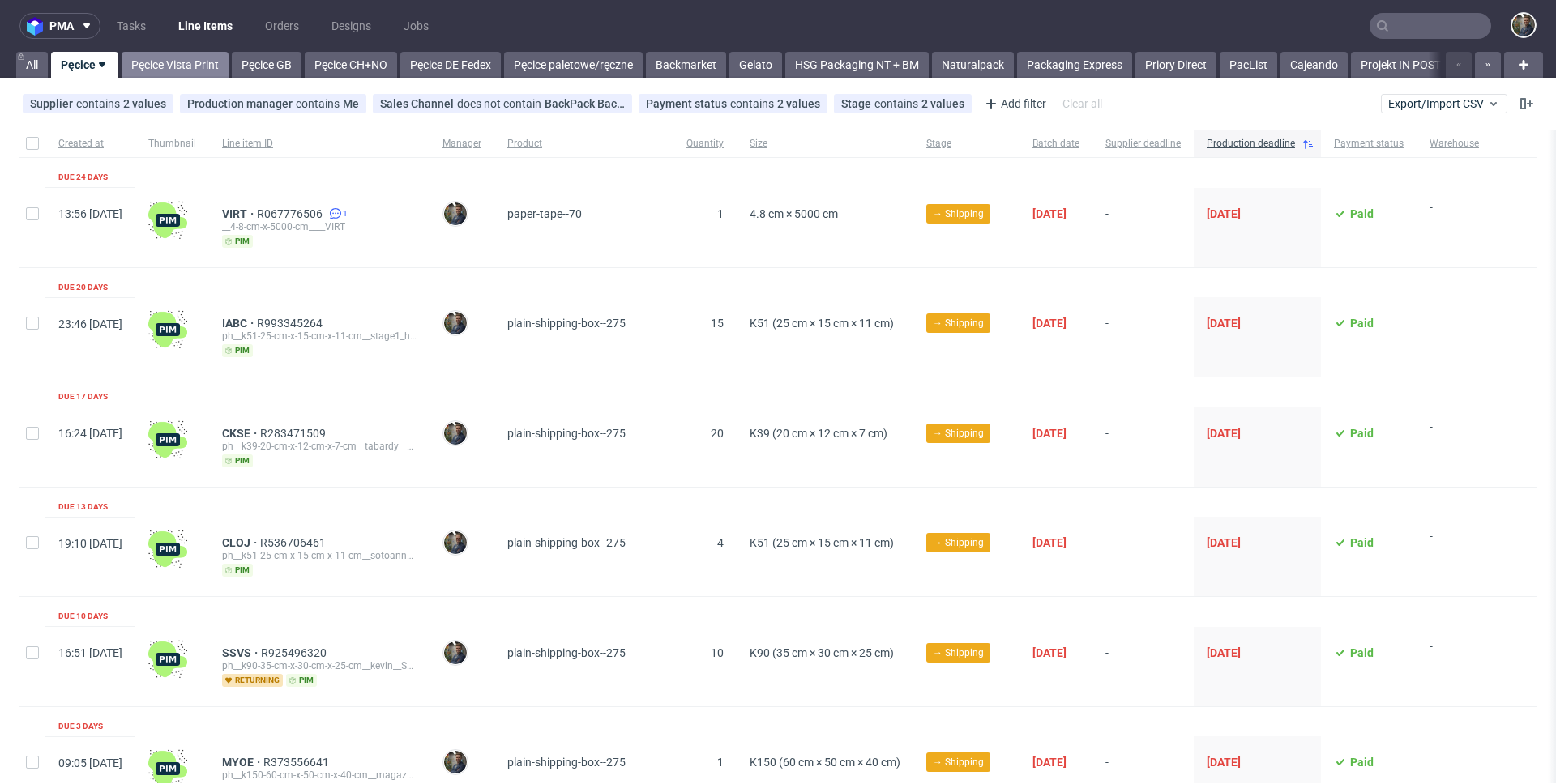 click on "Pęcice Vista Print" at bounding box center [175, 65] 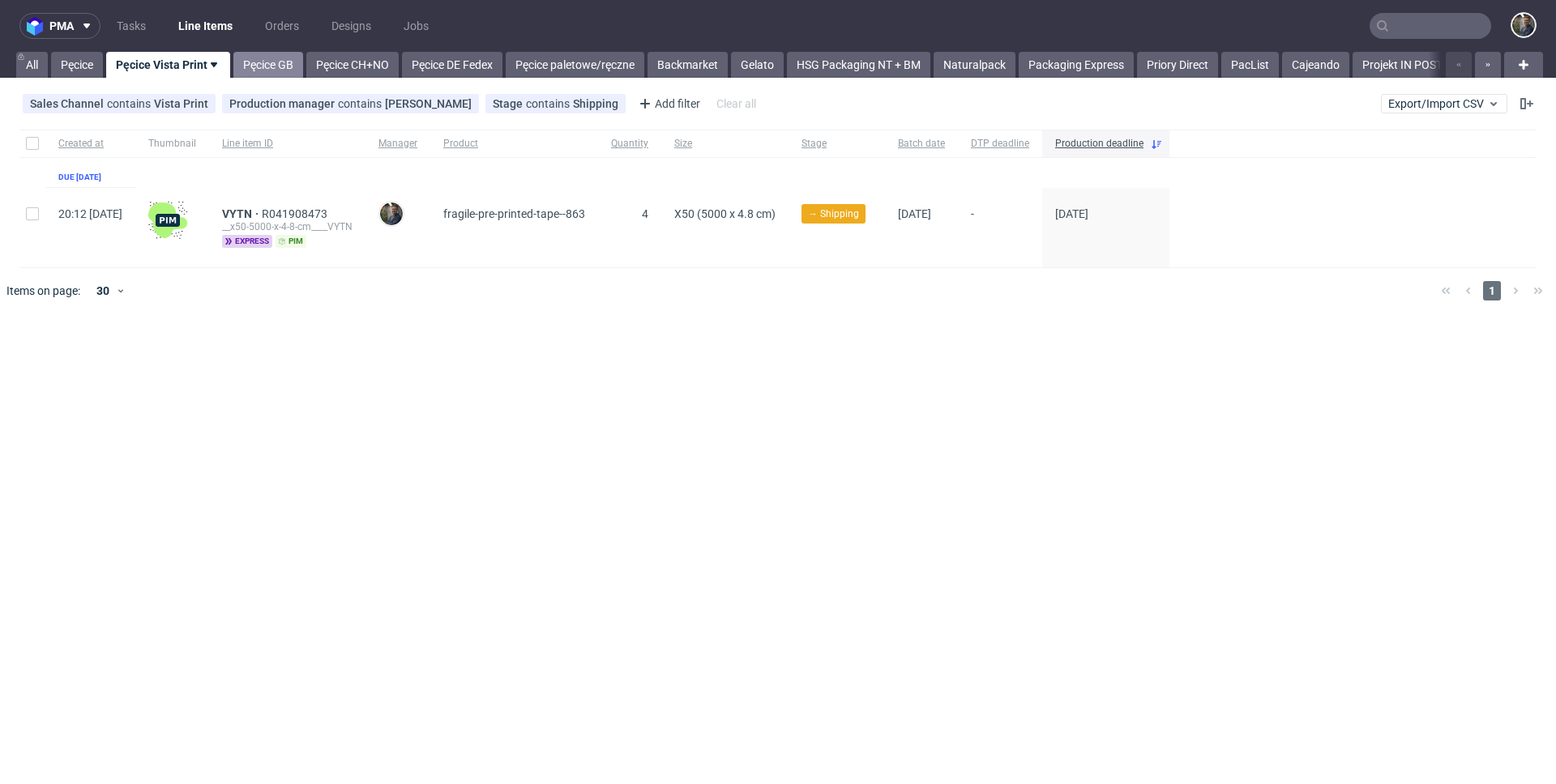 click on "Pęcice GB" at bounding box center [268, 65] 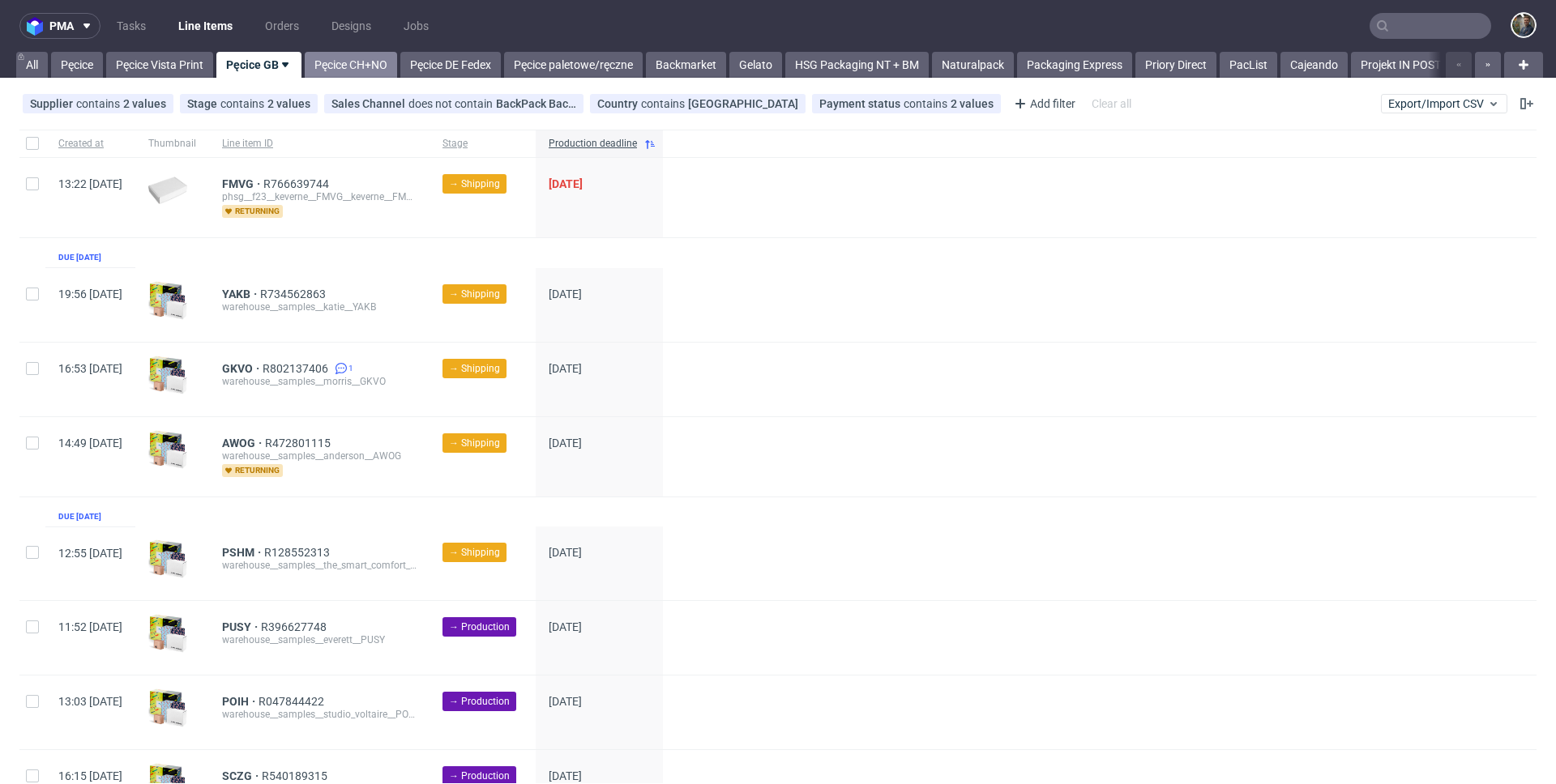 click on "Pęcice CH+NO" at bounding box center (351, 65) 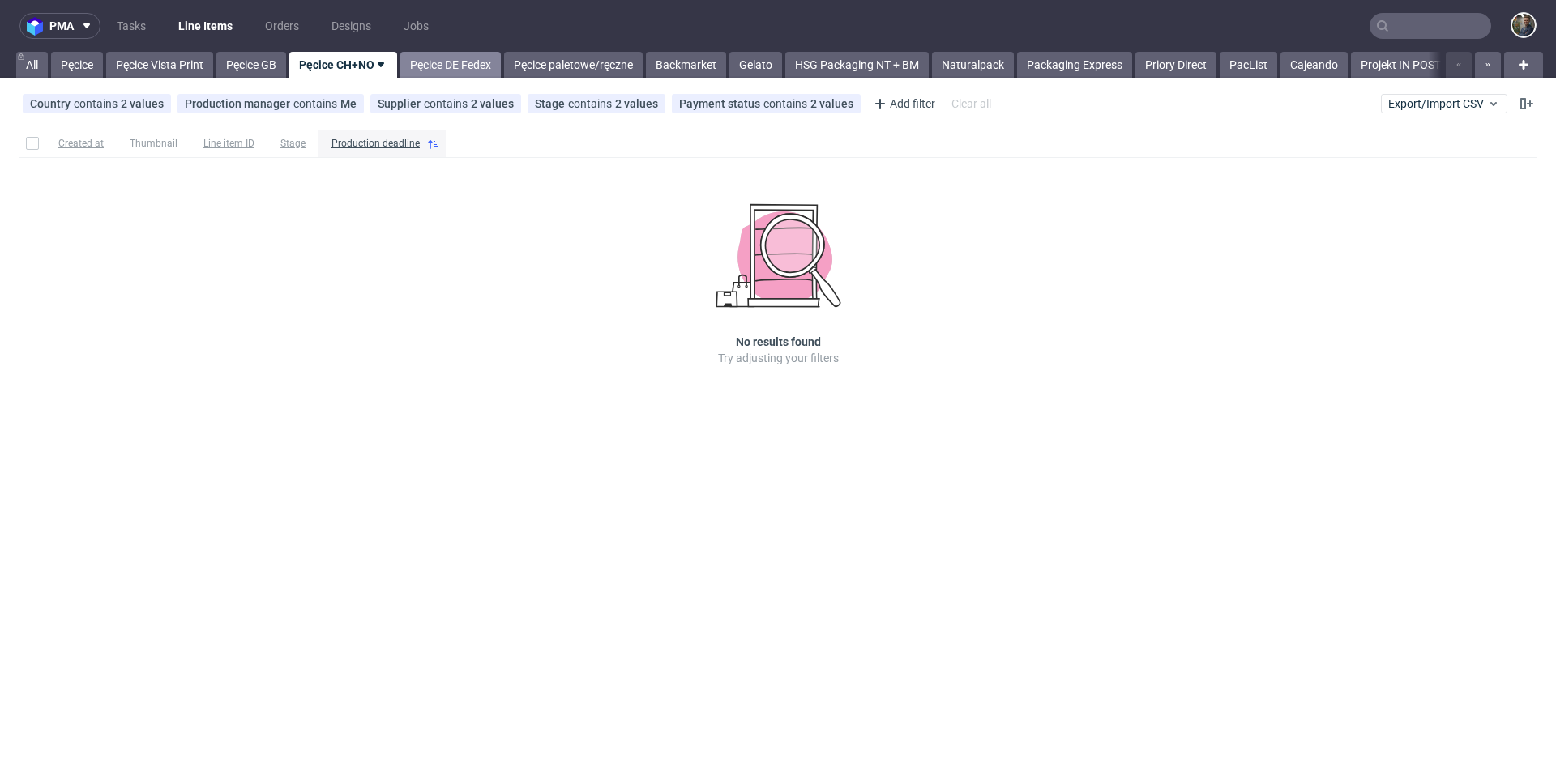 click on "Pęcice DE Fedex" at bounding box center [451, 65] 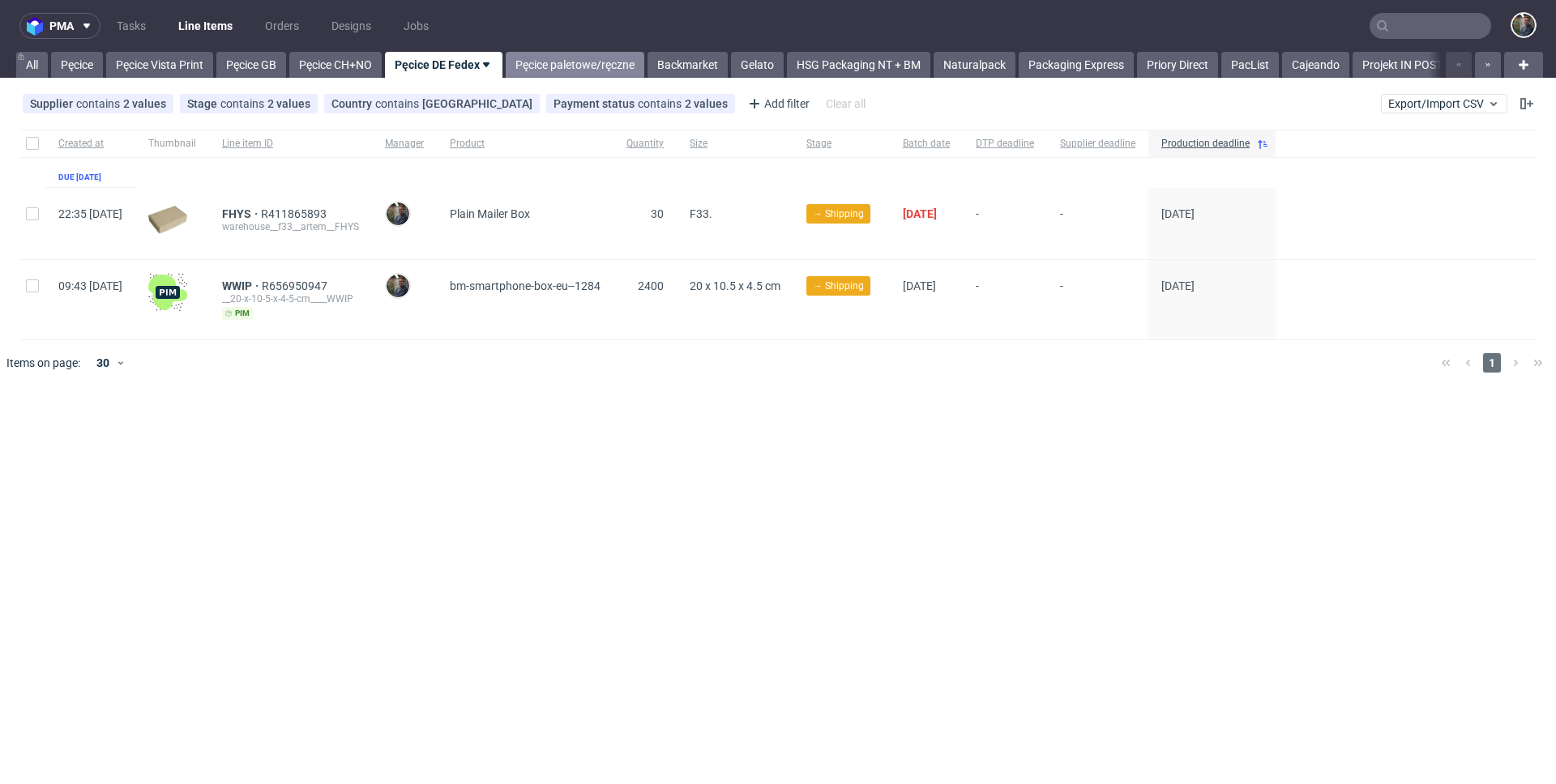 click on "Pęcice paletowe/ręczne" at bounding box center (575, 65) 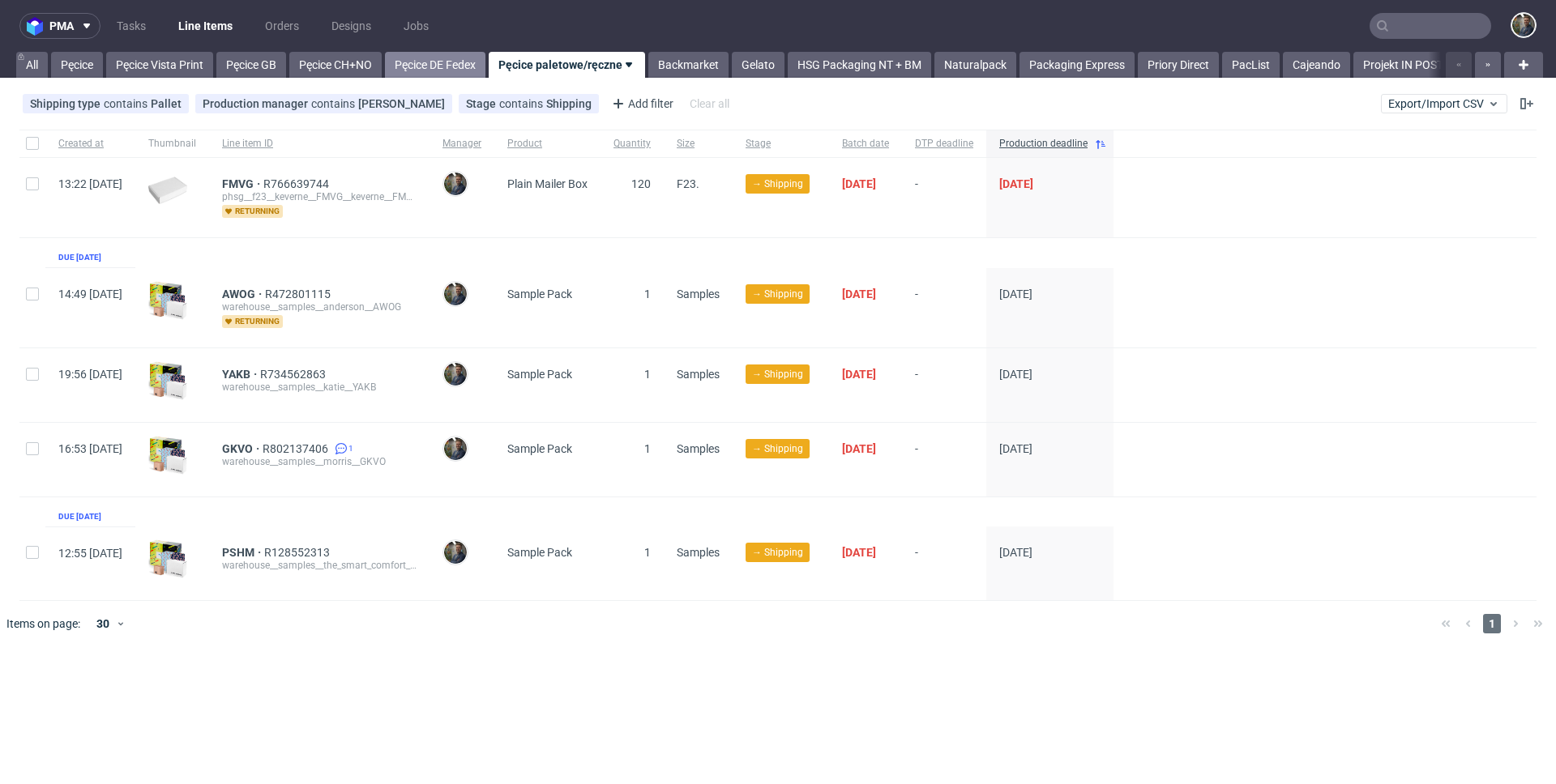 click on "Pęcice DE Fedex" at bounding box center [435, 65] 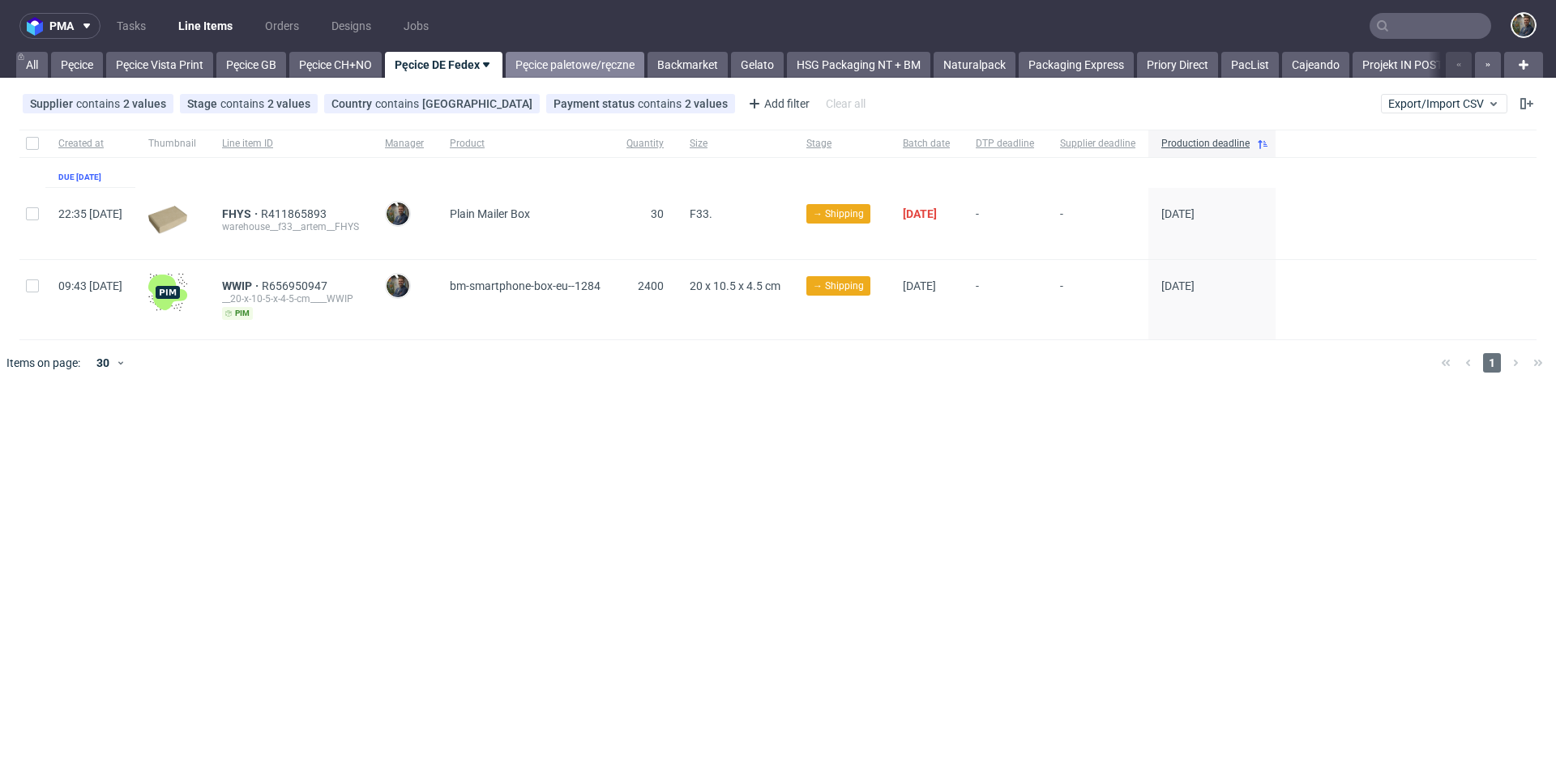 click on "Pęcice paletowe/ręczne" at bounding box center [575, 65] 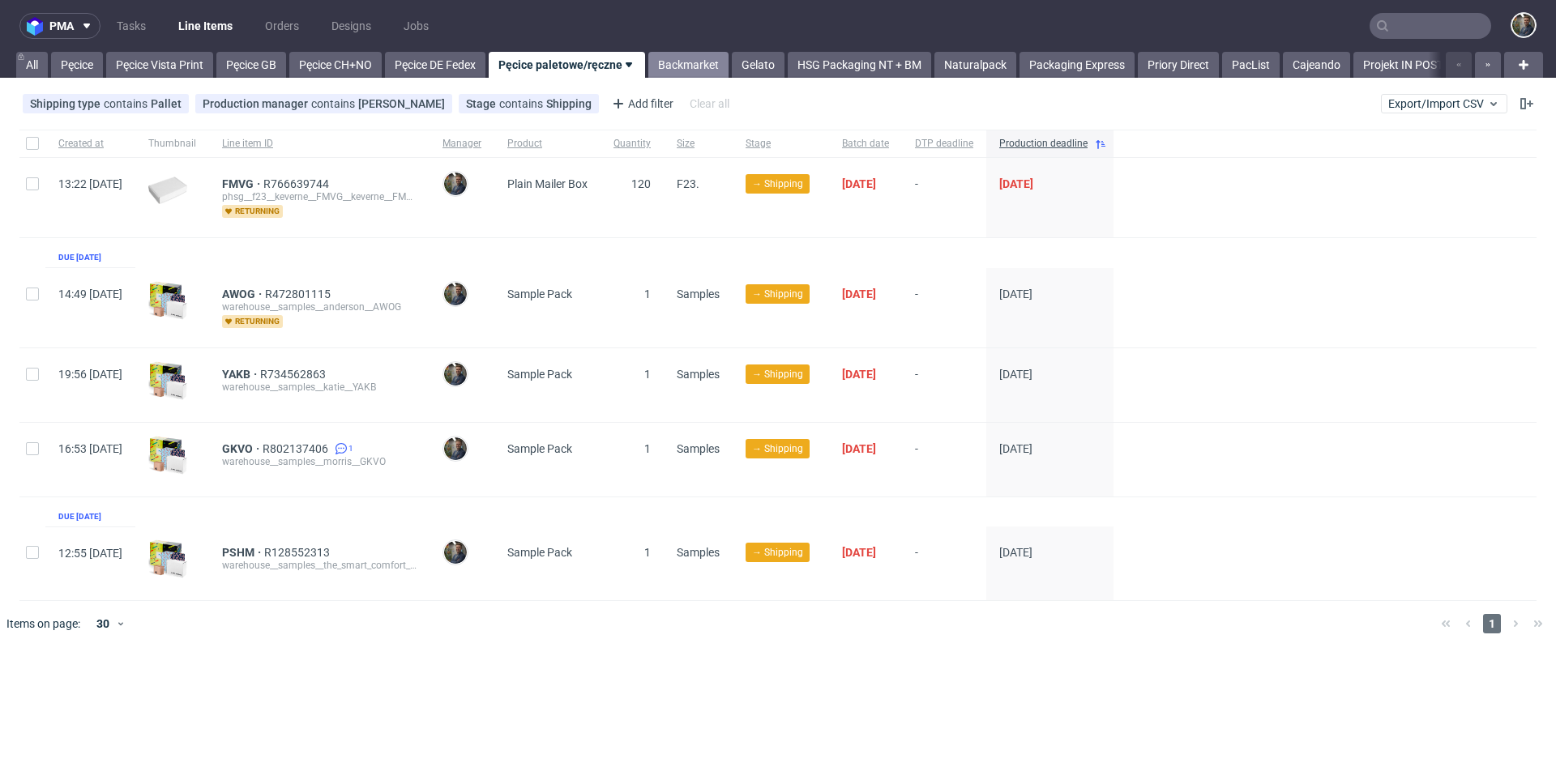click on "Backmarket" at bounding box center [688, 65] 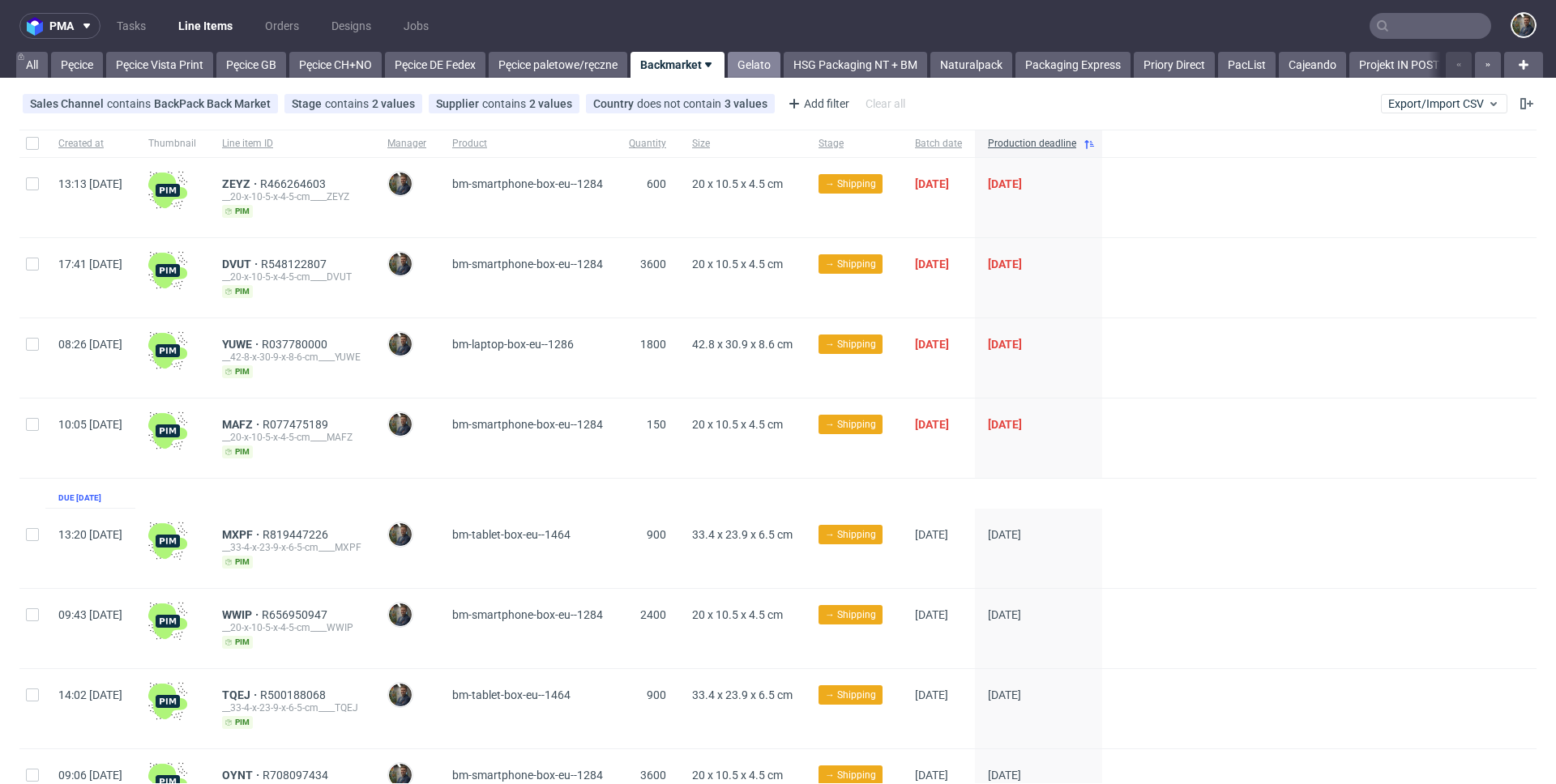 click on "Gelato" at bounding box center (754, 65) 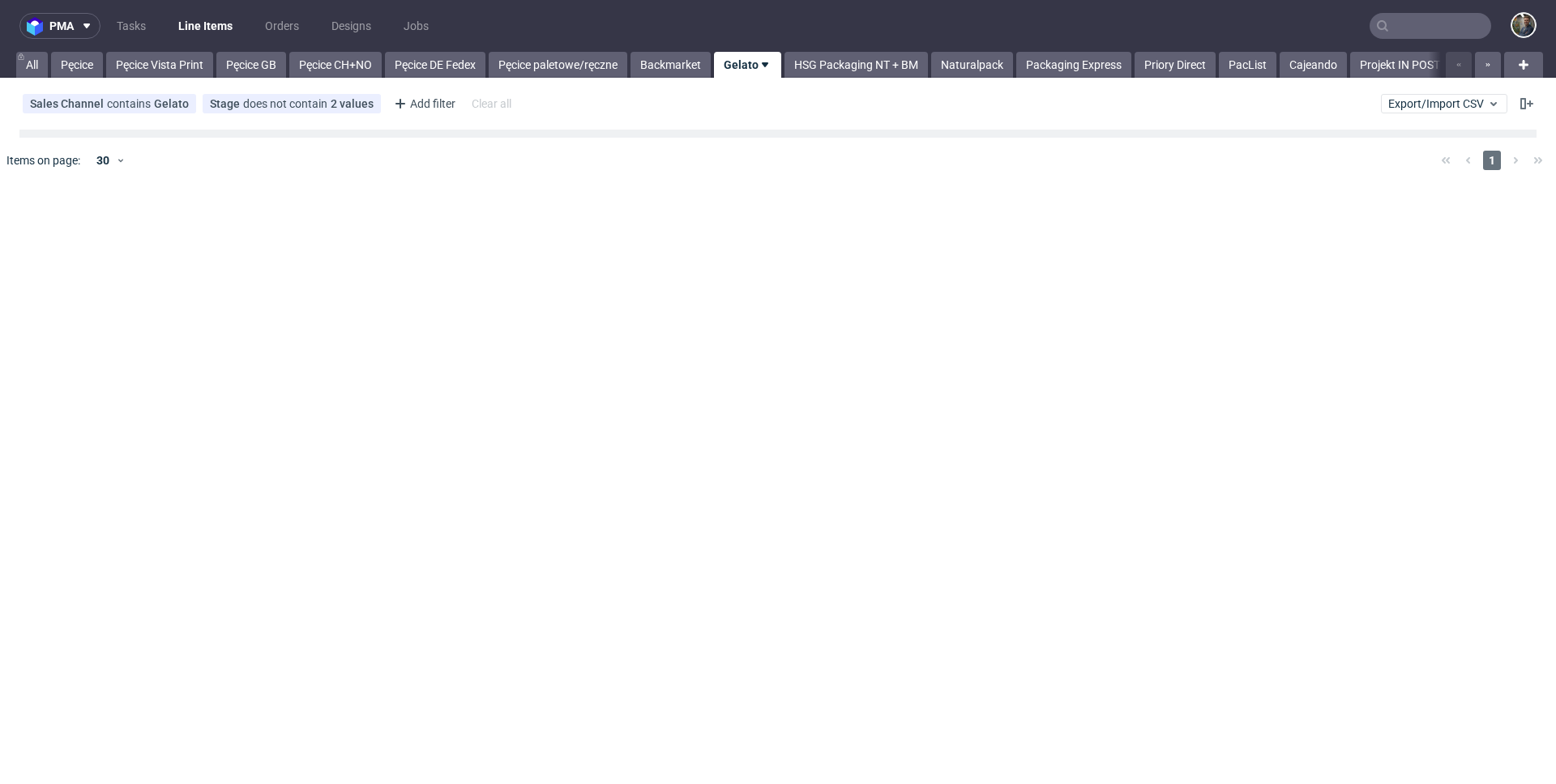 scroll, scrollTop: 0, scrollLeft: 30, axis: horizontal 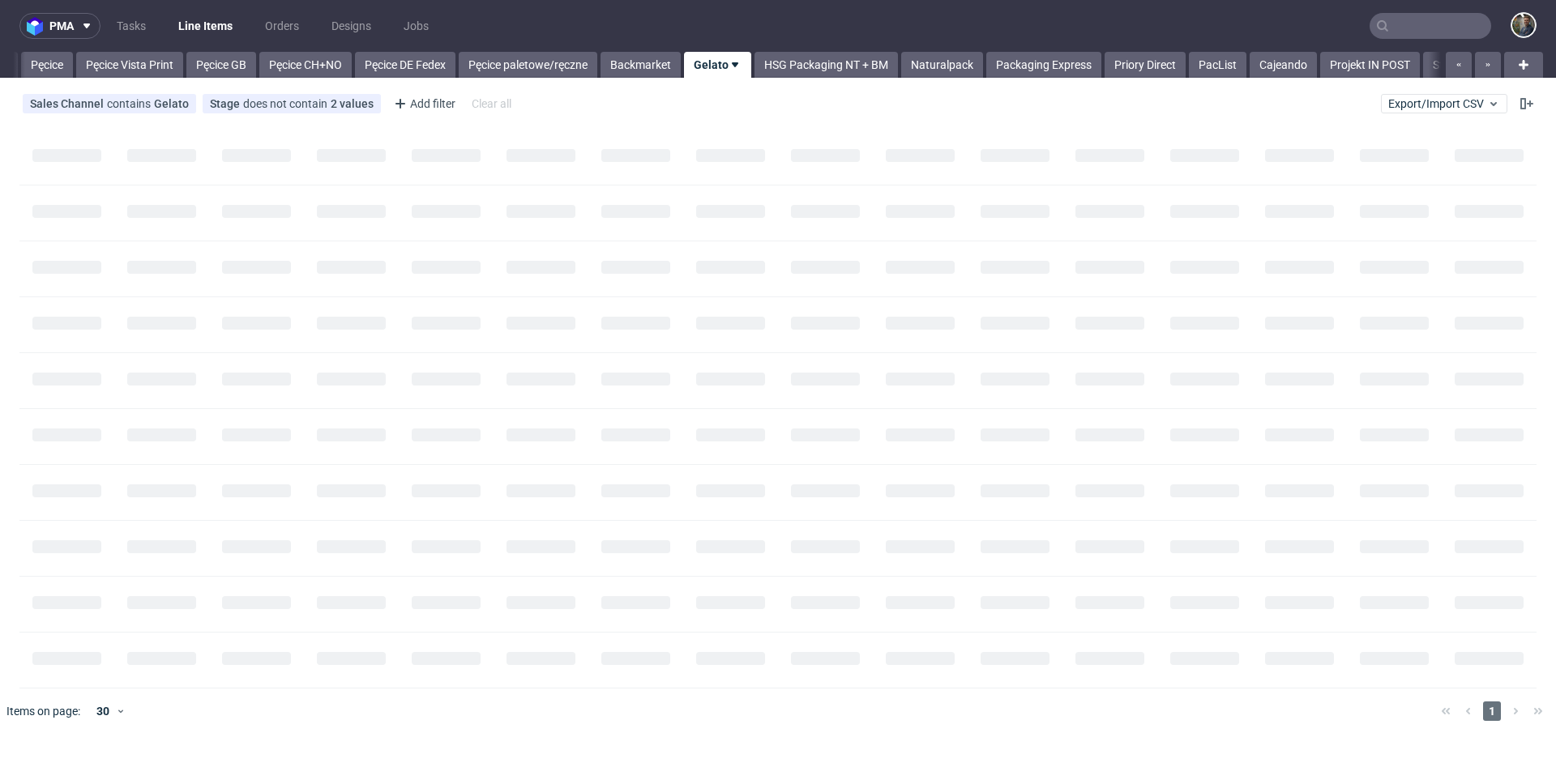 click on "pma Tasks Line Items Orders Designs Jobs" at bounding box center (778, 26) 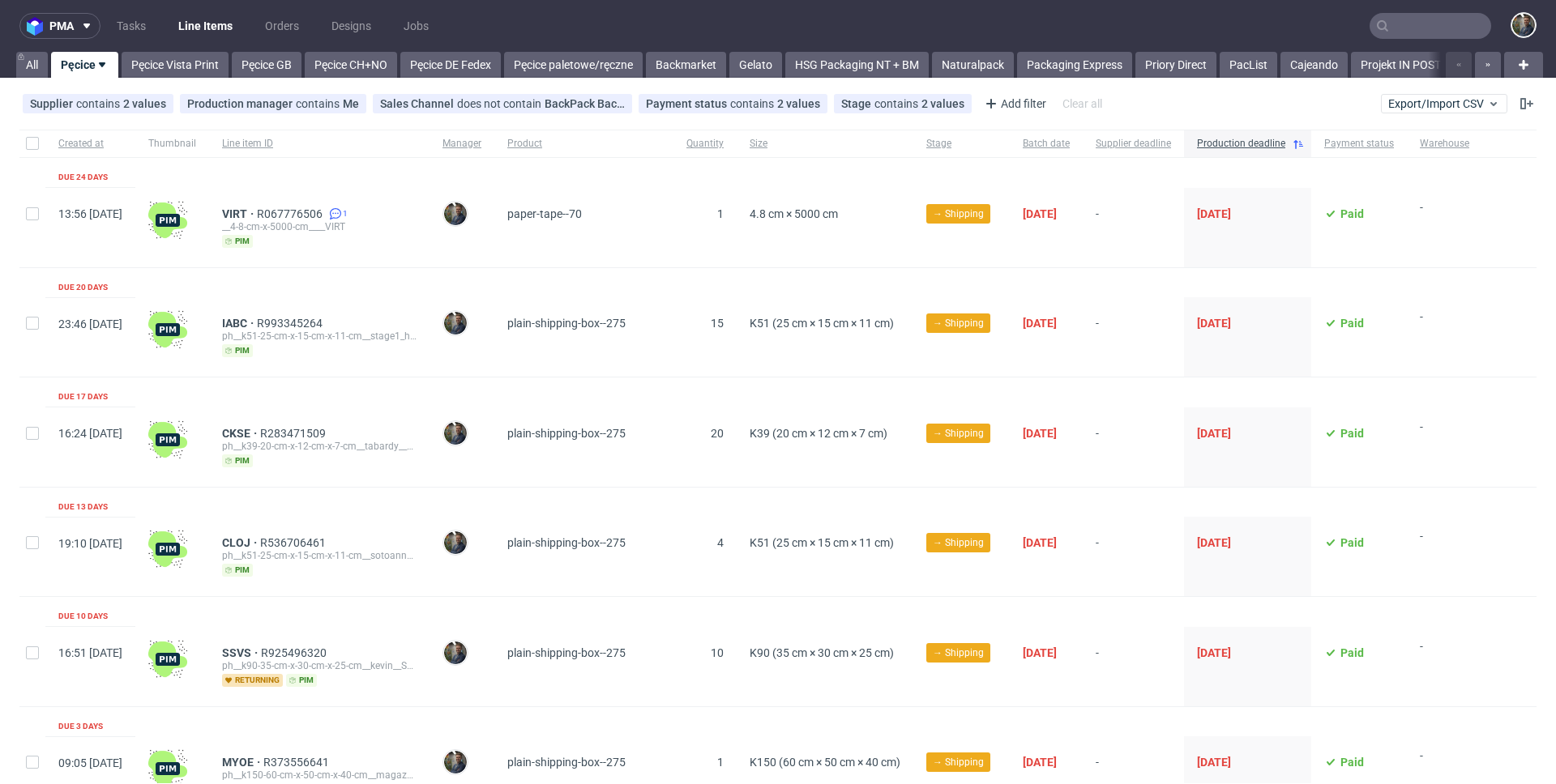 scroll, scrollTop: 0, scrollLeft: 0, axis: both 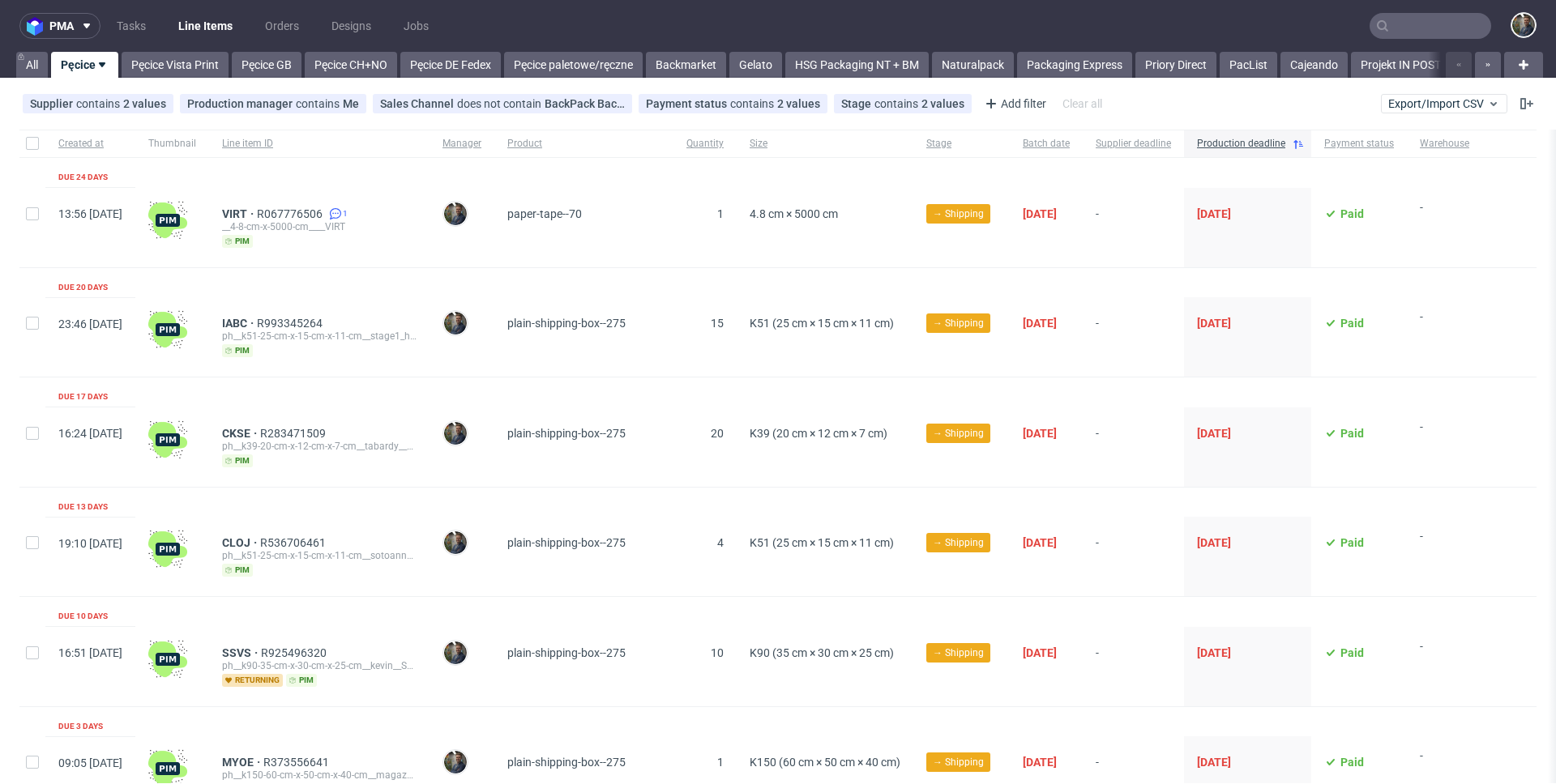click at bounding box center [1430, 26] 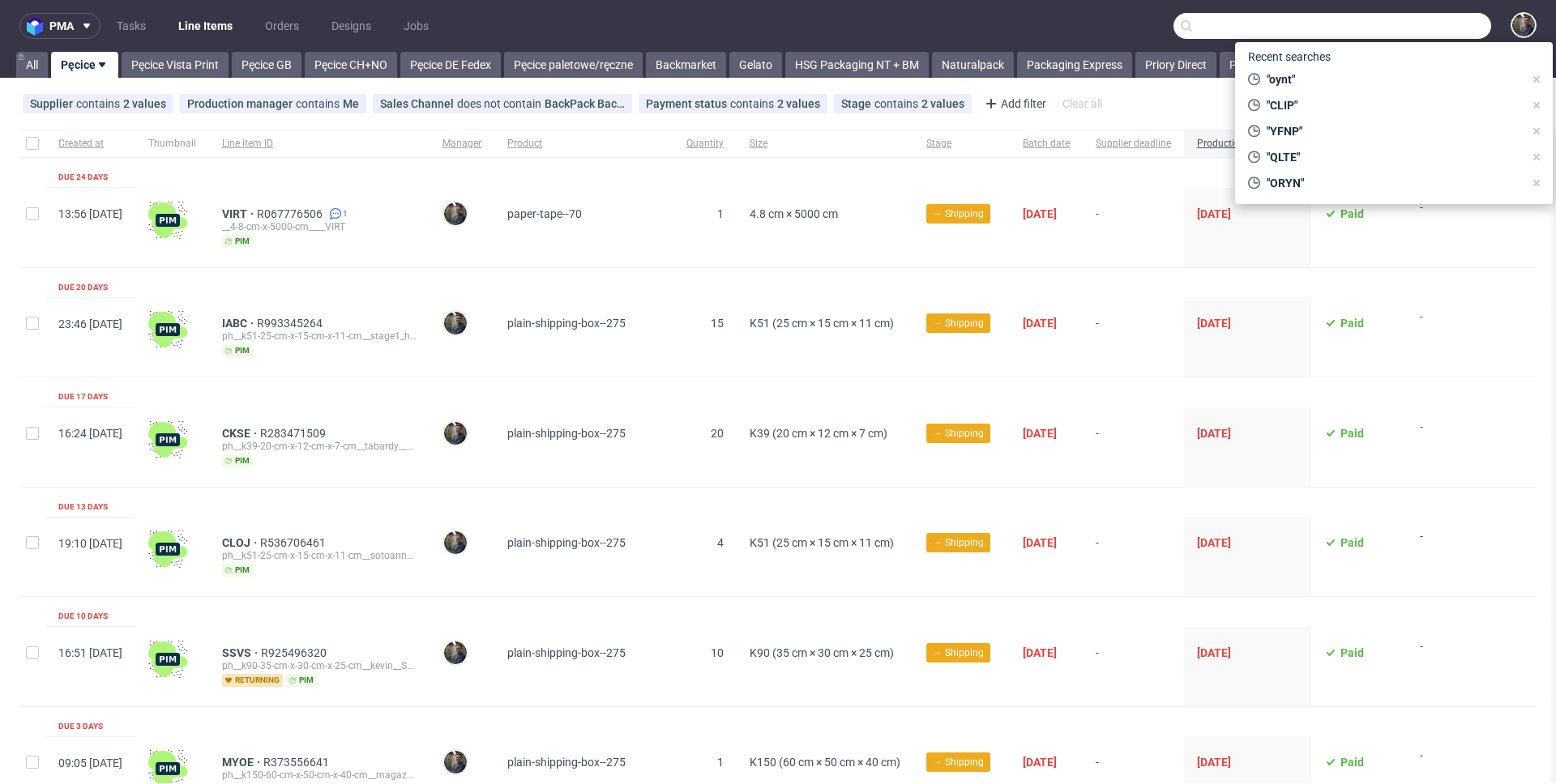 paste on "BWIM" 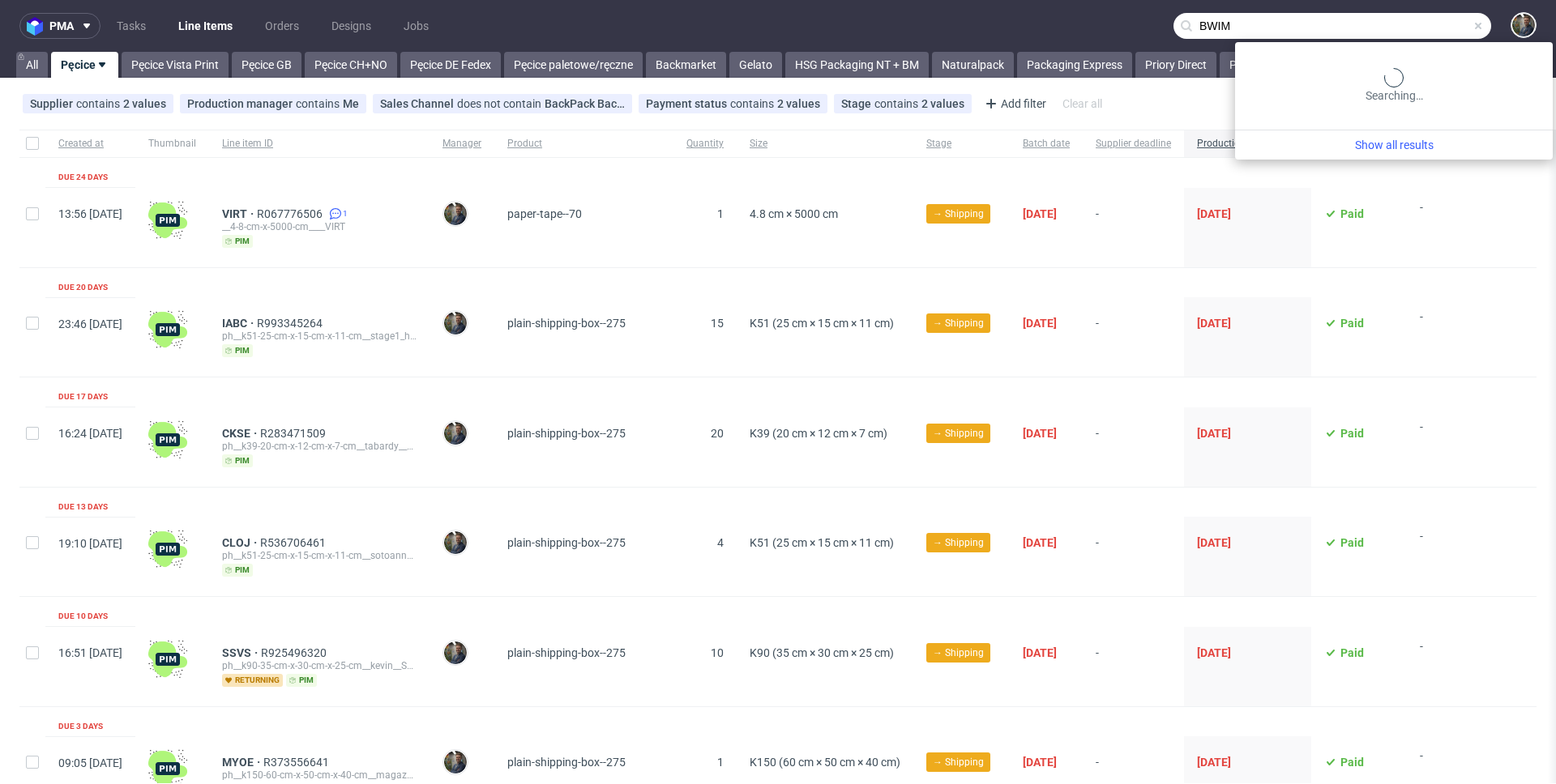 type on "BWIM" 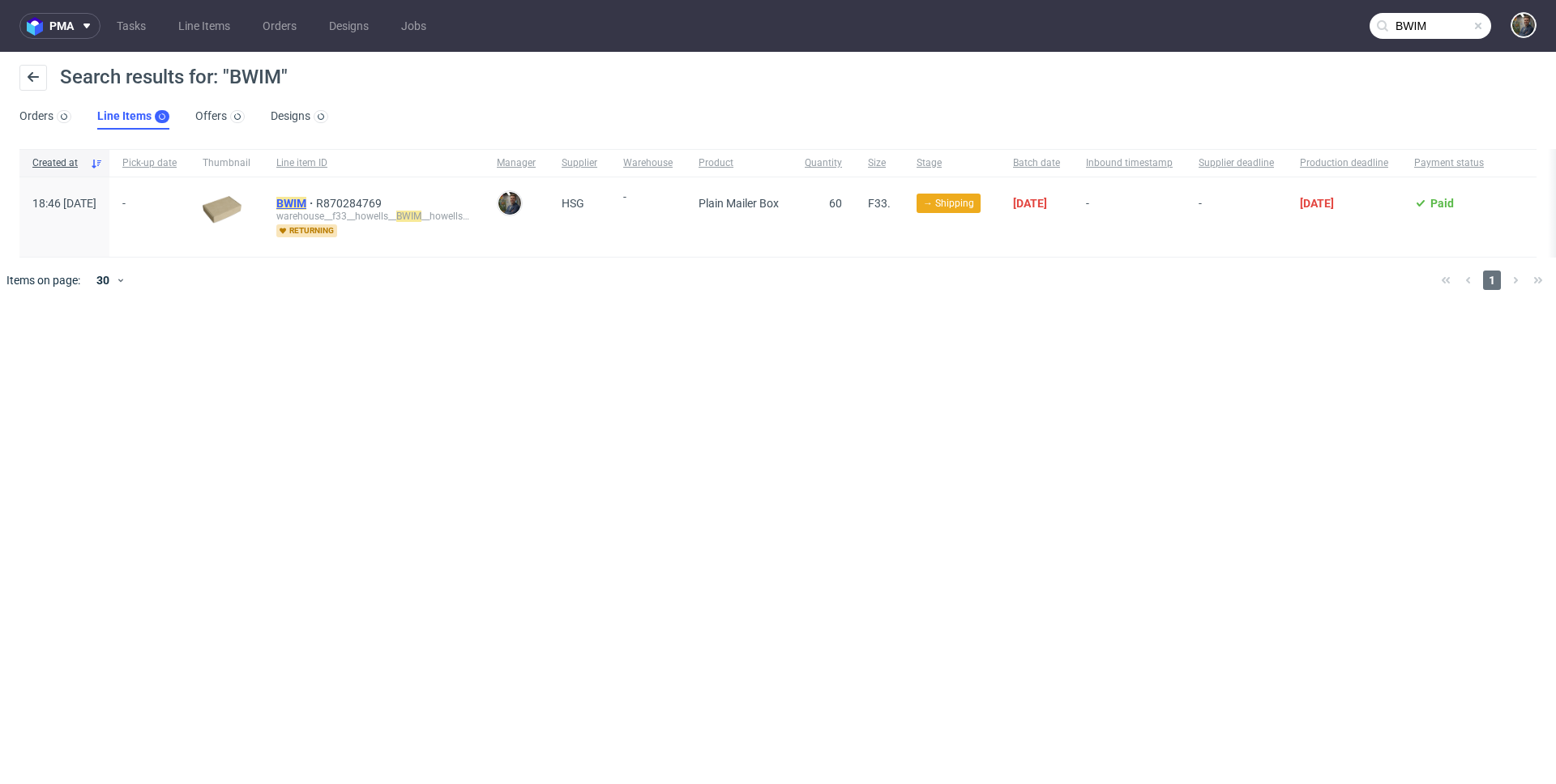 click on "BWIM" 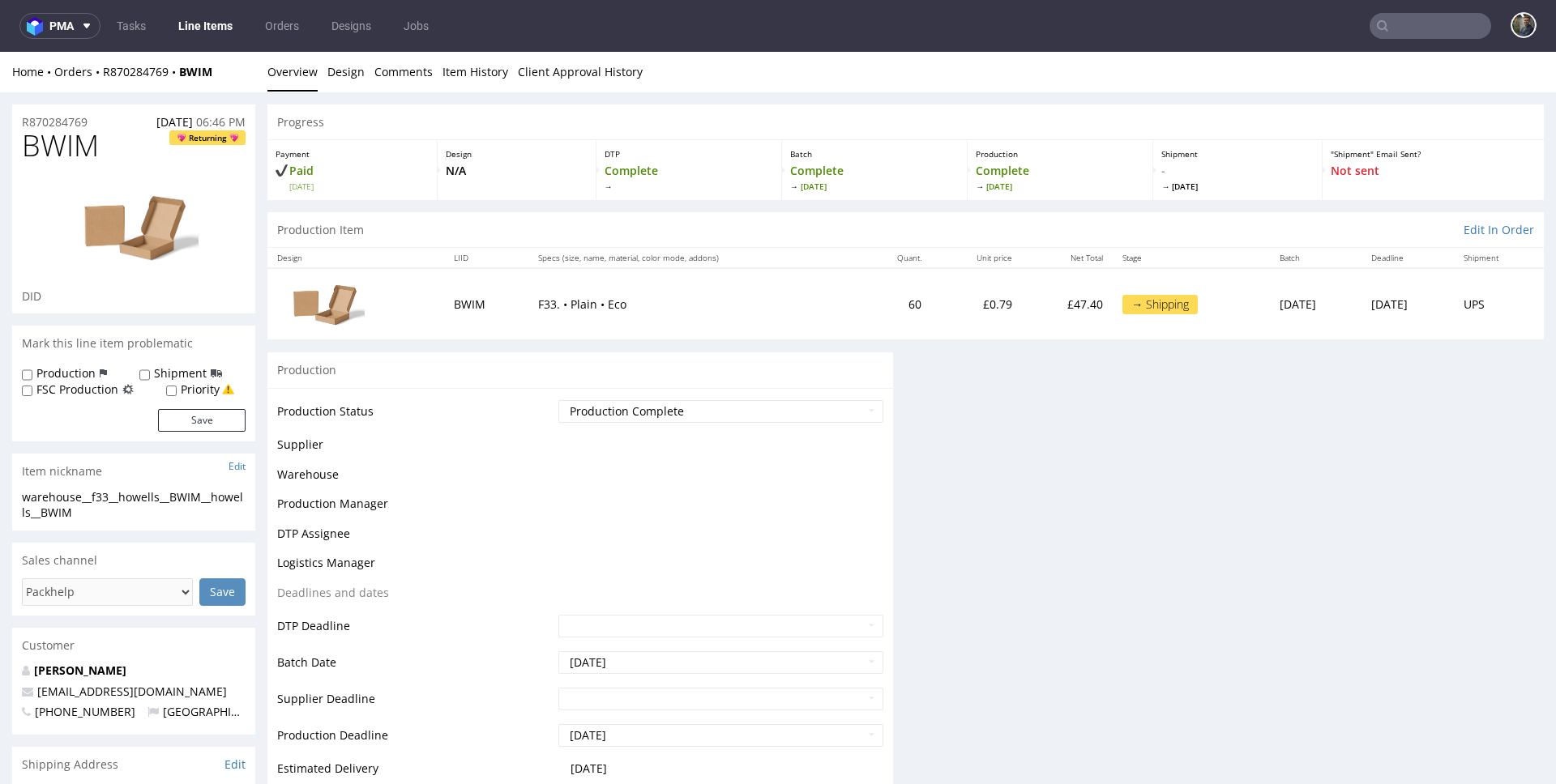 scroll, scrollTop: 0, scrollLeft: 0, axis: both 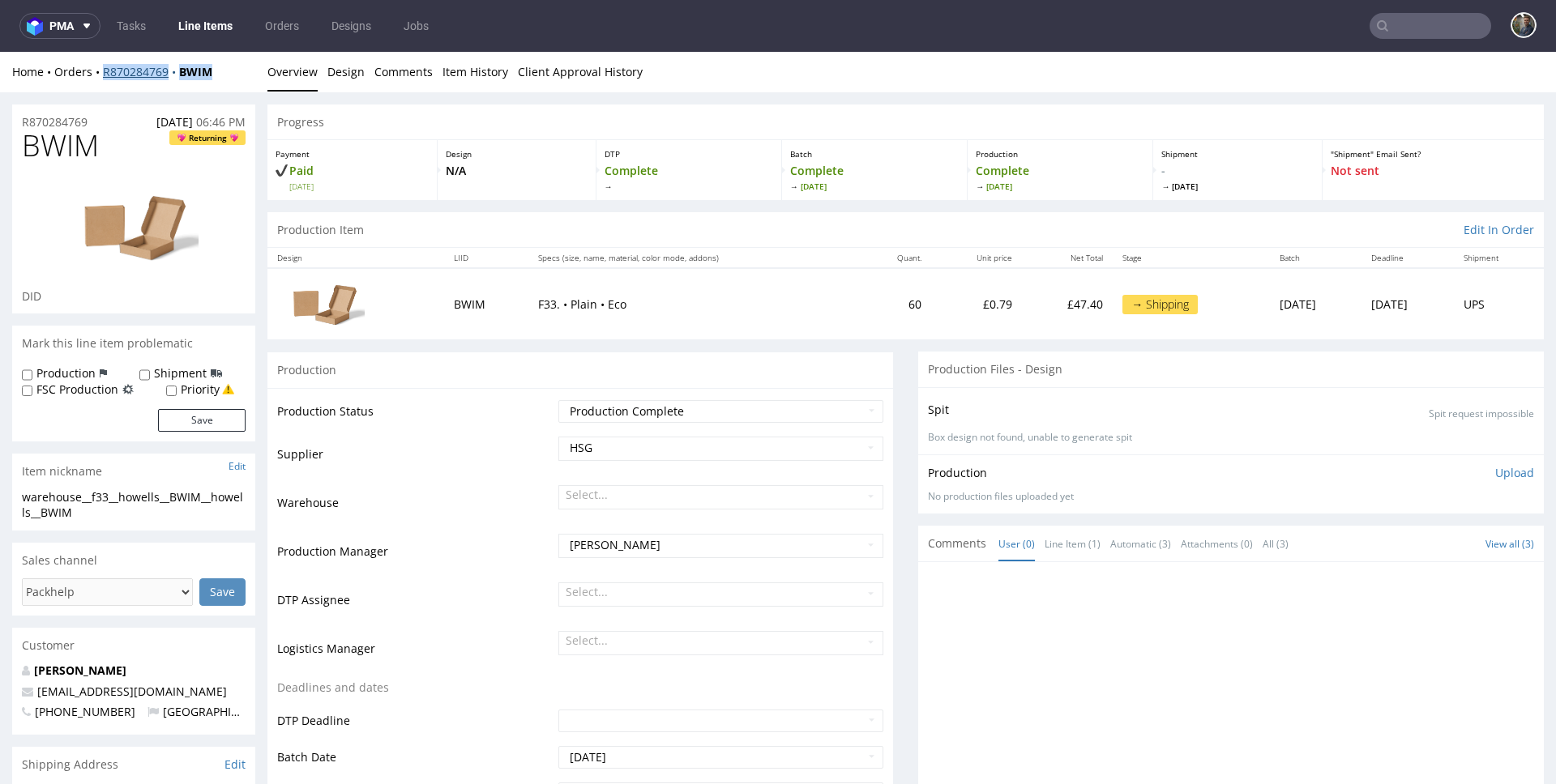 drag, startPoint x: 231, startPoint y: 72, endPoint x: 103, endPoint y: 75, distance: 128.03515 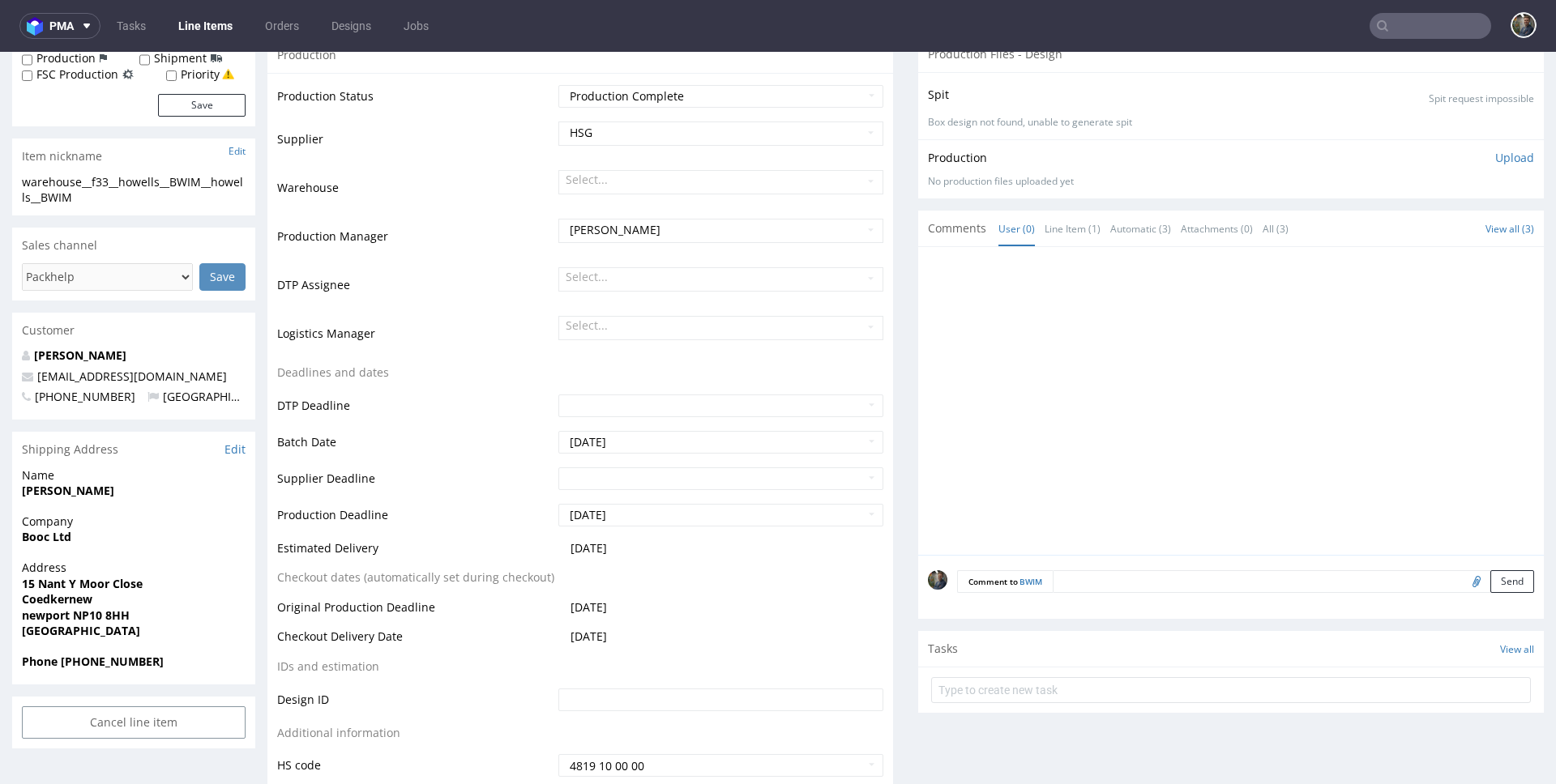 scroll, scrollTop: 330, scrollLeft: 0, axis: vertical 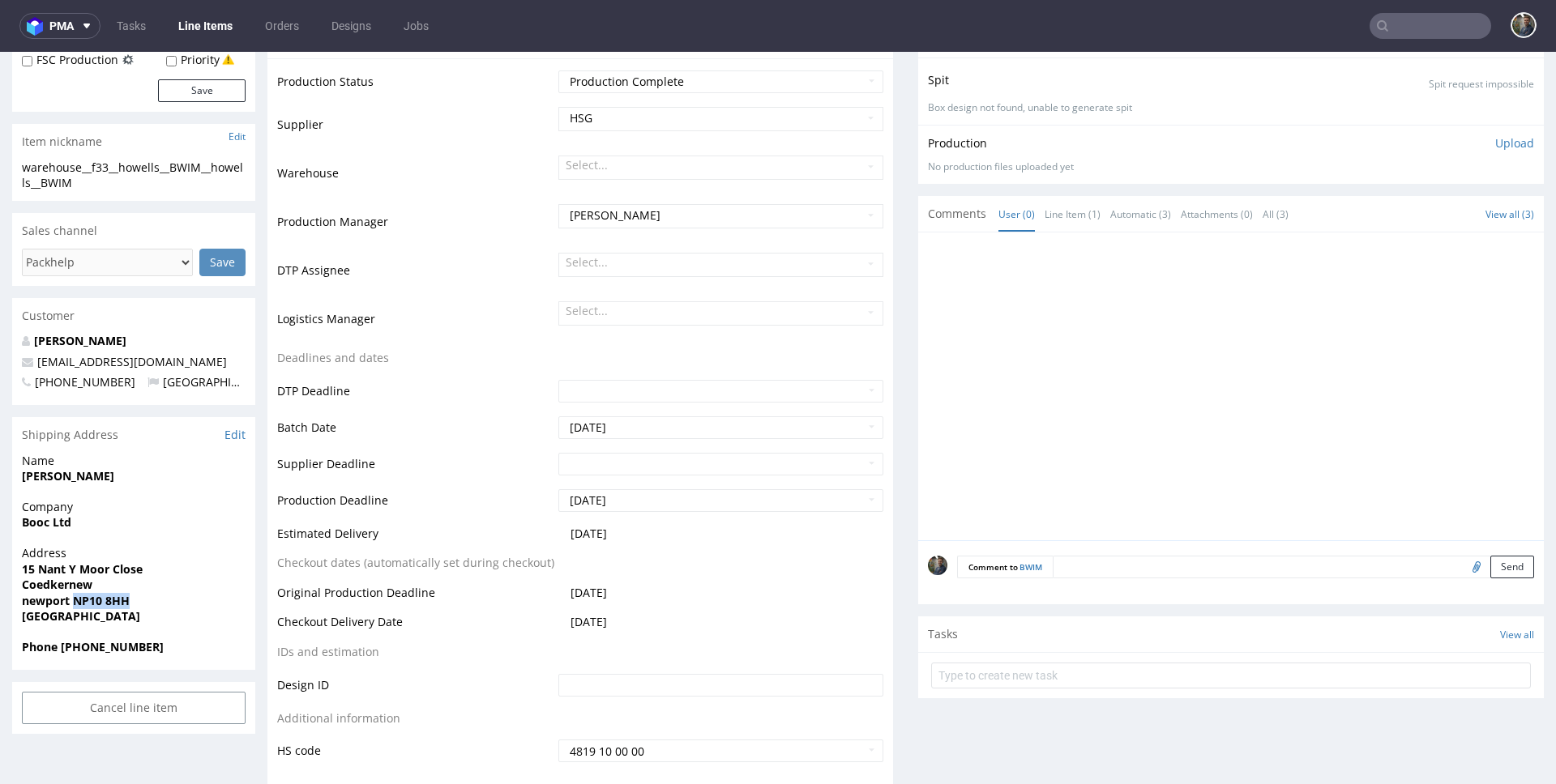 drag, startPoint x: 139, startPoint y: 599, endPoint x: 74, endPoint y: 603, distance: 65.122961 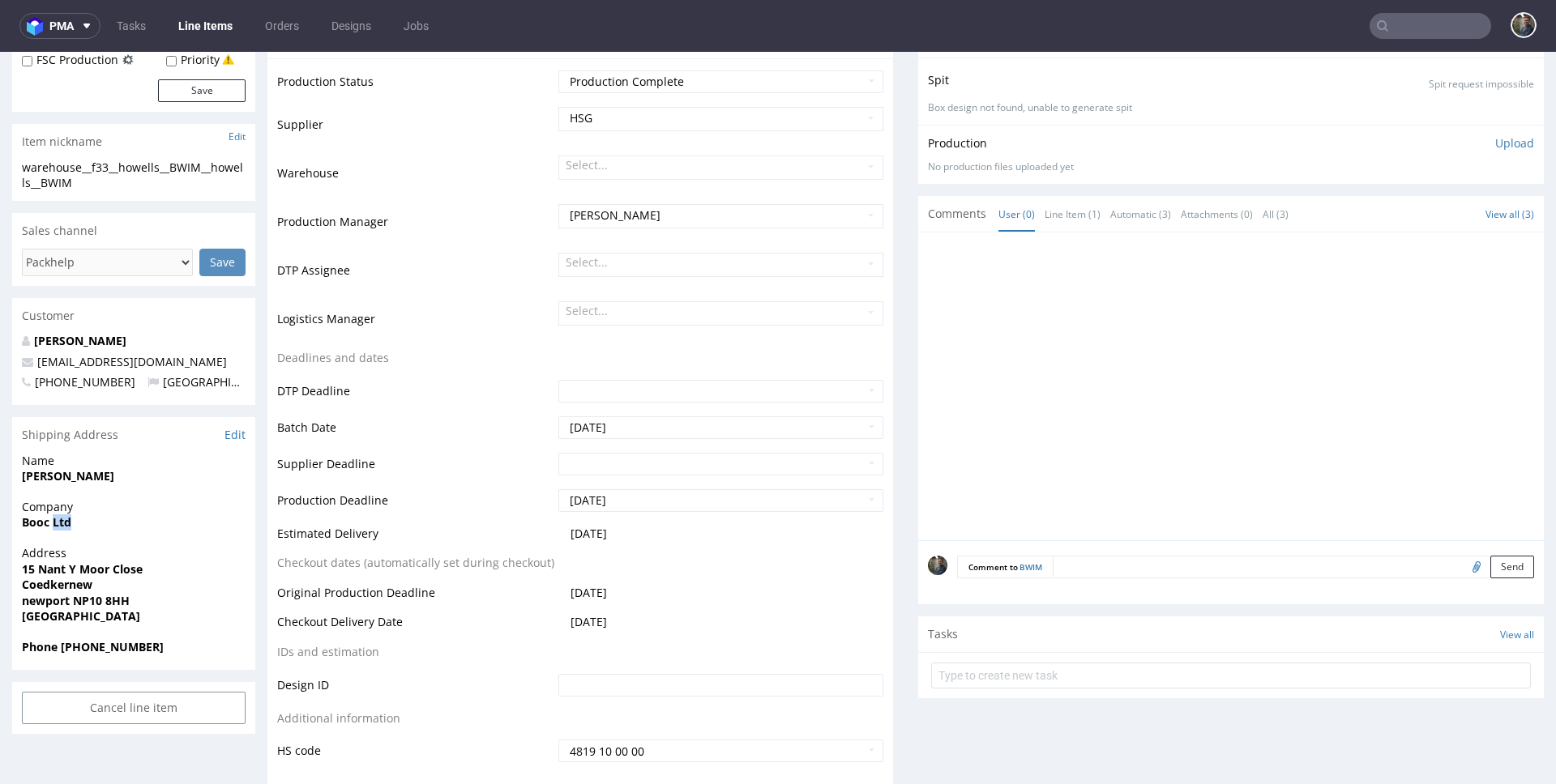 click on "Booc Ltd" at bounding box center (46, 522) 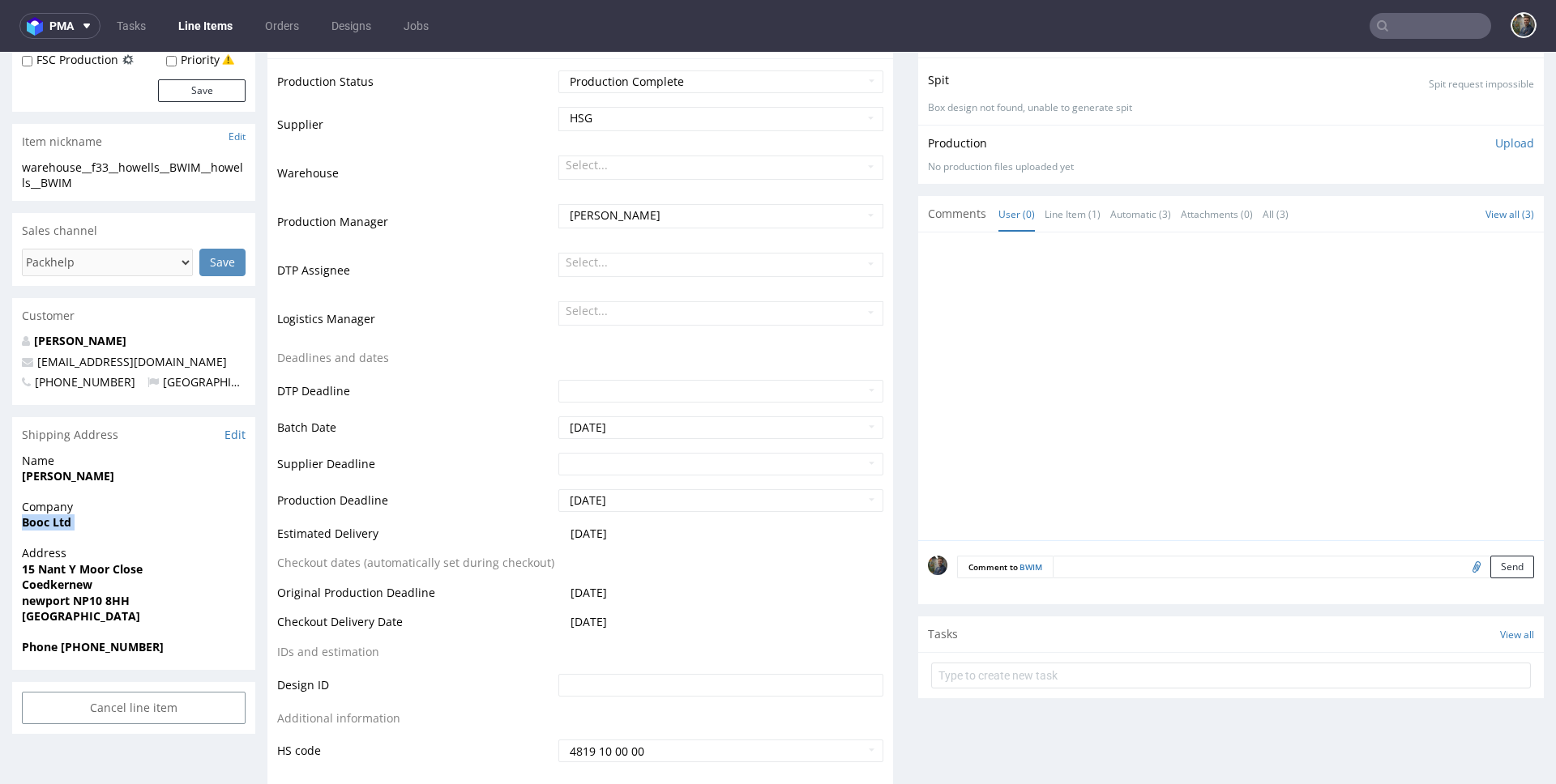 click on "Booc Ltd" at bounding box center (46, 522) 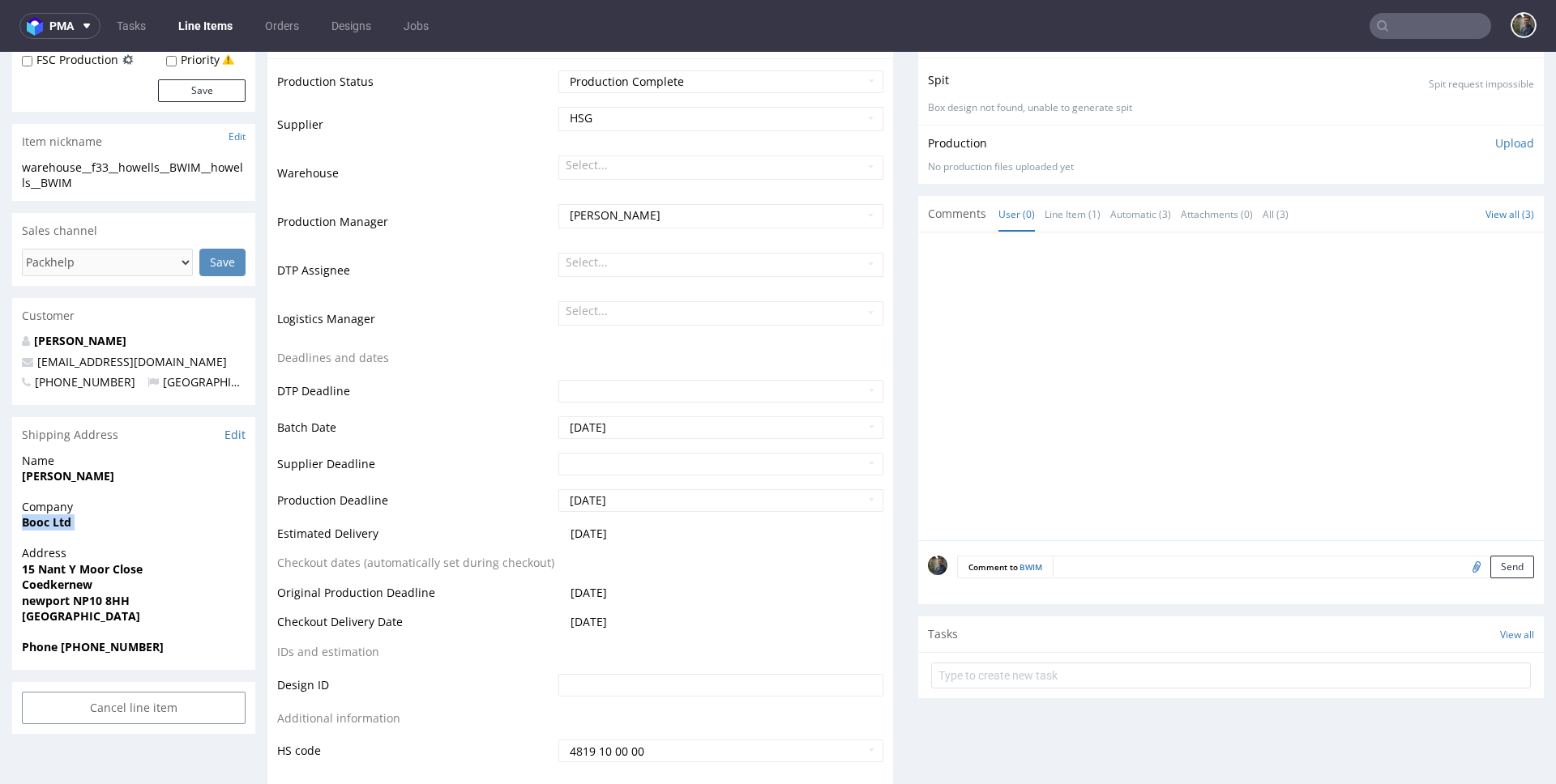 click on "15 Nant Y Moor Close" at bounding box center (82, 569) 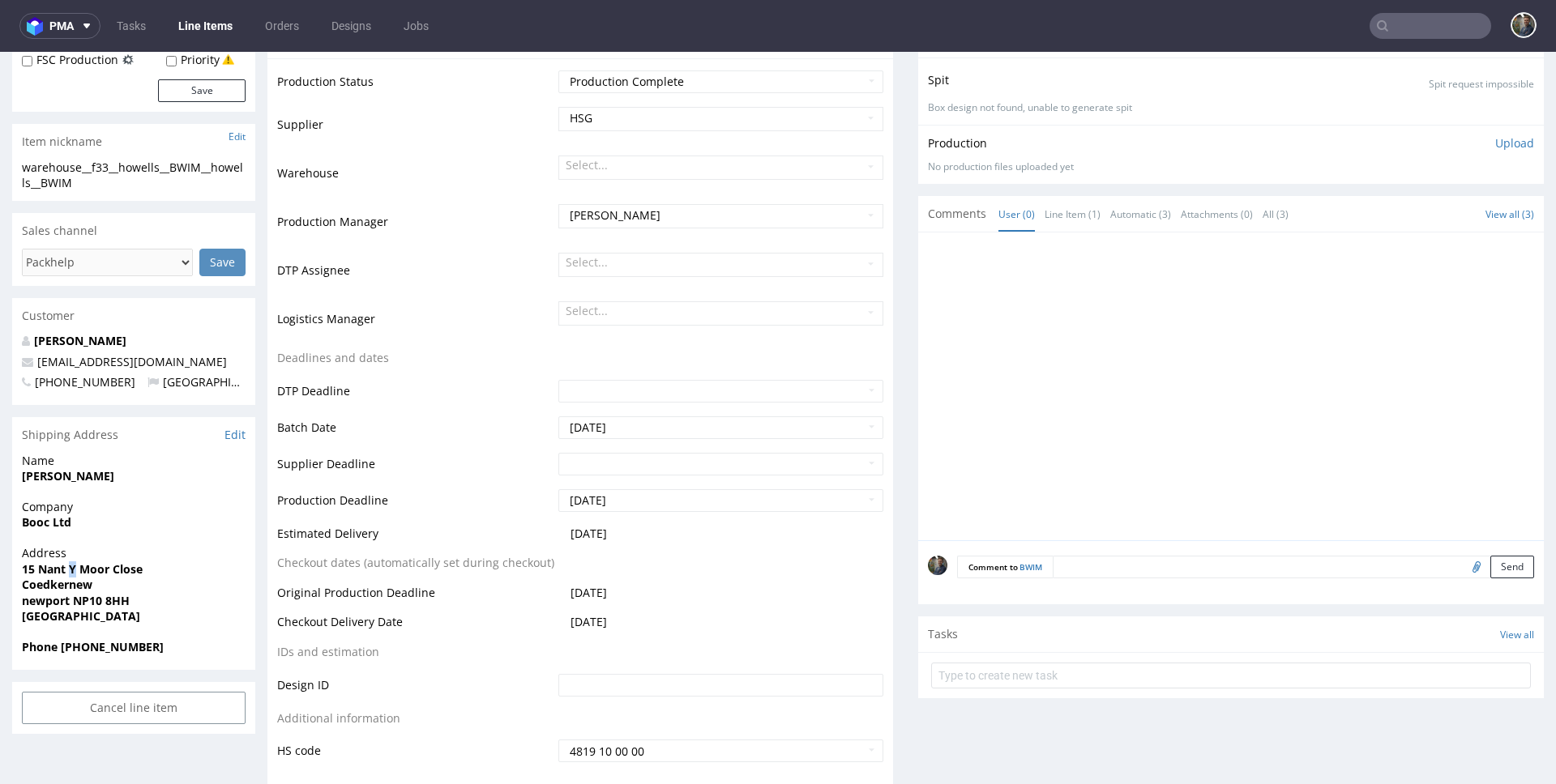 click on "15 Nant Y Moor Close" at bounding box center (82, 569) 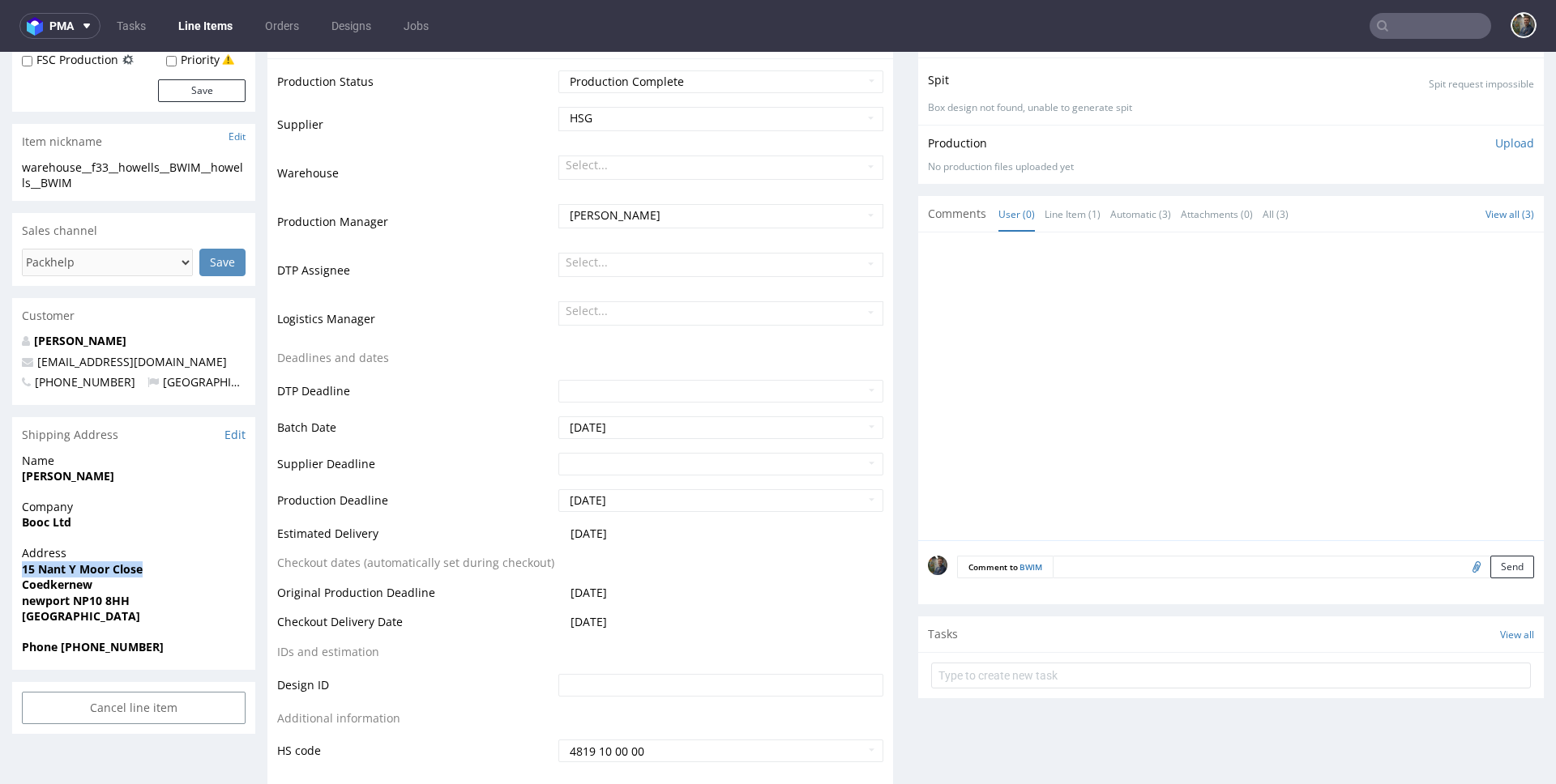 click on "15 Nant Y Moor Close" at bounding box center (82, 569) 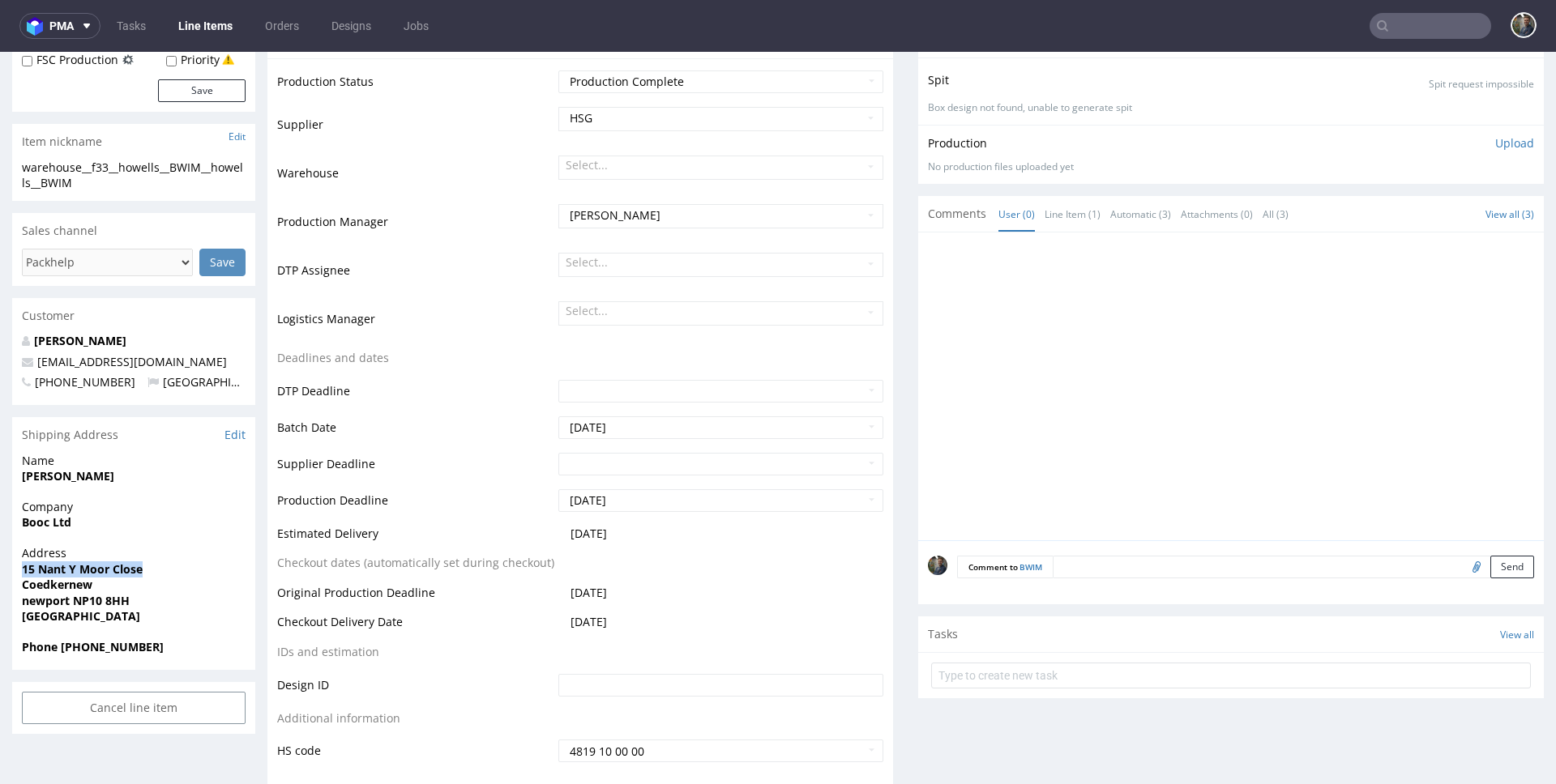 click on "Coedkernew" at bounding box center (57, 584) 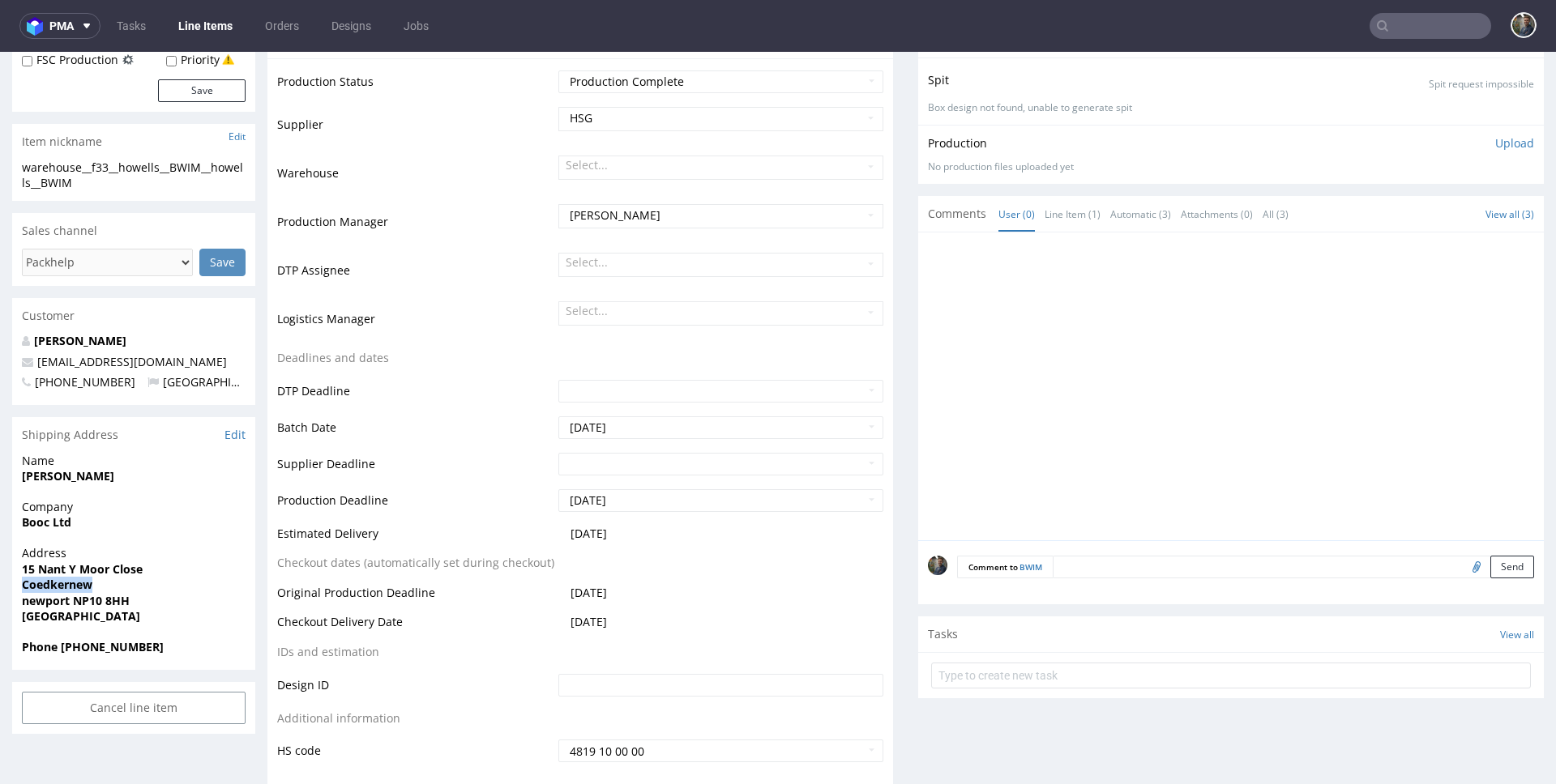 click on "Coedkernew" at bounding box center (57, 584) 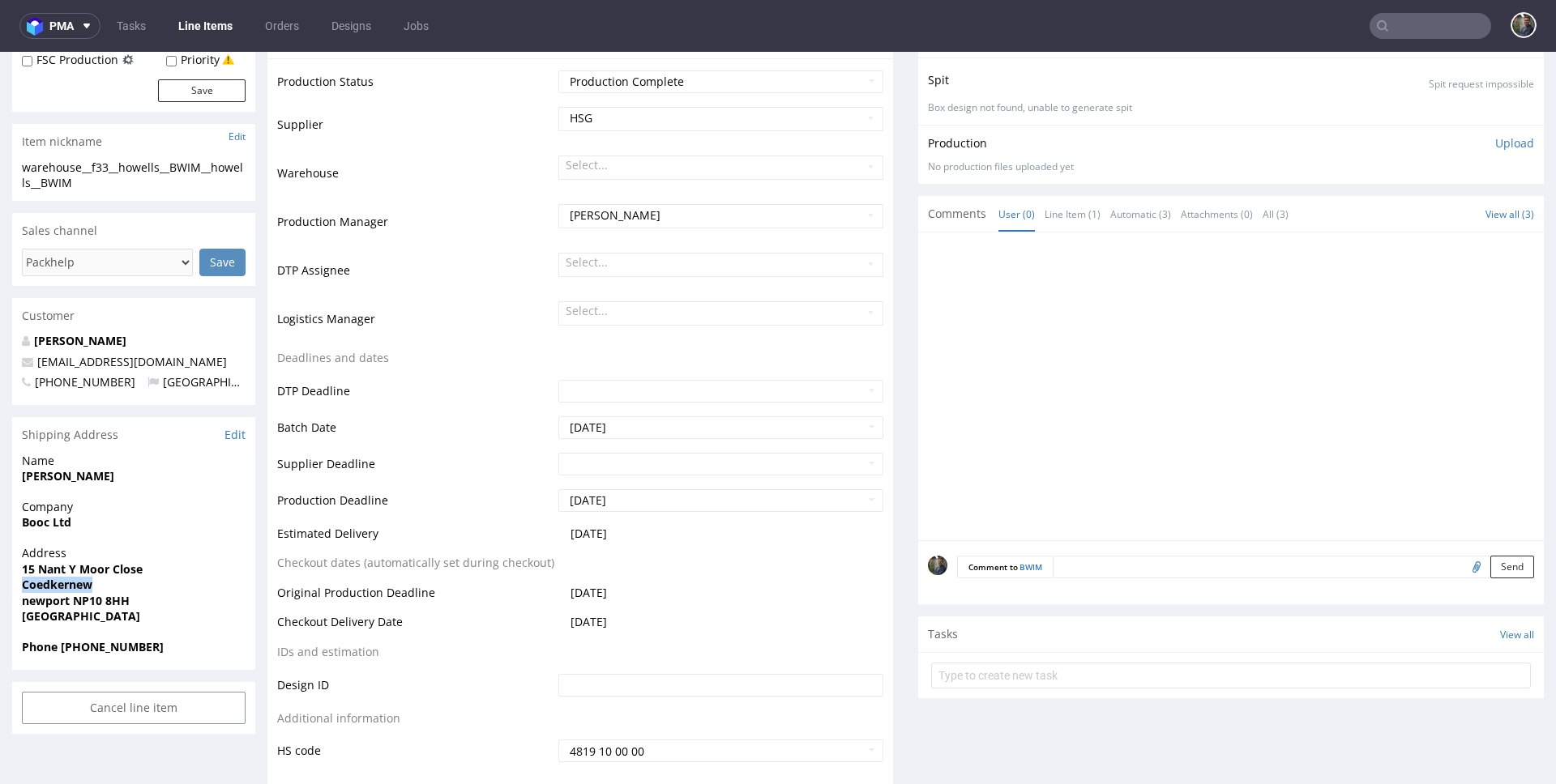 click on "newport NP10 8HH" at bounding box center (75, 600) 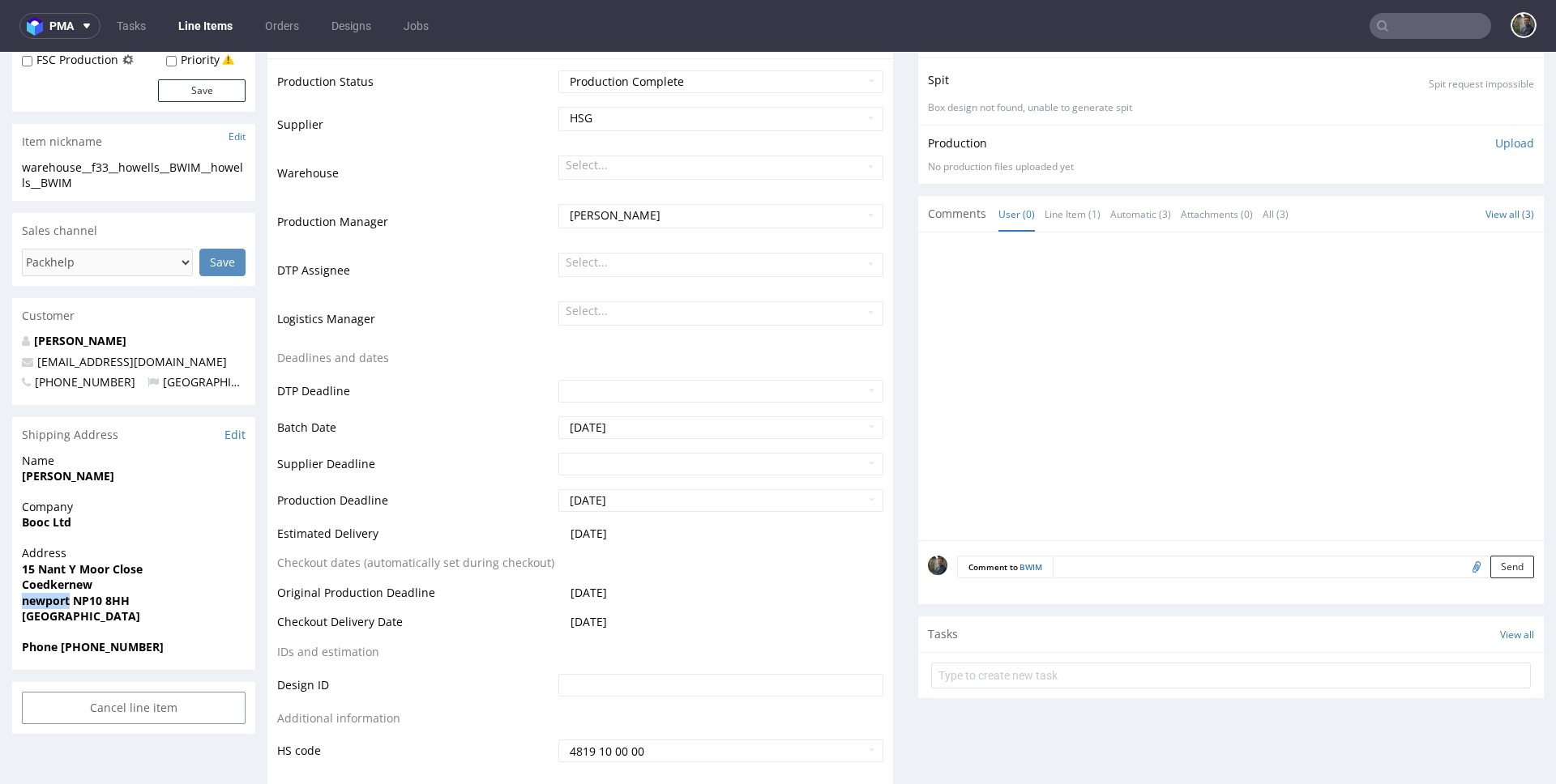 click on "newport NP10 8HH" at bounding box center (75, 600) 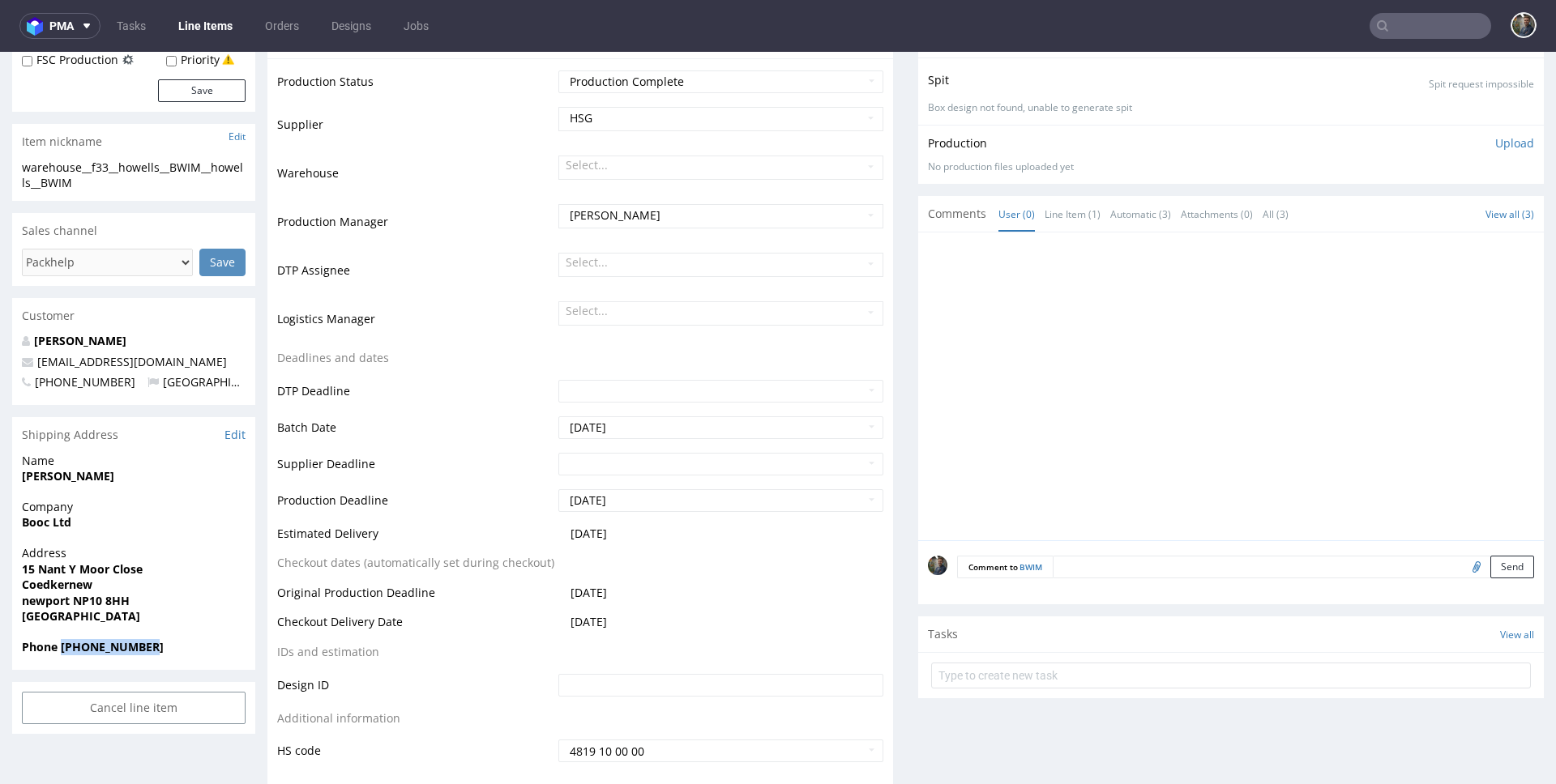 drag, startPoint x: 147, startPoint y: 643, endPoint x: 63, endPoint y: 650, distance: 84.29116 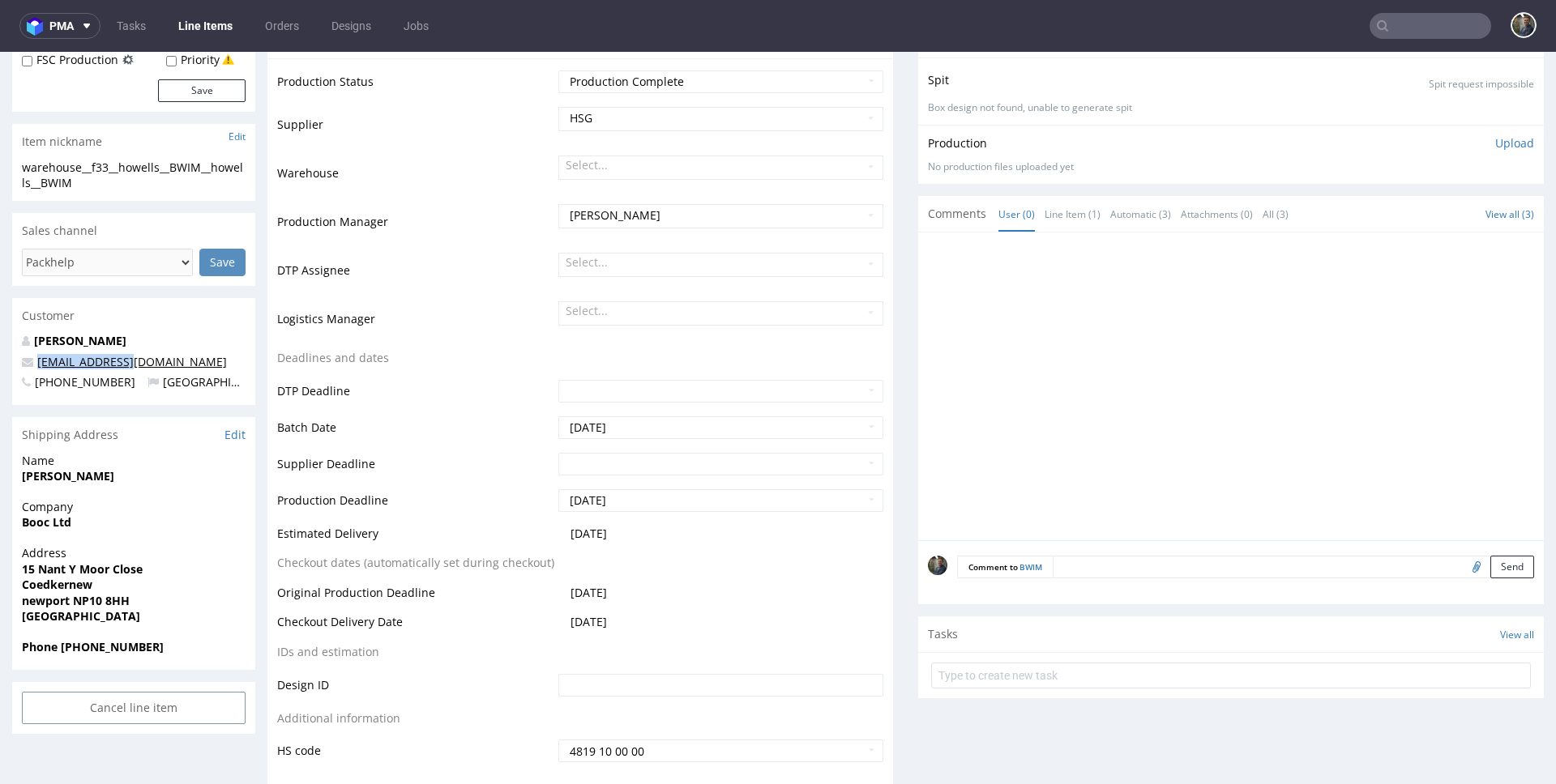 copy on "[EMAIL_ADDRESS][DOMAIN_NAME]" 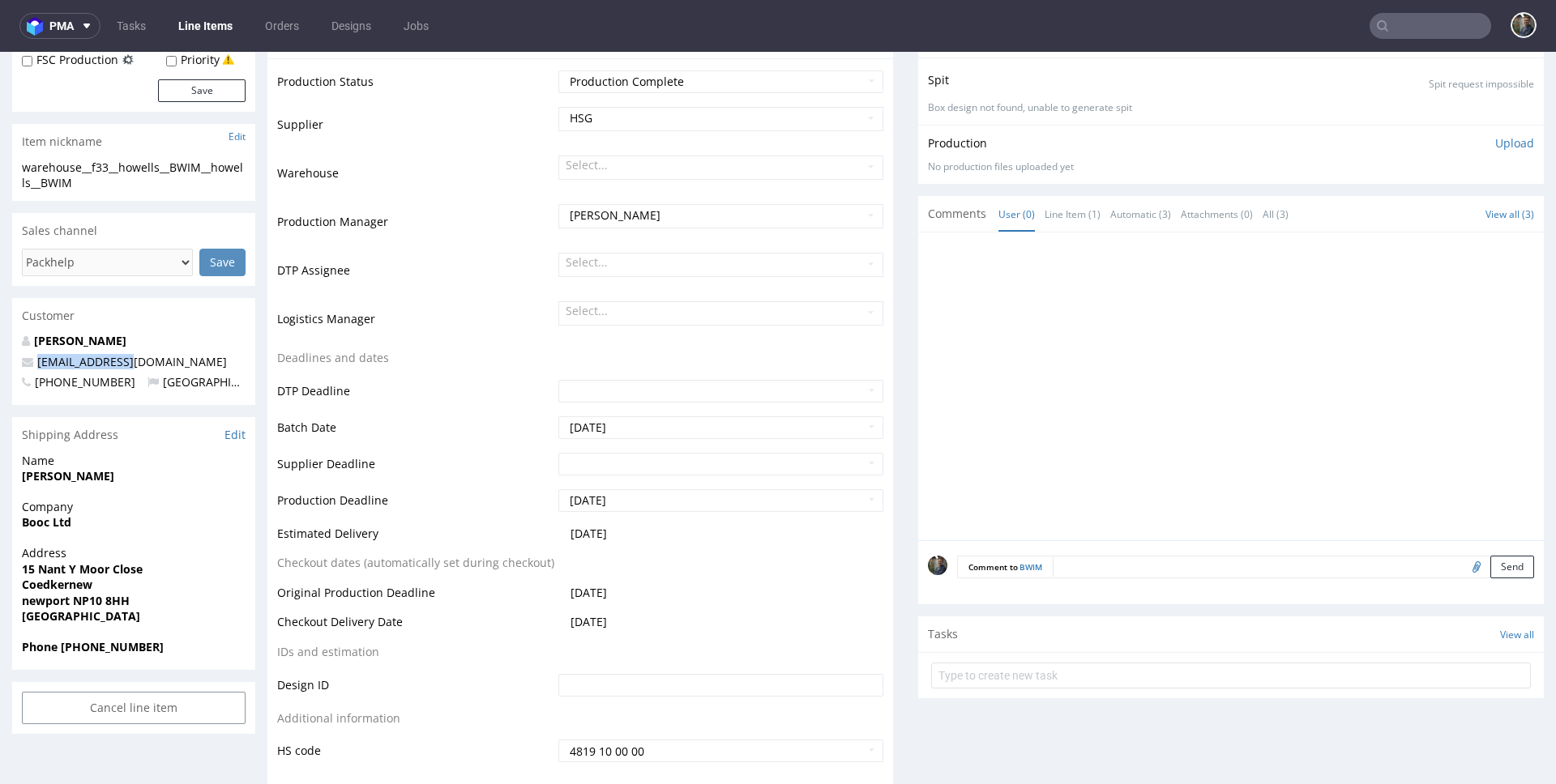 click on "[PERSON_NAME]" at bounding box center (68, 475) 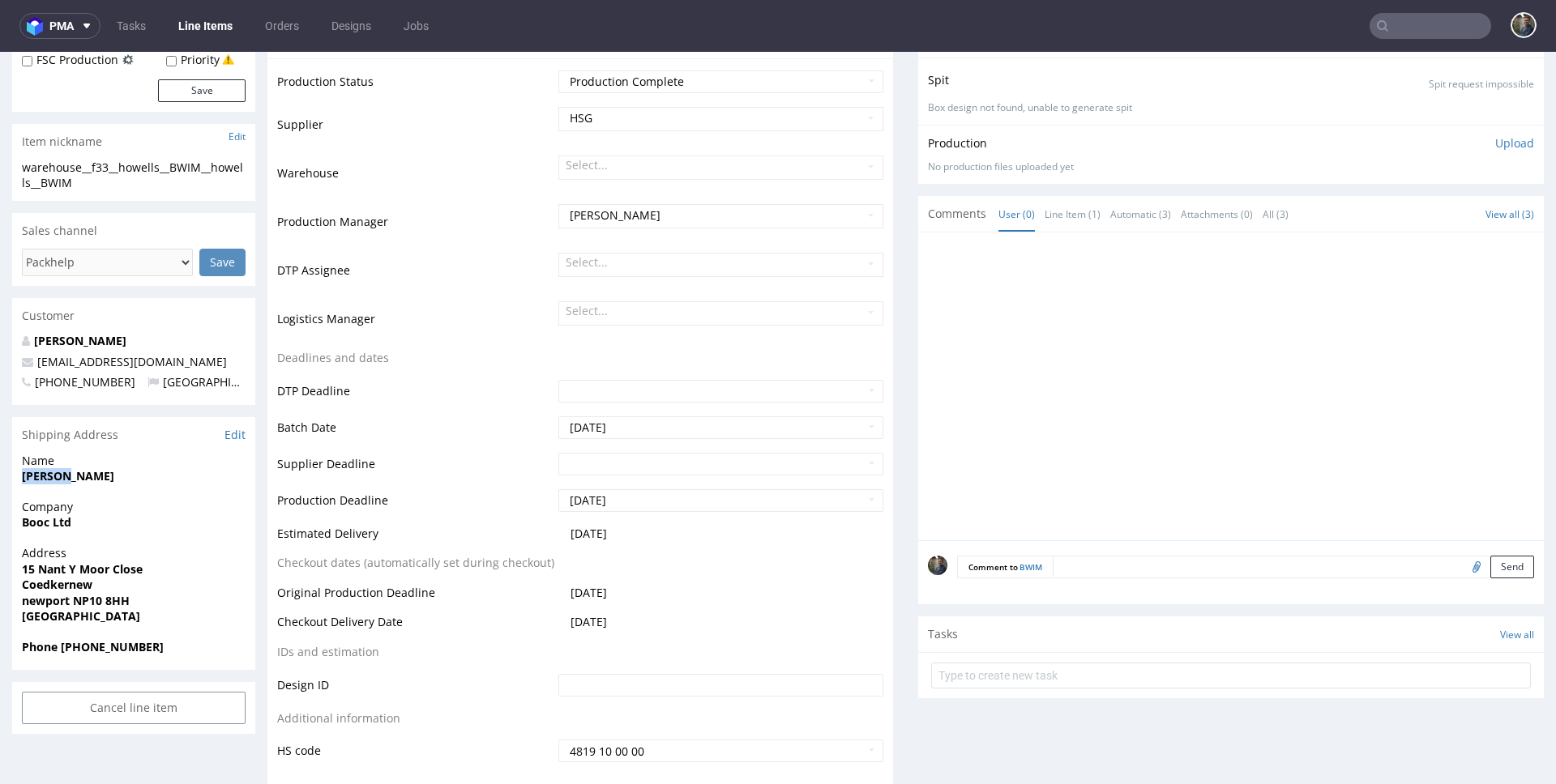 click on "[PERSON_NAME]" at bounding box center [68, 475] 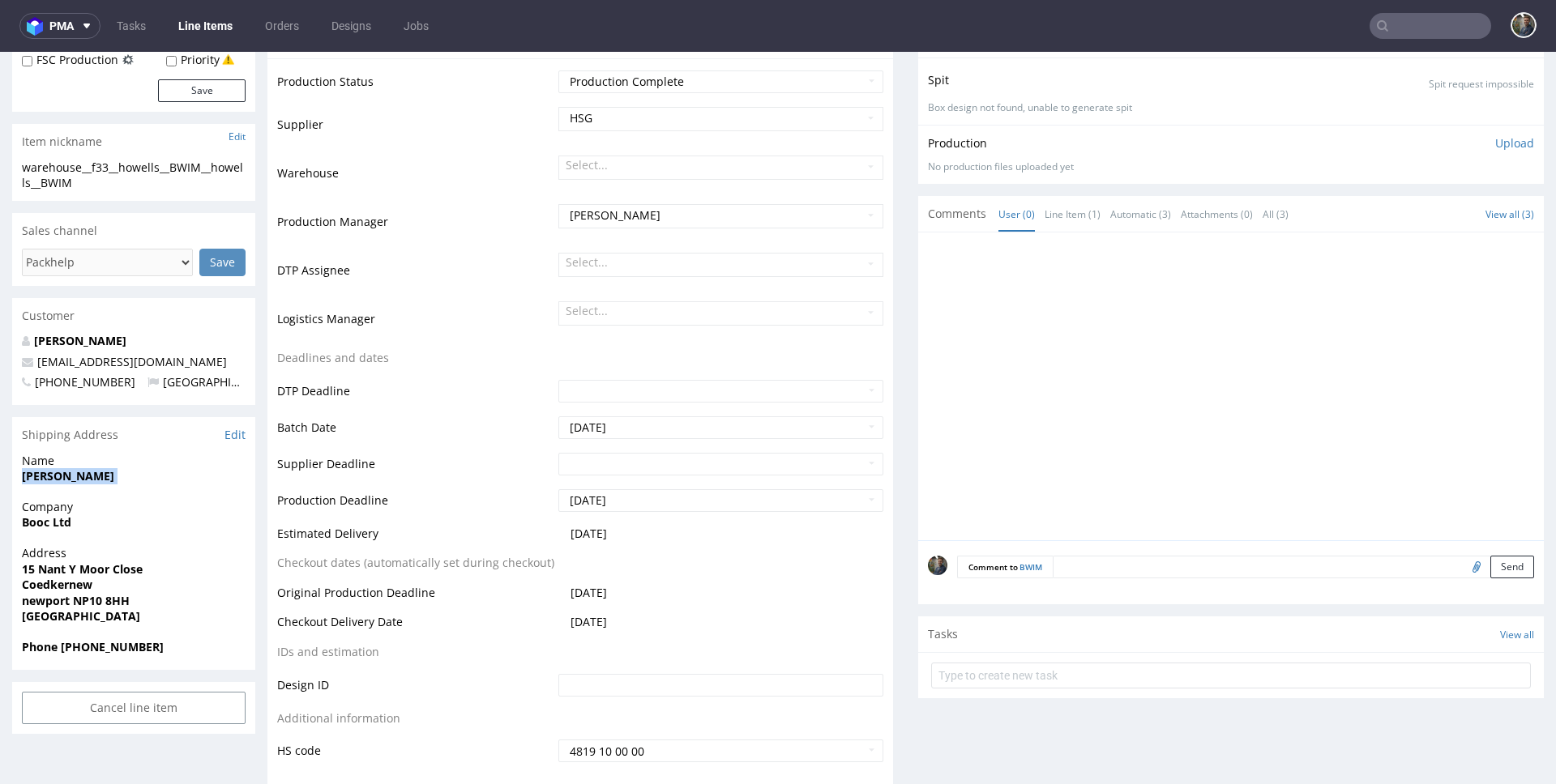 click on "[PERSON_NAME]" at bounding box center (68, 475) 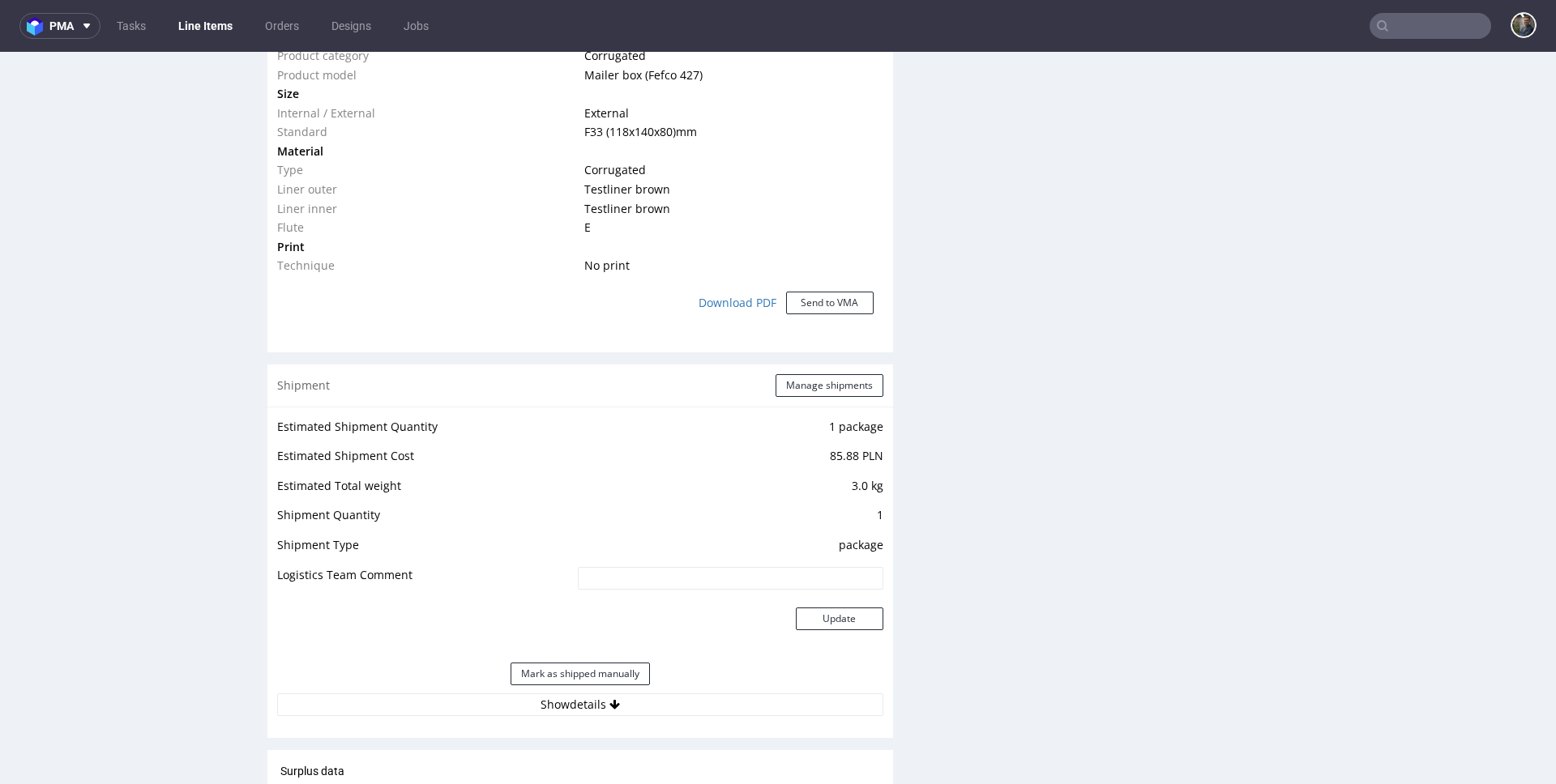 scroll, scrollTop: 1448, scrollLeft: 0, axis: vertical 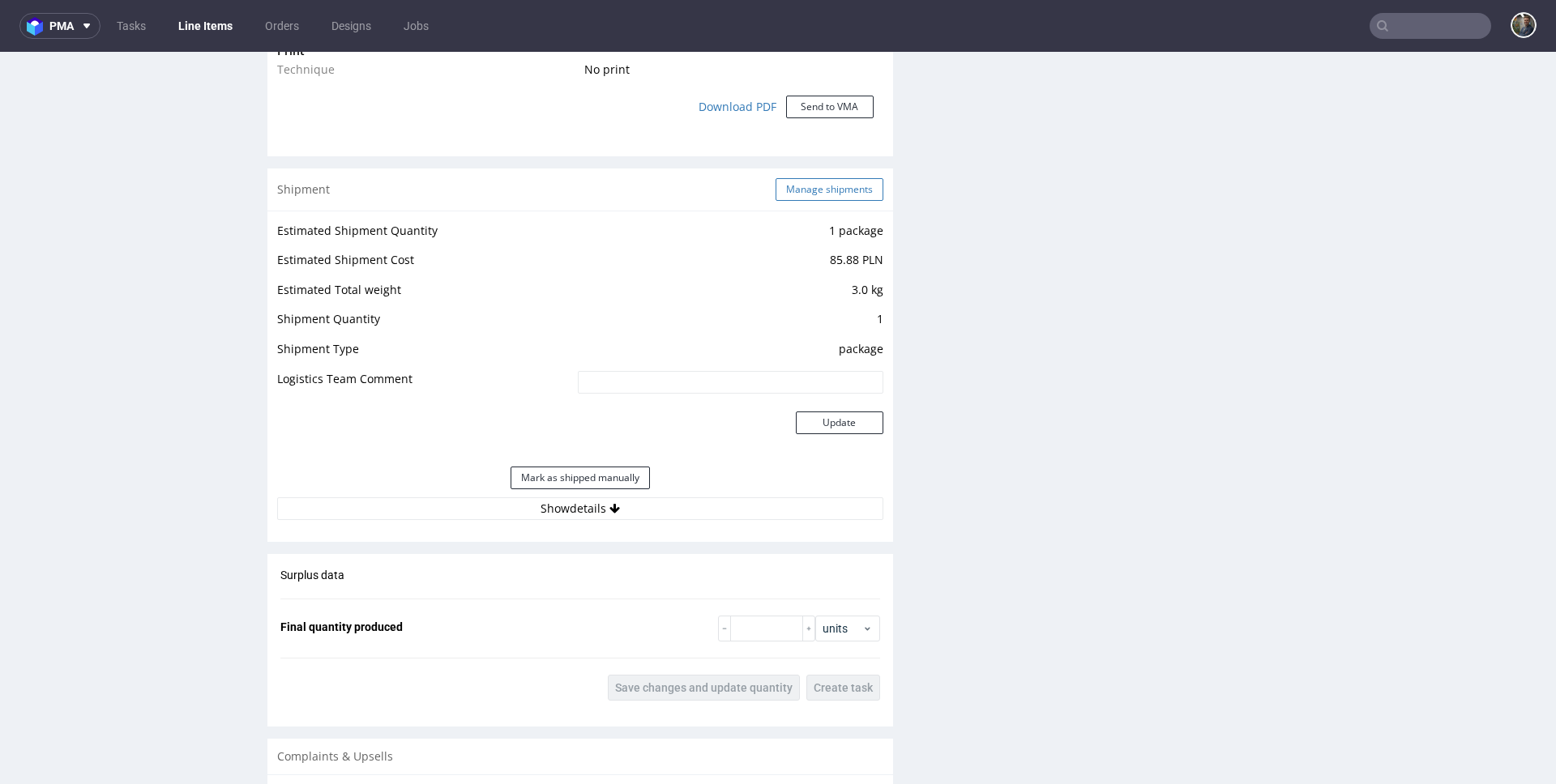 click on "Manage shipments" at bounding box center (829, 190) 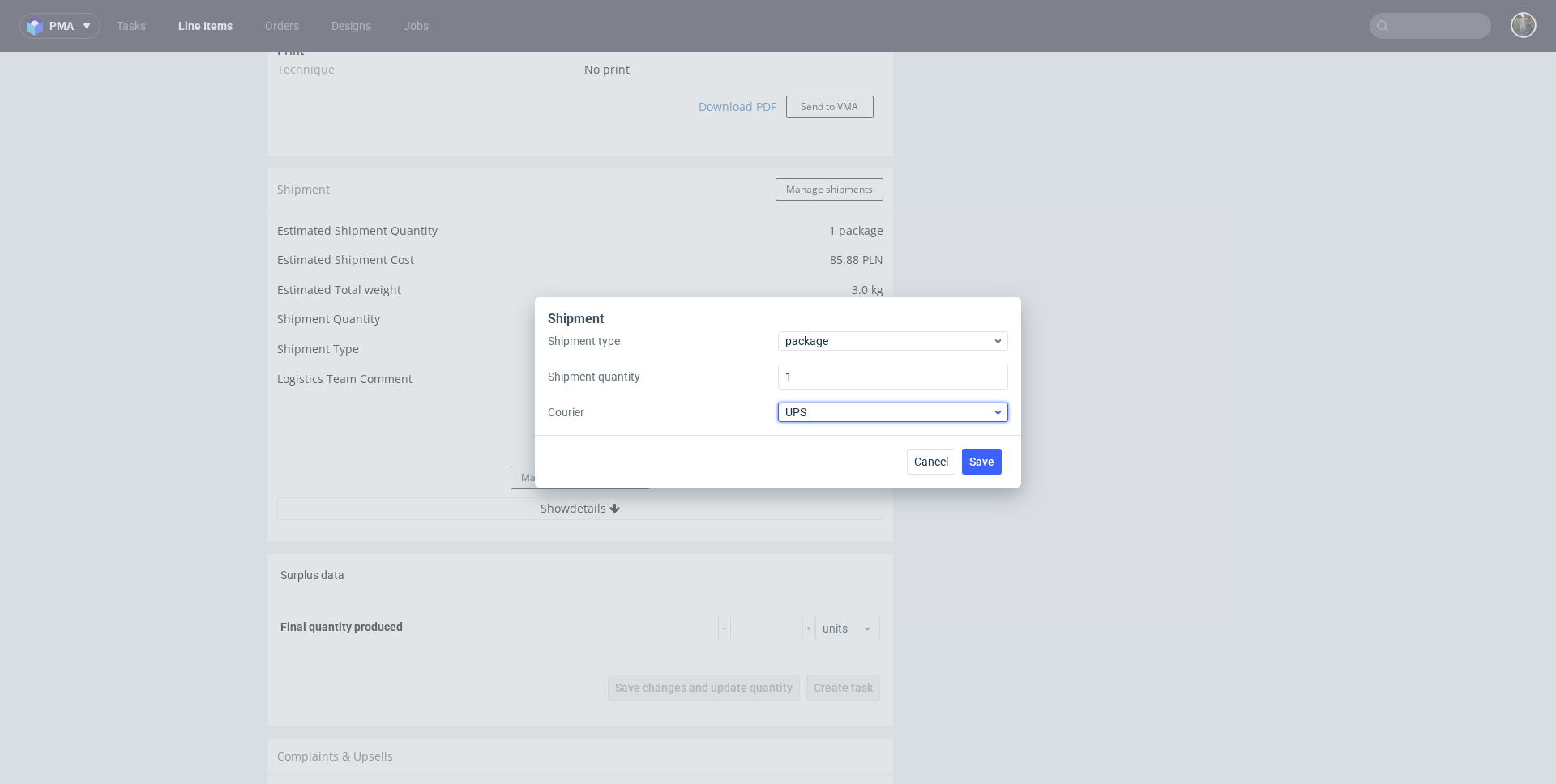 click on "UPS" at bounding box center (888, 412) 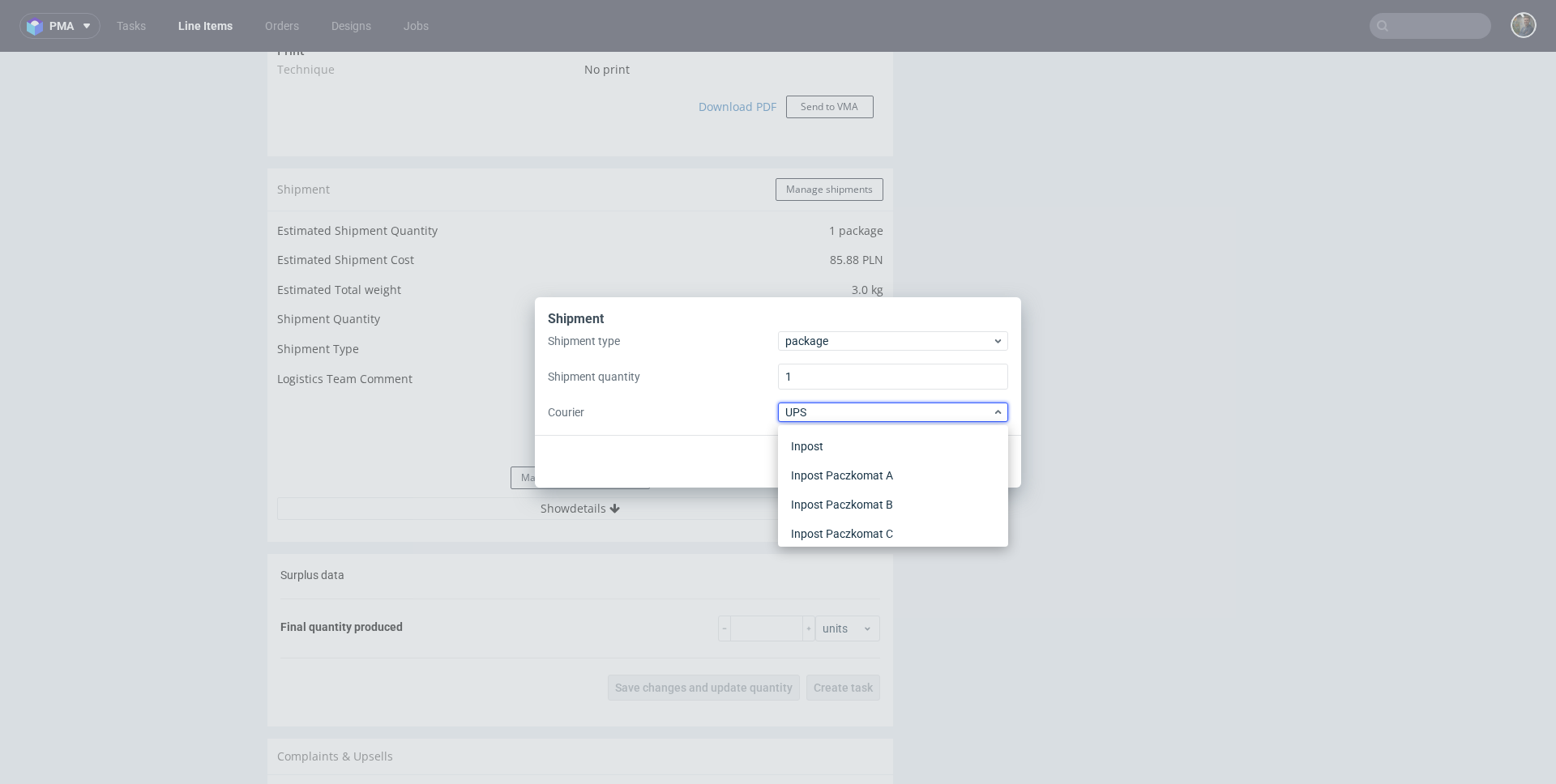 scroll, scrollTop: 0, scrollLeft: 0, axis: both 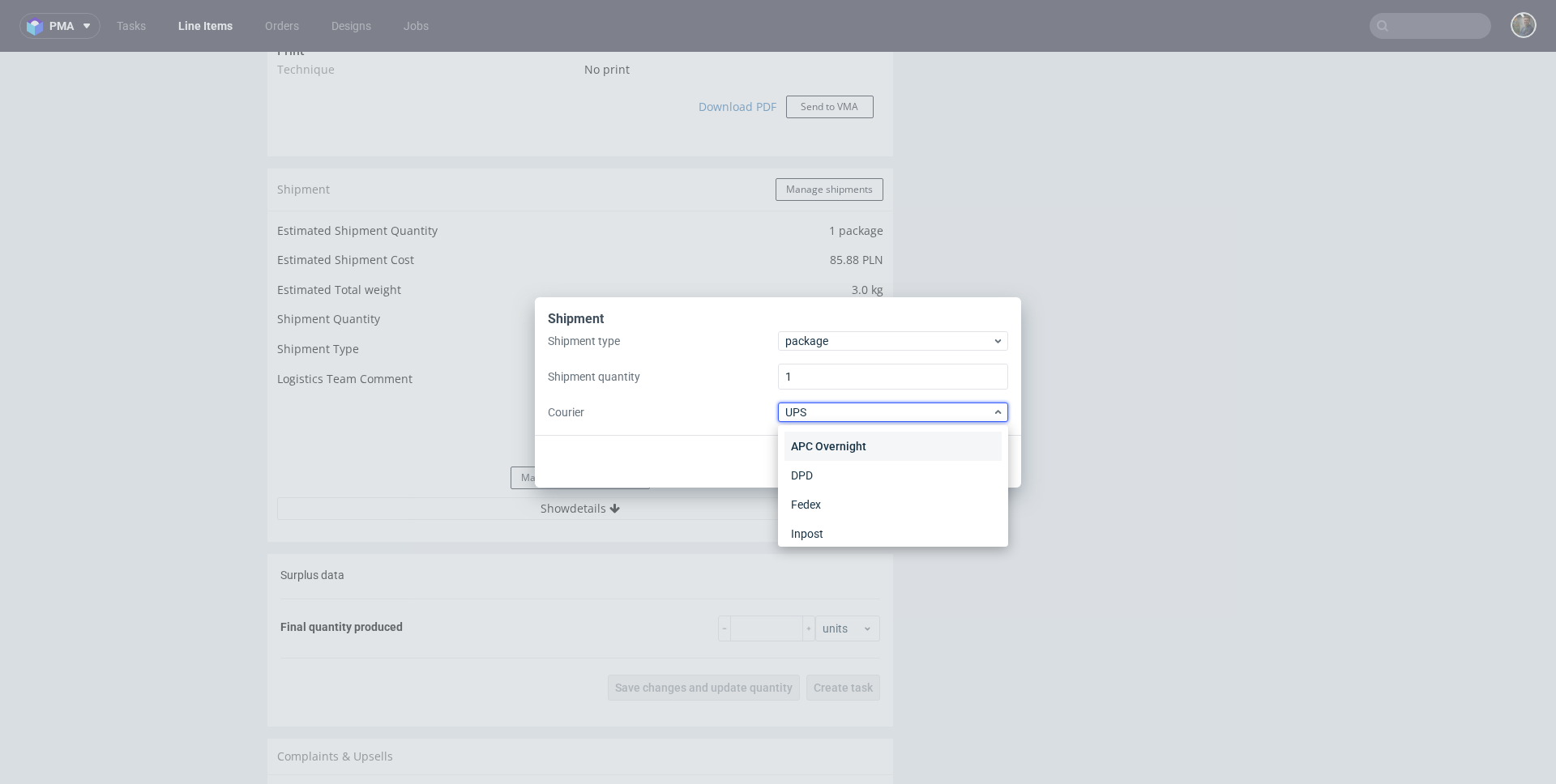 click on "APC Overnight" at bounding box center (893, 446) 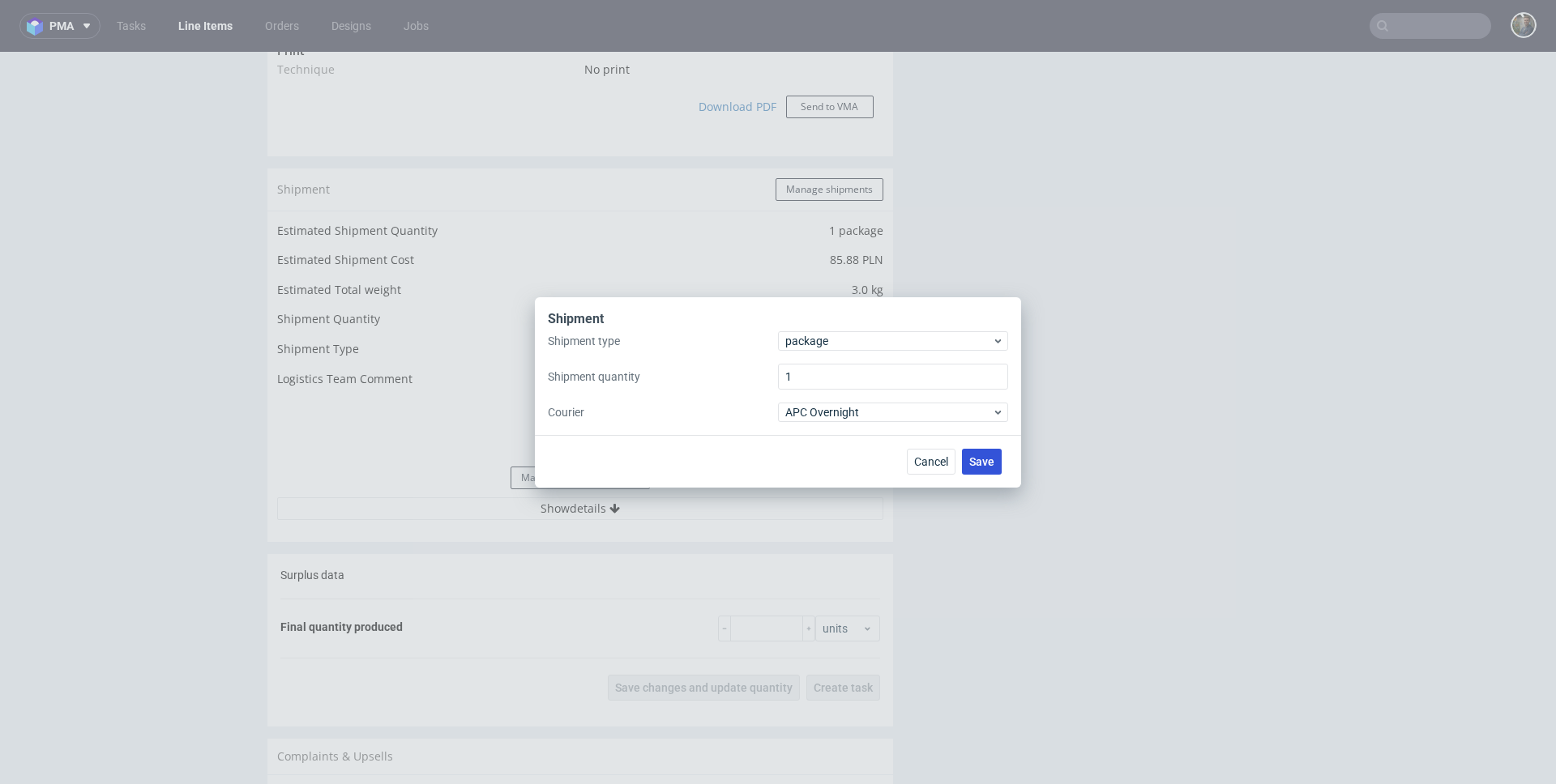 click on "Save" at bounding box center [981, 462] 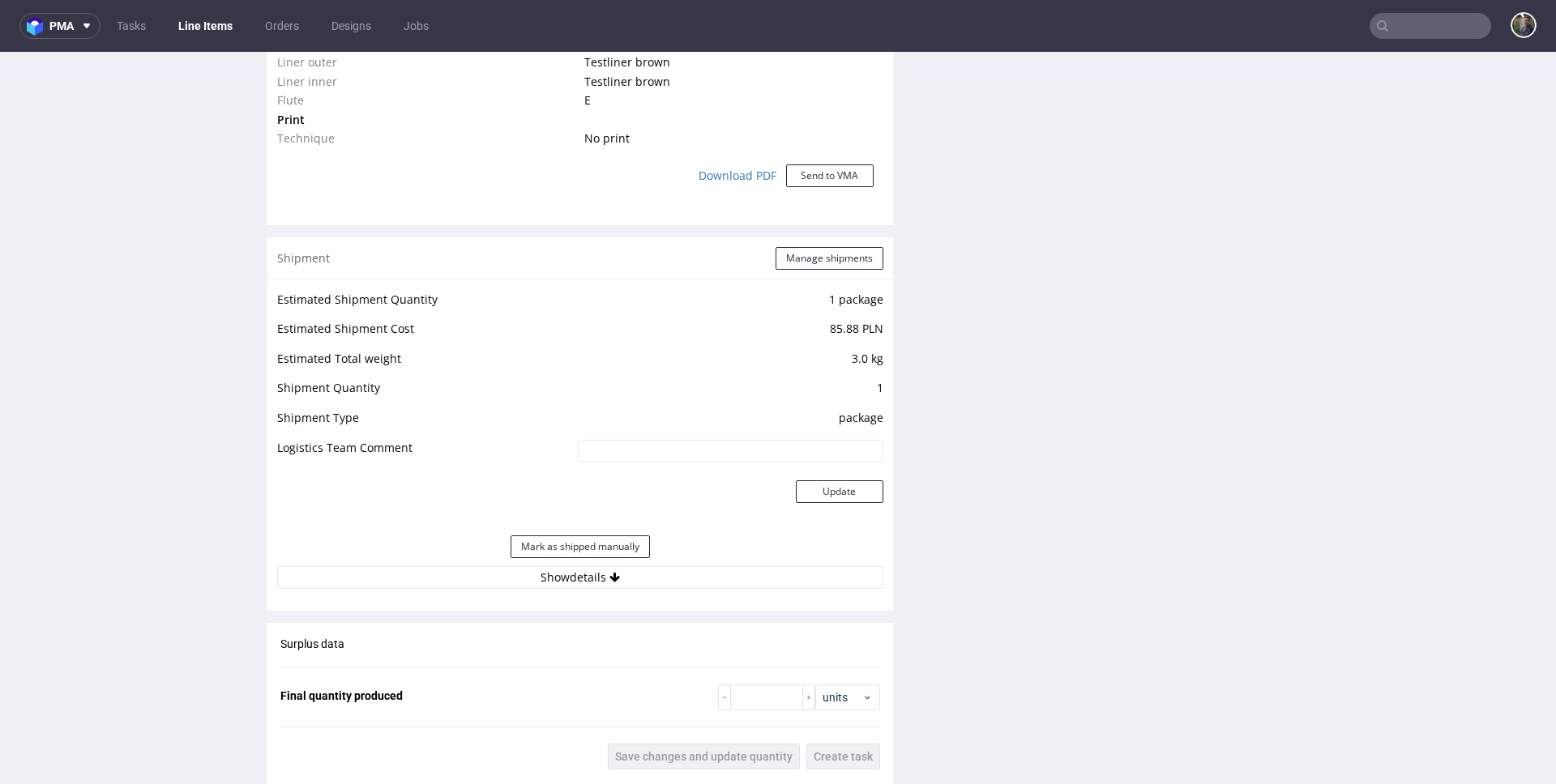 scroll, scrollTop: 1695, scrollLeft: 0, axis: vertical 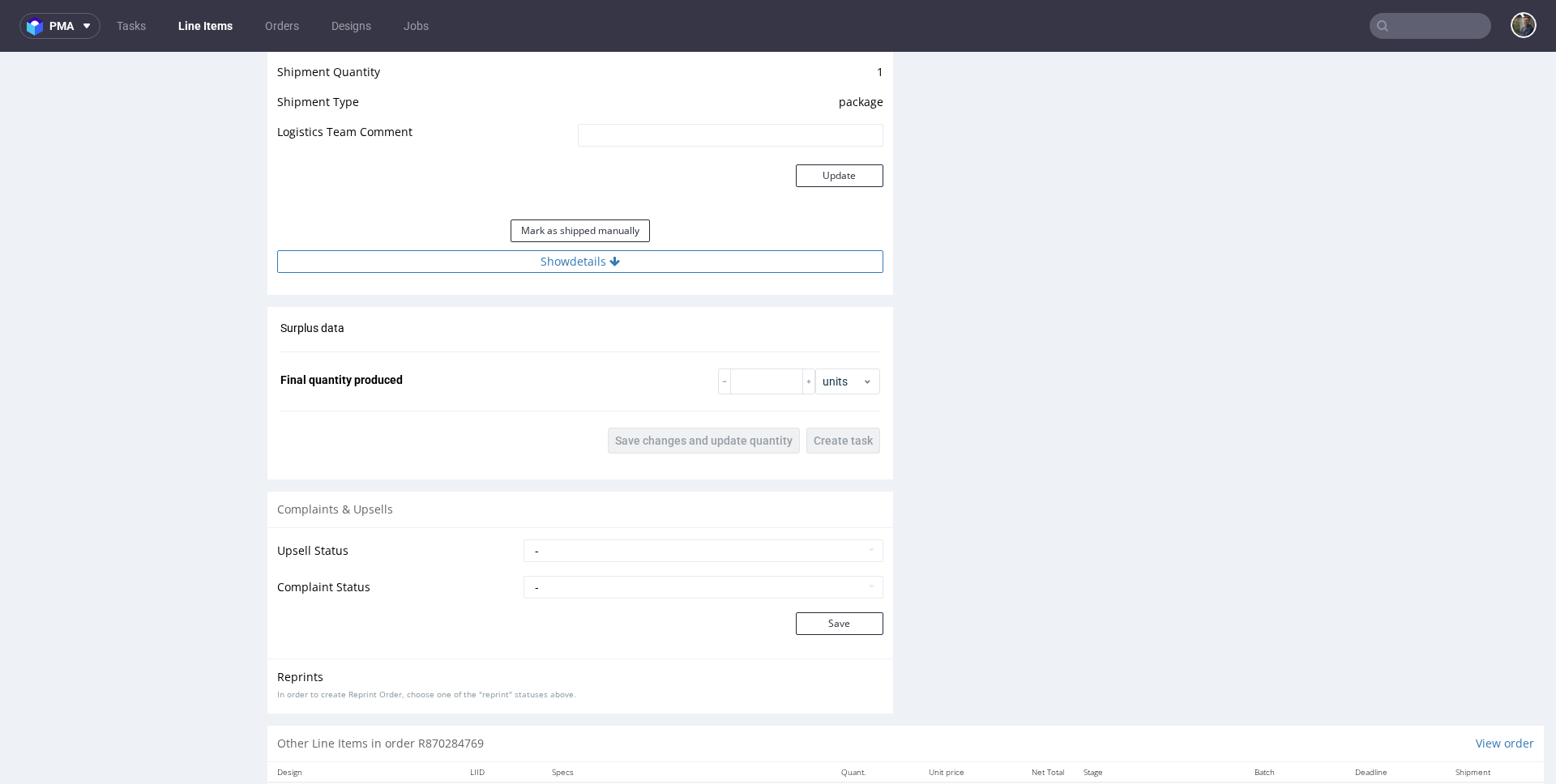 click on "Show  details" at bounding box center (580, 262) 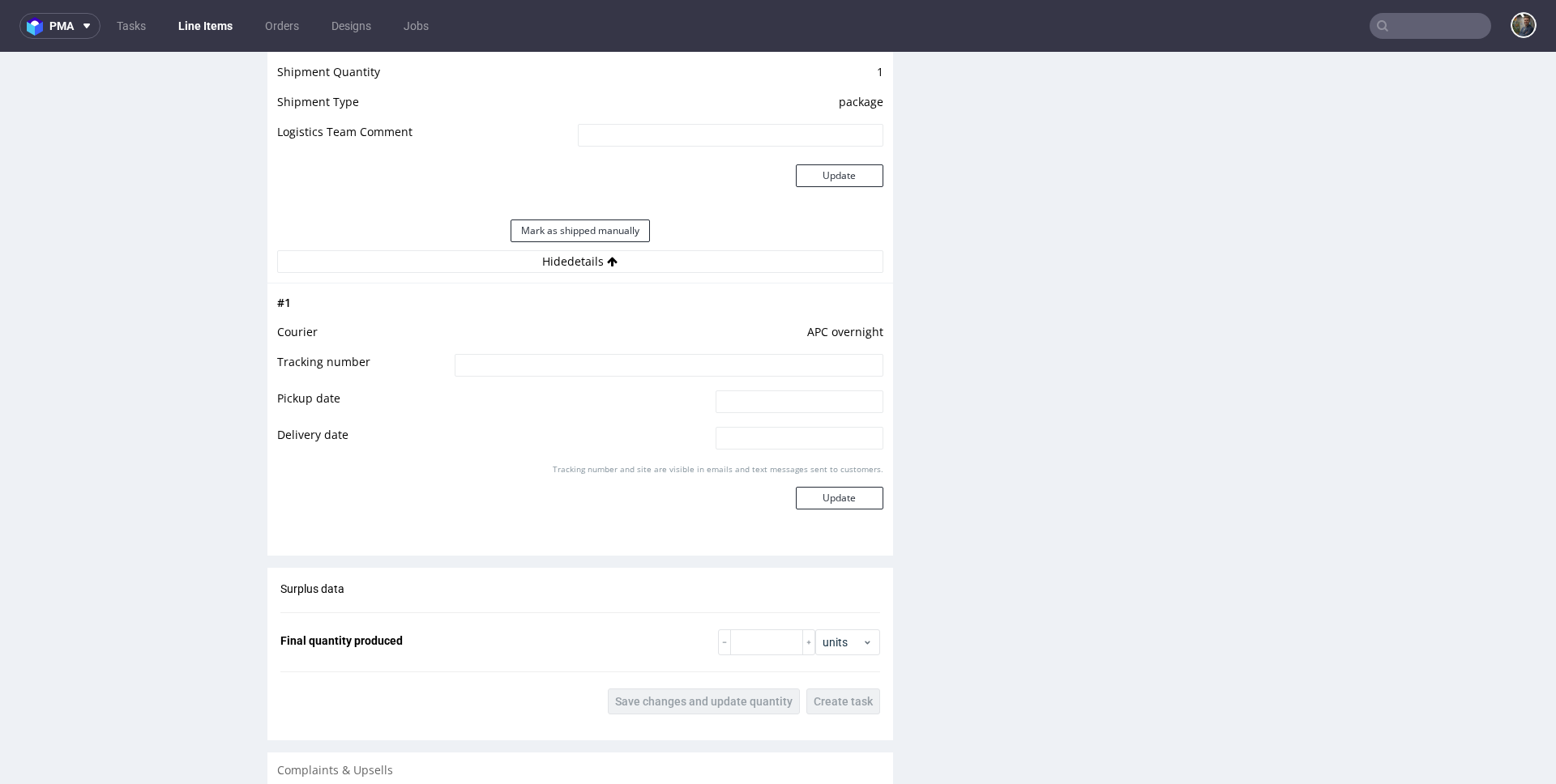 click at bounding box center [669, 365] 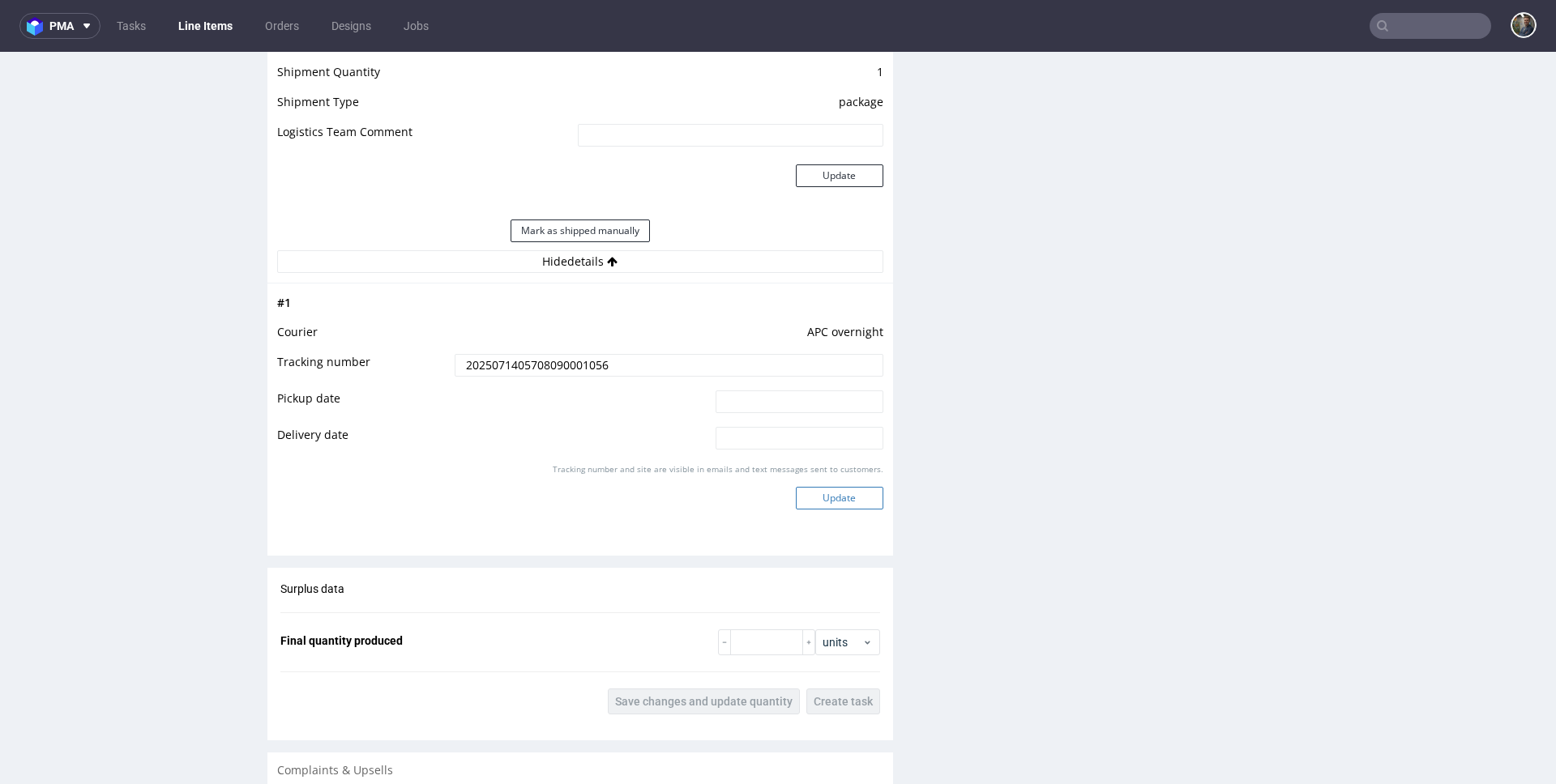 type on "2025071405708090001056" 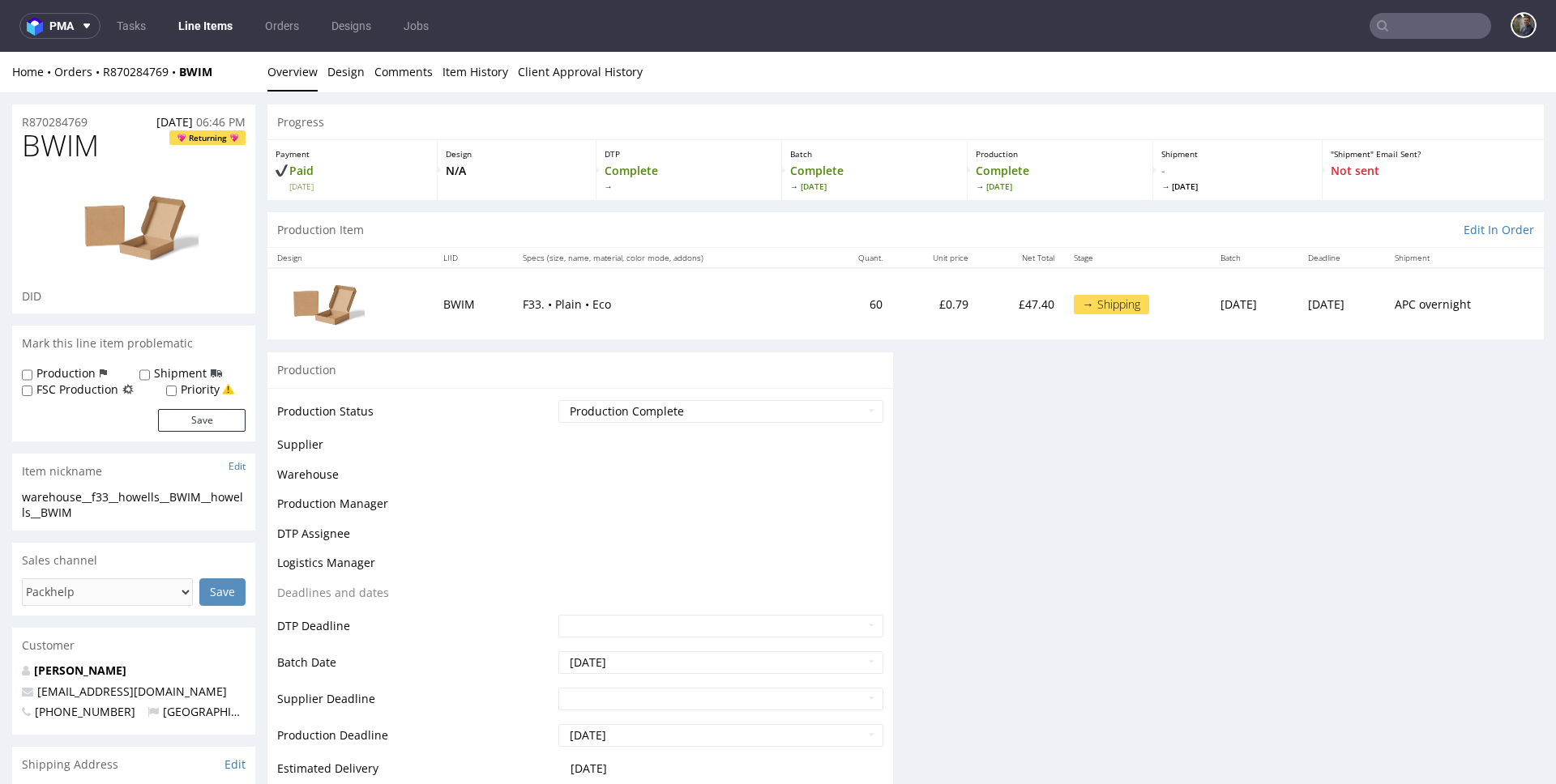 scroll, scrollTop: 1695, scrollLeft: 0, axis: vertical 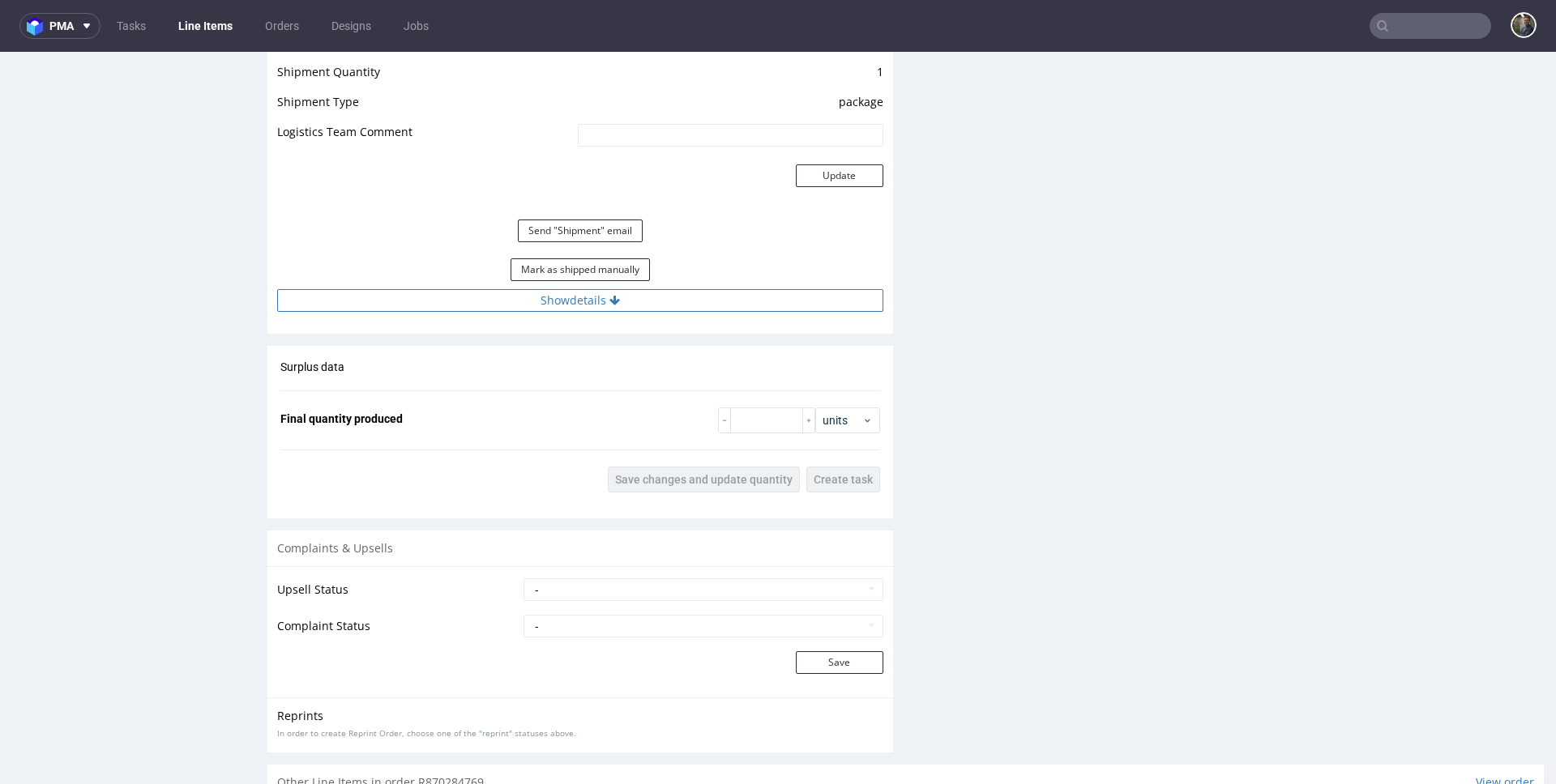 click on "Show  details" at bounding box center (580, 300) 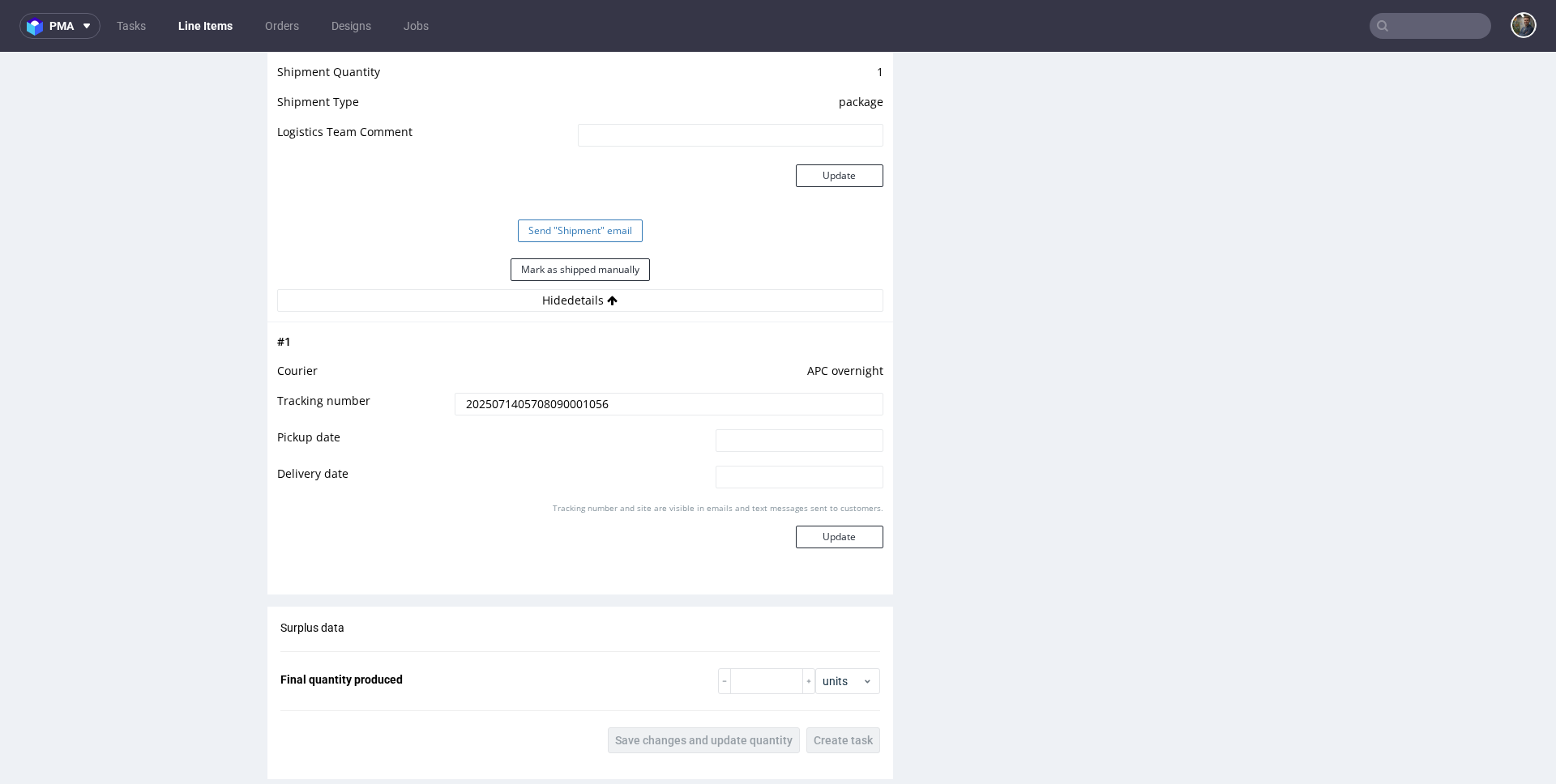 click on "Send "Shipment" email" at bounding box center [580, 231] 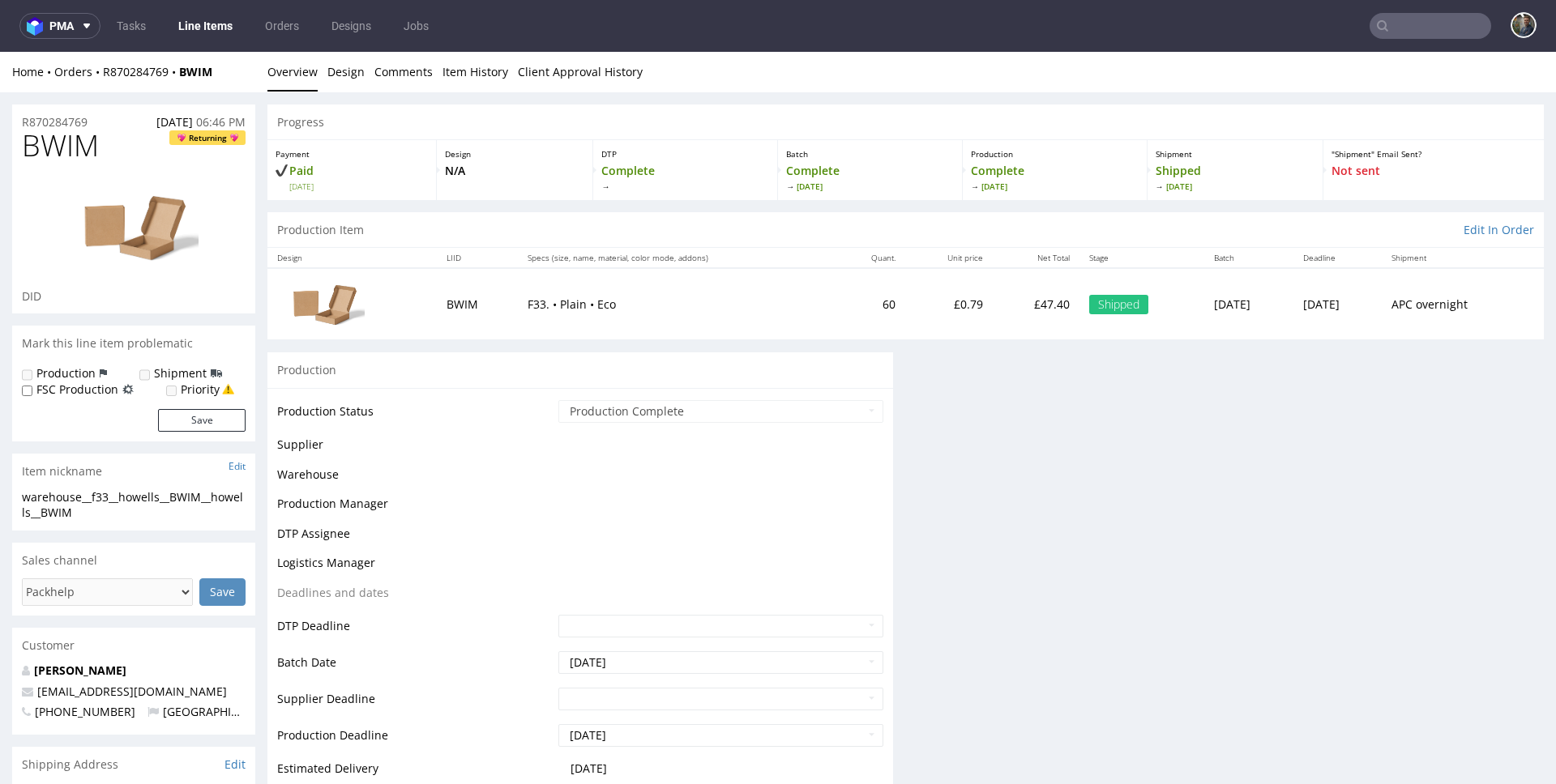 scroll, scrollTop: 1695, scrollLeft: 0, axis: vertical 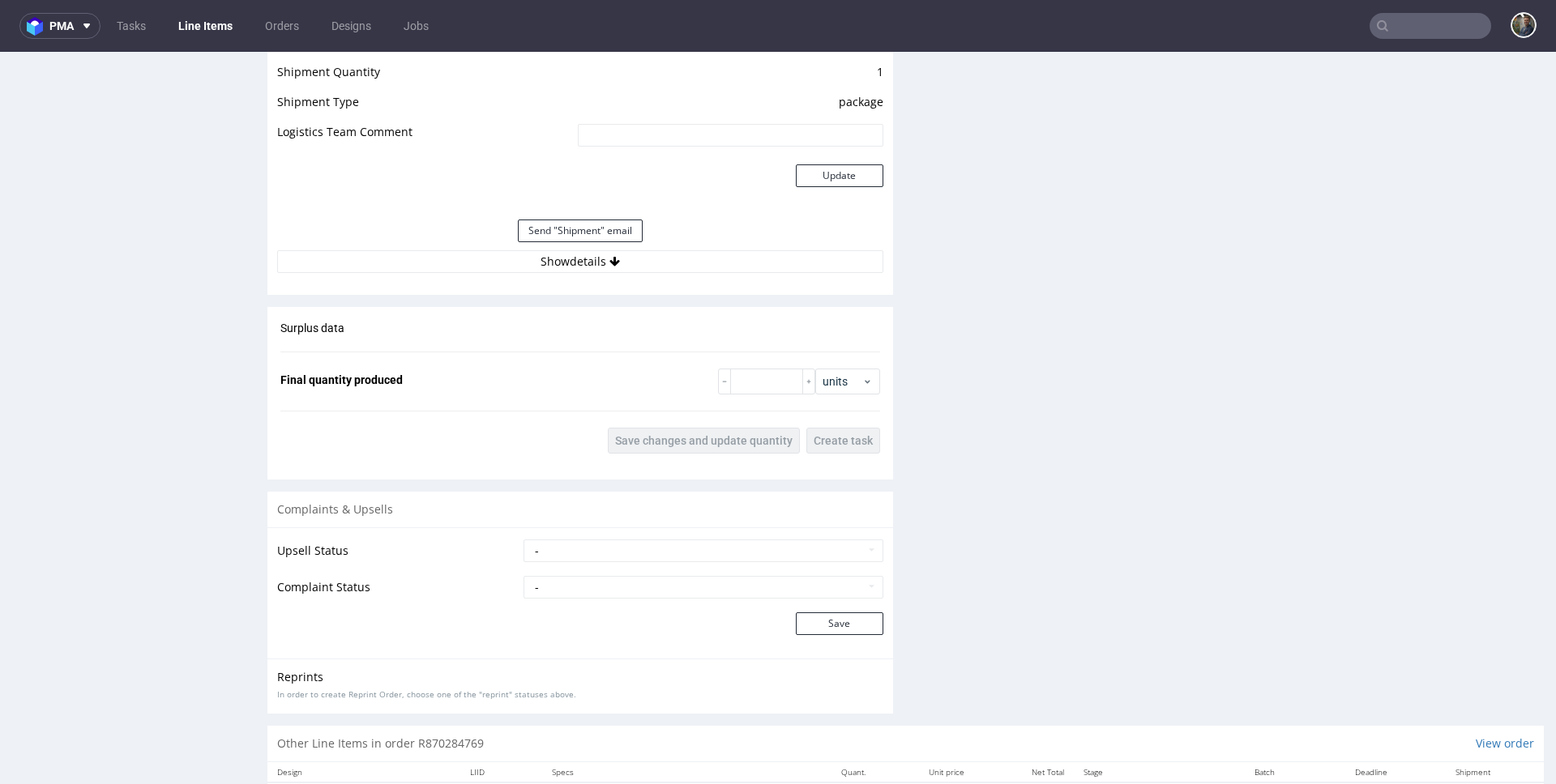 click at bounding box center (1430, 26) 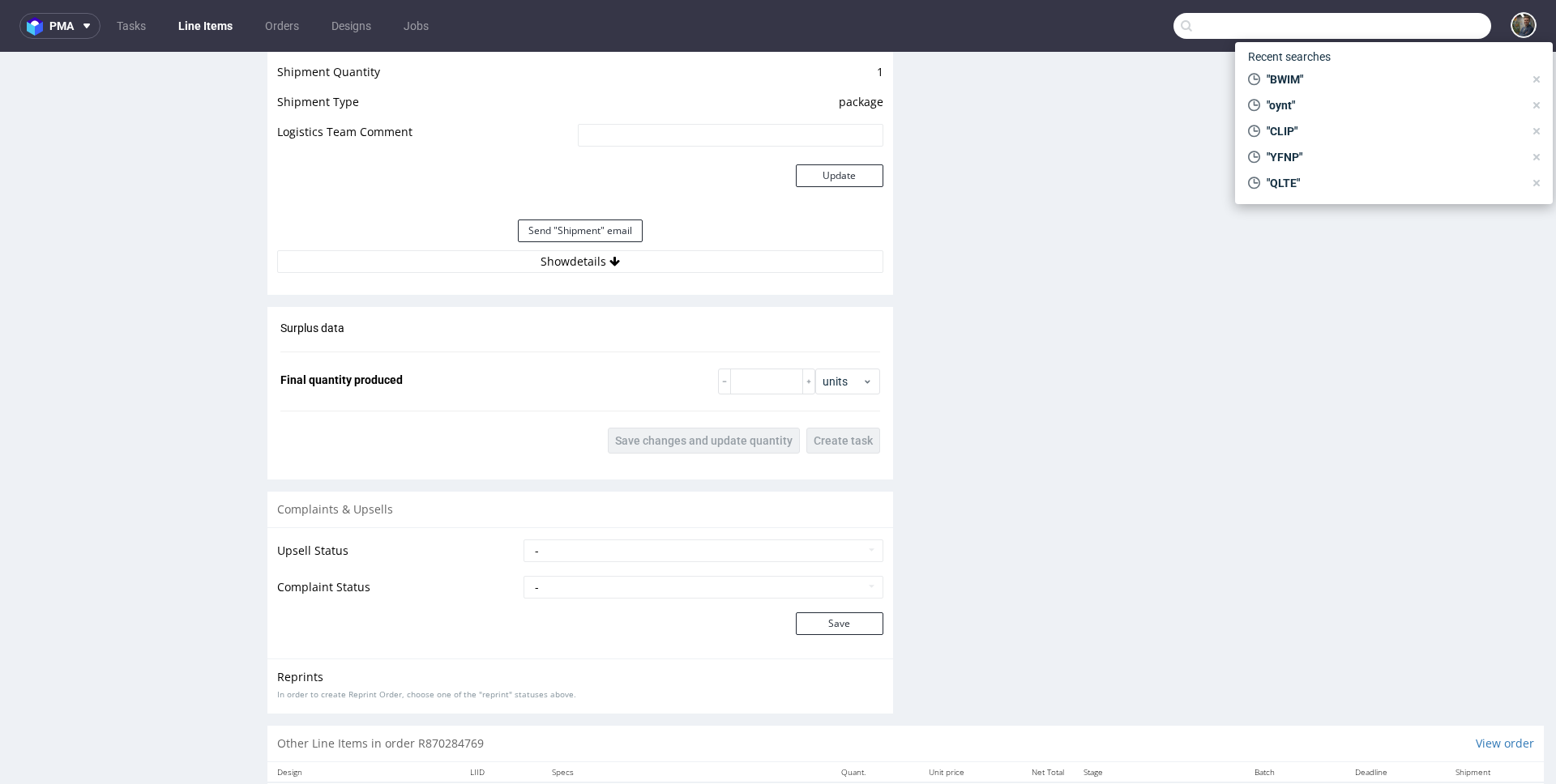 paste on "ZXLK" 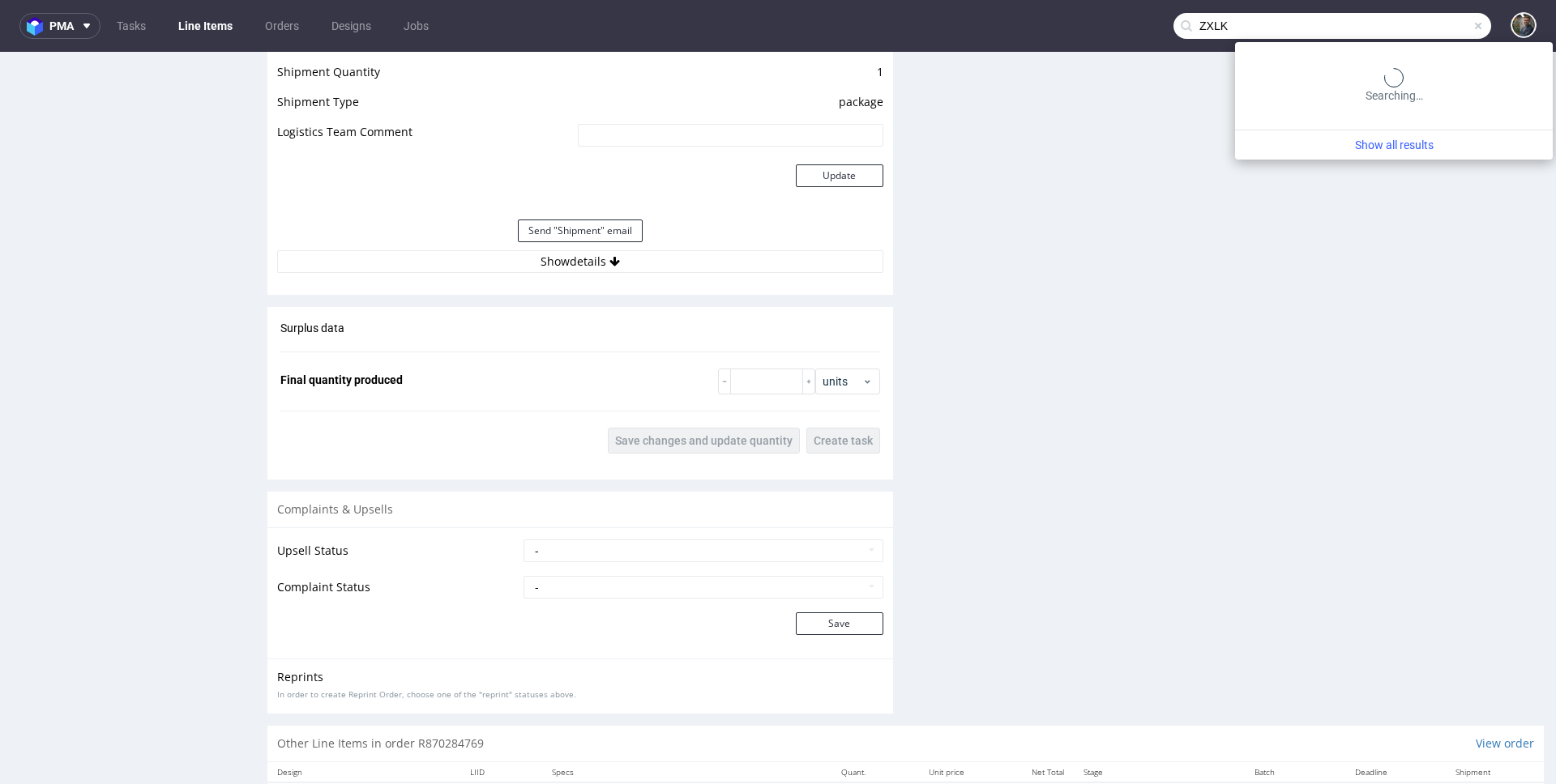 type on "ZXLK" 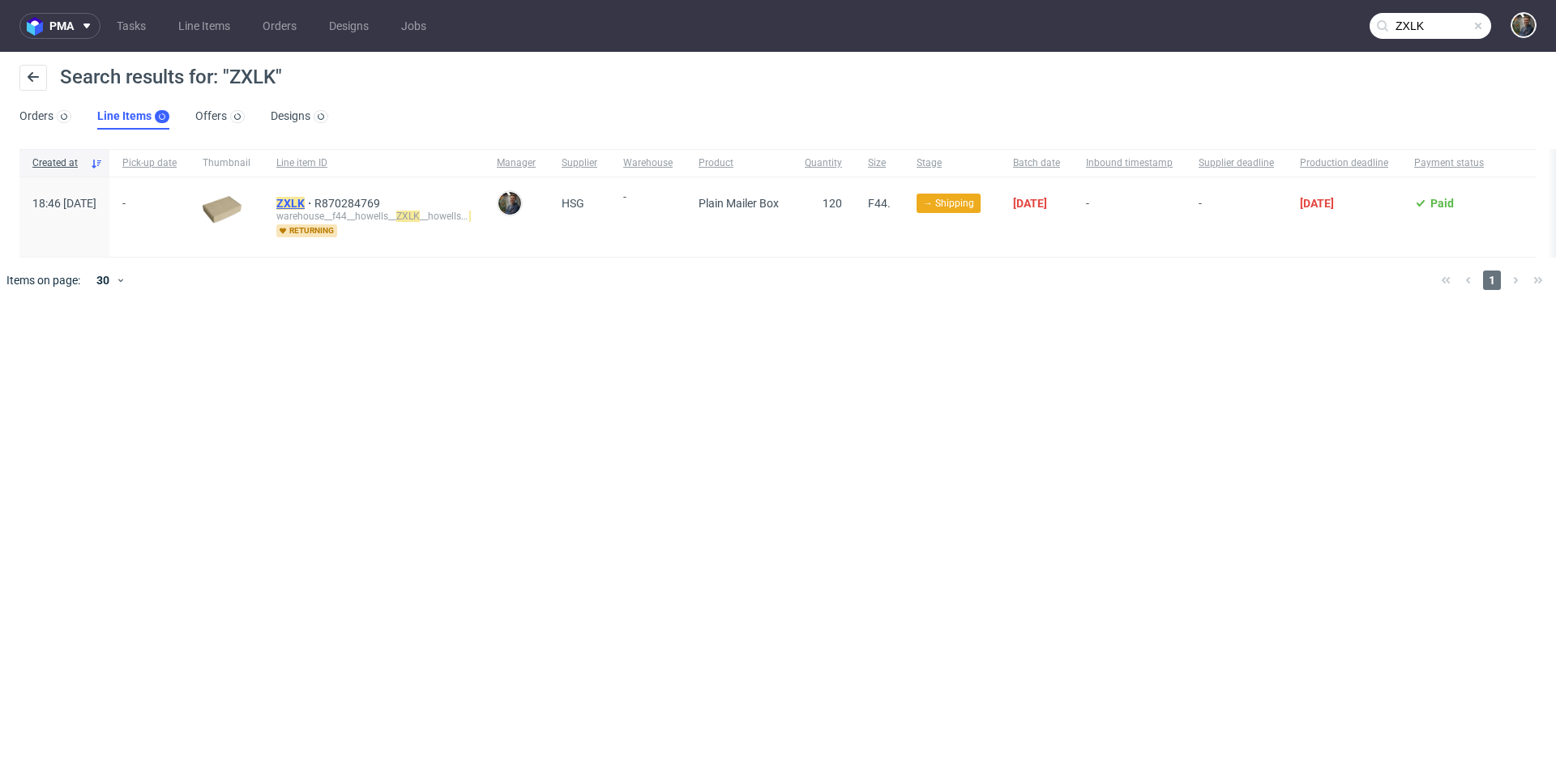 click on "ZXLK" 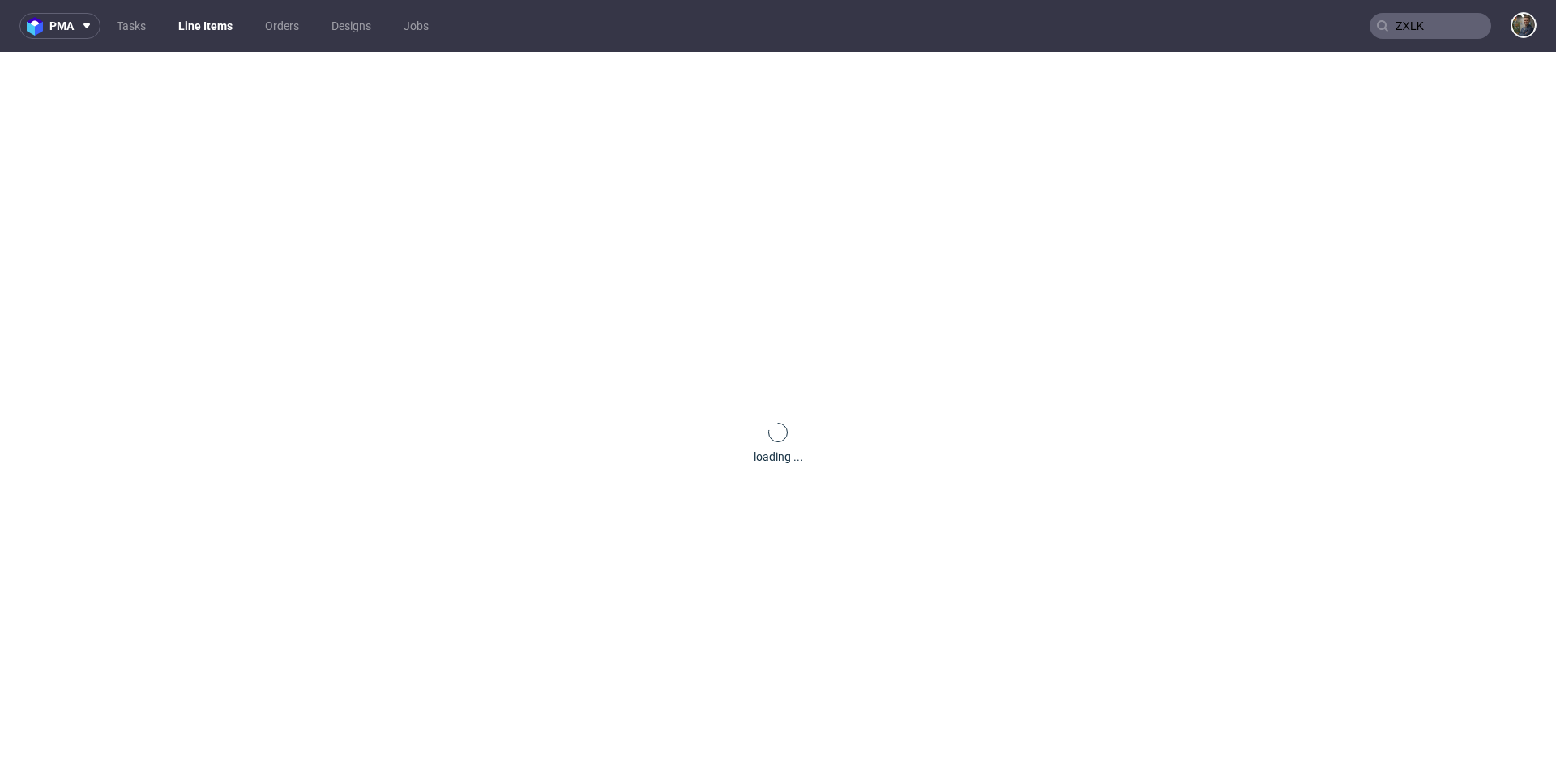 type 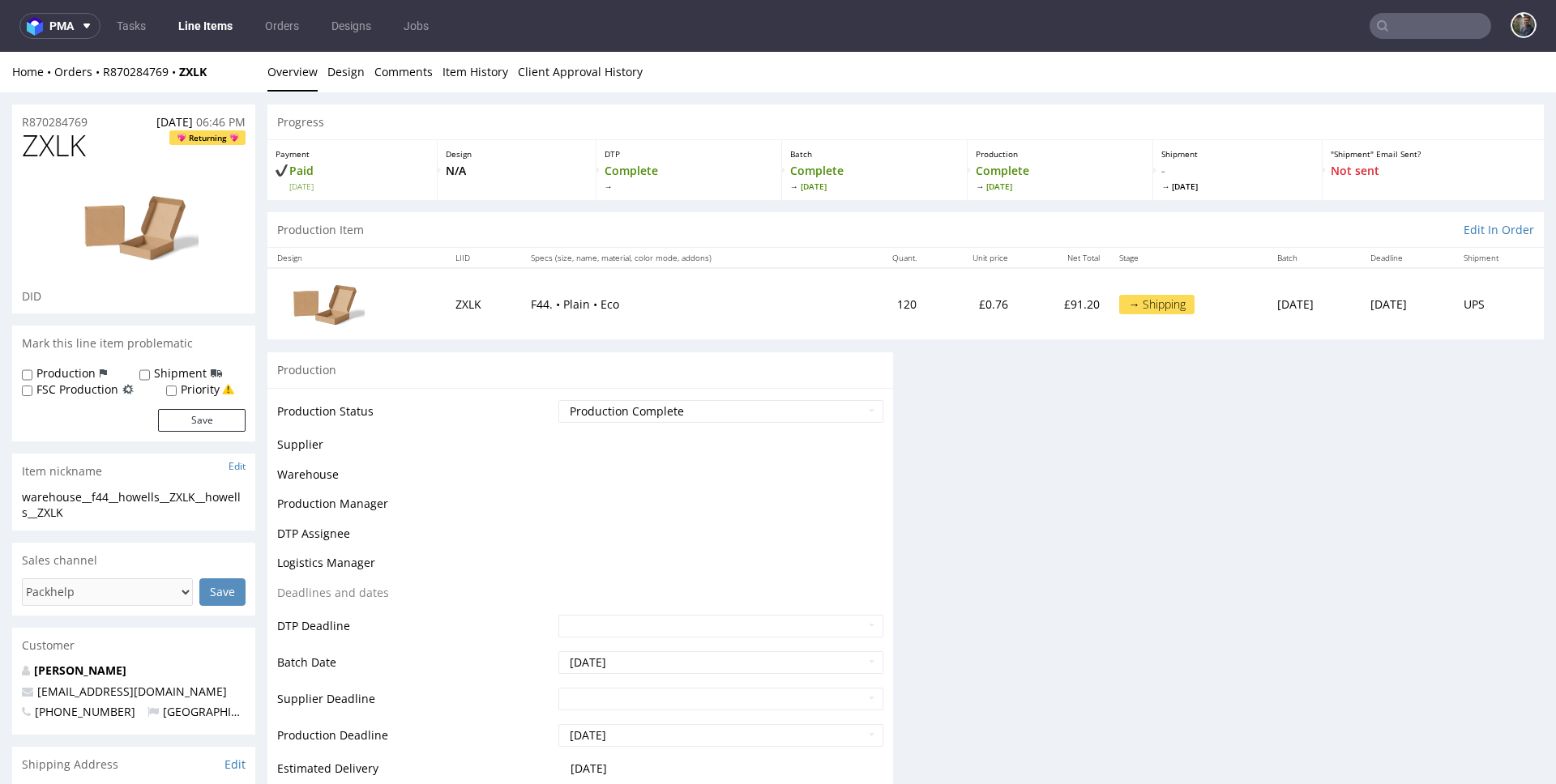 scroll, scrollTop: 0, scrollLeft: 0, axis: both 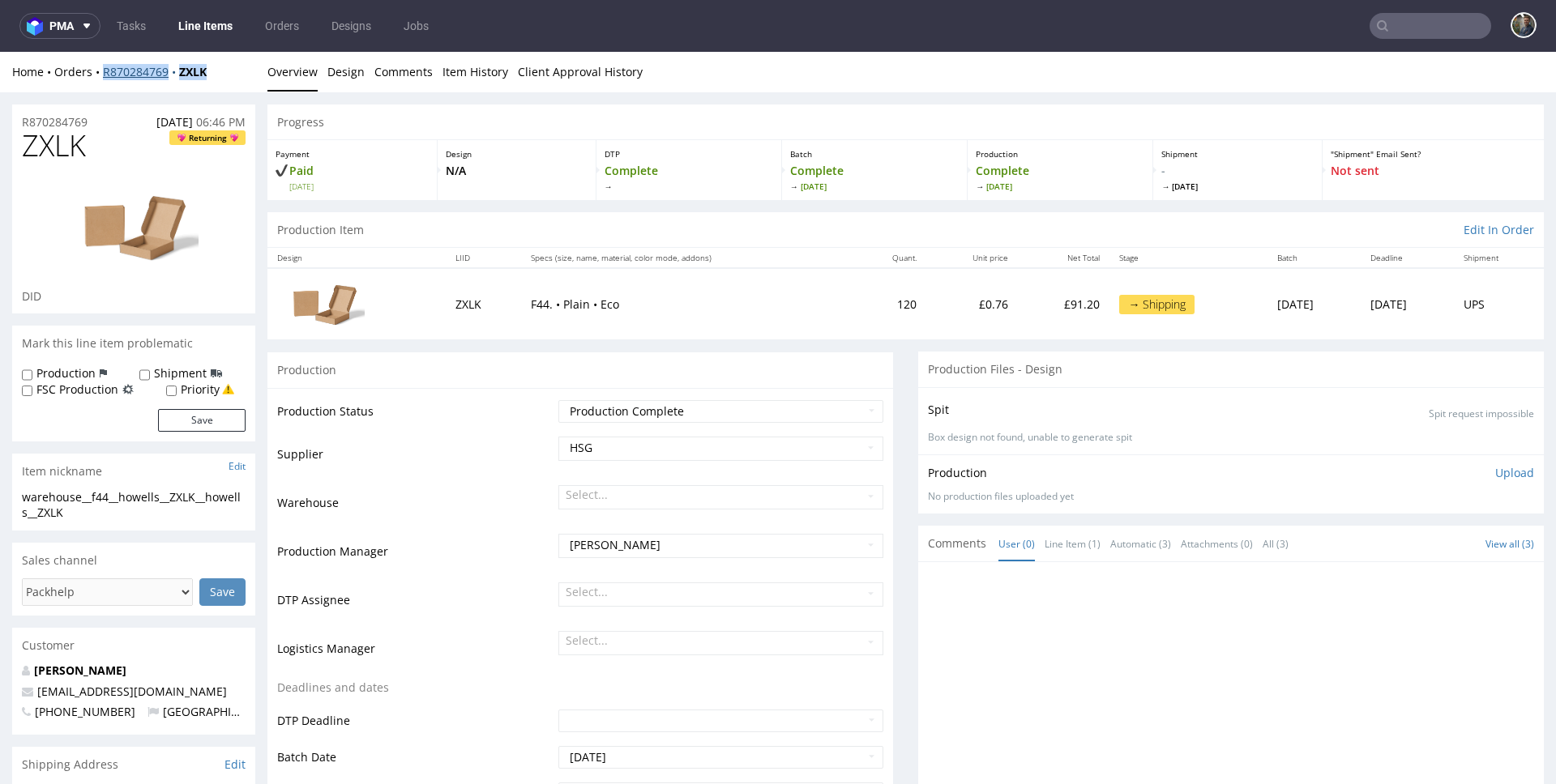 drag, startPoint x: 229, startPoint y: 70, endPoint x: 105, endPoint y: 76, distance: 124.14508 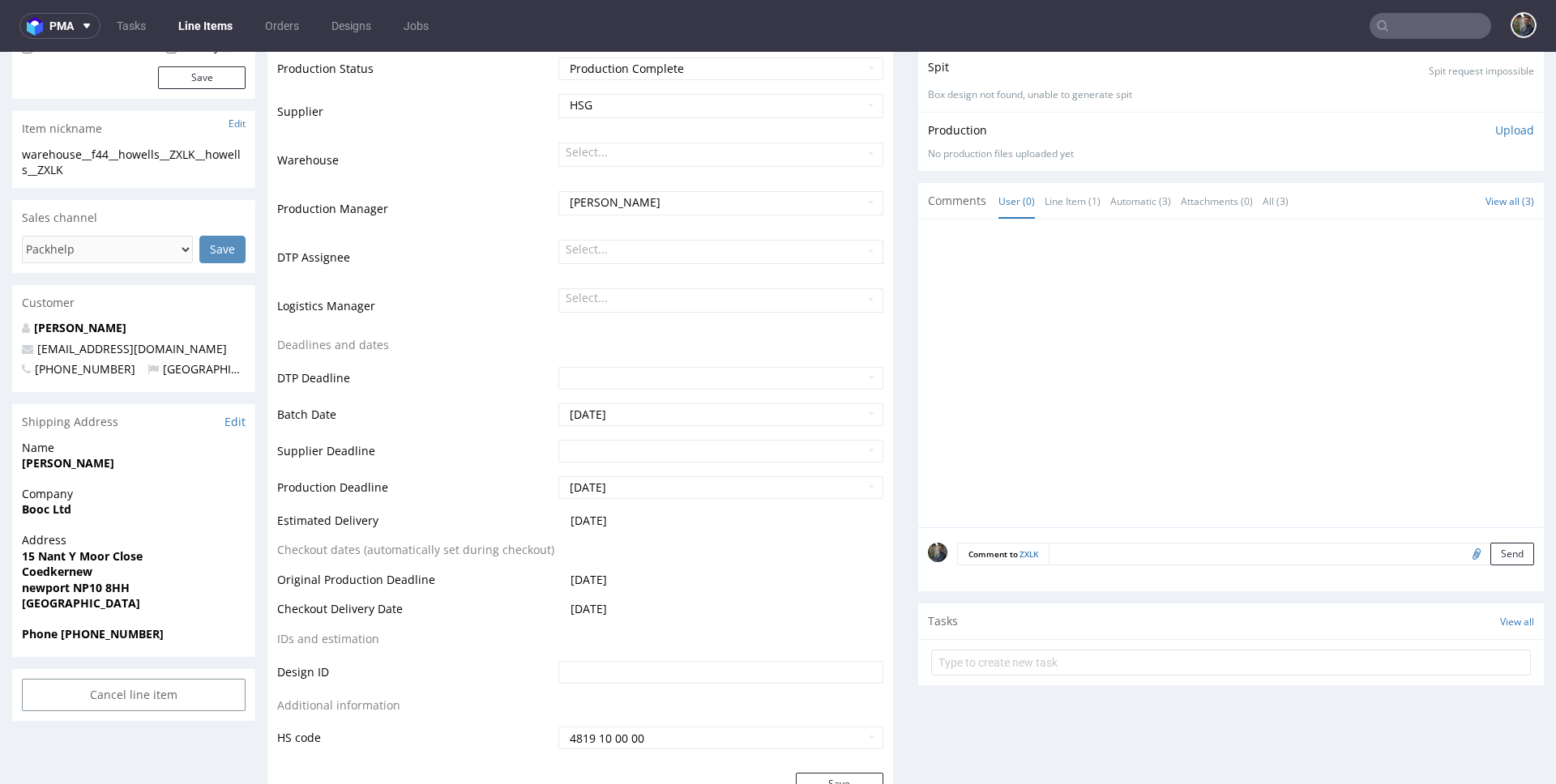 scroll, scrollTop: 377, scrollLeft: 0, axis: vertical 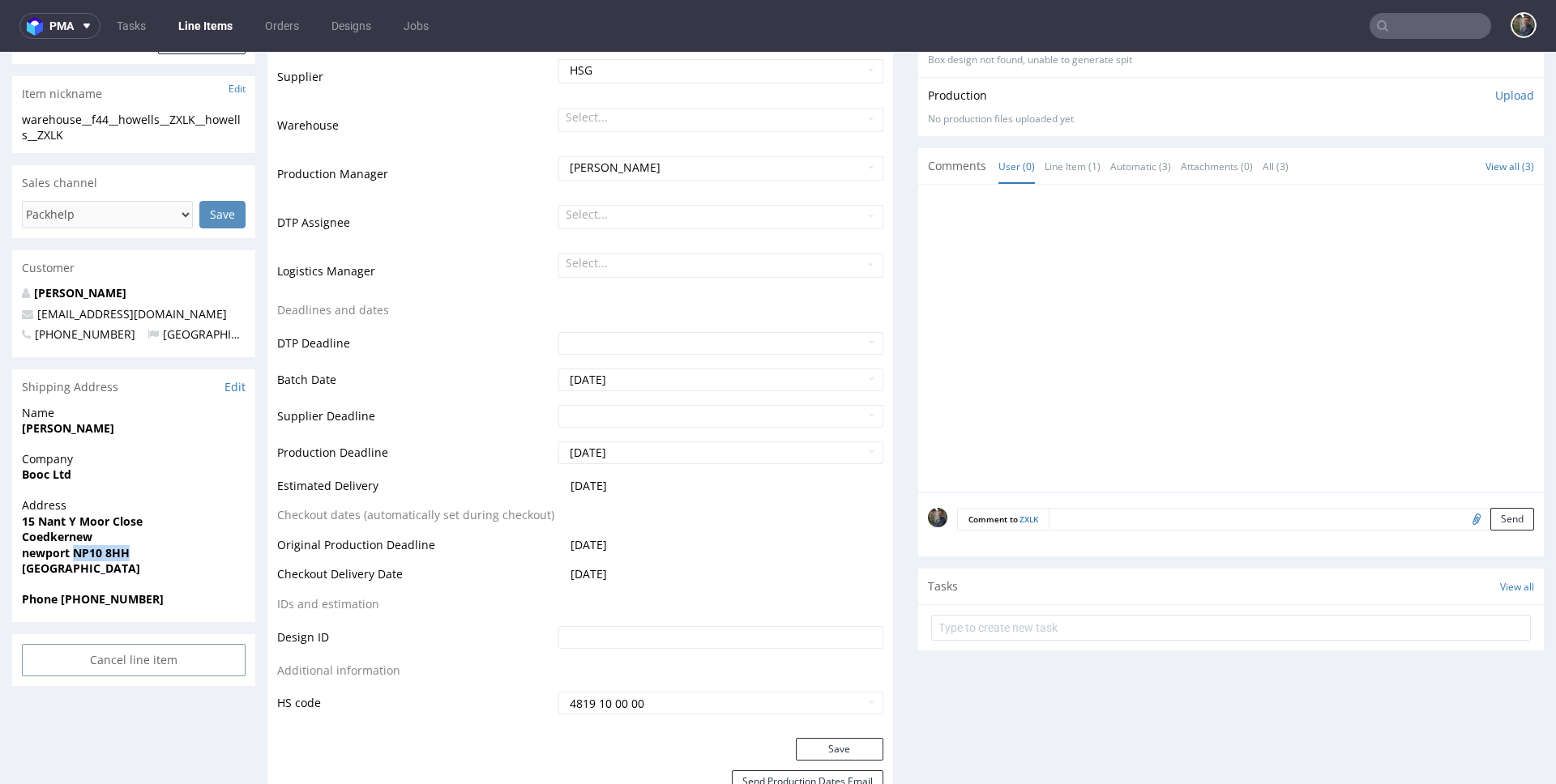 drag, startPoint x: 143, startPoint y: 550, endPoint x: 74, endPoint y: 556, distance: 69.26038 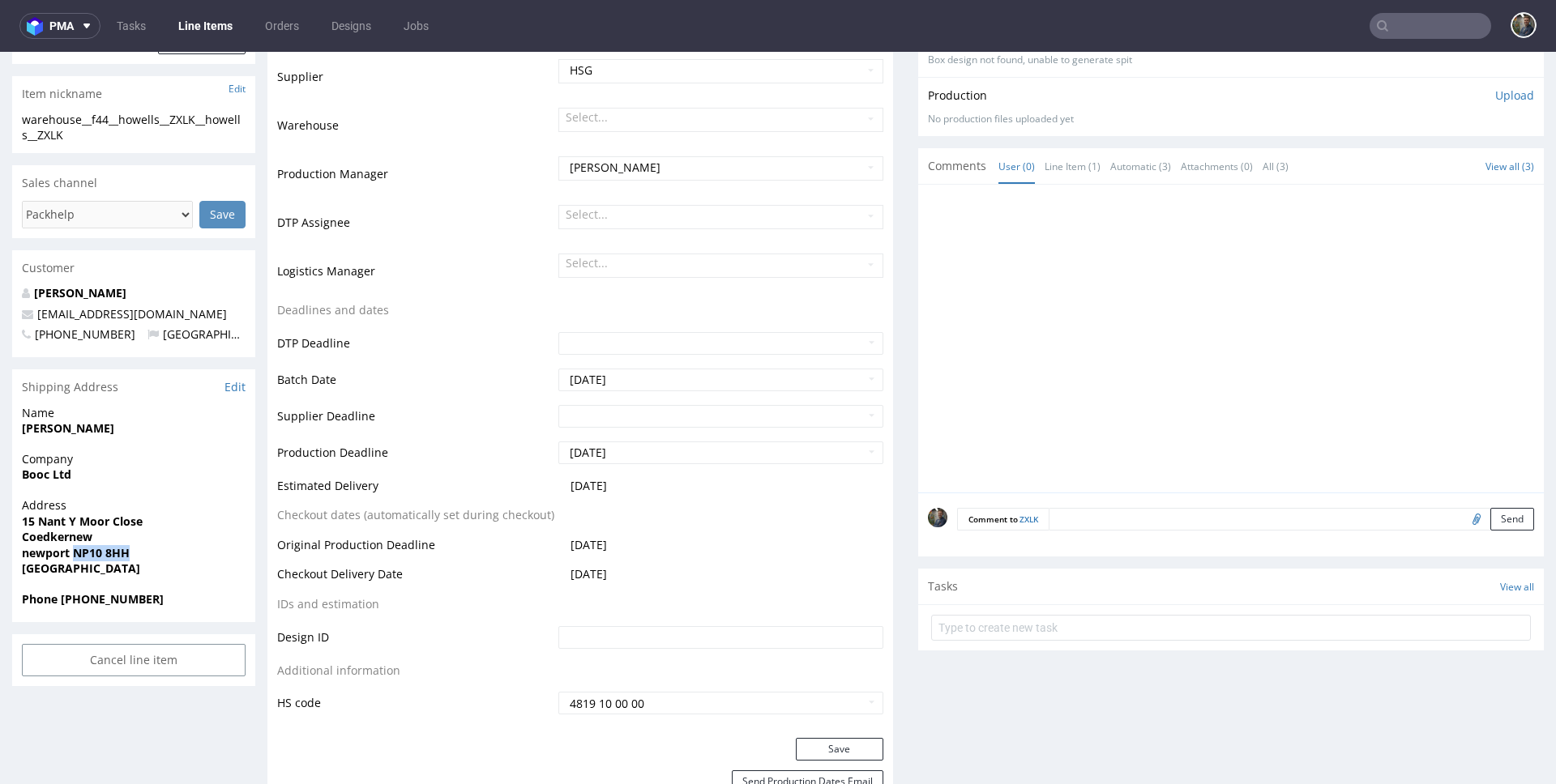 click on "Booc Ltd" at bounding box center (46, 474) 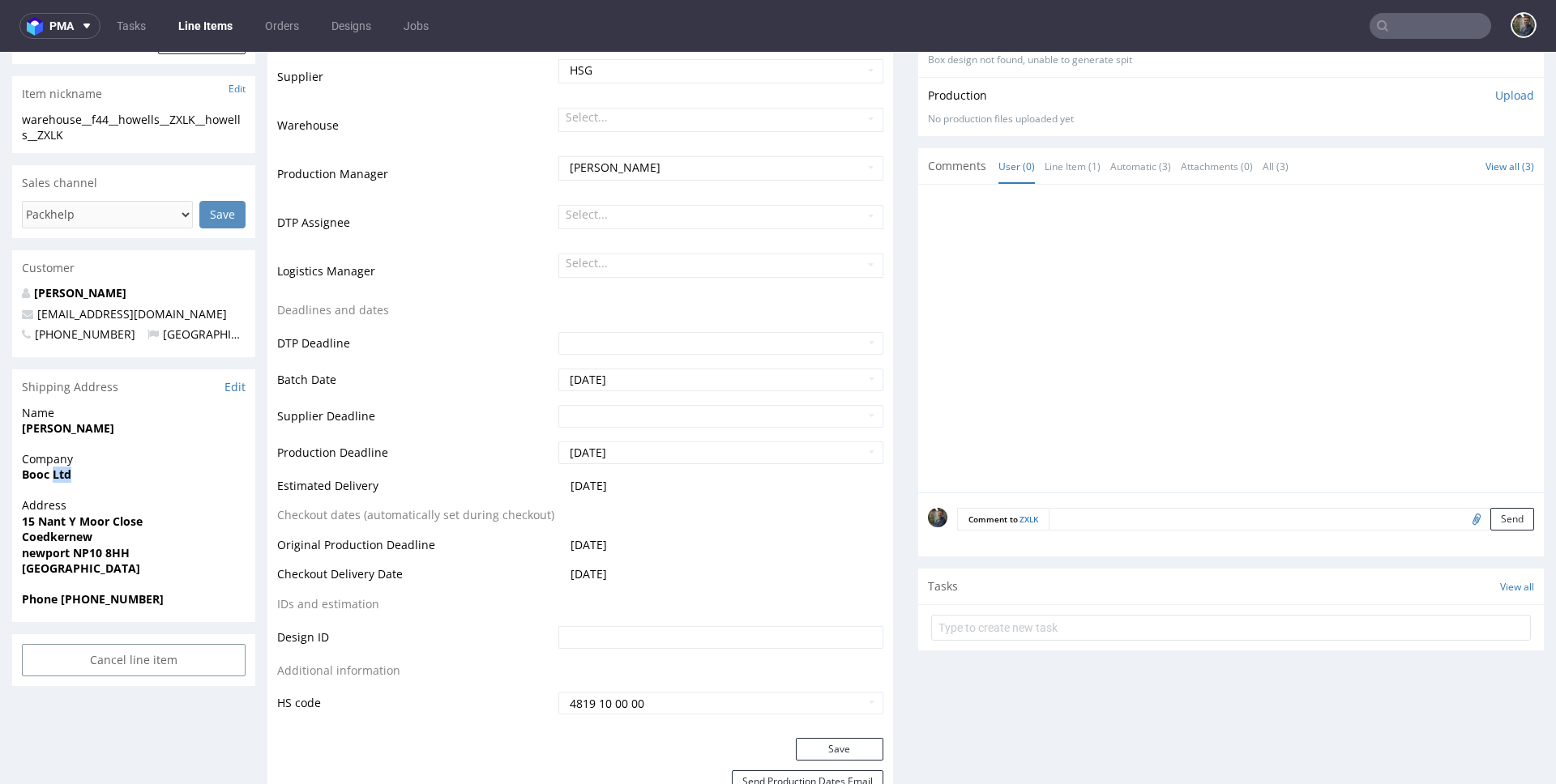 click on "Booc Ltd" at bounding box center (46, 474) 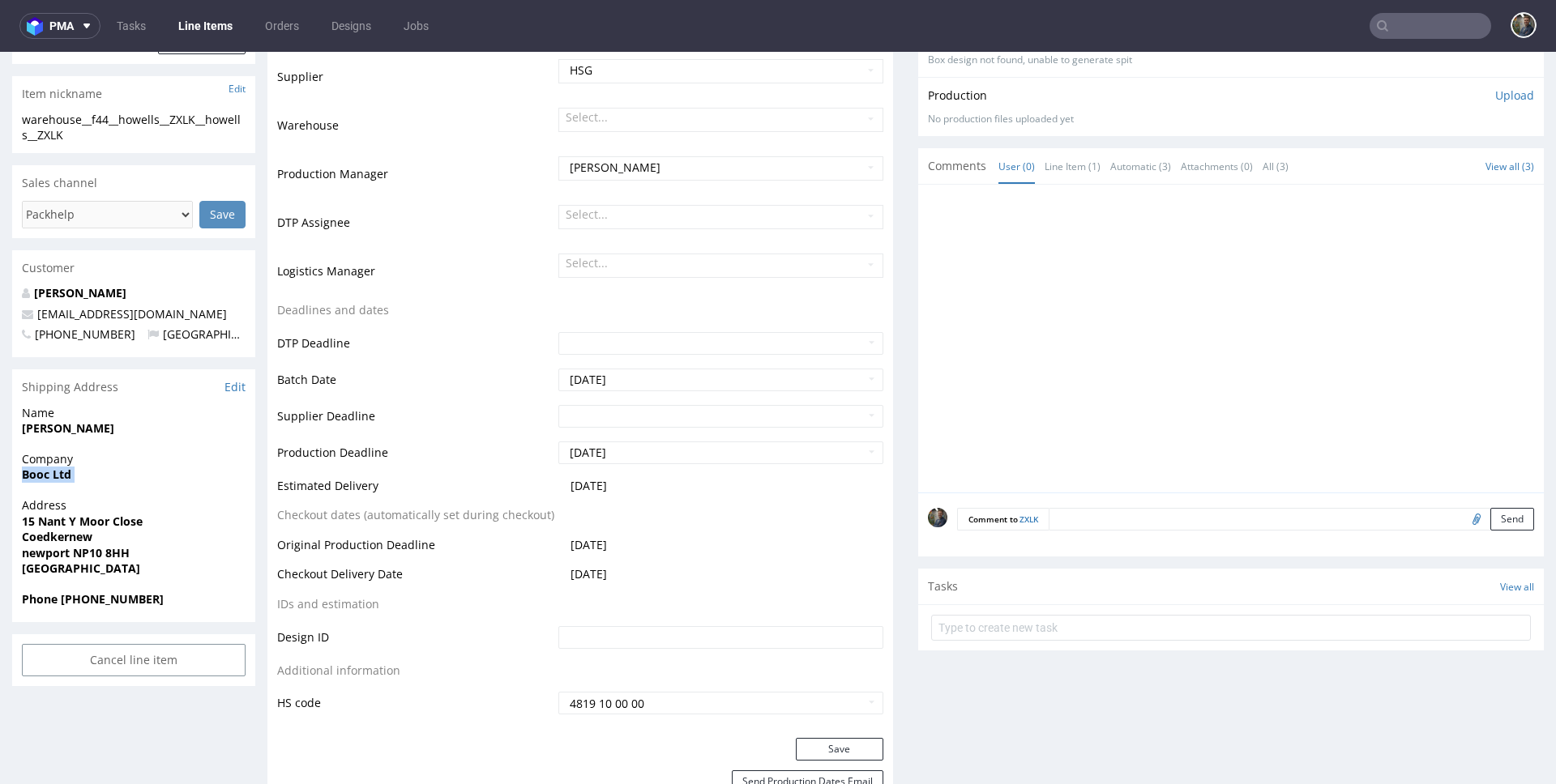 click on "Booc Ltd" at bounding box center [46, 474] 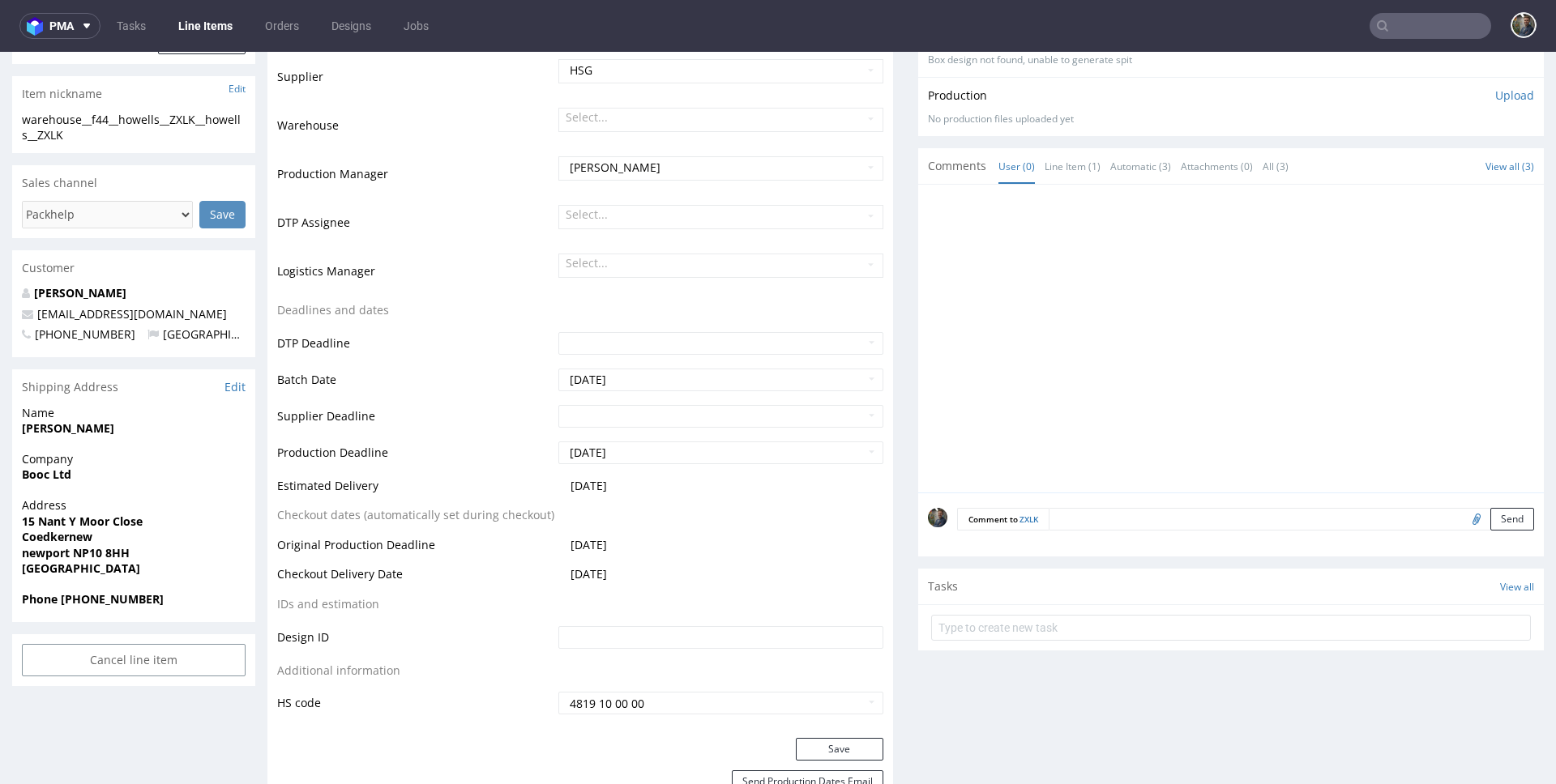 click on "15 Nant Y Moor Close" at bounding box center (82, 521) 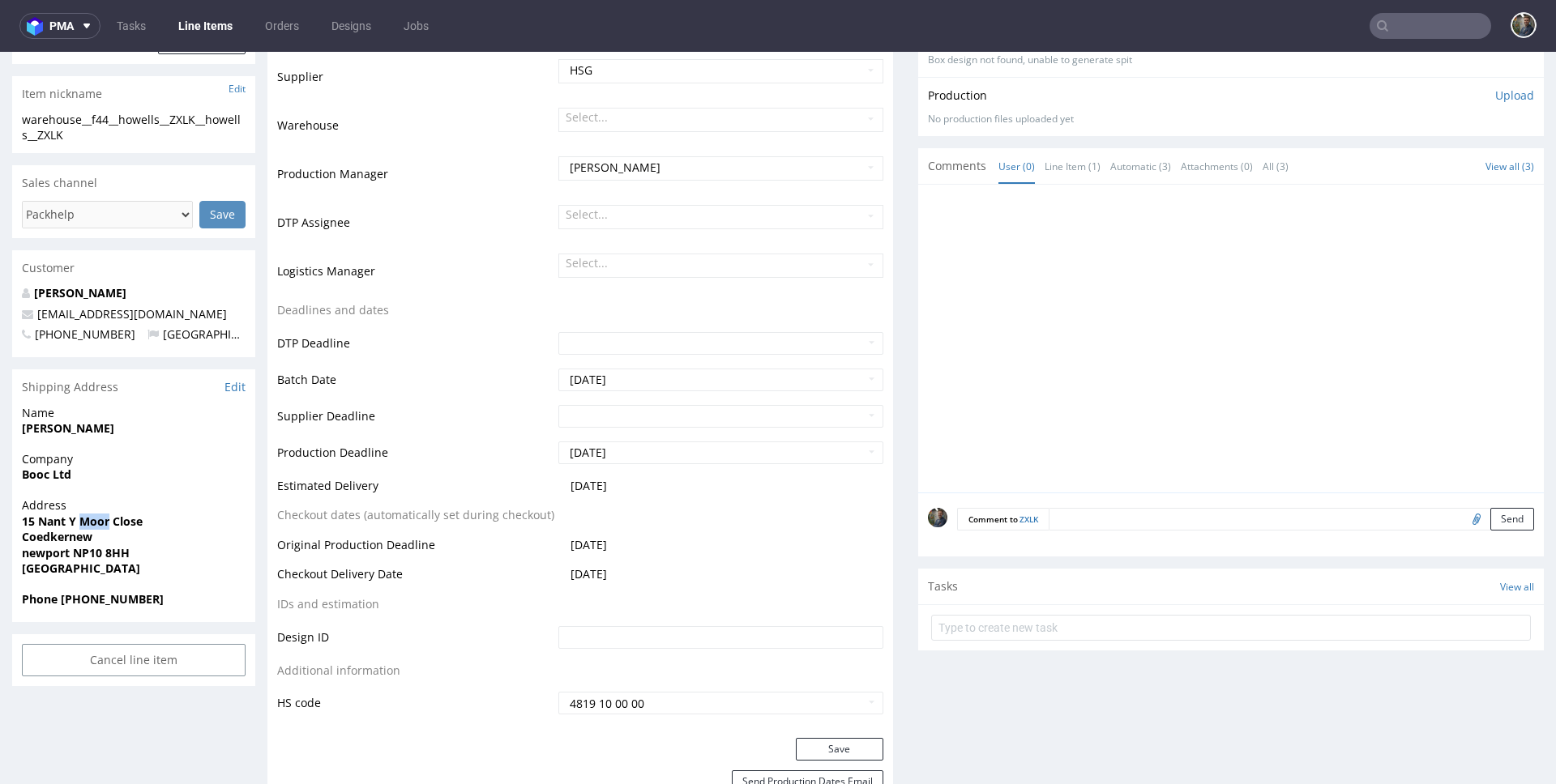 click on "15 Nant Y Moor Close" at bounding box center (82, 521) 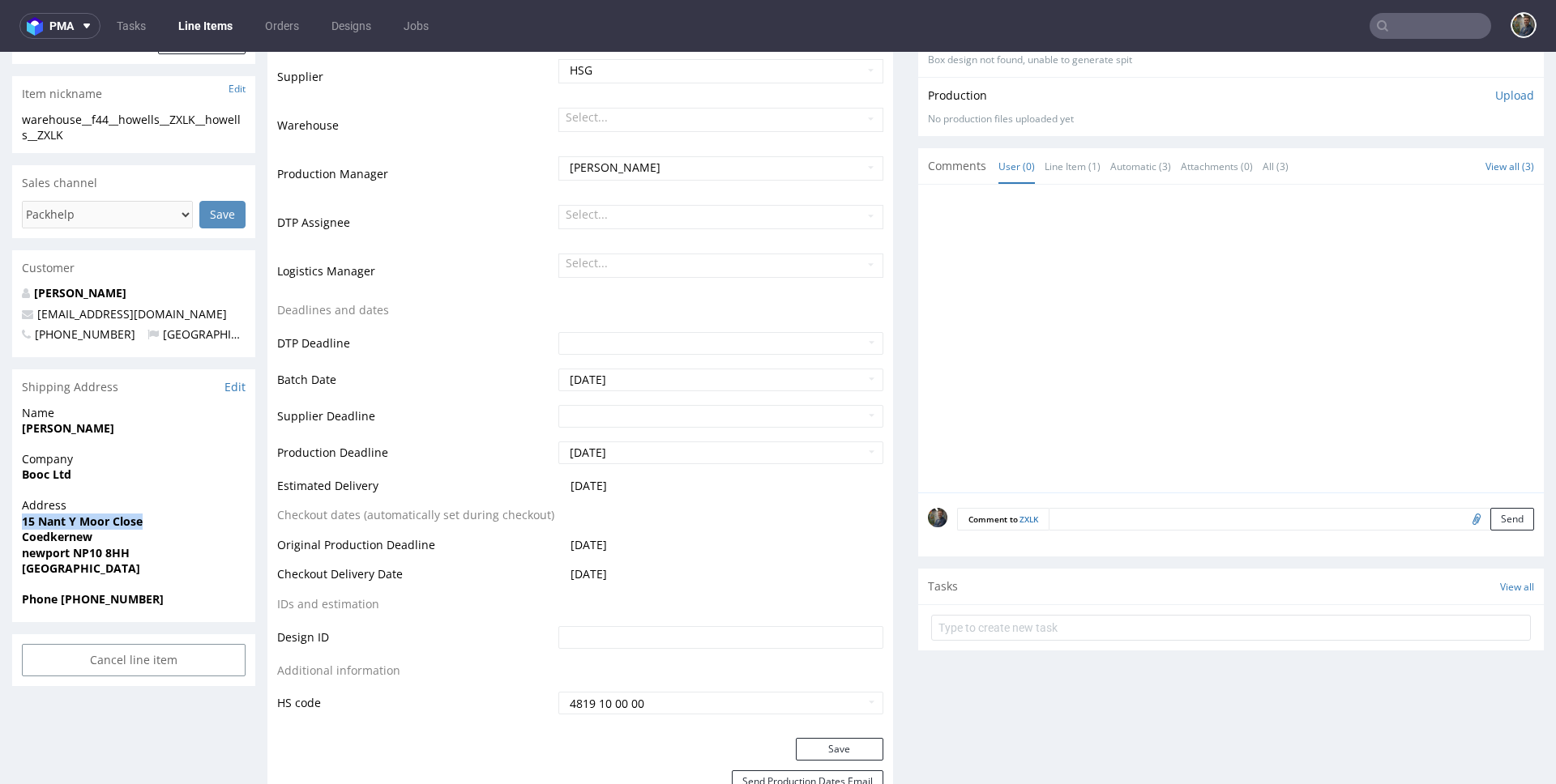 click on "15 Nant Y Moor Close" at bounding box center [82, 521] 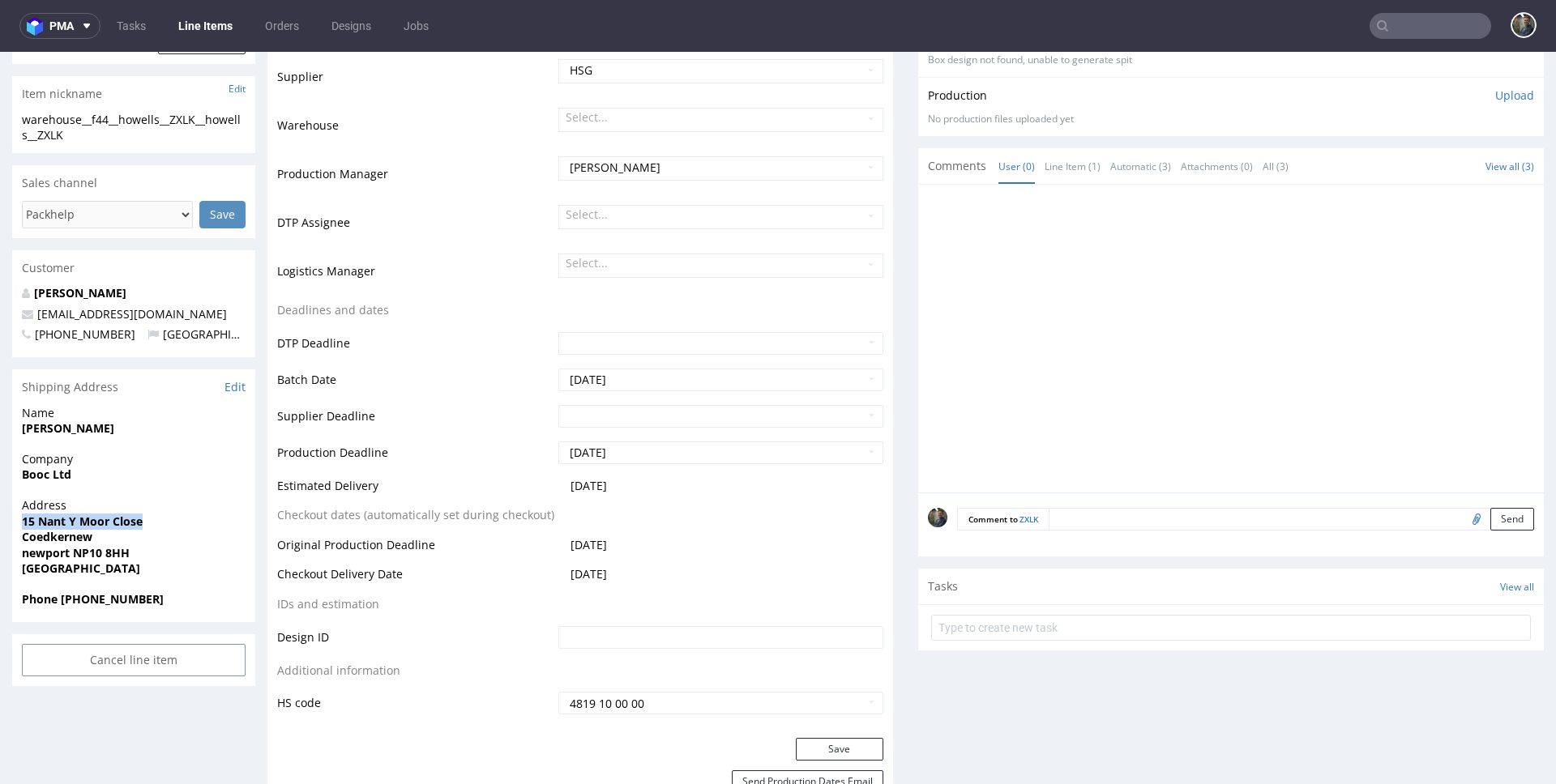 click on "Coedkernew" at bounding box center (57, 536) 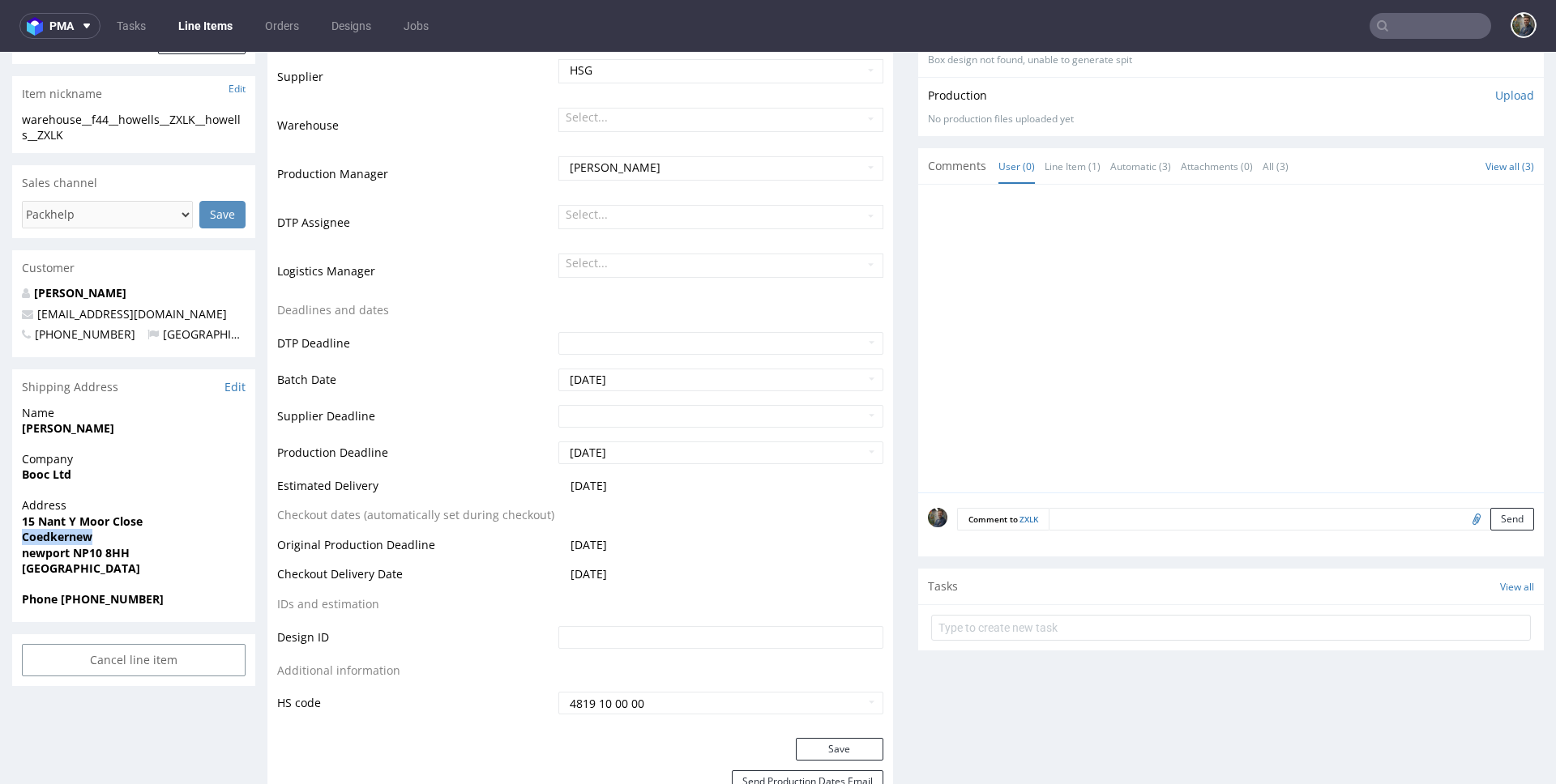 click on "Coedkernew" at bounding box center [57, 536] 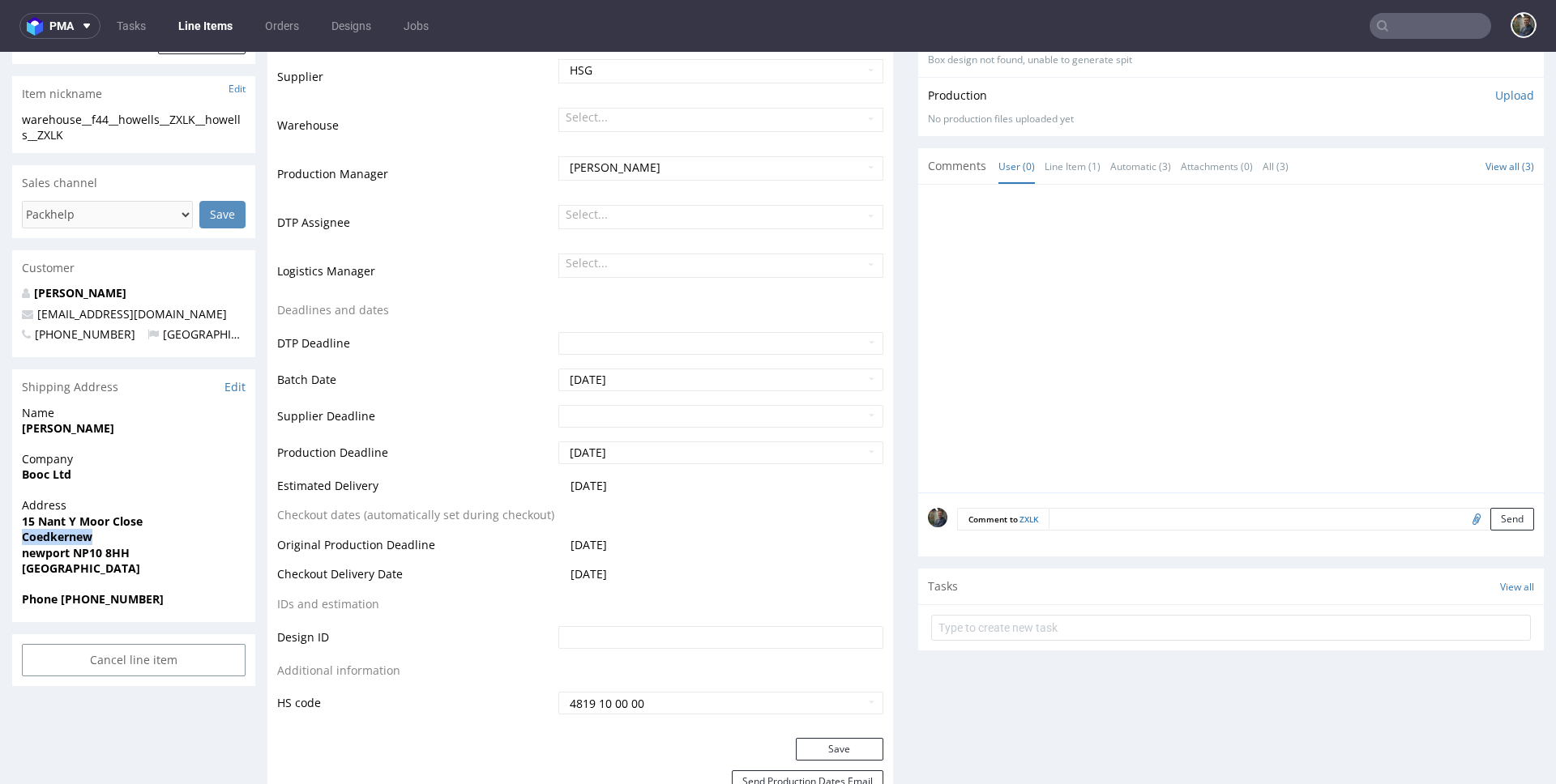click on "newport NP10 8HH" at bounding box center (75, 552) 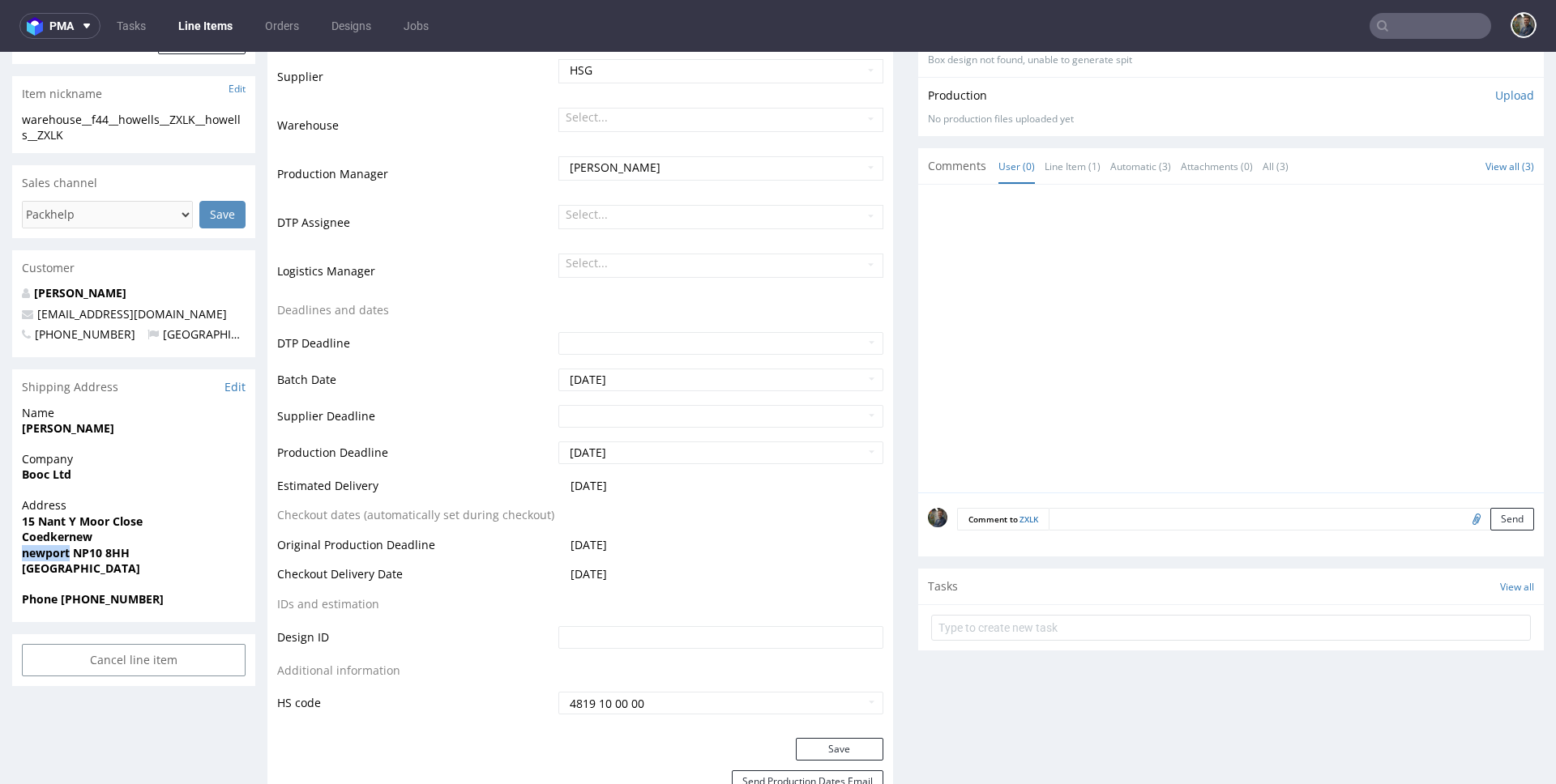 click on "newport NP10 8HH" at bounding box center [75, 552] 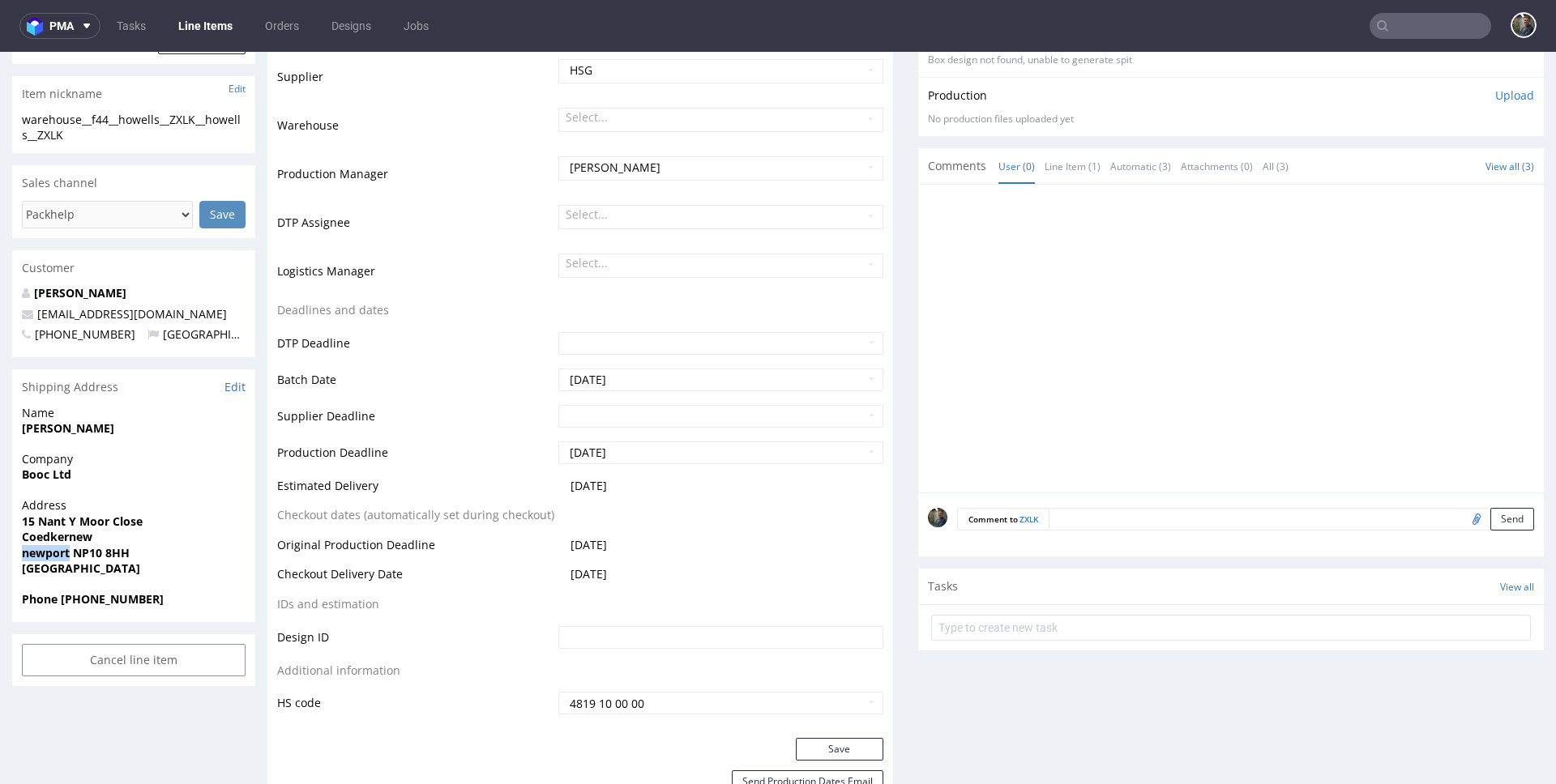 click on "[PERSON_NAME]" at bounding box center (68, 428) 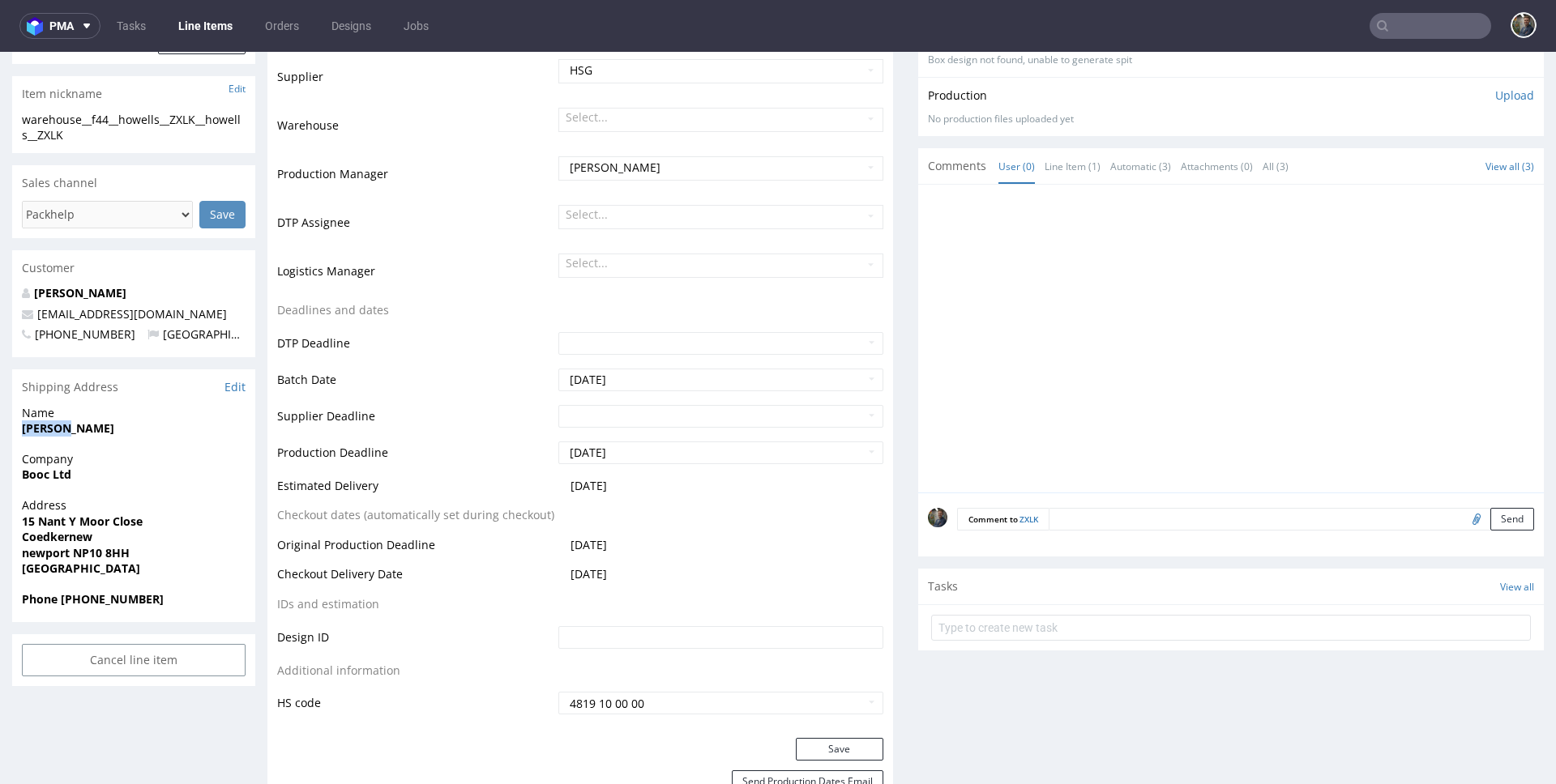click on "[PERSON_NAME]" at bounding box center [68, 428] 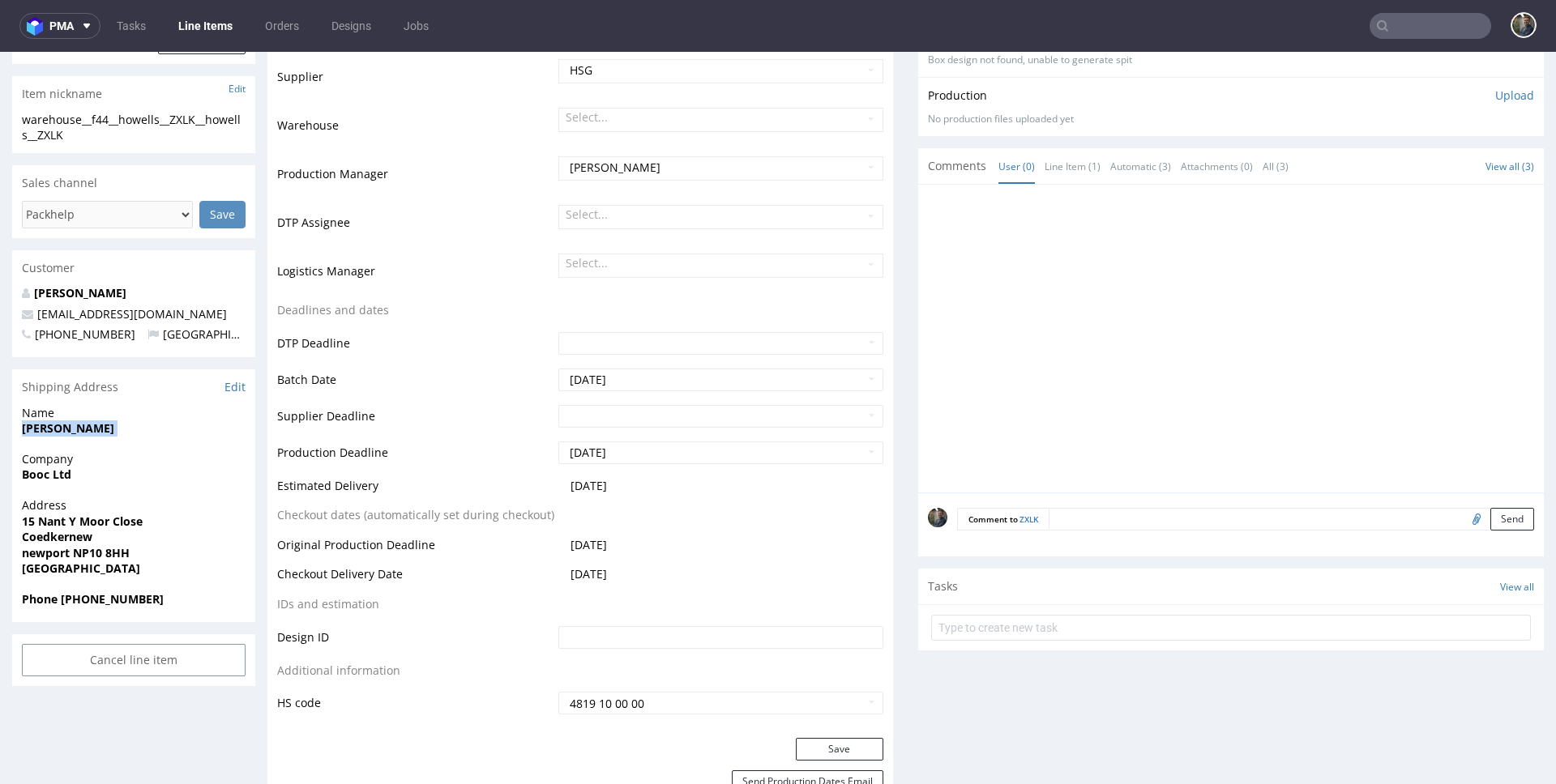 click on "[PERSON_NAME]" at bounding box center (68, 428) 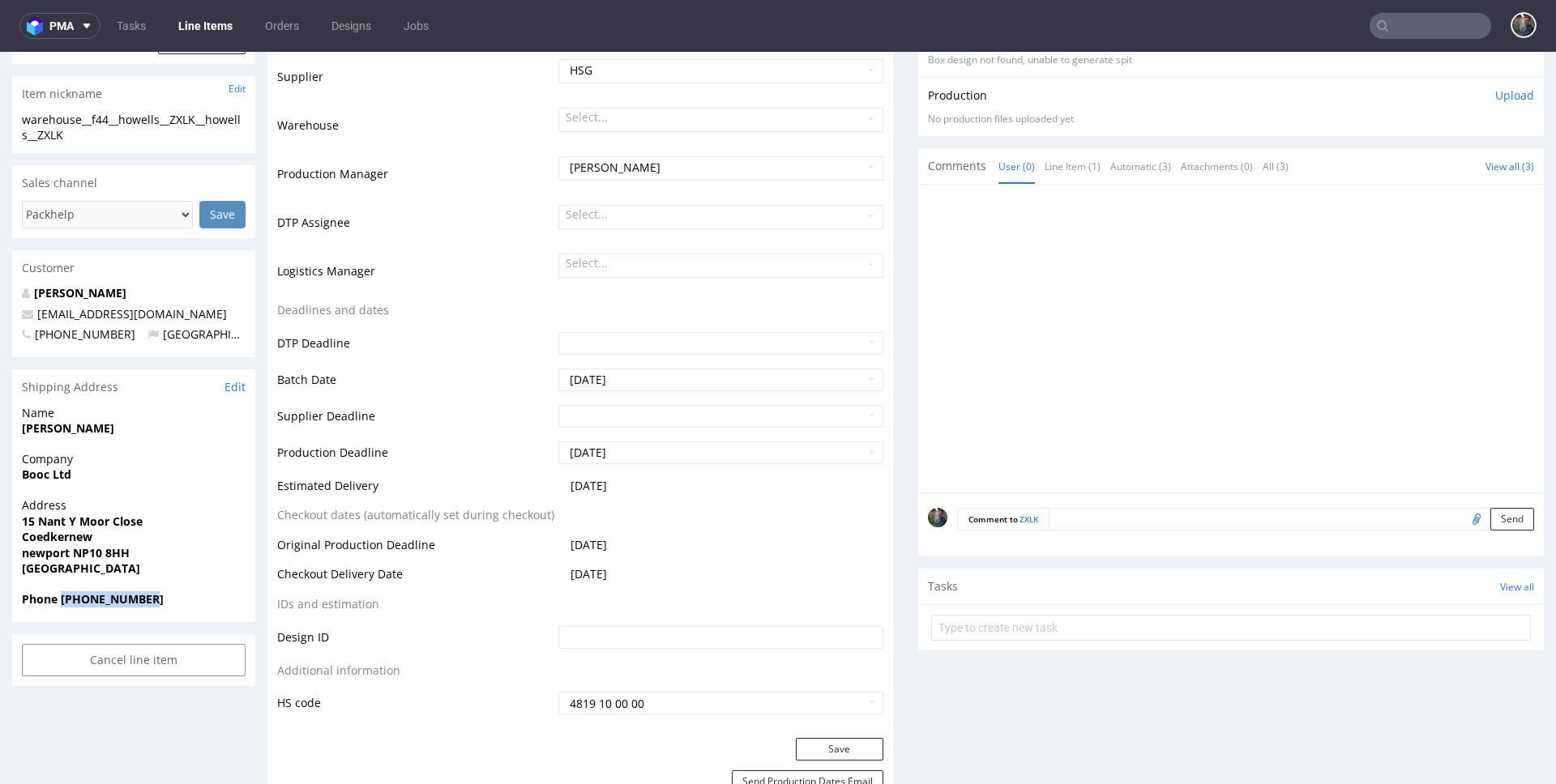 drag, startPoint x: 163, startPoint y: 597, endPoint x: 62, endPoint y: 599, distance: 101.0198 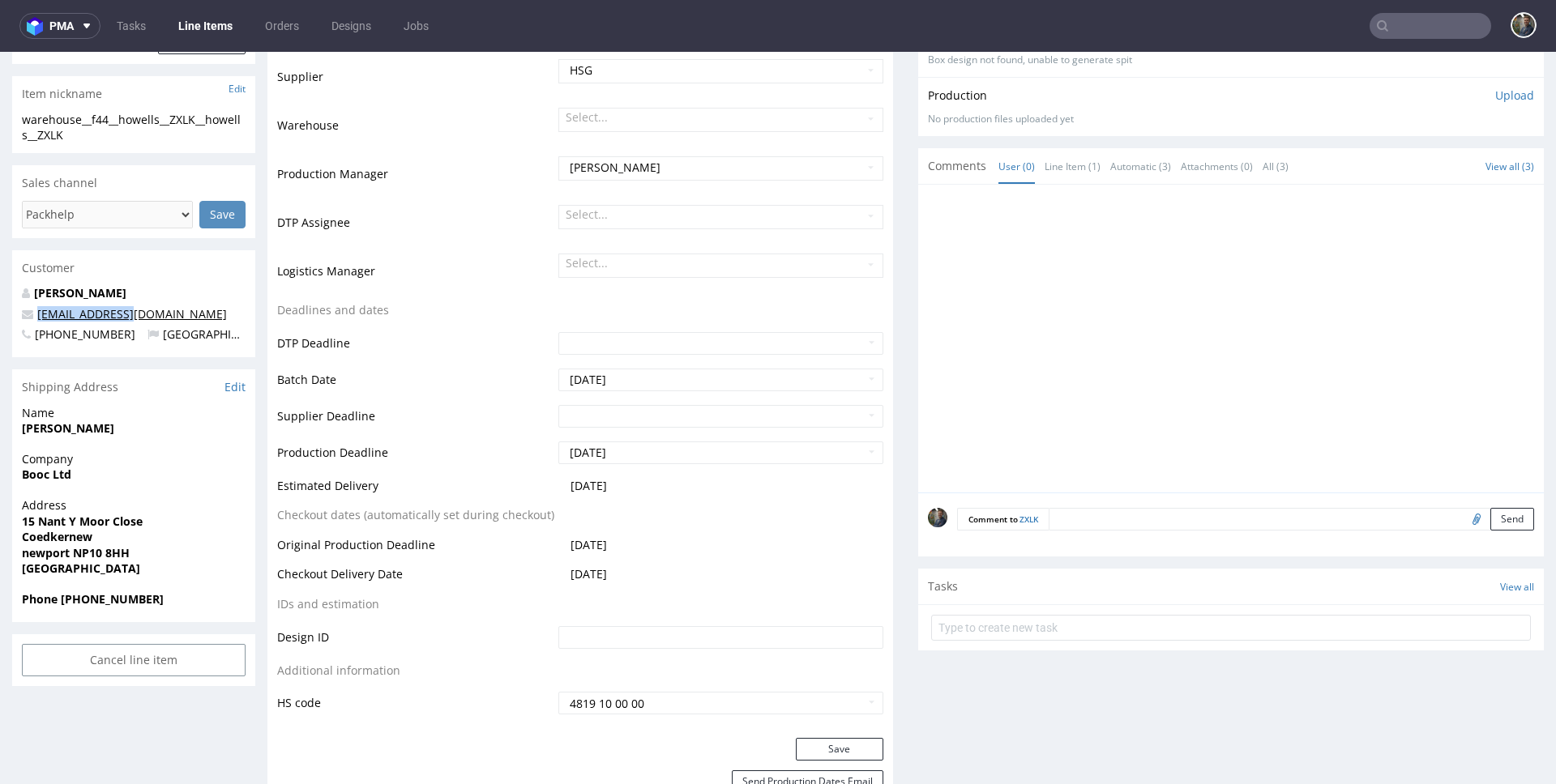 copy on "info@booc.co.uk" 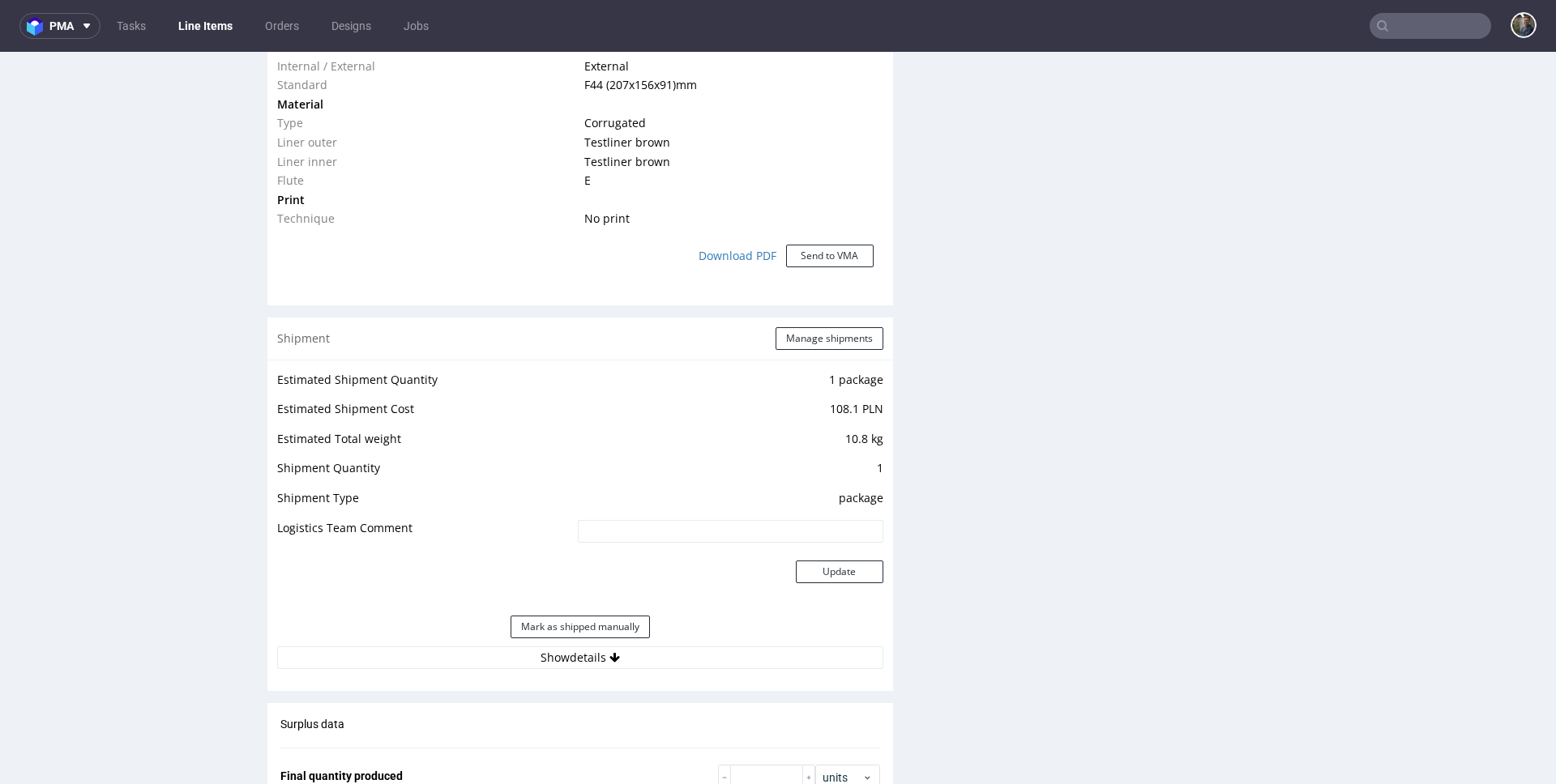 scroll, scrollTop: 1502, scrollLeft: 0, axis: vertical 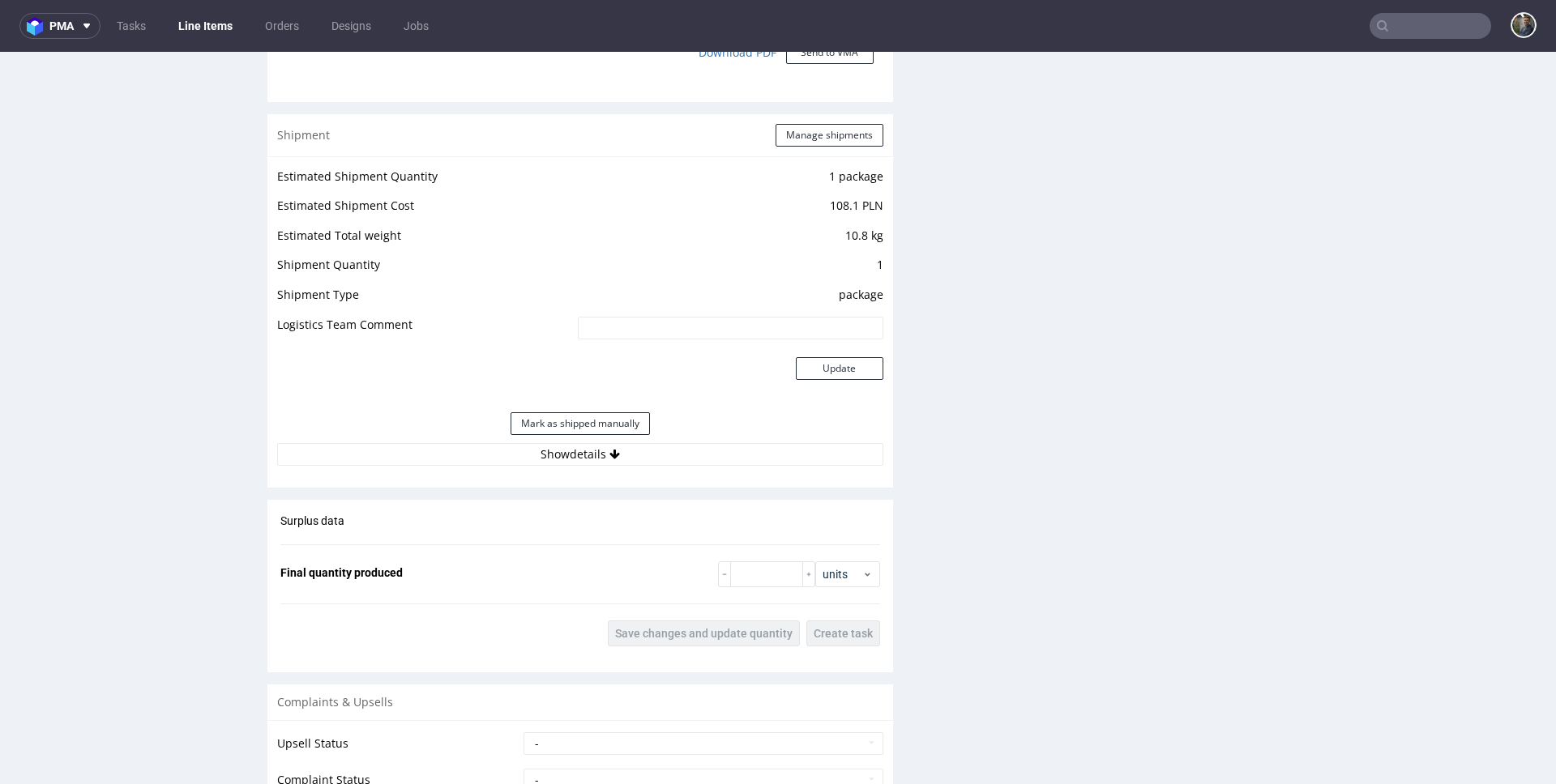 click on "Shipment Manage shipments" at bounding box center (580, 135) 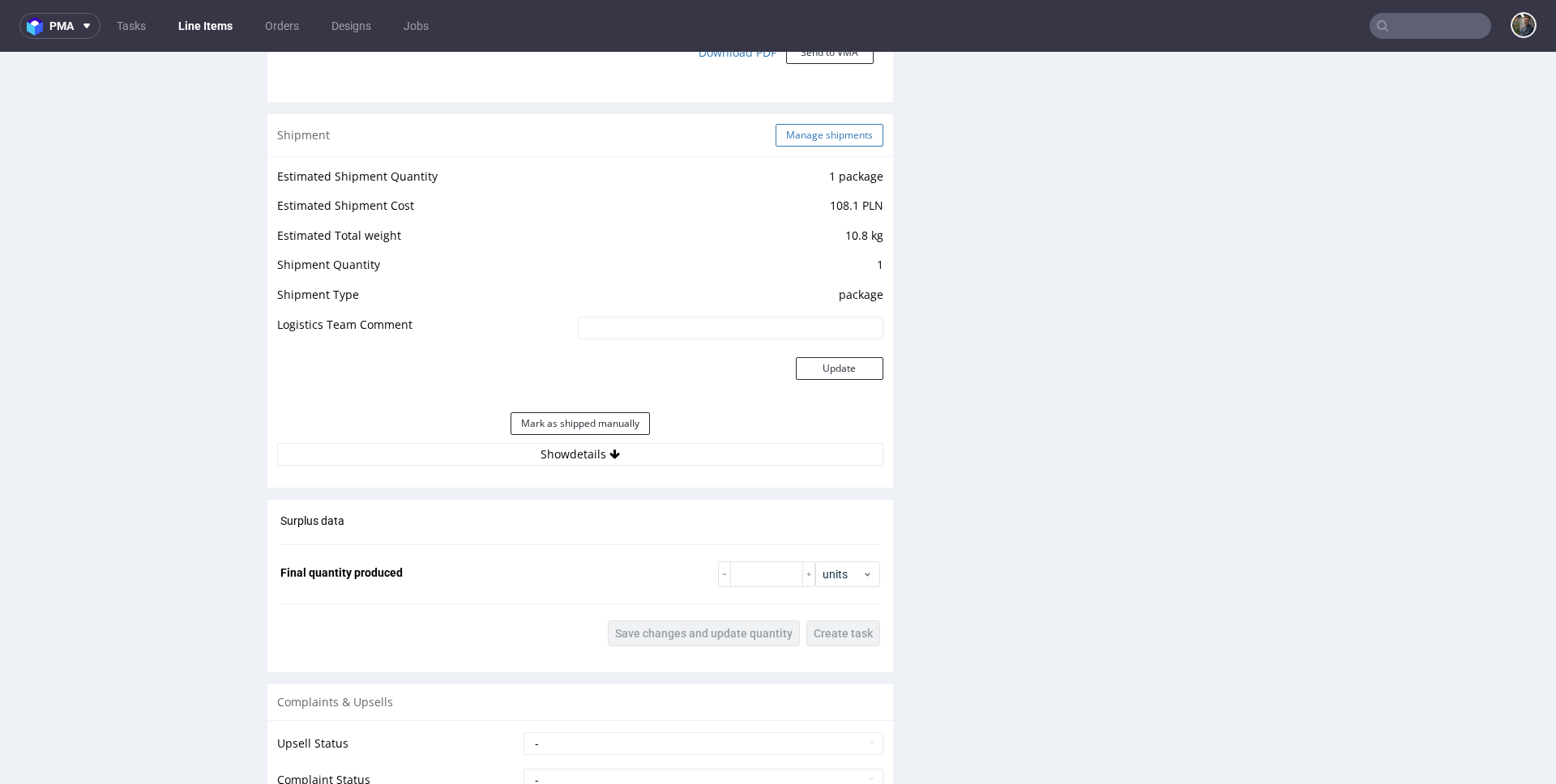 click on "Manage shipments" at bounding box center (829, 135) 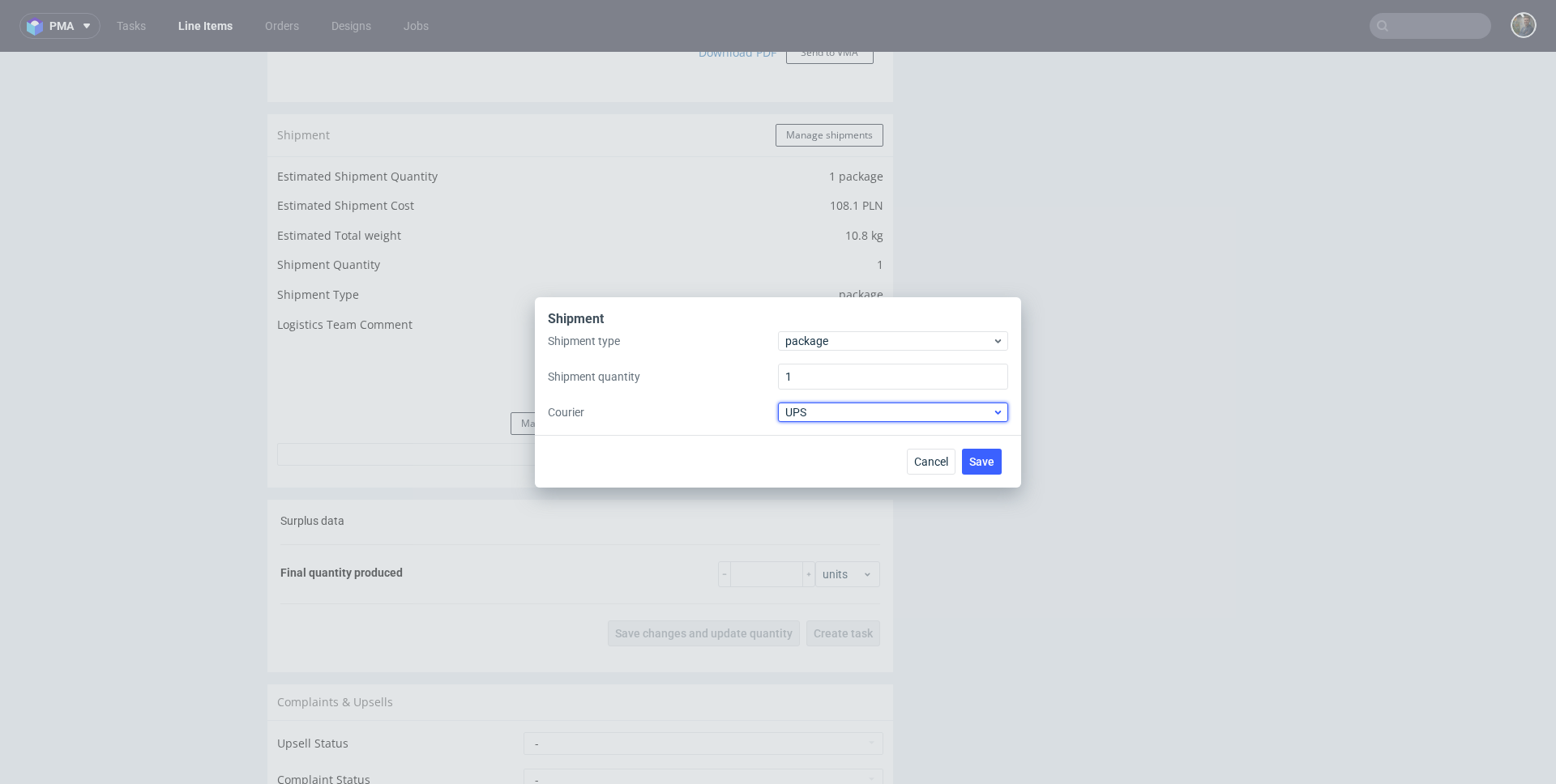 click on "UPS" at bounding box center [888, 412] 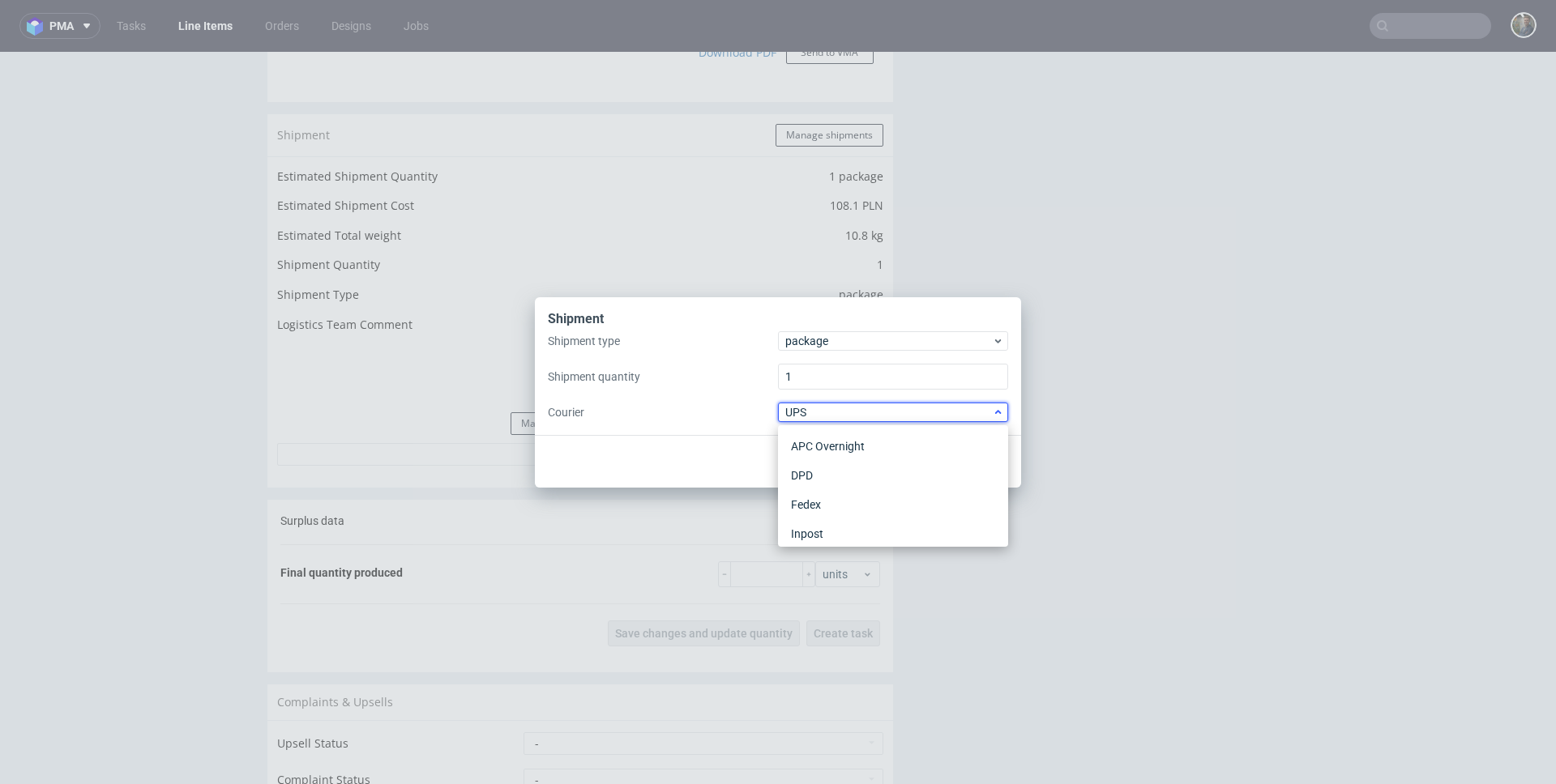 scroll, scrollTop: 0, scrollLeft: 0, axis: both 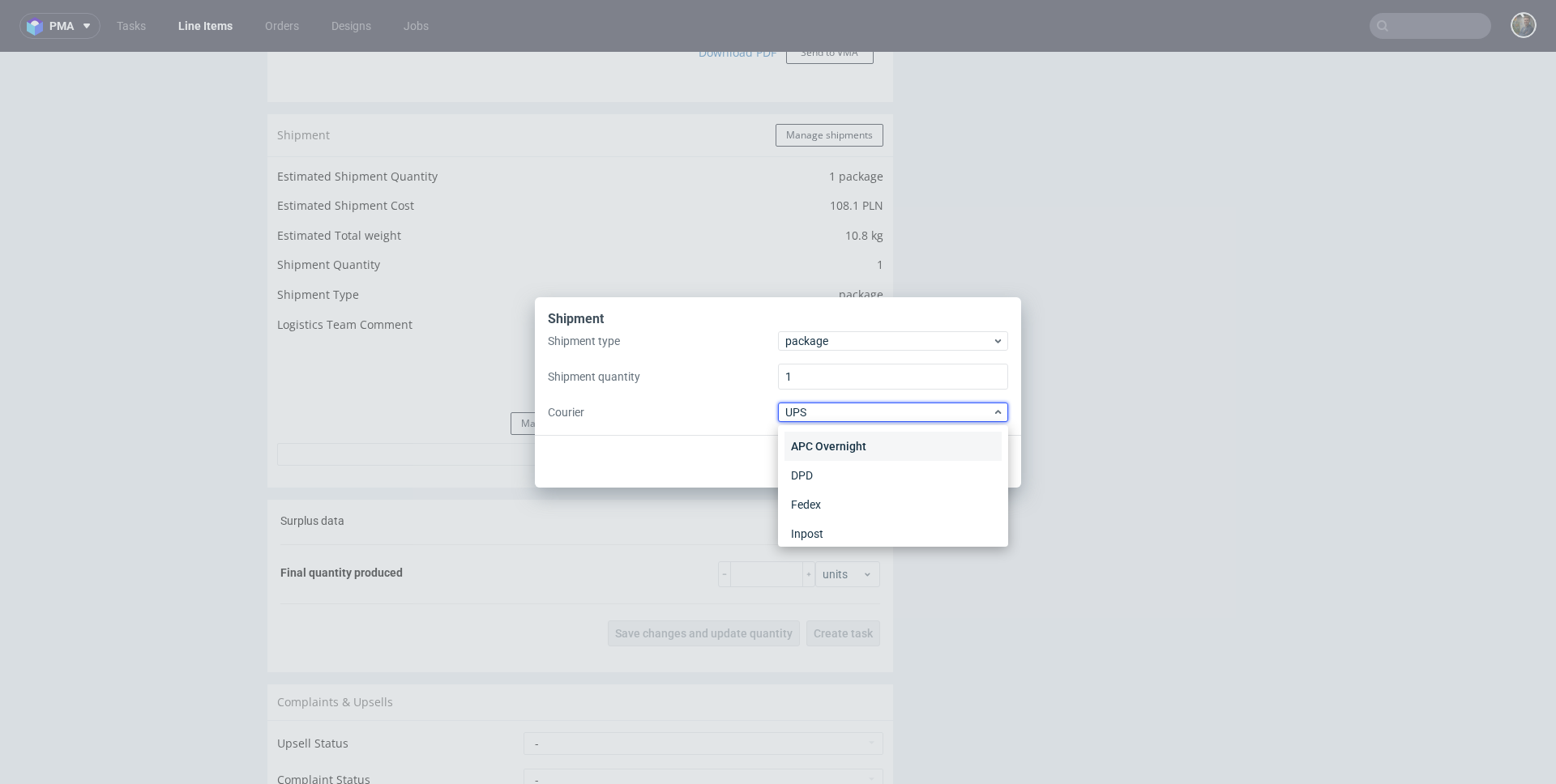 click on "APC Overnight" at bounding box center (893, 446) 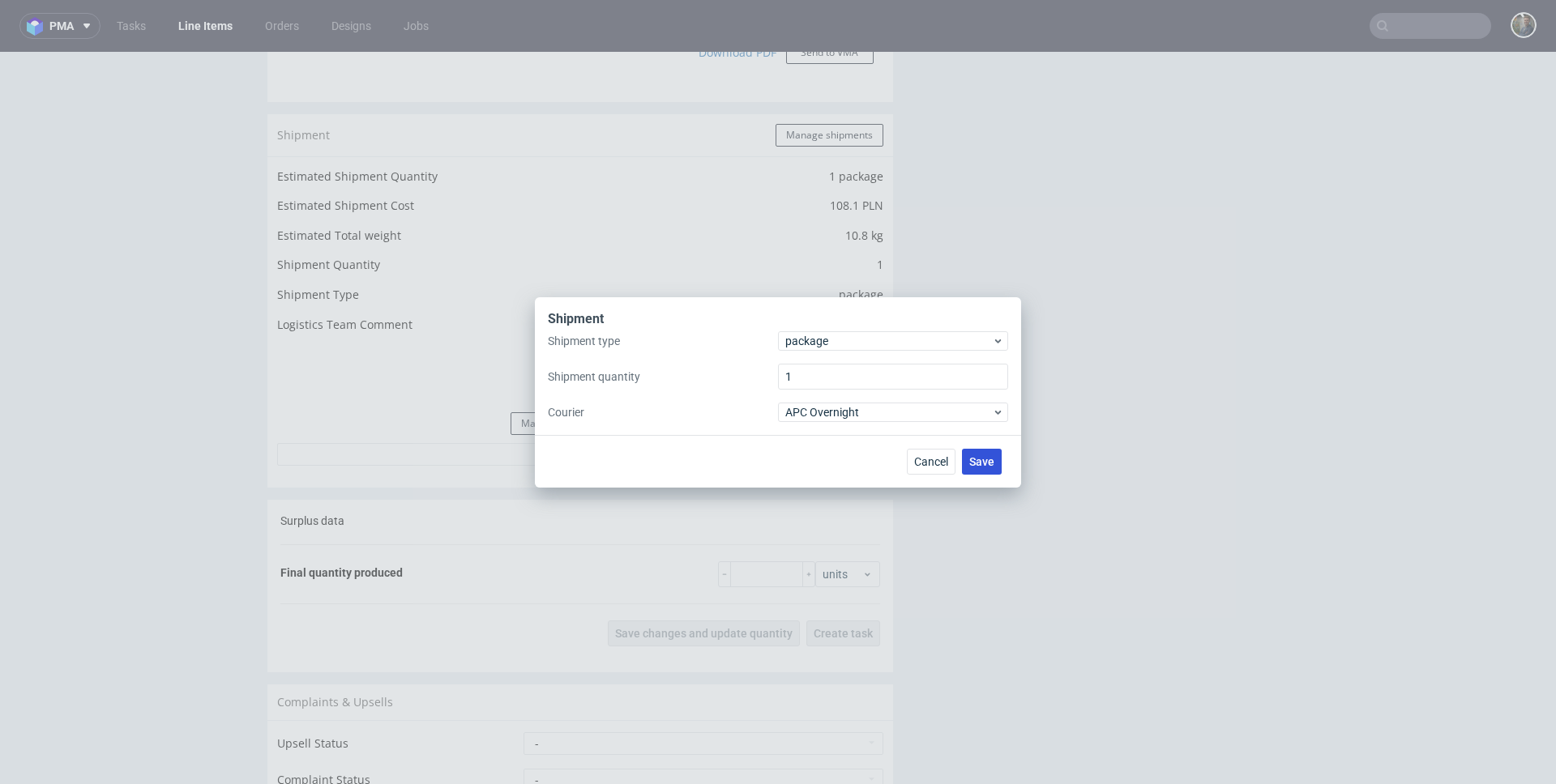 click on "Save" at bounding box center (981, 462) 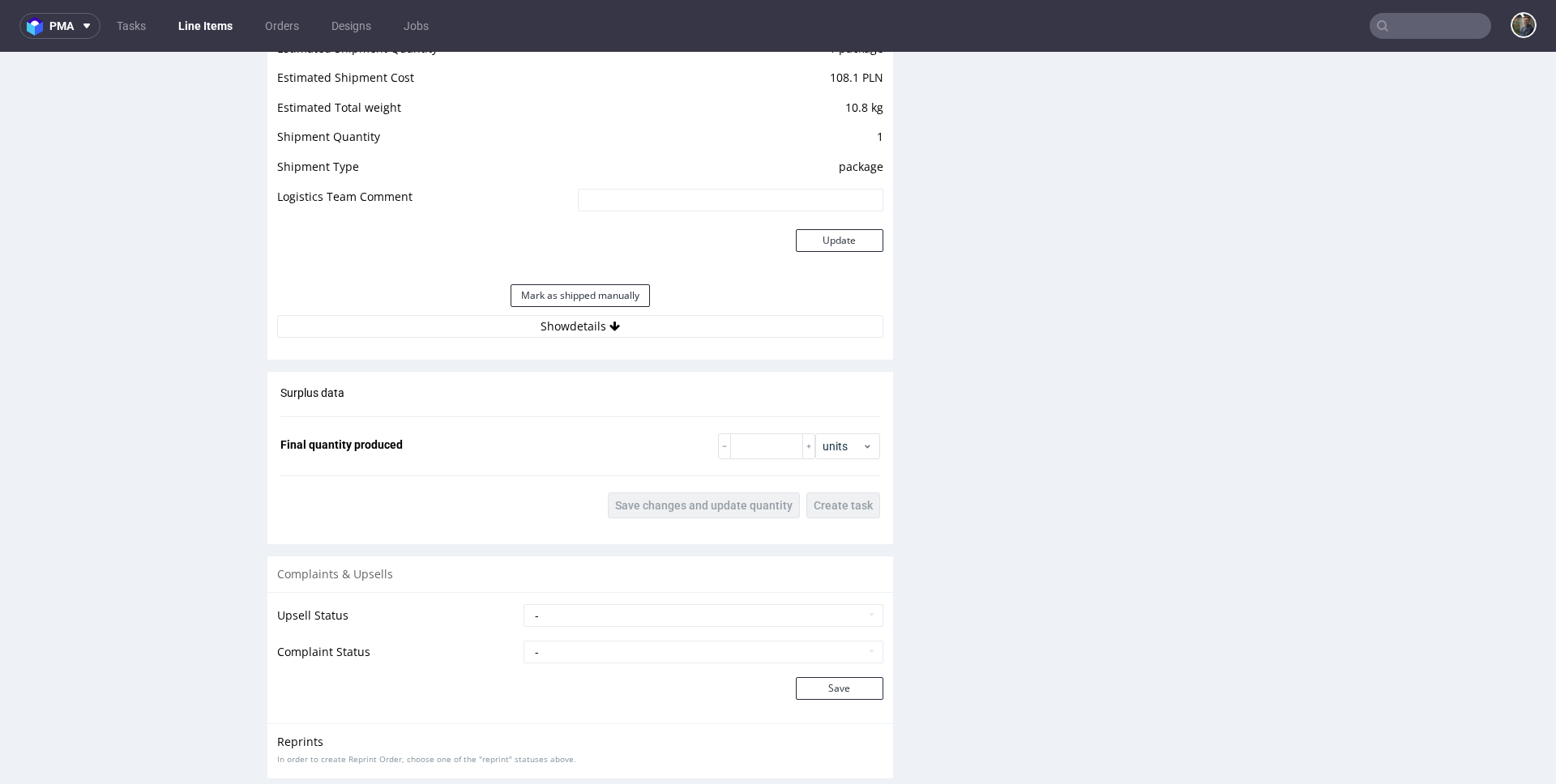 scroll, scrollTop: 1752, scrollLeft: 0, axis: vertical 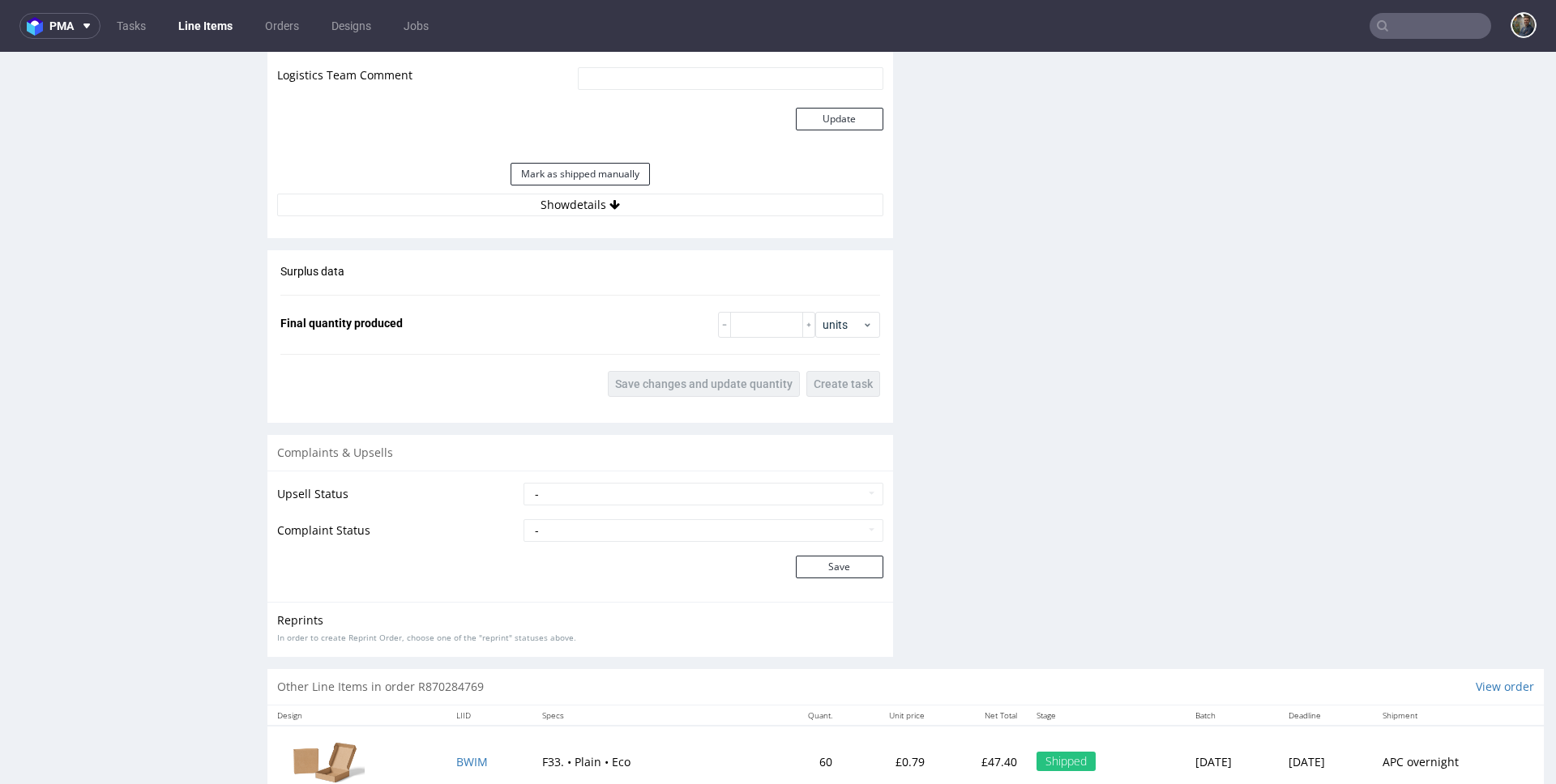 drag, startPoint x: 580, startPoint y: 198, endPoint x: 580, endPoint y: 215, distance: 17 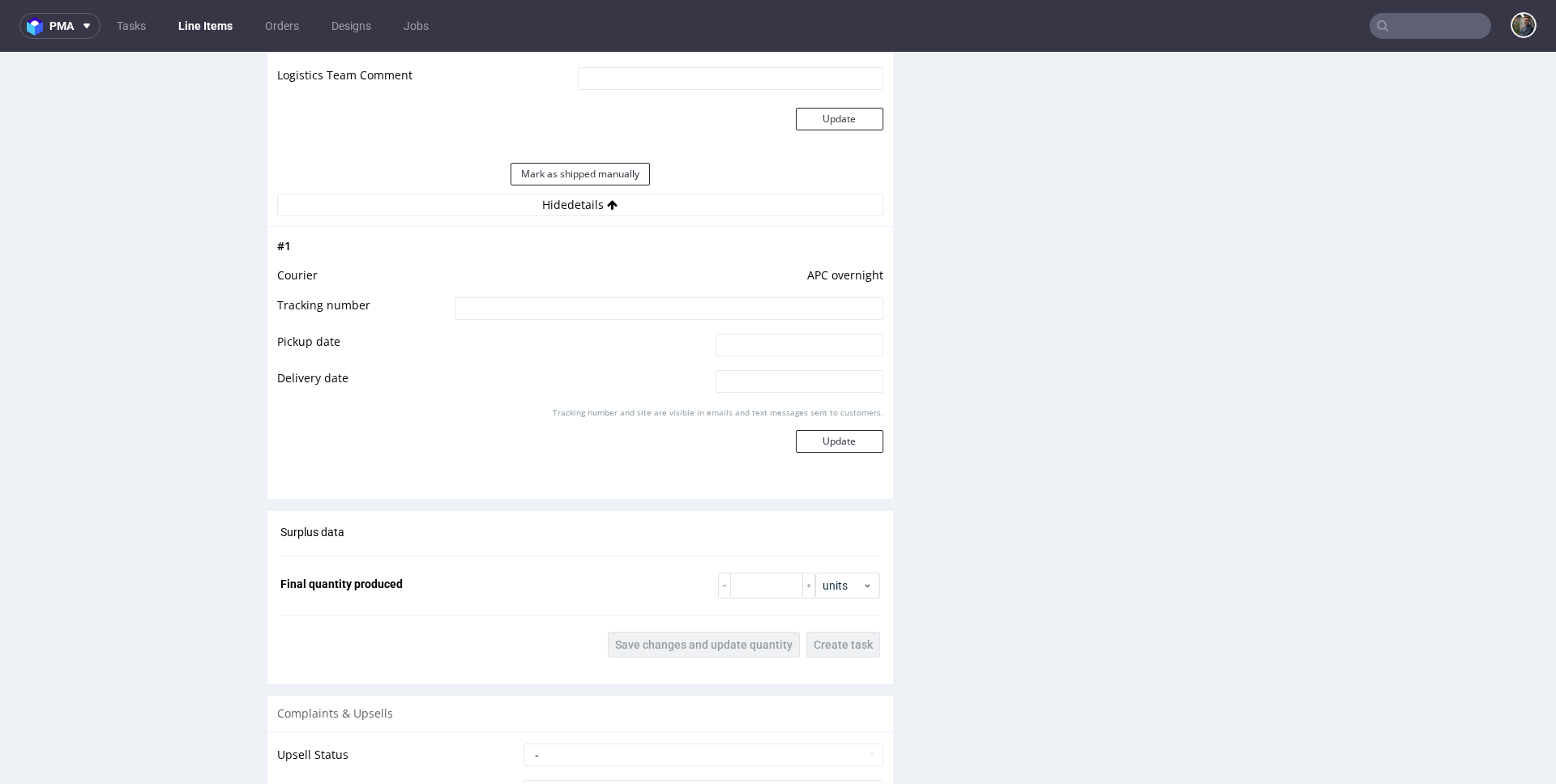 click at bounding box center (667, 313) 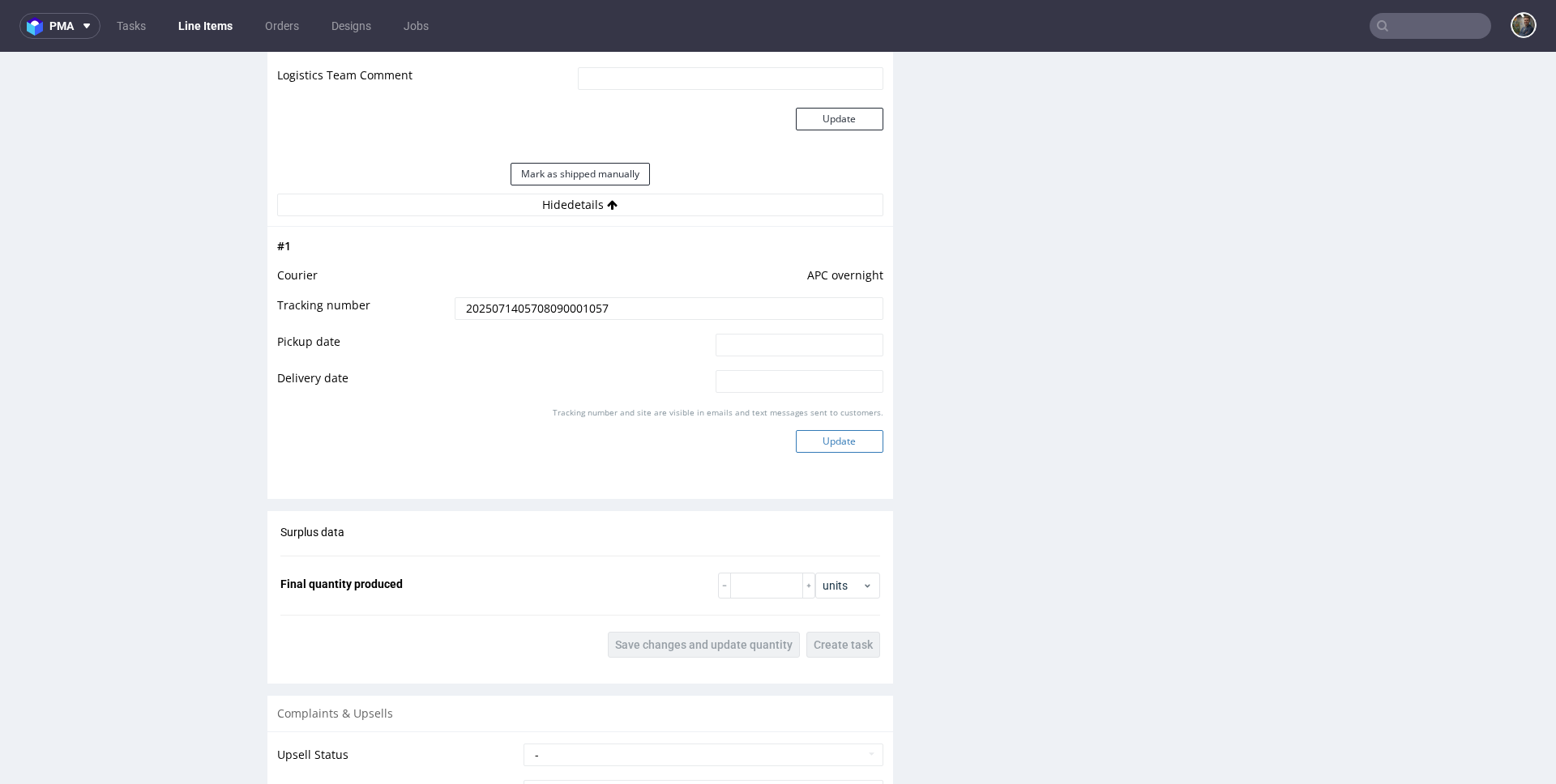 type on "2025071405708090001057" 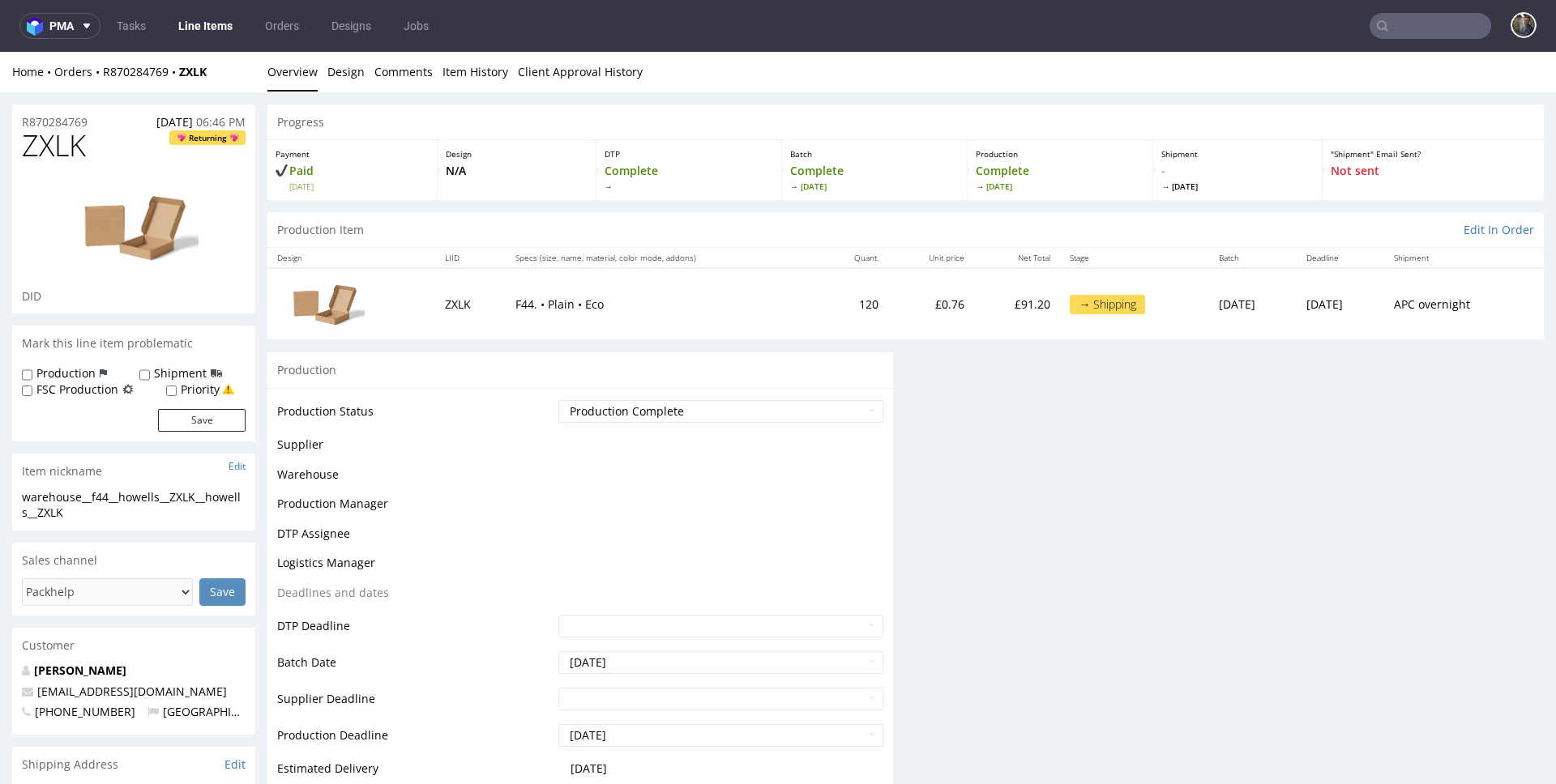 scroll, scrollTop: 1752, scrollLeft: 0, axis: vertical 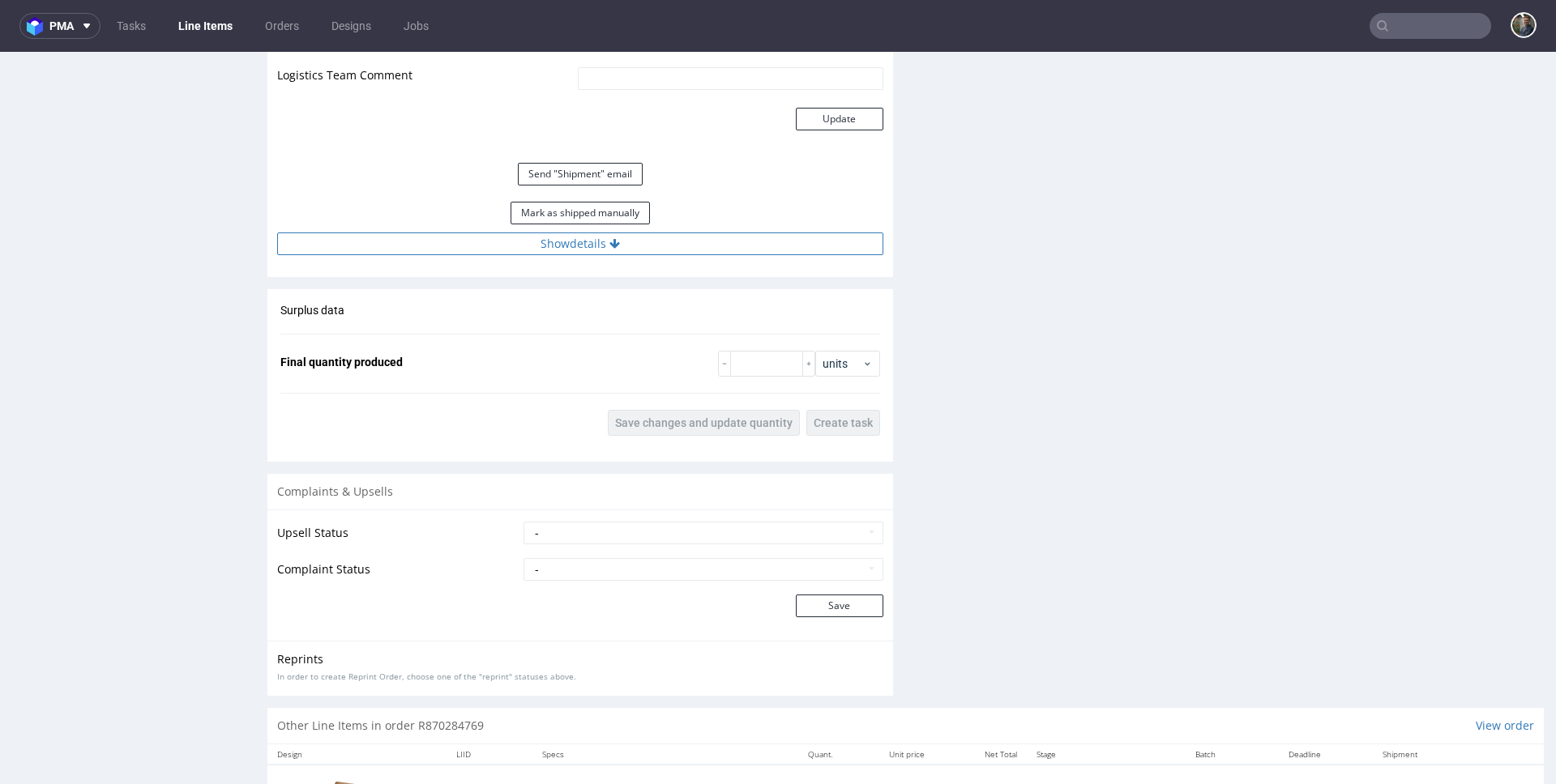 click on "Show  details" at bounding box center (580, 244) 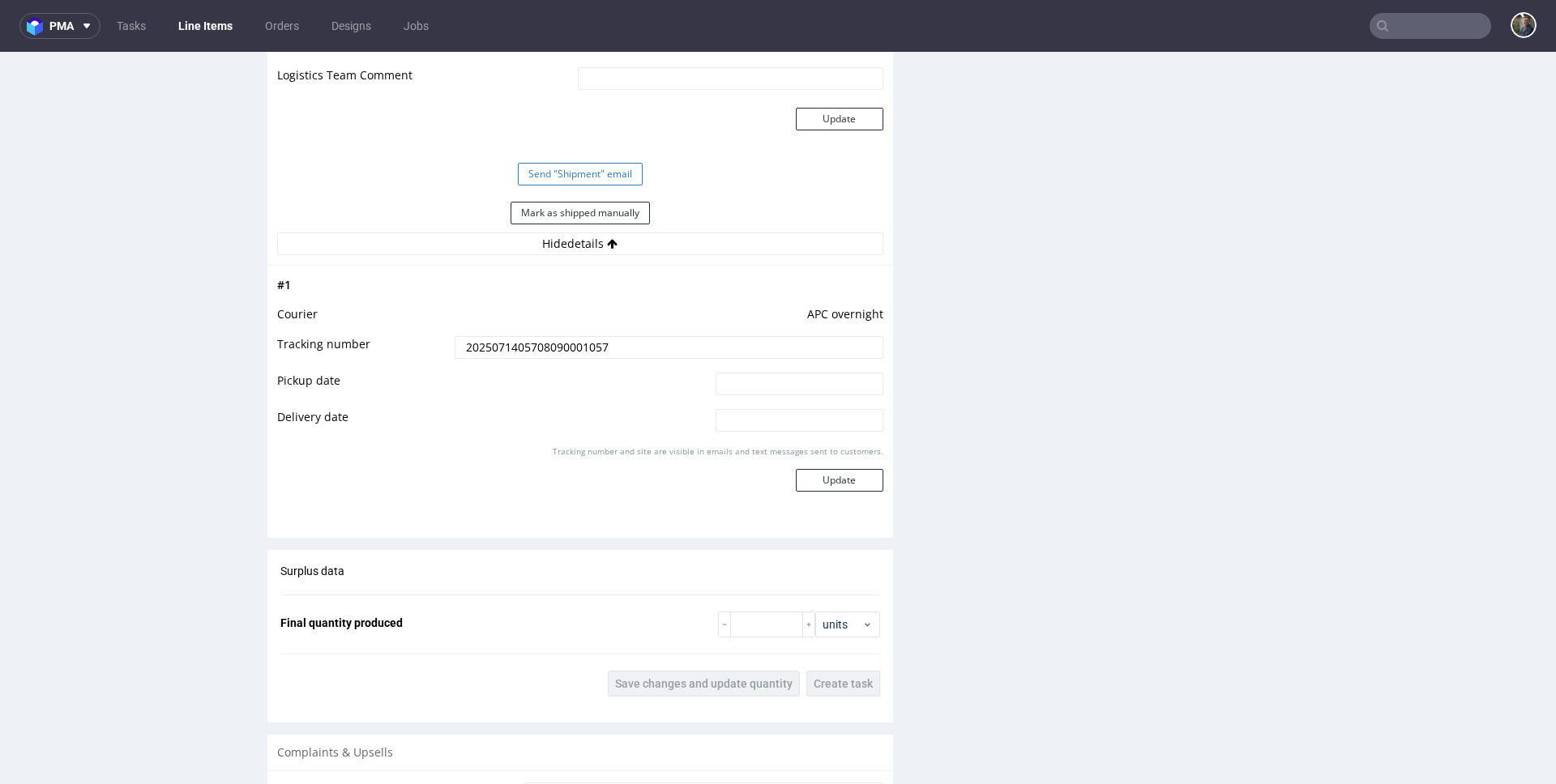 click on "Send "Shipment" email" at bounding box center [580, 174] 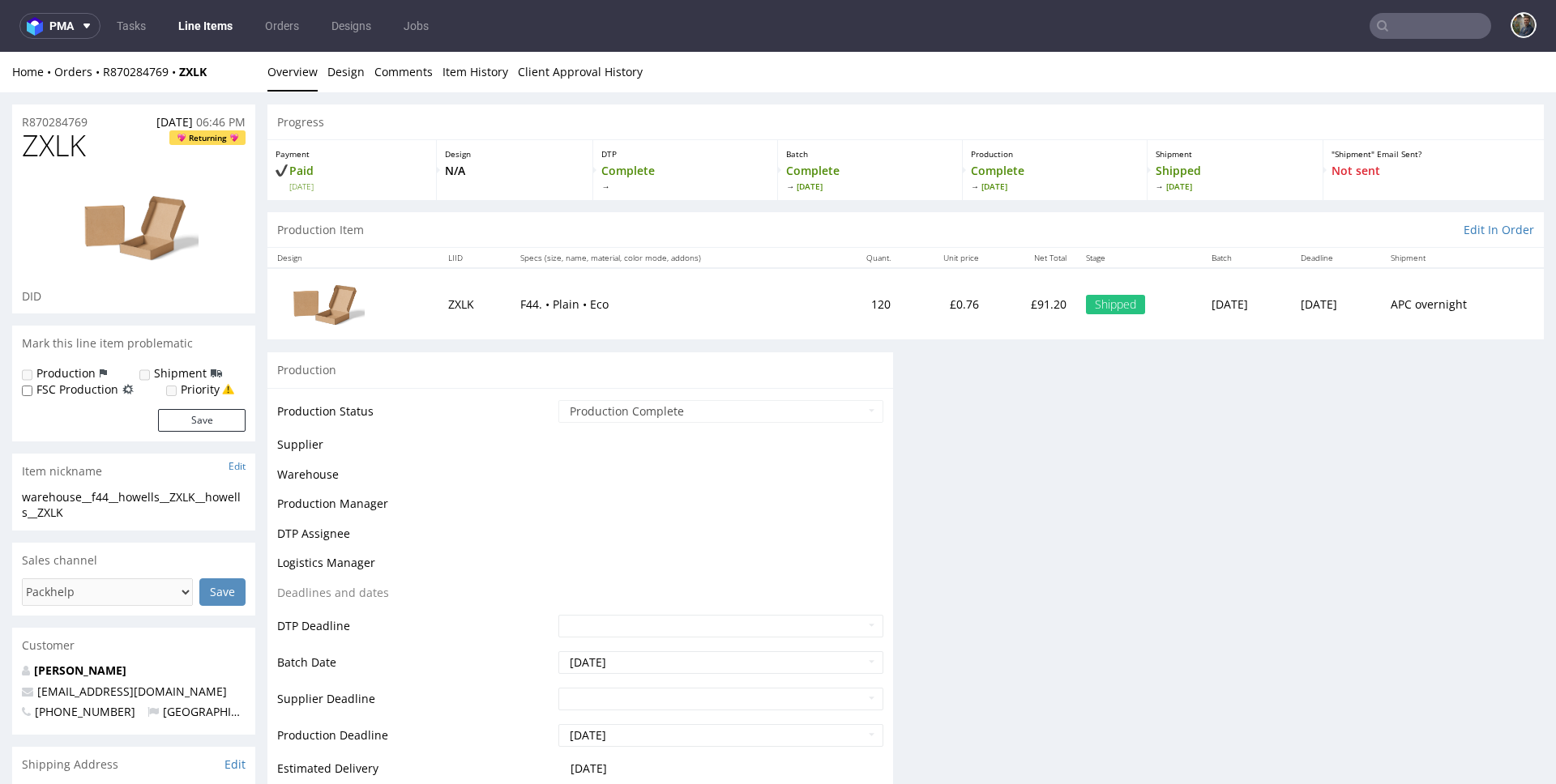 scroll, scrollTop: 1752, scrollLeft: 0, axis: vertical 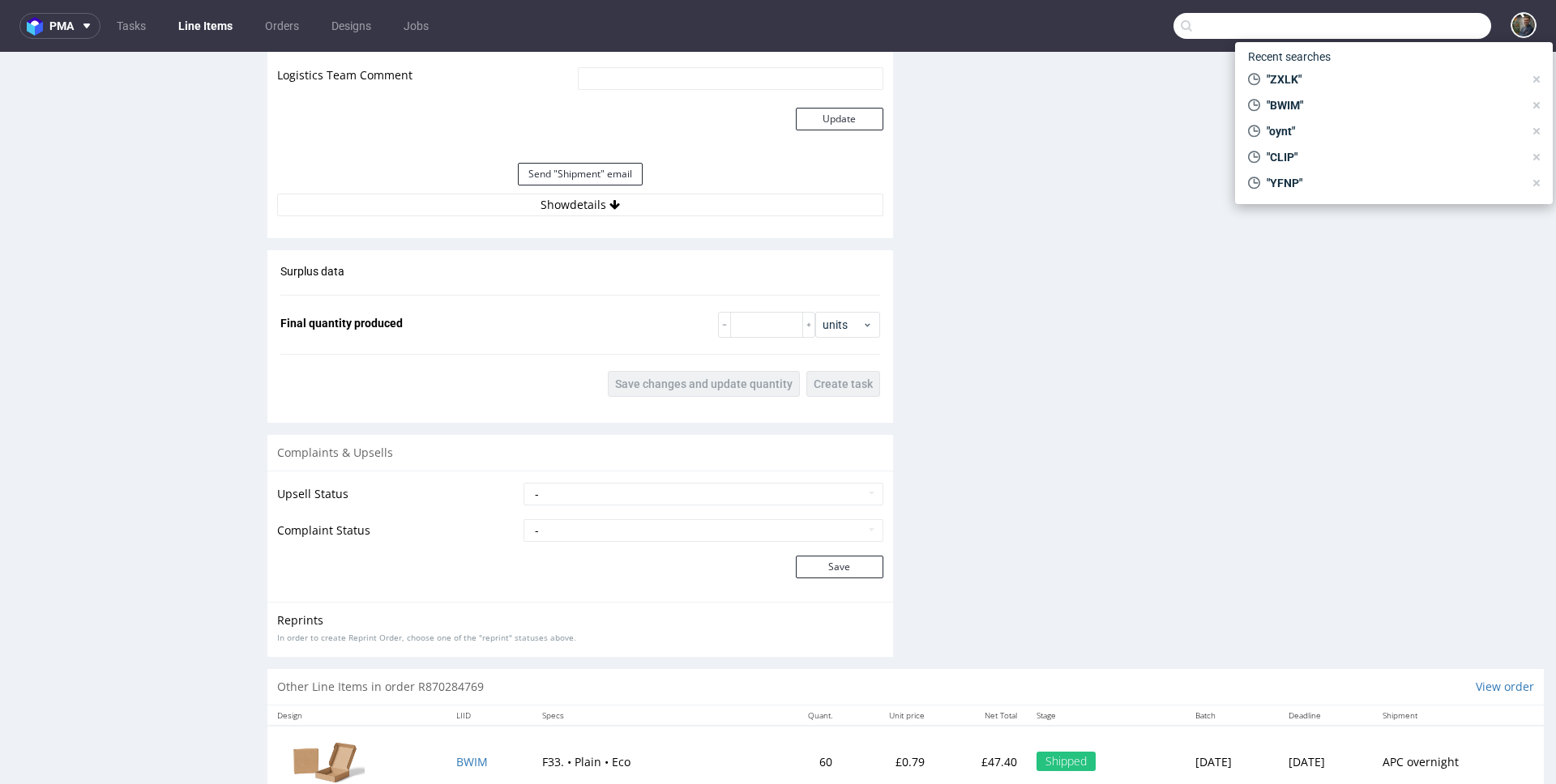 click at bounding box center [1332, 26] 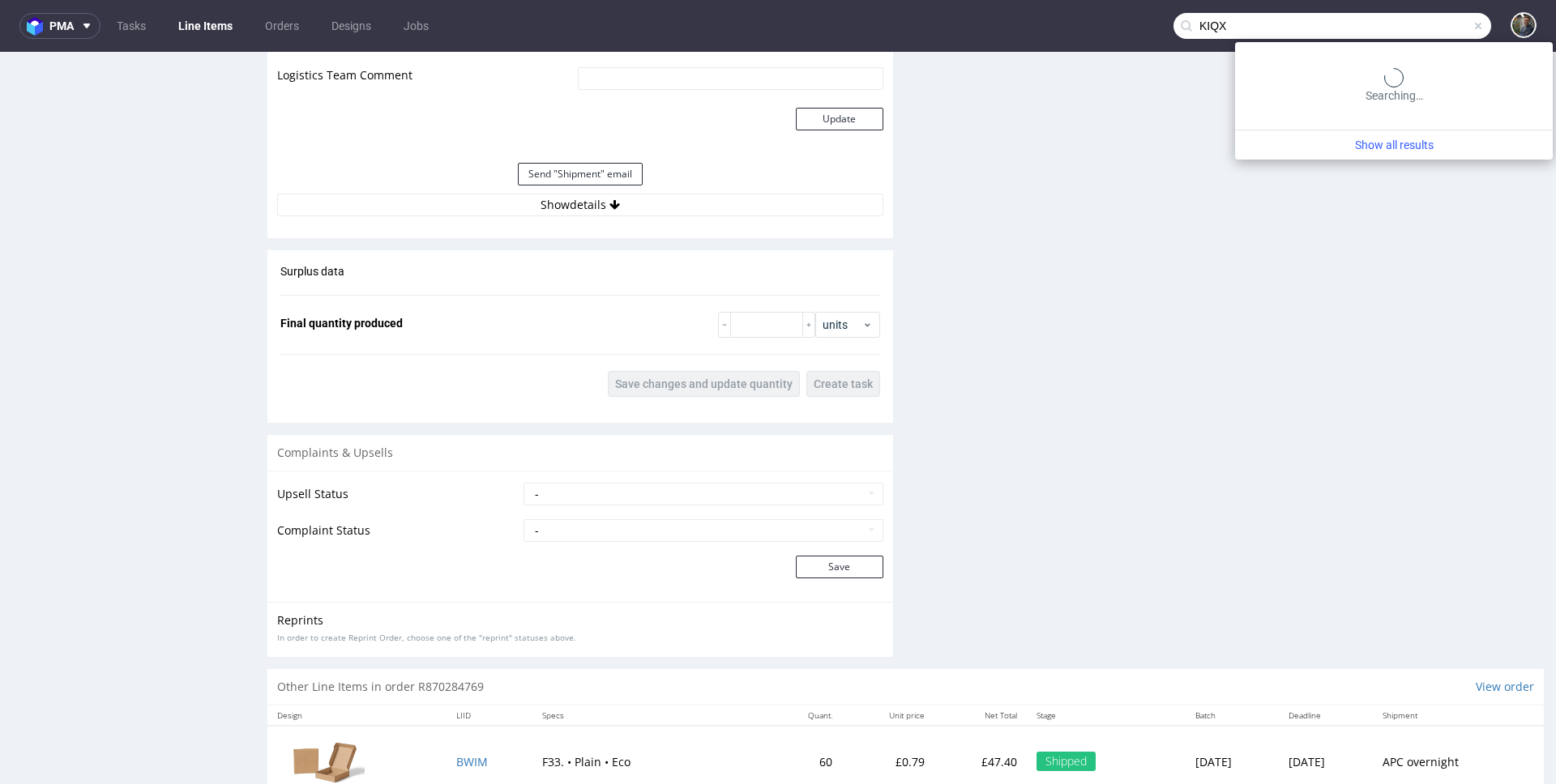 type on "KIQX" 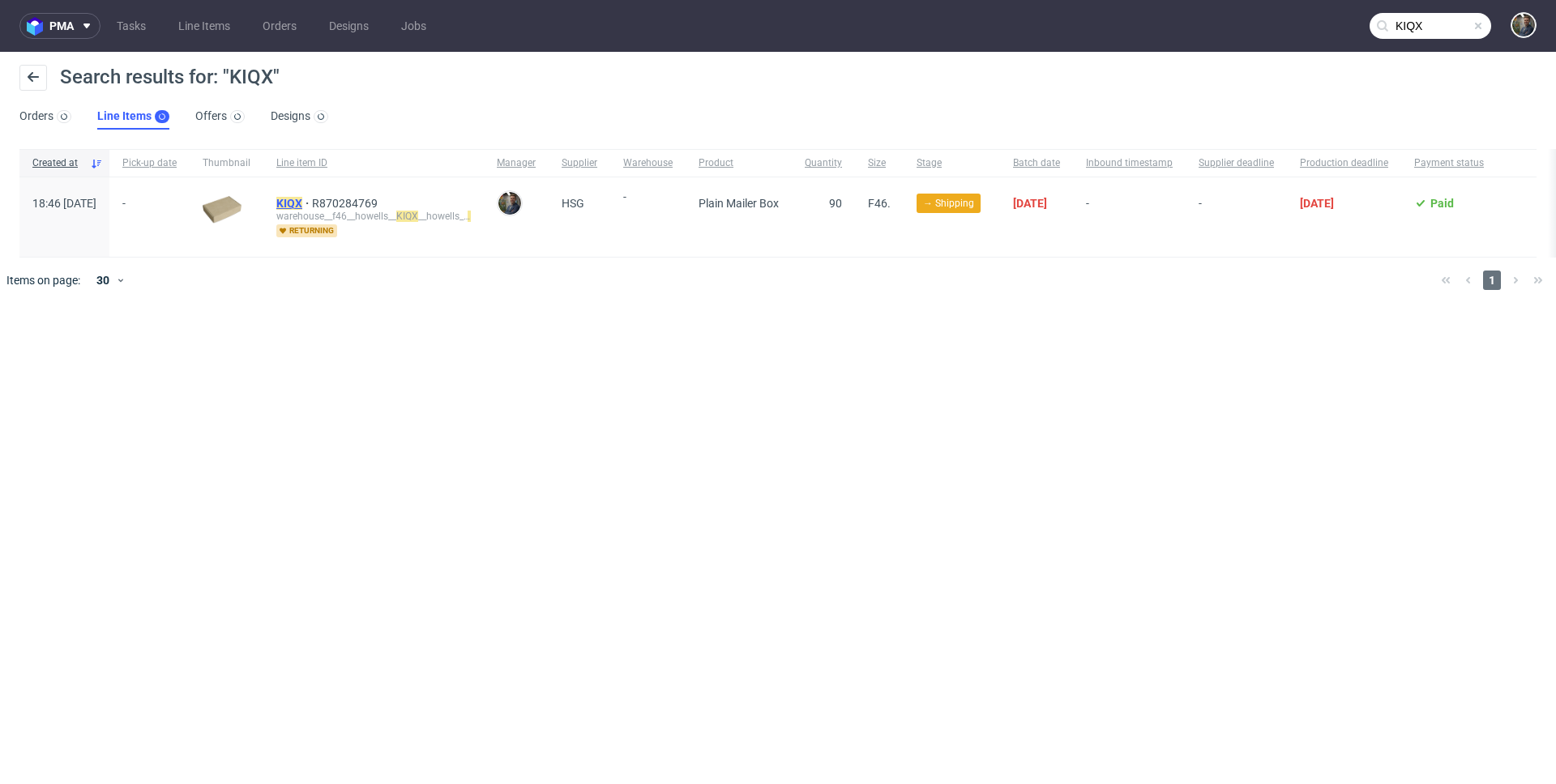click on "KIQX" 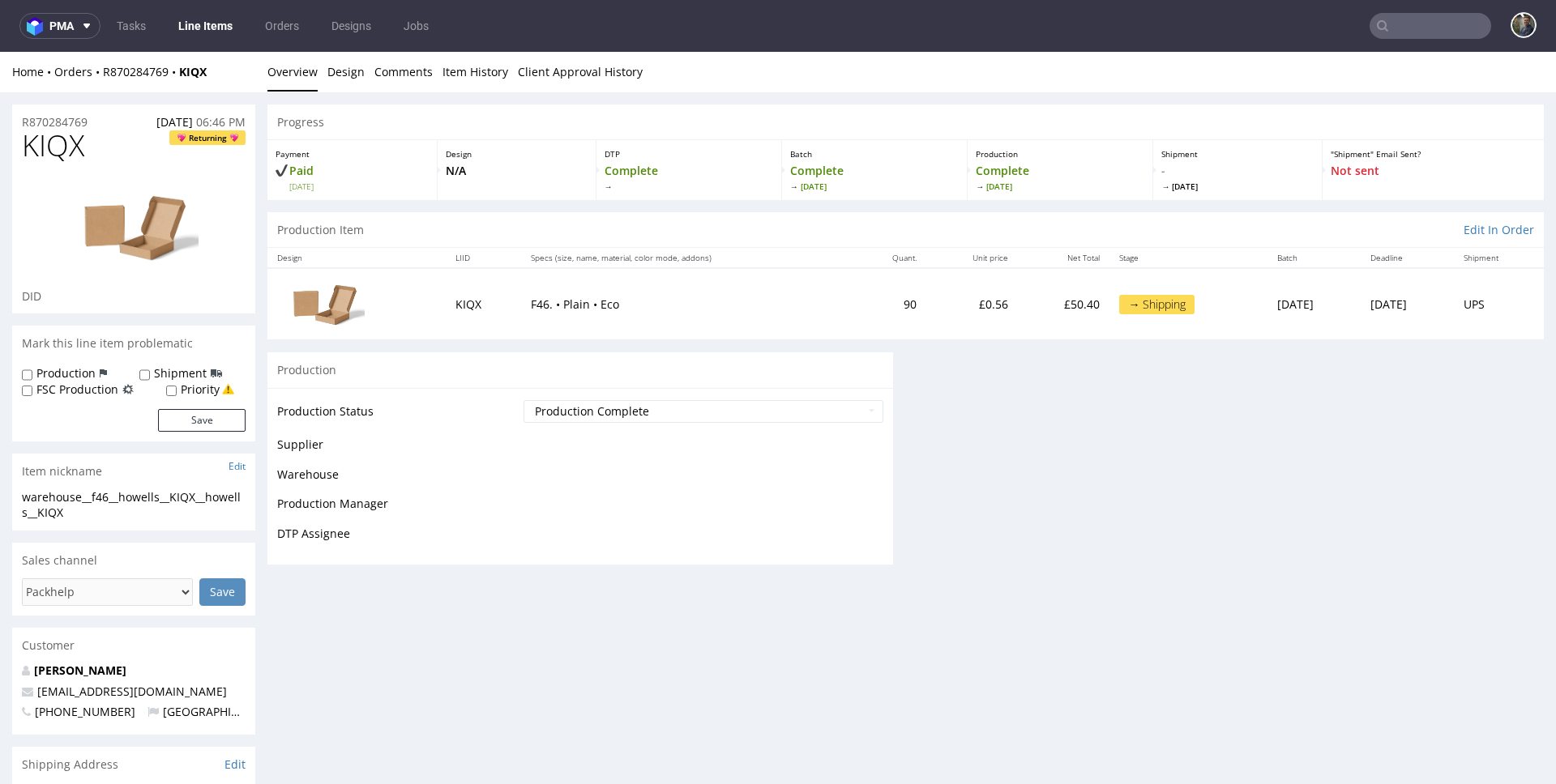 scroll, scrollTop: 0, scrollLeft: 0, axis: both 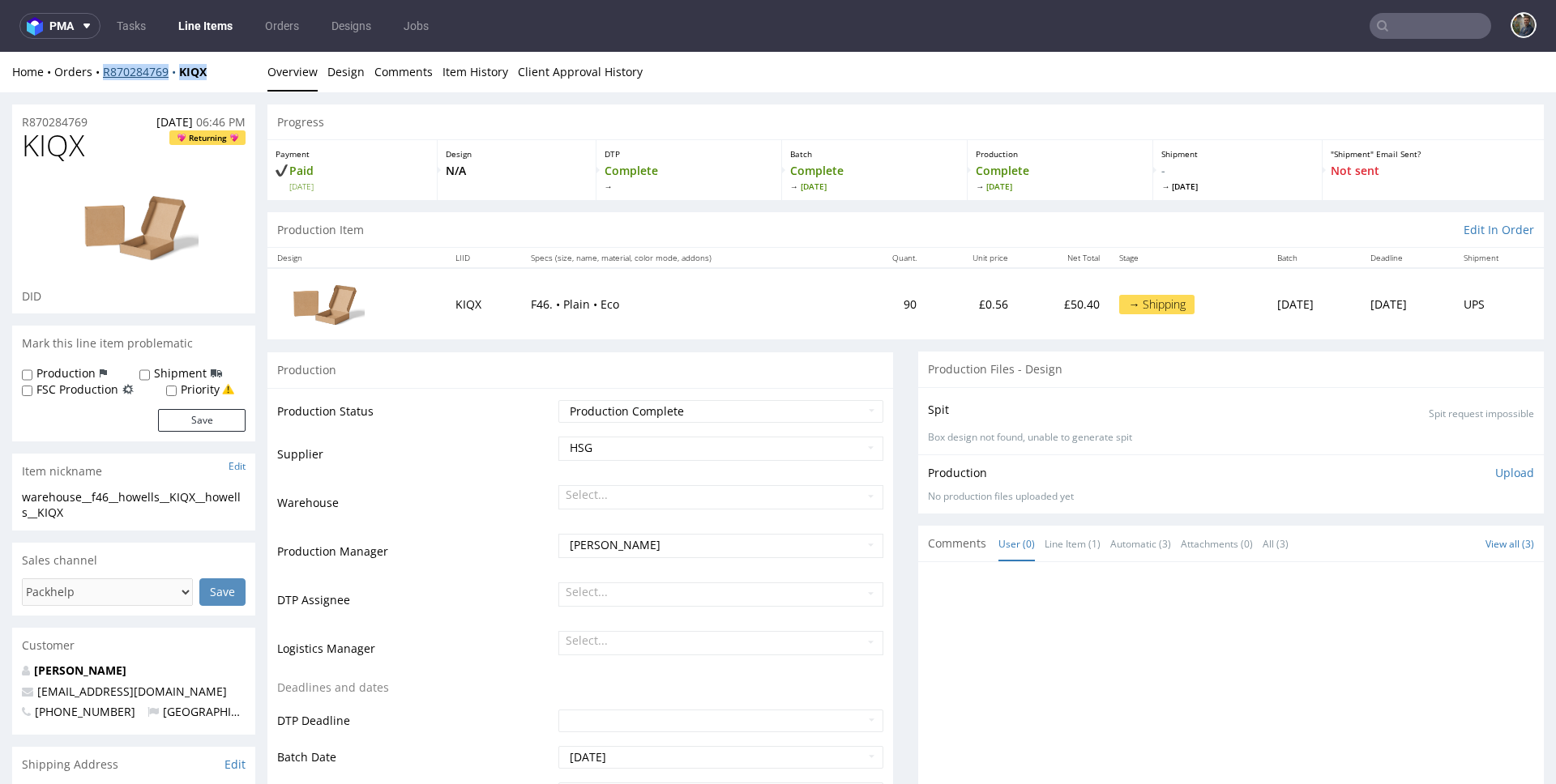 drag, startPoint x: 224, startPoint y: 71, endPoint x: 105, endPoint y: 75, distance: 119.06721 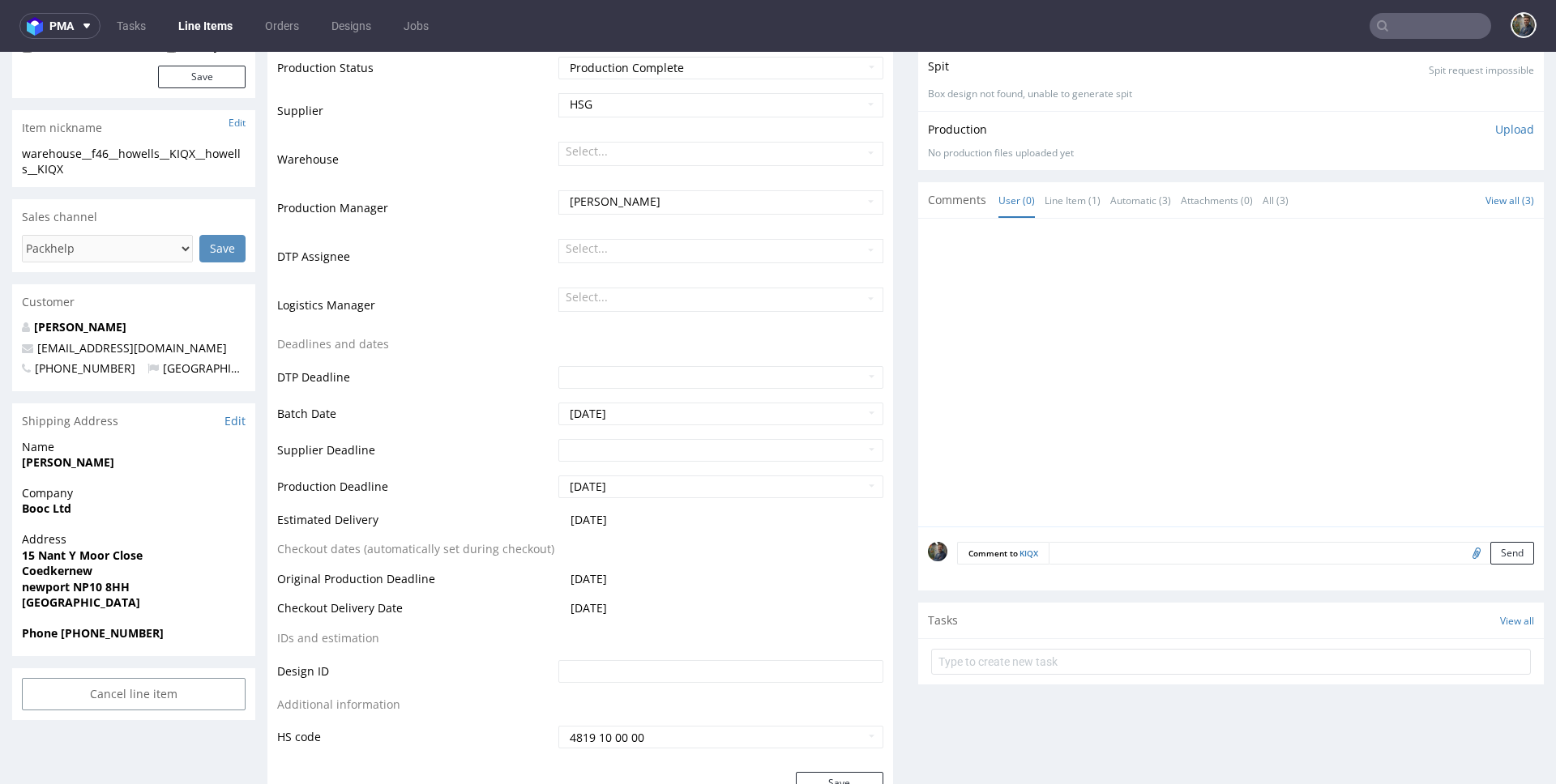 scroll, scrollTop: 354, scrollLeft: 0, axis: vertical 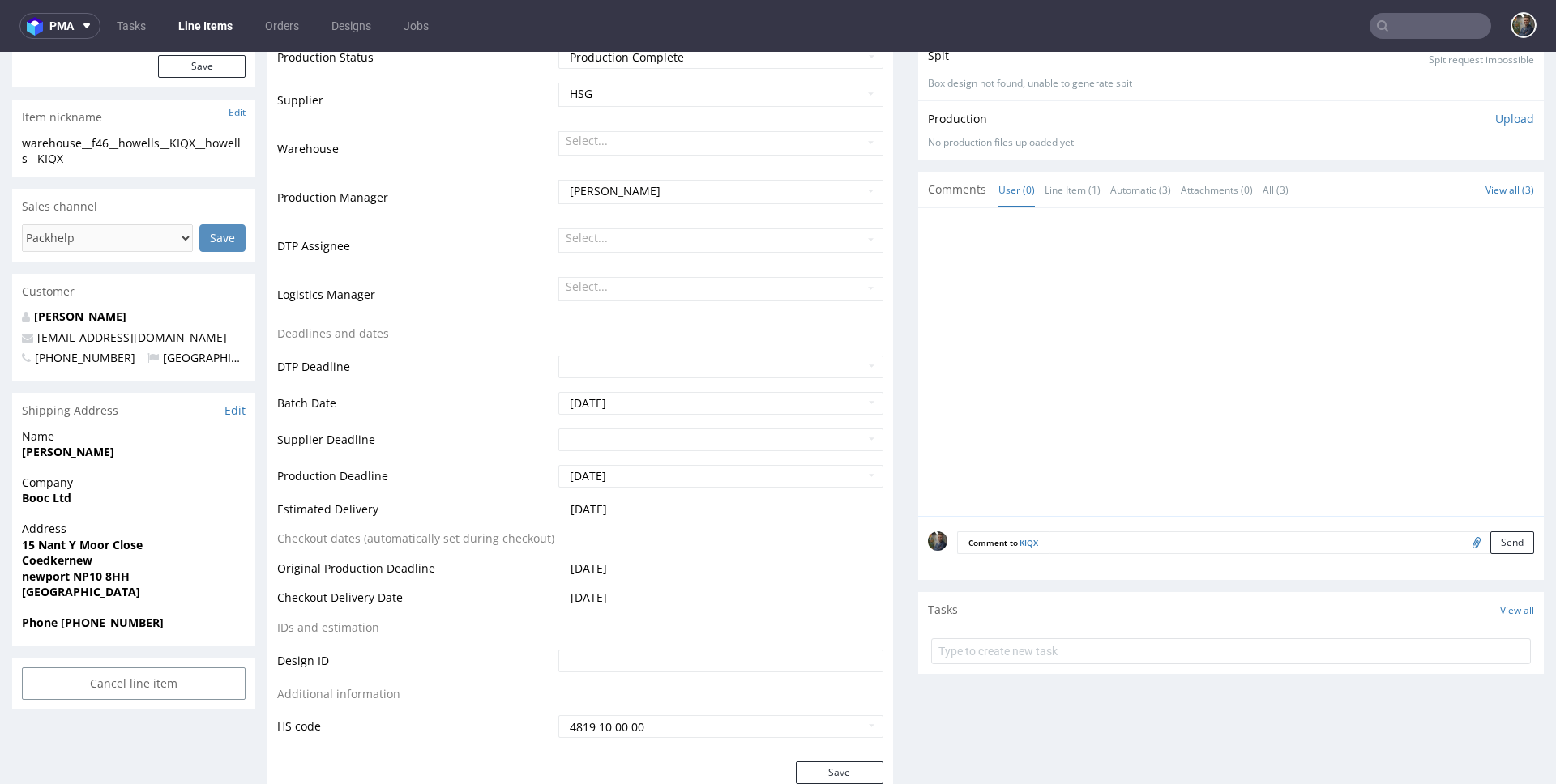 click on "[PERSON_NAME]" at bounding box center (68, 451) 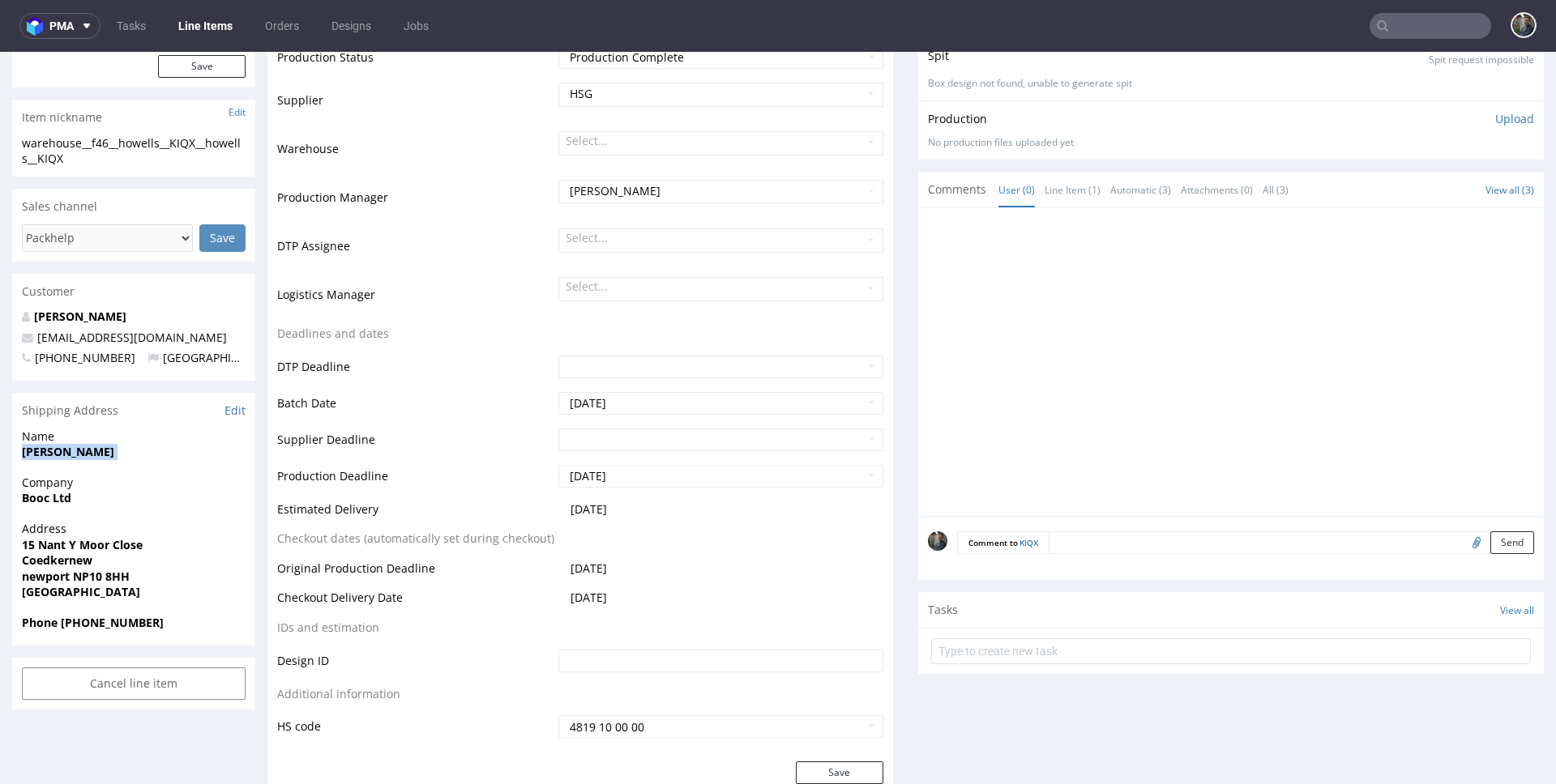 click on "[PERSON_NAME]" at bounding box center (68, 451) 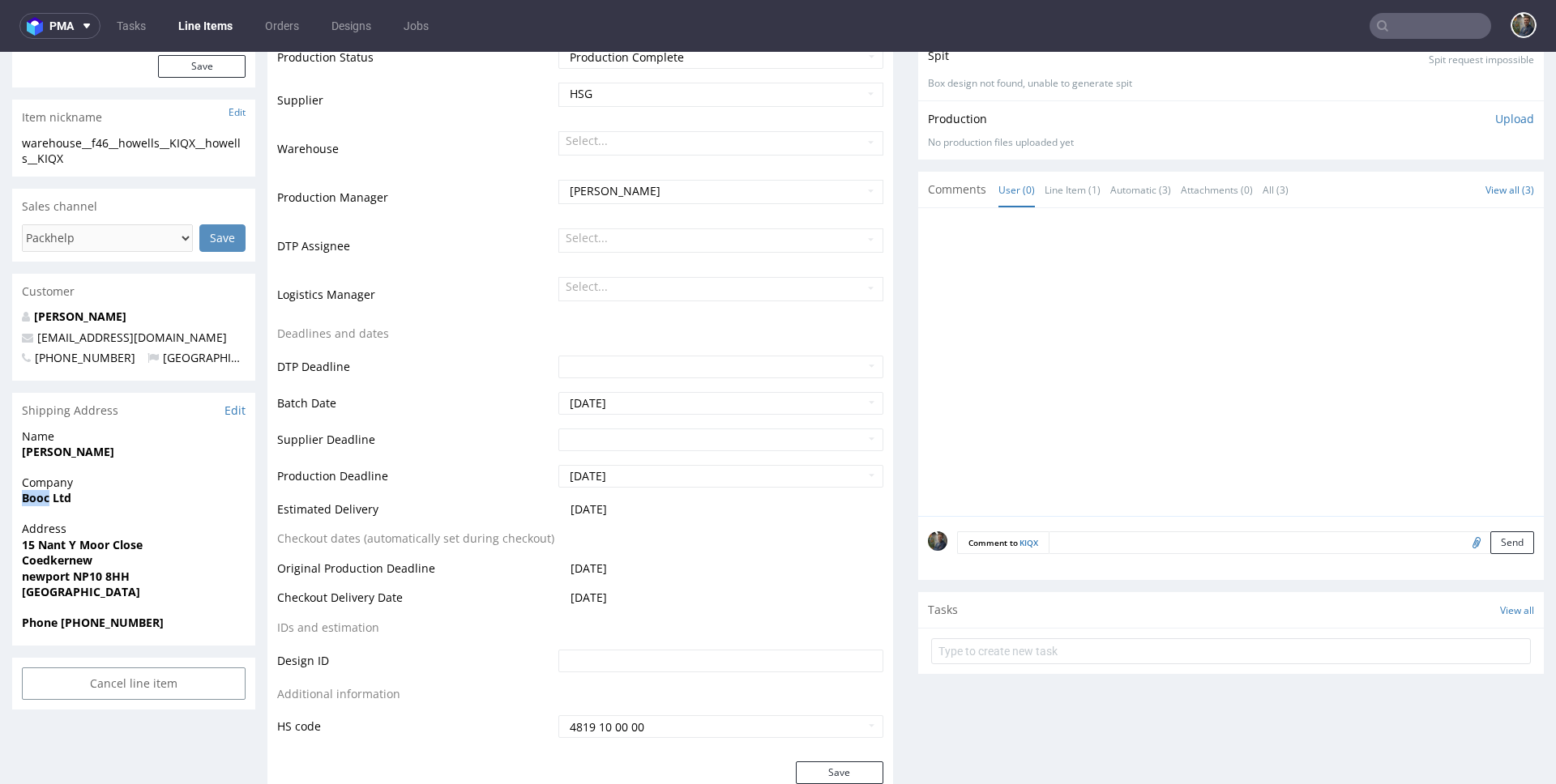 click on "Booc Ltd" at bounding box center (46, 497) 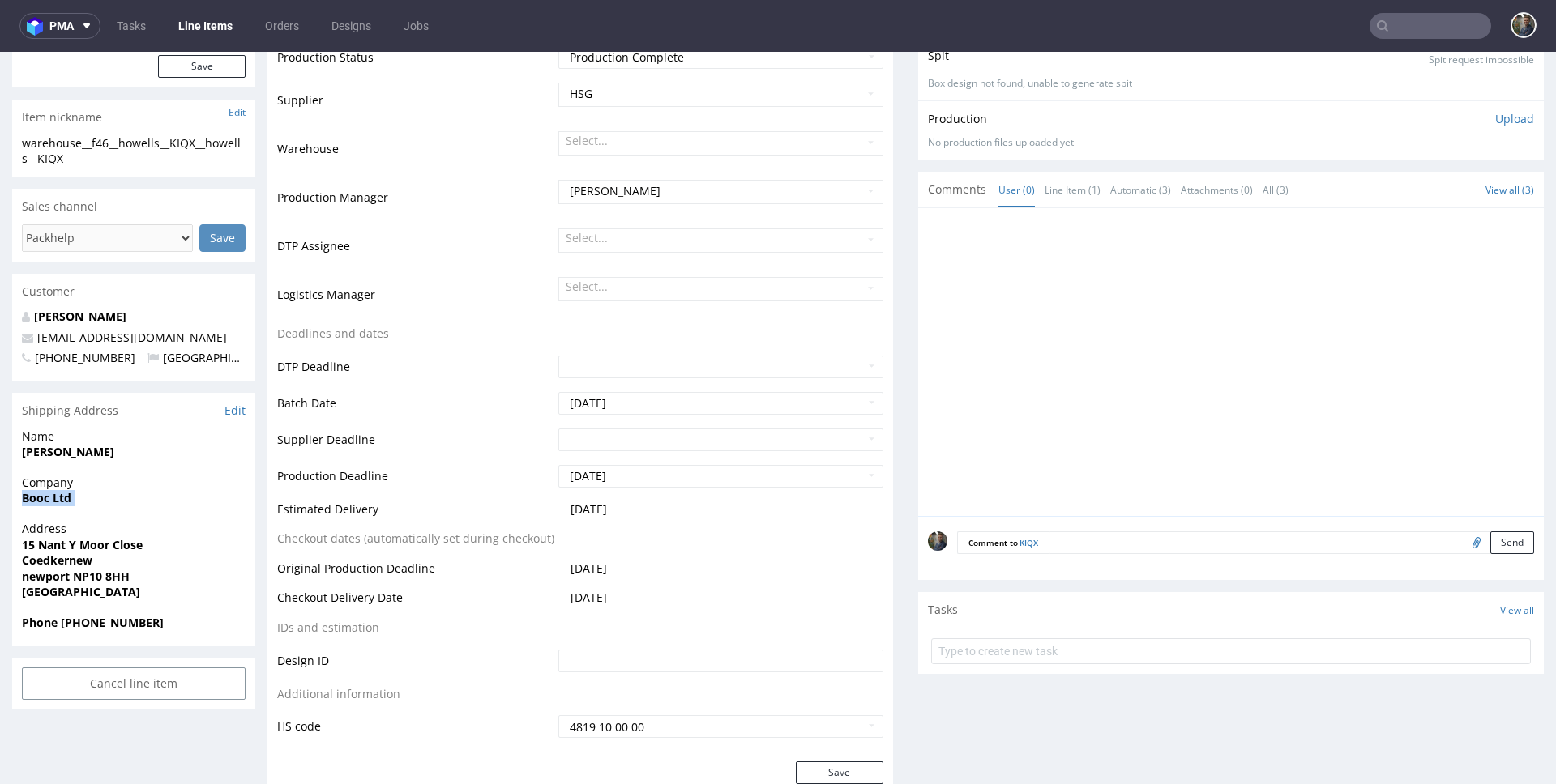 click on "Booc Ltd" at bounding box center (46, 497) 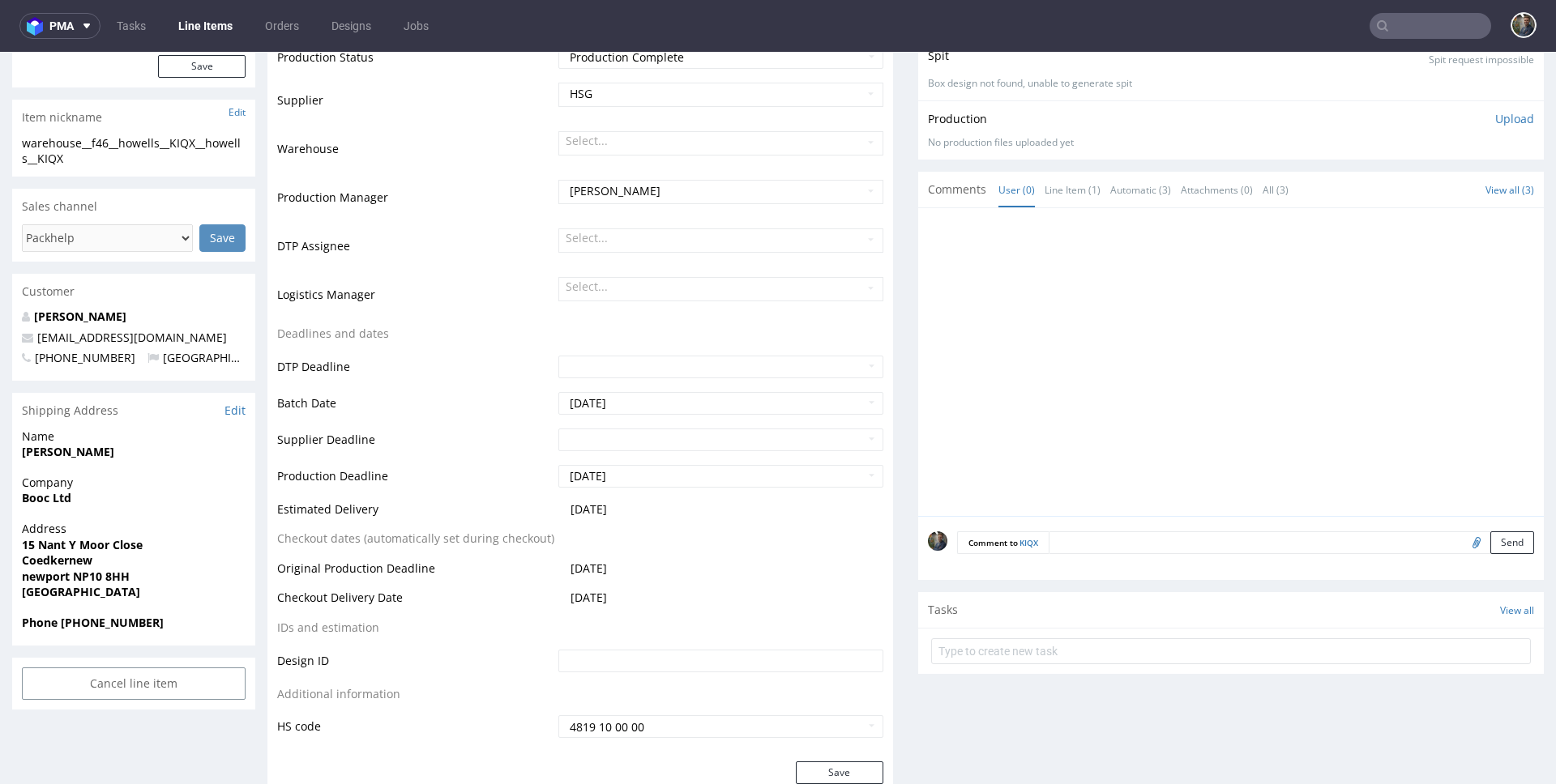 click on "15 Nant Y Moor Close" at bounding box center [82, 544] 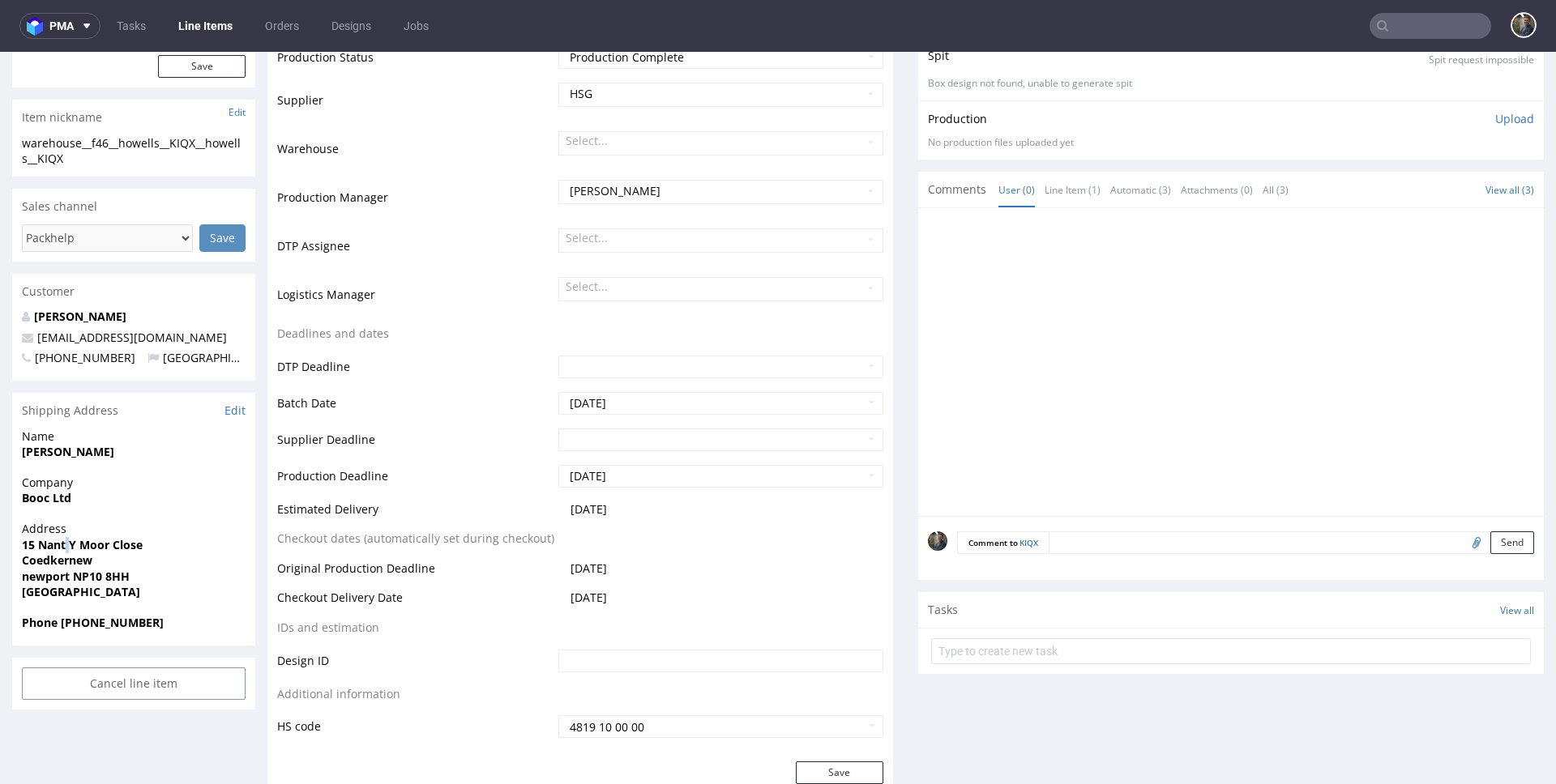 click on "15 Nant Y Moor Close" at bounding box center [82, 544] 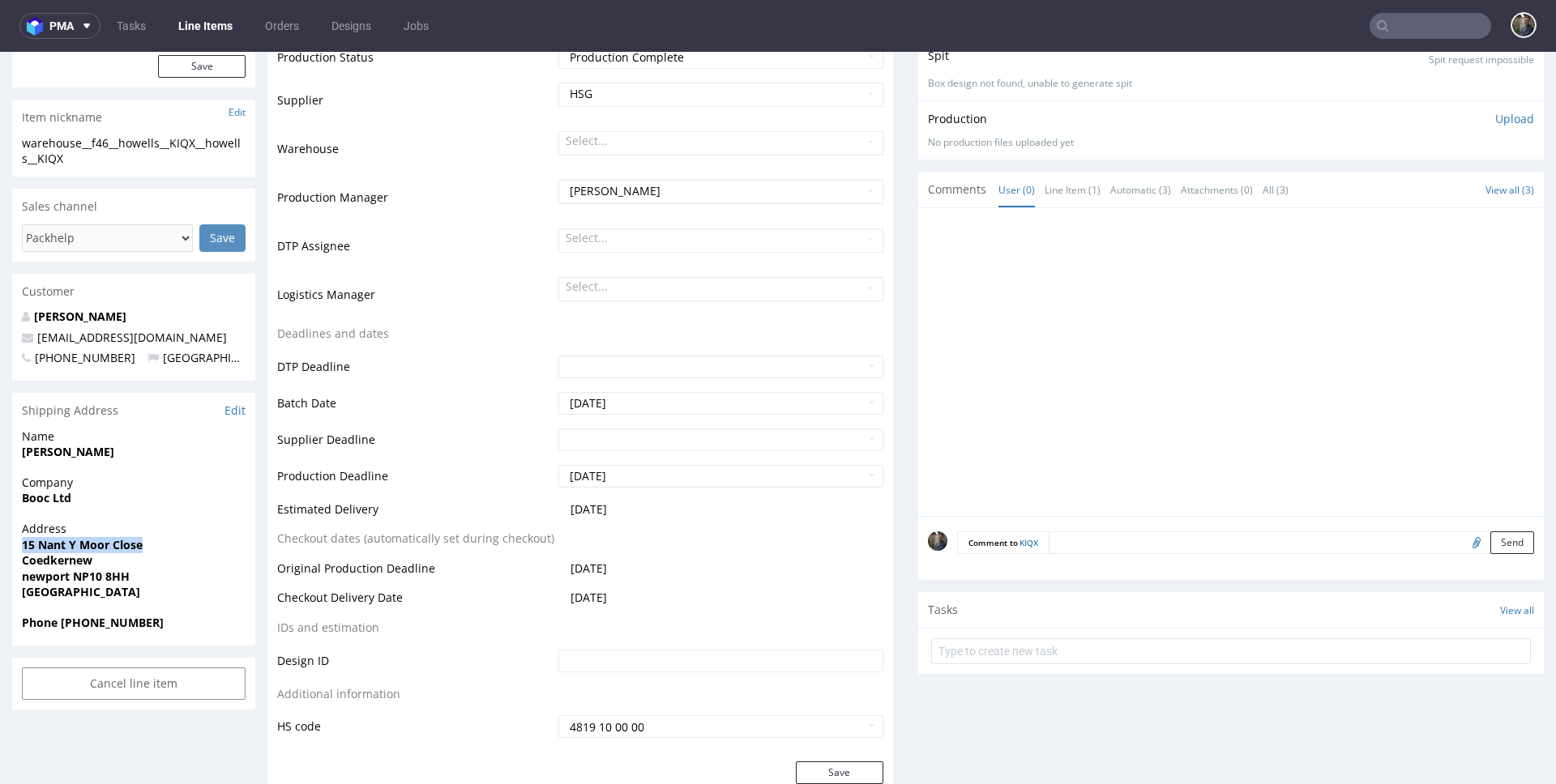 click on "15 Nant Y Moor Close" at bounding box center [82, 544] 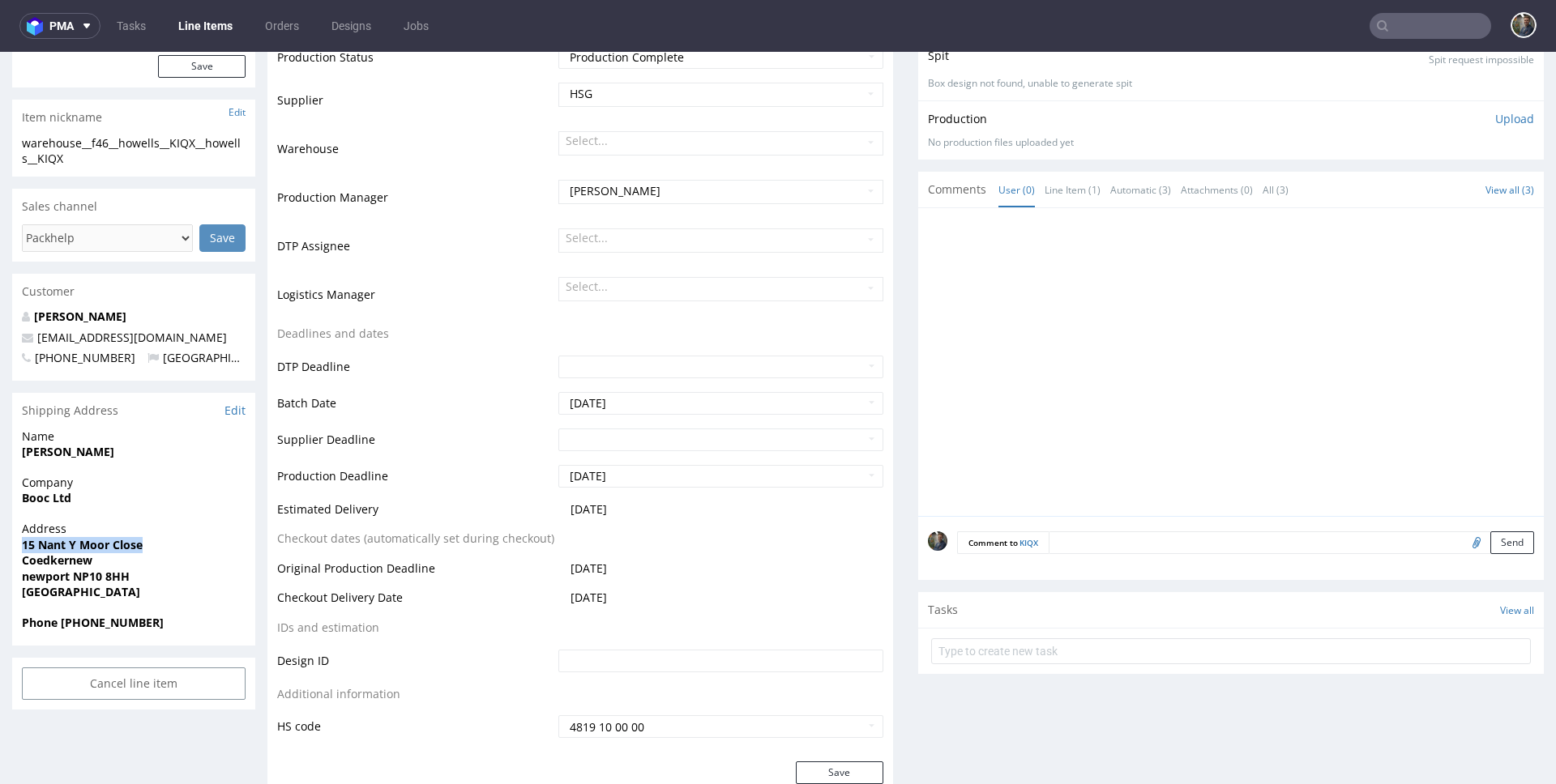click on "Coedkernew" at bounding box center (57, 560) 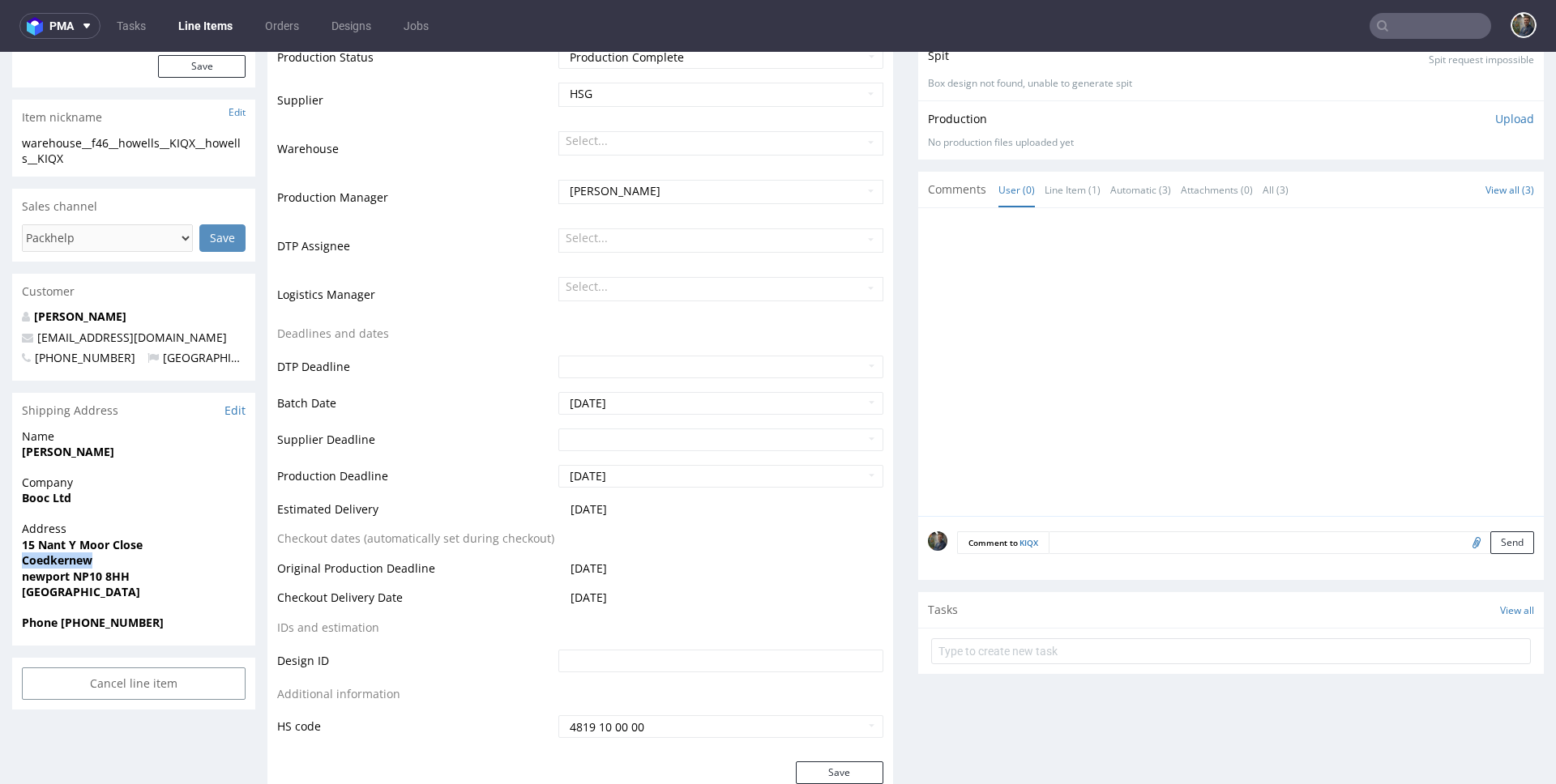 click on "Coedkernew" at bounding box center [57, 560] 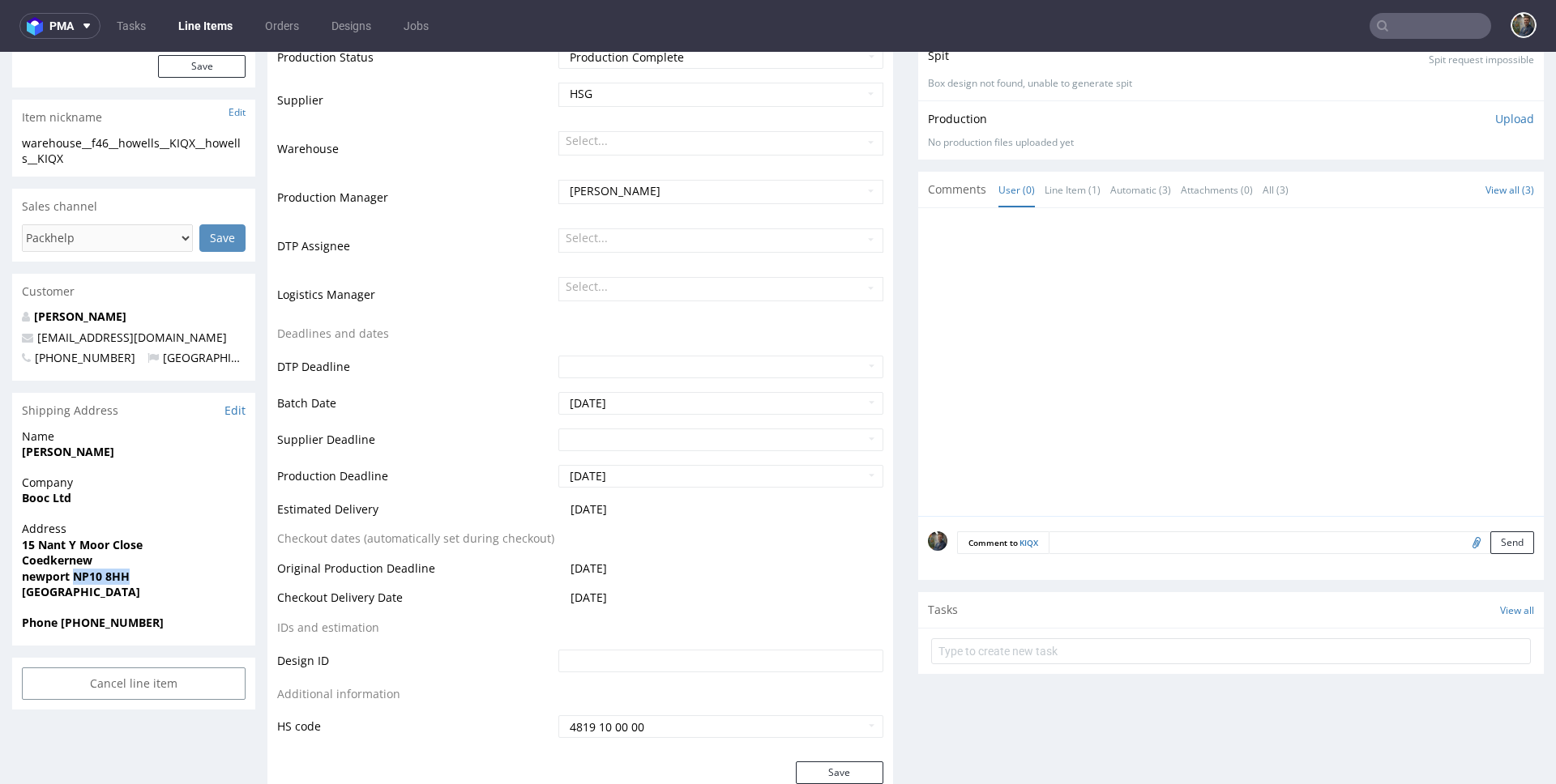 drag, startPoint x: 131, startPoint y: 582, endPoint x: 75, endPoint y: 582, distance: 56 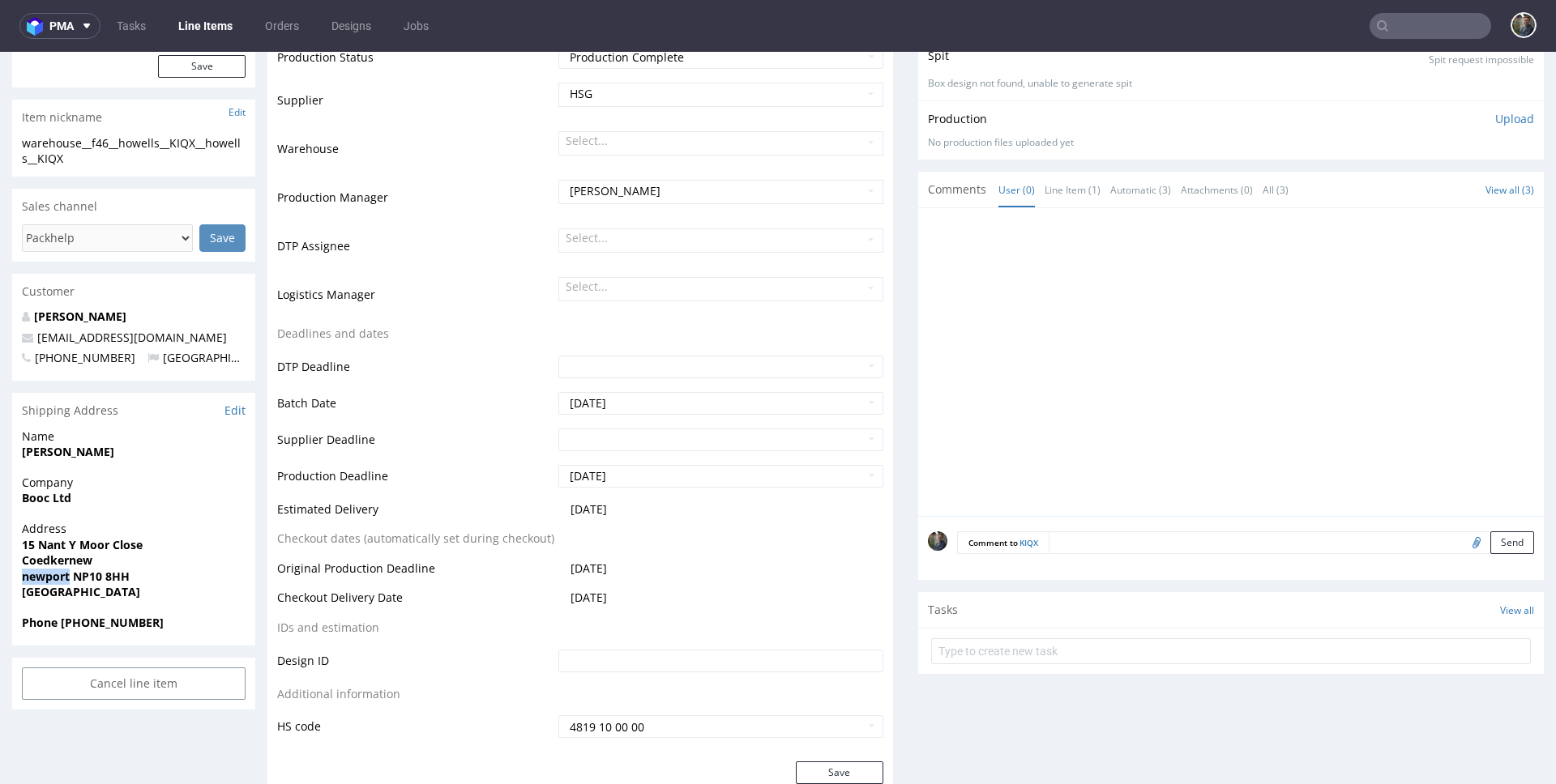 click on "newport NP10 8HH" at bounding box center (75, 576) 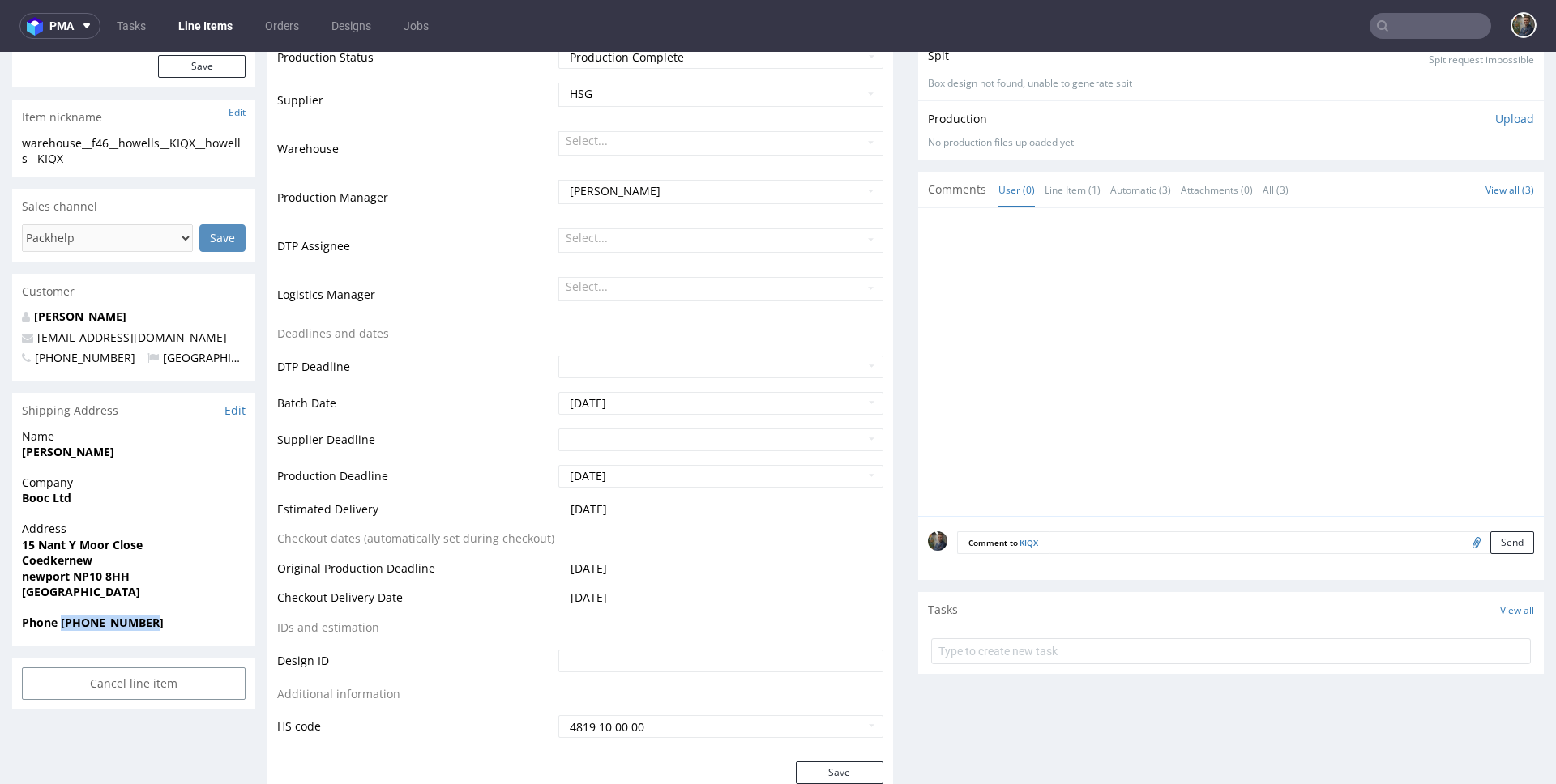 drag, startPoint x: 160, startPoint y: 623, endPoint x: 62, endPoint y: 624, distance: 98.005102 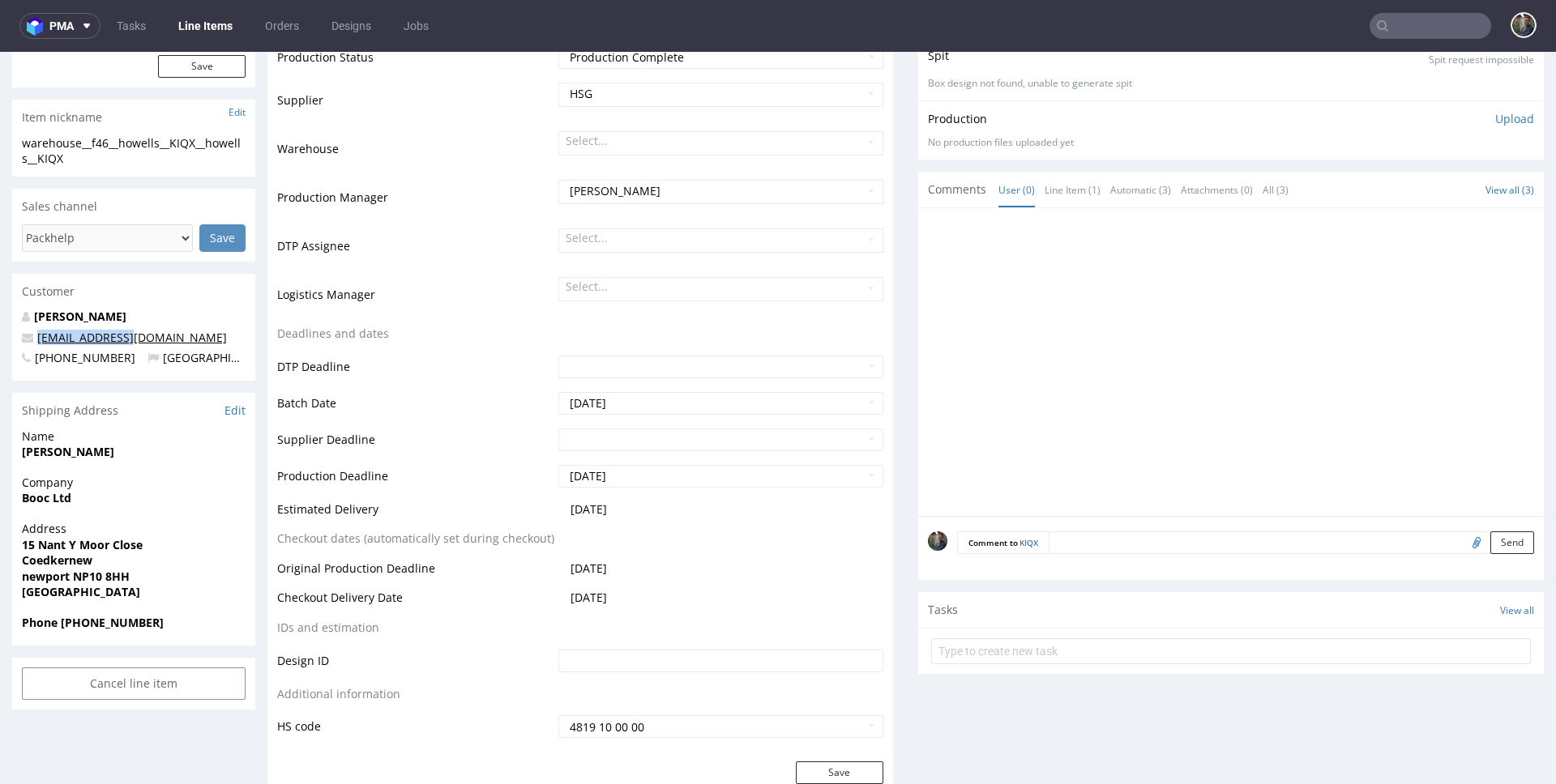 copy on "info@booc.co.uk" 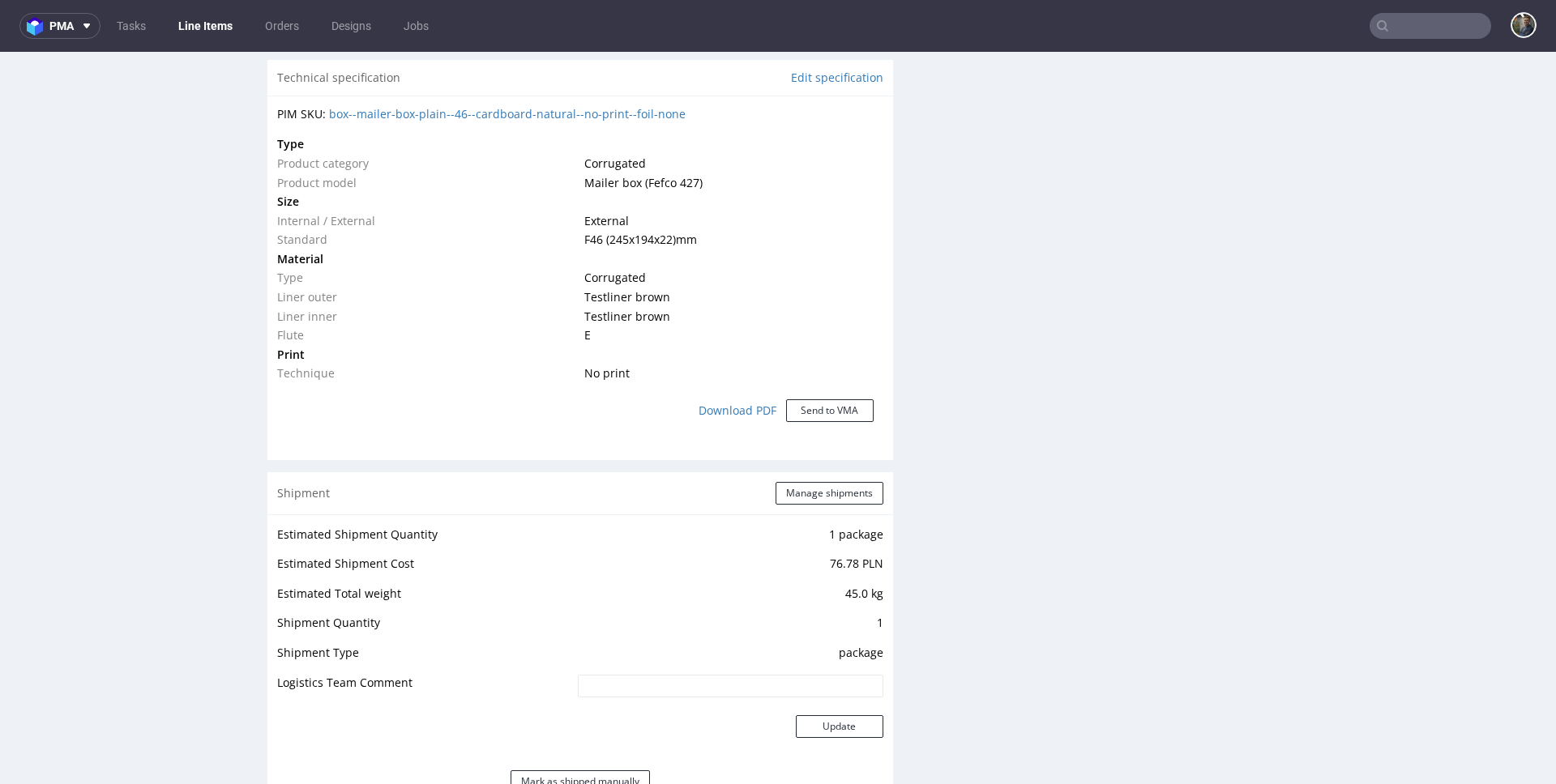scroll, scrollTop: 1482, scrollLeft: 0, axis: vertical 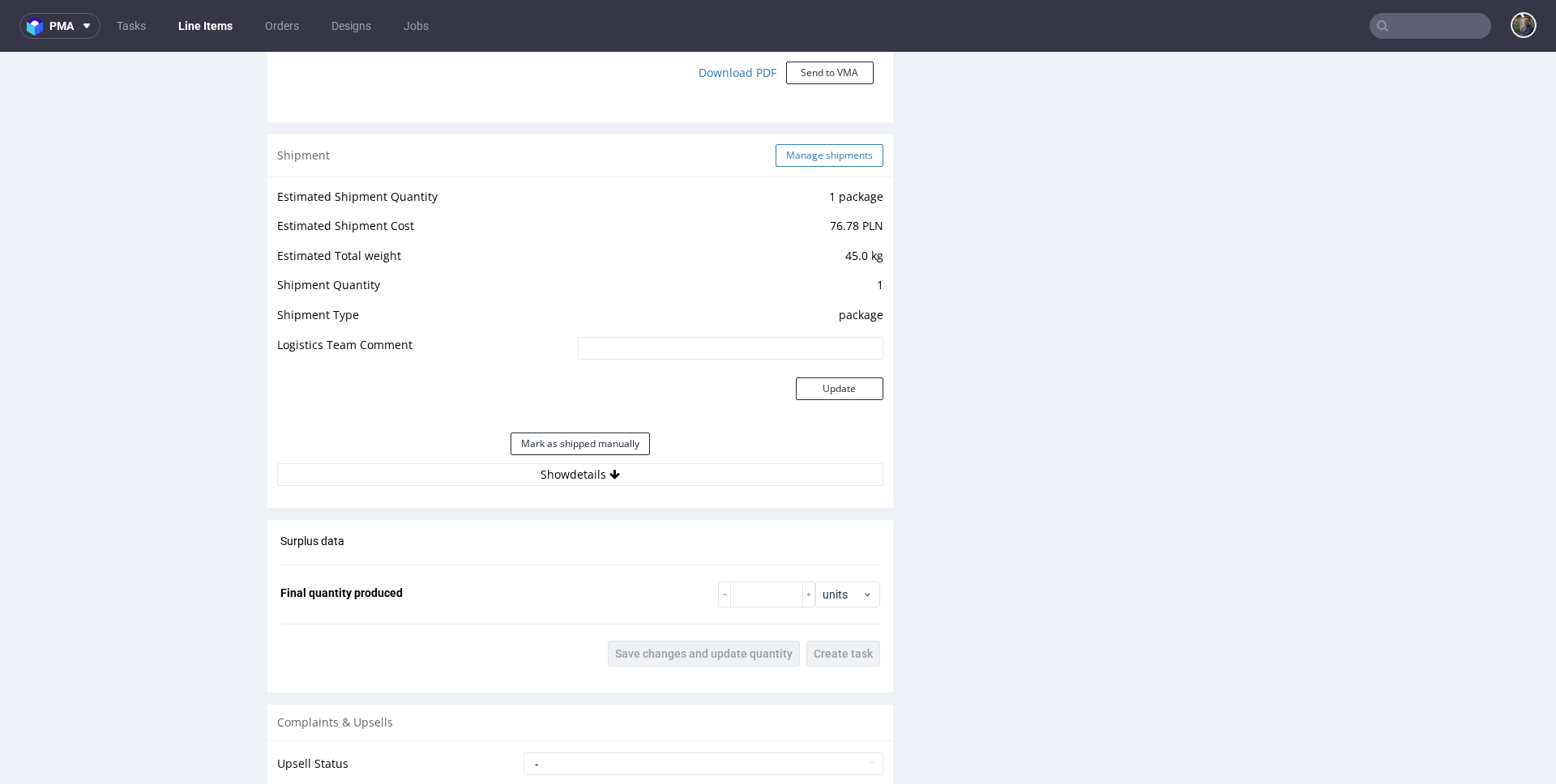 click on "Manage shipments" at bounding box center [829, 156] 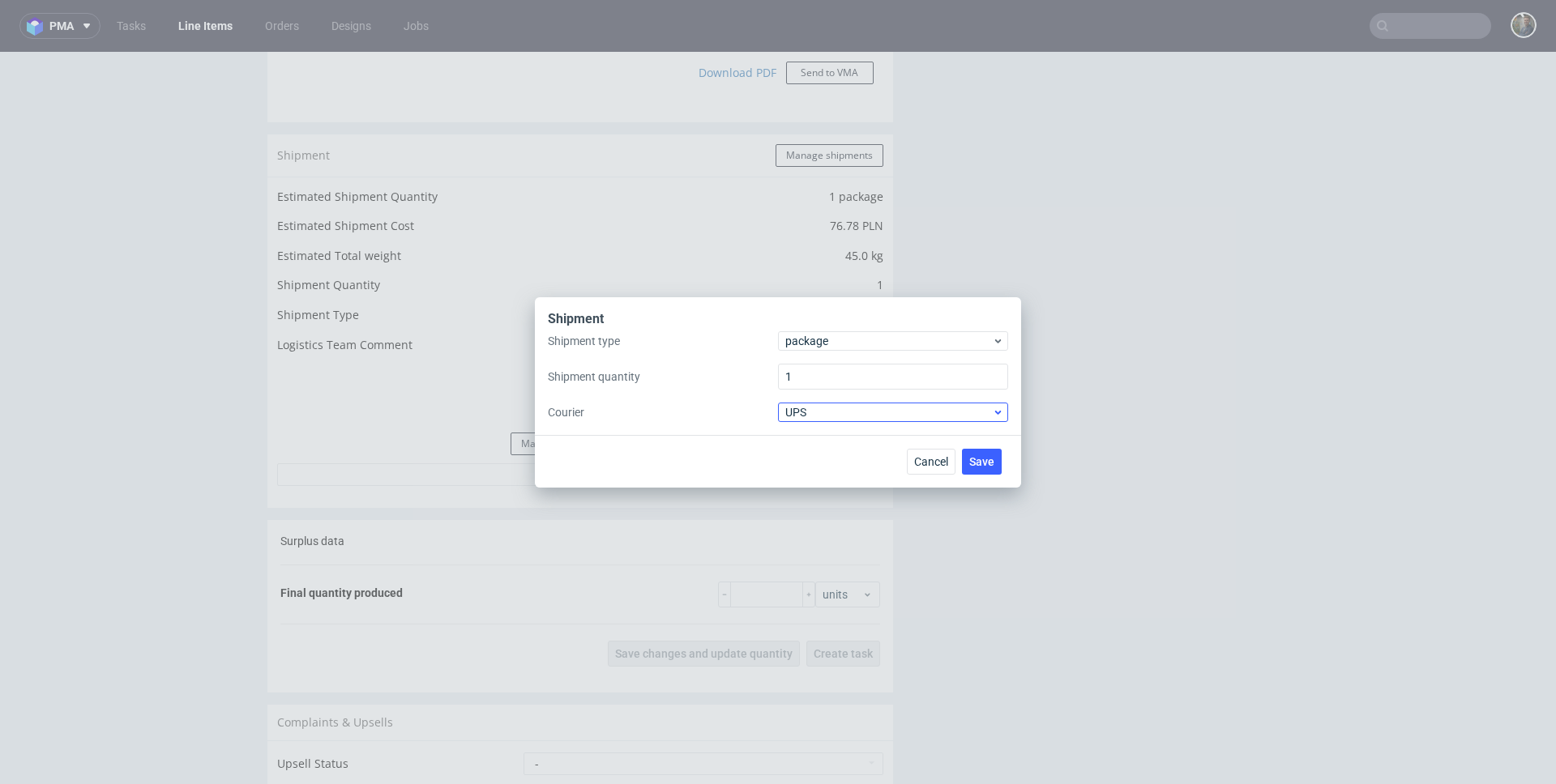 click on "UPS" at bounding box center (888, 412) 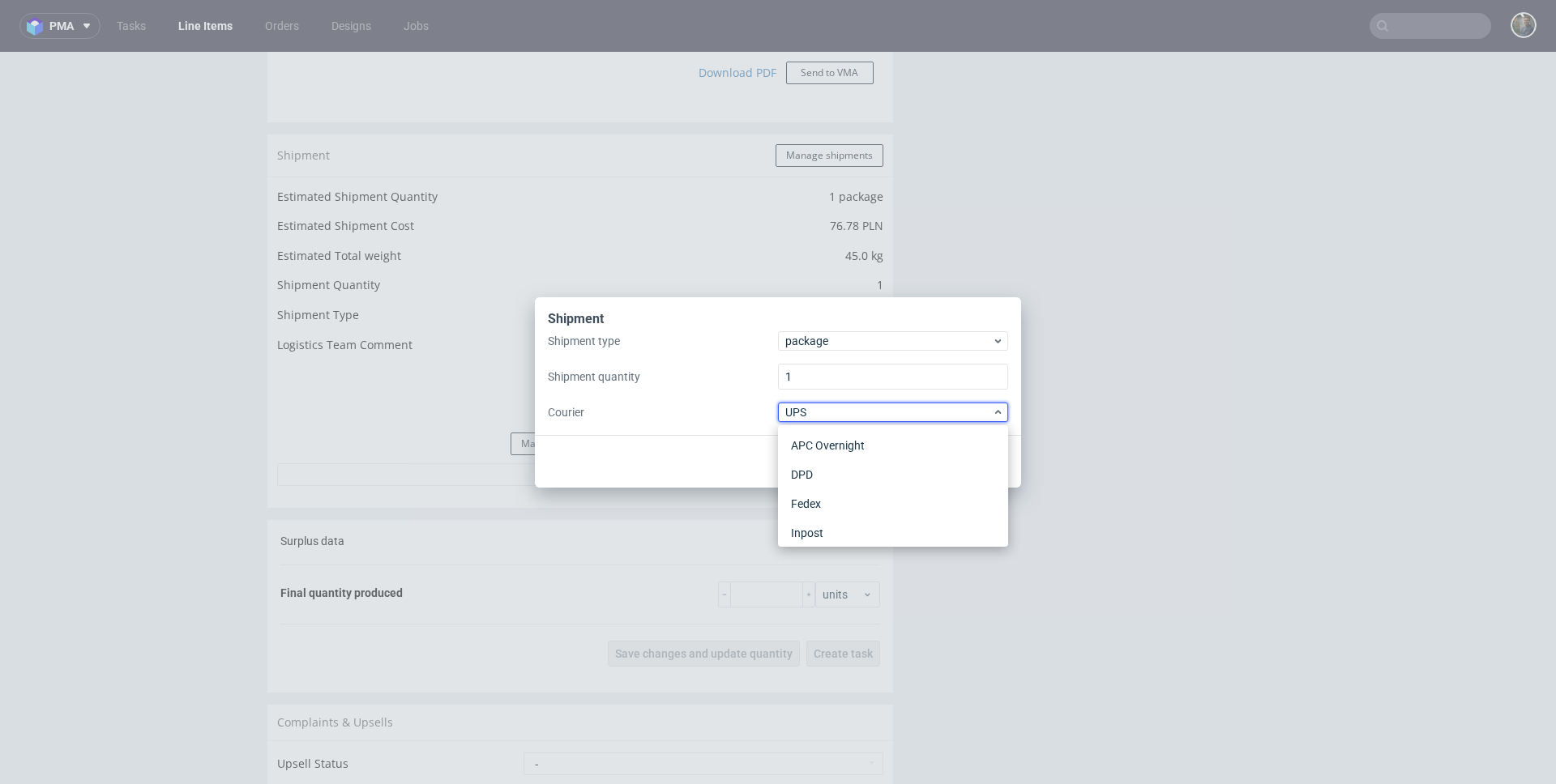 scroll, scrollTop: 0, scrollLeft: 0, axis: both 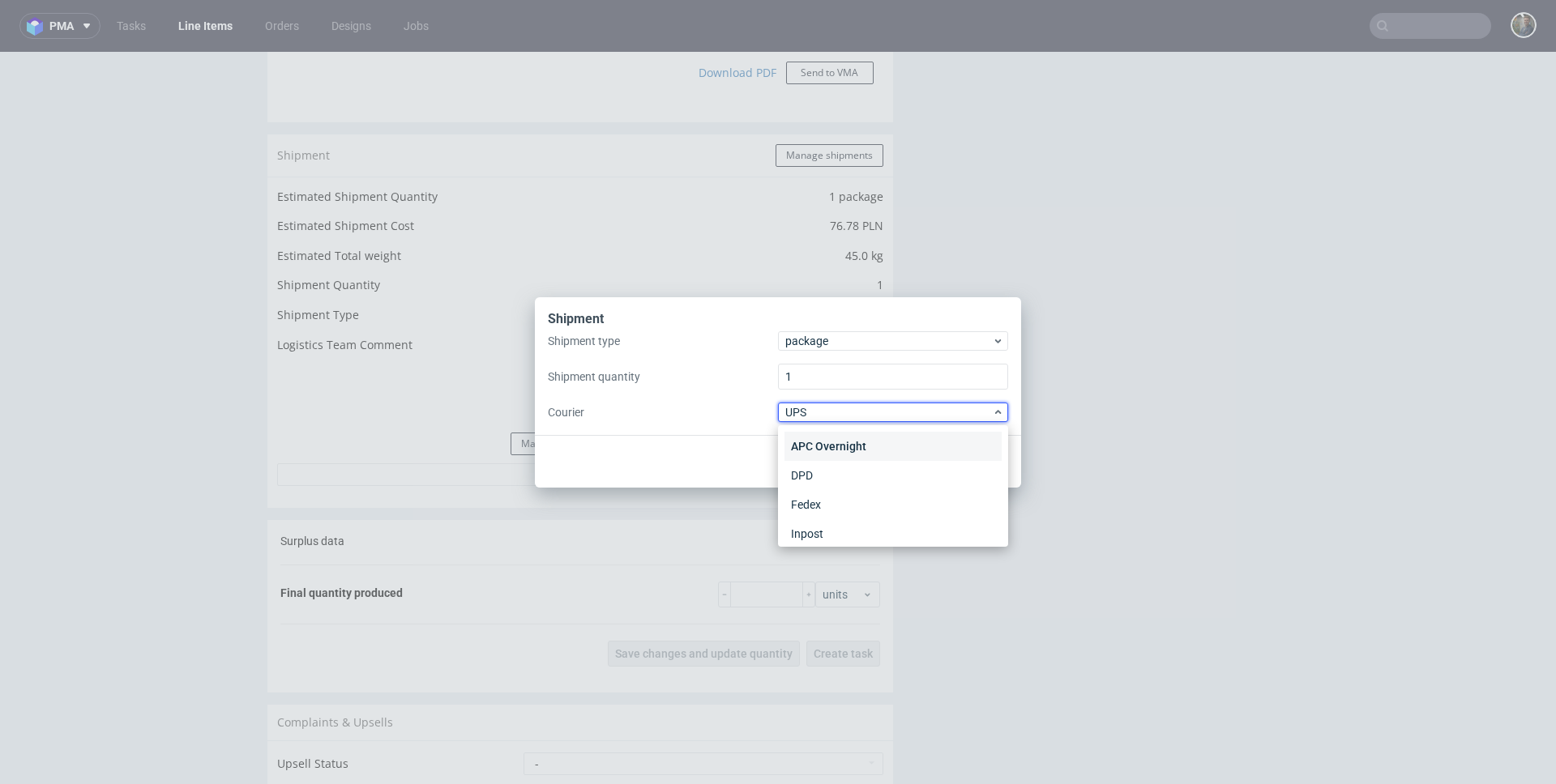 click on "APC Overnight" at bounding box center (893, 446) 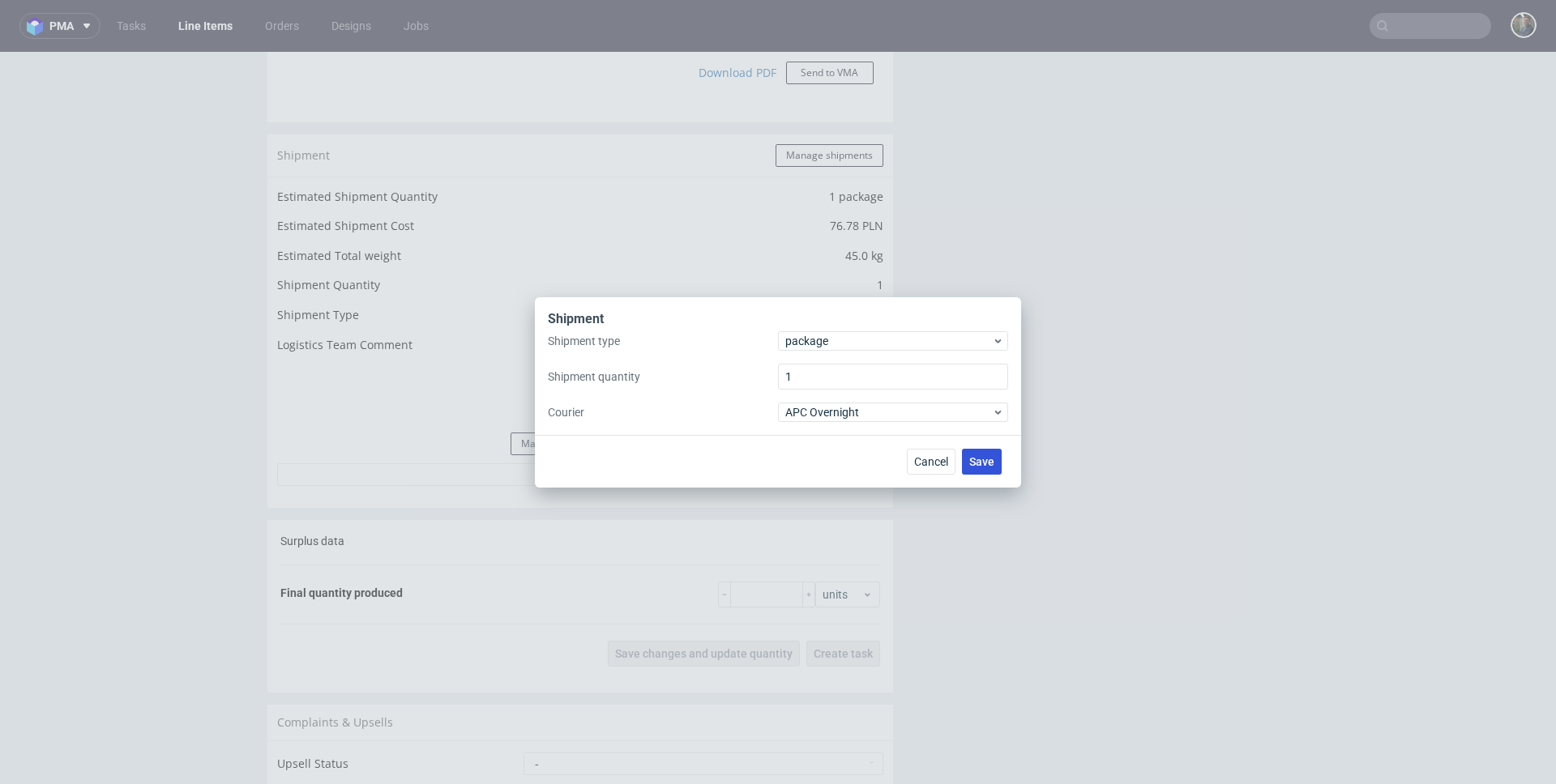 click on "Save" at bounding box center [981, 462] 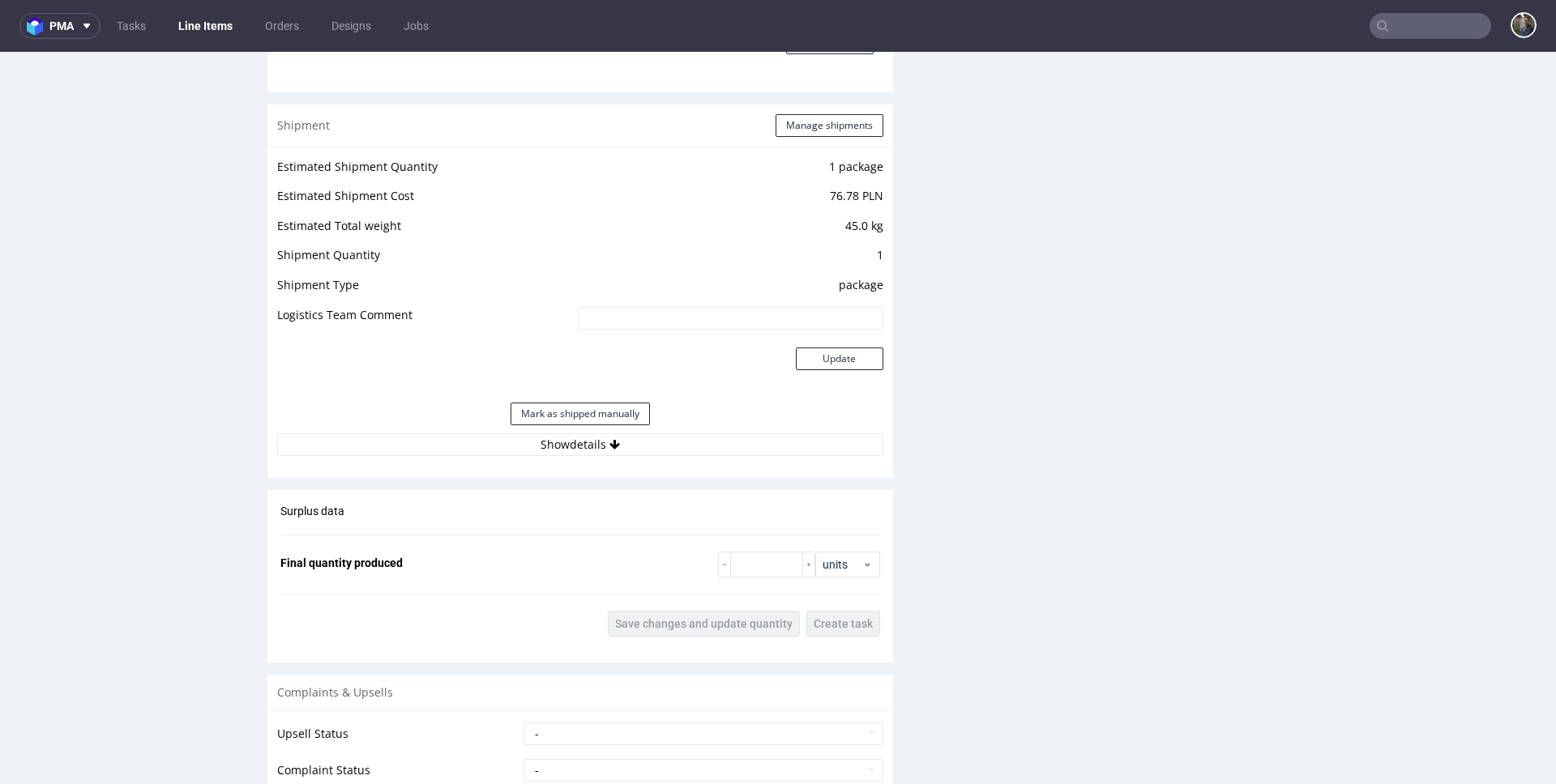scroll, scrollTop: 1704, scrollLeft: 0, axis: vertical 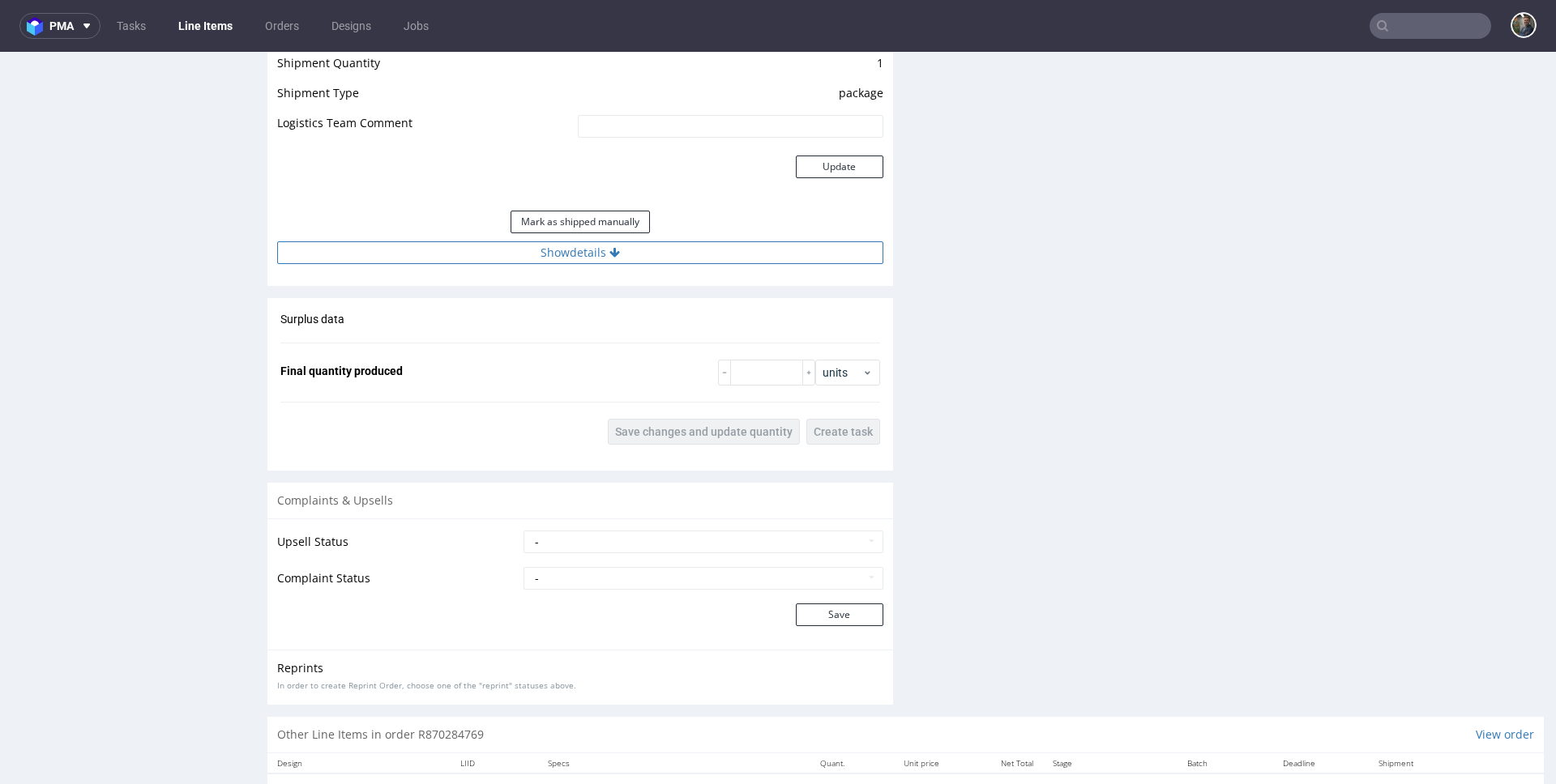 click on "Show  details" at bounding box center (580, 253) 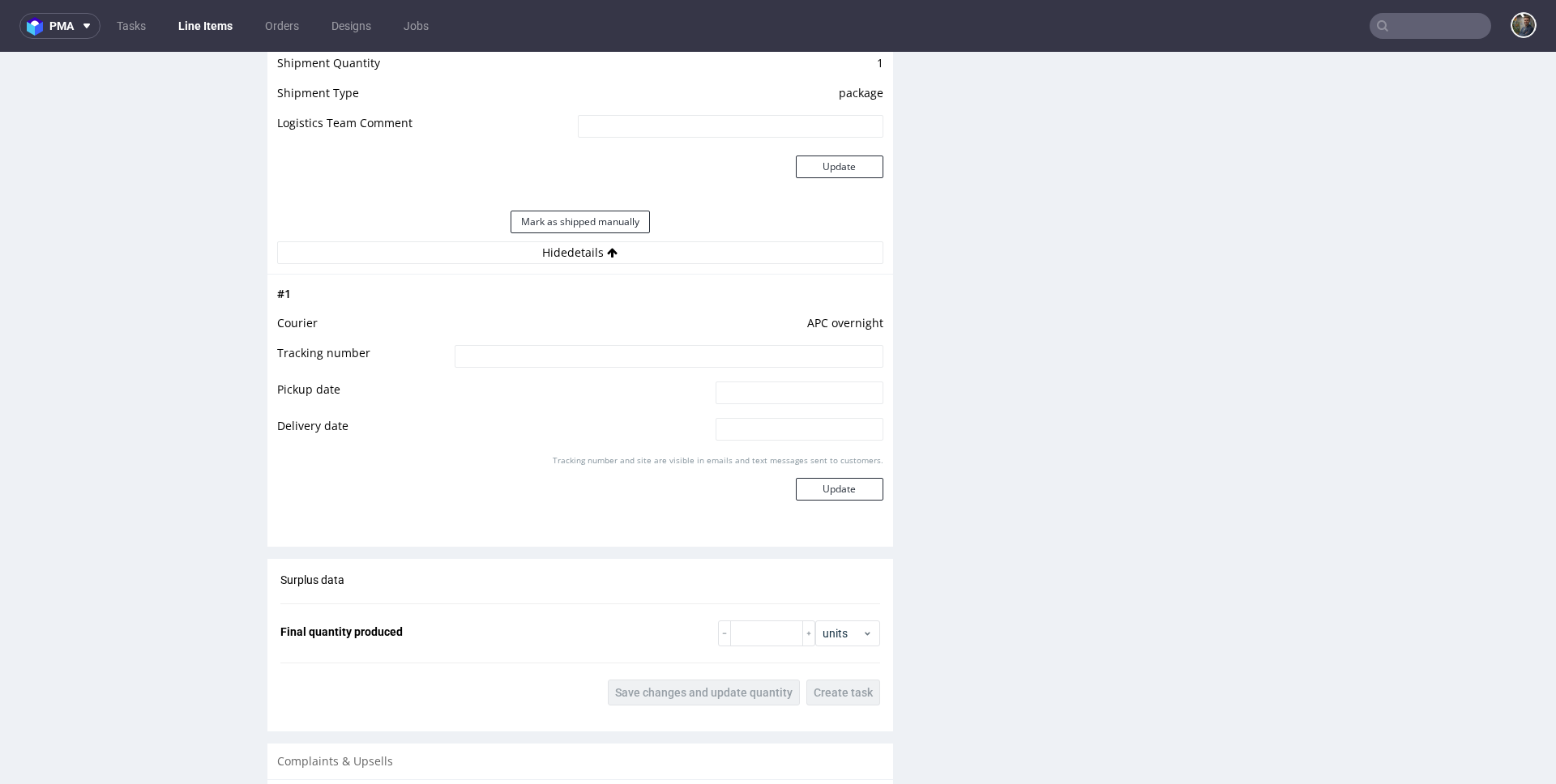 click at bounding box center [669, 356] 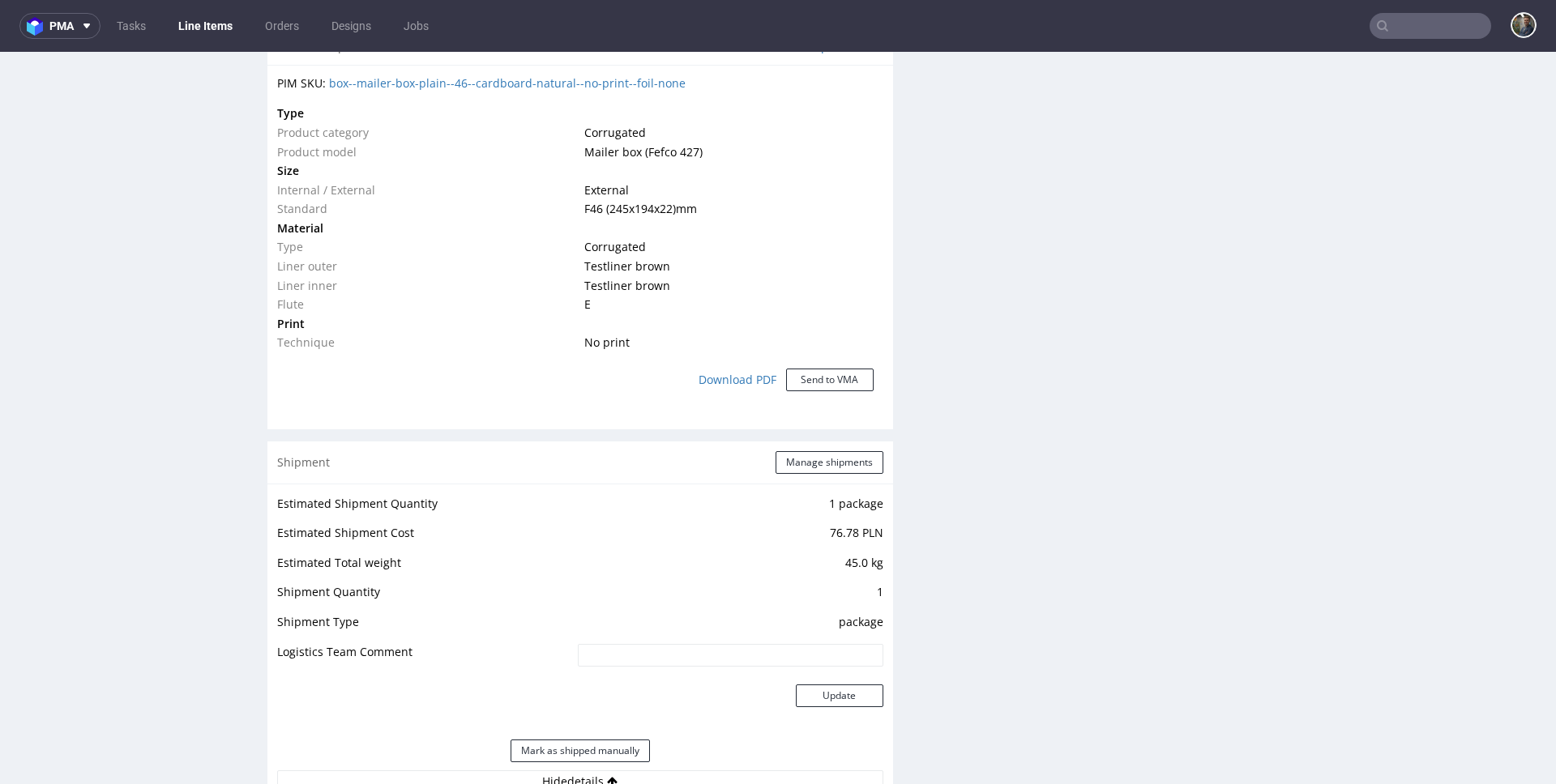 scroll, scrollTop: 1178, scrollLeft: 0, axis: vertical 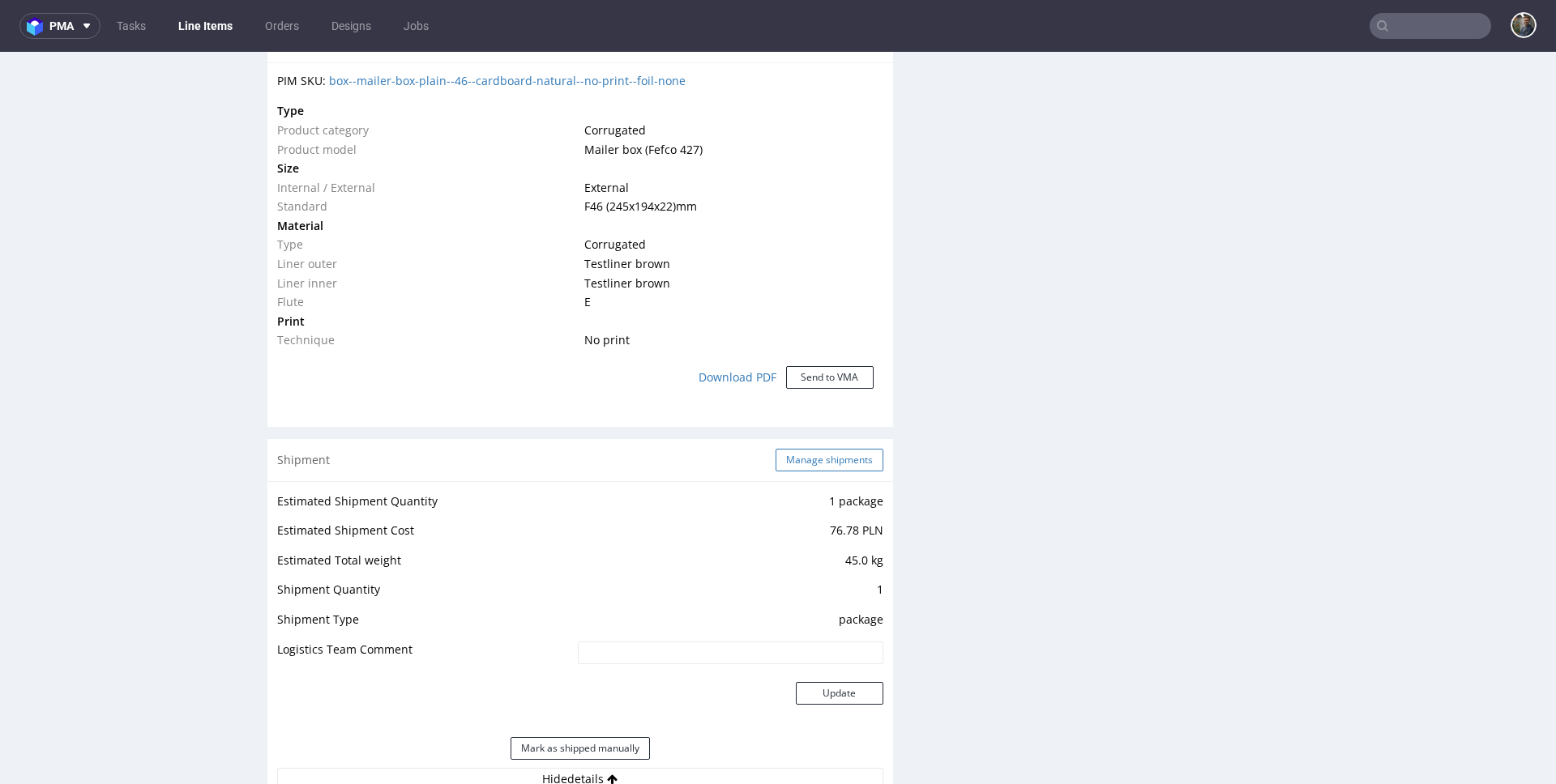 type on "2025071405708090001058" 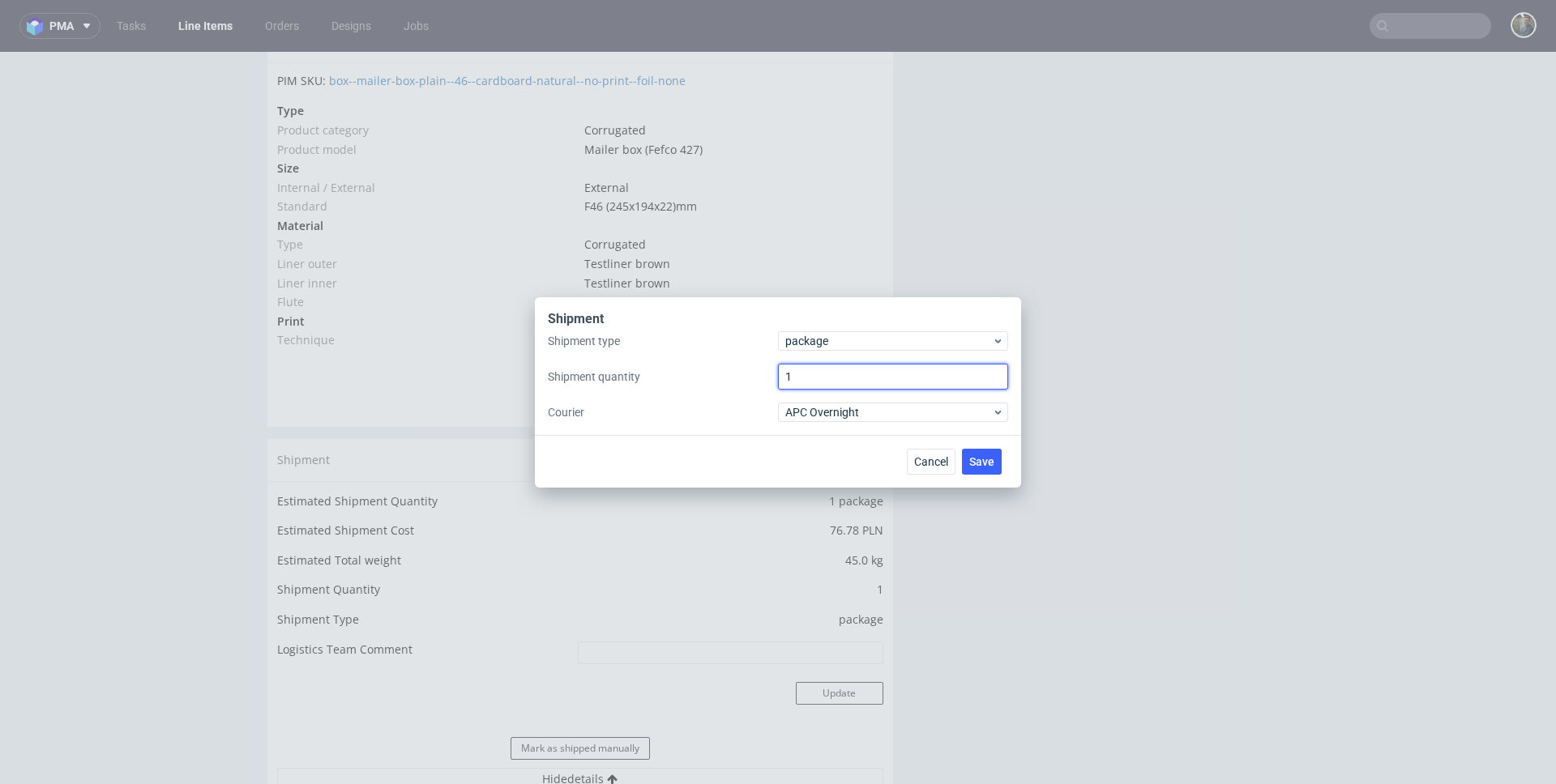 drag, startPoint x: 810, startPoint y: 368, endPoint x: 746, endPoint y: 373, distance: 64.19502 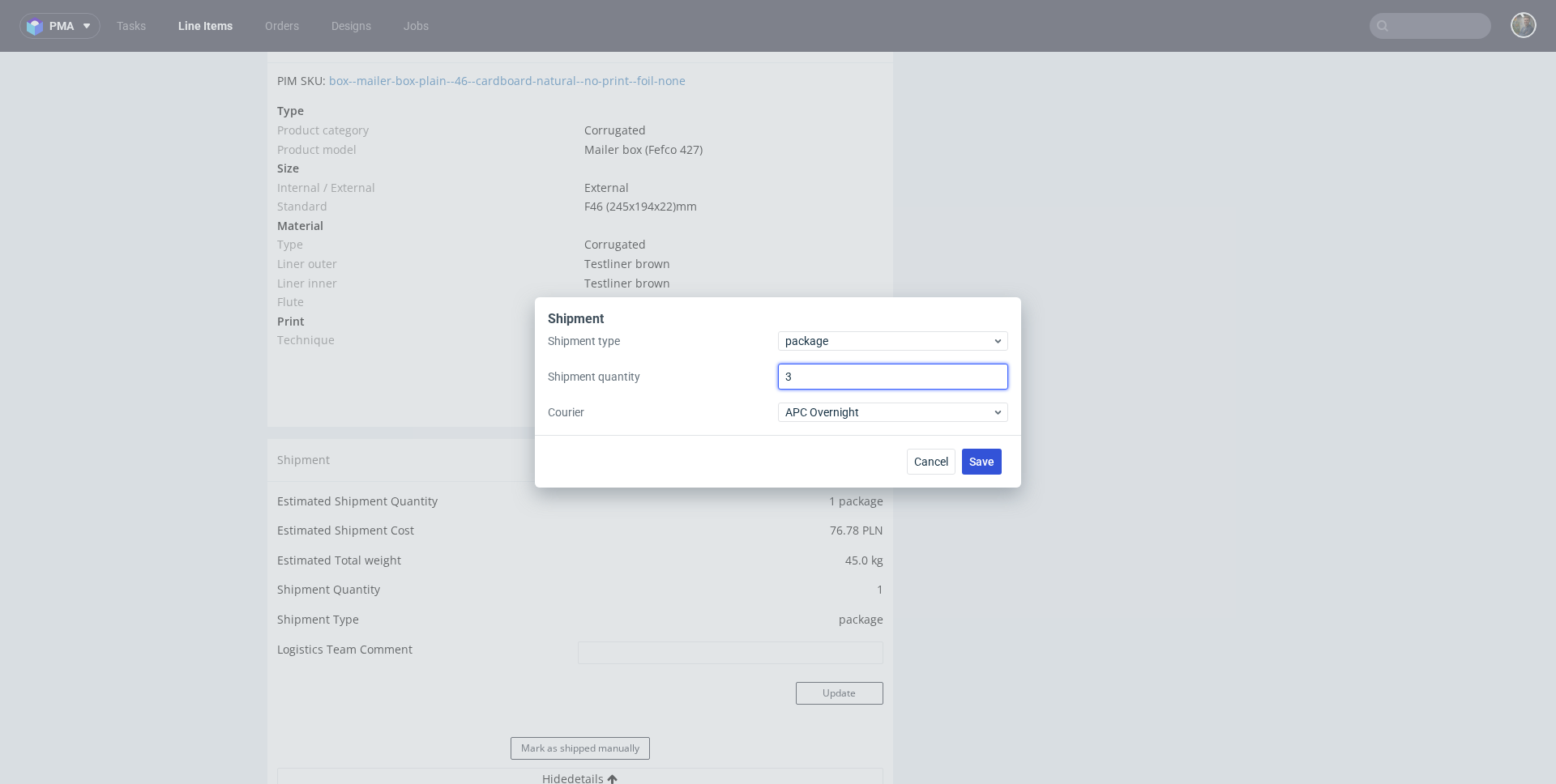 type on "3" 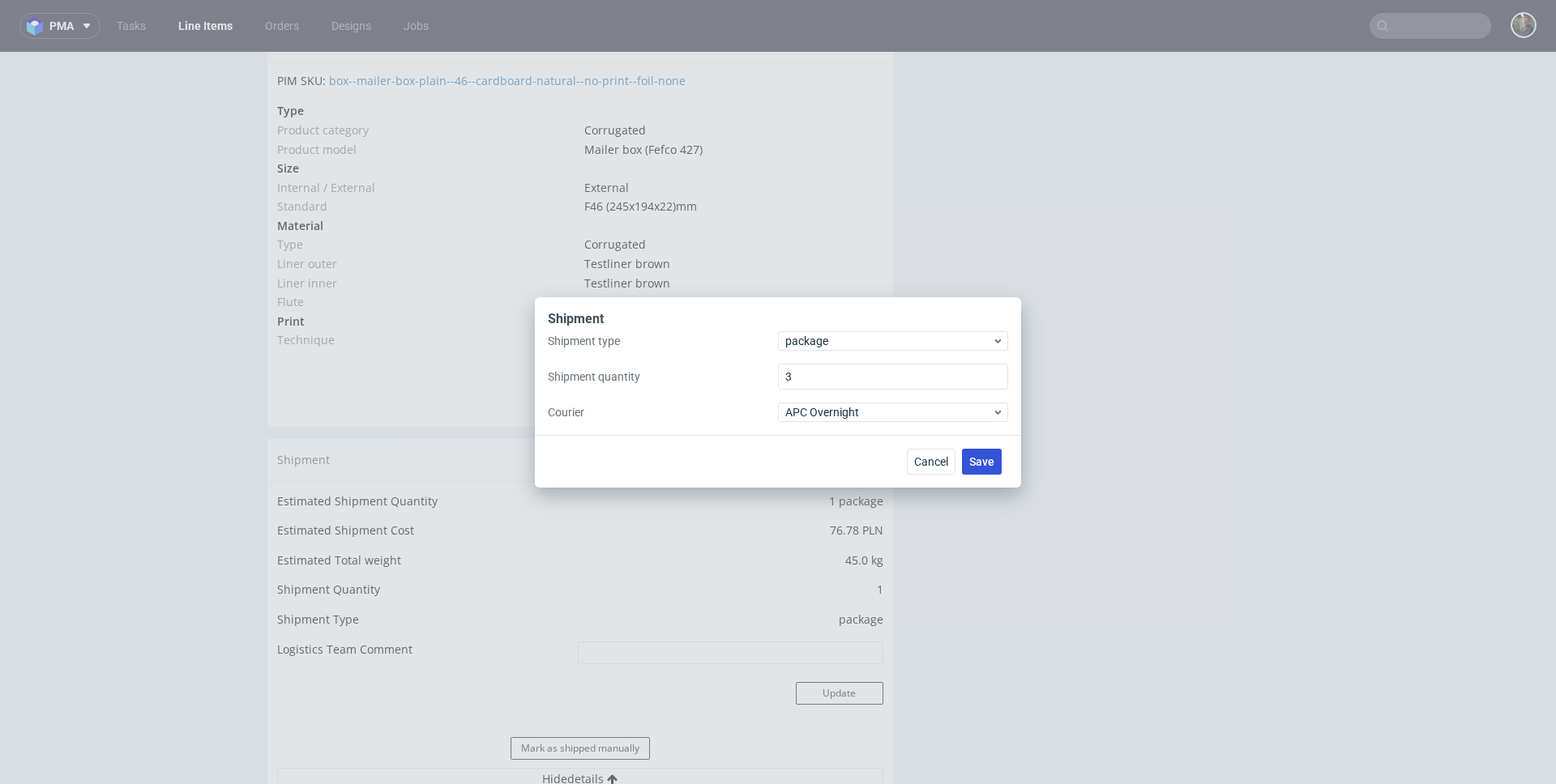 click on "Save" at bounding box center (981, 462) 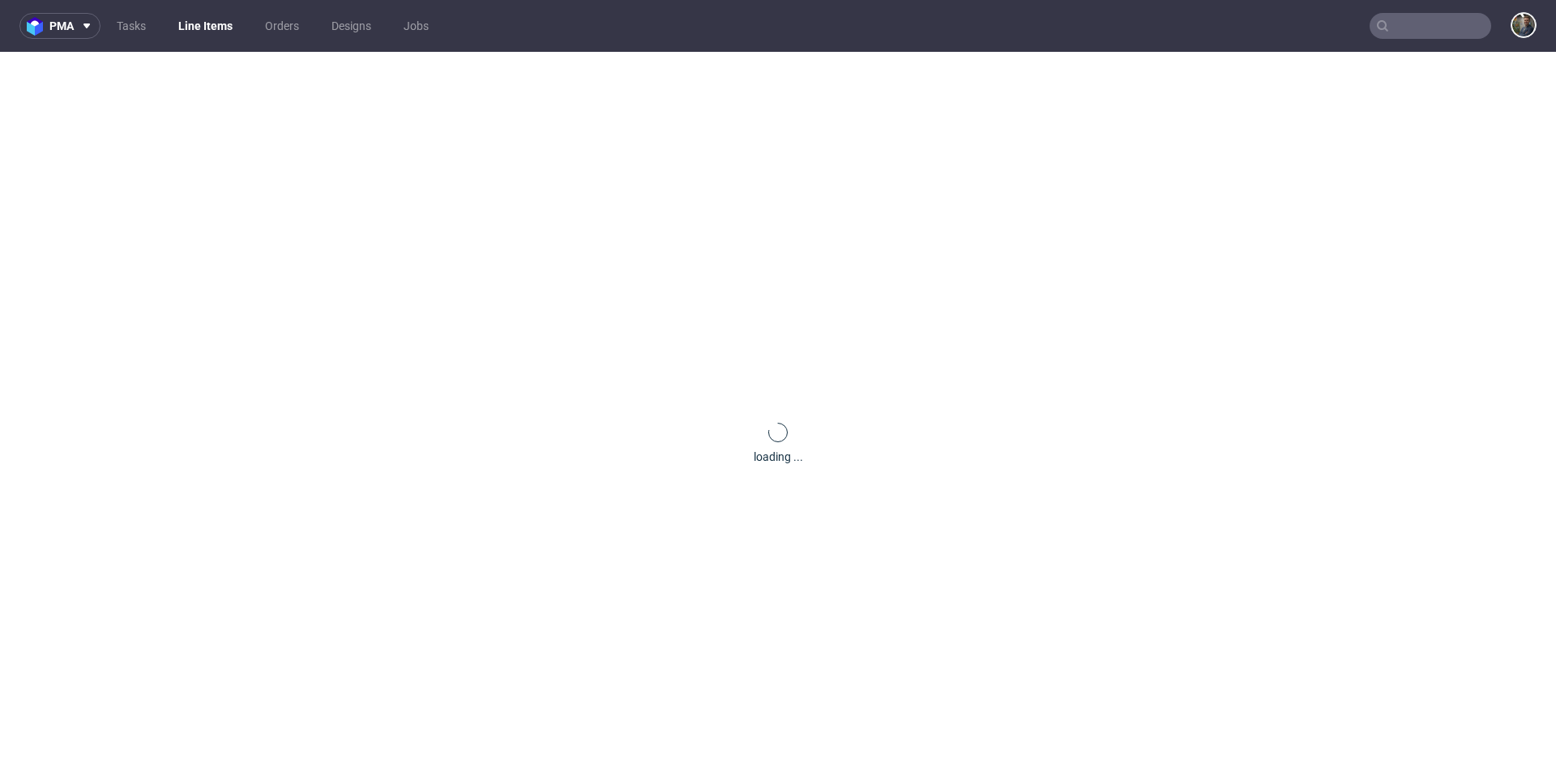 scroll, scrollTop: 0, scrollLeft: 0, axis: both 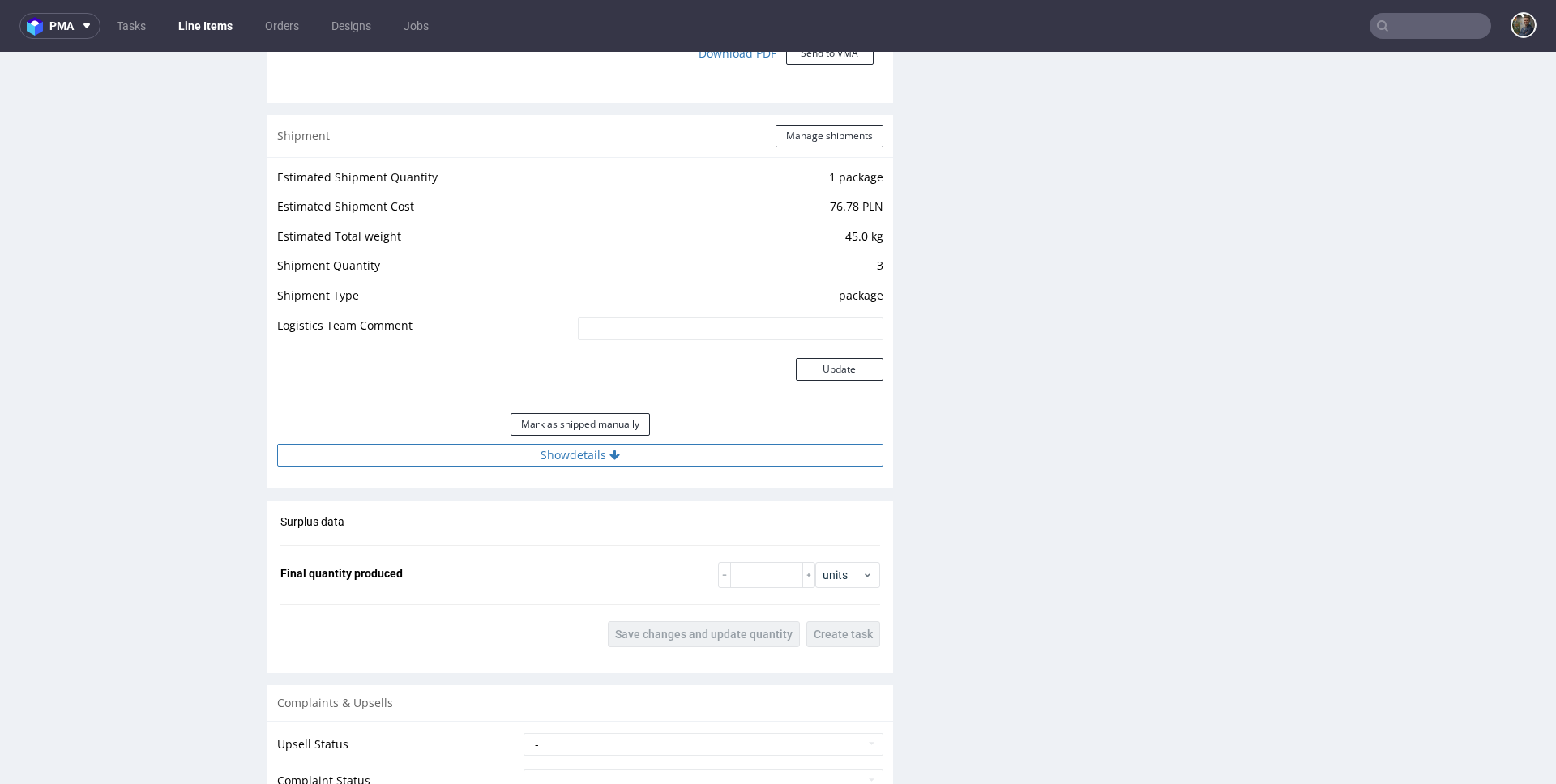 click on "Show  details" at bounding box center (580, 455) 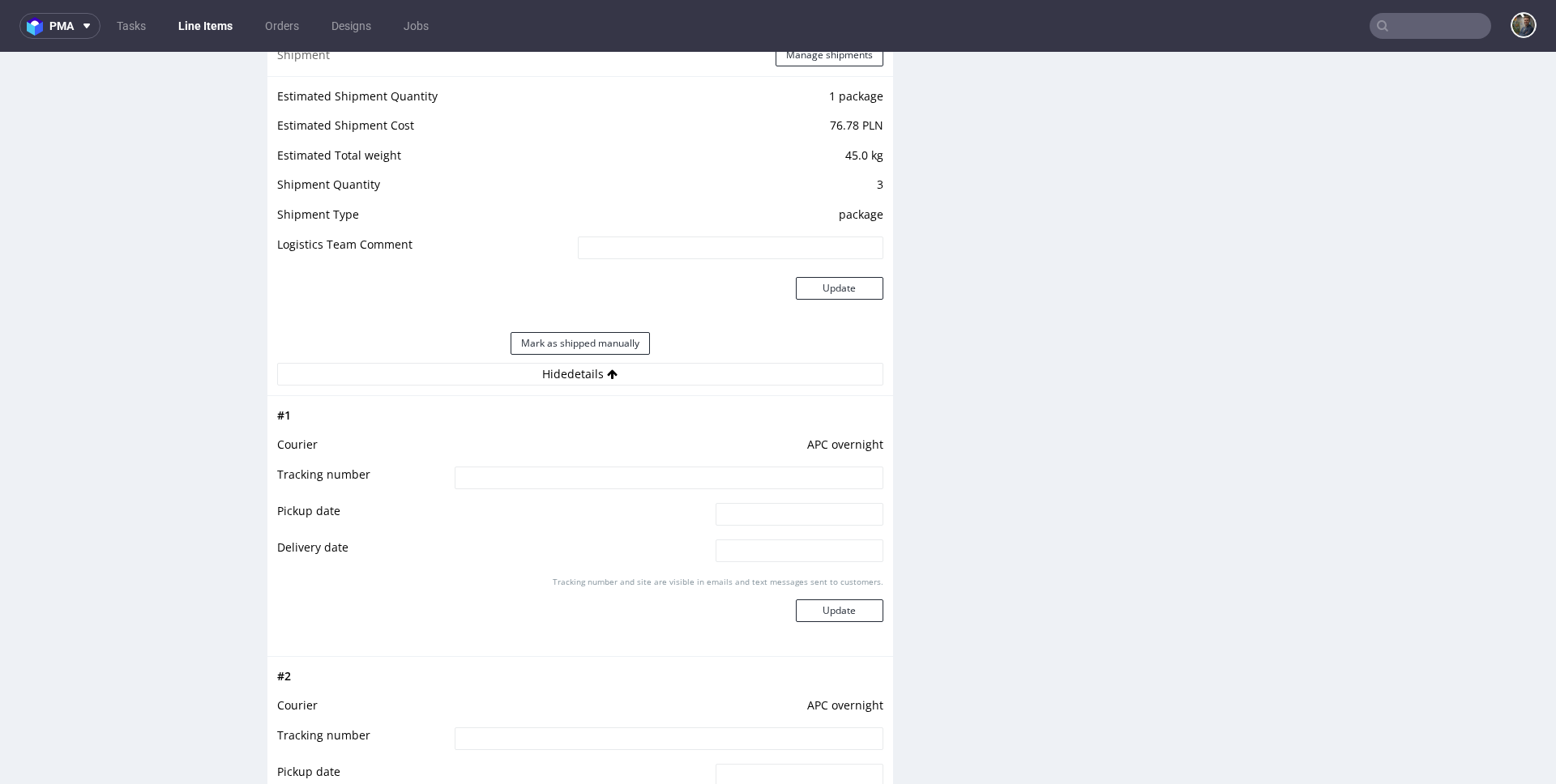 scroll, scrollTop: 1658, scrollLeft: 0, axis: vertical 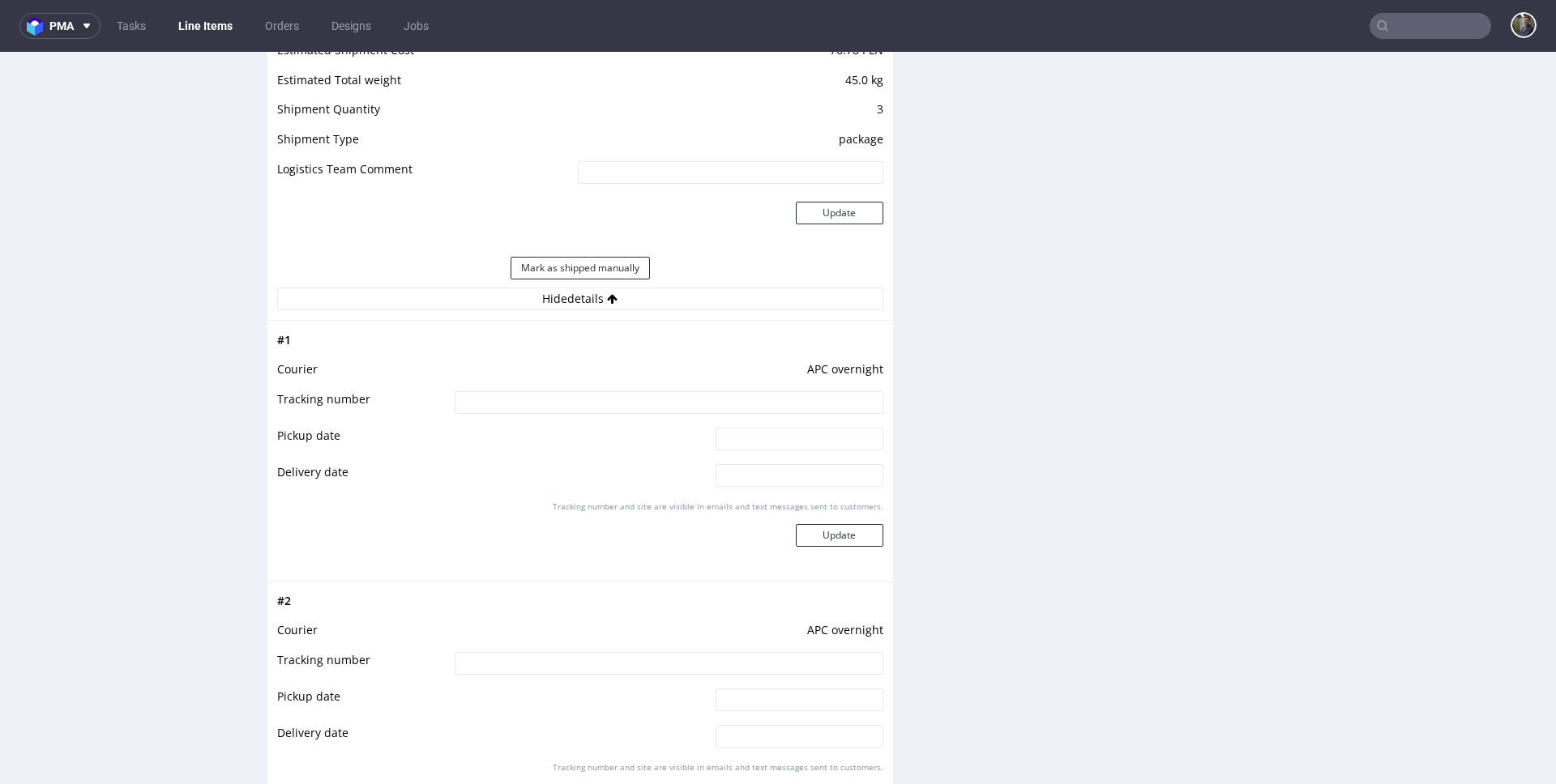 click at bounding box center [667, 407] 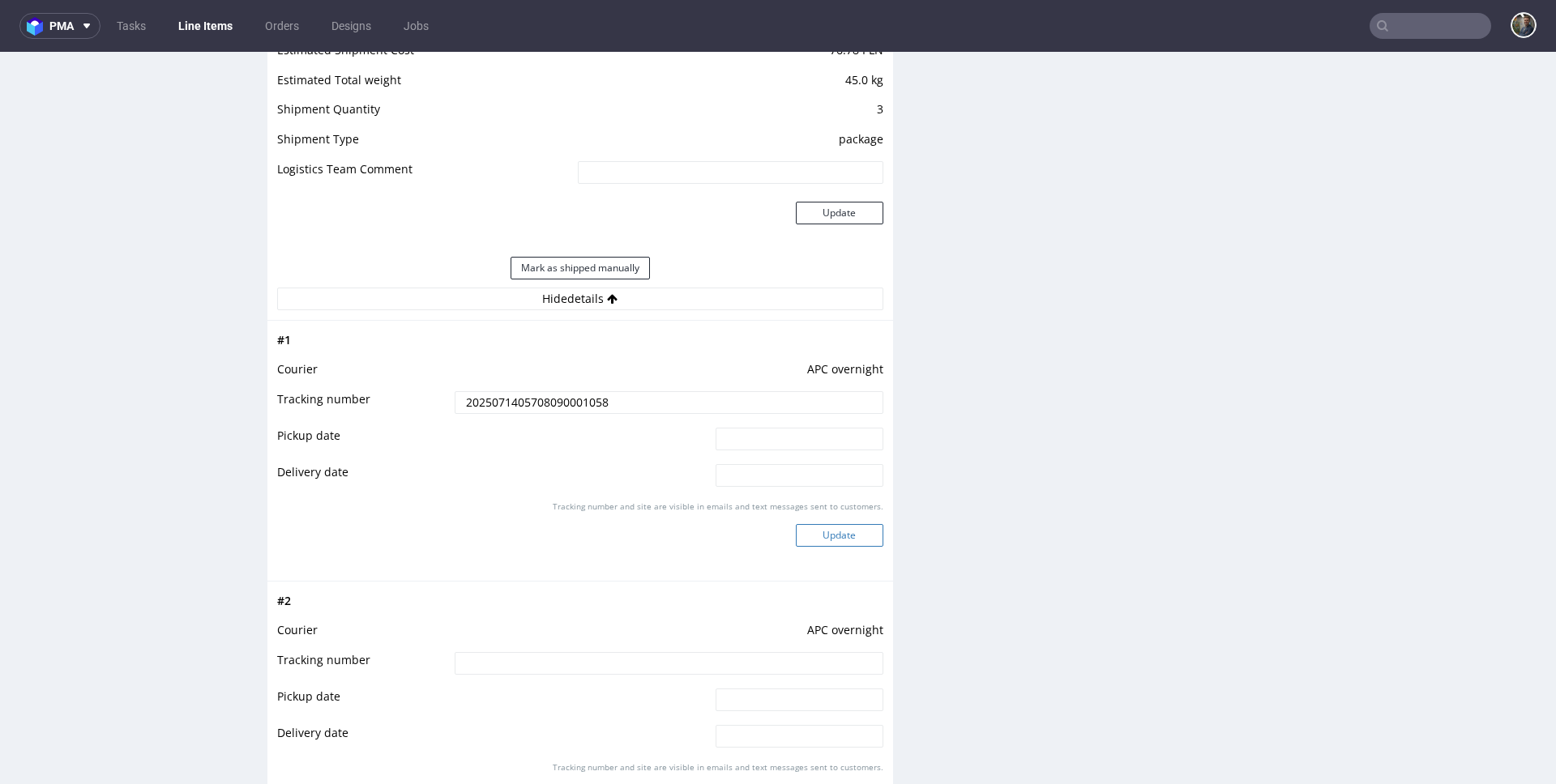 type on "2025071405708090001058" 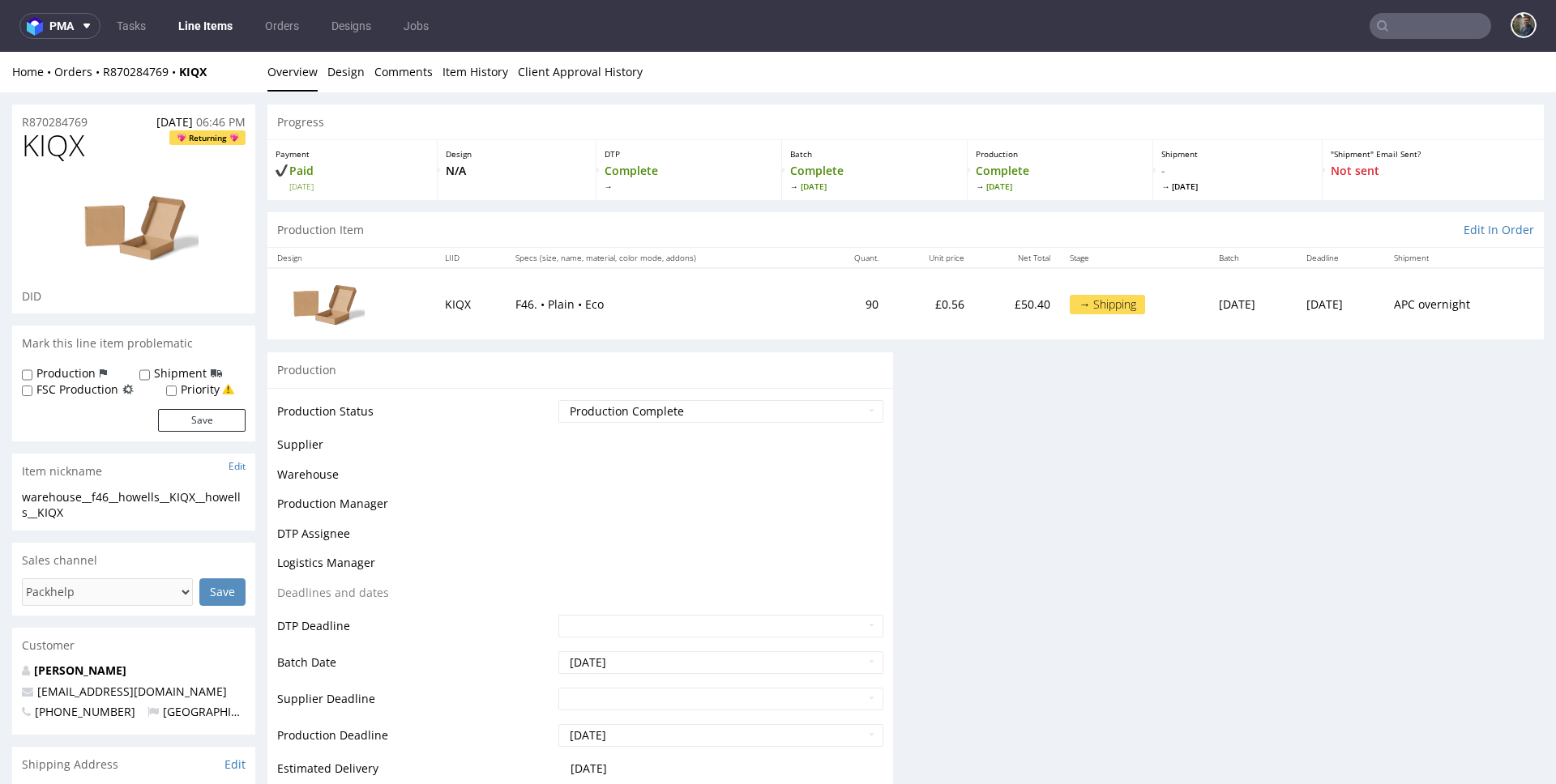 scroll, scrollTop: 0, scrollLeft: 0, axis: both 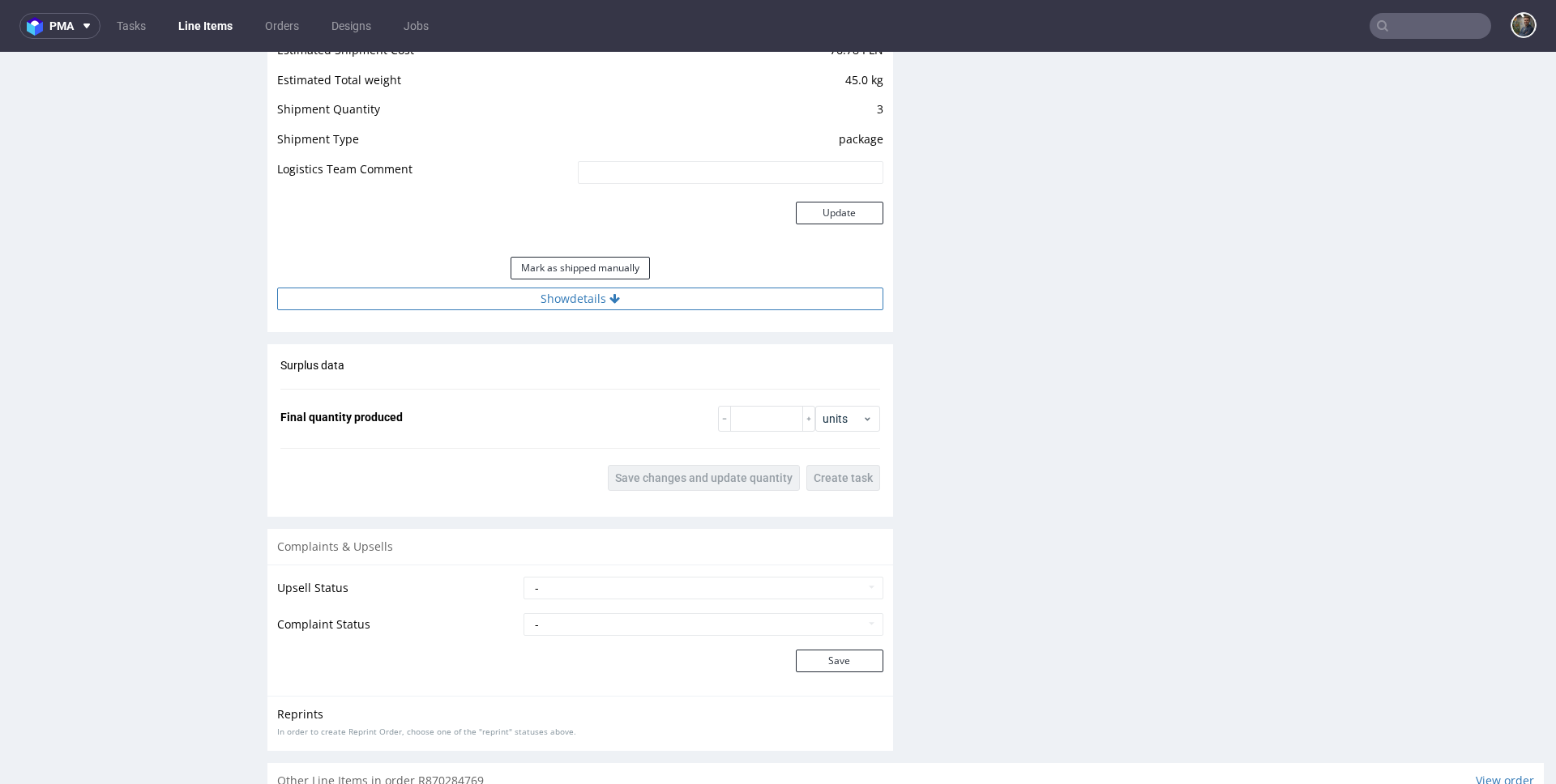 click on "Show  details" at bounding box center (580, 299) 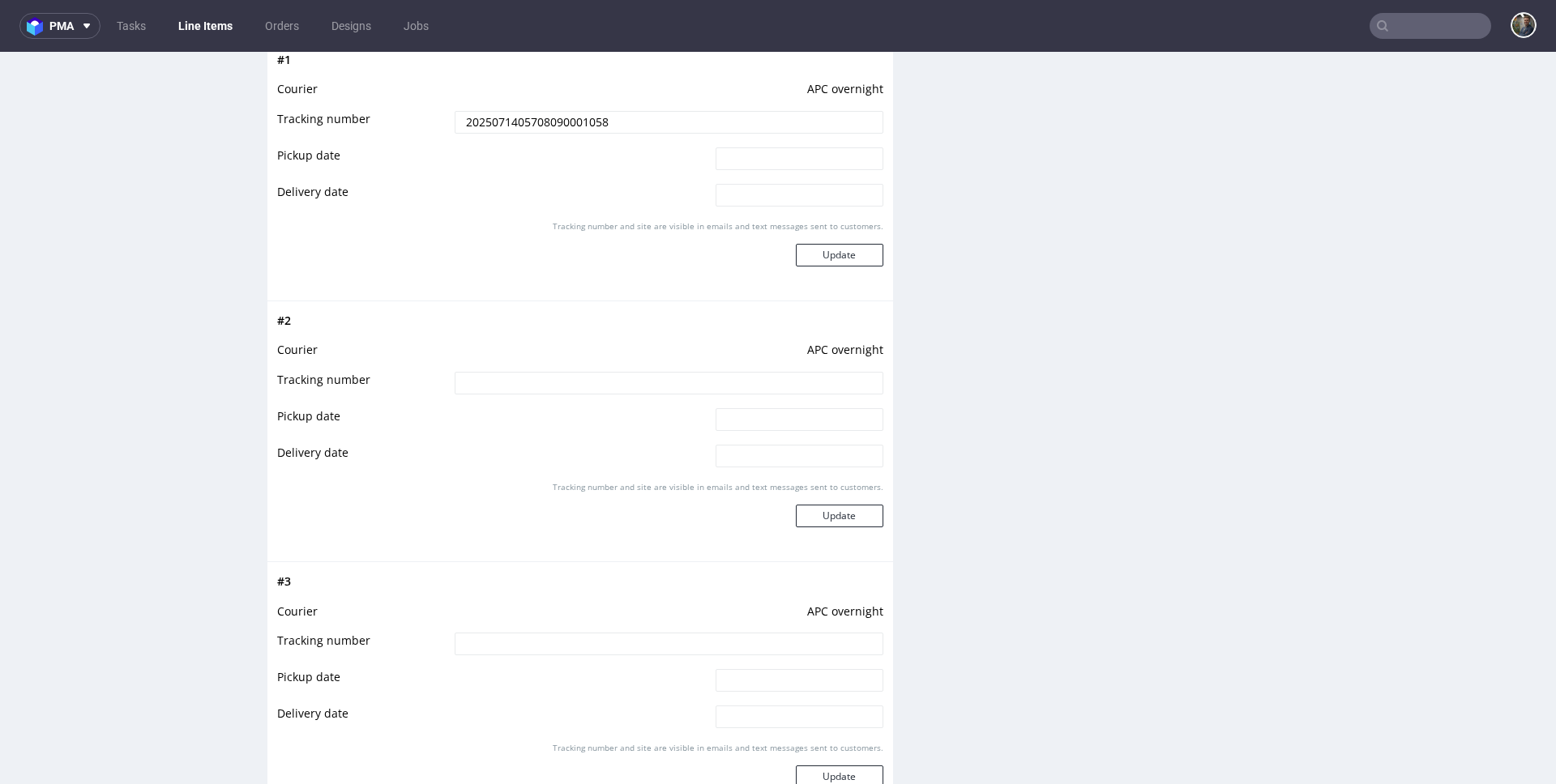 scroll, scrollTop: 1941, scrollLeft: 0, axis: vertical 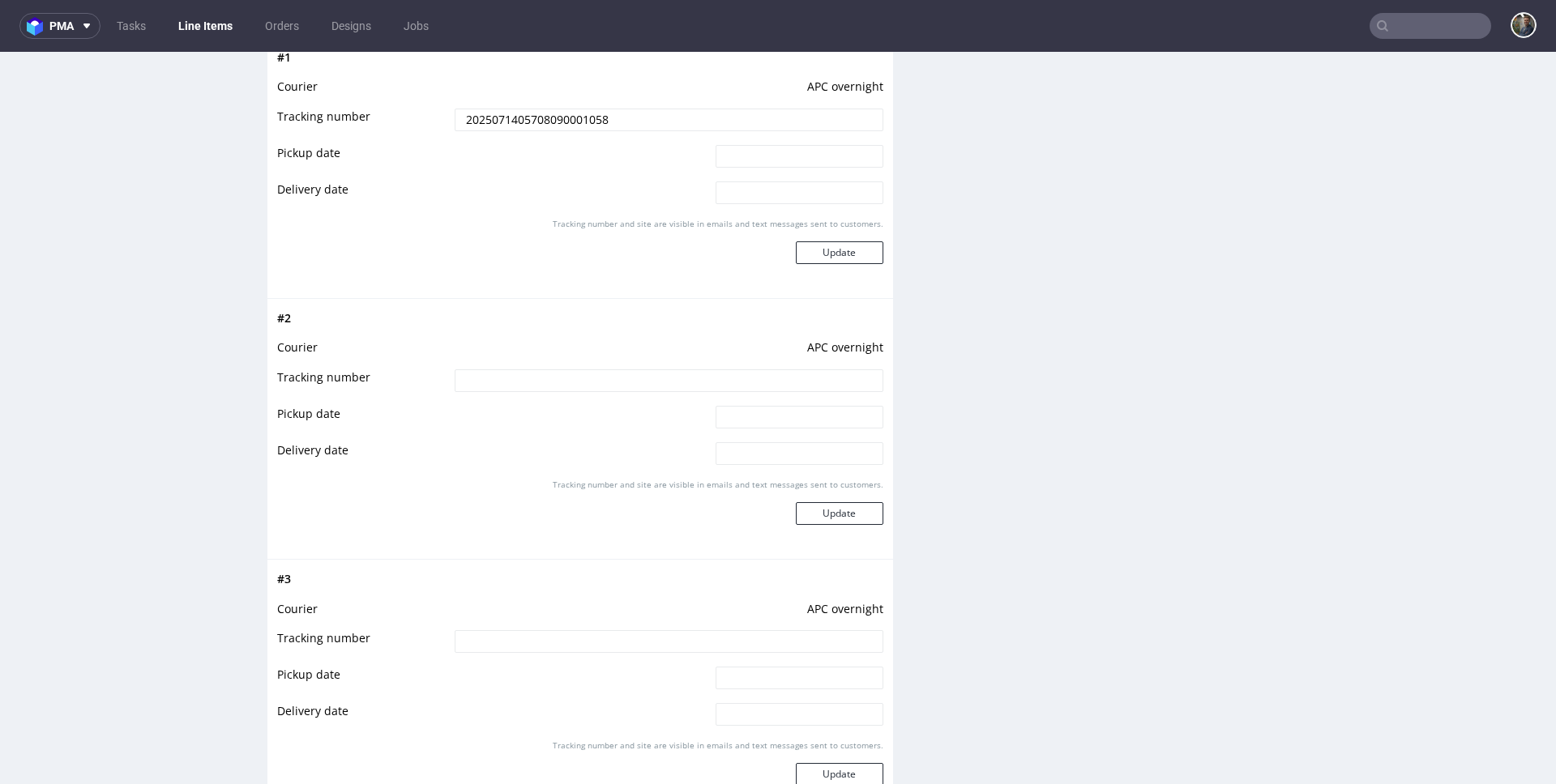 click at bounding box center (669, 381) 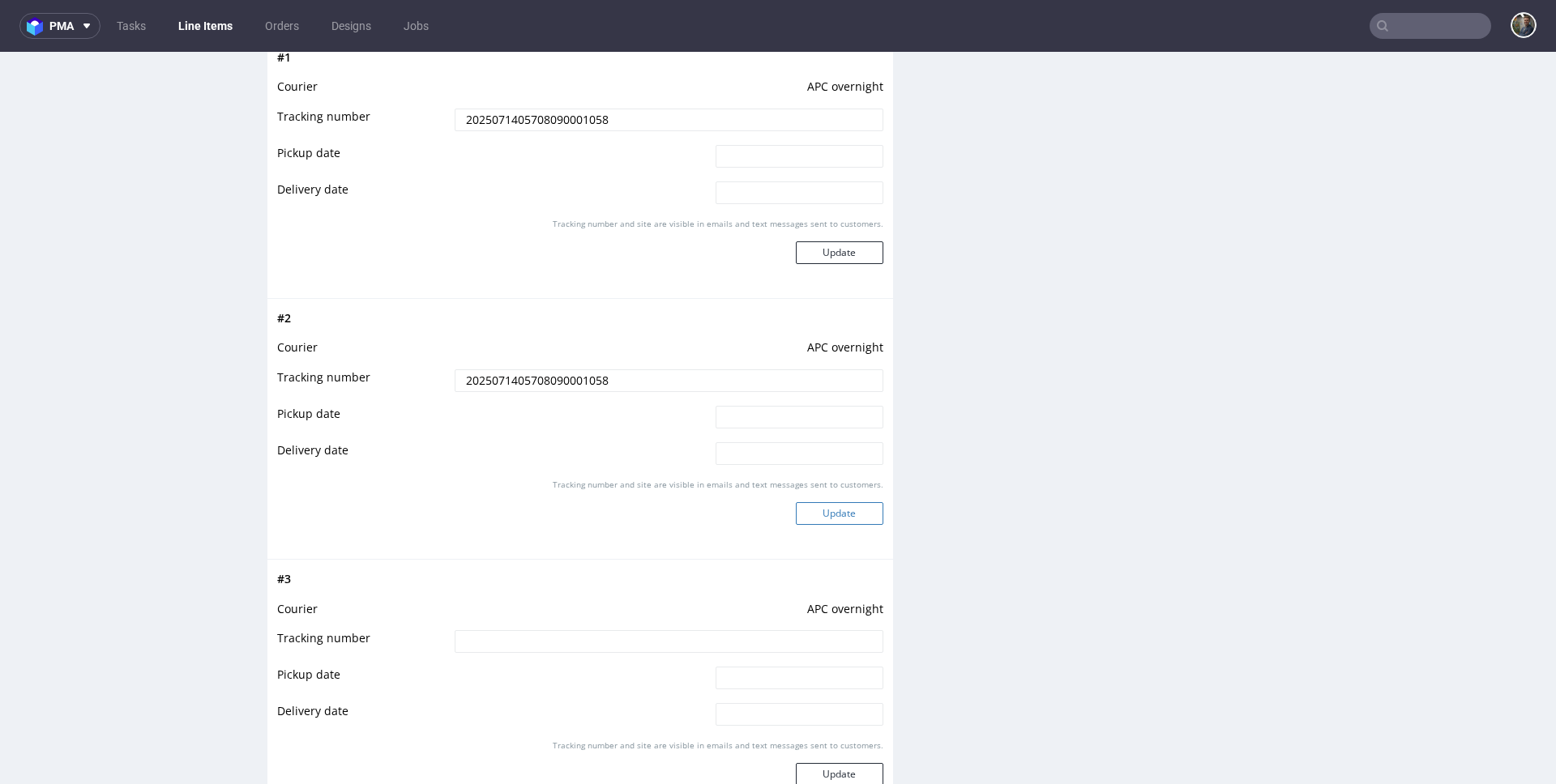 type on "2025071405708090001058" 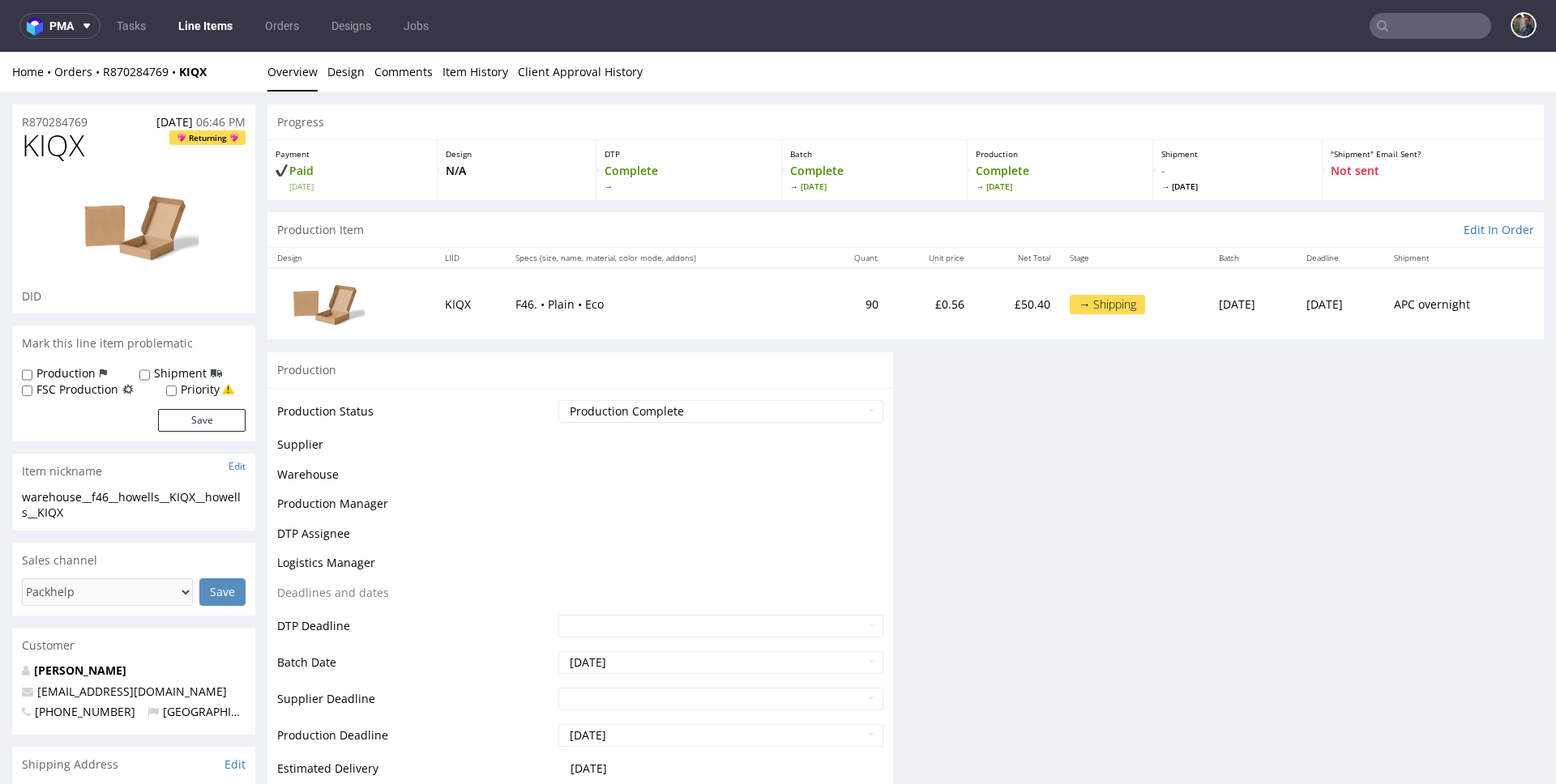 scroll, scrollTop: 0, scrollLeft: 0, axis: both 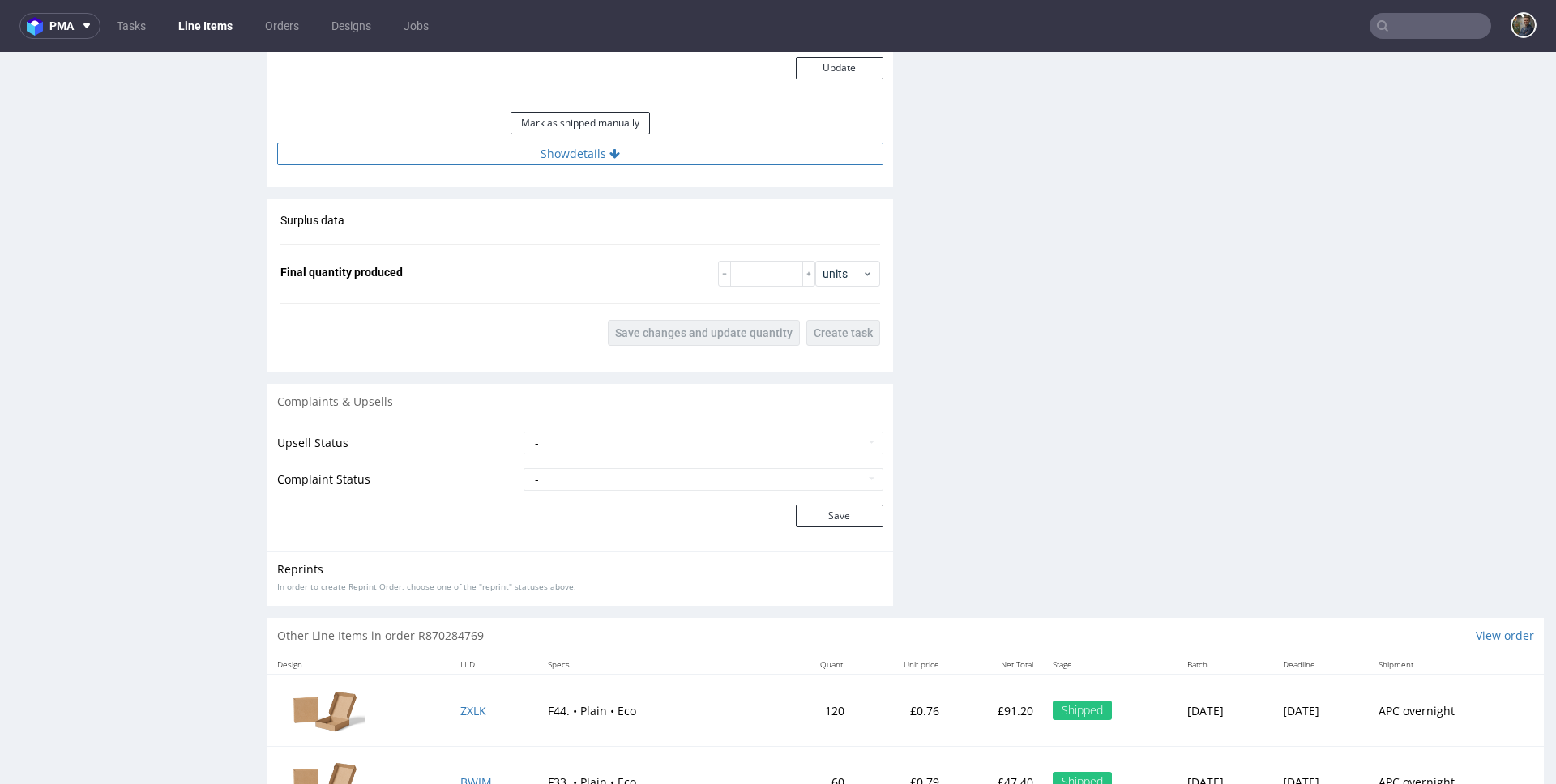 click on "Show  details" at bounding box center (580, 154) 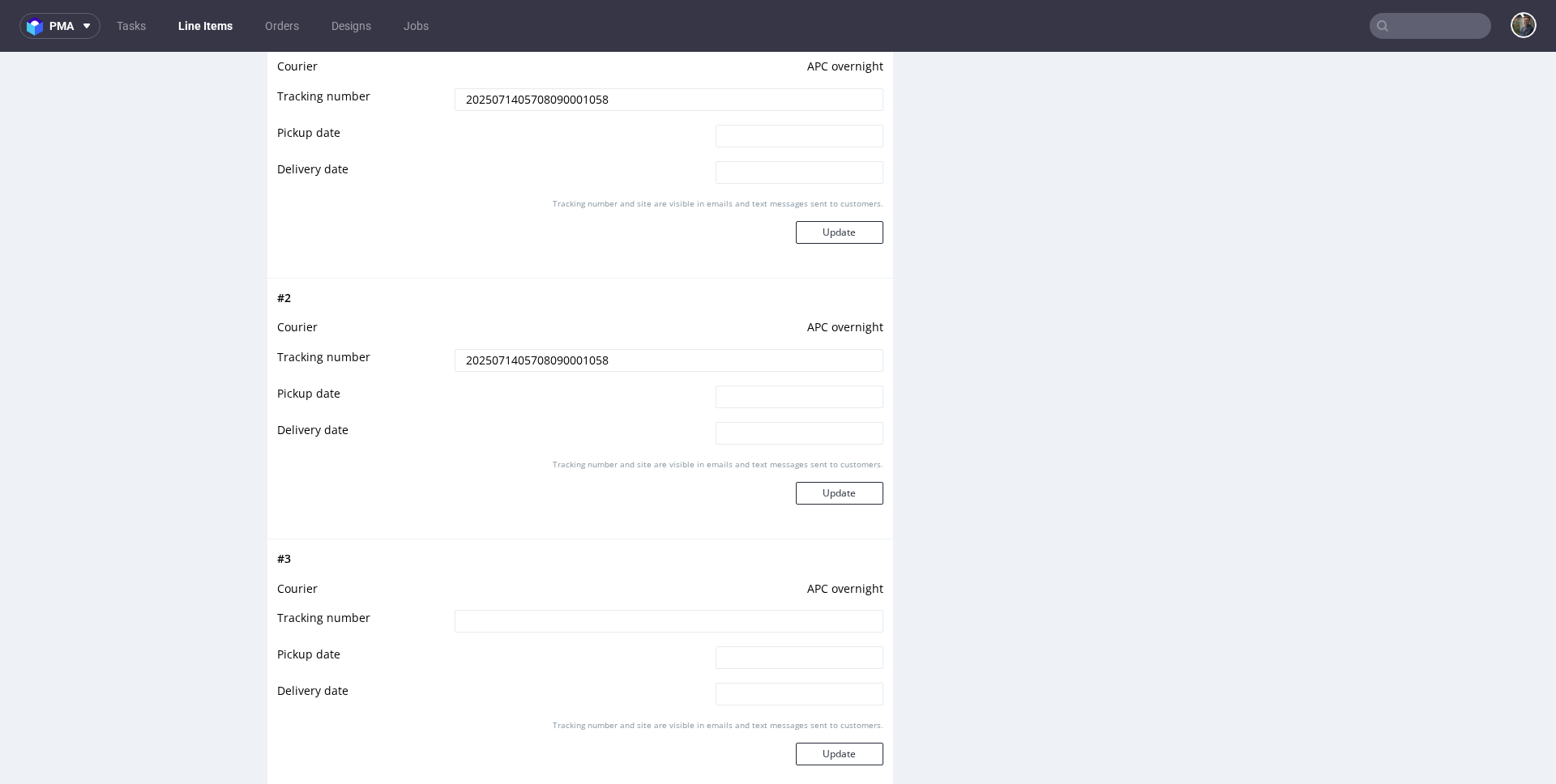 scroll, scrollTop: 2134, scrollLeft: 0, axis: vertical 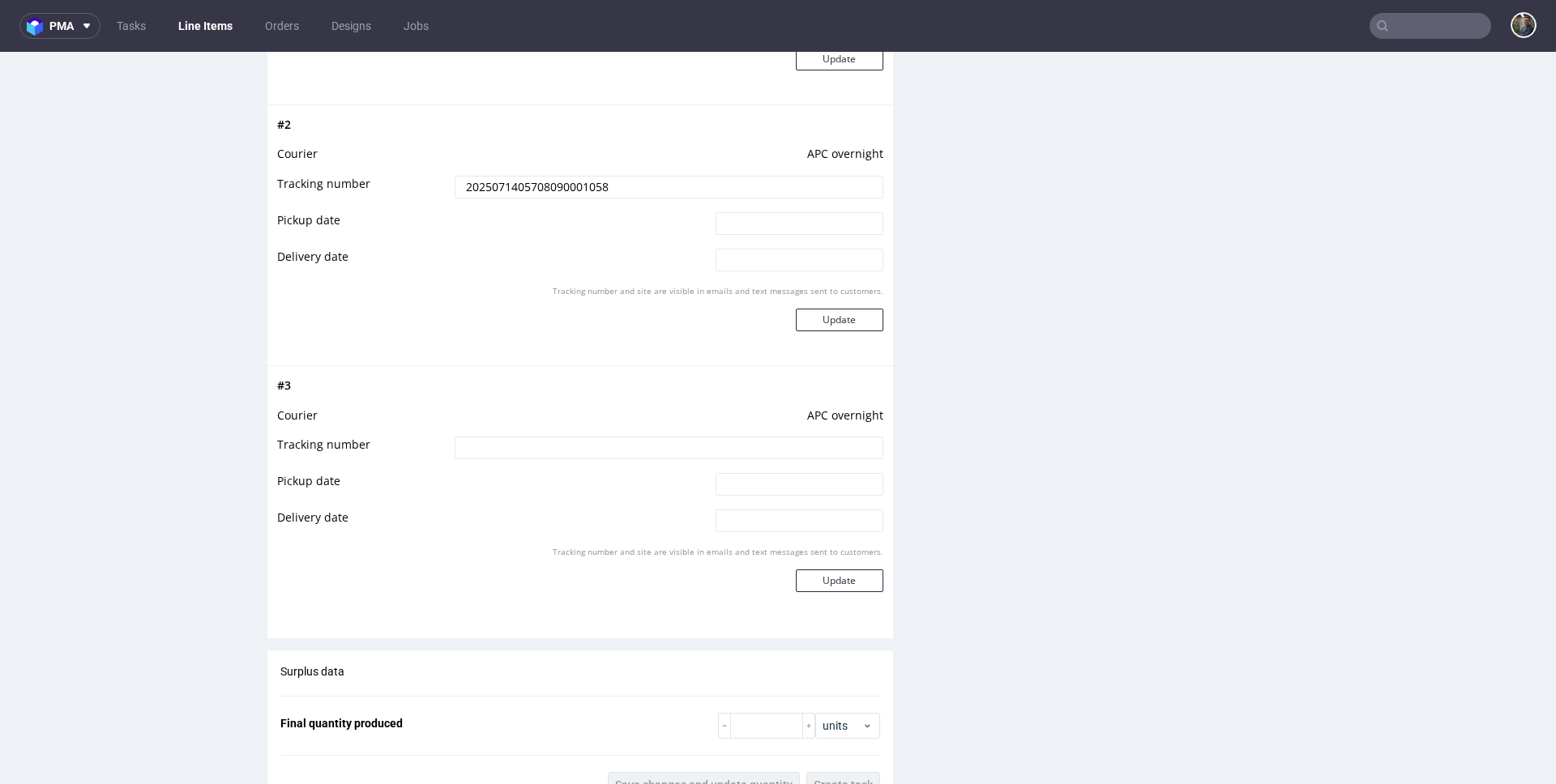 click at bounding box center [669, 448] 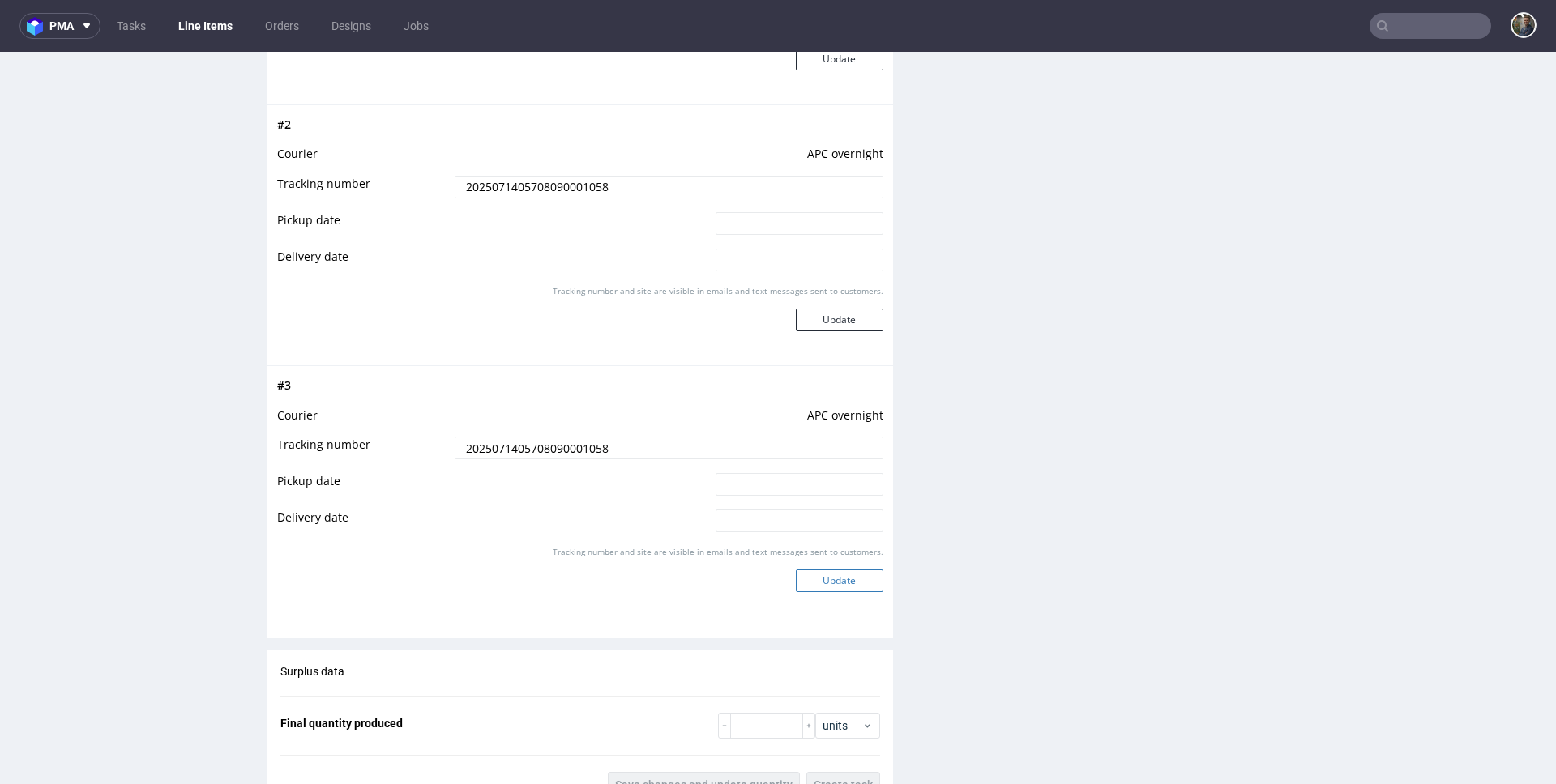 type on "2025071405708090001058" 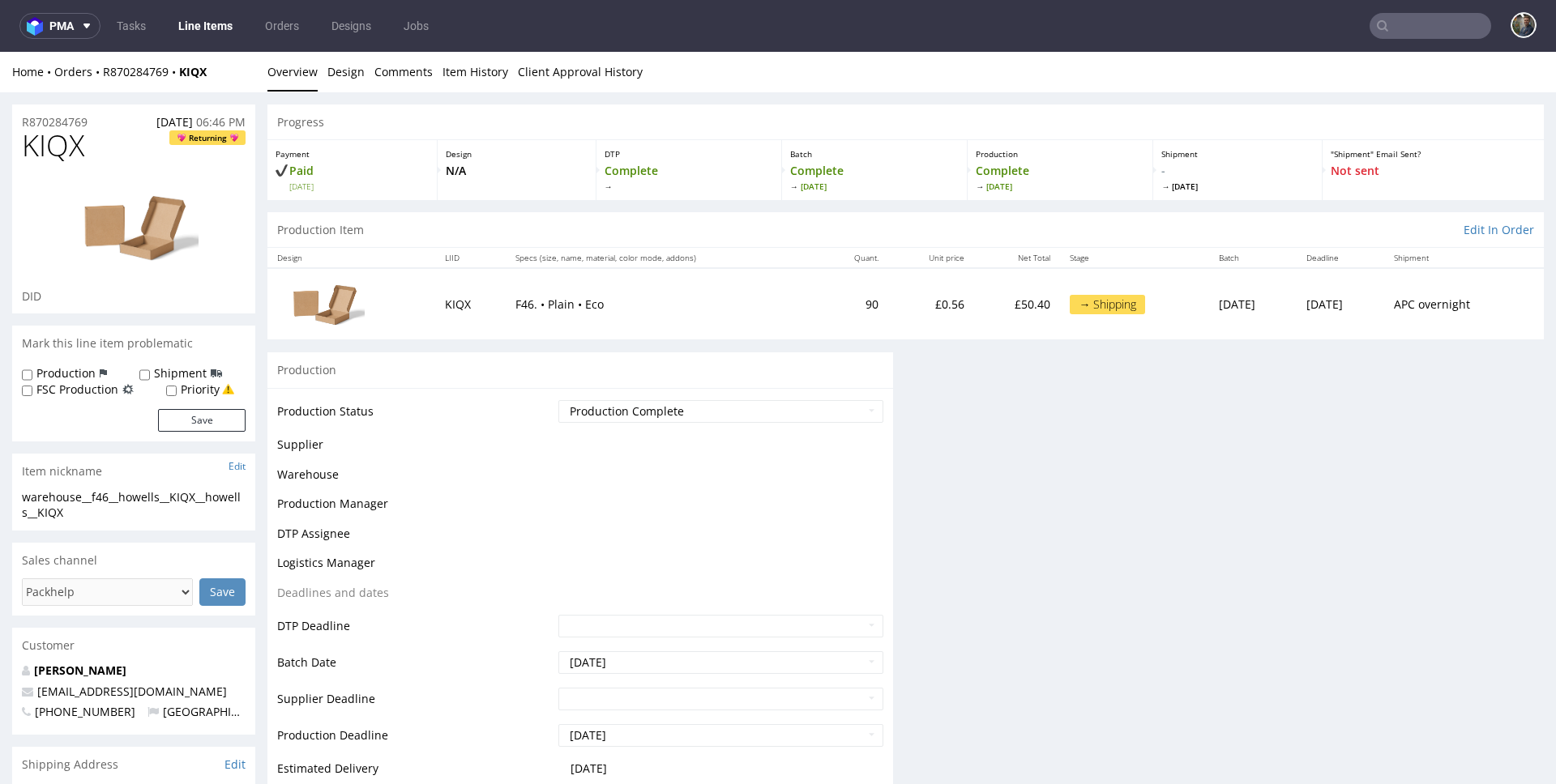 scroll, scrollTop: 0, scrollLeft: 0, axis: both 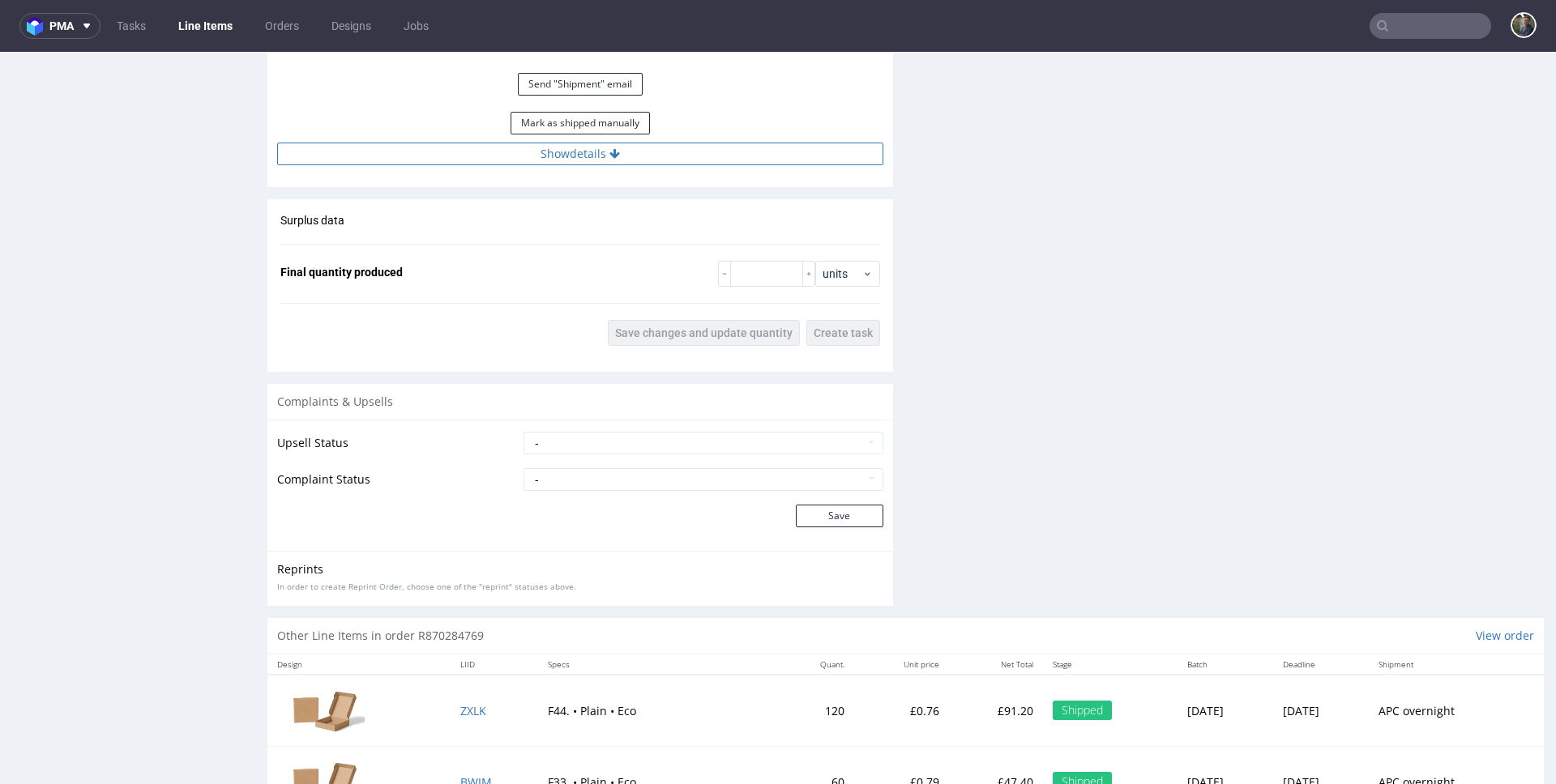 click on "Show  details" at bounding box center [580, 154] 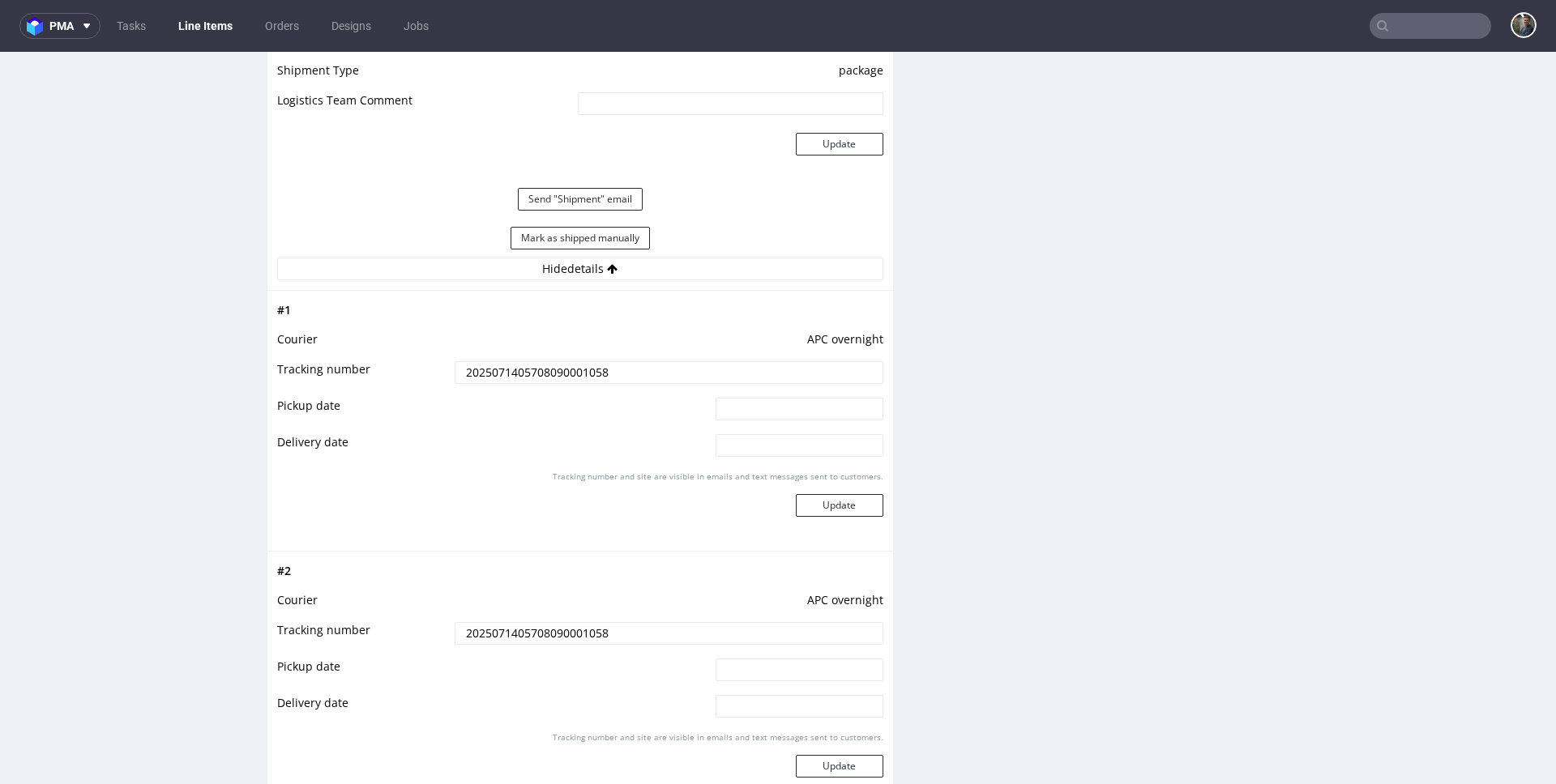 scroll, scrollTop: 1705, scrollLeft: 0, axis: vertical 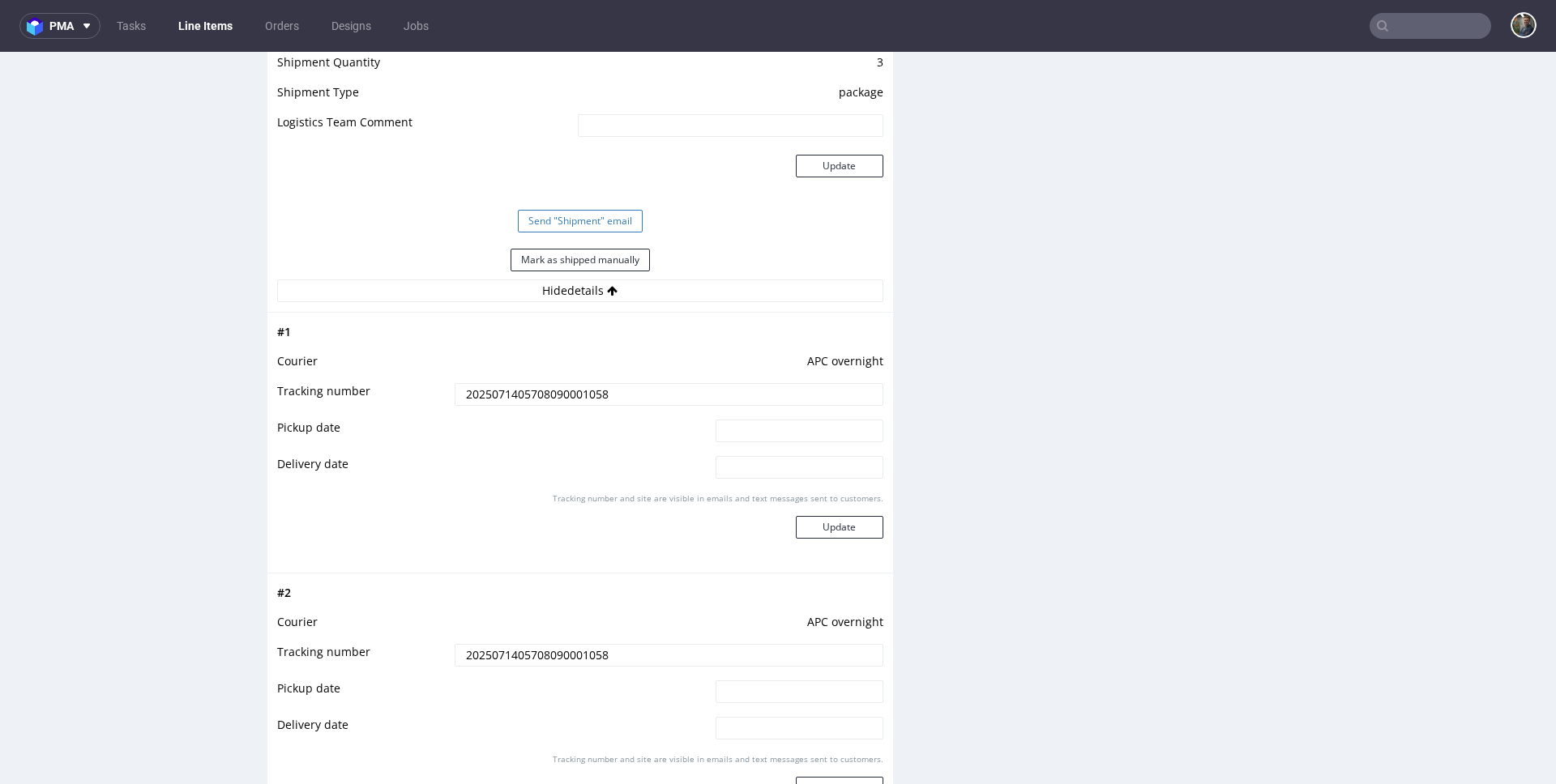 click on "Send "Shipment" email" at bounding box center (580, 221) 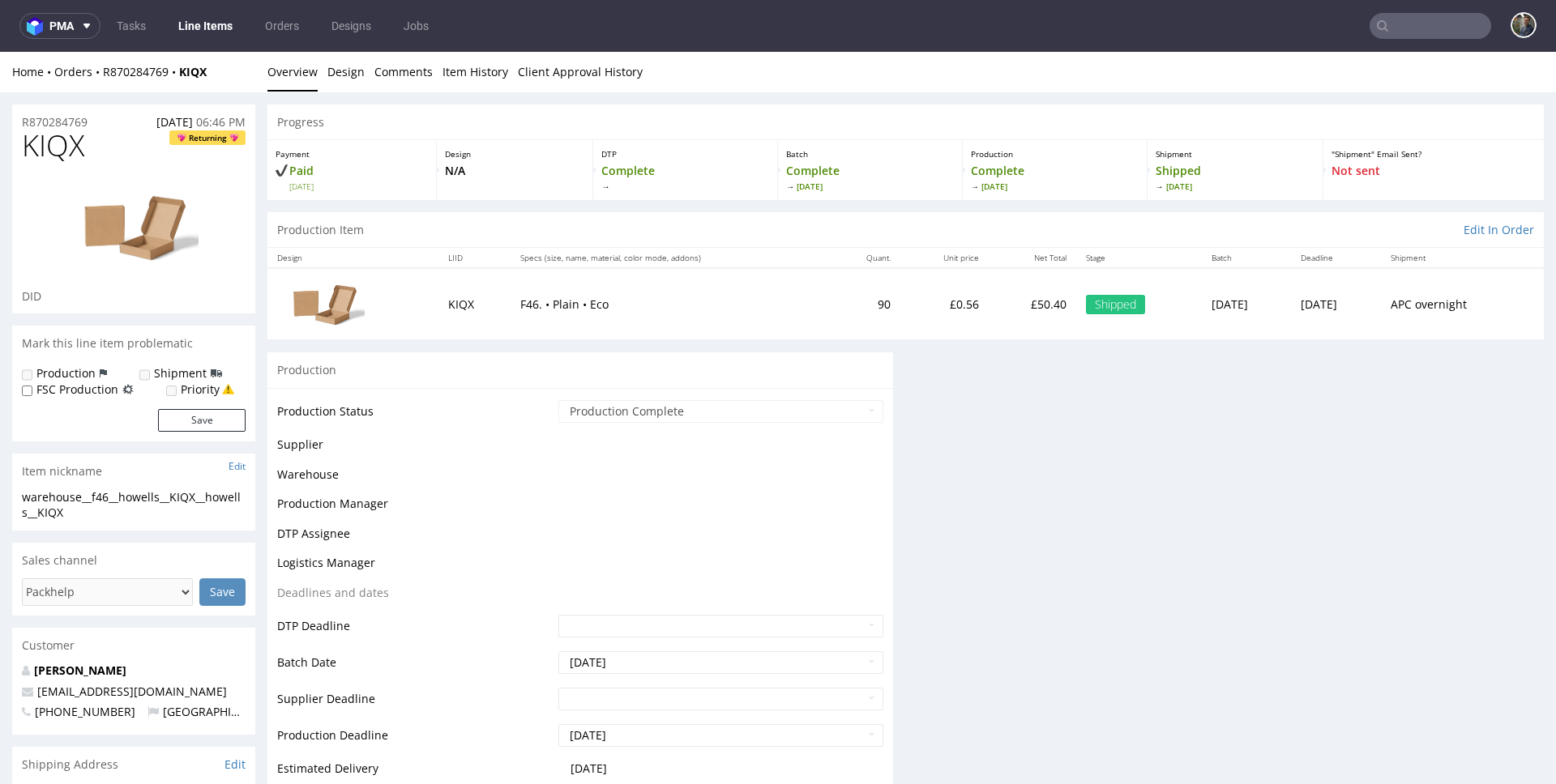scroll, scrollTop: 1554, scrollLeft: 0, axis: vertical 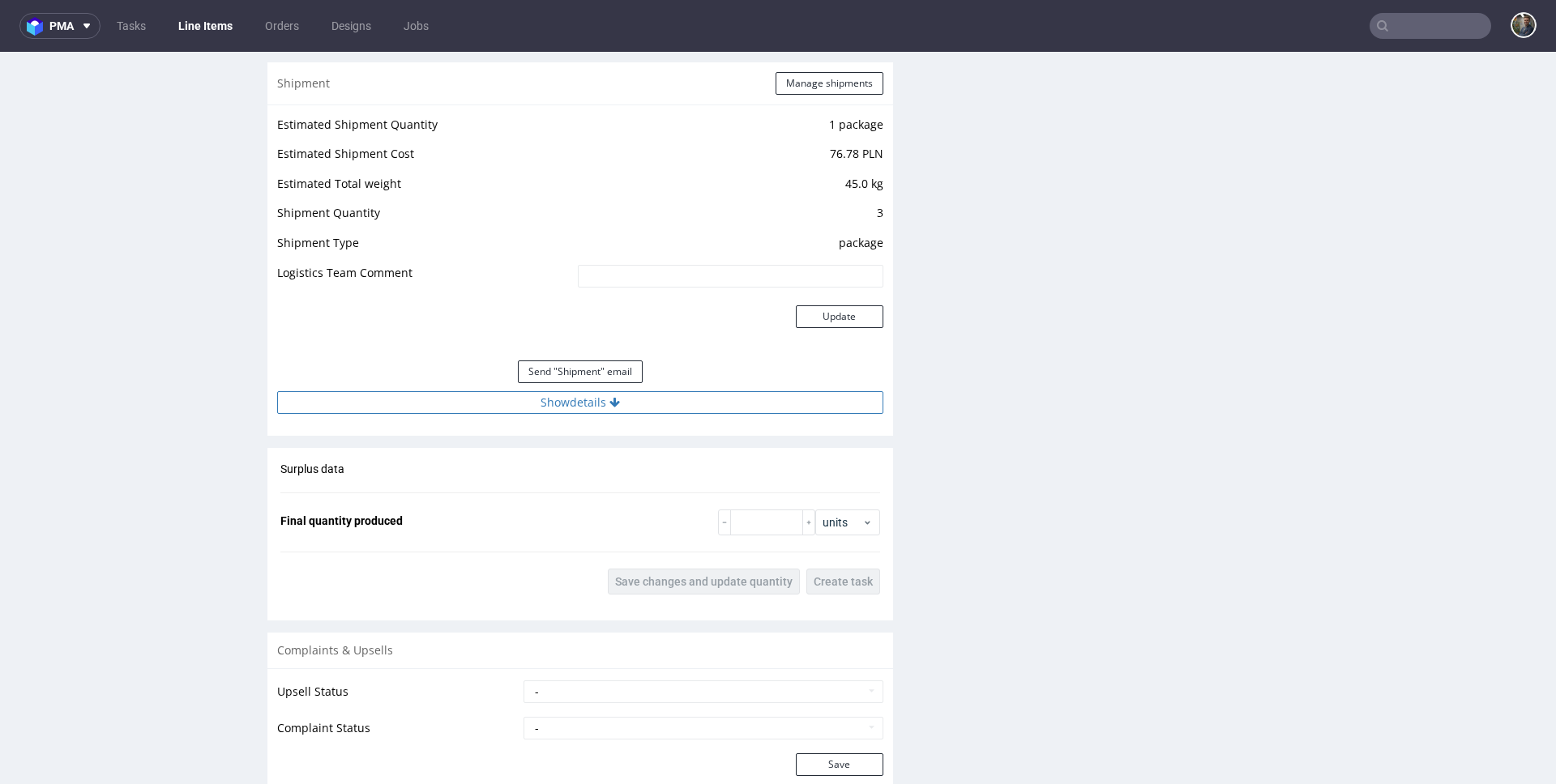 click on "Show  details" at bounding box center (580, 403) 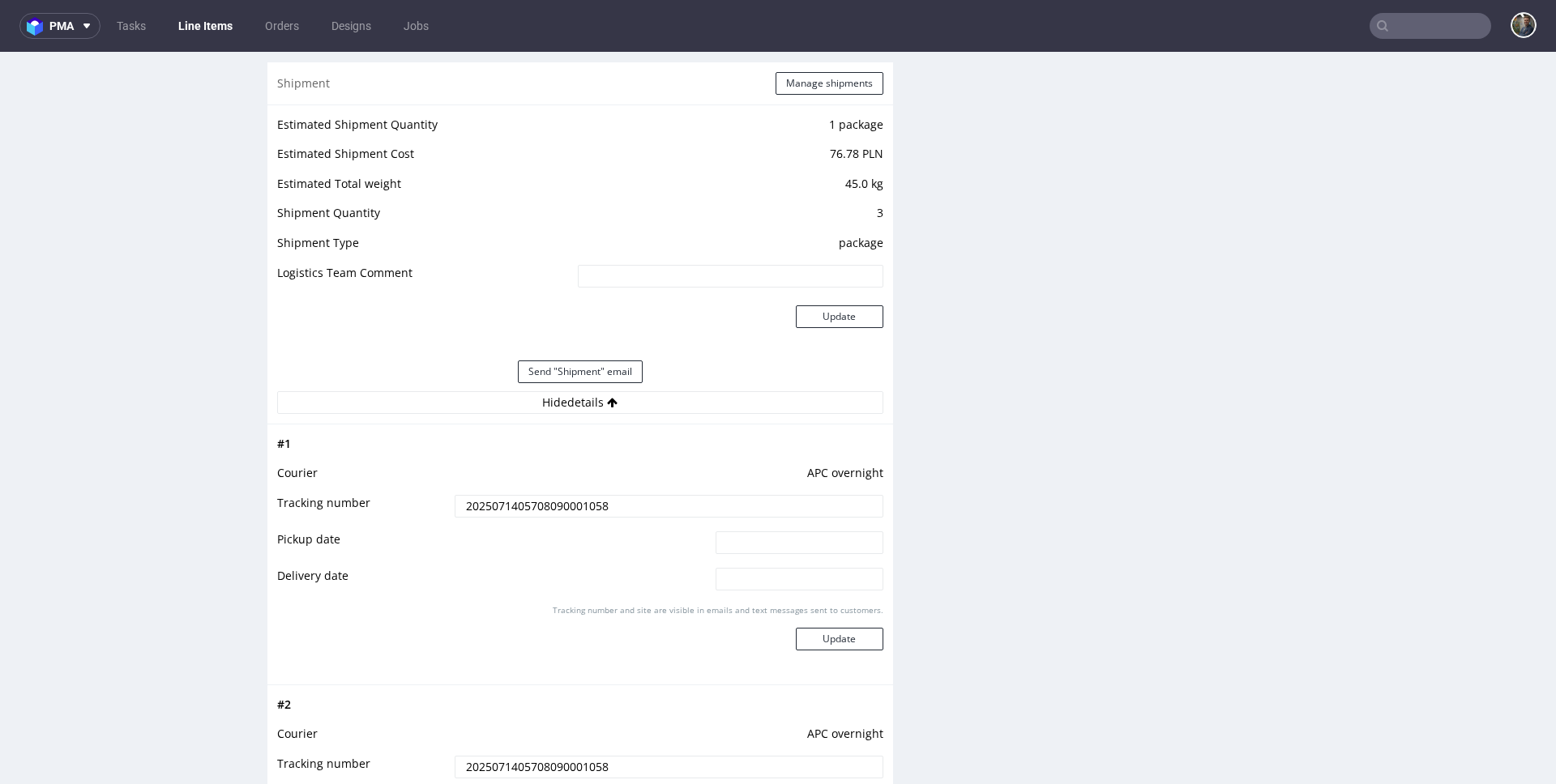 click on "Send "Shipment" email" at bounding box center (580, 372) 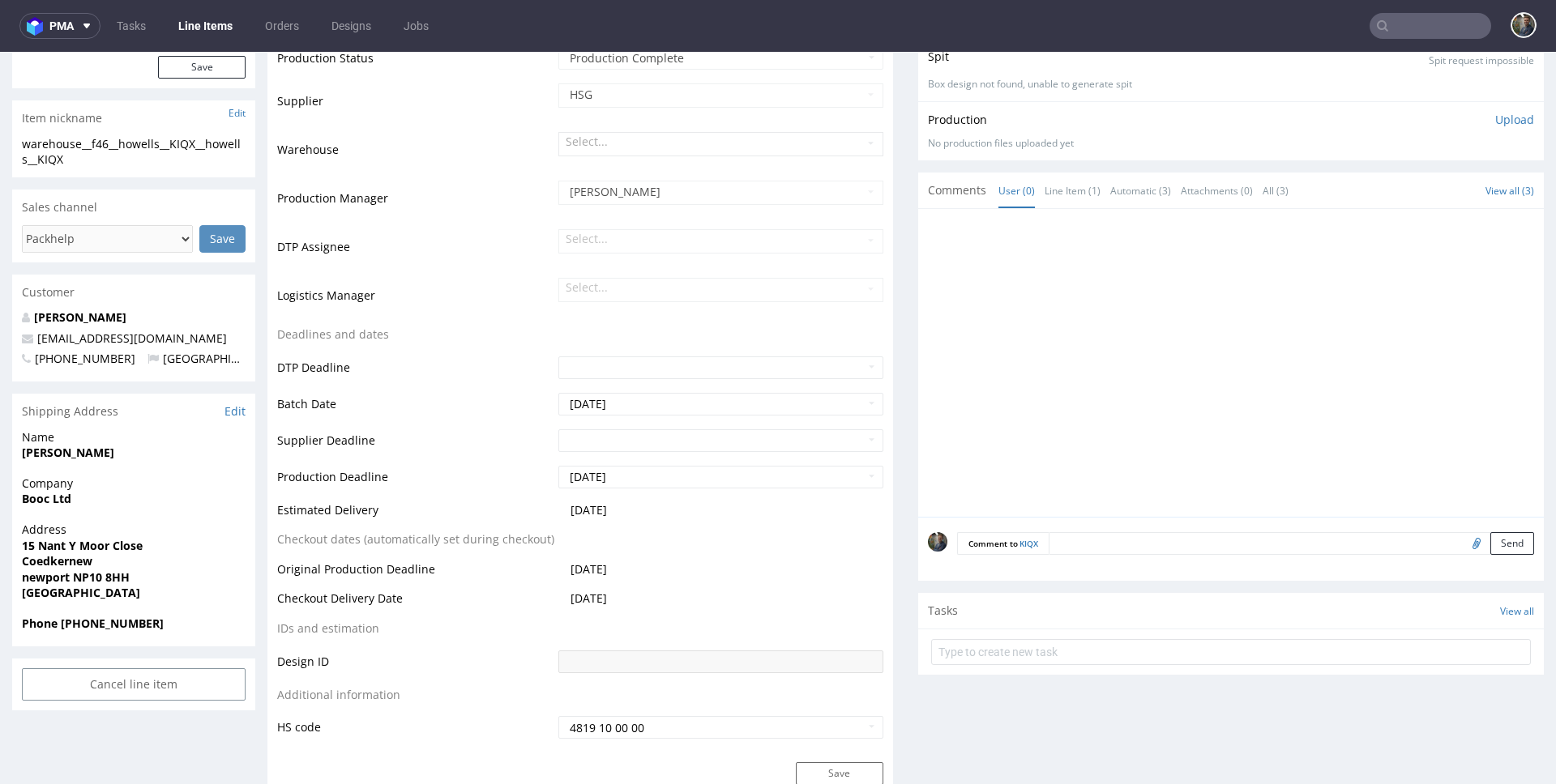 scroll, scrollTop: 0, scrollLeft: 0, axis: both 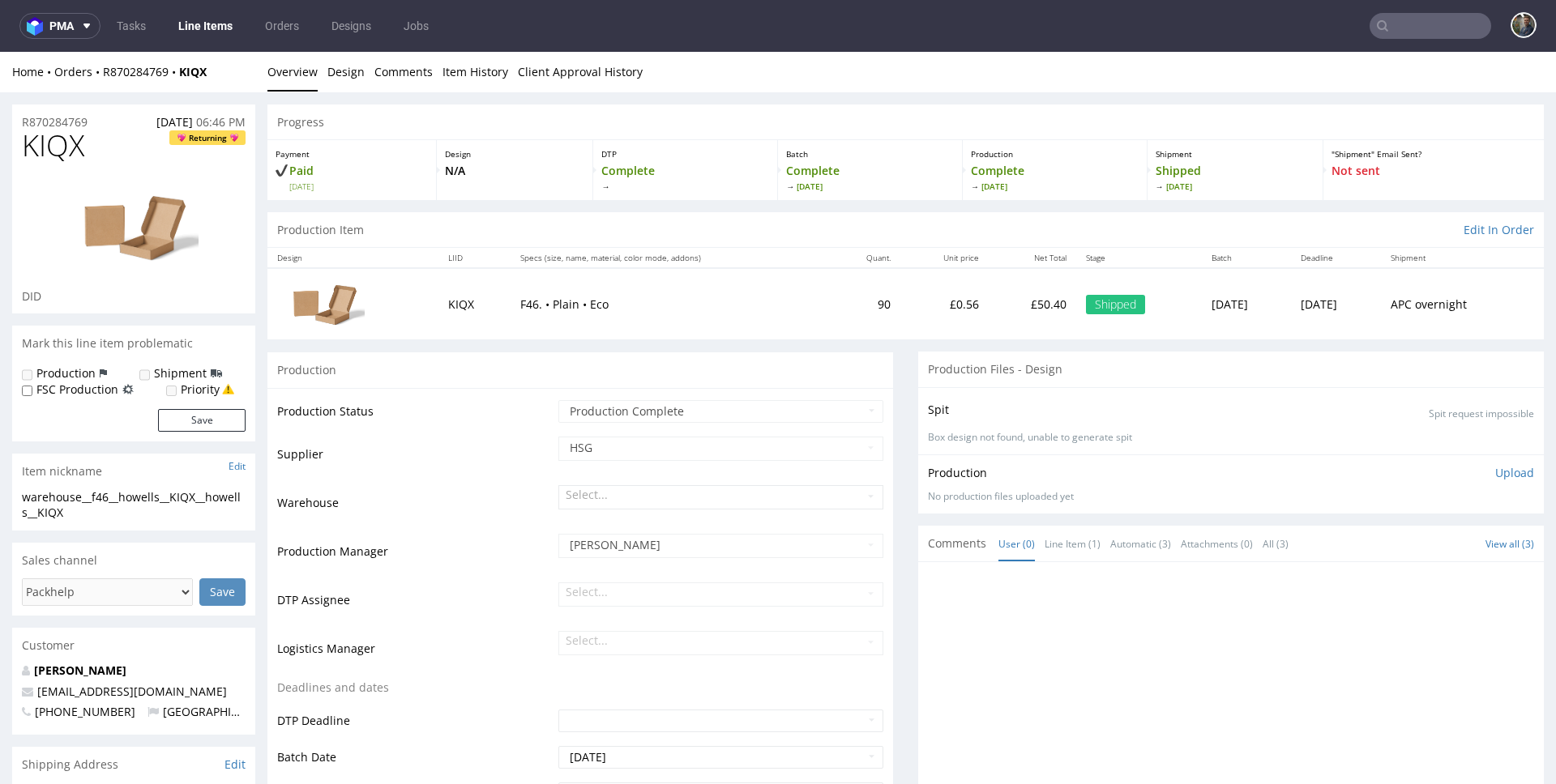 click on "F46. • Plain • Eco" at bounding box center [670, 304] 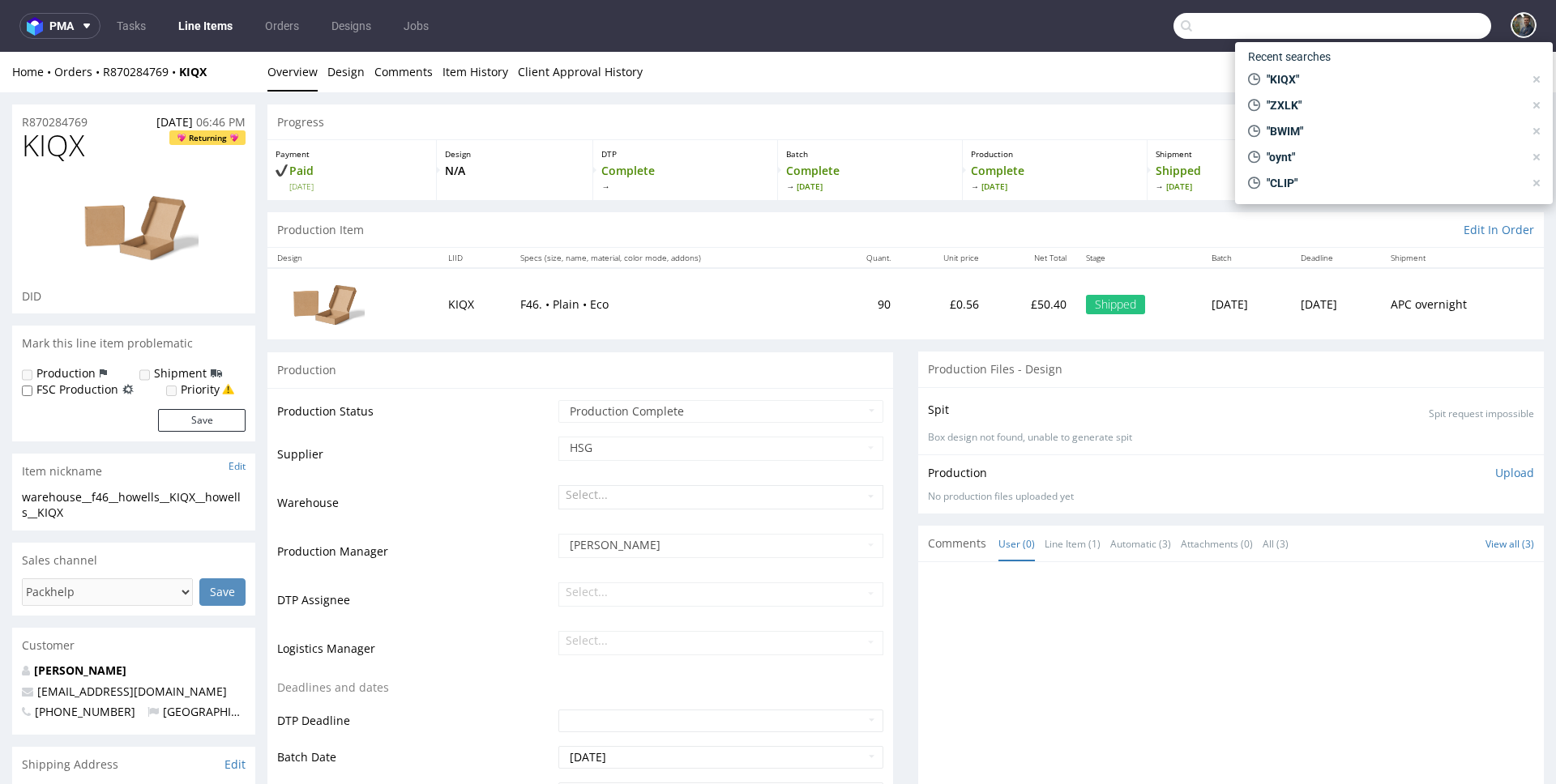 paste on "ICER" 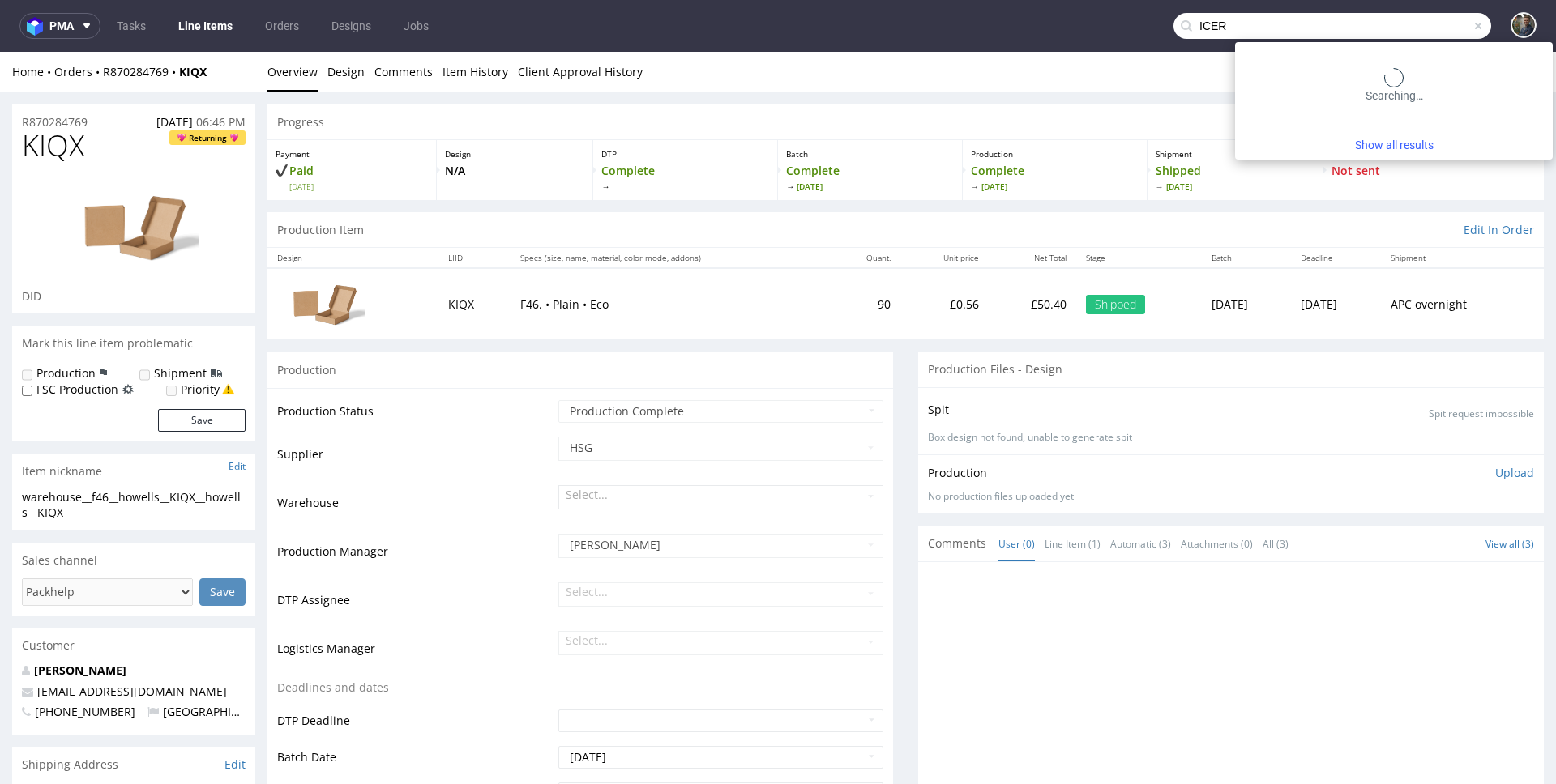 type on "ICER" 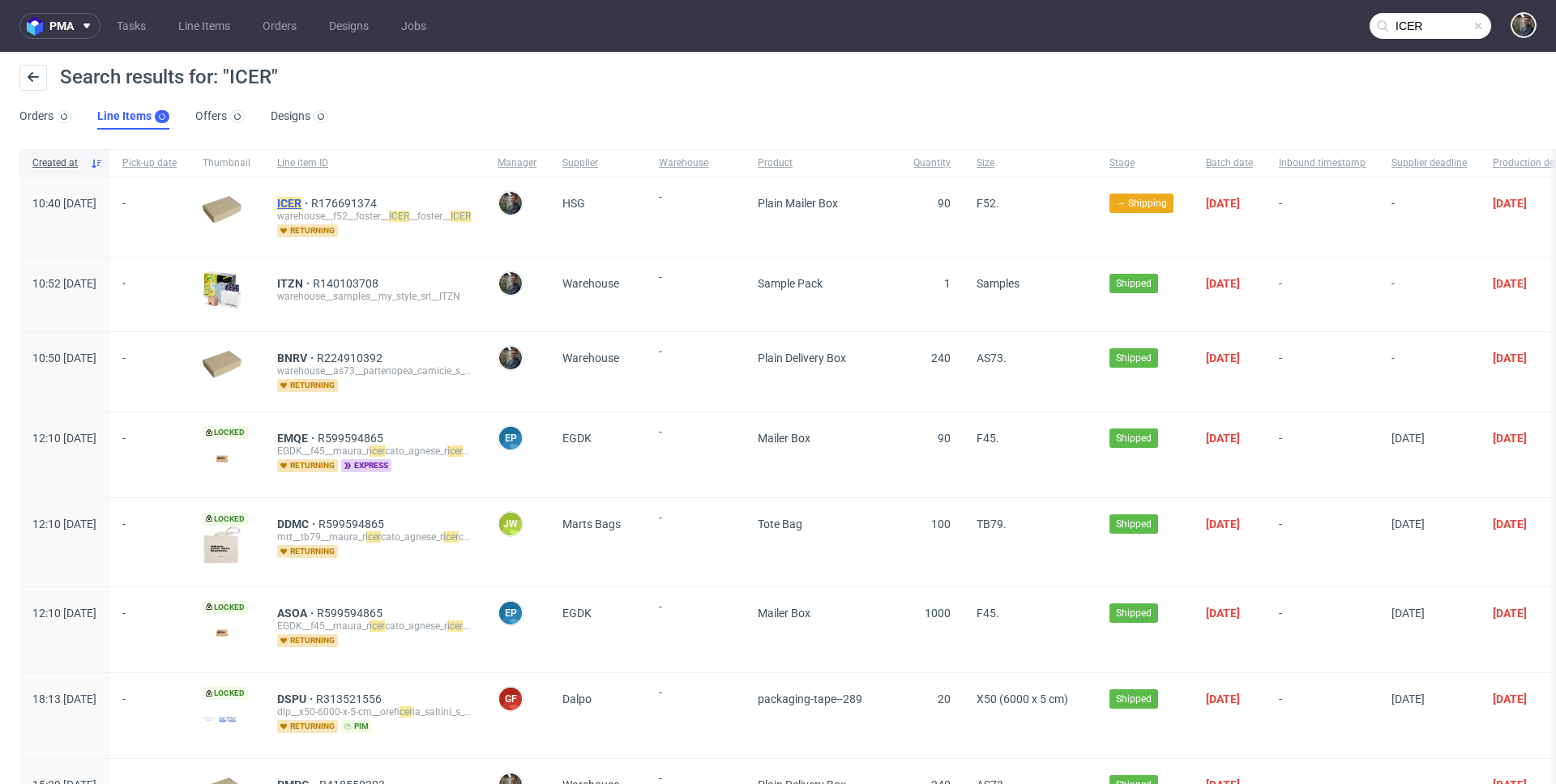 click on "ICER" 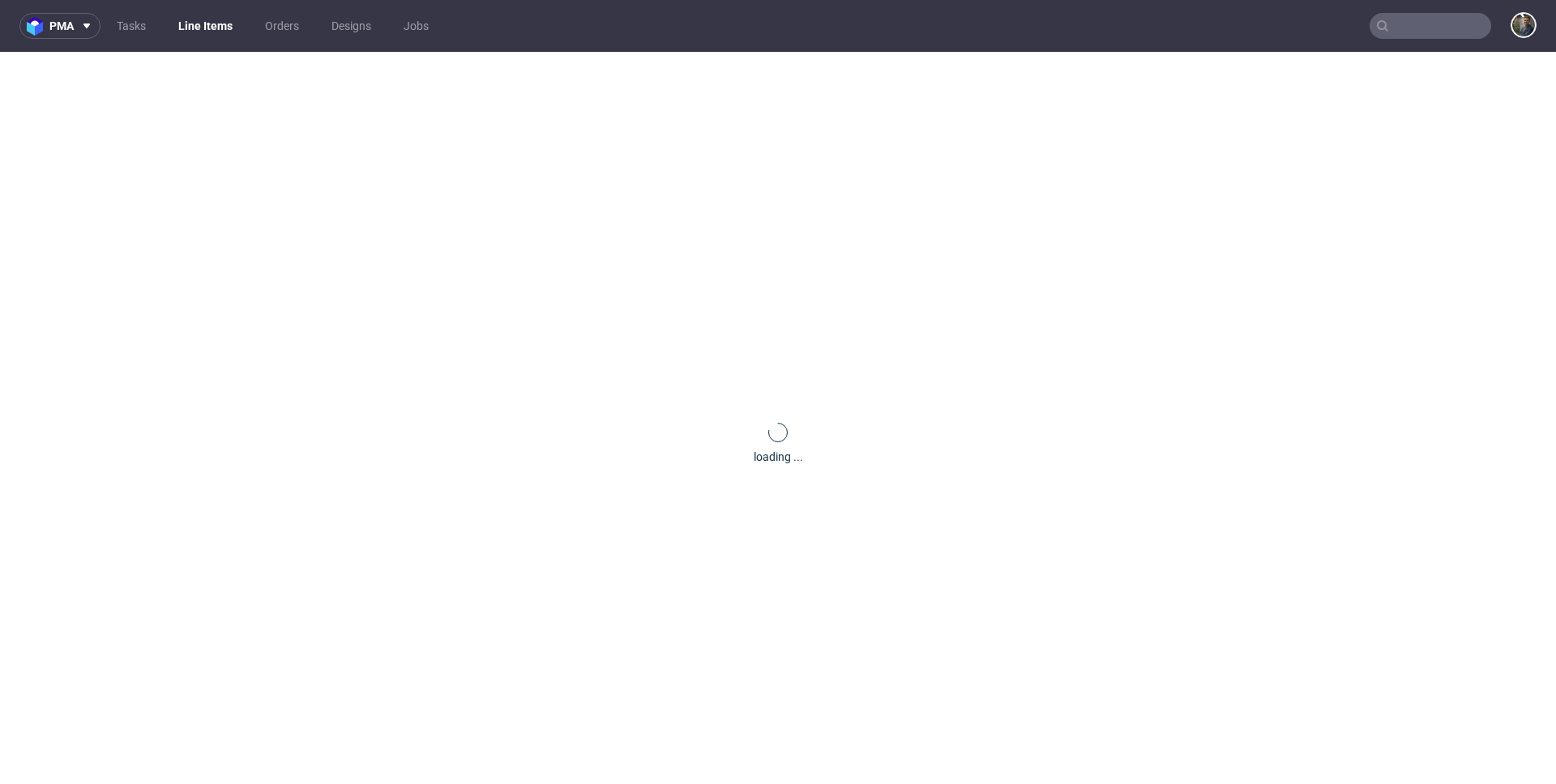 scroll, scrollTop: 0, scrollLeft: 0, axis: both 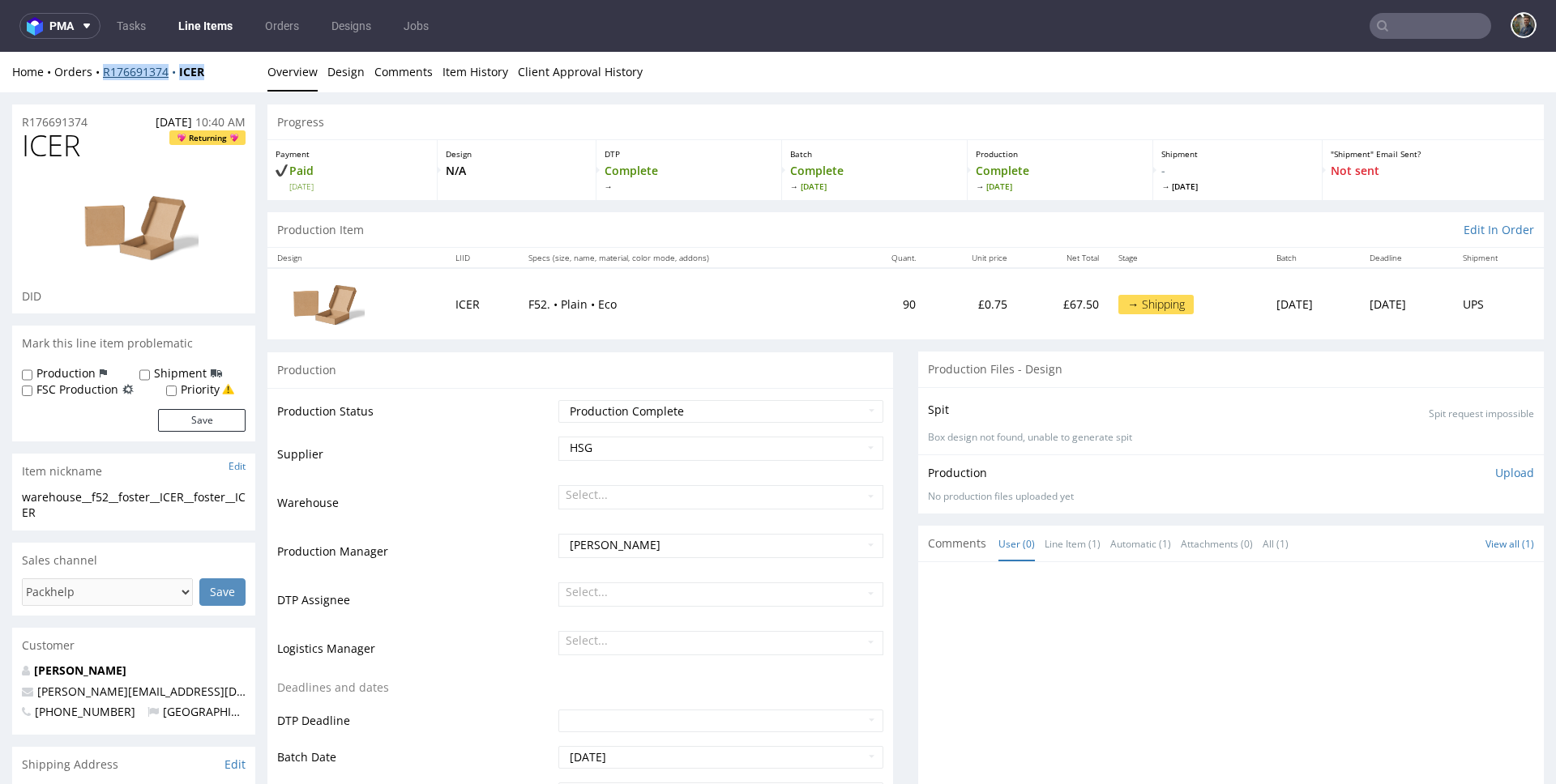 drag, startPoint x: 203, startPoint y: 71, endPoint x: 105, endPoint y: 74, distance: 98.045908 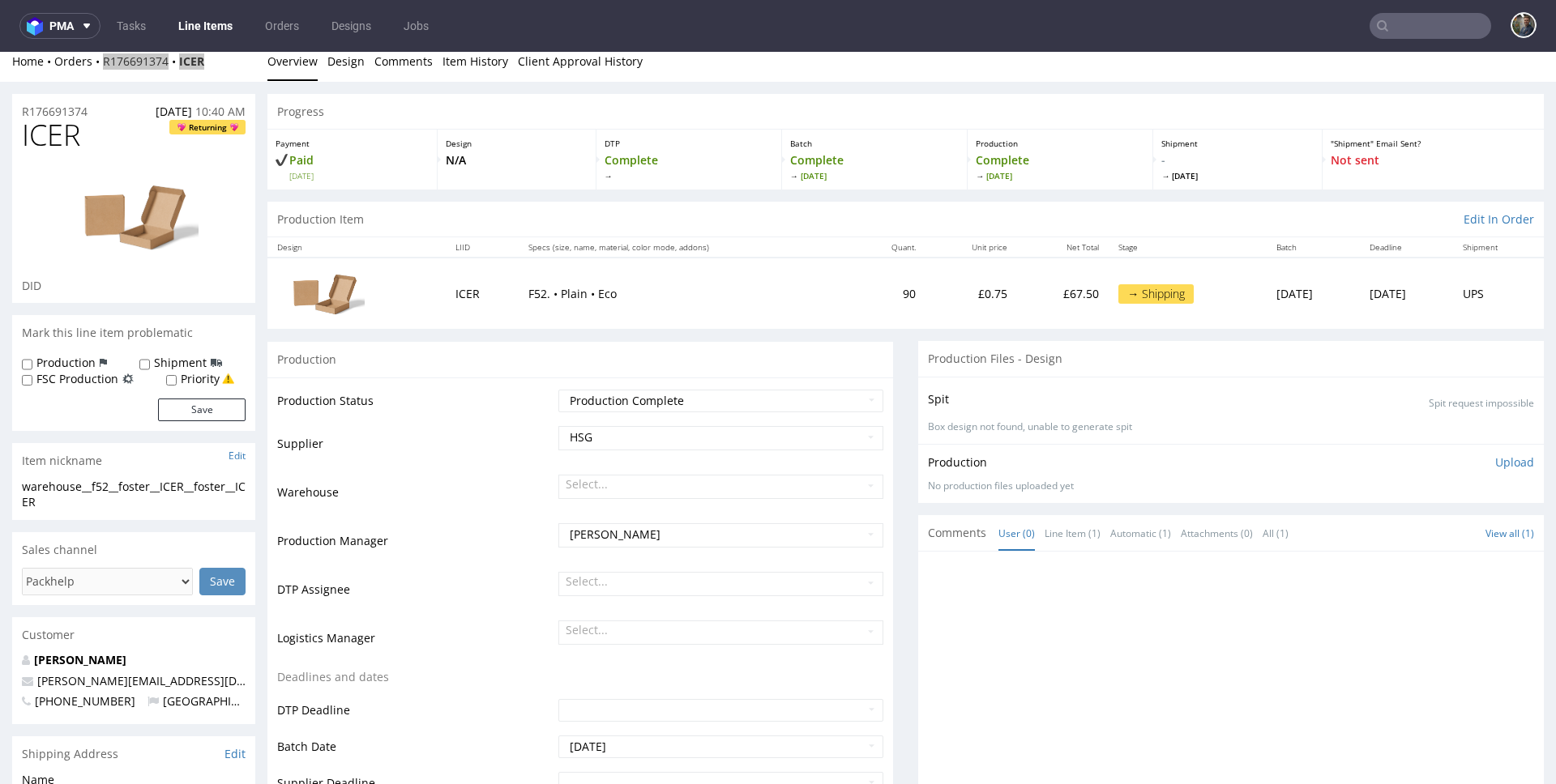 scroll, scrollTop: 336, scrollLeft: 0, axis: vertical 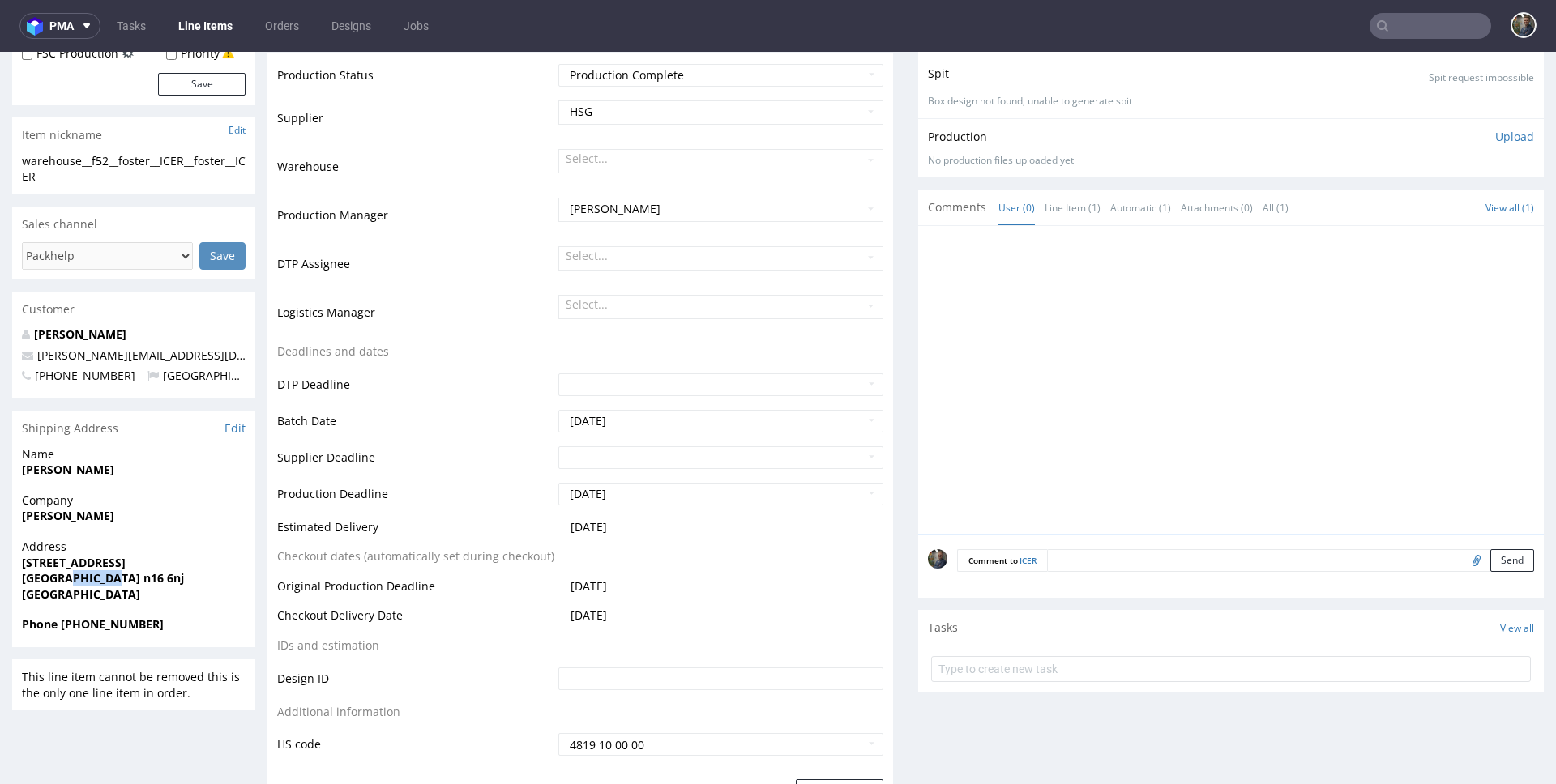 drag, startPoint x: 112, startPoint y: 579, endPoint x: 67, endPoint y: 577, distance: 45.04442 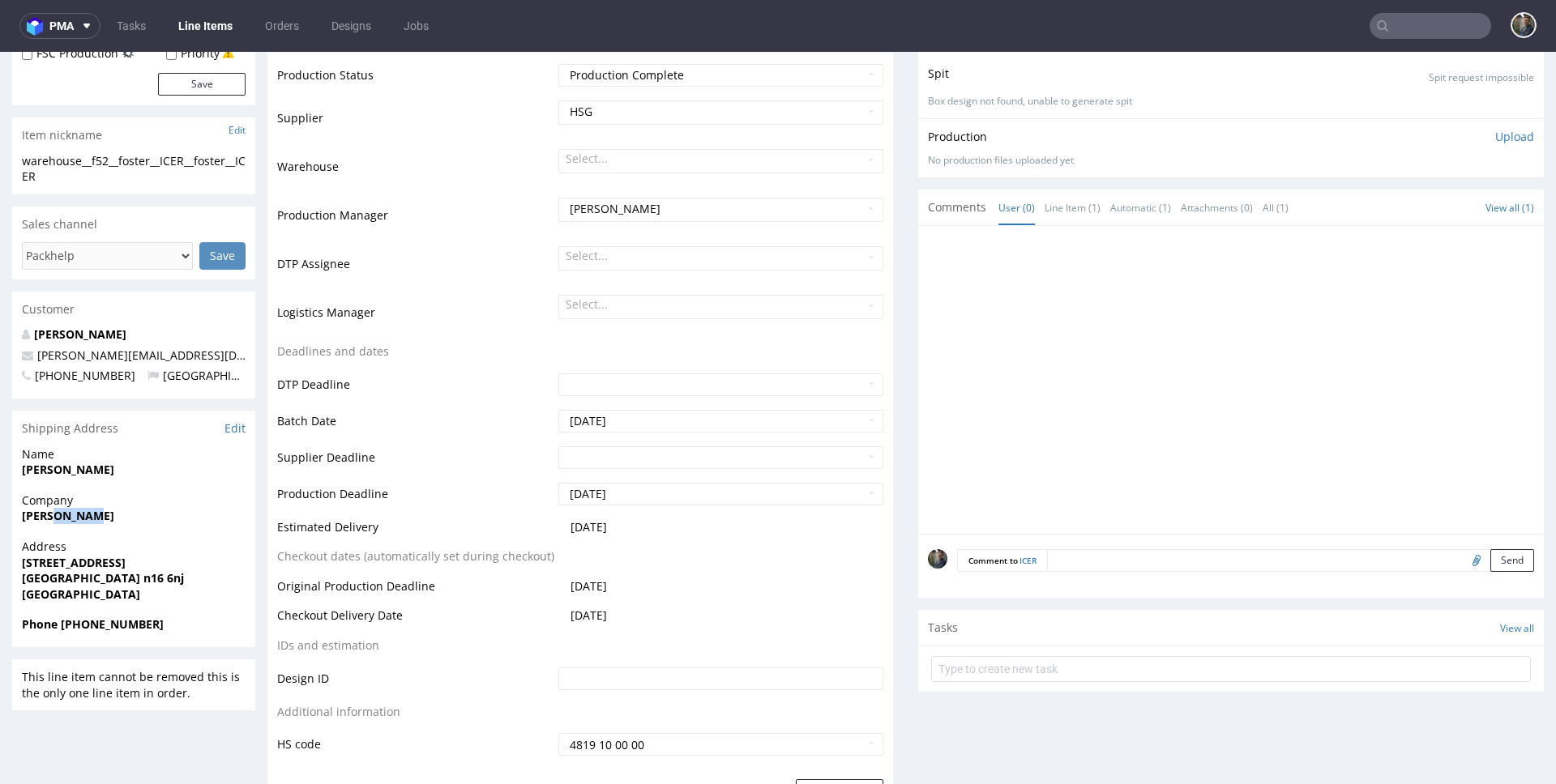 click on "Adam Foster" at bounding box center [68, 515] 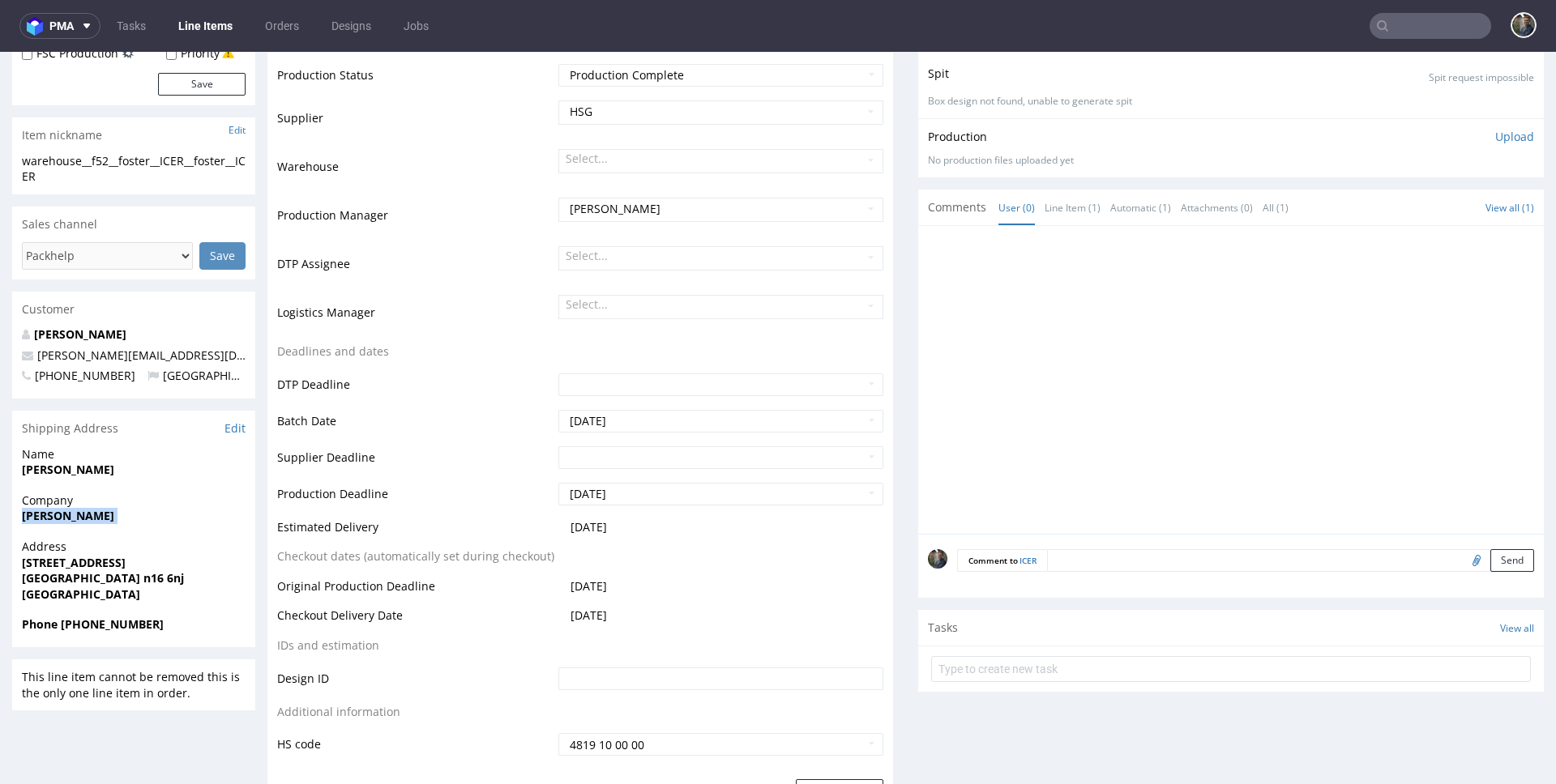 click on "Adam Foster" at bounding box center [68, 515] 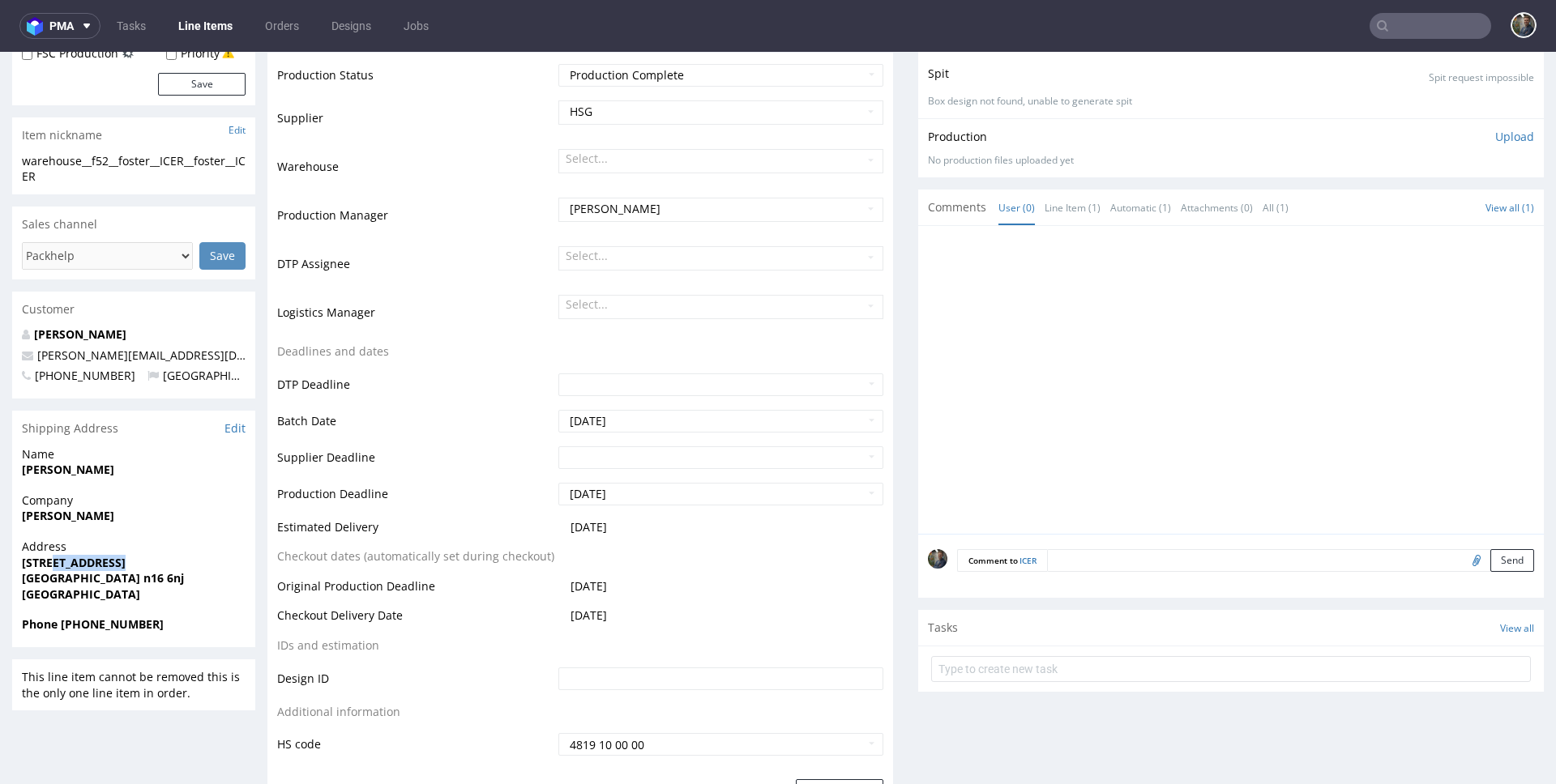 click on "130C Osbaldeston Road" at bounding box center [74, 562] 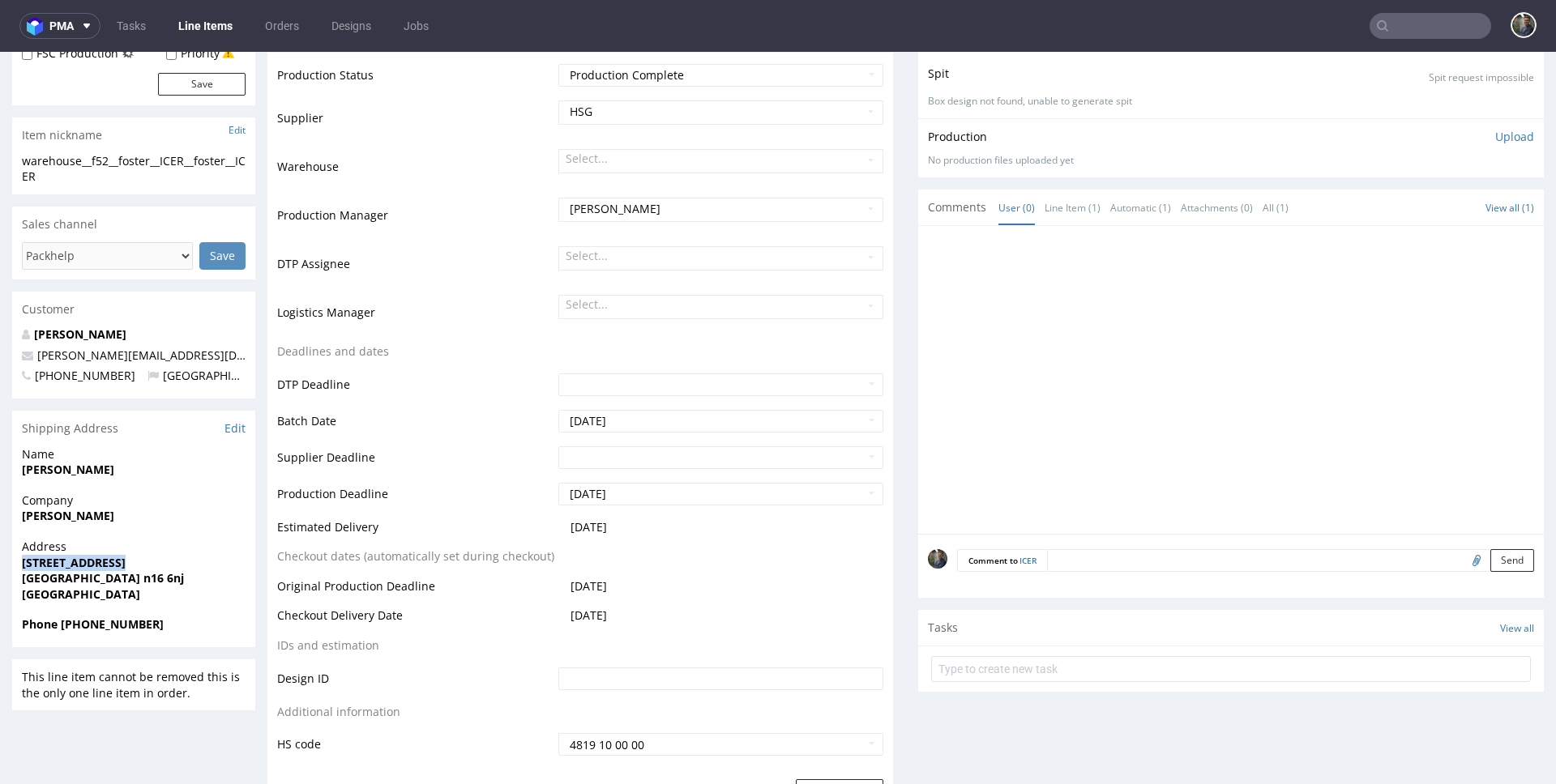 click on "130C Osbaldeston Road" at bounding box center [74, 562] 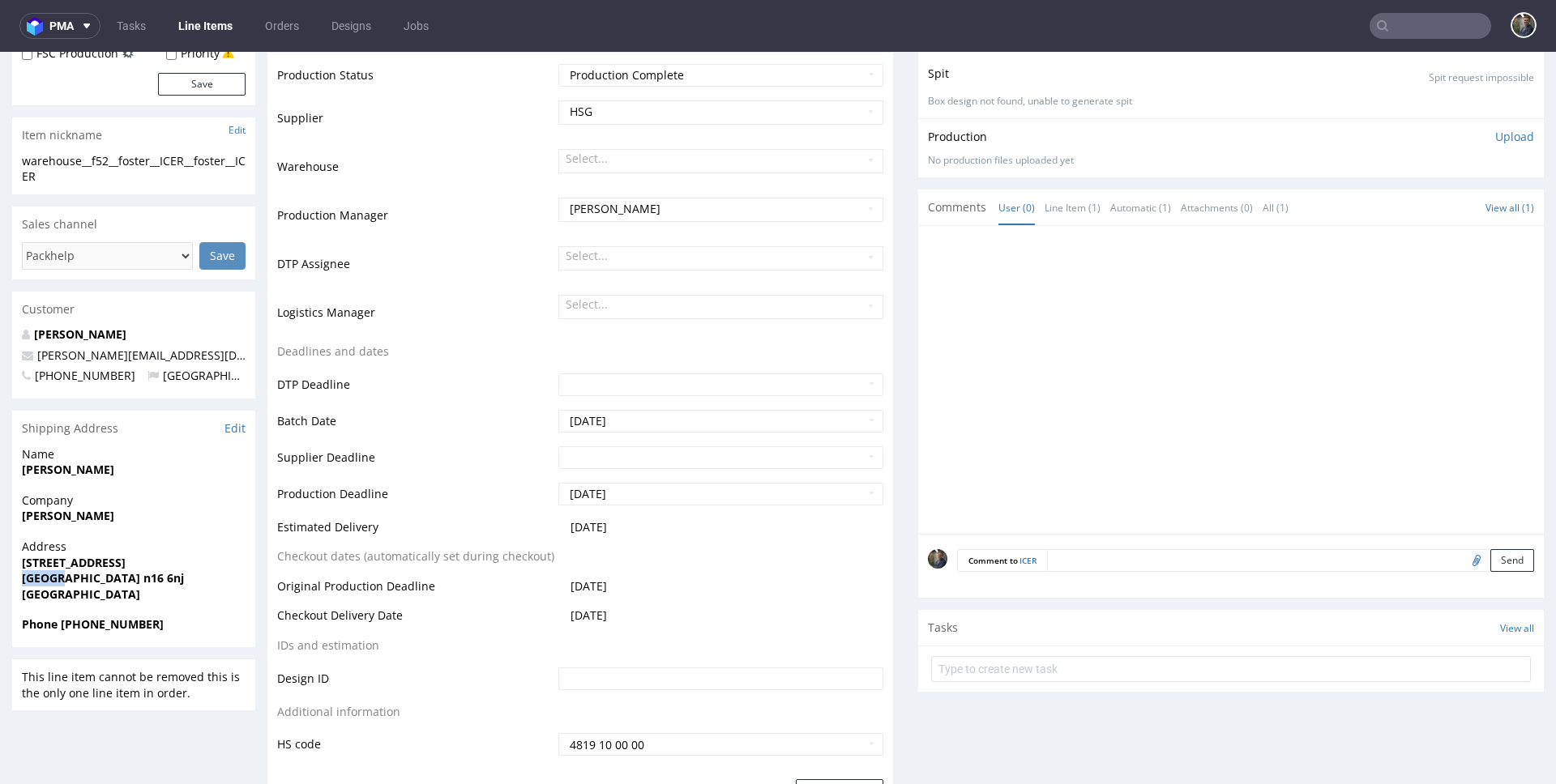 click on "London n16 6nj" at bounding box center [103, 577] 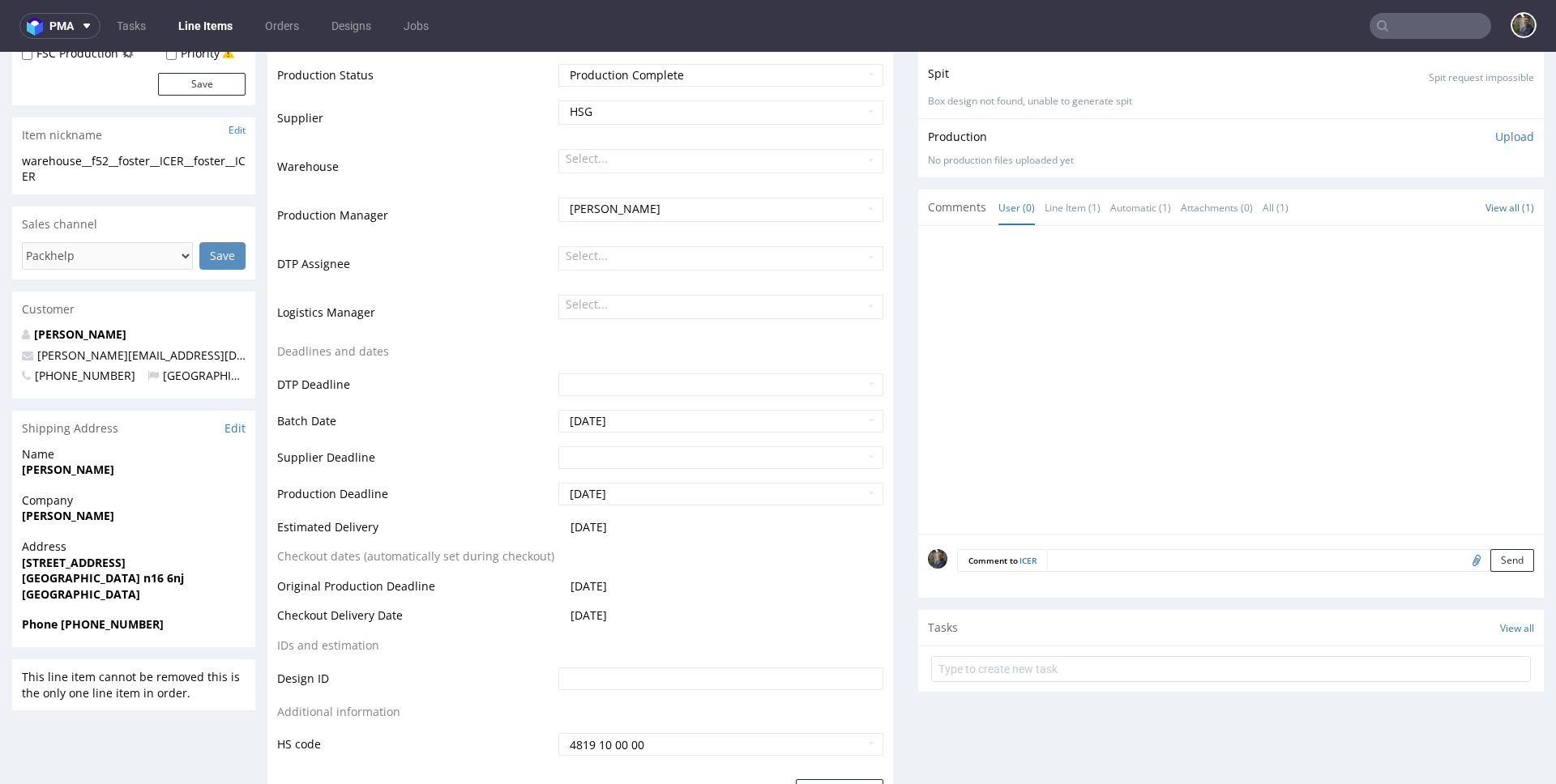click on "Phone +447801496069" at bounding box center (92, 624) 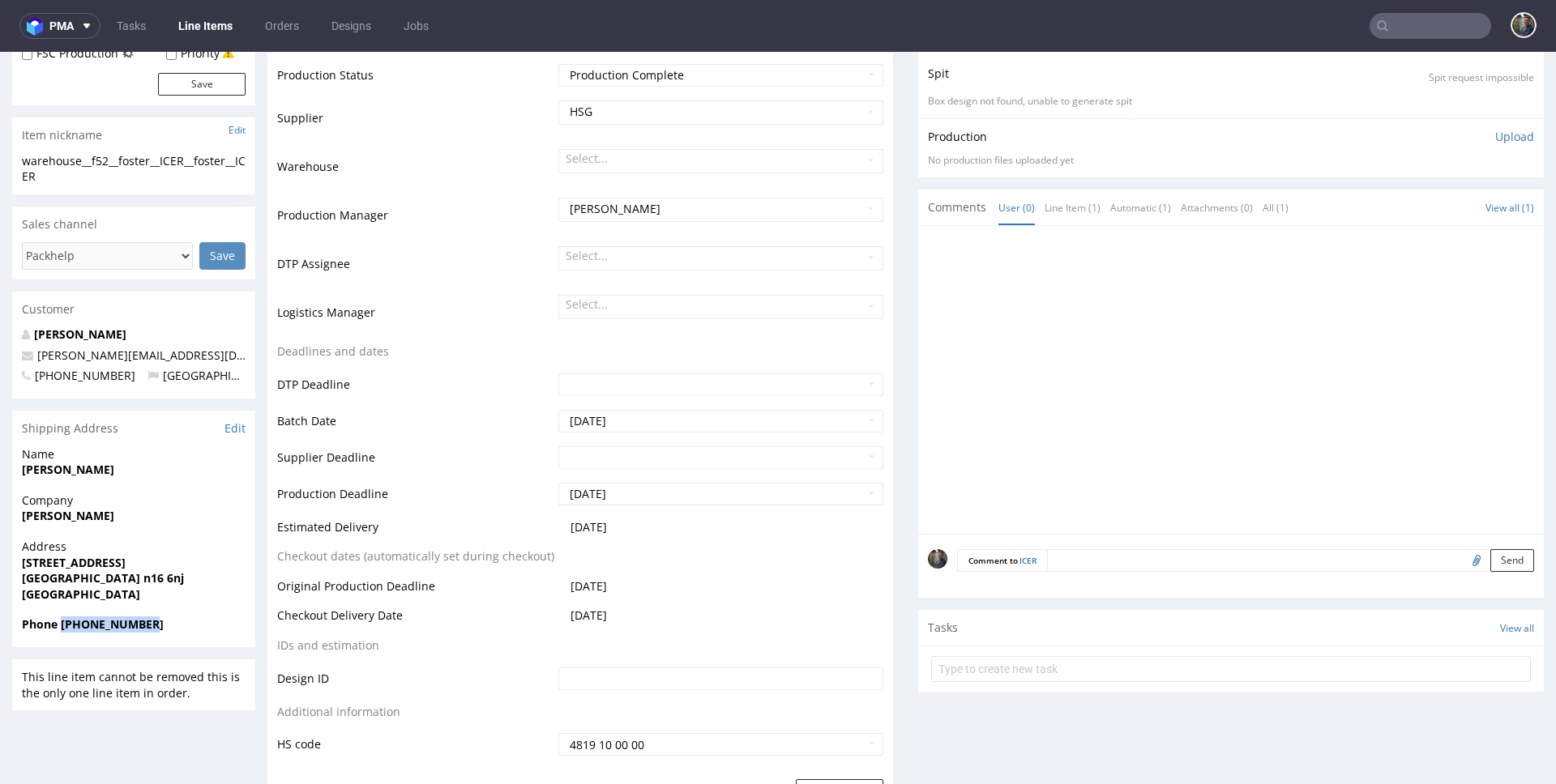 drag, startPoint x: 173, startPoint y: 627, endPoint x: 63, endPoint y: 625, distance: 110.01818 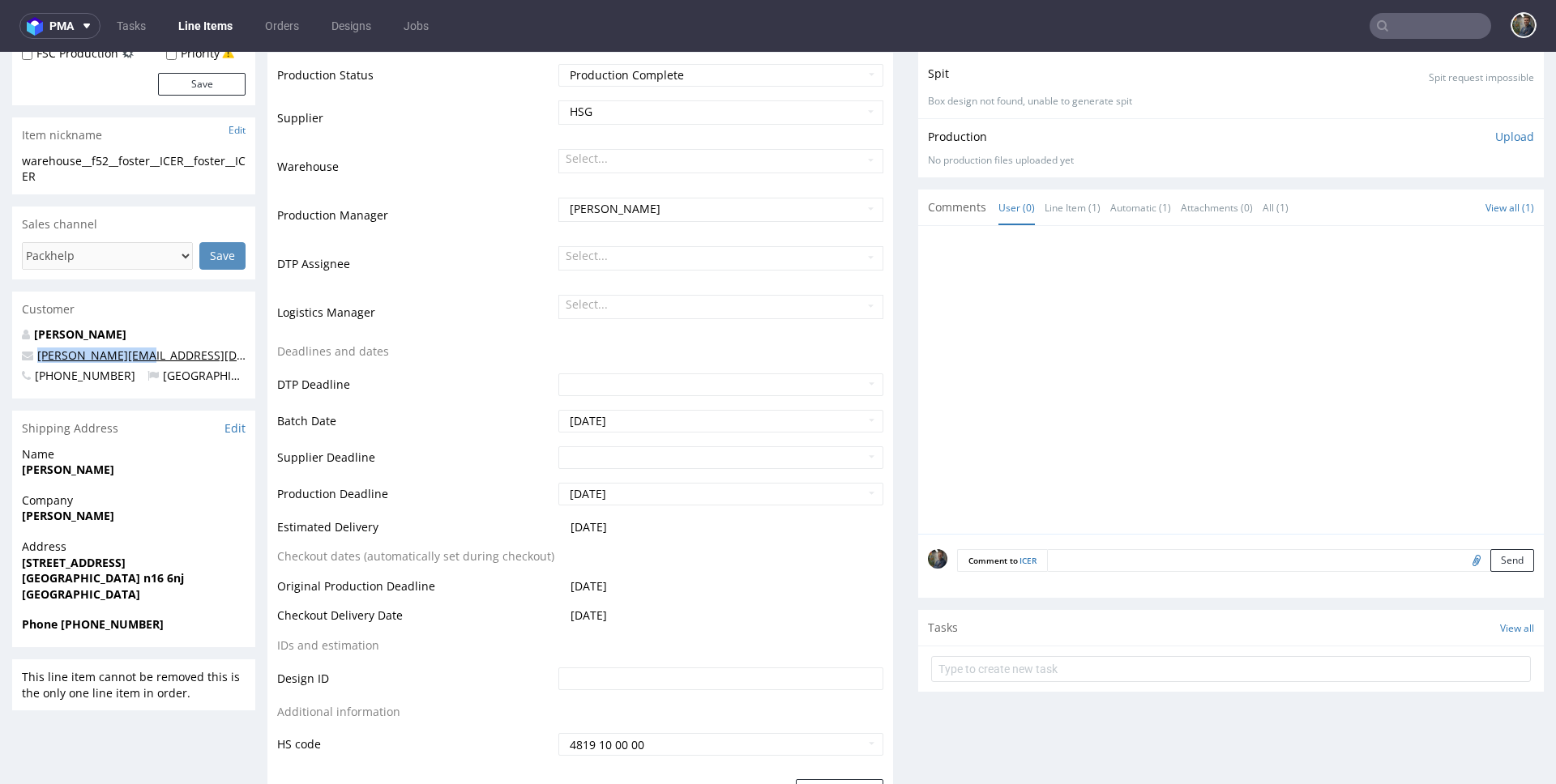 copy on "adam@etwood.co.uk" 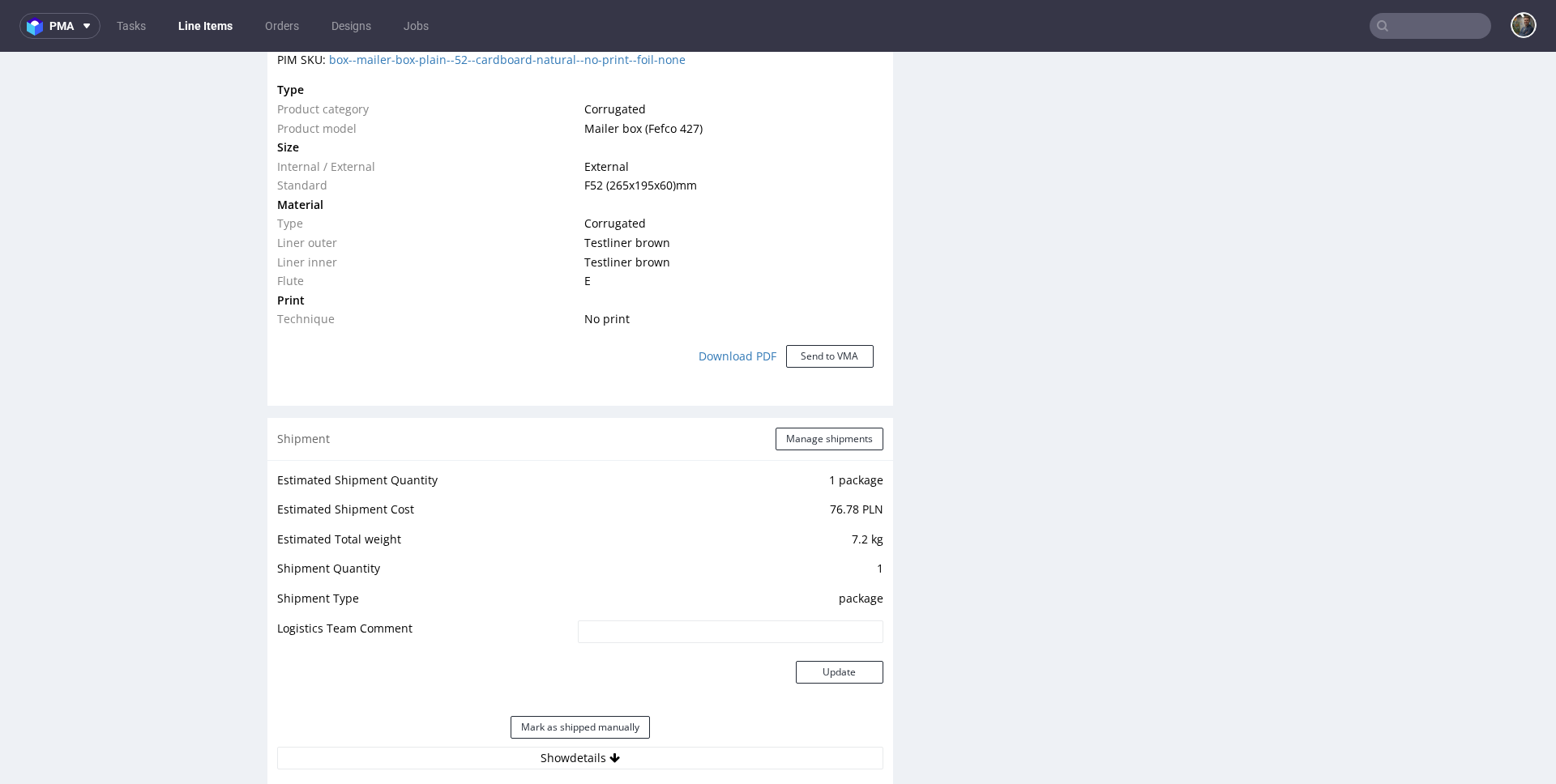scroll, scrollTop: 1393, scrollLeft: 0, axis: vertical 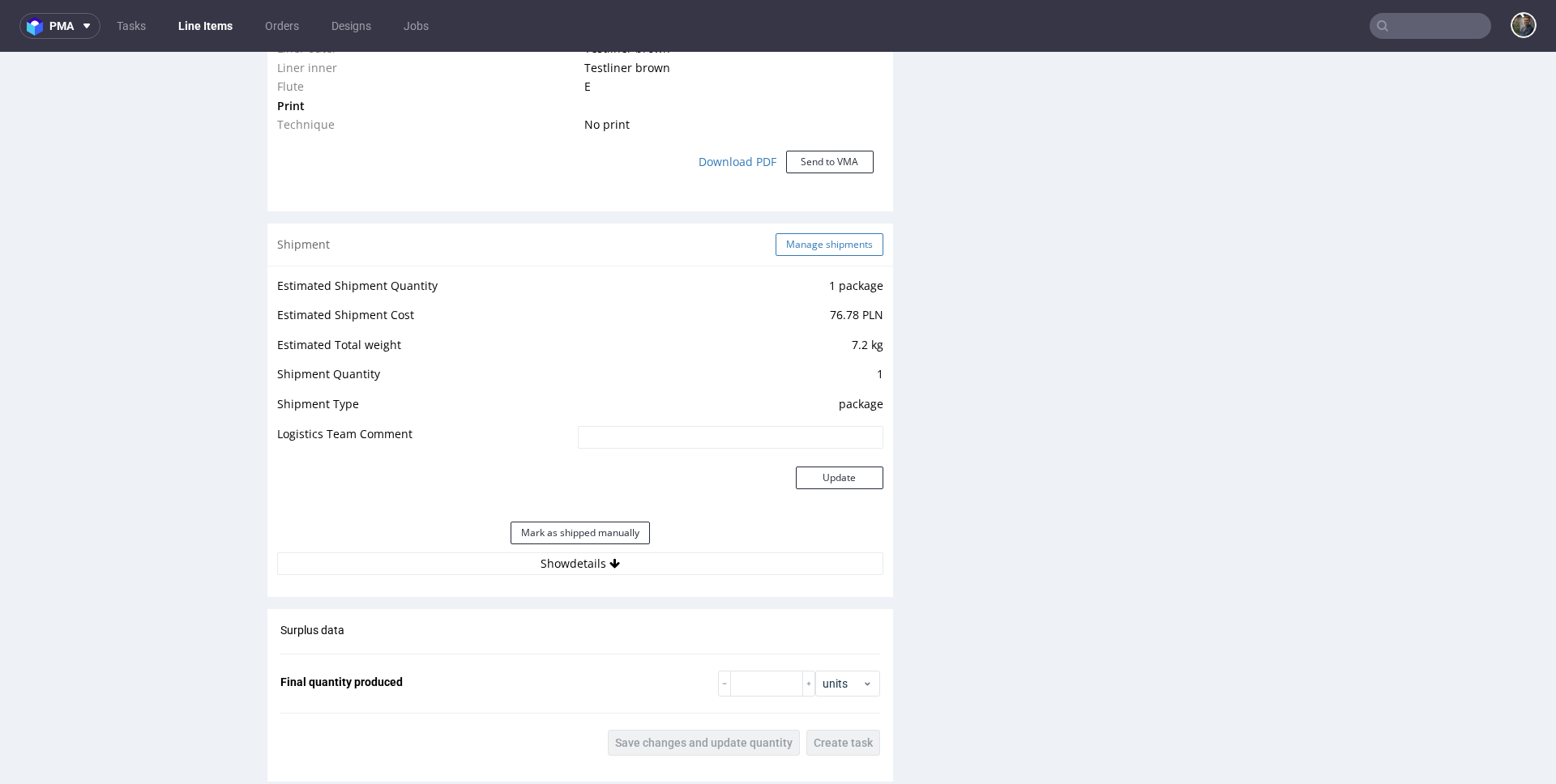 click on "Manage shipments" at bounding box center (829, 245) 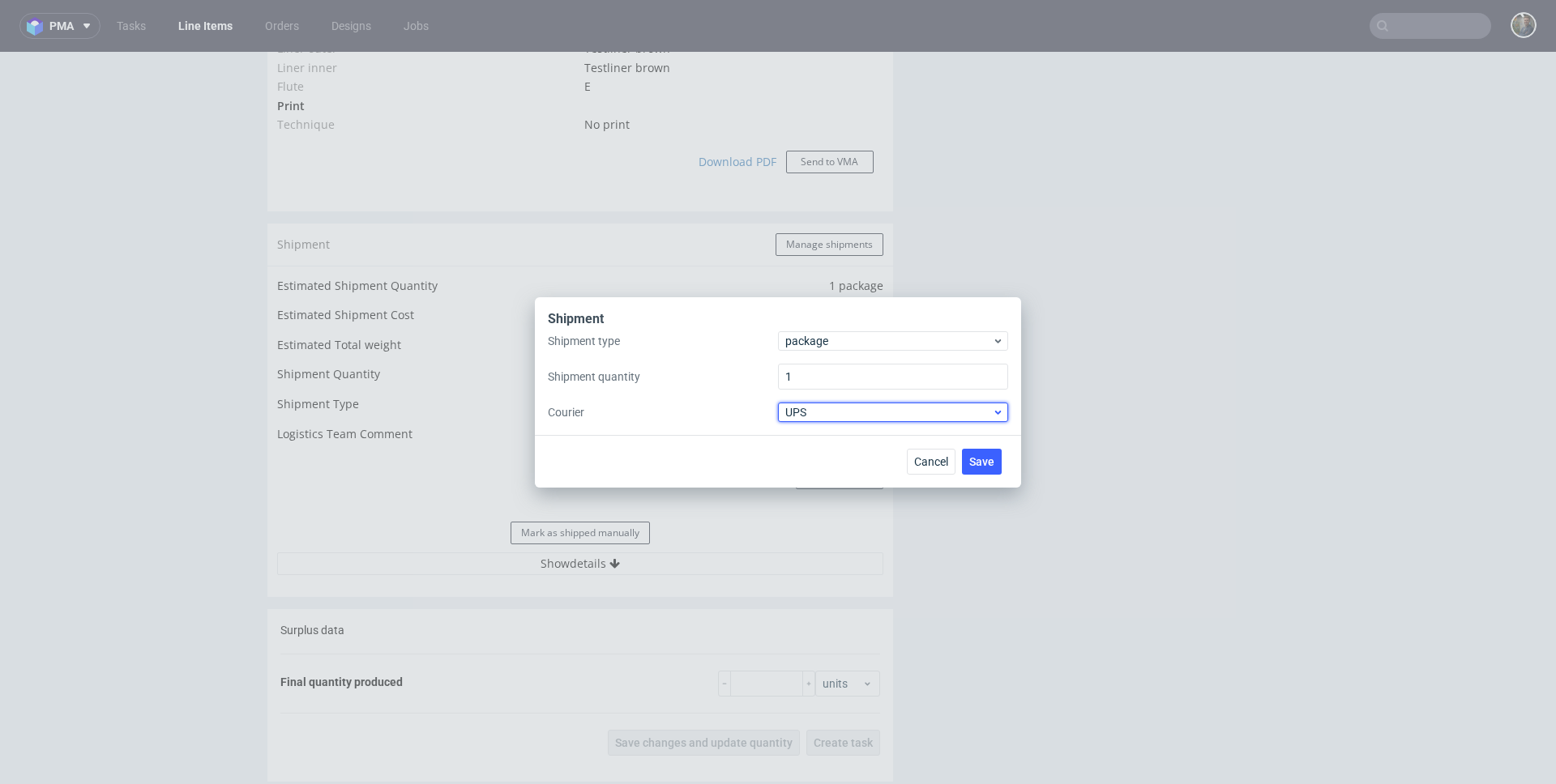 click on "UPS" at bounding box center [888, 412] 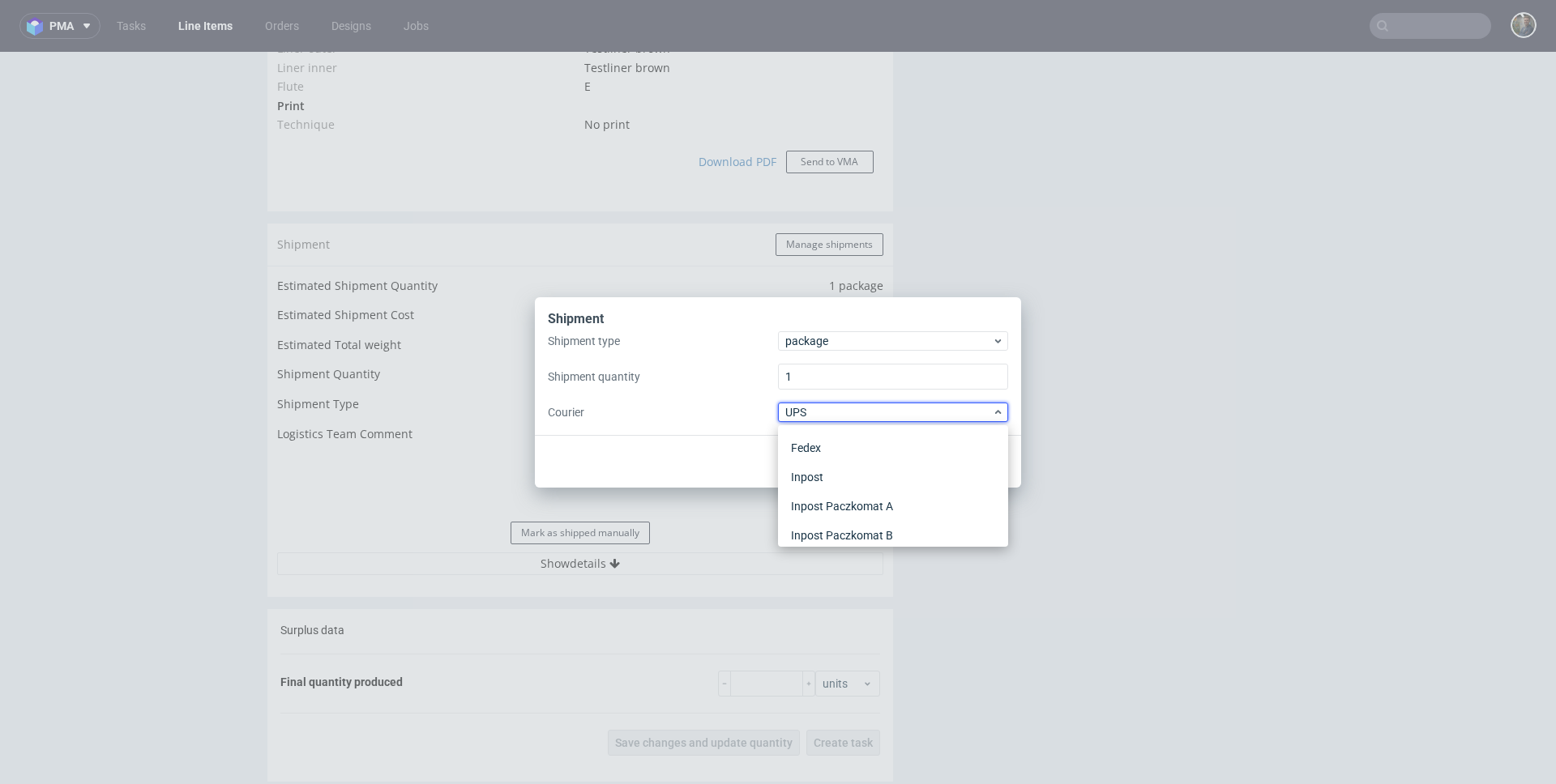 scroll, scrollTop: 0, scrollLeft: 0, axis: both 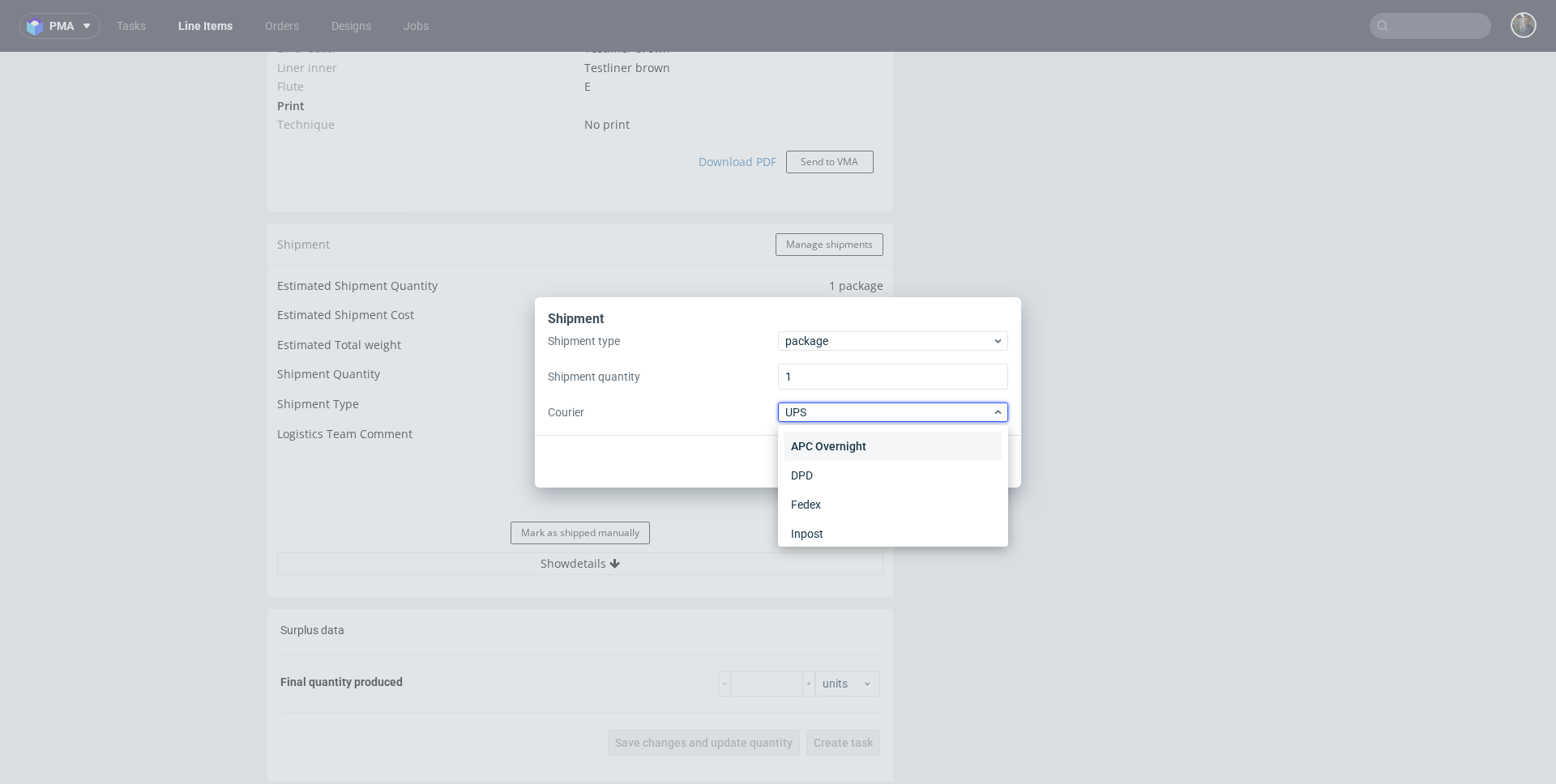 click on "APC Overnight" at bounding box center (893, 446) 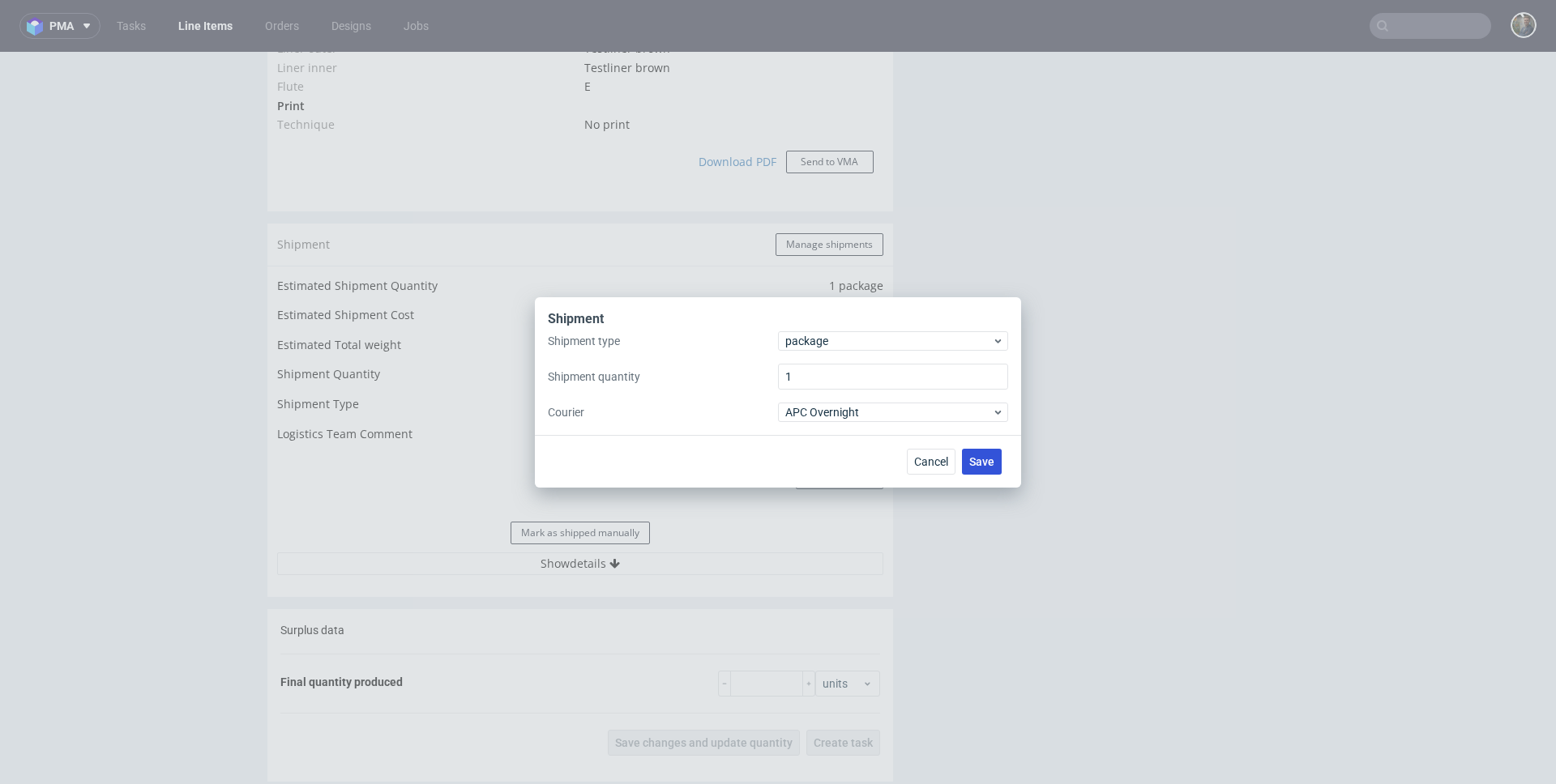 click on "Save" at bounding box center (981, 462) 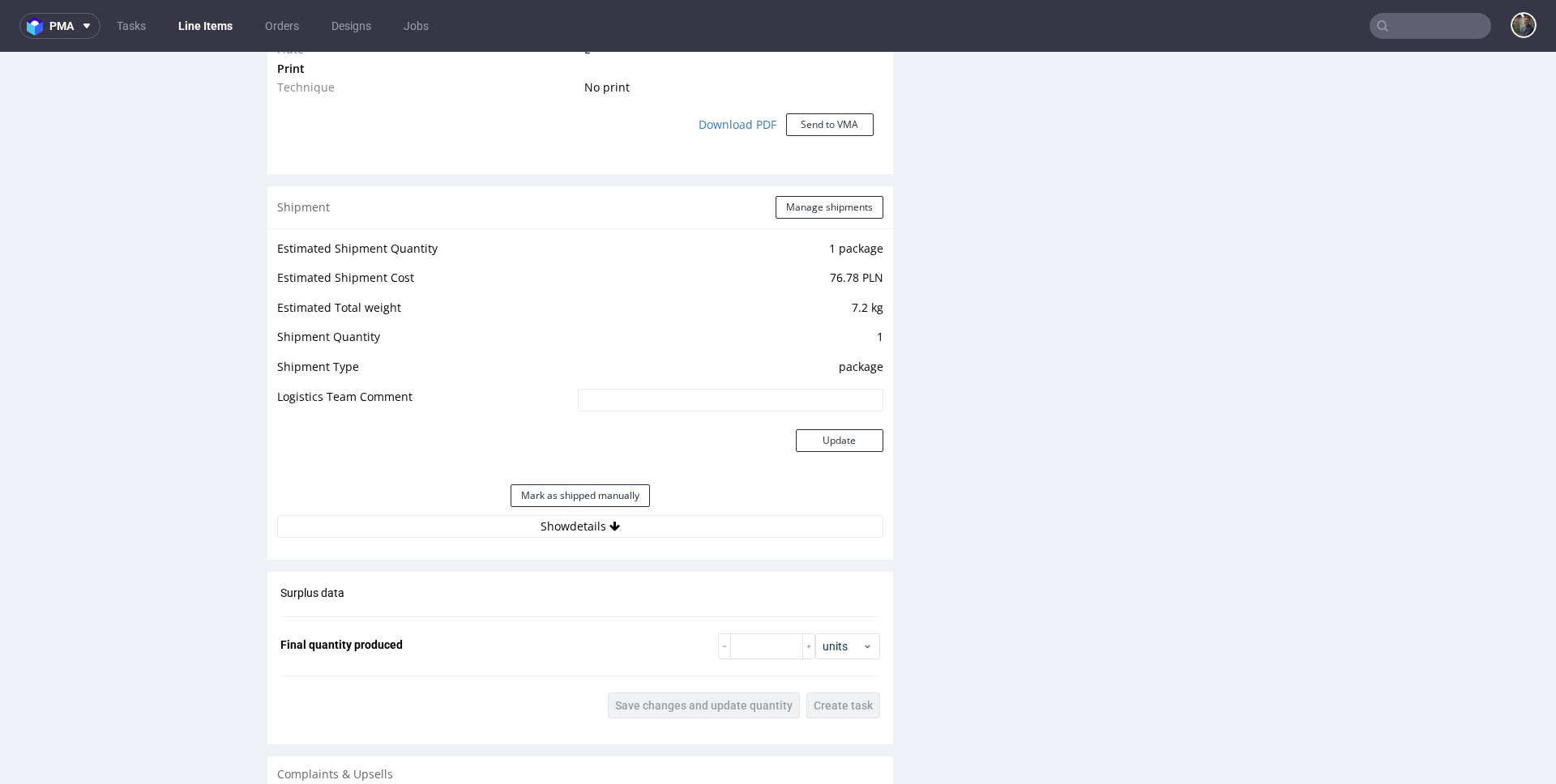 scroll, scrollTop: 1597, scrollLeft: 0, axis: vertical 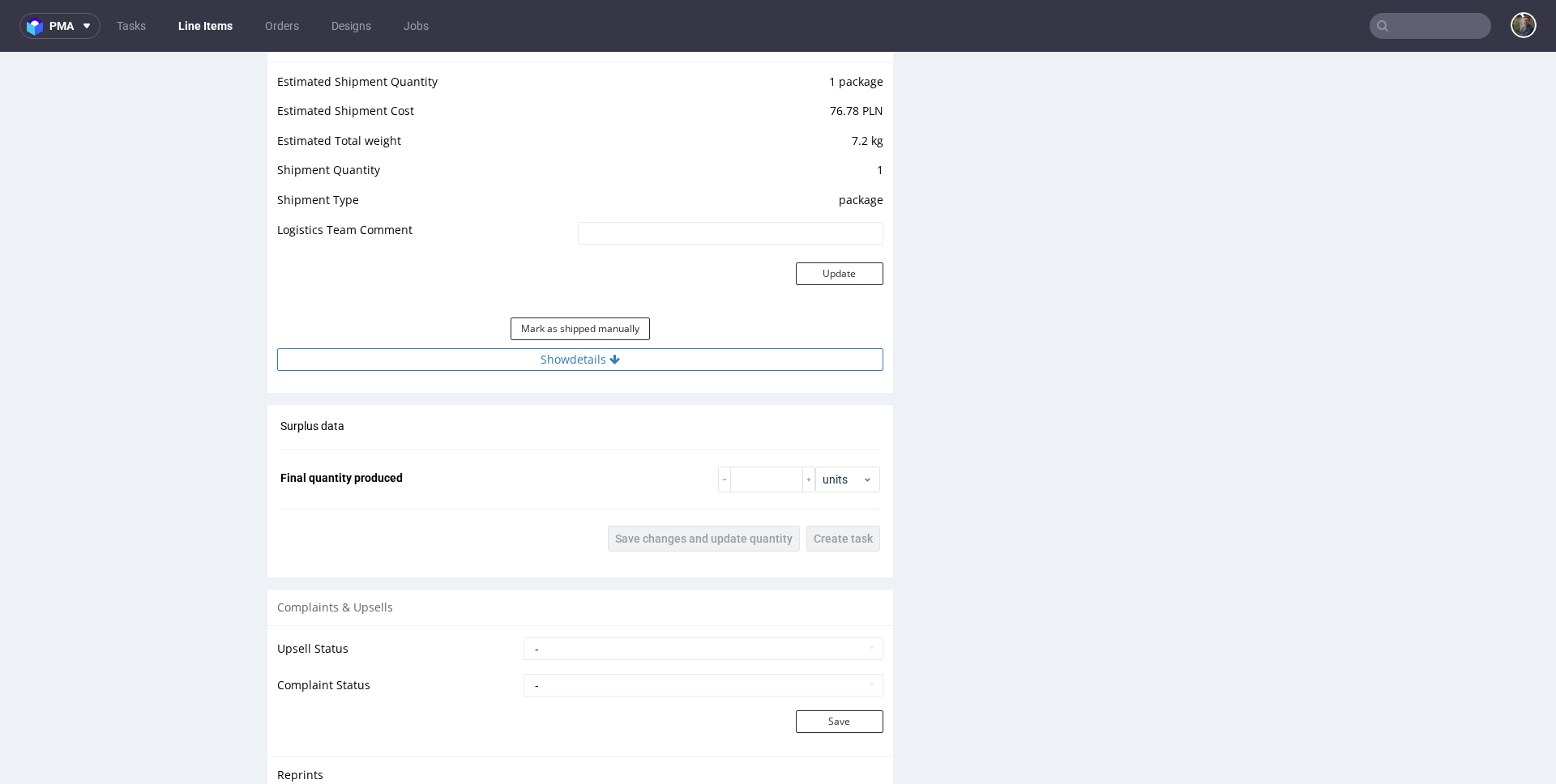 click on "Show  details" at bounding box center [580, 360] 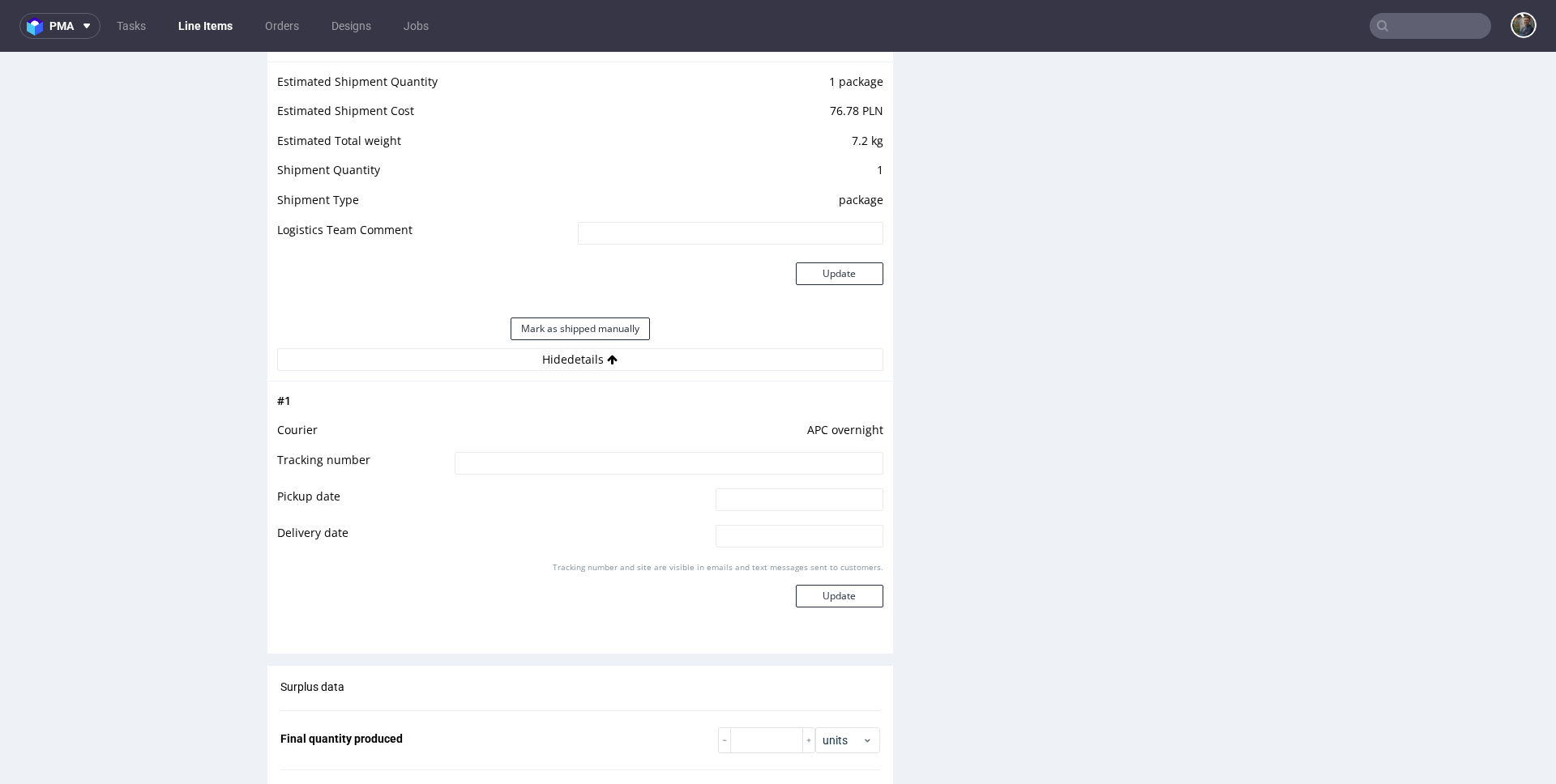 click at bounding box center (669, 463) 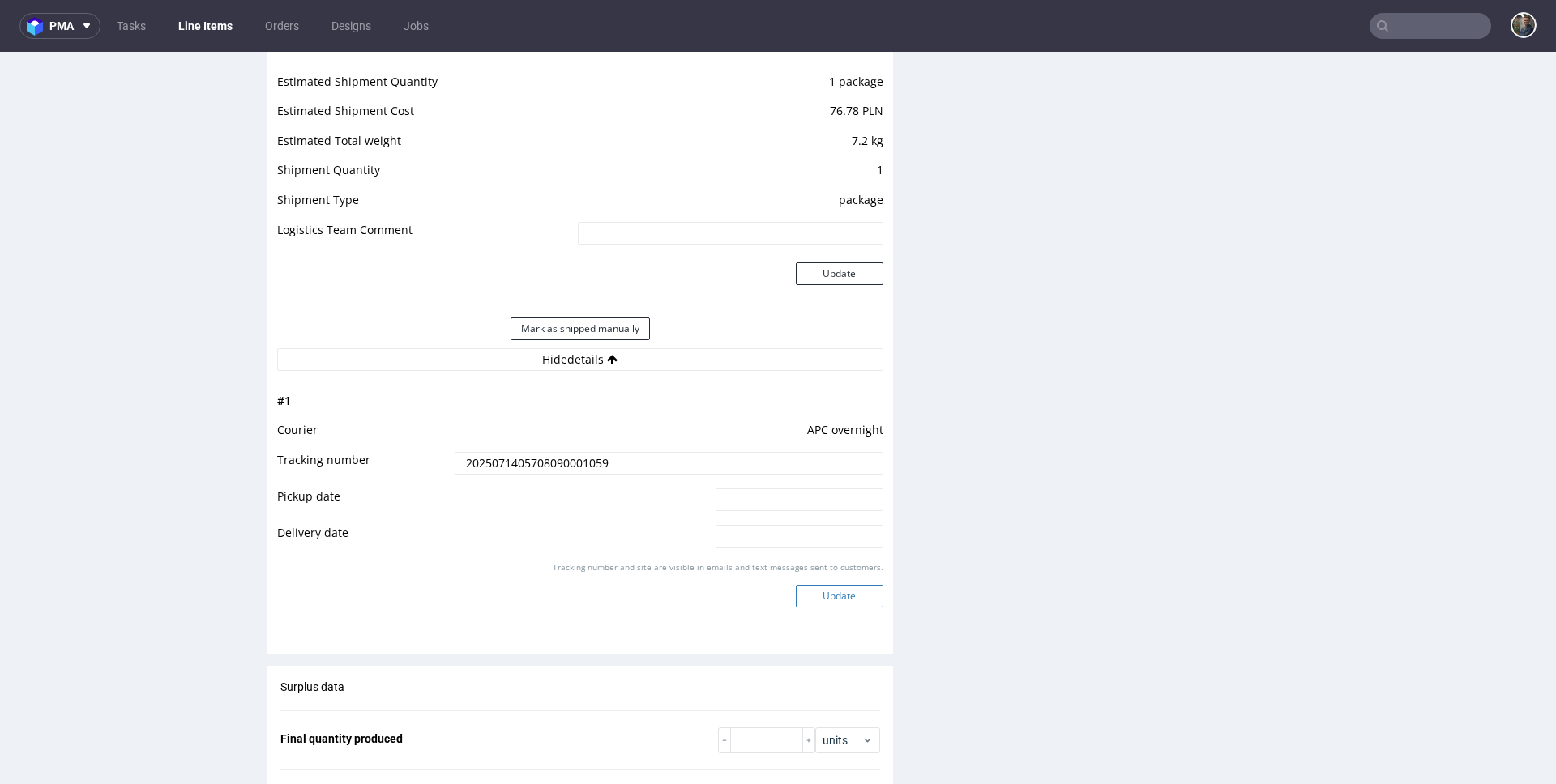 type on "2025071405708090001059" 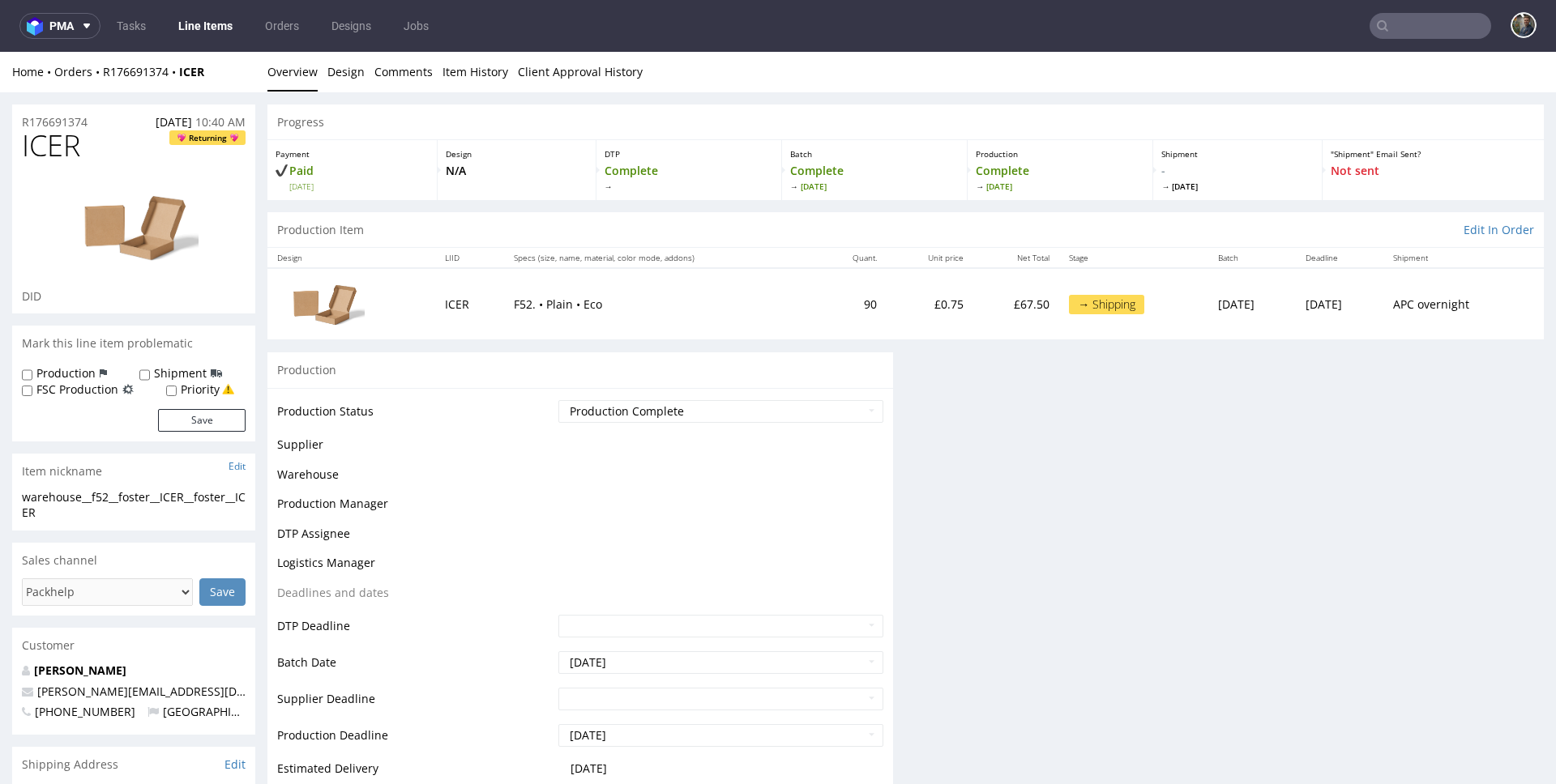 scroll, scrollTop: 1597, scrollLeft: 0, axis: vertical 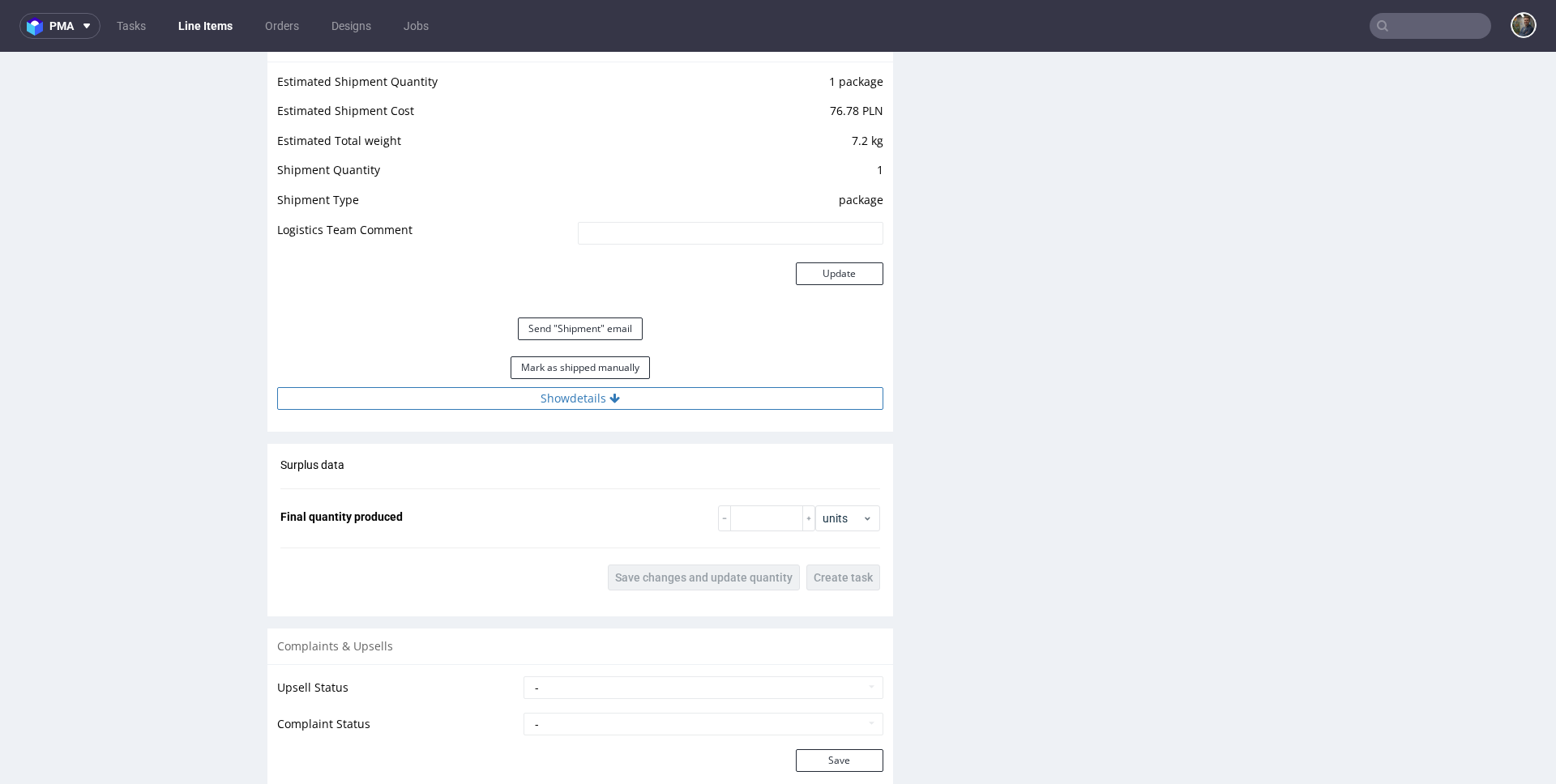 click on "Show  details" at bounding box center (580, 398) 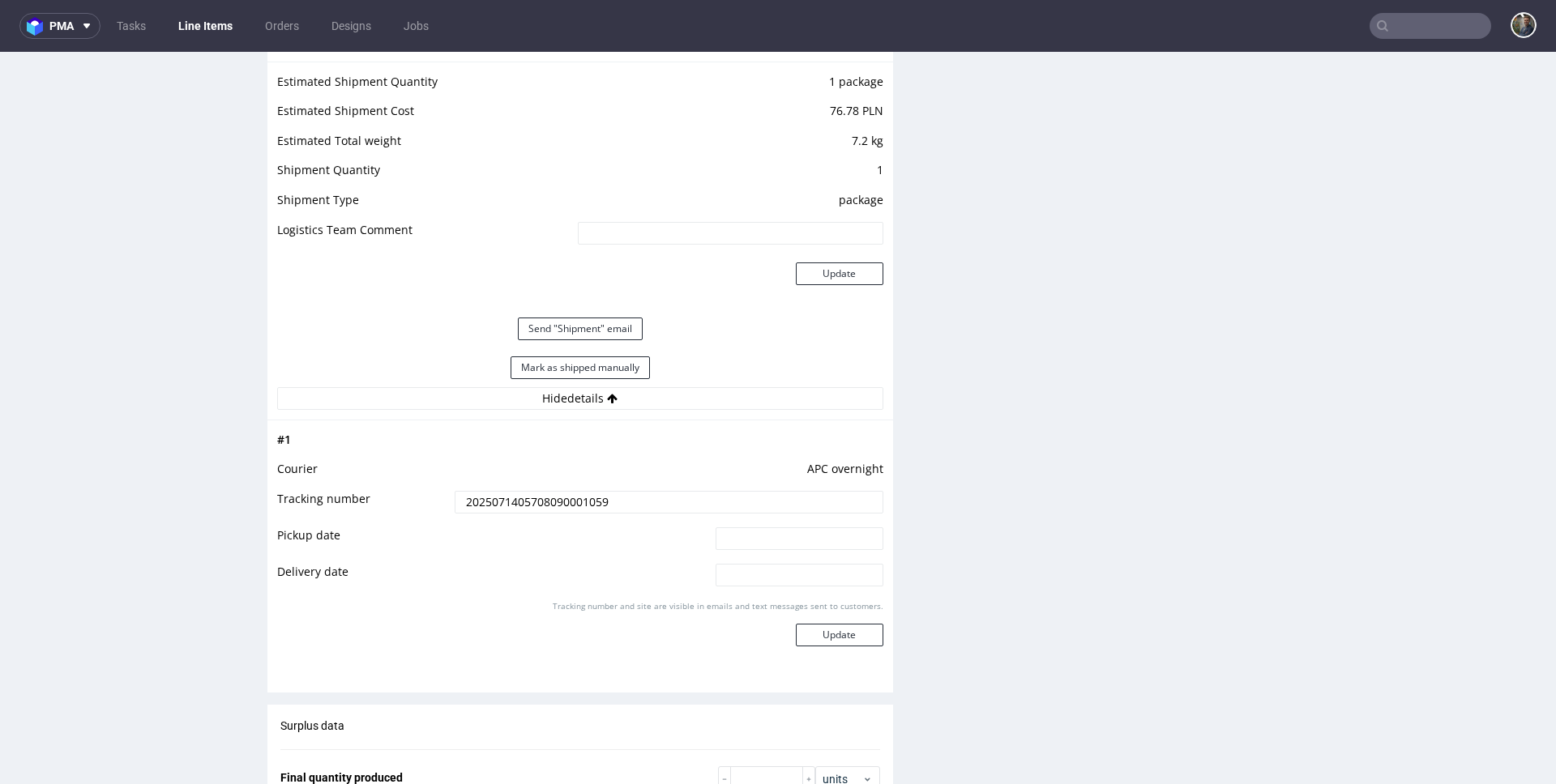 click on "Send "Shipment" email" at bounding box center (580, 329) 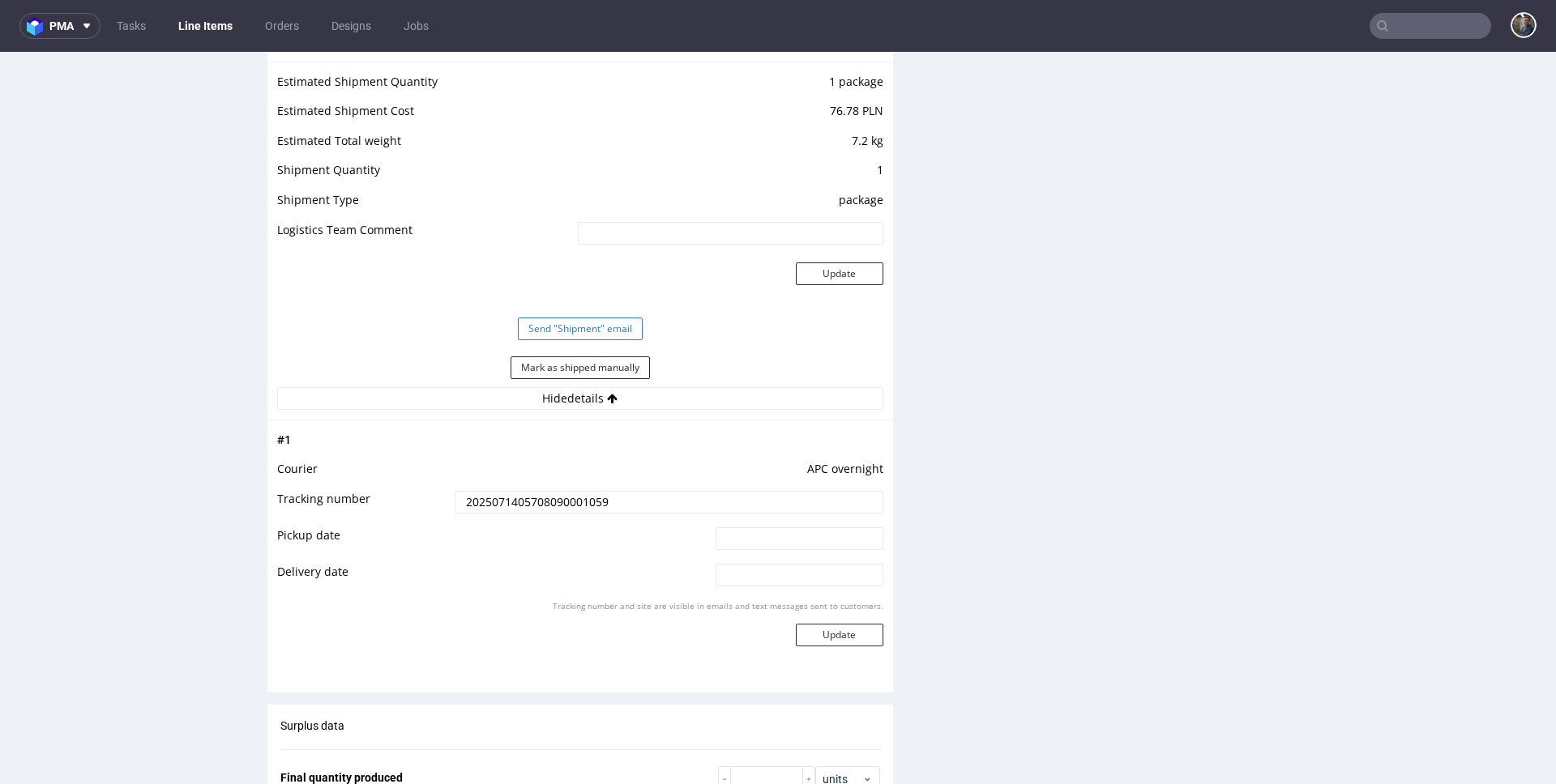 click on "Send "Shipment" email" at bounding box center [580, 329] 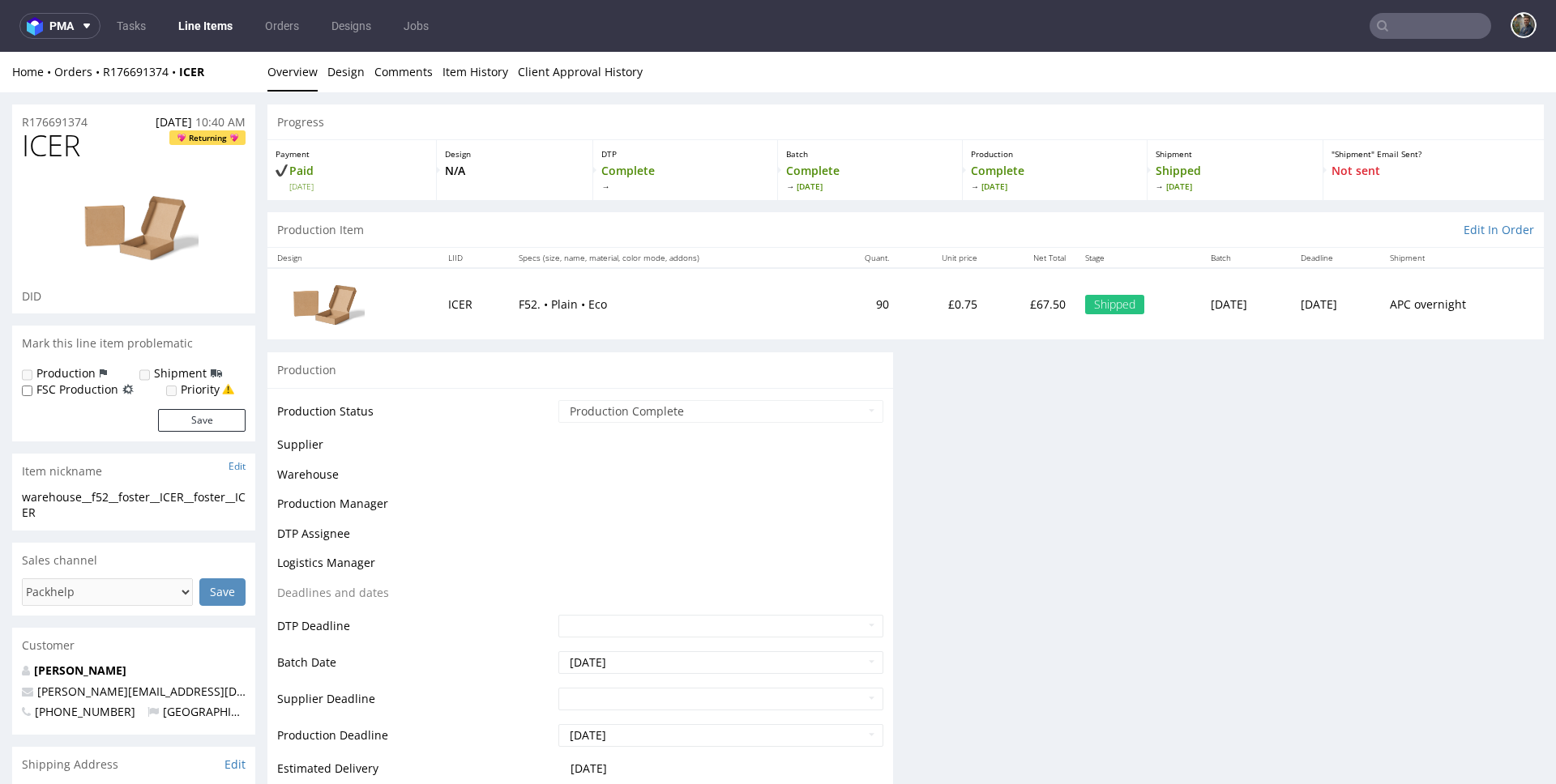scroll, scrollTop: 1597, scrollLeft: 0, axis: vertical 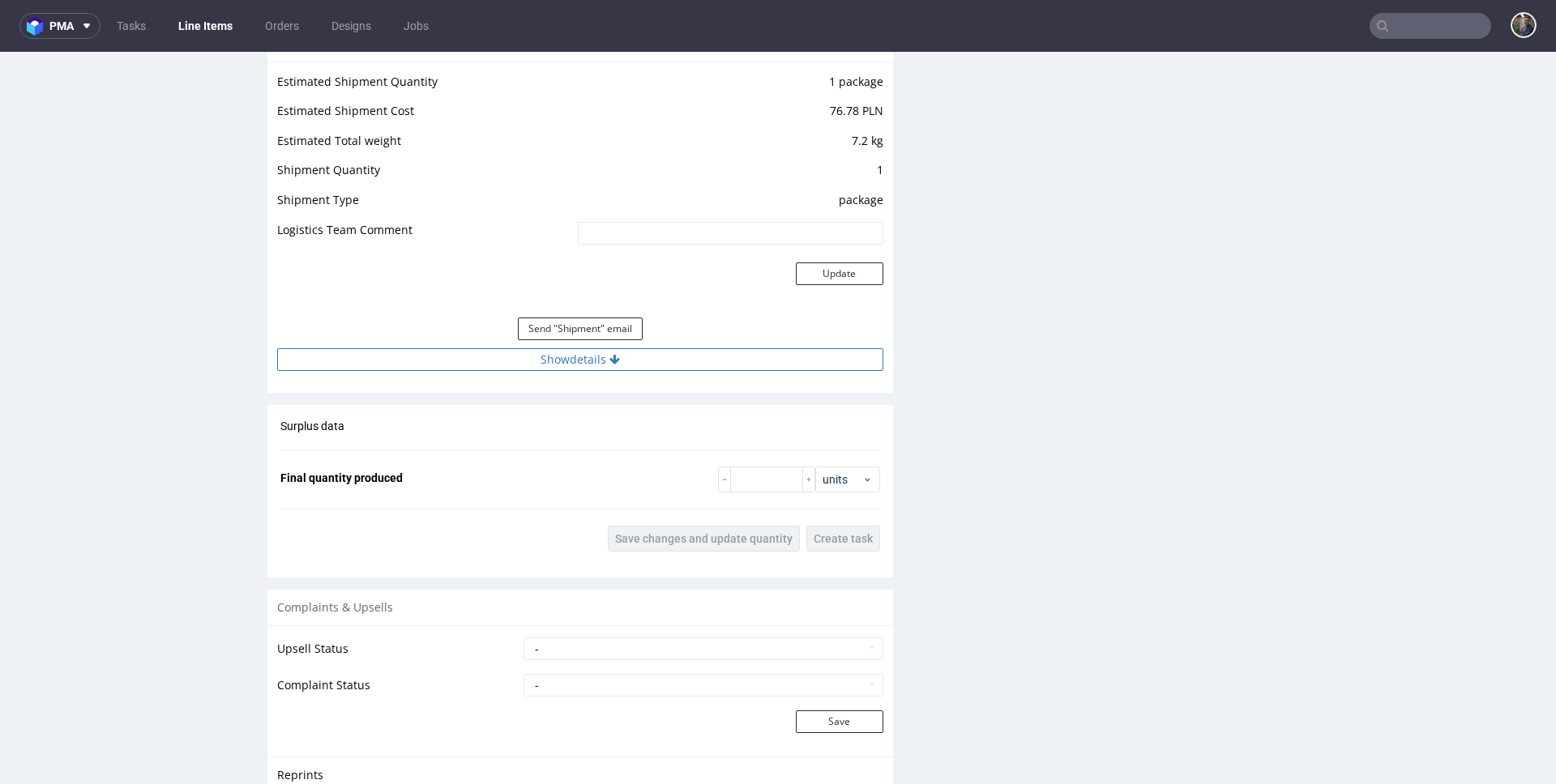 click on "Show  details" at bounding box center (580, 360) 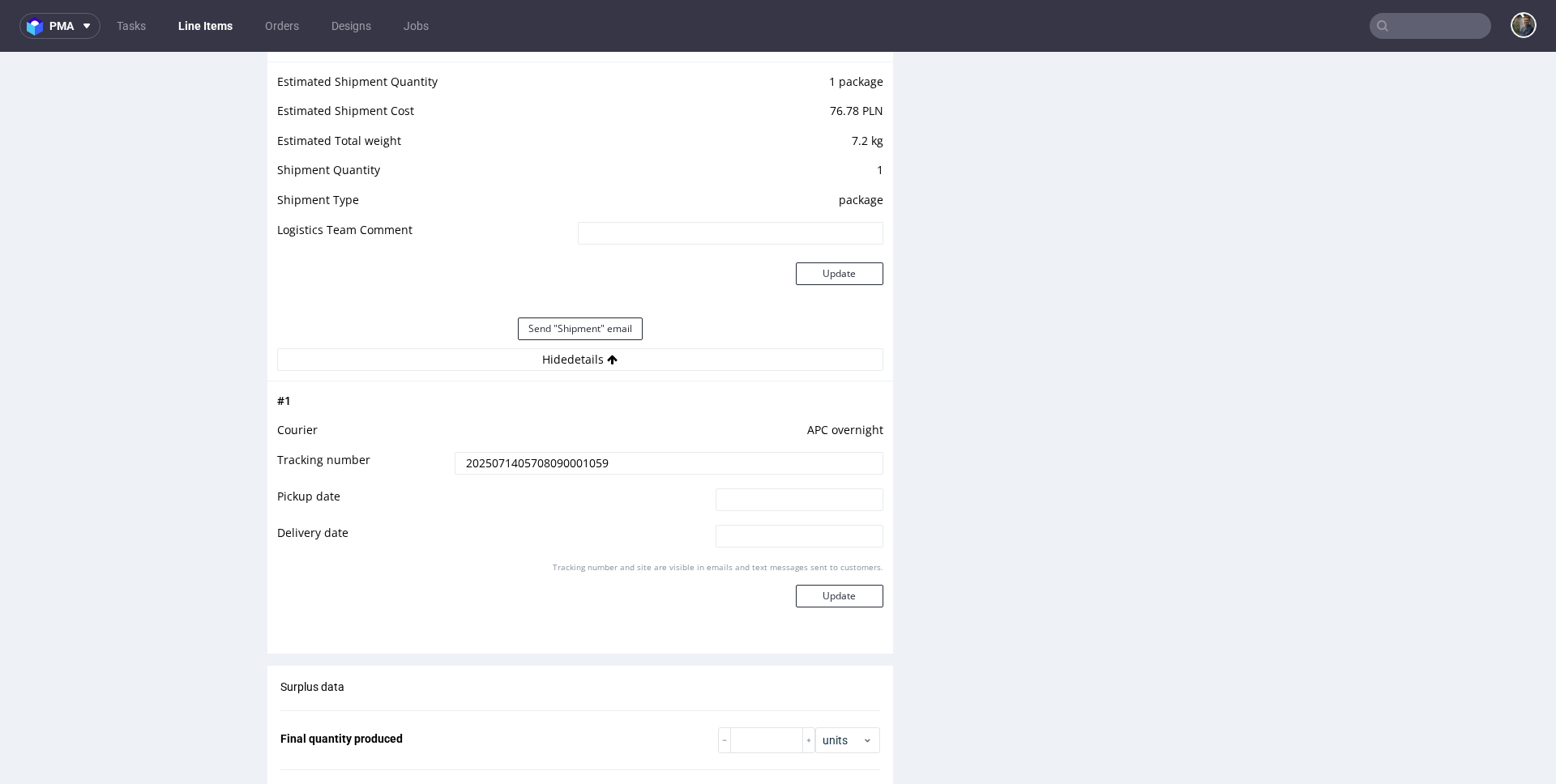 click on "Send "Shipment" email" at bounding box center [580, 329] 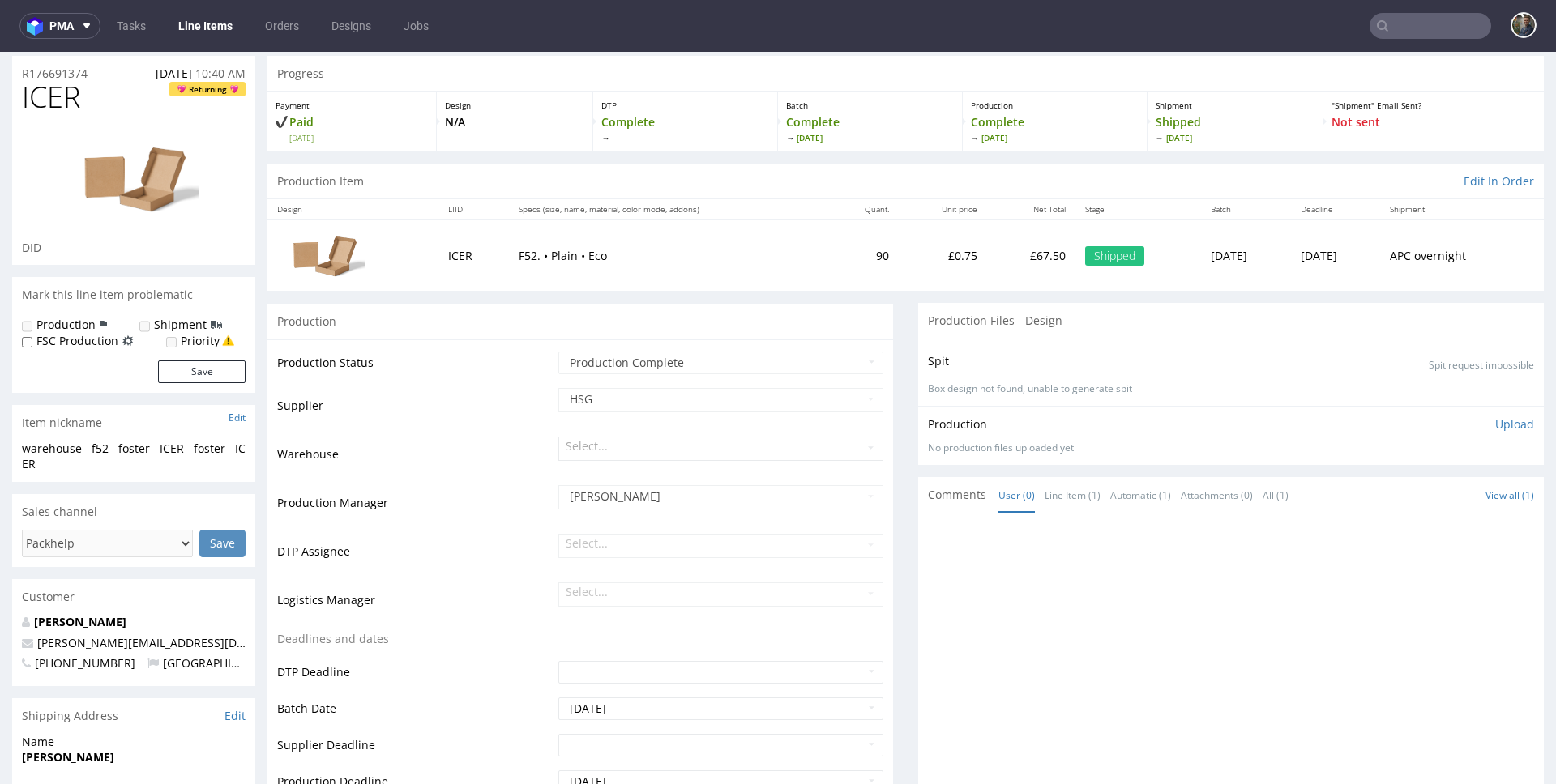 scroll, scrollTop: 0, scrollLeft: 0, axis: both 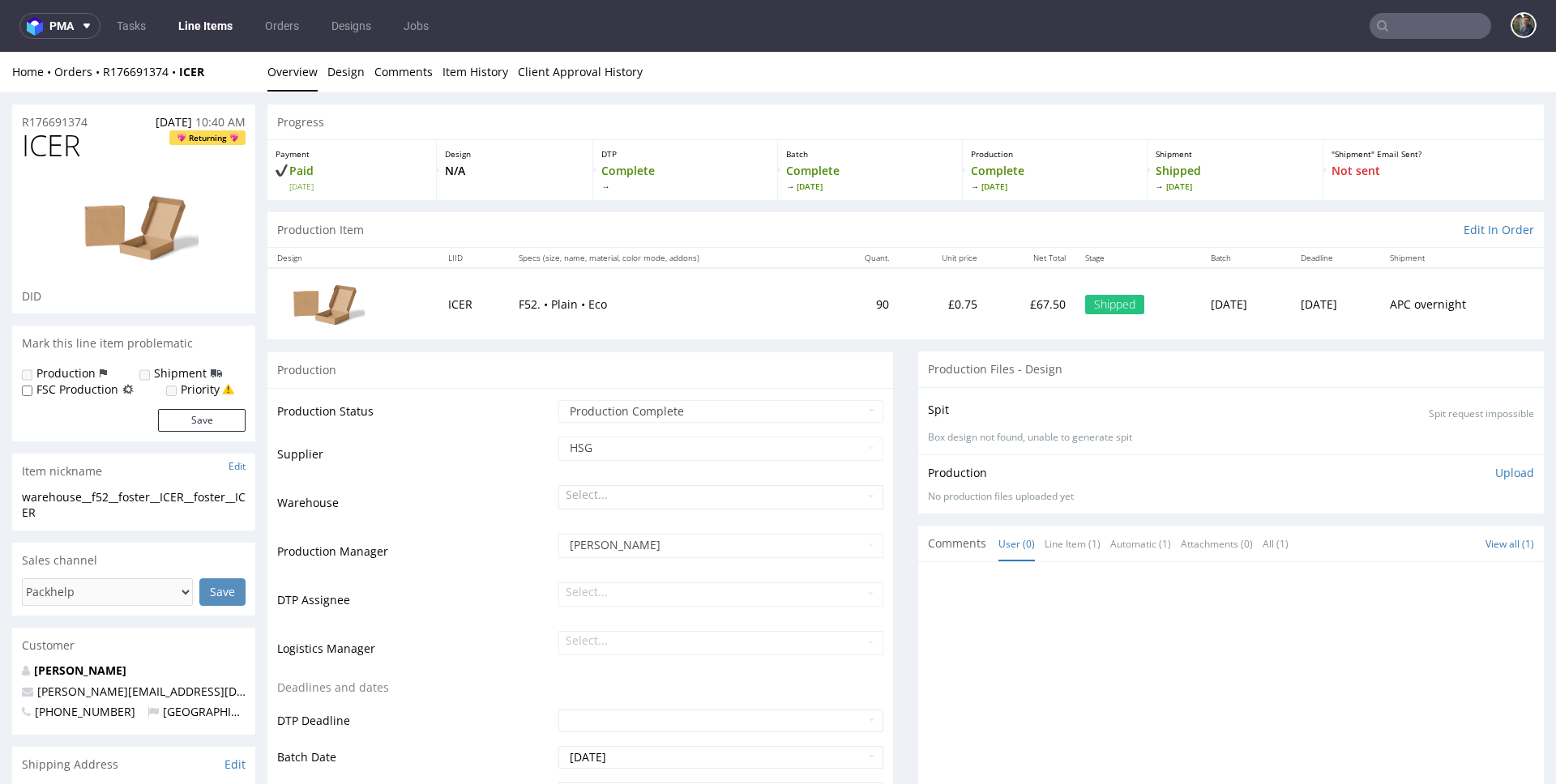 click on "Line Items" at bounding box center [205, 26] 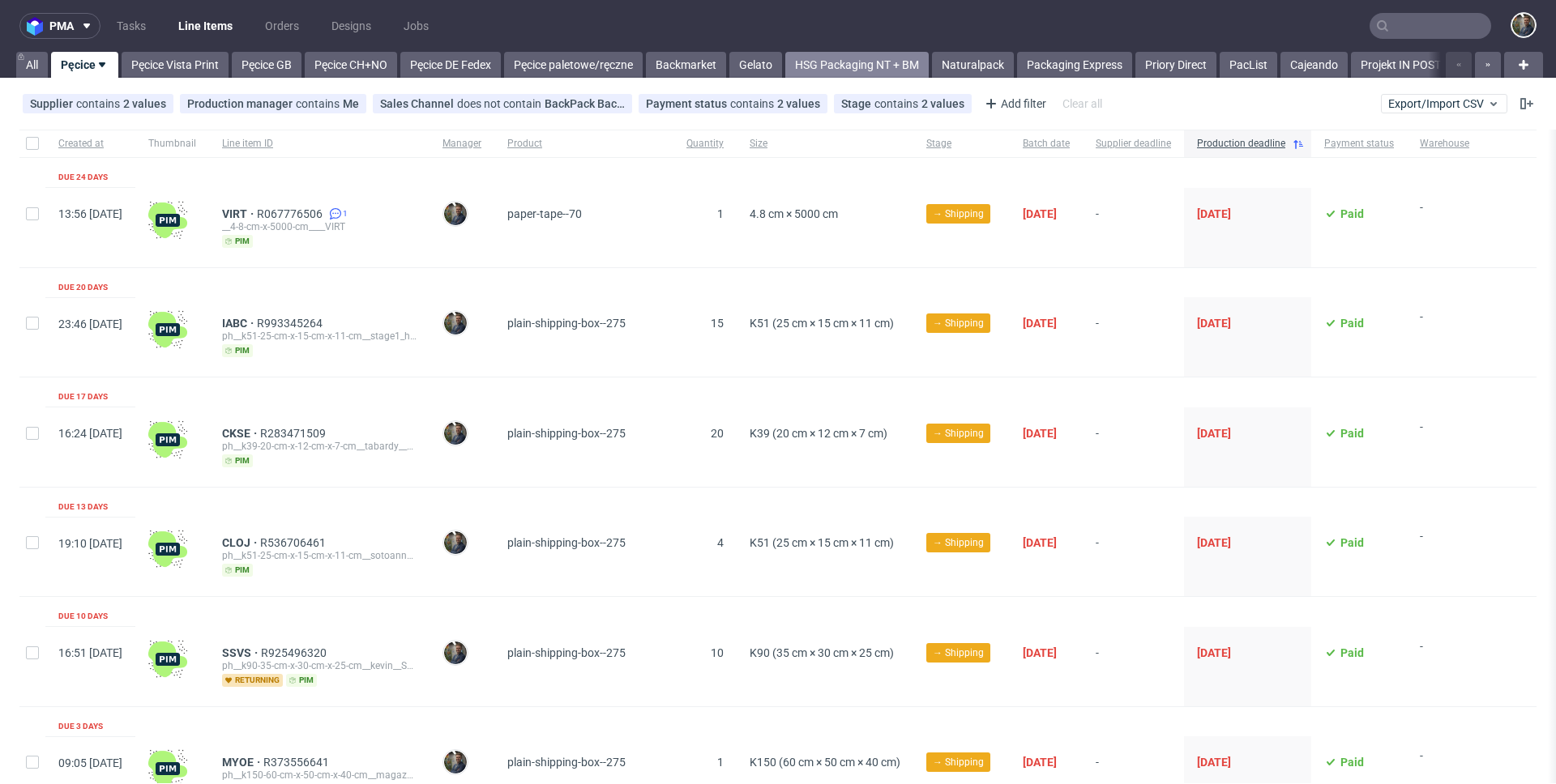 click on "HSG Packaging NT + BM" at bounding box center [857, 65] 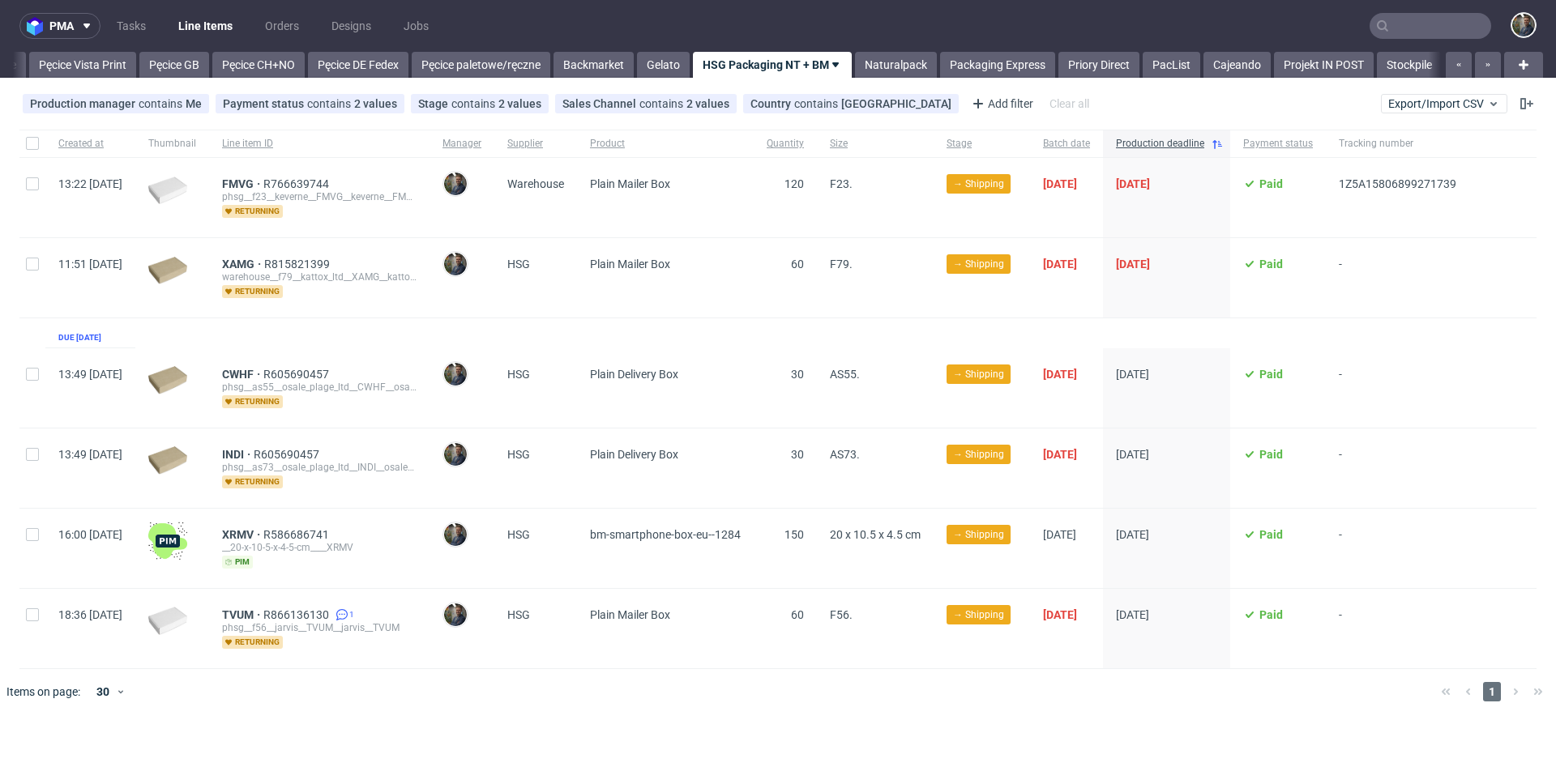 scroll, scrollTop: 0, scrollLeft: 131, axis: horizontal 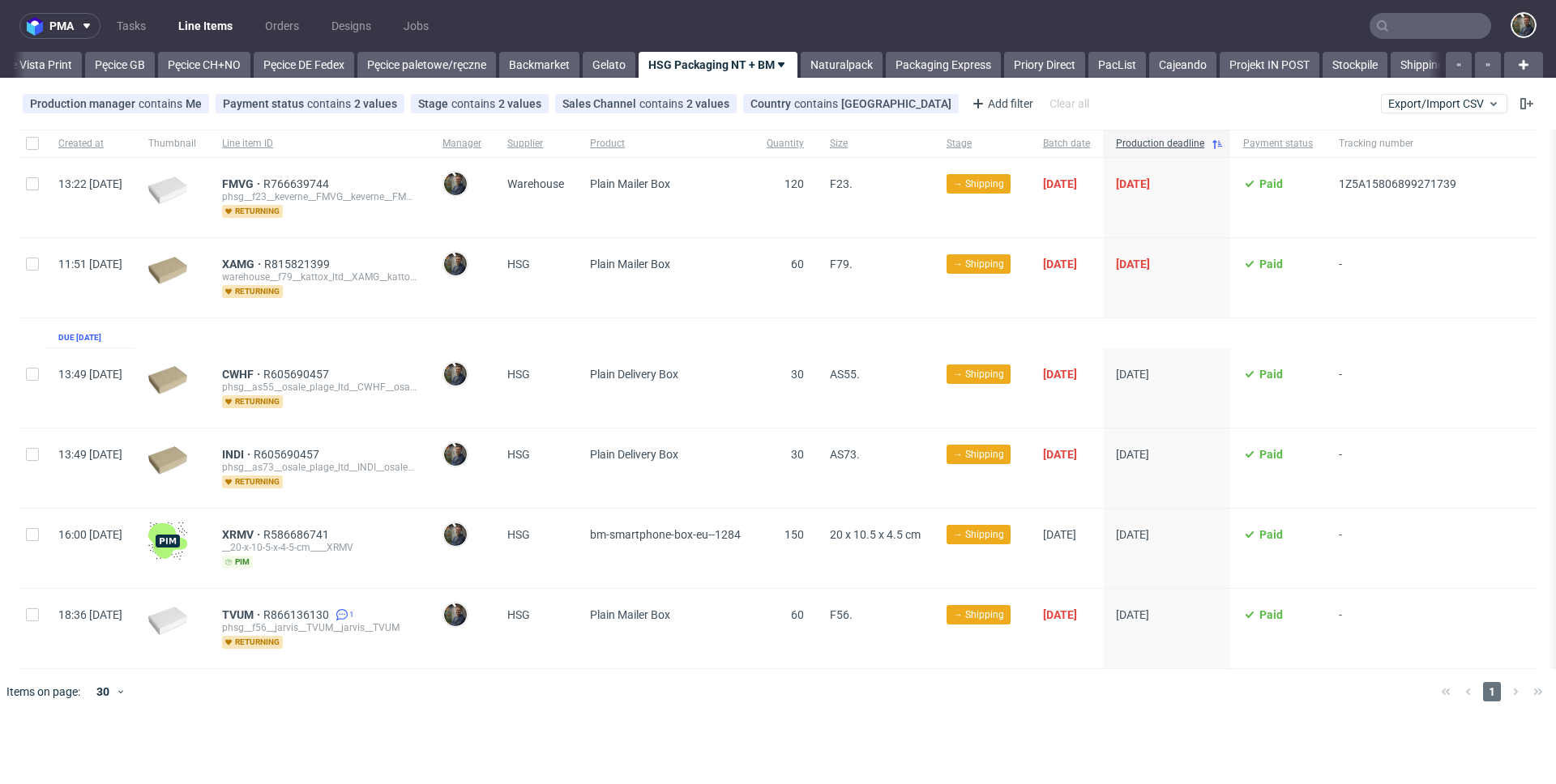click on "pma Tasks Line Items Orders Designs Jobs" at bounding box center (778, 26) 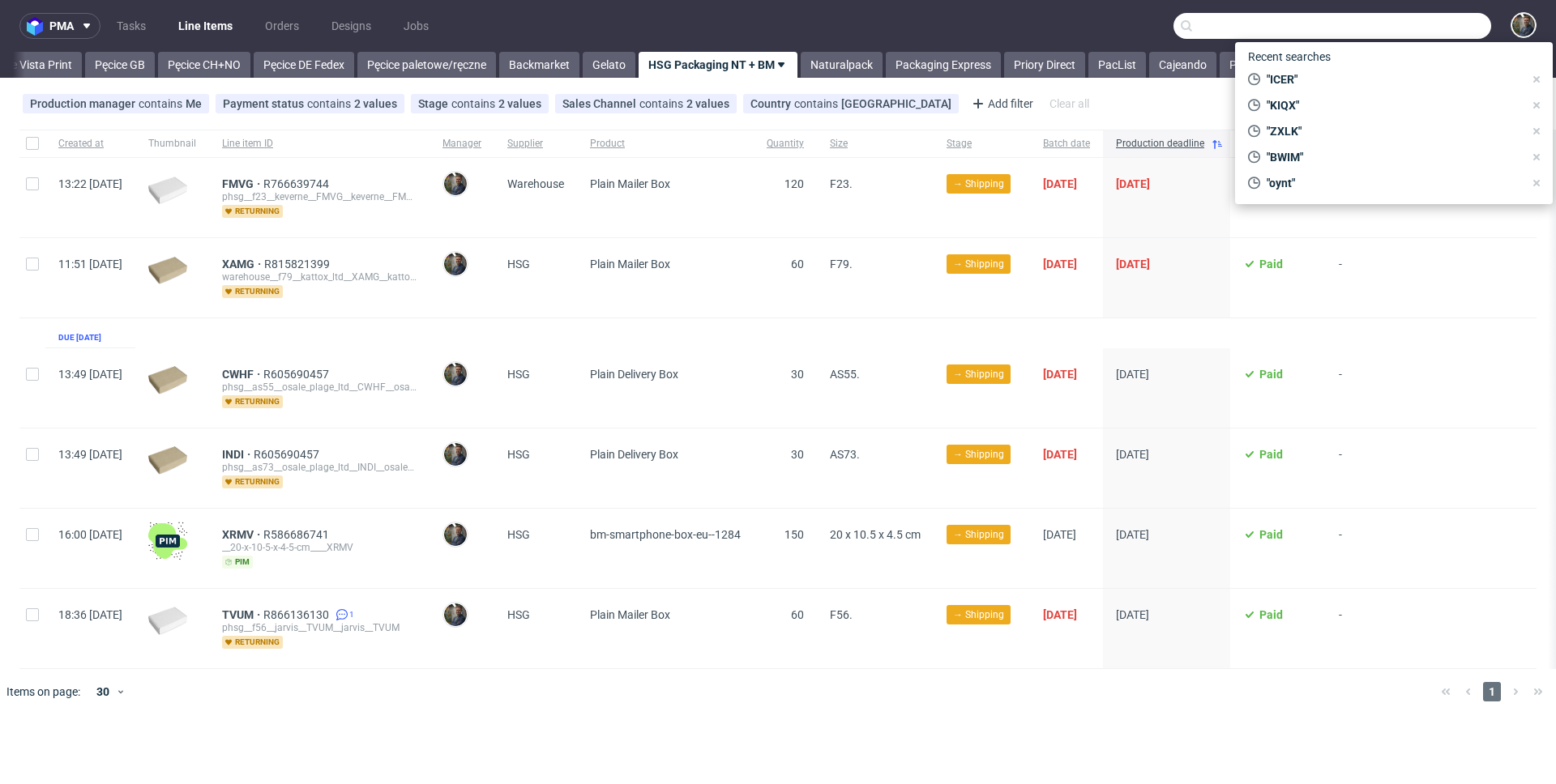 paste on "MYOE" 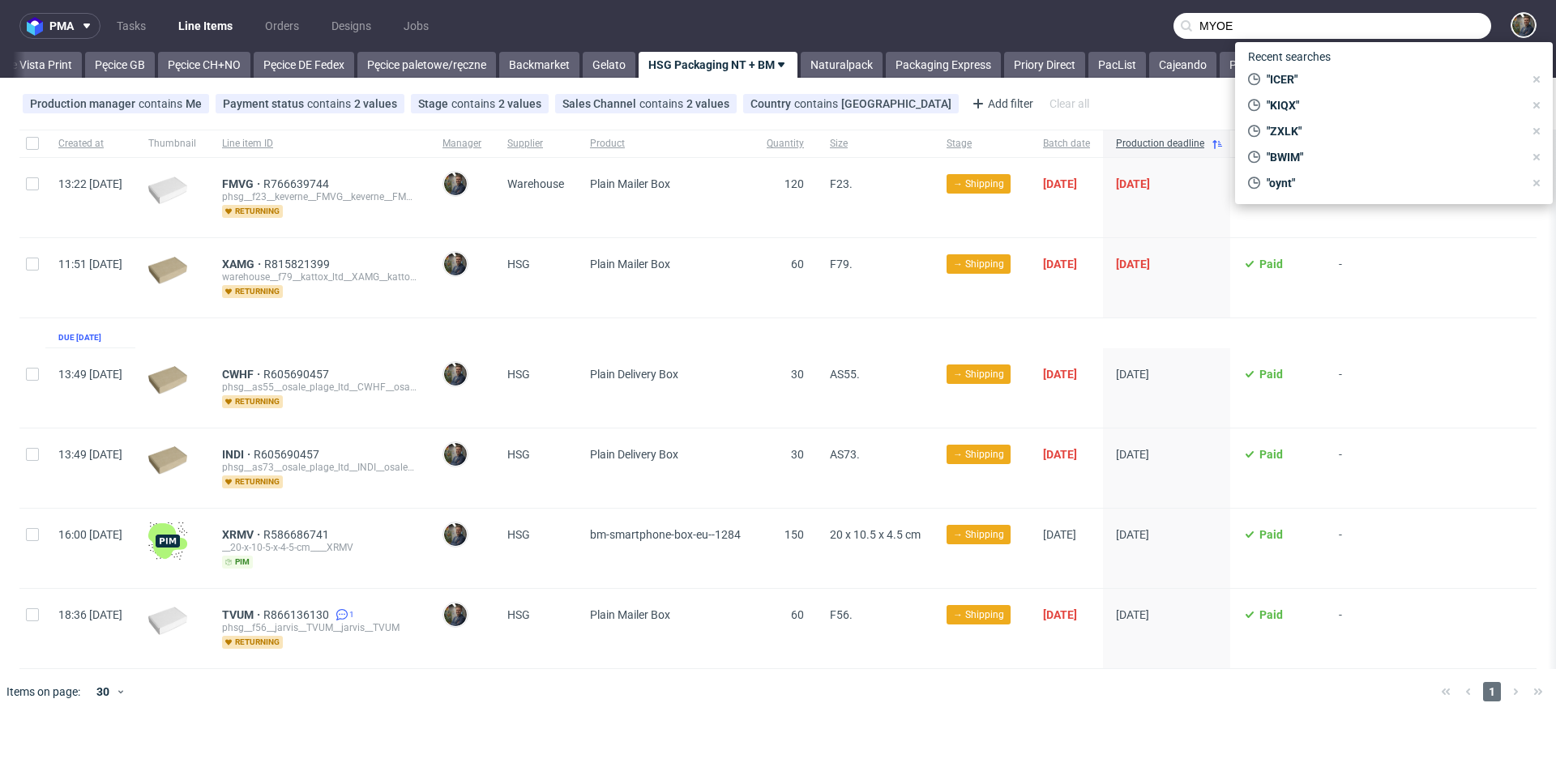 type on "MYOE" 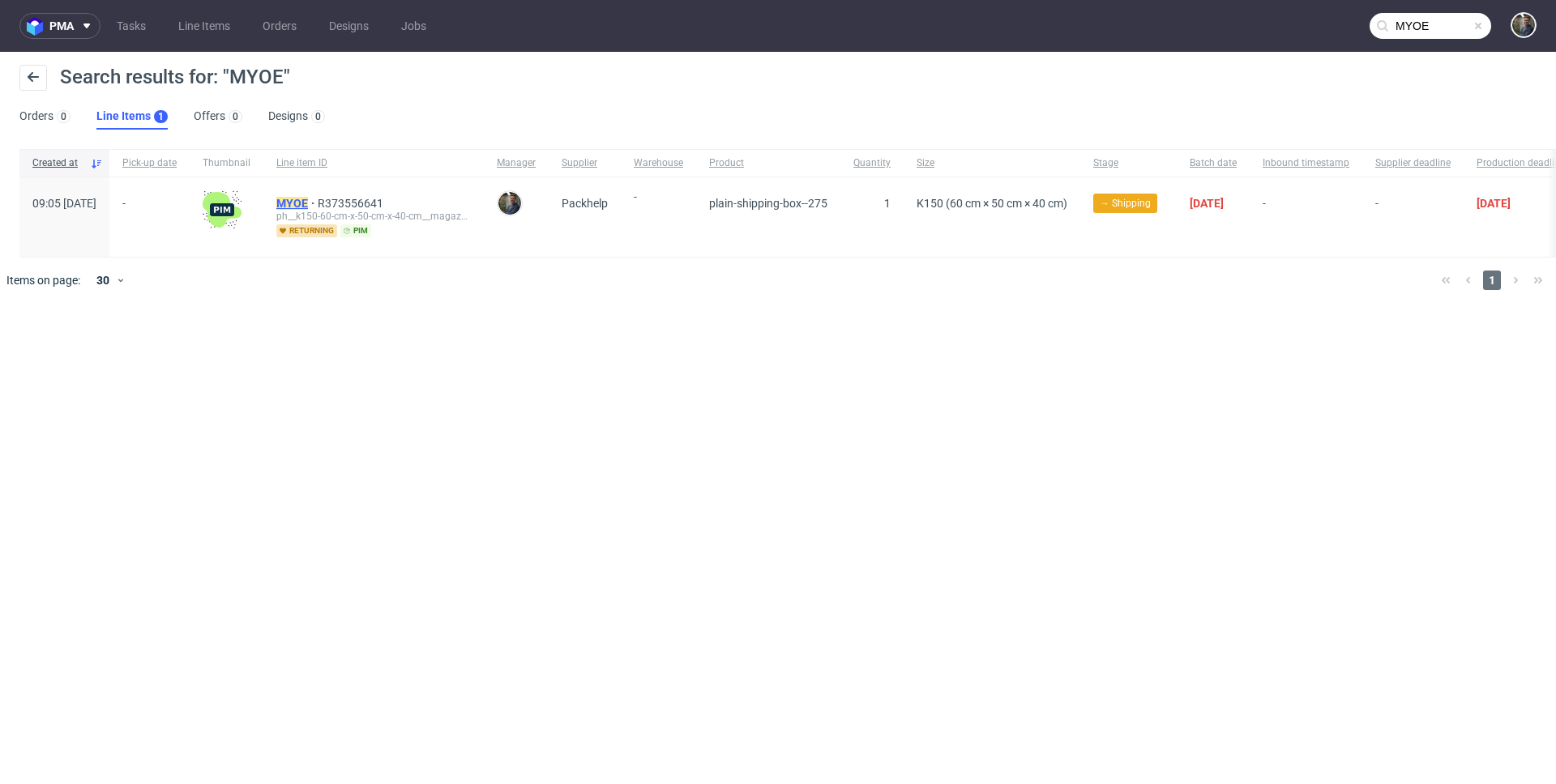 click on "MYOE" 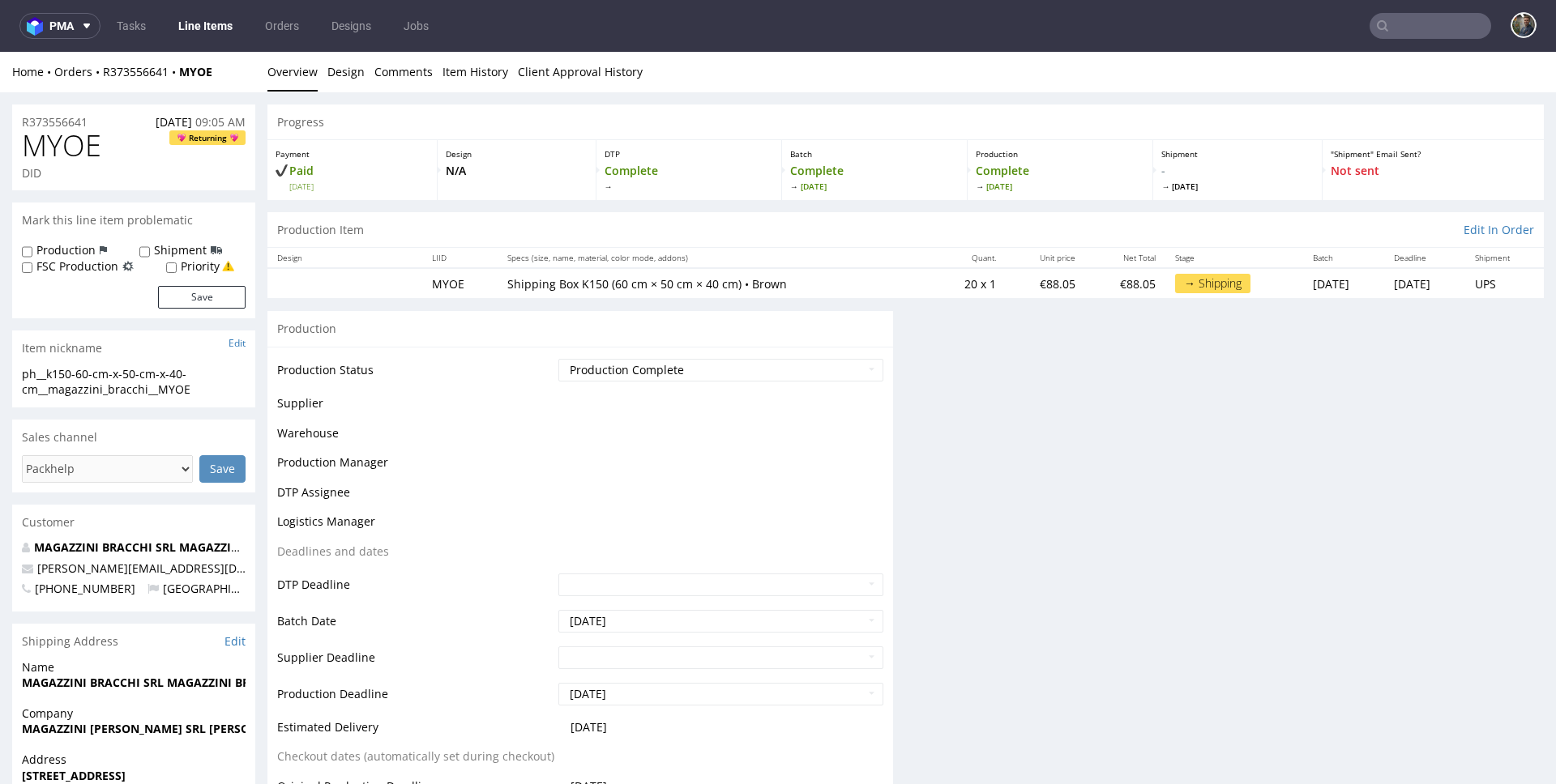 scroll, scrollTop: 0, scrollLeft: 0, axis: both 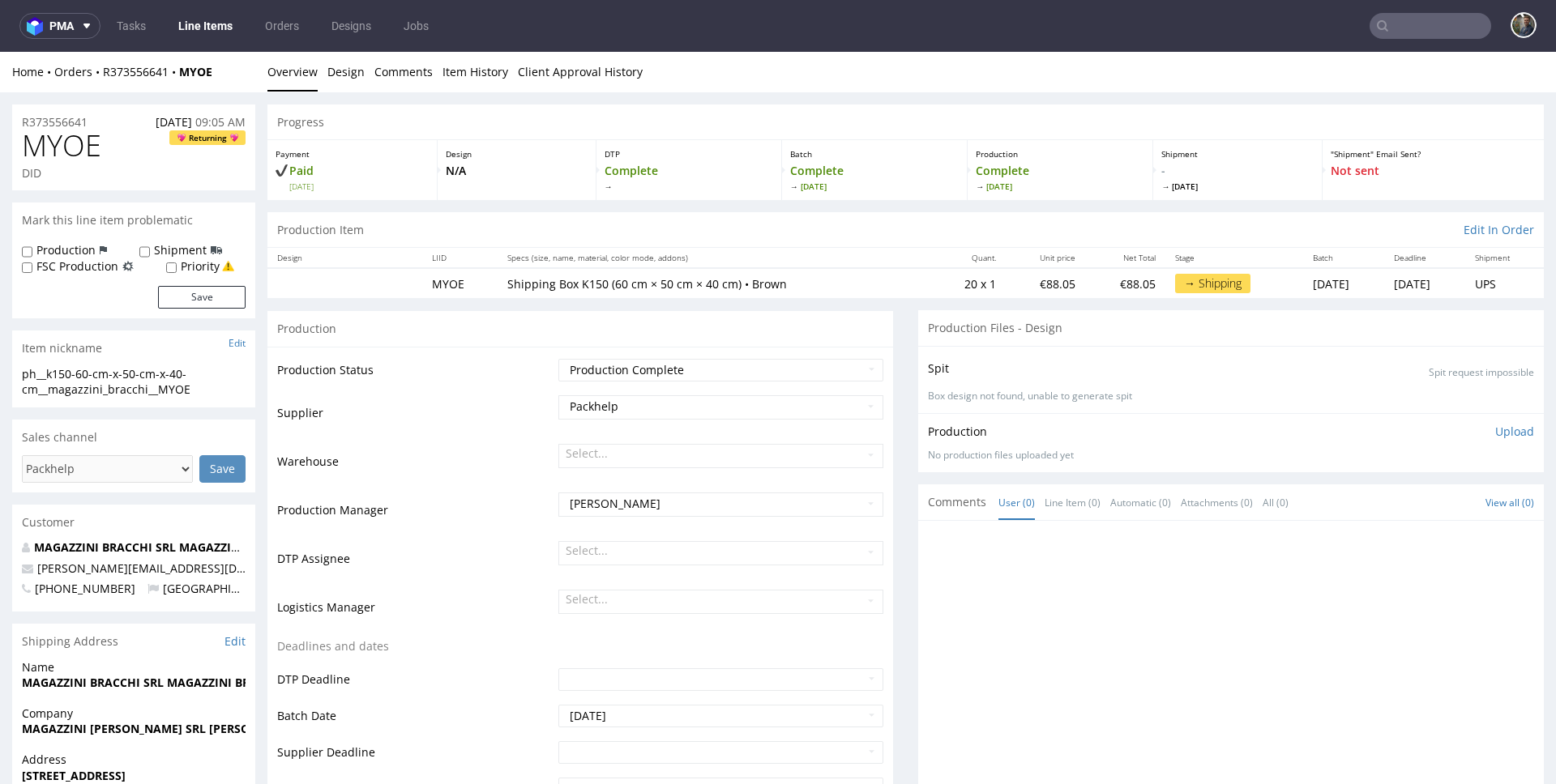 click on "Line Items" at bounding box center [205, 26] 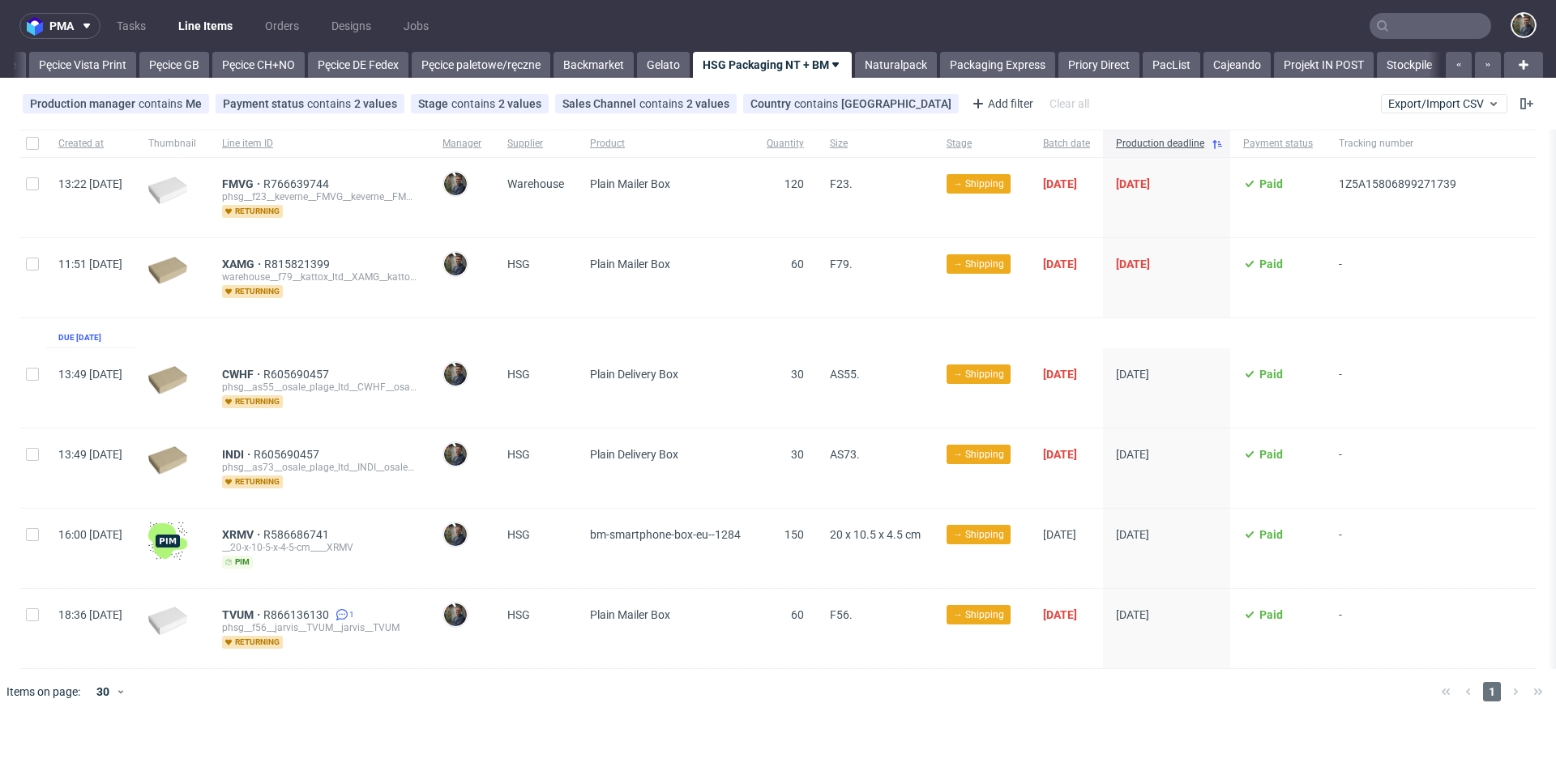 scroll, scrollTop: 0, scrollLeft: 131, axis: horizontal 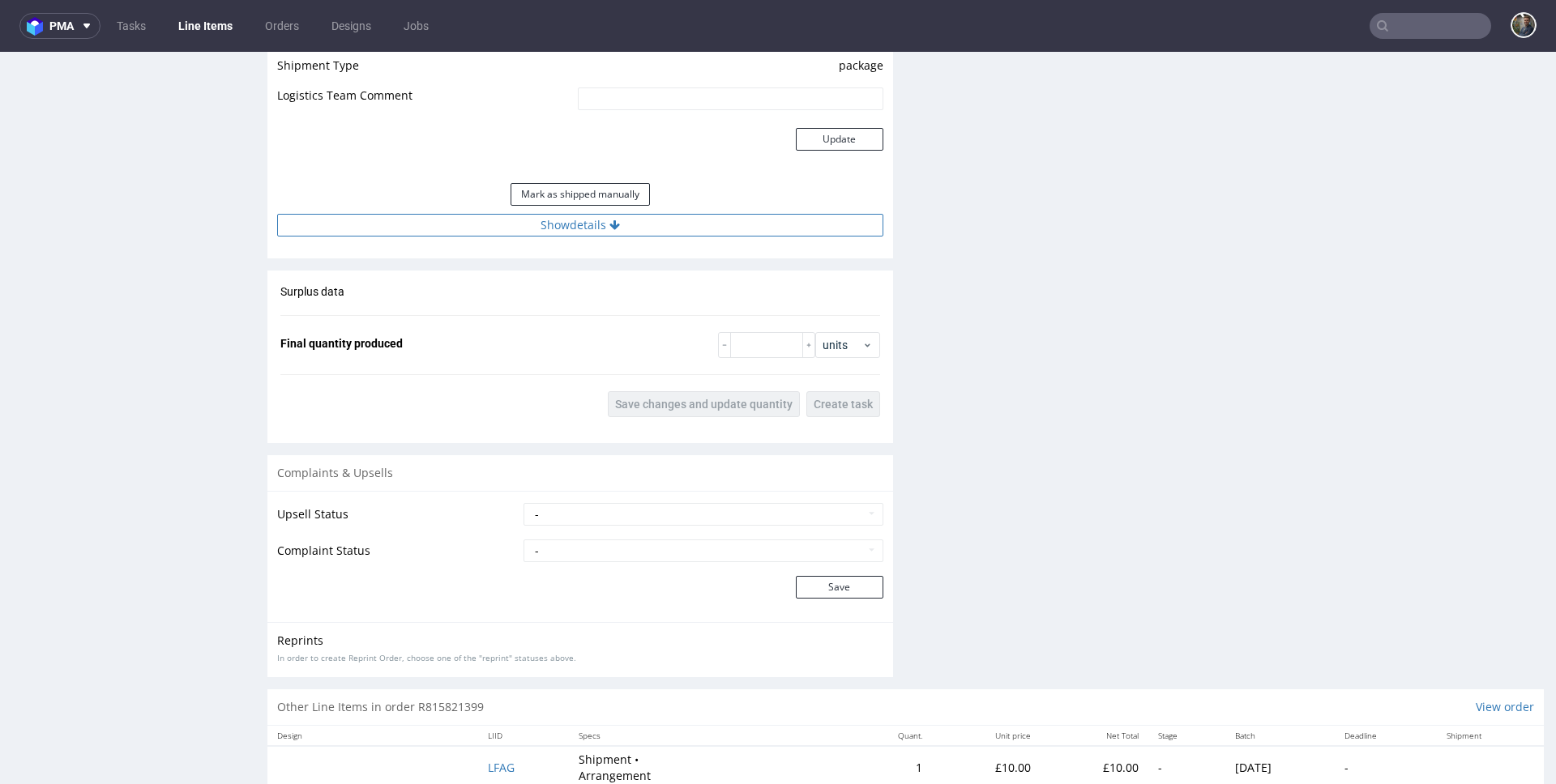 click on "Show  details" at bounding box center [580, 225] 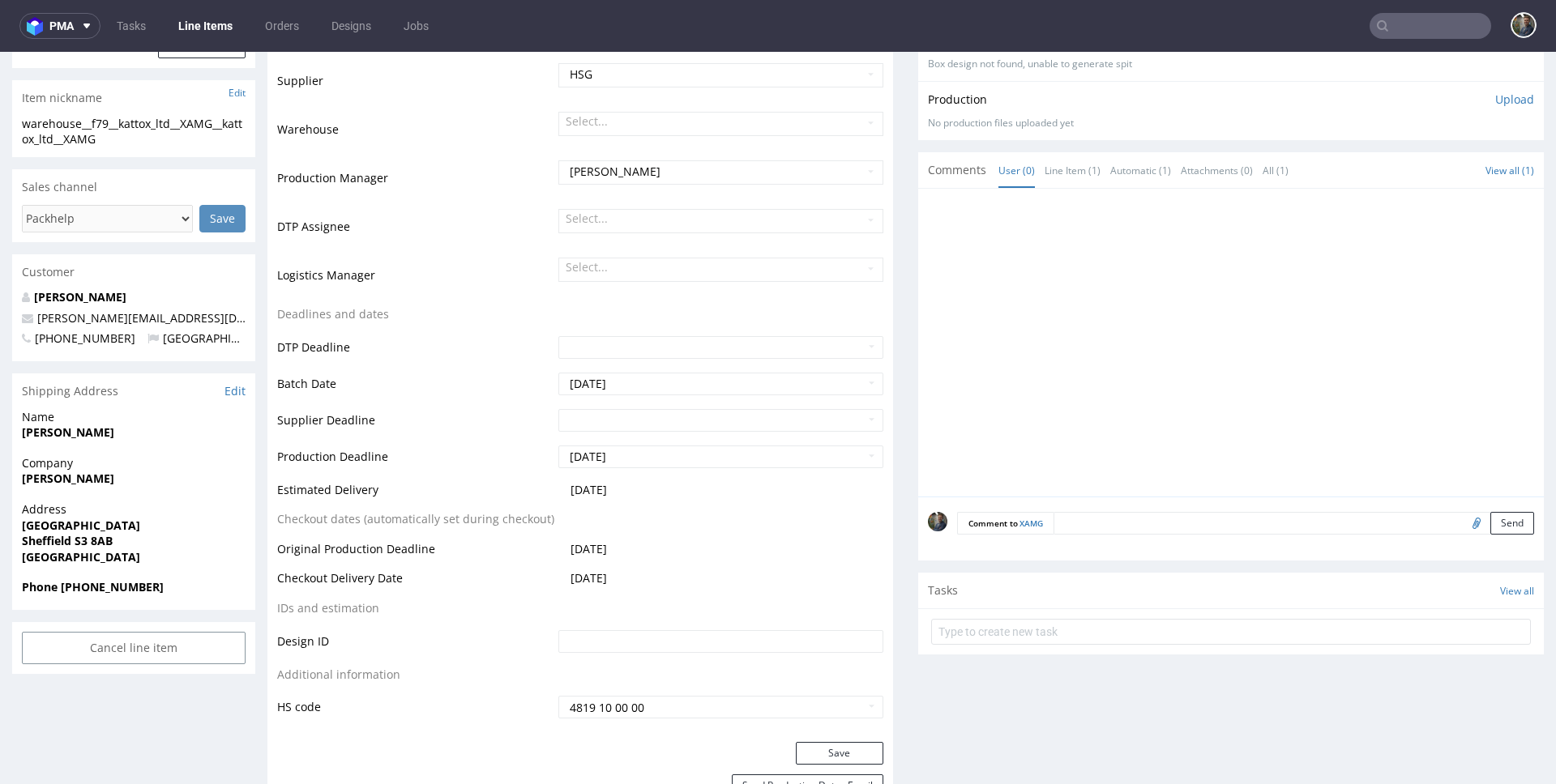 scroll, scrollTop: 0, scrollLeft: 0, axis: both 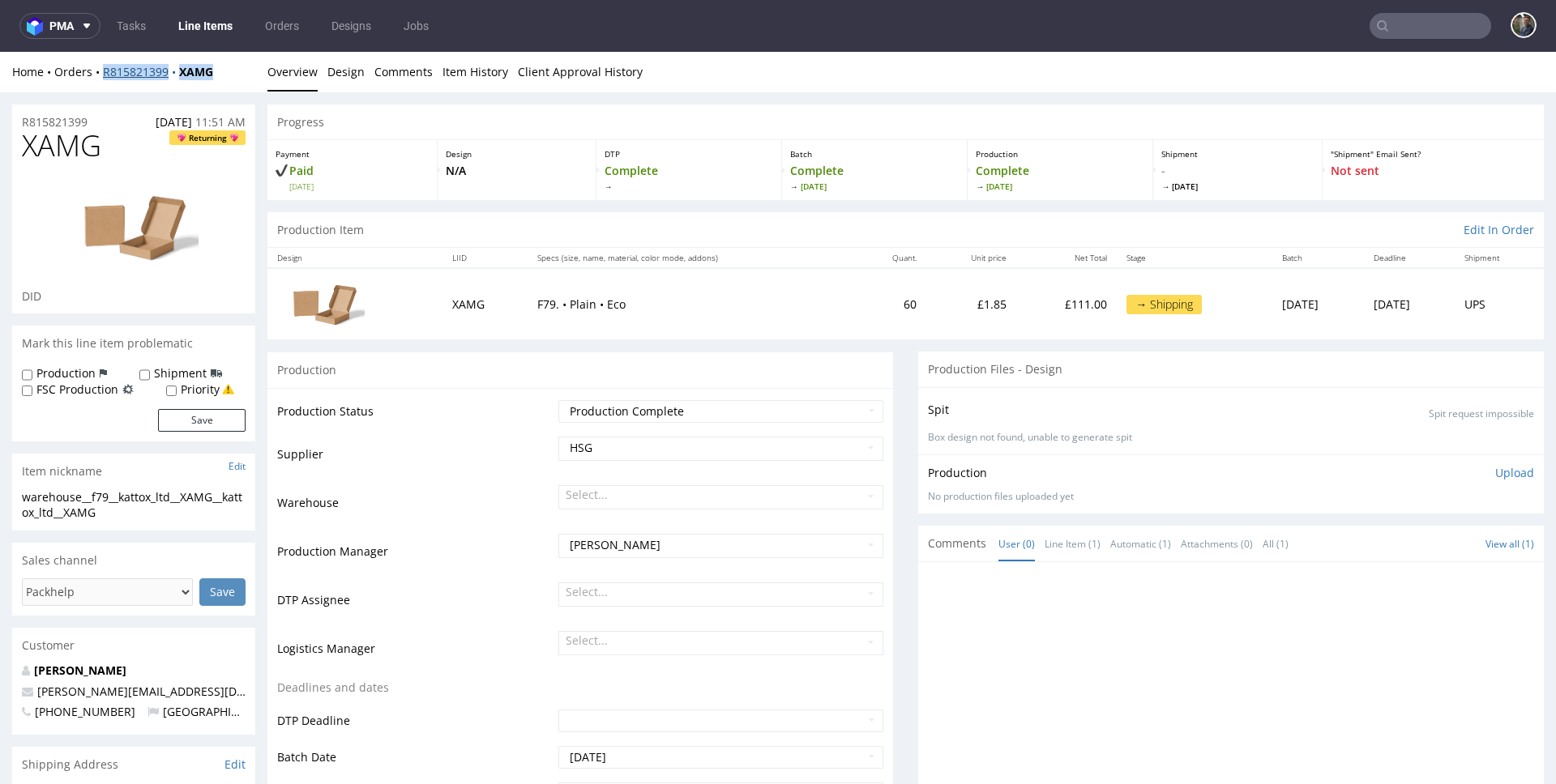 drag, startPoint x: 234, startPoint y: 75, endPoint x: 102, endPoint y: 75, distance: 132 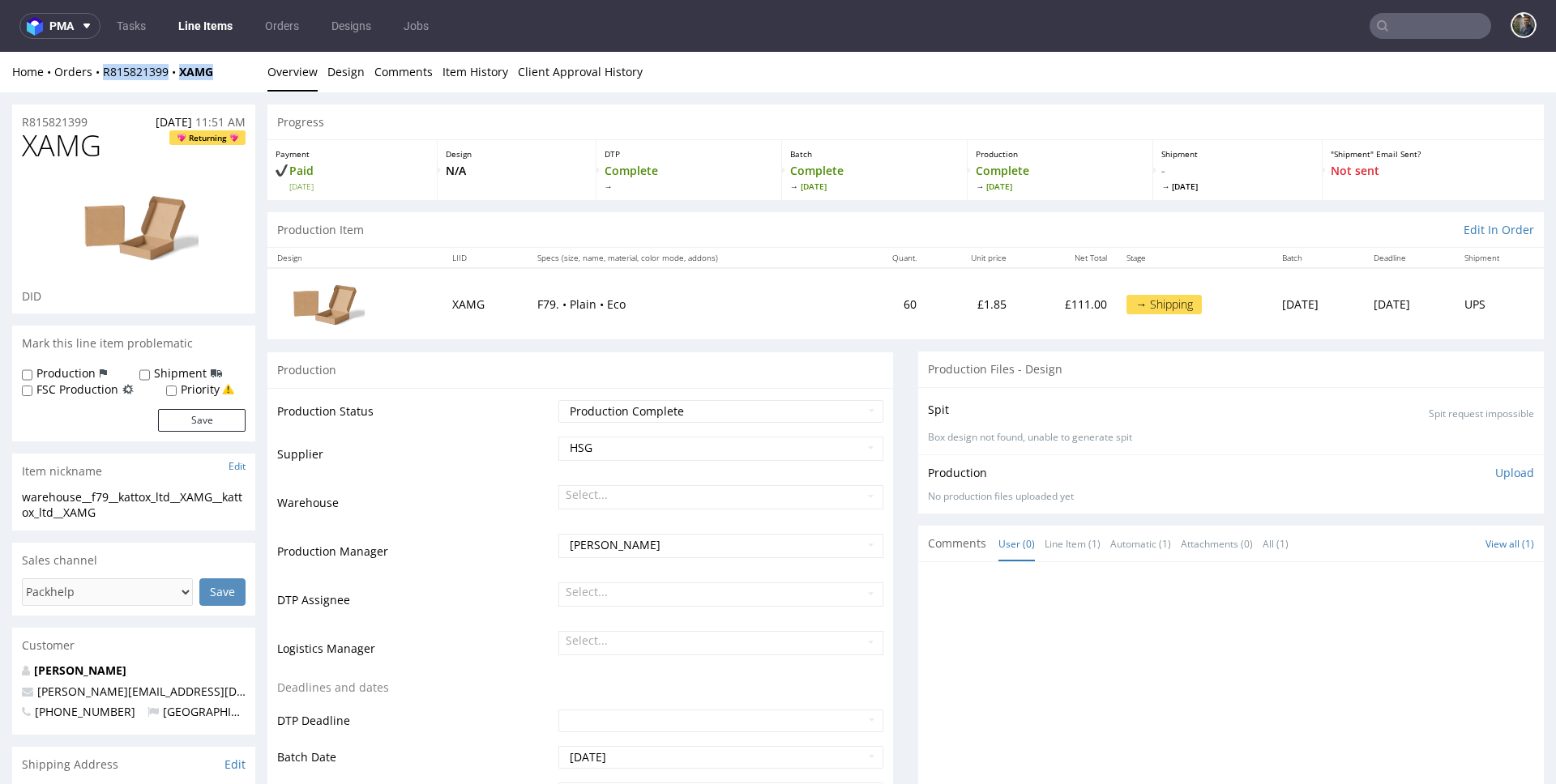 copy on "R815821399 XAMG" 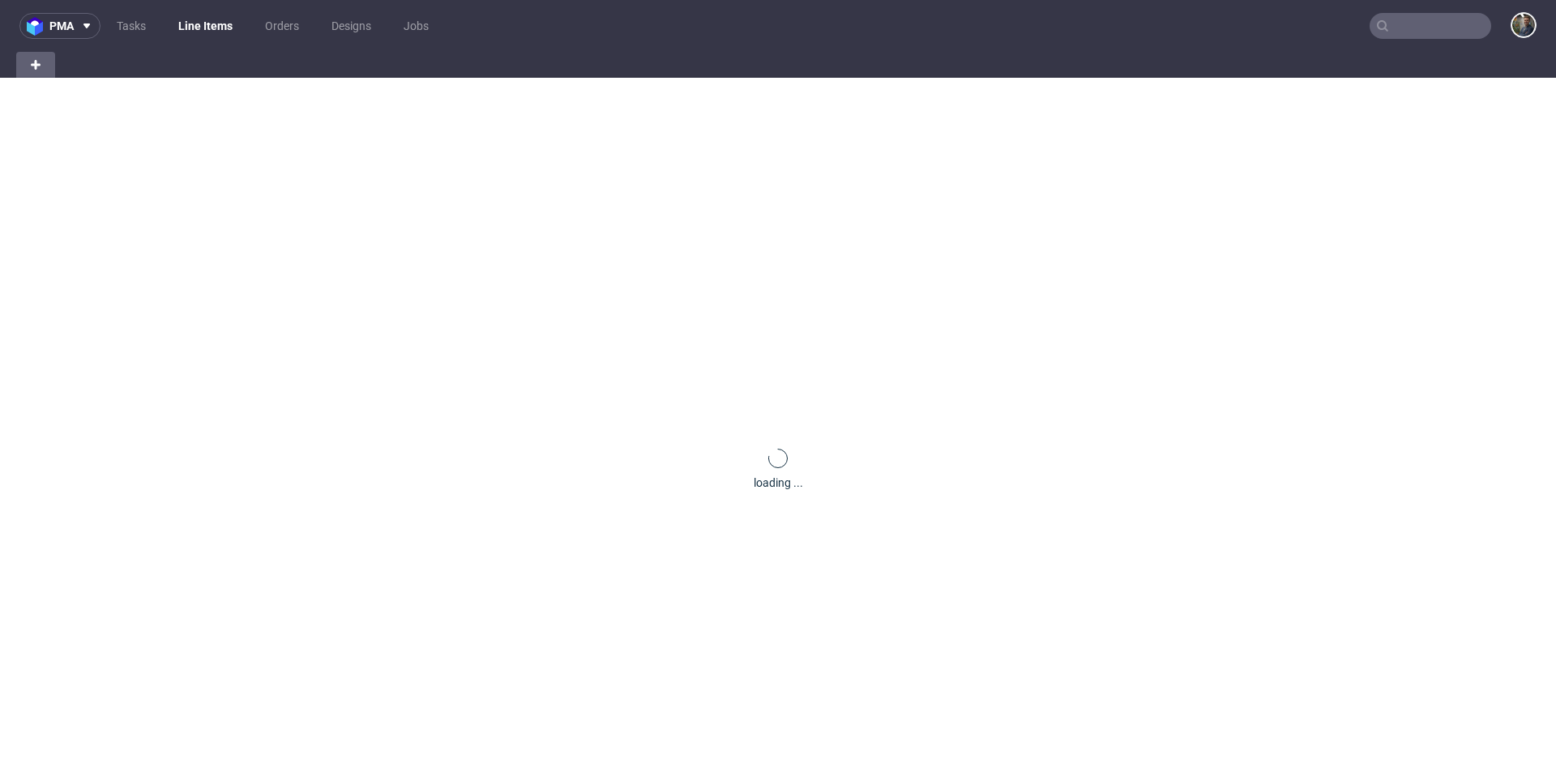 scroll, scrollTop: 0, scrollLeft: 0, axis: both 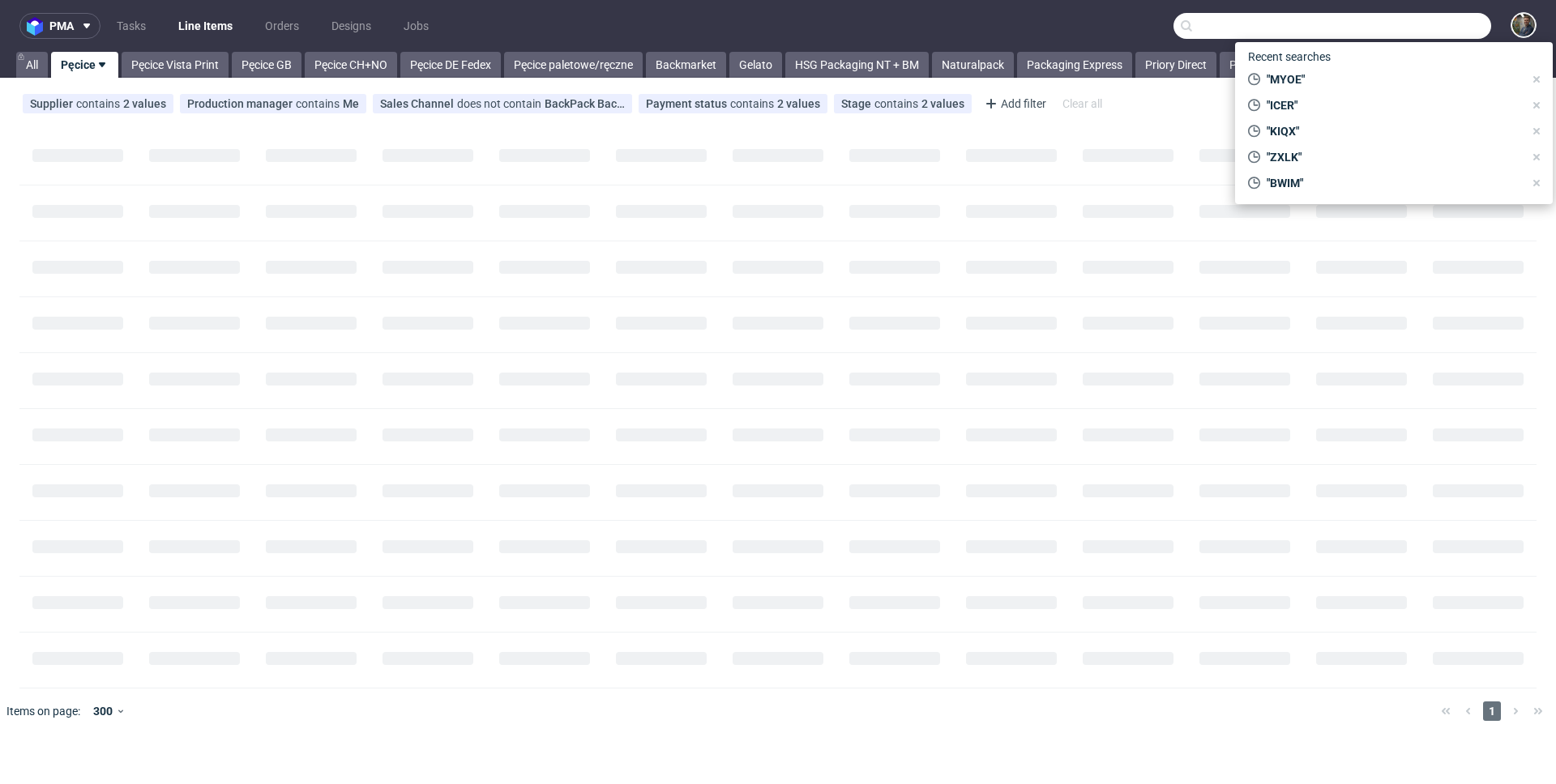 paste on "R609401672" 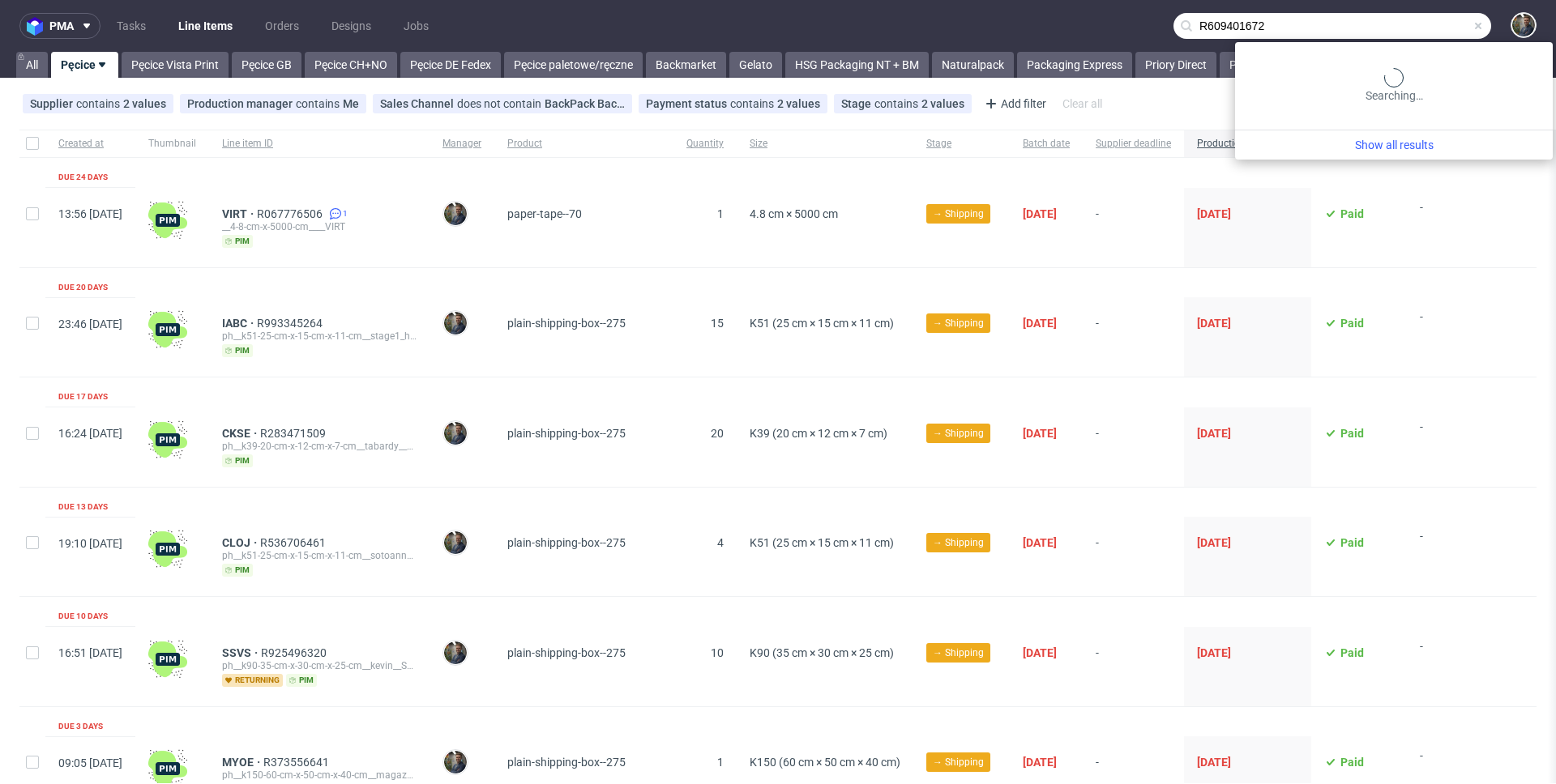 type on "R609401672" 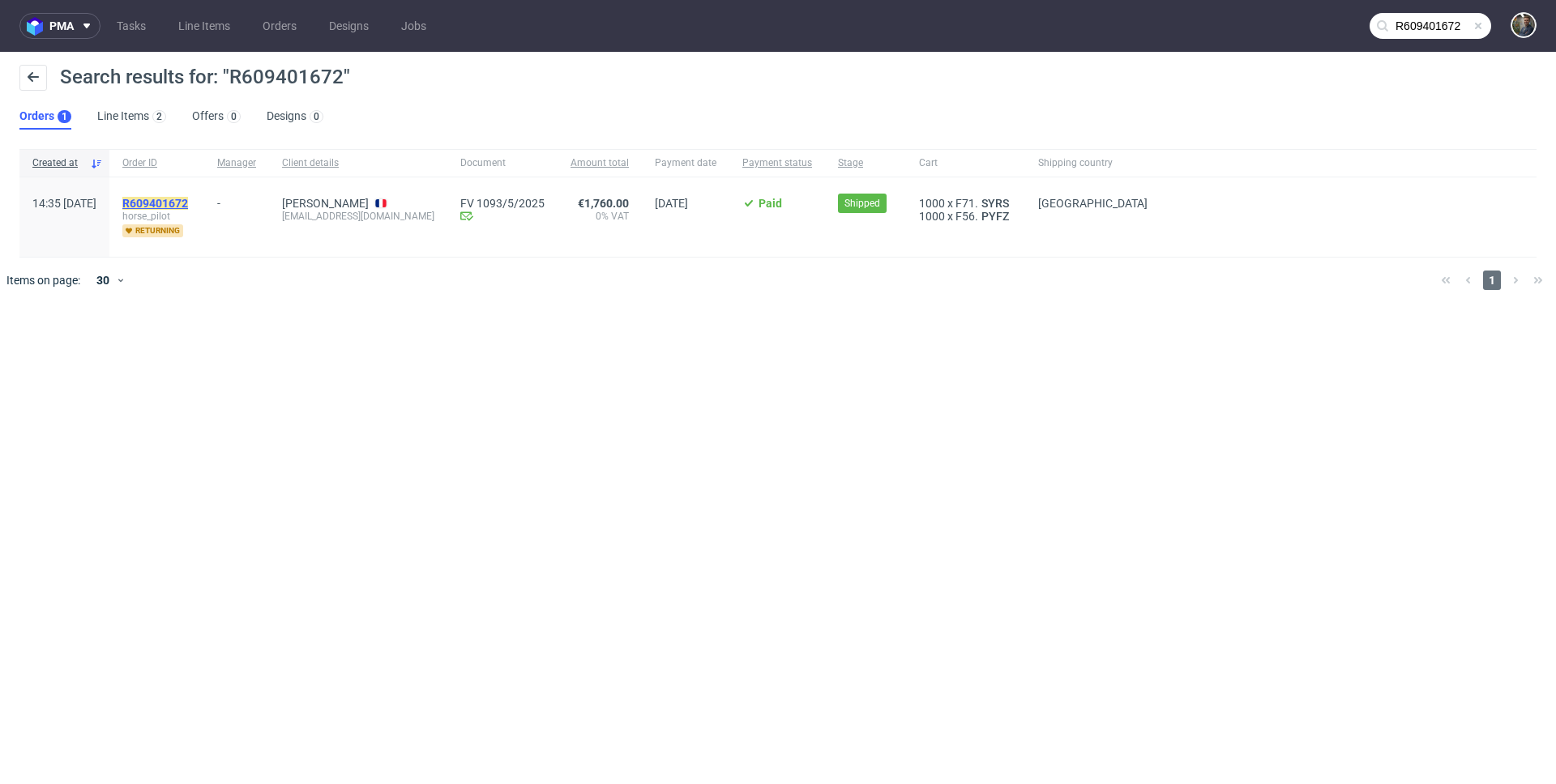 drag, startPoint x: 181, startPoint y: 192, endPoint x: 193, endPoint y: 197, distance: 13 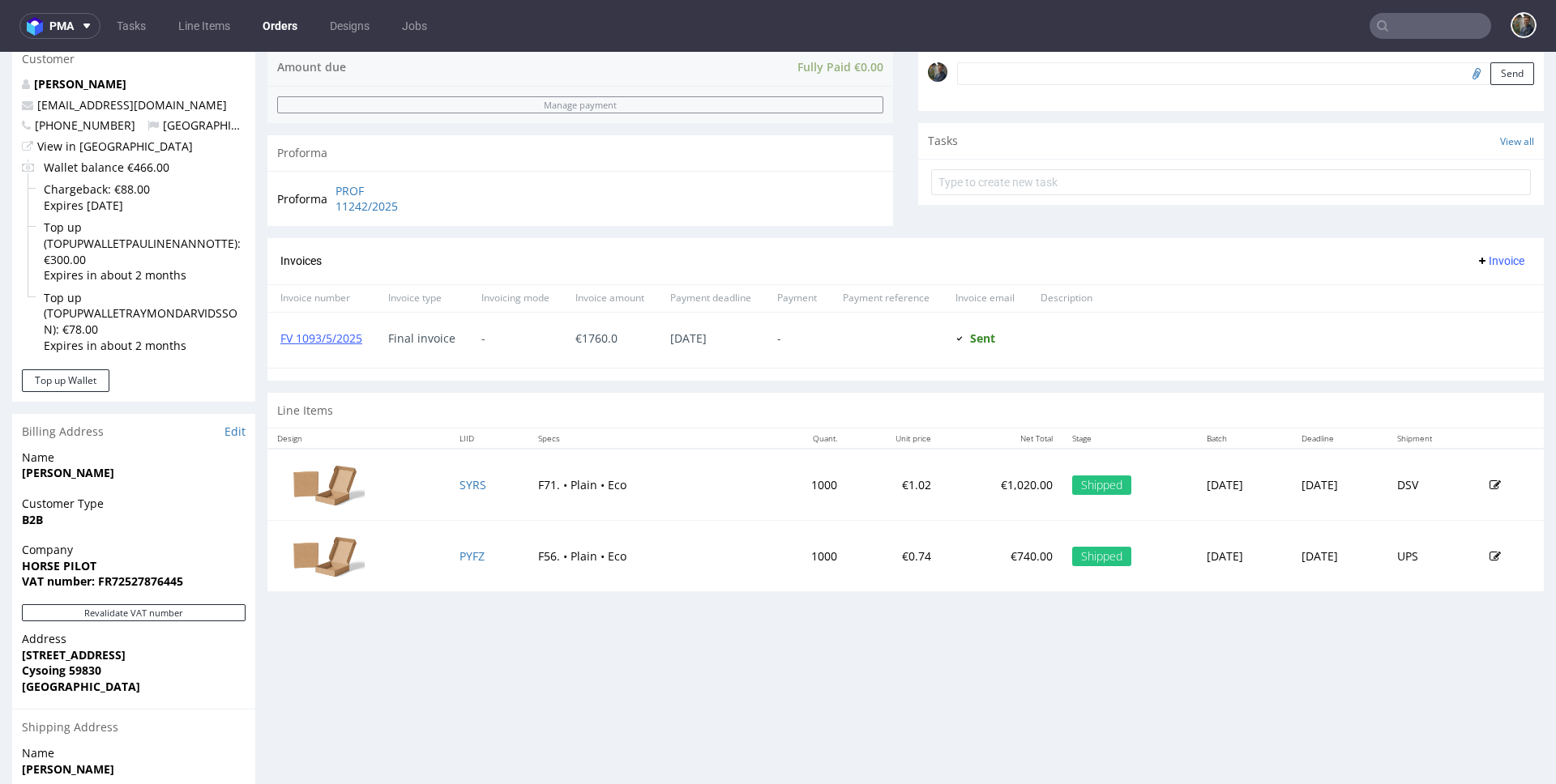 scroll, scrollTop: 692, scrollLeft: 0, axis: vertical 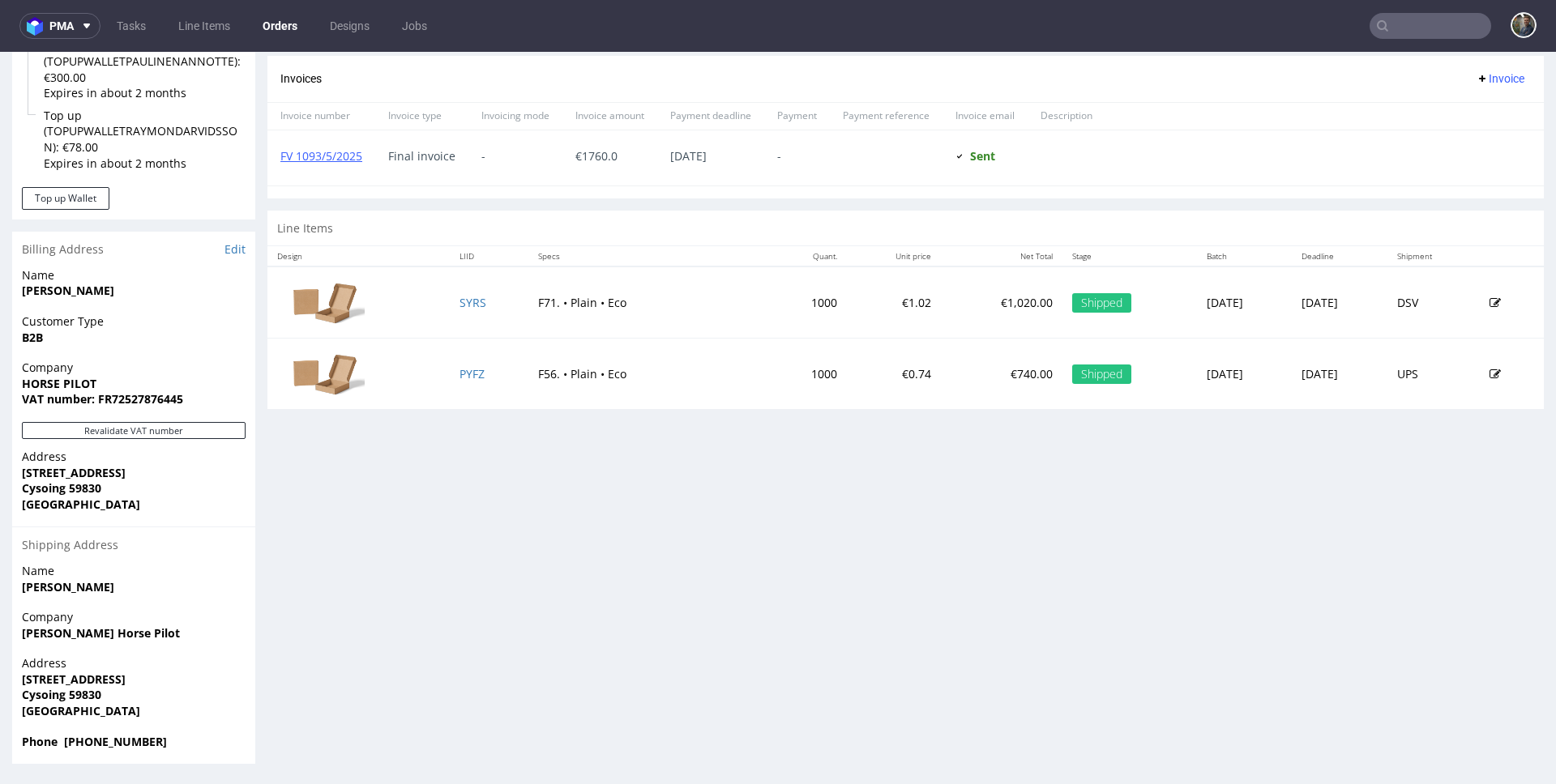 click on "Progress Payment Paid Wed 21 May Payment “Received” Email Sent Wed 21 May 14:36 Line Items 2 DTP Done Production Done Shipment All Shipped Invoice PDF FV 1093/5/2025 Fri 23 May 16:40 “Invoice” Email Sent Sat 24 May 16:30 Order fulfilled Yes Order summary 2 Line Items (Net Total) 1,760.00 Add promo code Apply additional_customs 0.0 Tax rates 0 % → €0.00 Grand Total €1,760.00 Invoice Total €1,760.00 Recalculate order Payments made Resend "Payment Received" Email Sent 21.05.2025  2:36 PM 21.05.25  02:35 PM Stripe Intent (Card)   completed €1,760.00 Amount due Fully Paid €0.00 Manage payment Proforma Proforma PROF 11242/2025 Comments User (0) Order (0) Automatic (0) Attachments (0) All (0) View all (0) Send Tasks View all Invoices Invoice Invoice number Invoice type Invoicing mode Invoice amount Payment deadline Payment Payment reference Invoice email Description FV 1093/5/2025 Final invoice - € 1760.0 30.05.2025 - Sent Sent  at   24.05.2025 Line Items Design LIID Specs Quant. Unit price" at bounding box center [905, 88] 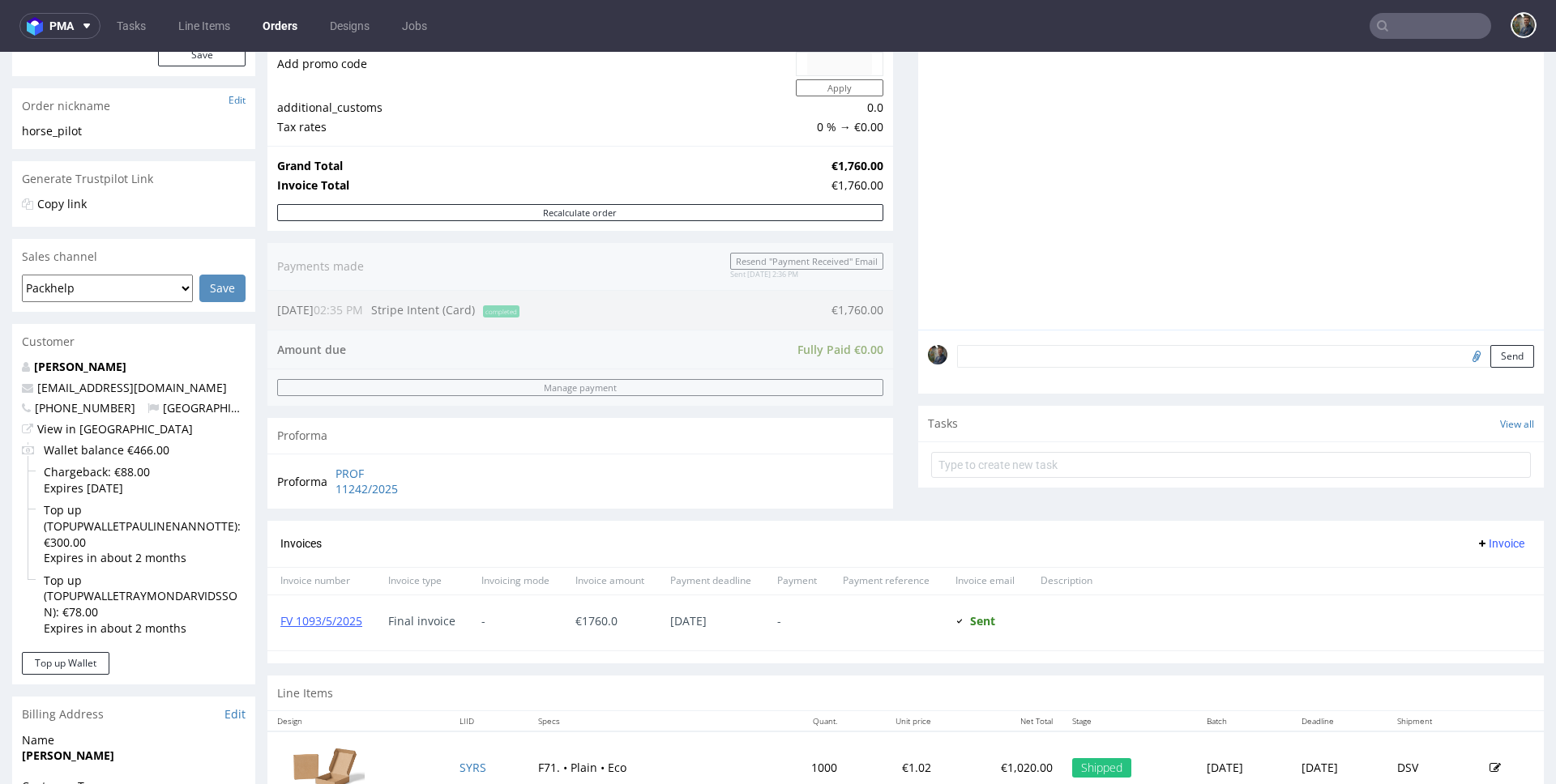 scroll, scrollTop: 0, scrollLeft: 0, axis: both 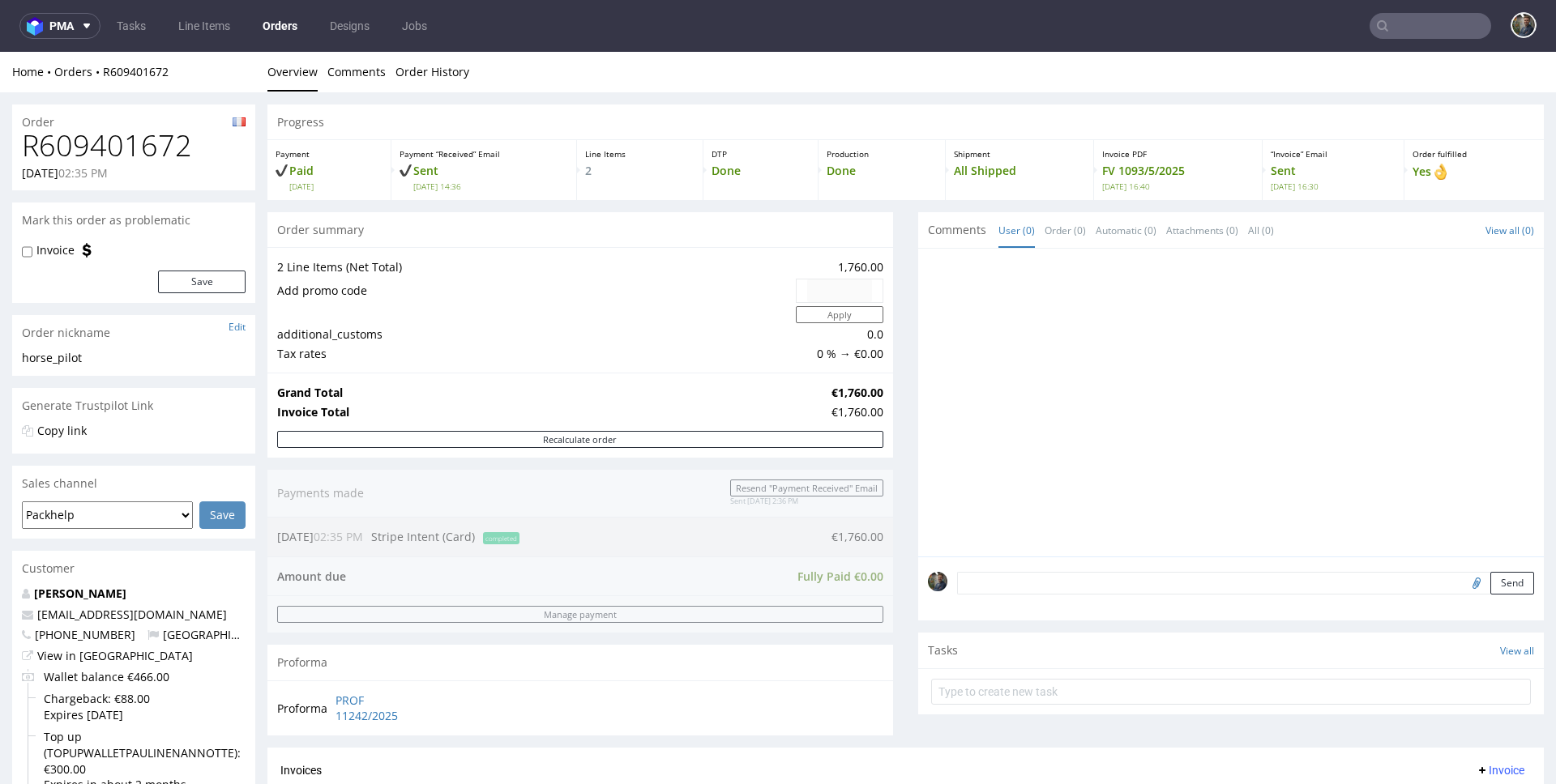 click on "Home Orders R609401672" at bounding box center (134, 72) 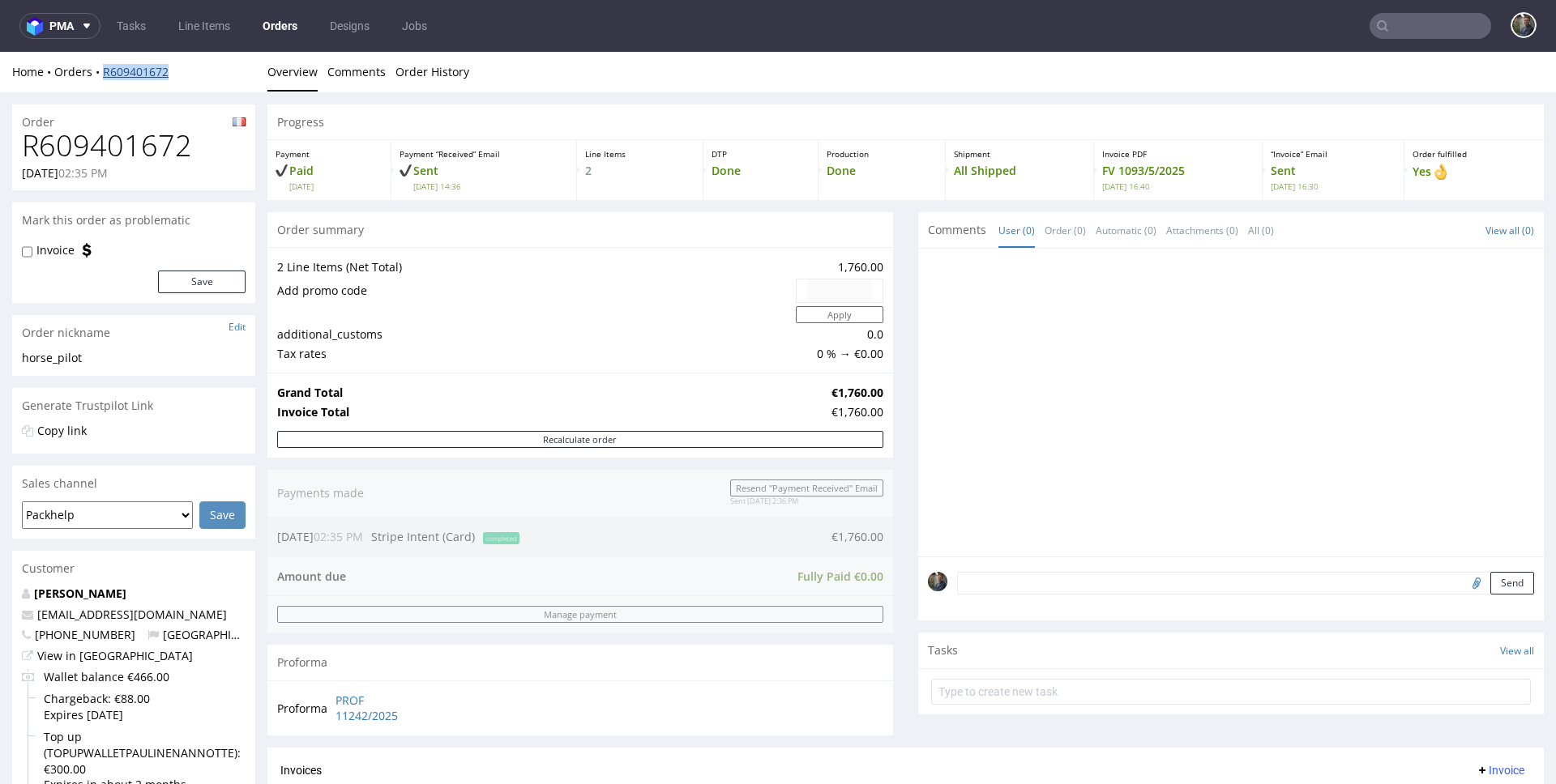drag, startPoint x: 188, startPoint y: 74, endPoint x: 103, endPoint y: 77, distance: 85.052925 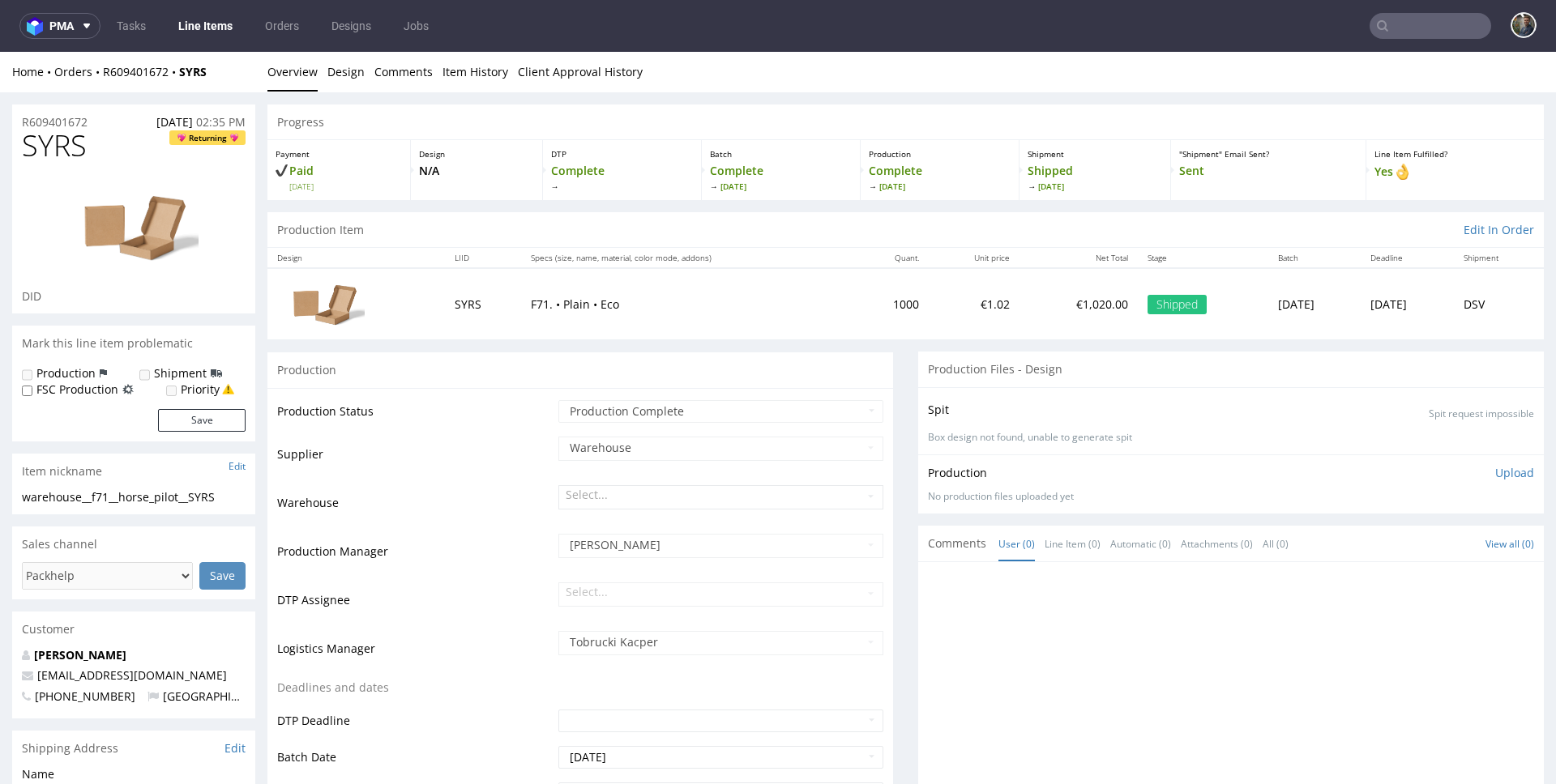 scroll, scrollTop: 0, scrollLeft: 0, axis: both 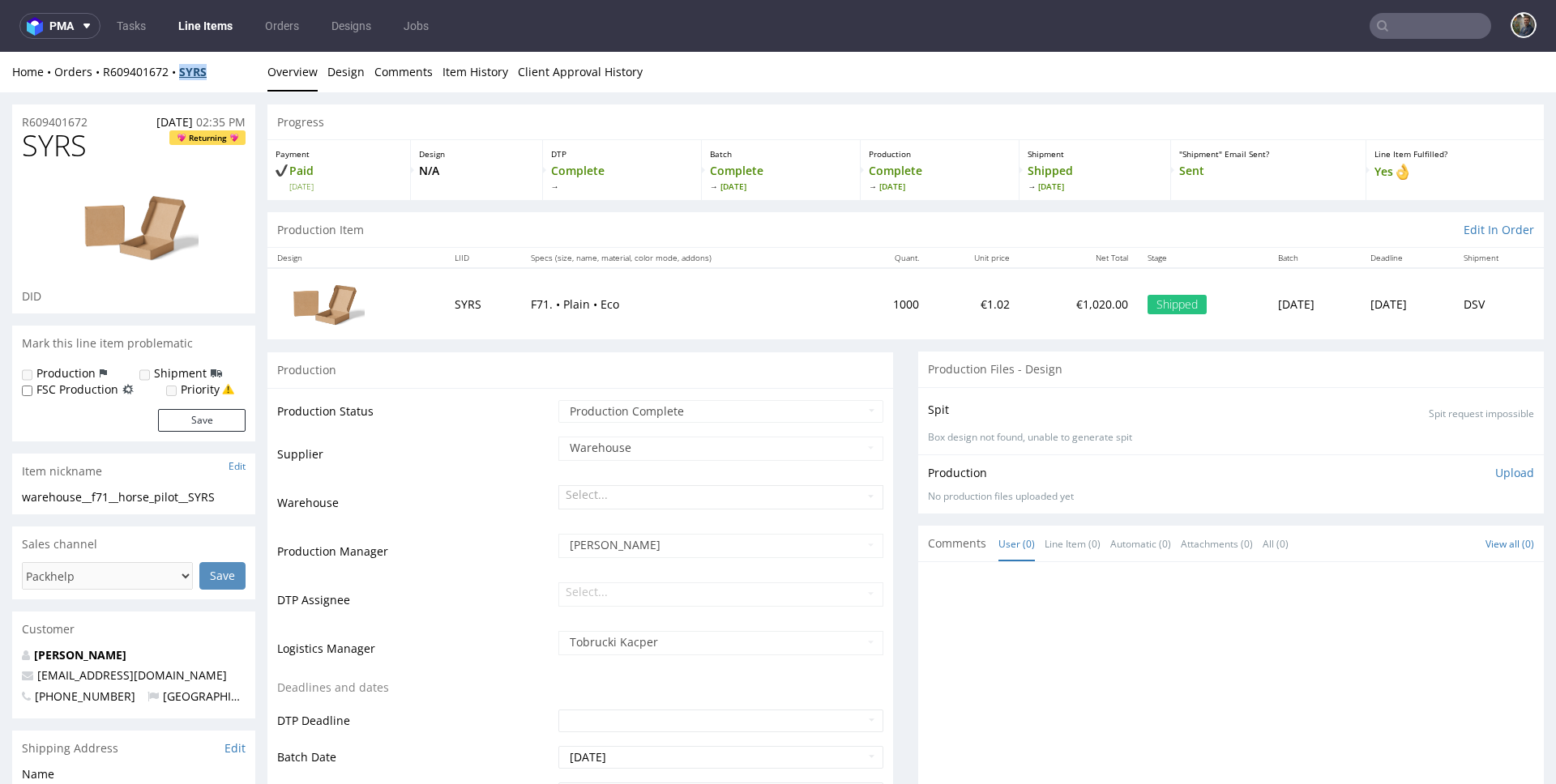 drag, startPoint x: 216, startPoint y: 73, endPoint x: 182, endPoint y: 76, distance: 34.132096 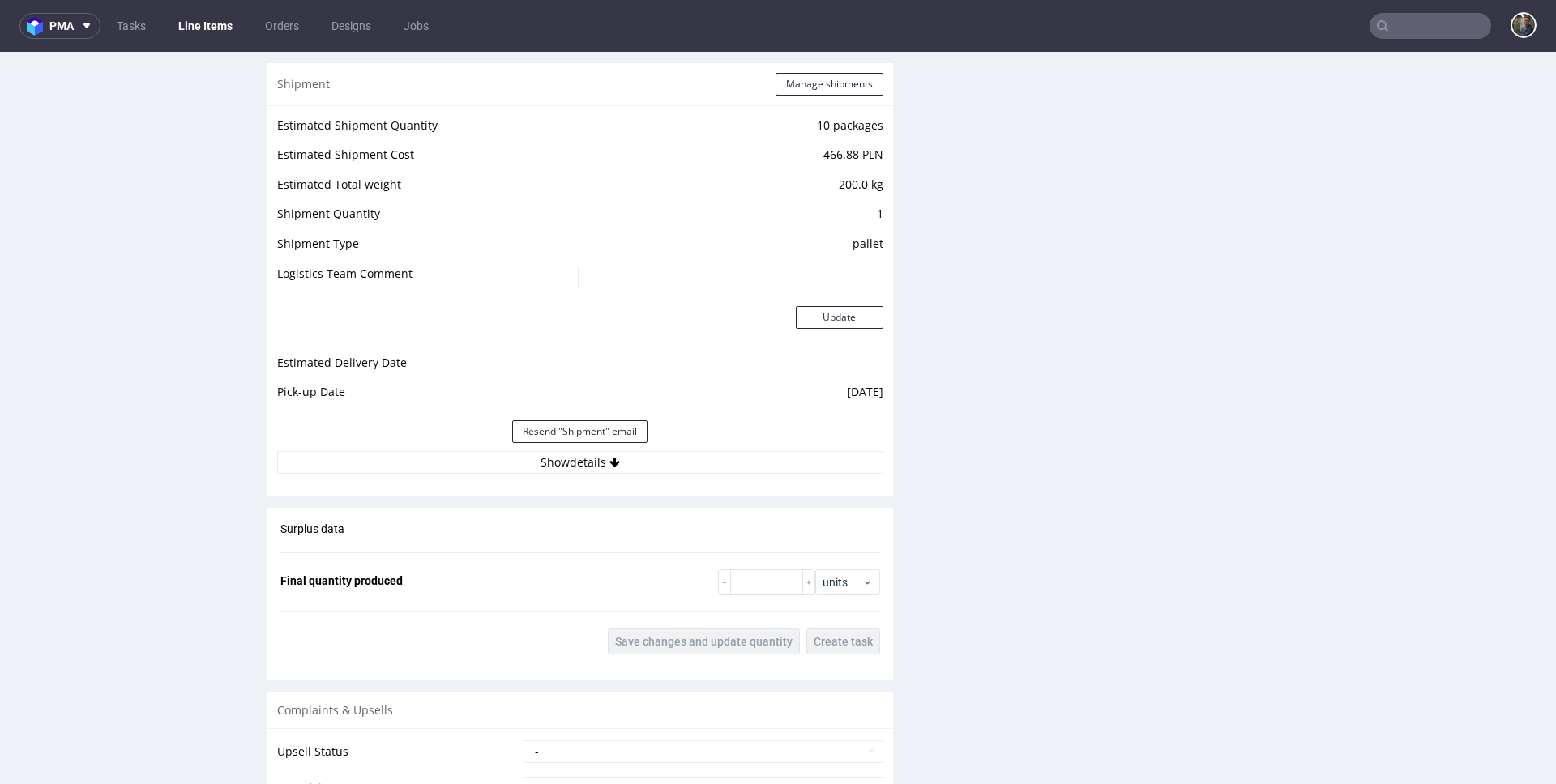 scroll, scrollTop: 1658, scrollLeft: 0, axis: vertical 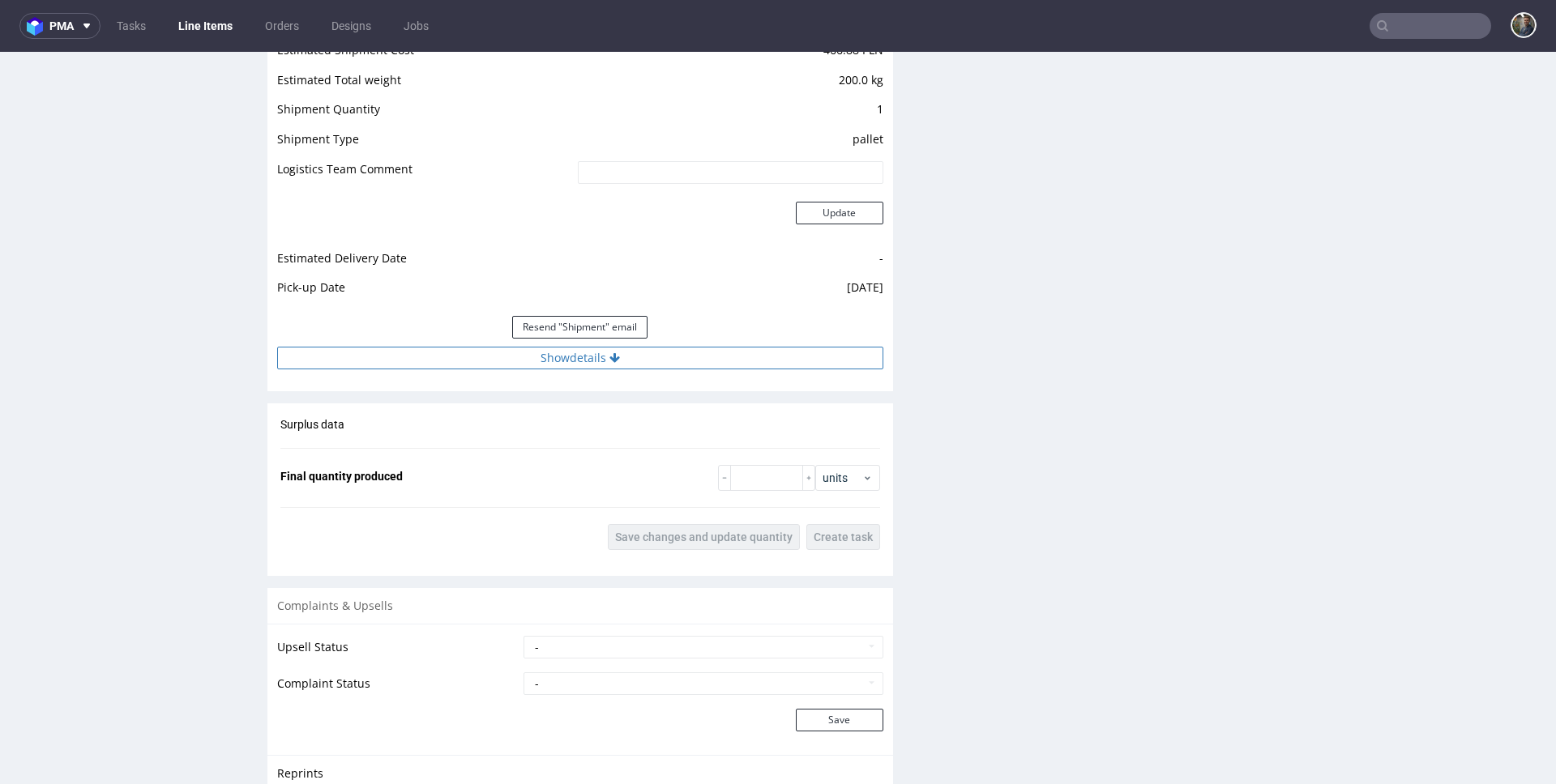 click on "Show  details" at bounding box center (580, 358) 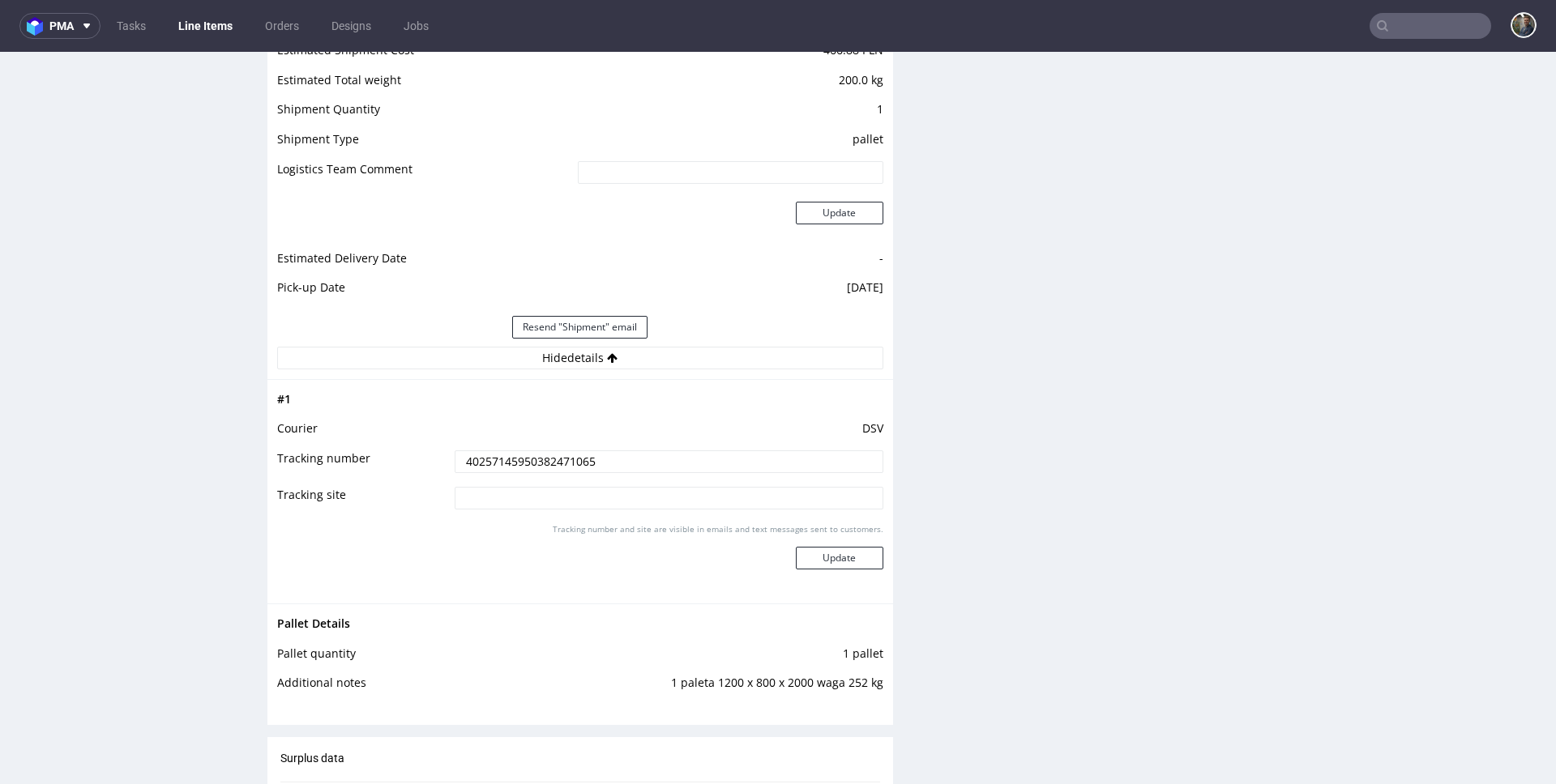 click on "40257145950382471065" at bounding box center (669, 462) 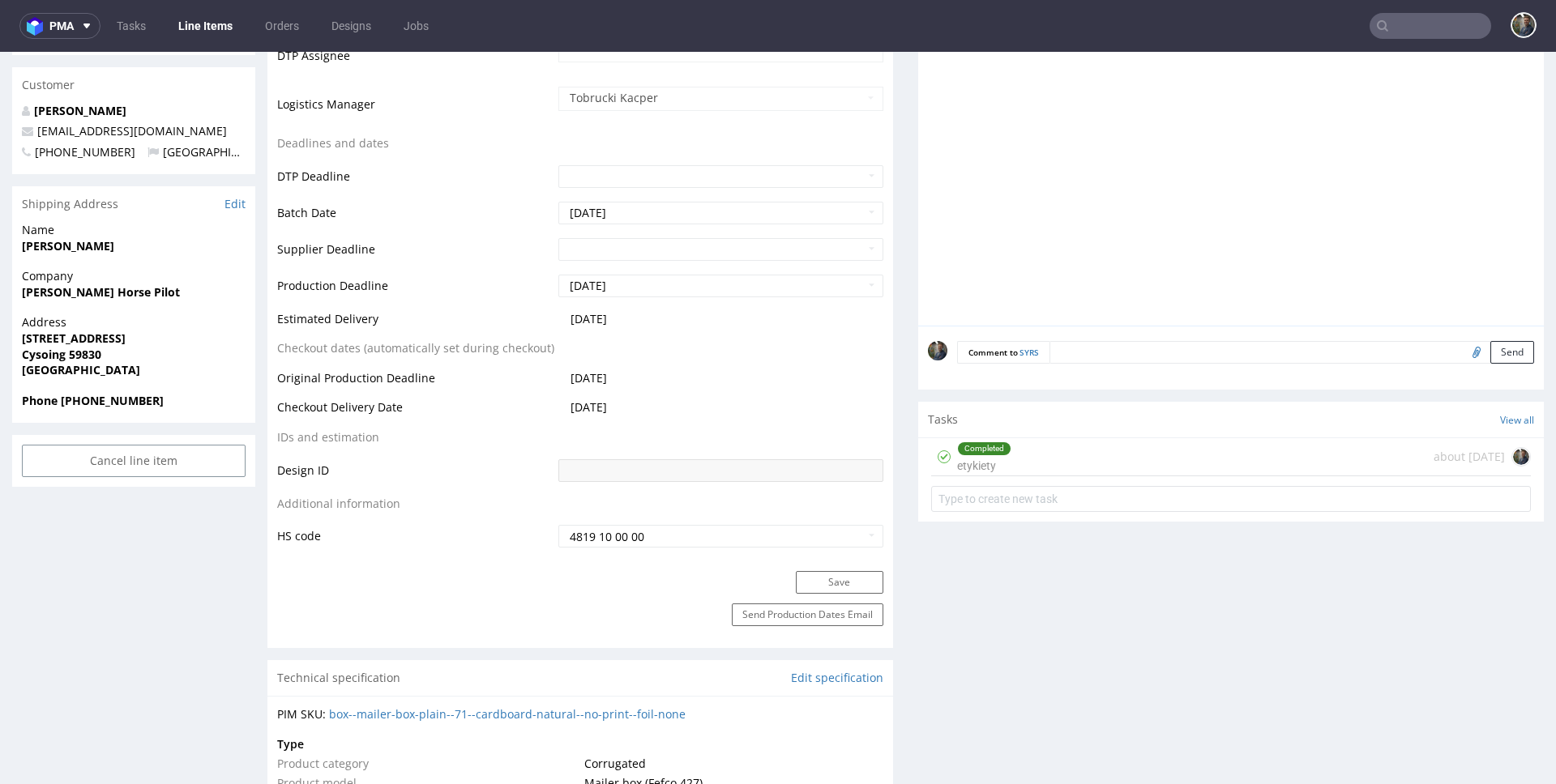 scroll, scrollTop: 0, scrollLeft: 0, axis: both 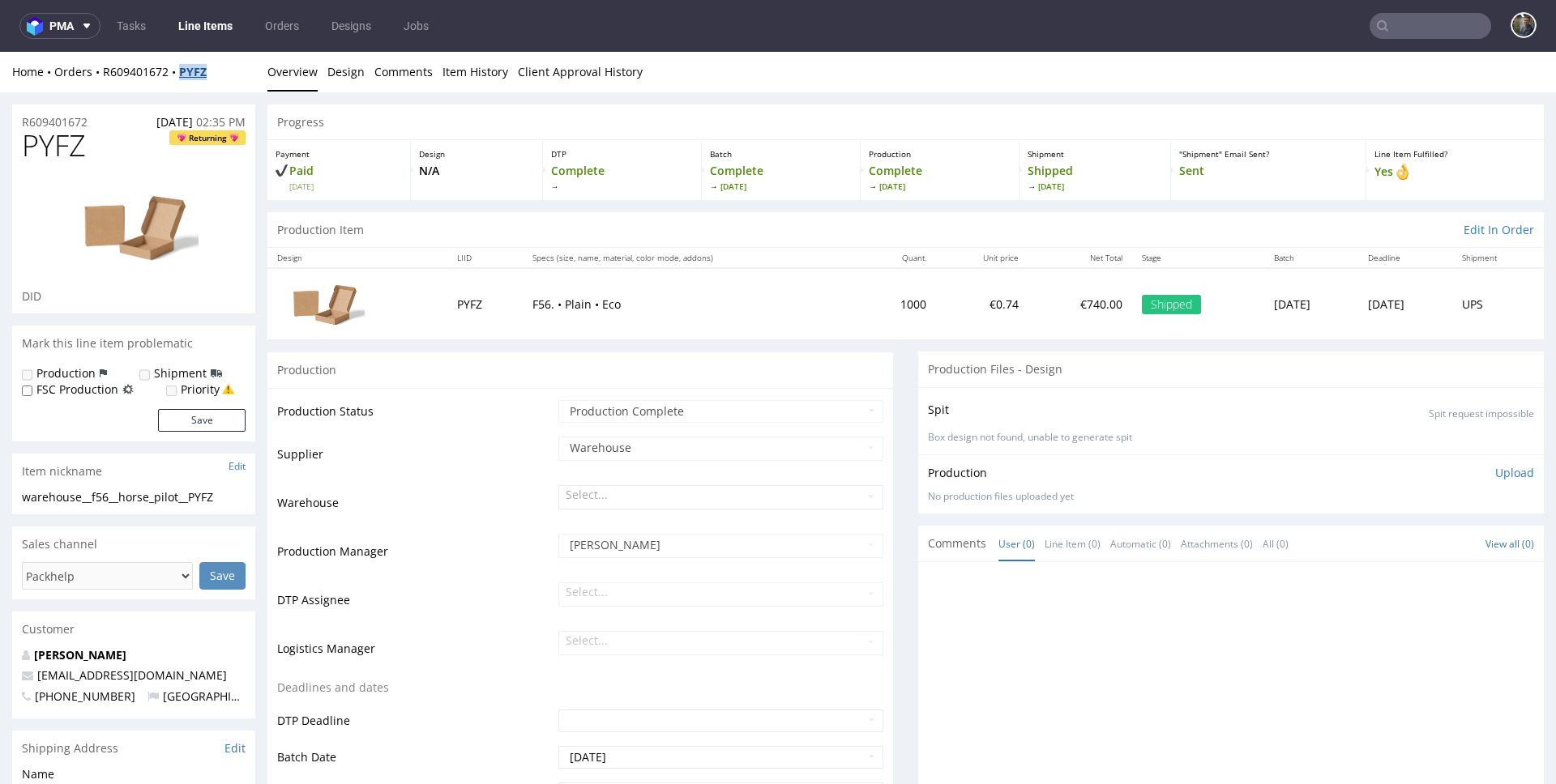 drag, startPoint x: 224, startPoint y: 74, endPoint x: 184, endPoint y: 76, distance: 40.04997 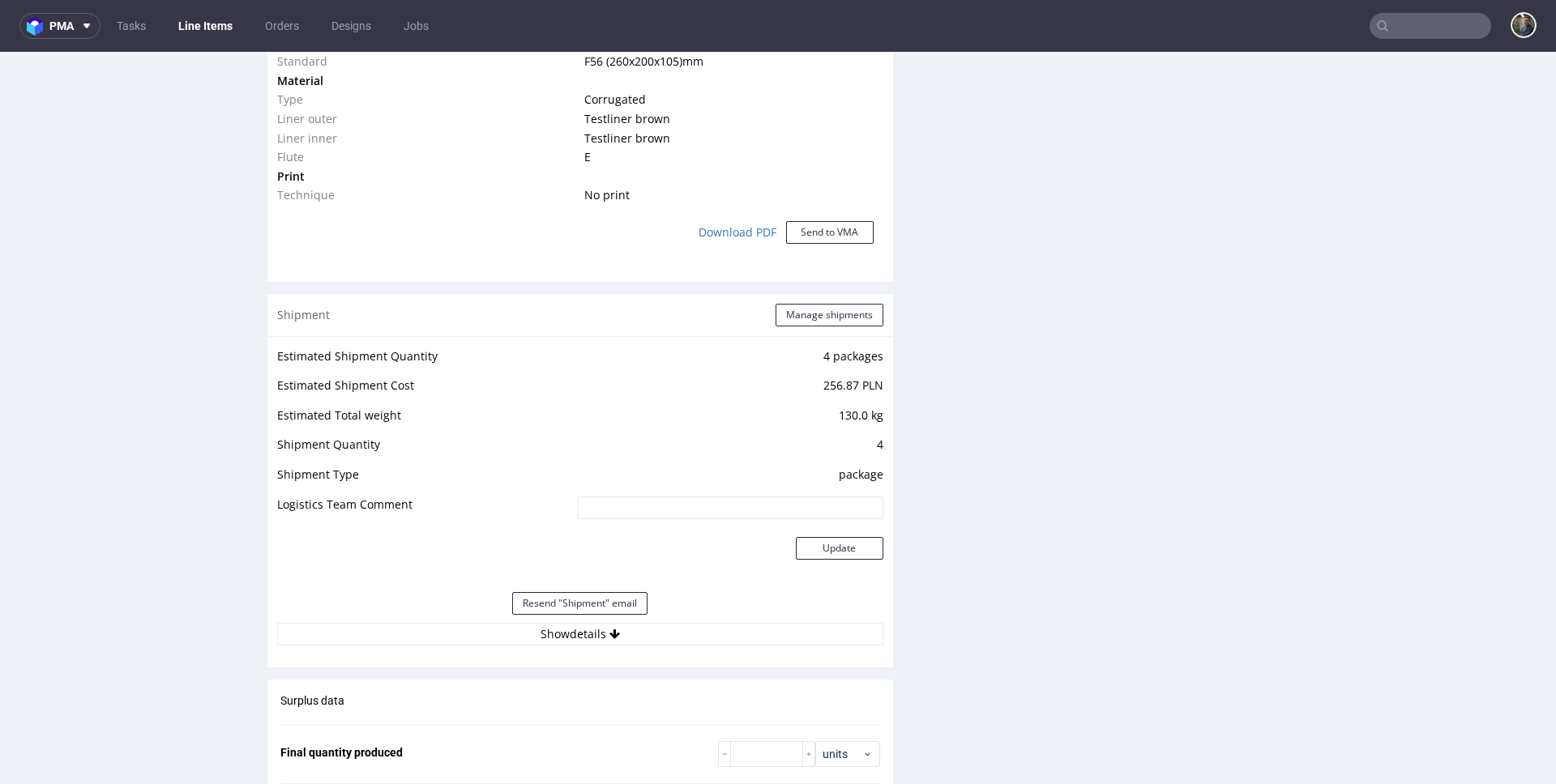 scroll, scrollTop: 1645, scrollLeft: 0, axis: vertical 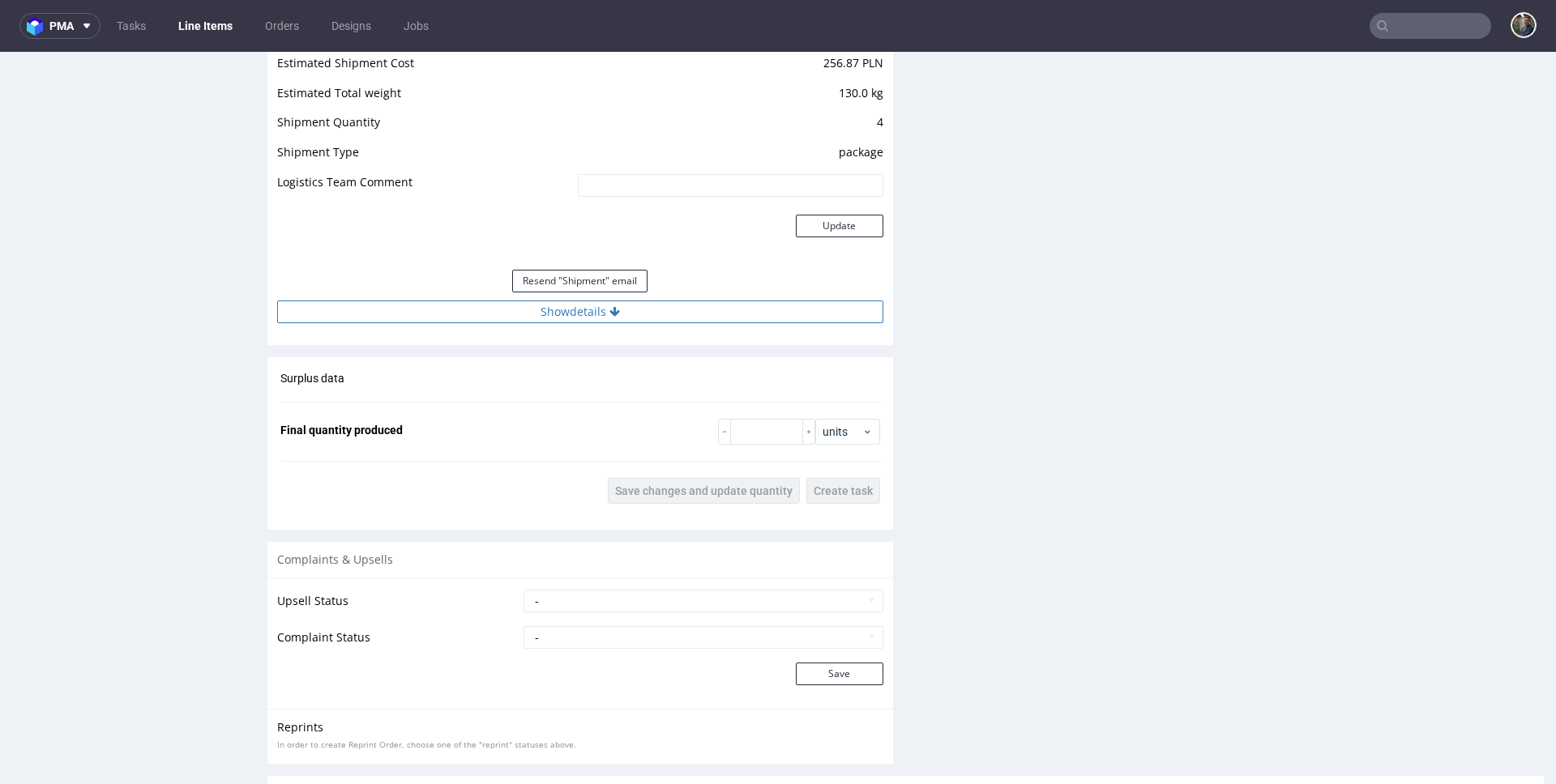 click on "Show  details" at bounding box center [580, 312] 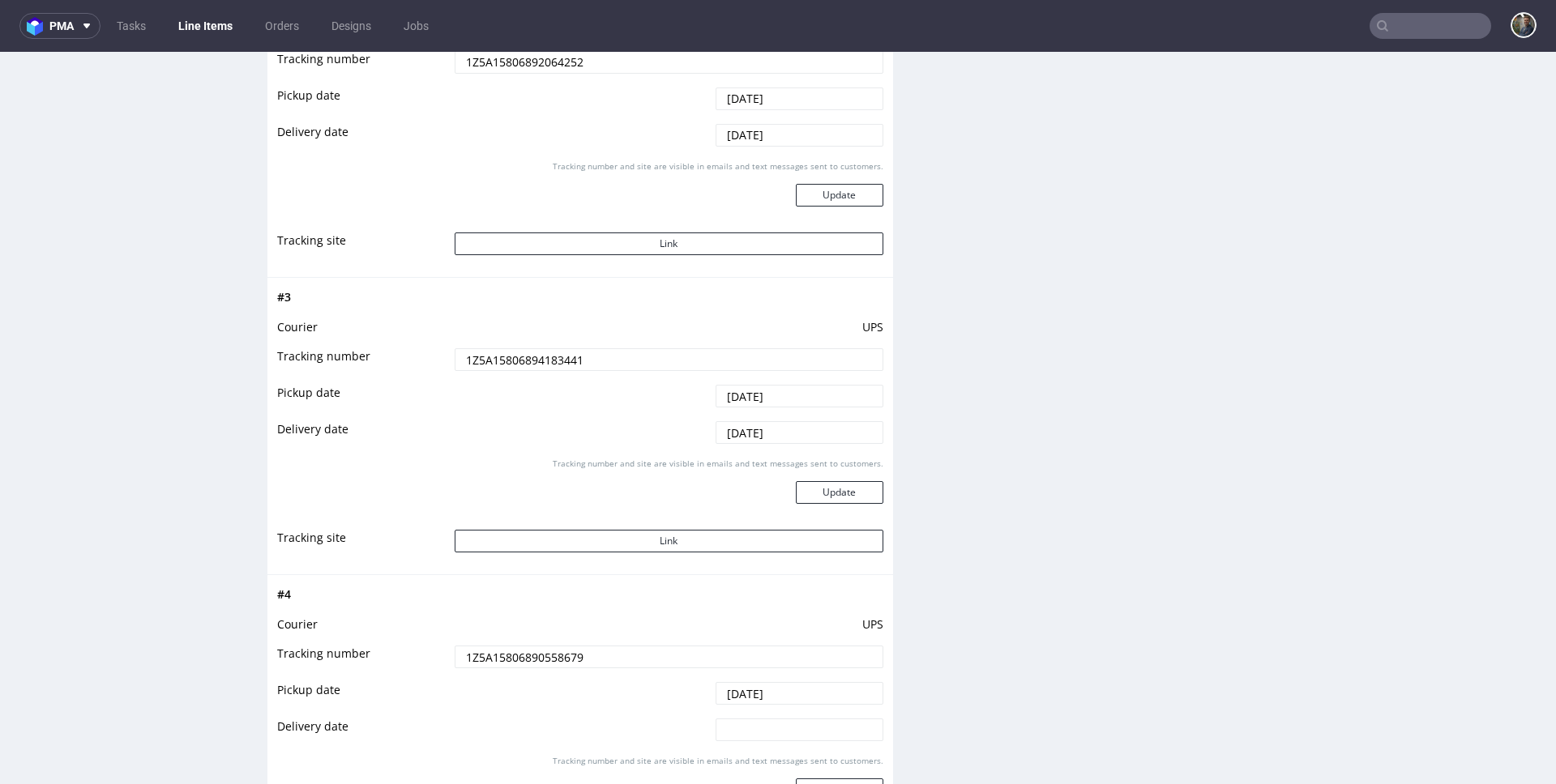 scroll, scrollTop: 1973, scrollLeft: 0, axis: vertical 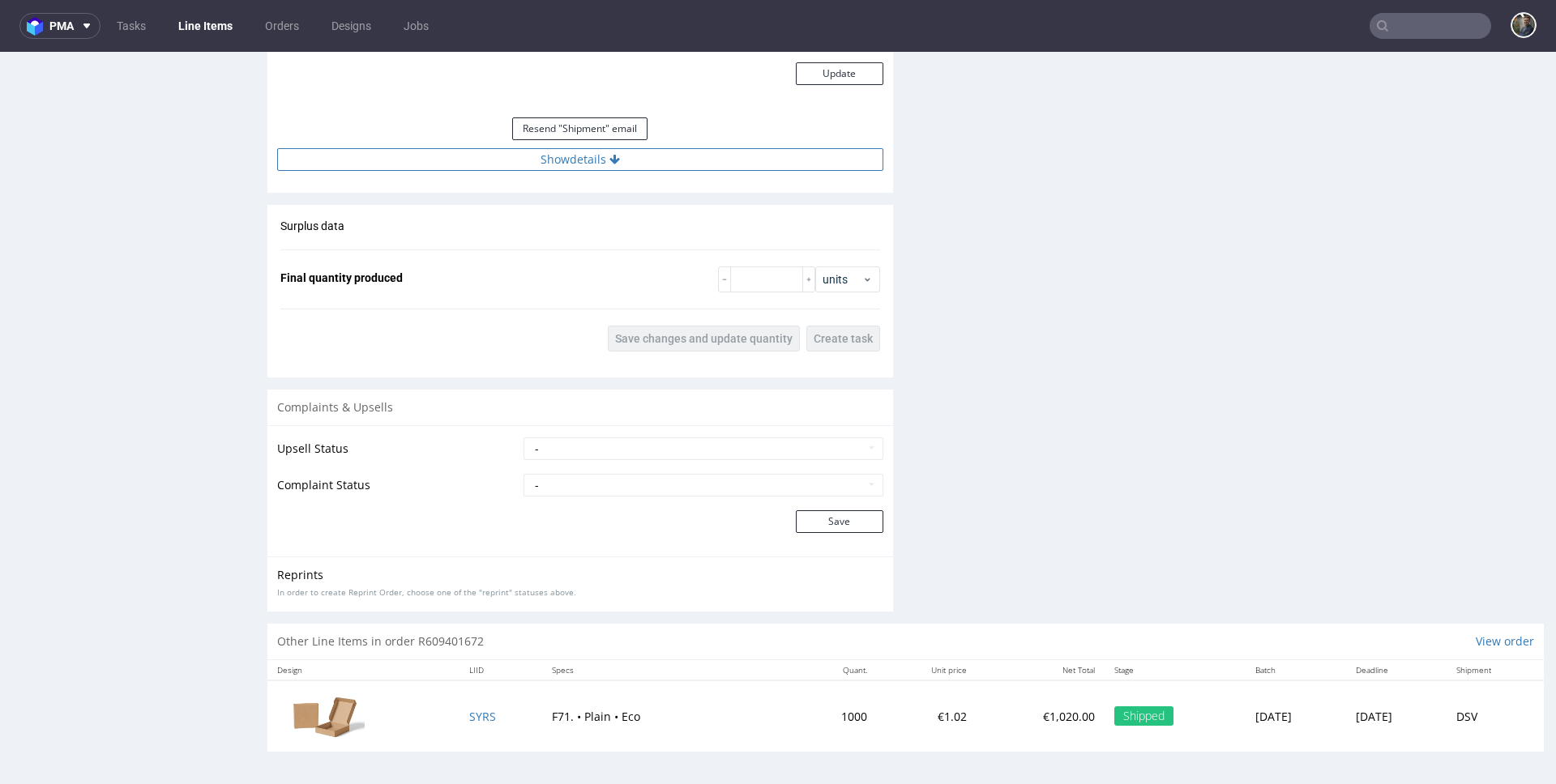 click on "Show  details" at bounding box center [580, 160] 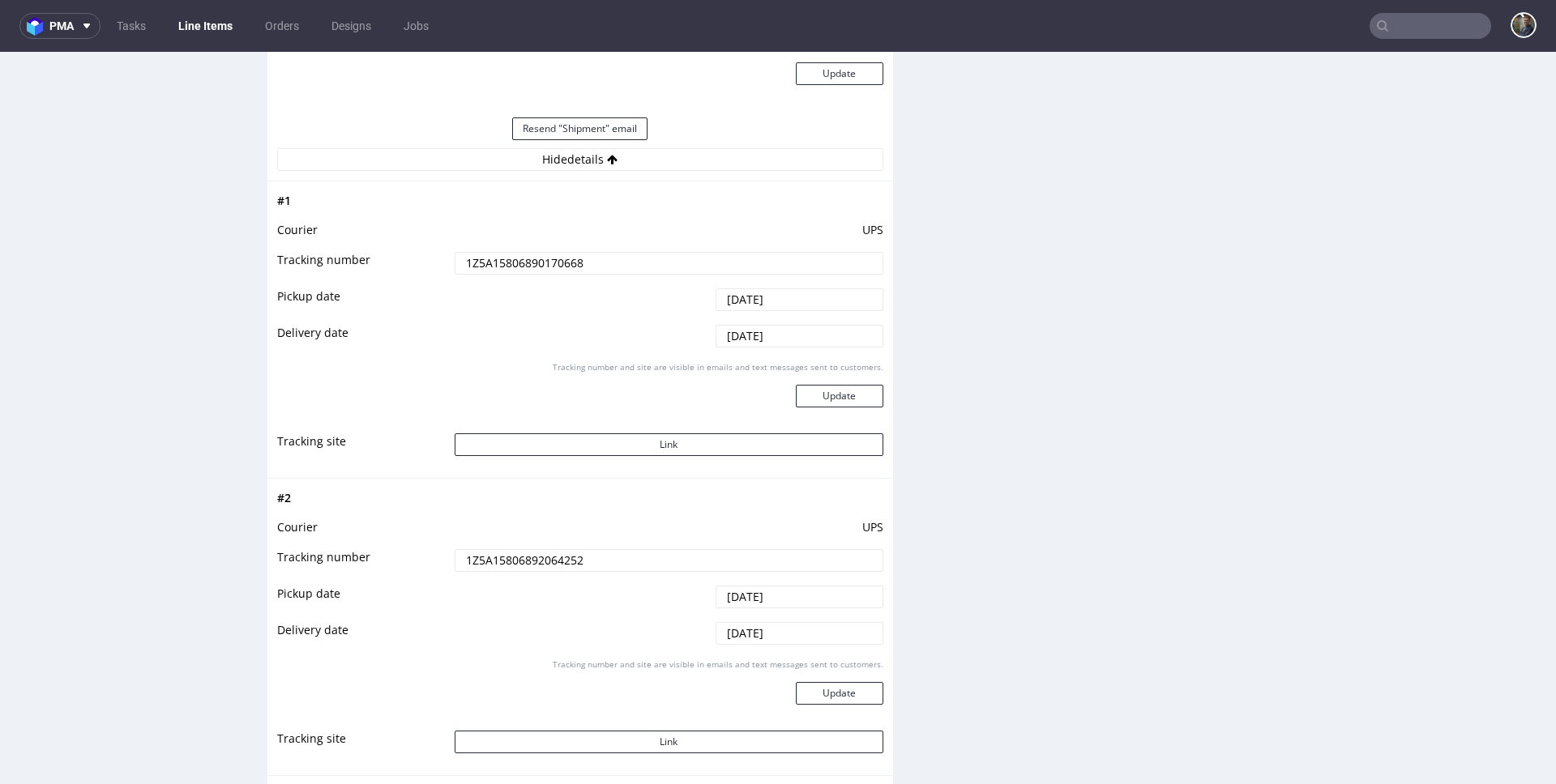click on "1Z5A15806890170668" at bounding box center [669, 263] 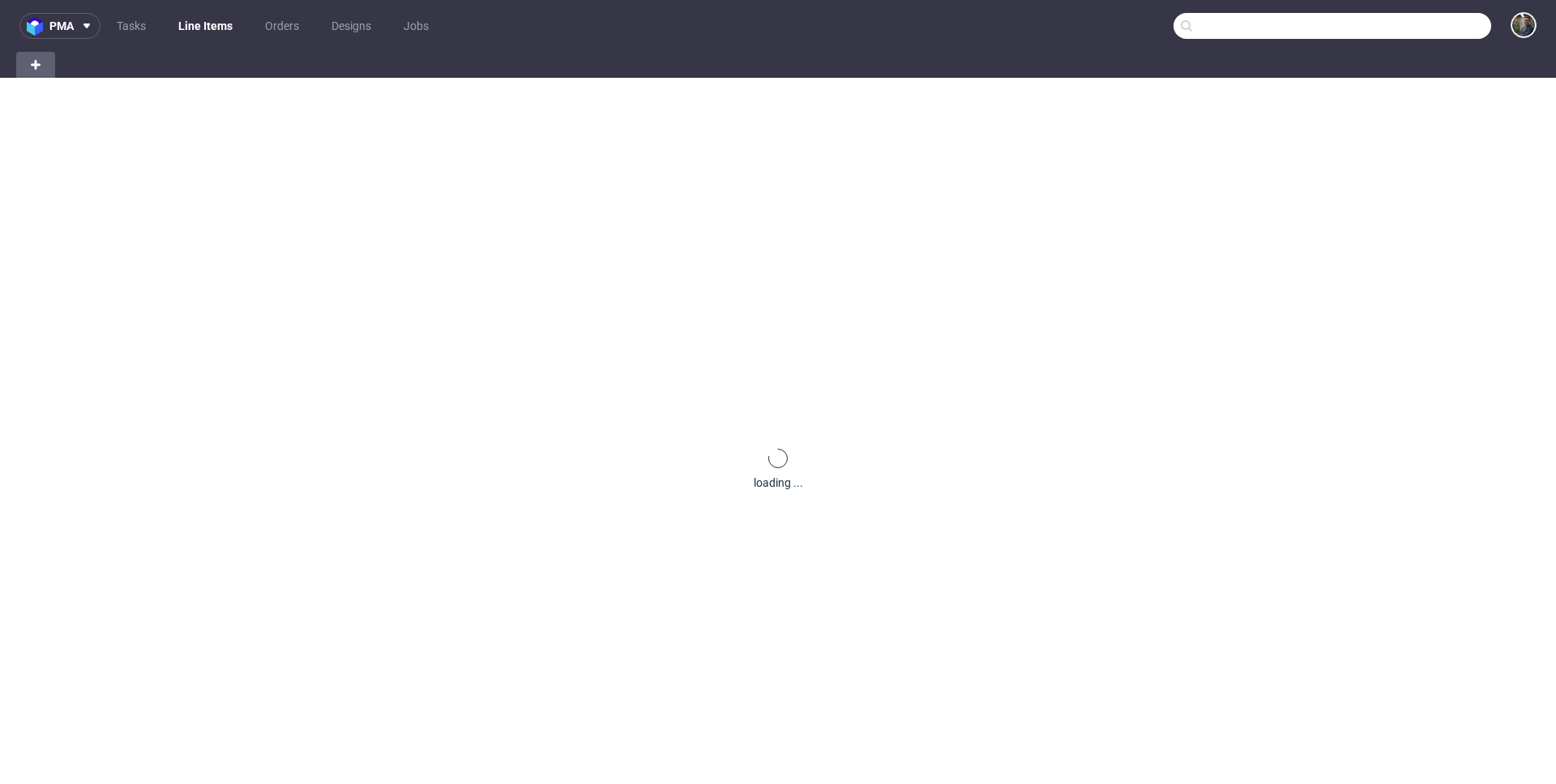 scroll, scrollTop: 0, scrollLeft: 0, axis: both 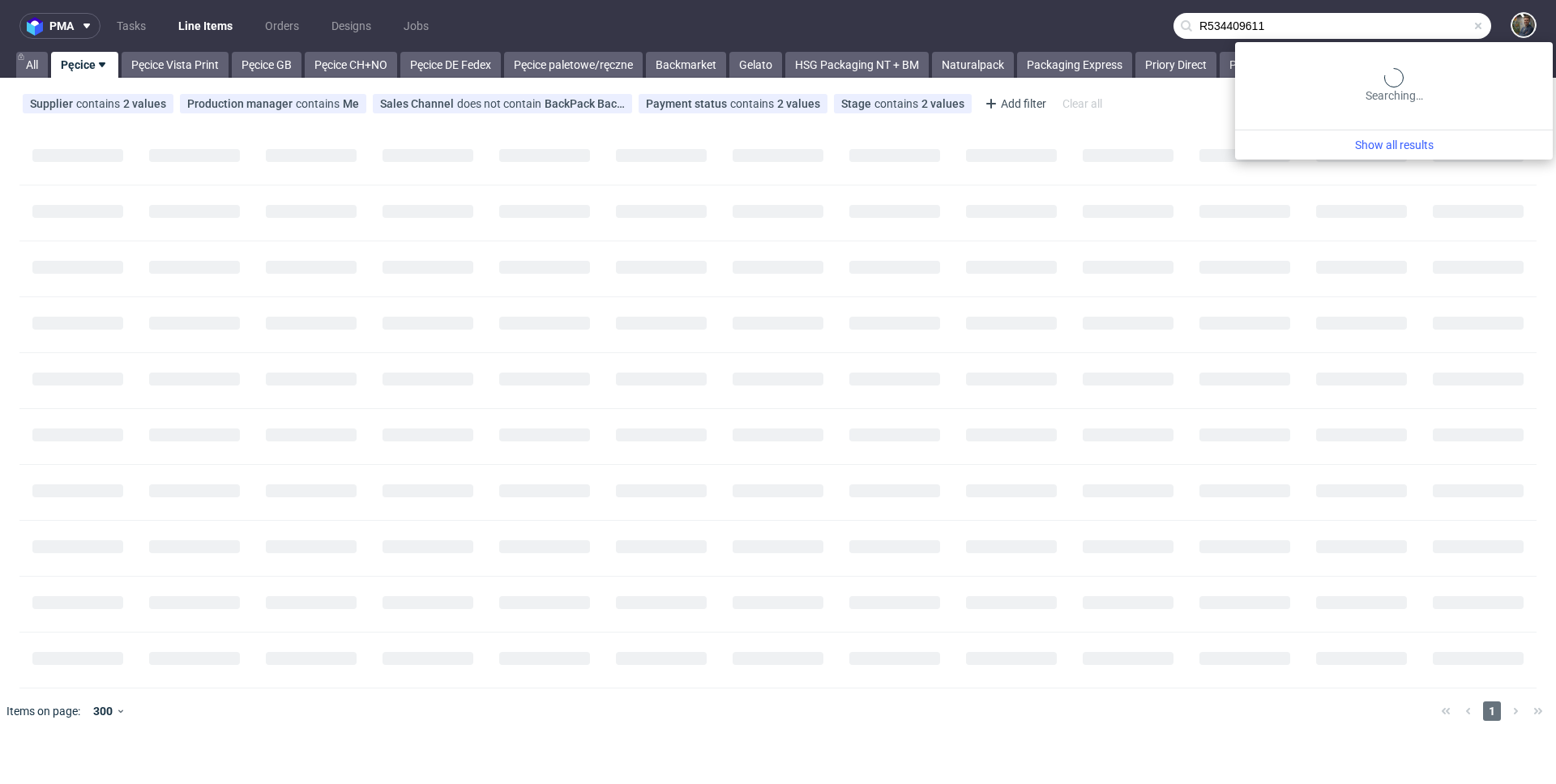 type on "R534409611" 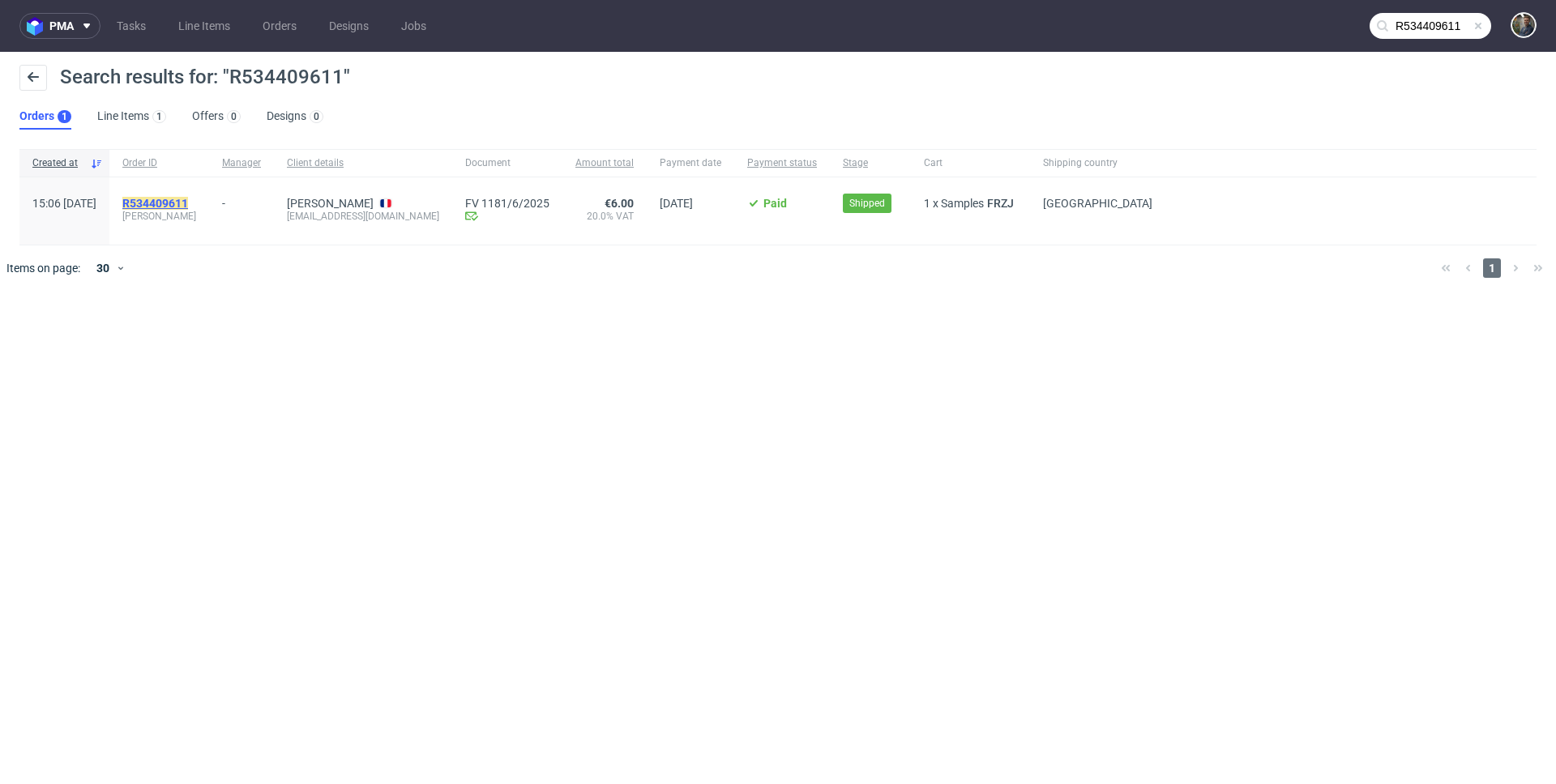 click on "R534409611" 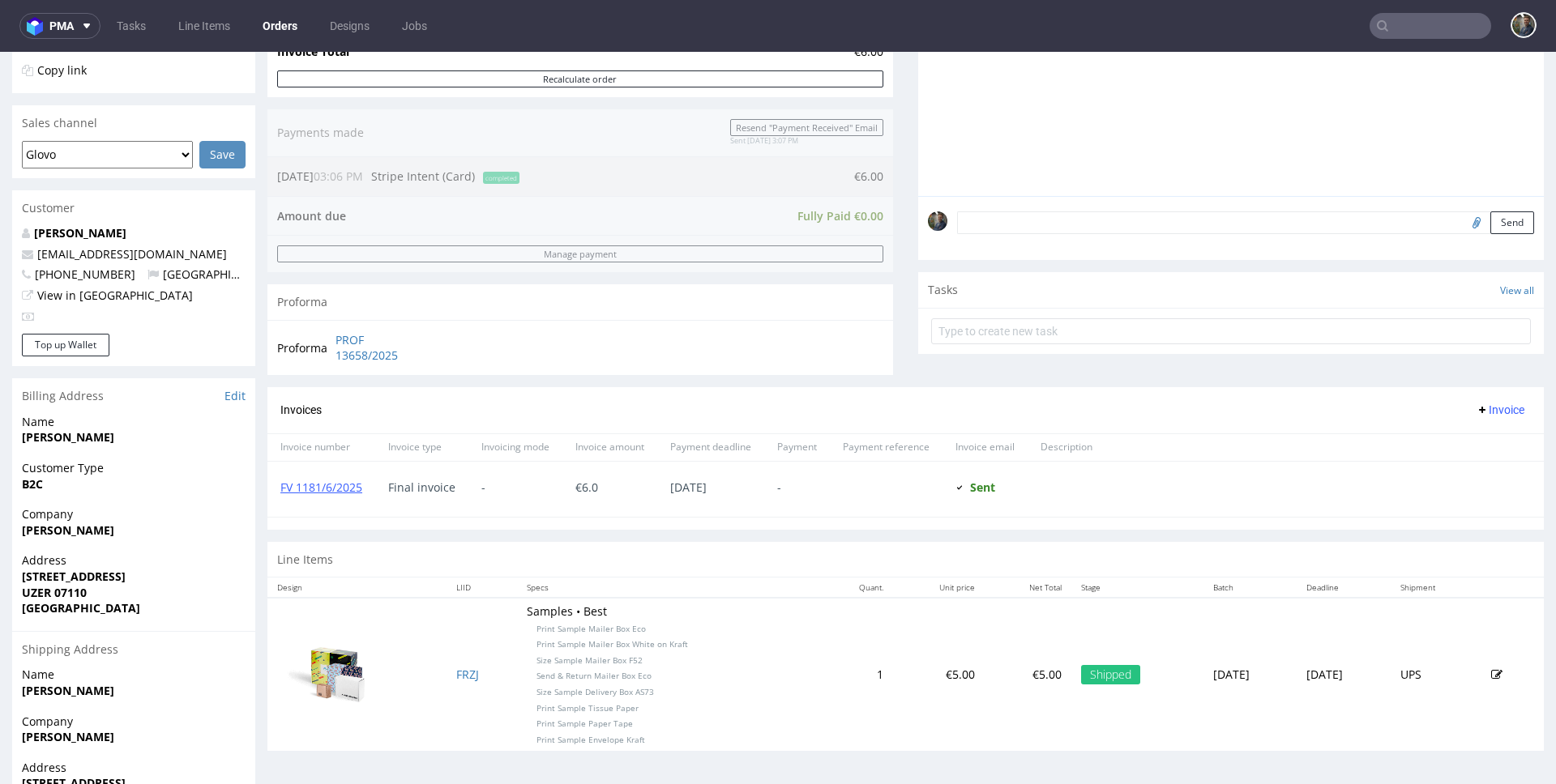 scroll, scrollTop: 465, scrollLeft: 0, axis: vertical 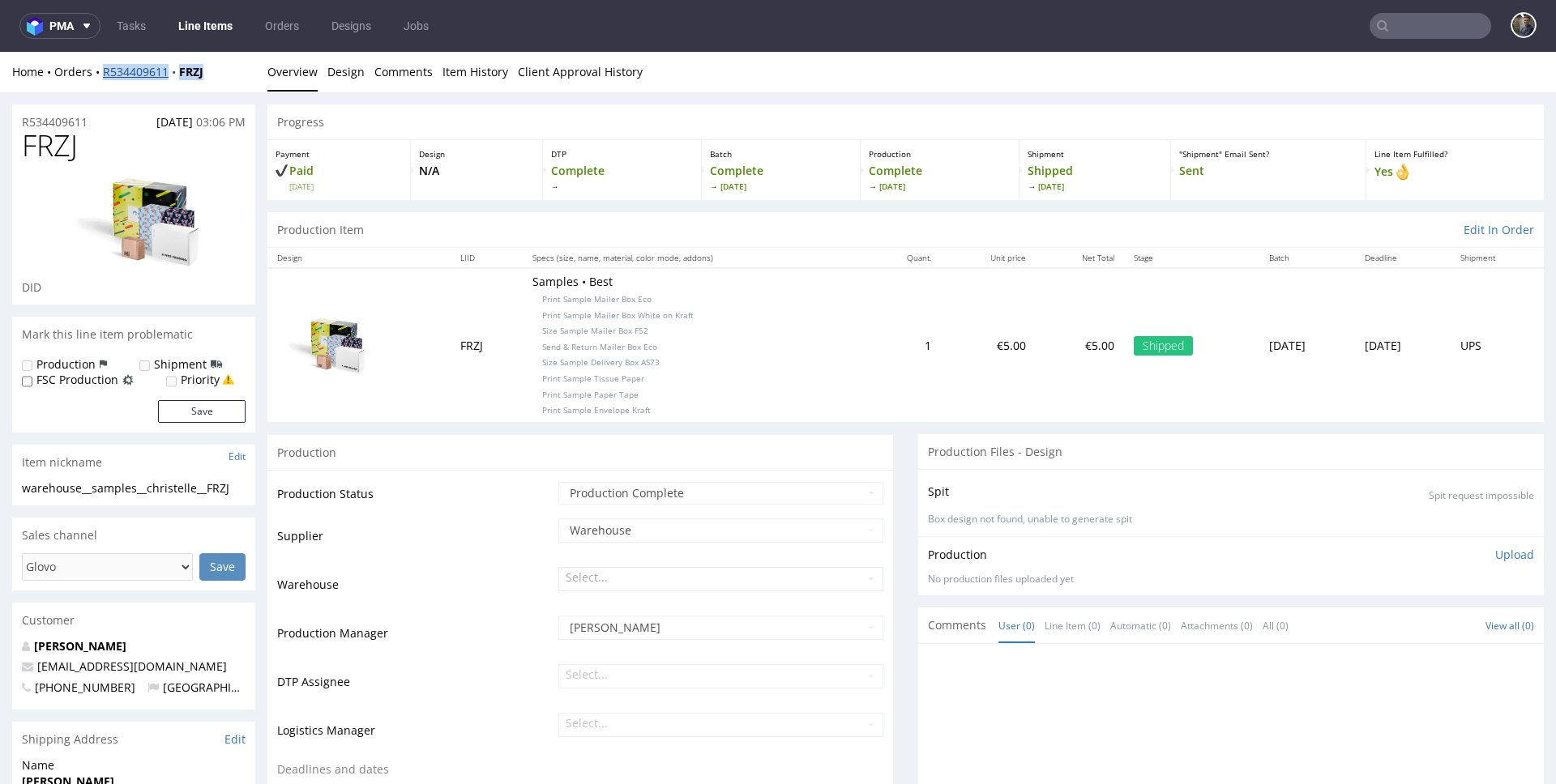 drag, startPoint x: 223, startPoint y: 75, endPoint x: 104, endPoint y: 77, distance: 119.01681 